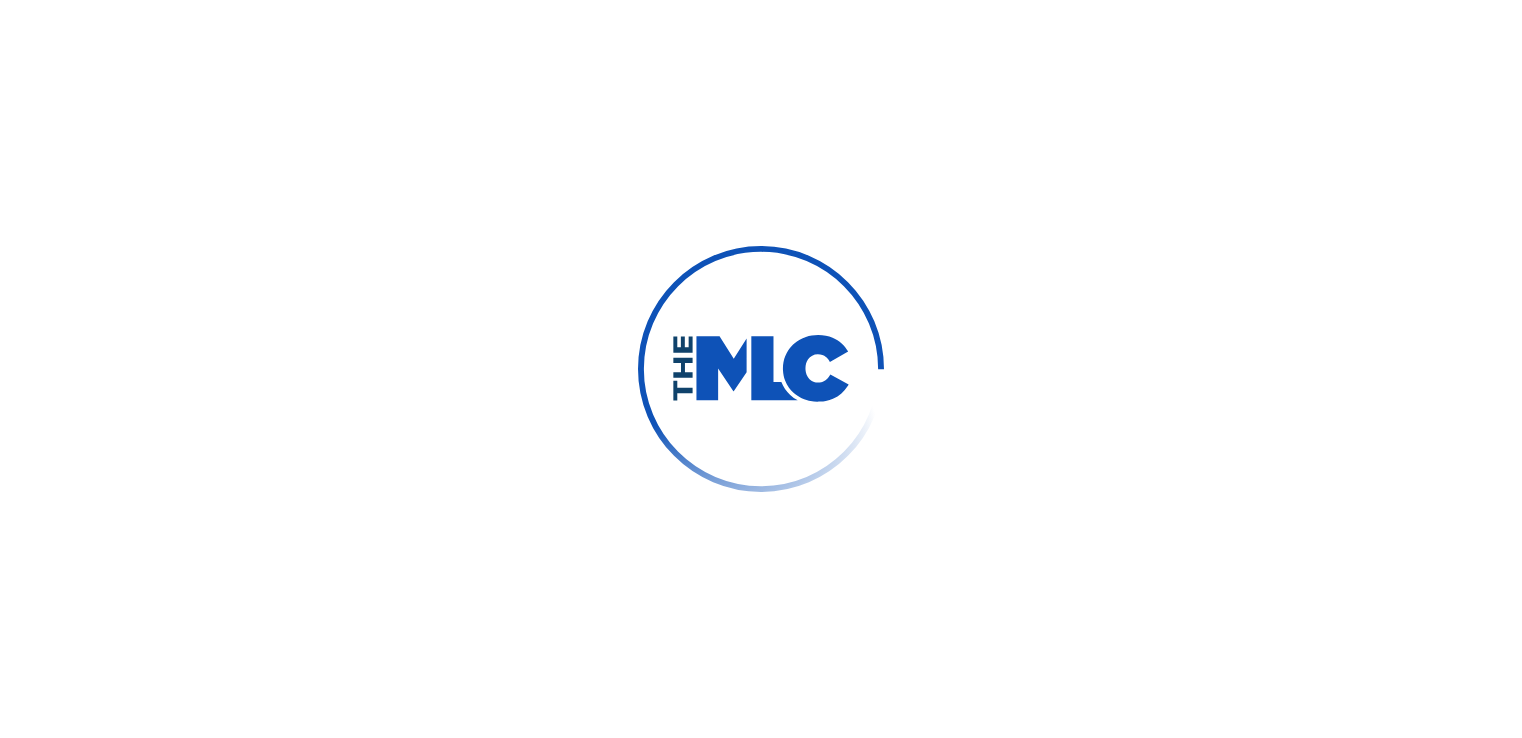 scroll, scrollTop: 0, scrollLeft: 0, axis: both 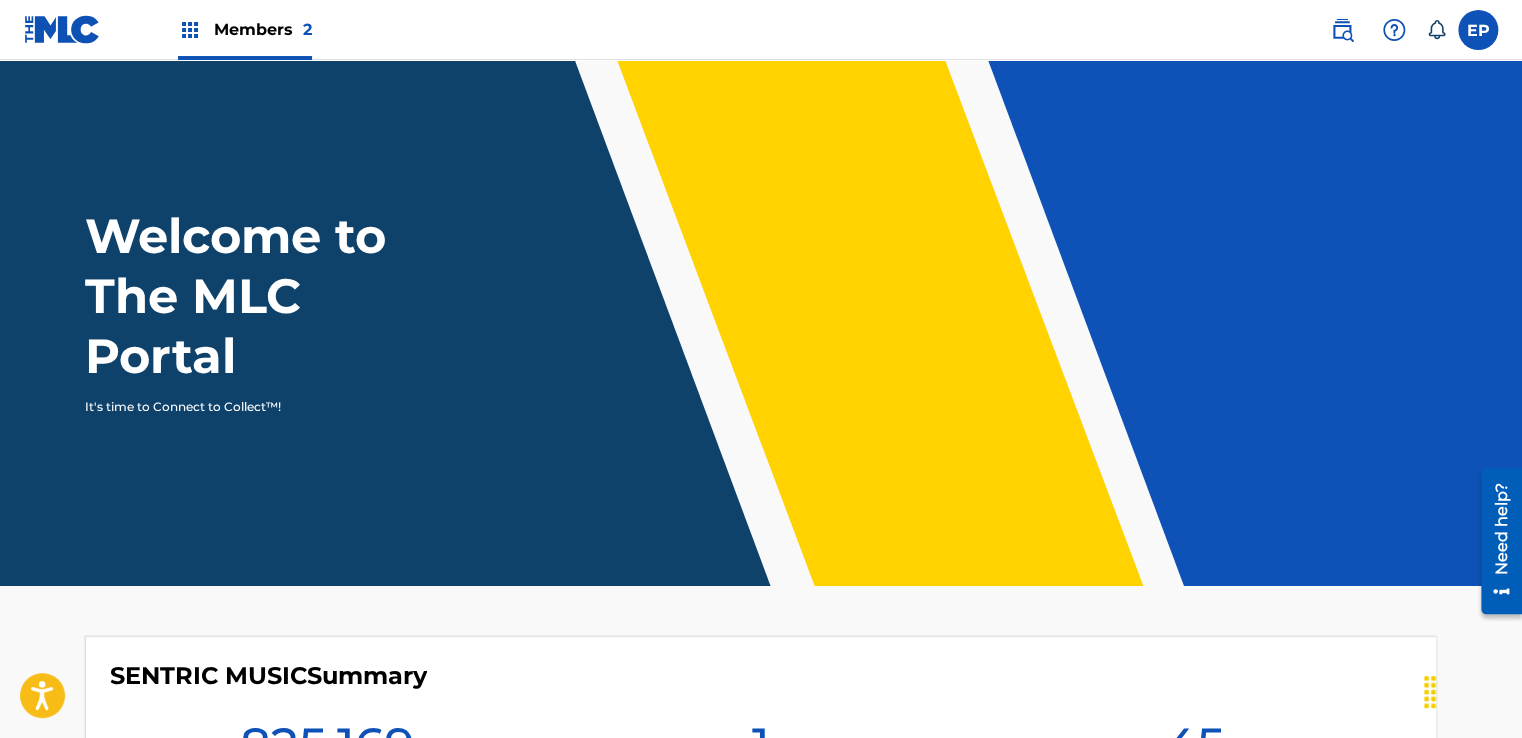 click on "Members    2" at bounding box center [245, 29] 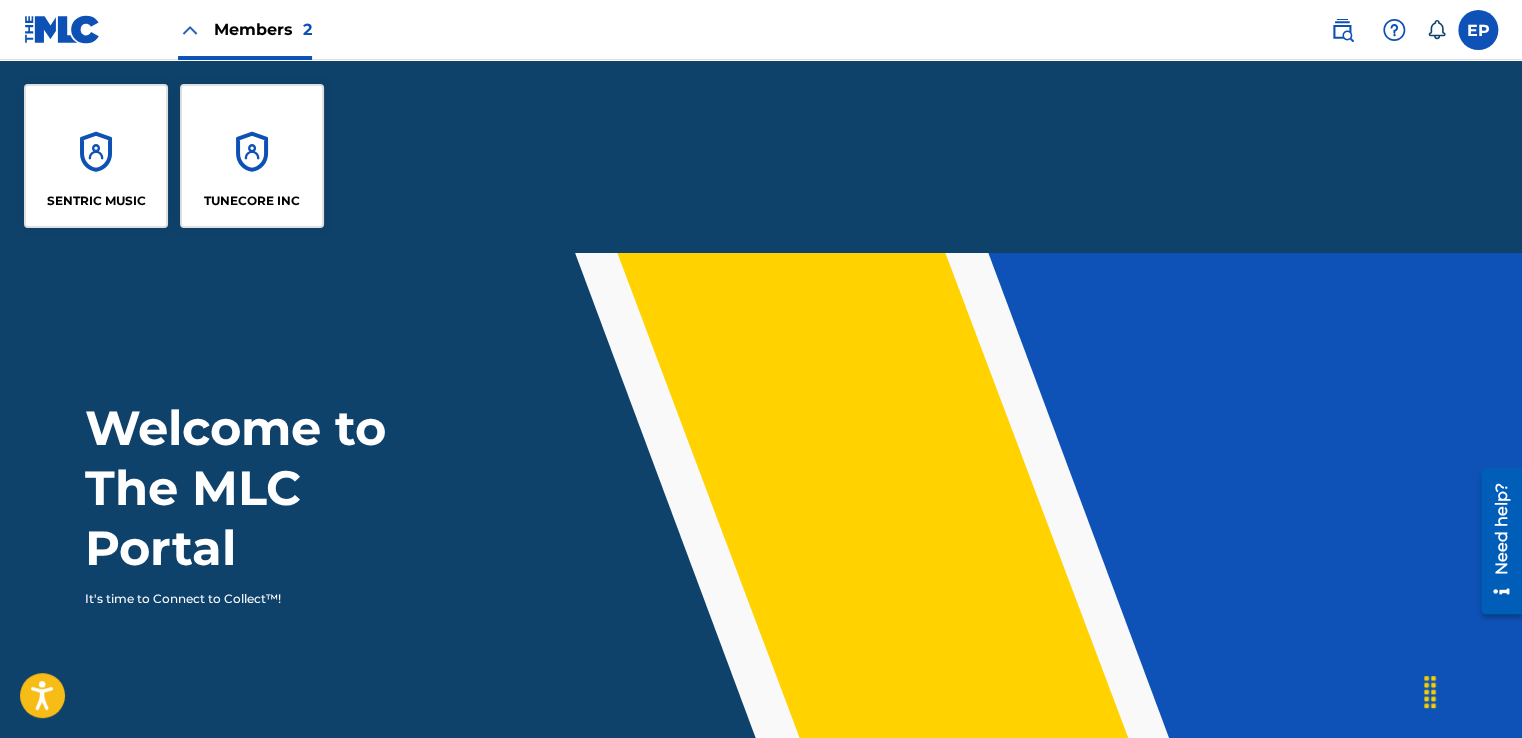 click on "SENTRIC MUSIC" at bounding box center [96, 156] 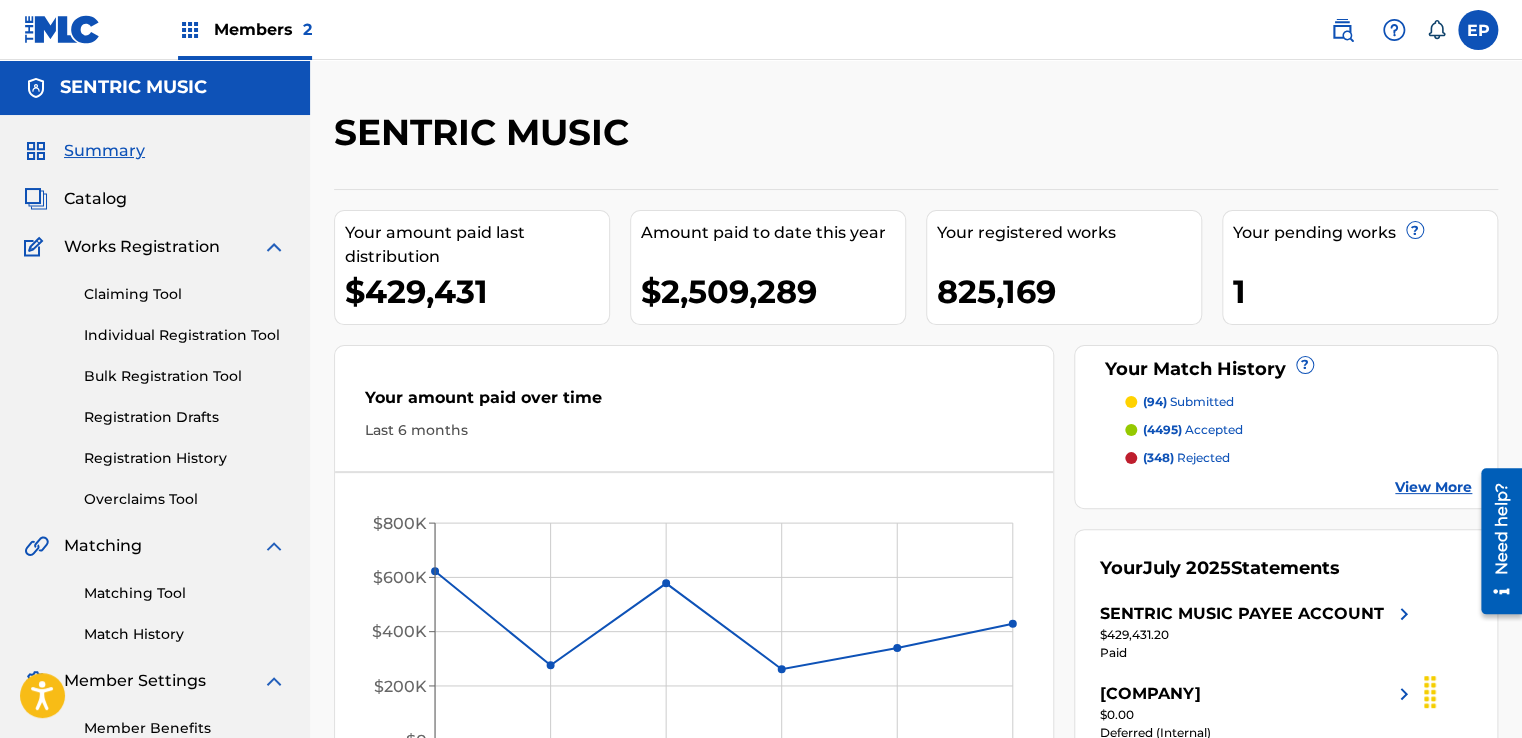 click on "Overclaims Tool" at bounding box center [185, 499] 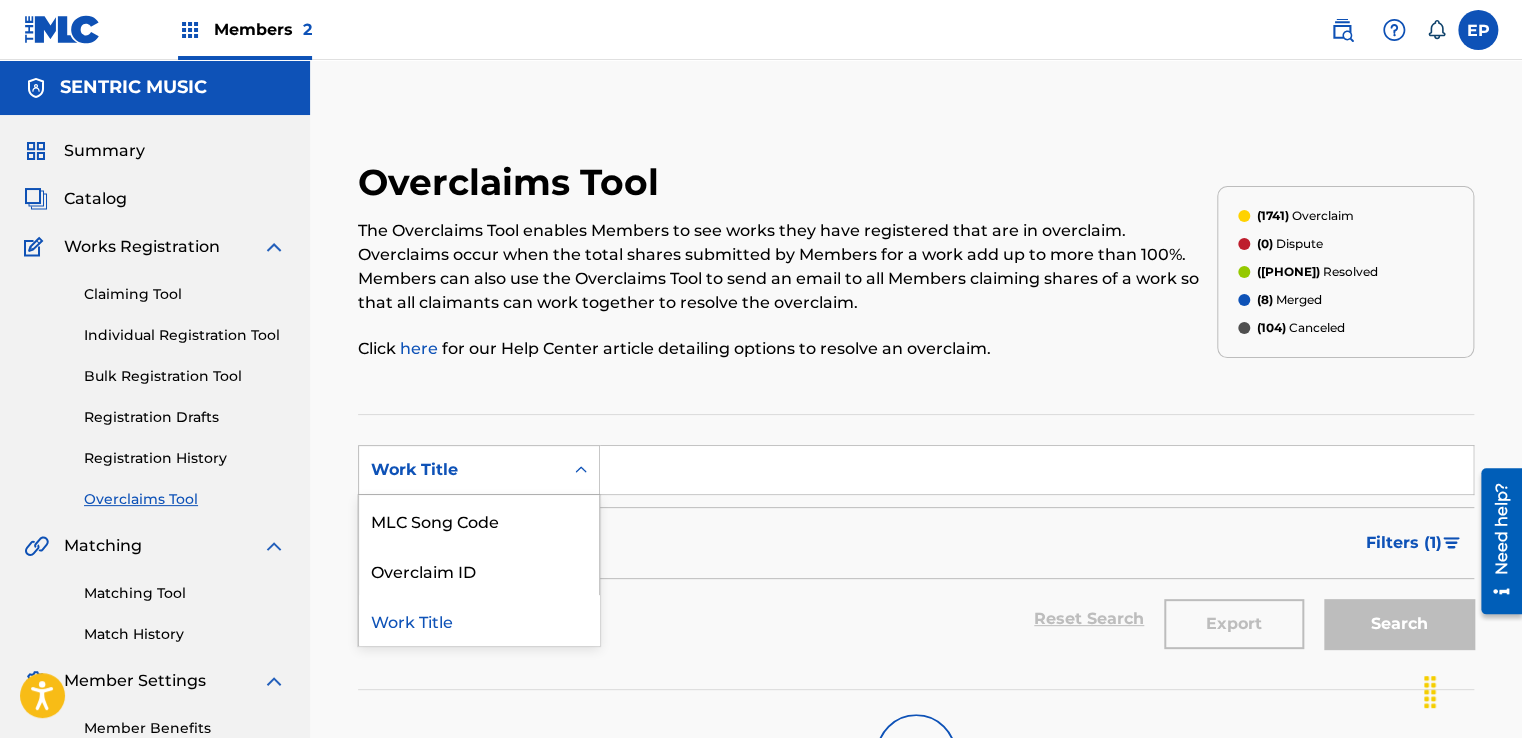 click at bounding box center (581, 470) 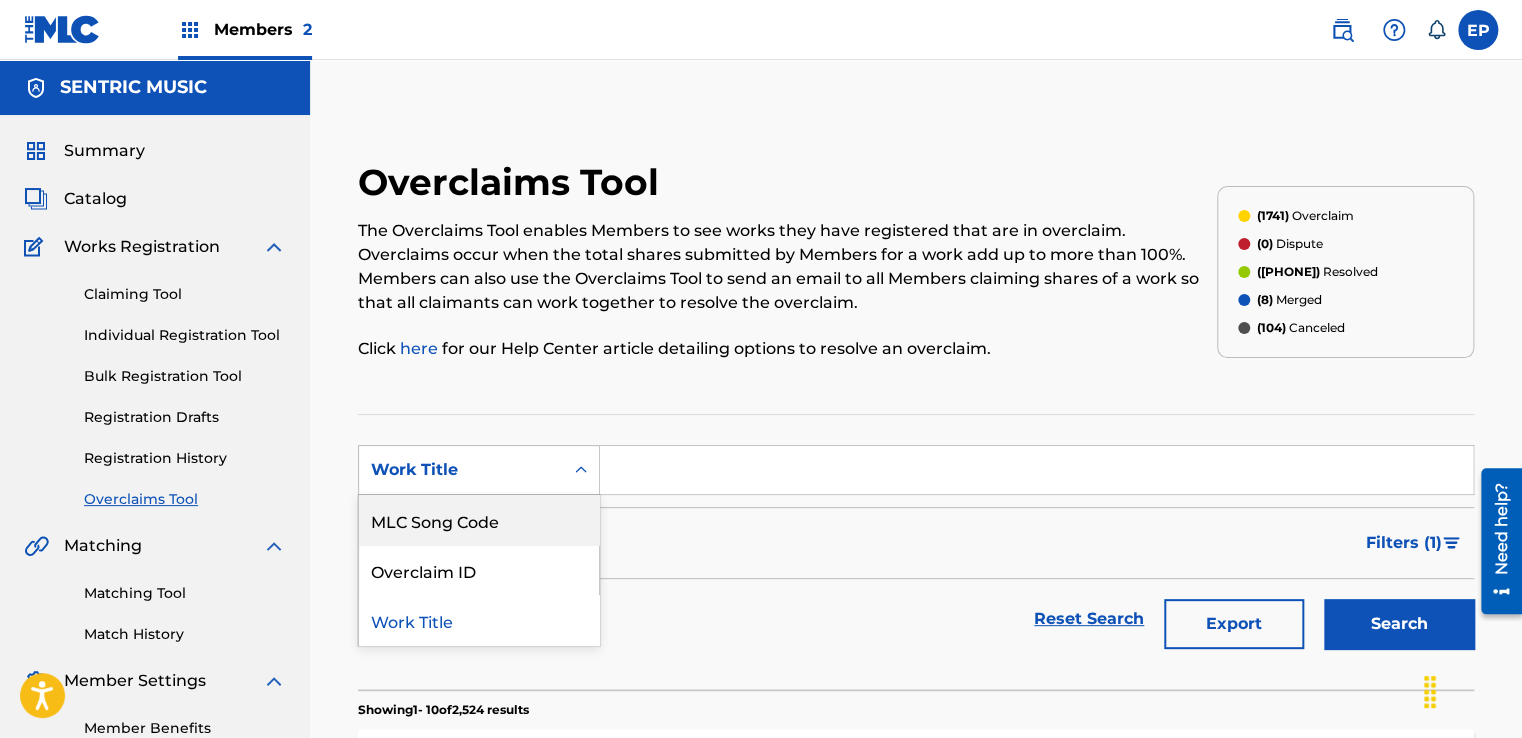 click on "MLC Song Code" at bounding box center [479, 520] 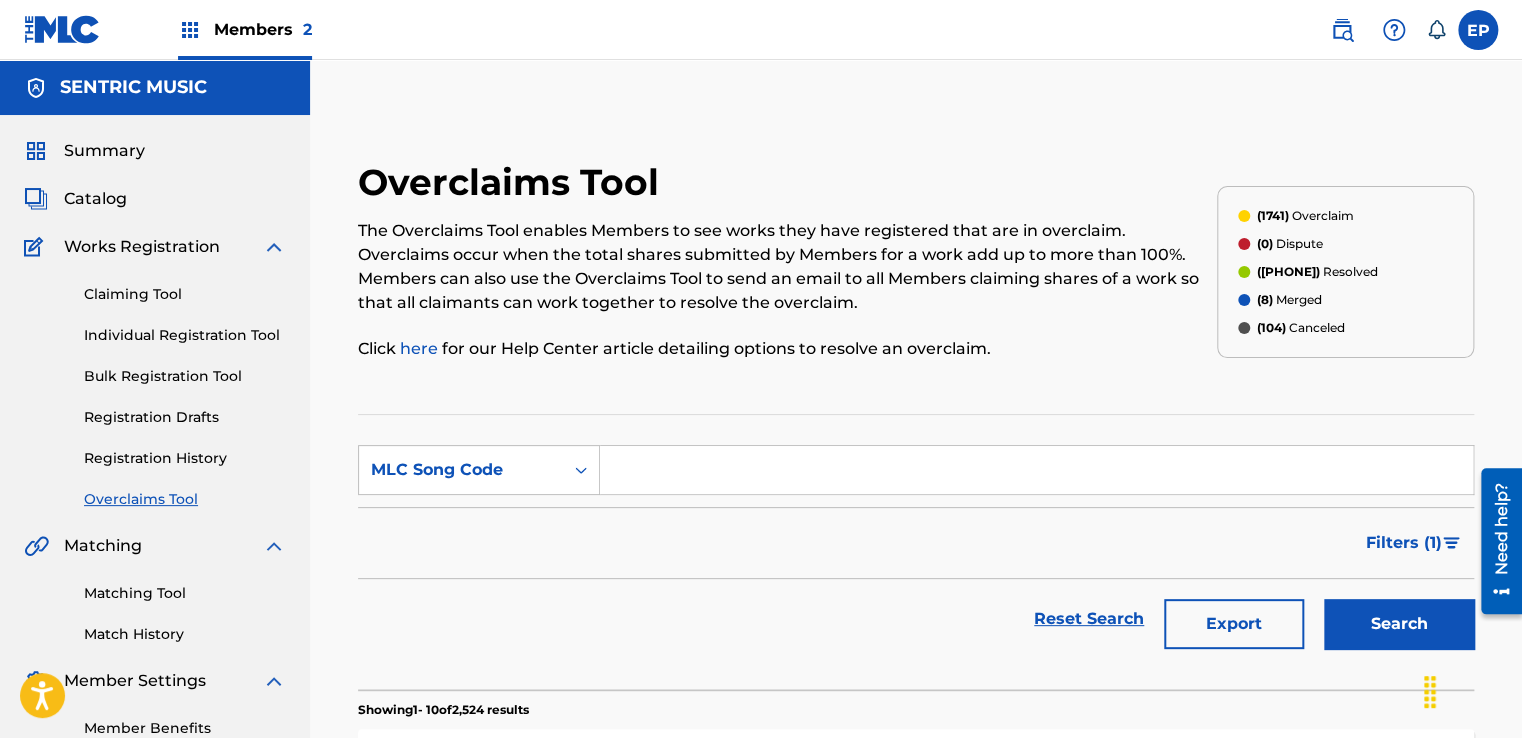 click at bounding box center [1036, 470] 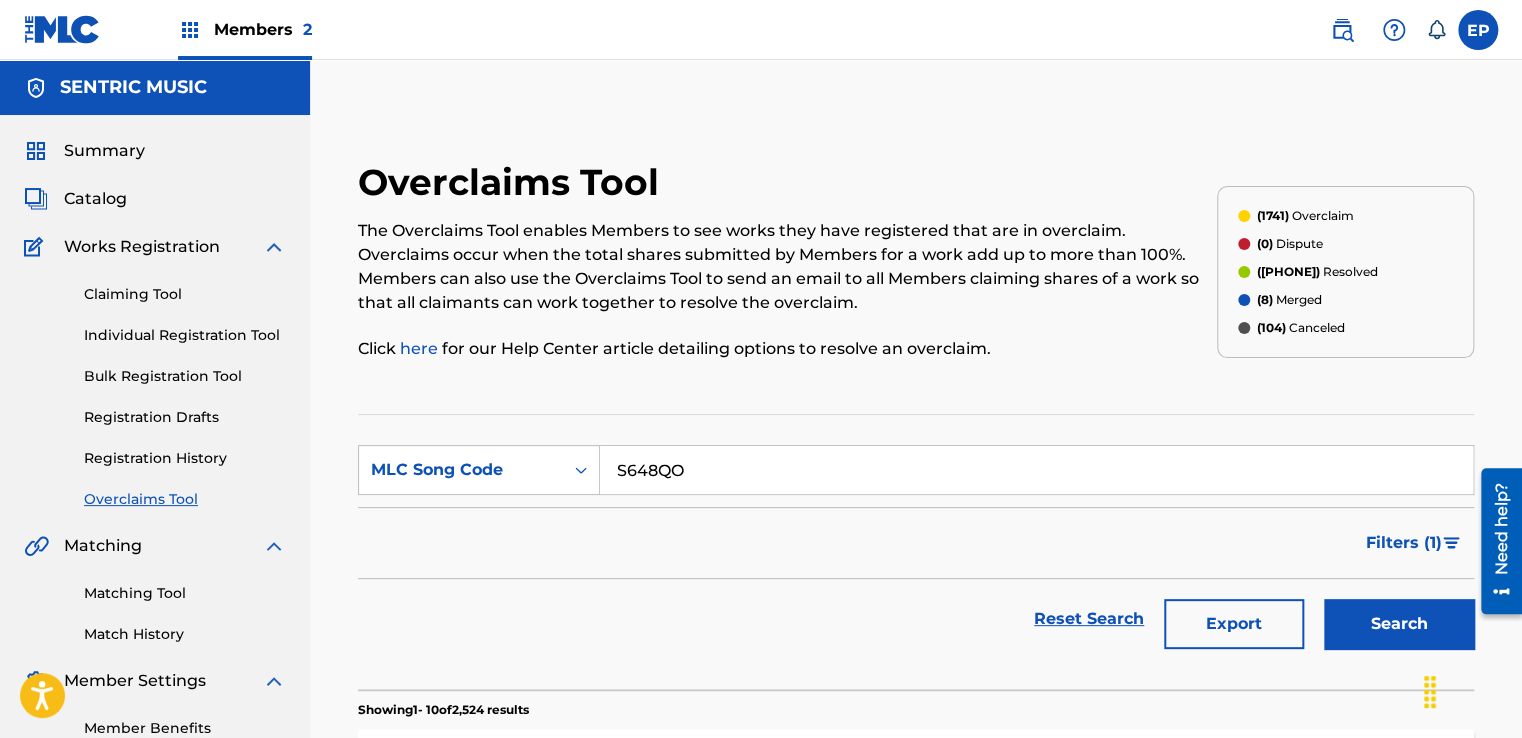 type on "S648QO" 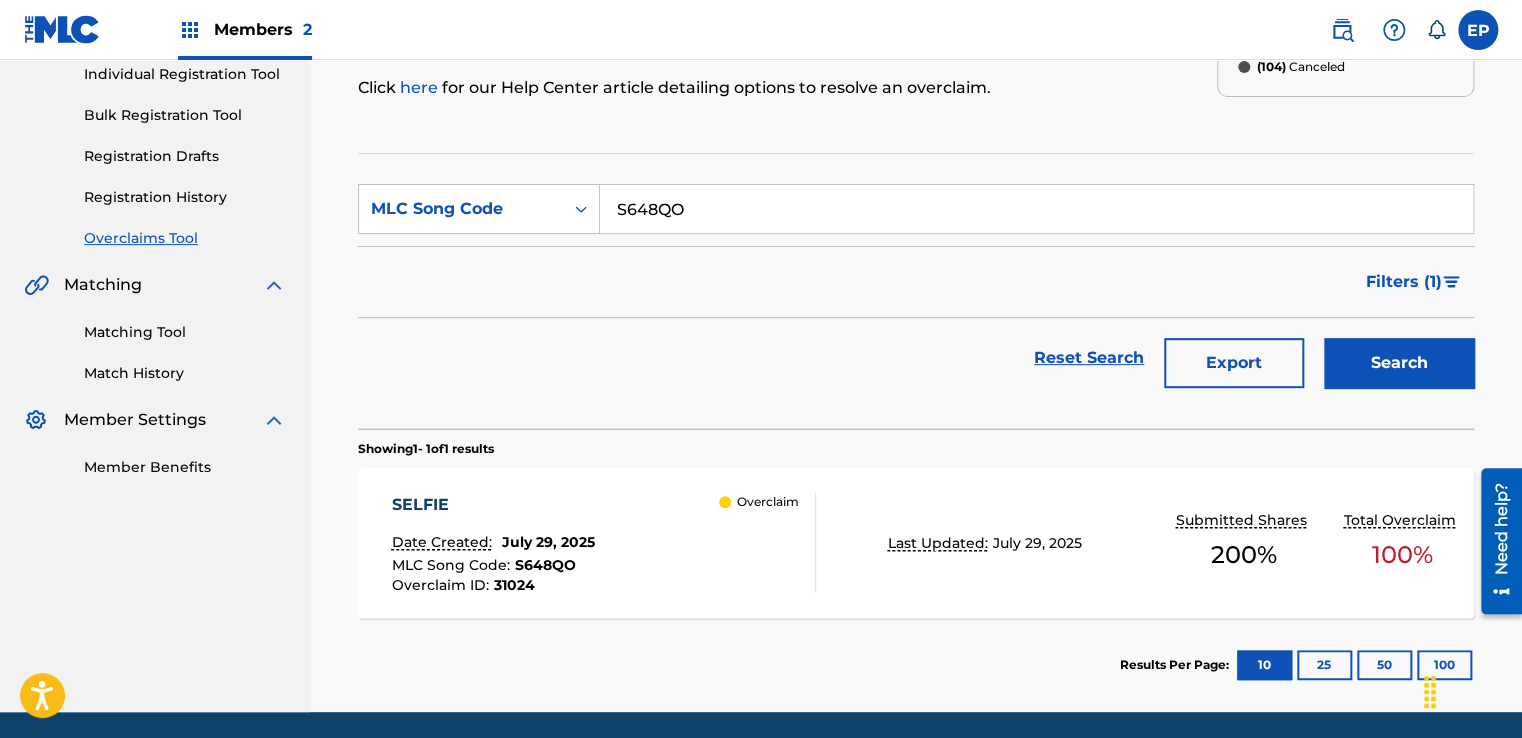 scroll, scrollTop: 329, scrollLeft: 0, axis: vertical 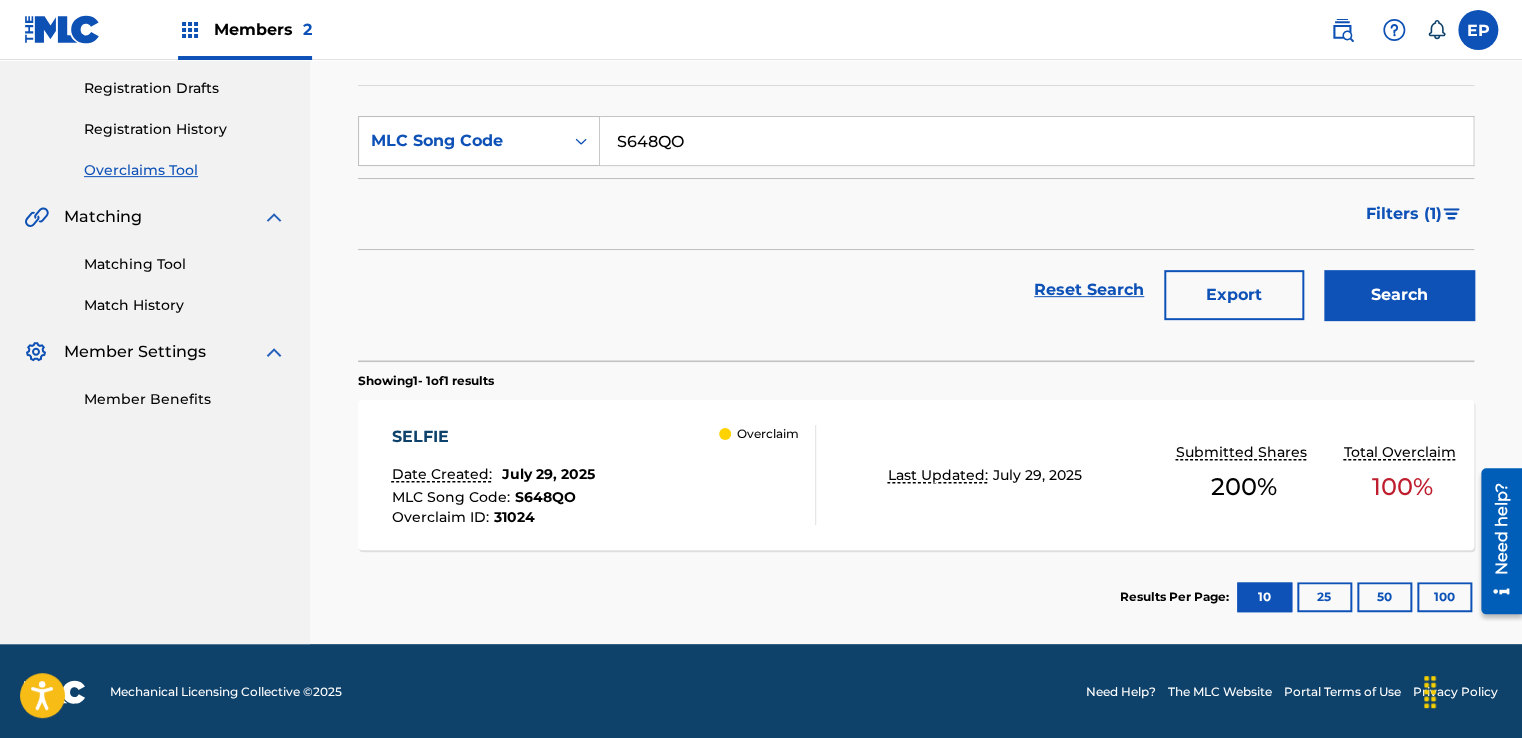click on "Overclaim" at bounding box center [767, 475] 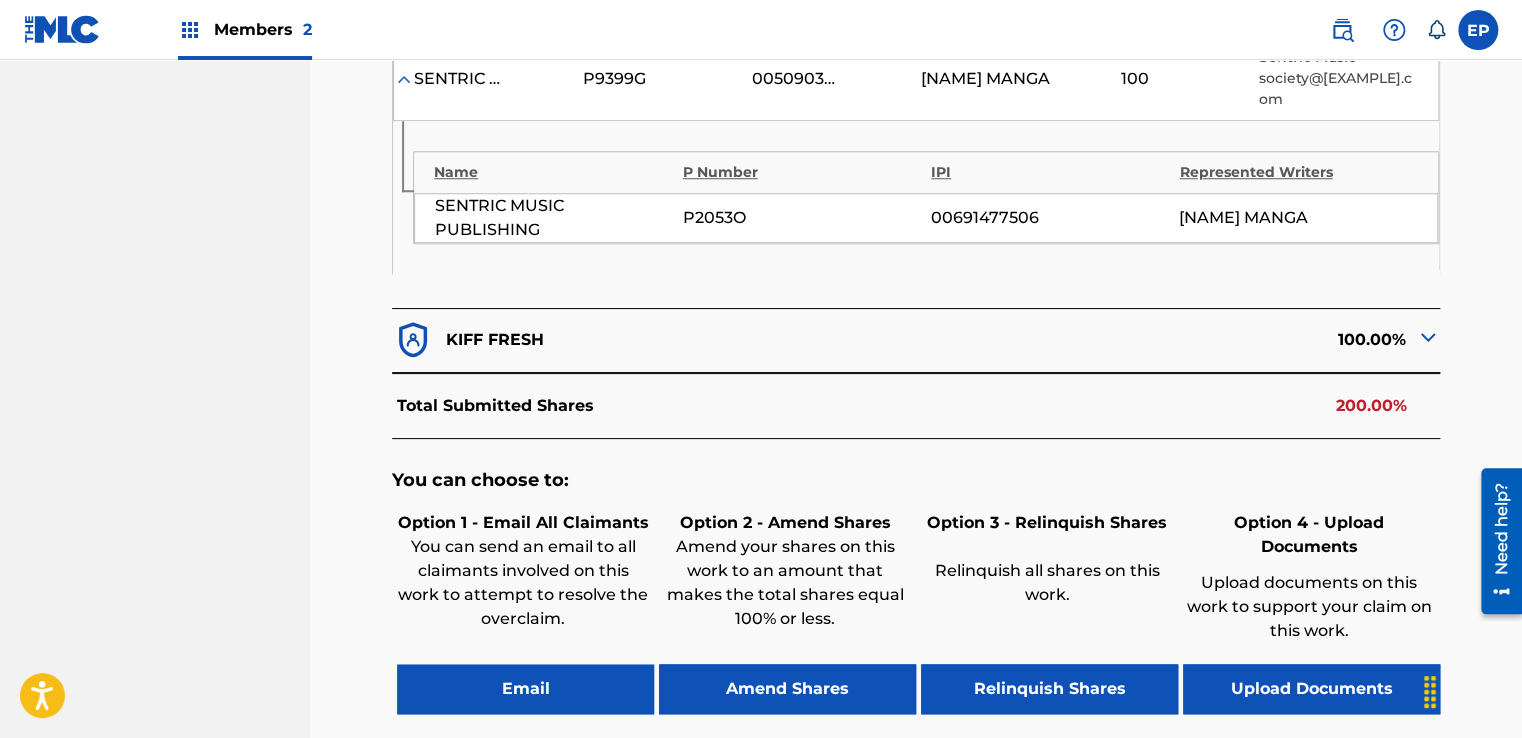 scroll, scrollTop: 943, scrollLeft: 0, axis: vertical 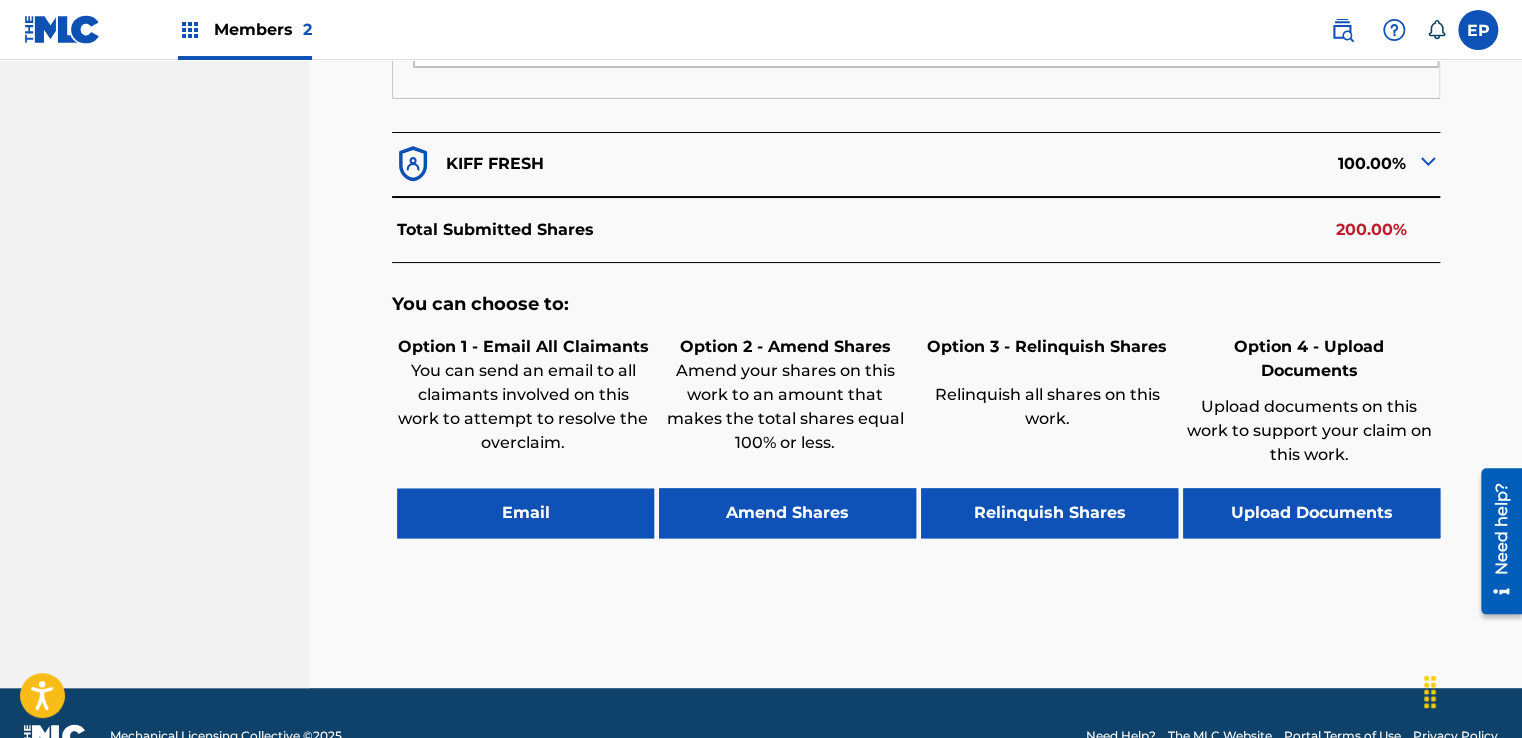 click on "Upload Documents" at bounding box center [1311, 513] 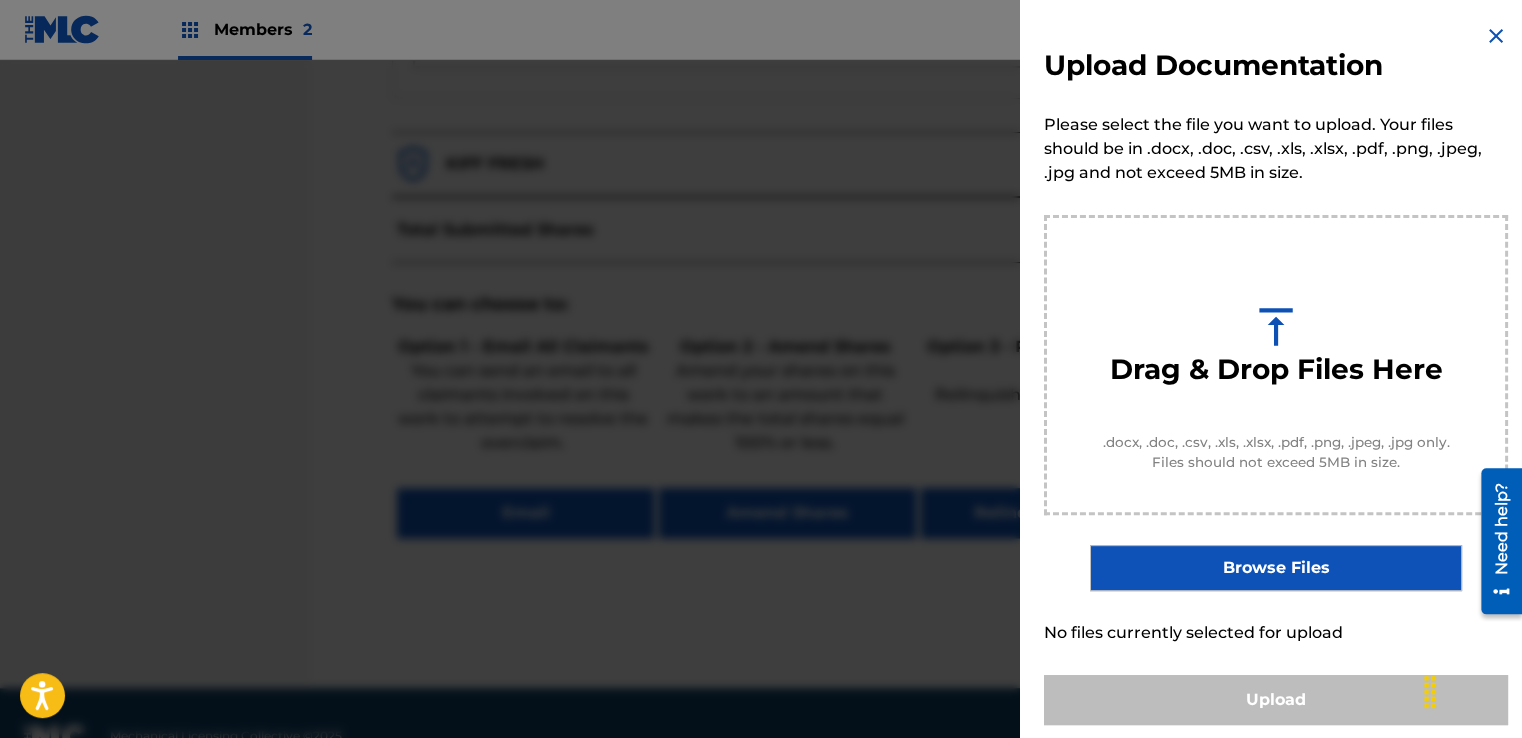 click on "Browse Files" at bounding box center [1275, 568] 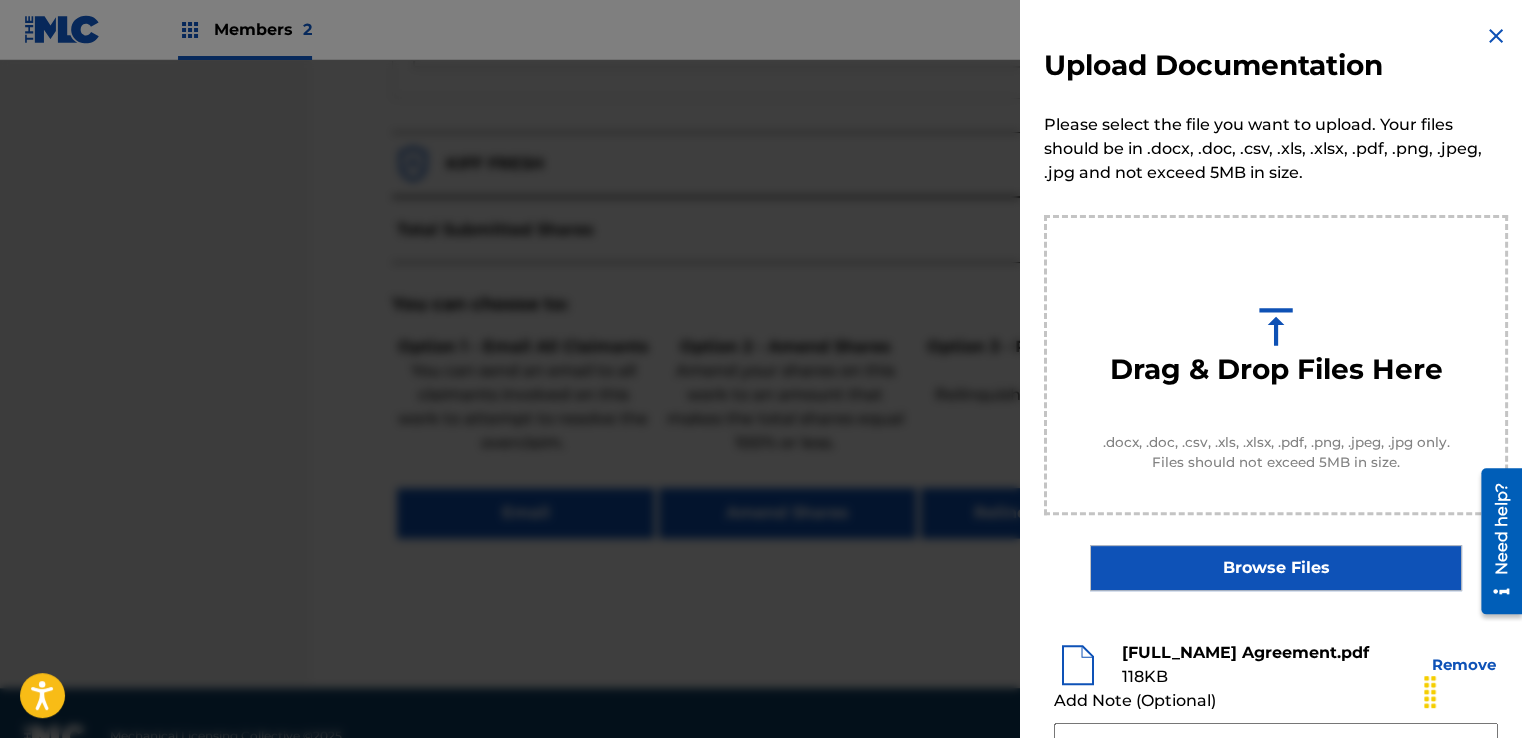 scroll, scrollTop: 263, scrollLeft: 0, axis: vertical 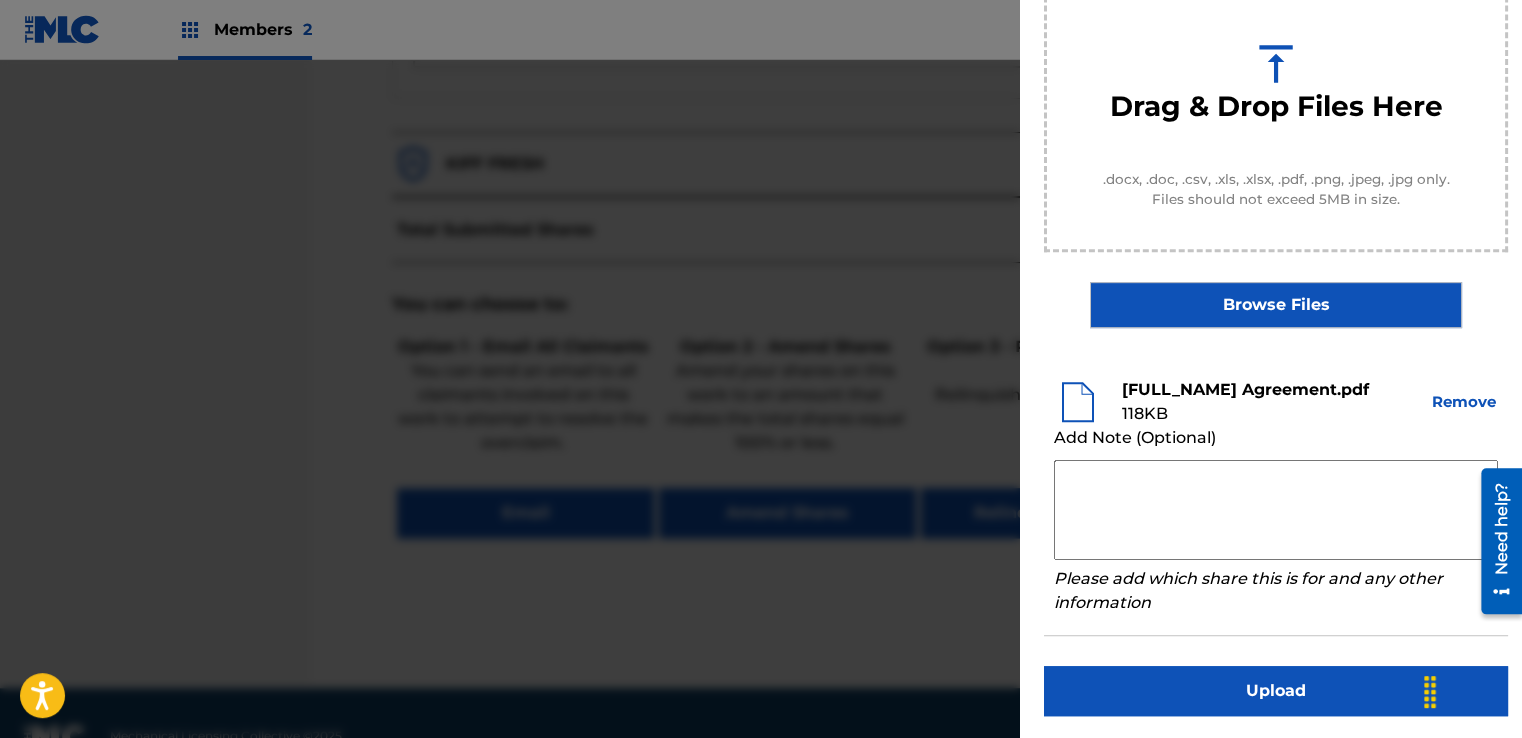 click at bounding box center (1276, 510) 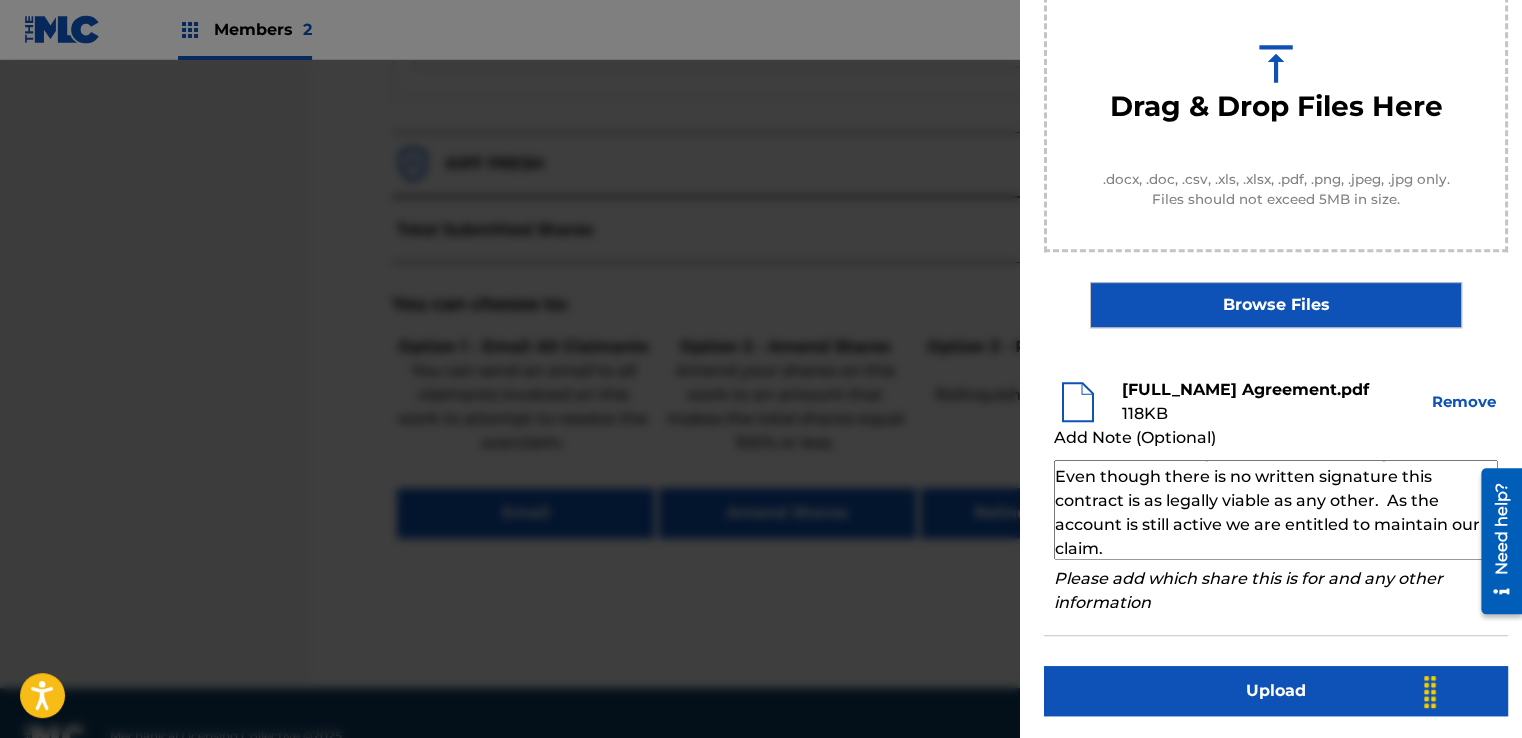 scroll, scrollTop: 0, scrollLeft: 0, axis: both 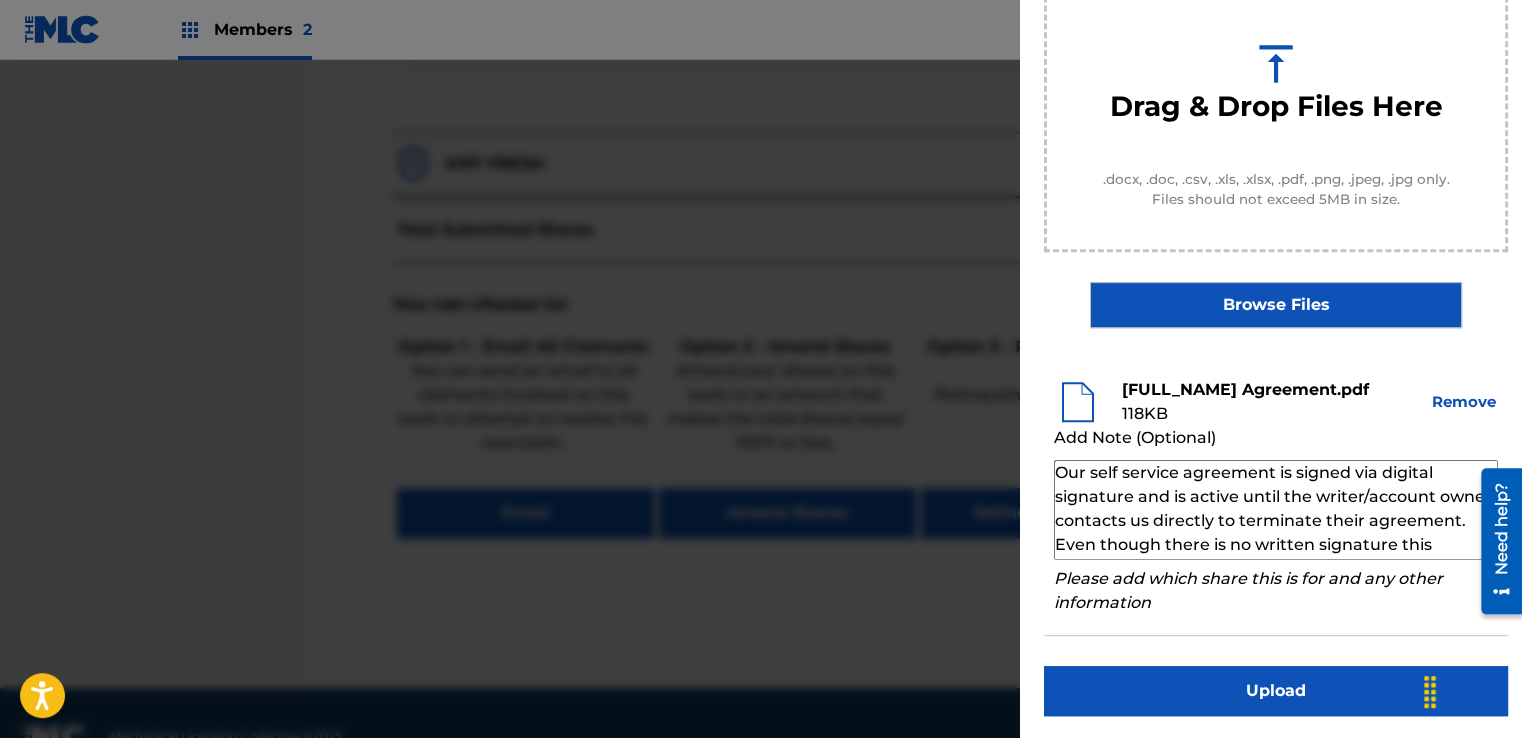 type on "Our self service agreement is signed via digital signature and is active until the writer/account owner contacts us directly to terminate their agreement. Even though there is no written signature this contract is as legally viable as any other.  As the account is still active we are entitled to maintain our claim." 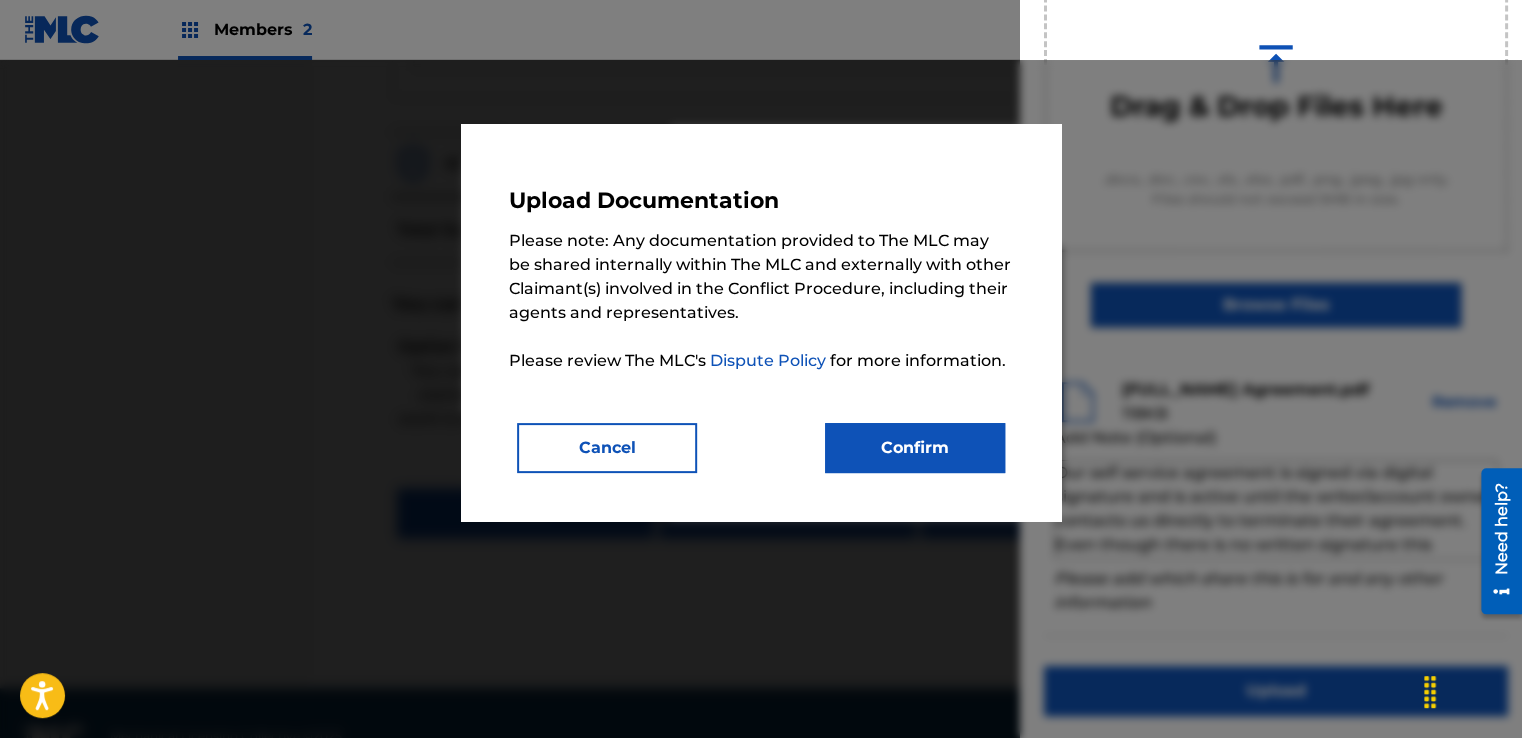 click on "Confirm" at bounding box center [915, 448] 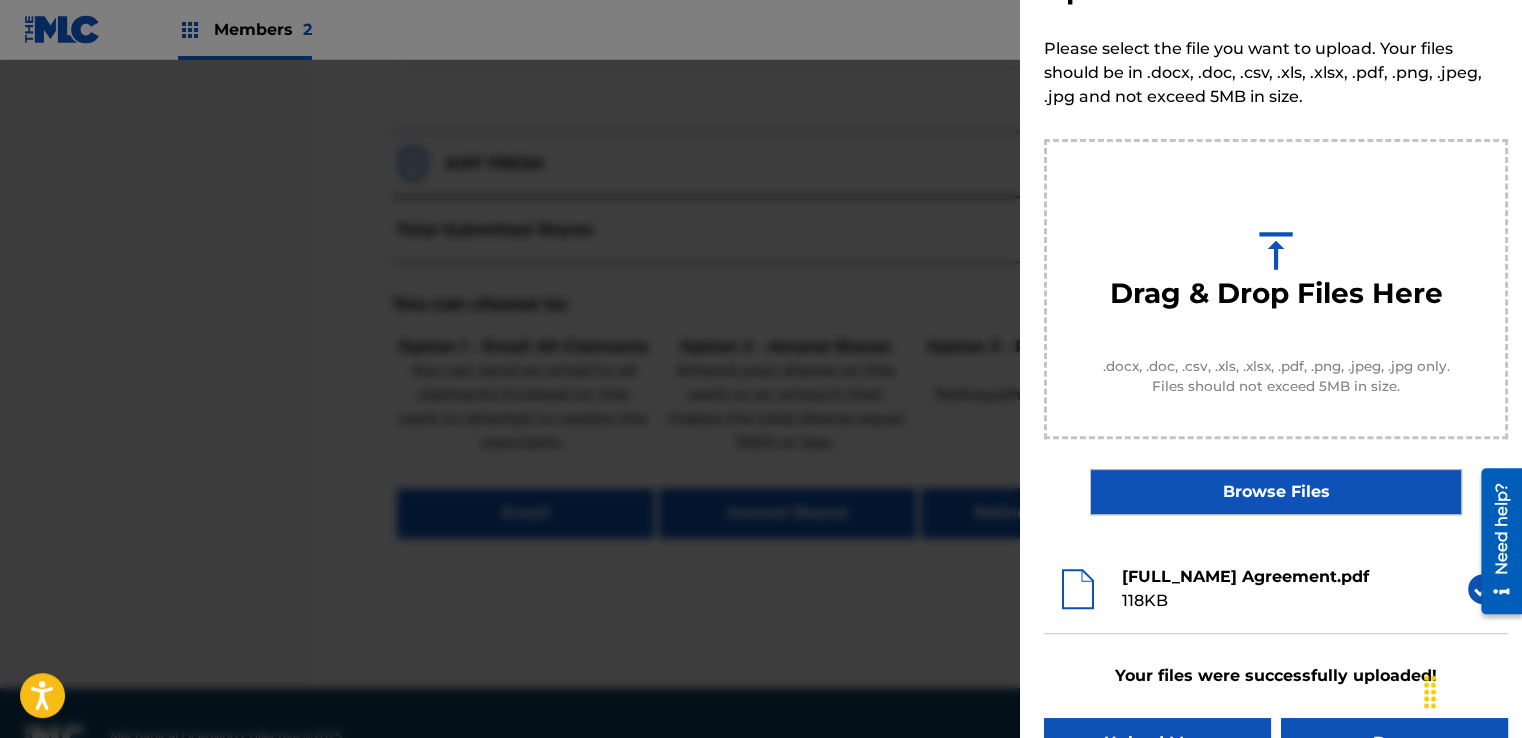 scroll, scrollTop: 128, scrollLeft: 0, axis: vertical 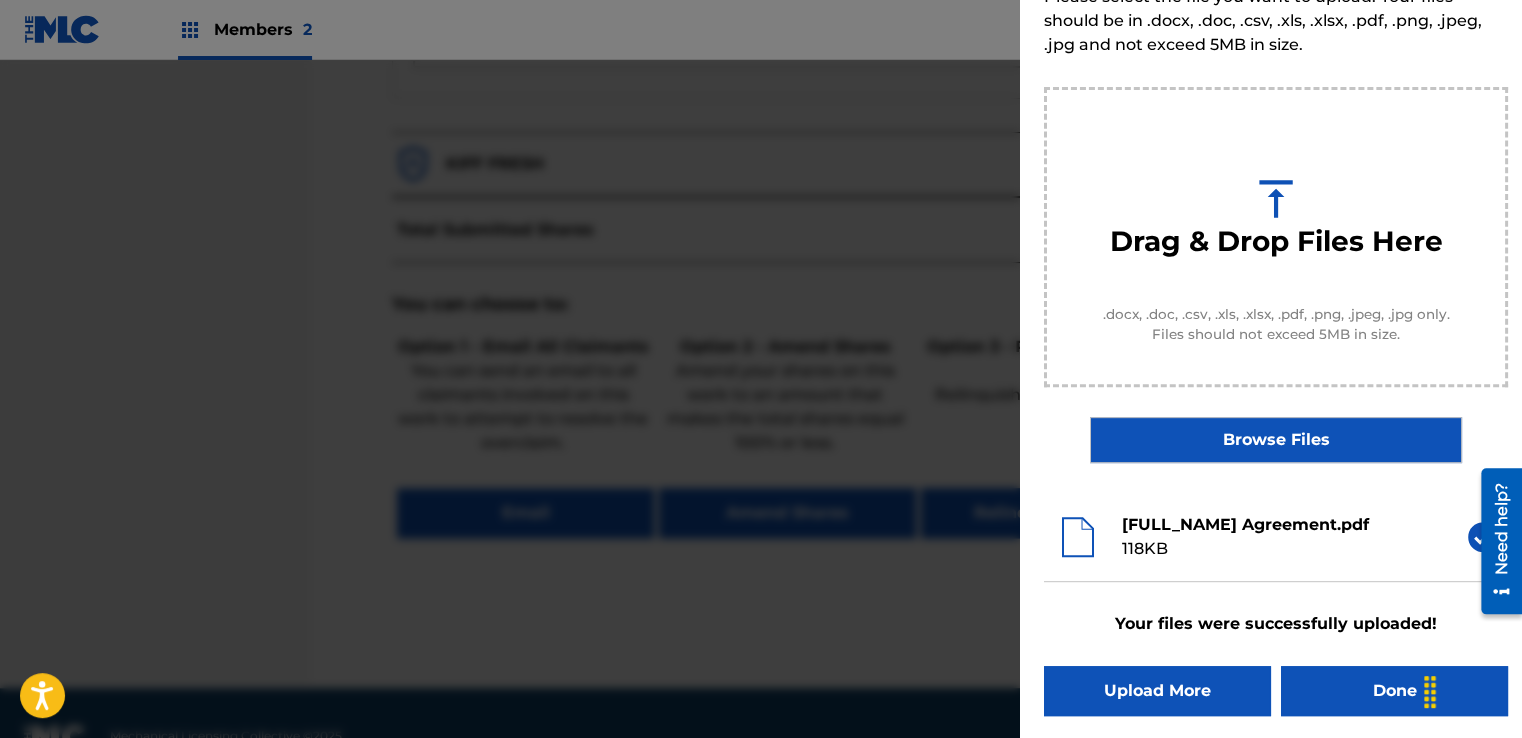 click on "Done" at bounding box center [1394, 691] 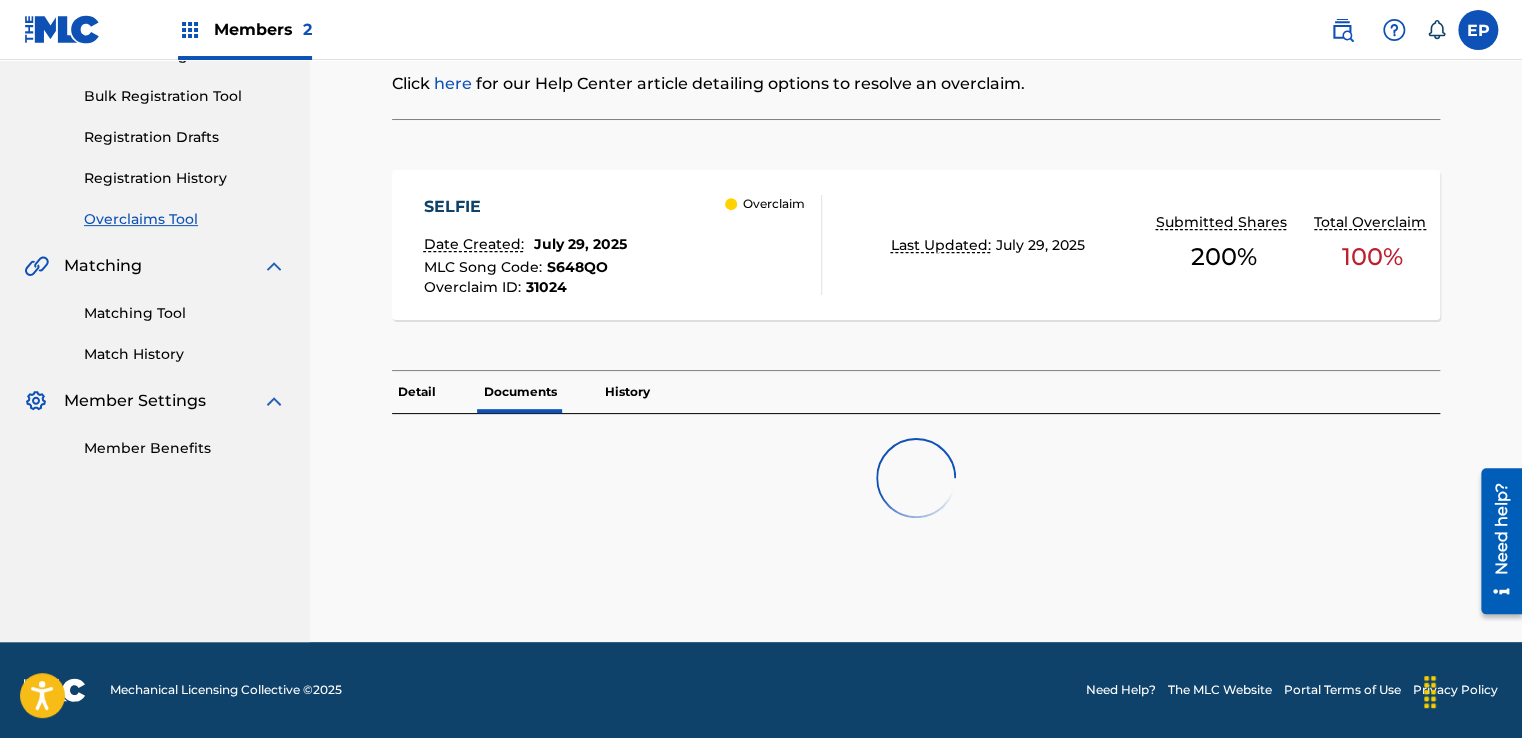 scroll, scrollTop: 0, scrollLeft: 0, axis: both 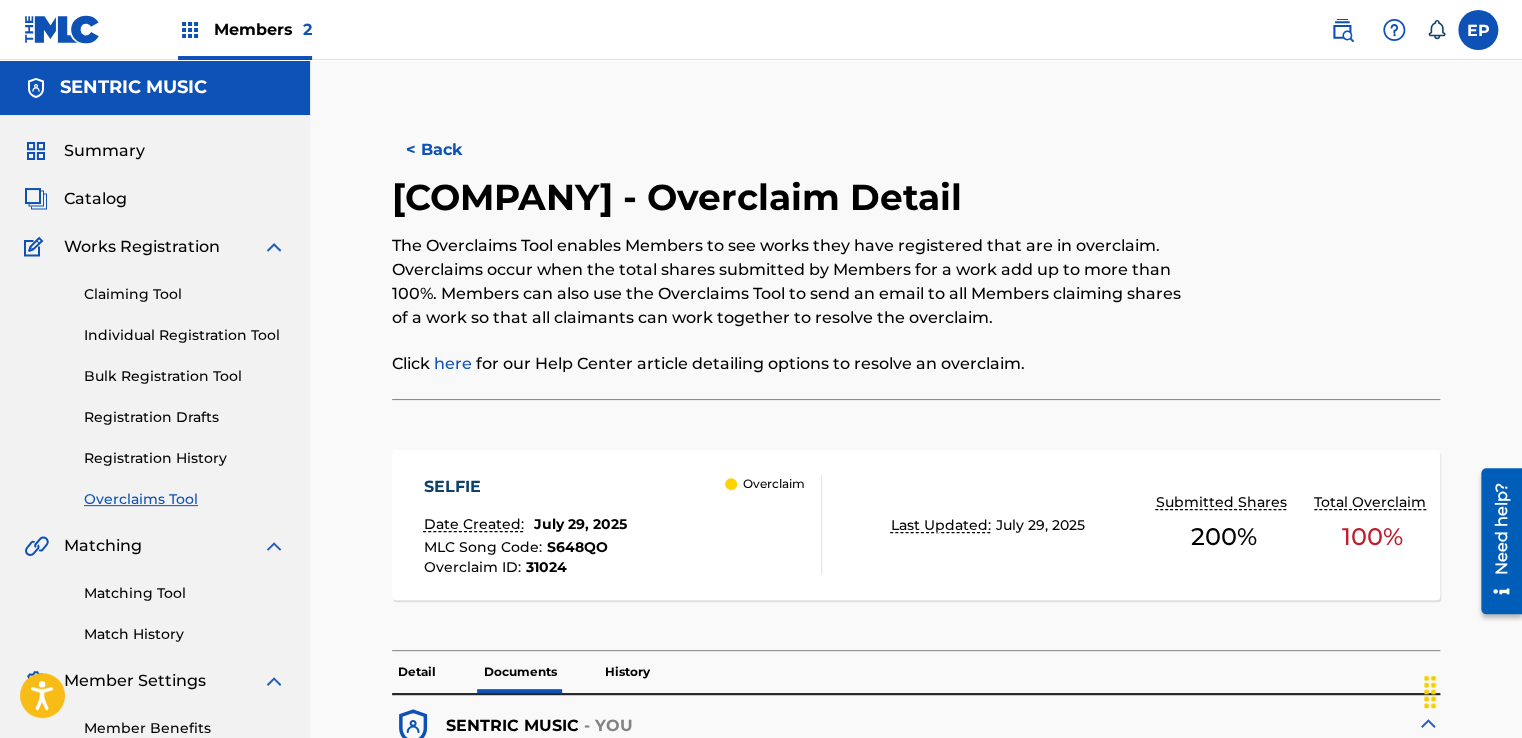 click on "[COMPANY] Date Created: [DATE] MLC Song Code : S648QO Overclaim ID : 31024   Overclaim Last Updated: [DATE] Submitted Shares 200 % Total Overclaim 100 %" at bounding box center [916, 535] 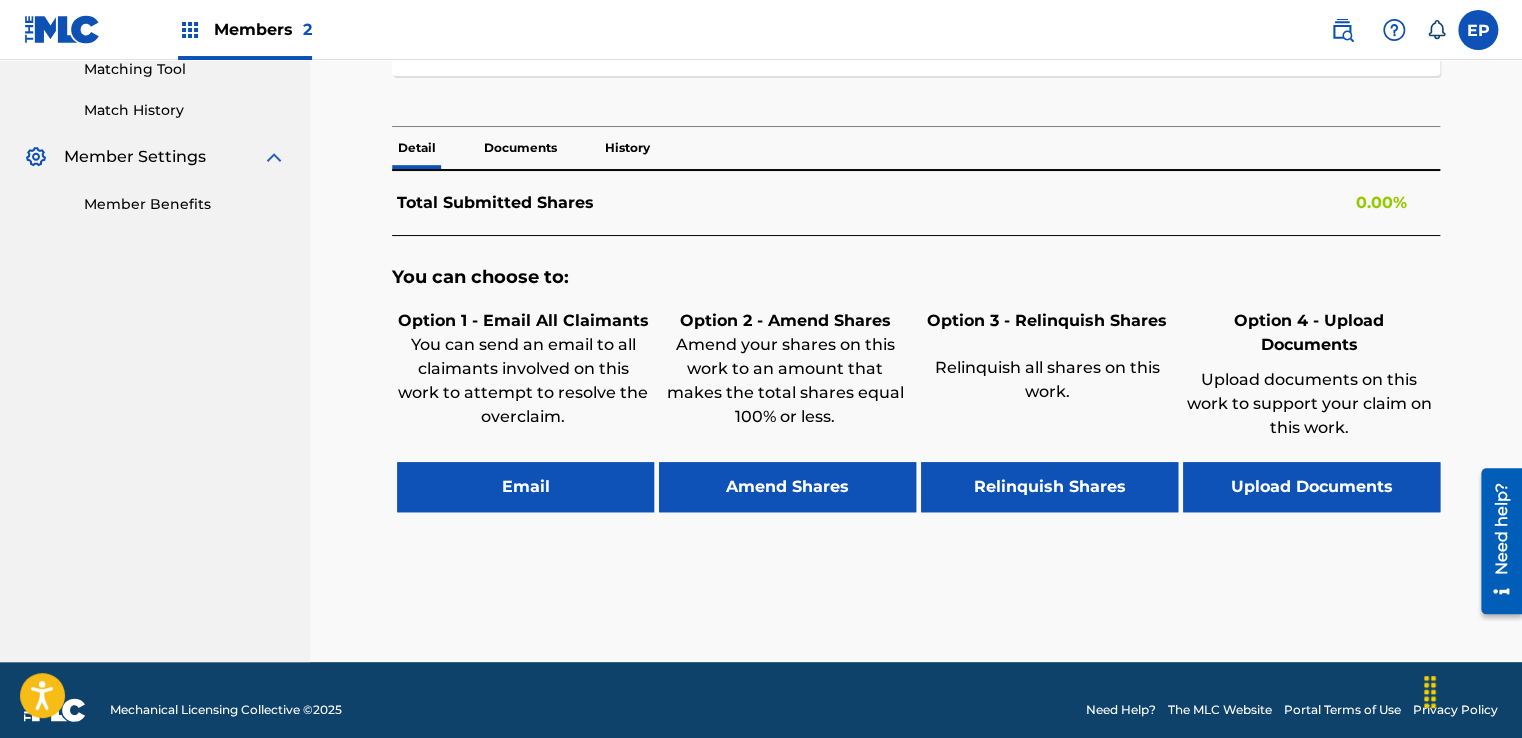 scroll, scrollTop: 0, scrollLeft: 0, axis: both 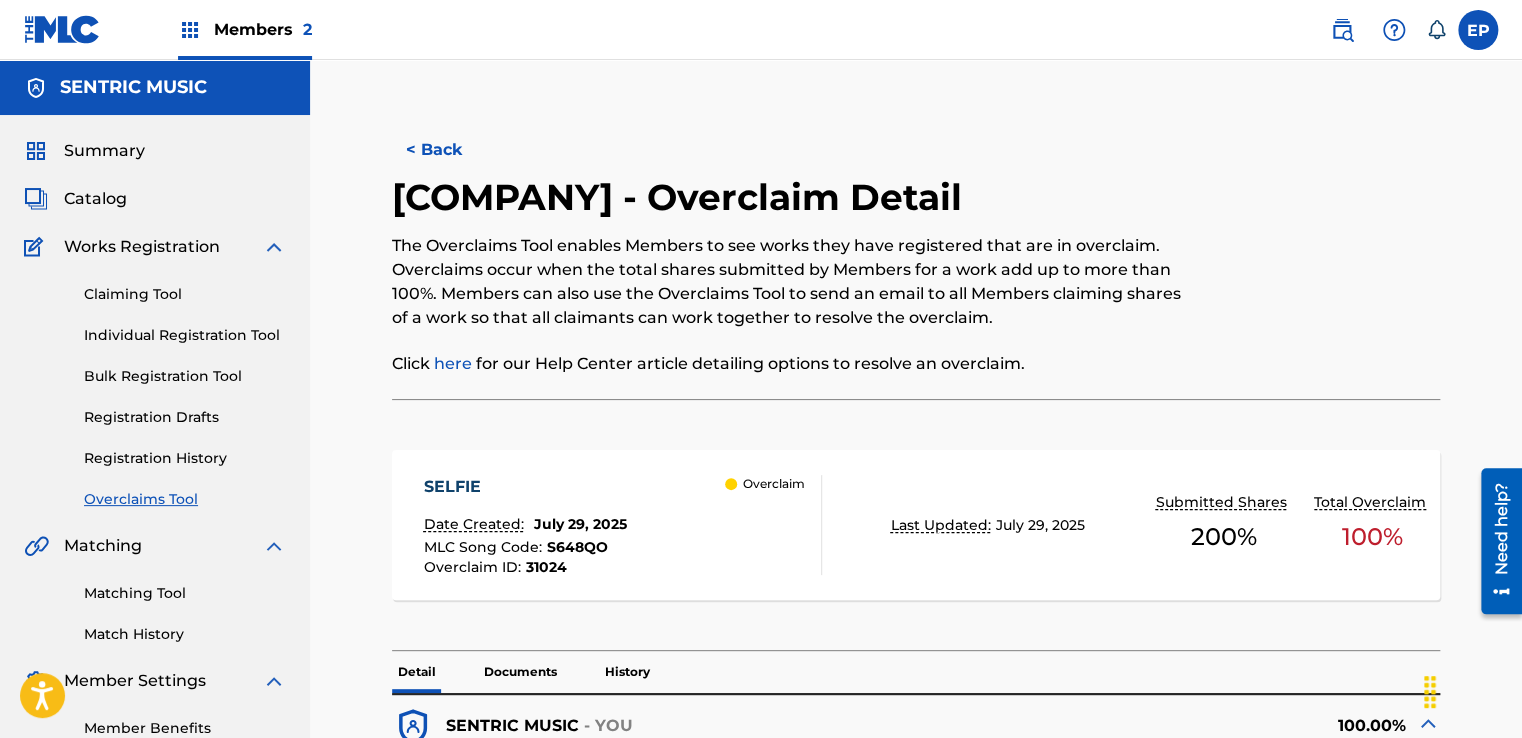 click on "< Back" at bounding box center [452, 150] 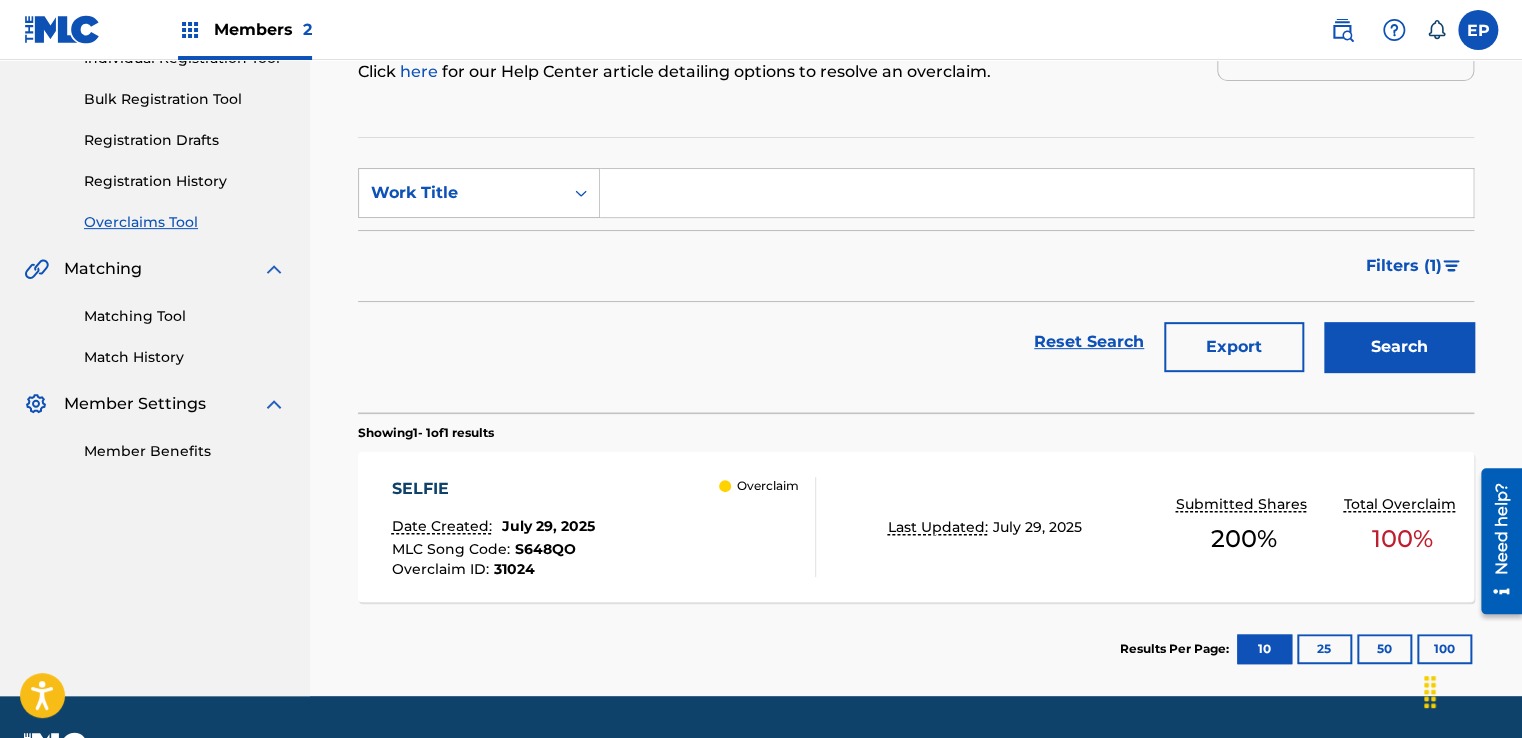scroll, scrollTop: 77, scrollLeft: 0, axis: vertical 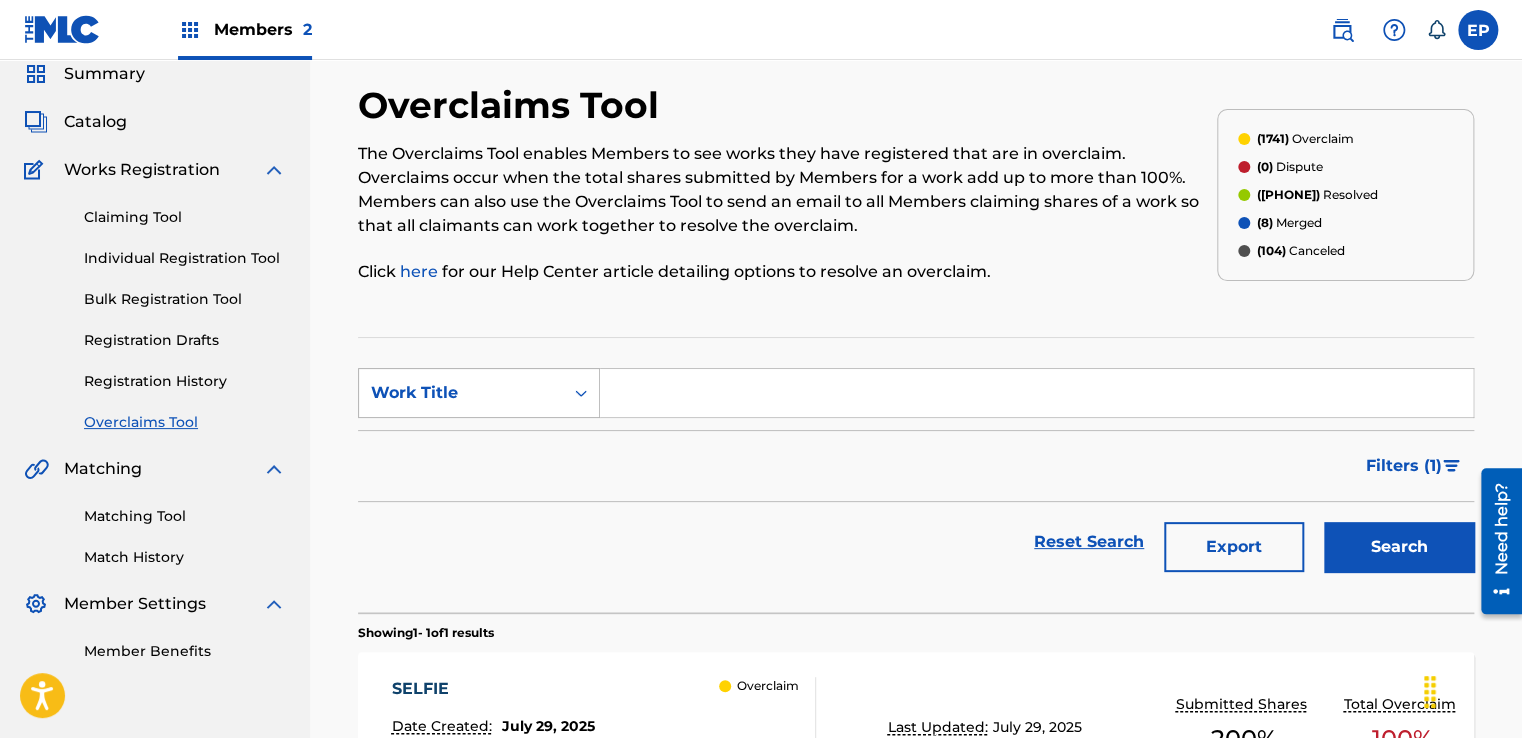 click on "Work Title" at bounding box center [461, 393] 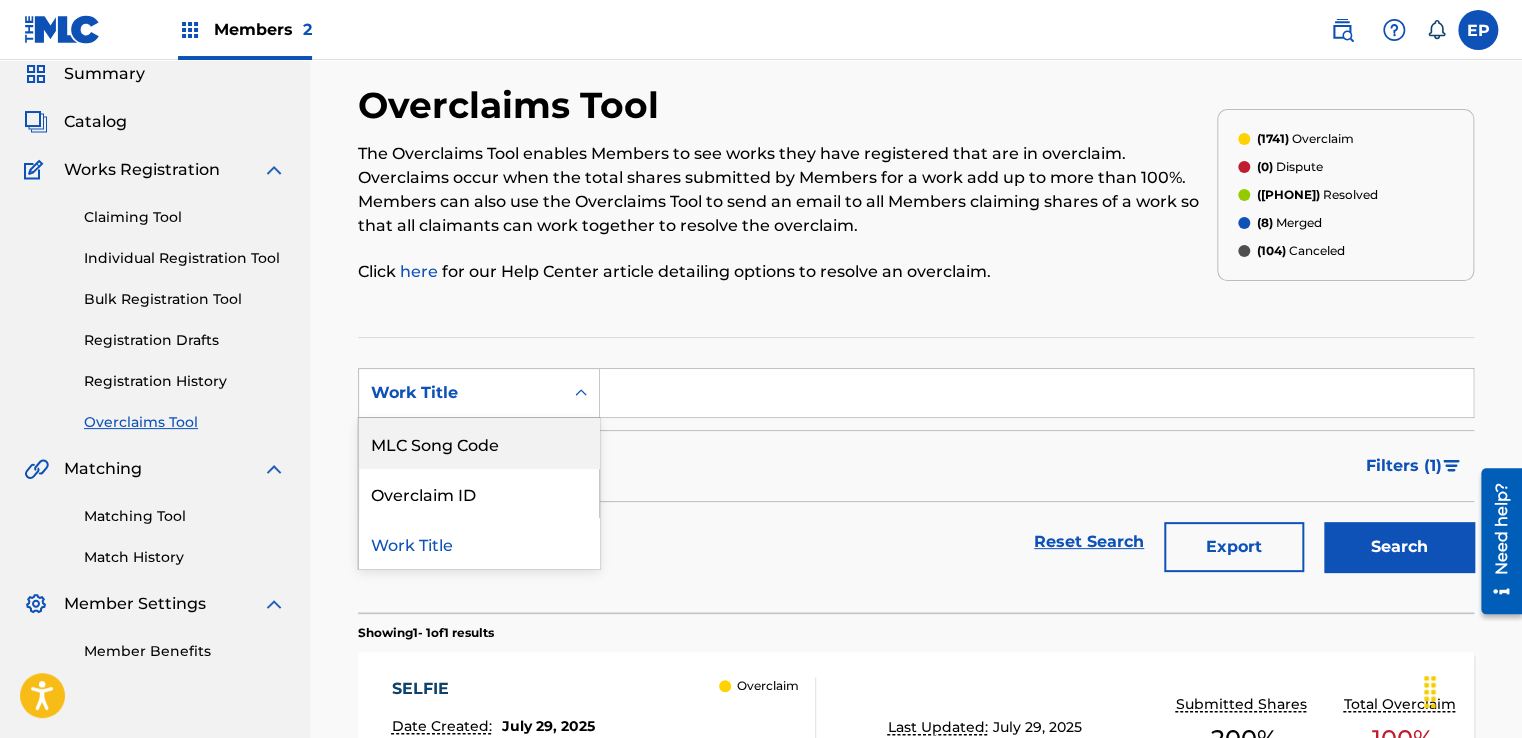 click on "MLC Song Code" at bounding box center (479, 443) 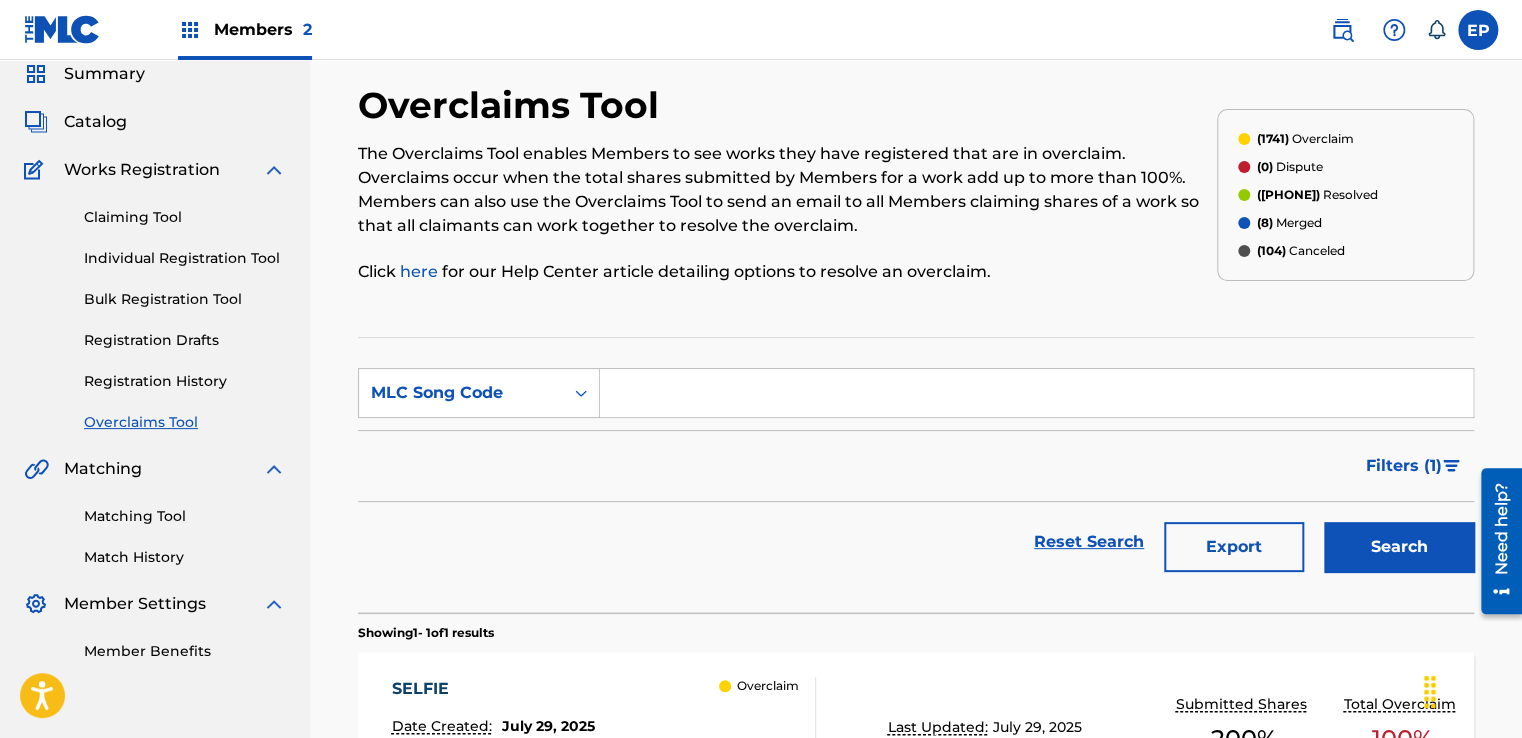 drag, startPoint x: 576, startPoint y: 422, endPoint x: 847, endPoint y: 378, distance: 274.5487 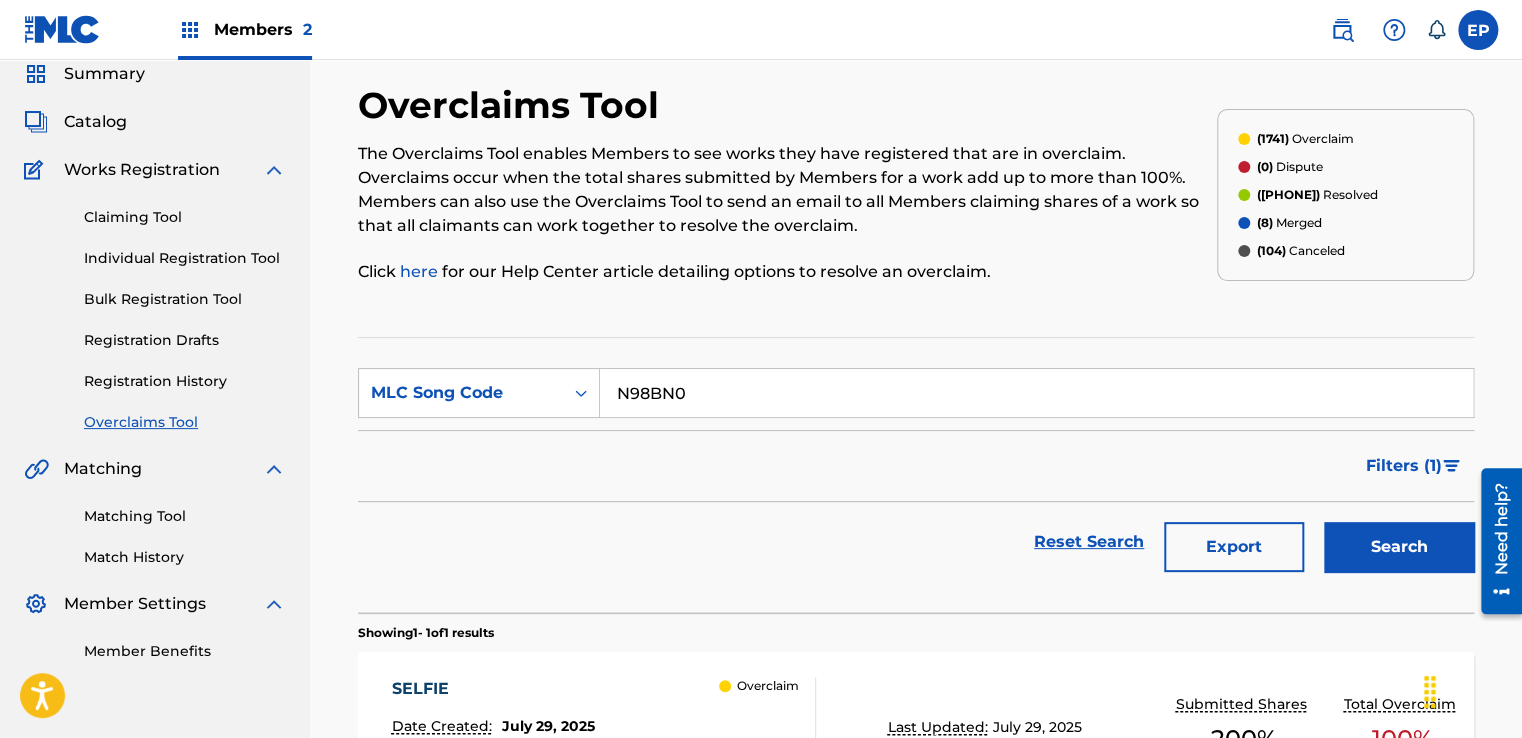 type on "N98BN0" 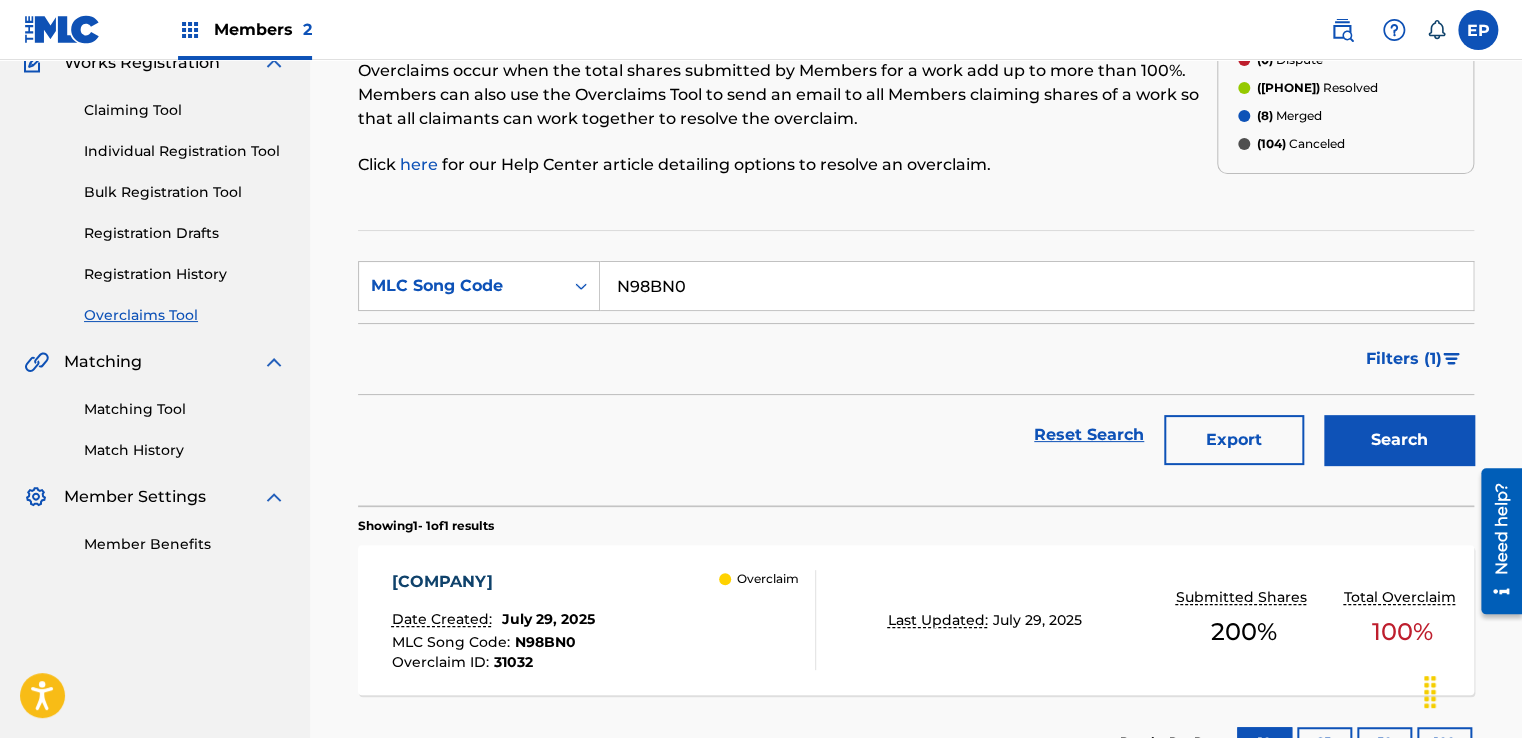 scroll, scrollTop: 329, scrollLeft: 0, axis: vertical 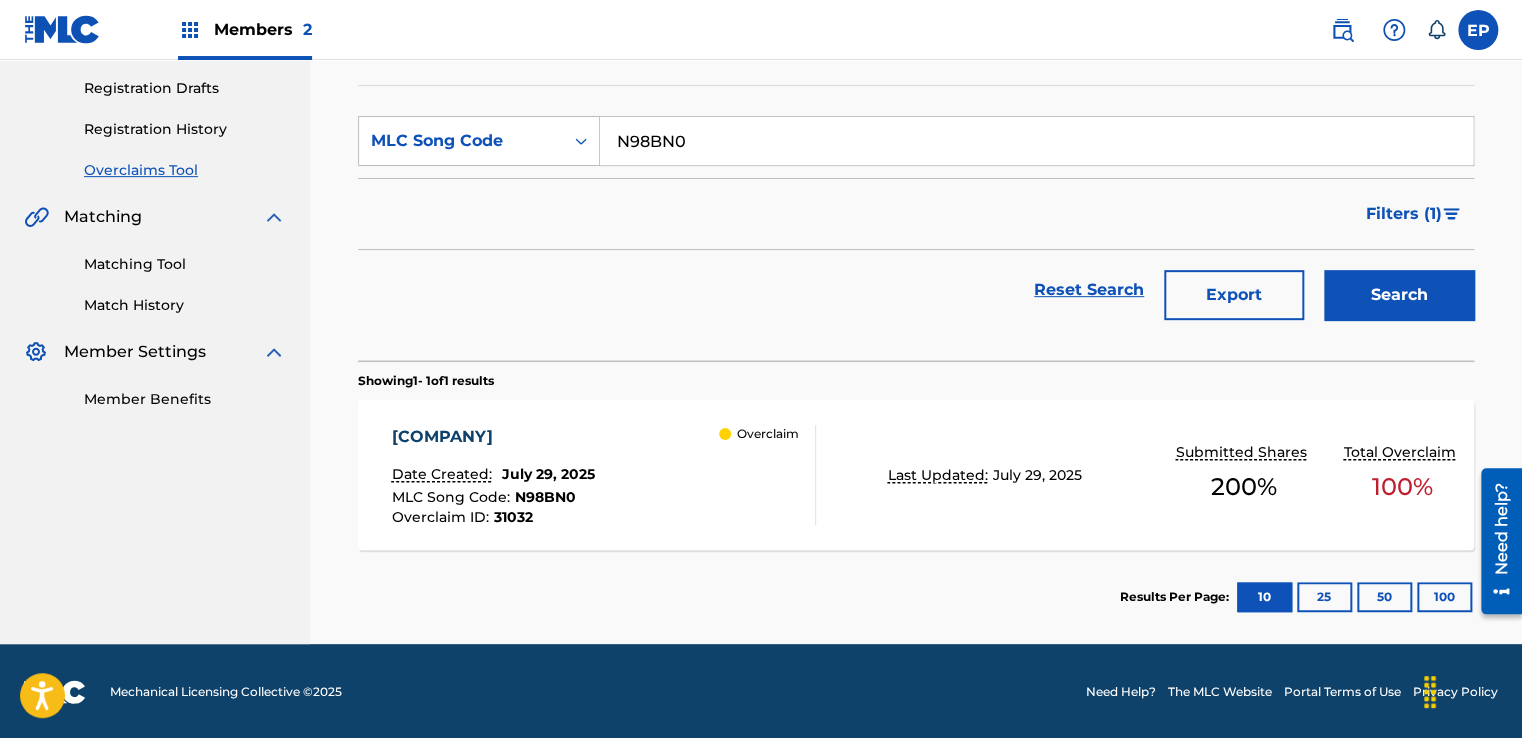 click on "NHA OKINKA PAMPA Date Created: [DATE] MLC Song Code : N98BN0 Overclaim ID : 31032   Overclaim" at bounding box center (603, 475) 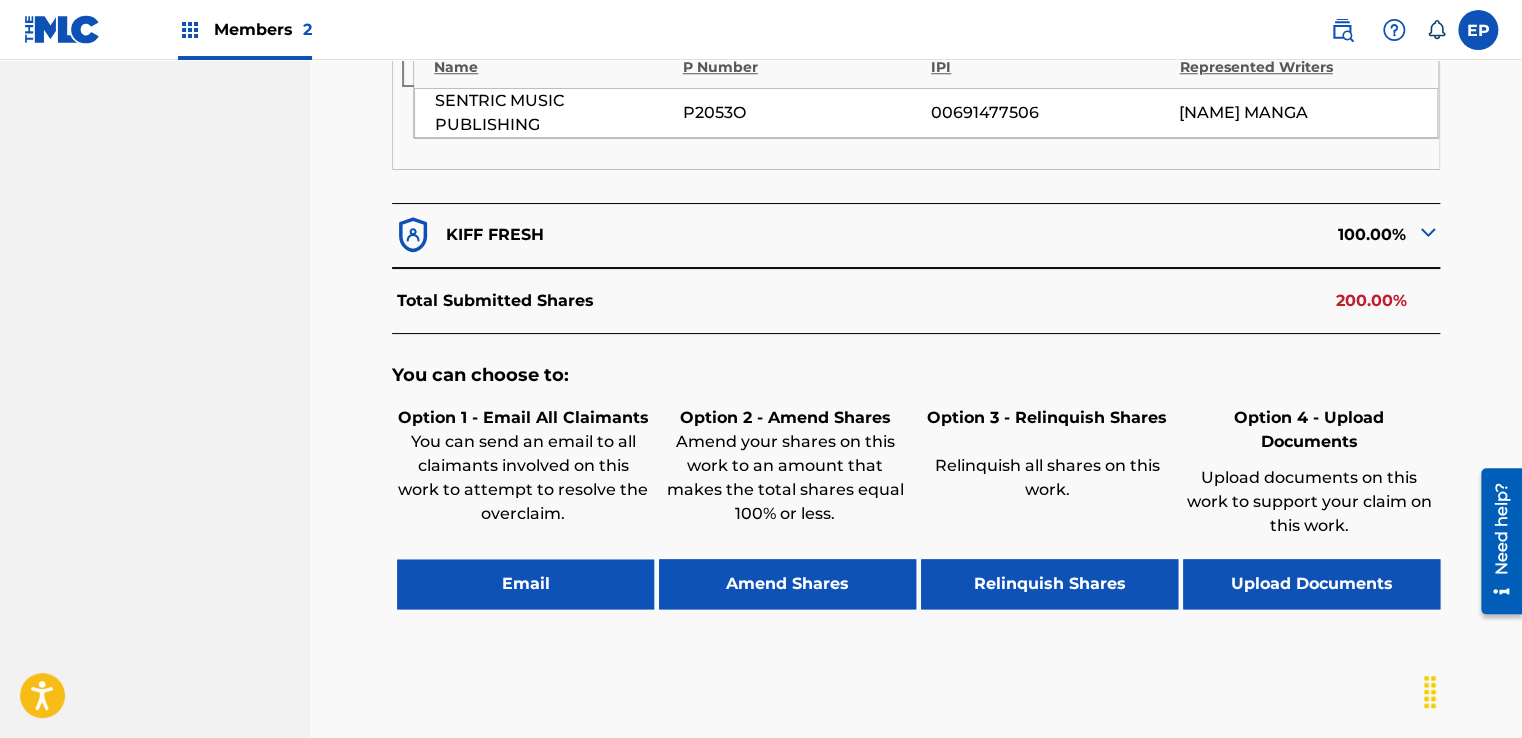 scroll, scrollTop: 943, scrollLeft: 0, axis: vertical 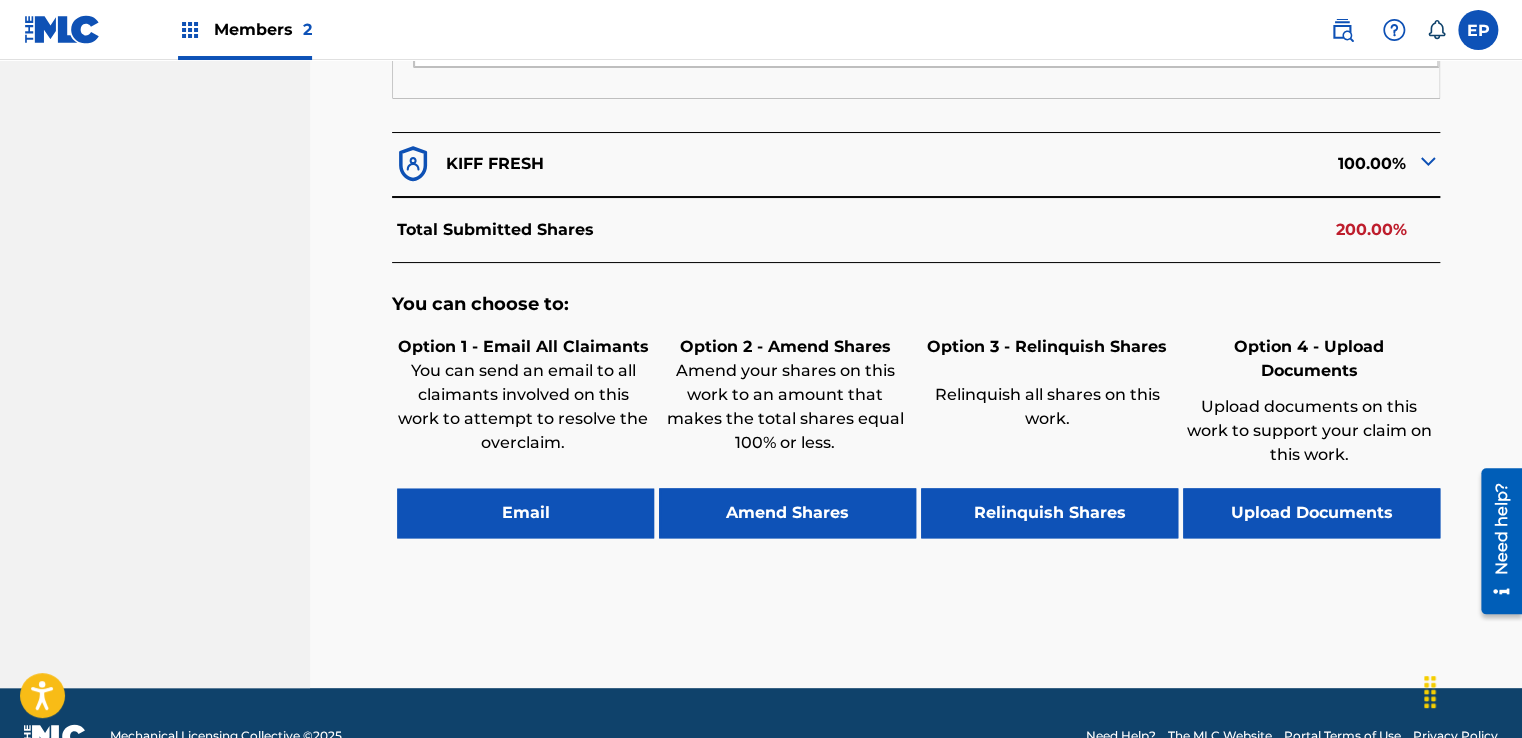 click on "Upload Documents" at bounding box center (1311, 513) 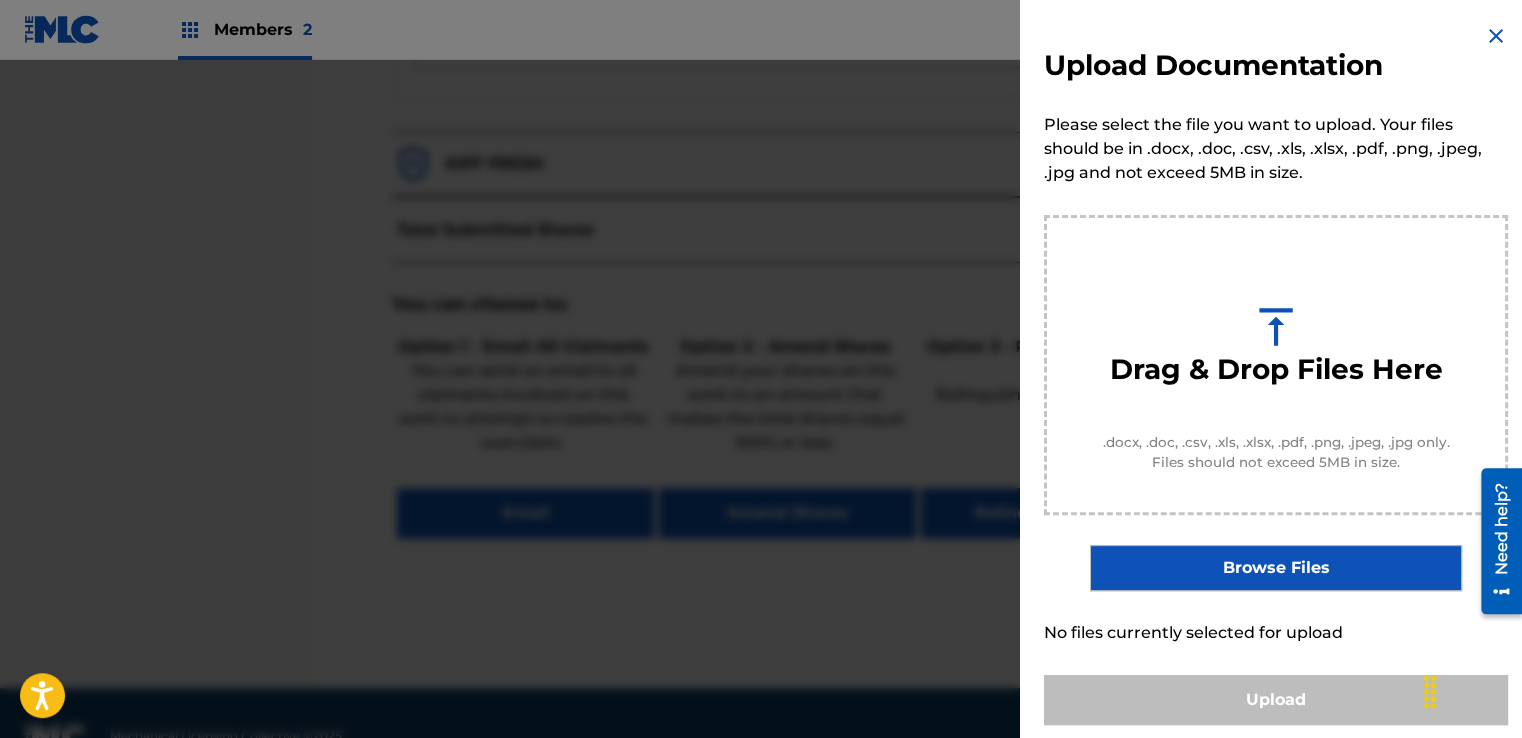 click on "Browse Files" at bounding box center [1275, 568] 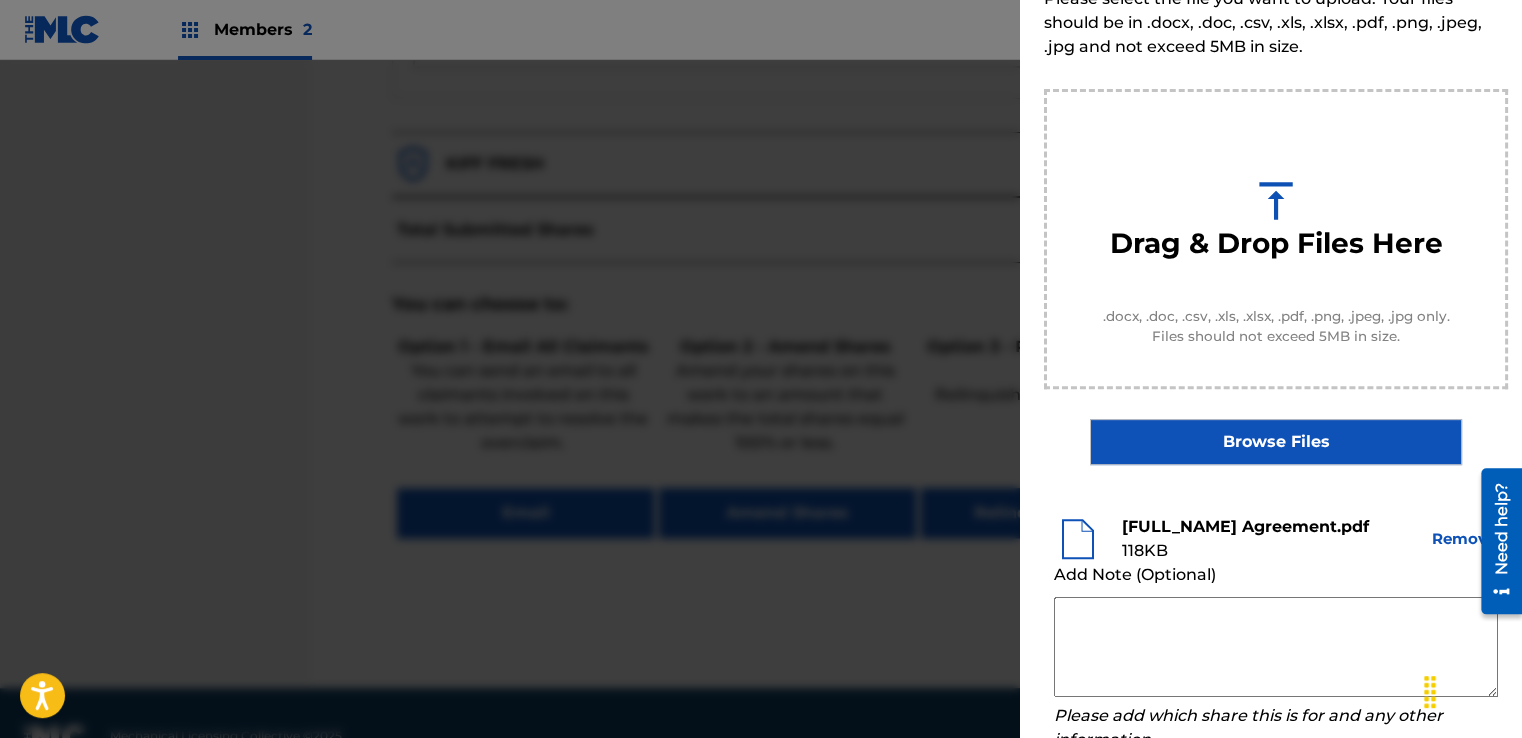 scroll, scrollTop: 263, scrollLeft: 0, axis: vertical 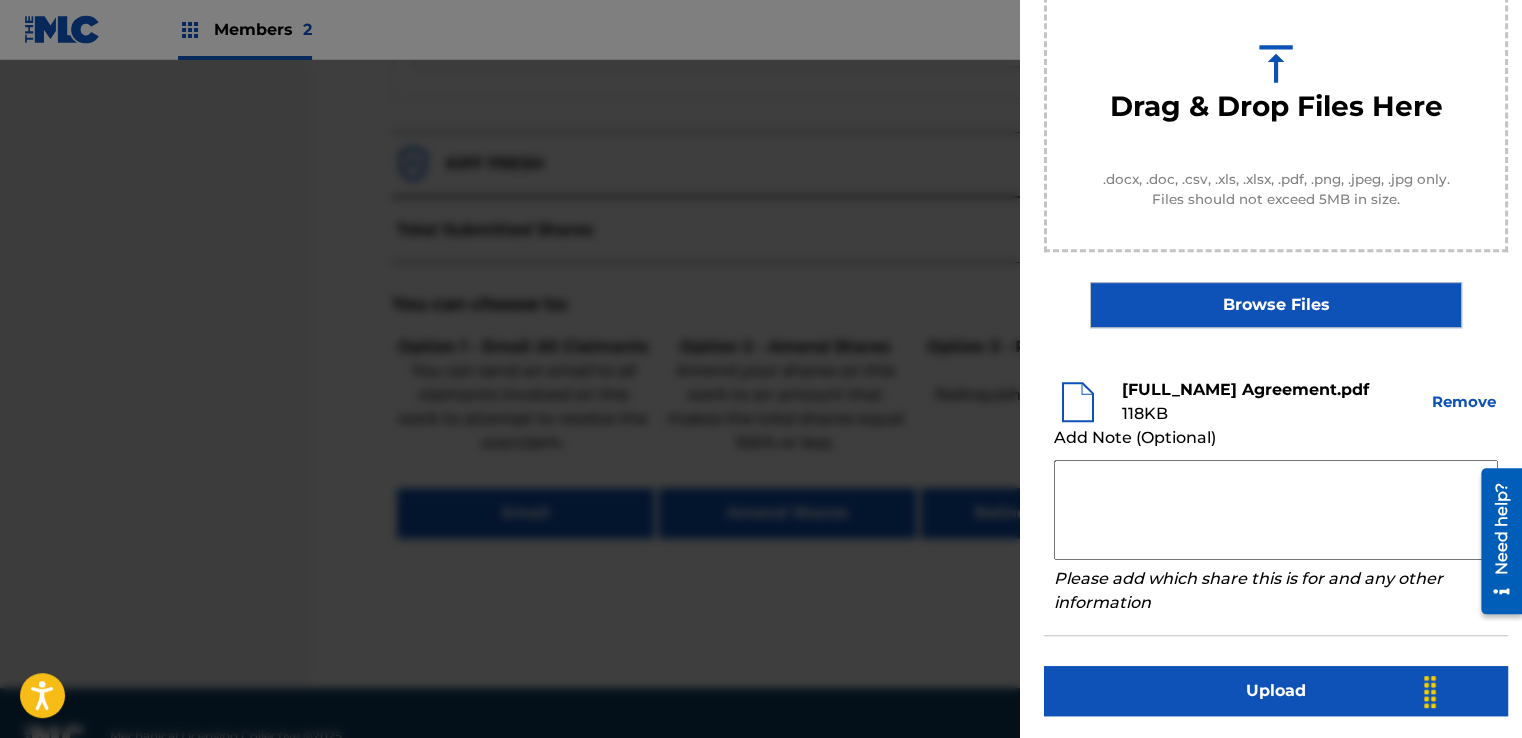 click at bounding box center (1276, 510) 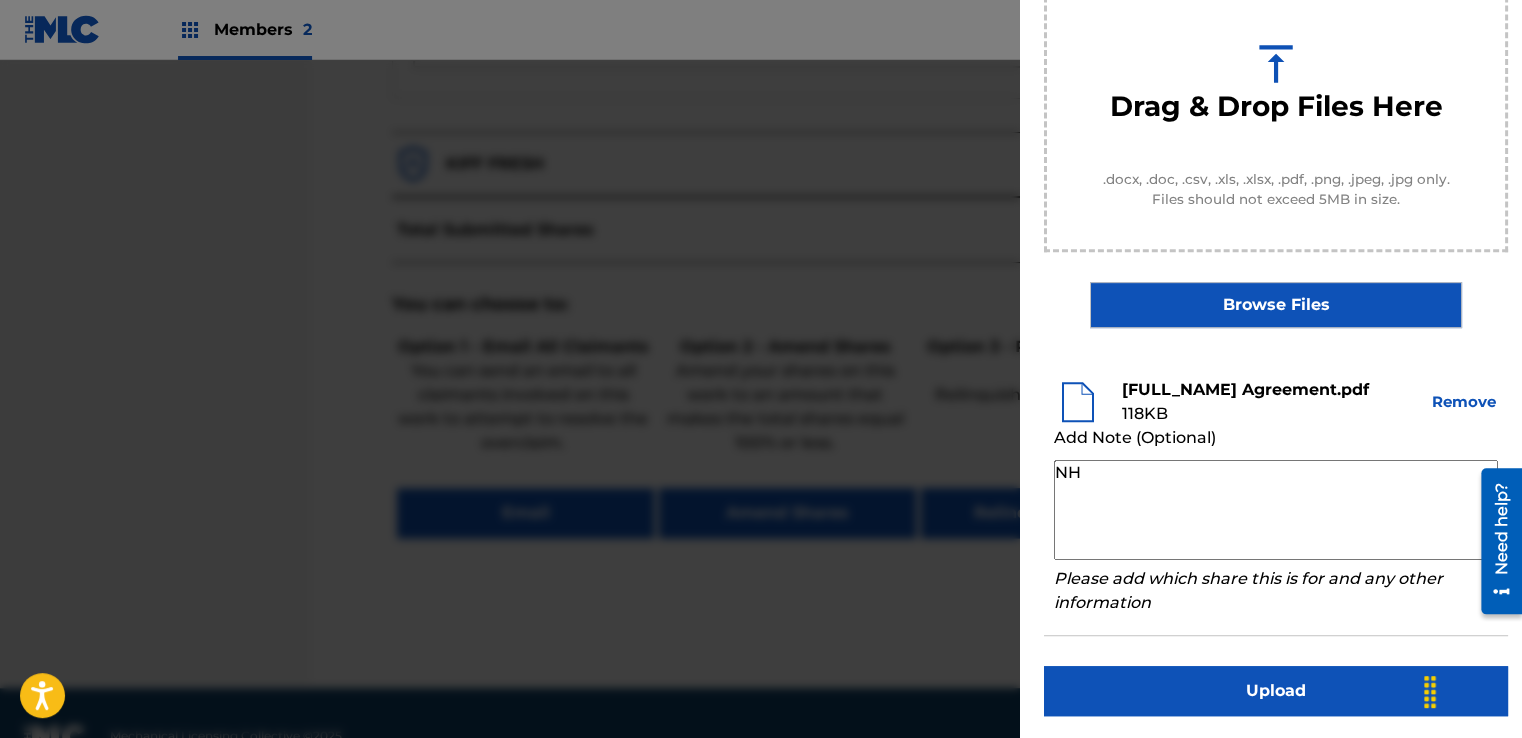 type on "N" 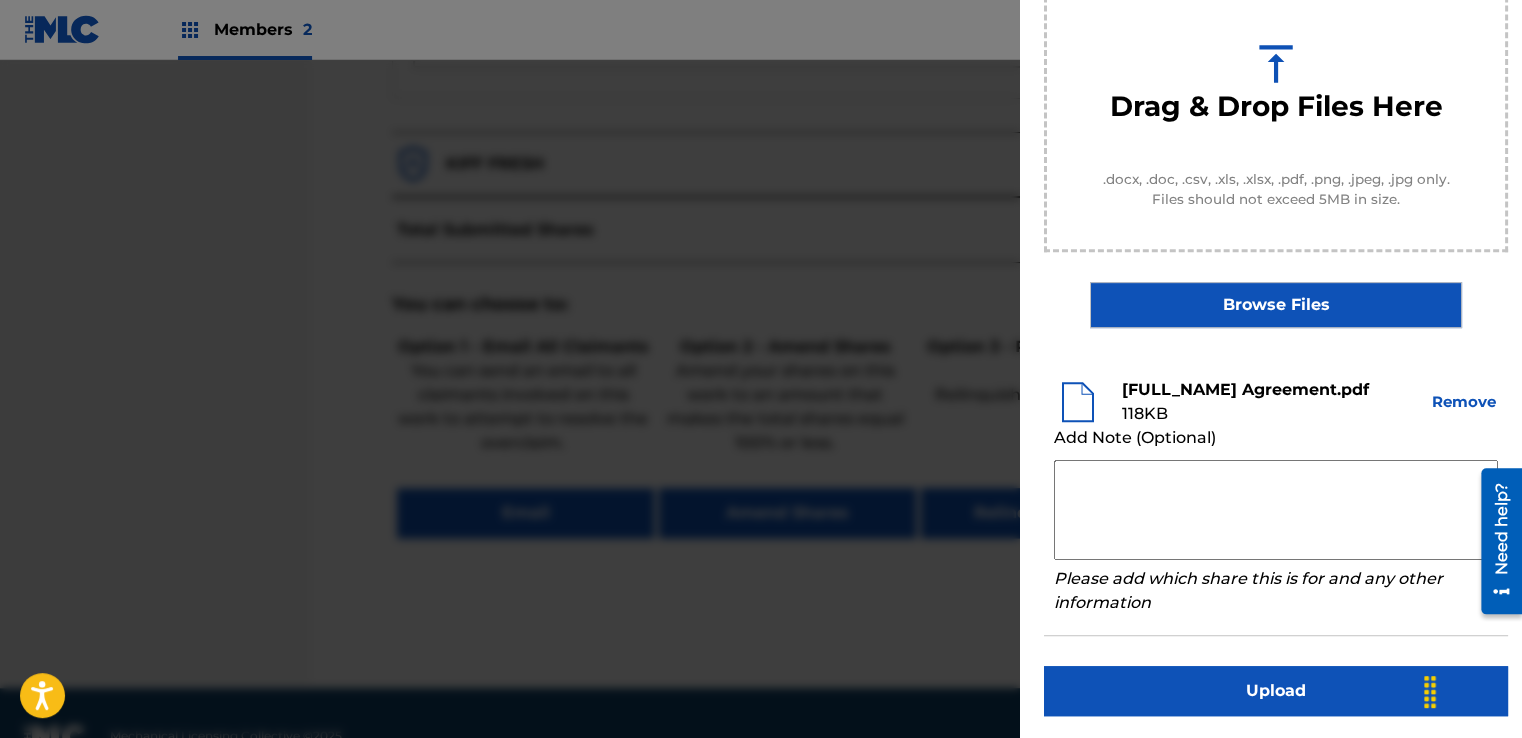 click at bounding box center (1276, 510) 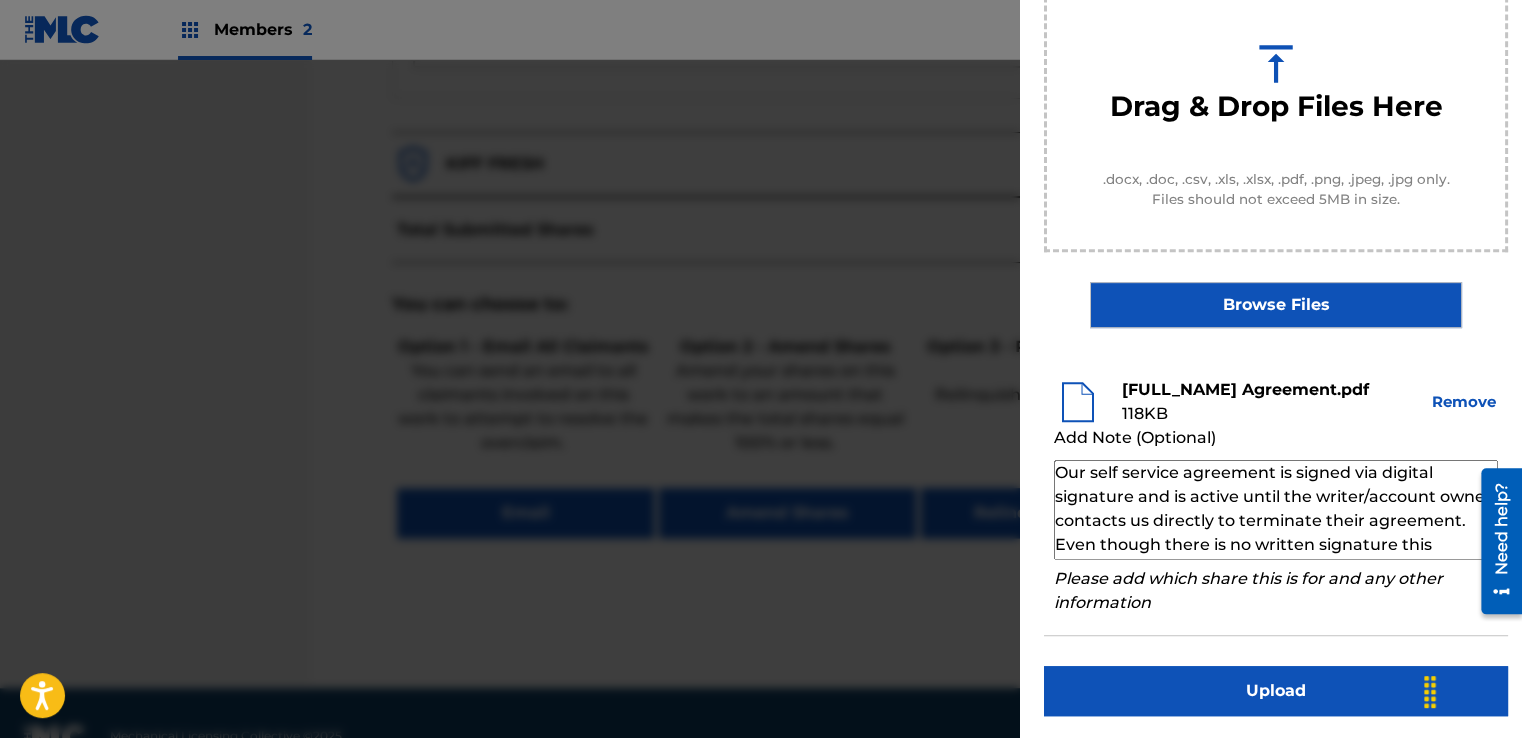 scroll, scrollTop: 68, scrollLeft: 0, axis: vertical 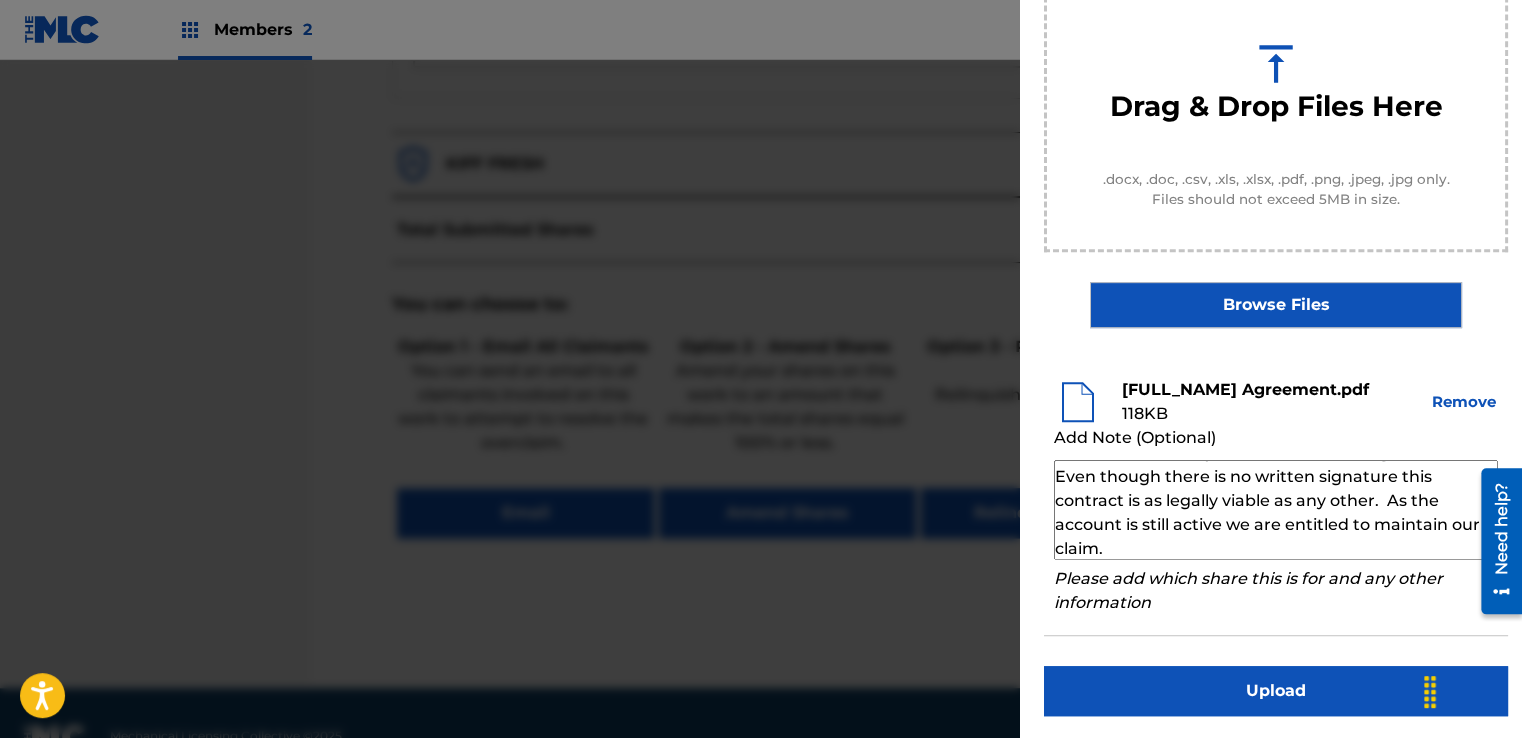 type on "Our self service agreement is signed via digital signature and is active until the writer/account owner contacts us directly to terminate their agreement. Even though there is no written signature this contract is as legally viable as any other.  As the account is still active we are entitled to maintain our claim." 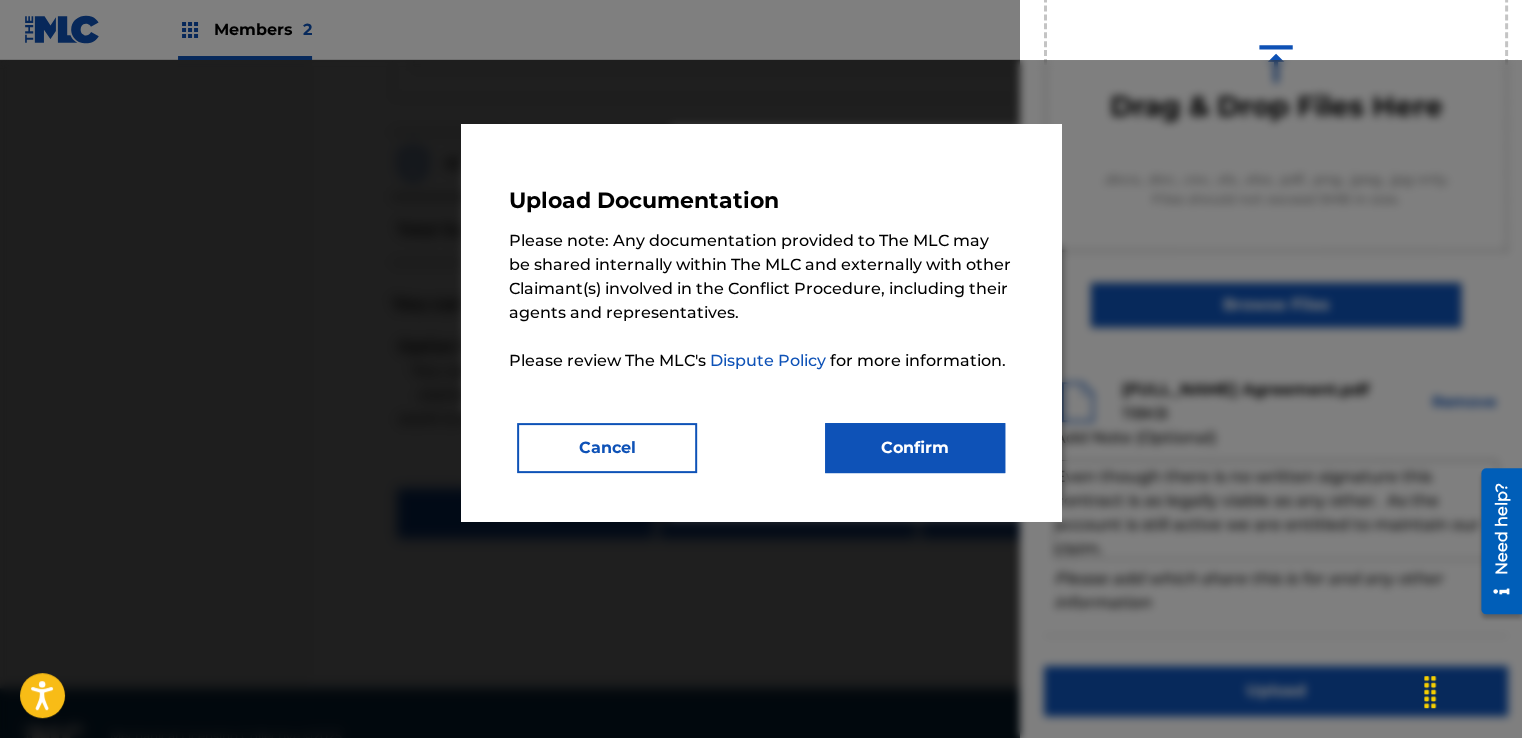 click on "Confirm" at bounding box center (915, 448) 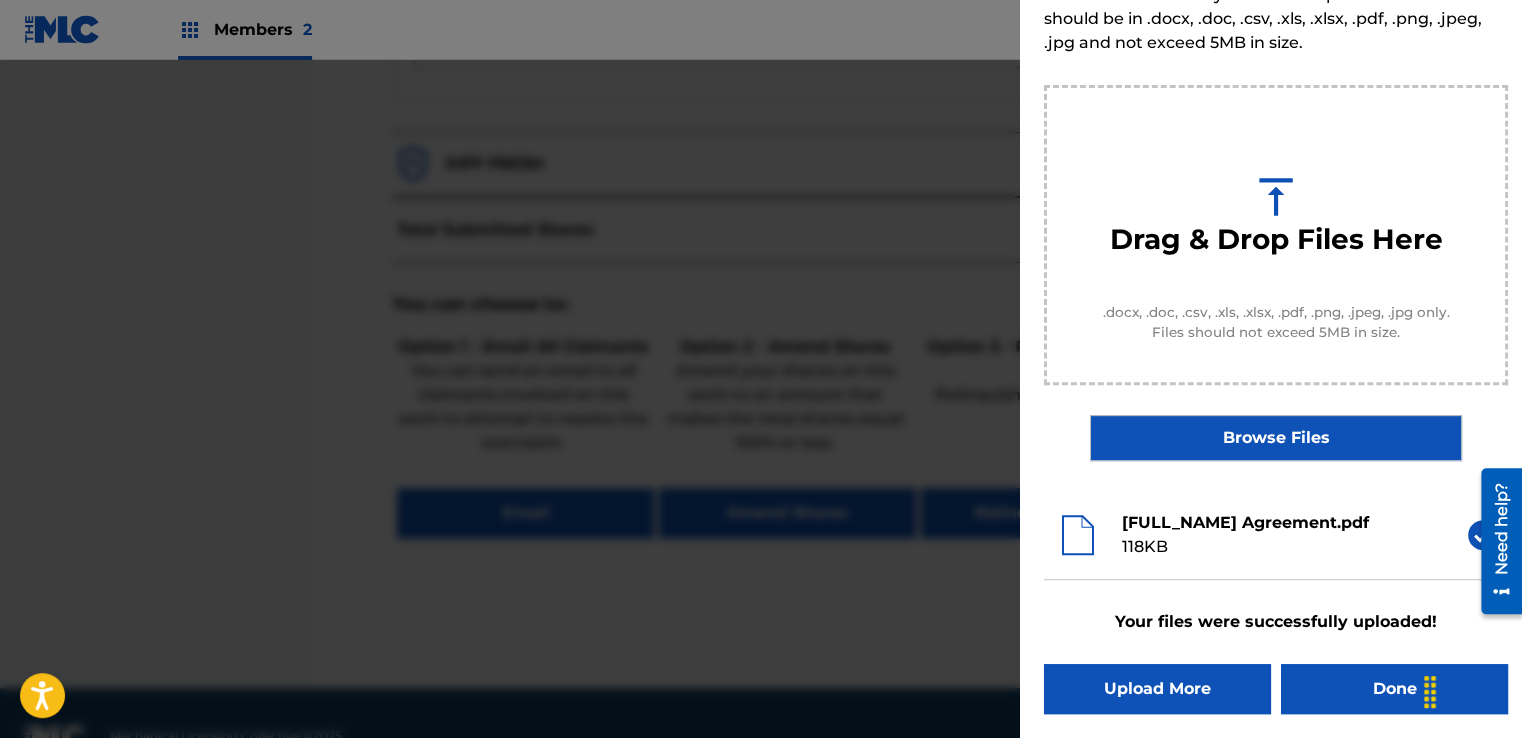 scroll, scrollTop: 128, scrollLeft: 0, axis: vertical 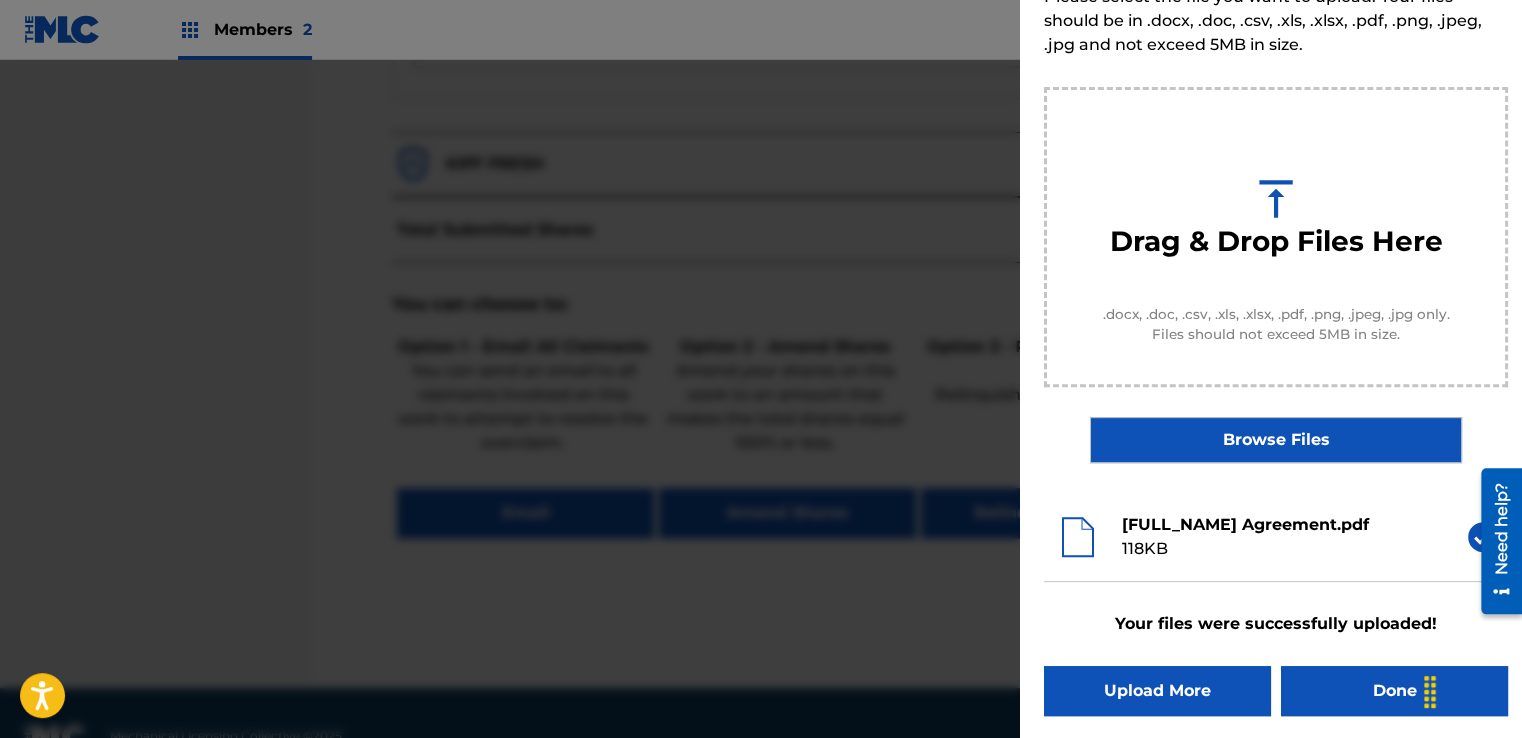 click on "Done" at bounding box center (1394, 691) 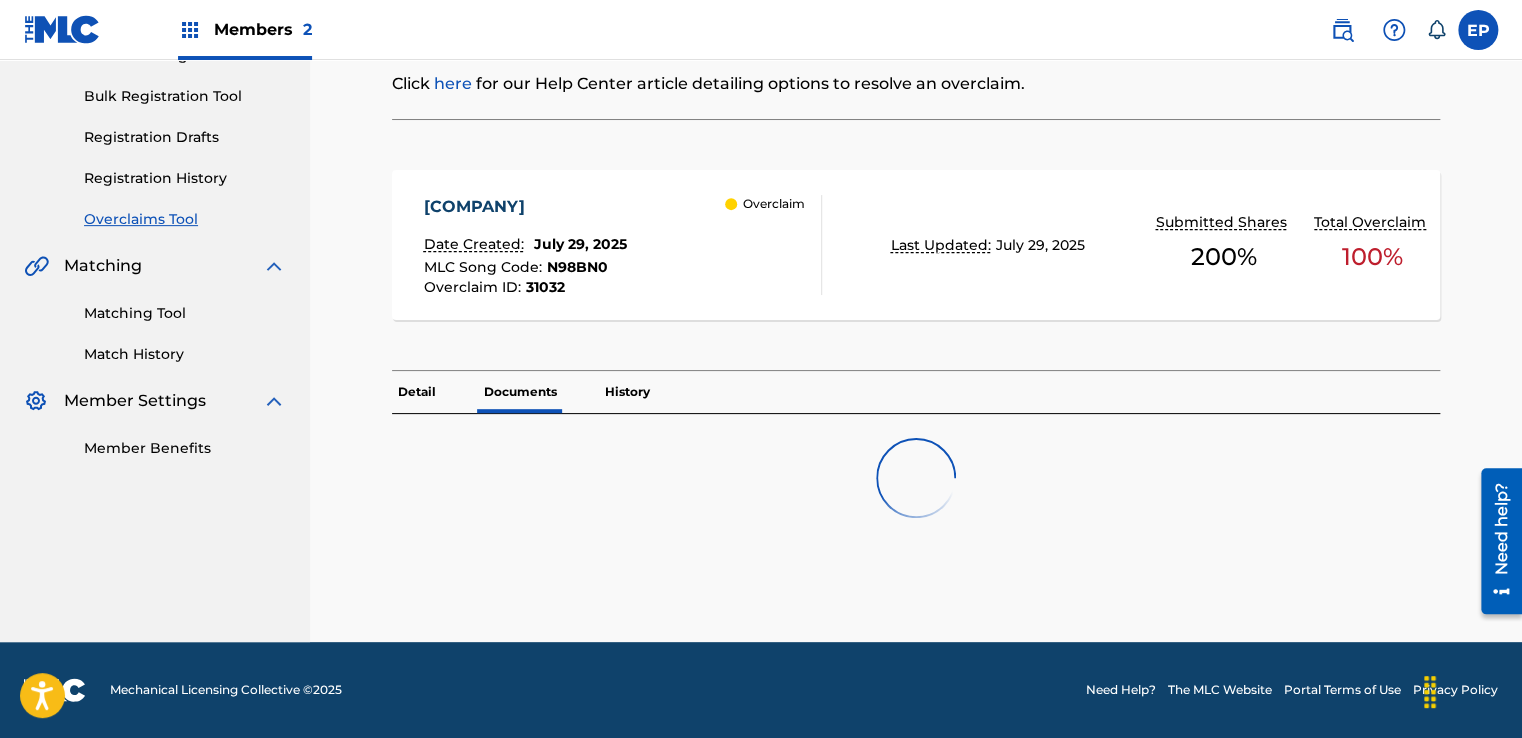 scroll, scrollTop: 0, scrollLeft: 0, axis: both 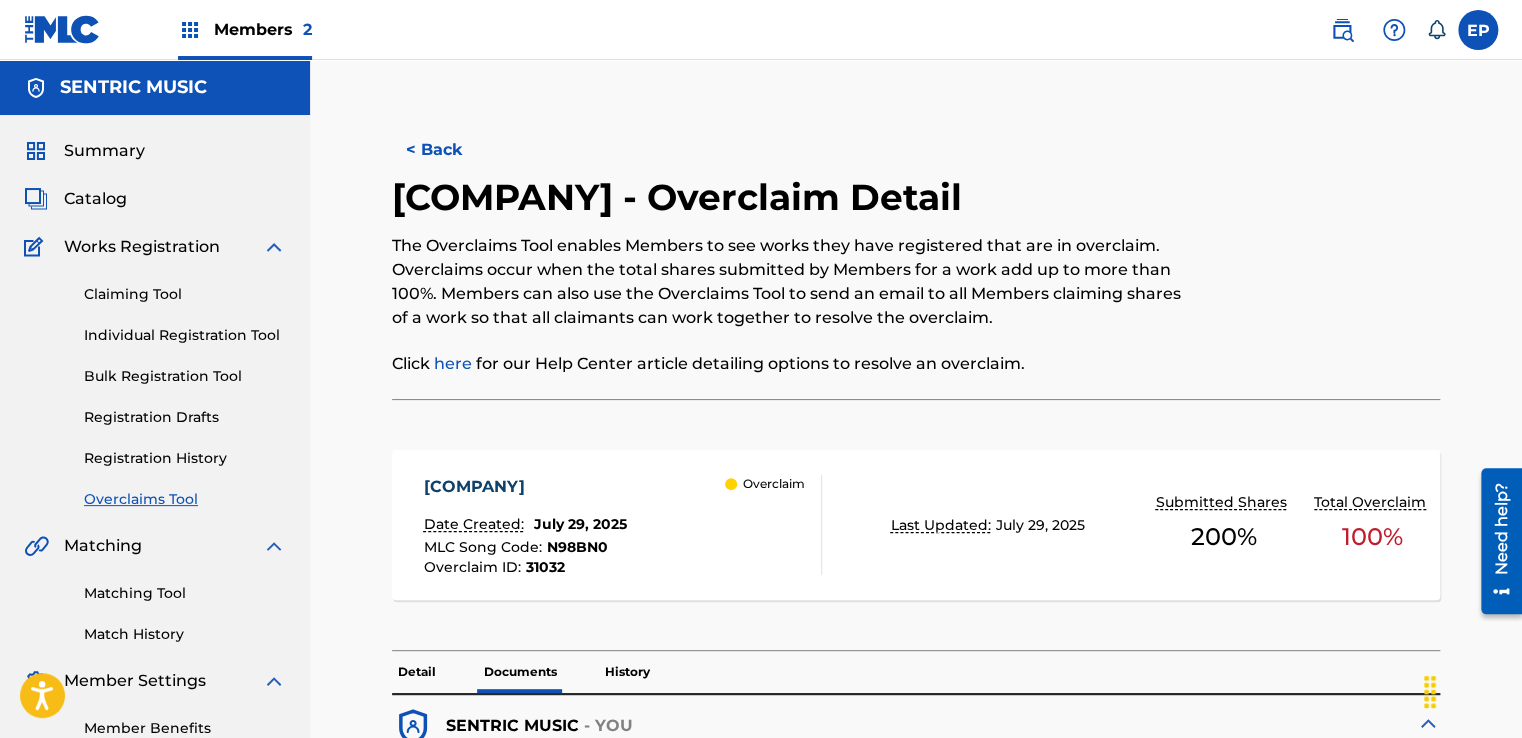click on "< Back" at bounding box center [452, 150] 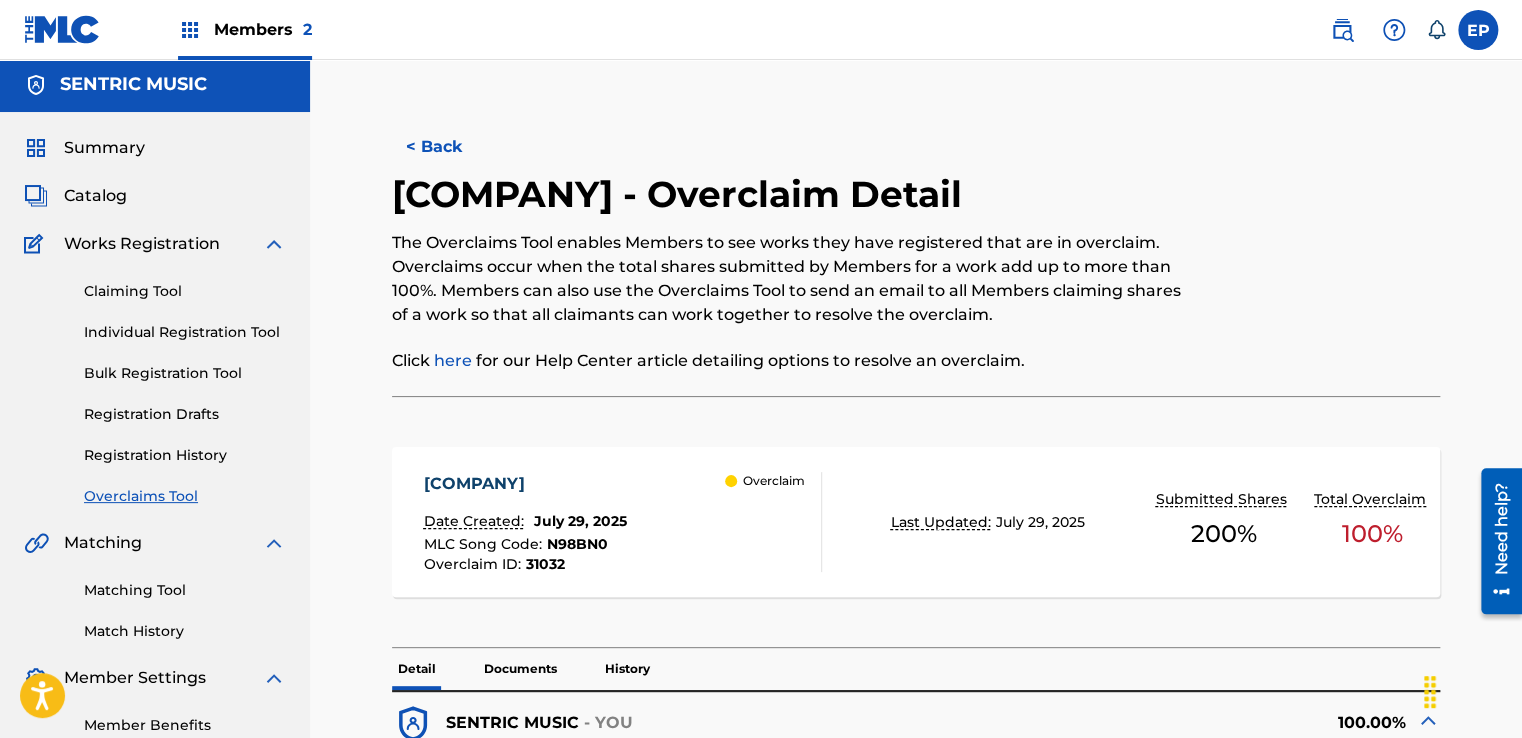 scroll, scrollTop: 0, scrollLeft: 0, axis: both 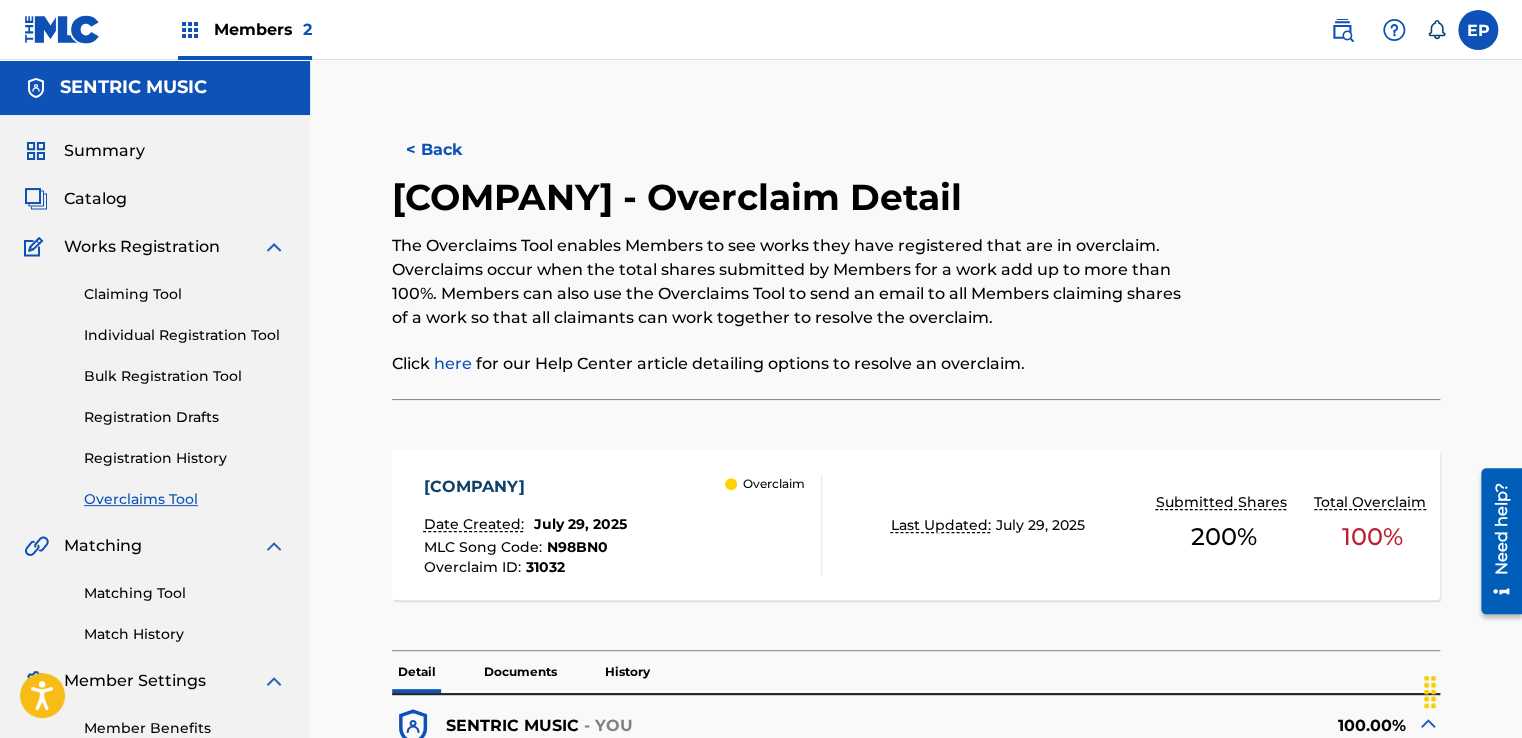 click on "< Back" at bounding box center (452, 150) 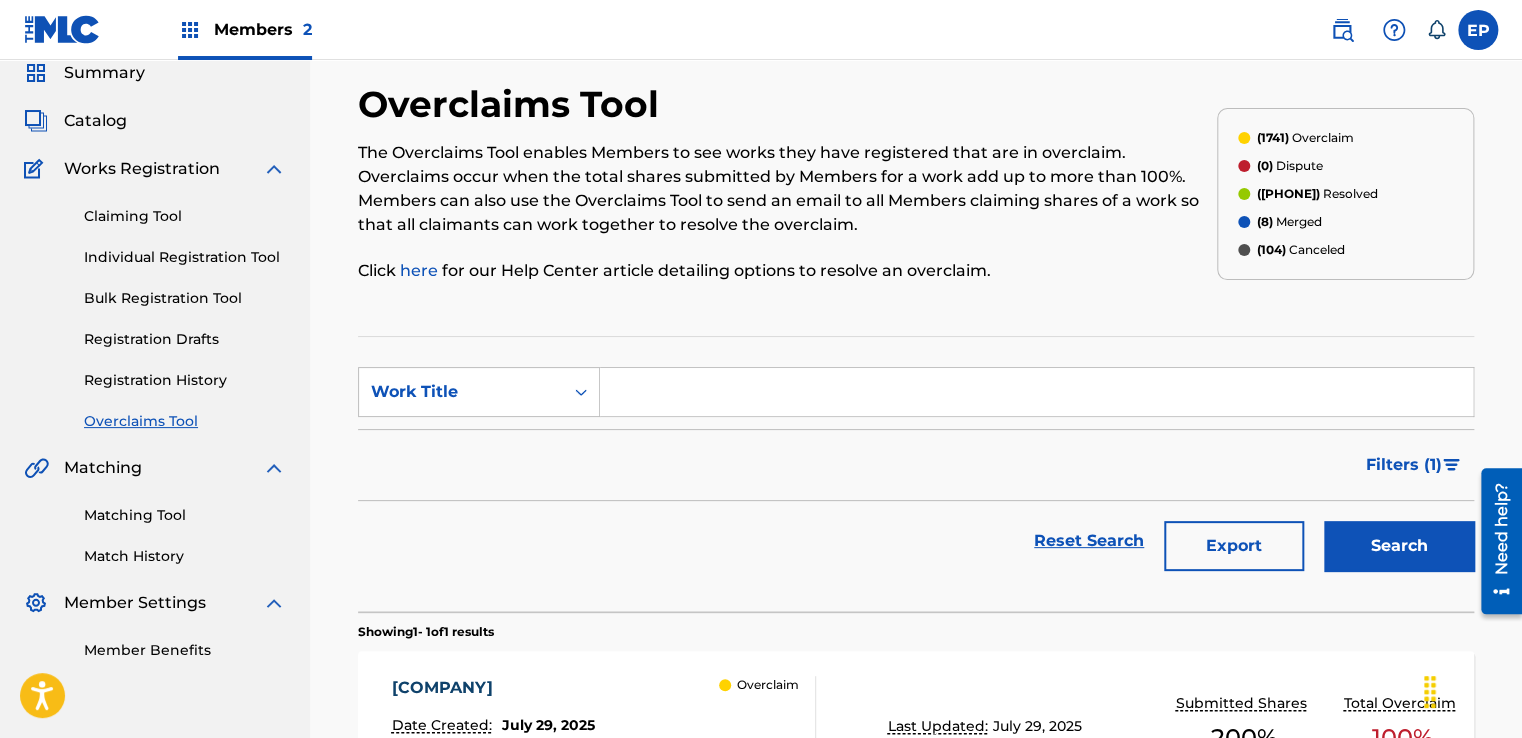 scroll, scrollTop: 0, scrollLeft: 0, axis: both 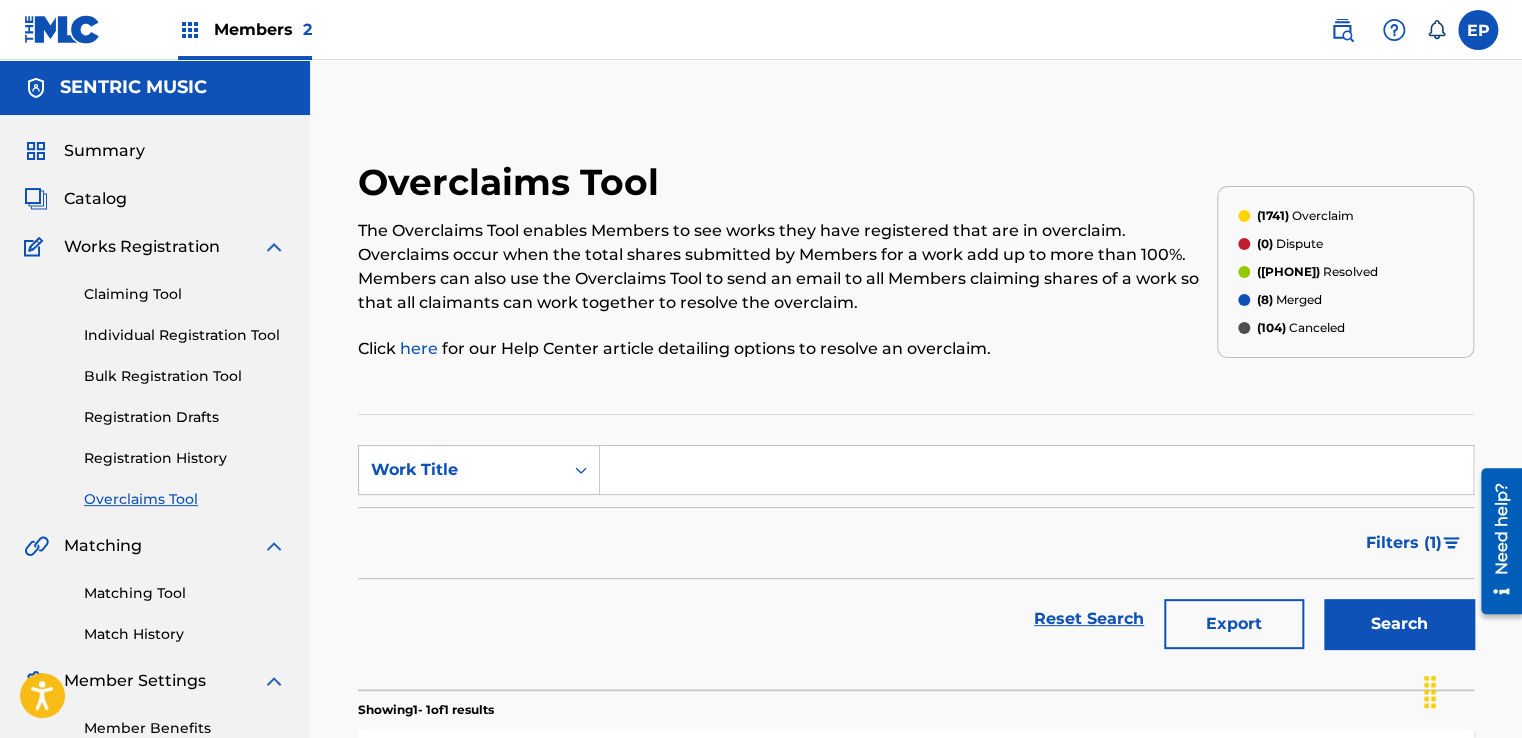 click at bounding box center [1036, 470] 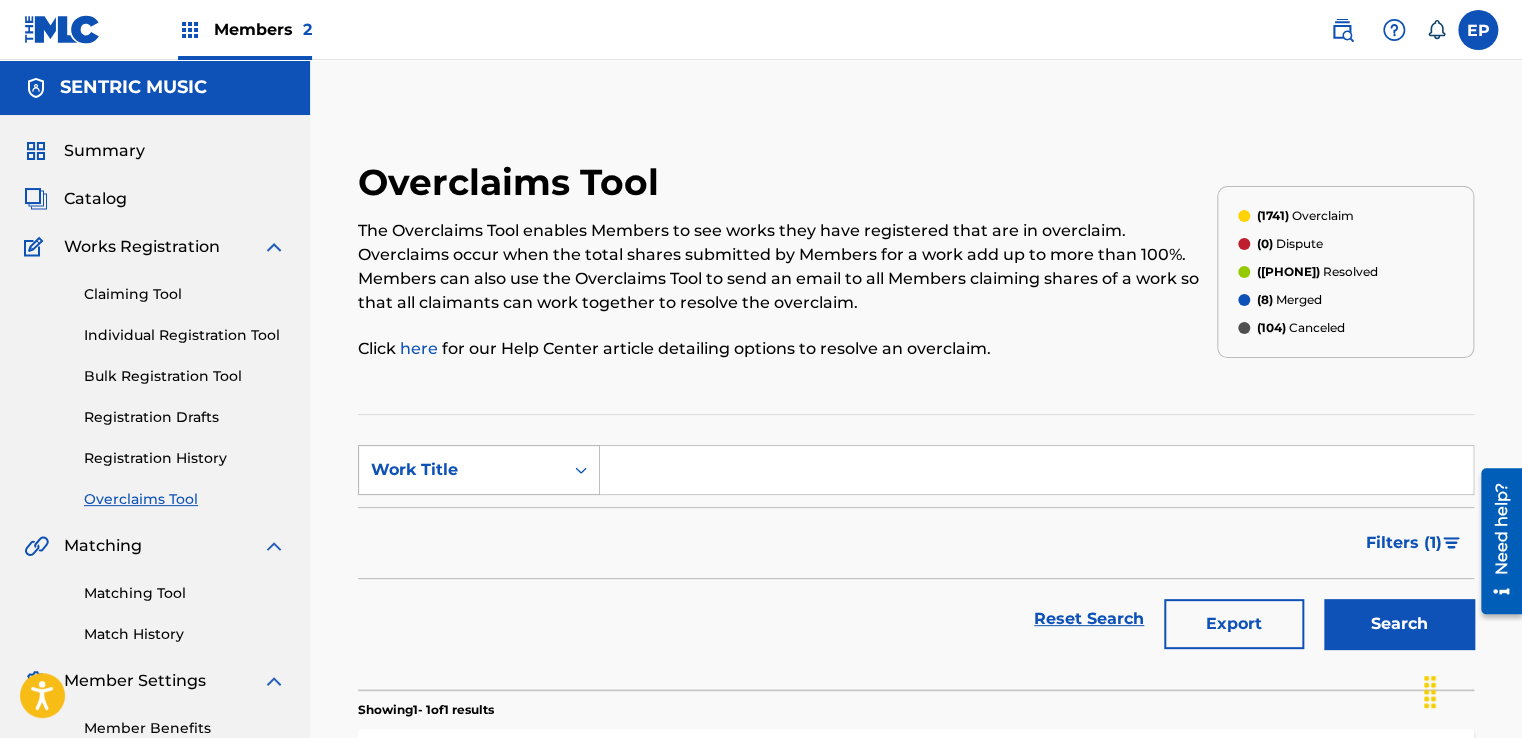 click 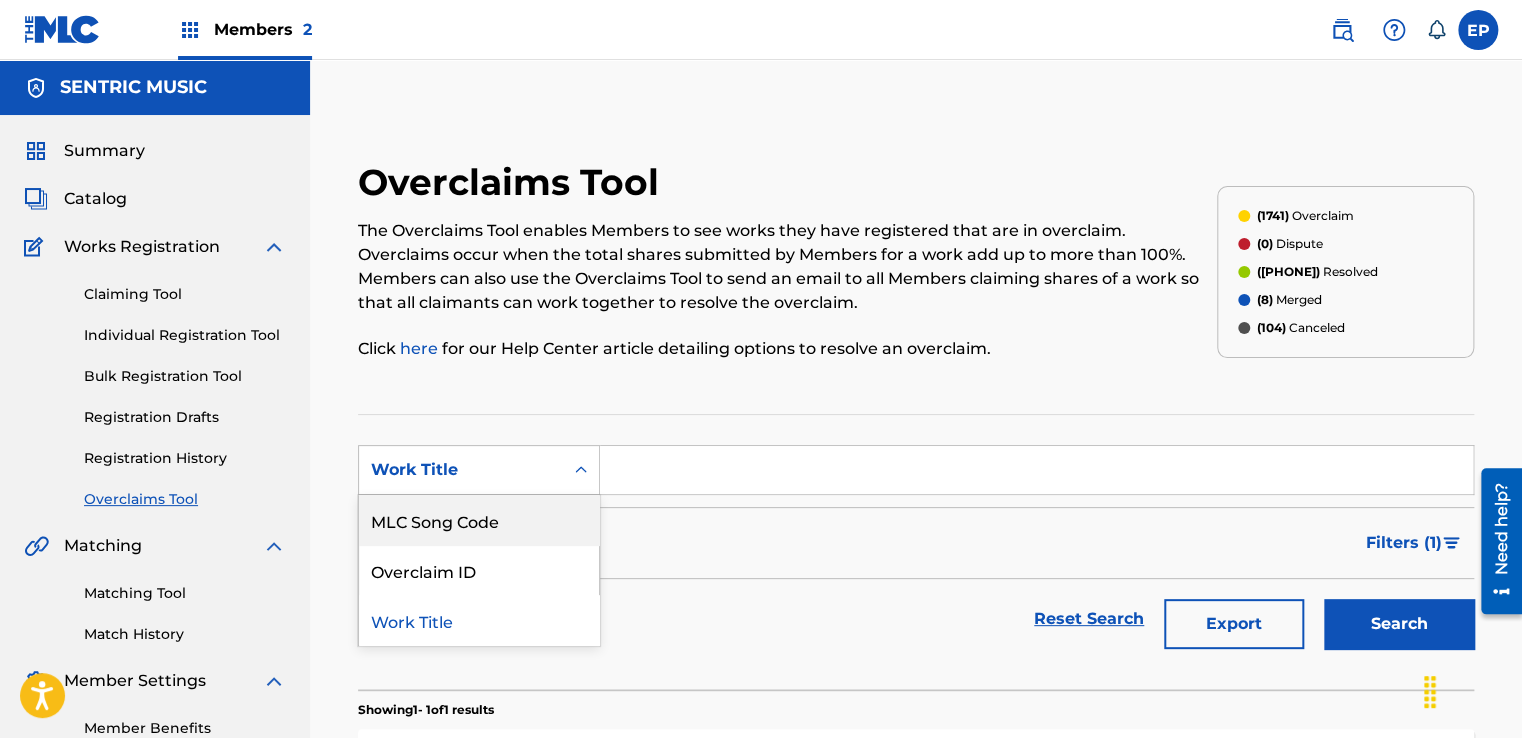 click on "MLC Song Code" at bounding box center (479, 520) 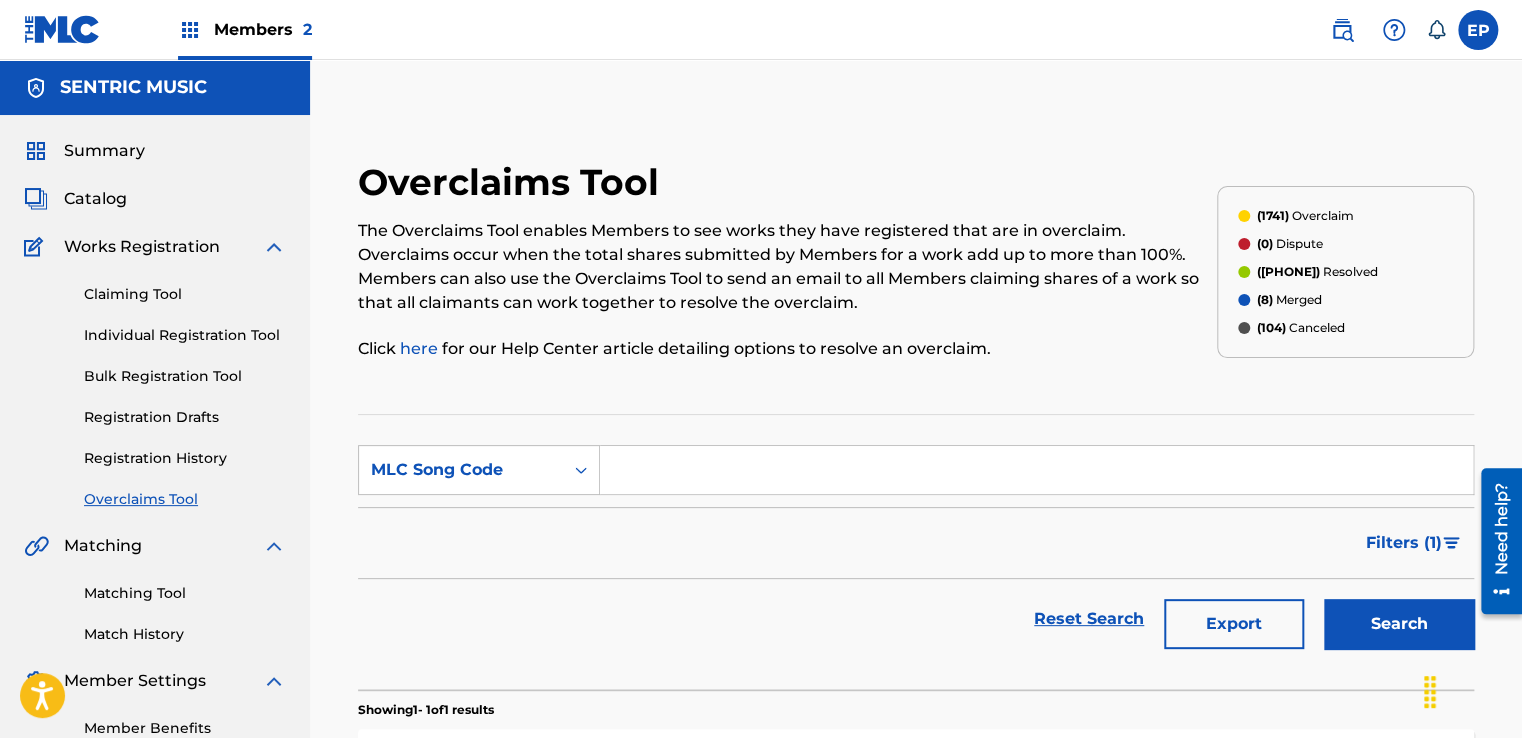 click at bounding box center [1036, 470] 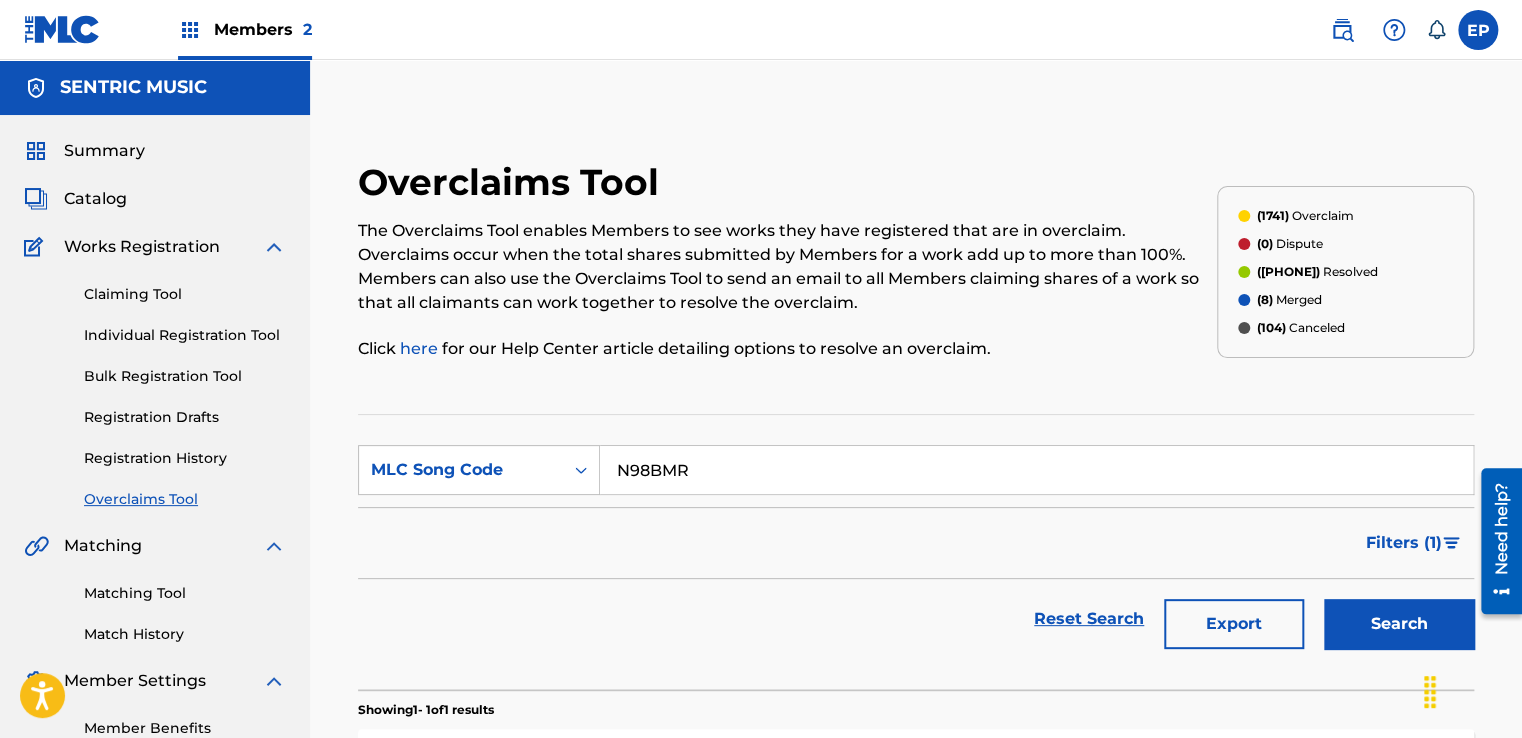 type on "N98BMR" 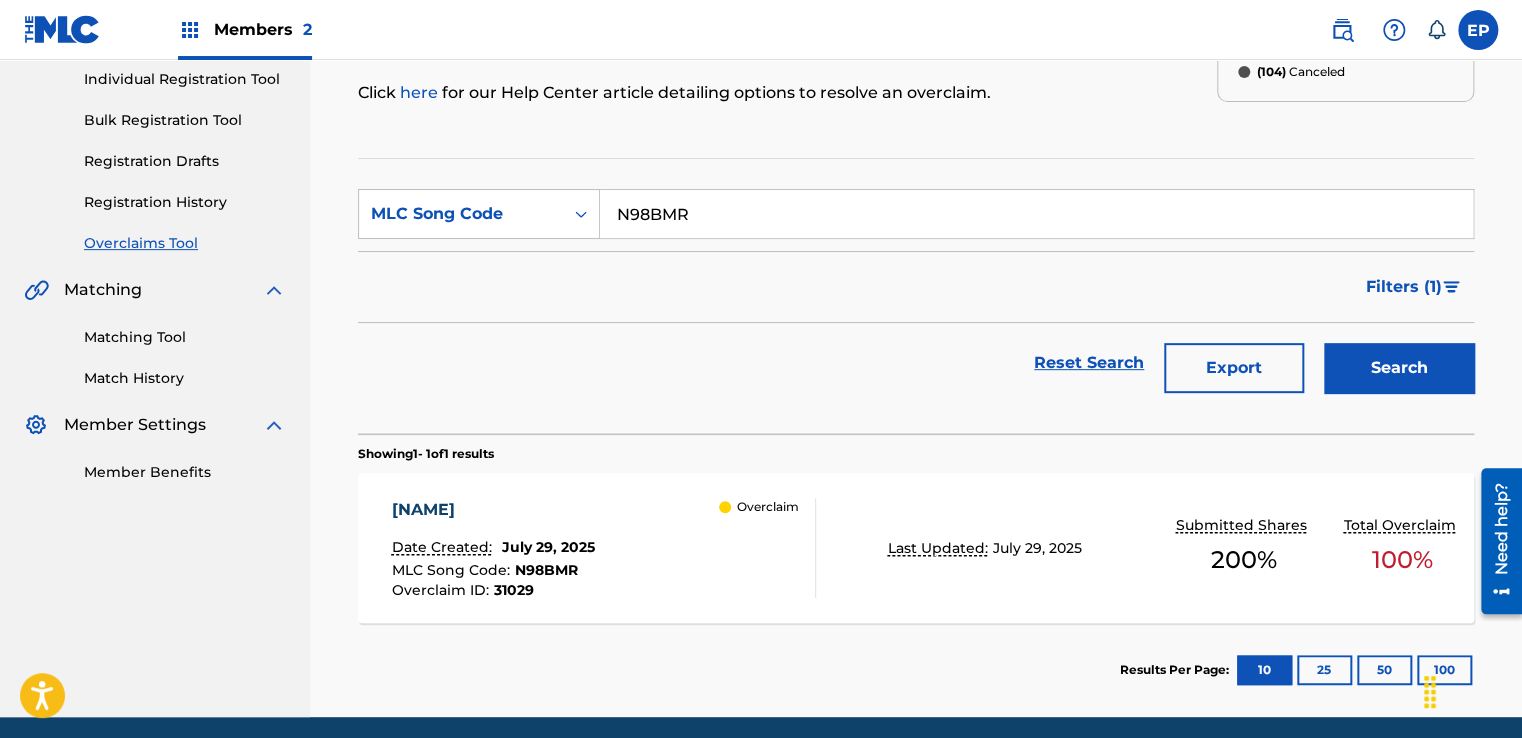 scroll, scrollTop: 329, scrollLeft: 0, axis: vertical 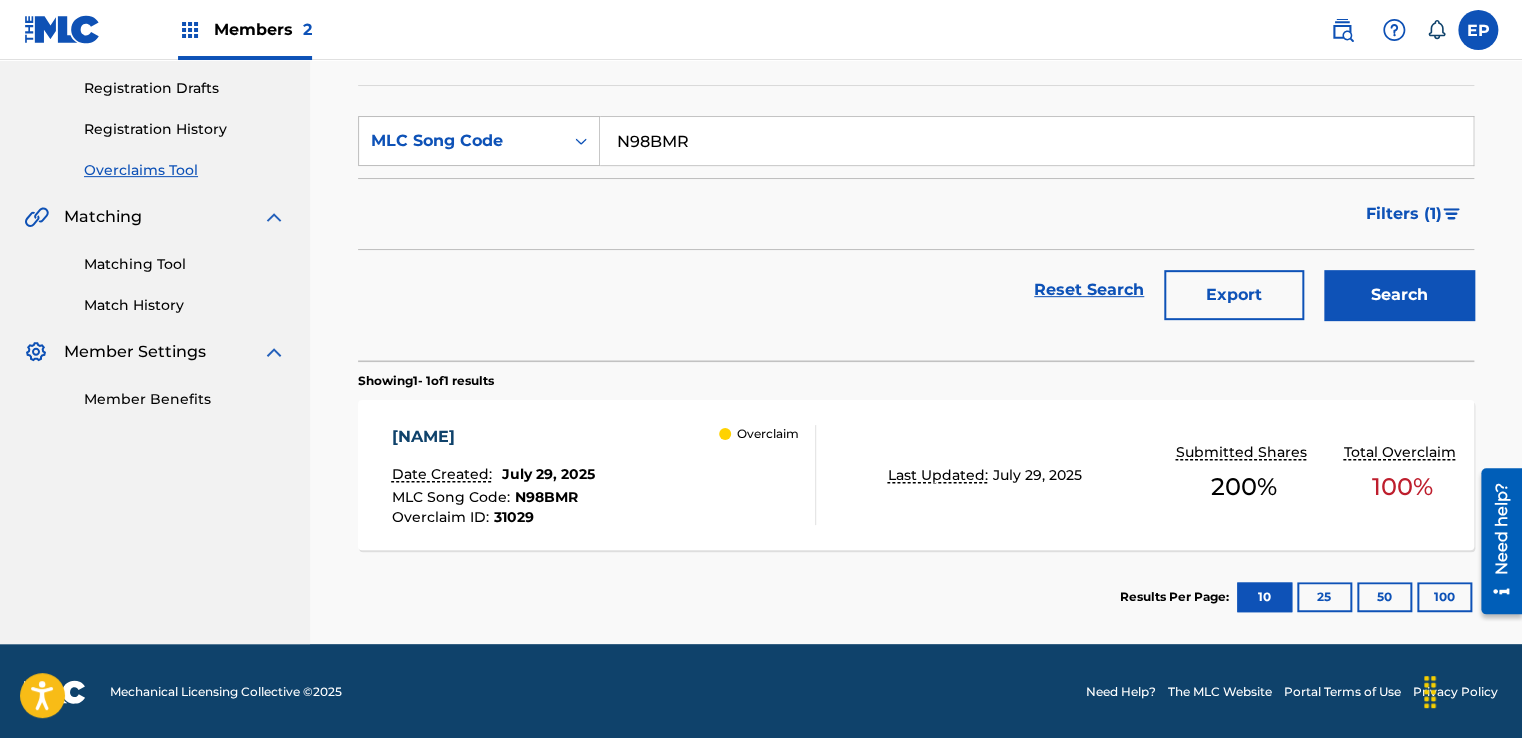 click on "[COMPANY] Date Created: [DATE] MLC Song Code : N98BMR Overclaim ID : 31029   Overclaim" at bounding box center (603, 475) 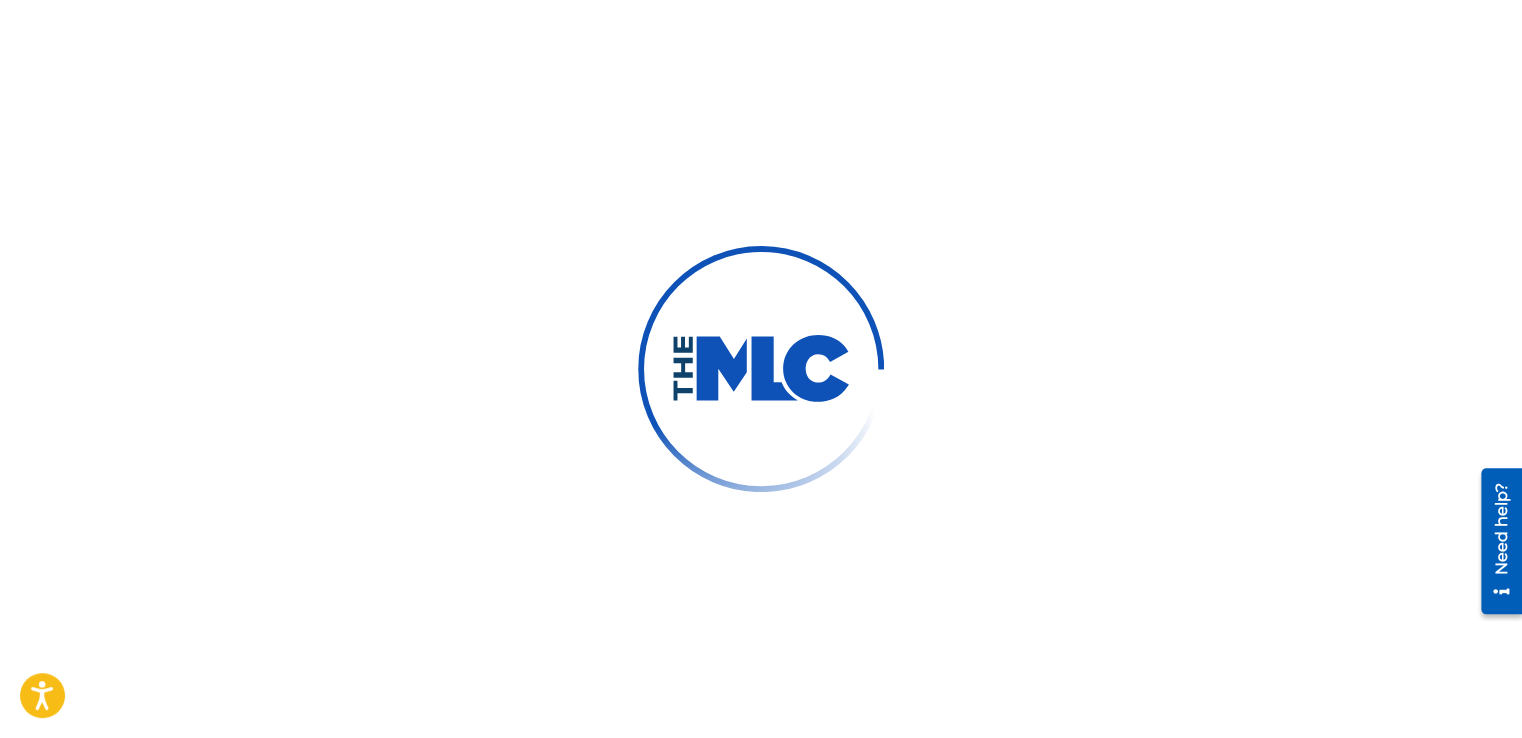 scroll, scrollTop: 0, scrollLeft: 0, axis: both 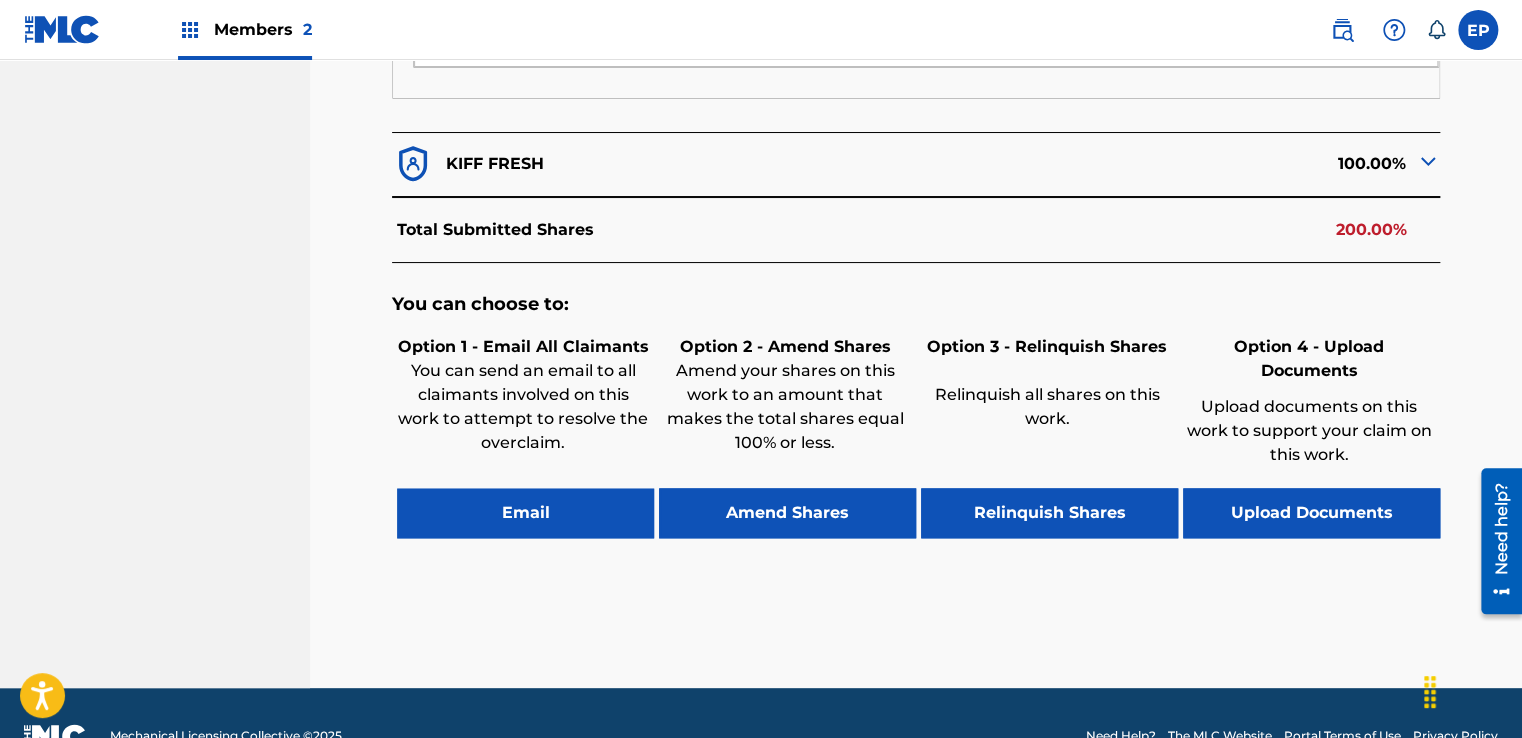 click on "Upload Documents" at bounding box center [1311, 513] 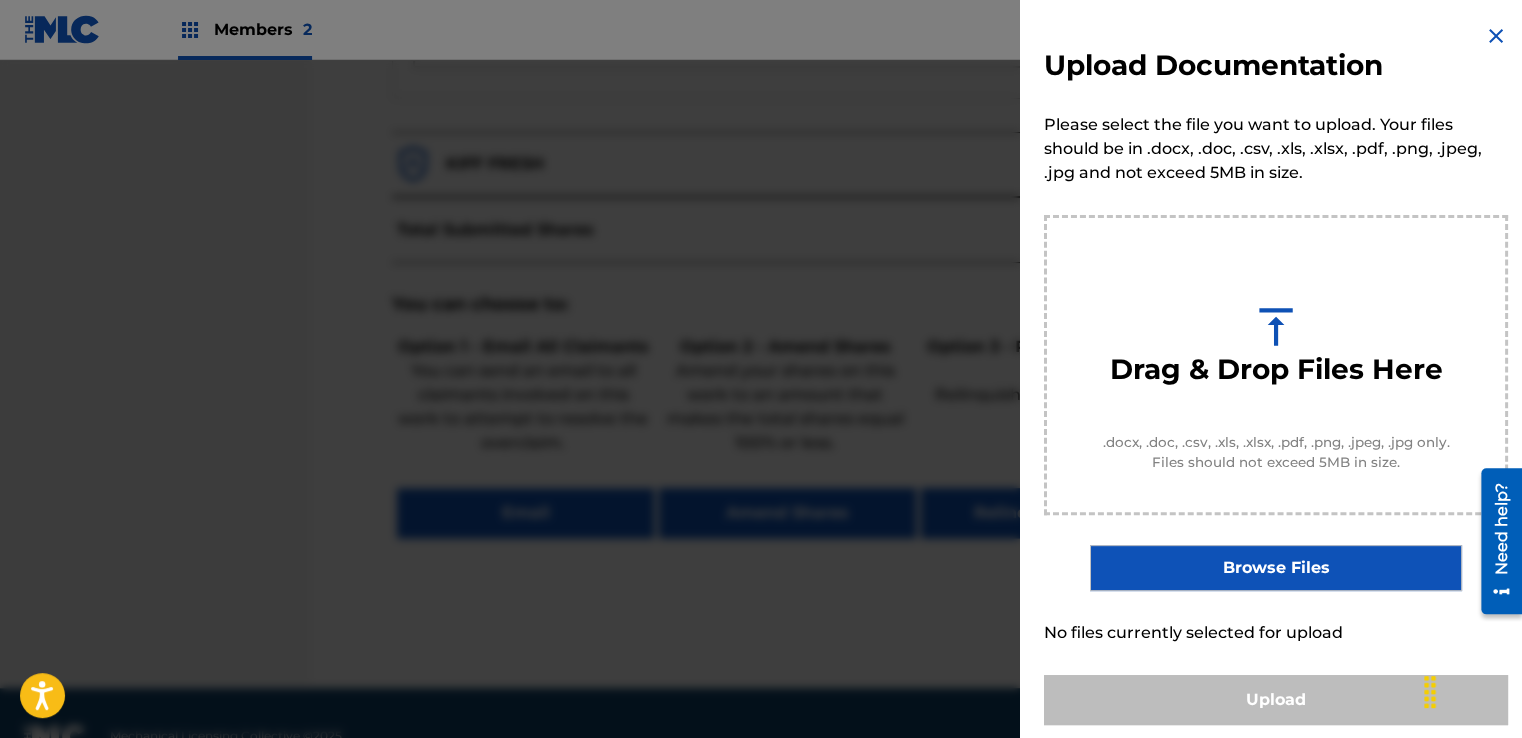 click on "Browse Files" at bounding box center [1275, 568] 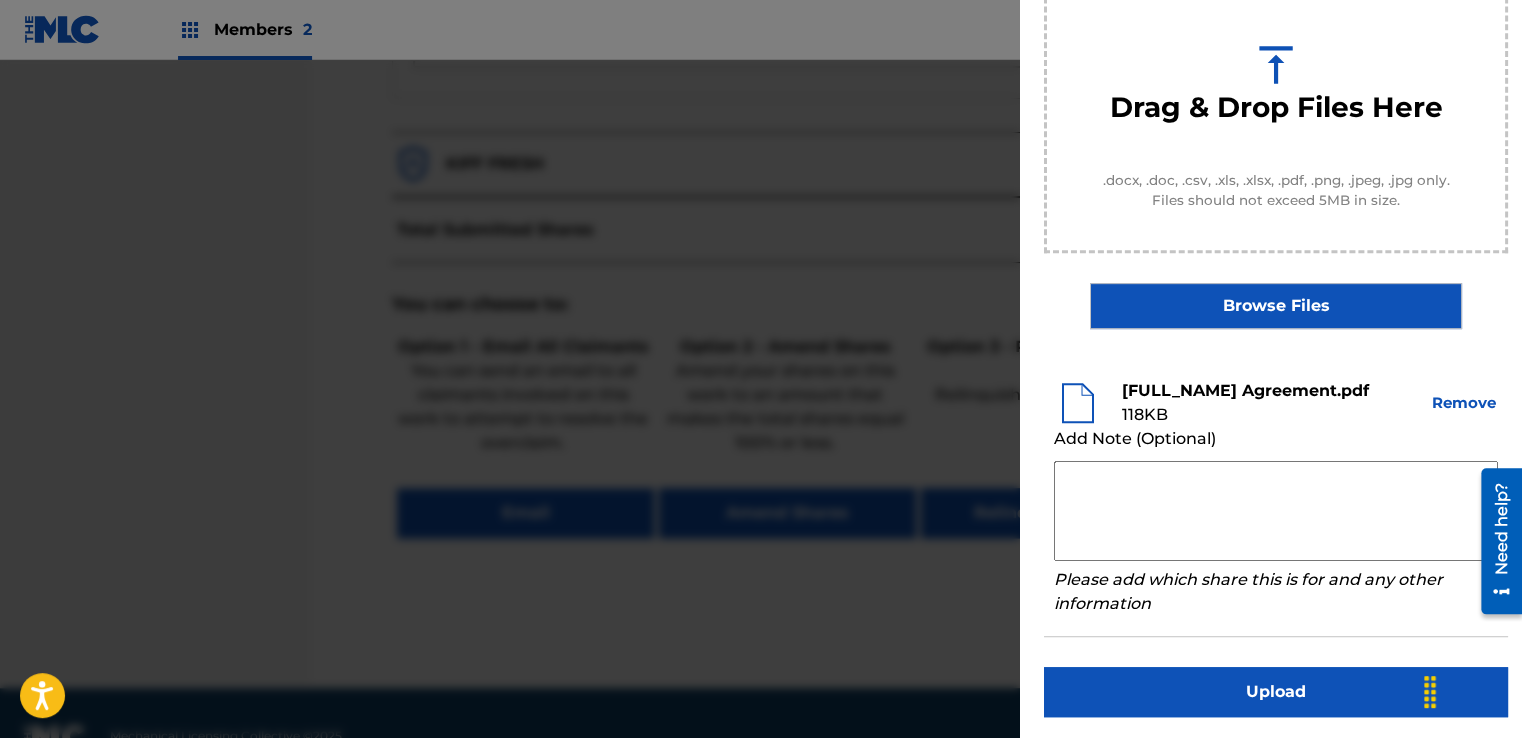 scroll, scrollTop: 263, scrollLeft: 0, axis: vertical 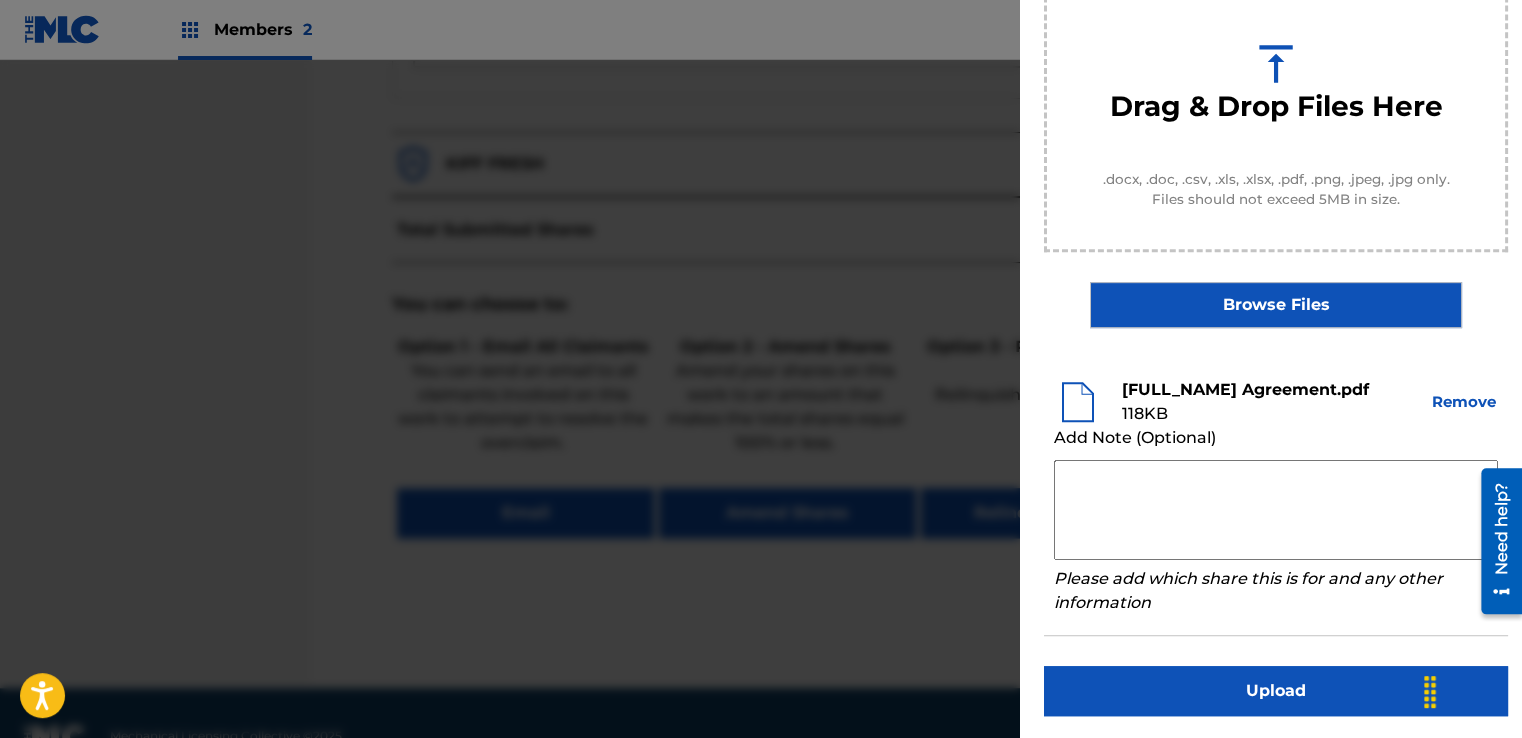 click at bounding box center (1276, 510) 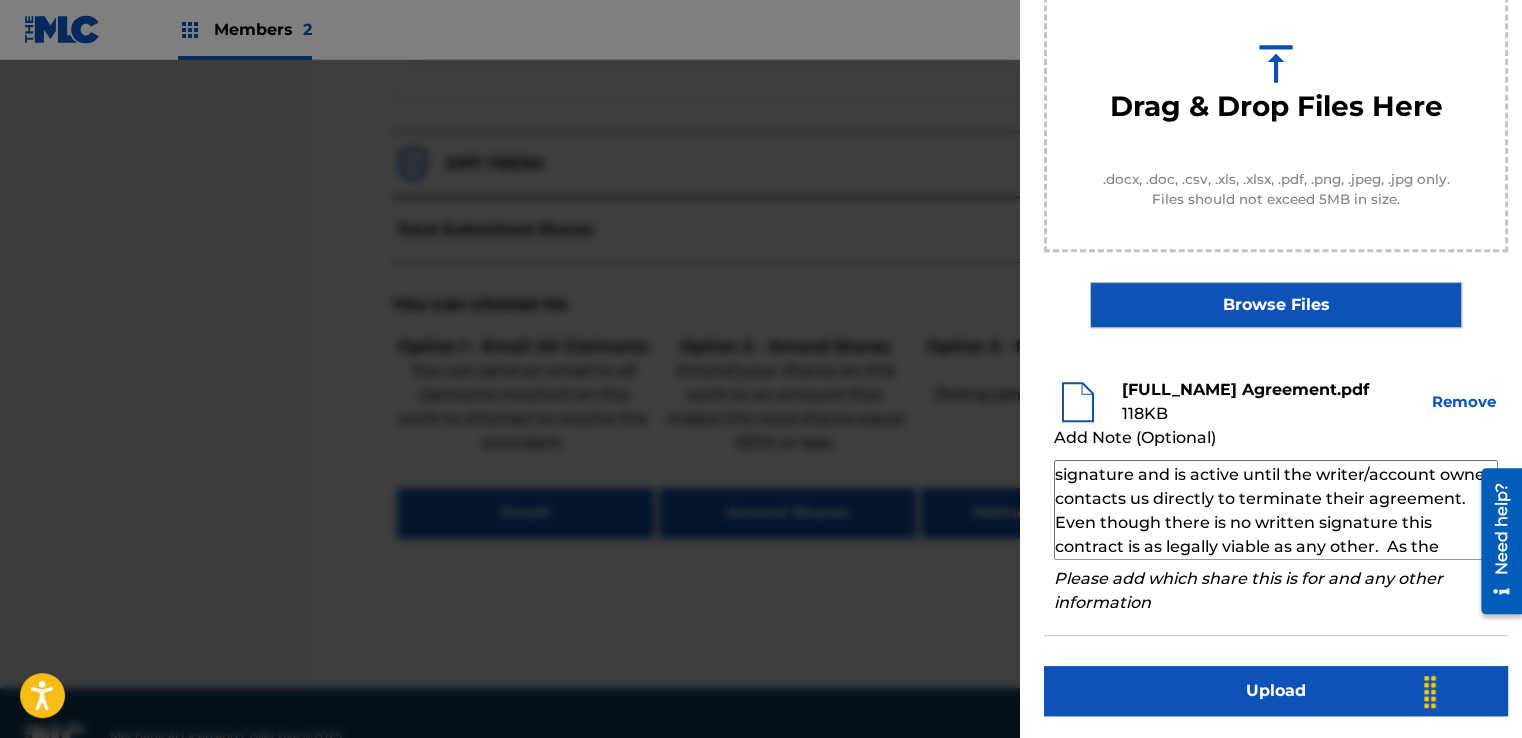 scroll, scrollTop: 0, scrollLeft: 0, axis: both 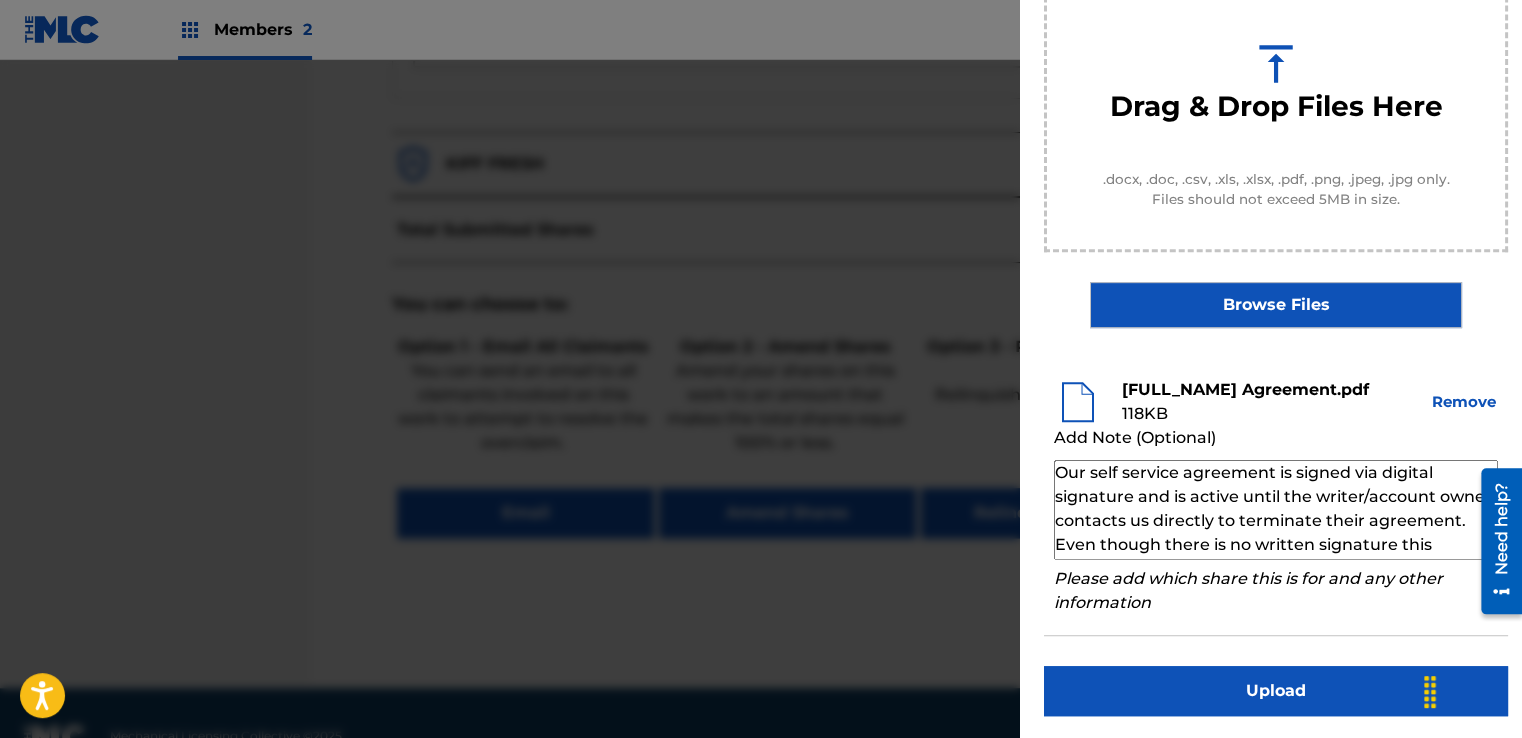 type on "Our self service agreement is signed via digital signature and is active until the writer/account owner contacts us directly to terminate their agreement. Even though there is no written signature this contract is as legally viable as any other.  As the account is still active we are entitled to maintain our claim." 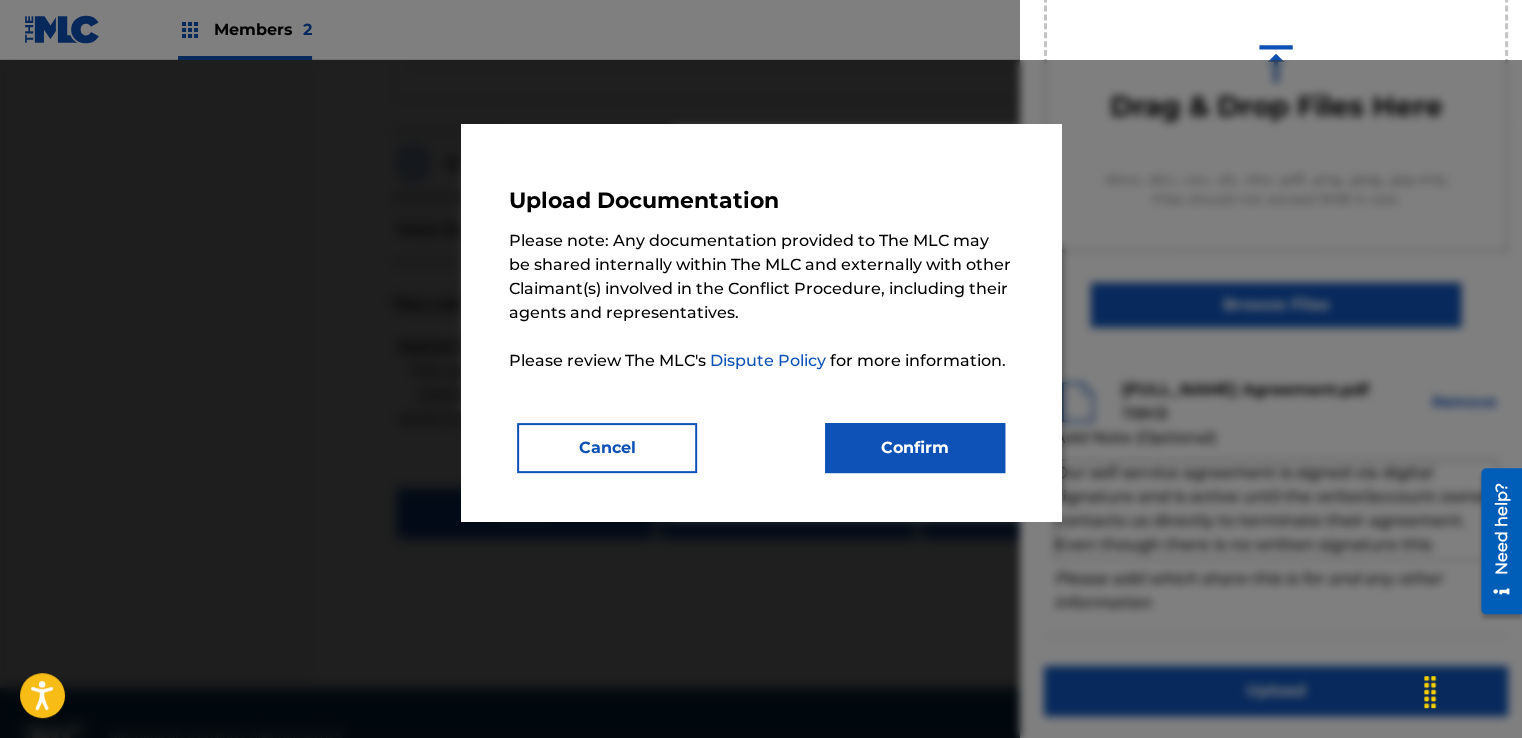 click on "Confirm" at bounding box center [915, 448] 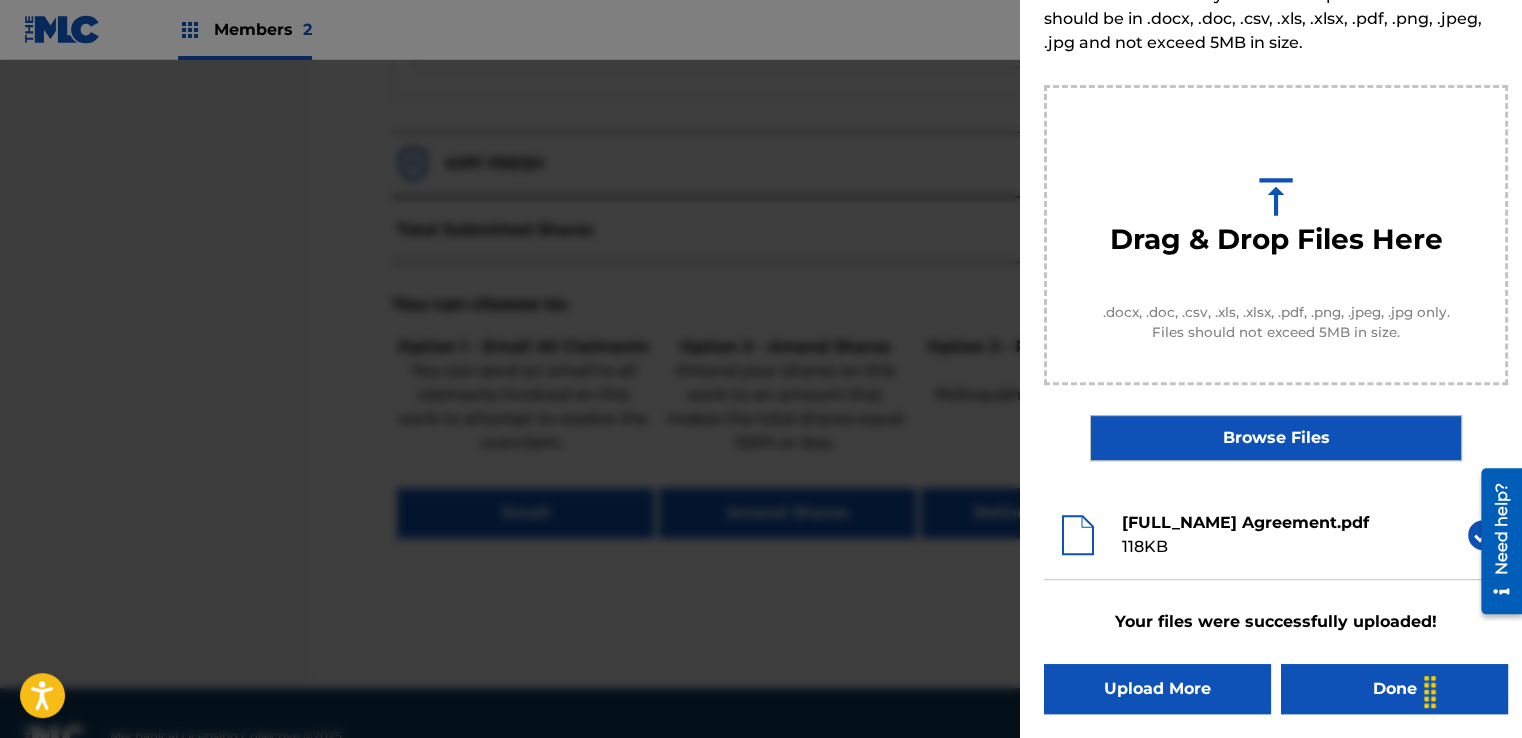scroll, scrollTop: 128, scrollLeft: 0, axis: vertical 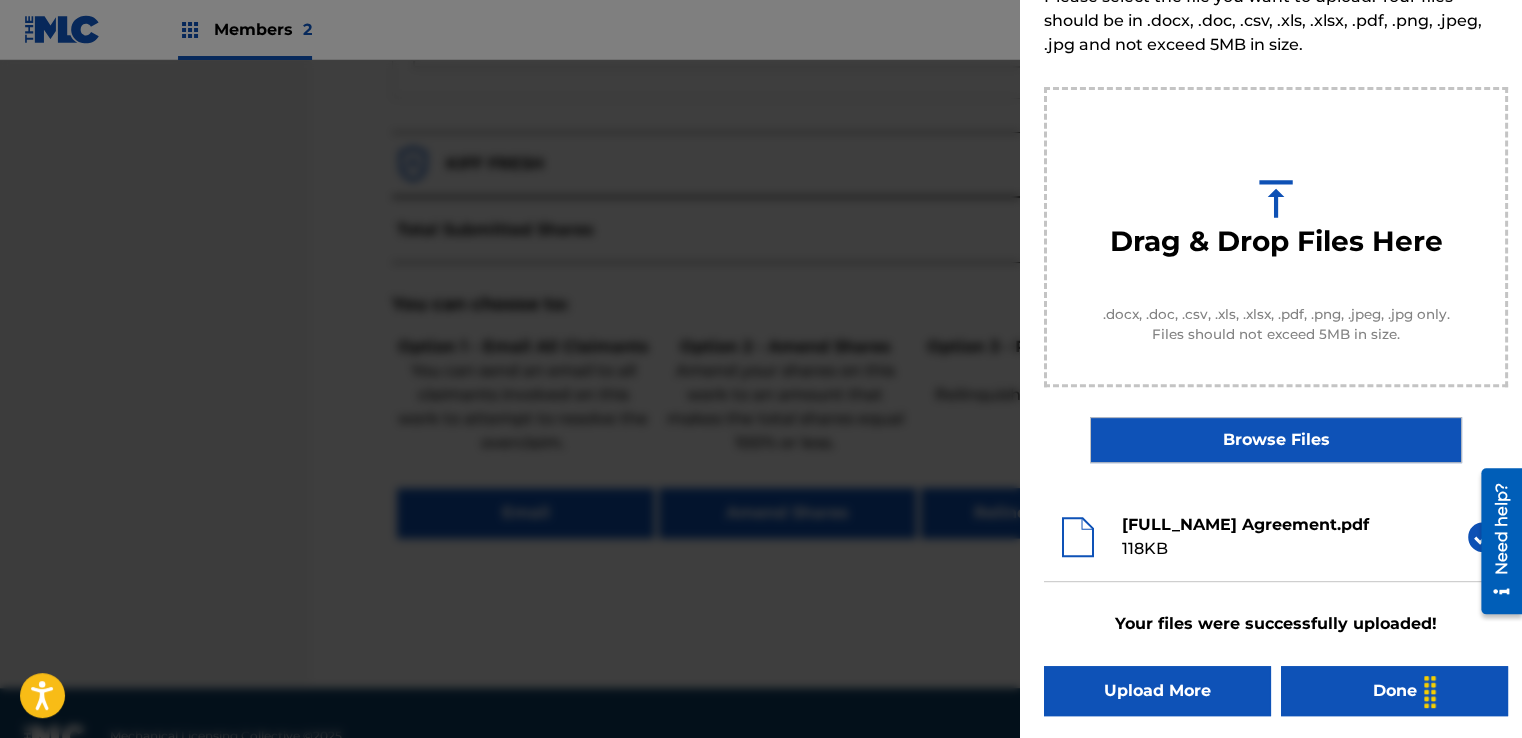 click on "Done" at bounding box center [1394, 691] 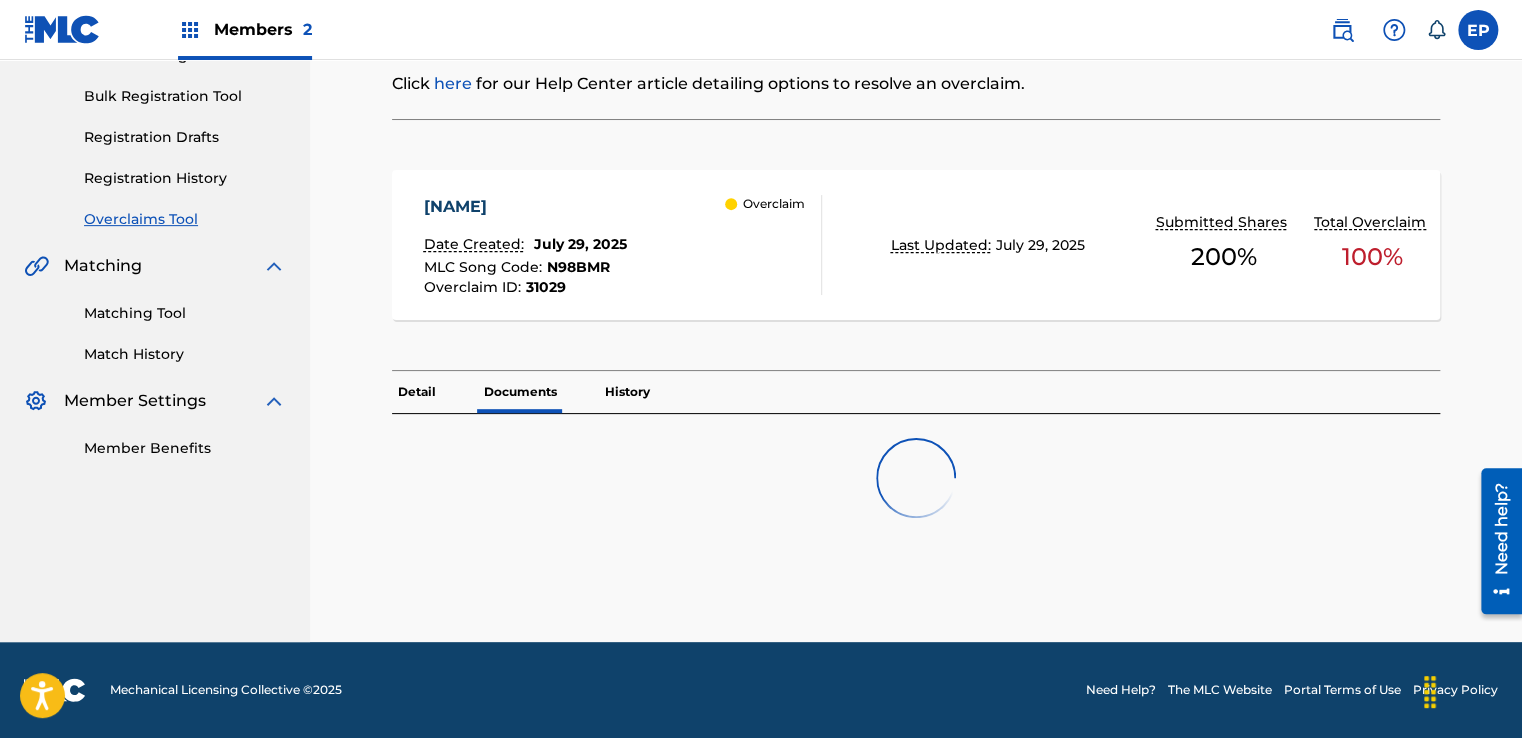 scroll, scrollTop: 0, scrollLeft: 0, axis: both 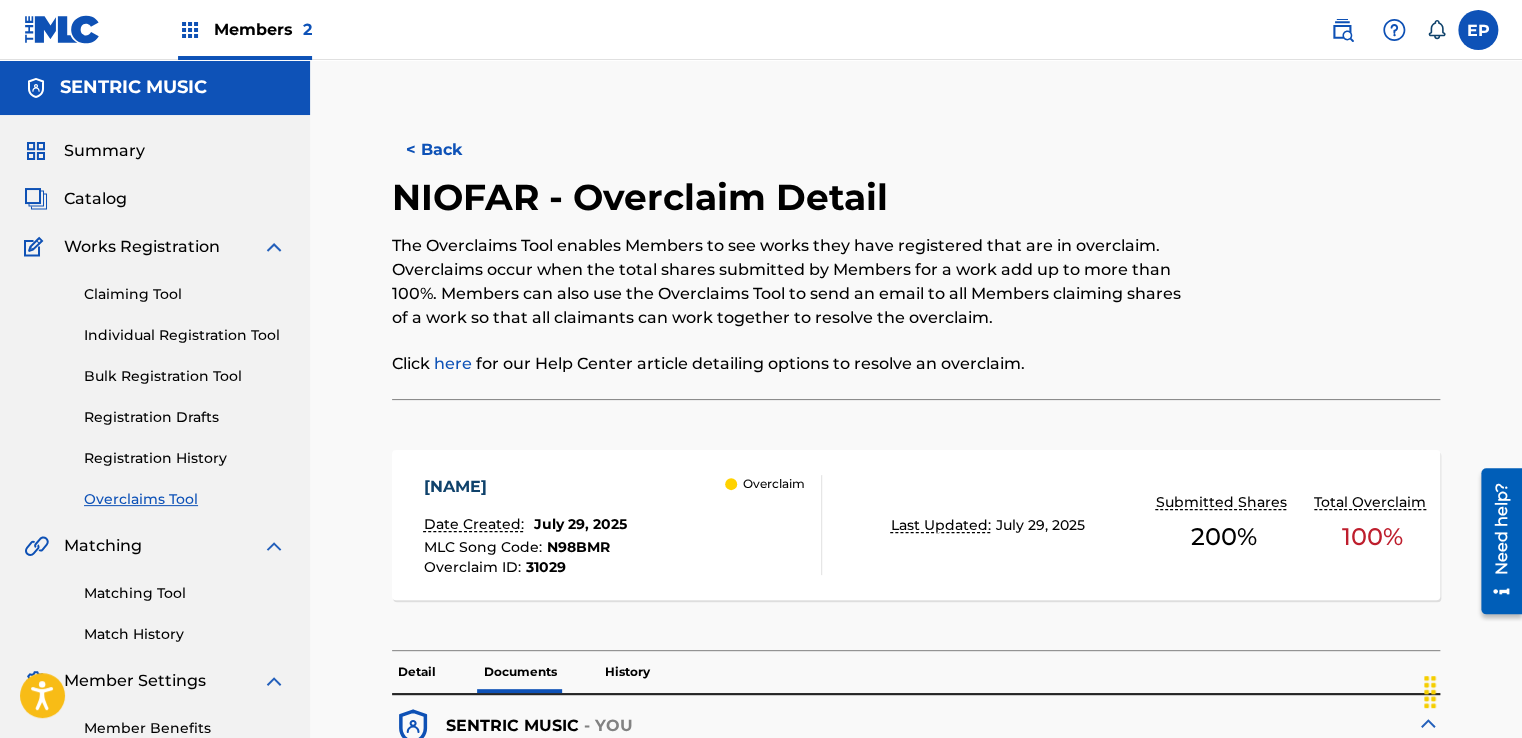 click on "Overclaims Tool" at bounding box center (185, 499) 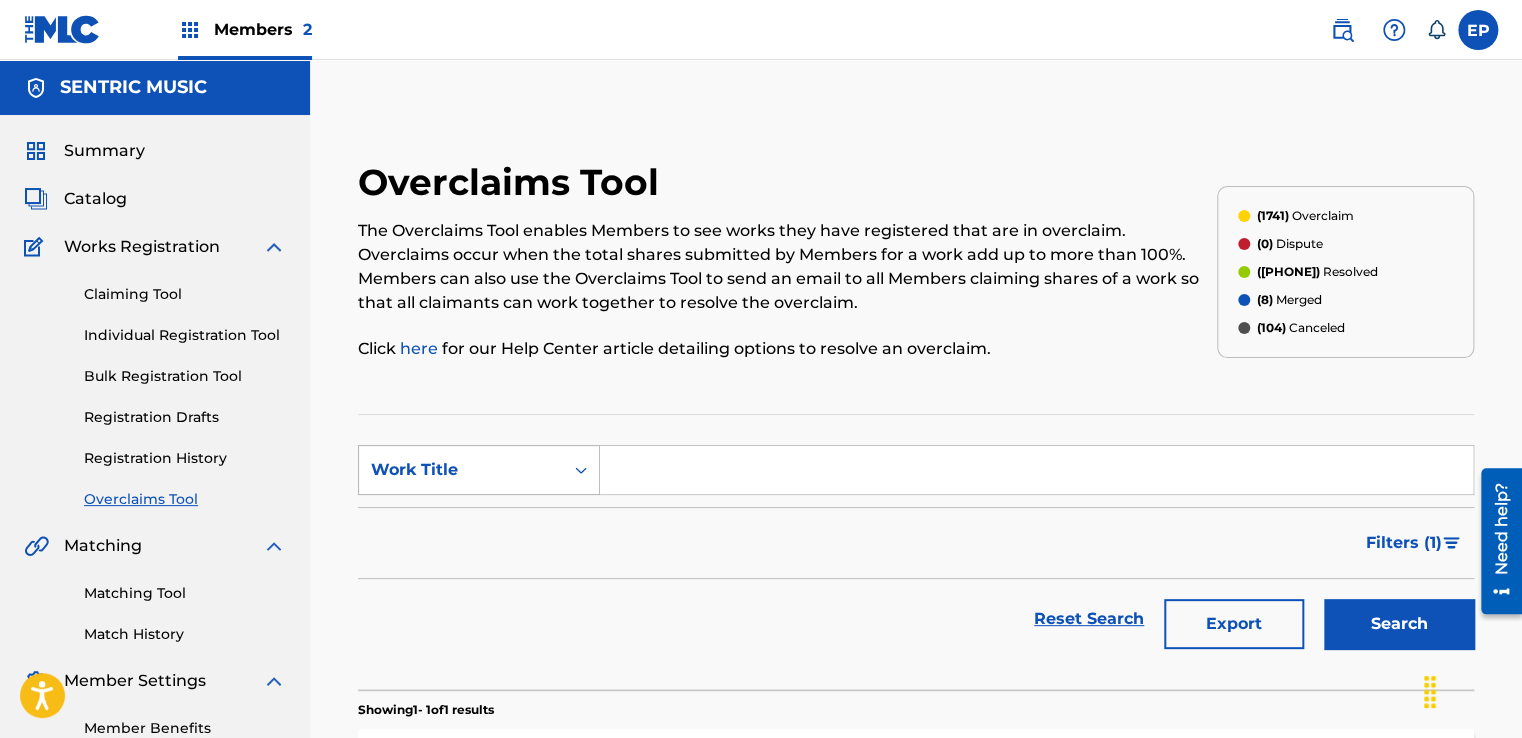 click on "Work Title" at bounding box center (461, 470) 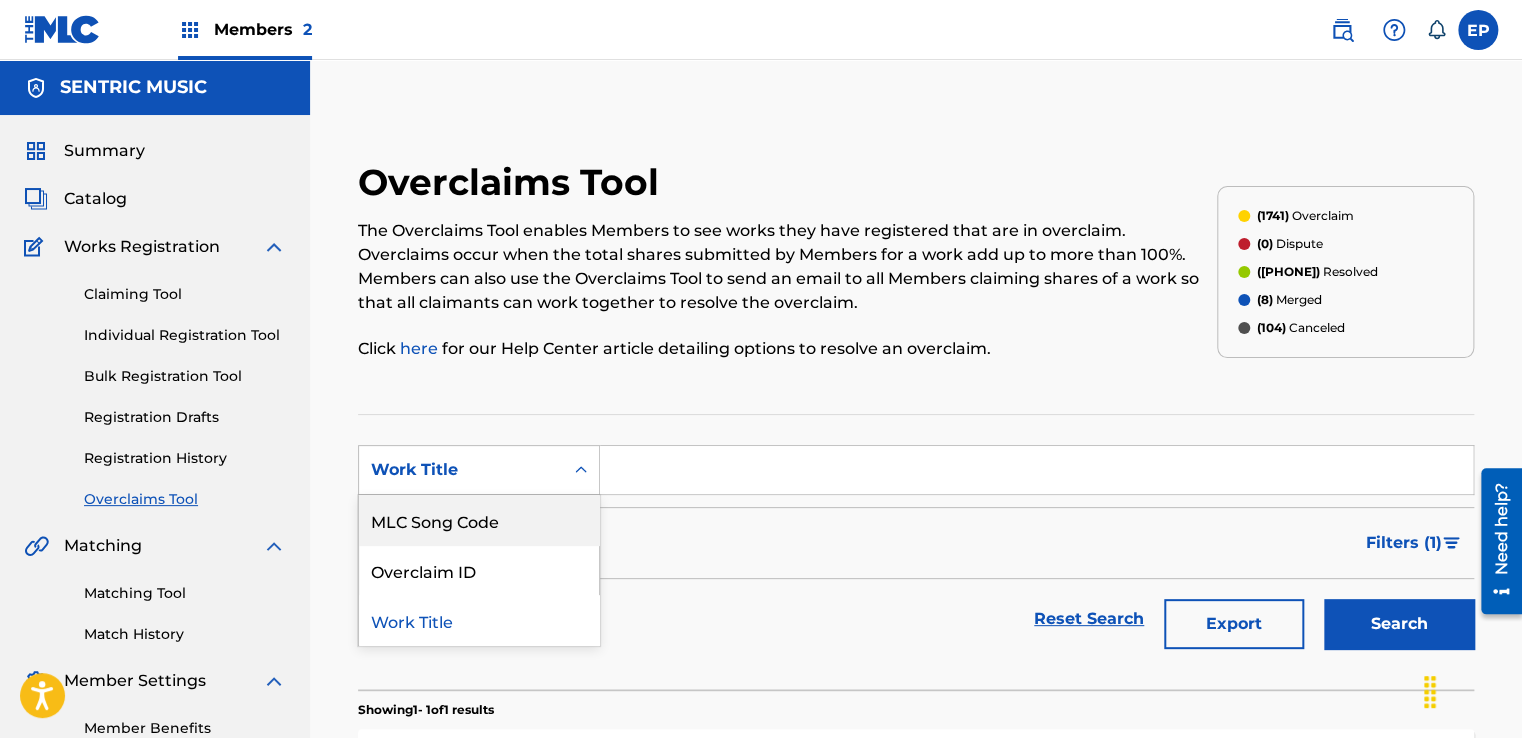 click on "MLC Song Code" at bounding box center (479, 520) 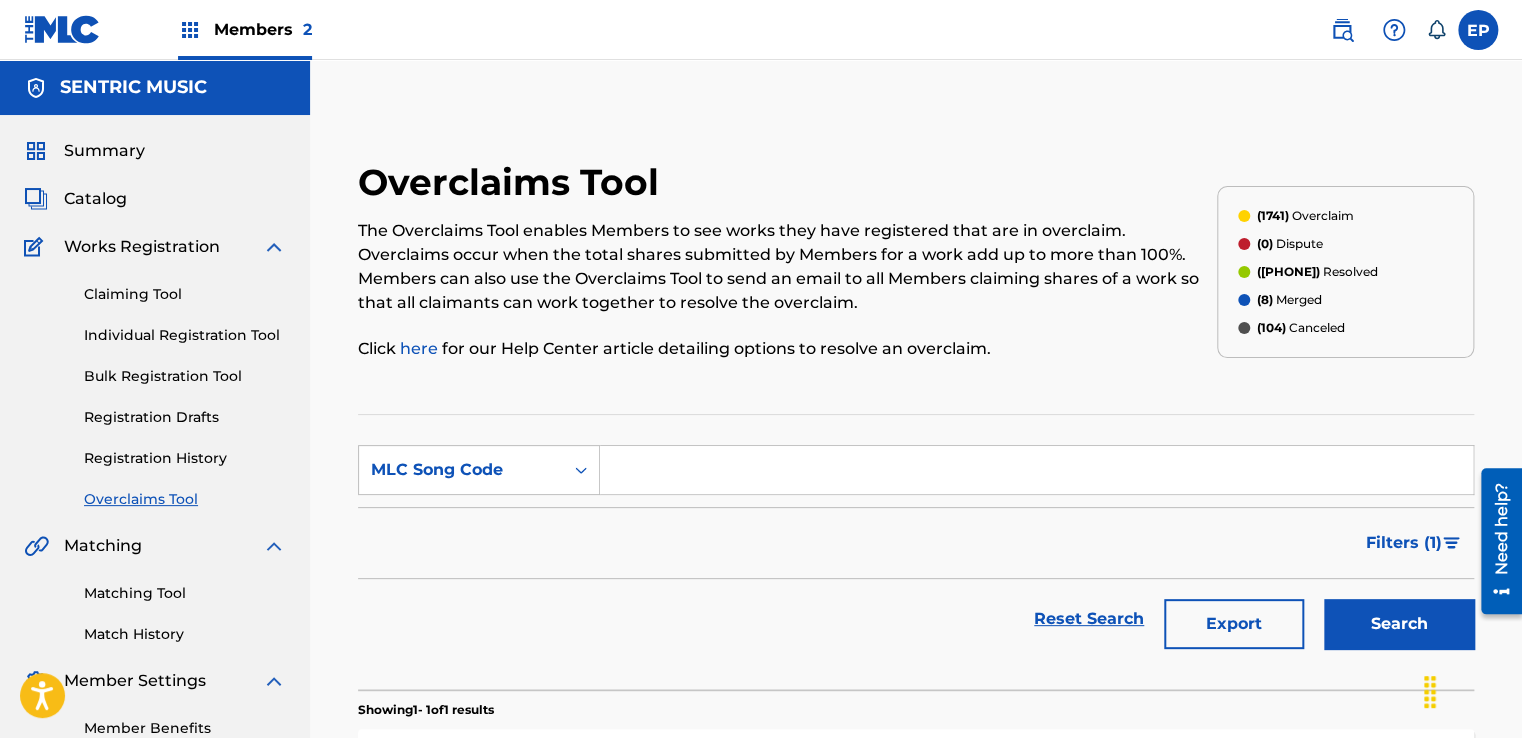 click at bounding box center (1036, 470) 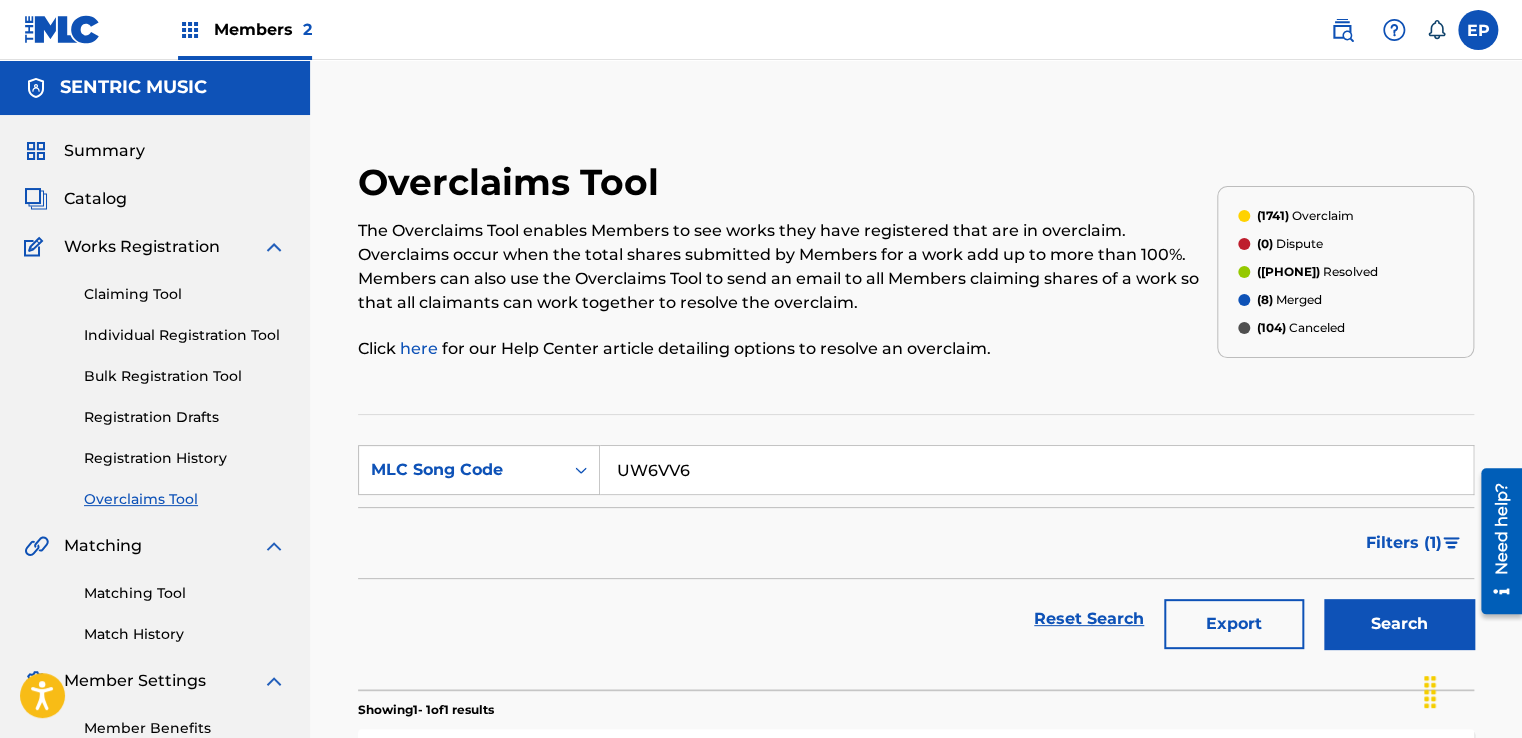 type on "UW6VV6" 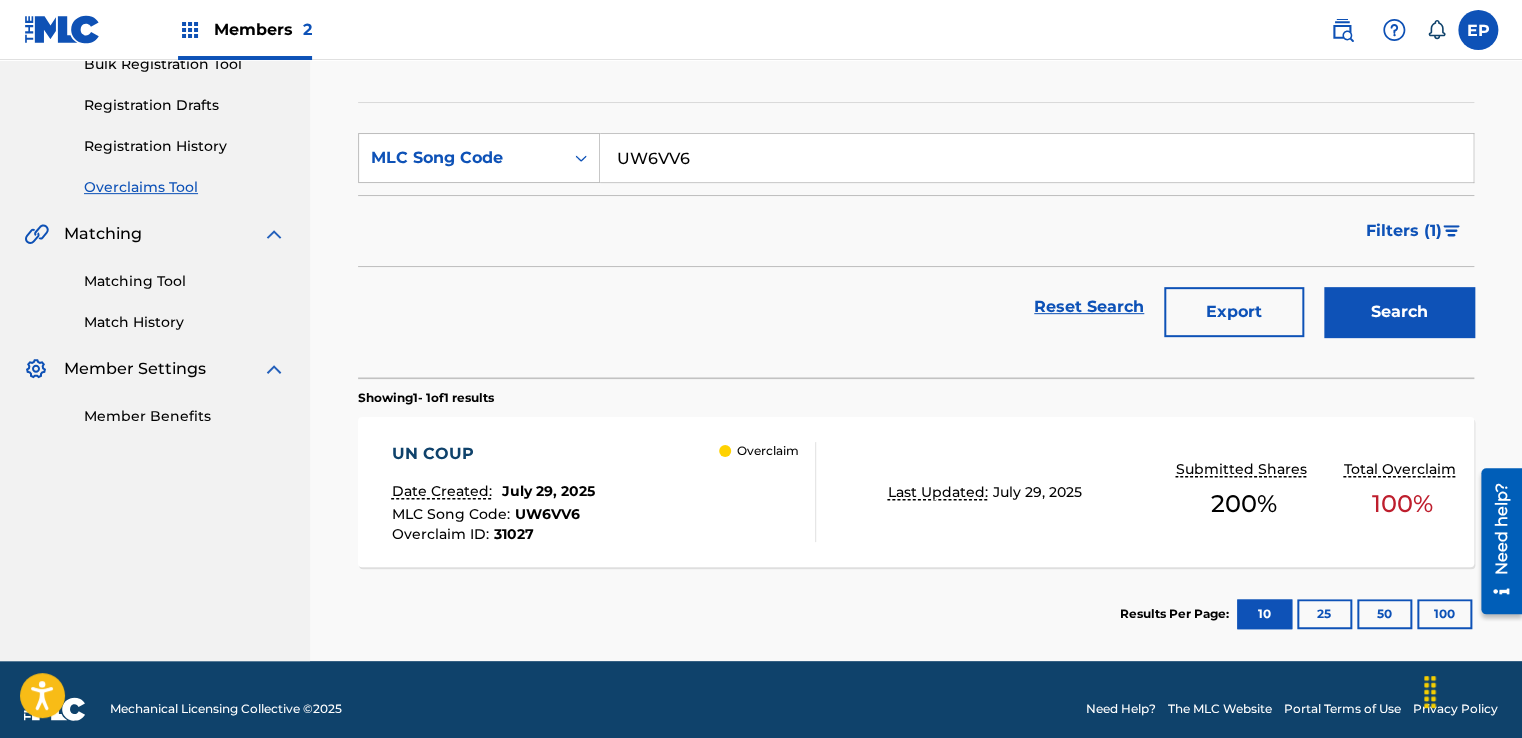scroll, scrollTop: 329, scrollLeft: 0, axis: vertical 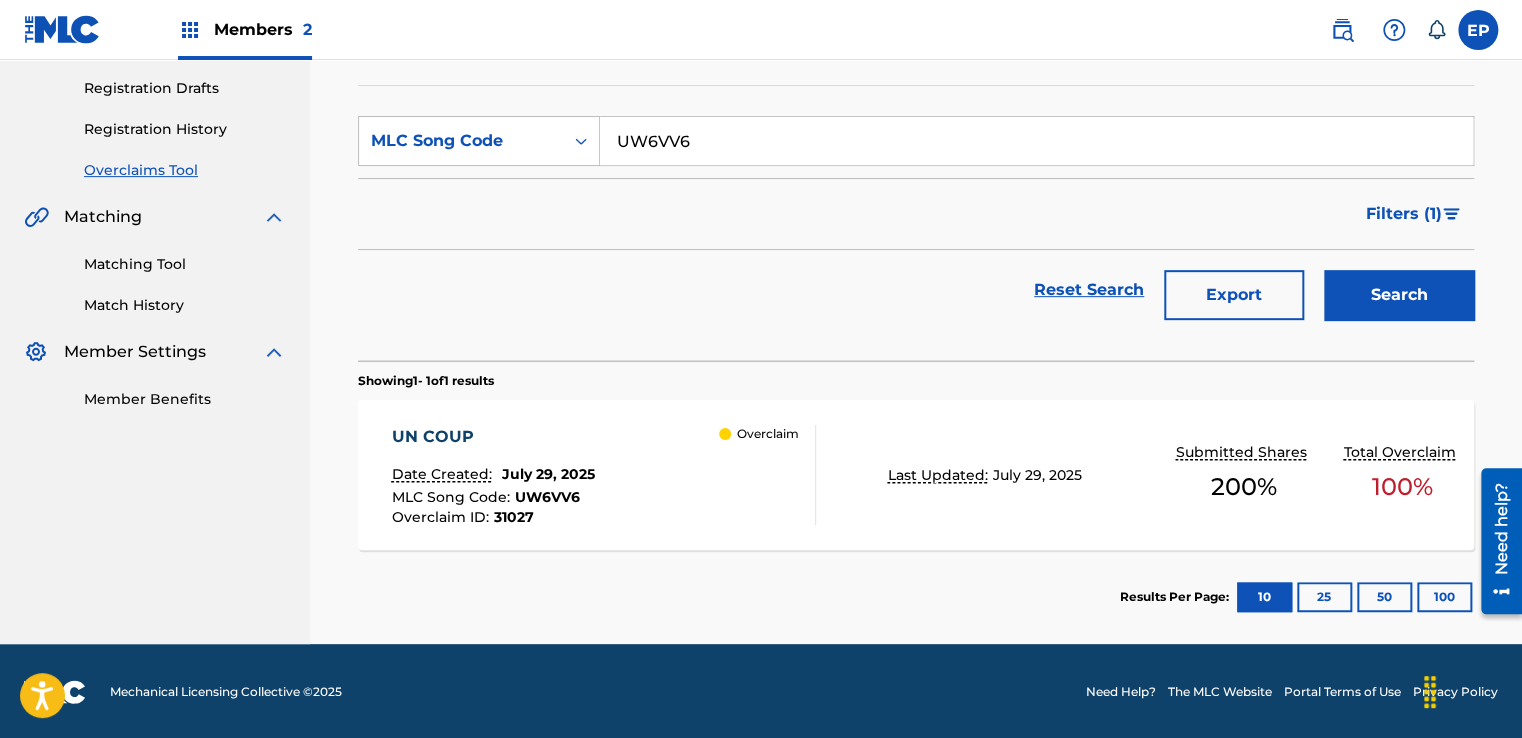 click on "Overclaim" at bounding box center (767, 475) 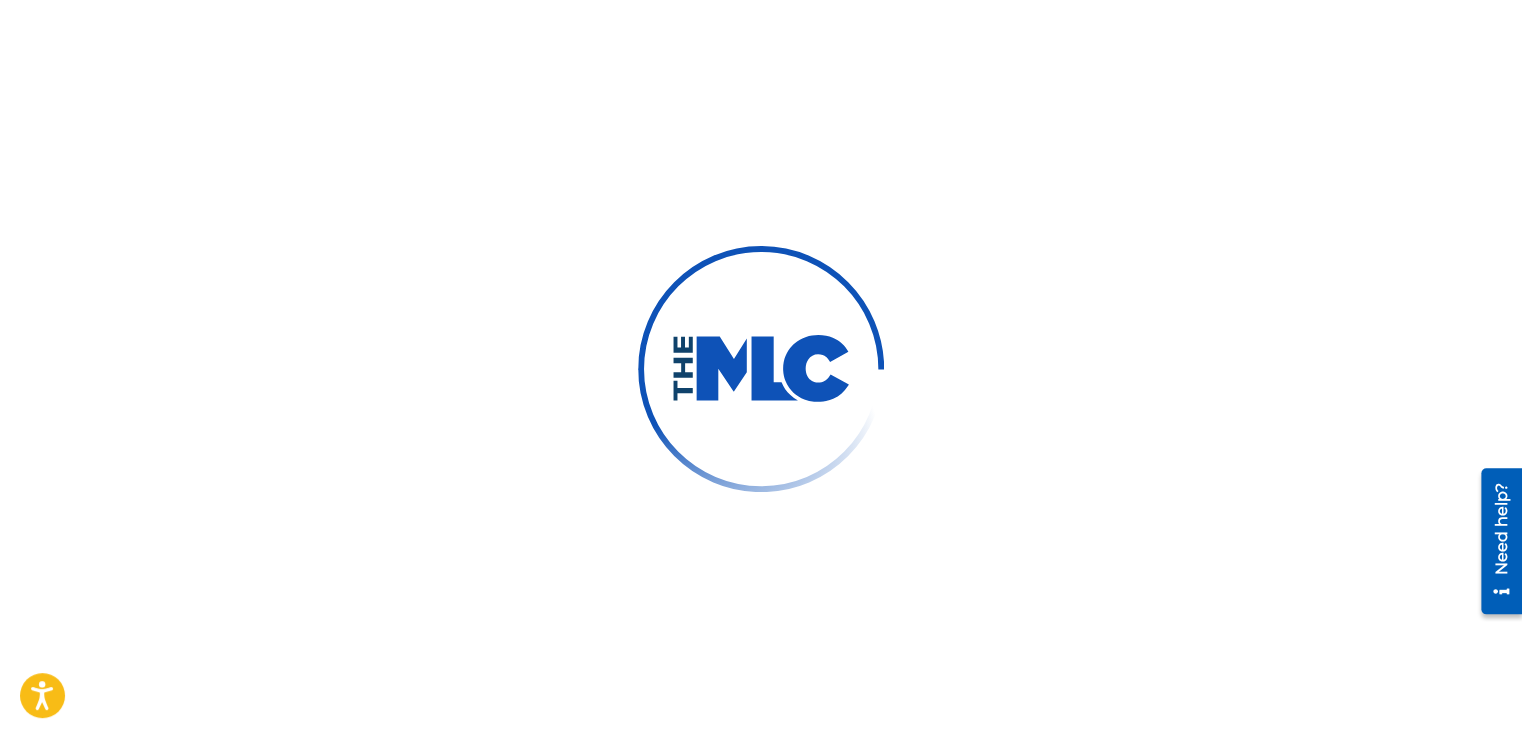 scroll, scrollTop: 0, scrollLeft: 0, axis: both 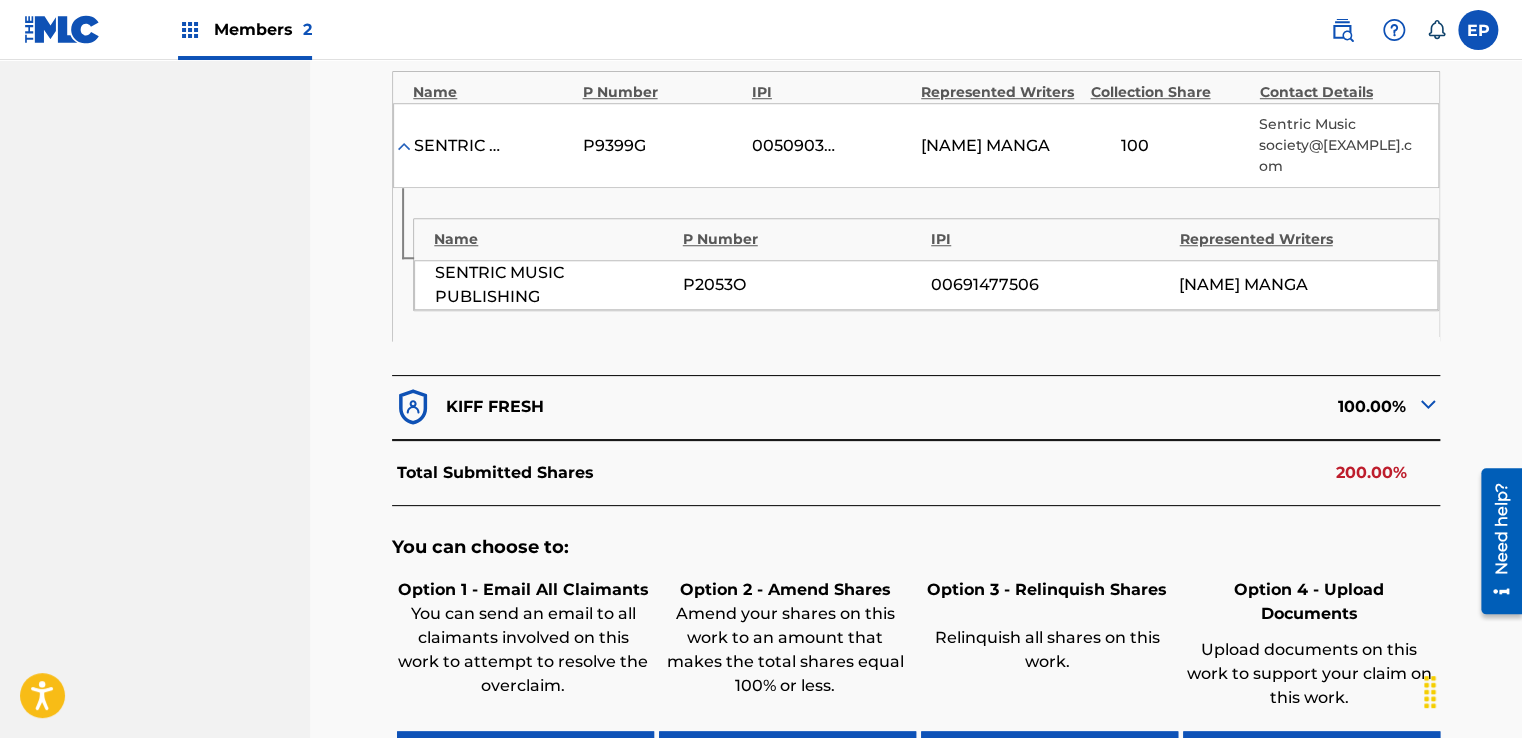 click on "Upload Documents" at bounding box center (1311, 756) 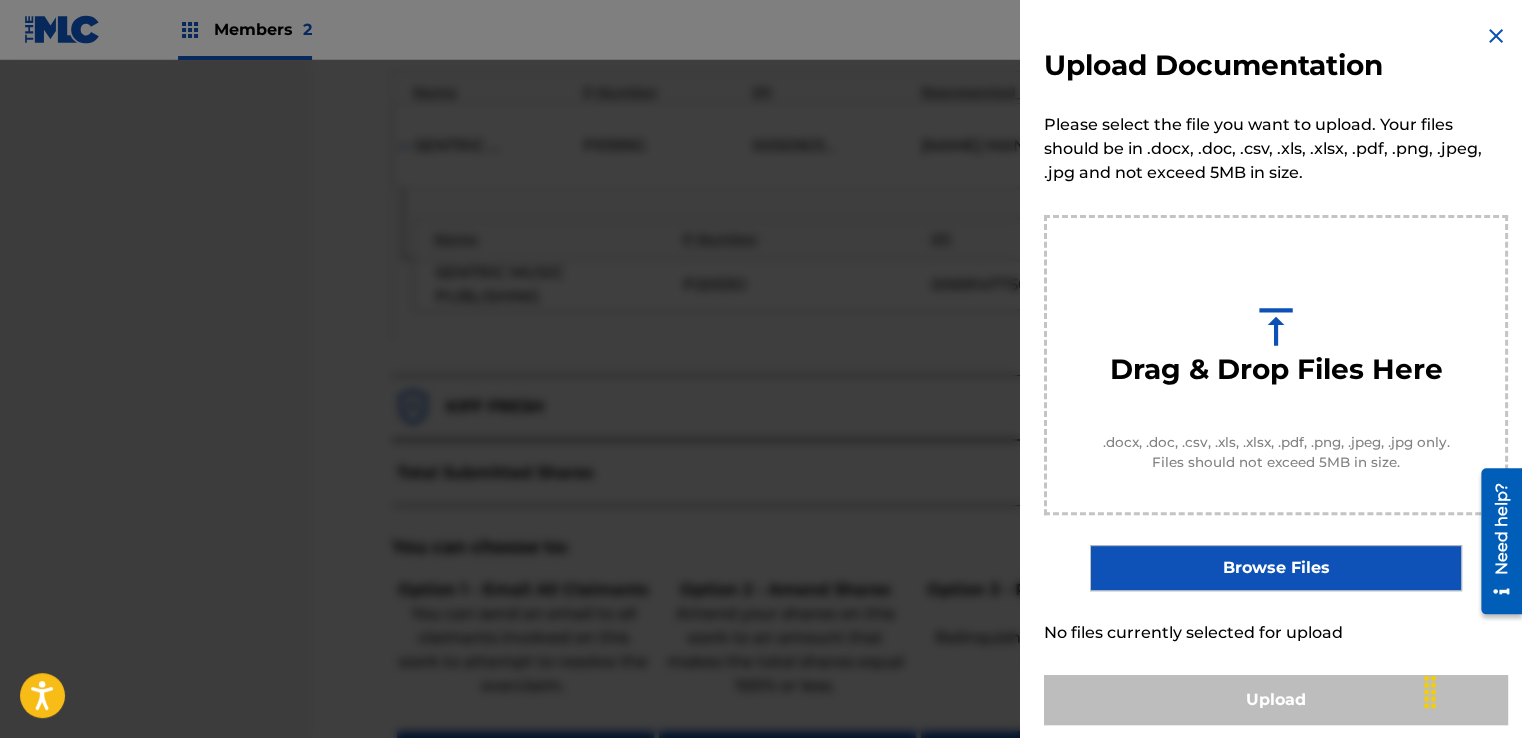 click on "Browse Files" at bounding box center [1275, 568] 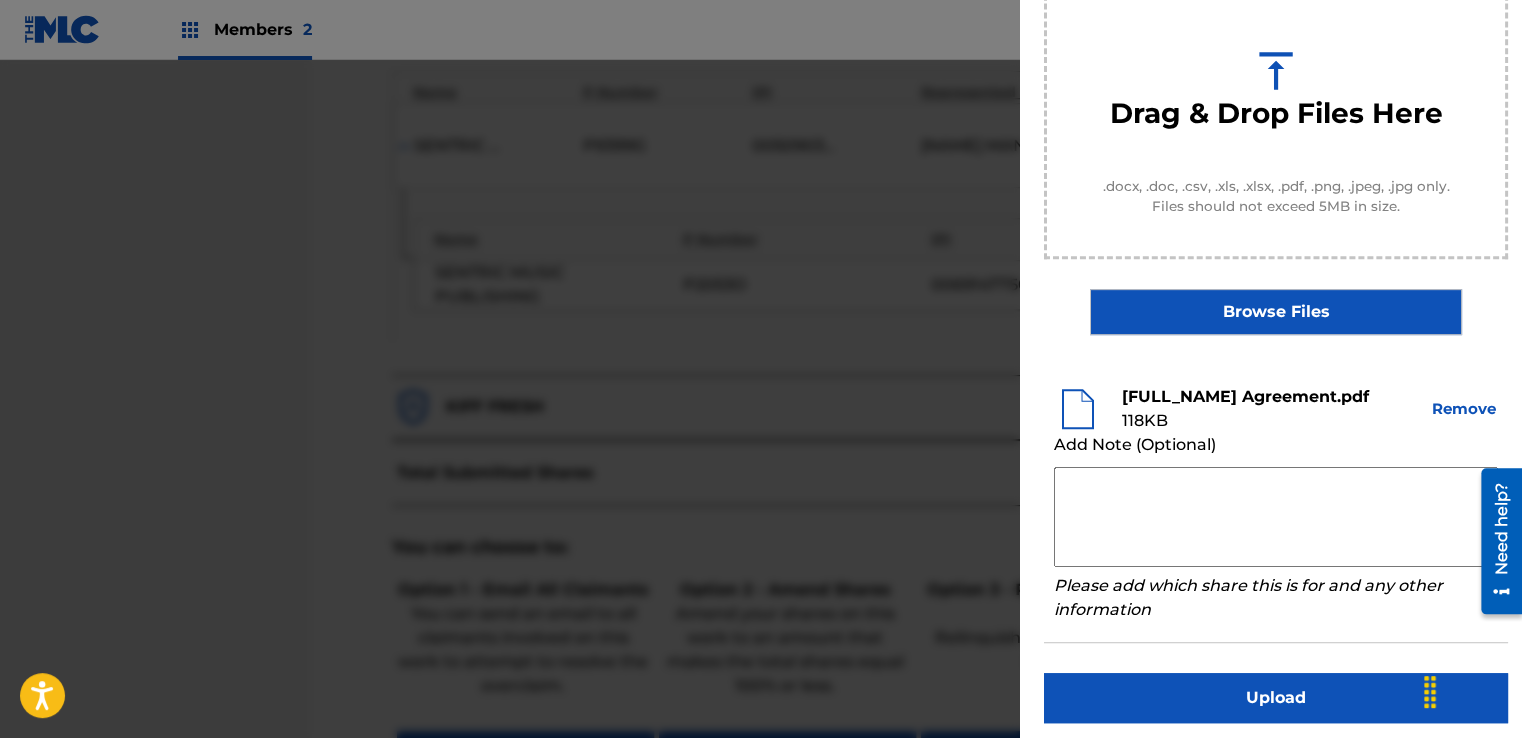 scroll, scrollTop: 263, scrollLeft: 0, axis: vertical 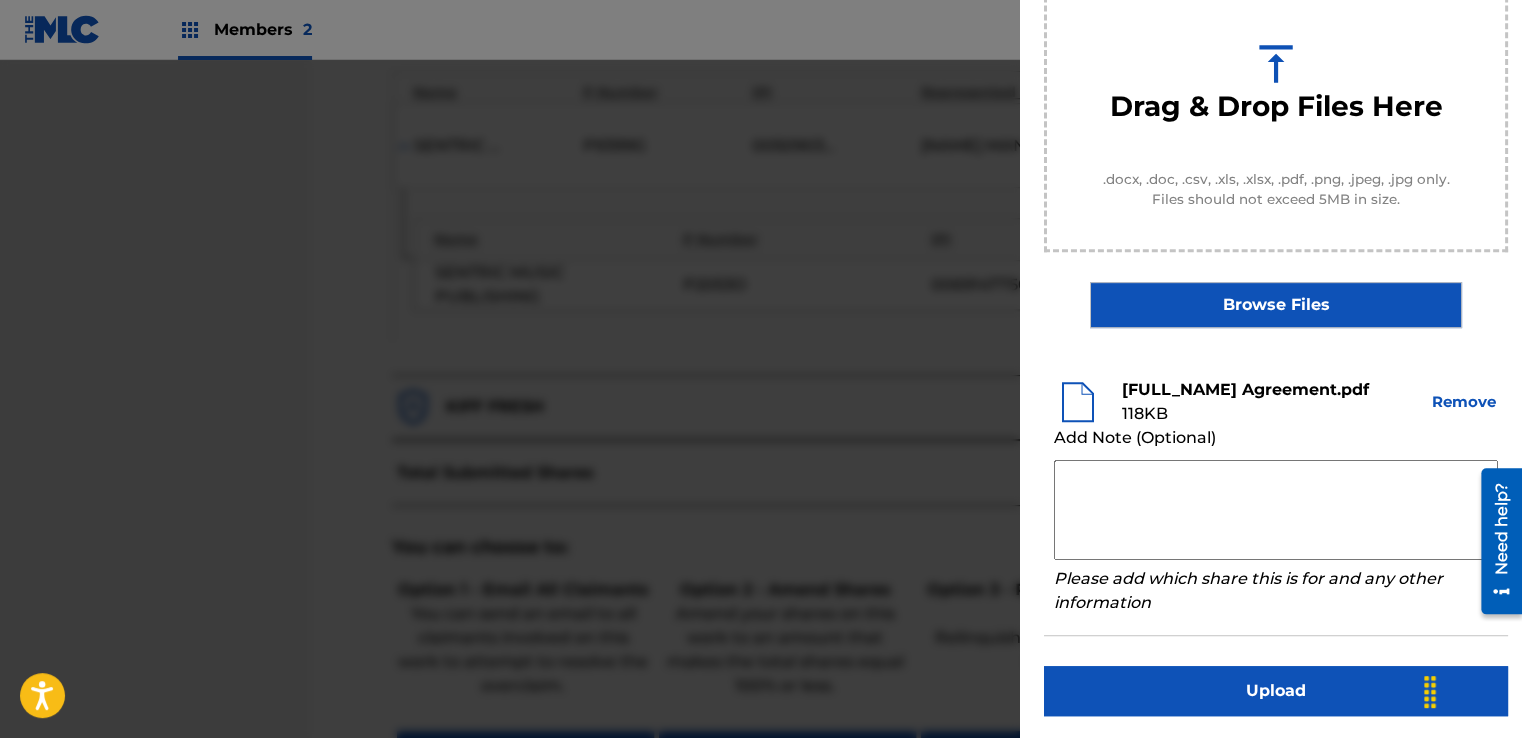 click at bounding box center (1276, 510) 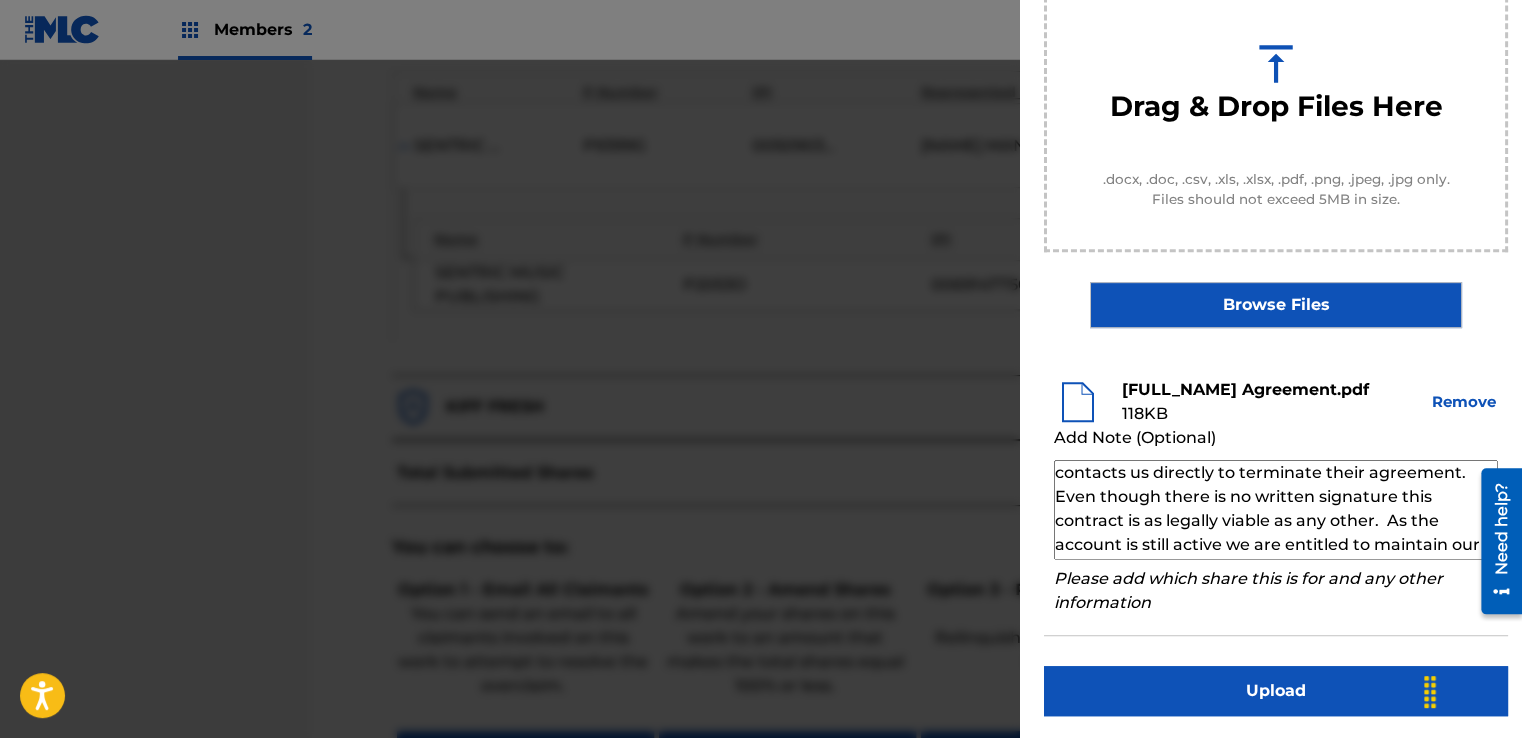 scroll, scrollTop: 69, scrollLeft: 0, axis: vertical 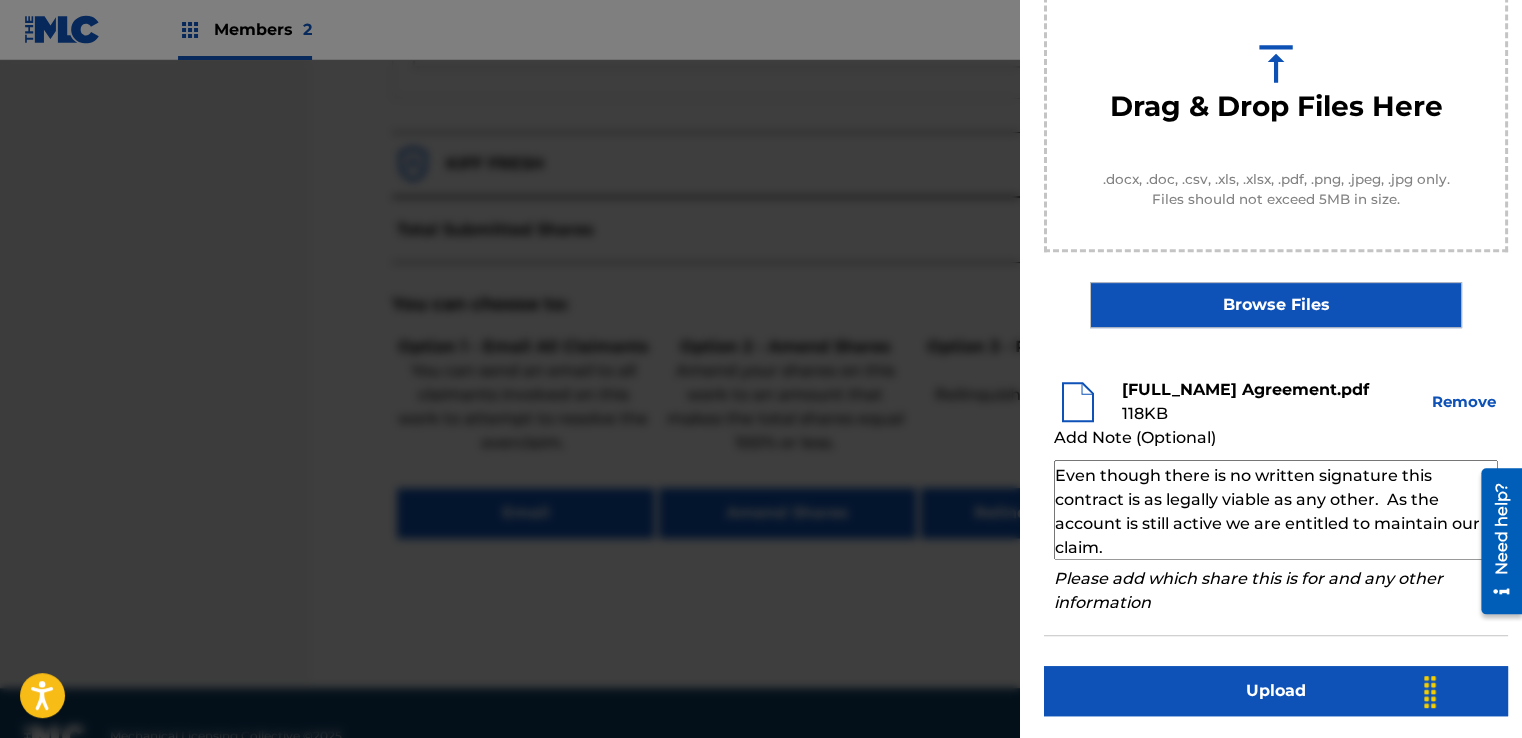 type on "Our self service agreement is signed via digital signature and is active until the writer/account owner contacts us directly to terminate their agreement. Even though there is no written signature this contract is as legally viable as any other.  As the account is still active we are entitled to maintain our claim." 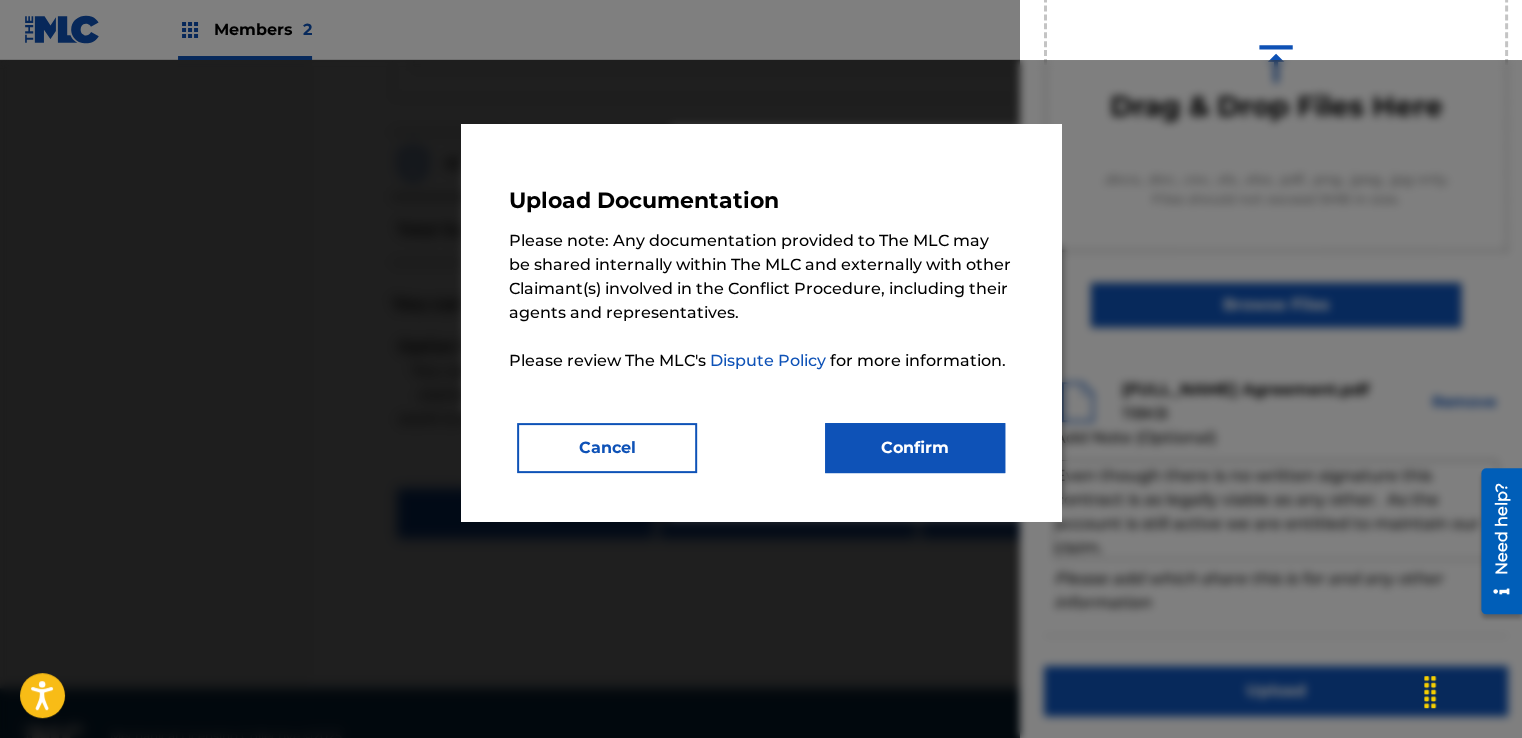 click on "Confirm" at bounding box center [915, 448] 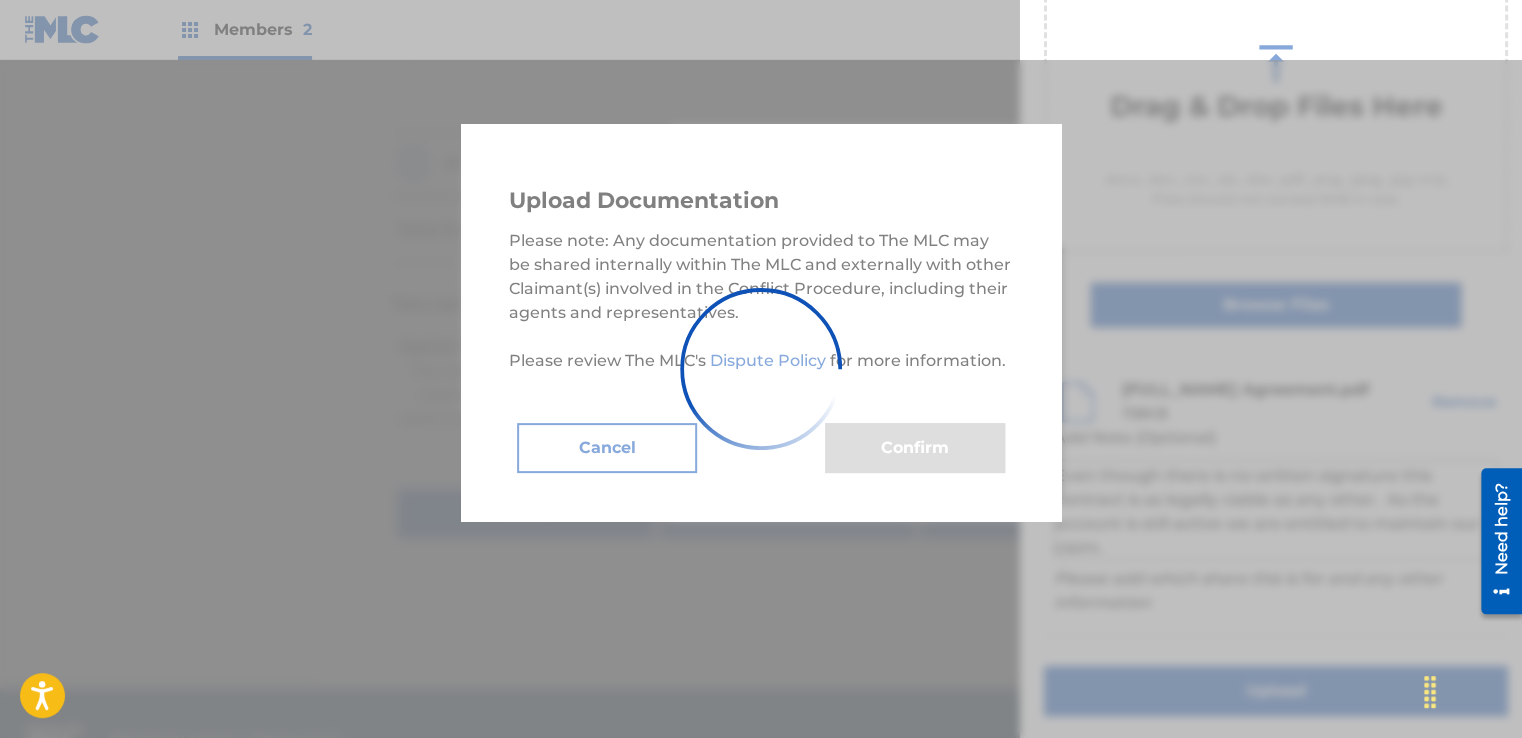 scroll, scrollTop: 128, scrollLeft: 0, axis: vertical 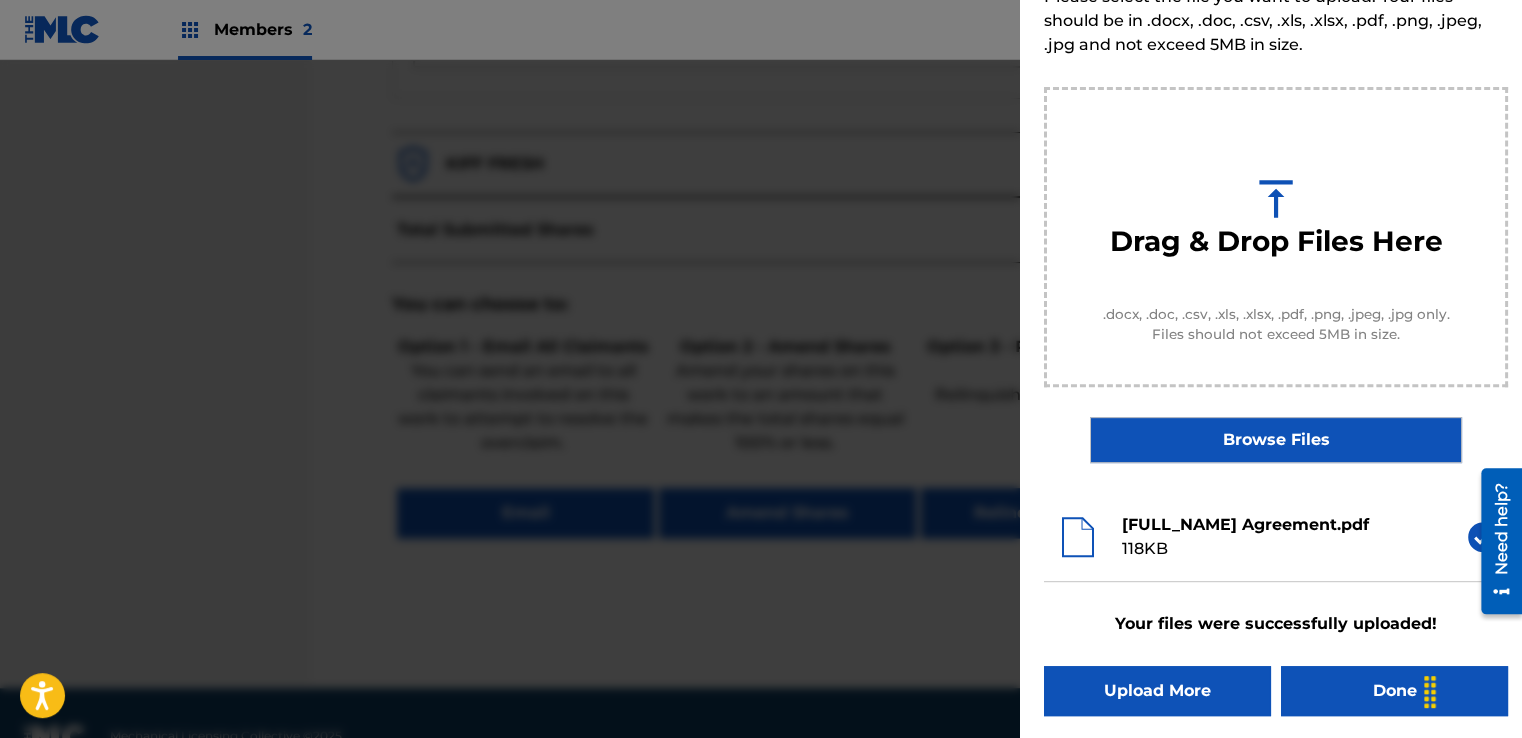 click on "Done" at bounding box center [1394, 691] 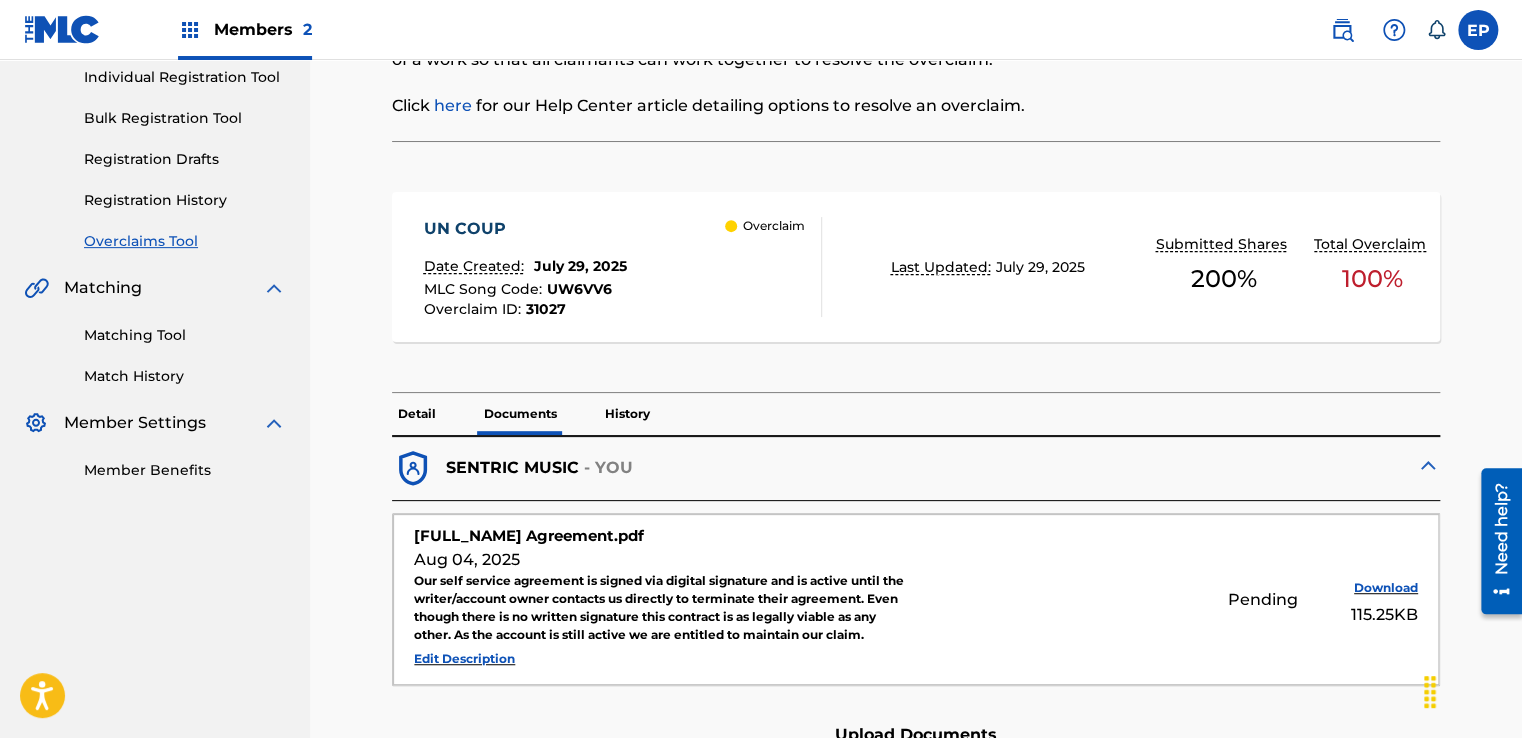 scroll, scrollTop: 0, scrollLeft: 0, axis: both 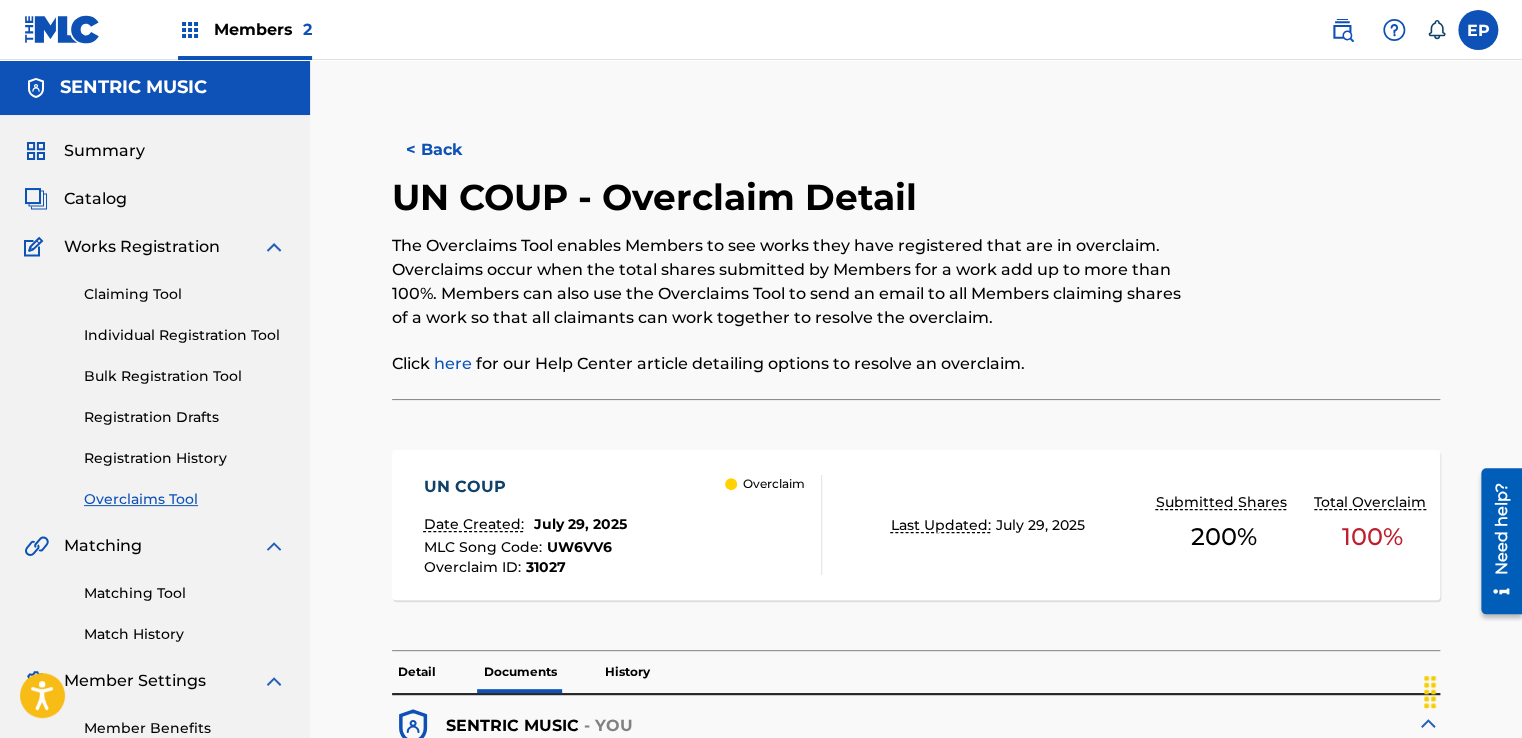 click on "Overclaims Tool" at bounding box center [185, 499] 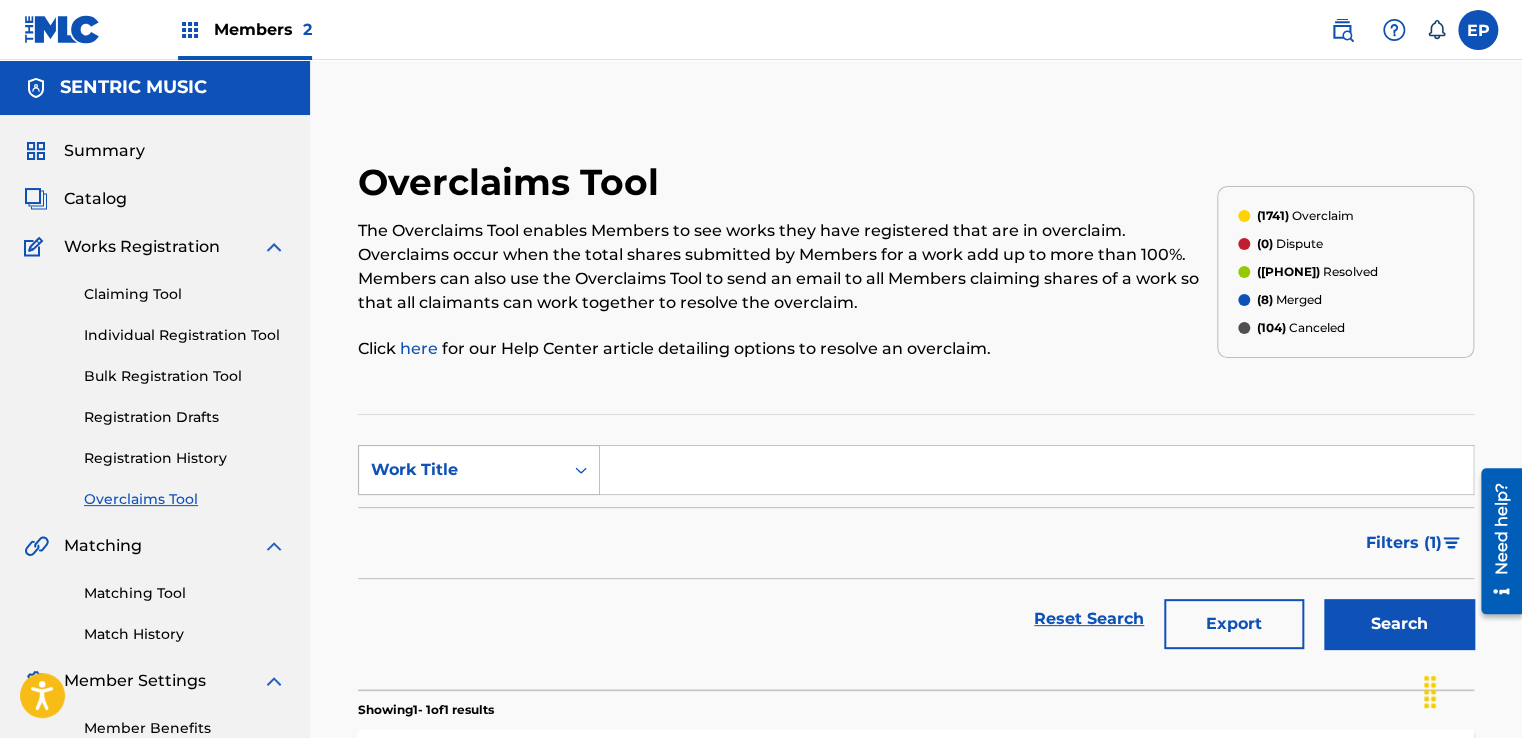 click on "Work Title" at bounding box center [461, 470] 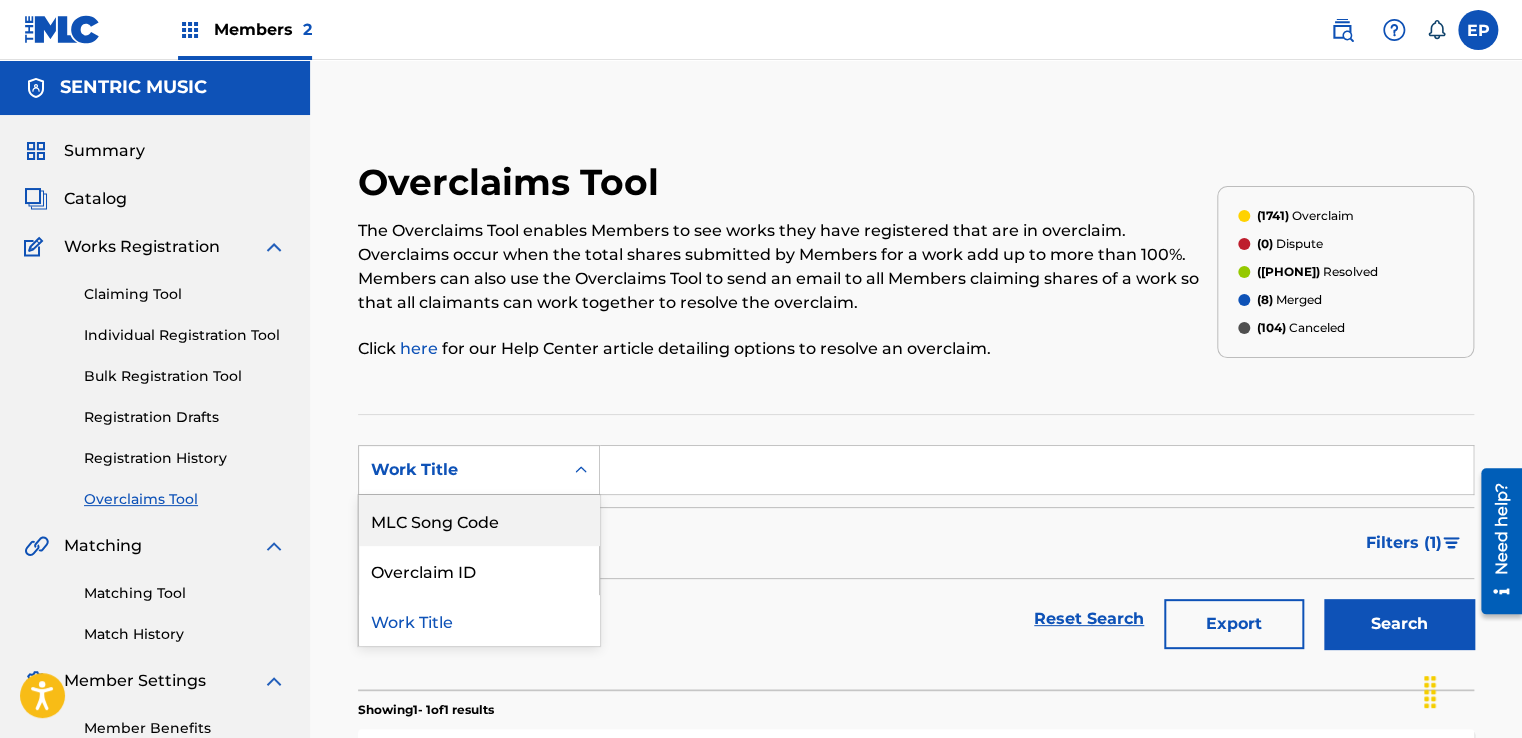 click on "MLC Song Code" at bounding box center [479, 520] 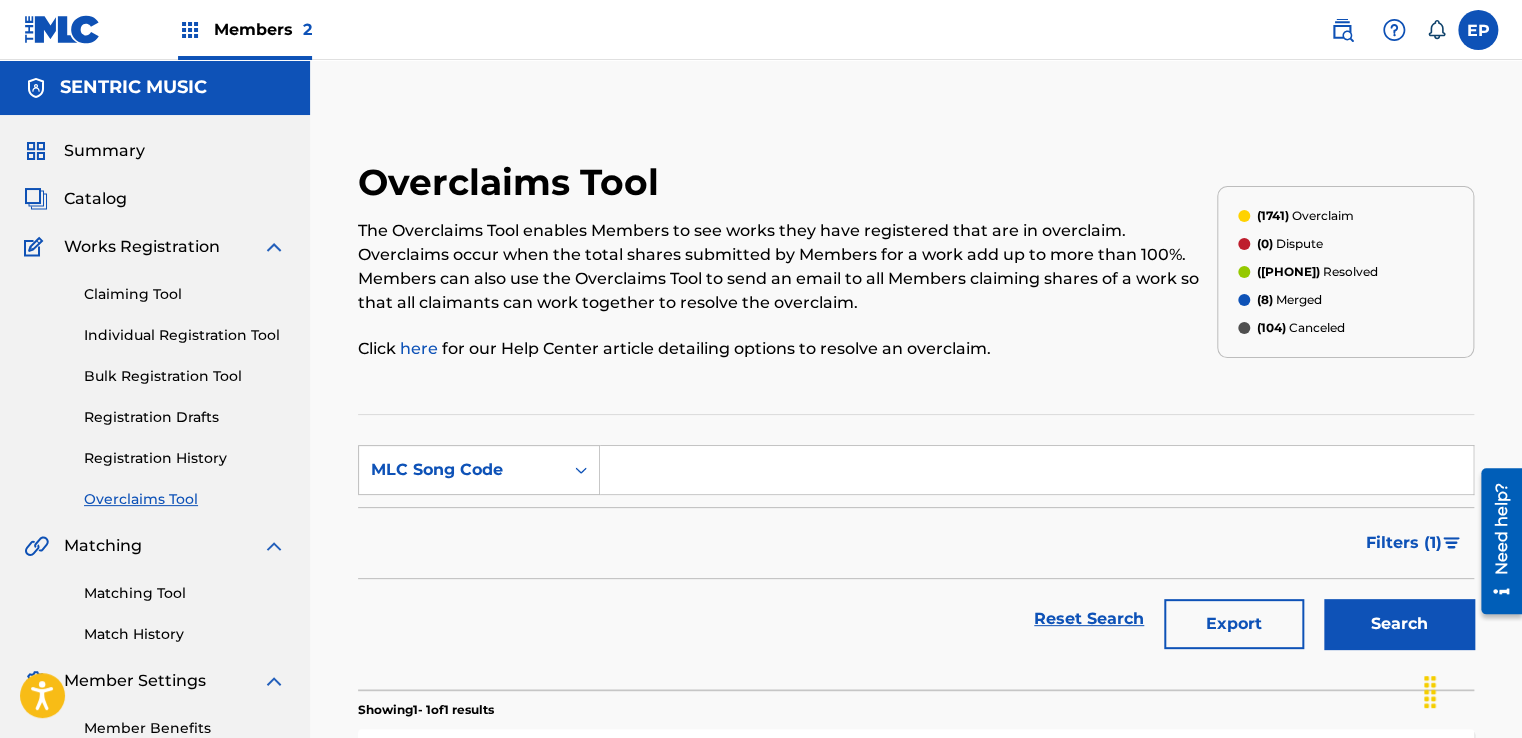 drag, startPoint x: 656, startPoint y: 479, endPoint x: 681, endPoint y: 479, distance: 25 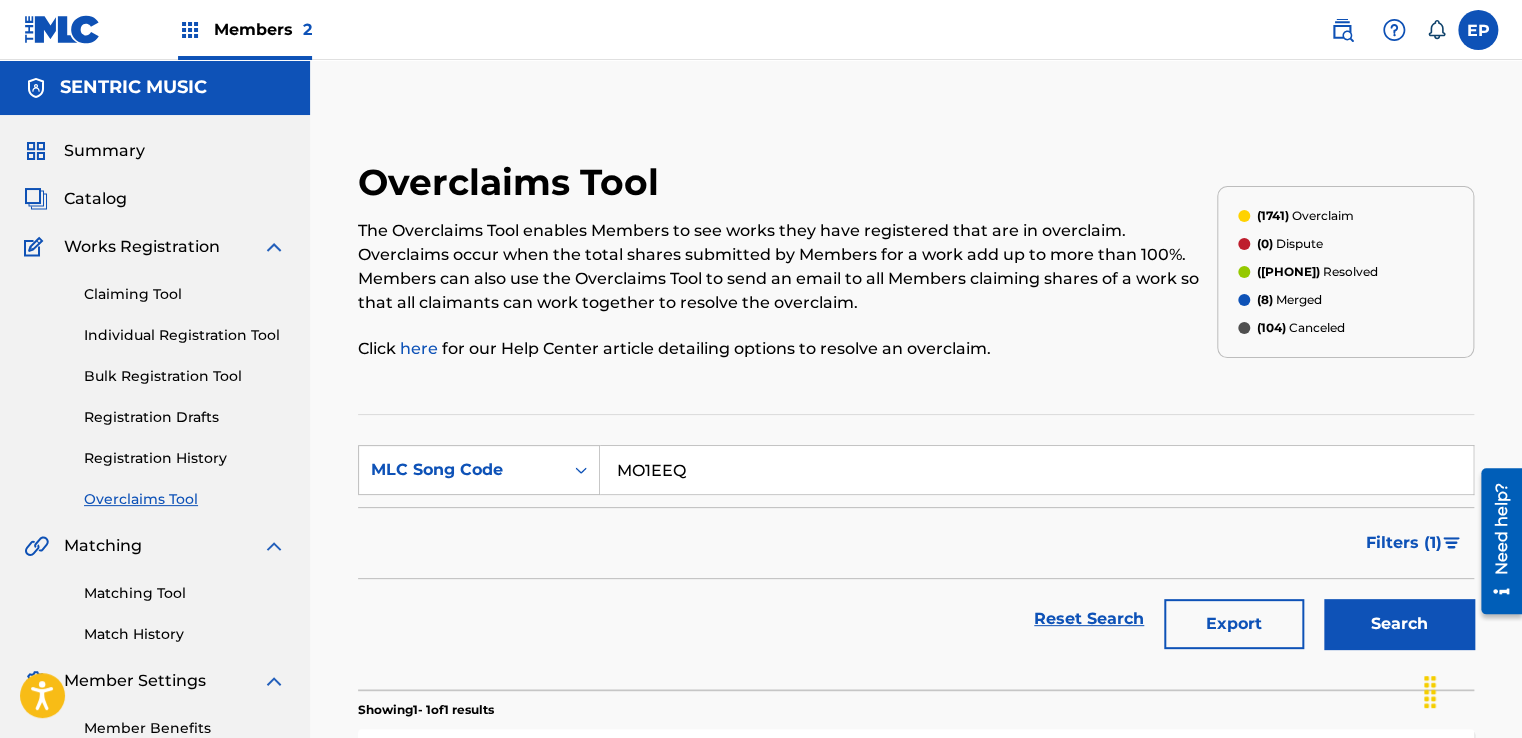 type on "MO1EEQ" 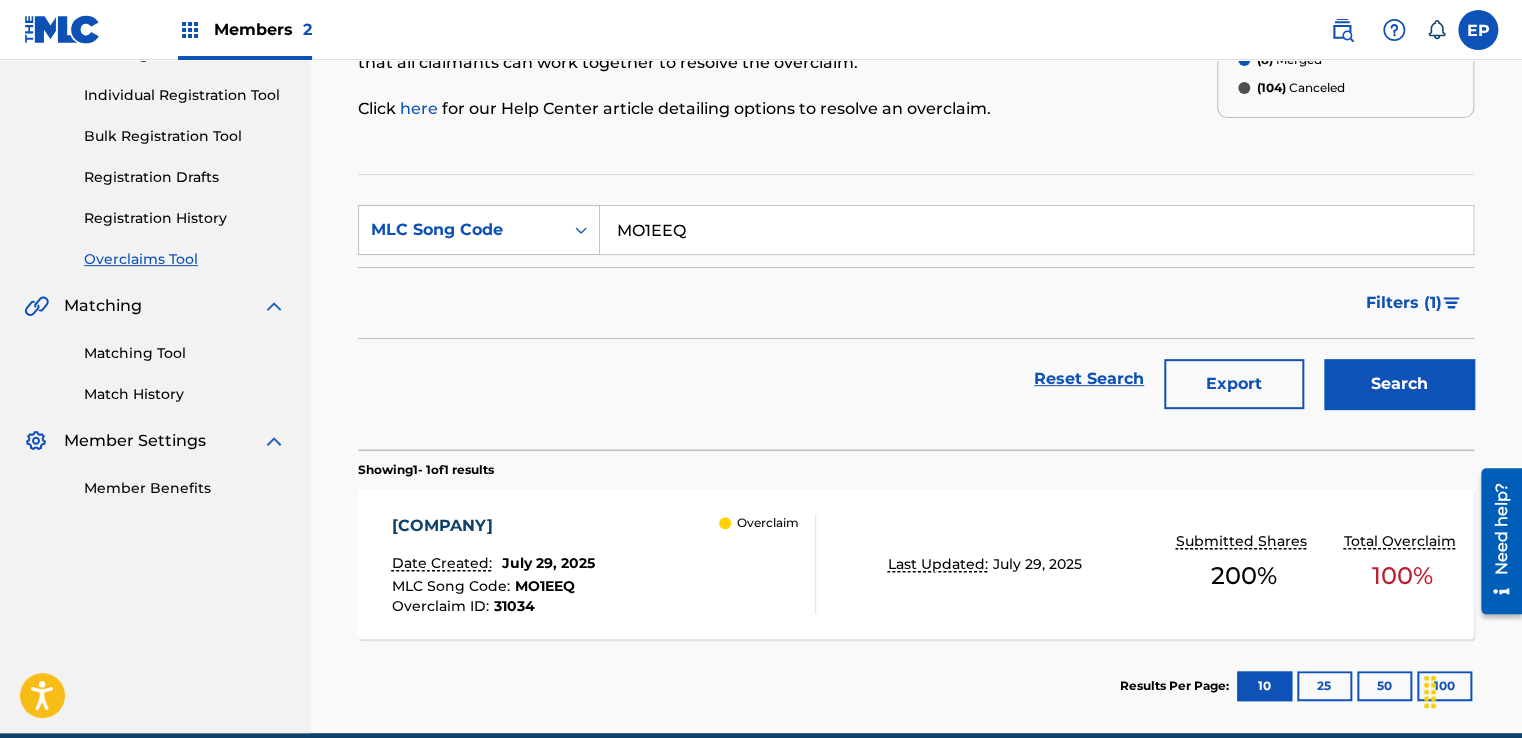 scroll, scrollTop: 329, scrollLeft: 0, axis: vertical 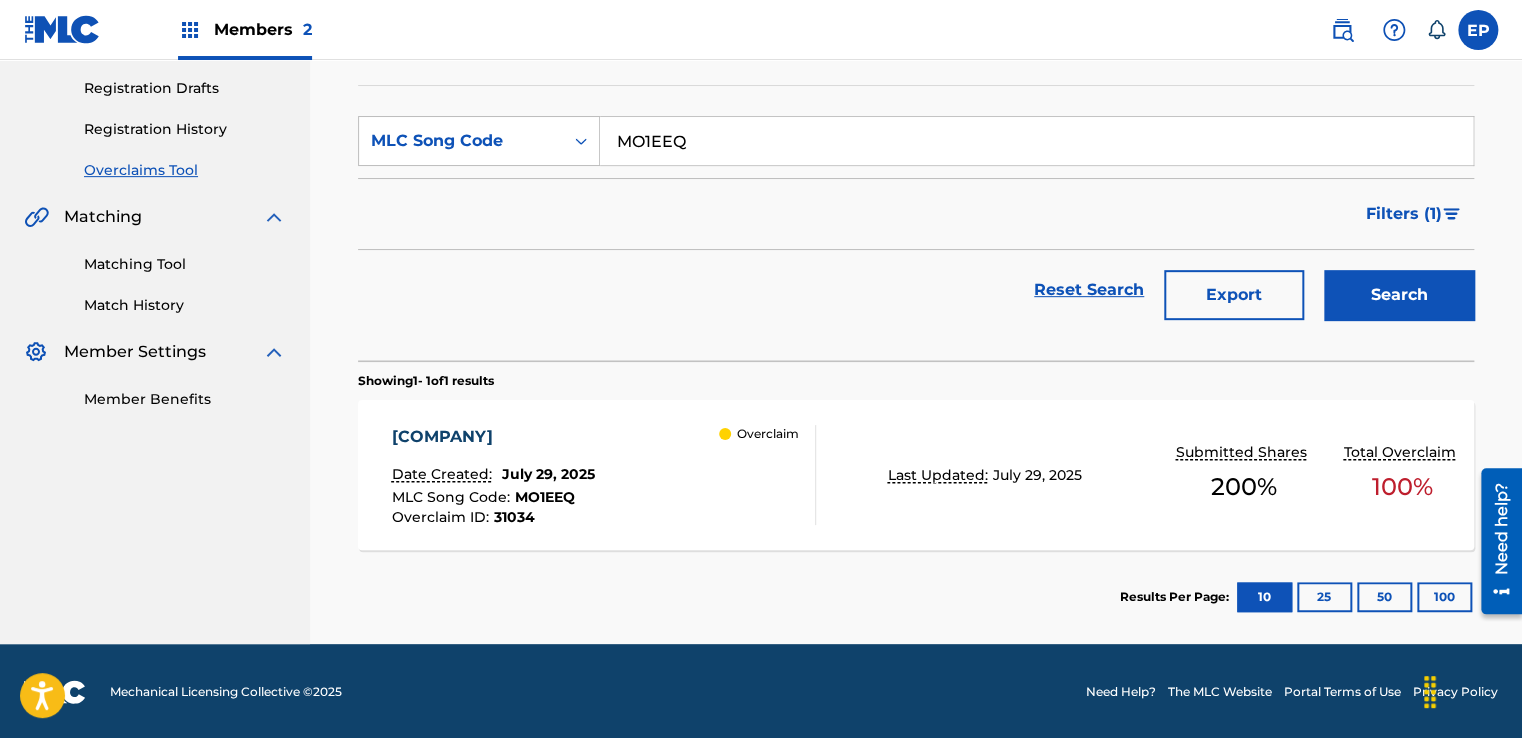 click on "Overclaim" at bounding box center [767, 475] 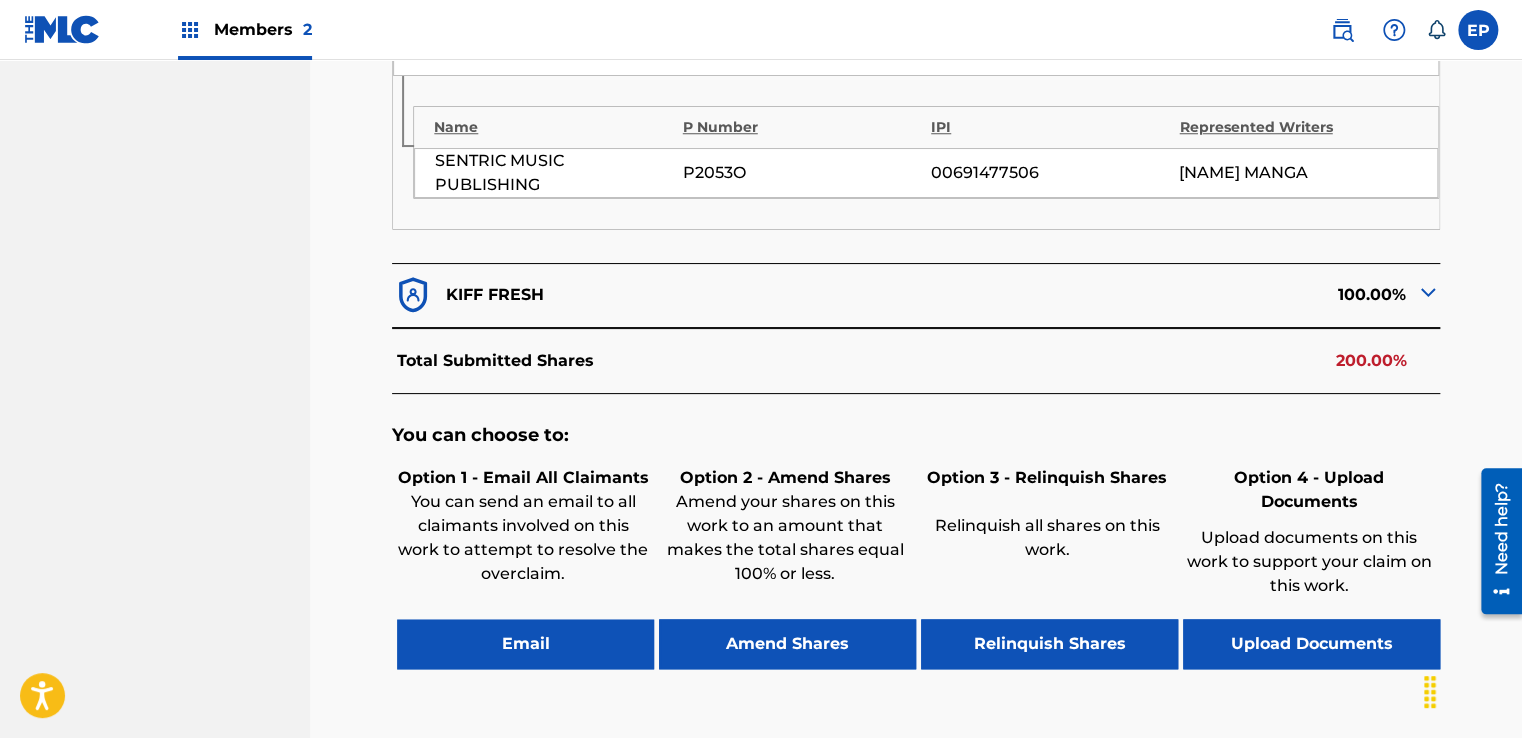 scroll, scrollTop: 943, scrollLeft: 0, axis: vertical 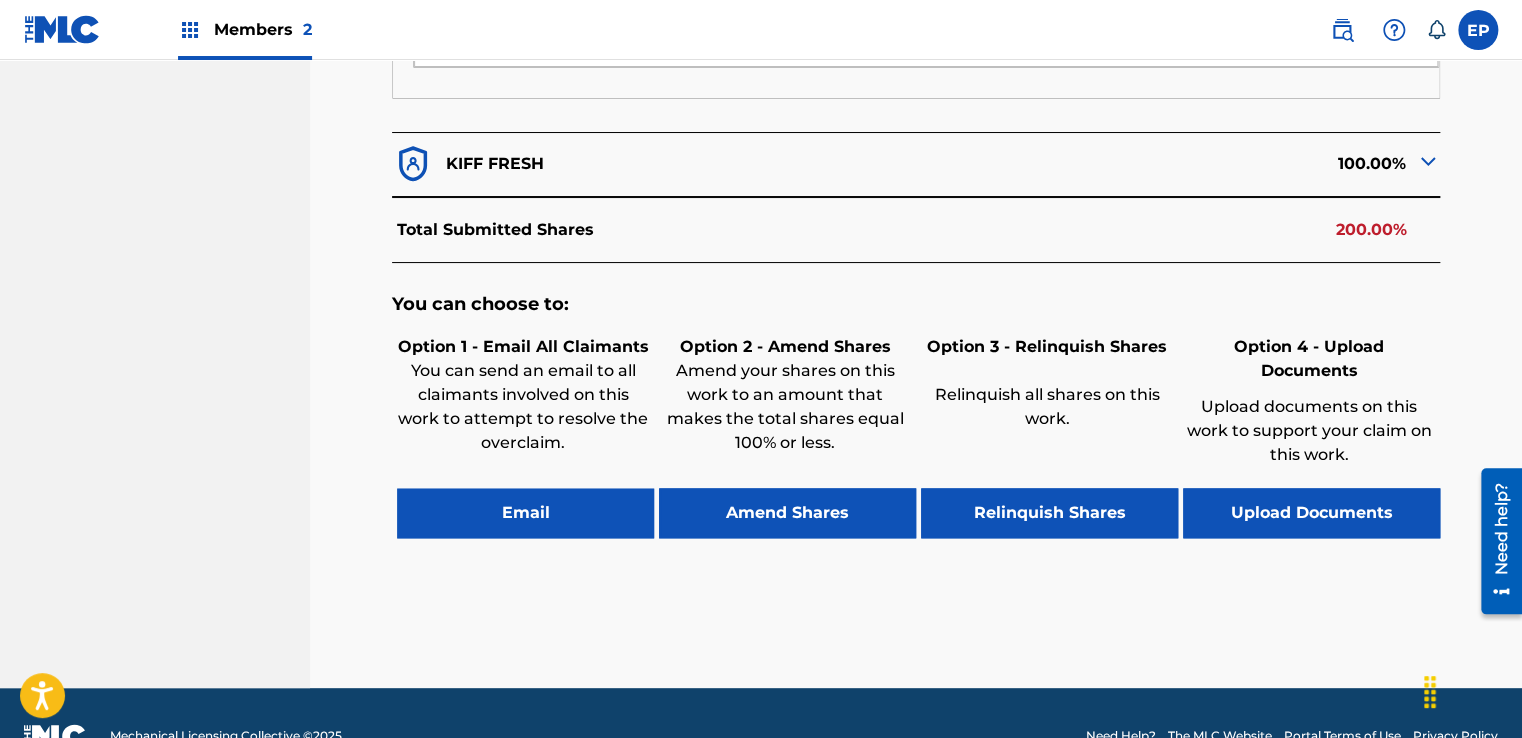 click on "Upload Documents" at bounding box center [1311, 513] 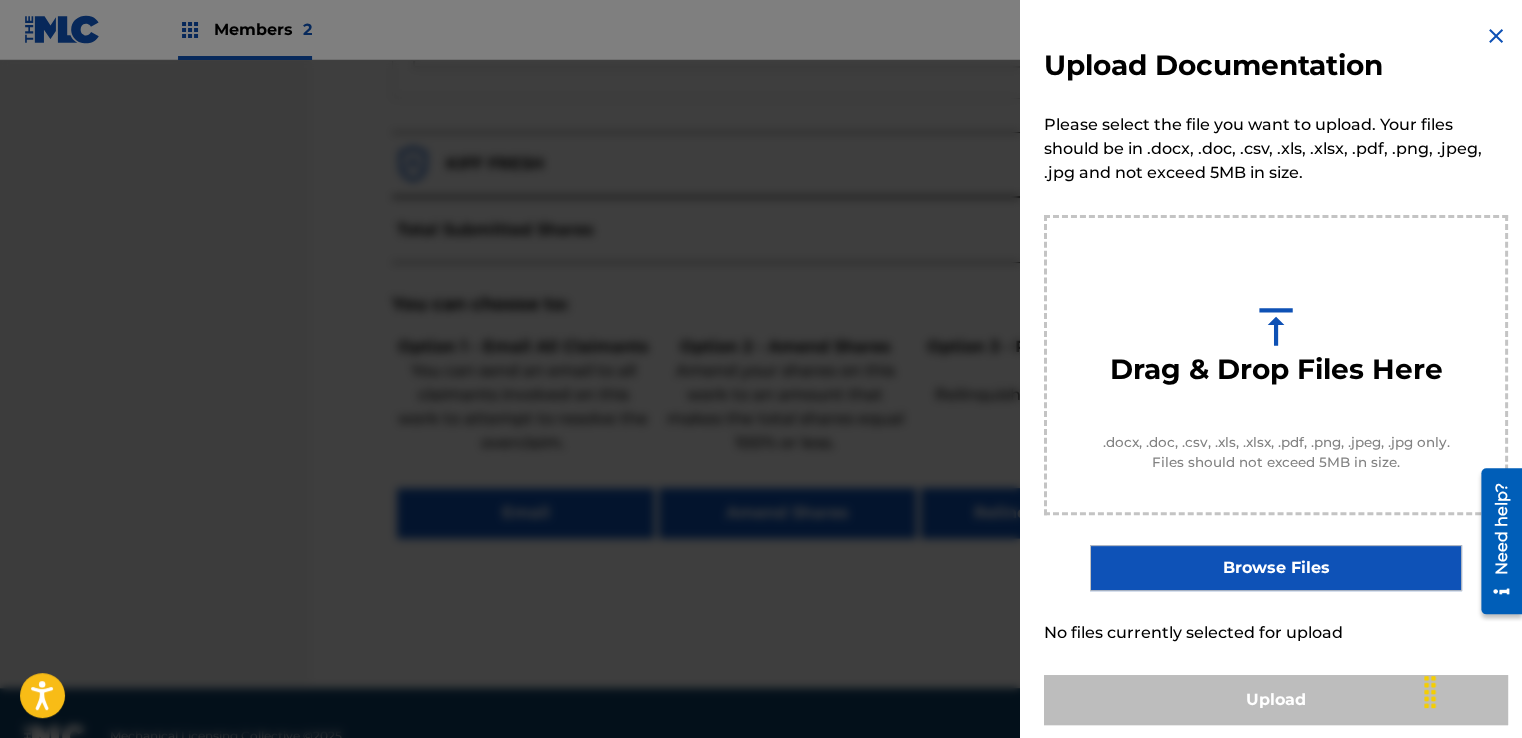 click on "Upload Documentation Please select the file you want to upload. Your files should be in .docx, .doc, .csv, .xls, .xlsx, .pdf, .png, .jpeg, .jpg and not
exceed 5MB in size. Drag & Drop Files Here .docx, .doc, .csv, .xls, .xlsx, .pdf, .png, .jpeg, .jpg only. Files should not exceed 5MB in size. Browse Files No files currently selected for upload Upload" at bounding box center [1276, 374] 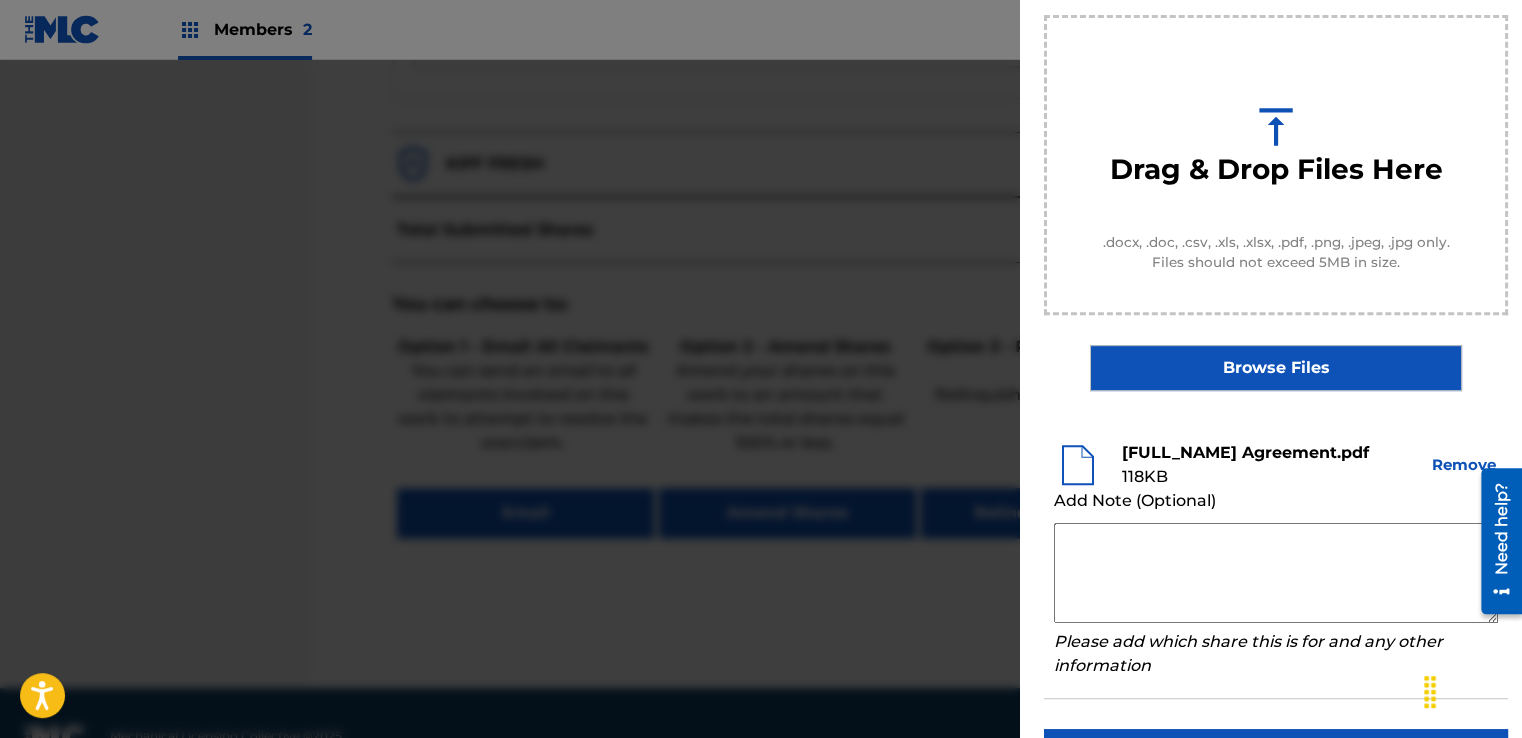 scroll, scrollTop: 263, scrollLeft: 0, axis: vertical 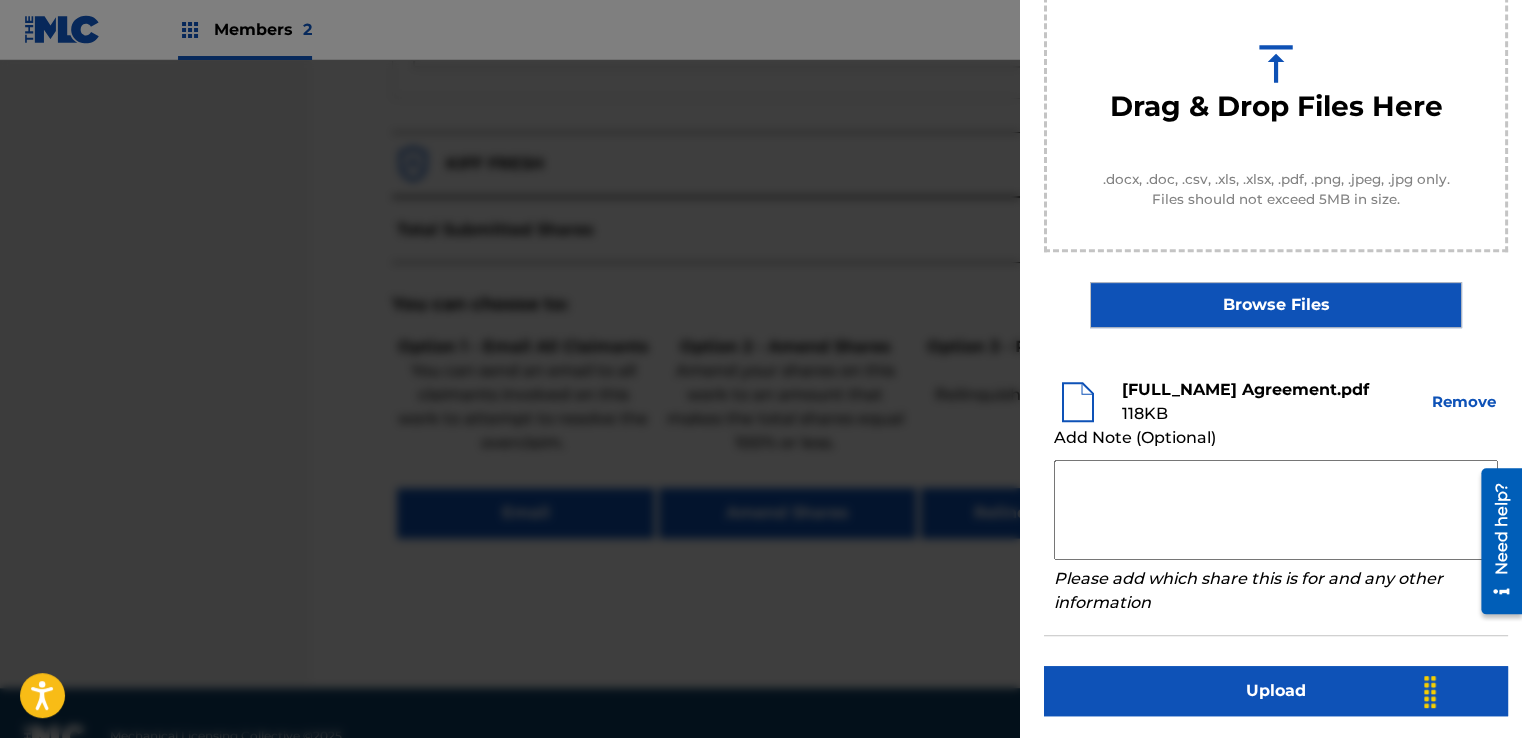 click at bounding box center (1276, 510) 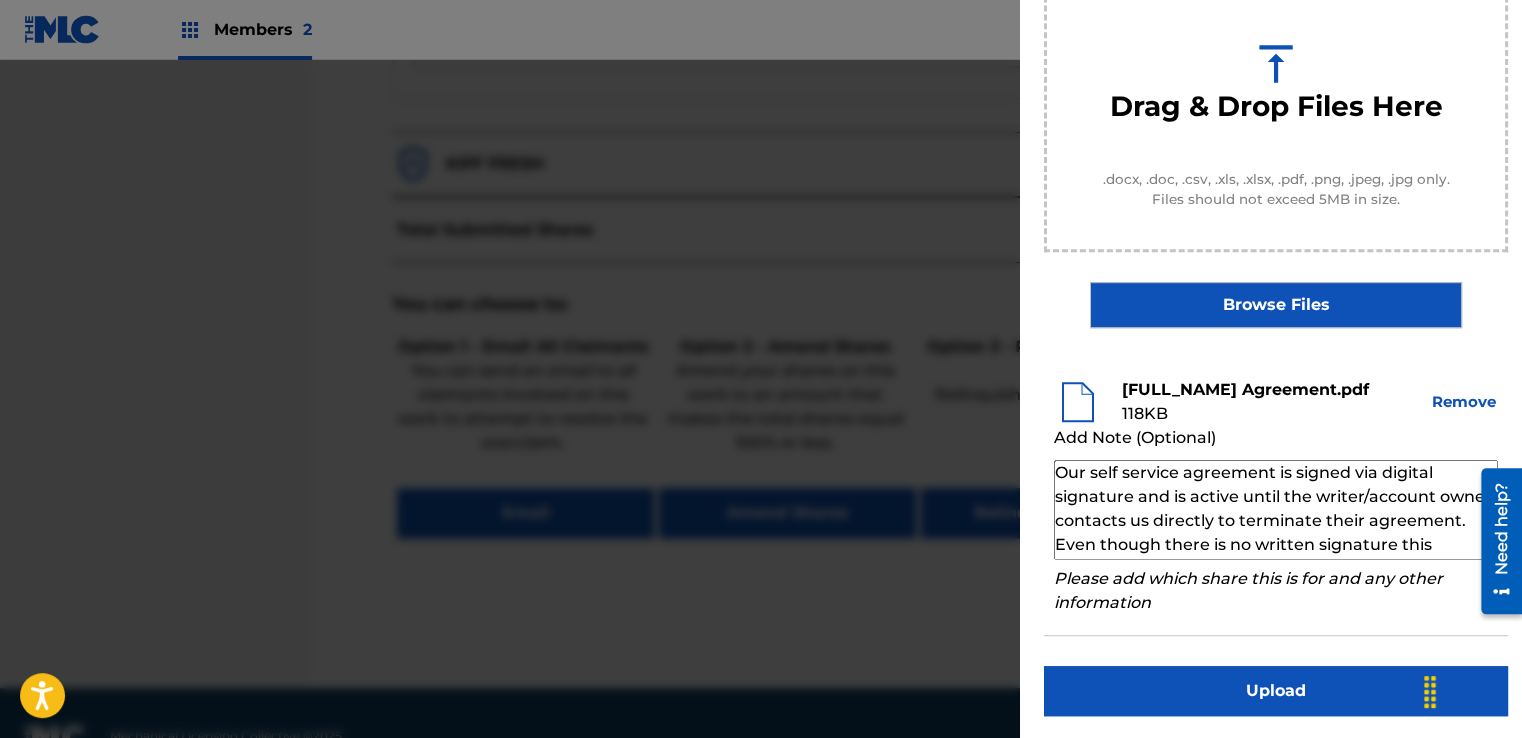 scroll, scrollTop: 68, scrollLeft: 0, axis: vertical 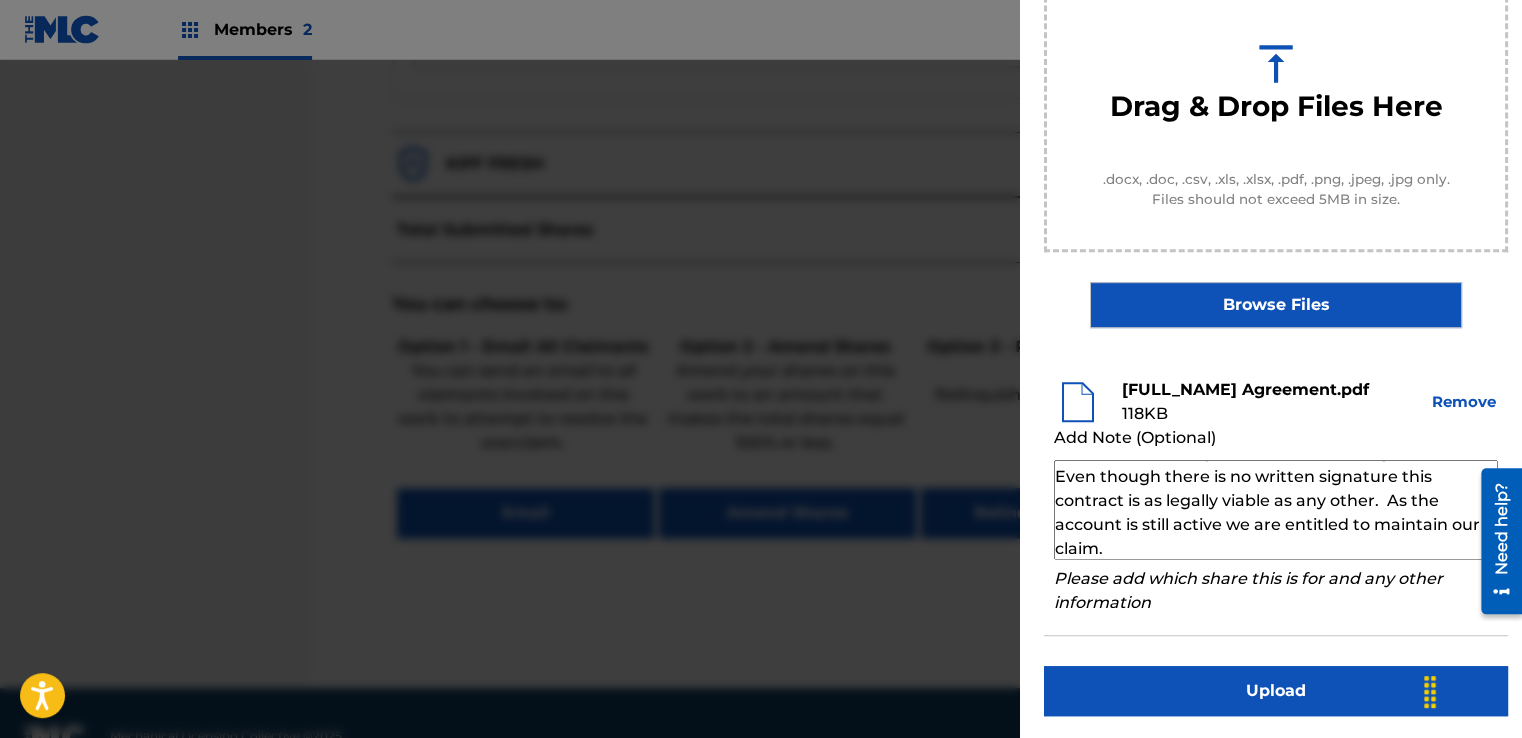 type on "Our self service agreement is signed via digital signature and is active until the writer/account owner contacts us directly to terminate their agreement. Even though there is no written signature this contract is as legally viable as any other.  As the account is still active we are entitled to maintain our claim." 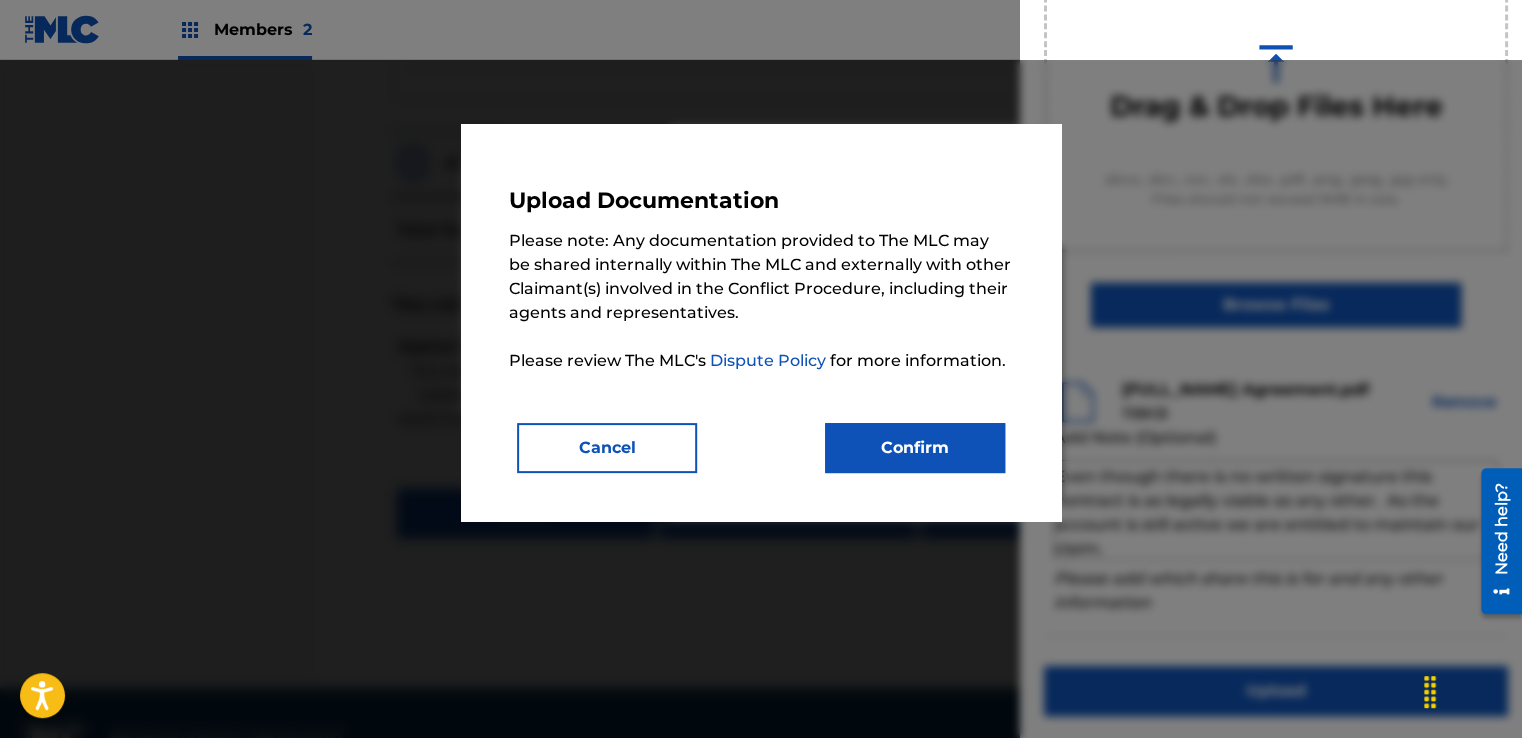 click on "Upload Documentation Please note: Any documentation provided to The MLC may be shared internally within The MLC and externally with other Claimant(s) involved in the Conflict Procedure, including their agents and representatives.  Please review The MLC's   Dispute Policy   for more information. Cancel Confirm" at bounding box center [761, 322] 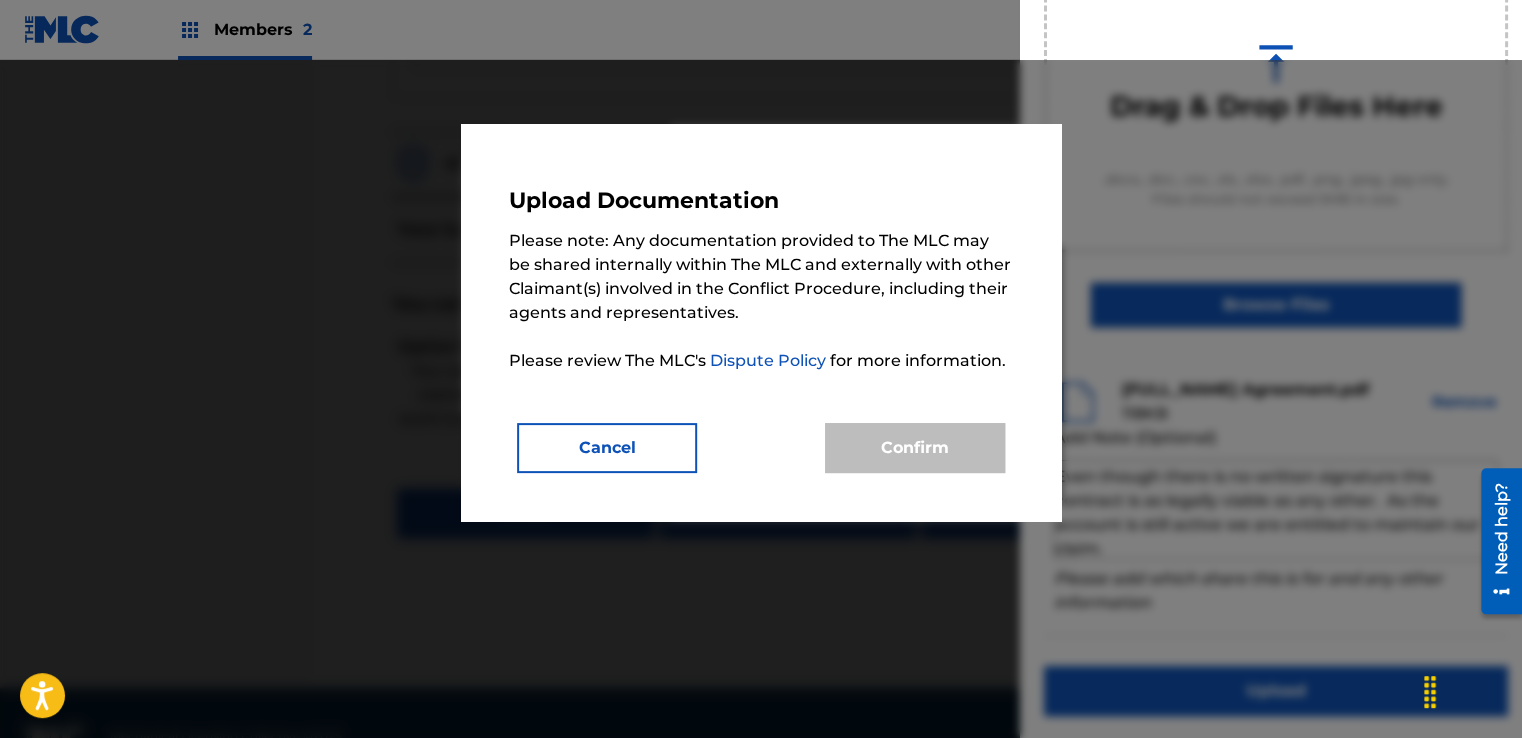 scroll, scrollTop: 128, scrollLeft: 0, axis: vertical 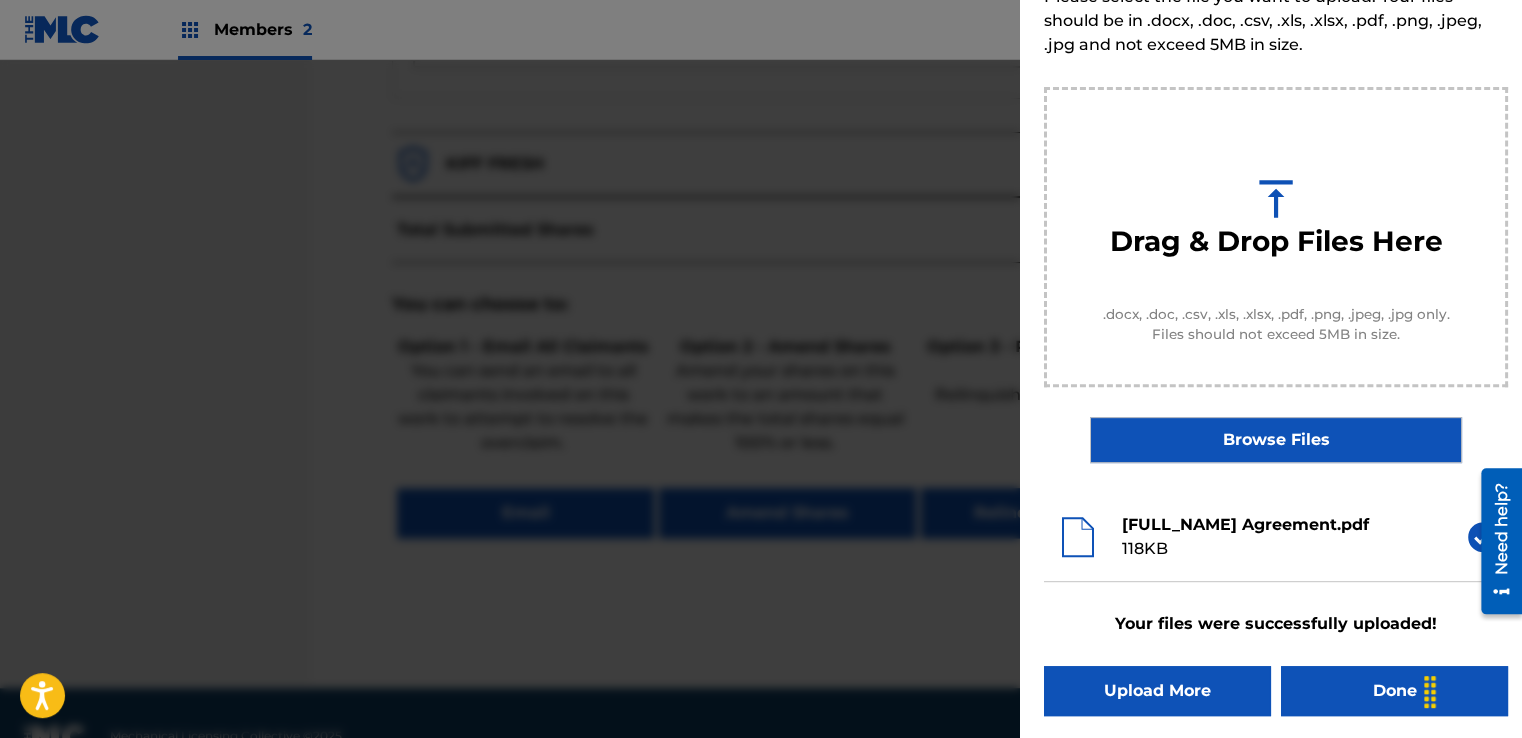 click on "Done" at bounding box center (1394, 691) 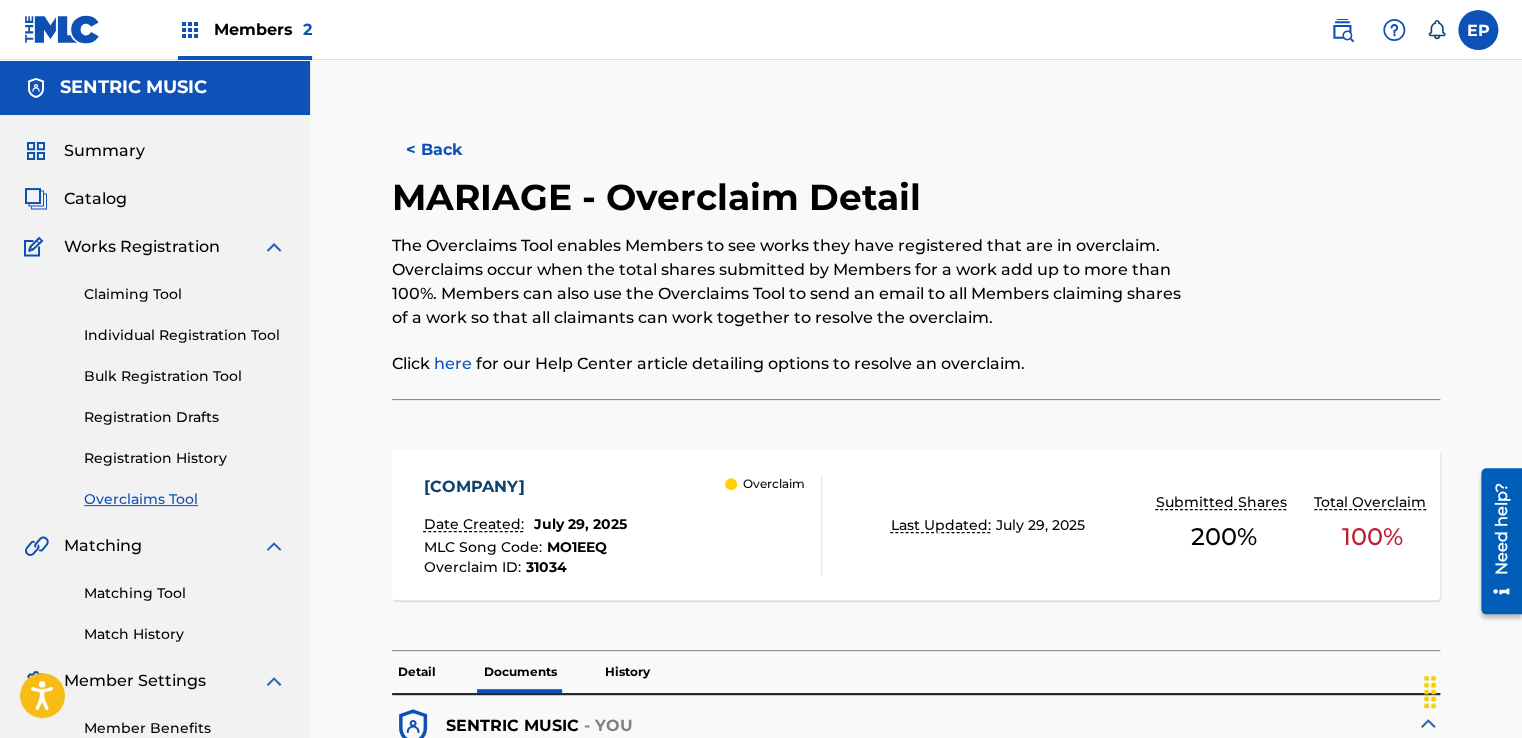 click on "Overclaims Tool" at bounding box center [185, 499] 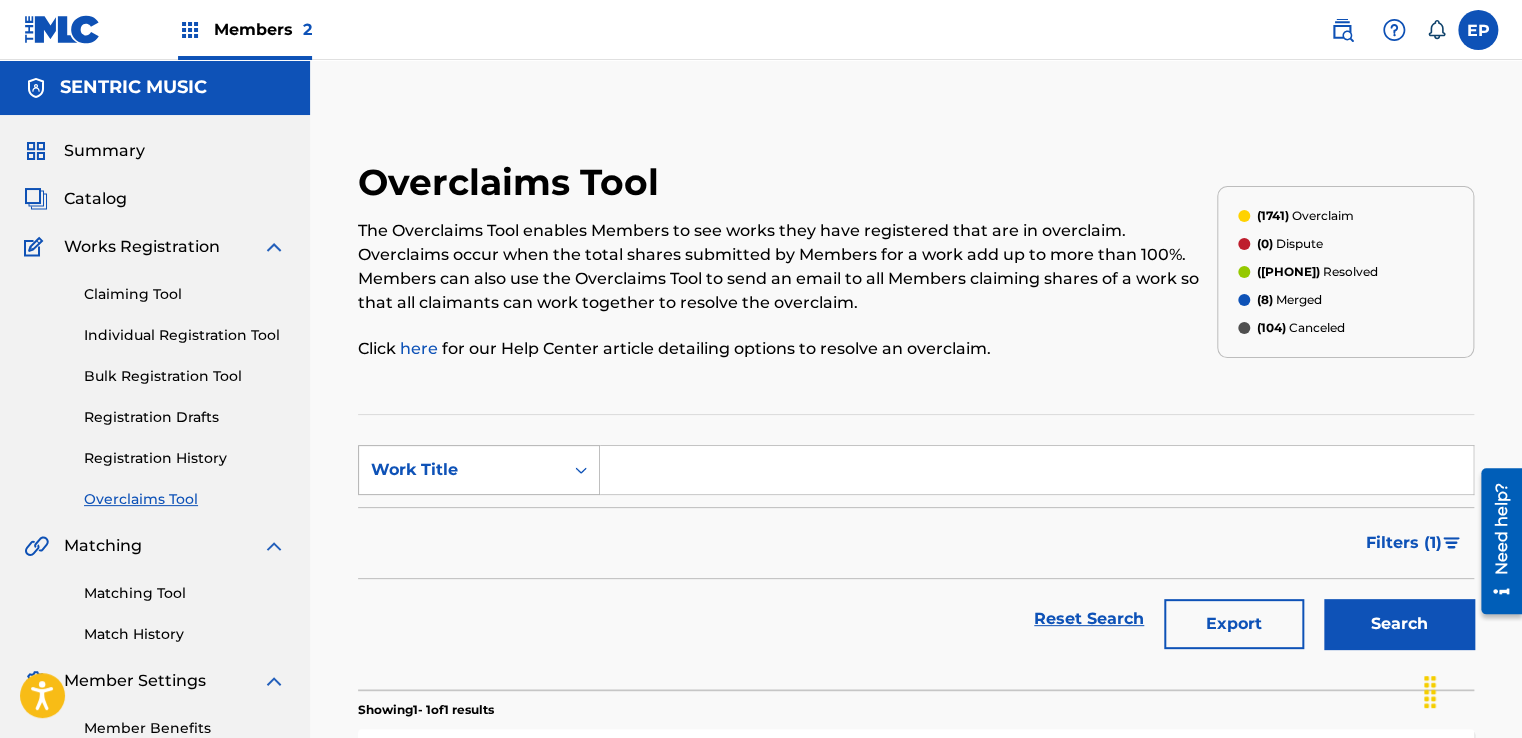 click on "Work Title" at bounding box center [461, 470] 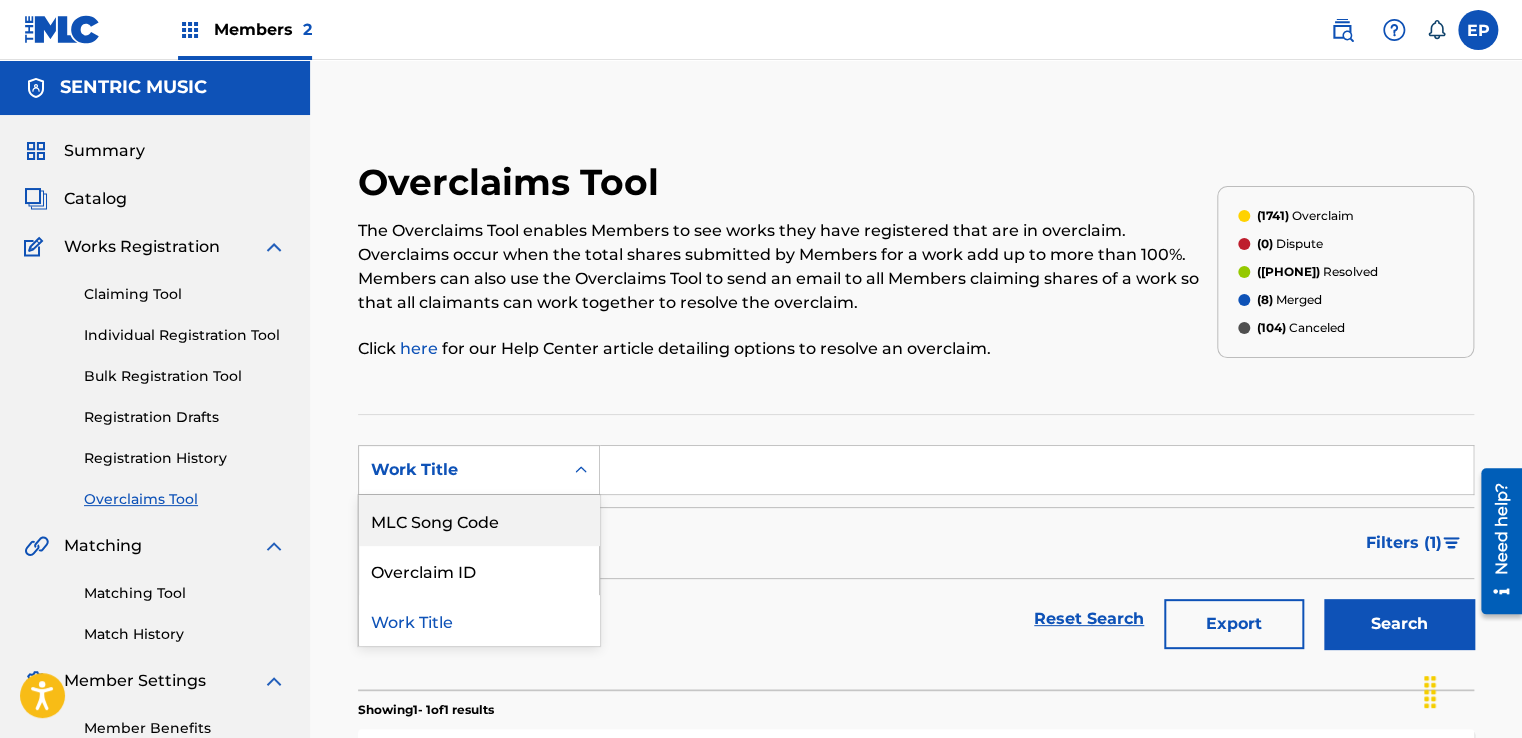 click on "MLC Song Code" at bounding box center [479, 520] 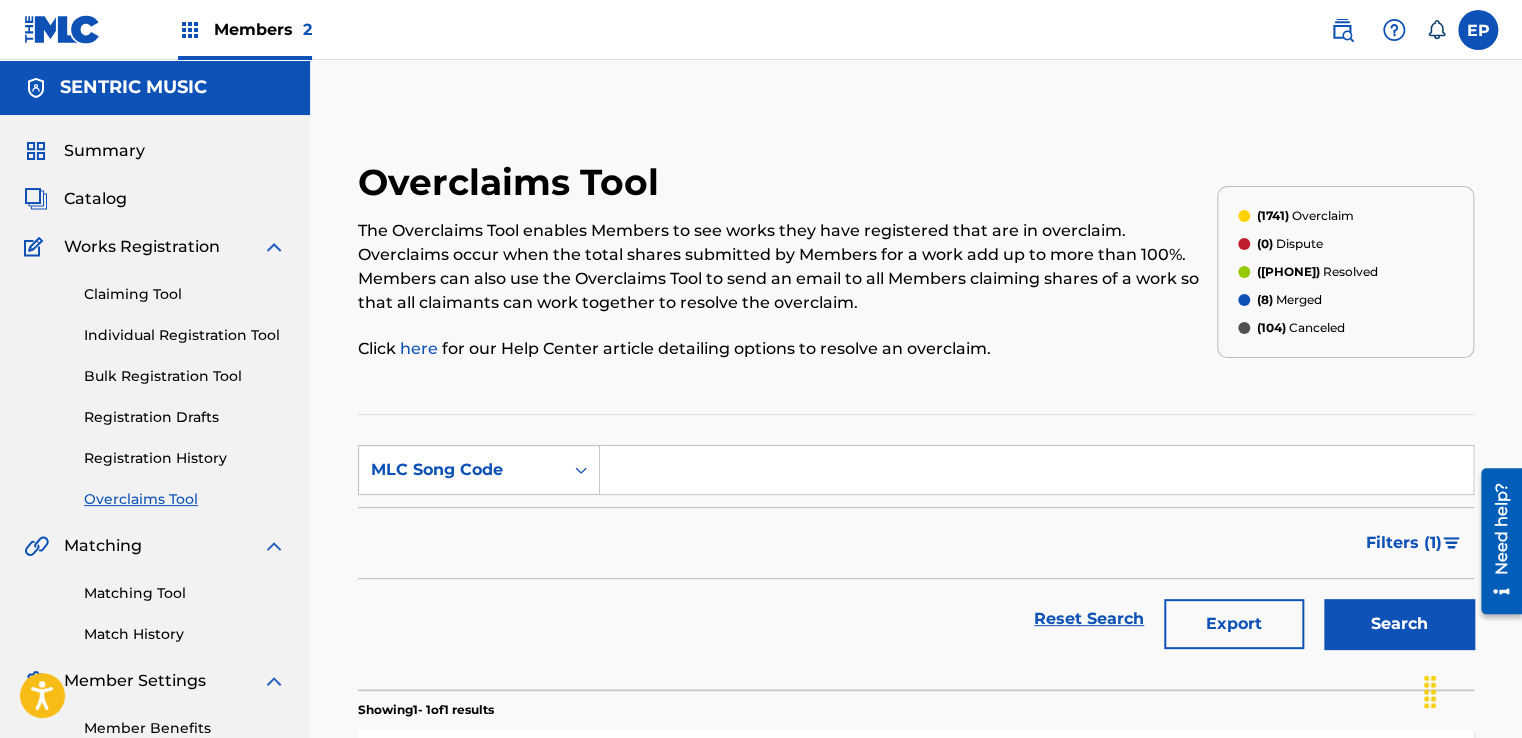 drag, startPoint x: 504, startPoint y: 500, endPoint x: 664, endPoint y: 477, distance: 161.64467 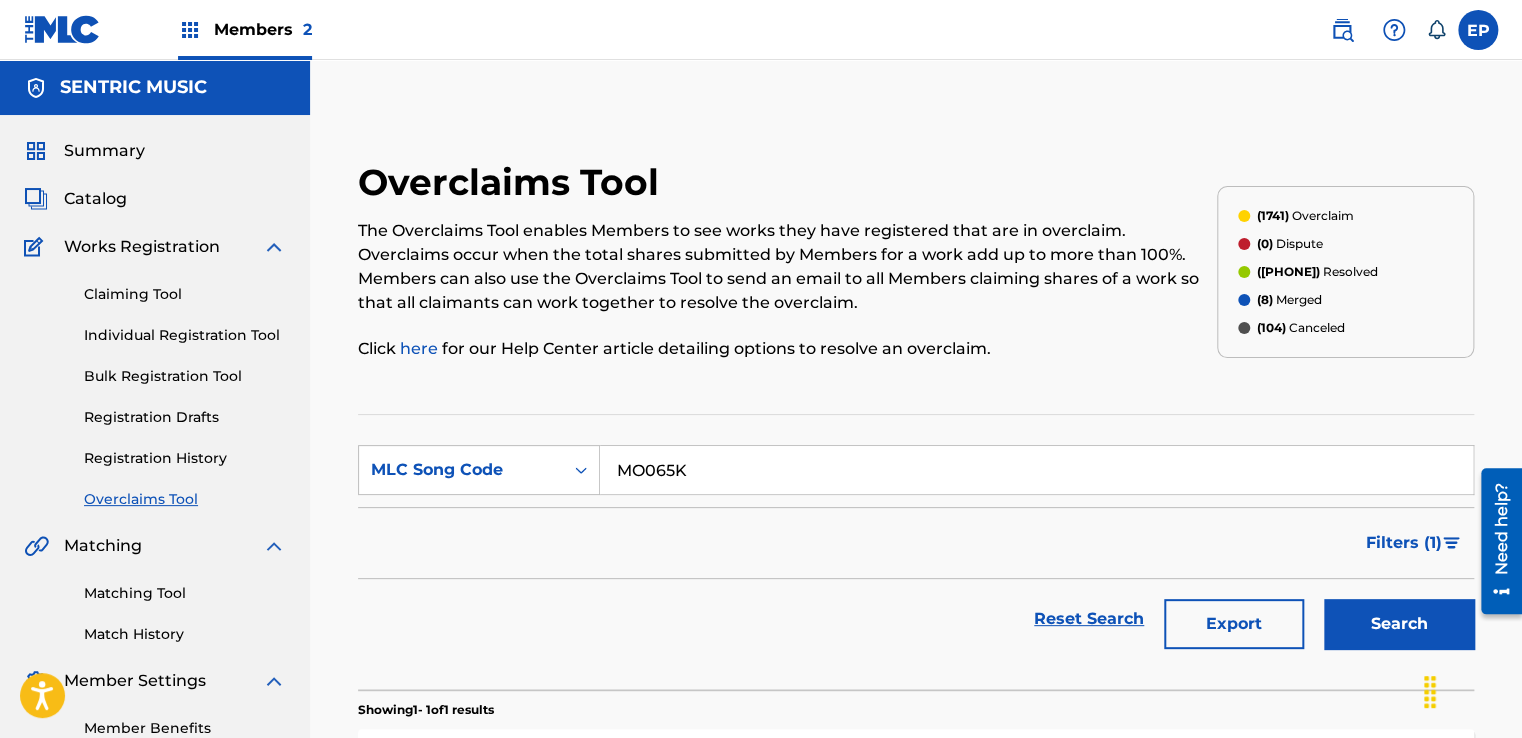 type on "MO065K" 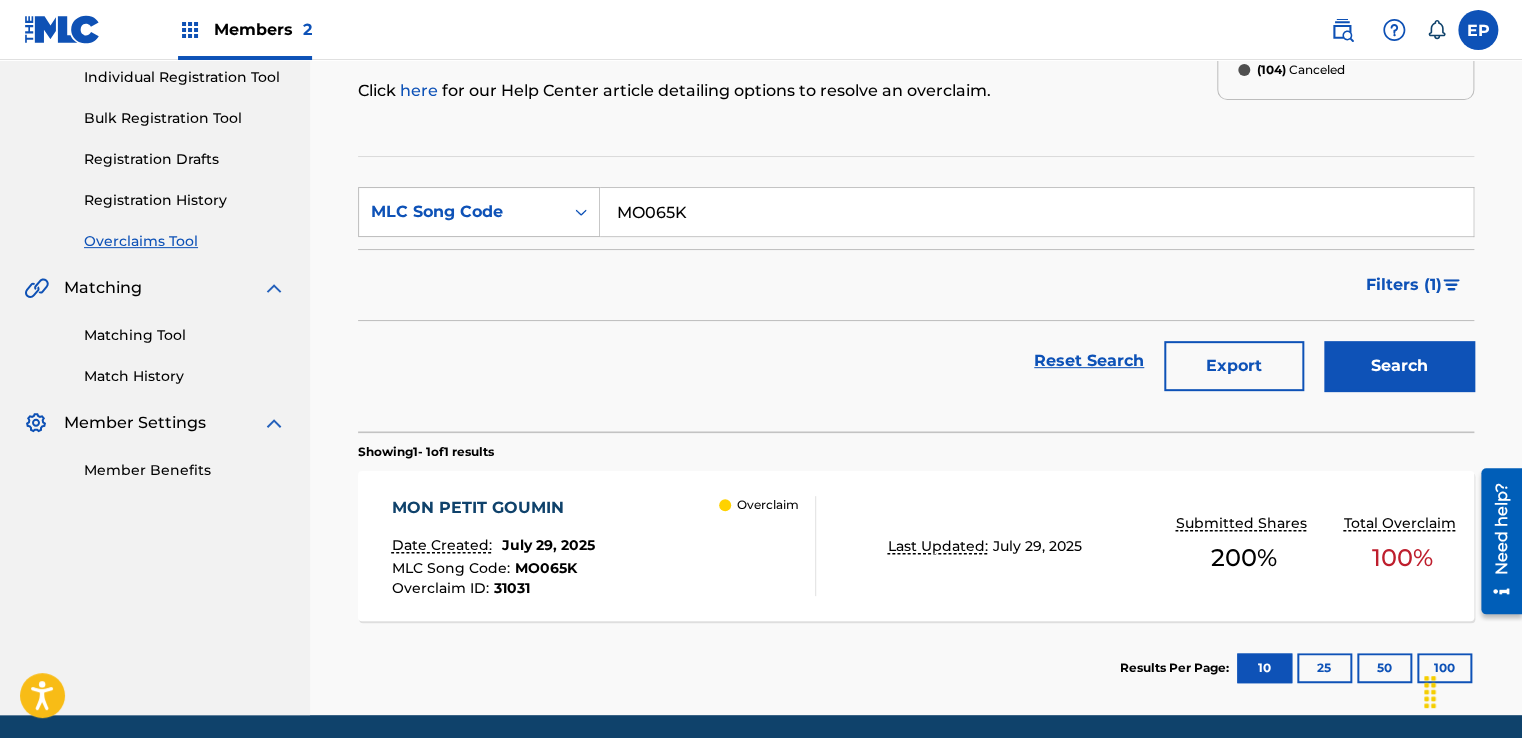 scroll, scrollTop: 329, scrollLeft: 0, axis: vertical 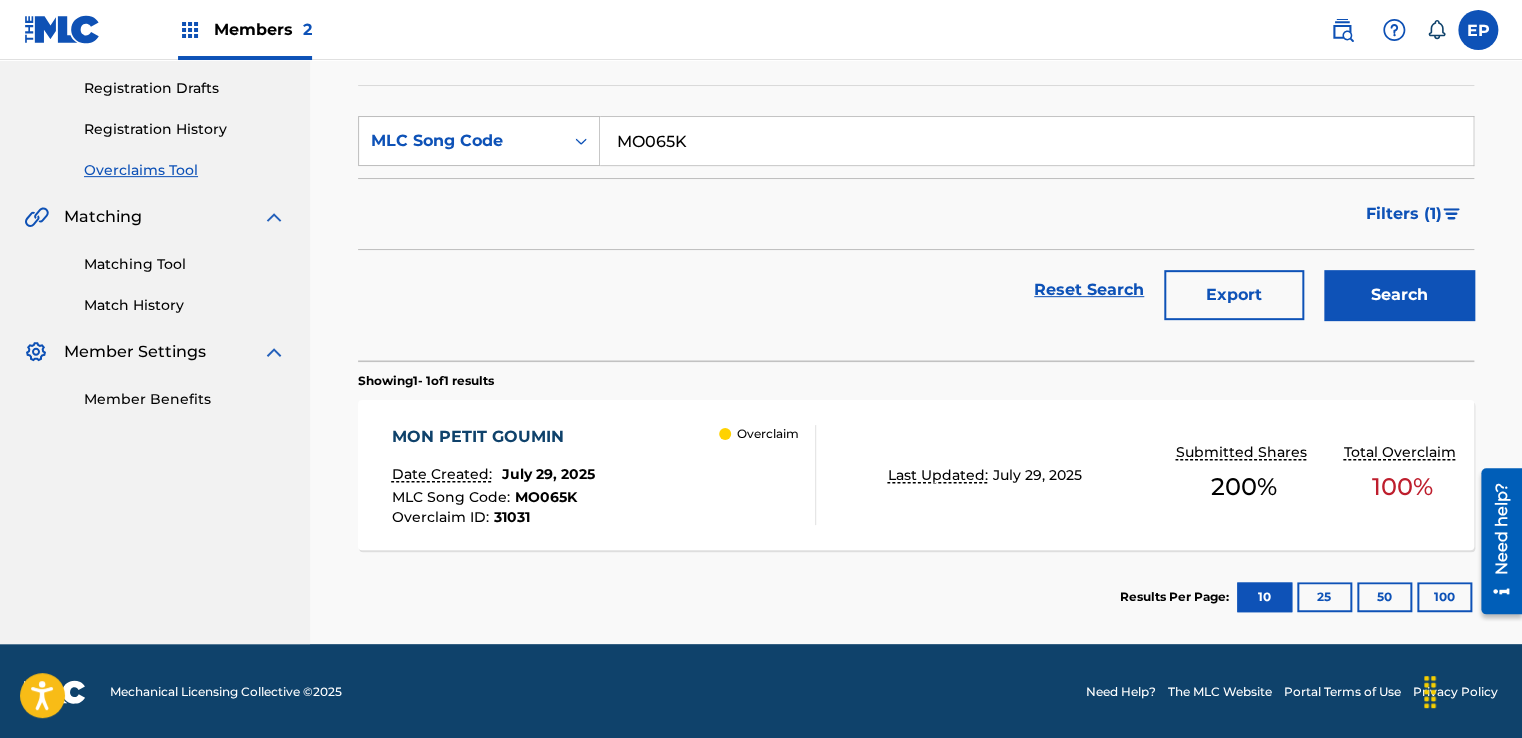 click on "Overclaim" at bounding box center (767, 475) 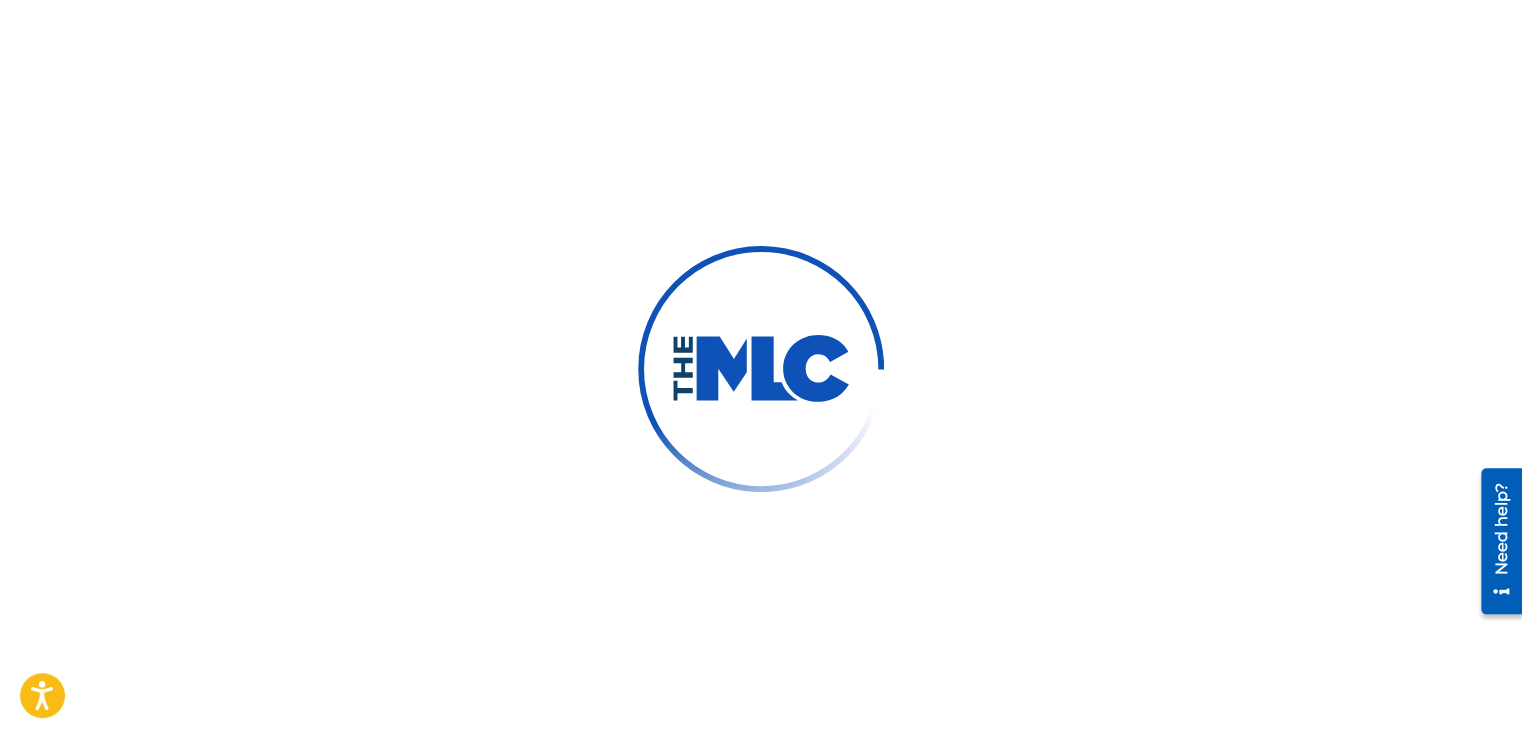 scroll, scrollTop: 0, scrollLeft: 0, axis: both 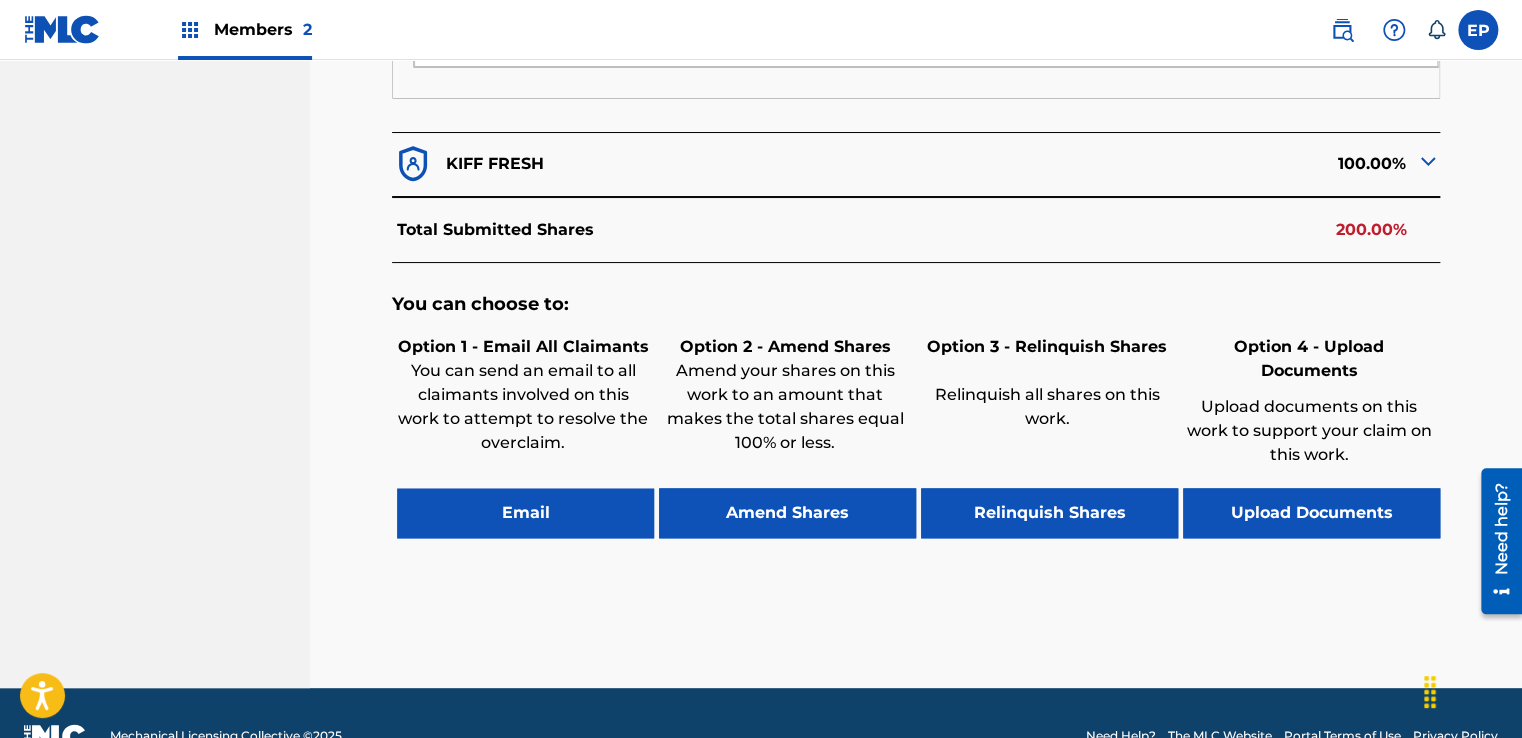 click on "Upload Documents" at bounding box center (1311, 513) 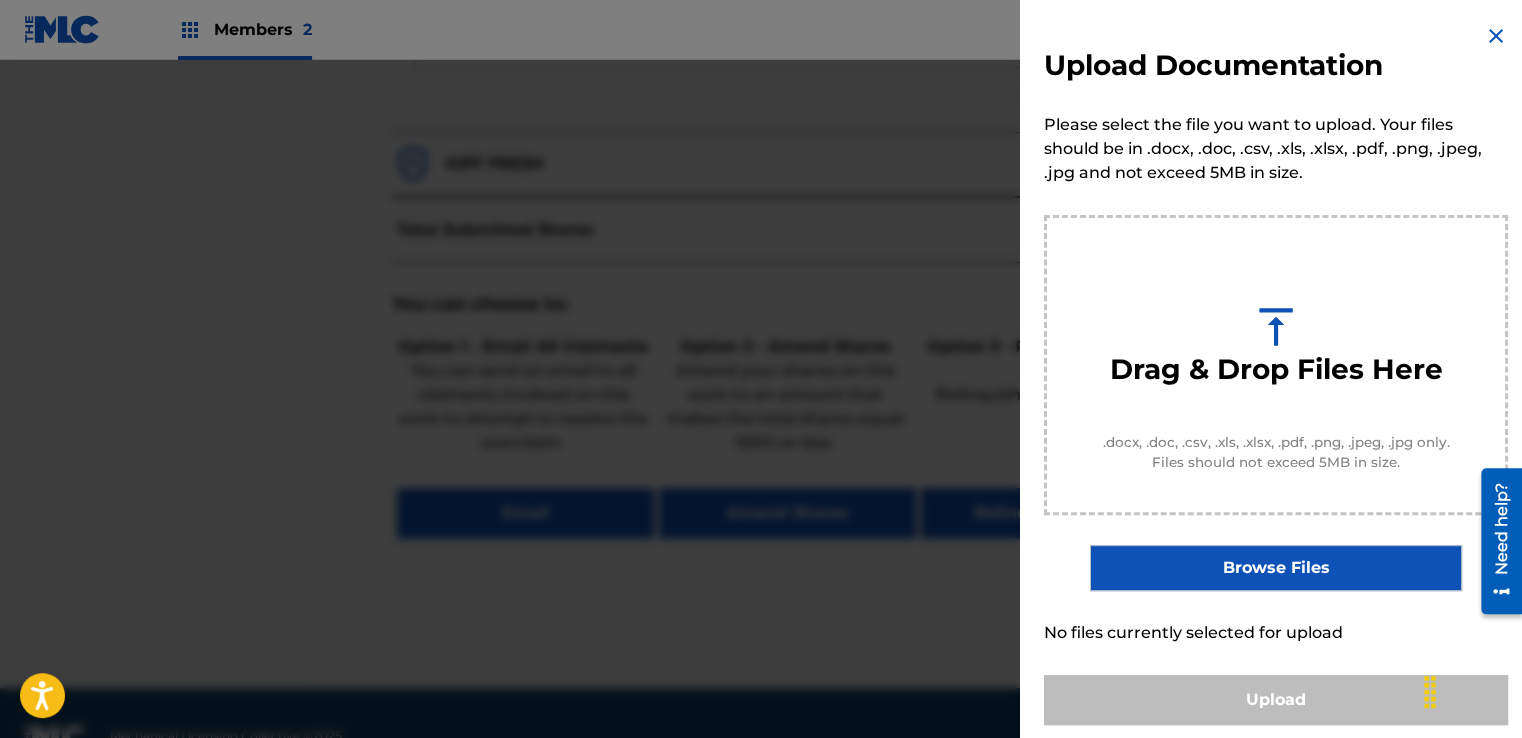 click on "Browse Files" at bounding box center (1275, 568) 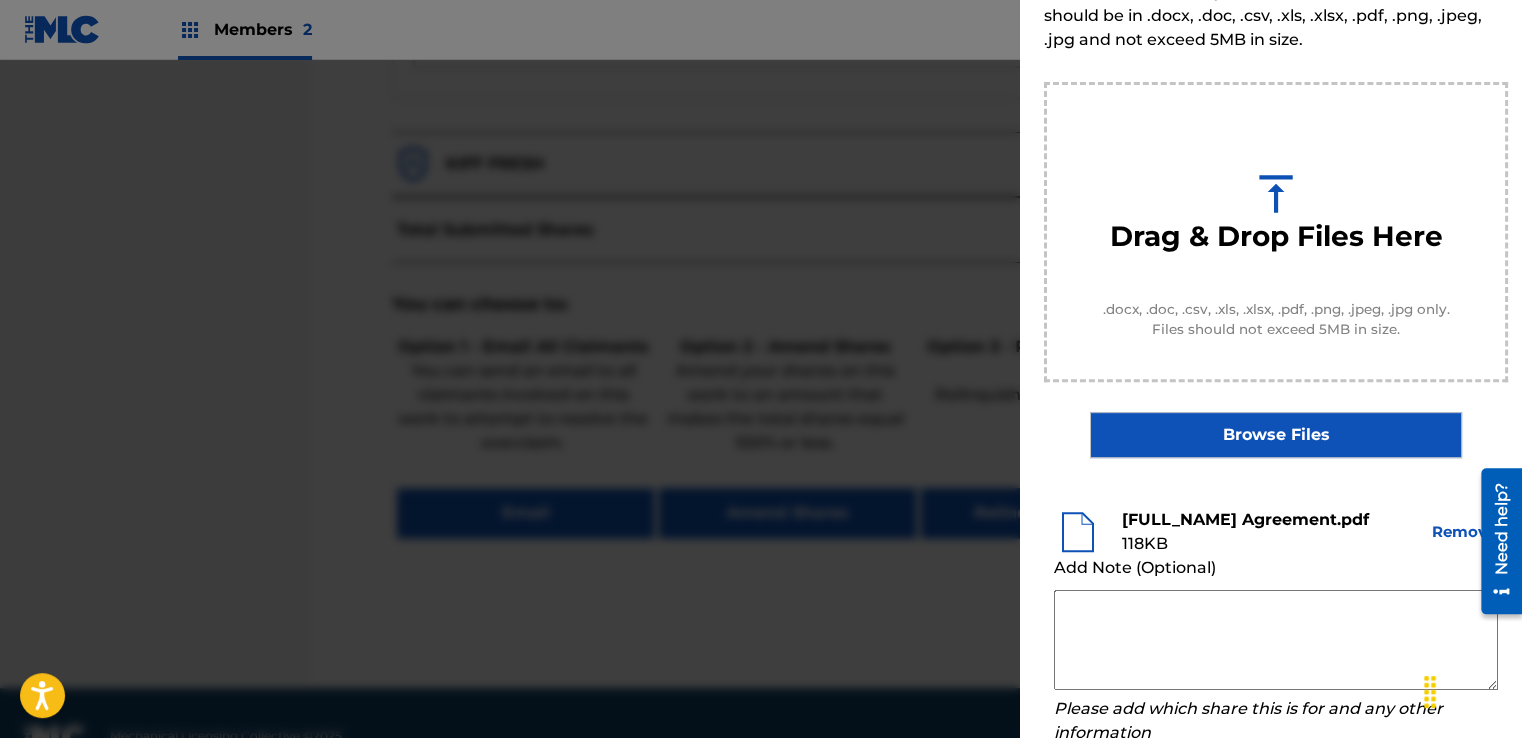 scroll, scrollTop: 263, scrollLeft: 0, axis: vertical 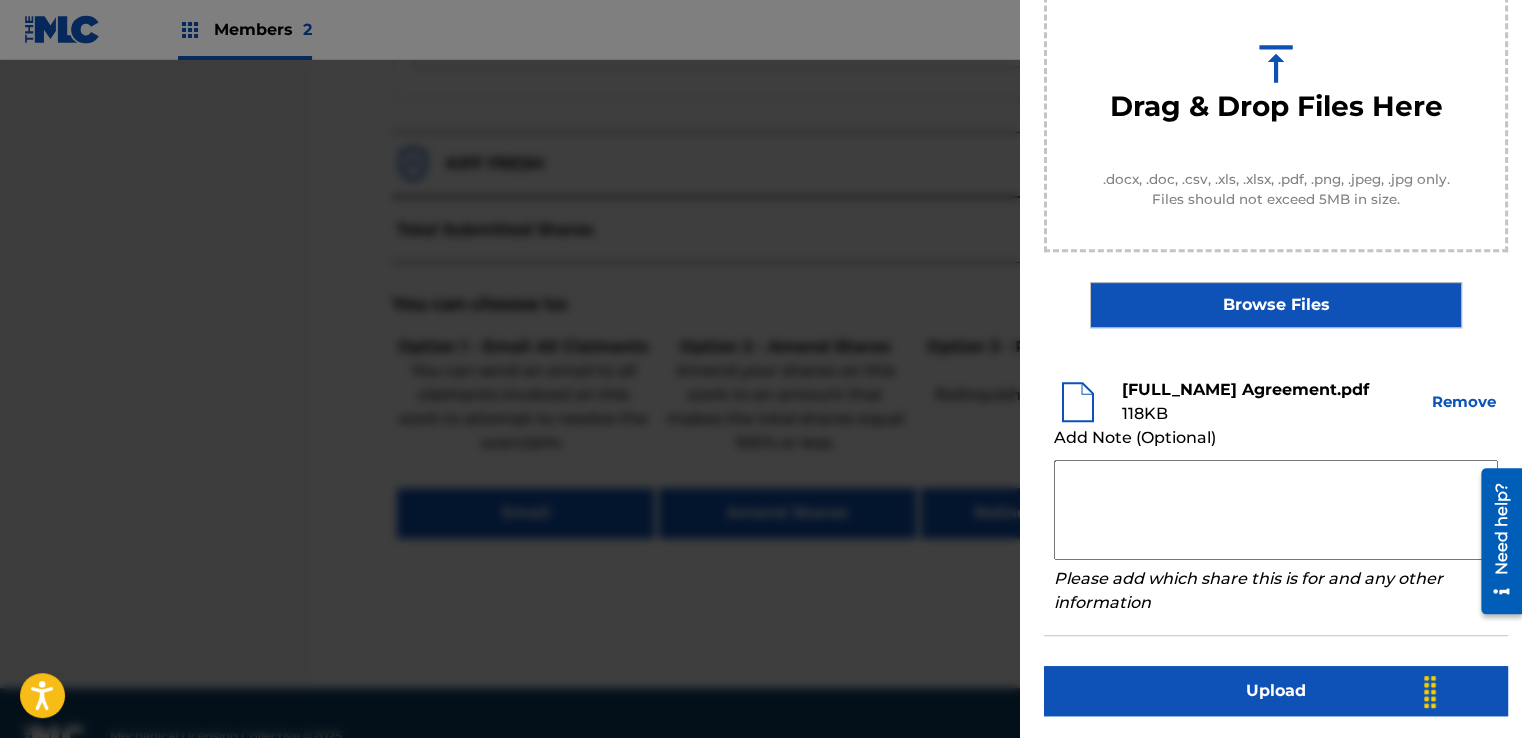 click at bounding box center [1276, 510] 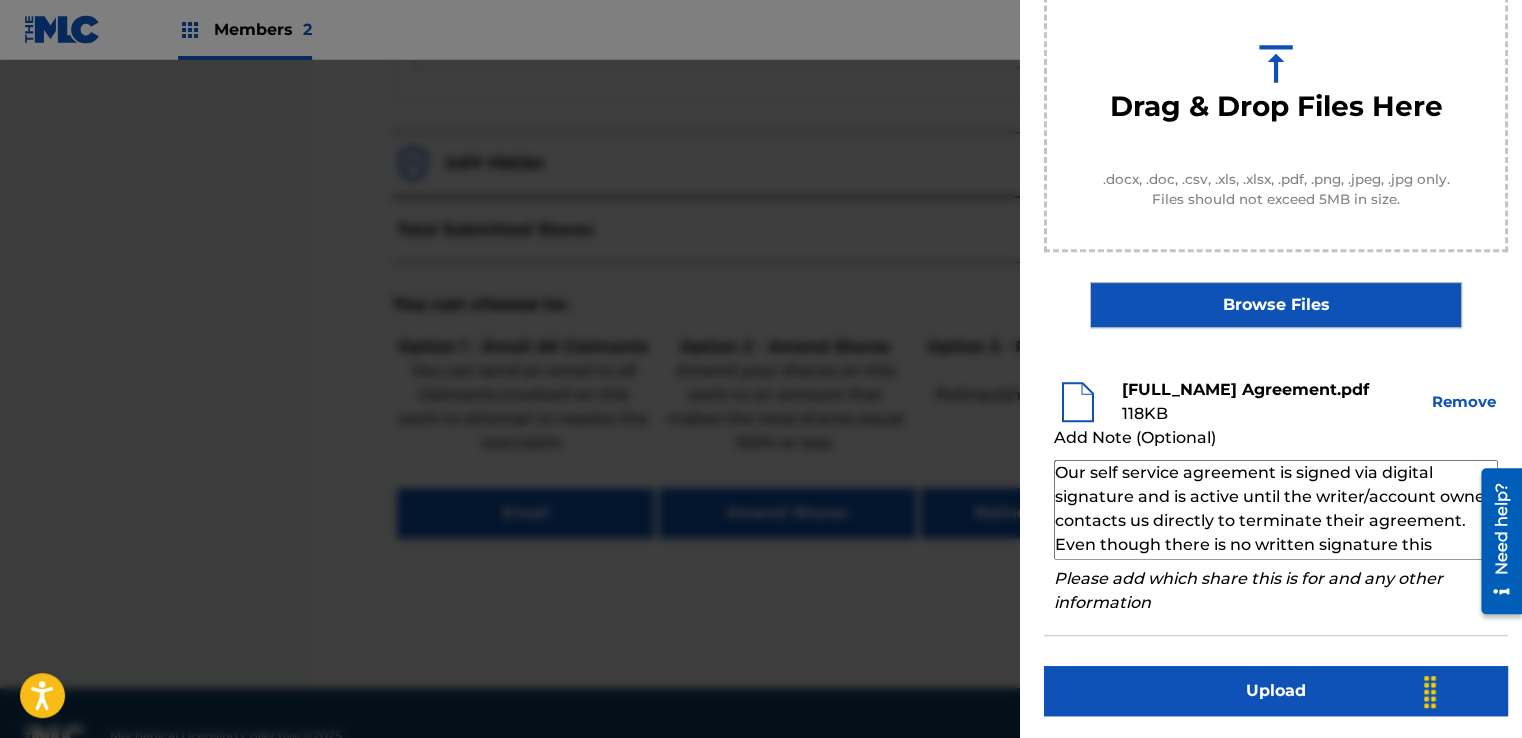 scroll, scrollTop: 68, scrollLeft: 0, axis: vertical 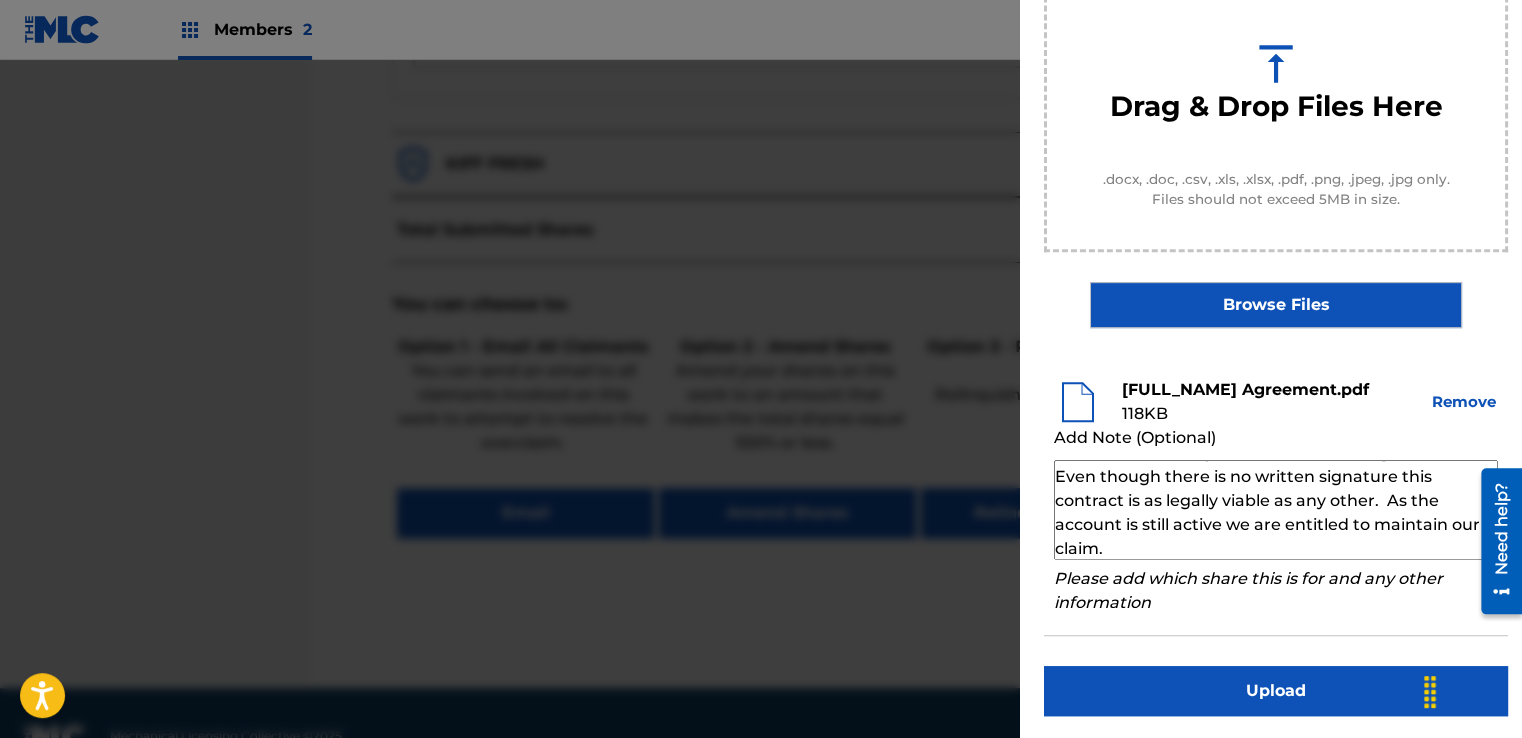 type on "Our self service agreement is signed via digital signature and is active until the writer/account owner contacts us directly to terminate their agreement. Even though there is no written signature this contract is as legally viable as any other.  As the account is still active we are entitled to maintain our claim." 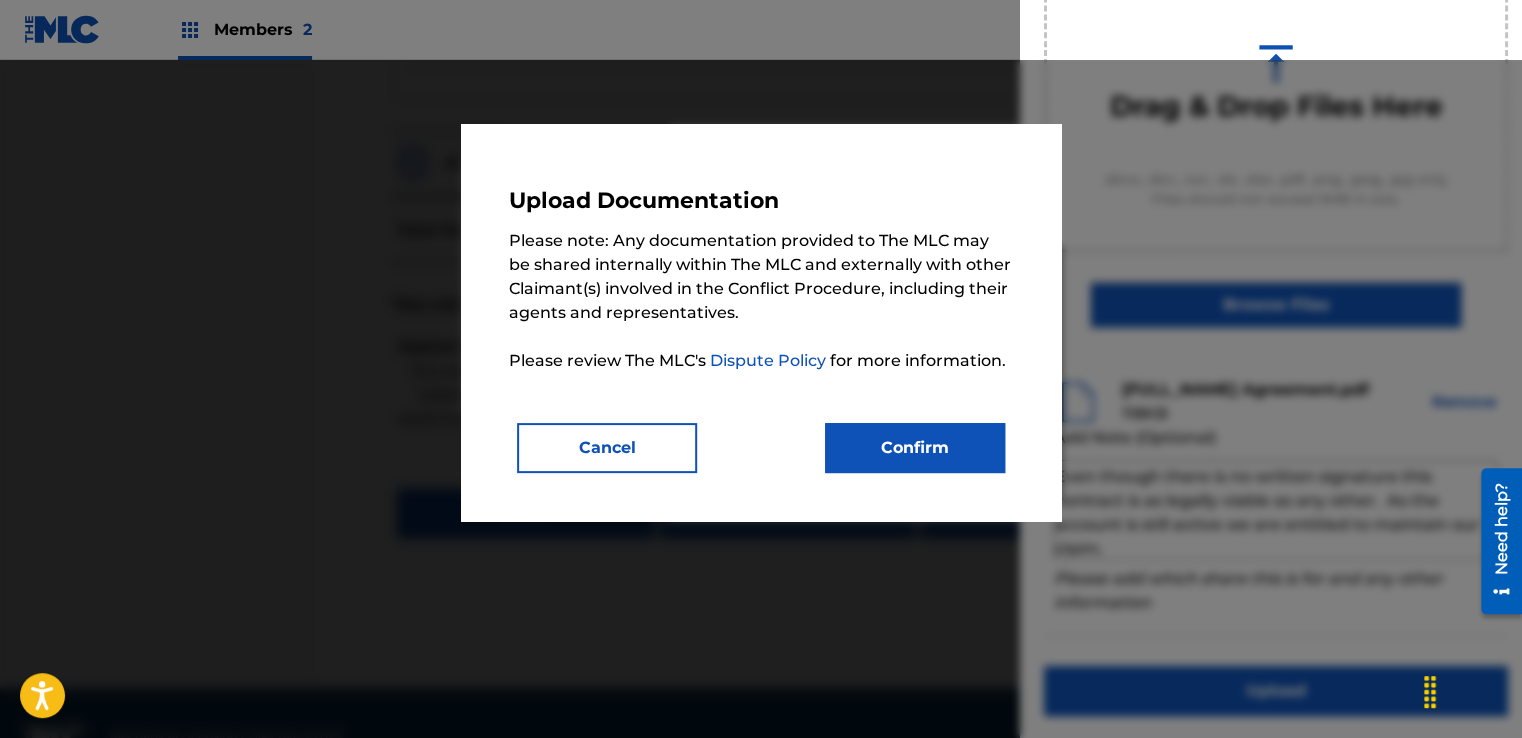 click on "Confirm" at bounding box center [915, 448] 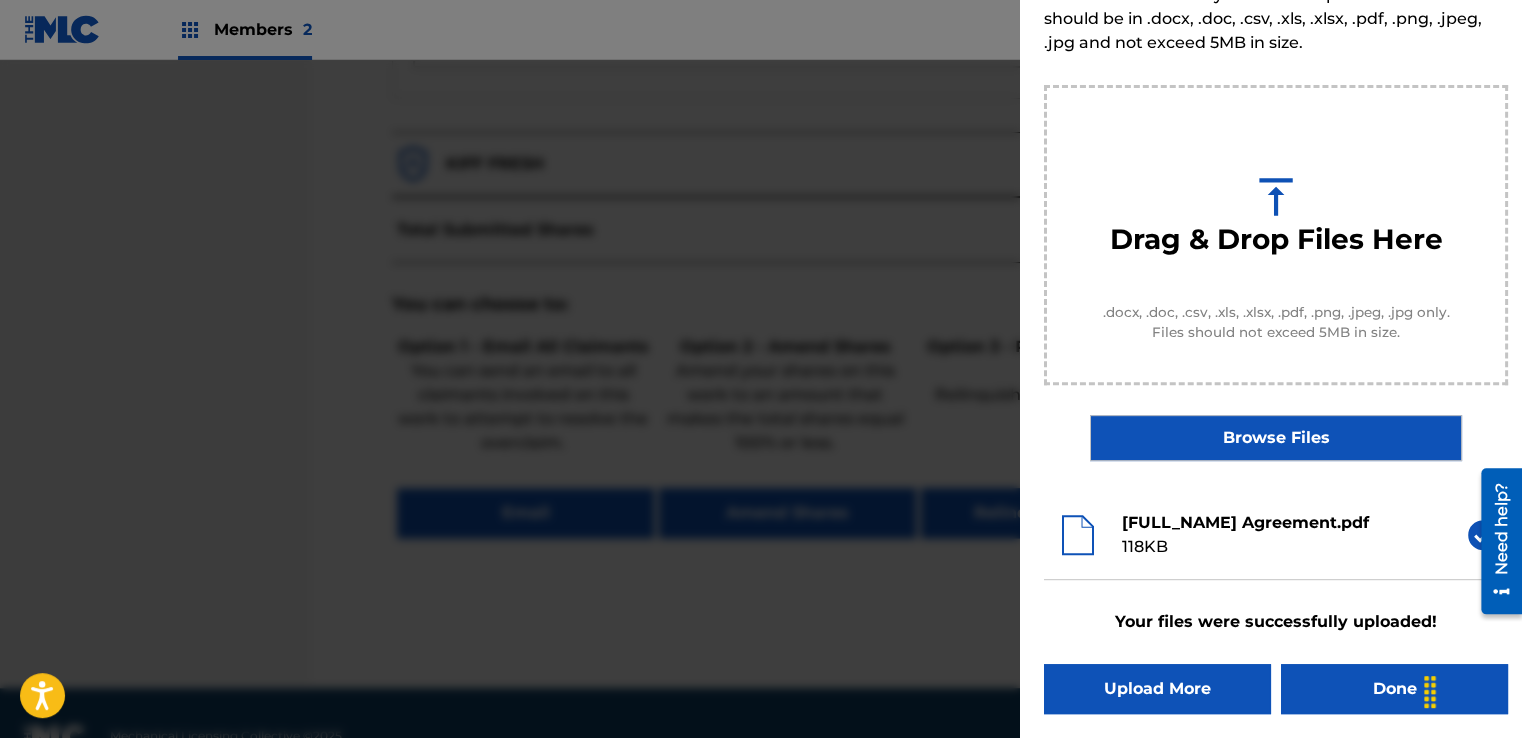 scroll, scrollTop: 128, scrollLeft: 0, axis: vertical 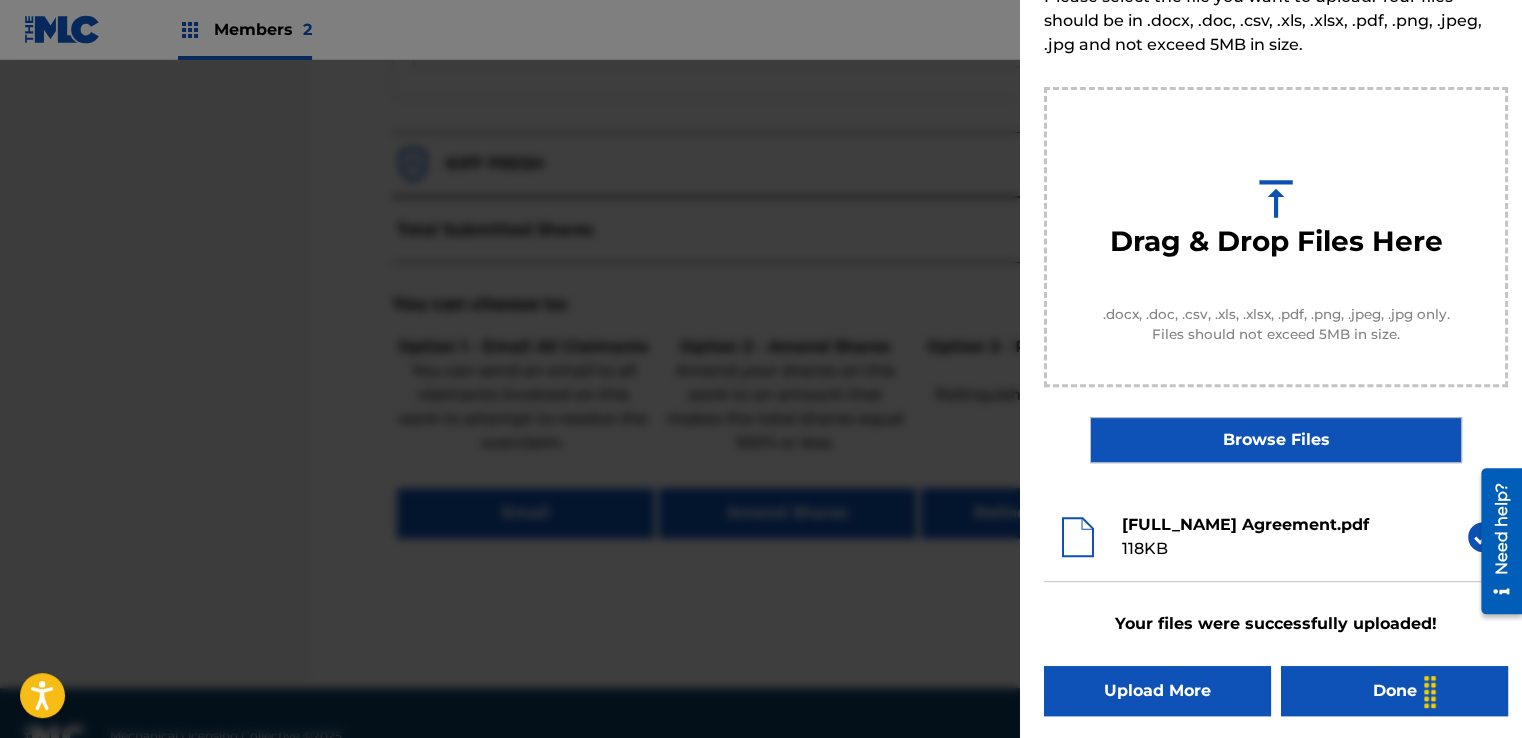 click on "Done" at bounding box center [1394, 691] 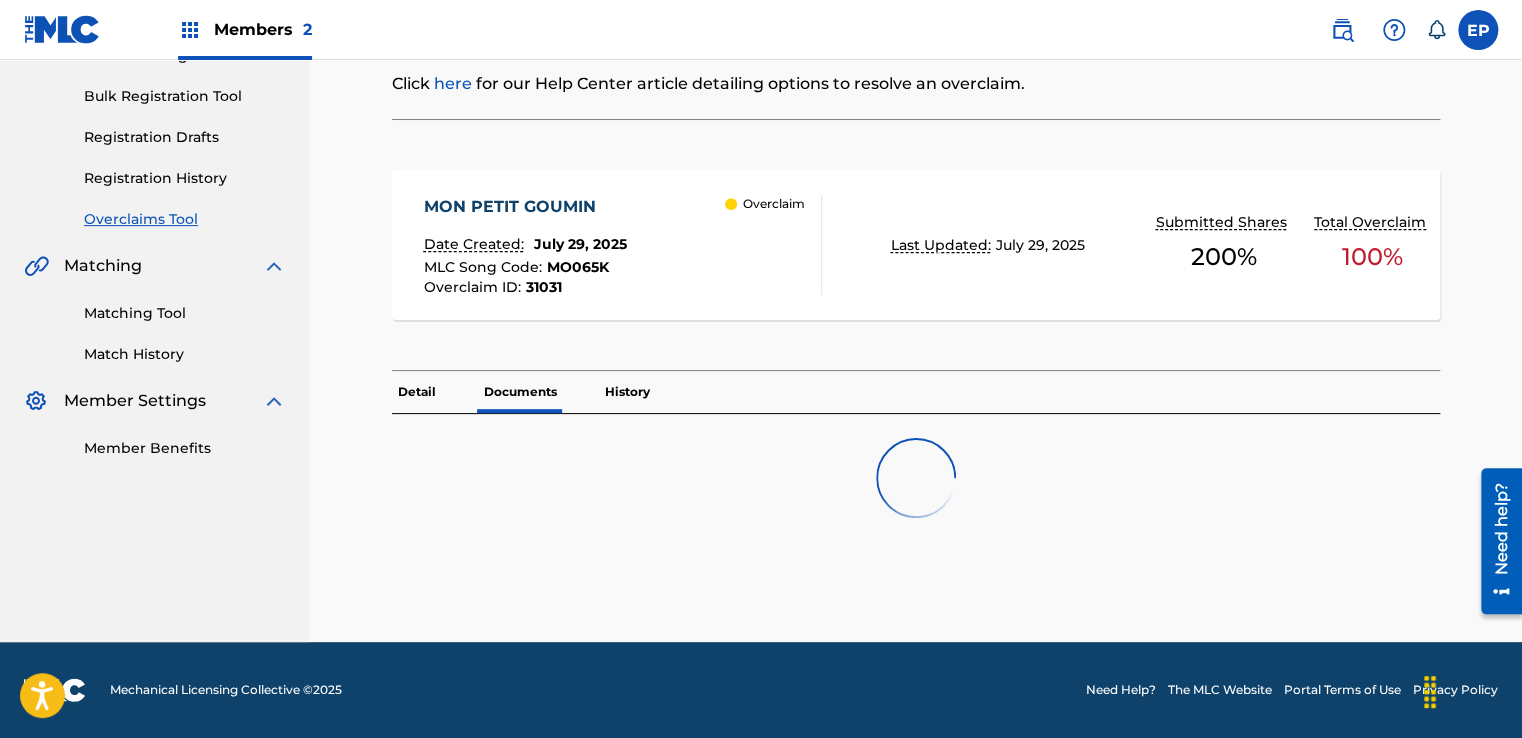 scroll, scrollTop: 0, scrollLeft: 0, axis: both 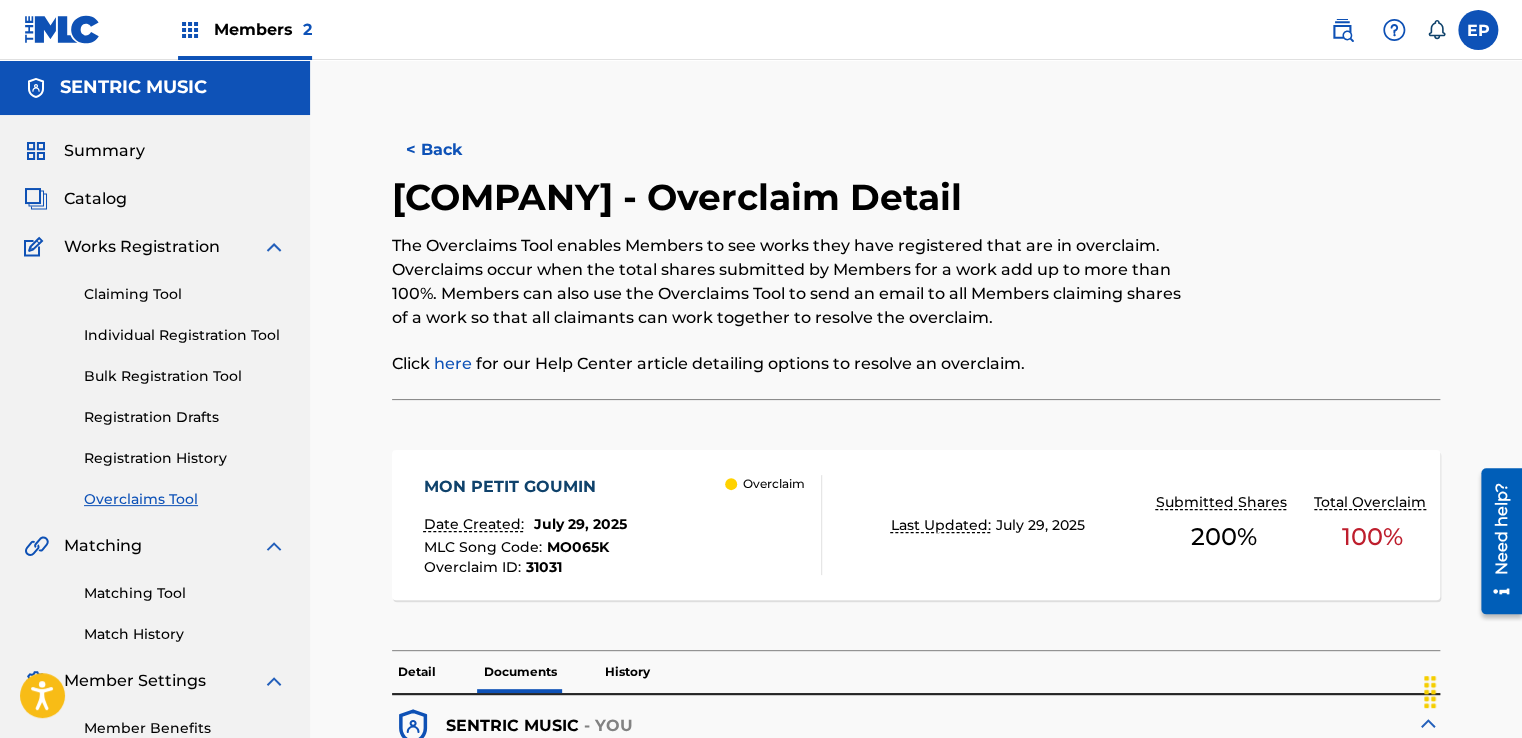 click on "Overclaims Tool" at bounding box center [185, 499] 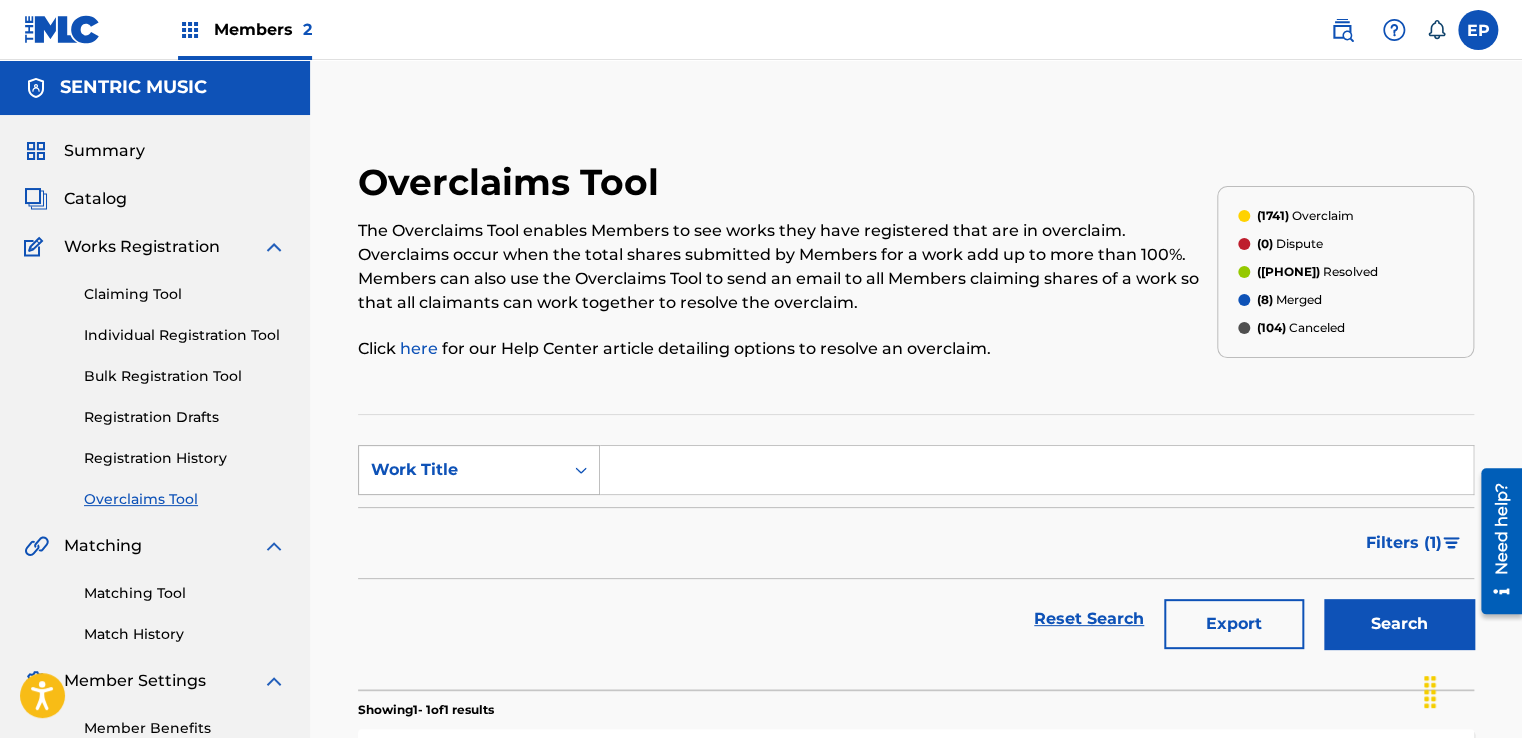 click on "Work Title" at bounding box center (461, 470) 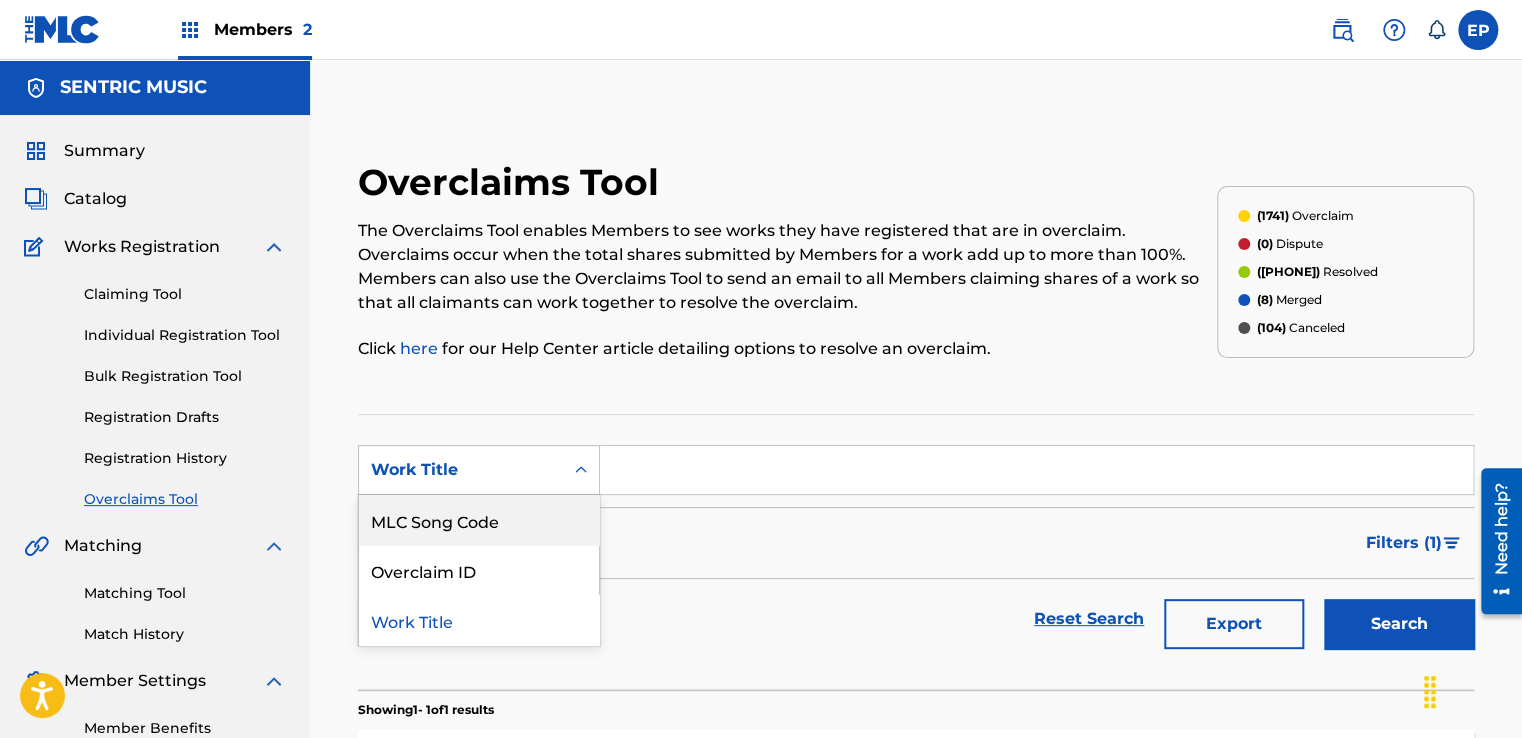click on "MLC Song Code" at bounding box center [479, 520] 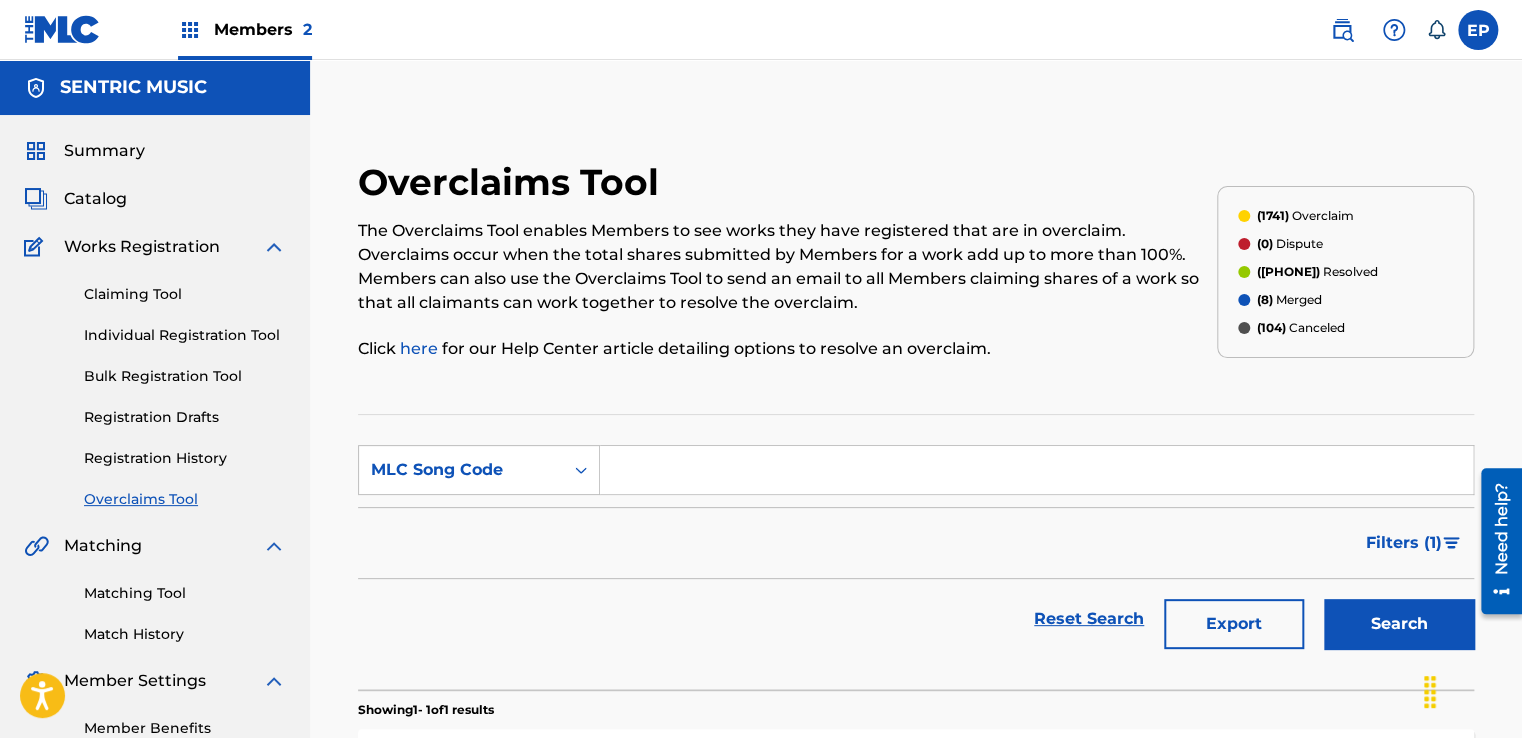 paste on "KB5PXZ" 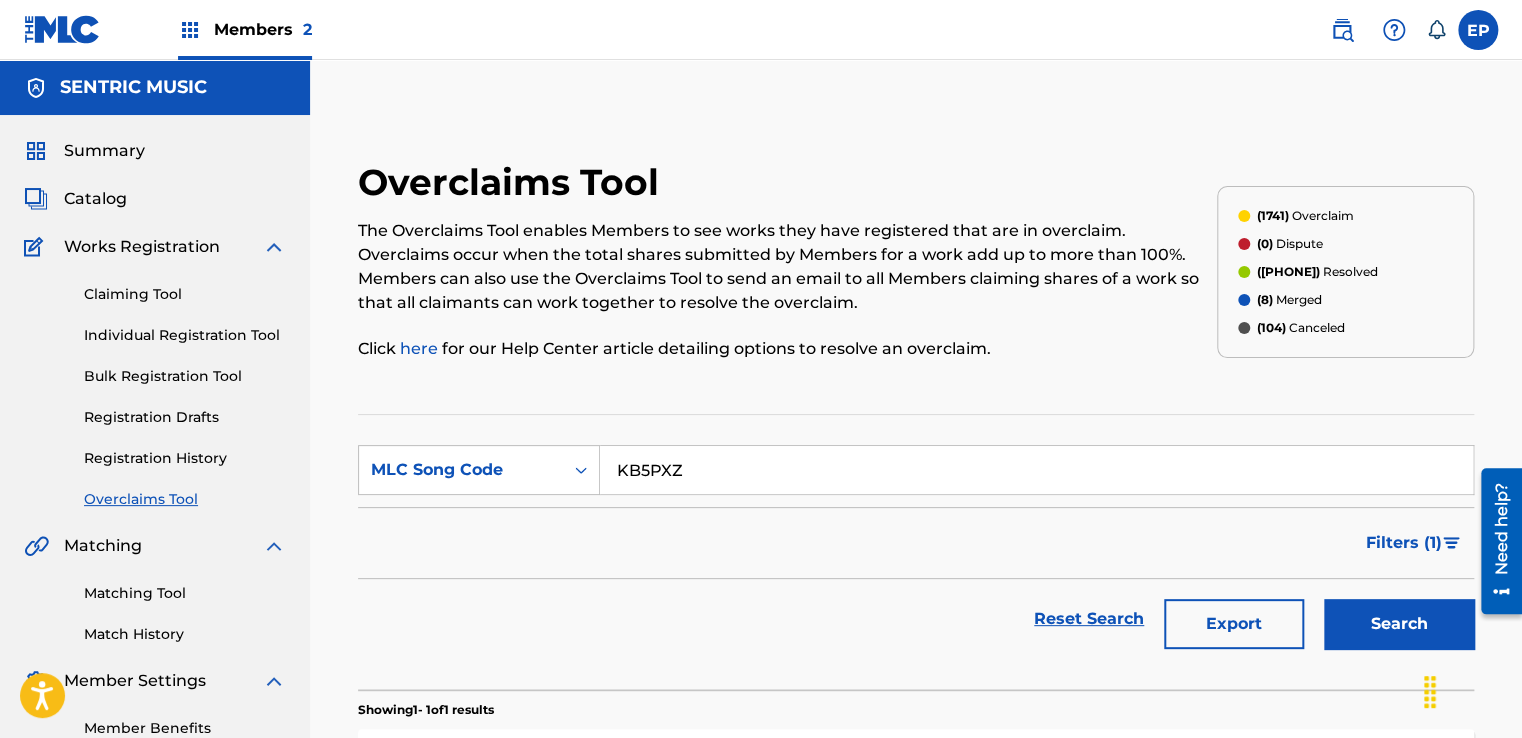 type on "KB5PXZ" 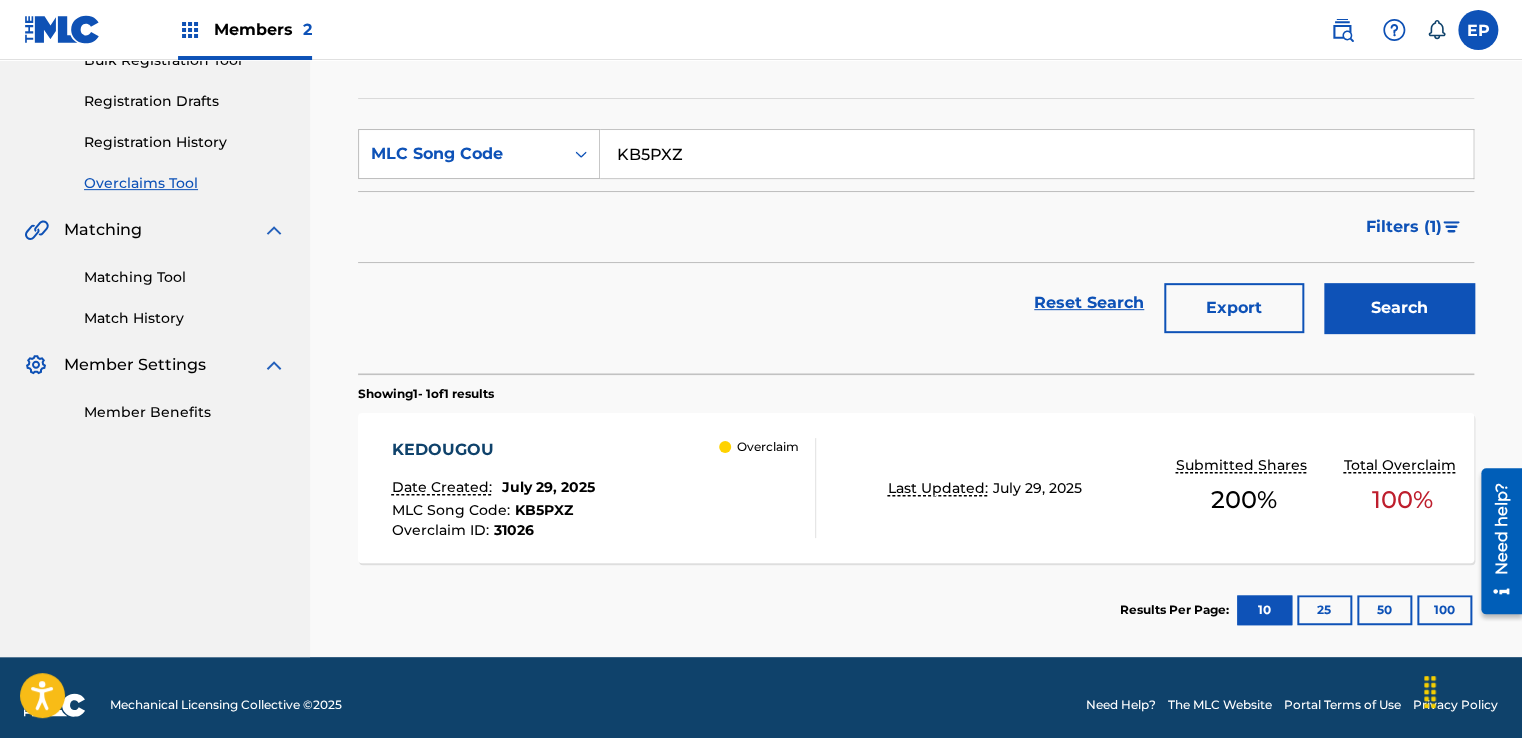 scroll, scrollTop: 329, scrollLeft: 0, axis: vertical 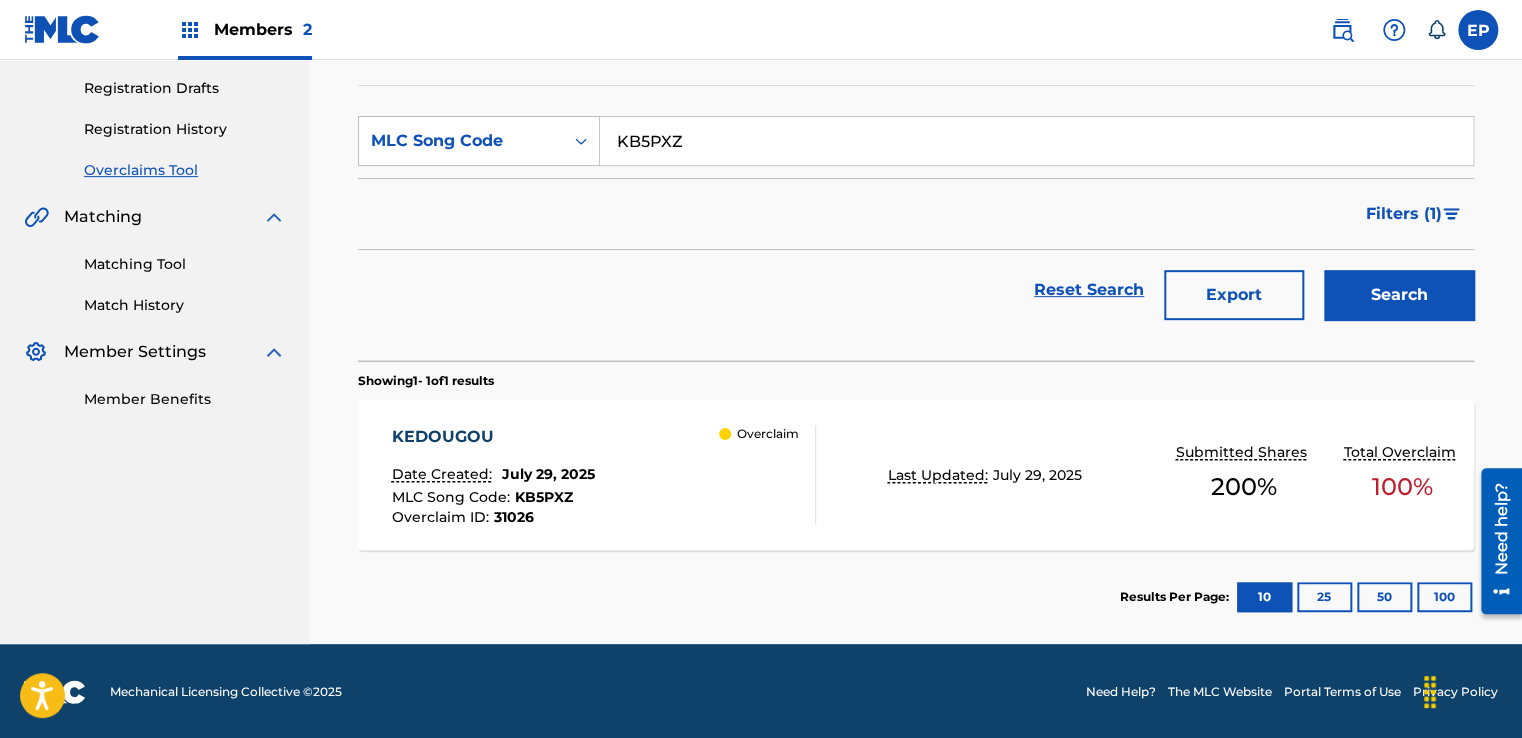 click on "KEDOUGOU Date Created: [DATE] MLC Song Code : KB5PXZ Overclaim ID : 31026   Overclaim" at bounding box center (603, 475) 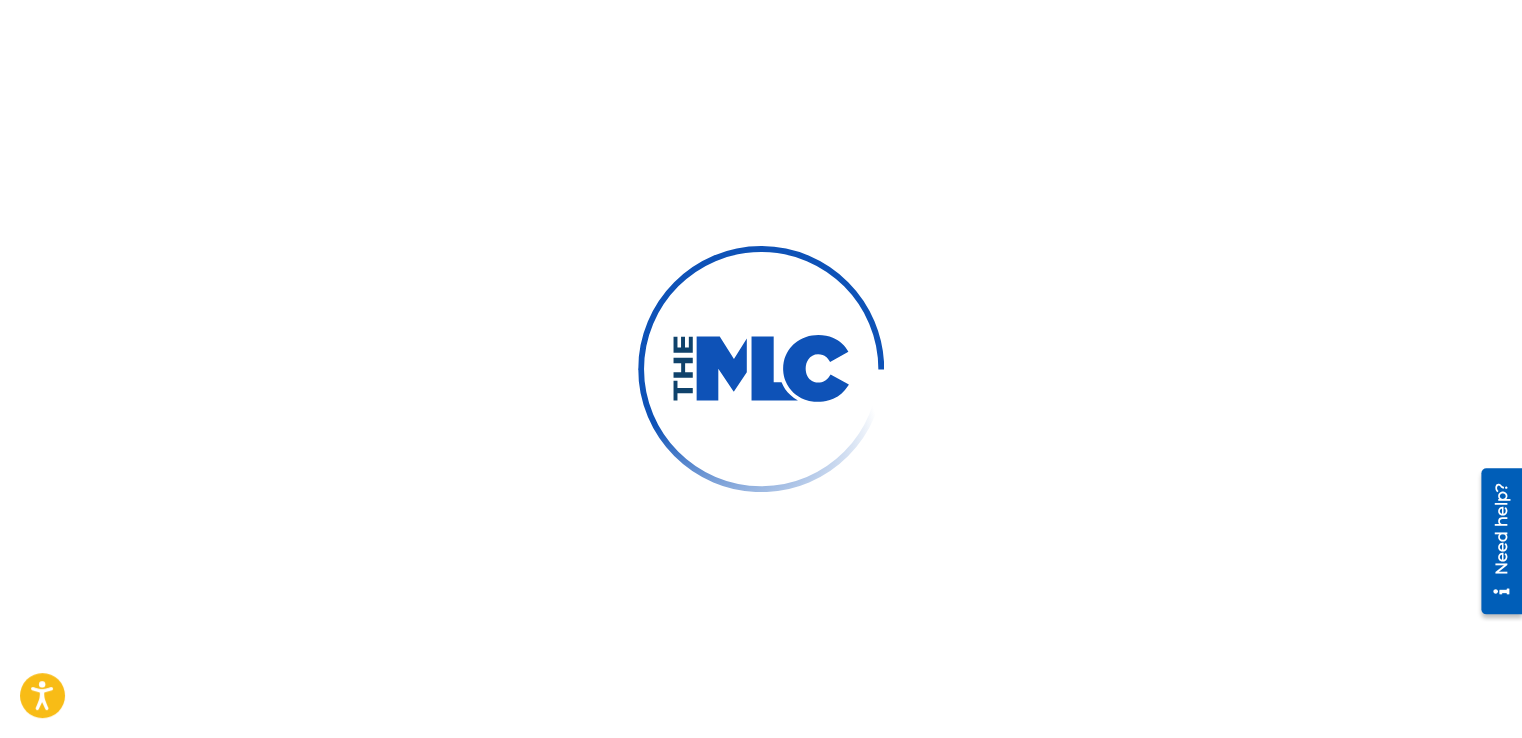 scroll, scrollTop: 0, scrollLeft: 0, axis: both 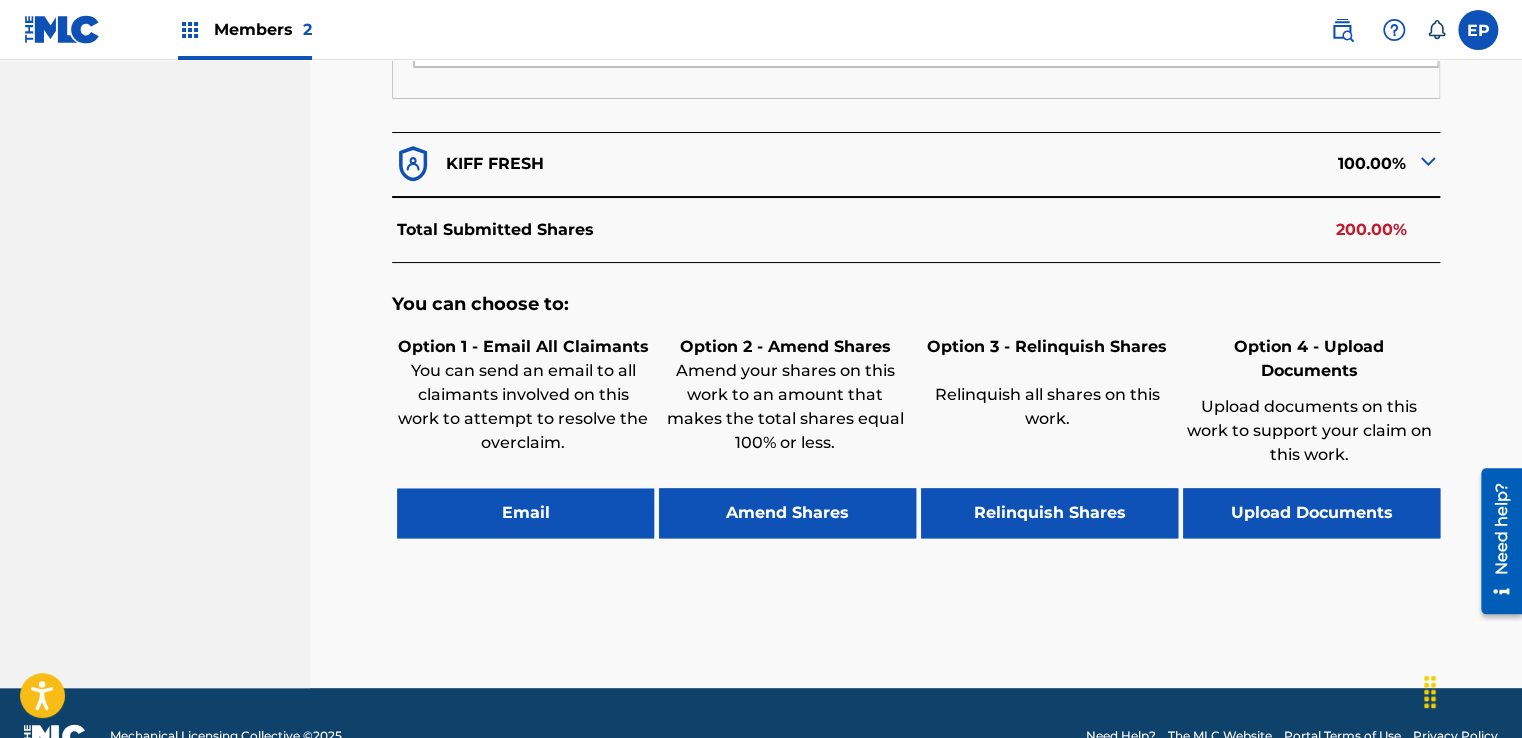click on "Upload Documents" at bounding box center (1311, 513) 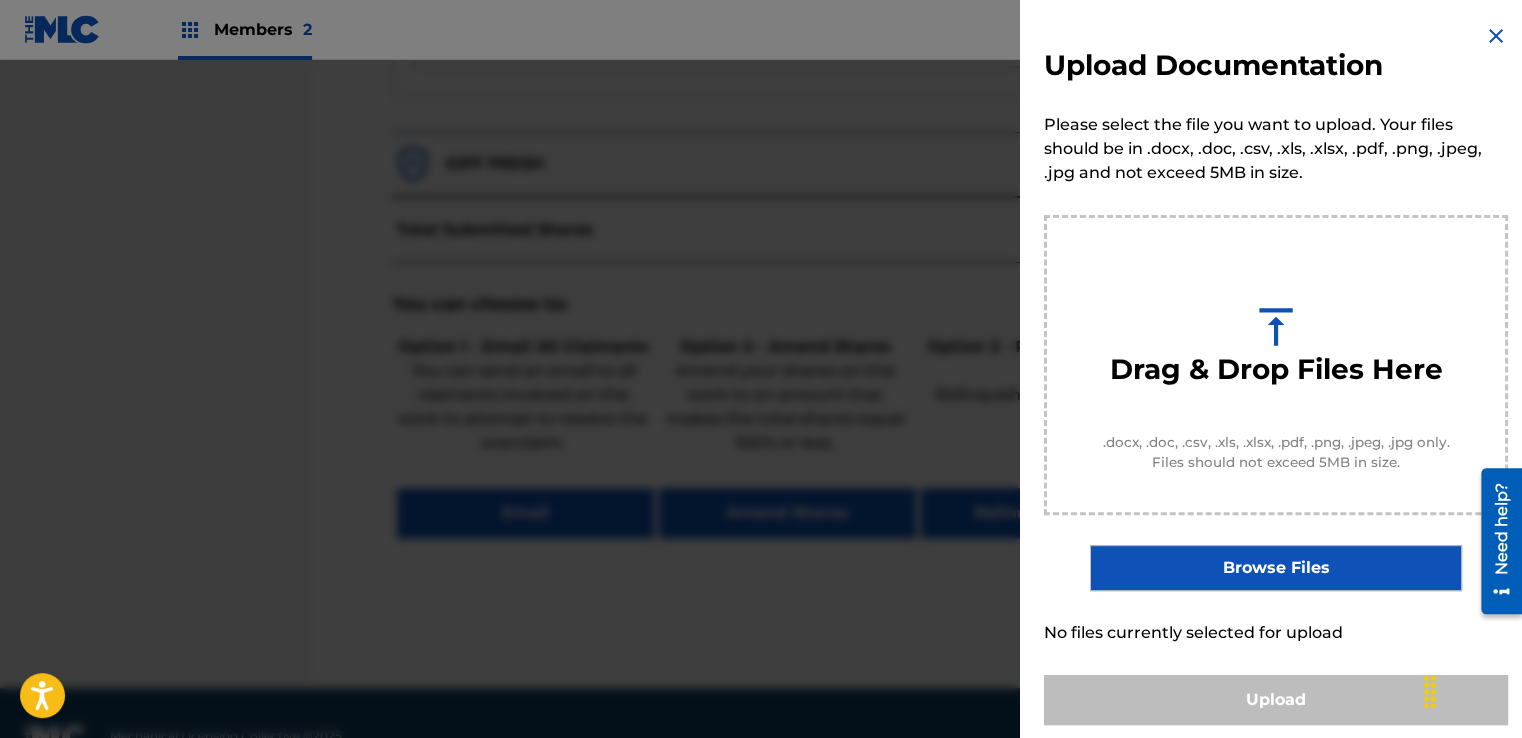 click on "Browse Files" at bounding box center (1275, 568) 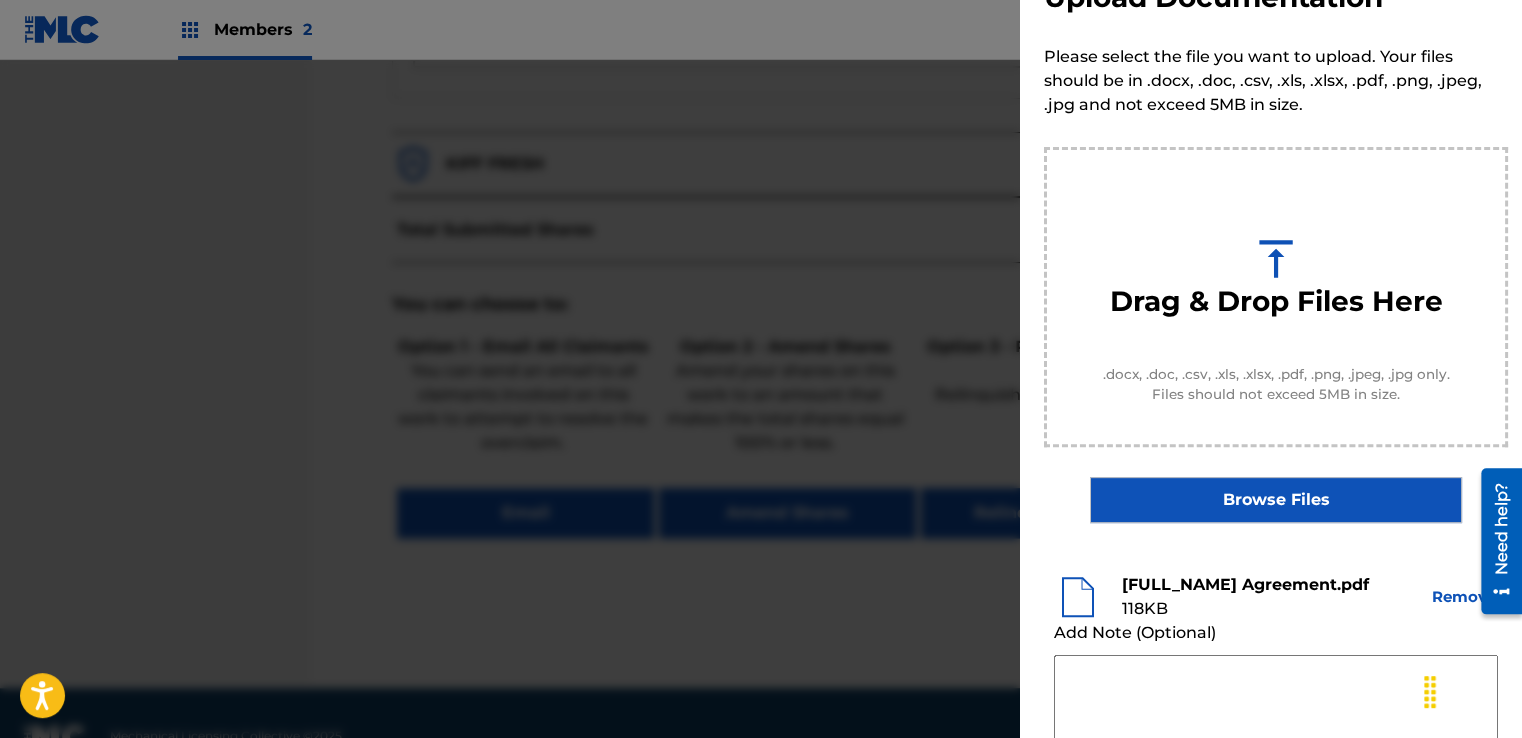 scroll, scrollTop: 200, scrollLeft: 0, axis: vertical 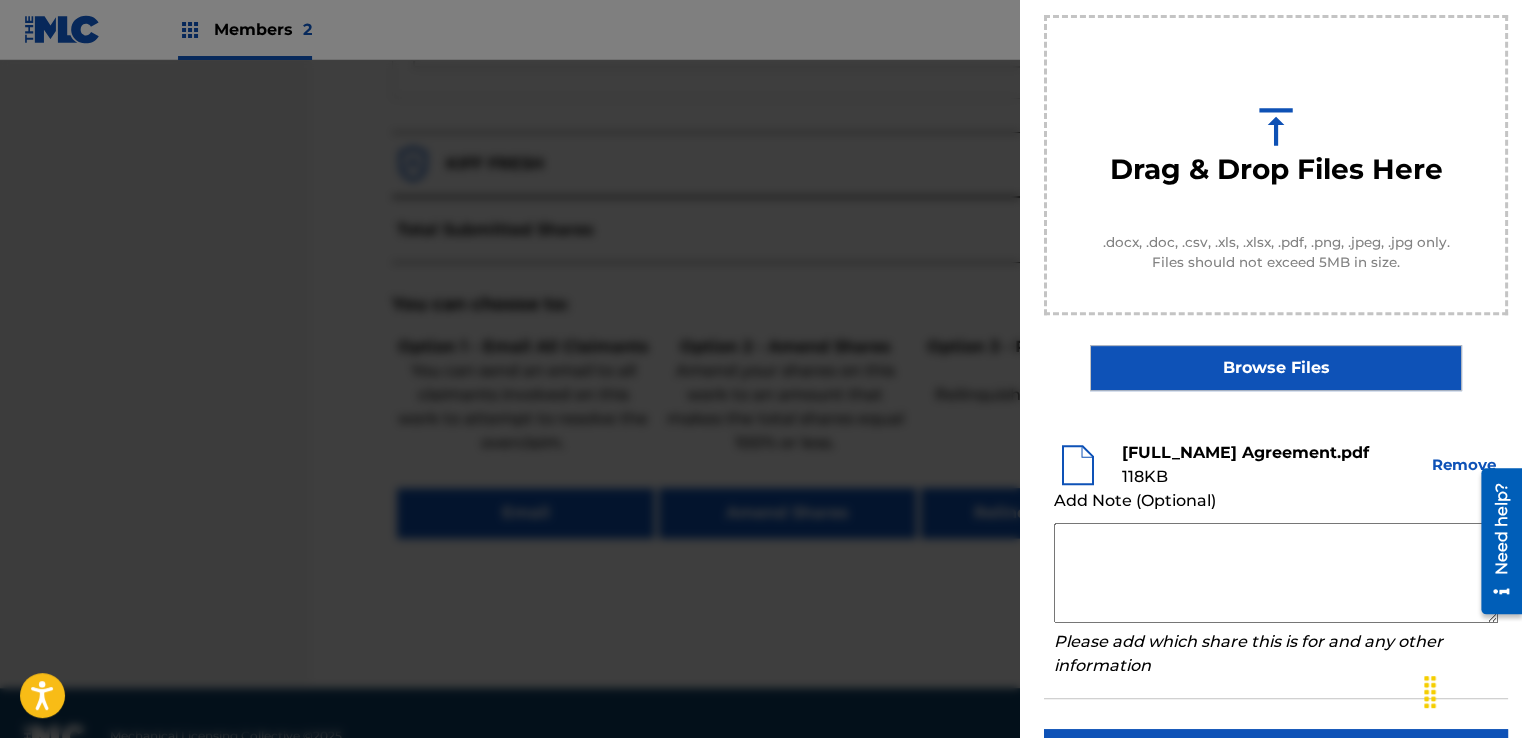 click at bounding box center (1276, 573) 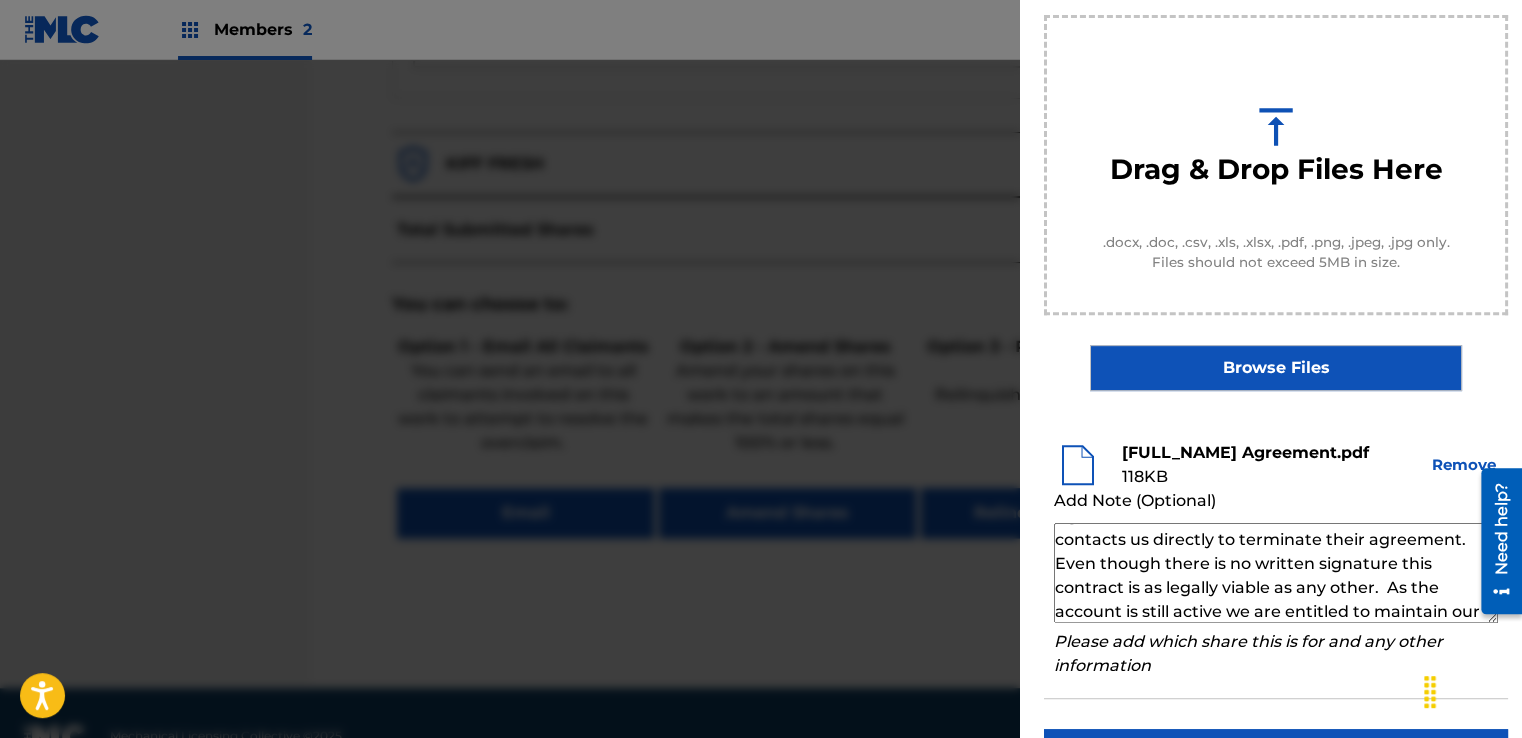 scroll, scrollTop: 0, scrollLeft: 0, axis: both 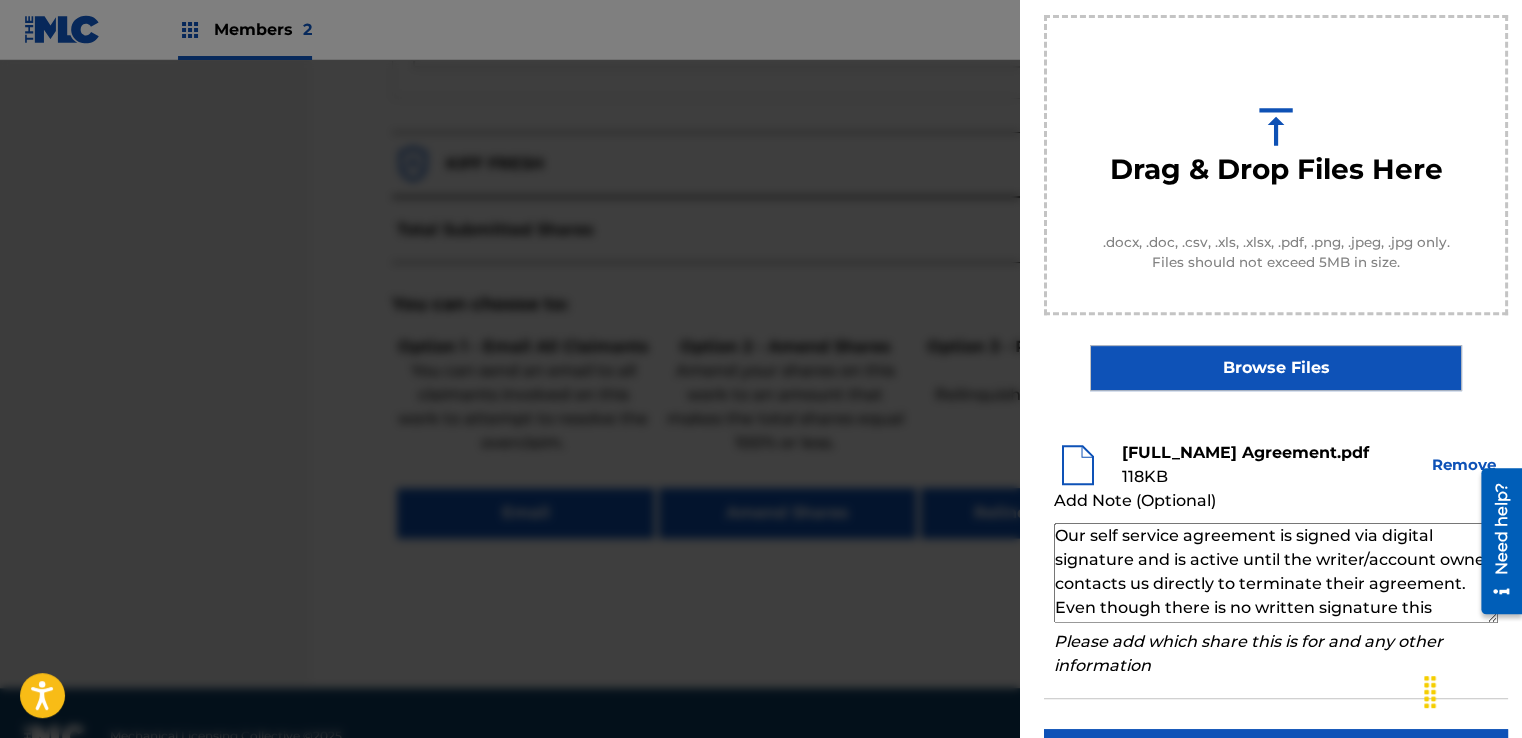 click on "Our self service agreement is signed via digital signature and is active until the writer/account owner contacts us directly to terminate their agreement. Even though there is no written signature this contract is as legally viable as any other.  As the account is still active we are entitled to maintain our claim." at bounding box center [1276, 573] 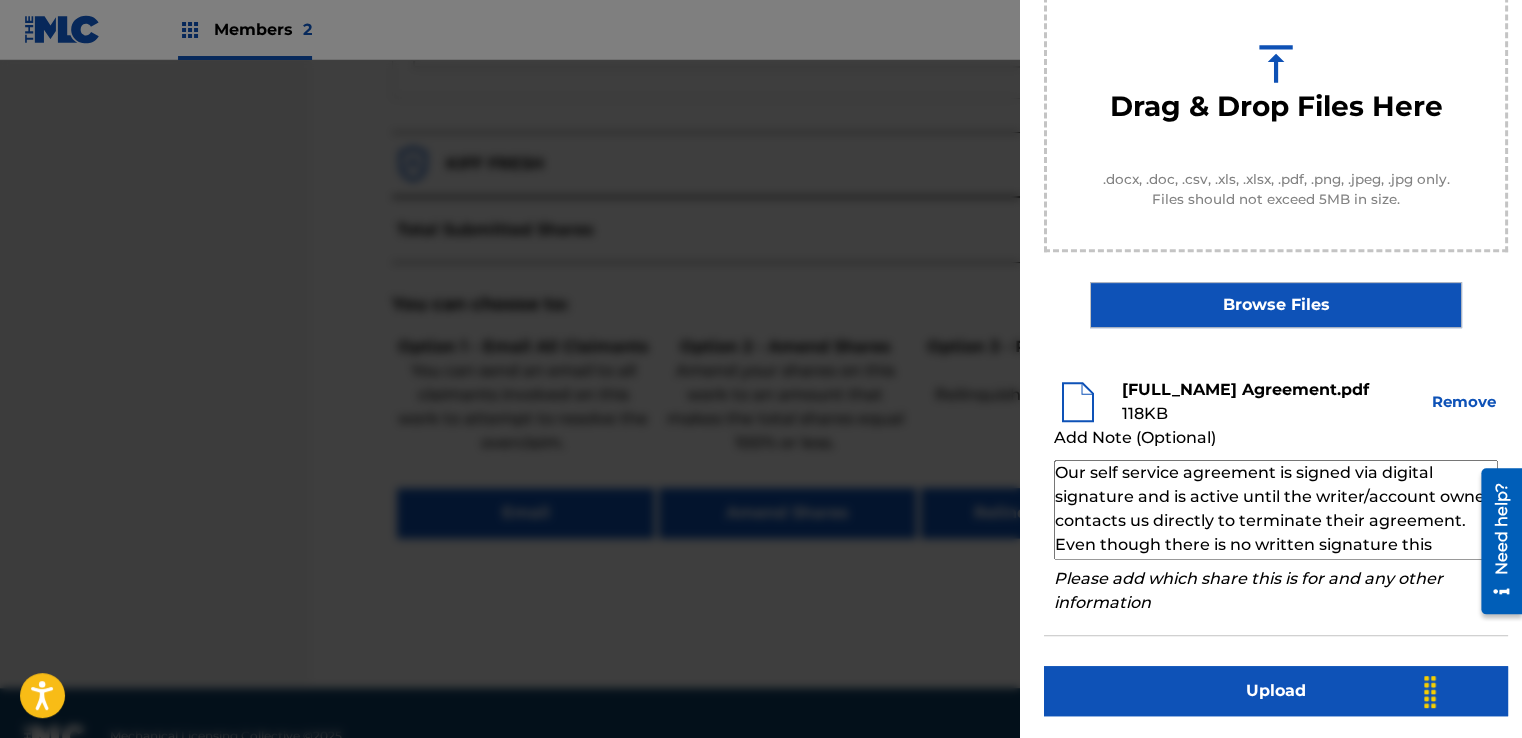 type on "Our self service agreement is signed via digital signature and is active until the writer/account owner contacts us directly to terminate their agreement. Even though there is no written signature this contract is as legally viable as any other.  As the account is still active we are entitled to maintain our claim." 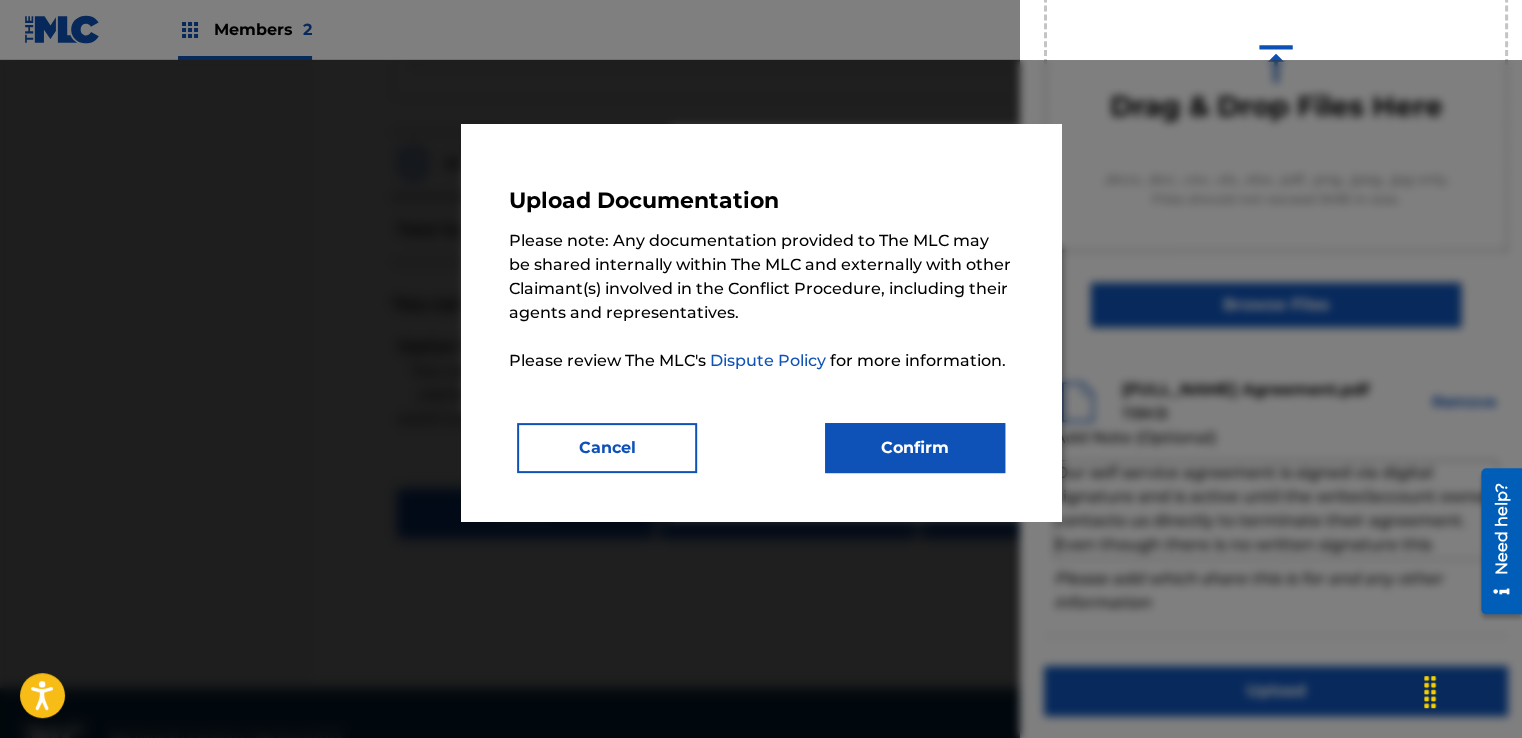 click on "Confirm" at bounding box center (915, 448) 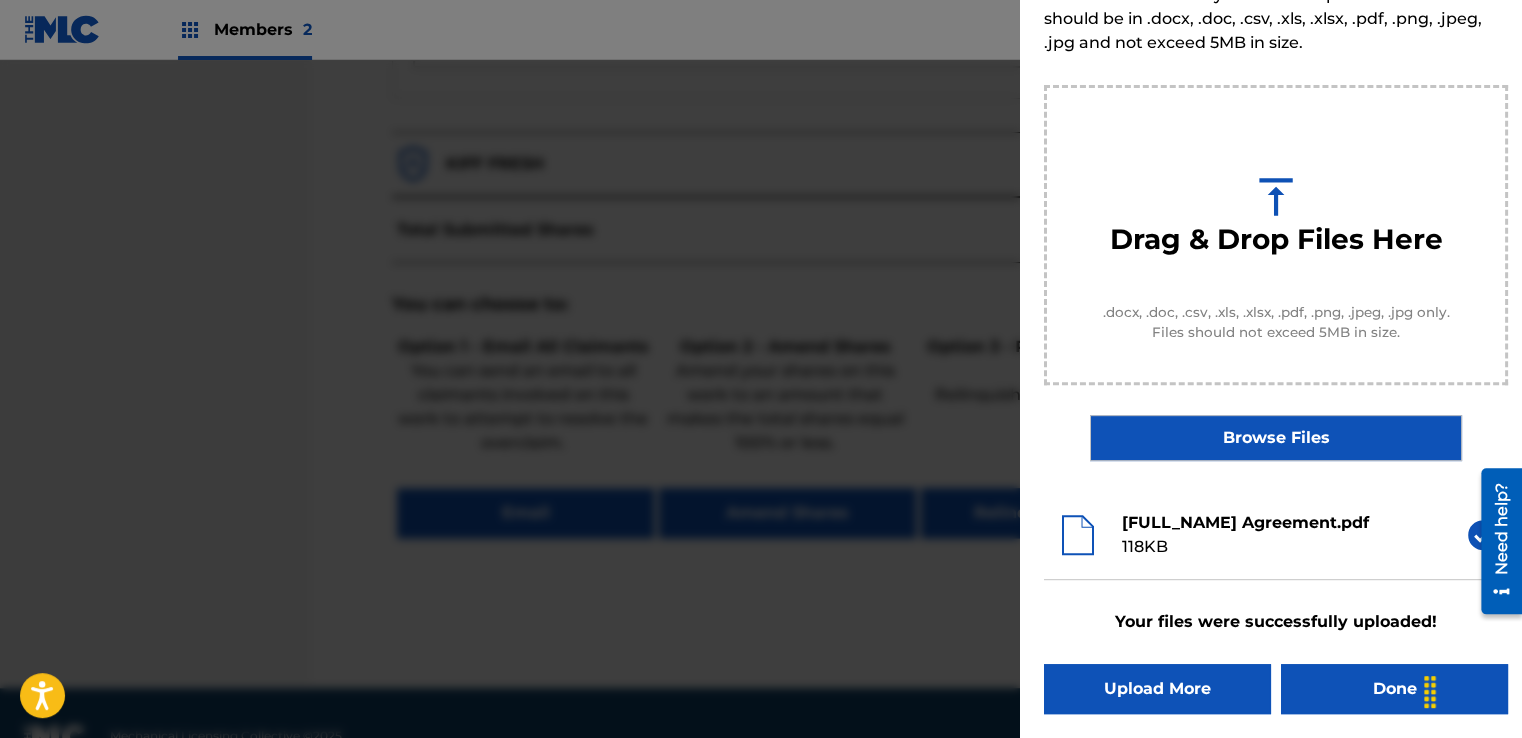 scroll, scrollTop: 128, scrollLeft: 0, axis: vertical 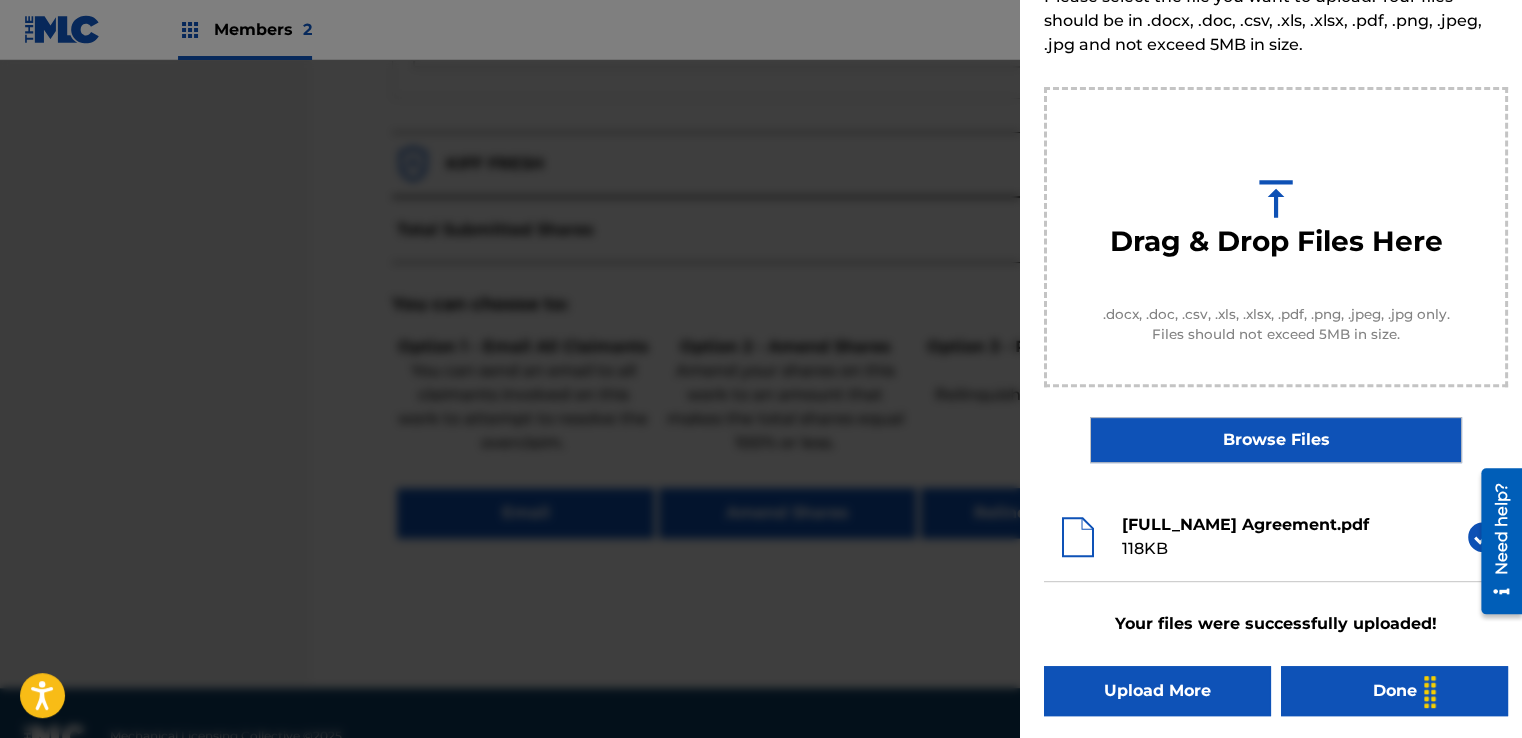 click on "Done" at bounding box center (1394, 691) 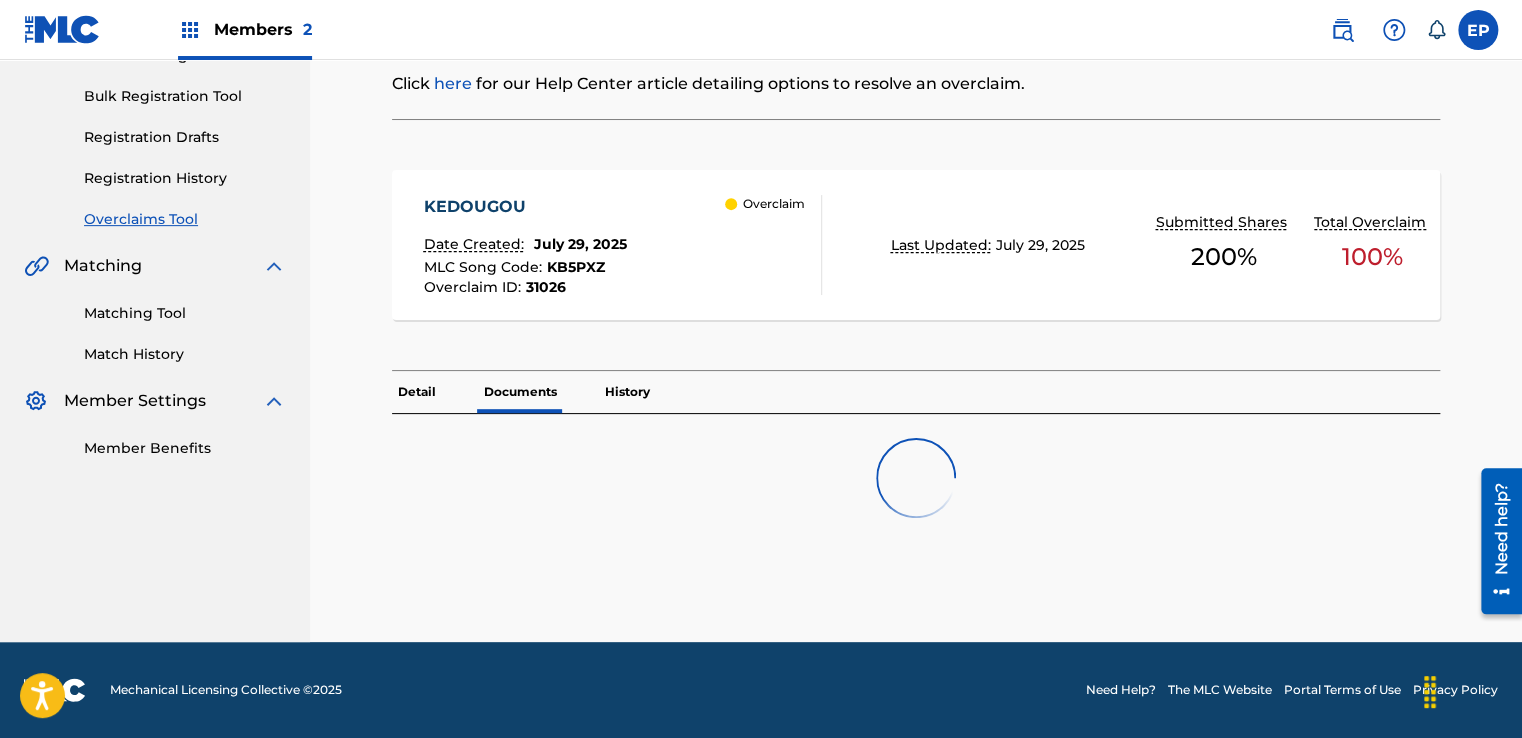 scroll, scrollTop: 0, scrollLeft: 0, axis: both 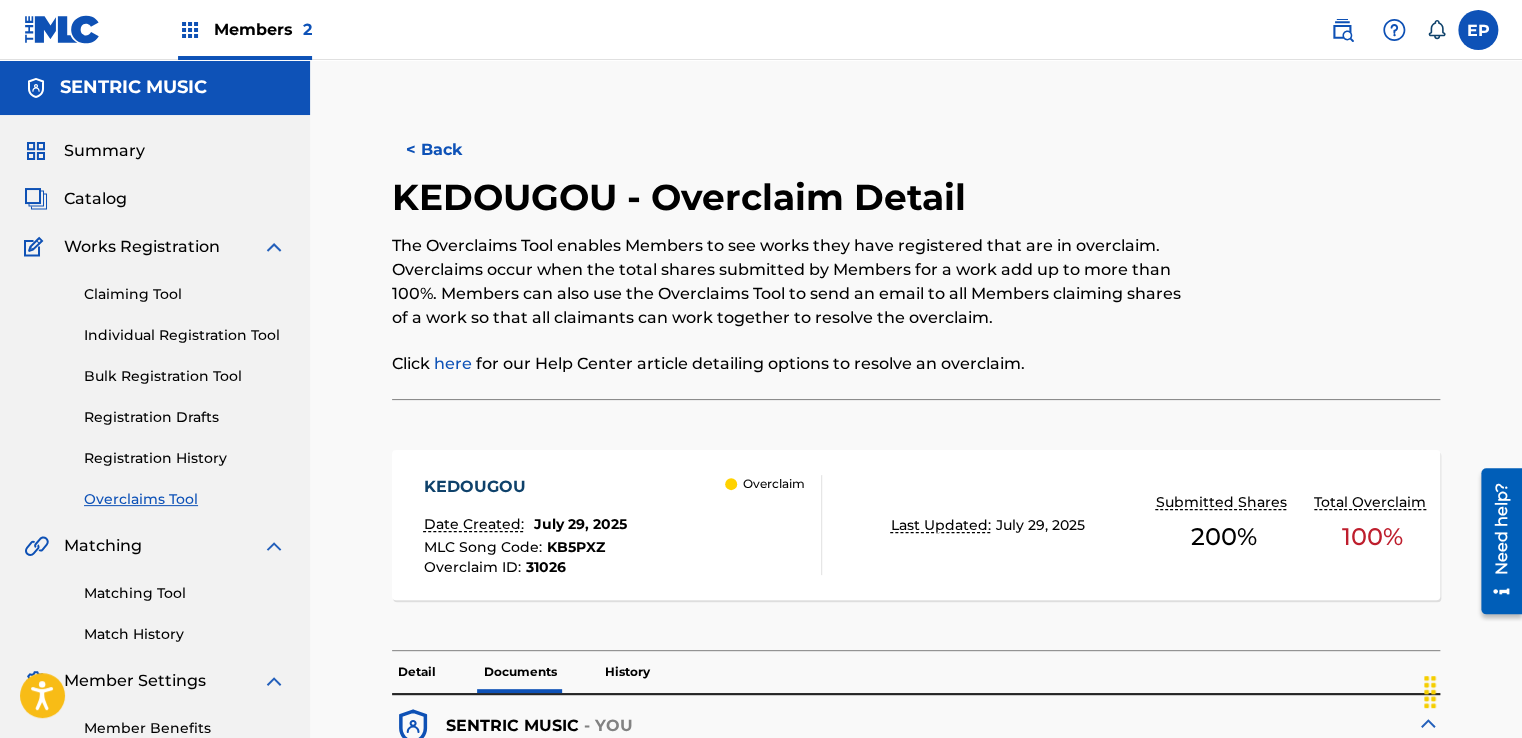 click on "Overclaims Tool" at bounding box center (185, 499) 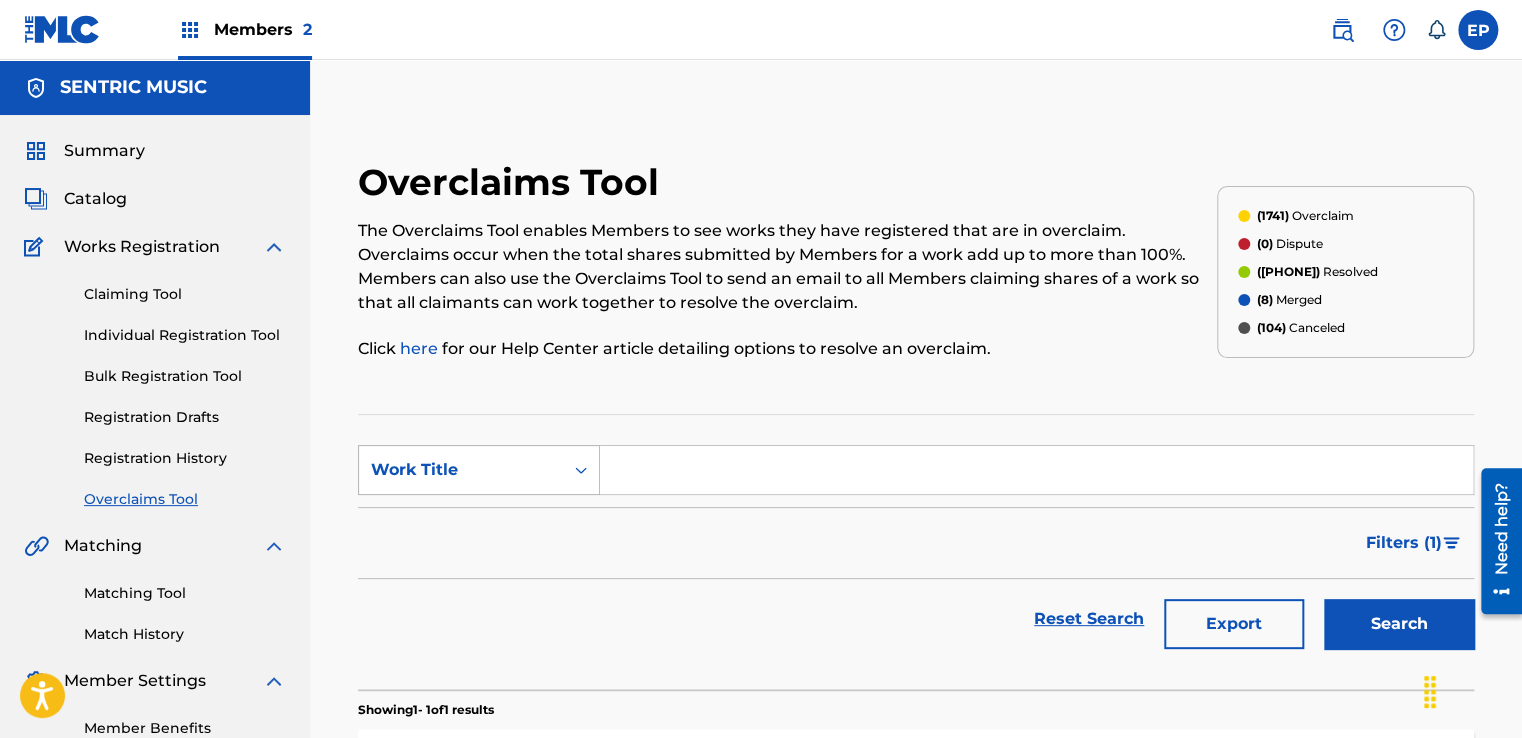 click on "Work Title" at bounding box center [479, 470] 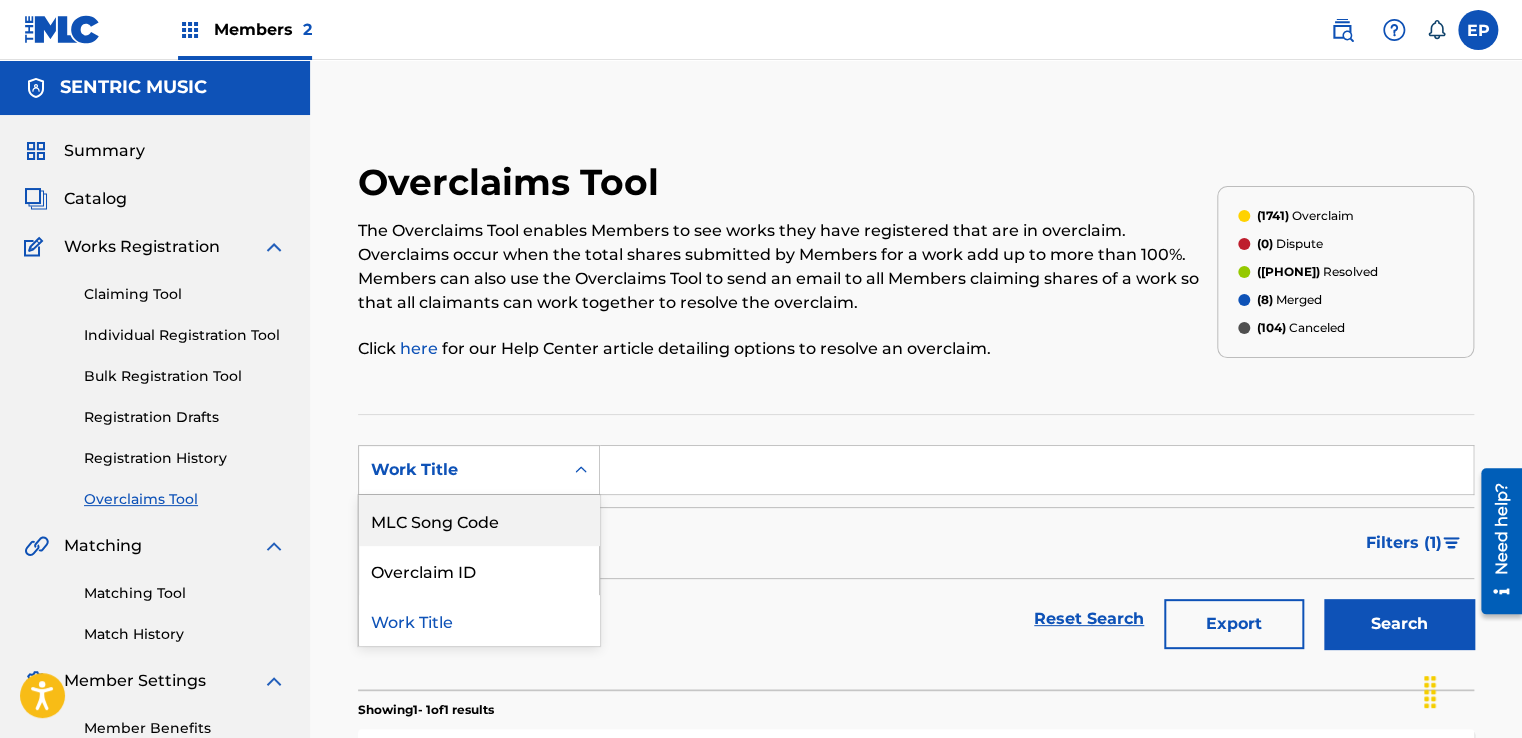 click on "MLC Song Code" at bounding box center [479, 520] 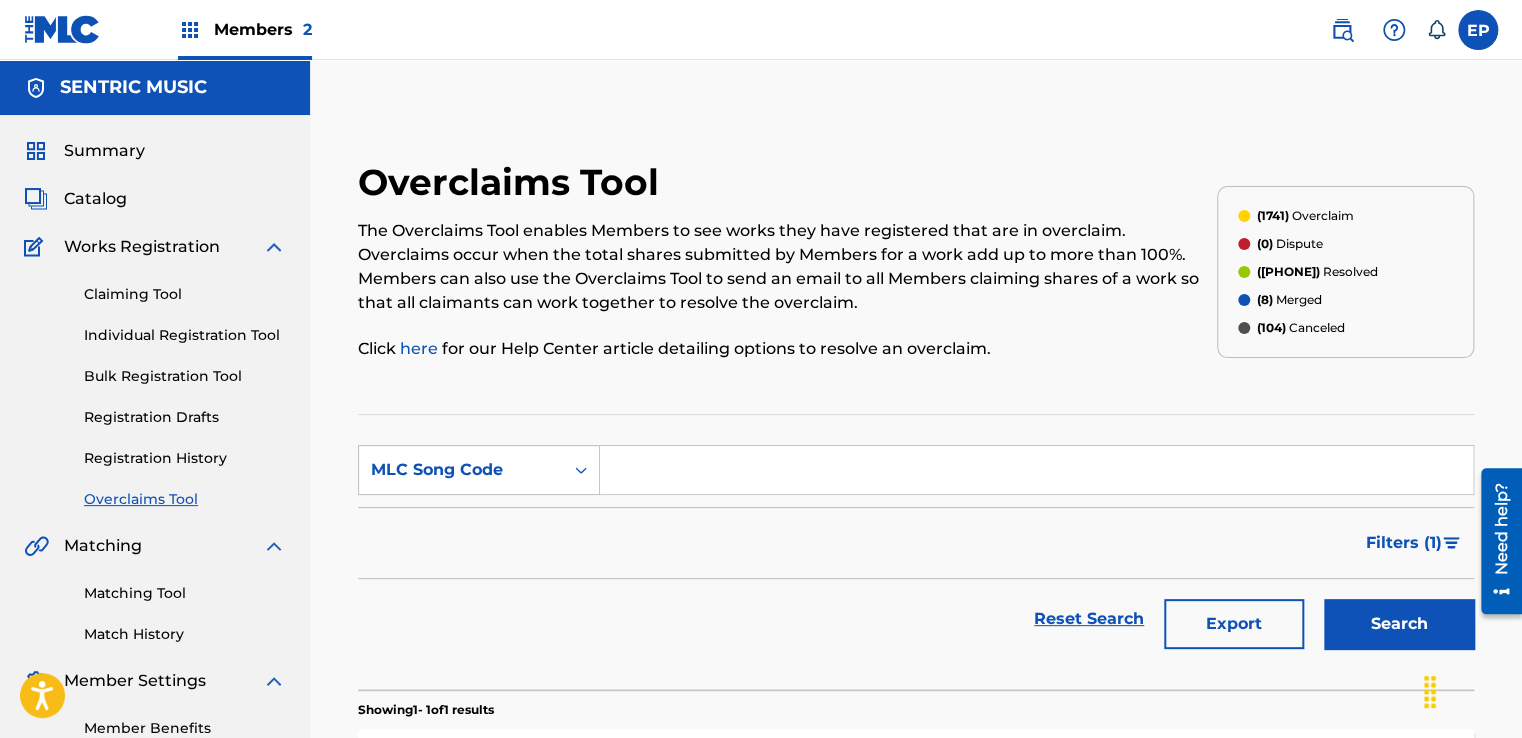 click at bounding box center (1036, 470) 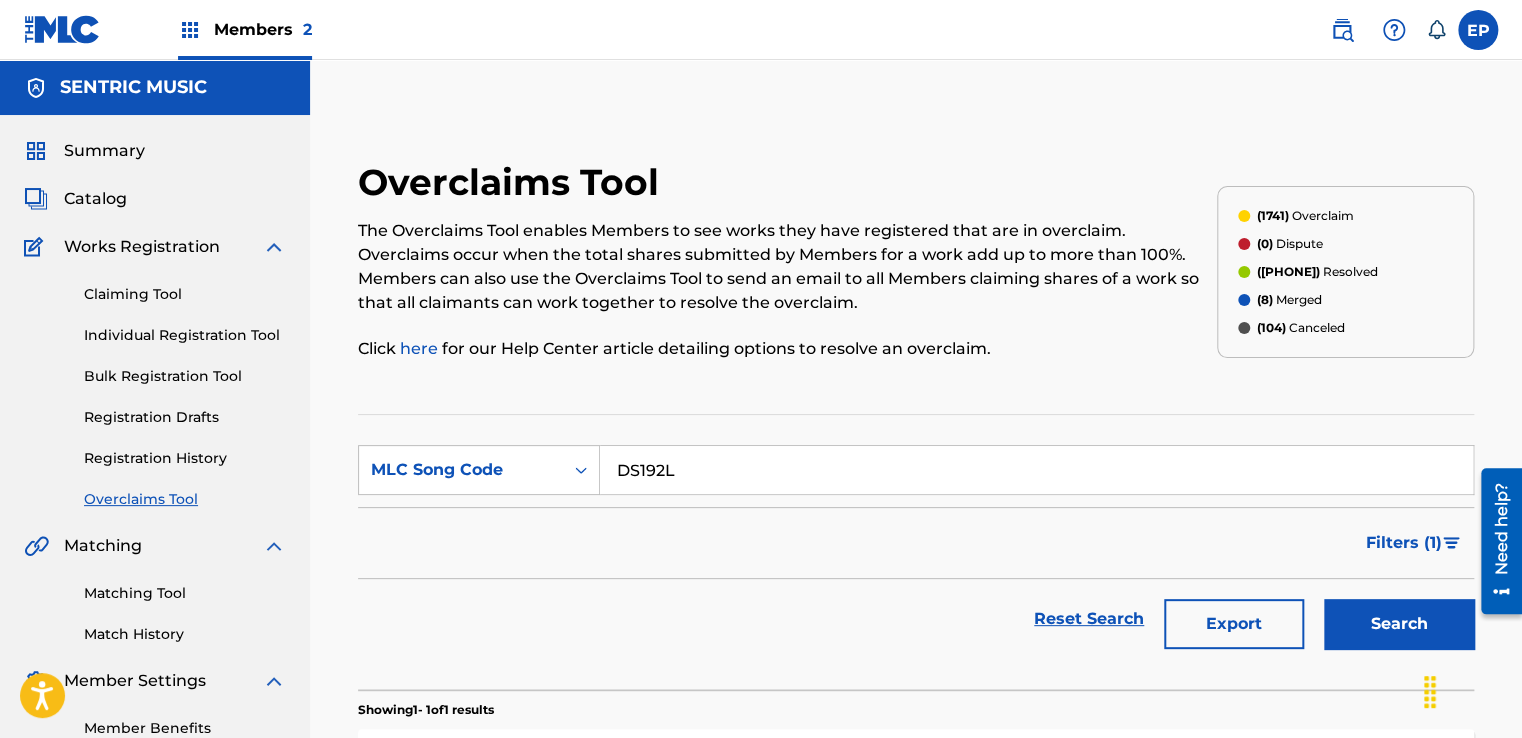 type on "DS192L" 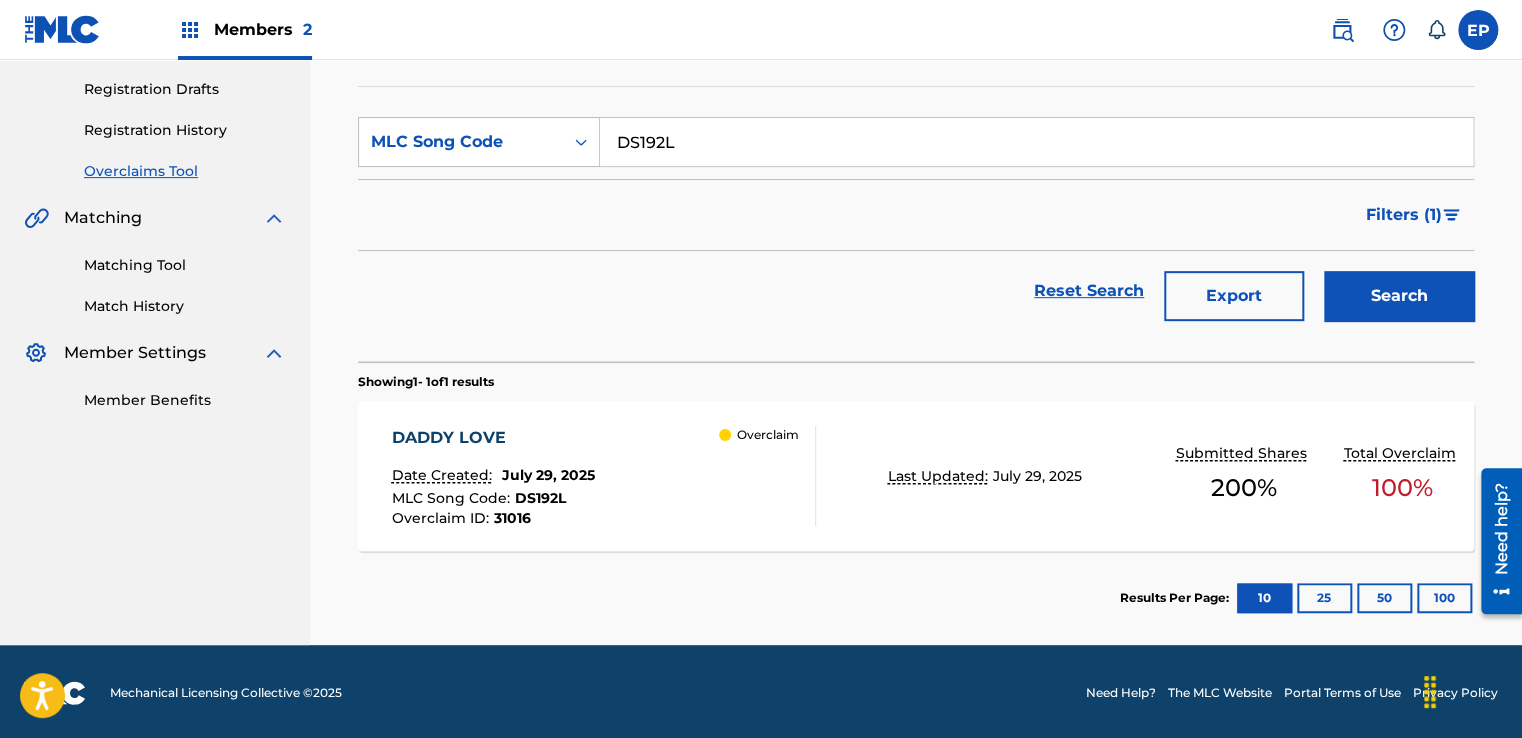 scroll, scrollTop: 329, scrollLeft: 0, axis: vertical 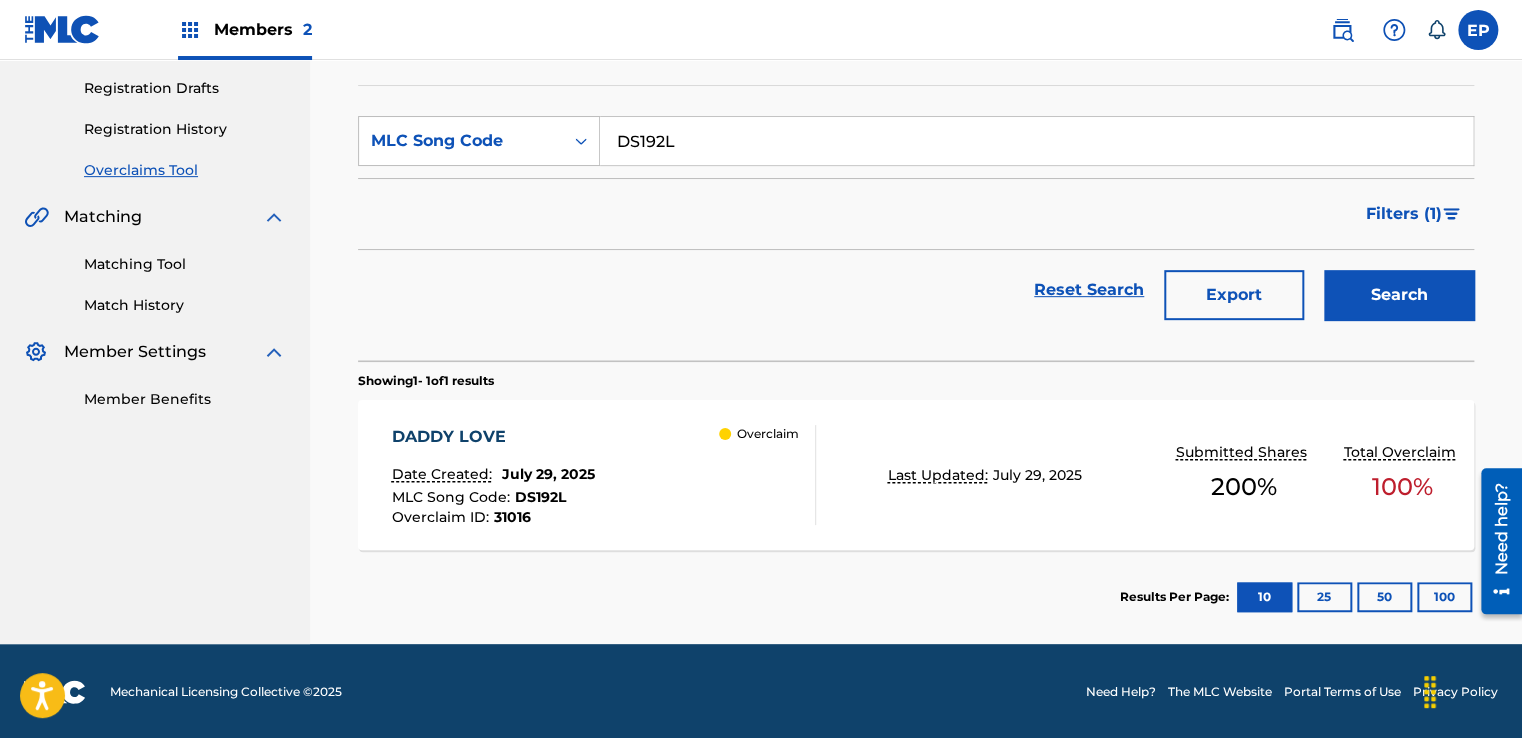 click on "DADDY LOVE Date Created: [DATE] MLC Song Code : DS192L Overclaim ID : 31016   Overclaim" at bounding box center (603, 475) 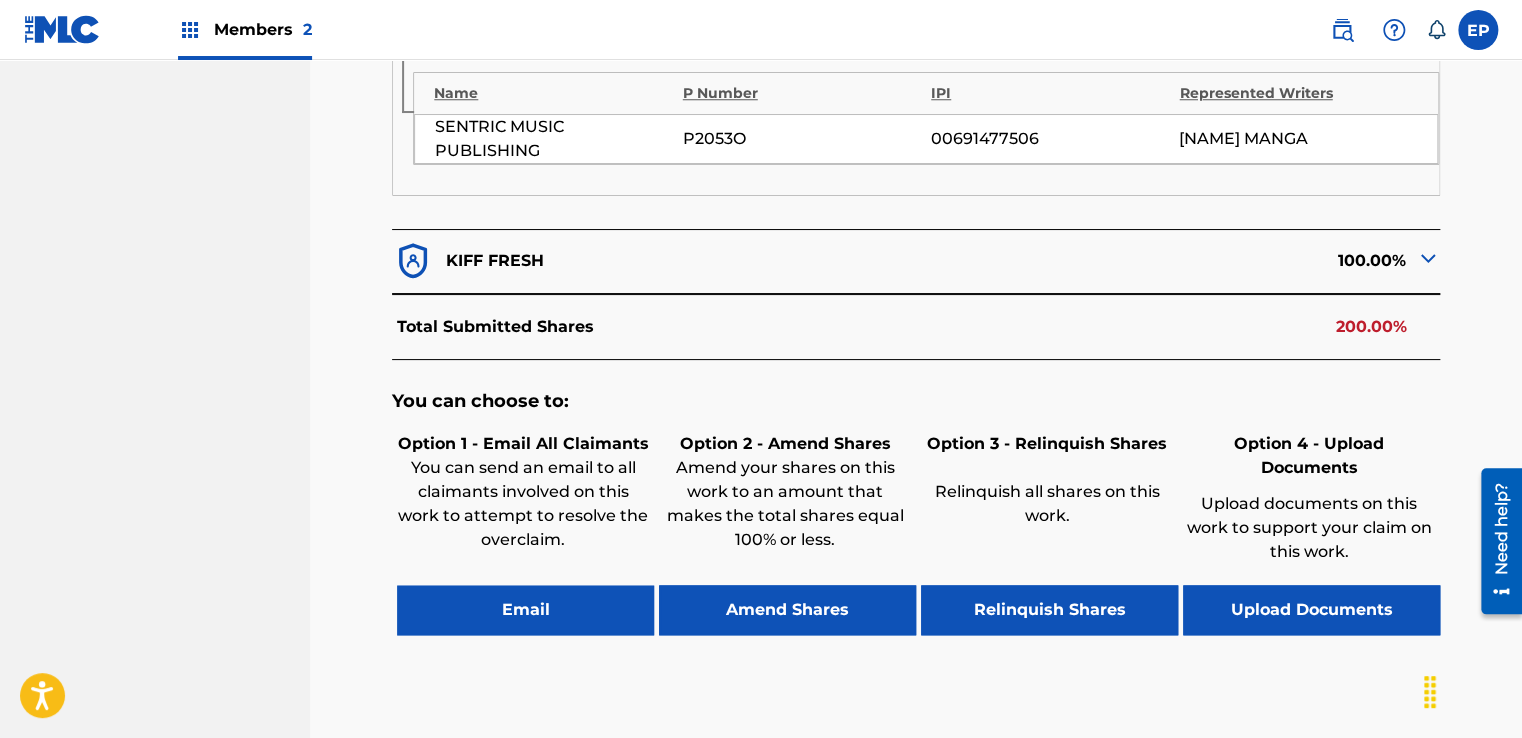 scroll, scrollTop: 908, scrollLeft: 0, axis: vertical 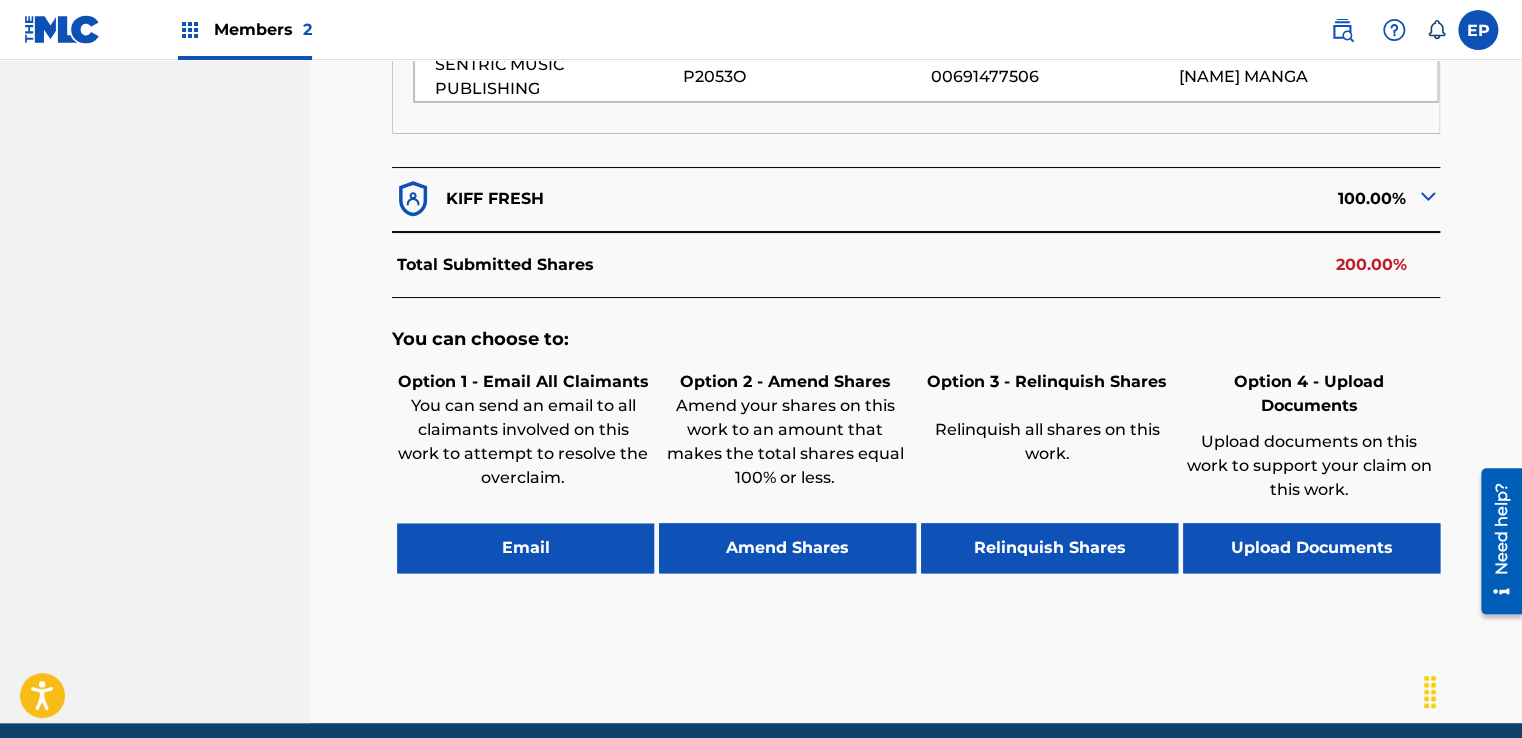 click on "Upload Documents" at bounding box center (1311, 548) 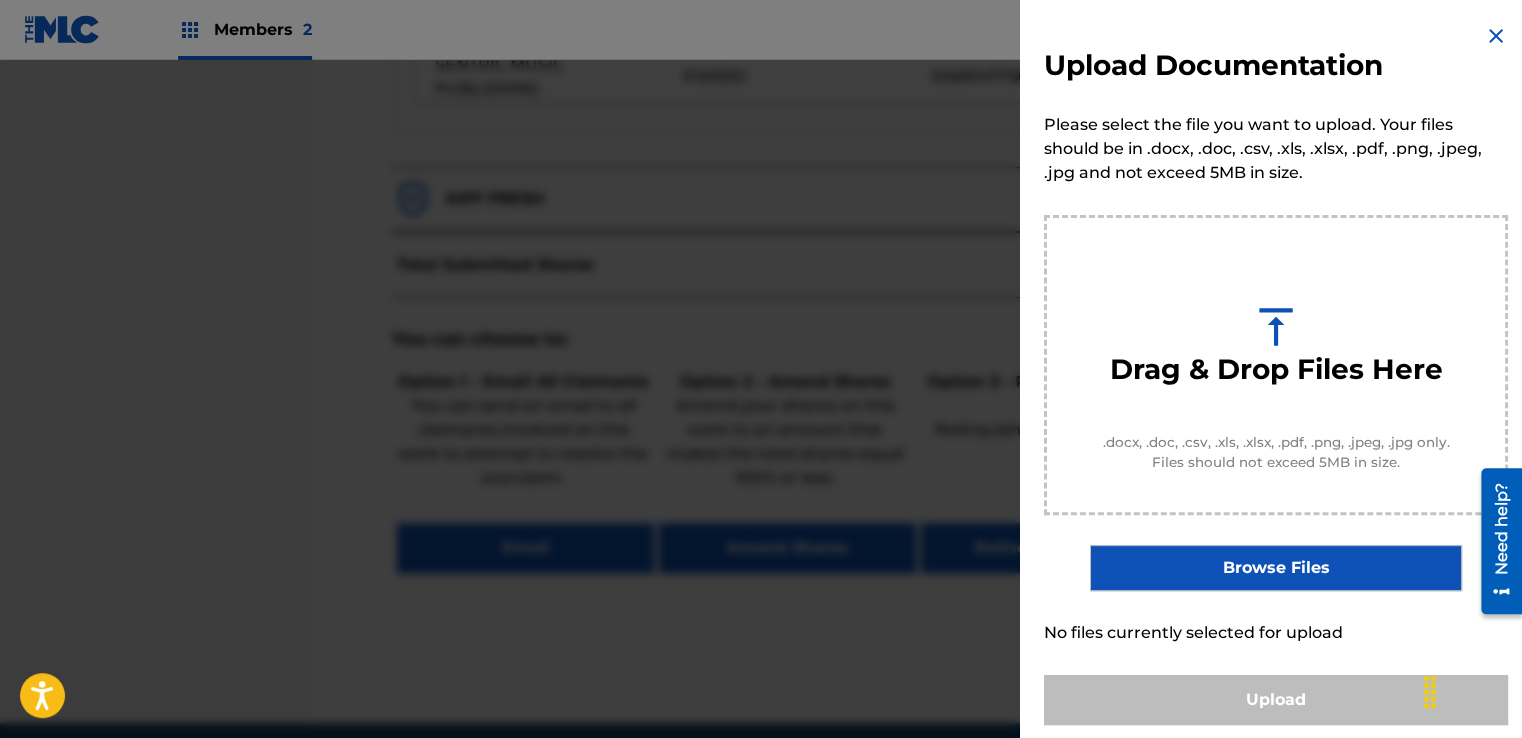 click on "Browse Files" at bounding box center (1275, 568) 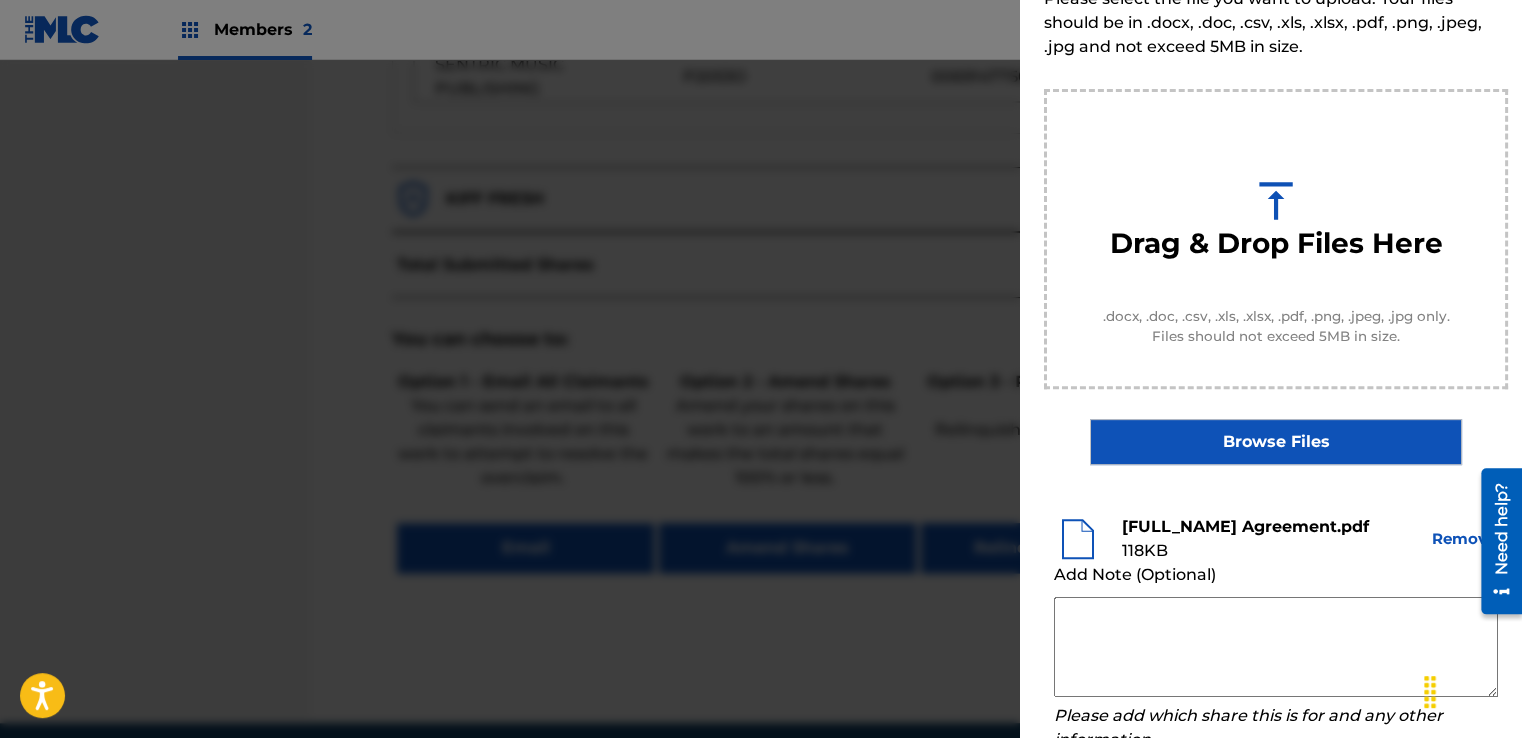 scroll, scrollTop: 200, scrollLeft: 0, axis: vertical 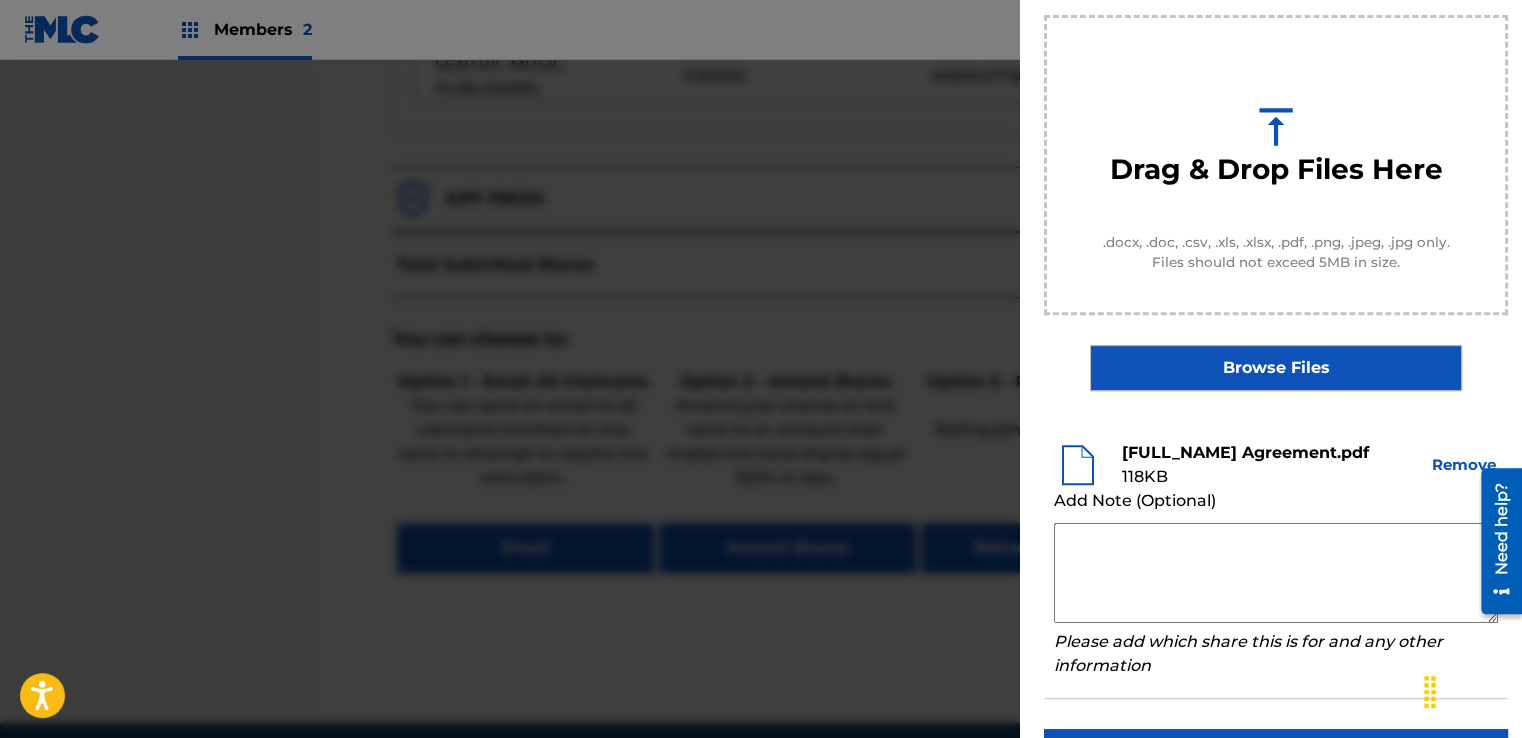 click at bounding box center (1276, 573) 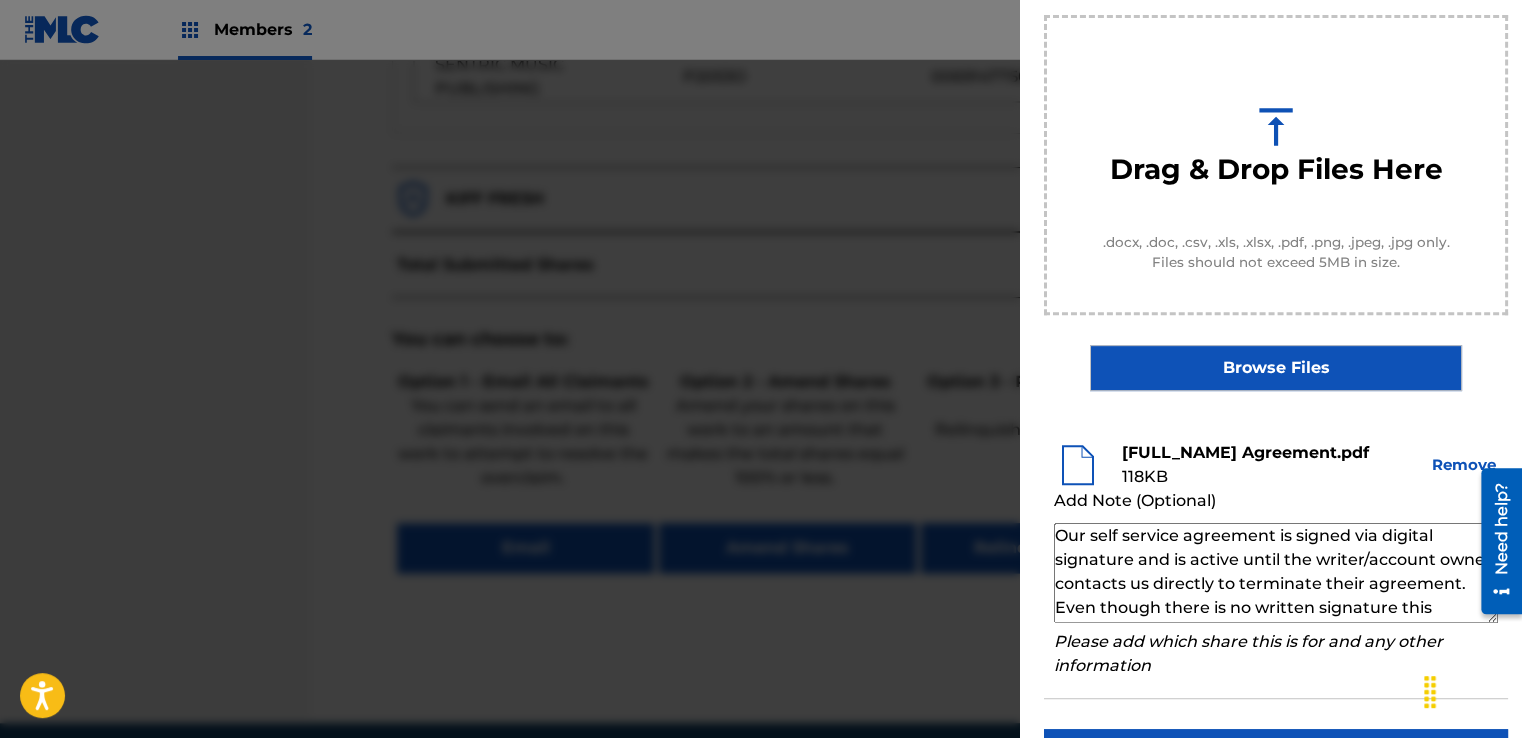 scroll, scrollTop: 68, scrollLeft: 0, axis: vertical 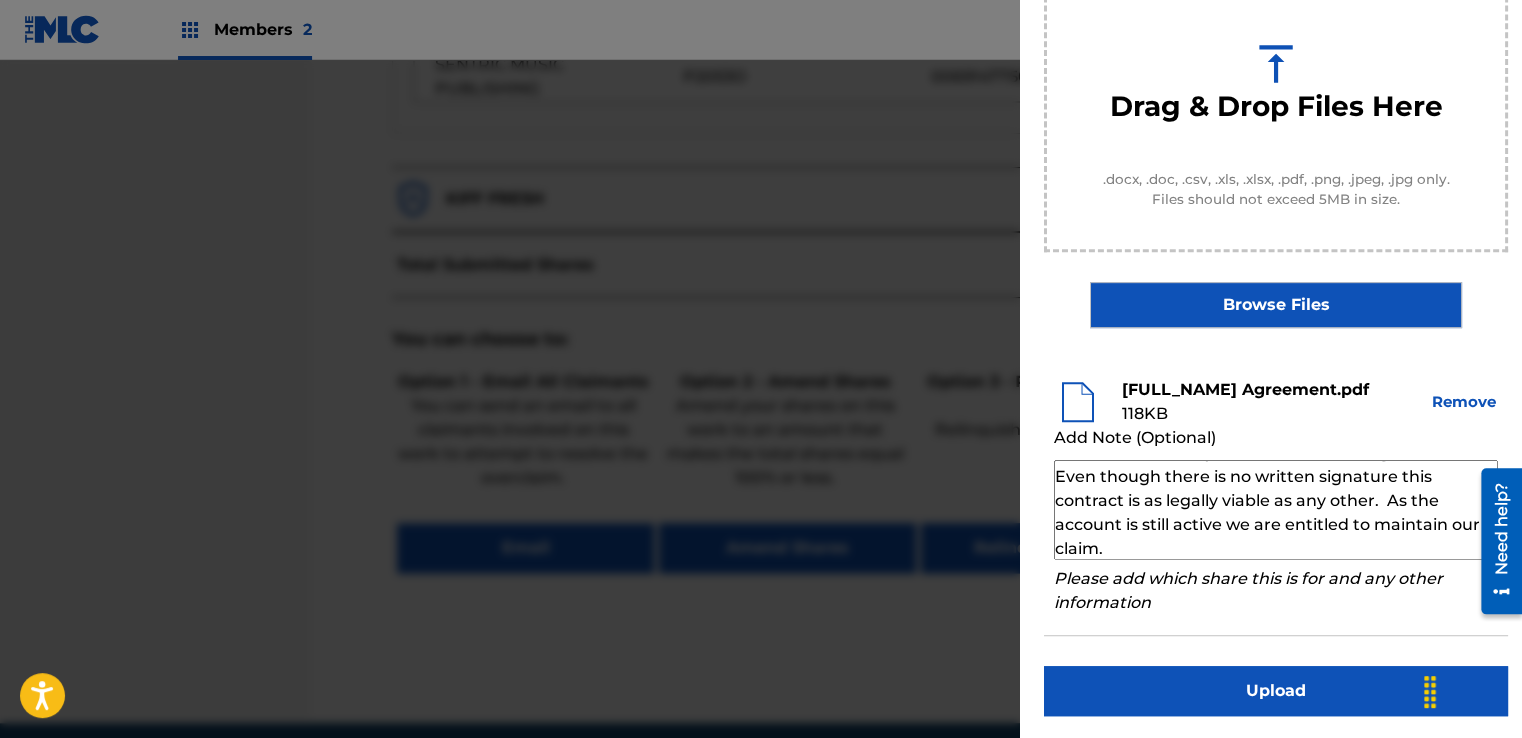 type on "Our self service agreement is signed via digital signature and is active until the writer/account owner contacts us directly to terminate their agreement. Even though there is no written signature this contract is as legally viable as any other.  As the account is still active we are entitled to maintain our claim." 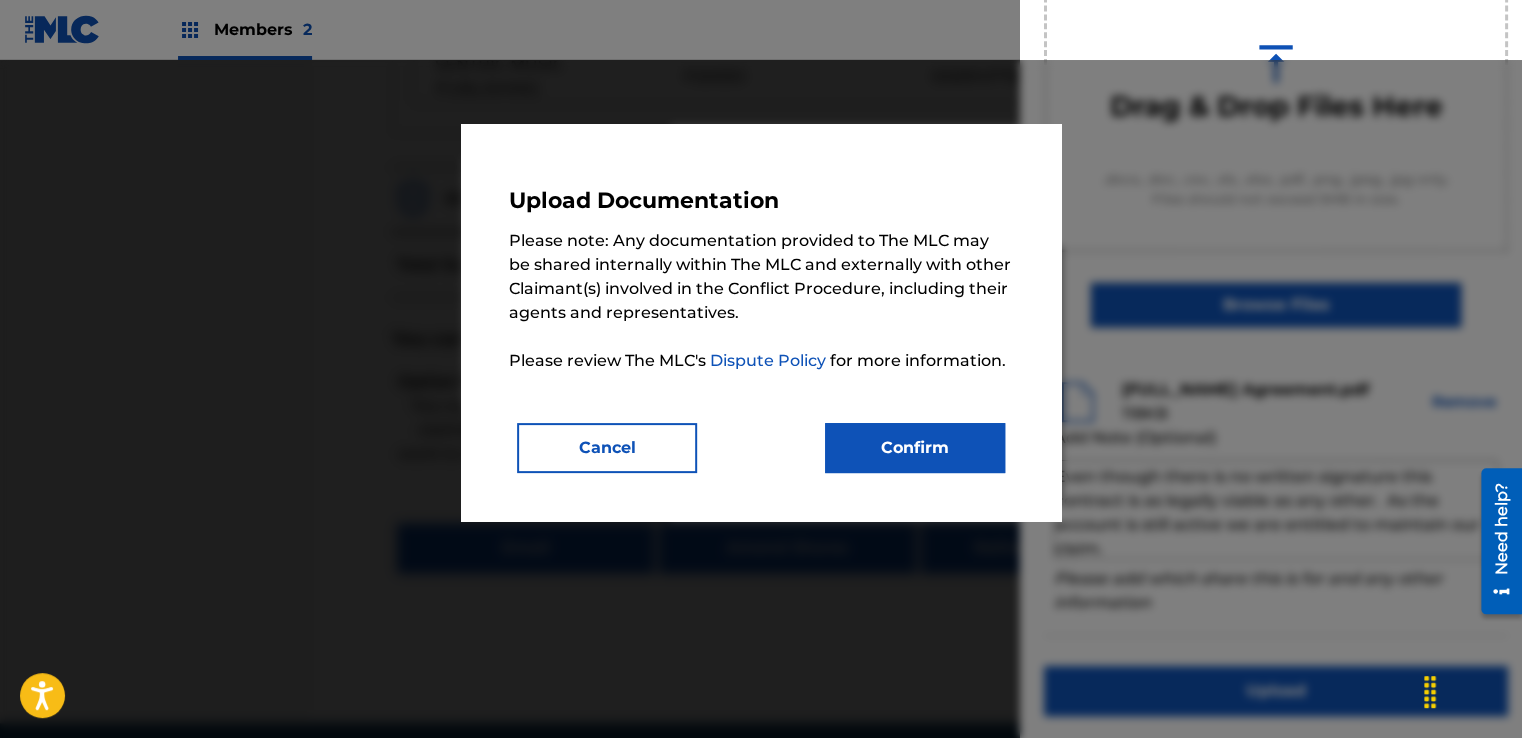 click on "Confirm" at bounding box center (915, 448) 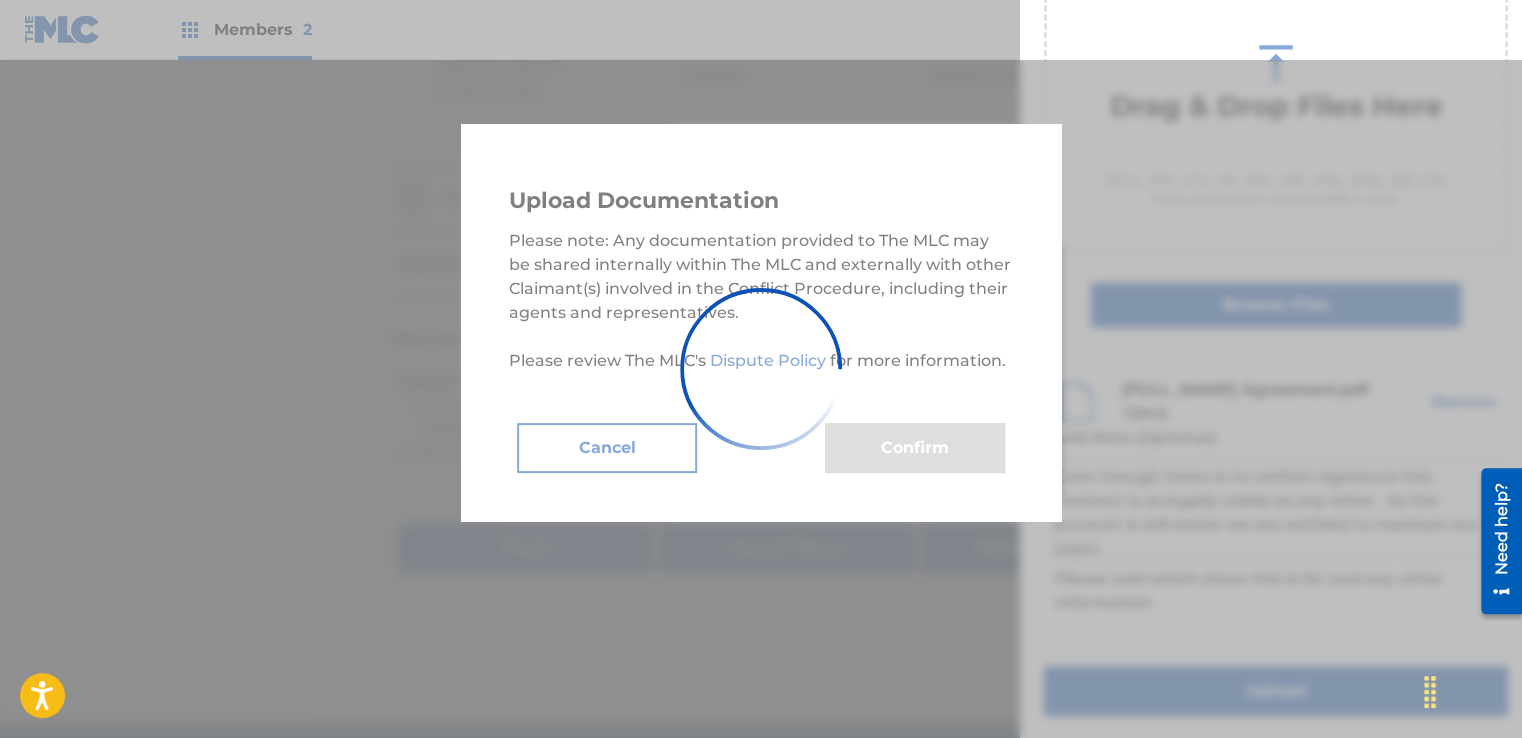 scroll, scrollTop: 128, scrollLeft: 0, axis: vertical 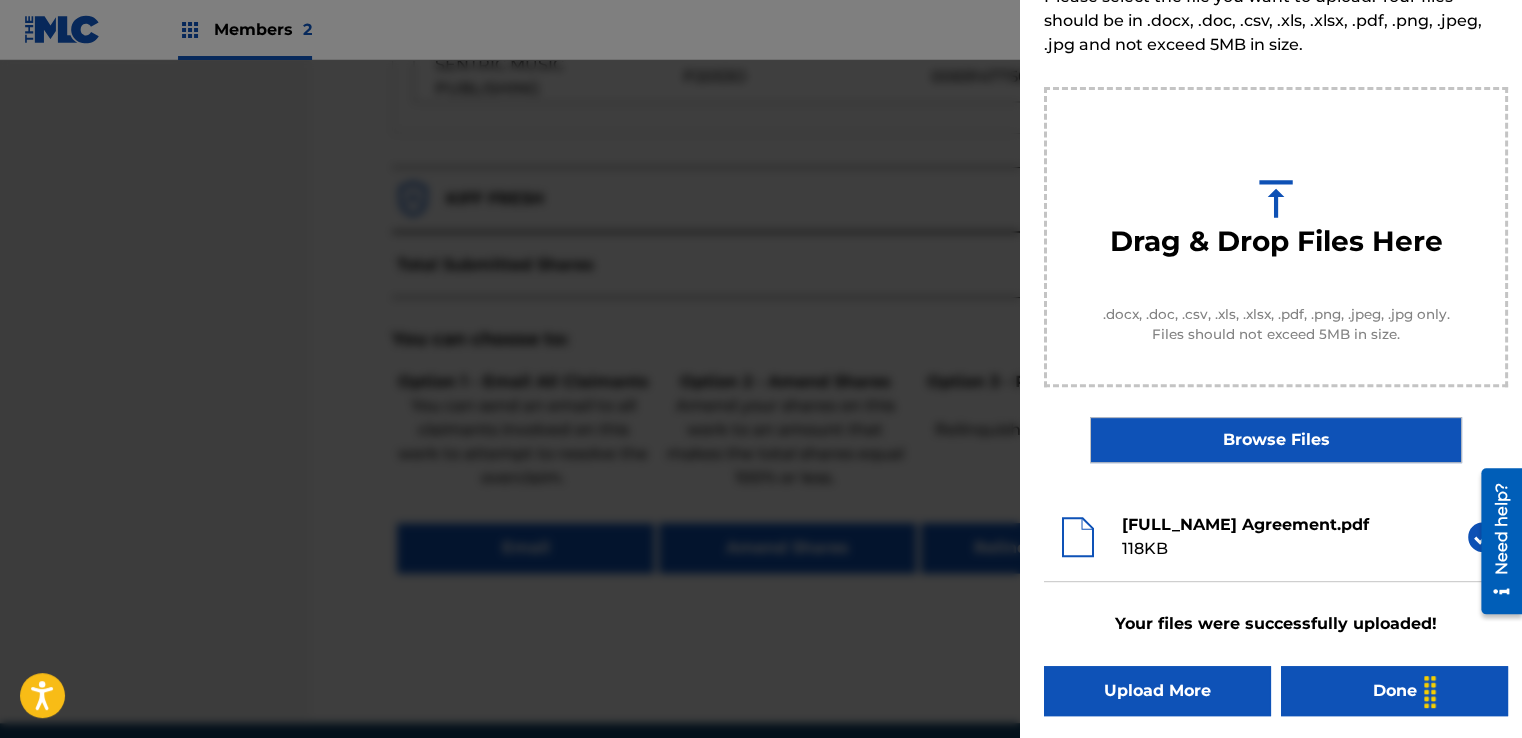 click on "Done" at bounding box center [1394, 691] 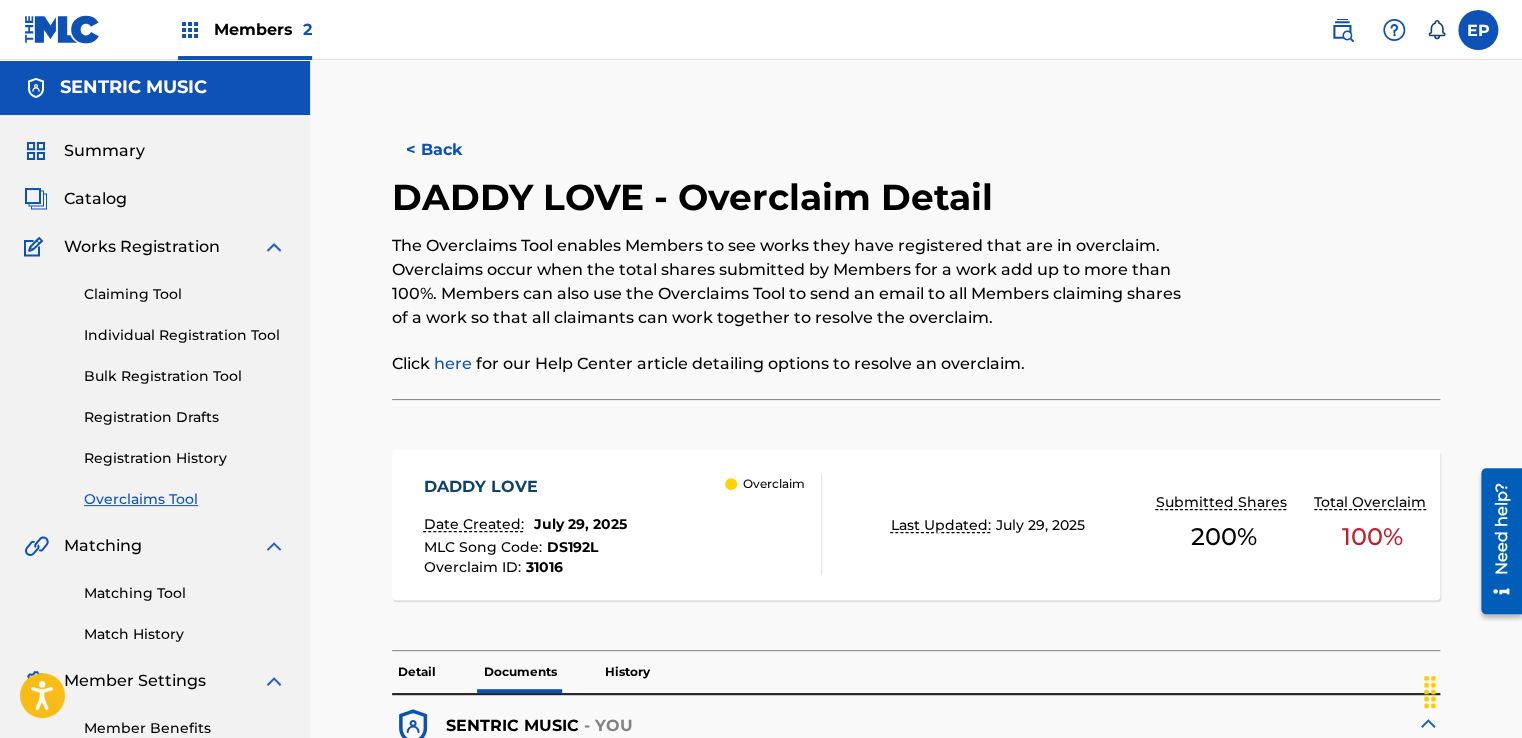 click on "Claiming Tool Individual Registration Tool Bulk Registration Tool Registration Drafts Registration History Overclaims Tool" at bounding box center [155, 384] 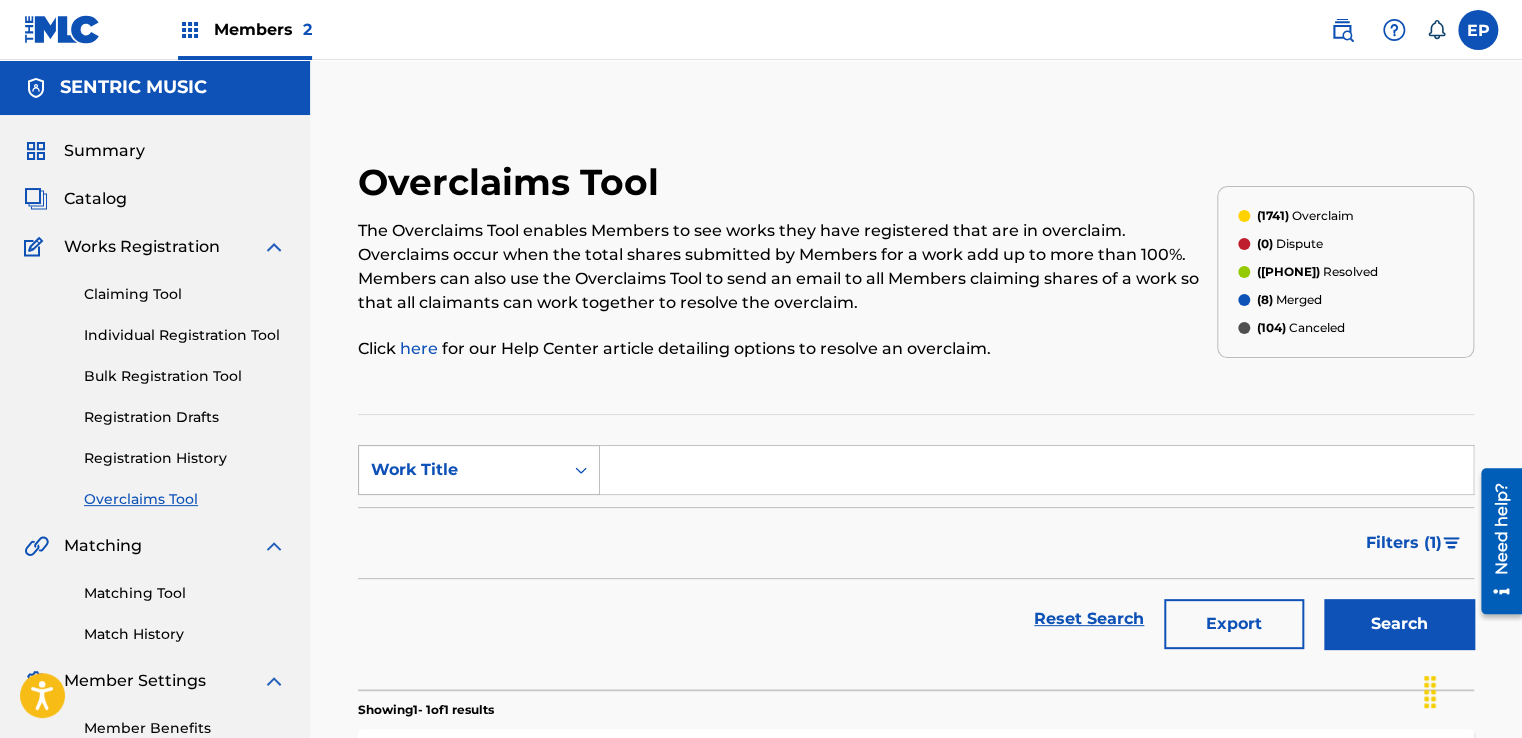 click on "Work Title" at bounding box center (461, 470) 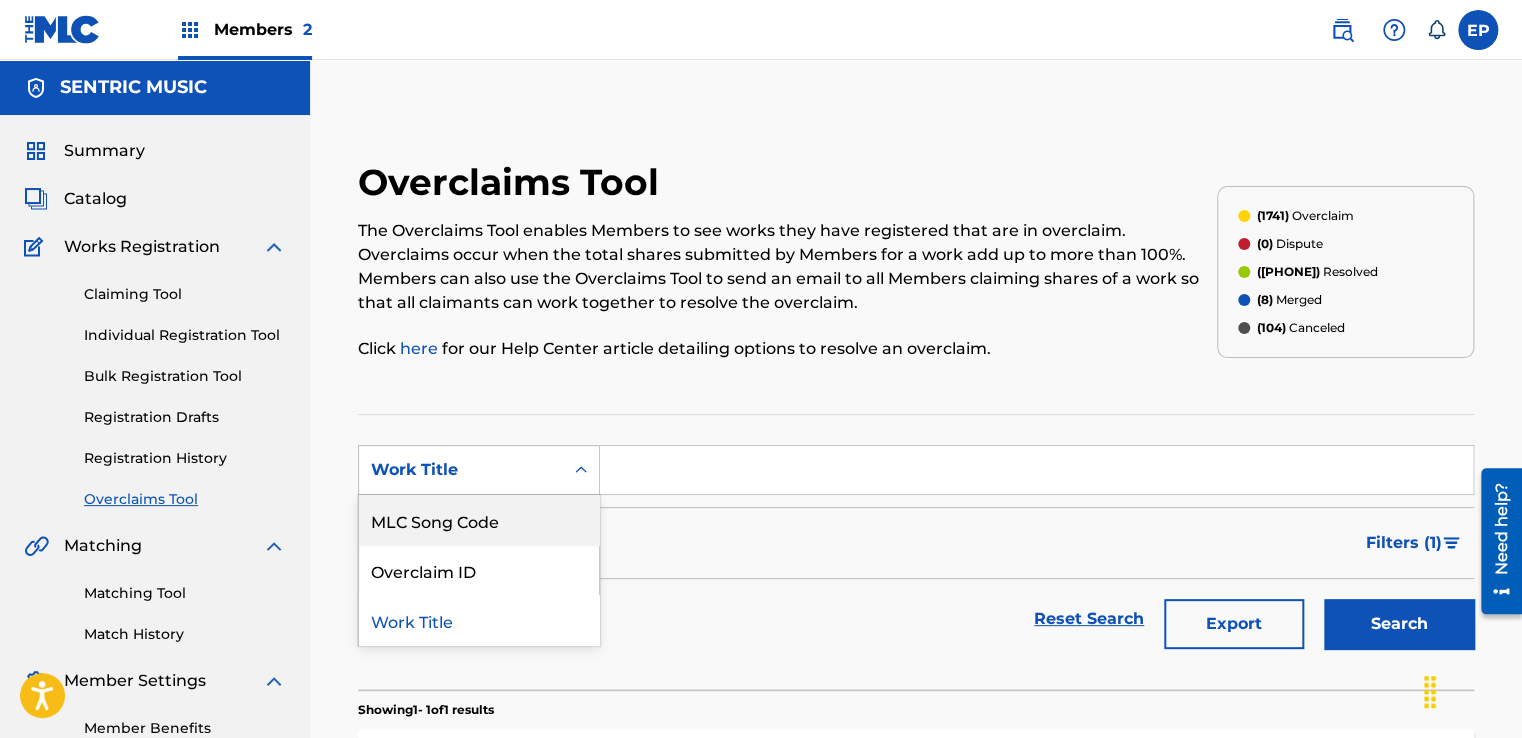 click on "MLC Song Code" at bounding box center [479, 520] 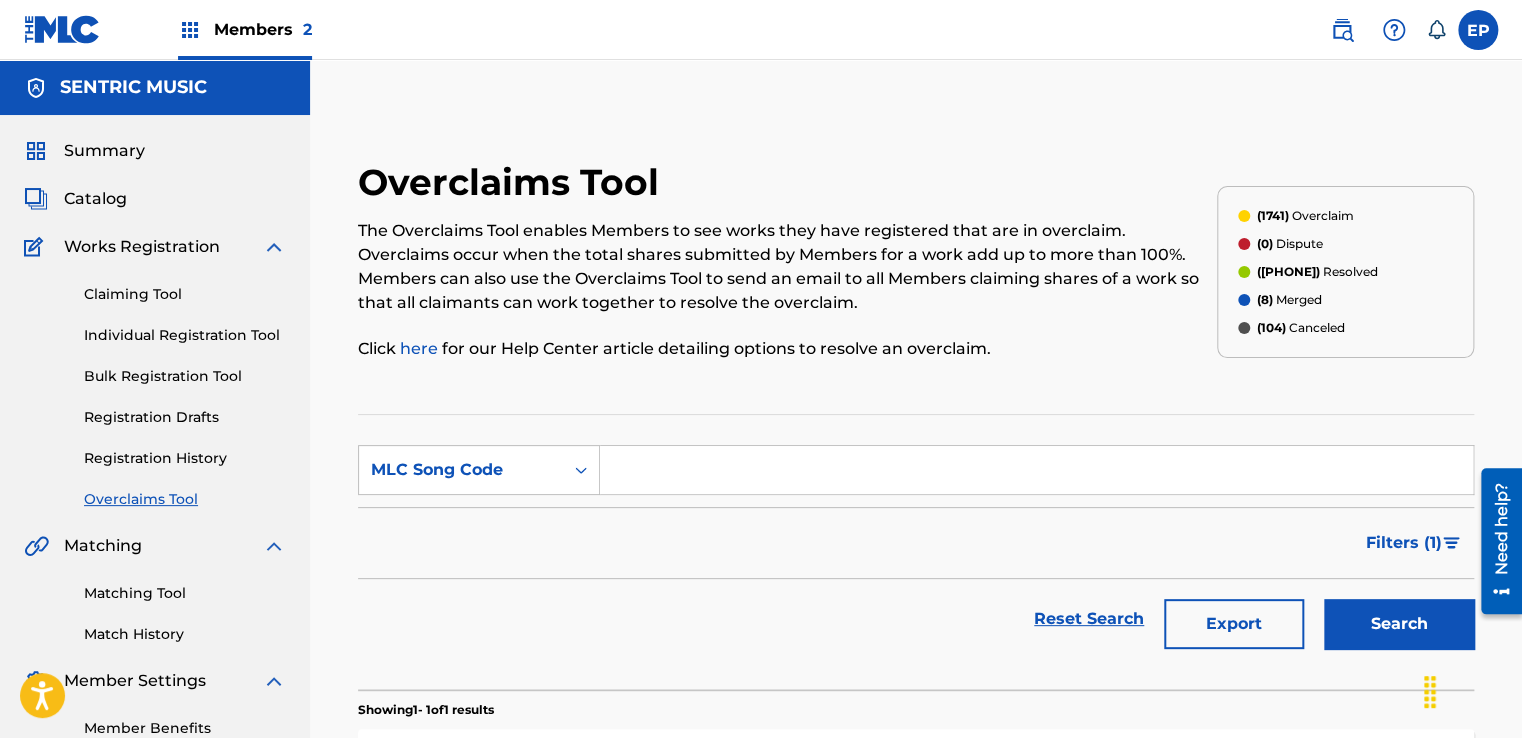 drag, startPoint x: 612, startPoint y: 495, endPoint x: 672, endPoint y: 484, distance: 61 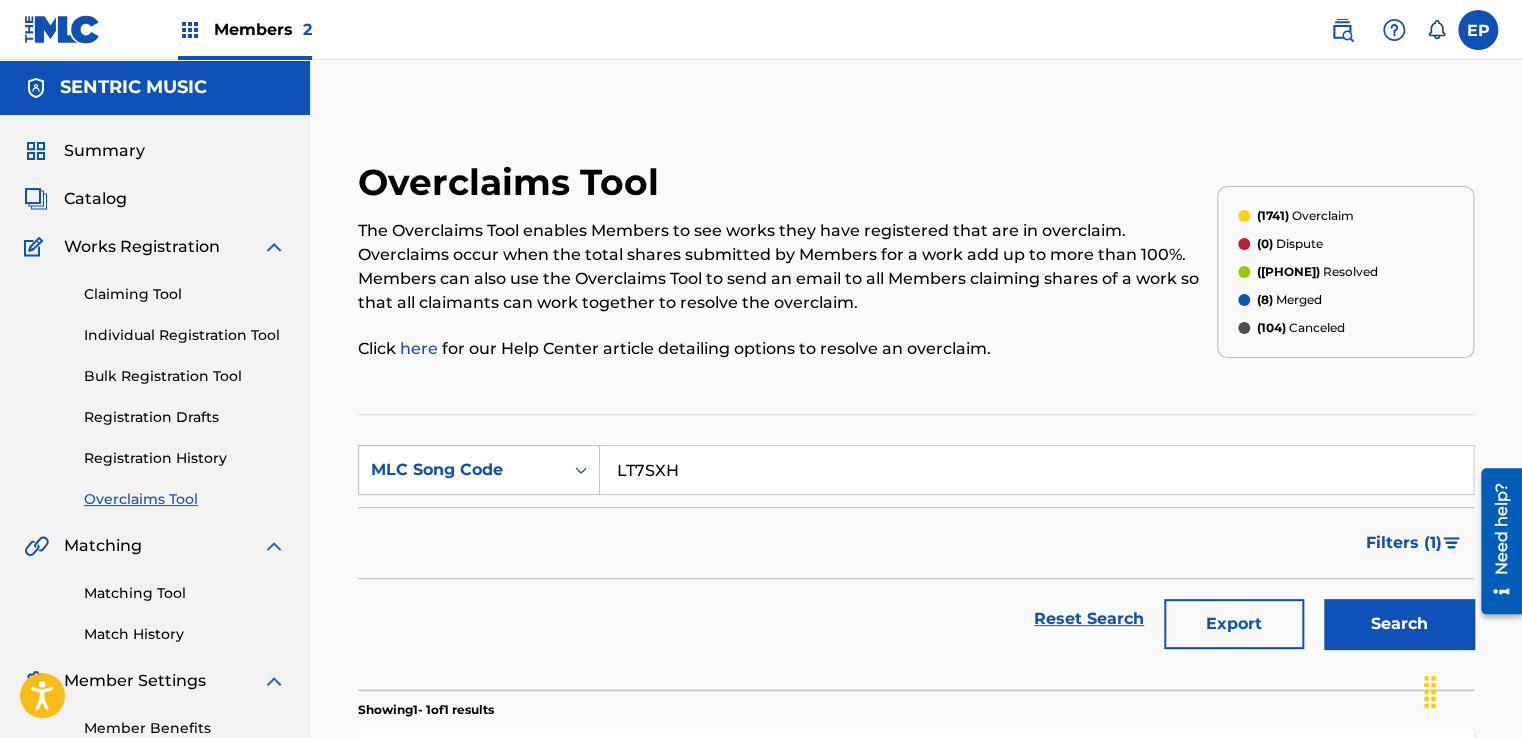 type on "LT7SXH" 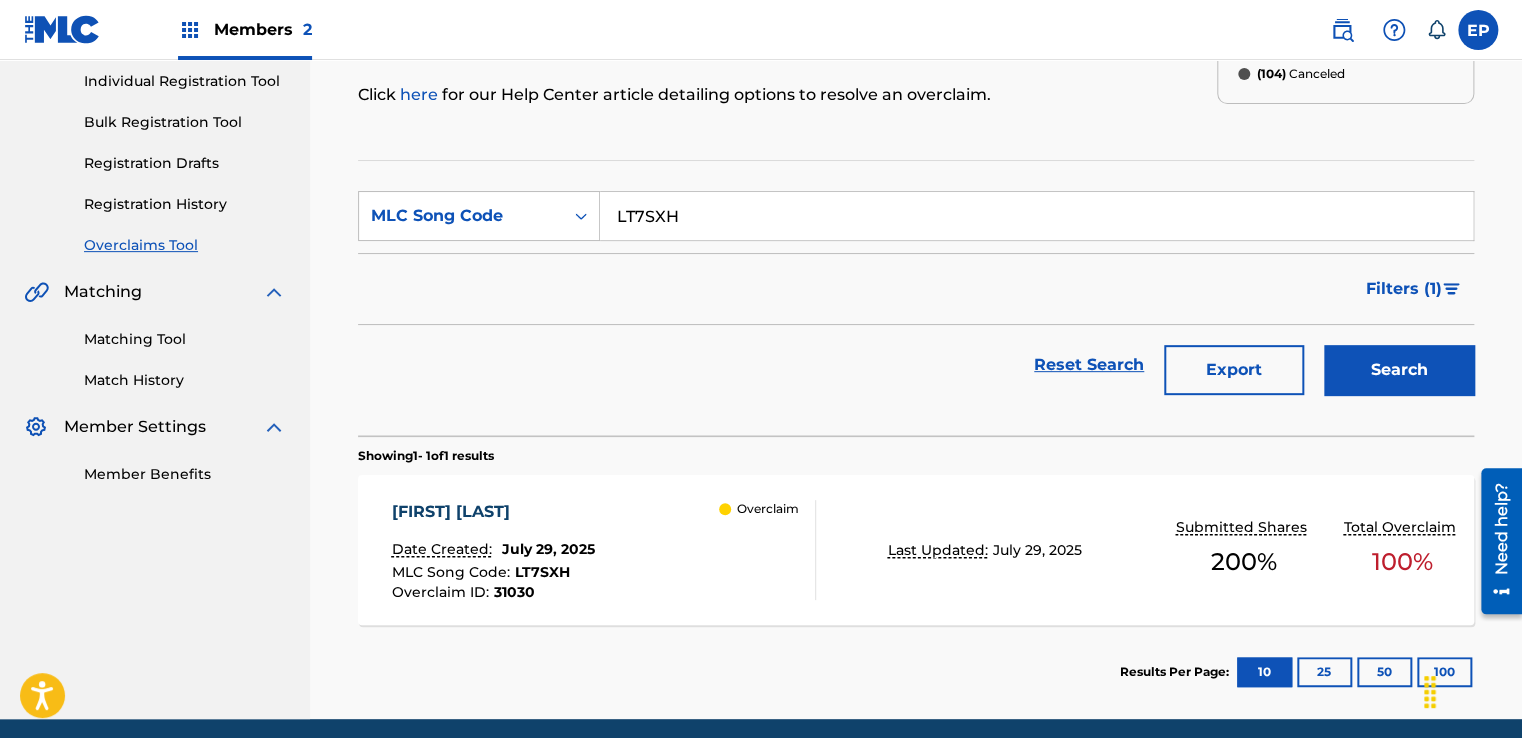 scroll, scrollTop: 329, scrollLeft: 0, axis: vertical 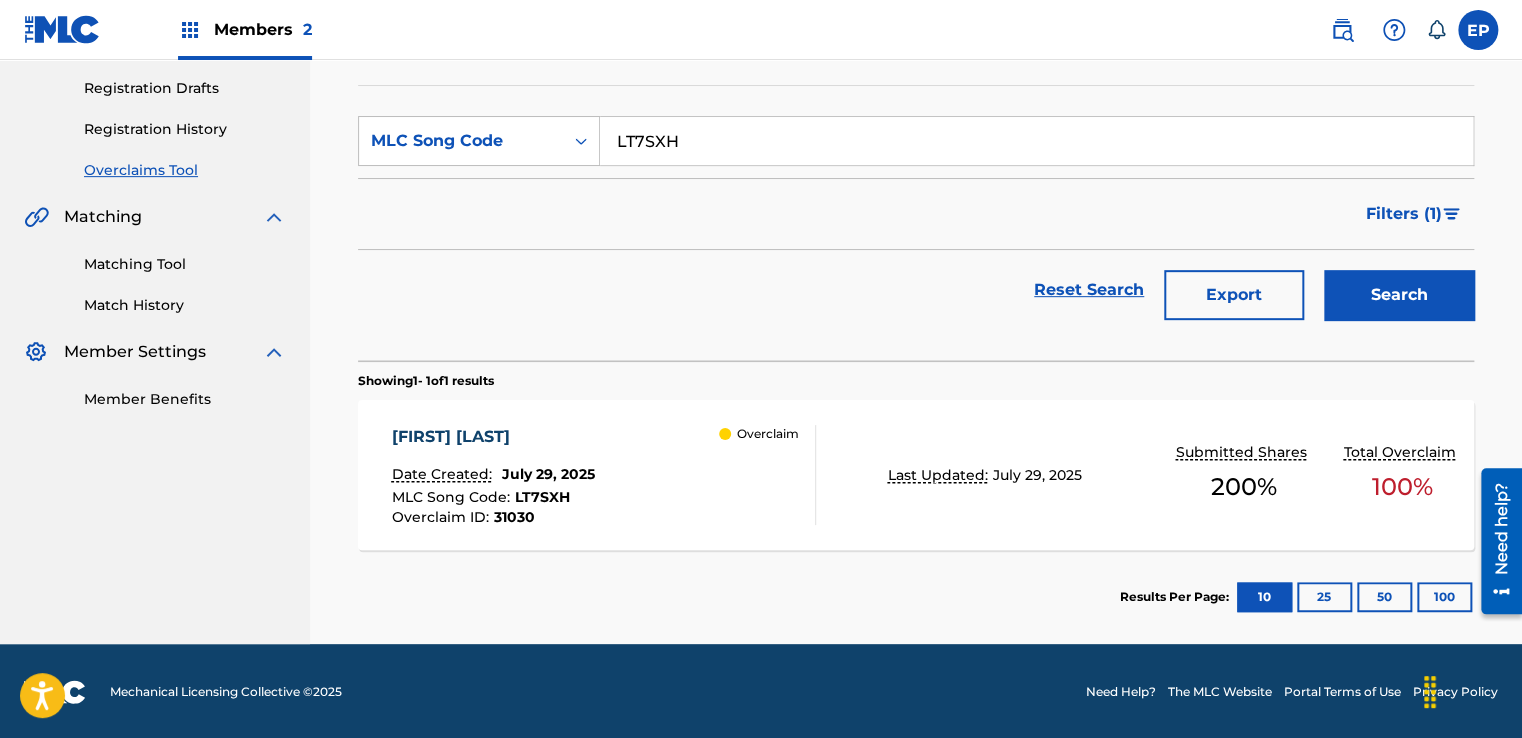 click on "[COMPANY] Date Created: [DATE] MLC Song Code : LT7SXH Overclaim ID : 31030   Overclaim" at bounding box center [603, 475] 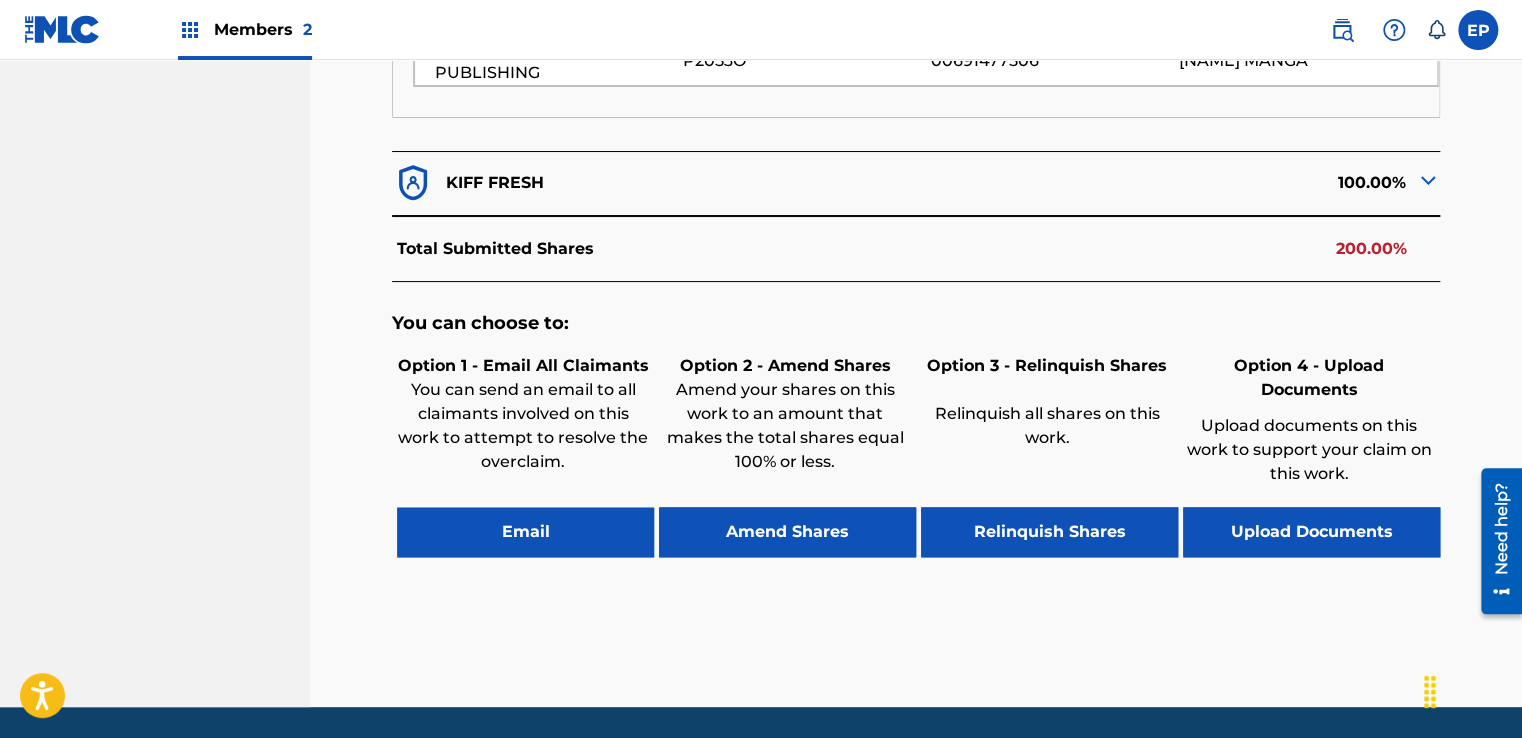 scroll, scrollTop: 943, scrollLeft: 0, axis: vertical 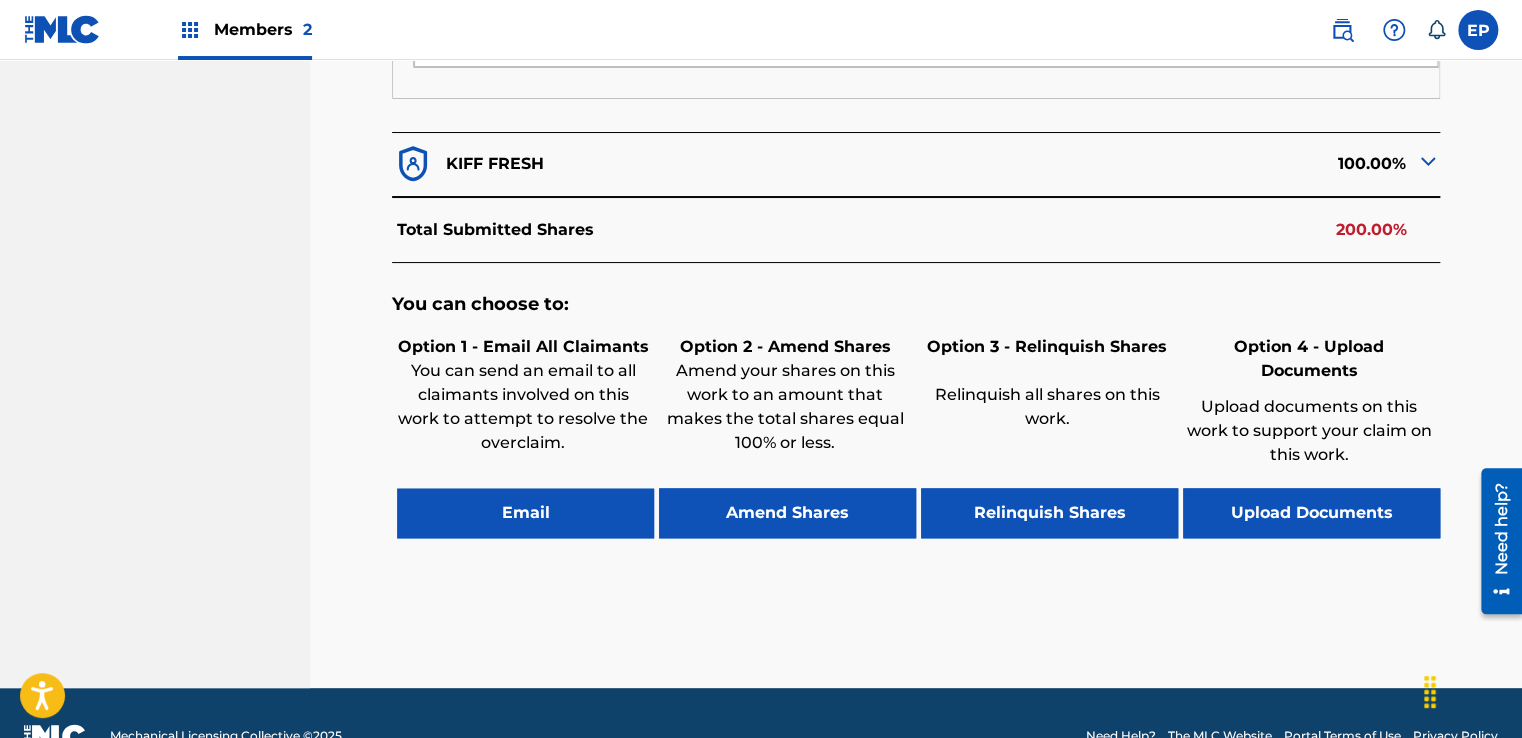 click on "Upload Documents" at bounding box center (1311, 513) 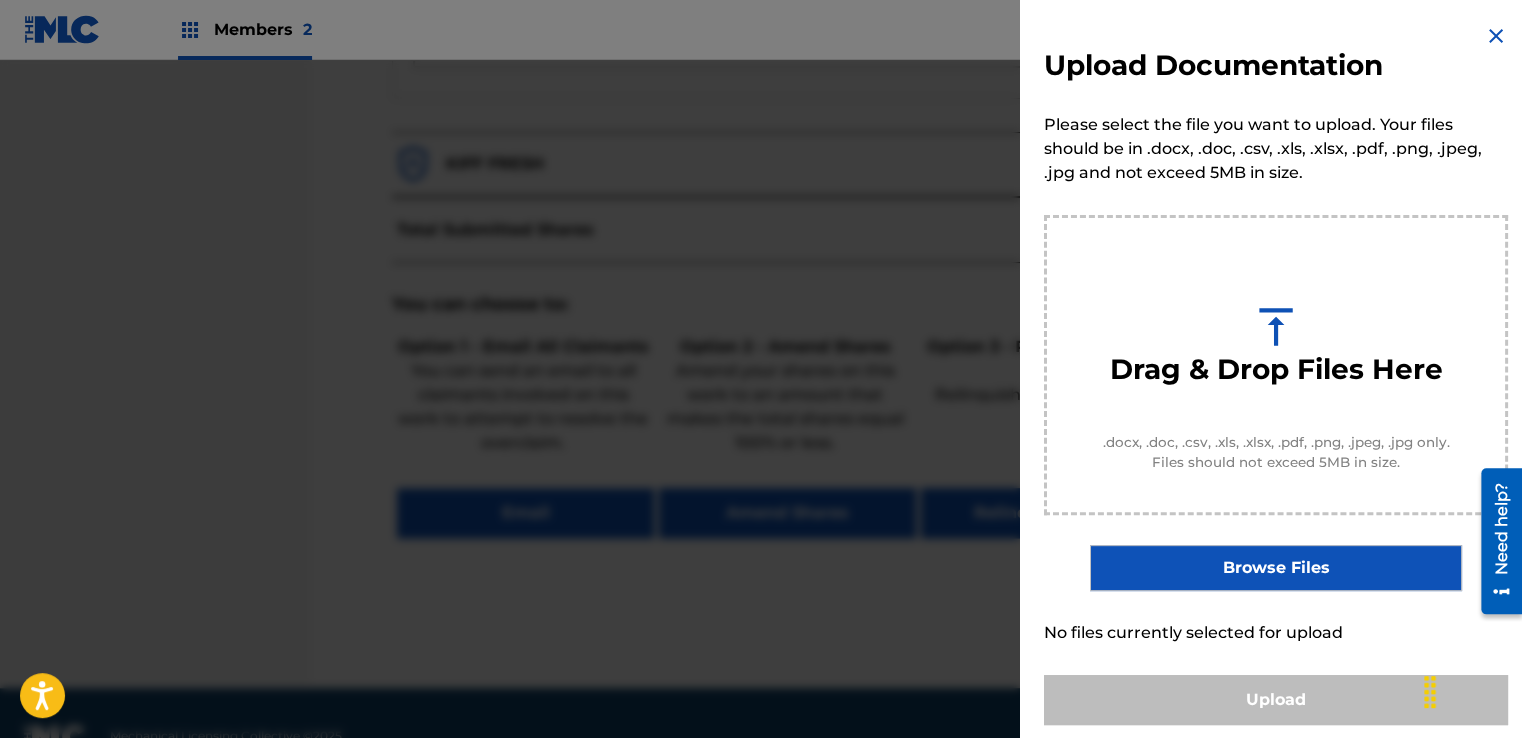 click on "Browse Files" at bounding box center (1275, 568) 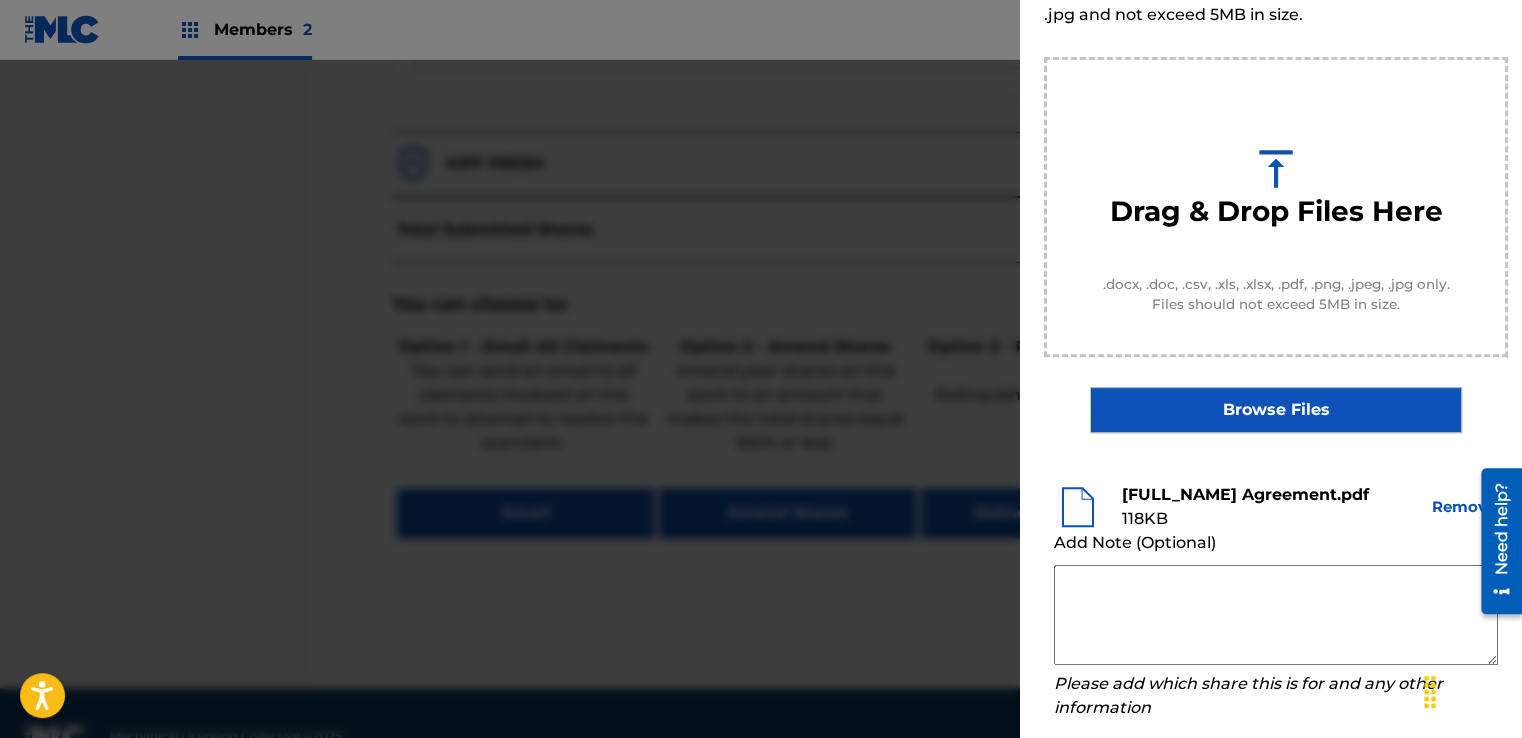 scroll, scrollTop: 263, scrollLeft: 0, axis: vertical 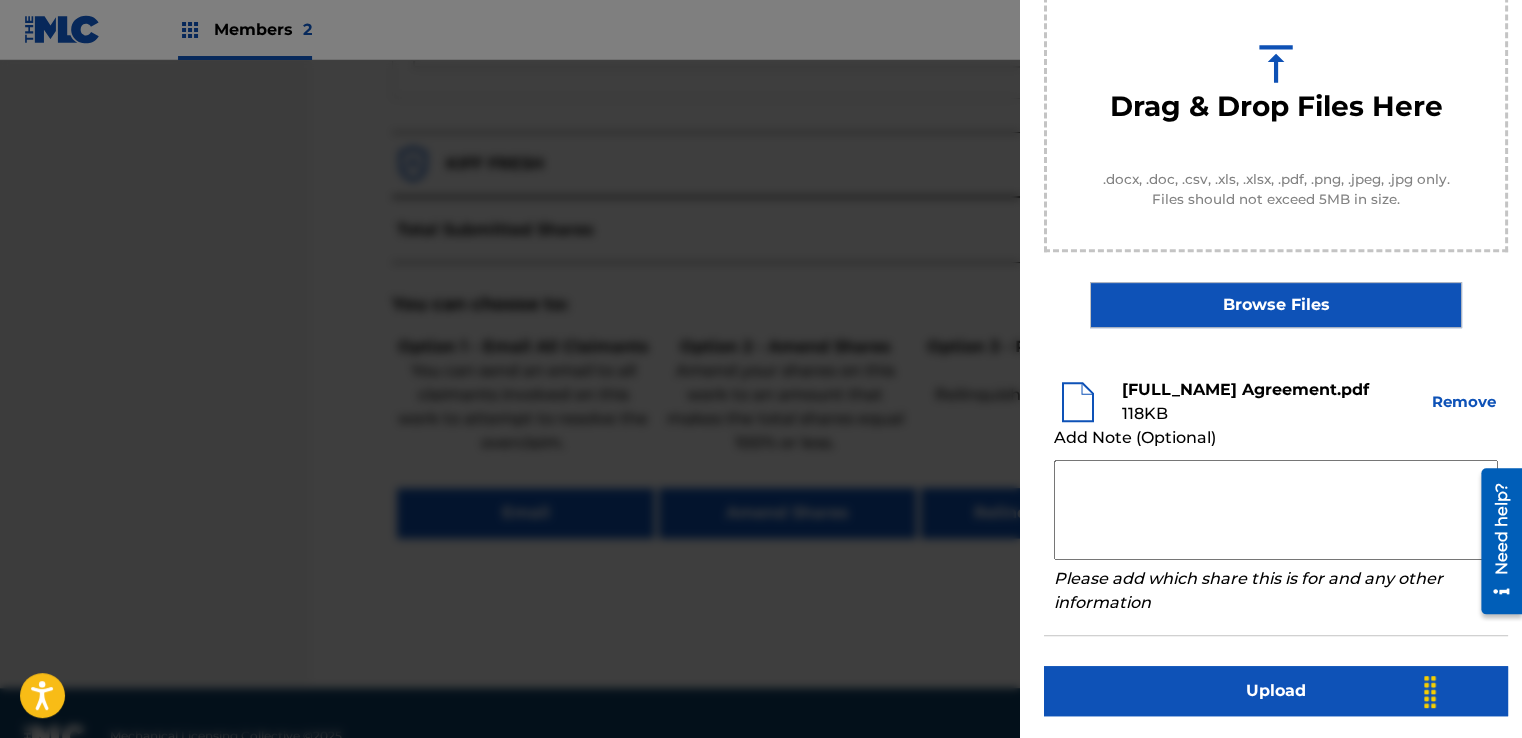 click at bounding box center (1276, 510) 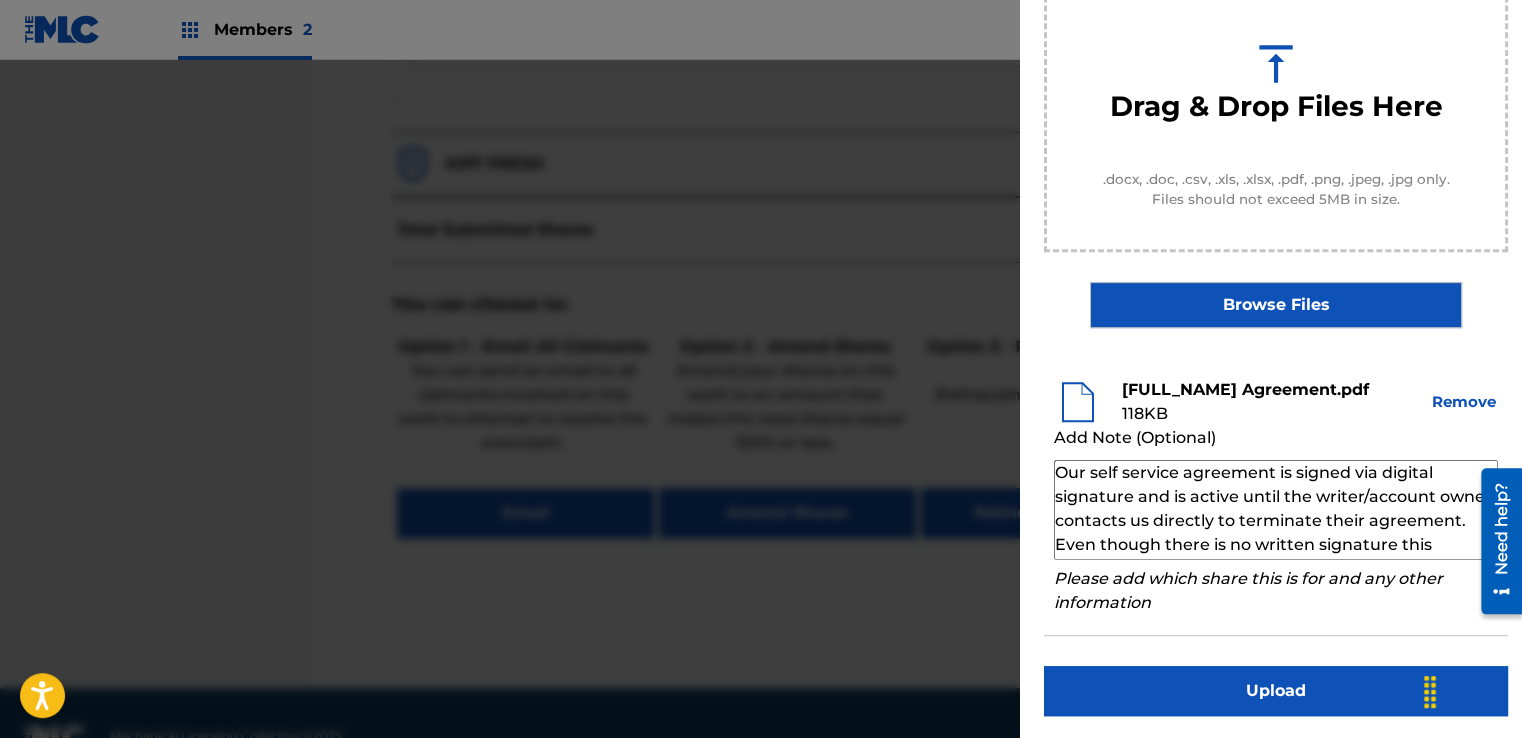 scroll, scrollTop: 68, scrollLeft: 0, axis: vertical 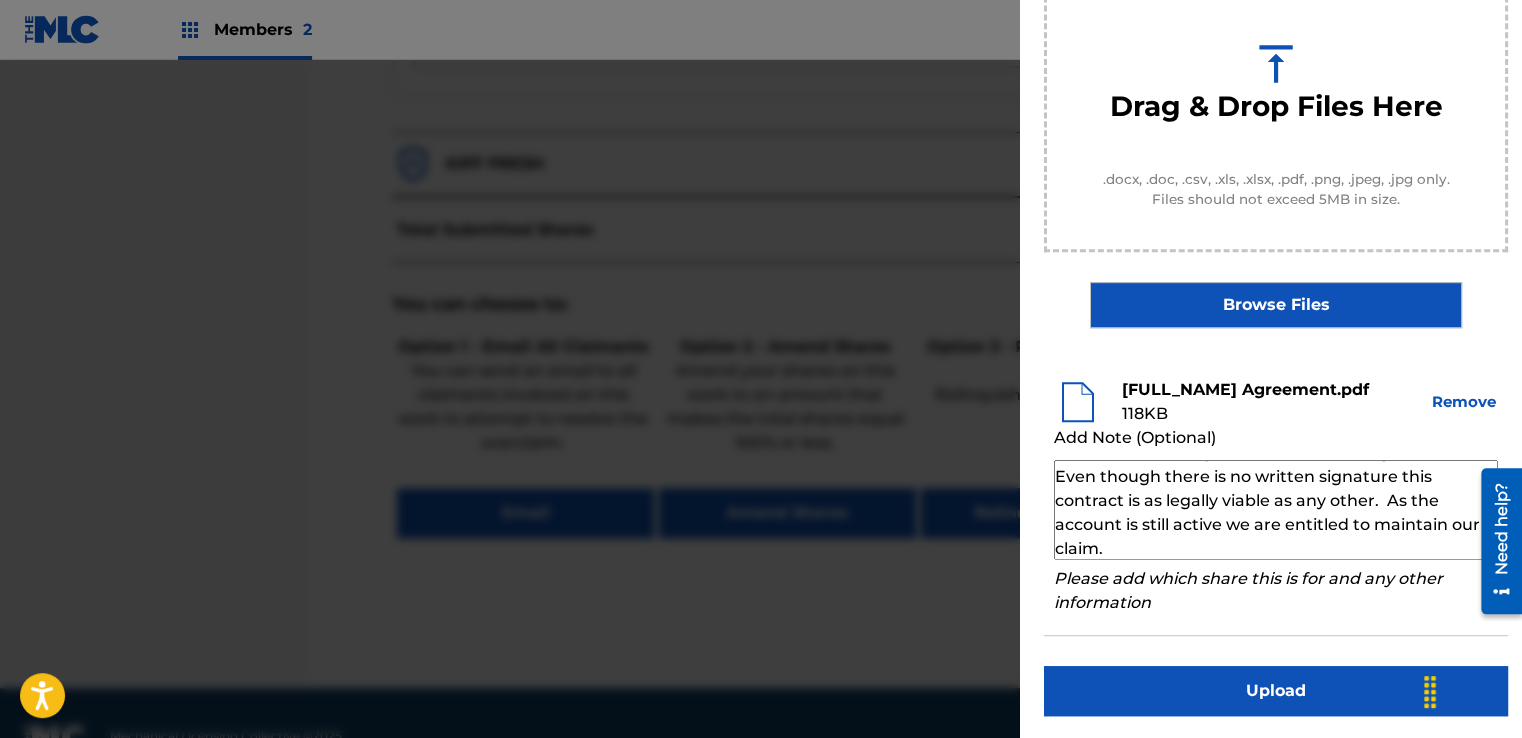 type on "Our self service agreement is signed via digital signature and is active until the writer/account owner contacts us directly to terminate their agreement. Even though there is no written signature this contract is as legally viable as any other.  As the account is still active we are entitled to maintain our claim." 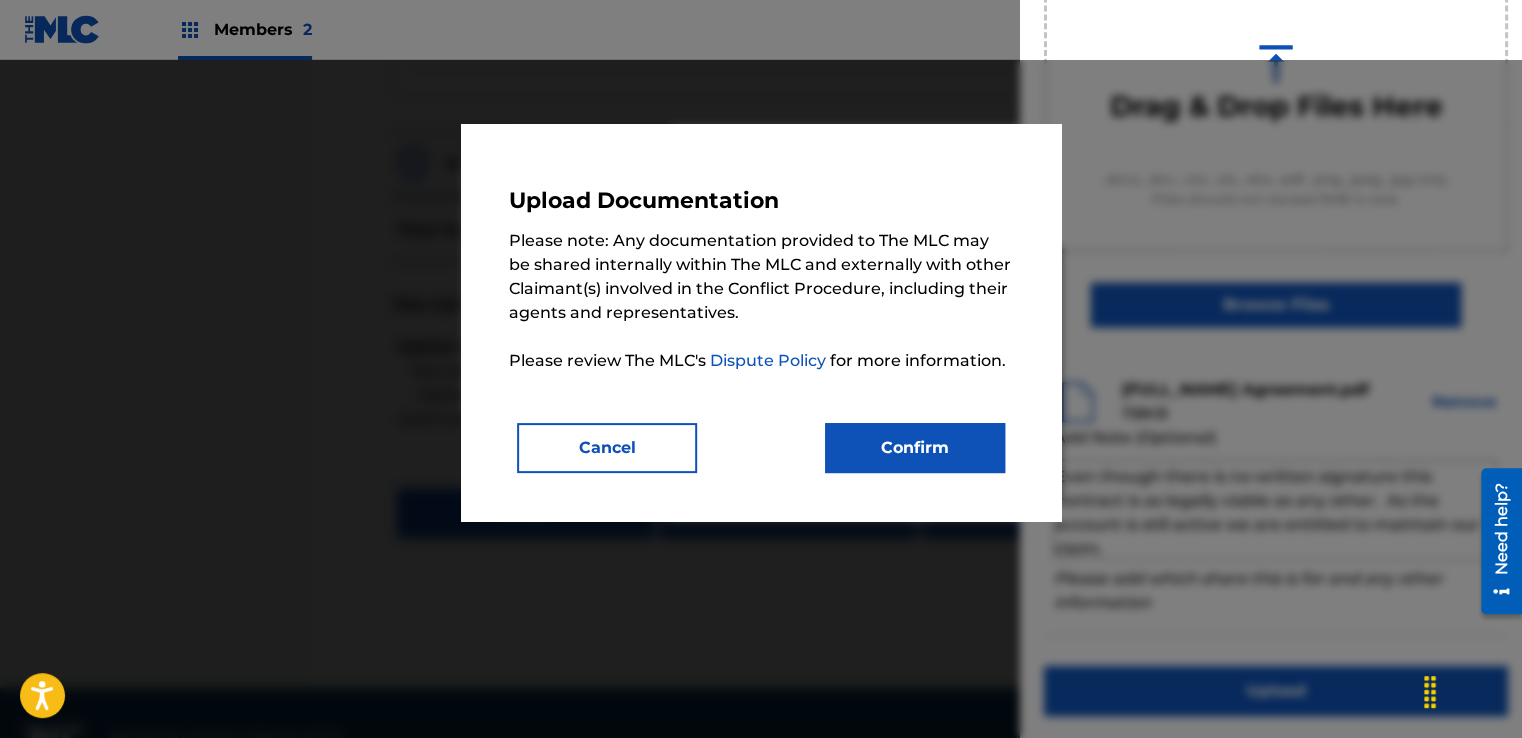 click on "Upload Documentation Please note: Any documentation provided to The MLC may be shared internally within The MLC and externally with other Claimant(s) involved in the Conflict Procedure, including their agents and representatives.  Please review The MLC's   Dispute Policy   for more information. Cancel Confirm" at bounding box center (761, 322) 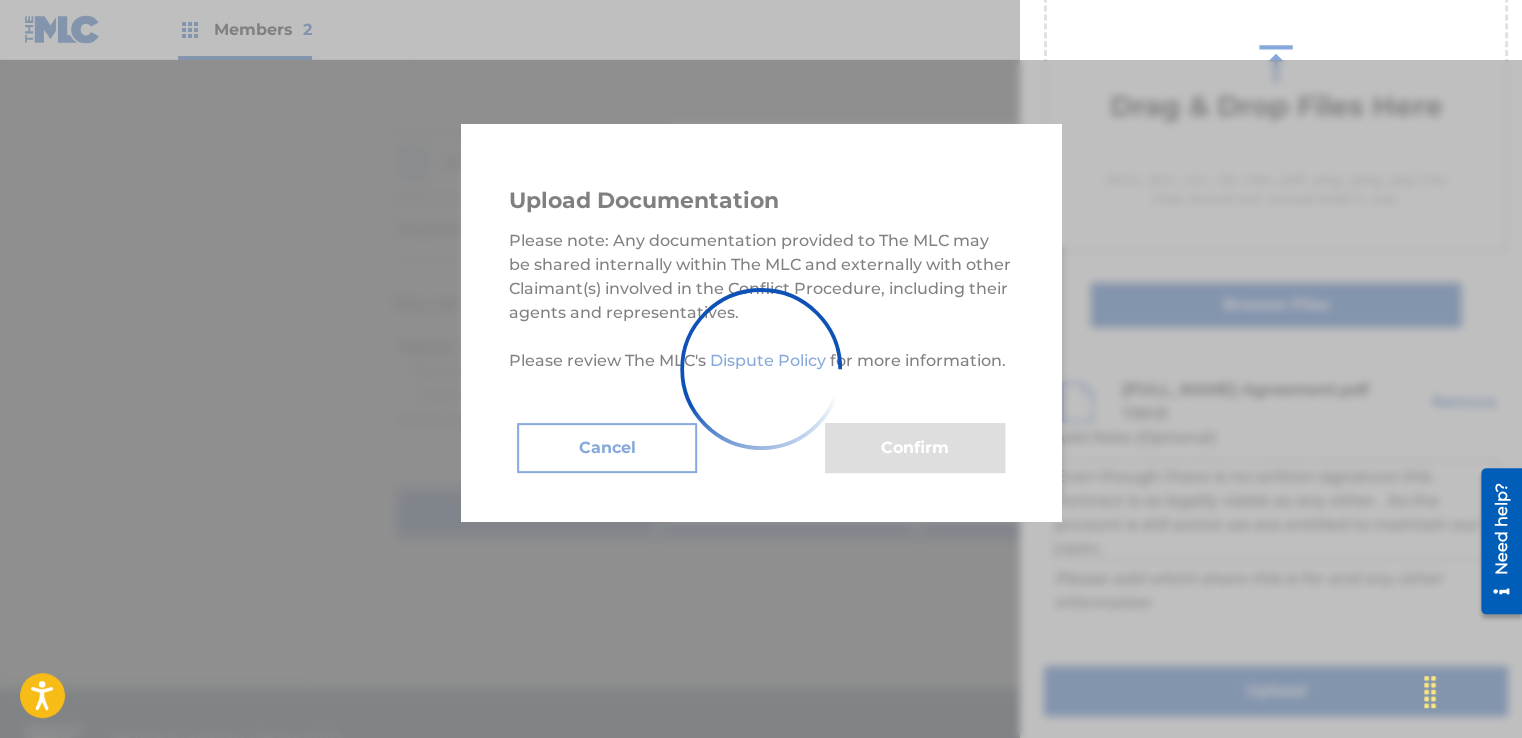 scroll, scrollTop: 128, scrollLeft: 0, axis: vertical 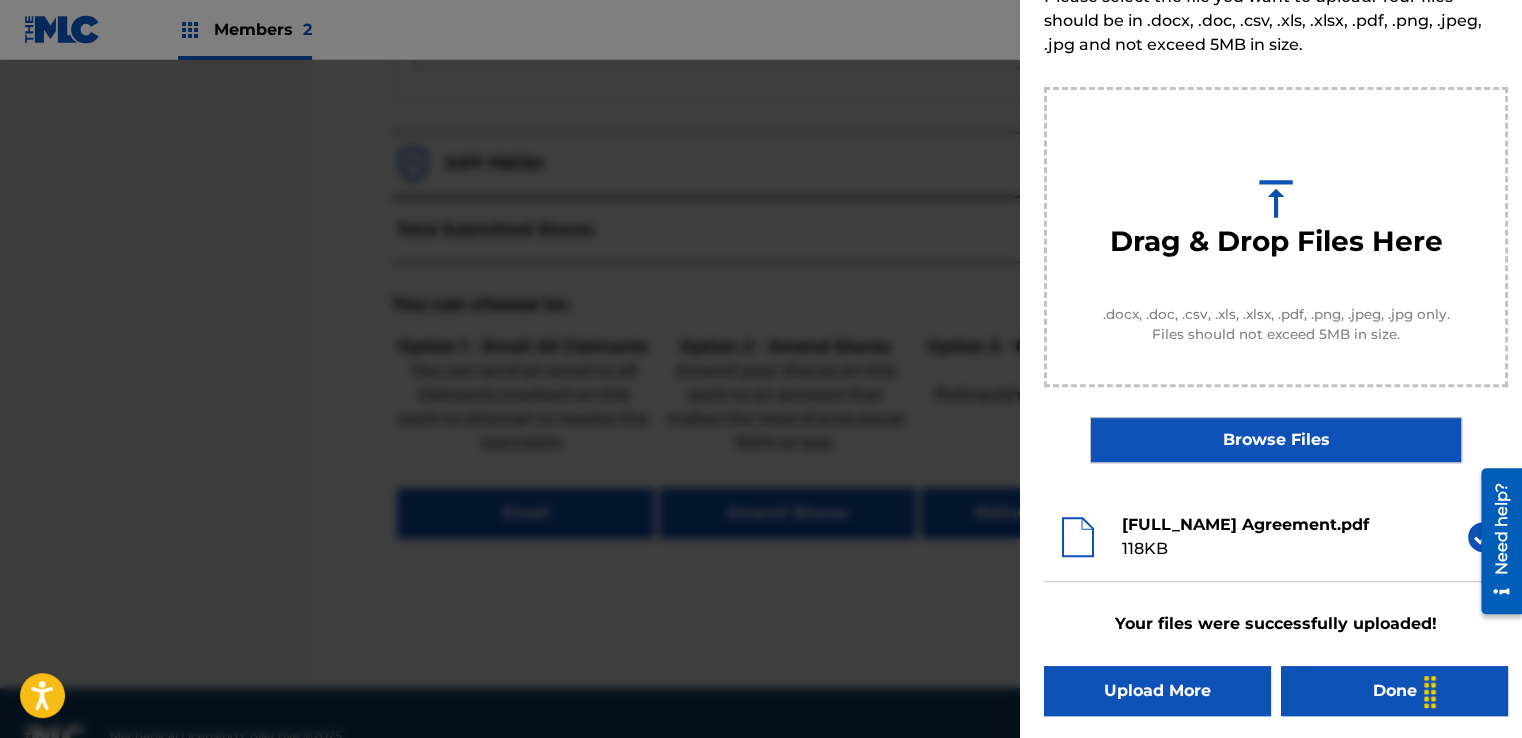 click on "Done" at bounding box center [1394, 691] 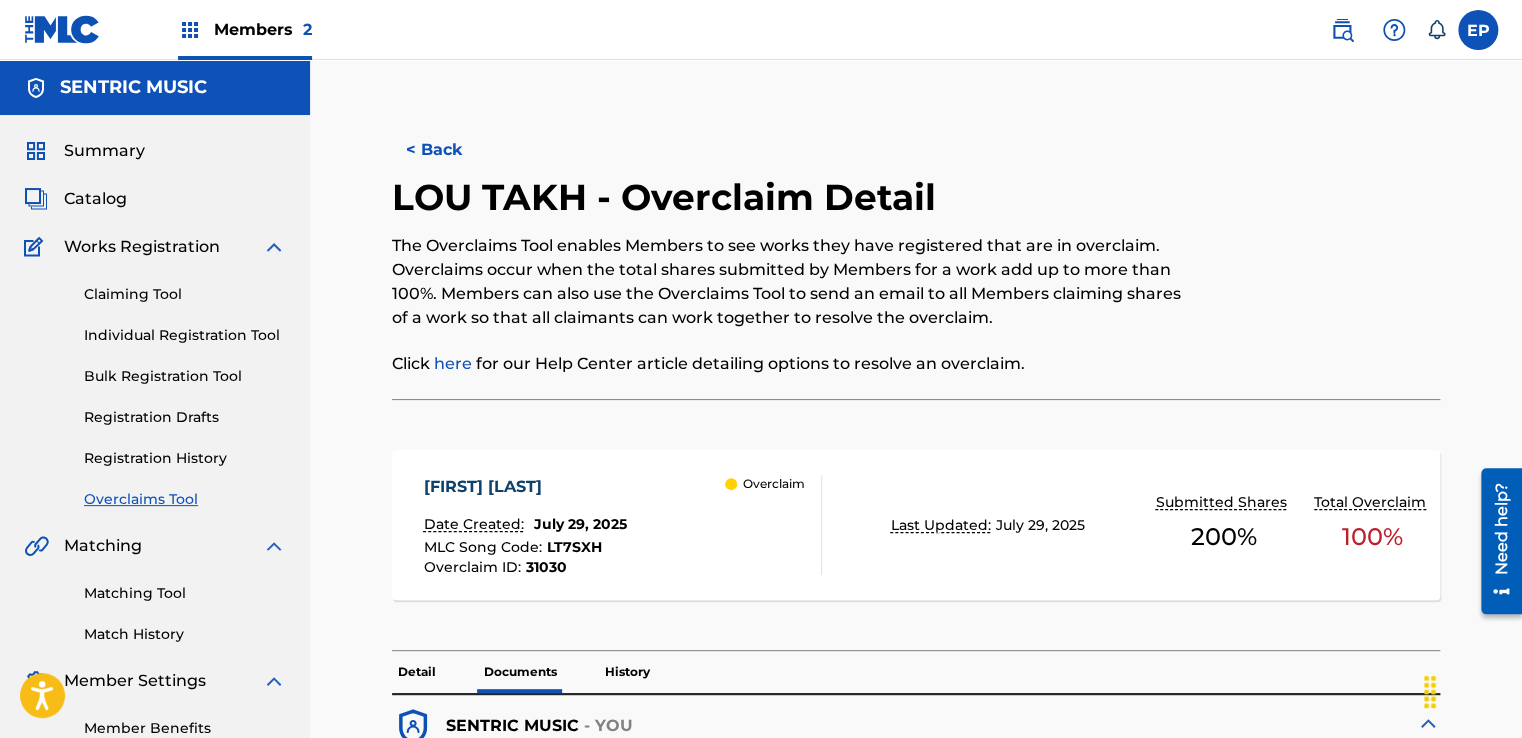 click on "Overclaims Tool" at bounding box center [185, 499] 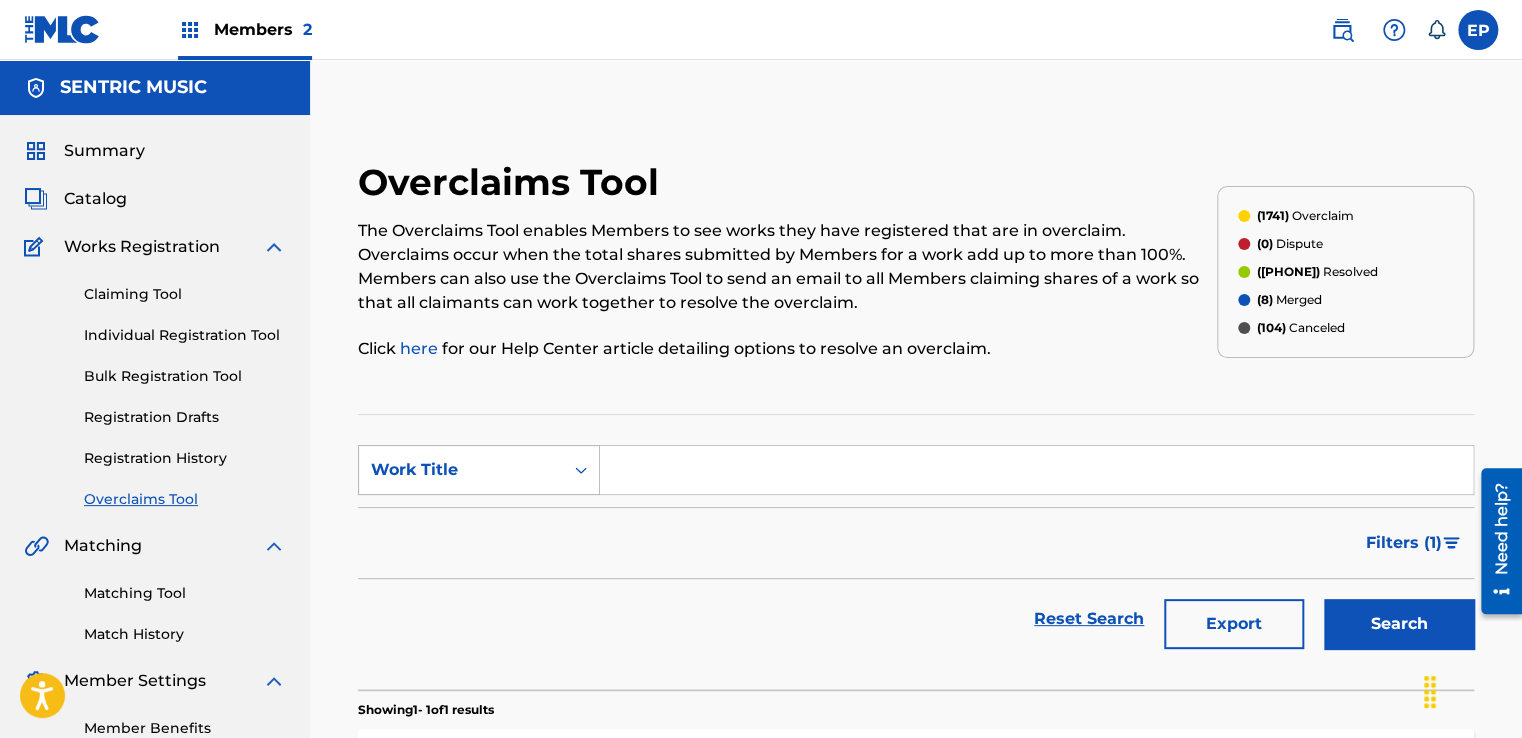 click on "Work Title" at bounding box center [461, 470] 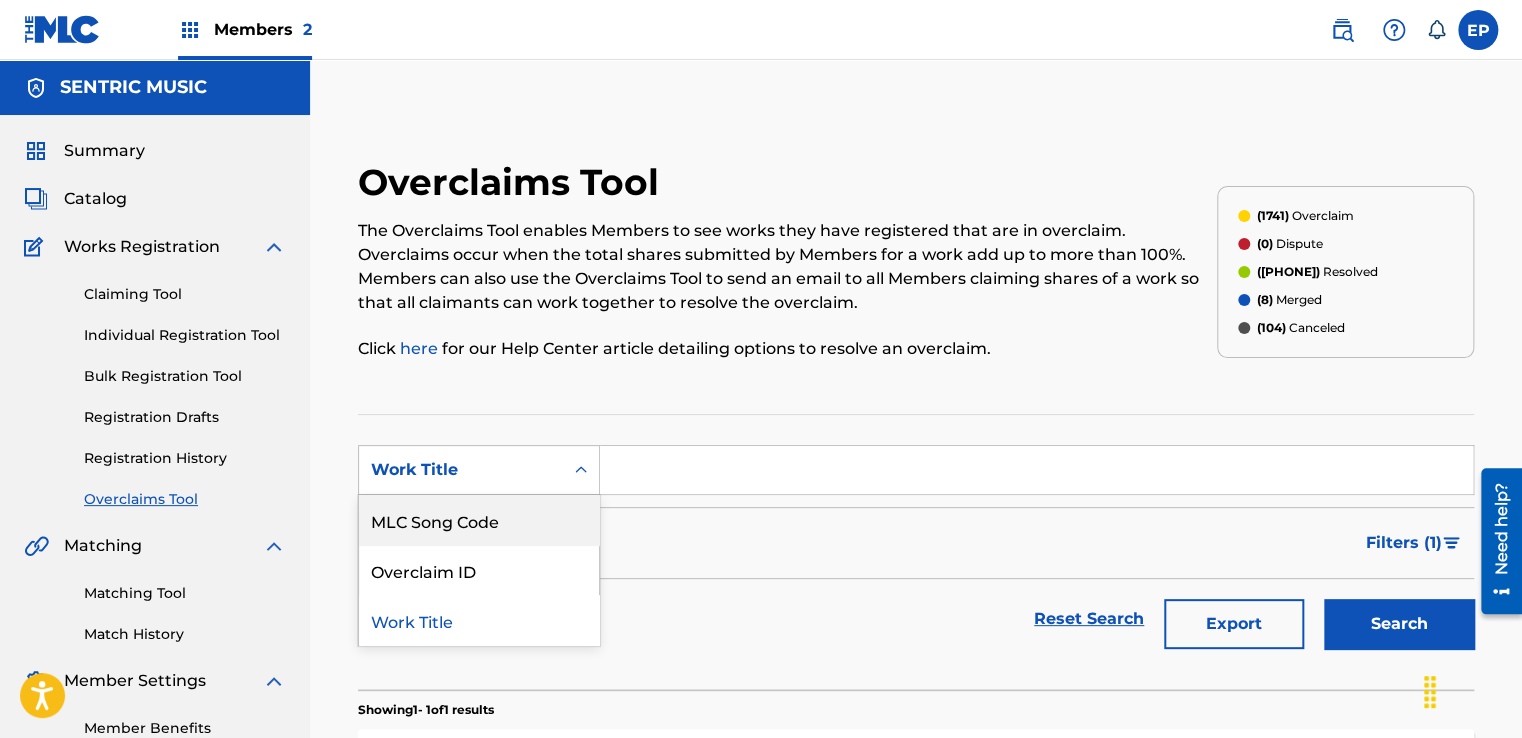 click on "MLC Song Code" at bounding box center [479, 520] 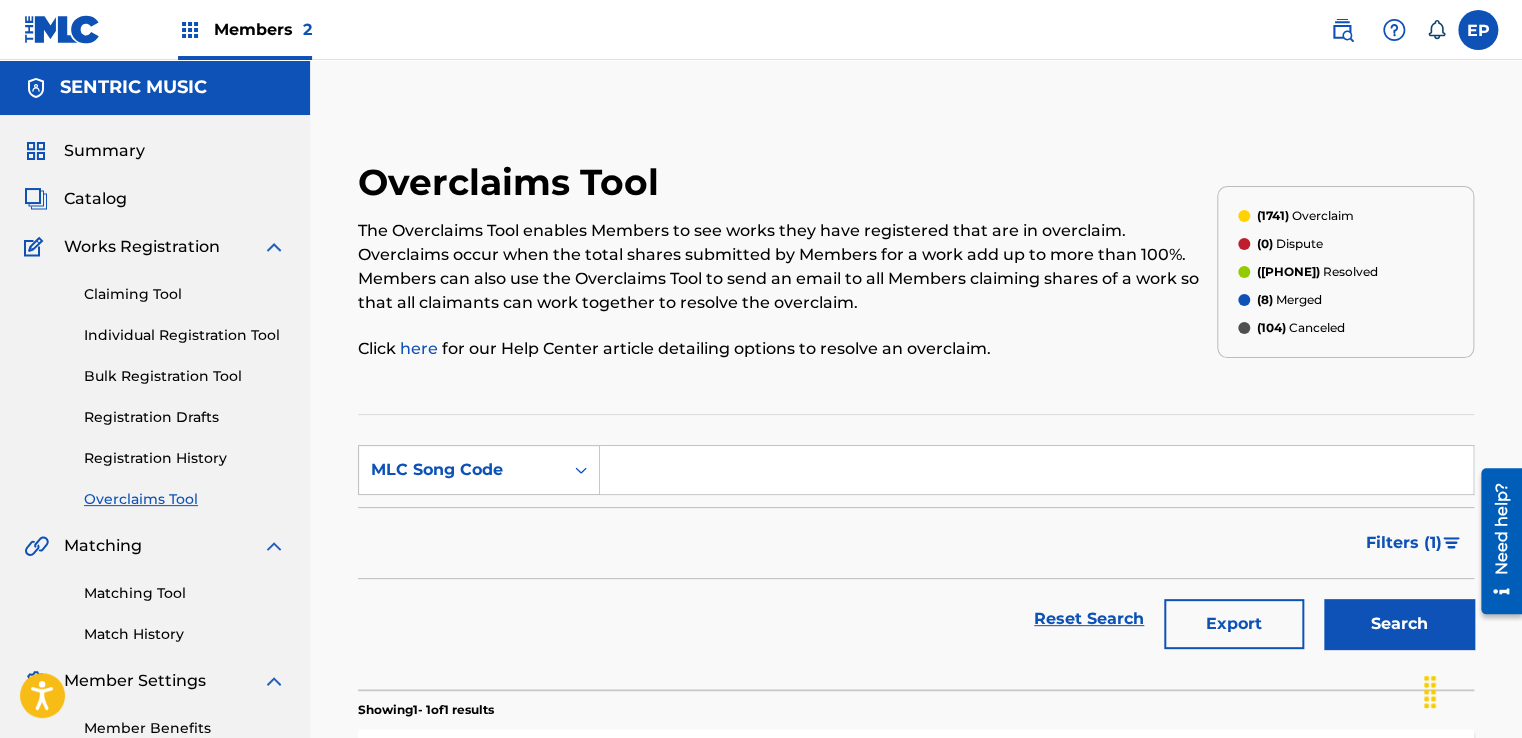 click at bounding box center [1036, 470] 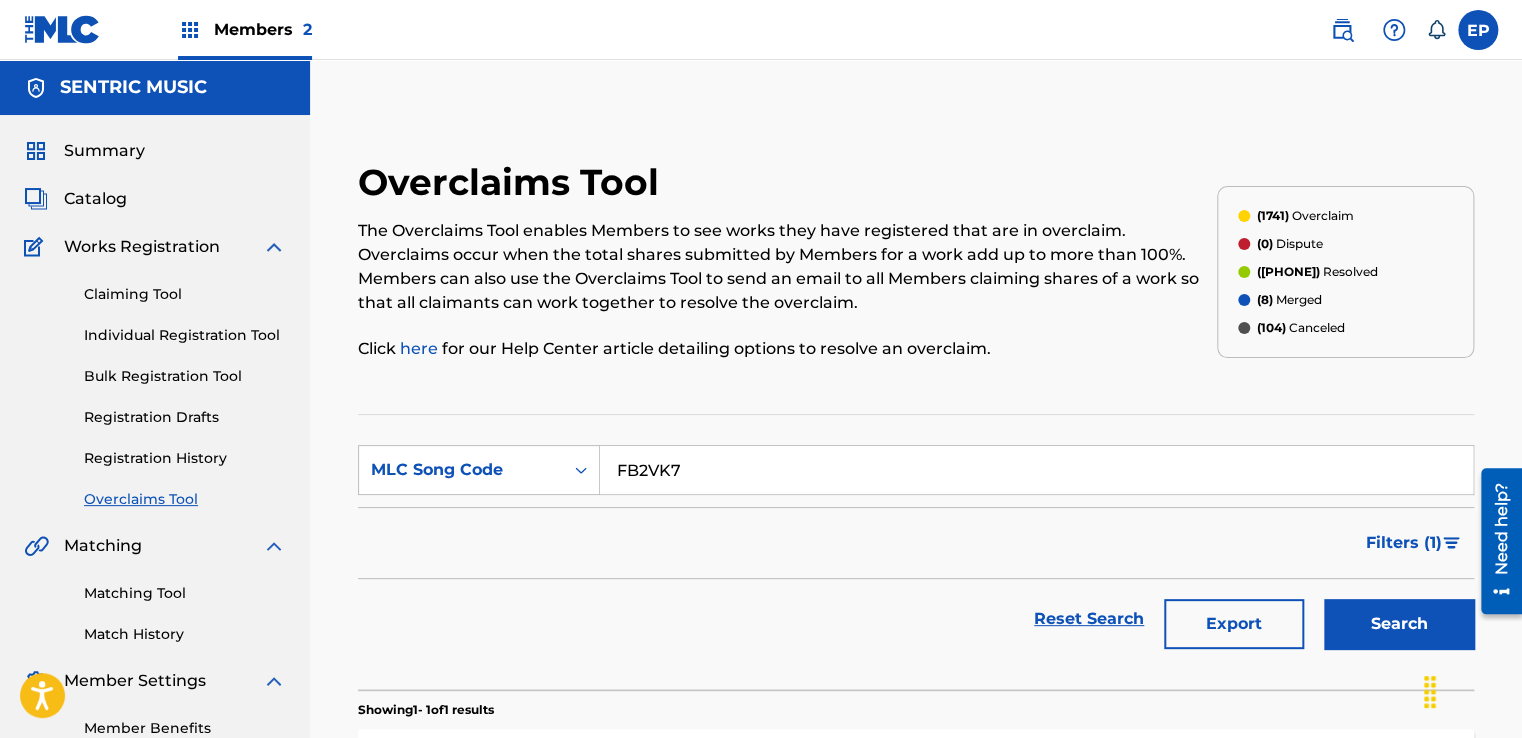 type on "FB2VK7" 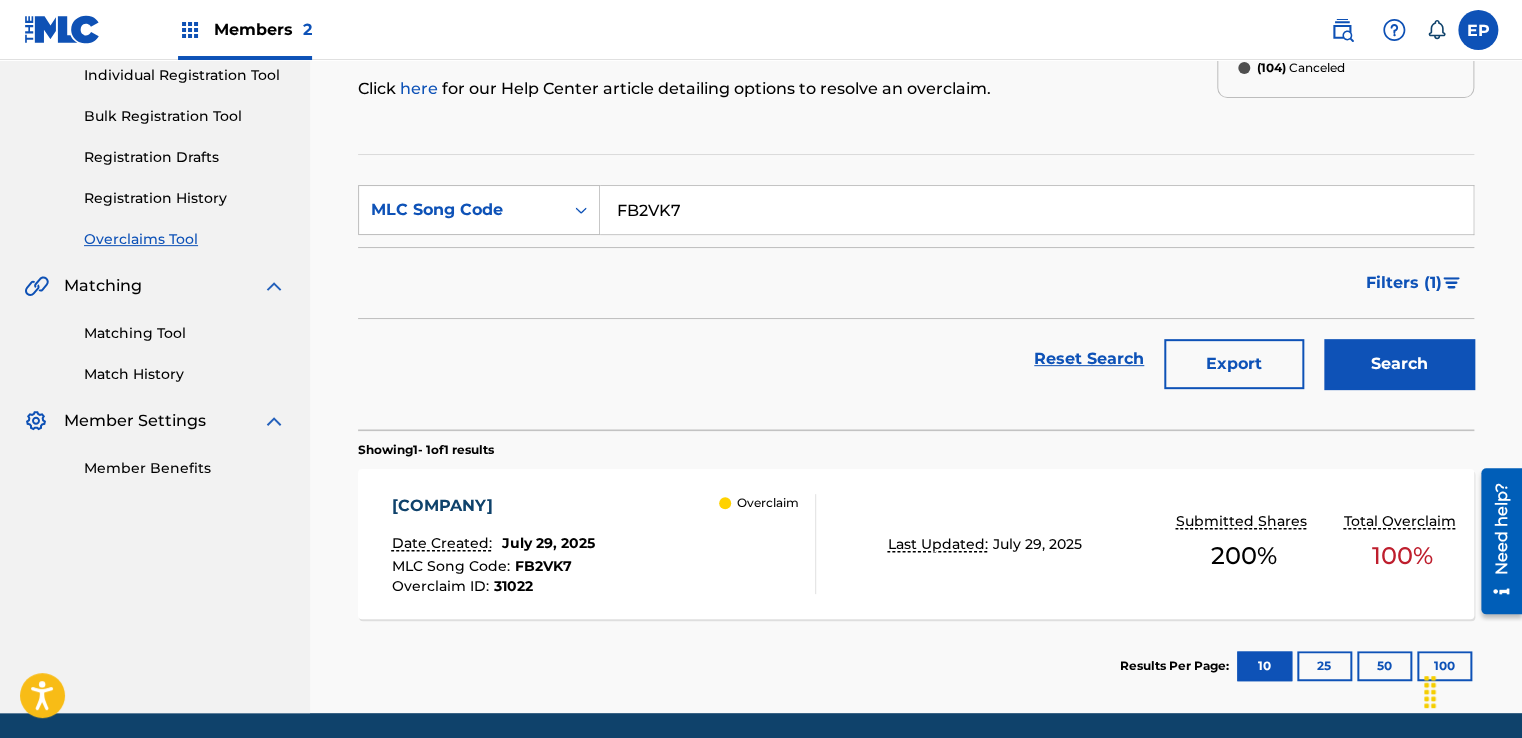 scroll, scrollTop: 329, scrollLeft: 0, axis: vertical 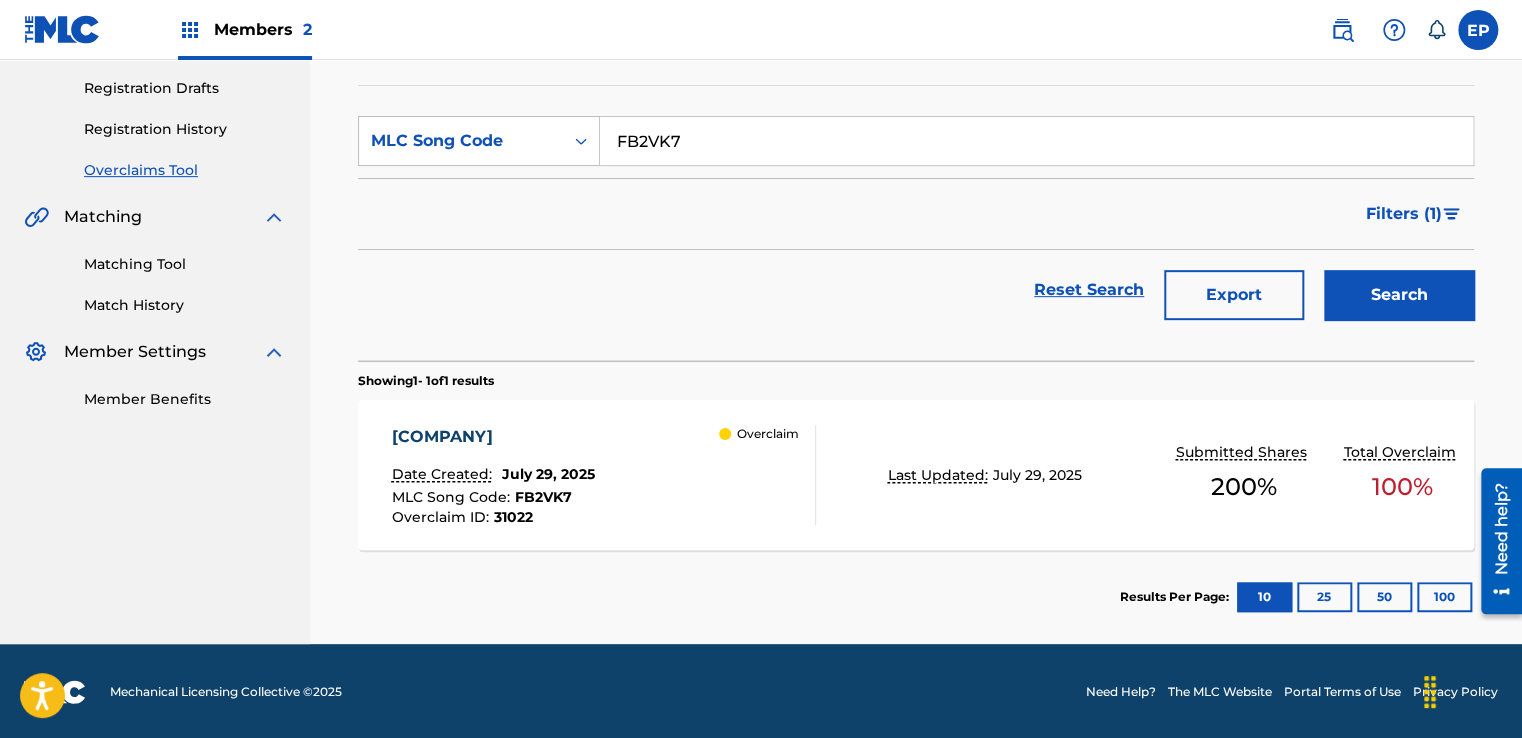 click on "FEMME SAUVAGE Date Created: [DATE] MLC Song Code : FB2VK7 Overclaim ID : 31022   Overclaim" at bounding box center (603, 475) 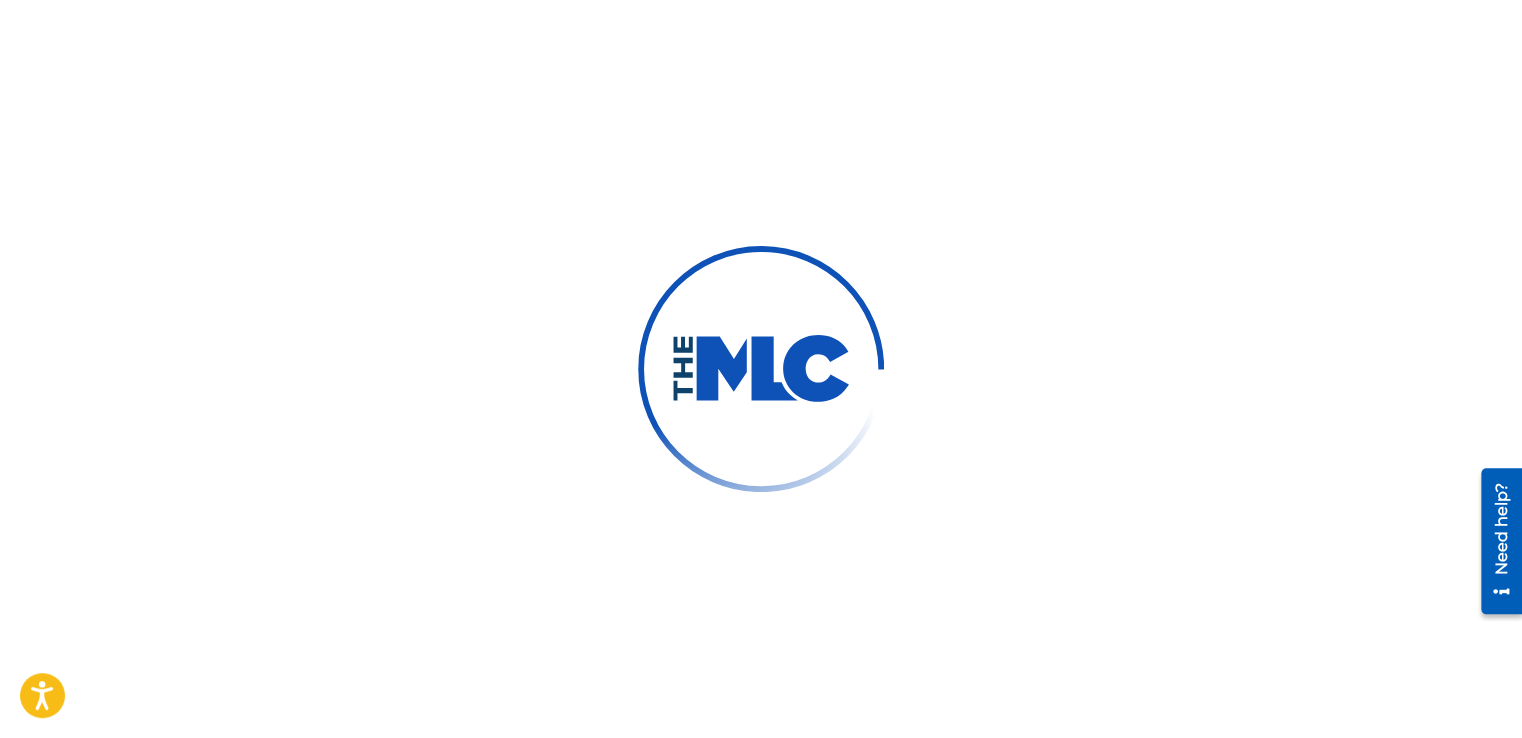 scroll, scrollTop: 0, scrollLeft: 0, axis: both 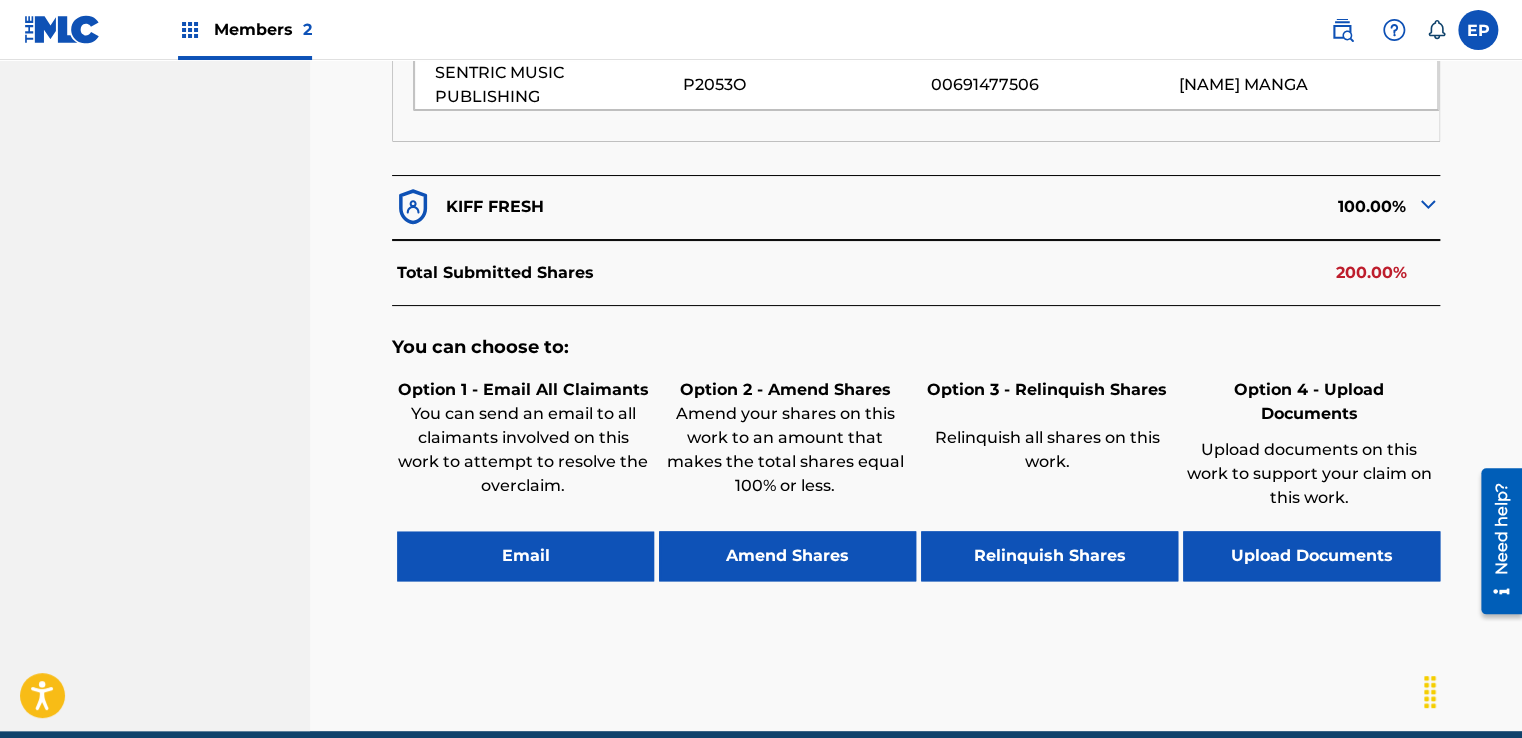 click on "Upload Documents" at bounding box center [1311, 556] 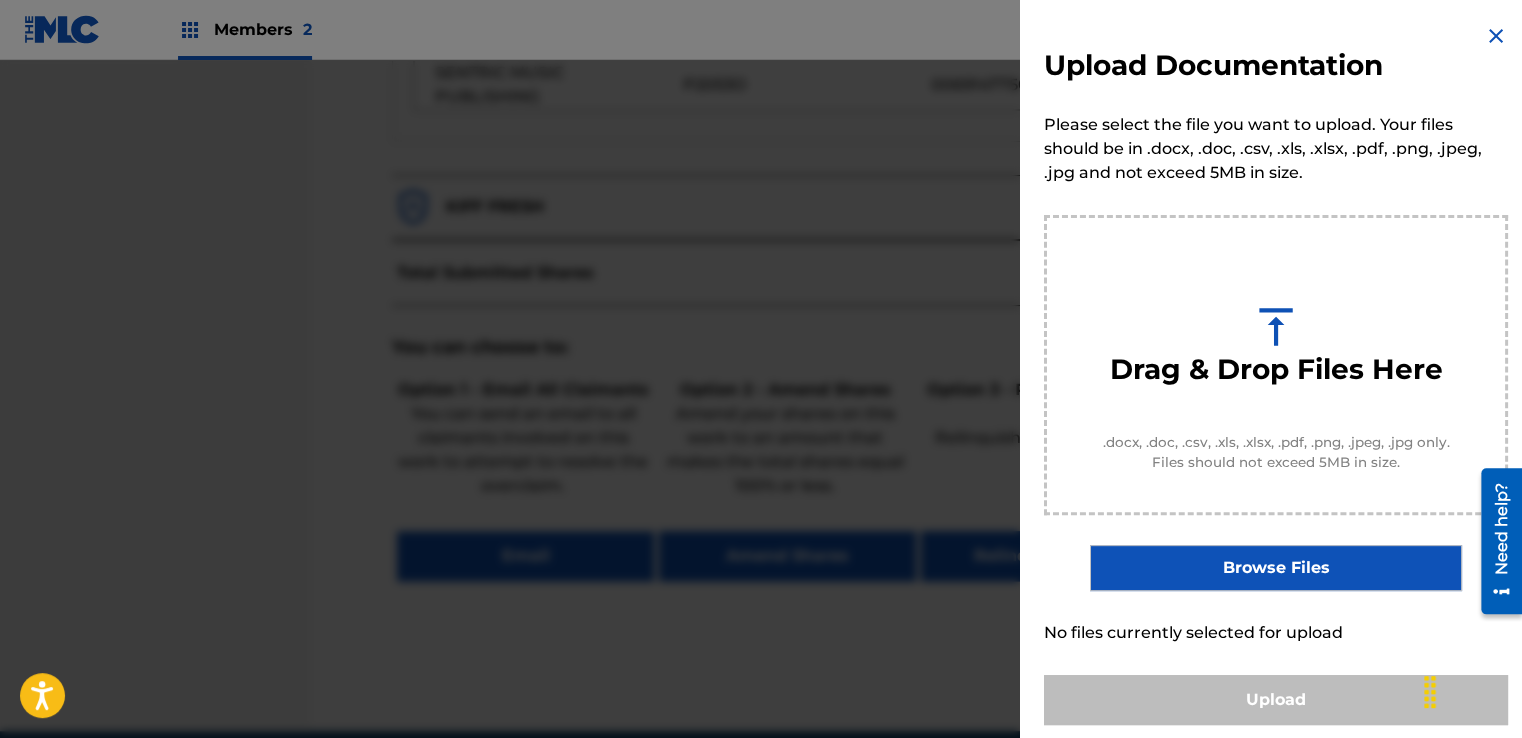 click on "Browse Files" at bounding box center (1275, 568) 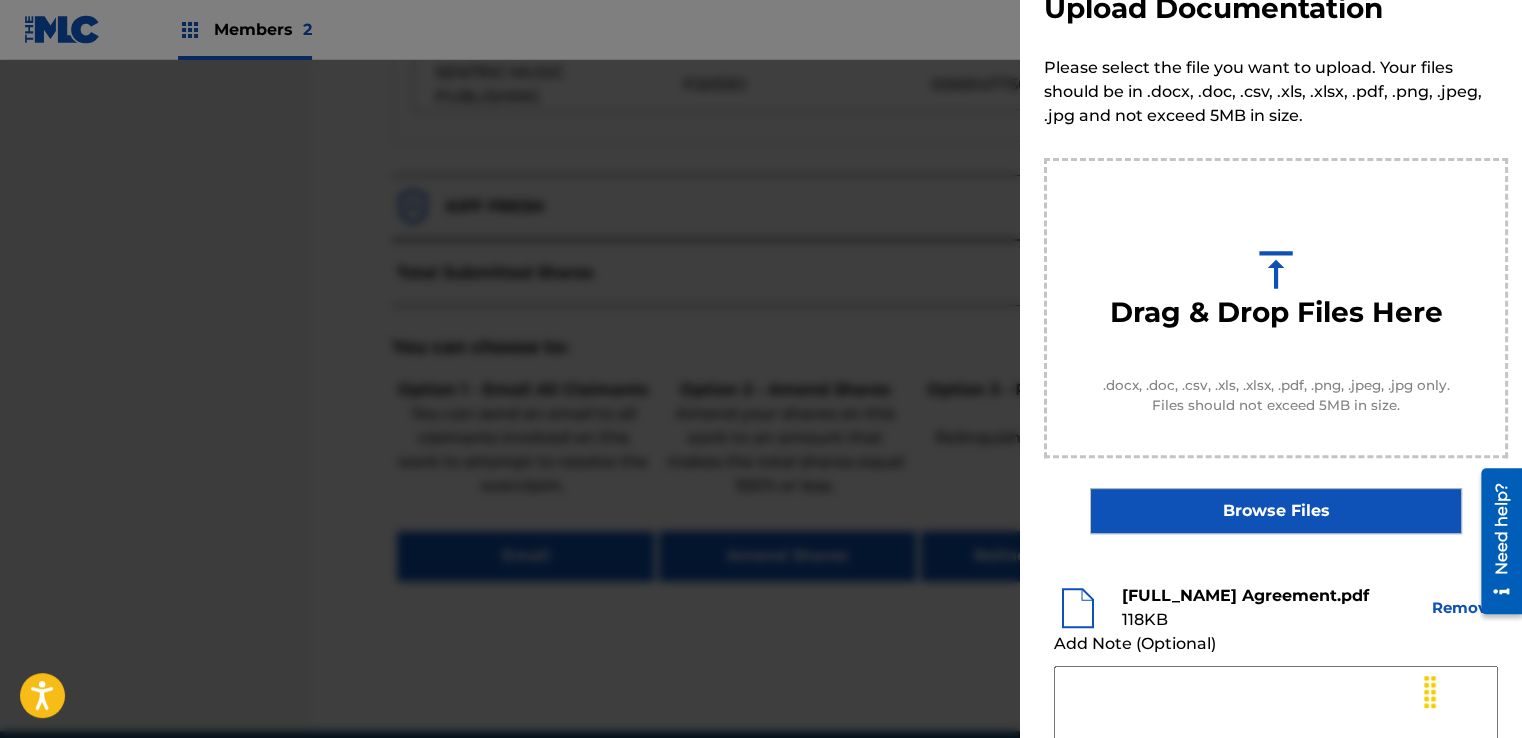 scroll, scrollTop: 244, scrollLeft: 0, axis: vertical 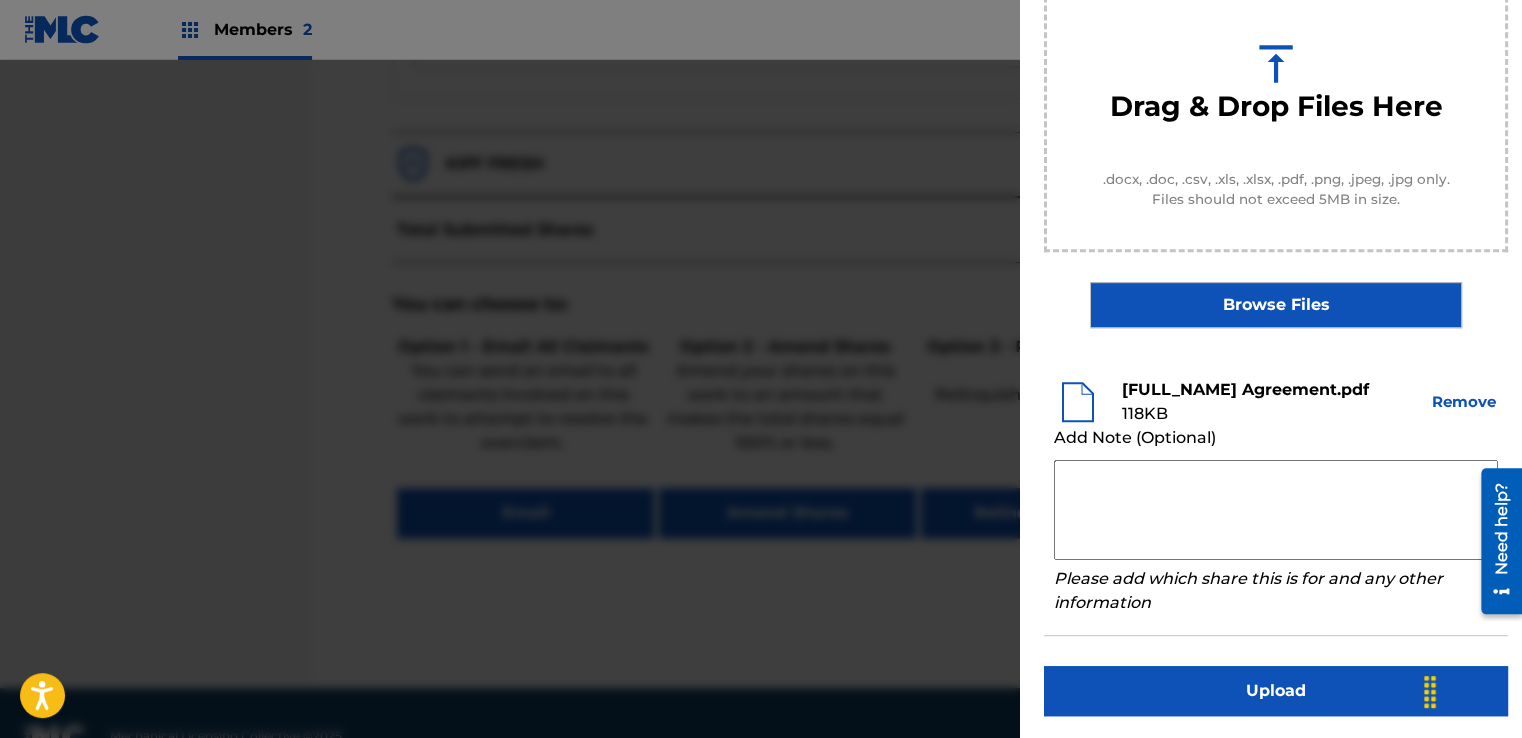 click at bounding box center (1276, 510) 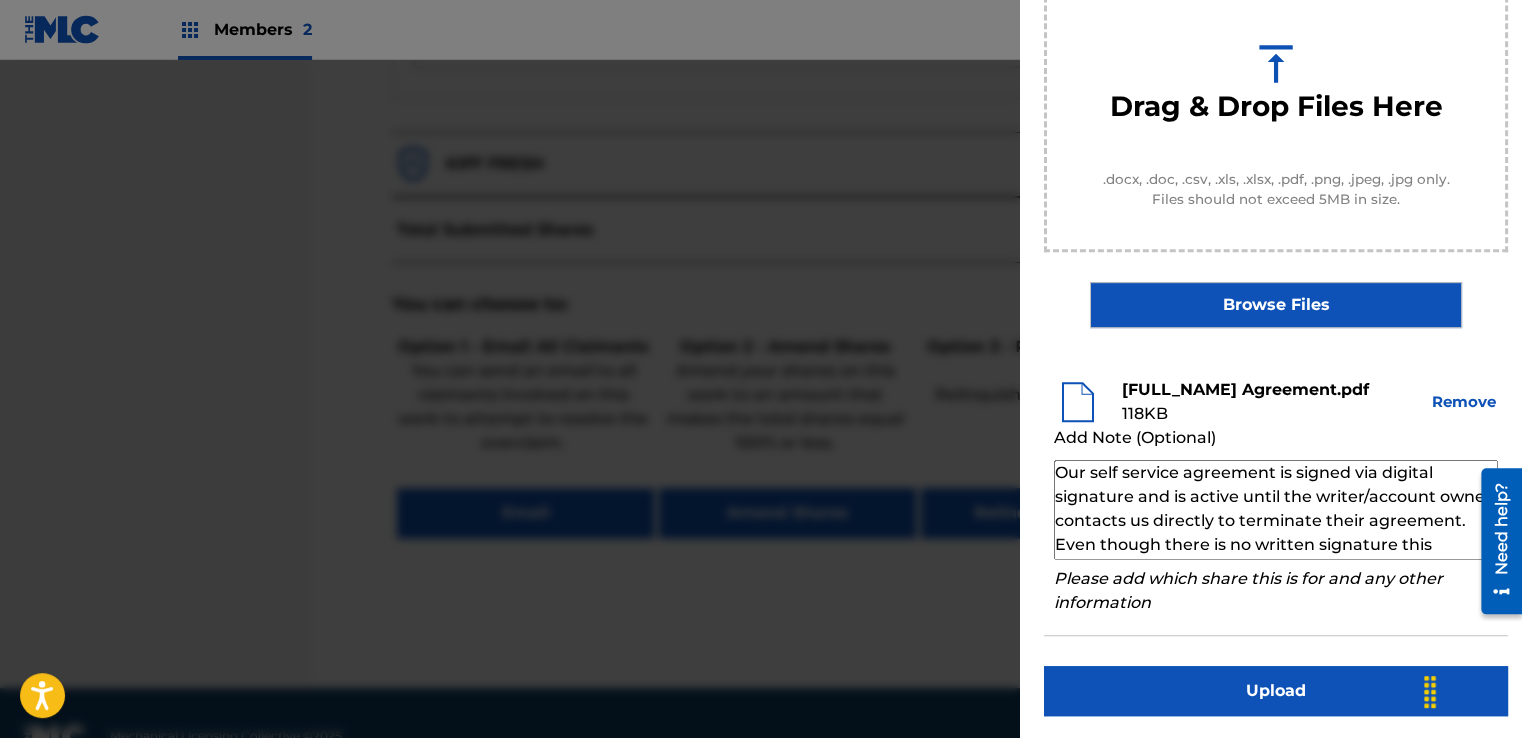 scroll, scrollTop: 68, scrollLeft: 0, axis: vertical 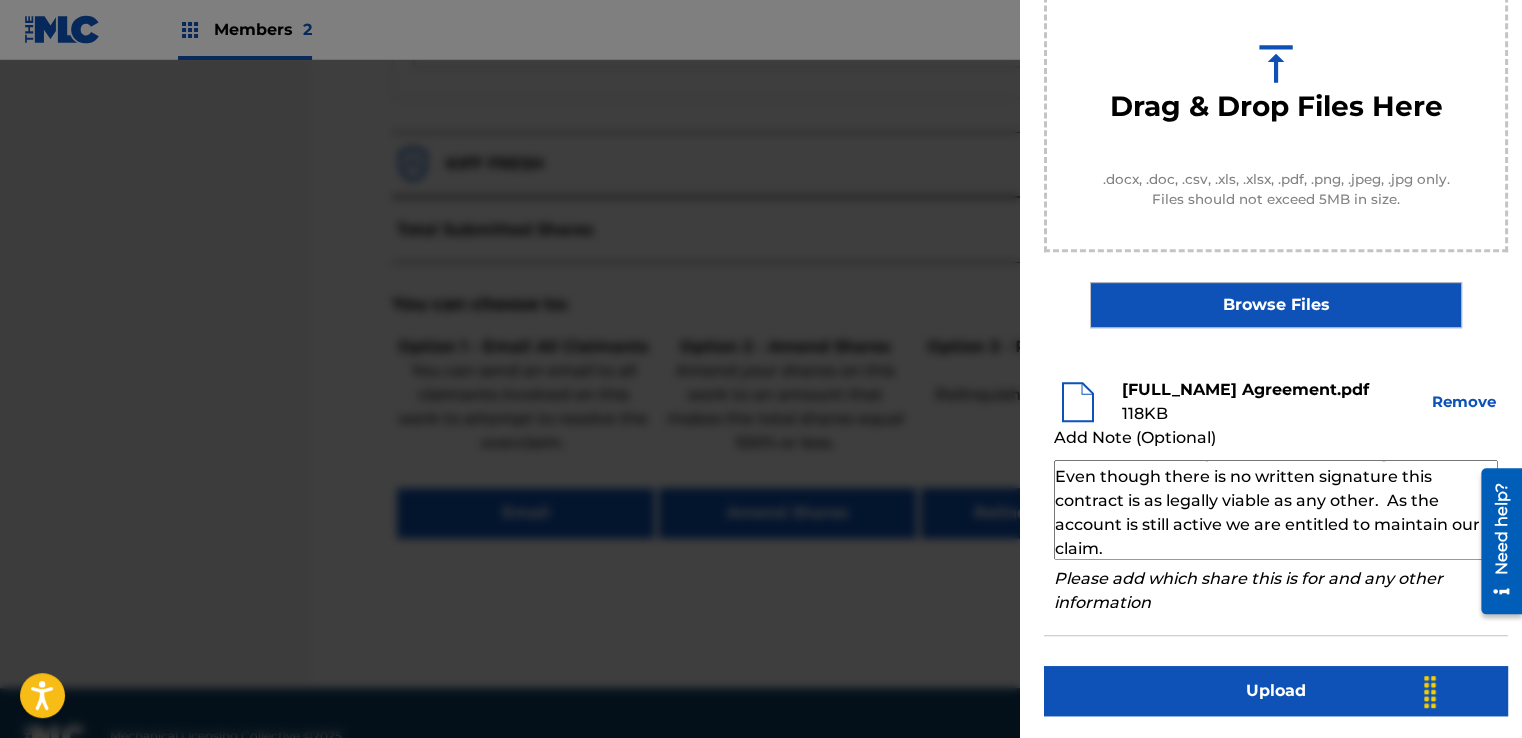 type on "Our self service agreement is signed via digital signature and is active until the writer/account owner contacts us directly to terminate their agreement. Even though there is no written signature this contract is as legally viable as any other.  As the account is still active we are entitled to maintain our claim." 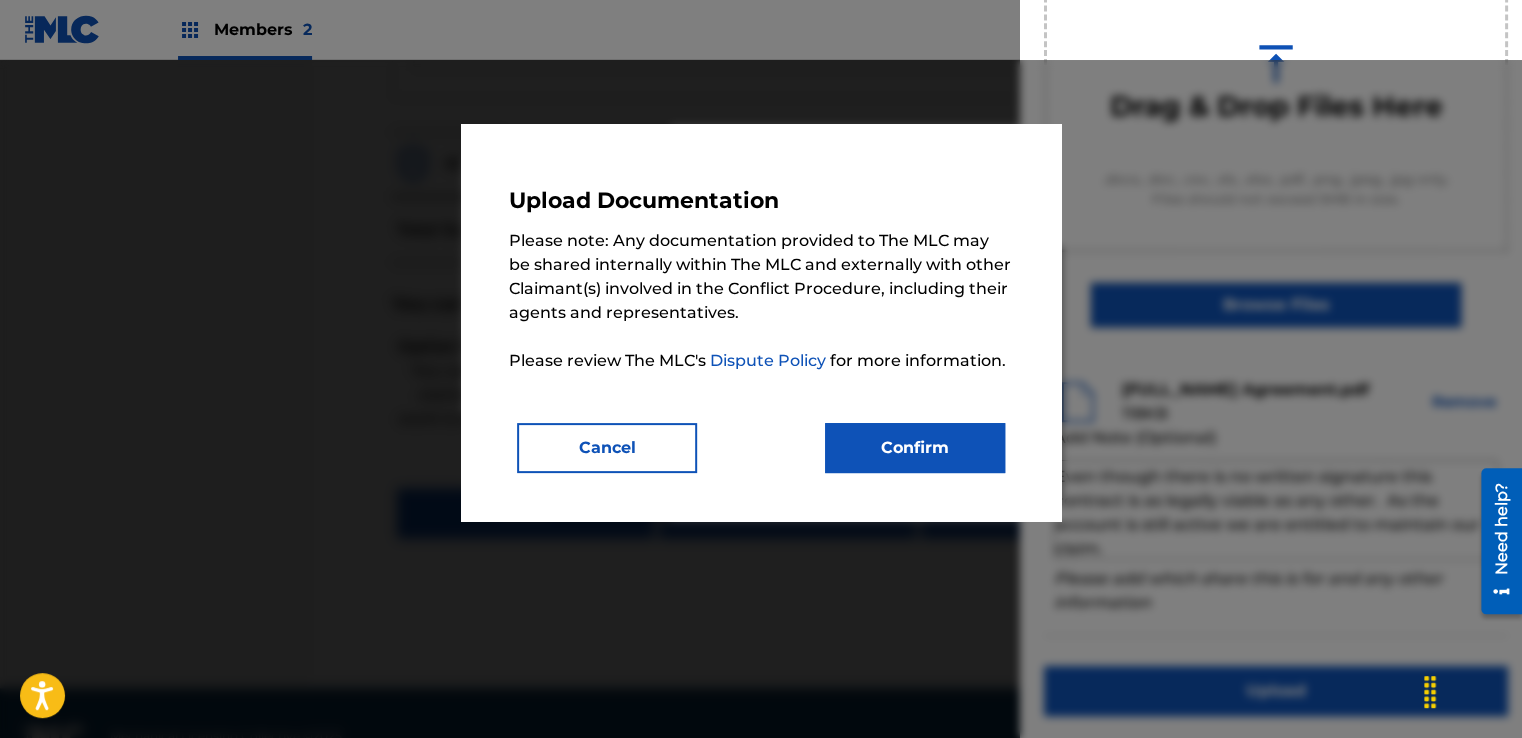 click on "Confirm" at bounding box center [915, 448] 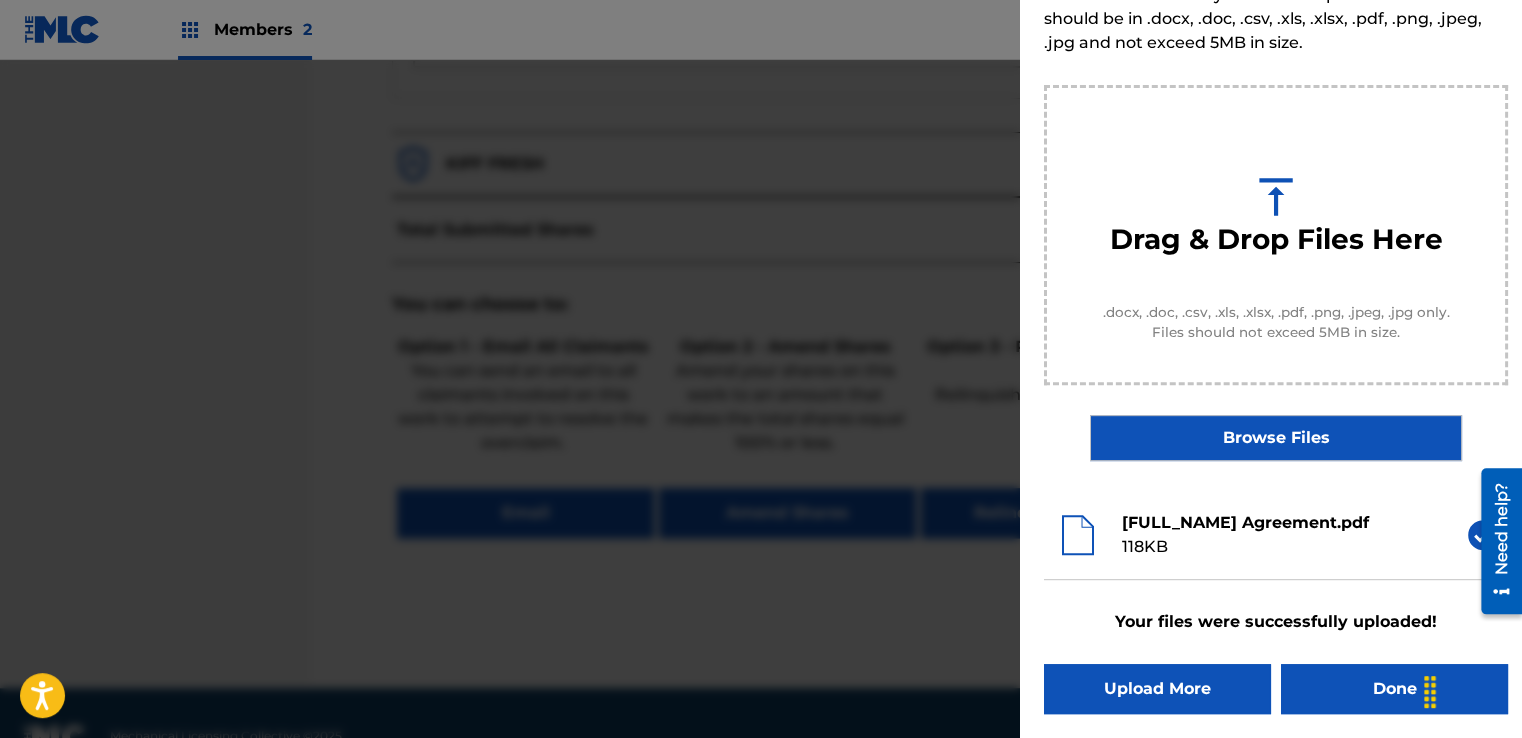 scroll, scrollTop: 128, scrollLeft: 0, axis: vertical 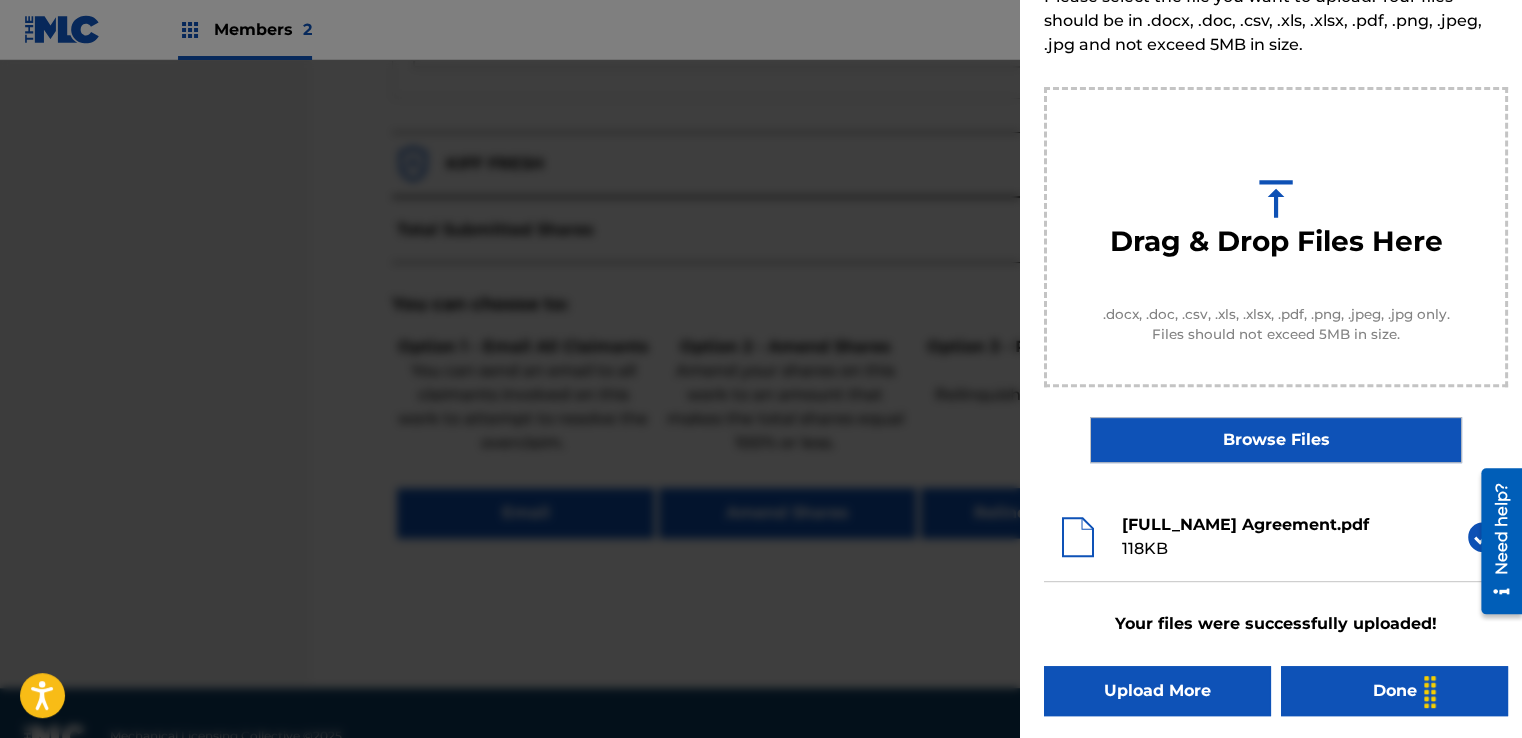 click on "Done" at bounding box center [1394, 691] 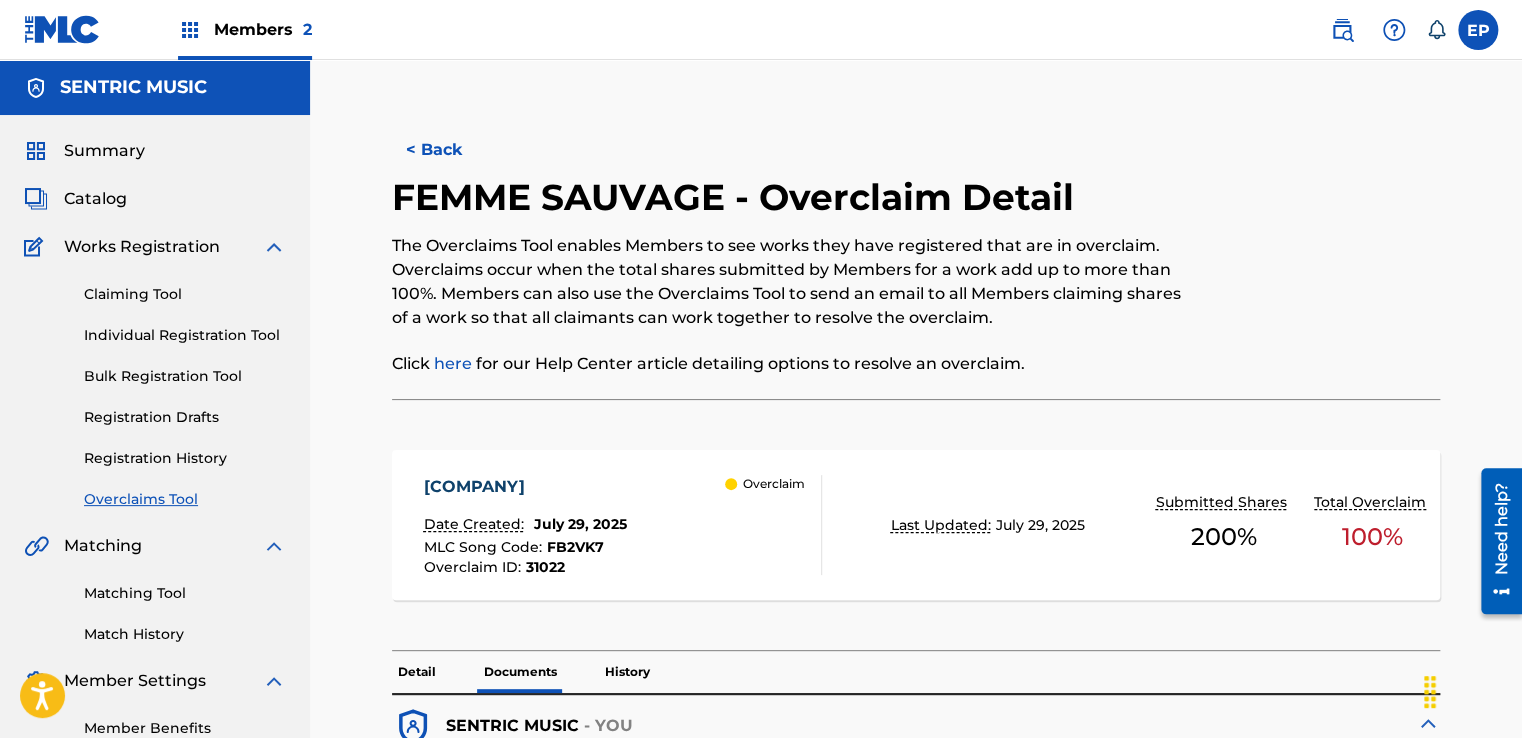 click on "Overclaims Tool" at bounding box center (185, 499) 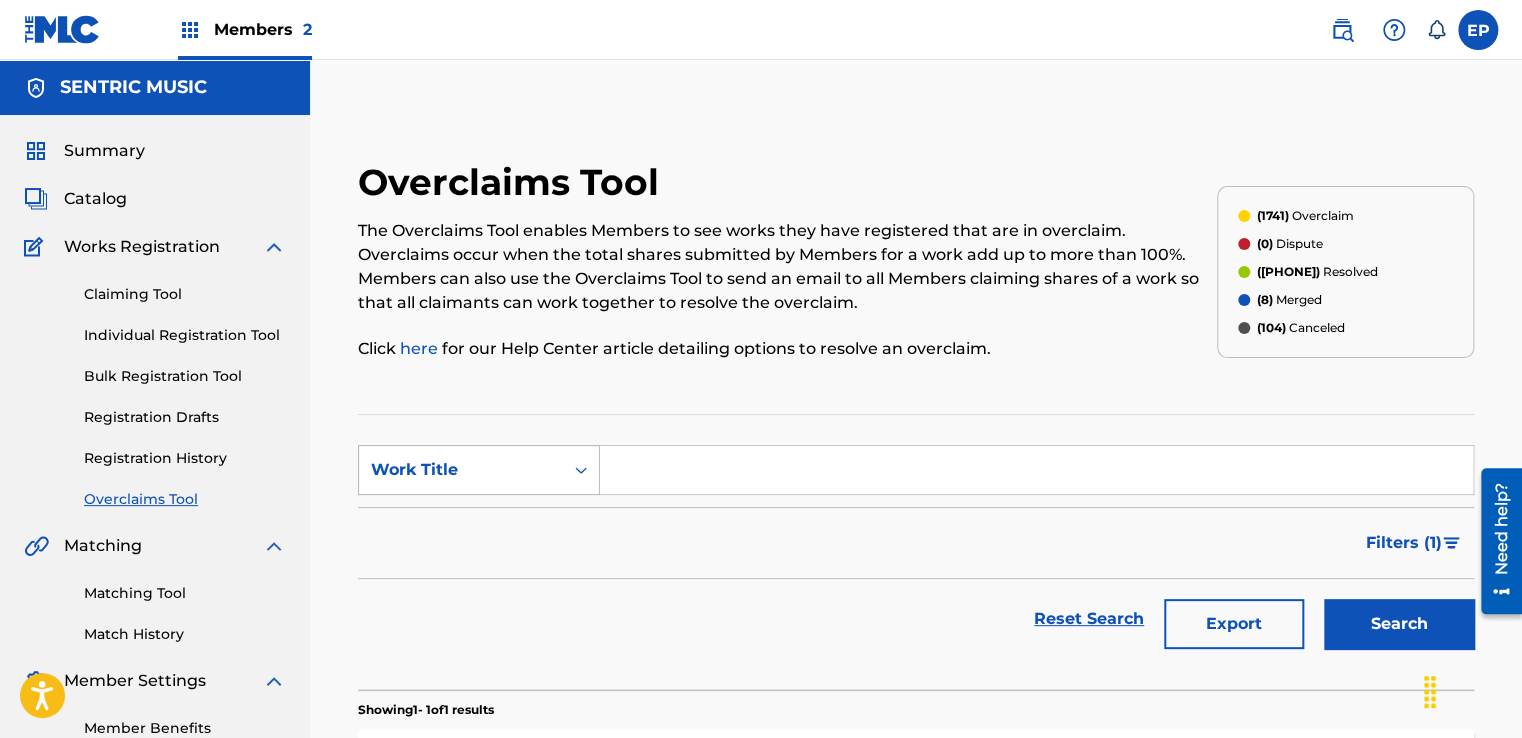 click on "Work Title" at bounding box center [461, 470] 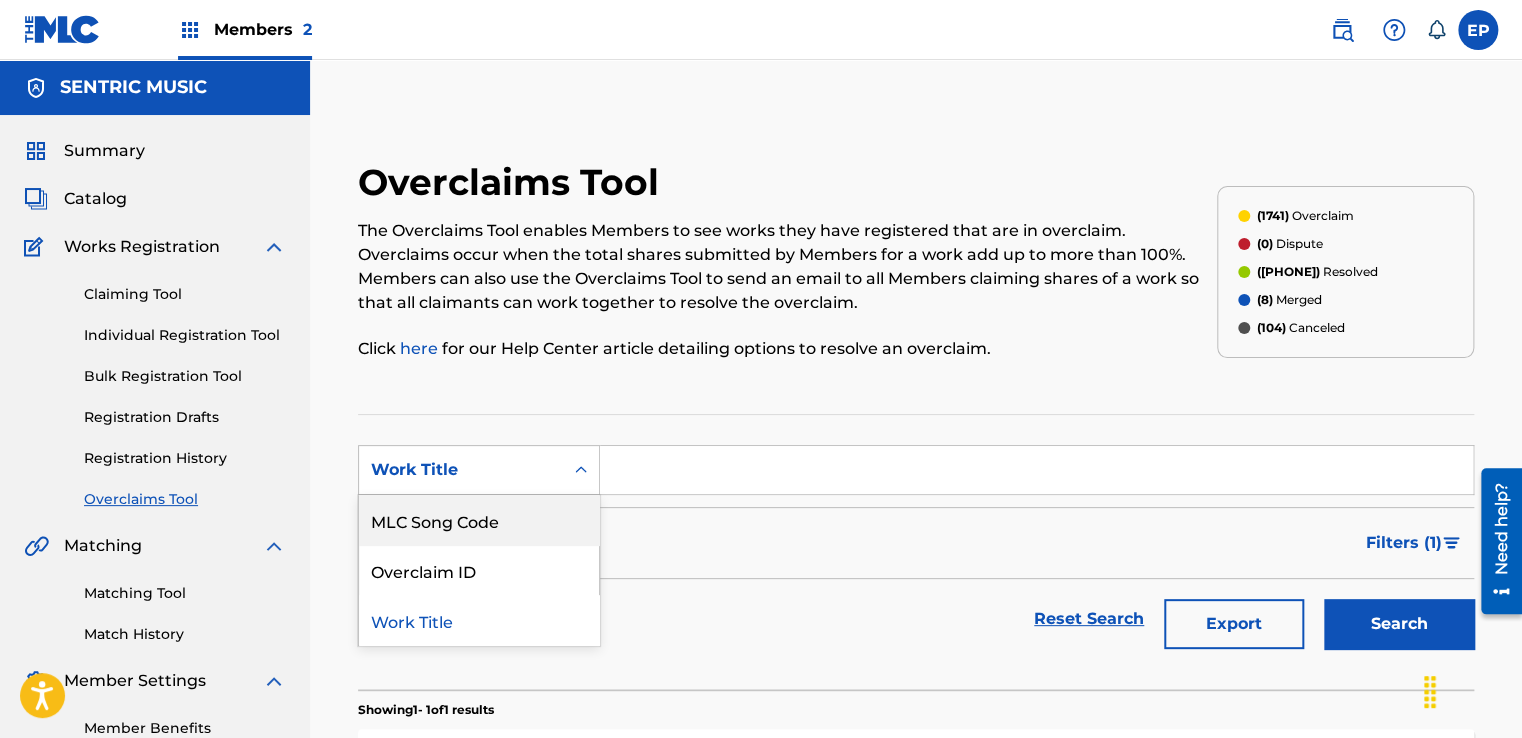 click on "MLC Song Code" at bounding box center (479, 520) 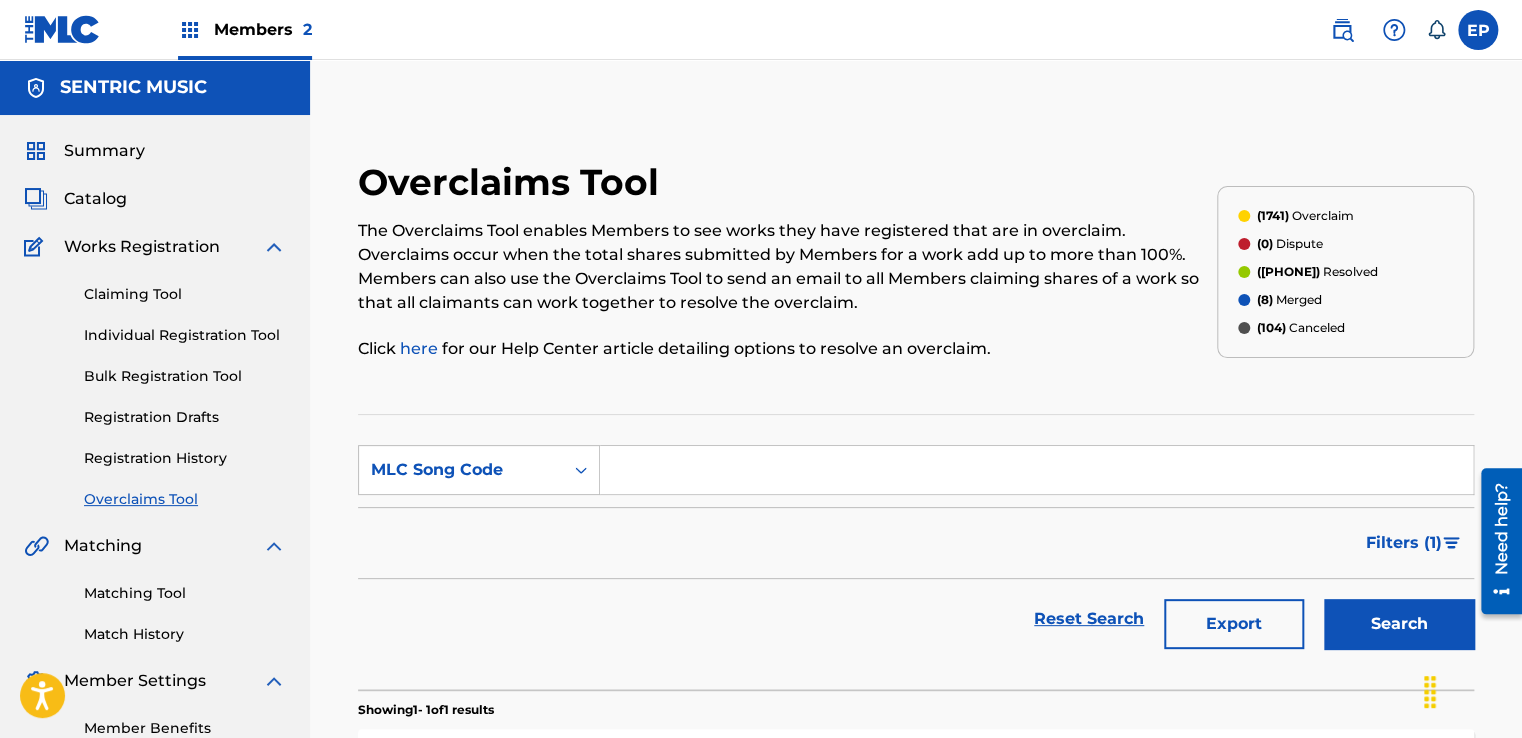 drag, startPoint x: 606, startPoint y: 494, endPoint x: 642, endPoint y: 480, distance: 38.626415 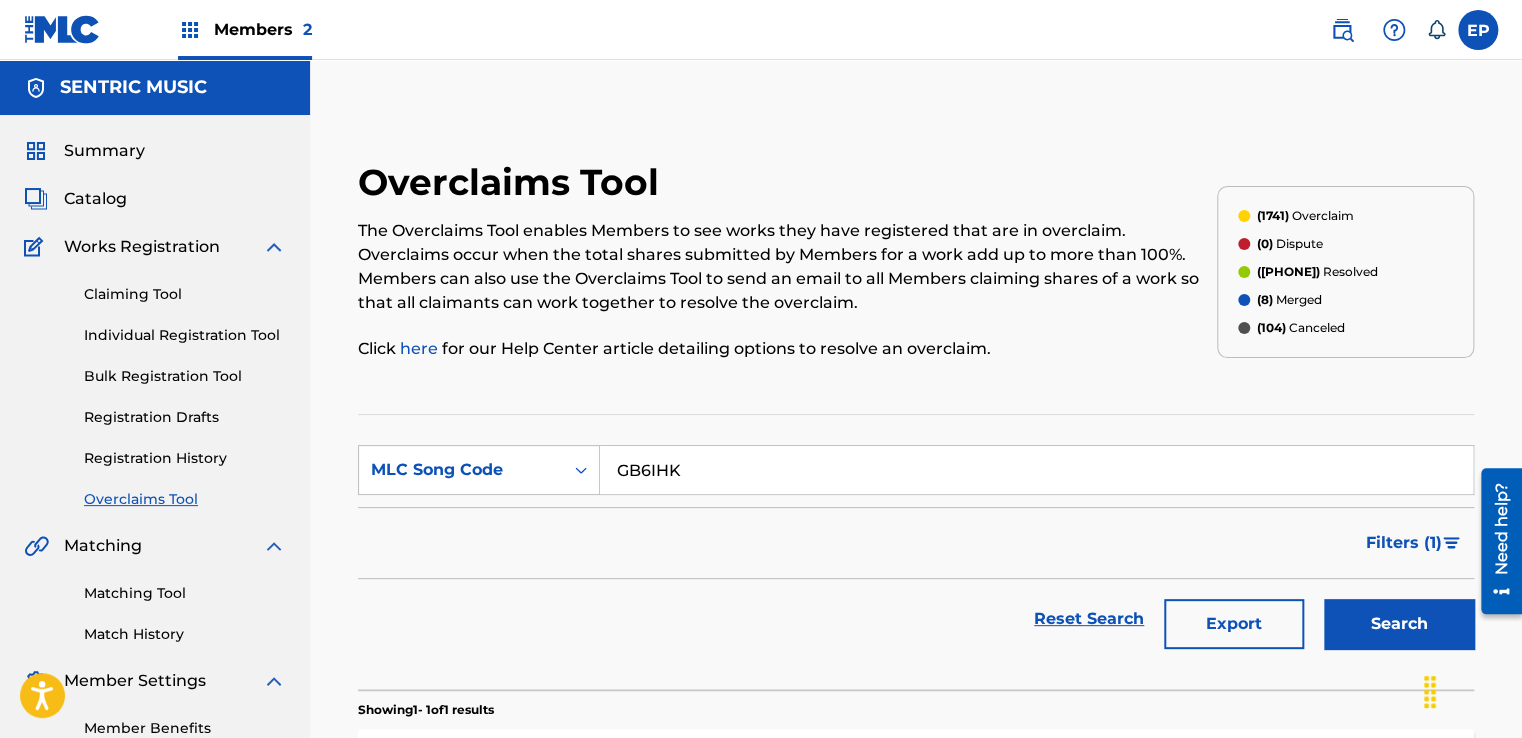 type on "GB6IHK" 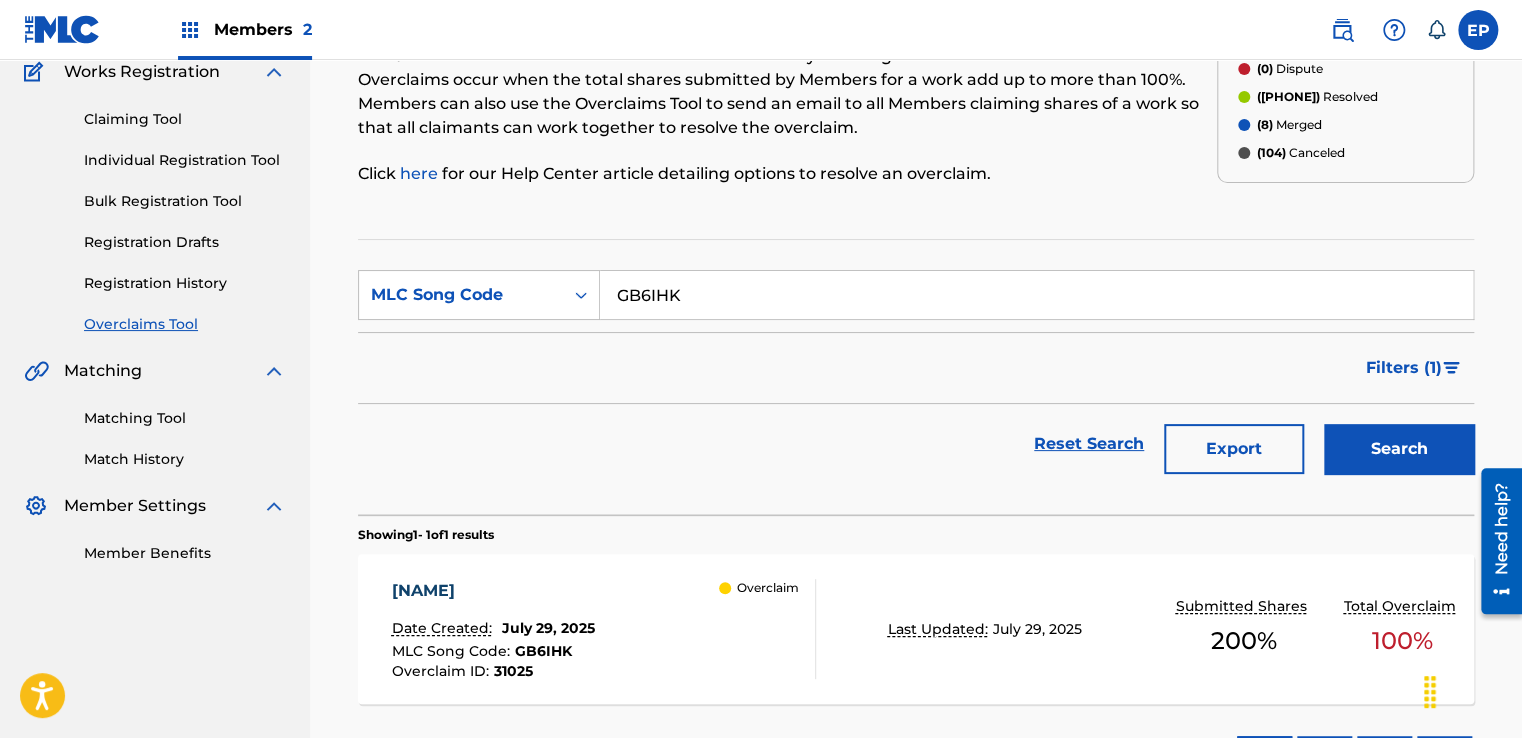 scroll, scrollTop: 329, scrollLeft: 0, axis: vertical 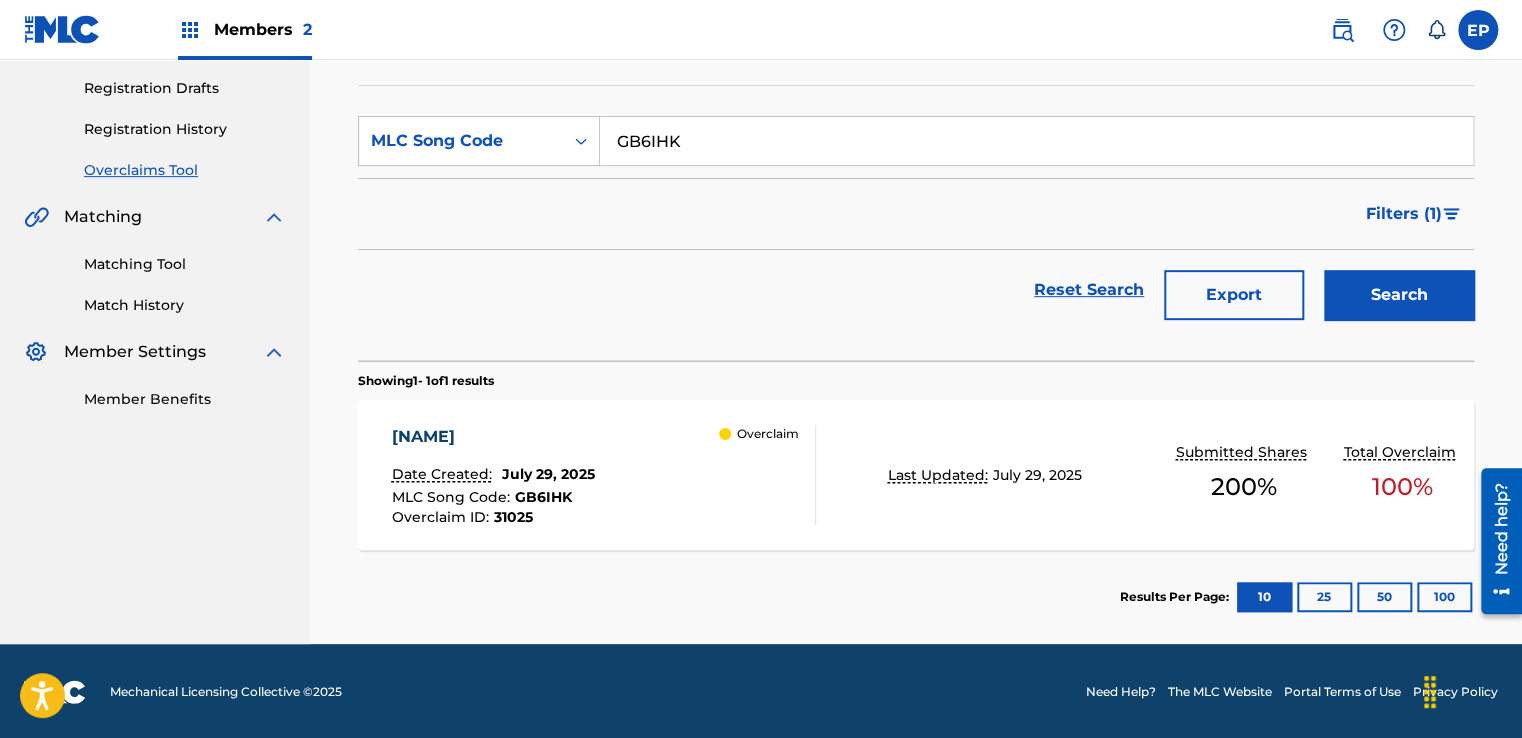 click on "Overclaim" at bounding box center [767, 475] 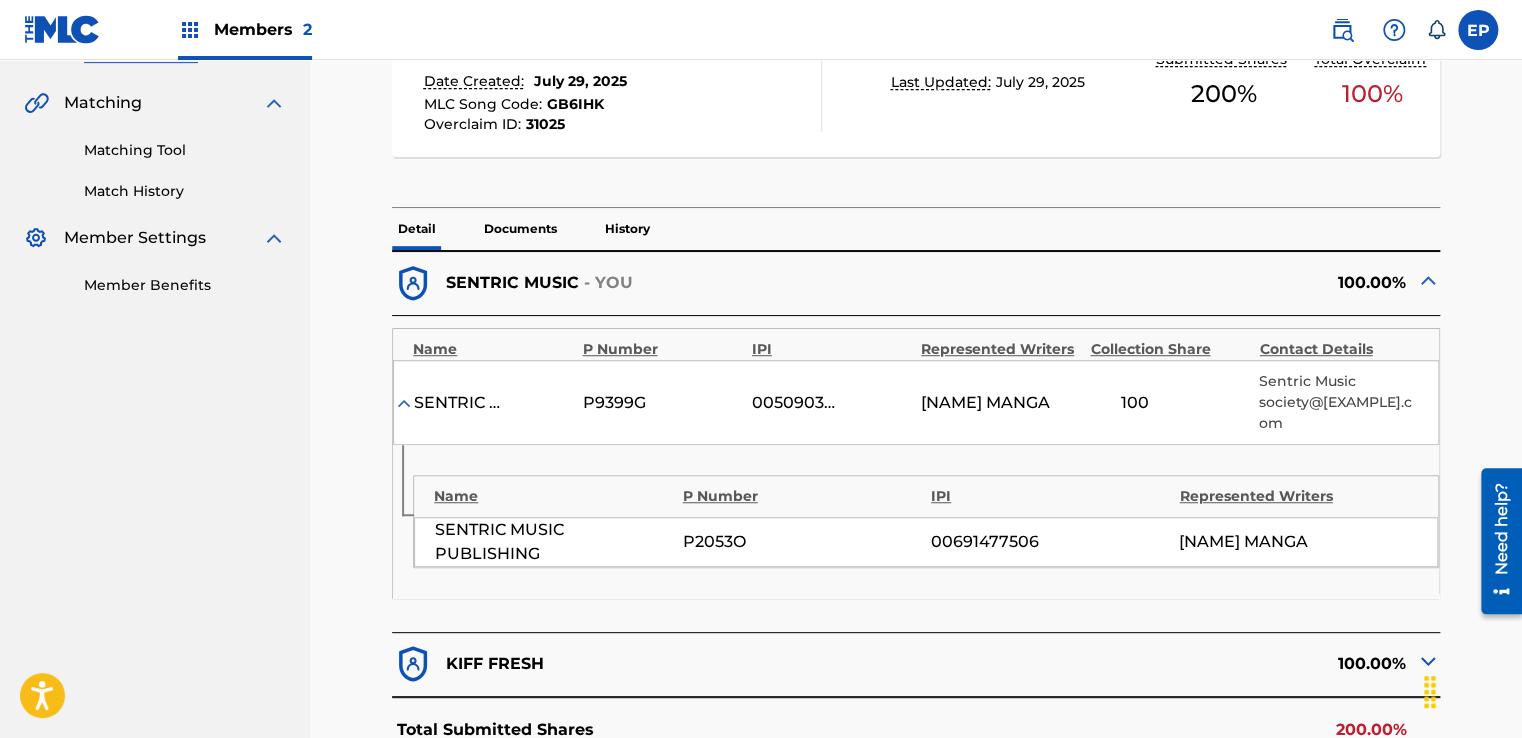 scroll, scrollTop: 943, scrollLeft: 0, axis: vertical 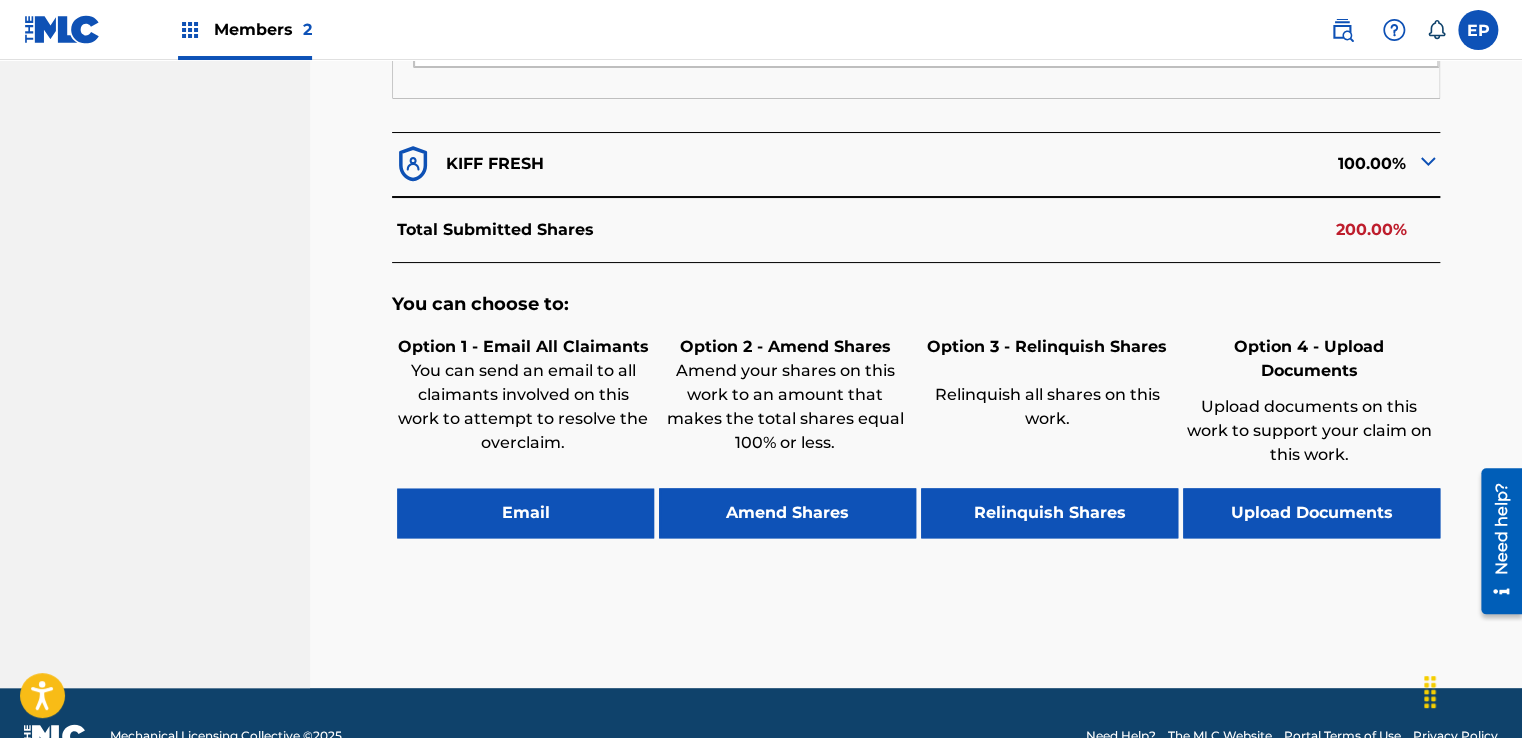 click on "Upload Documents" at bounding box center (1311, 513) 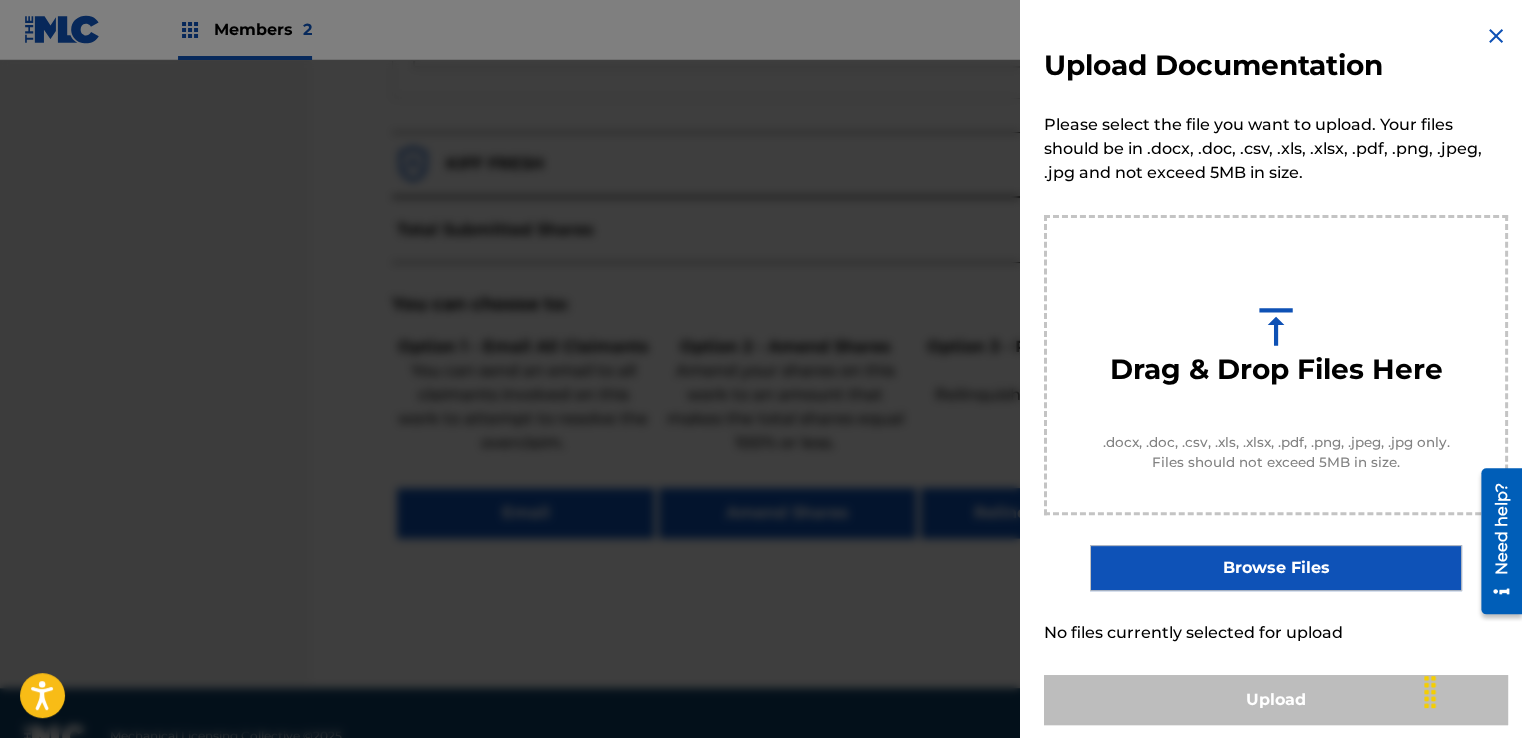 click on "Browse Files" at bounding box center (1275, 568) 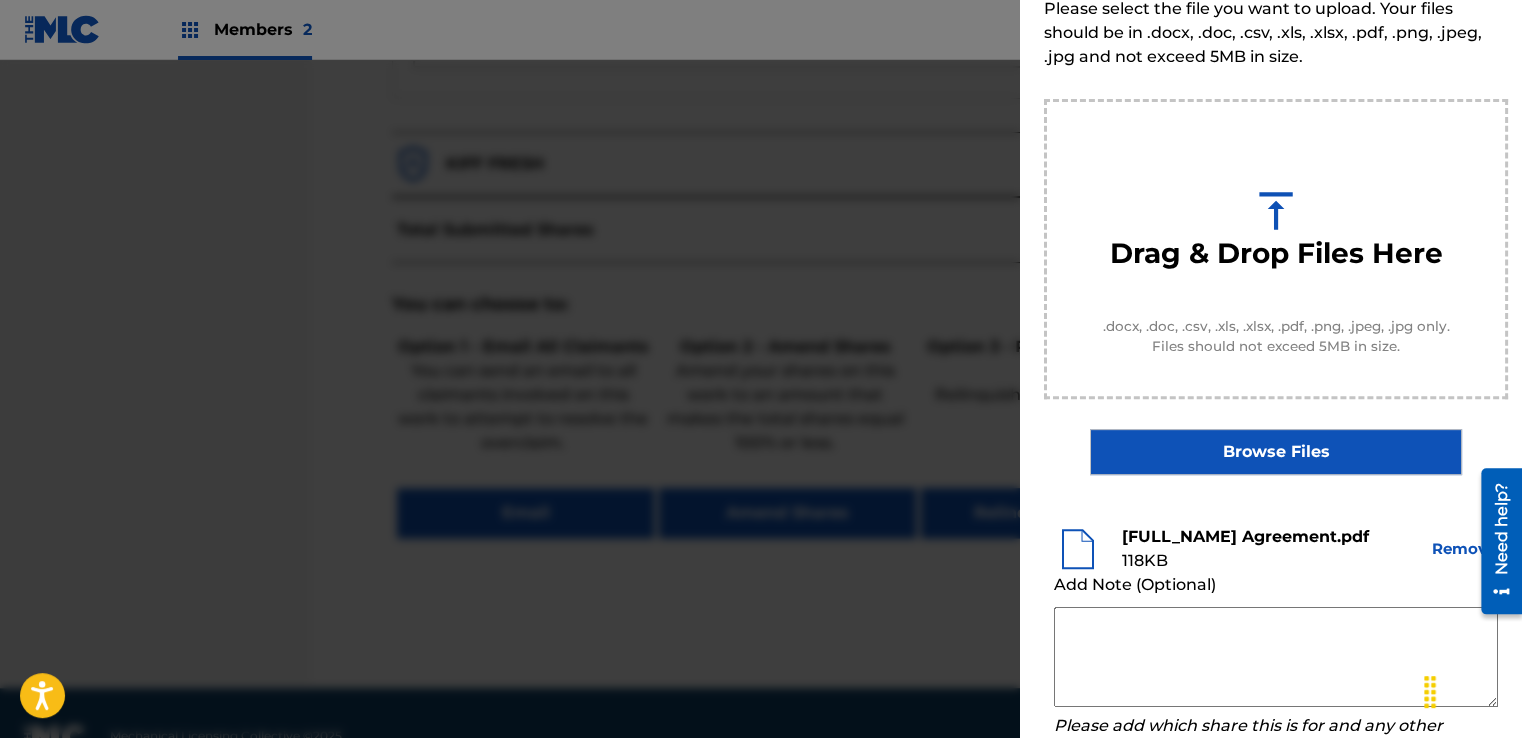 scroll, scrollTop: 263, scrollLeft: 0, axis: vertical 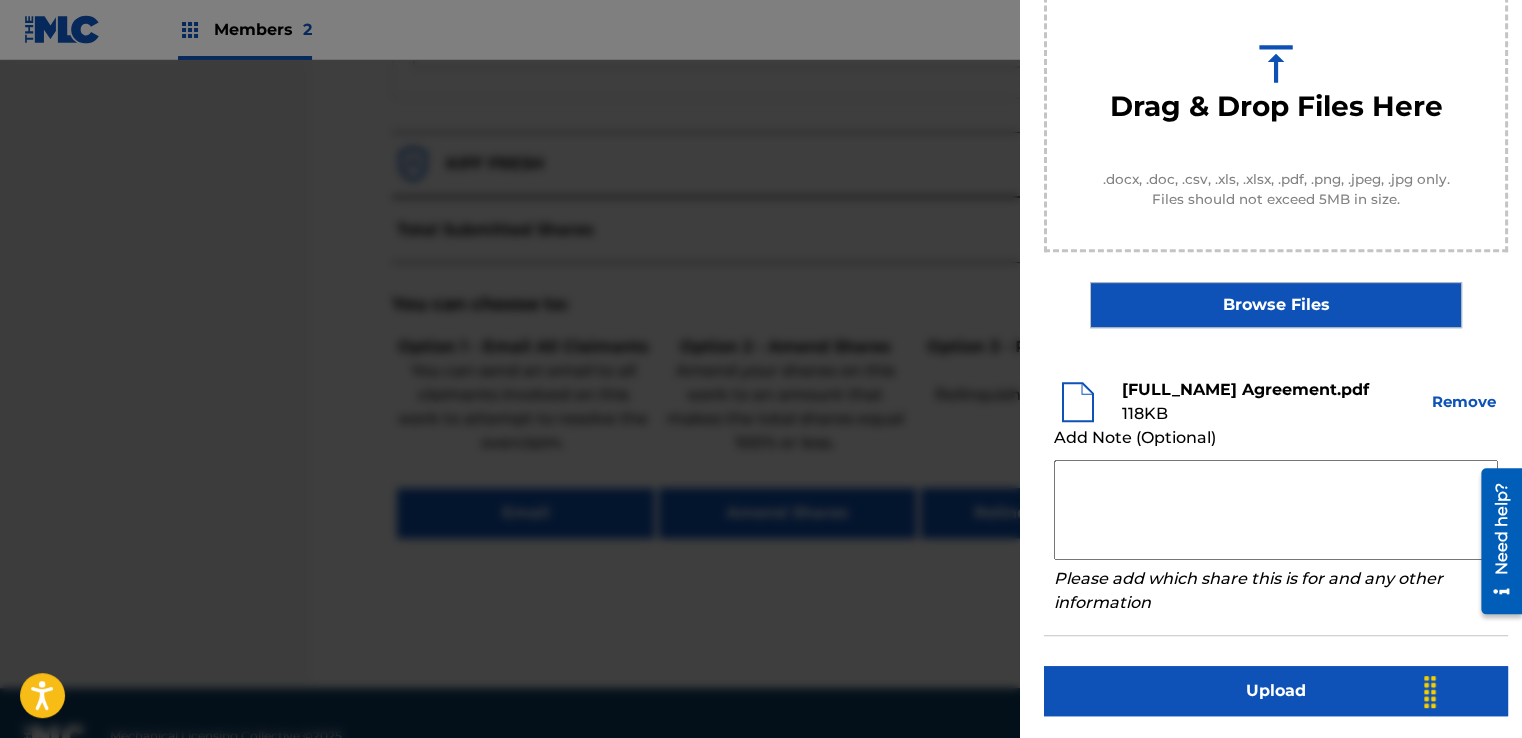 click at bounding box center [1276, 510] 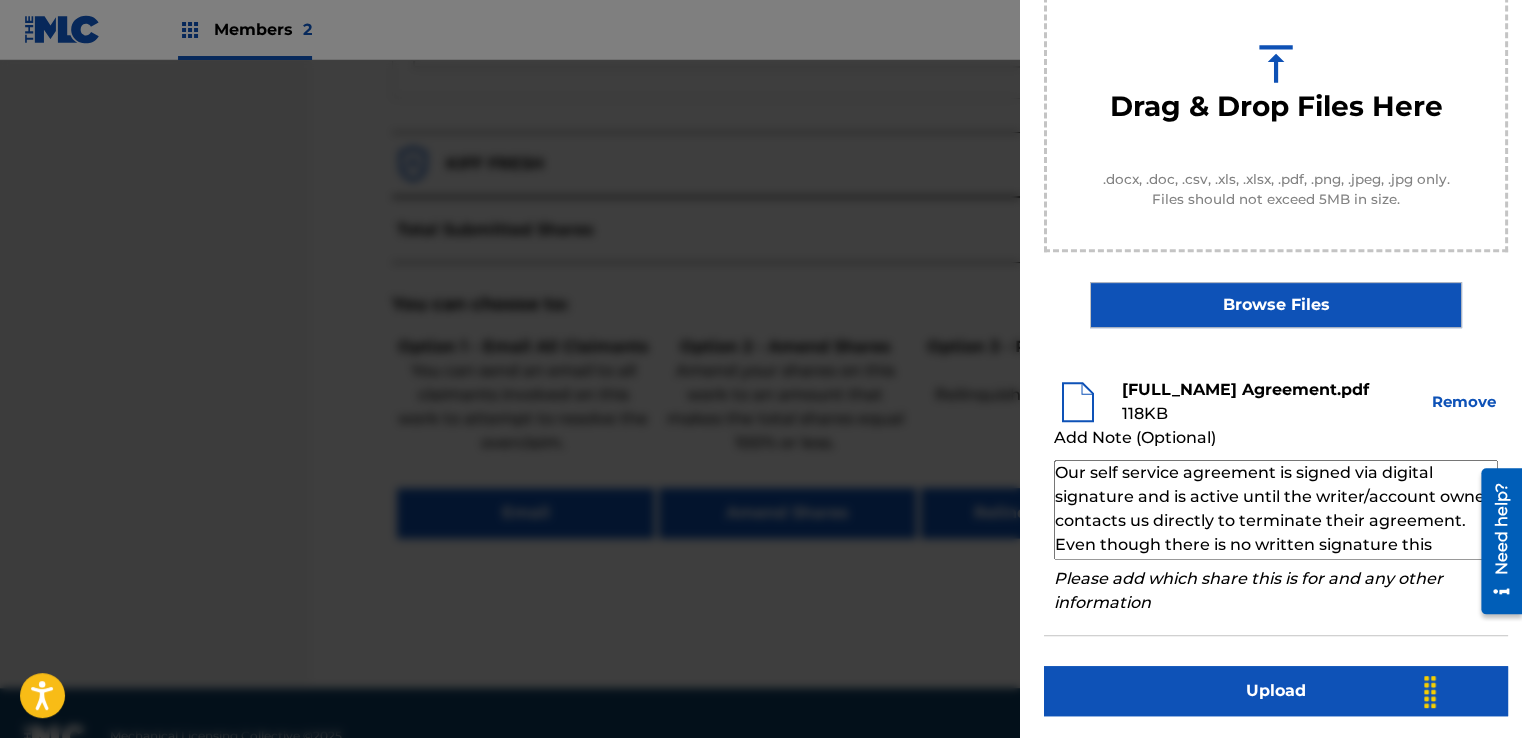 scroll, scrollTop: 68, scrollLeft: 0, axis: vertical 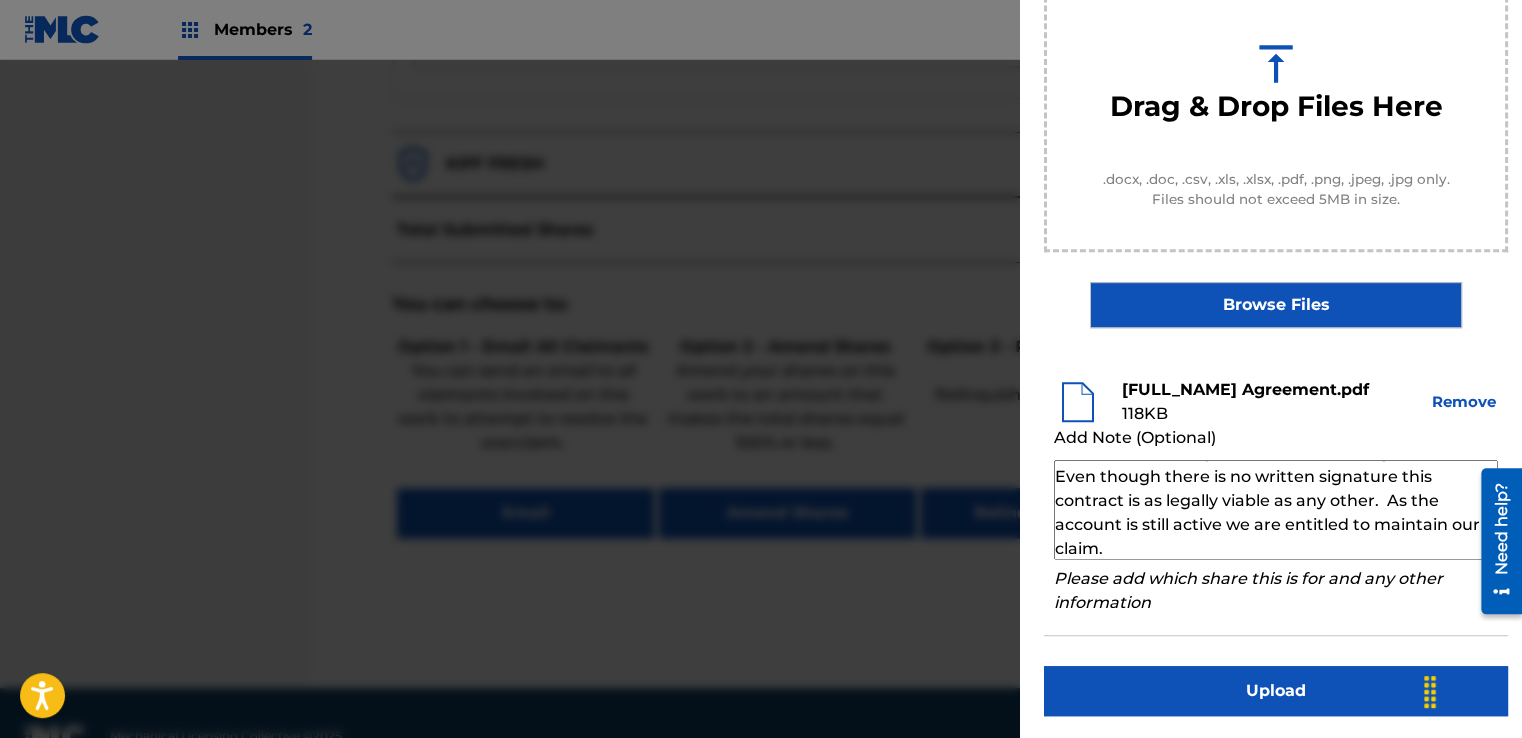 type on "Our self service agreement is signed via digital signature and is active until the writer/account owner contacts us directly to terminate their agreement. Even though there is no written signature this contract is as legally viable as any other.  As the account is still active we are entitled to maintain our claim." 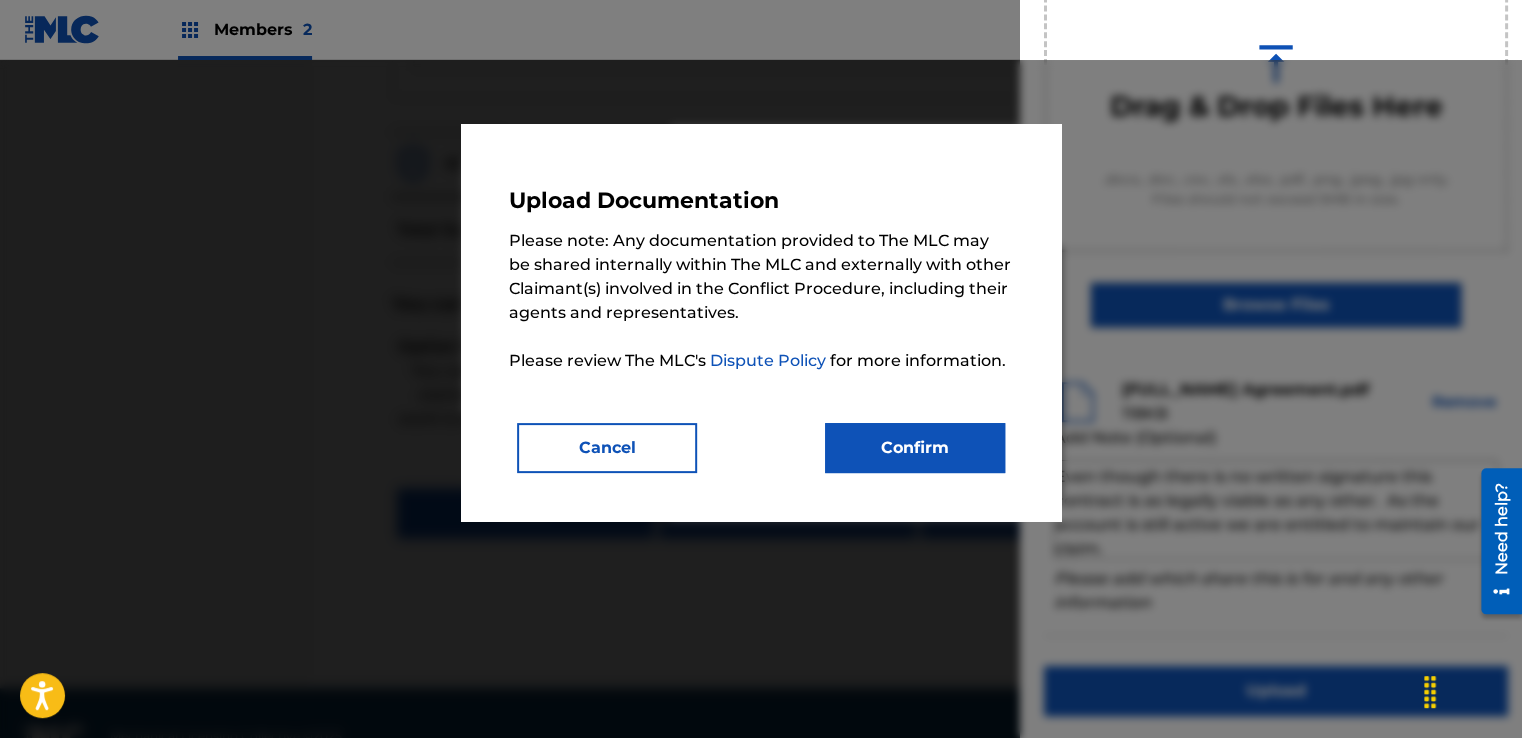 click on "Confirm" at bounding box center (915, 448) 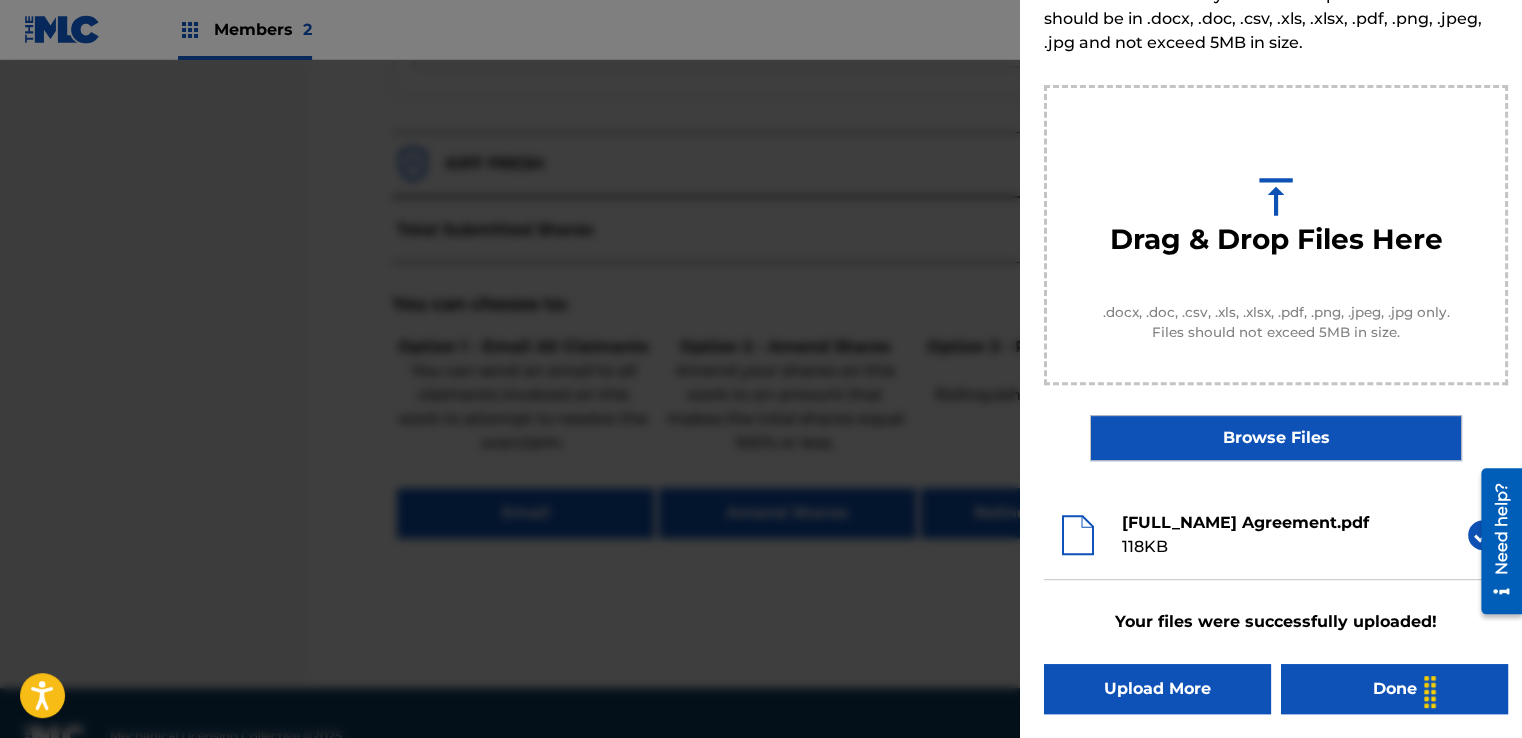 scroll, scrollTop: 128, scrollLeft: 0, axis: vertical 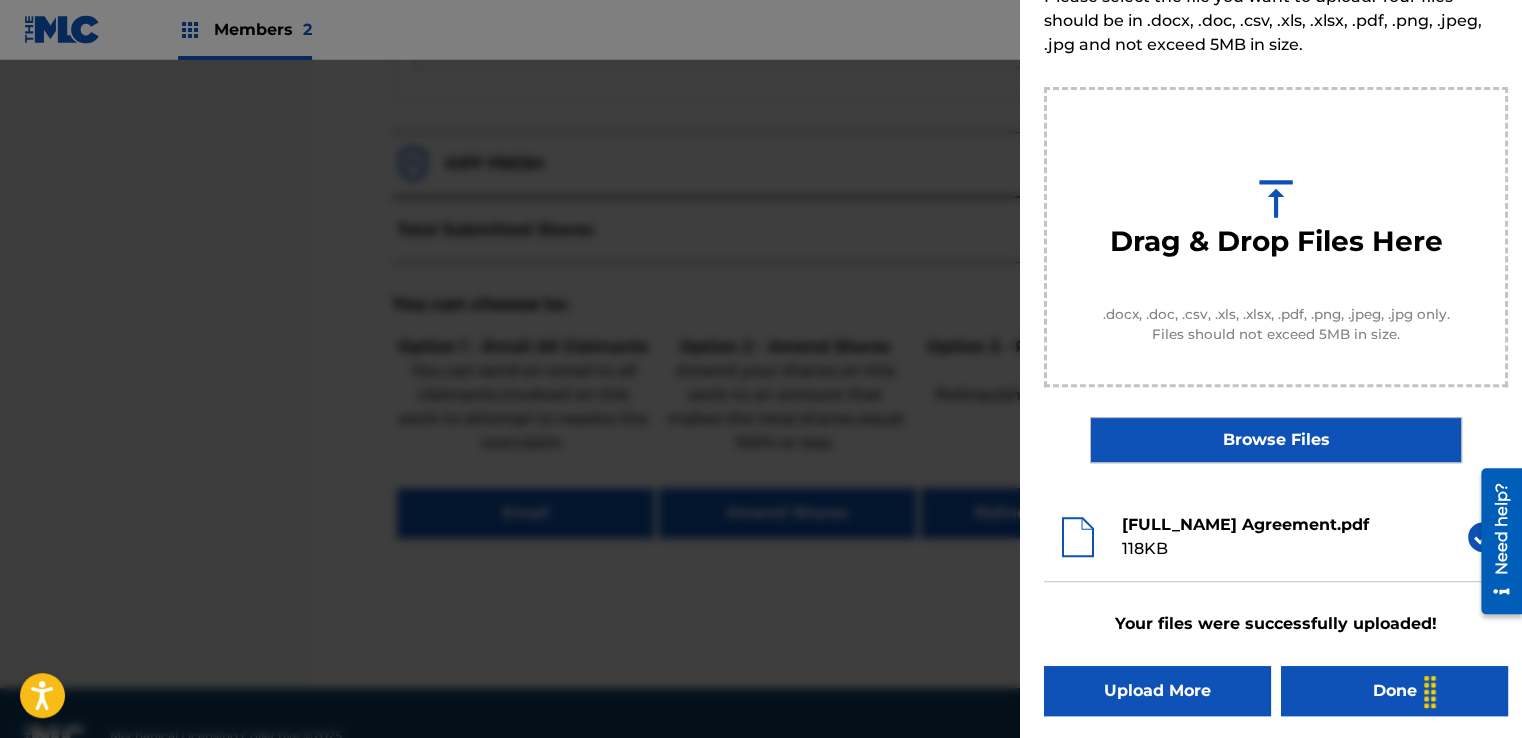 click on "Done" at bounding box center (1394, 691) 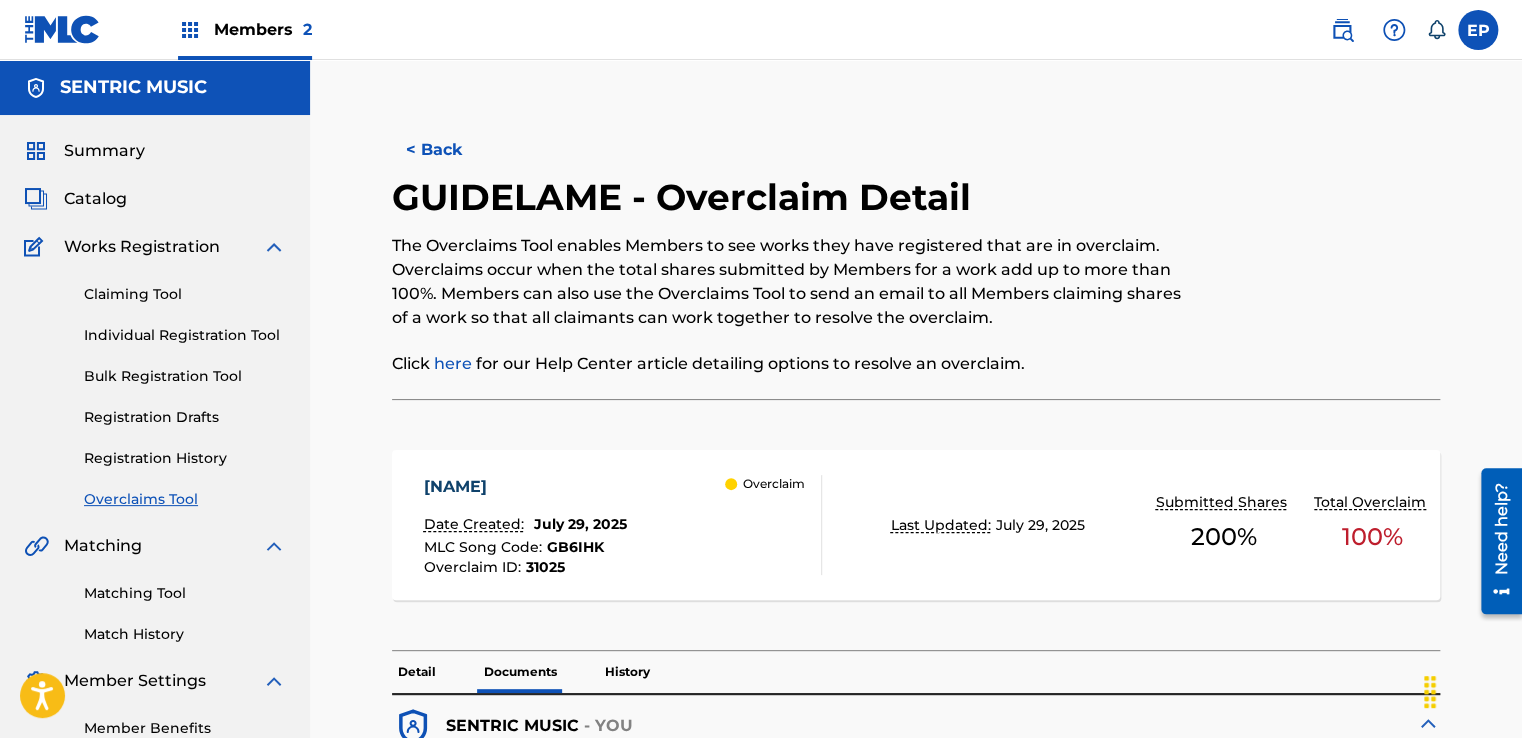 click on "< Back" at bounding box center [452, 150] 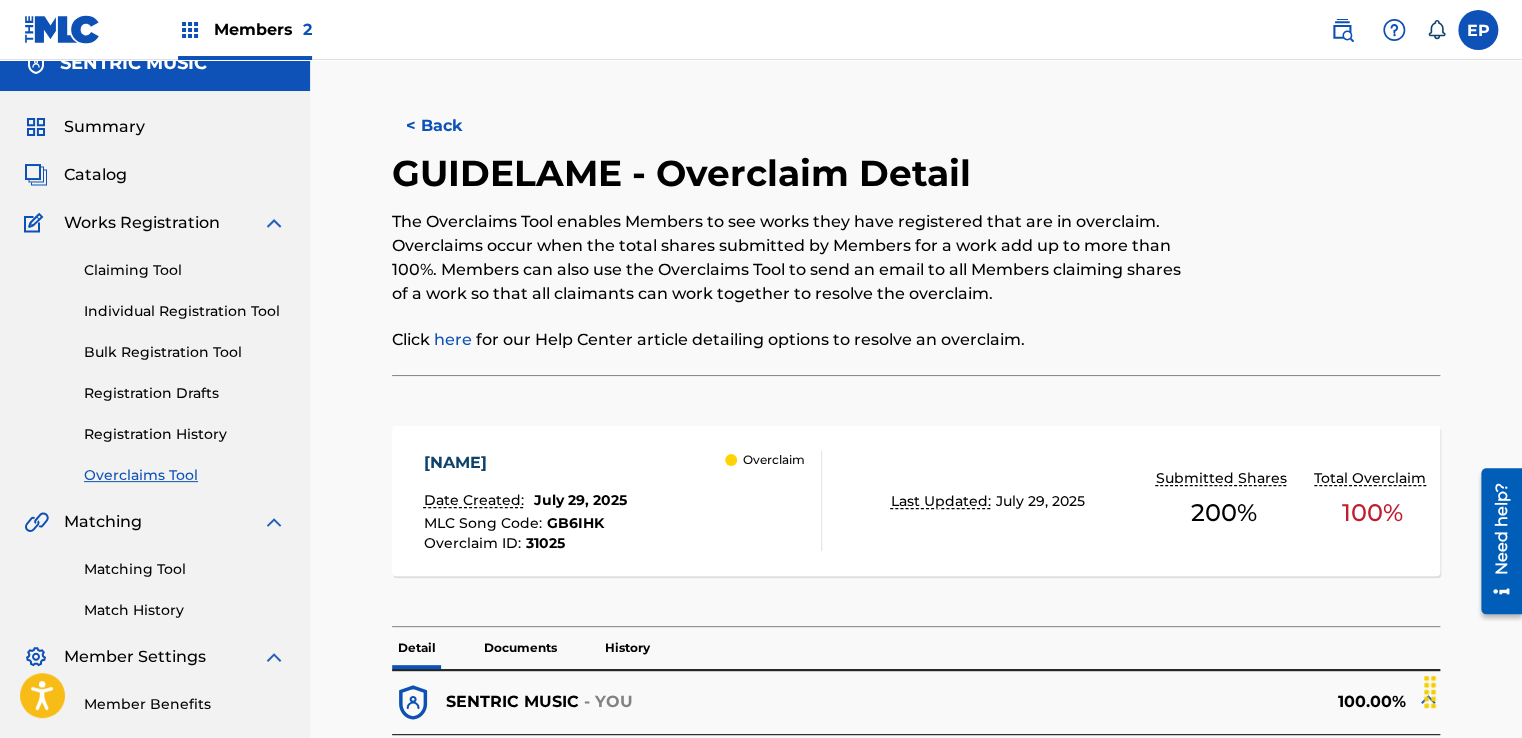 scroll, scrollTop: 0, scrollLeft: 0, axis: both 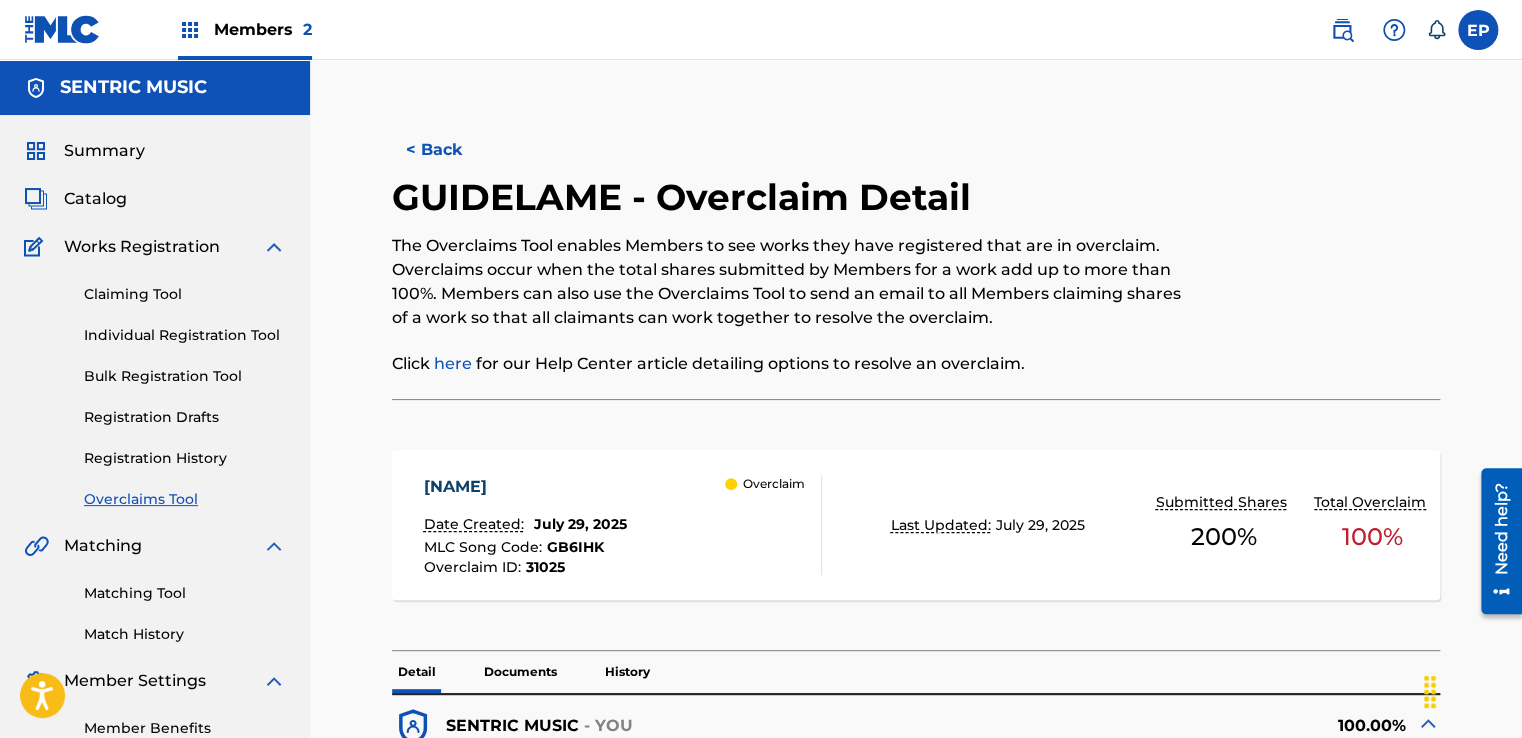 click on "Overclaims Tool" at bounding box center [185, 499] 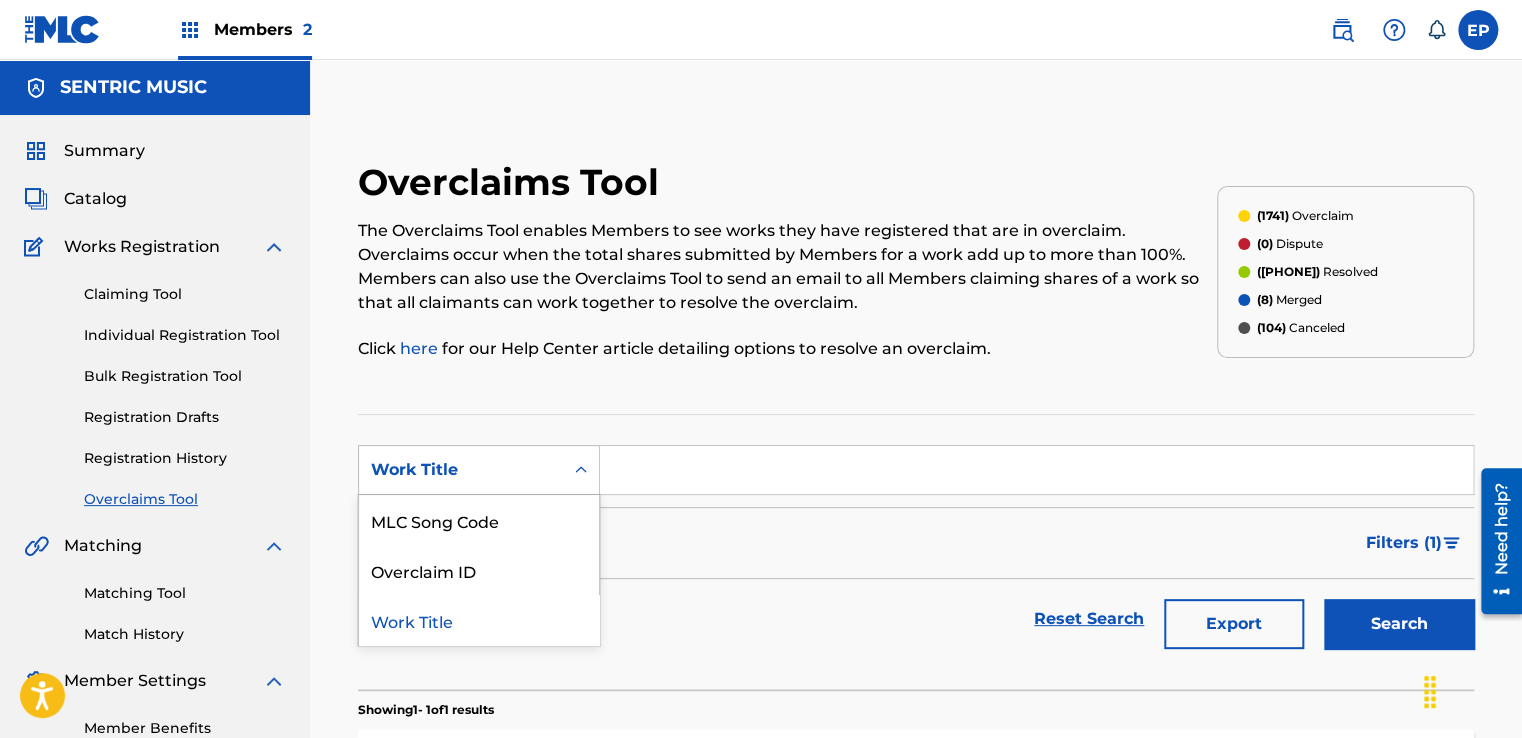 click on "Work Title" at bounding box center [461, 470] 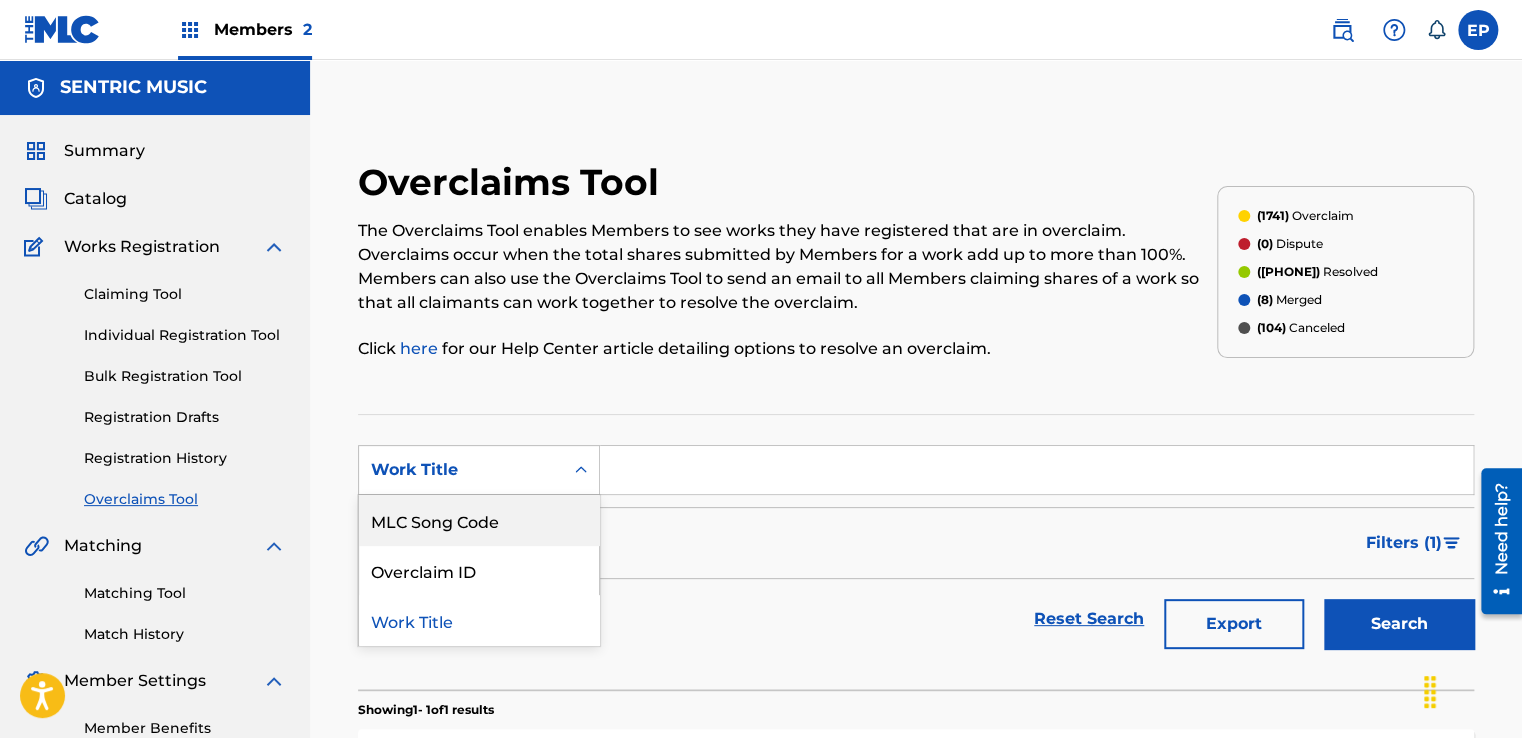 click on "MLC Song Code" at bounding box center [479, 520] 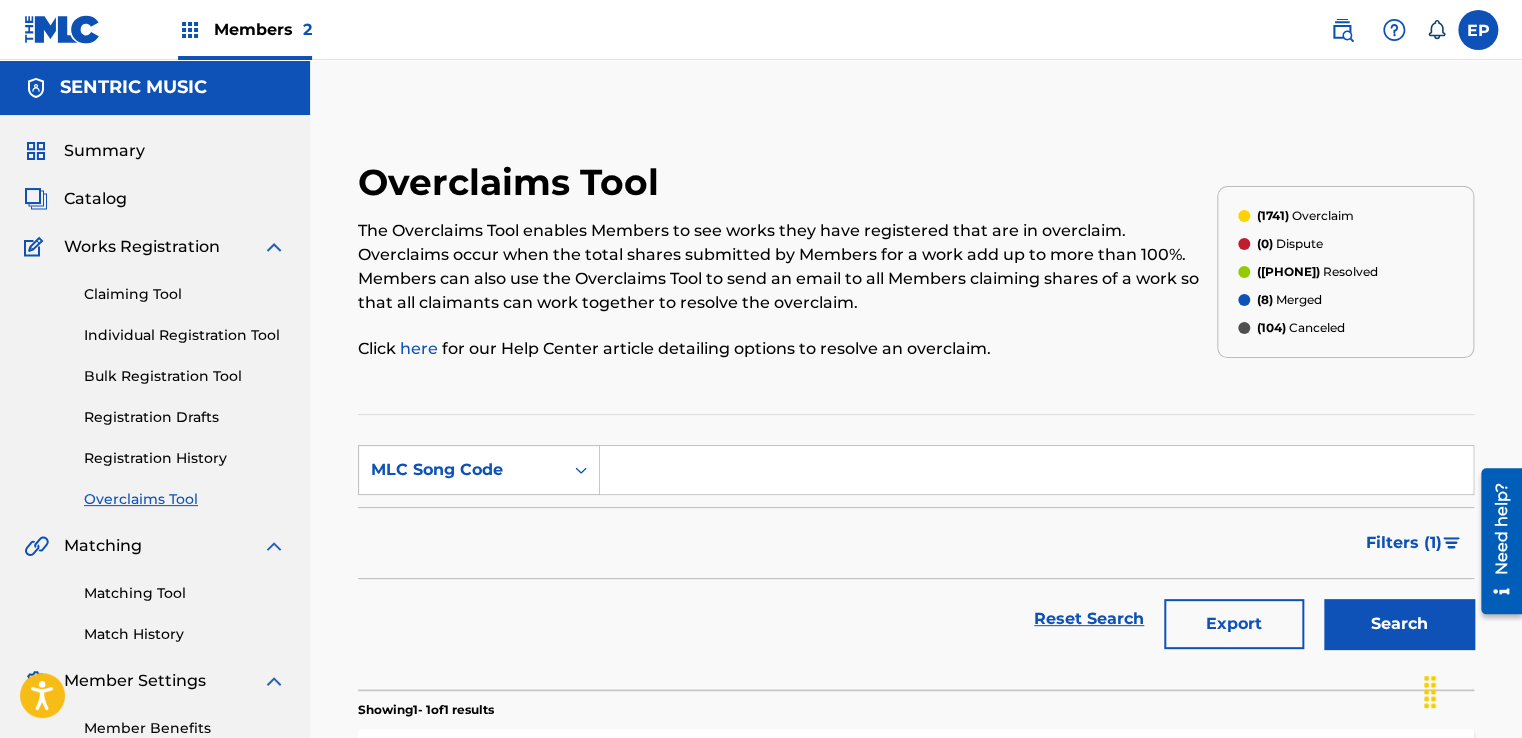 drag, startPoint x: 620, startPoint y: 499, endPoint x: 755, endPoint y: 474, distance: 137.2953 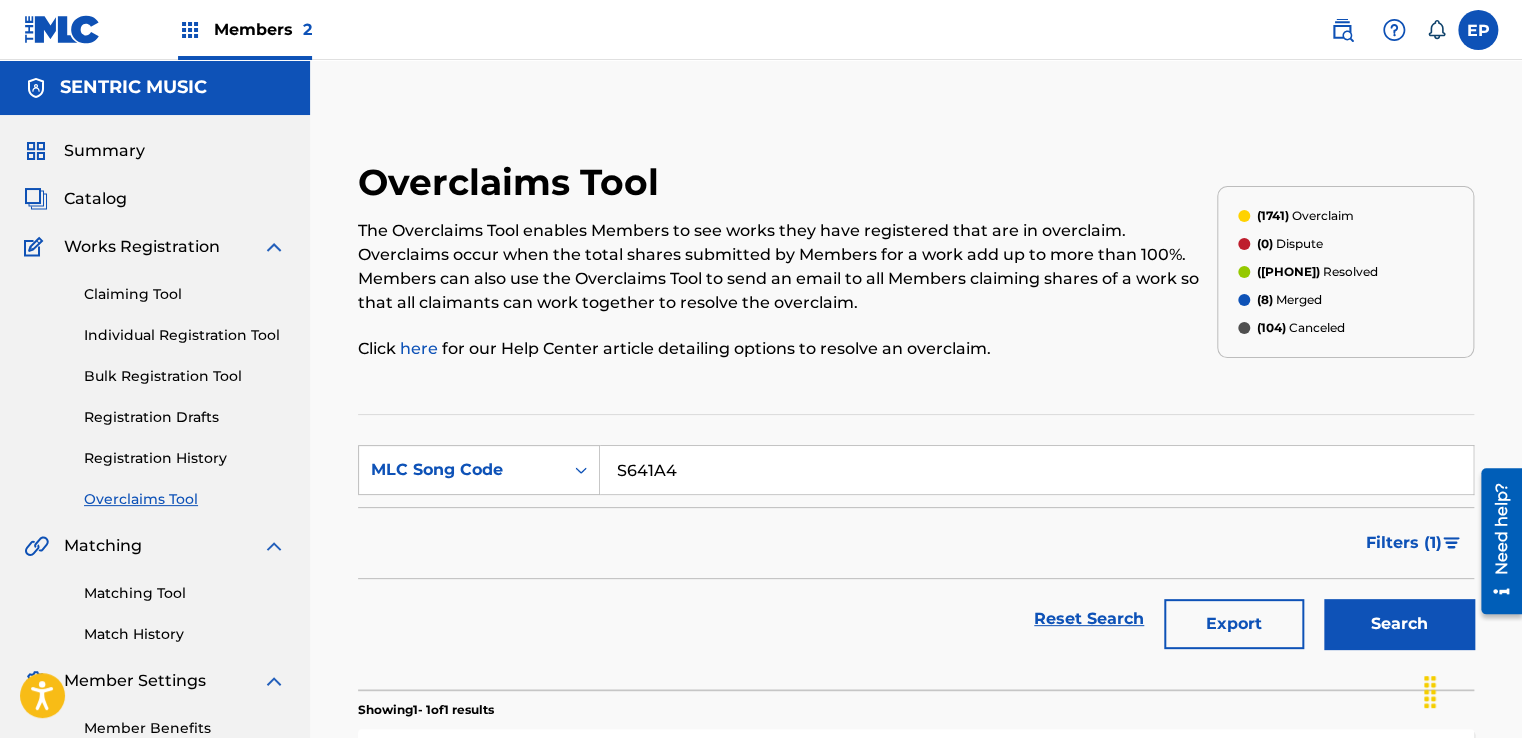 type on "S641A4" 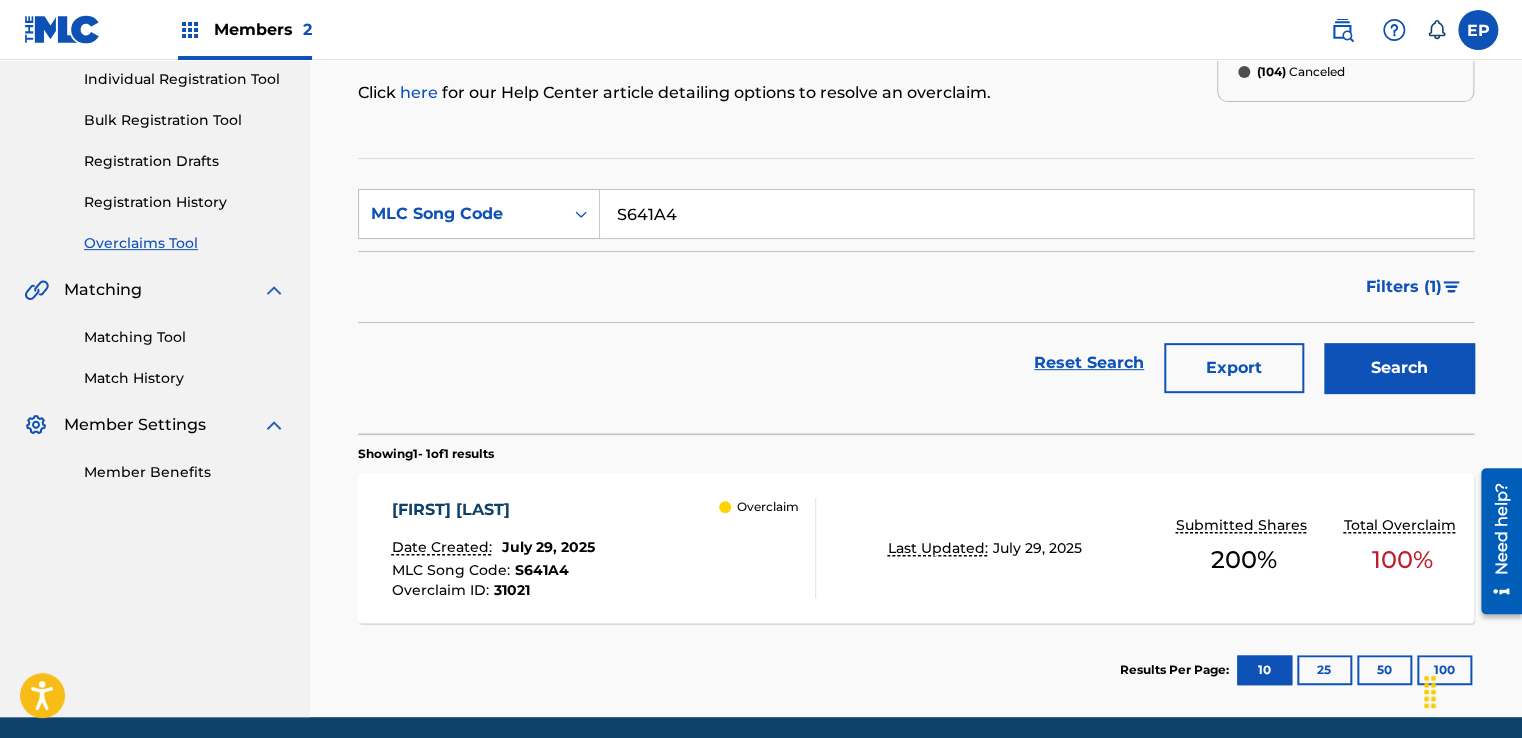 scroll, scrollTop: 329, scrollLeft: 0, axis: vertical 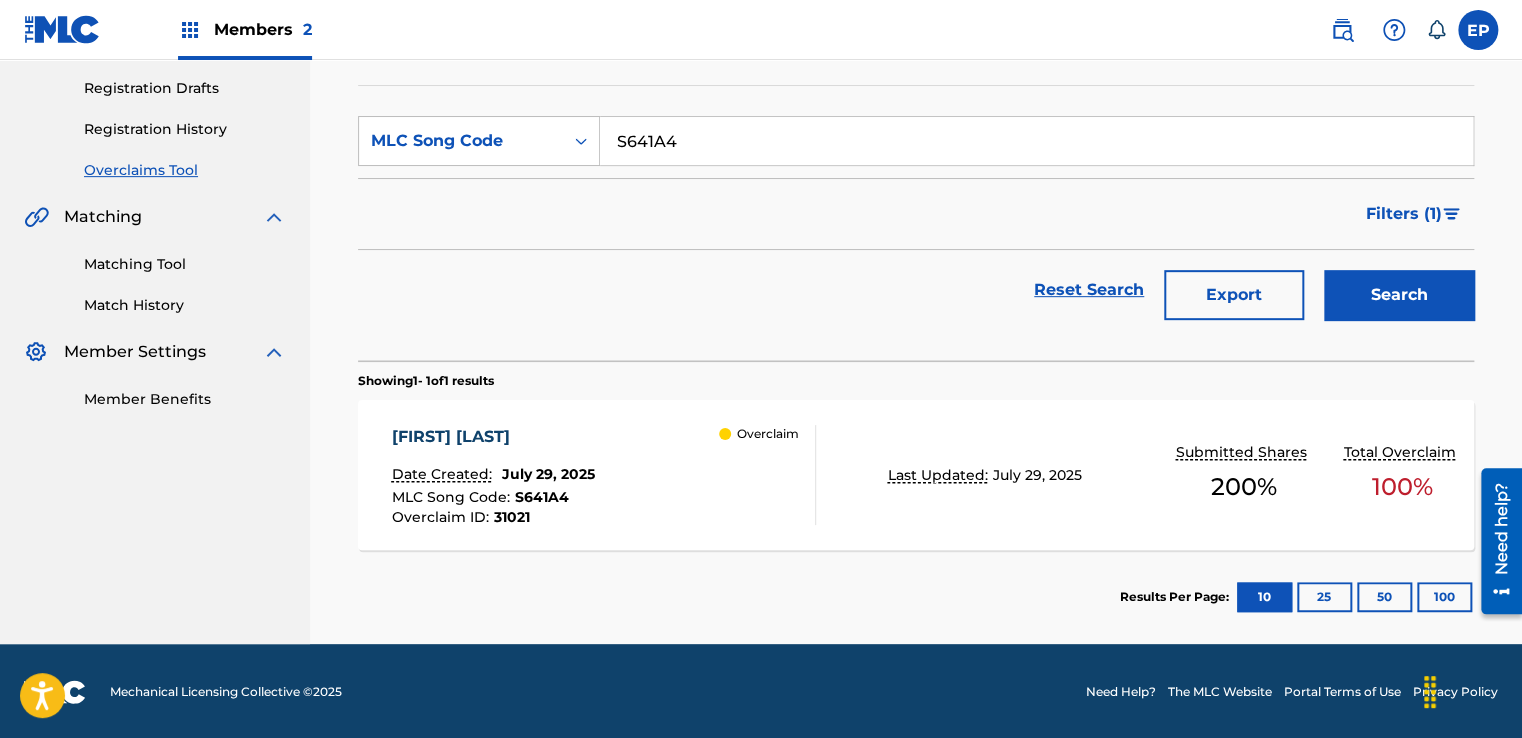 click on "[FIRST] [LAST] Date Created: [DATE] MLC Song Code : S641A4 Overclaim ID : 31021   Overclaim" at bounding box center [603, 475] 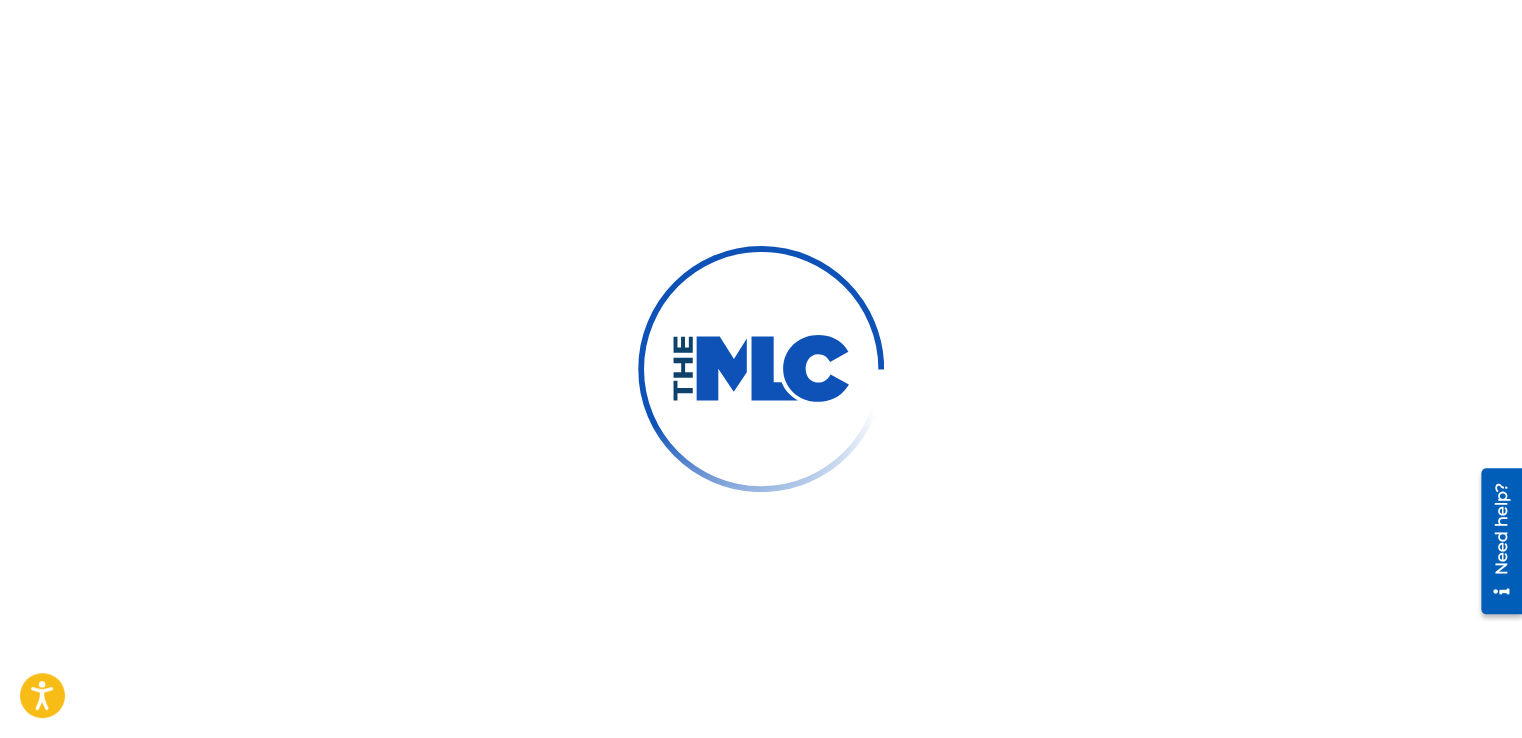 scroll, scrollTop: 0, scrollLeft: 0, axis: both 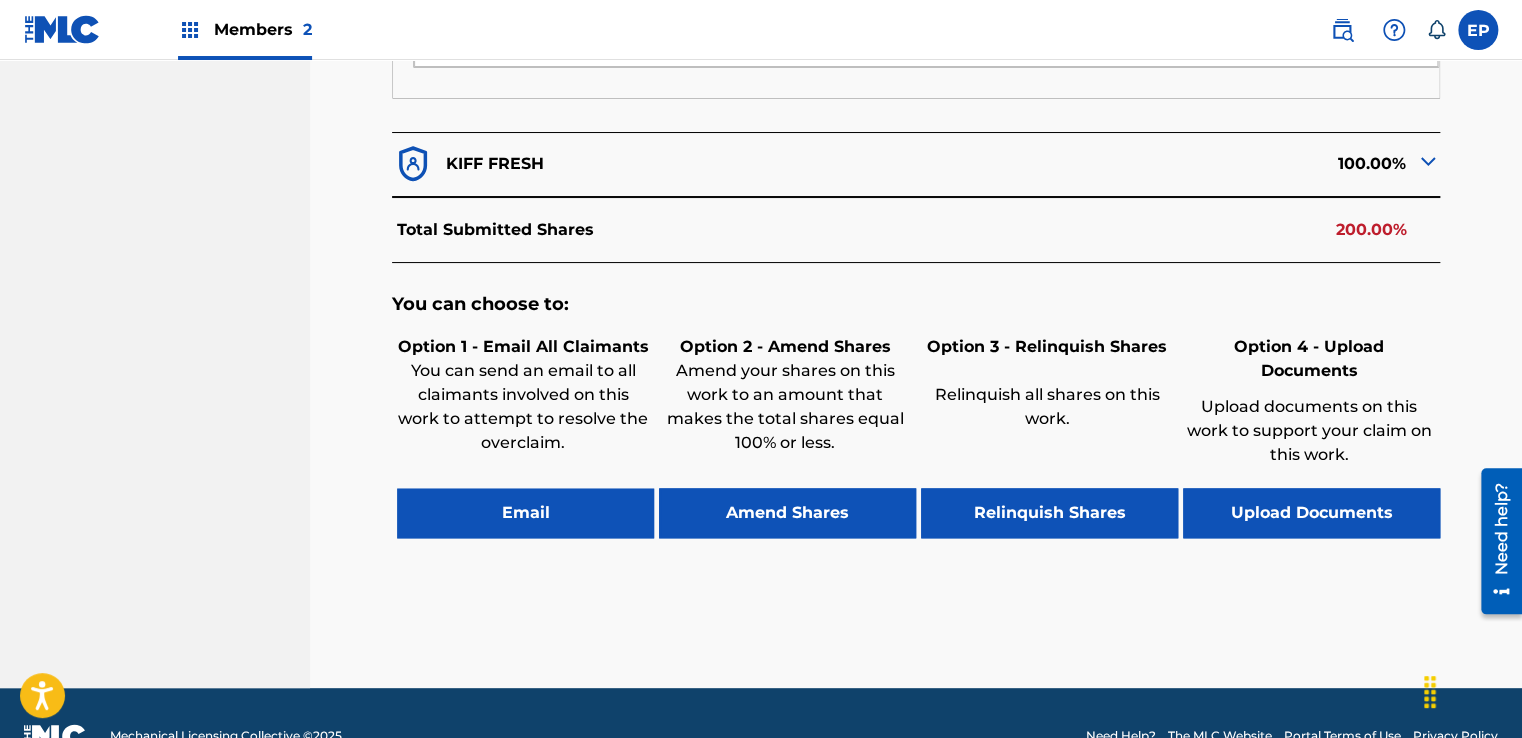 click on "Upload Documents" at bounding box center (1311, 513) 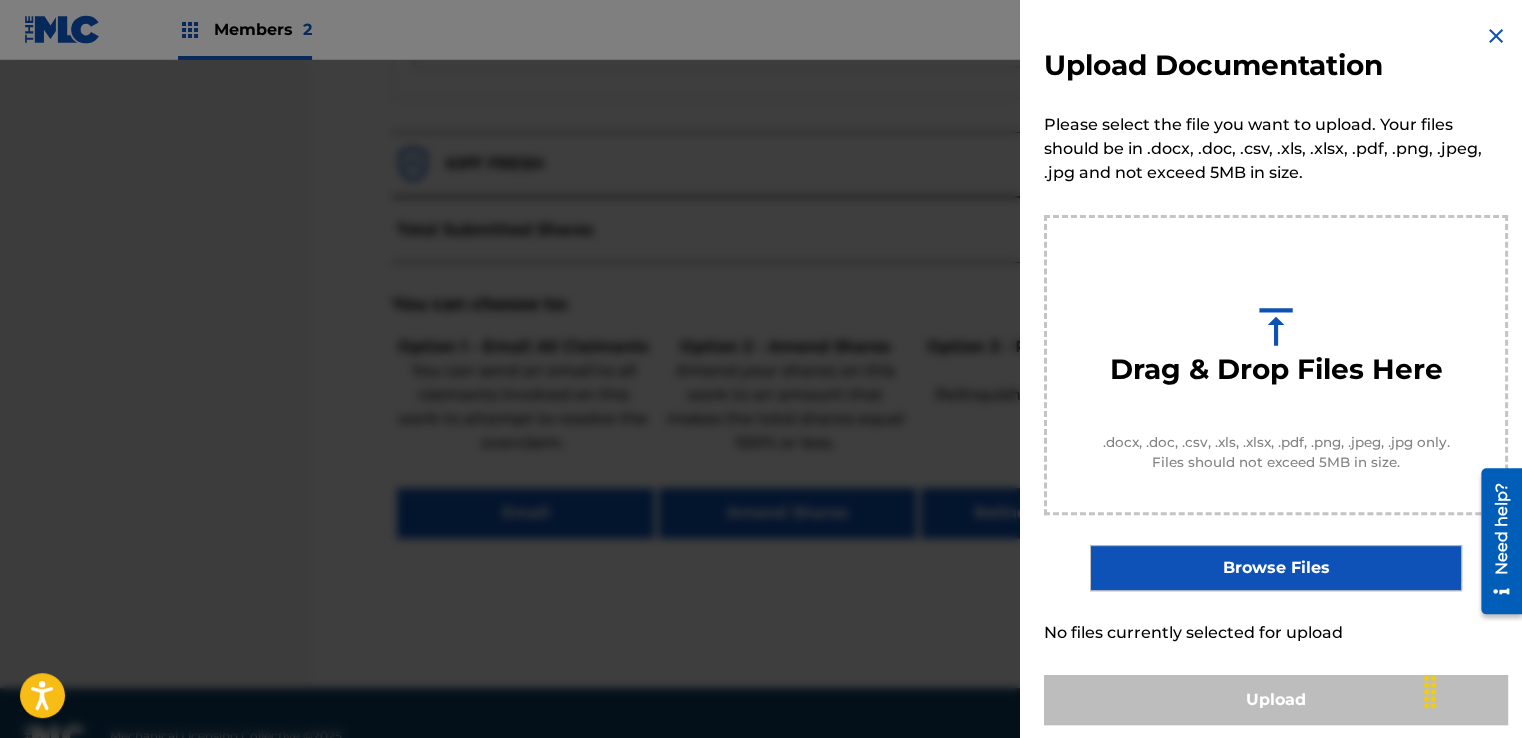 click on "Browse Files" at bounding box center (1275, 568) 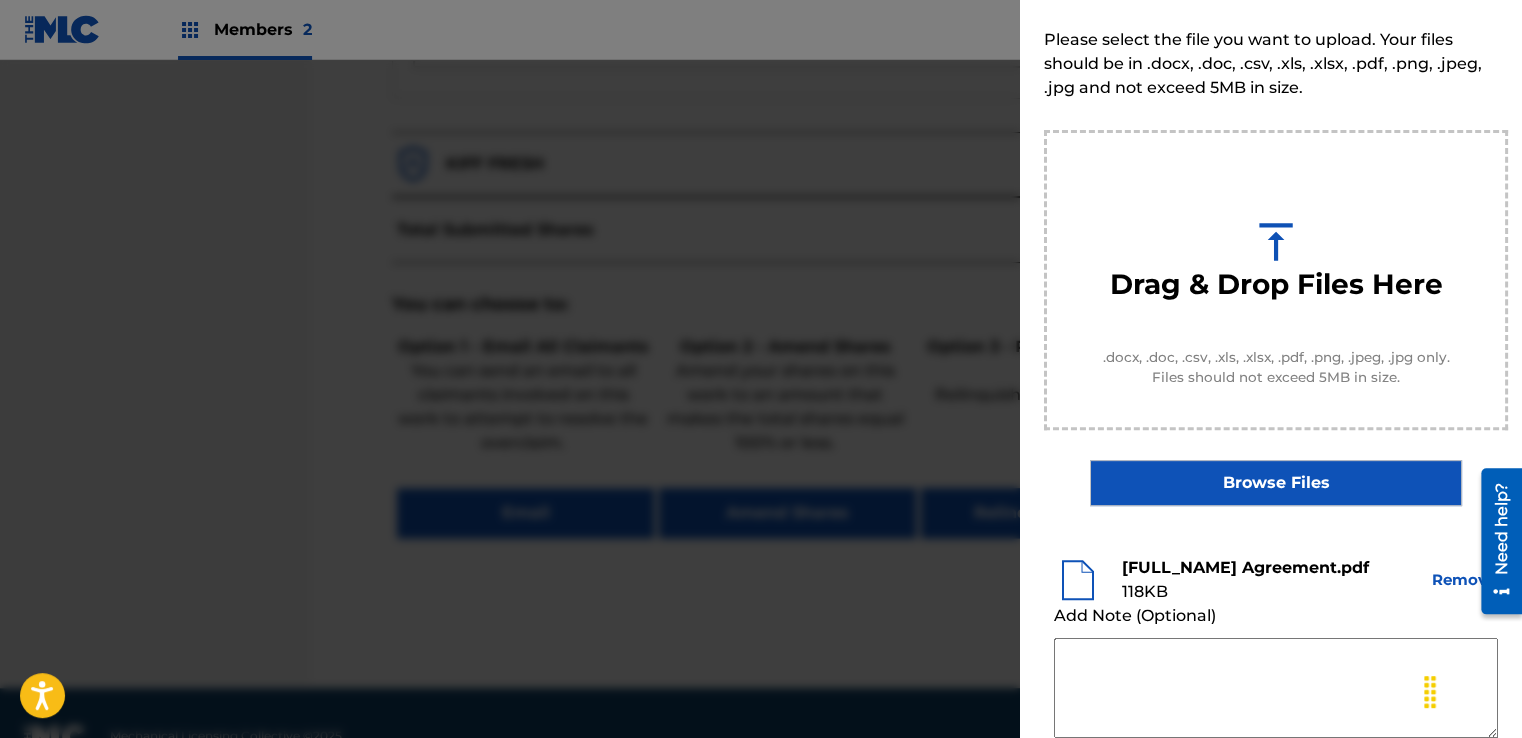 scroll, scrollTop: 200, scrollLeft: 0, axis: vertical 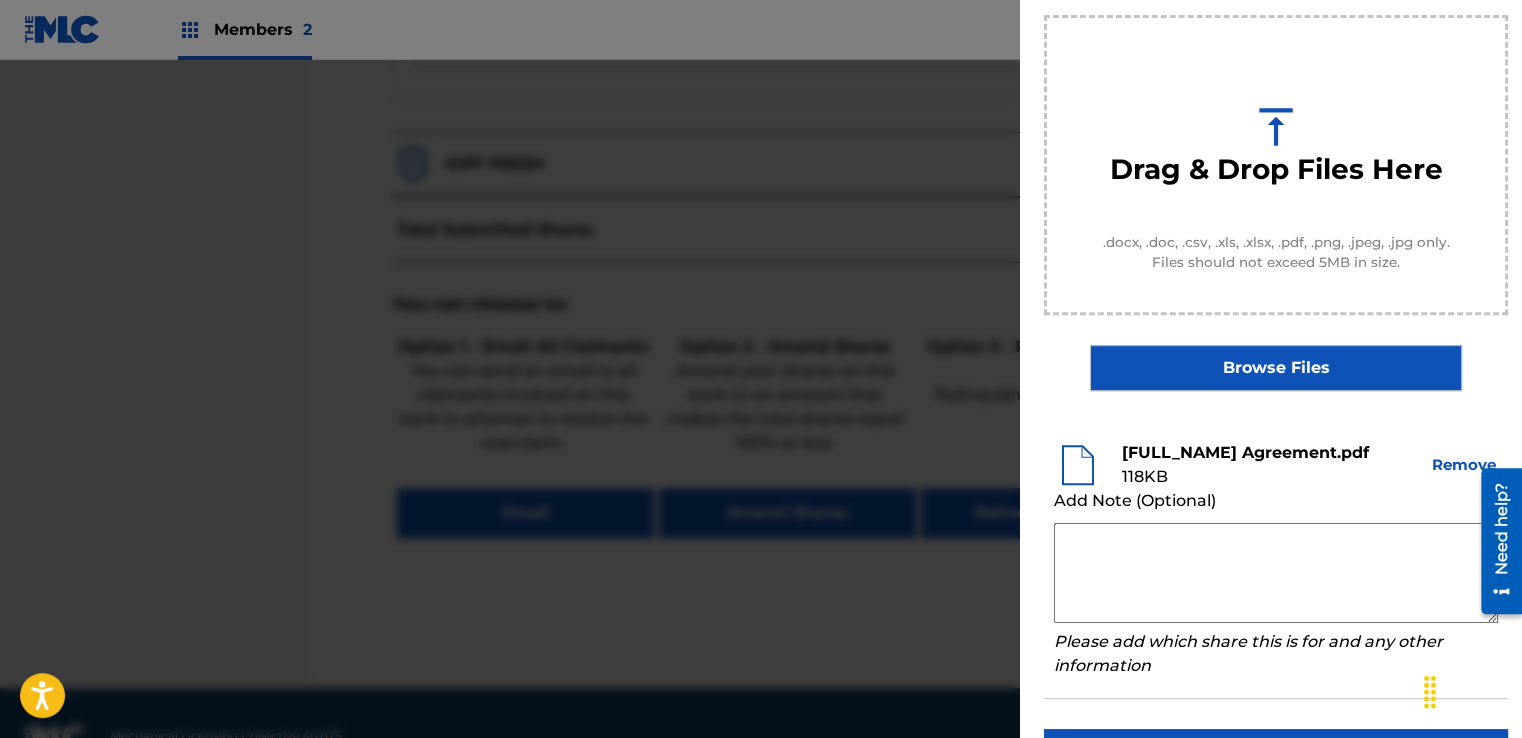 click at bounding box center [1276, 573] 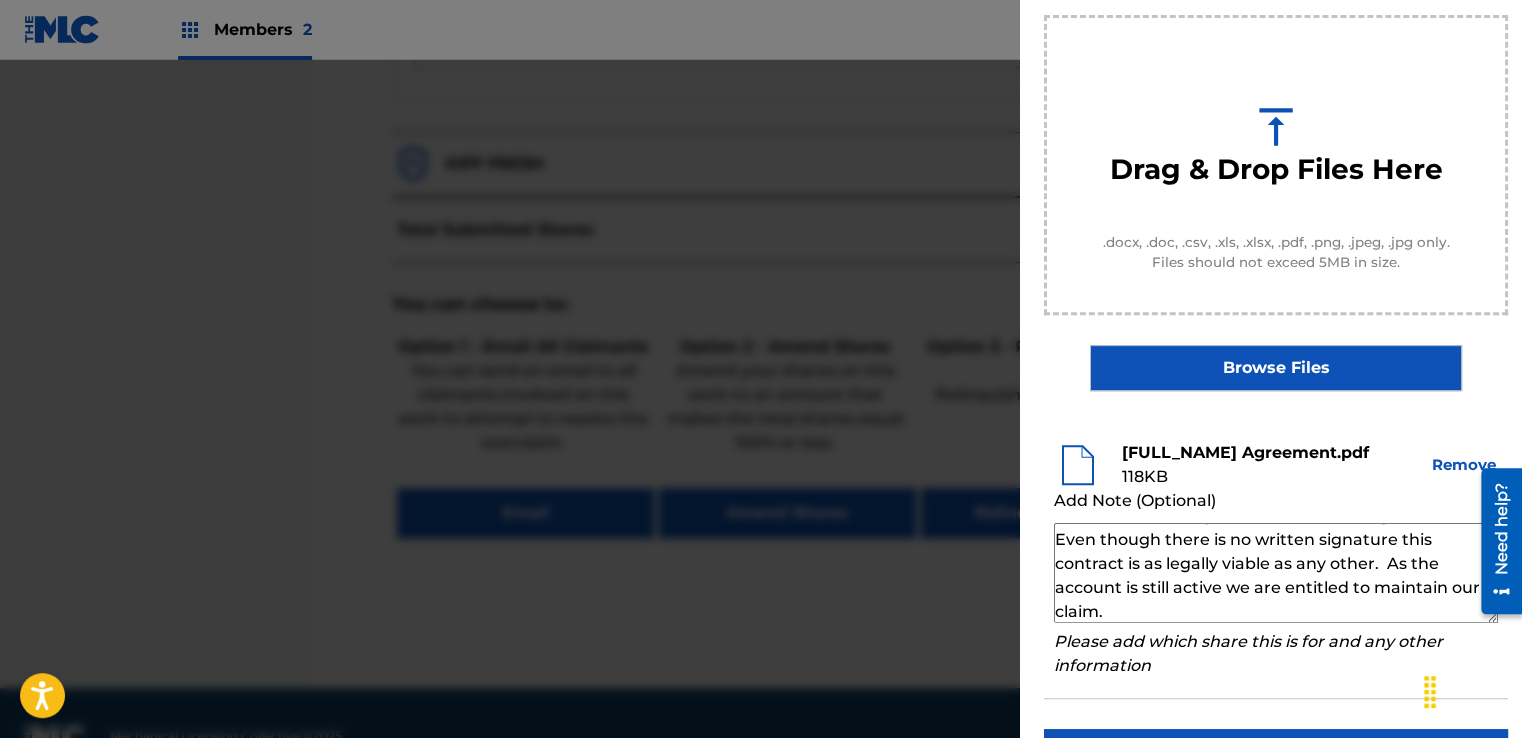 scroll, scrollTop: 69, scrollLeft: 0, axis: vertical 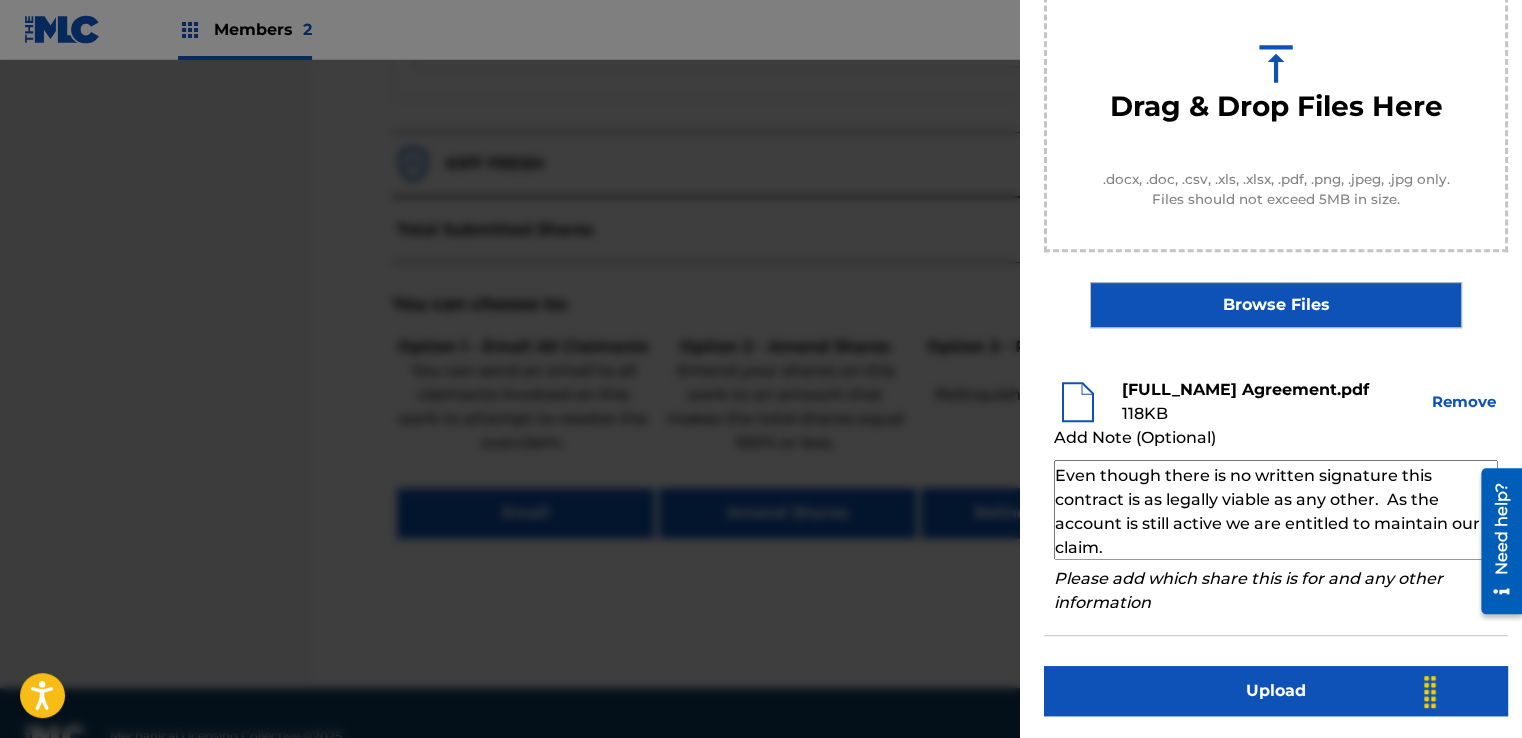 type on "Our self service agreement is signed via digital signature and is active until the writer/account owner contacts us directly to terminate their agreement. Even though there is no written signature this contract is as legally viable as any other.  As the account is still active we are entitled to maintain our claim." 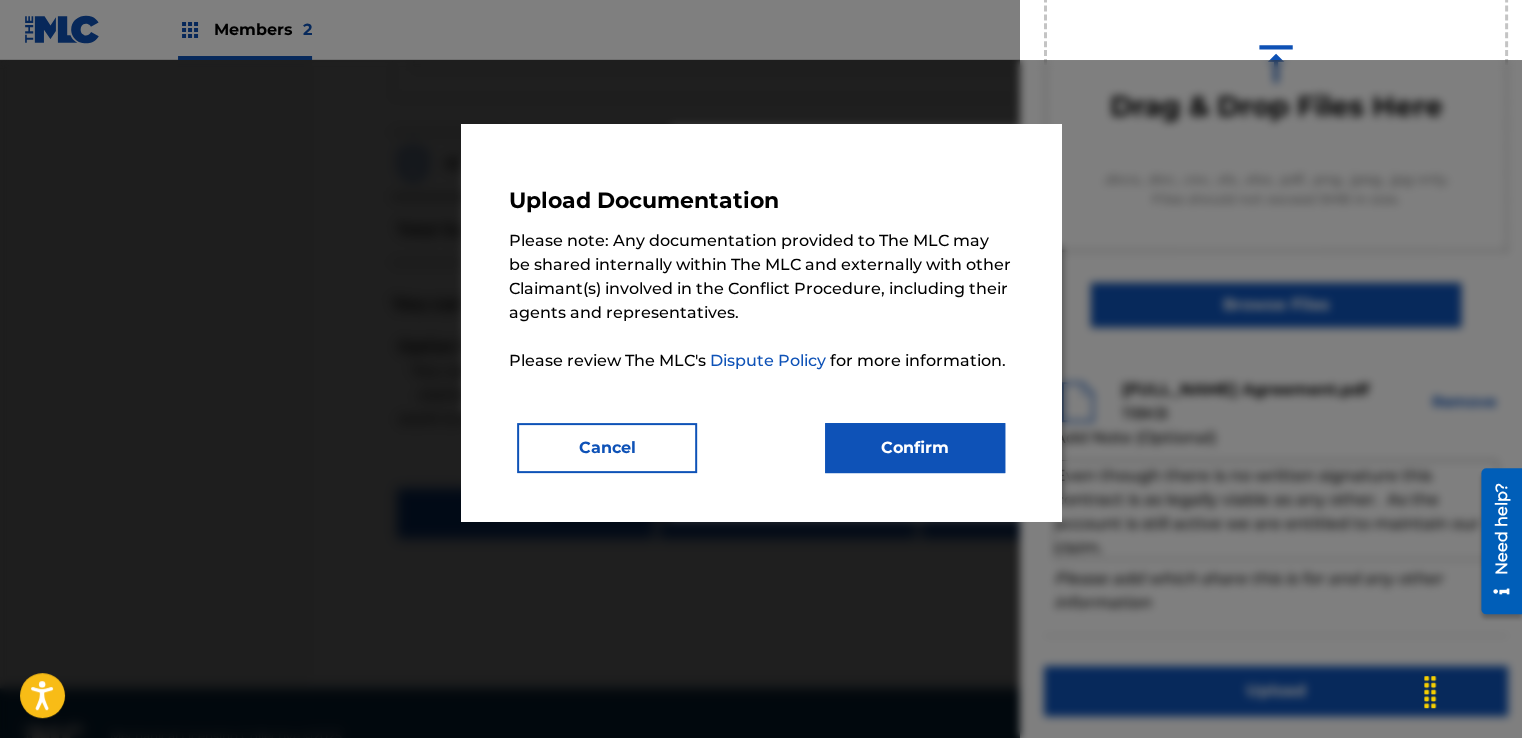 click on "Confirm" at bounding box center (915, 448) 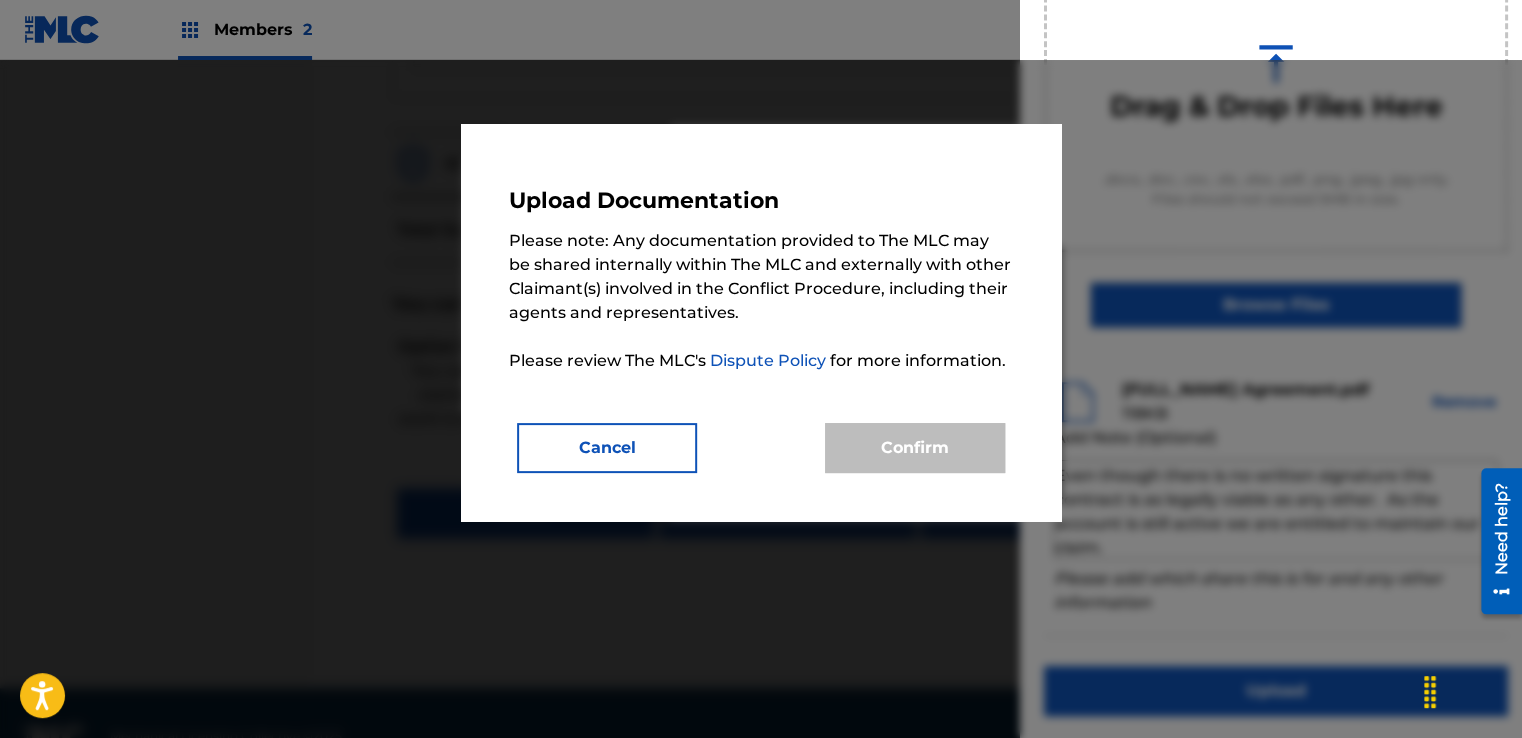 scroll, scrollTop: 128, scrollLeft: 0, axis: vertical 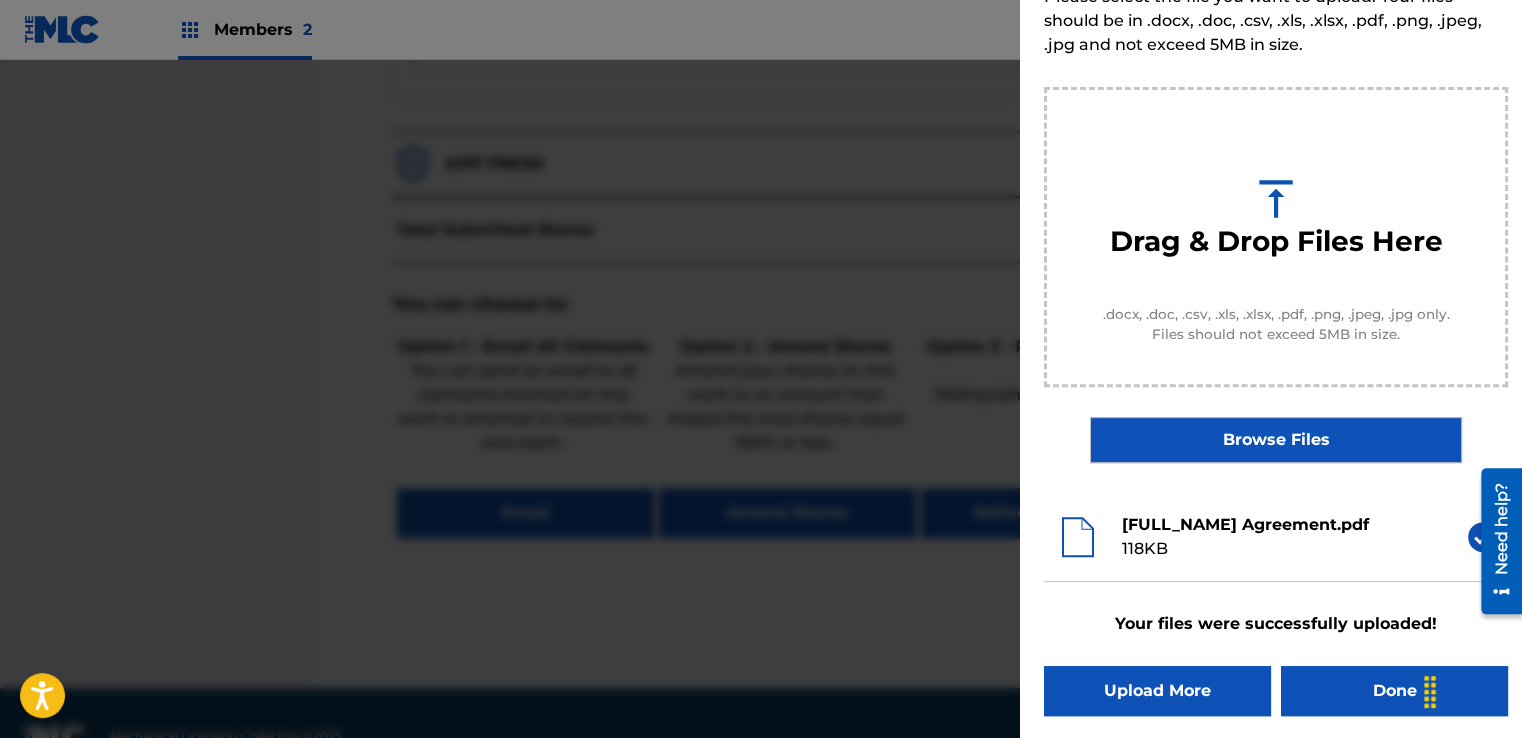 click on "Done" at bounding box center (1394, 691) 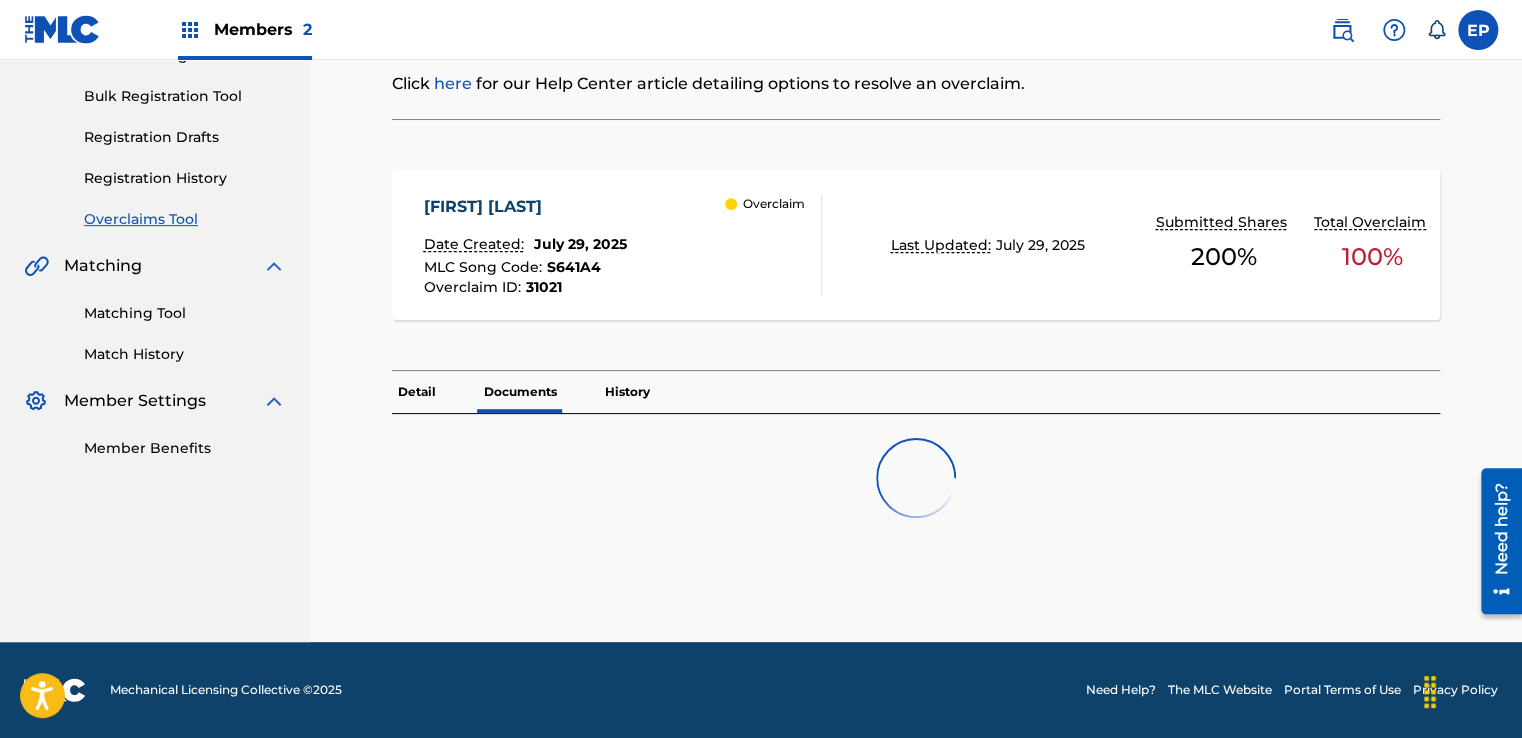 scroll, scrollTop: 0, scrollLeft: 0, axis: both 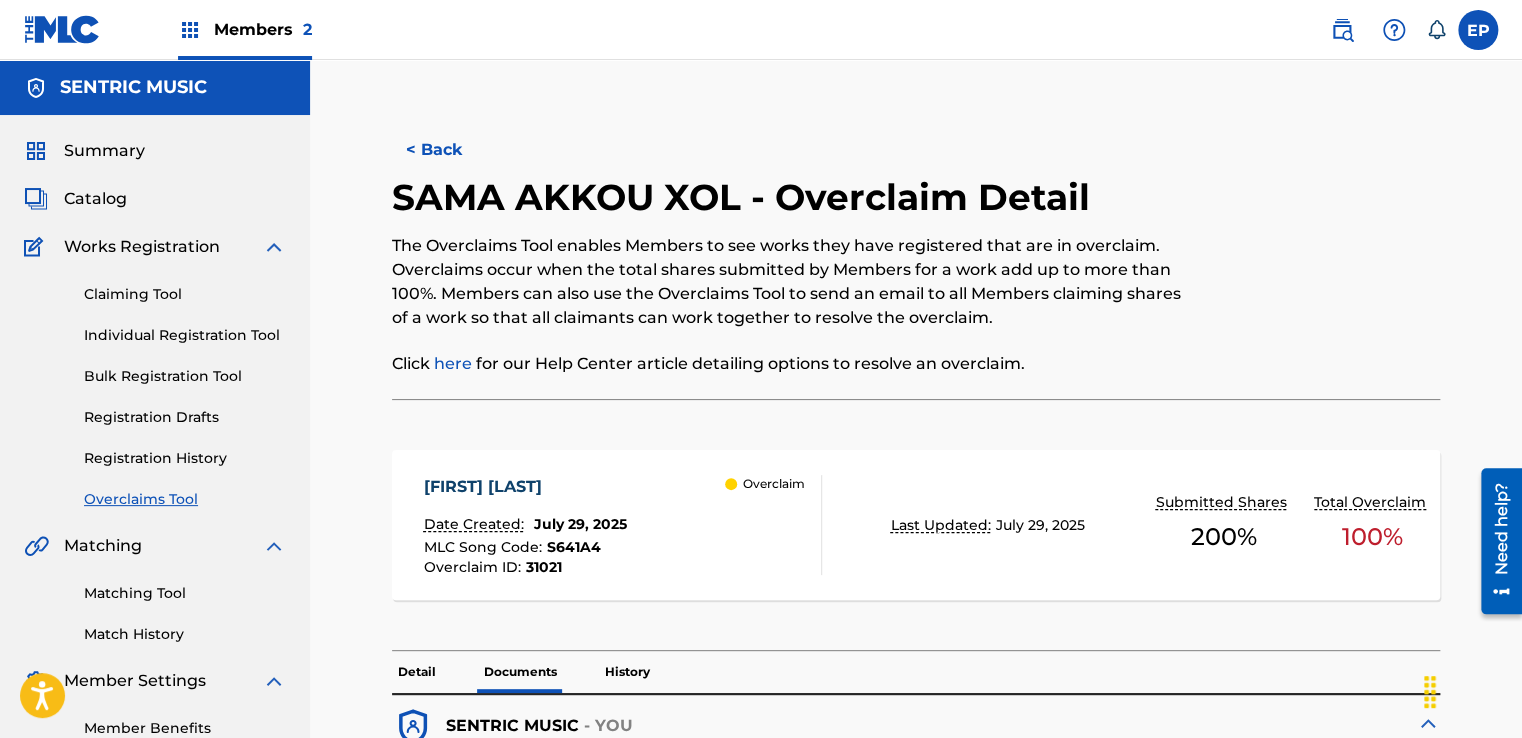 click on "Overclaims Tool" at bounding box center (185, 499) 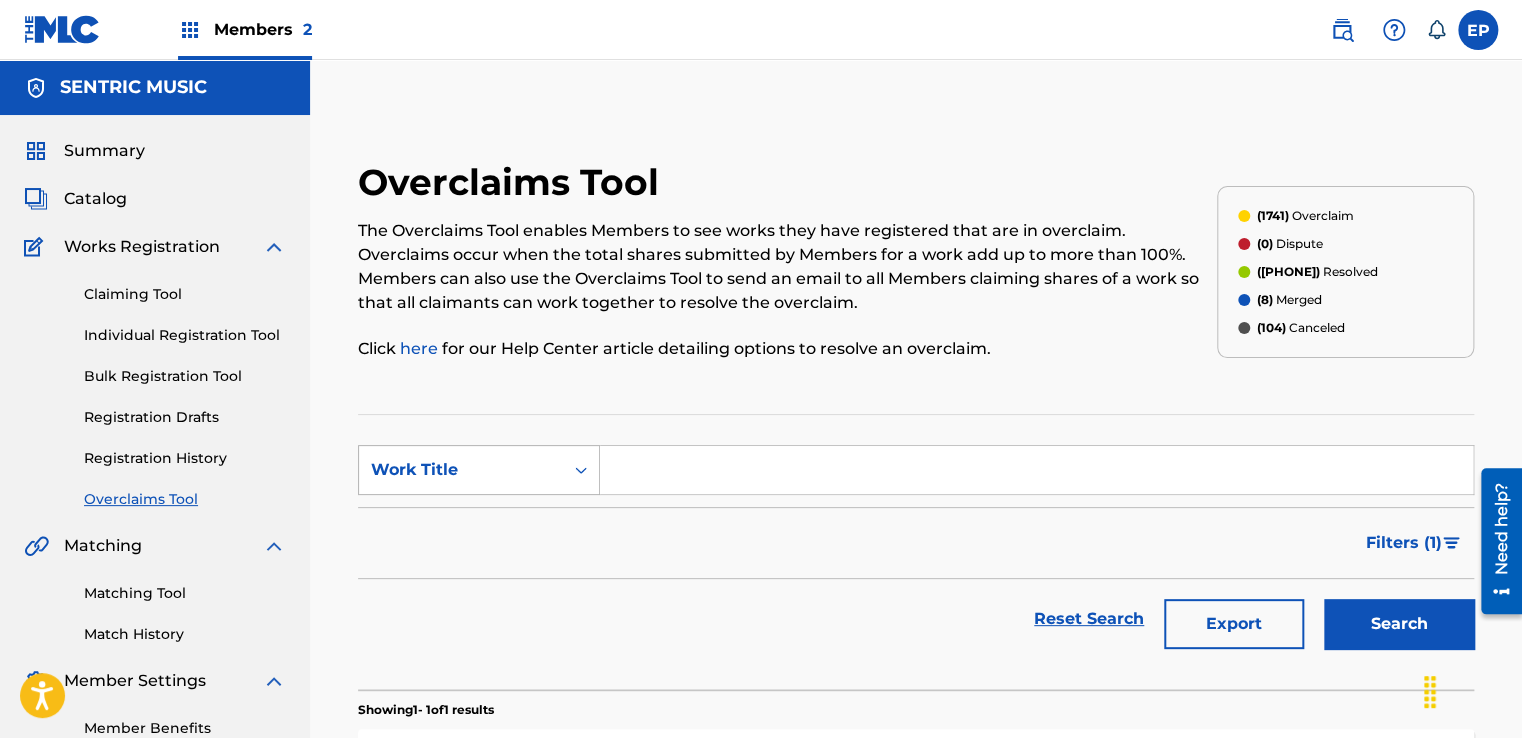 click 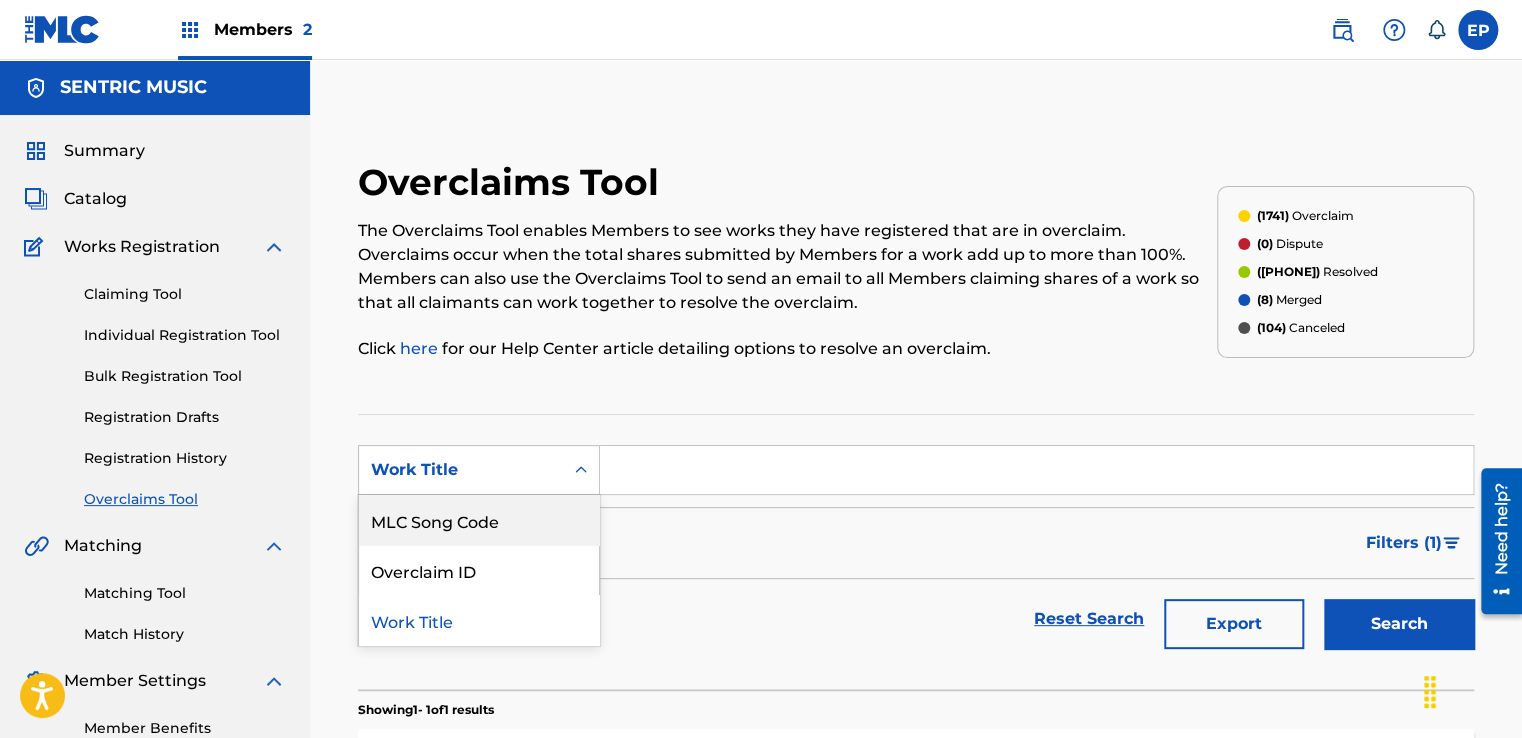 click on "MLC Song Code" at bounding box center [479, 520] 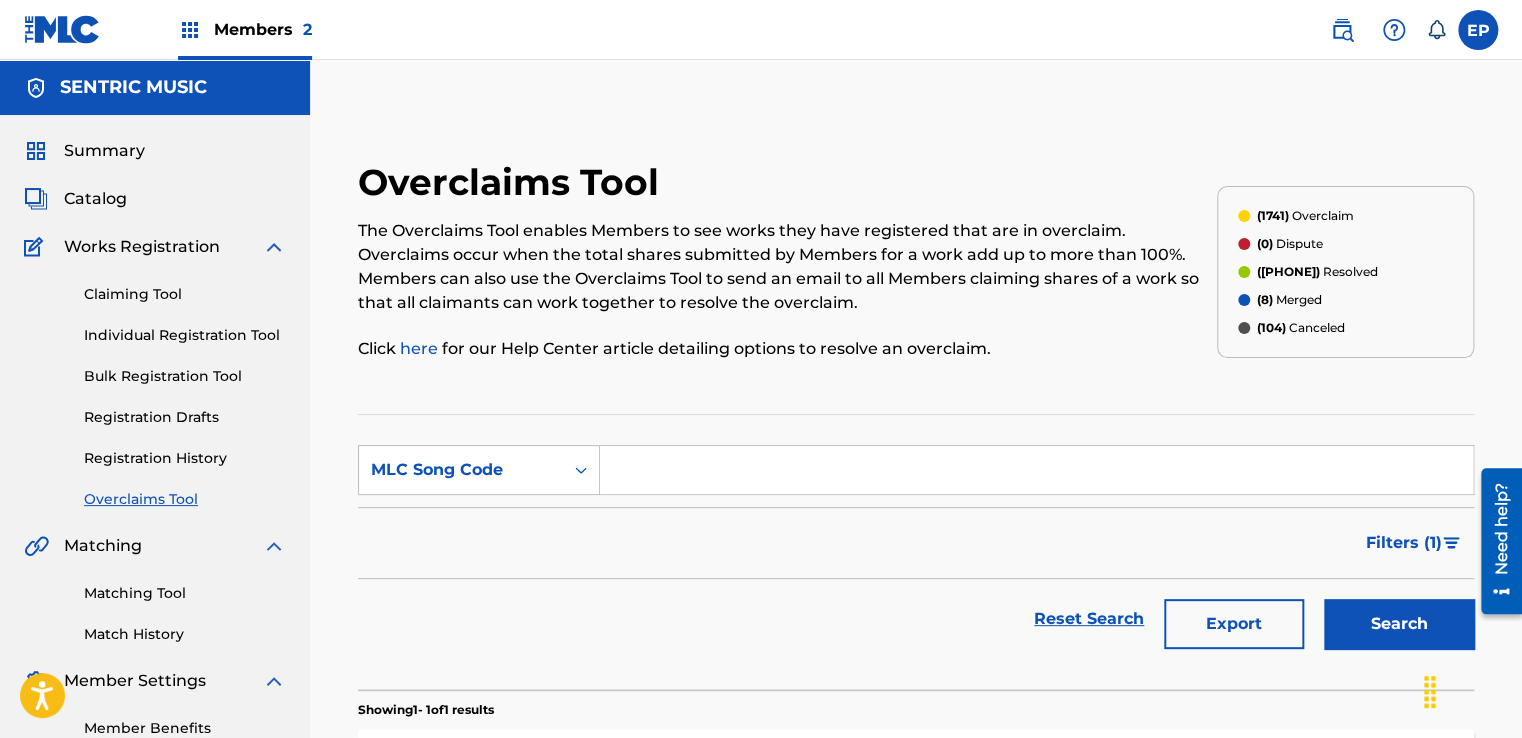 click at bounding box center [1036, 470] 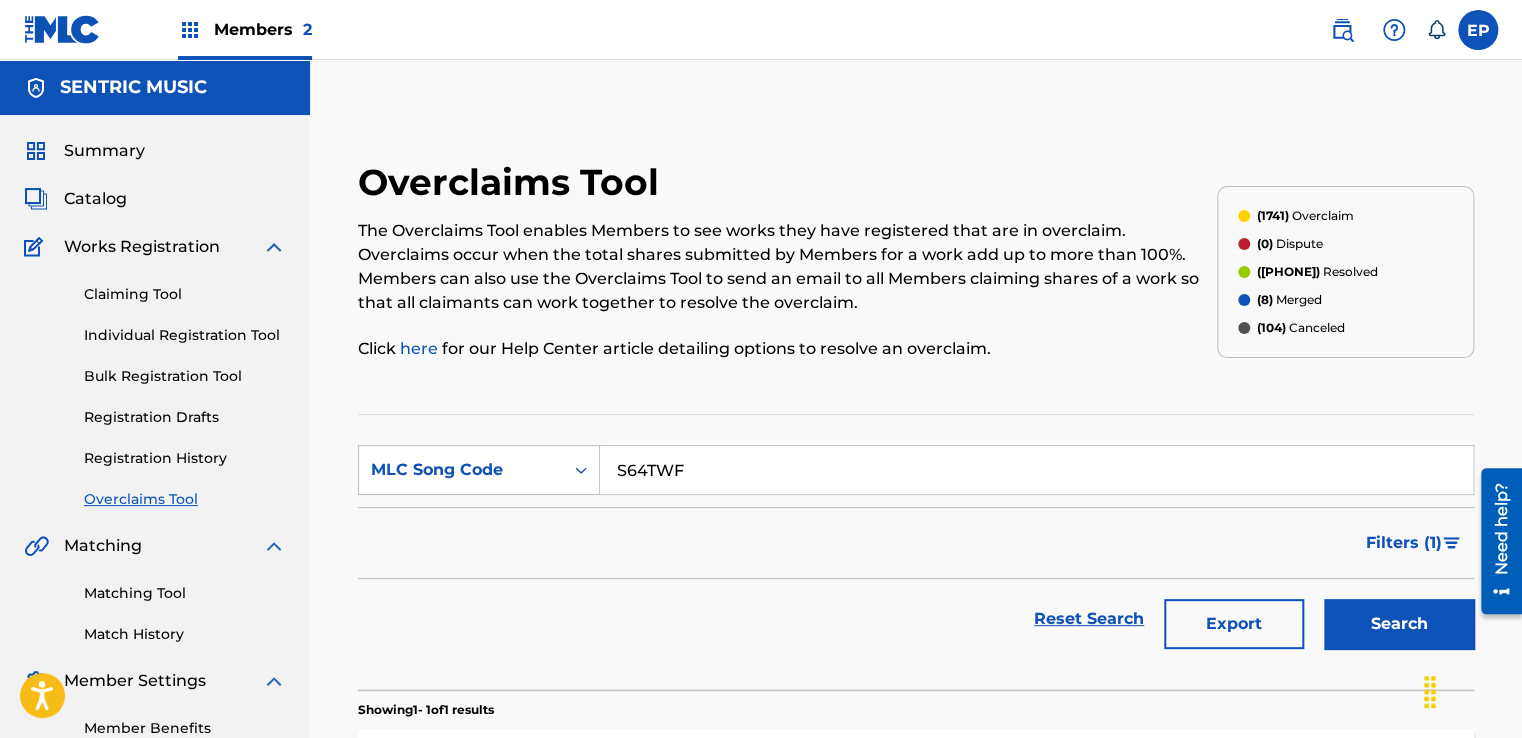 type on "S64TWF" 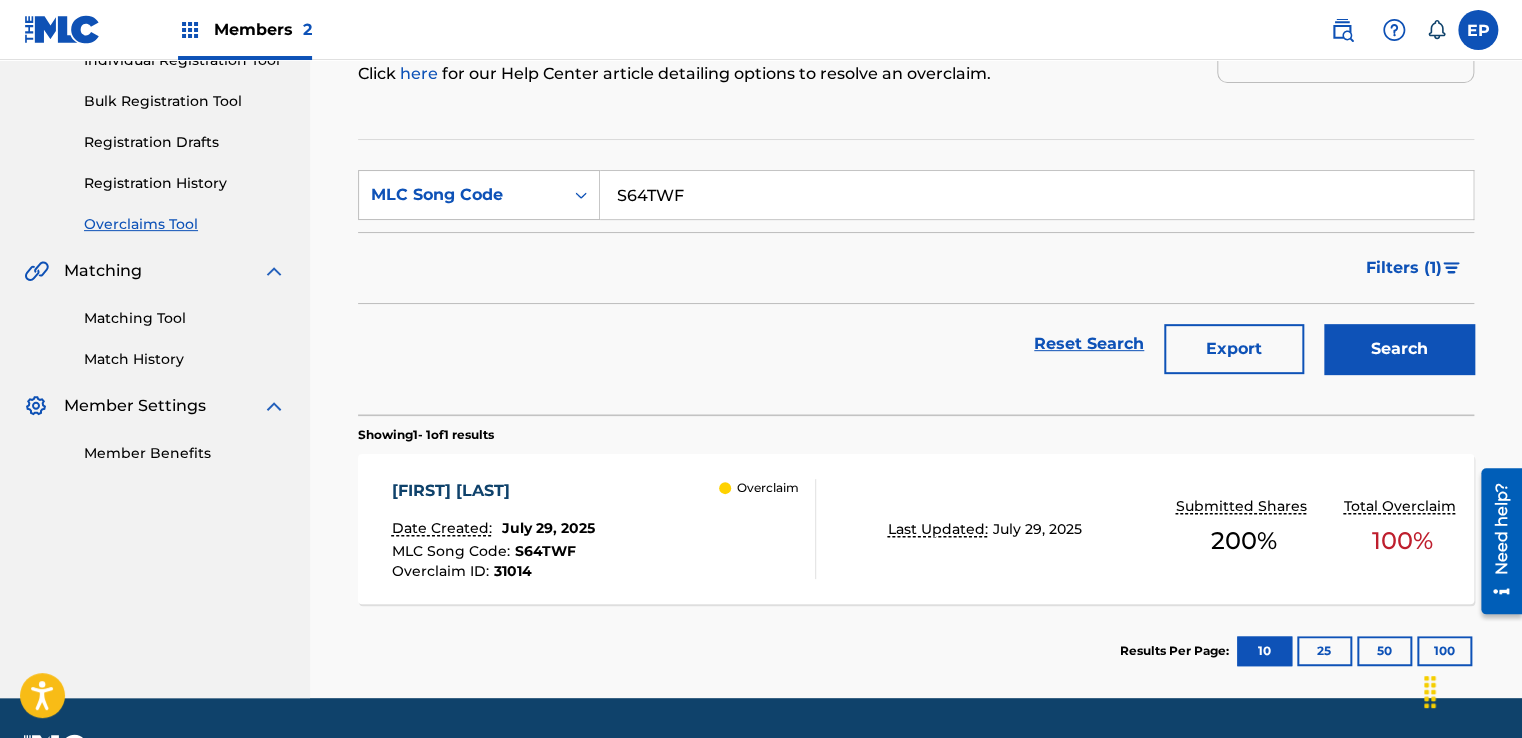 scroll, scrollTop: 329, scrollLeft: 0, axis: vertical 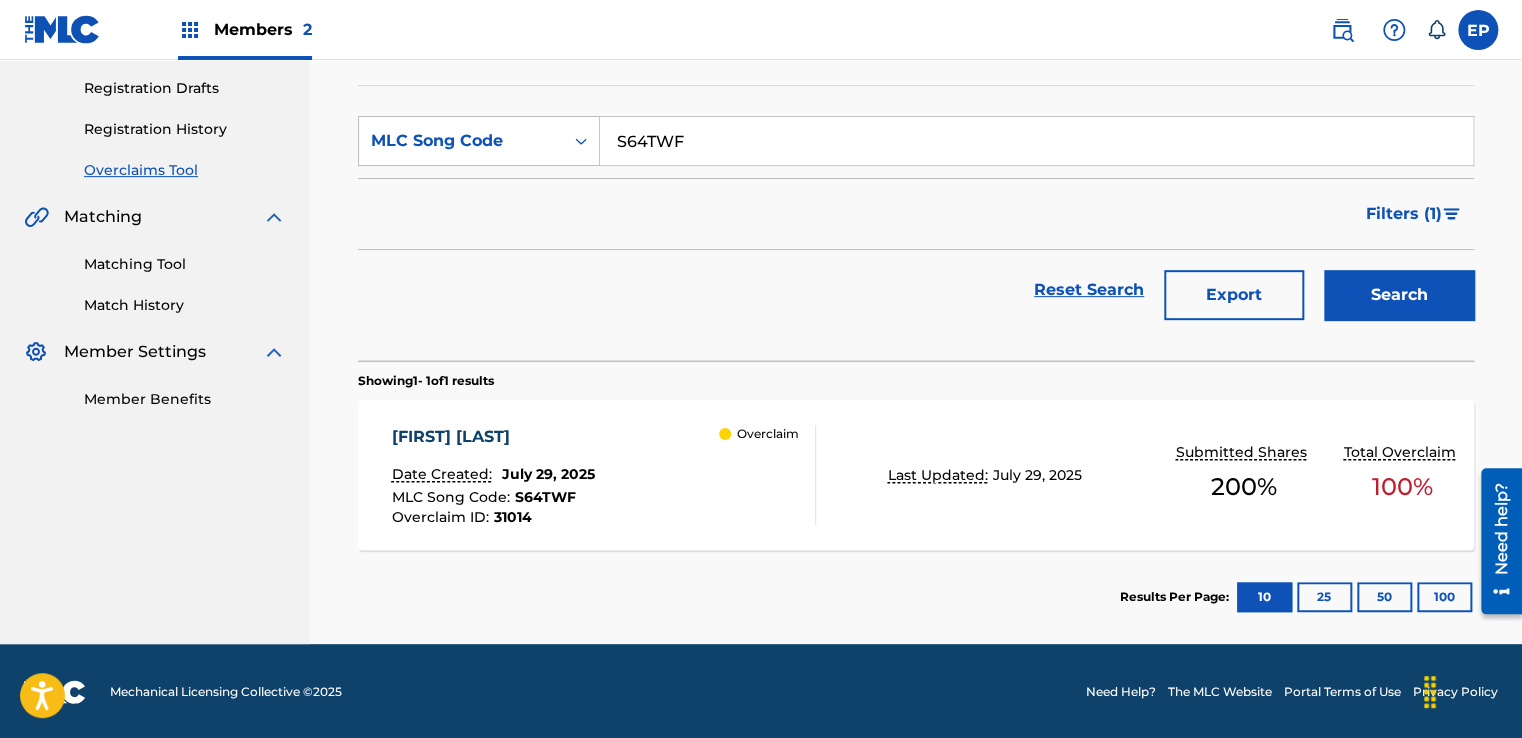 click on "Overclaim" at bounding box center (767, 475) 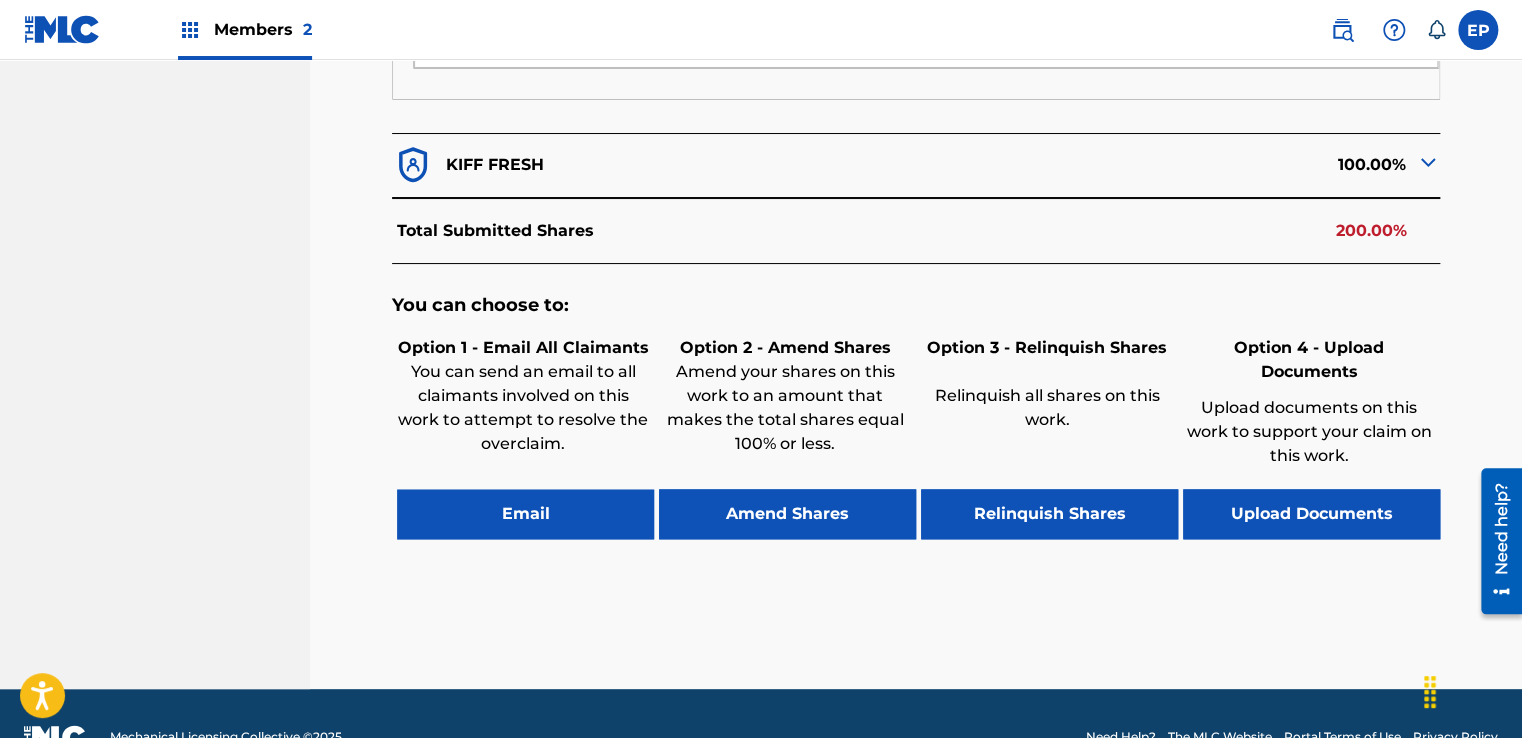 scroll, scrollTop: 943, scrollLeft: 0, axis: vertical 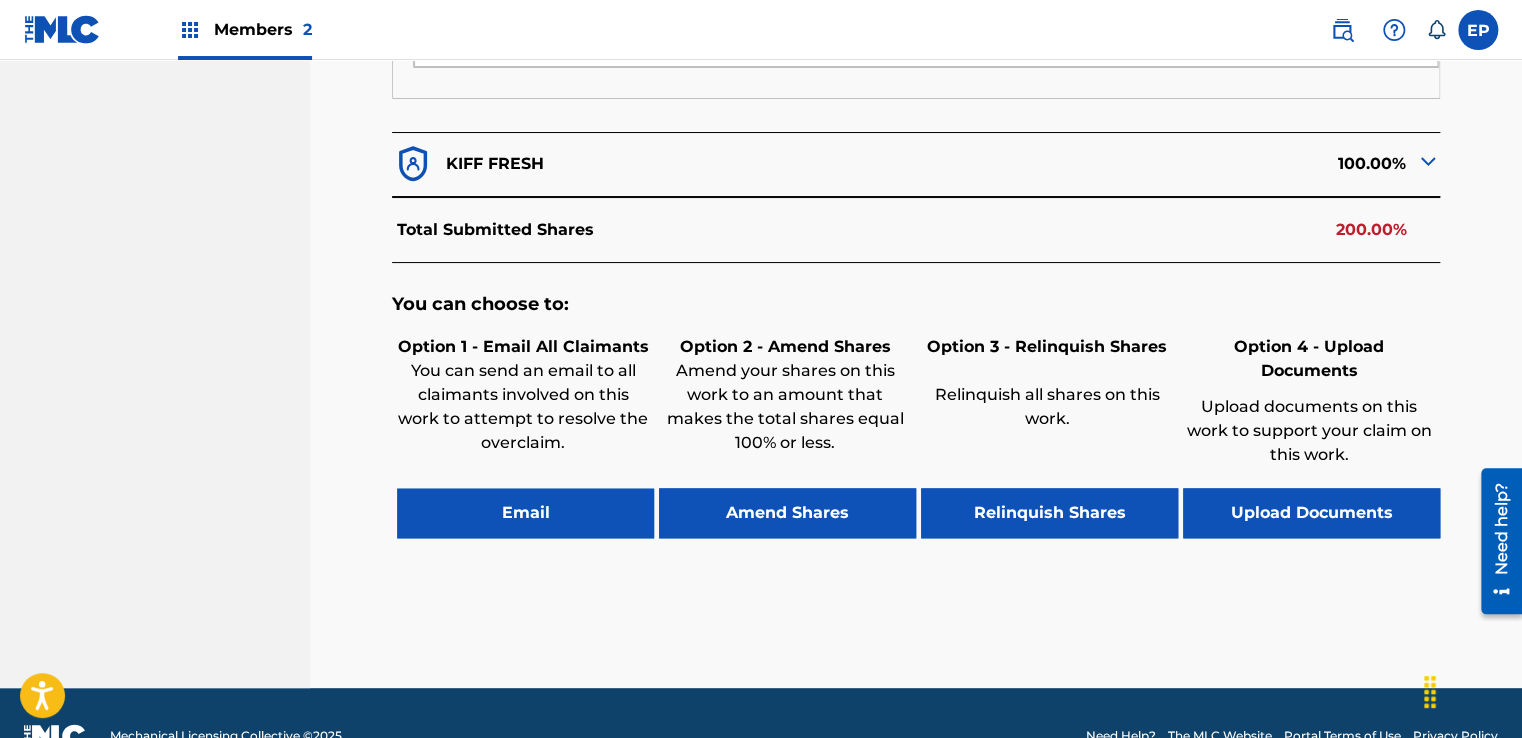 click on "Upload Documents" at bounding box center [1311, 513] 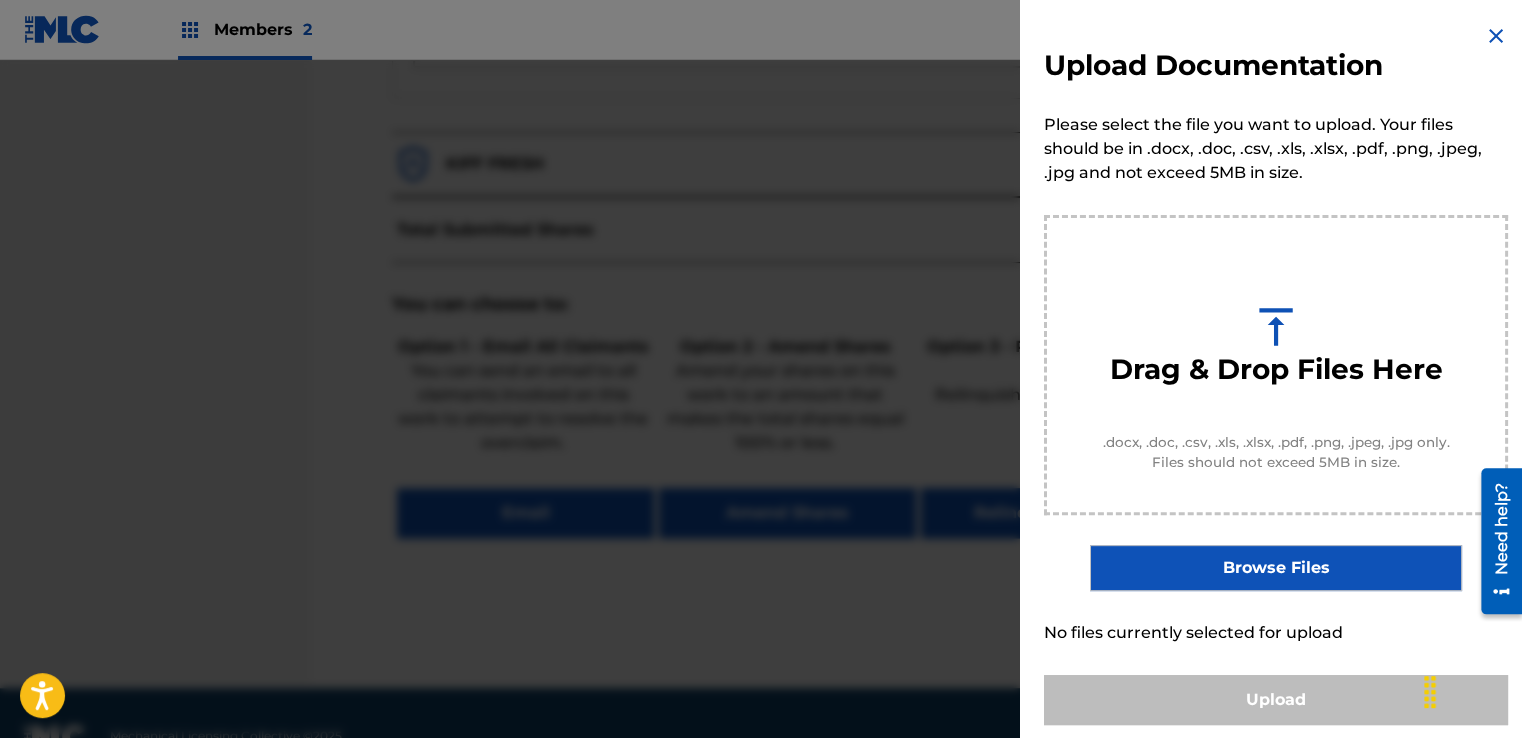click on "Browse Files" at bounding box center [1275, 568] 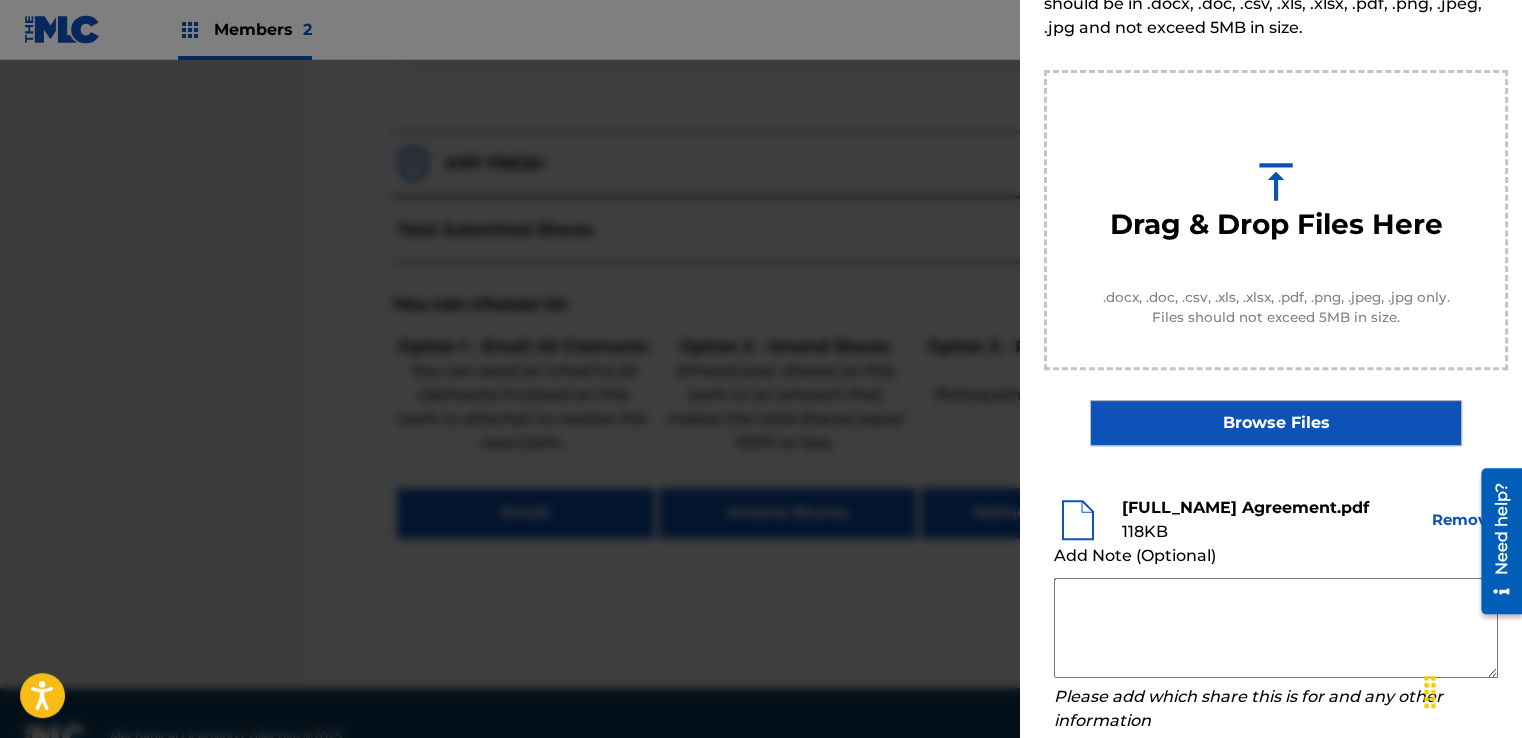 scroll, scrollTop: 263, scrollLeft: 0, axis: vertical 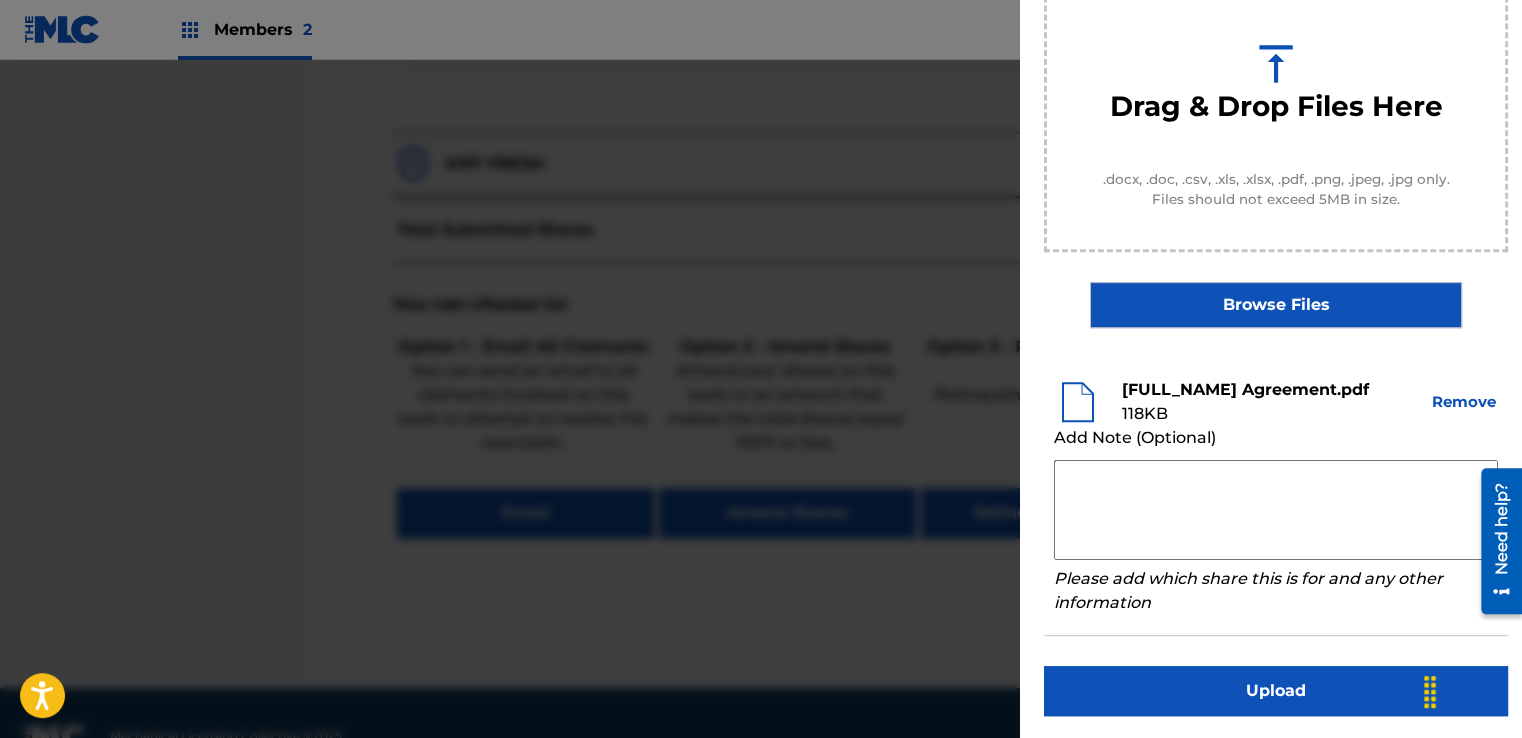 click at bounding box center [1276, 510] 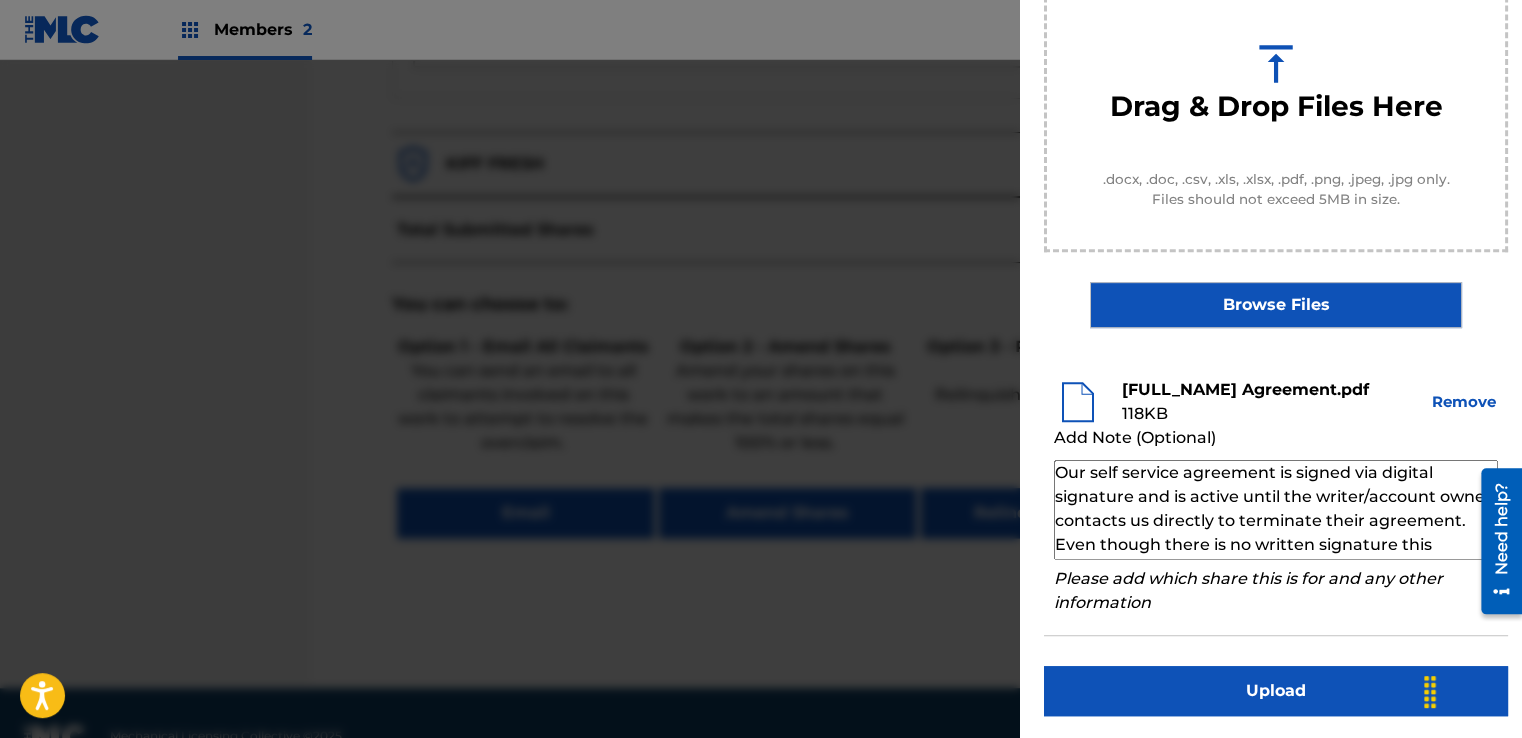 scroll, scrollTop: 68, scrollLeft: 0, axis: vertical 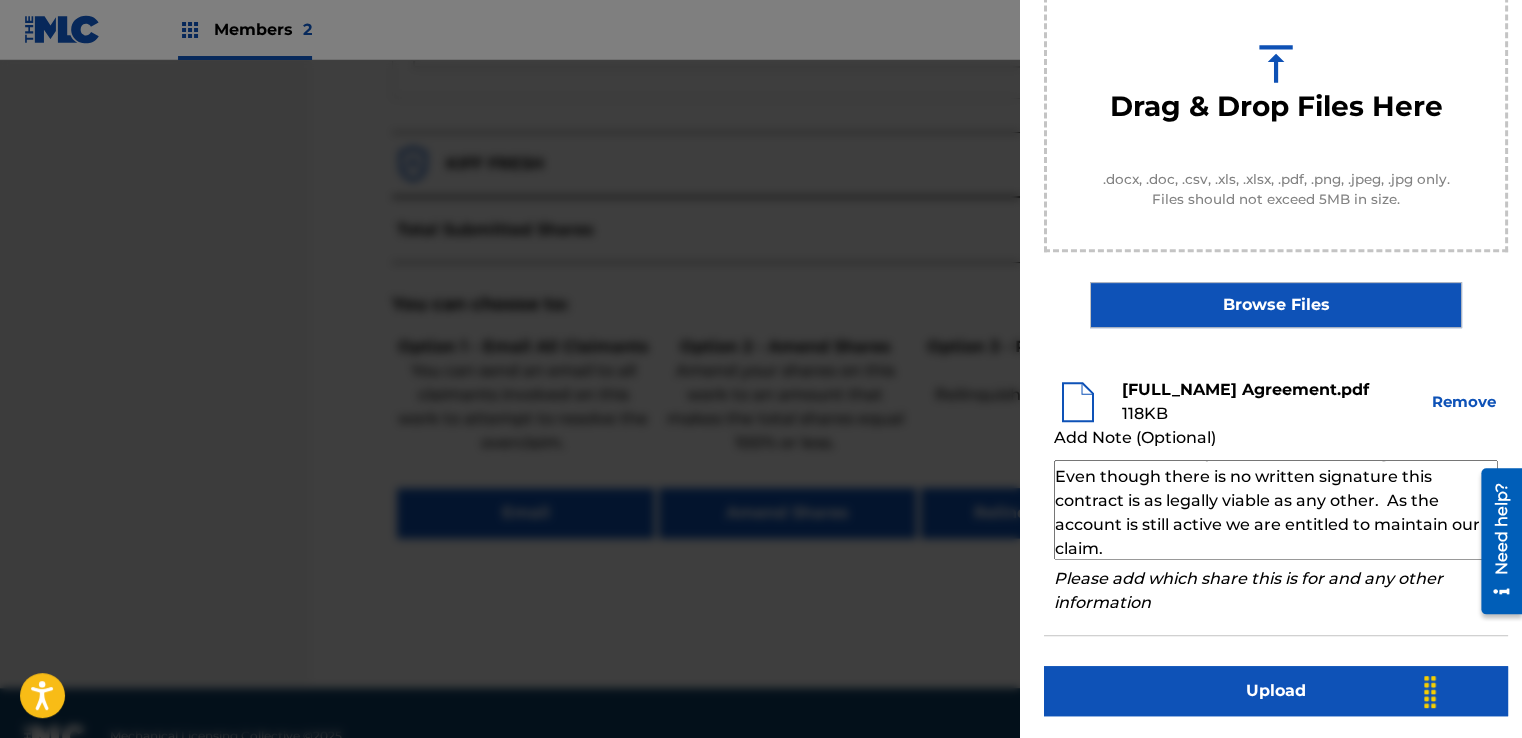 type on "Our self service agreement is signed via digital signature and is active until the writer/account owner contacts us directly to terminate their agreement. Even though there is no written signature this contract is as legally viable as any other.  As the account is still active we are entitled to maintain our claim." 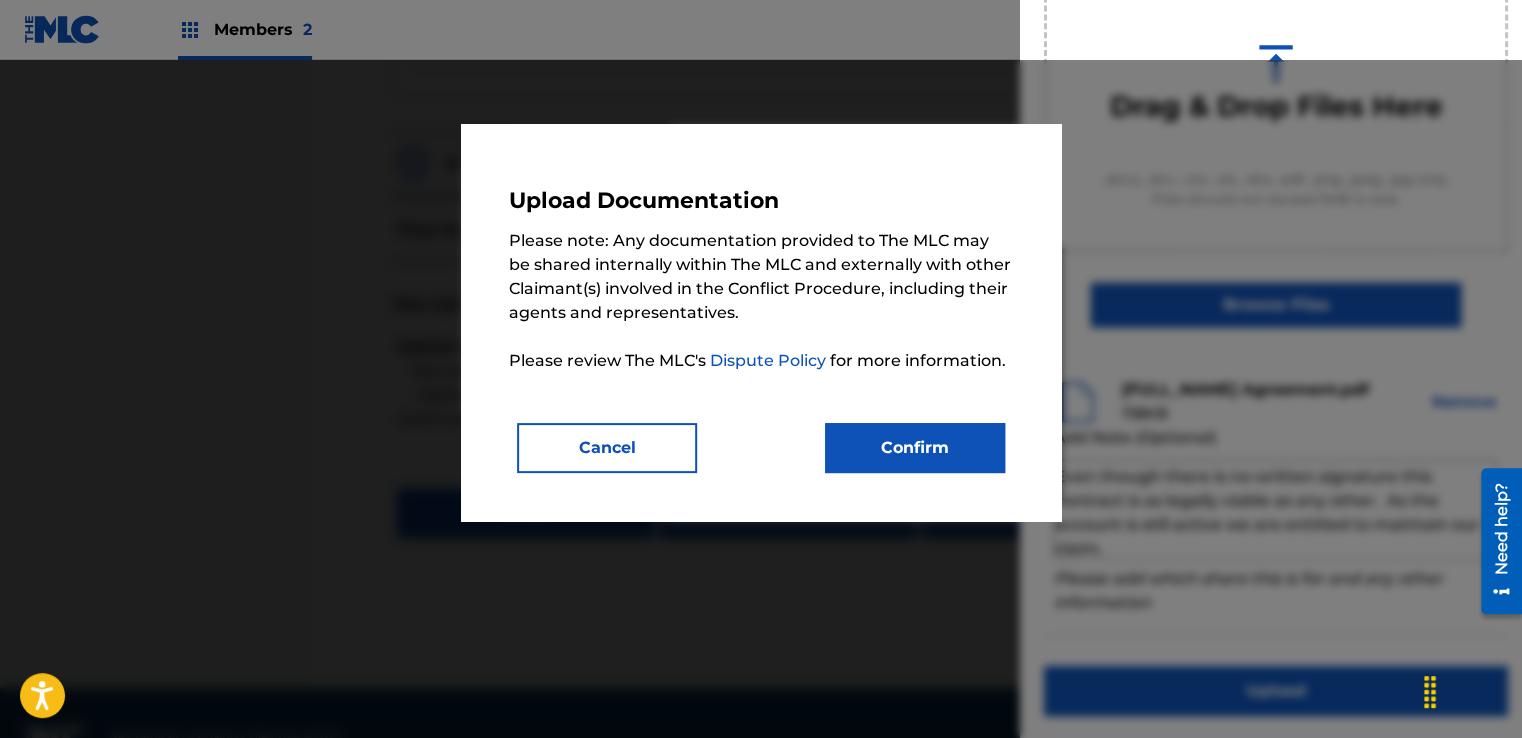 click on "Confirm" at bounding box center [915, 448] 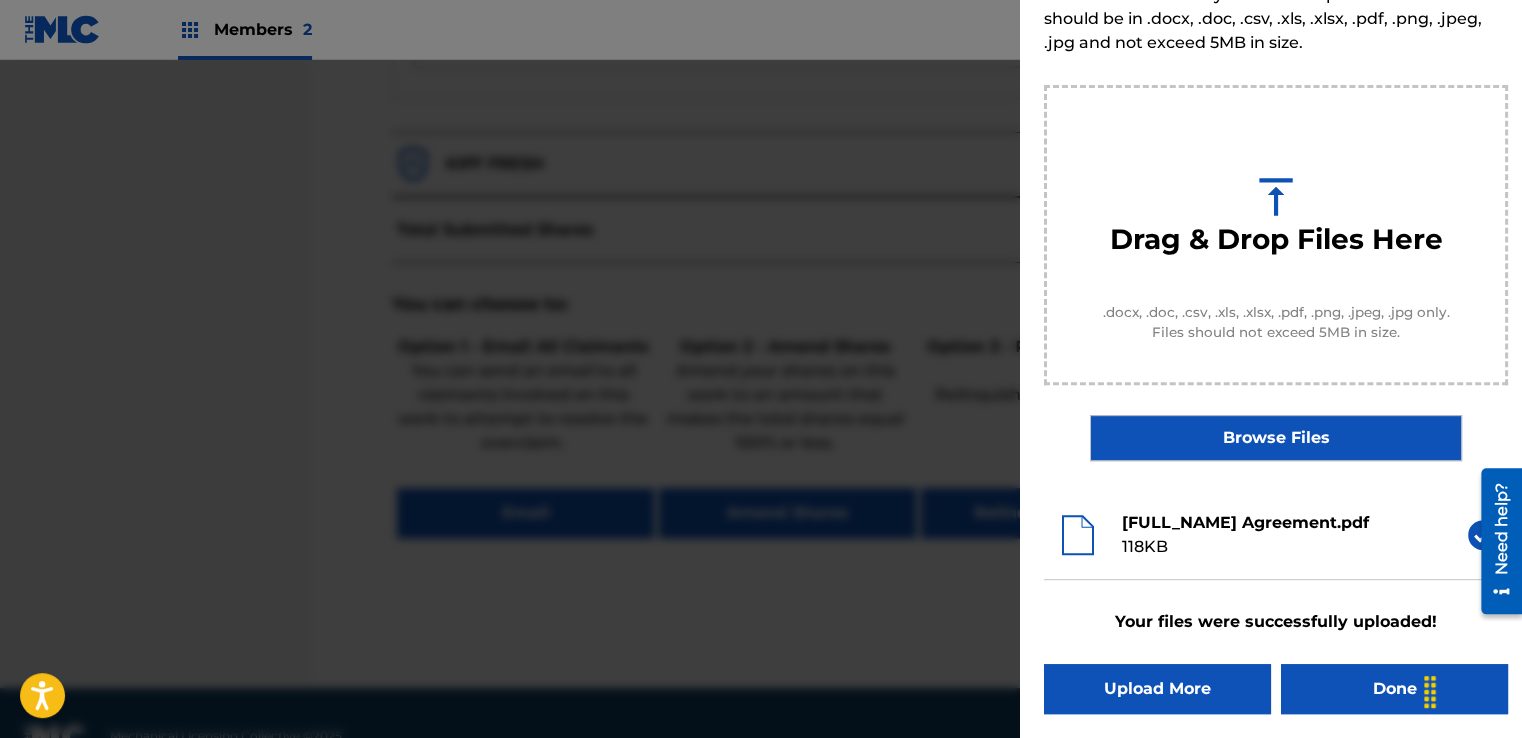 scroll, scrollTop: 128, scrollLeft: 0, axis: vertical 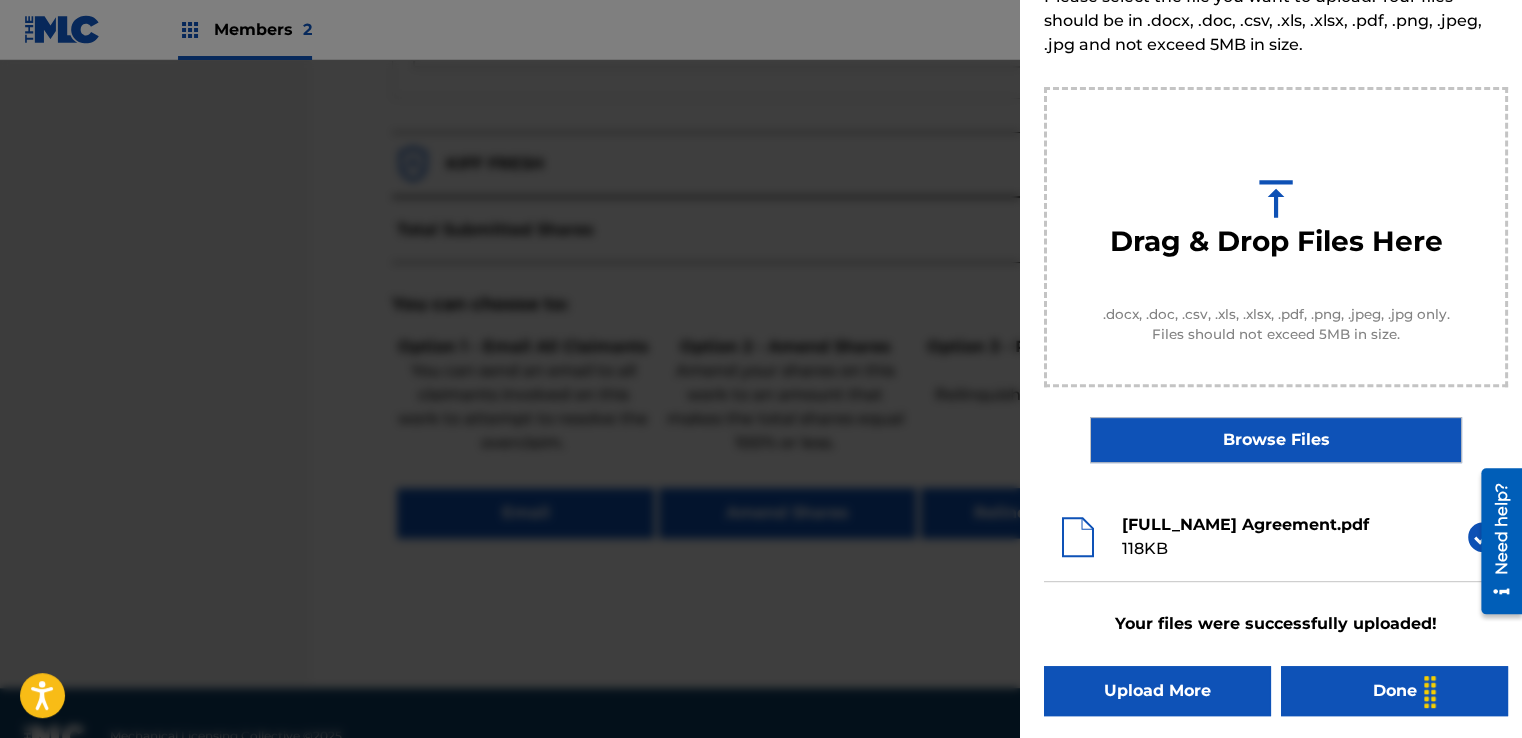 click on "Done" at bounding box center [1394, 691] 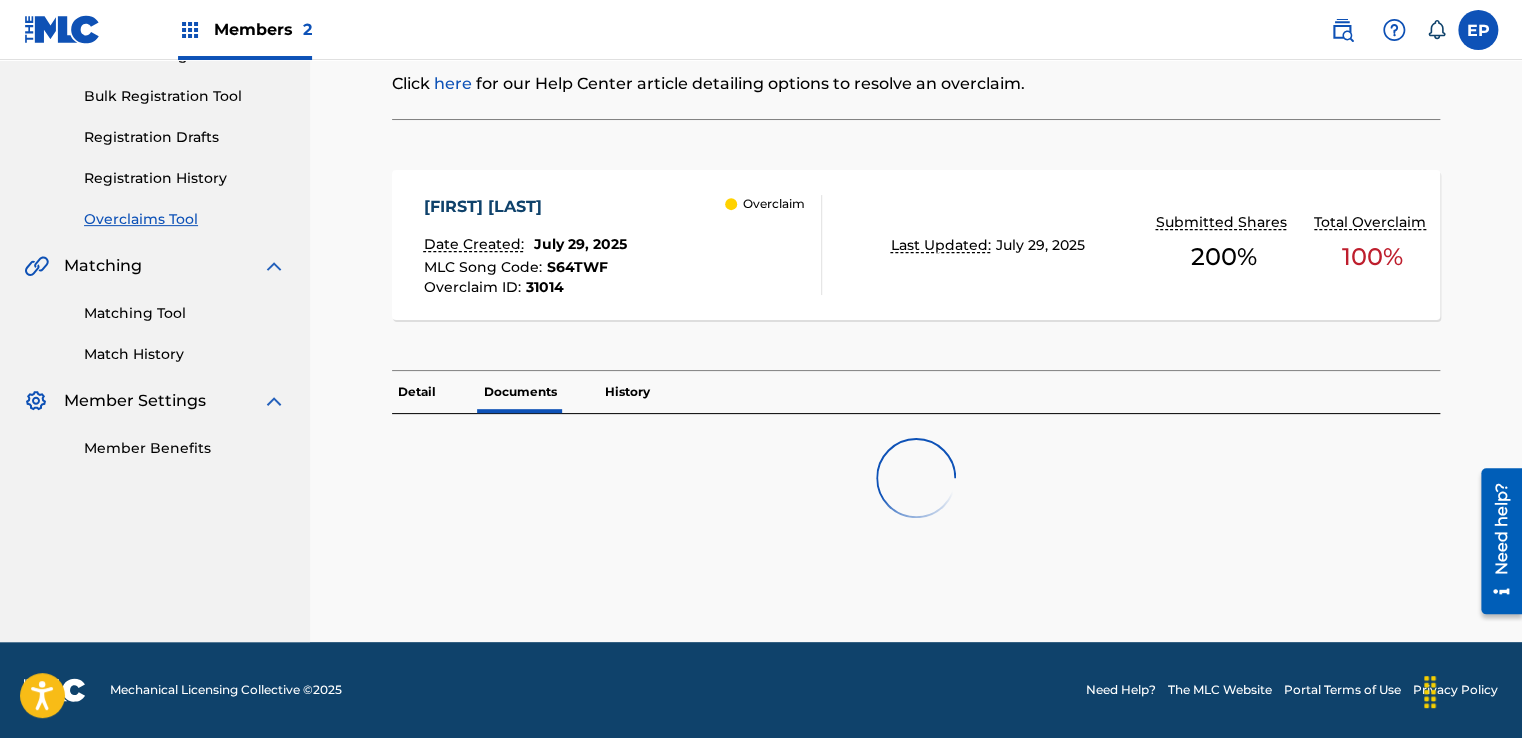 scroll, scrollTop: 0, scrollLeft: 0, axis: both 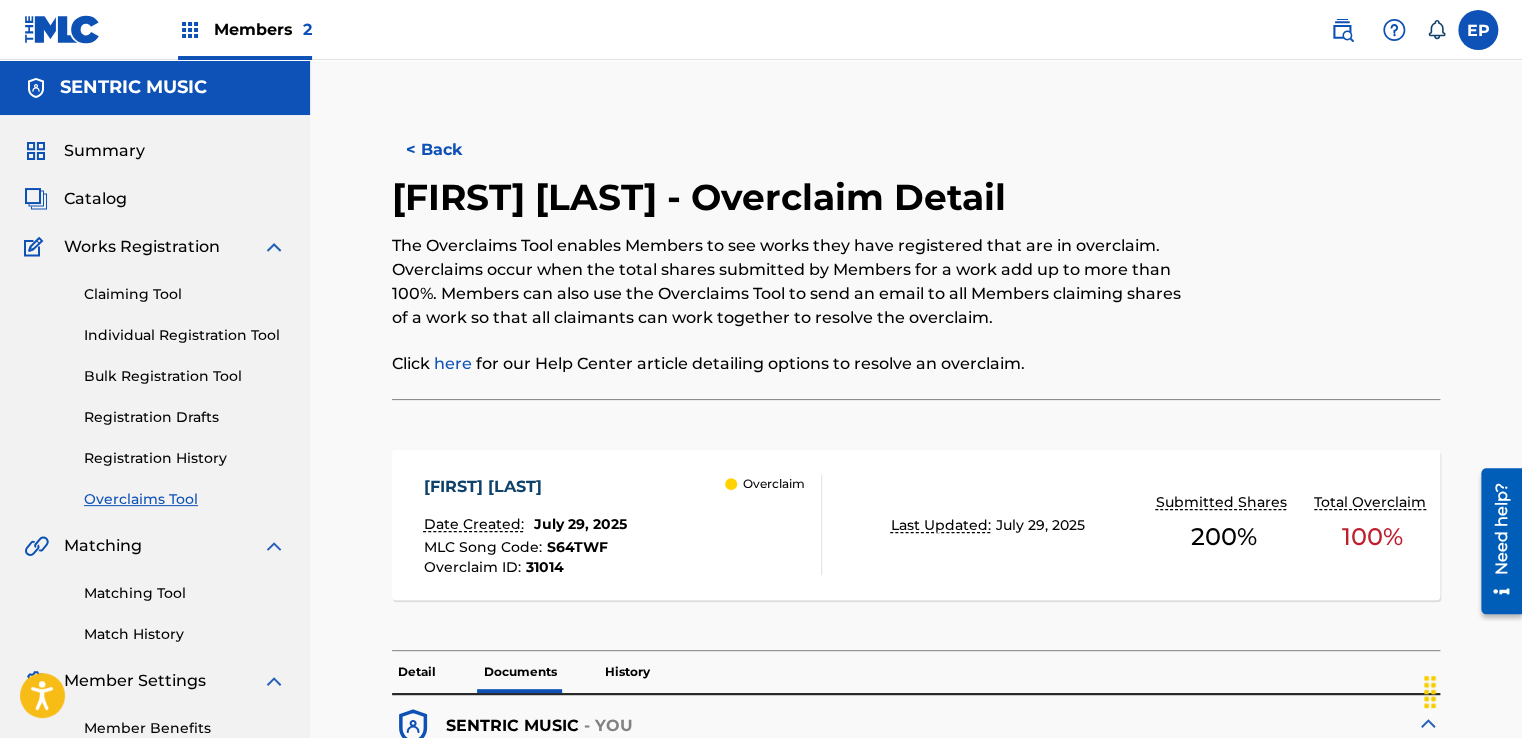 click on "Overclaims Tool" at bounding box center [185, 499] 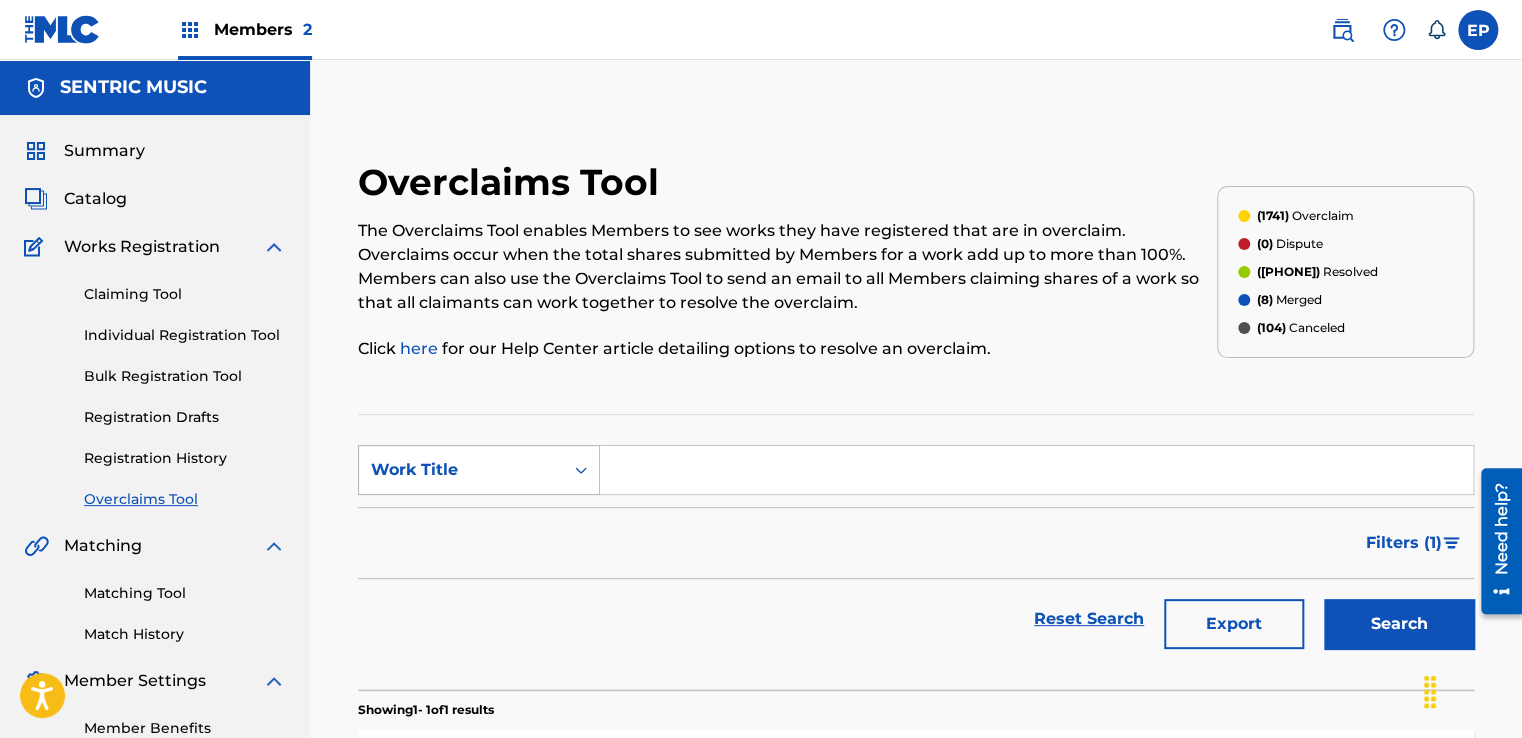 click on "Work Title" at bounding box center [461, 470] 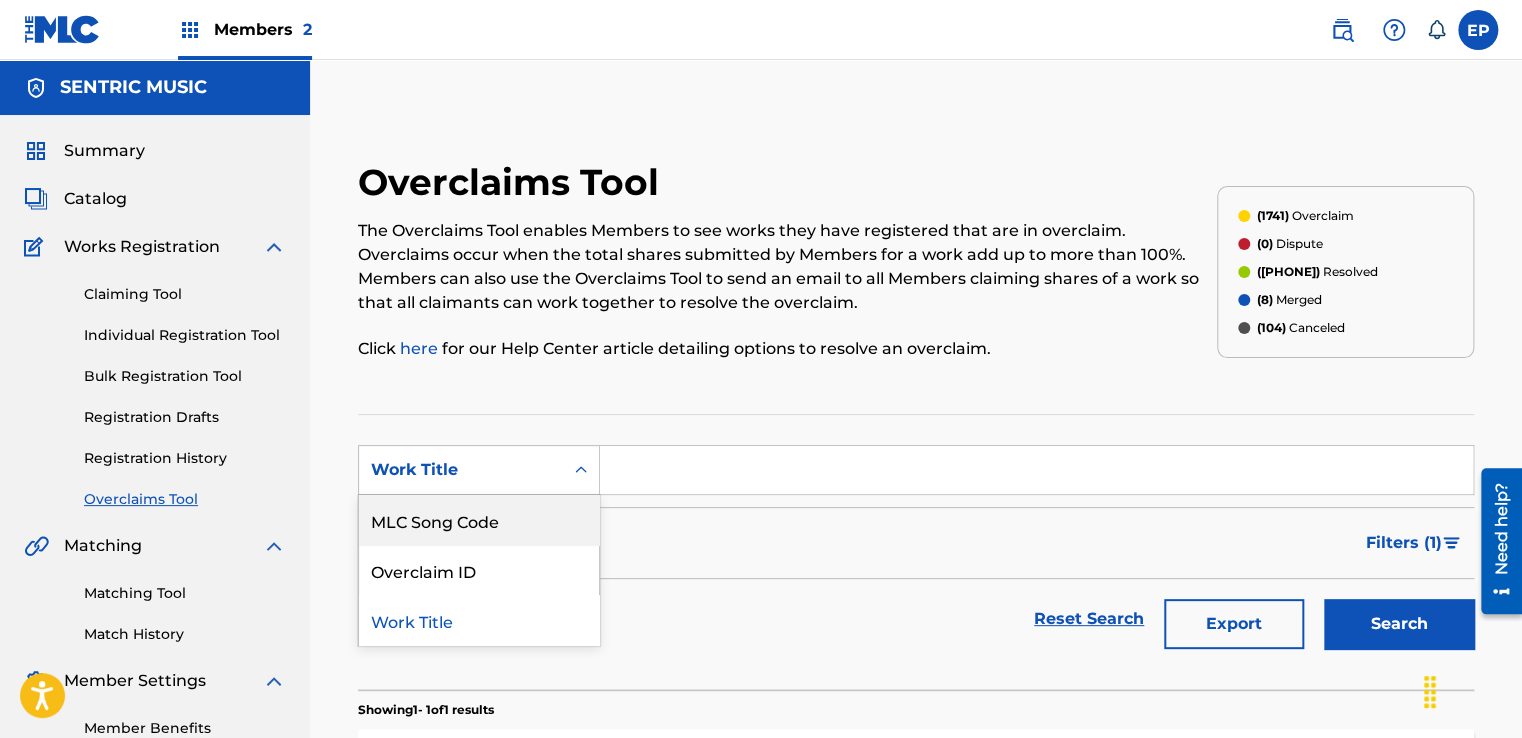 click on "MLC Song Code" at bounding box center [479, 520] 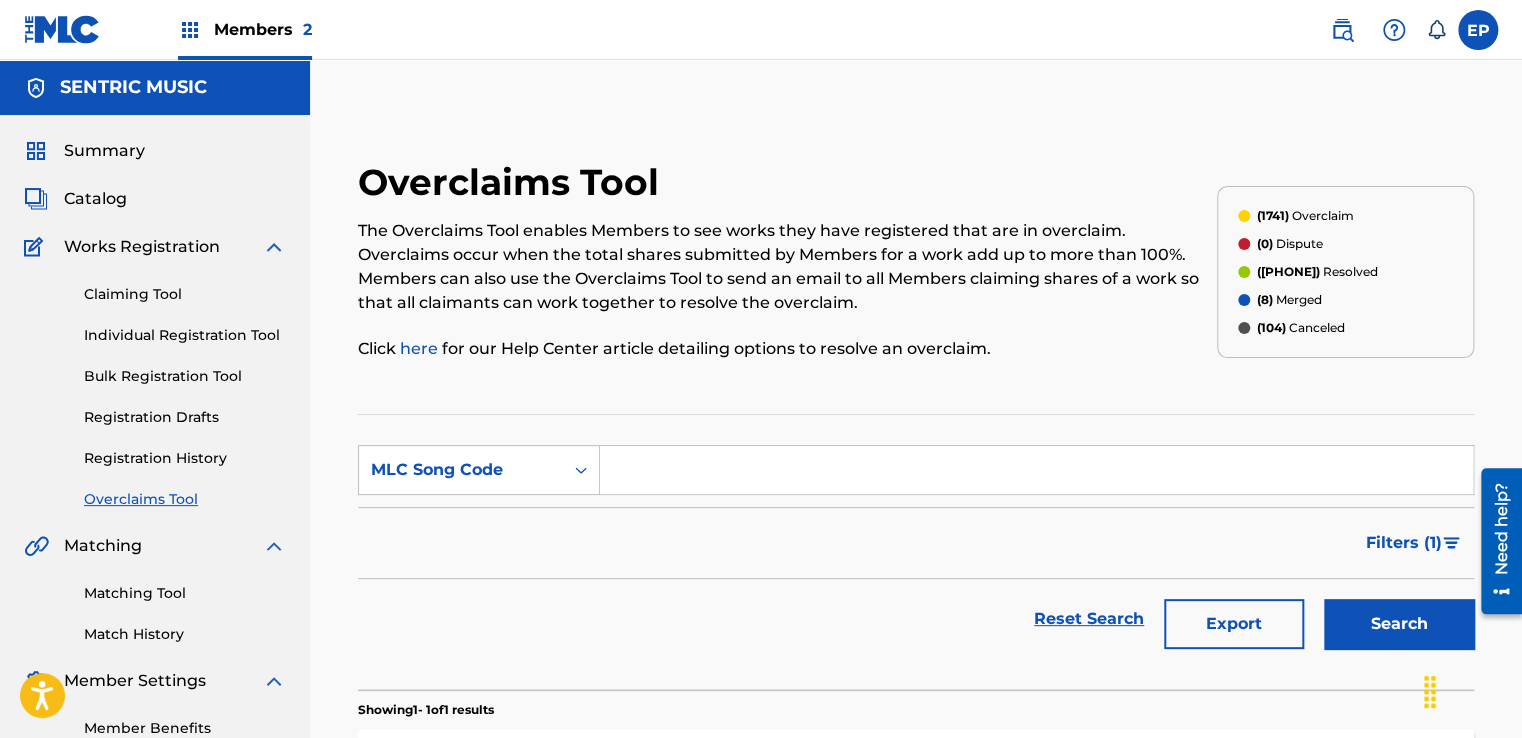 click on "Filters ( 1 )" at bounding box center [916, 543] 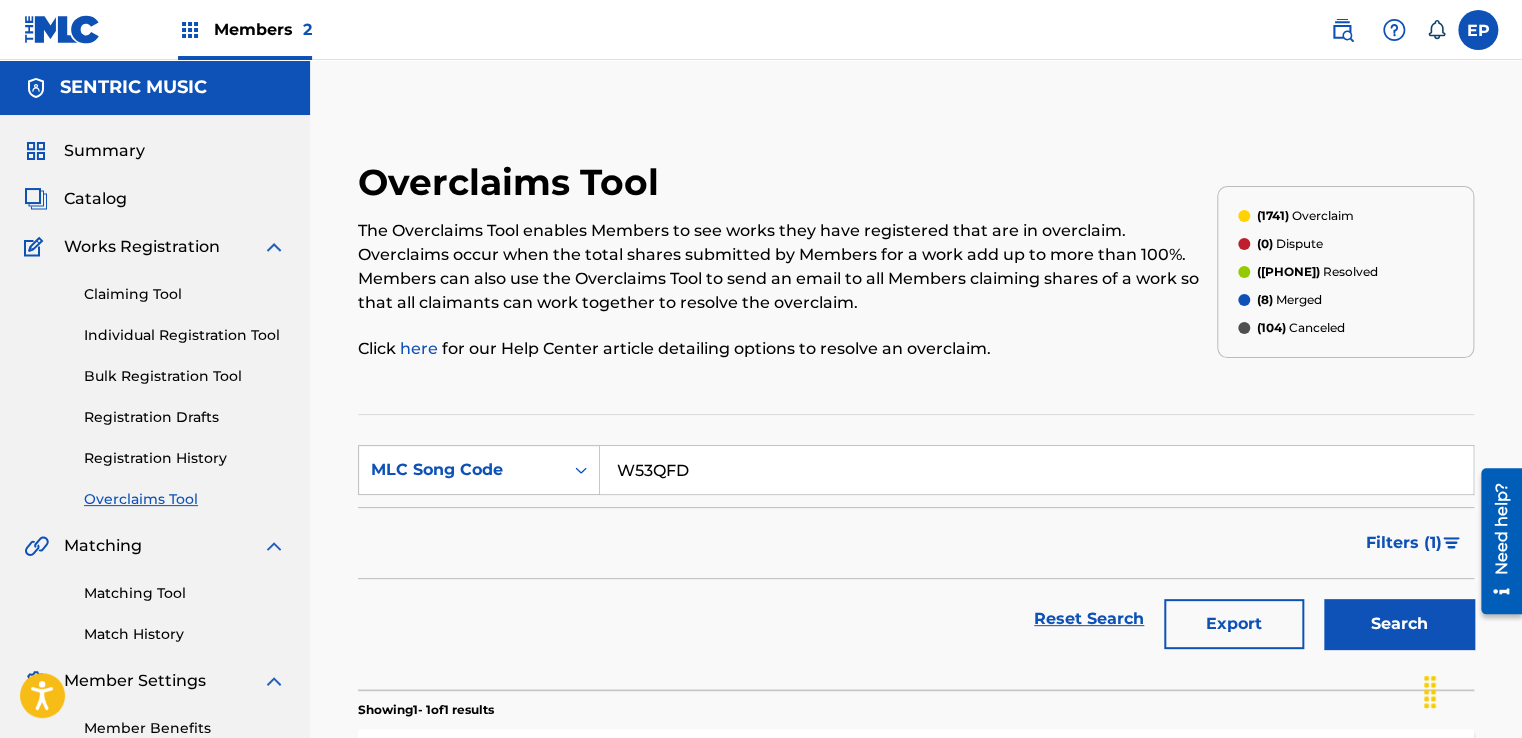 type on "W53QFD" 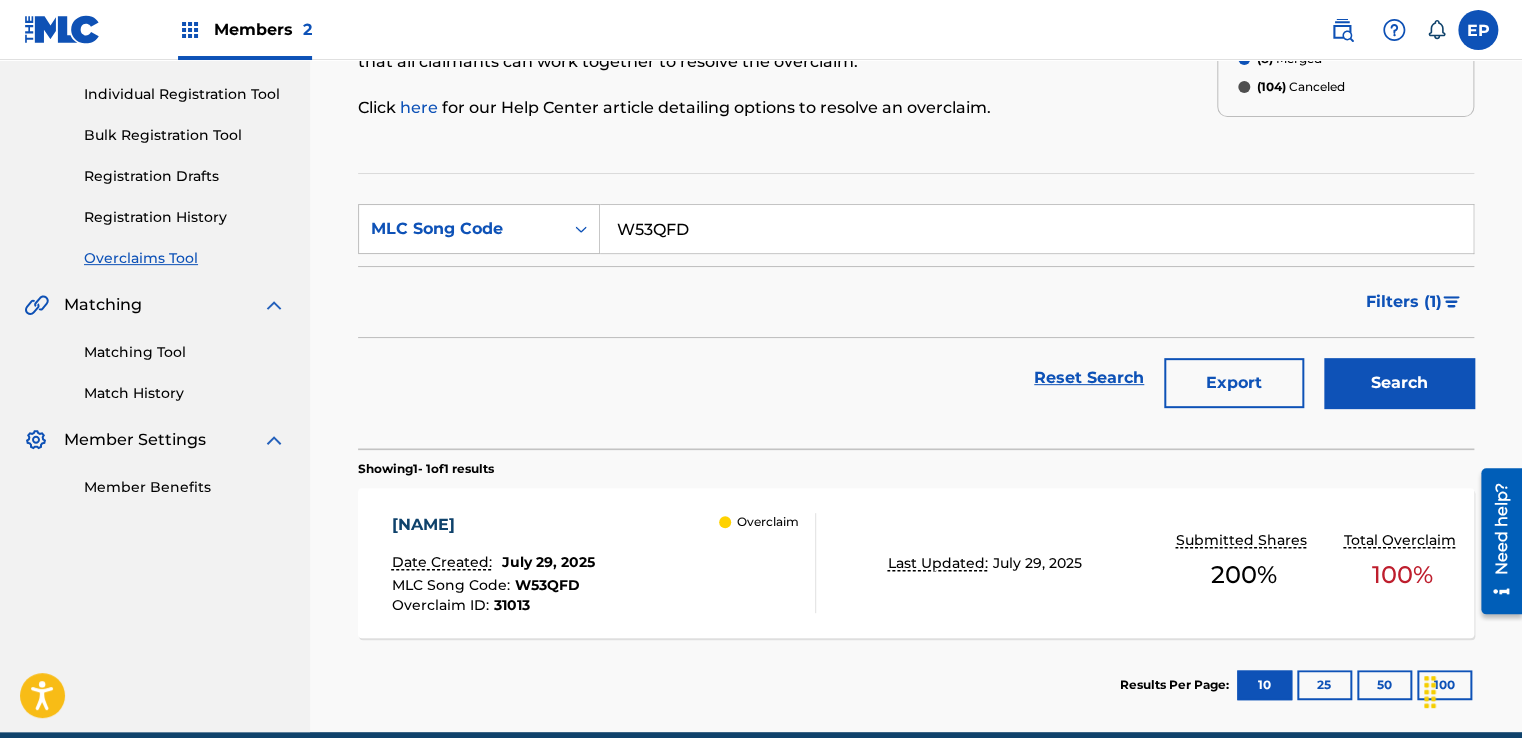 scroll, scrollTop: 329, scrollLeft: 0, axis: vertical 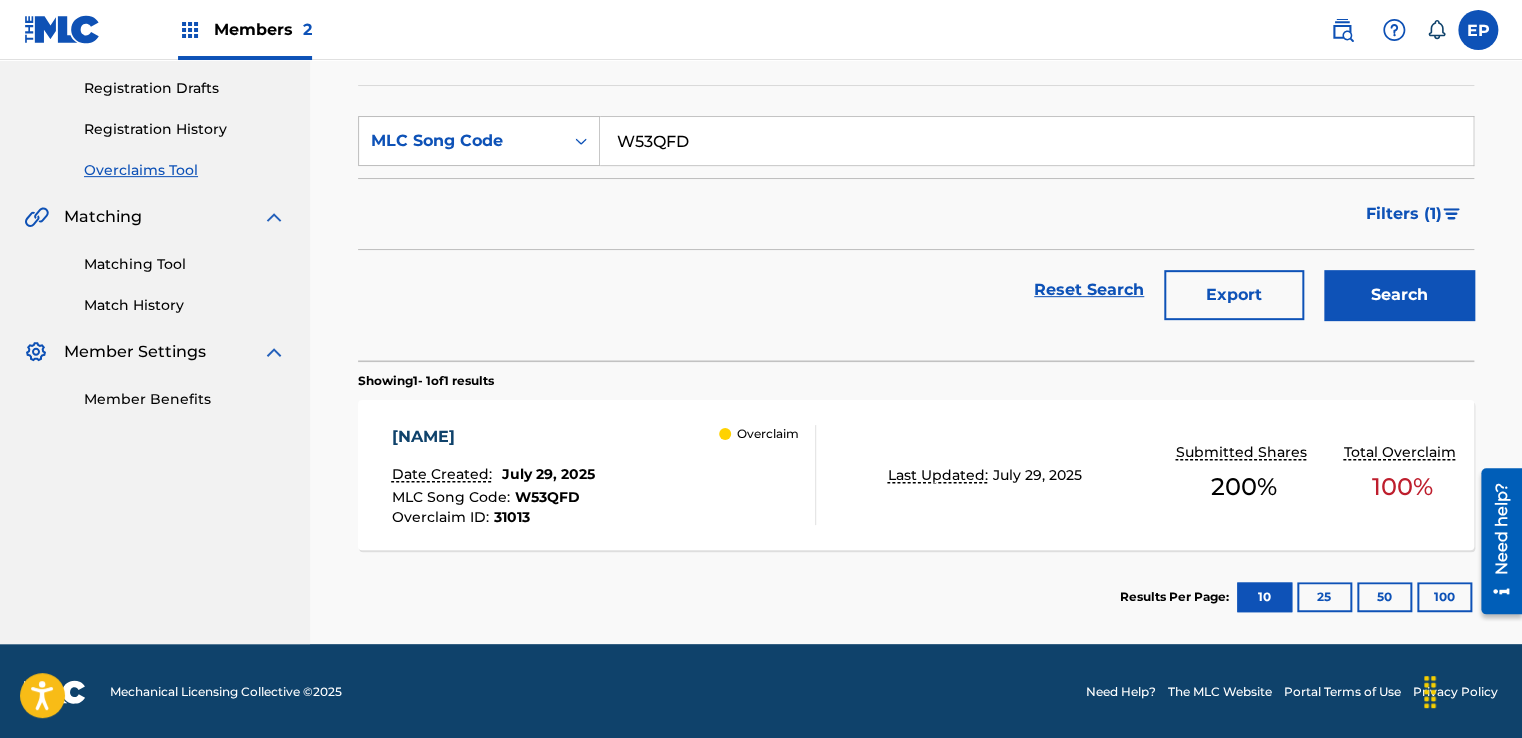 click on "Overclaim" at bounding box center [767, 475] 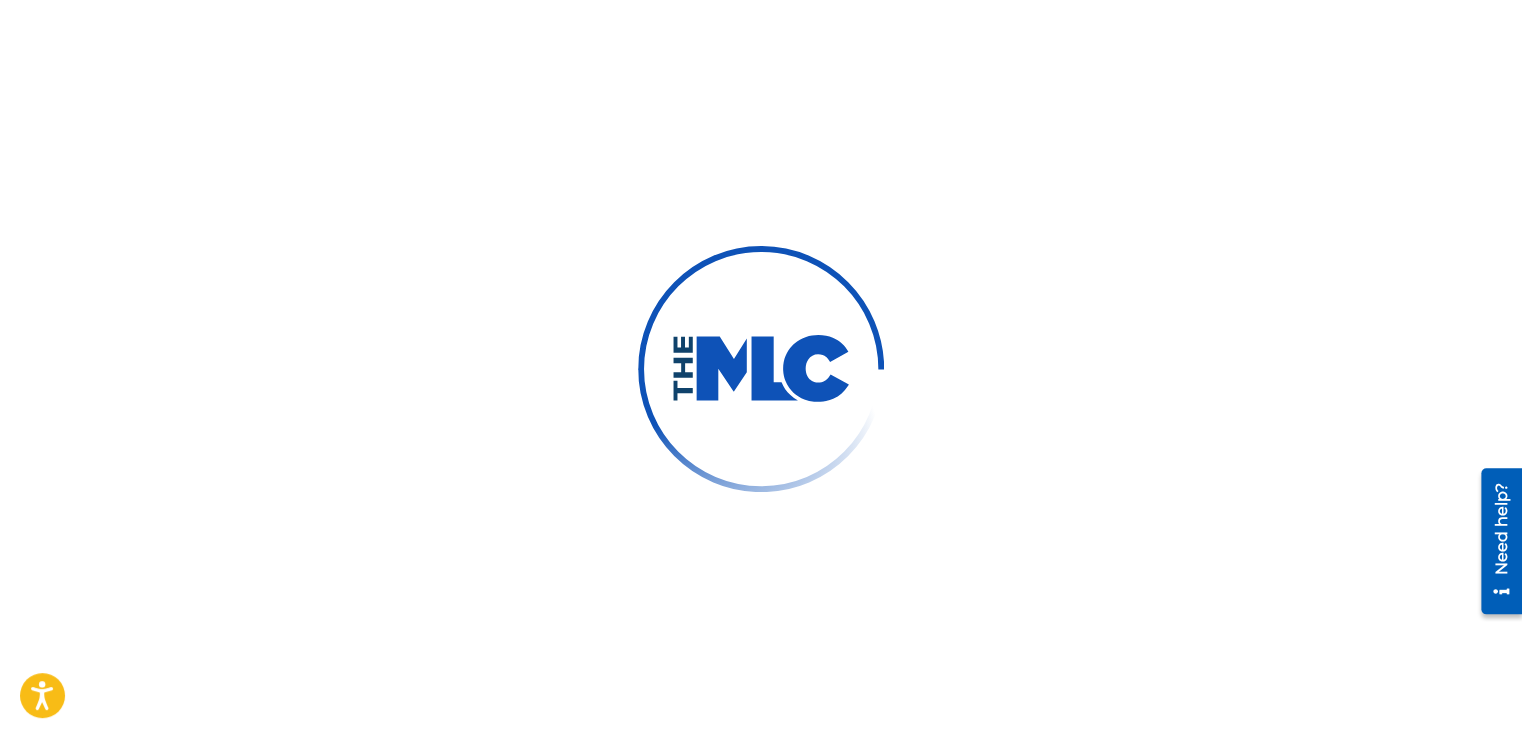 scroll, scrollTop: 0, scrollLeft: 0, axis: both 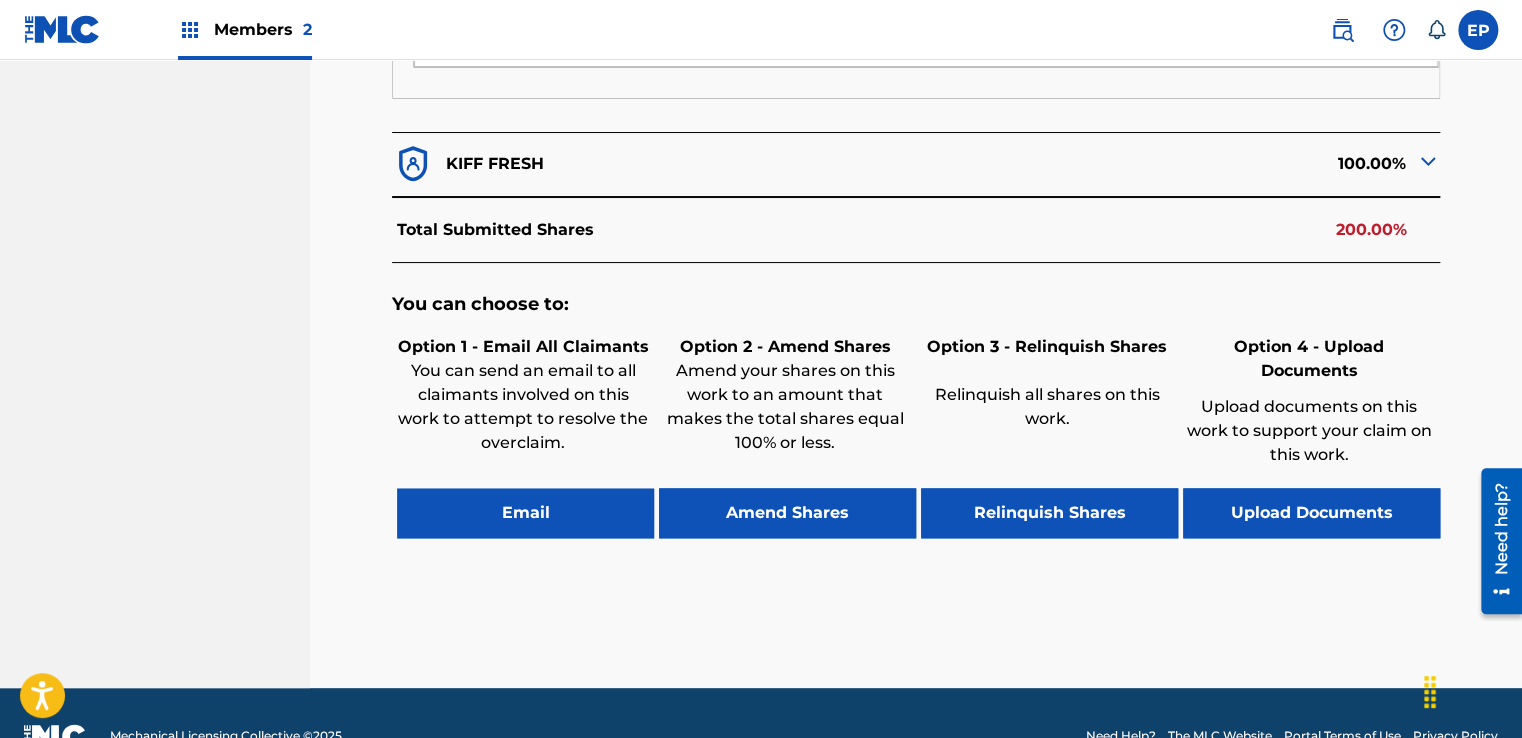 click on "Upload Documents" at bounding box center (1311, 513) 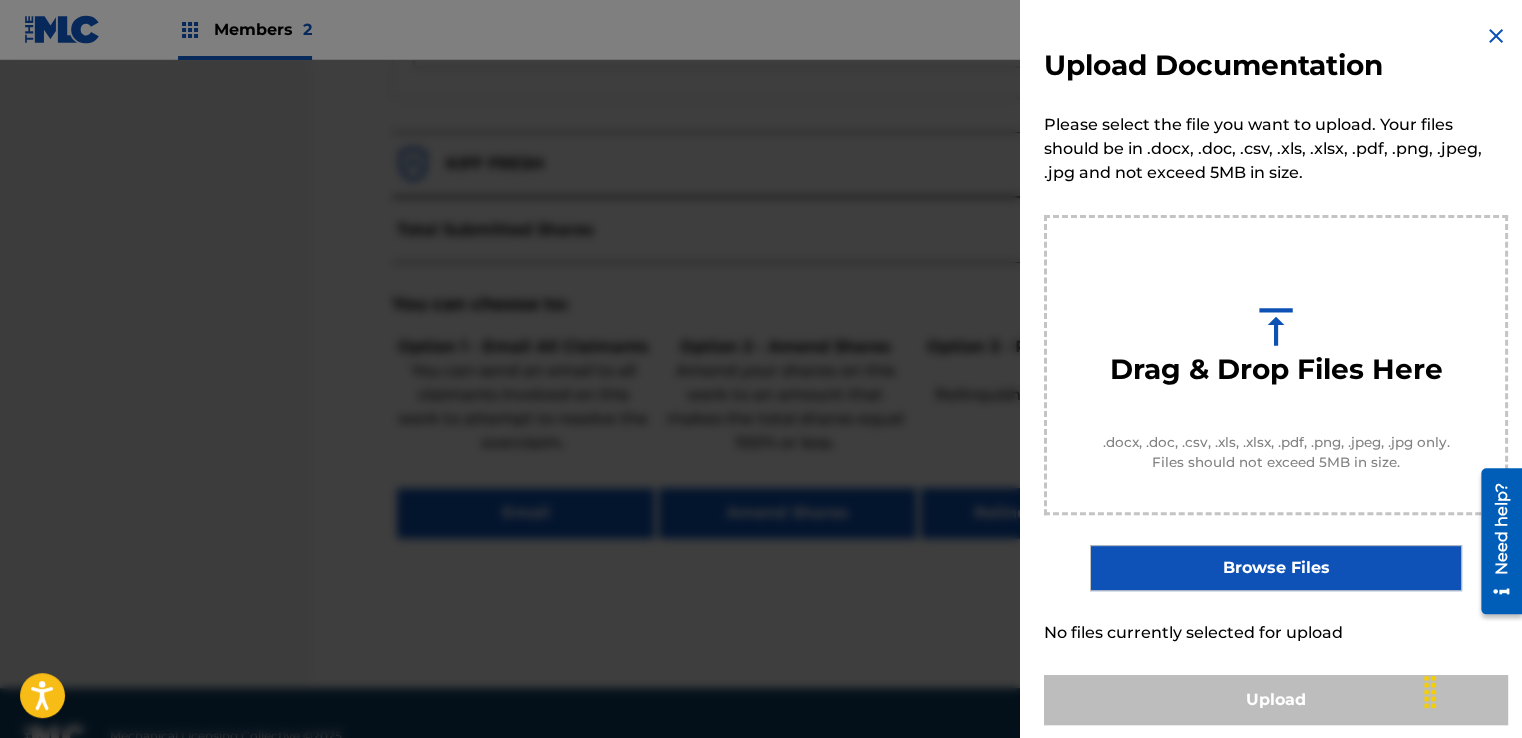 click on "Browse Files" at bounding box center [1275, 568] 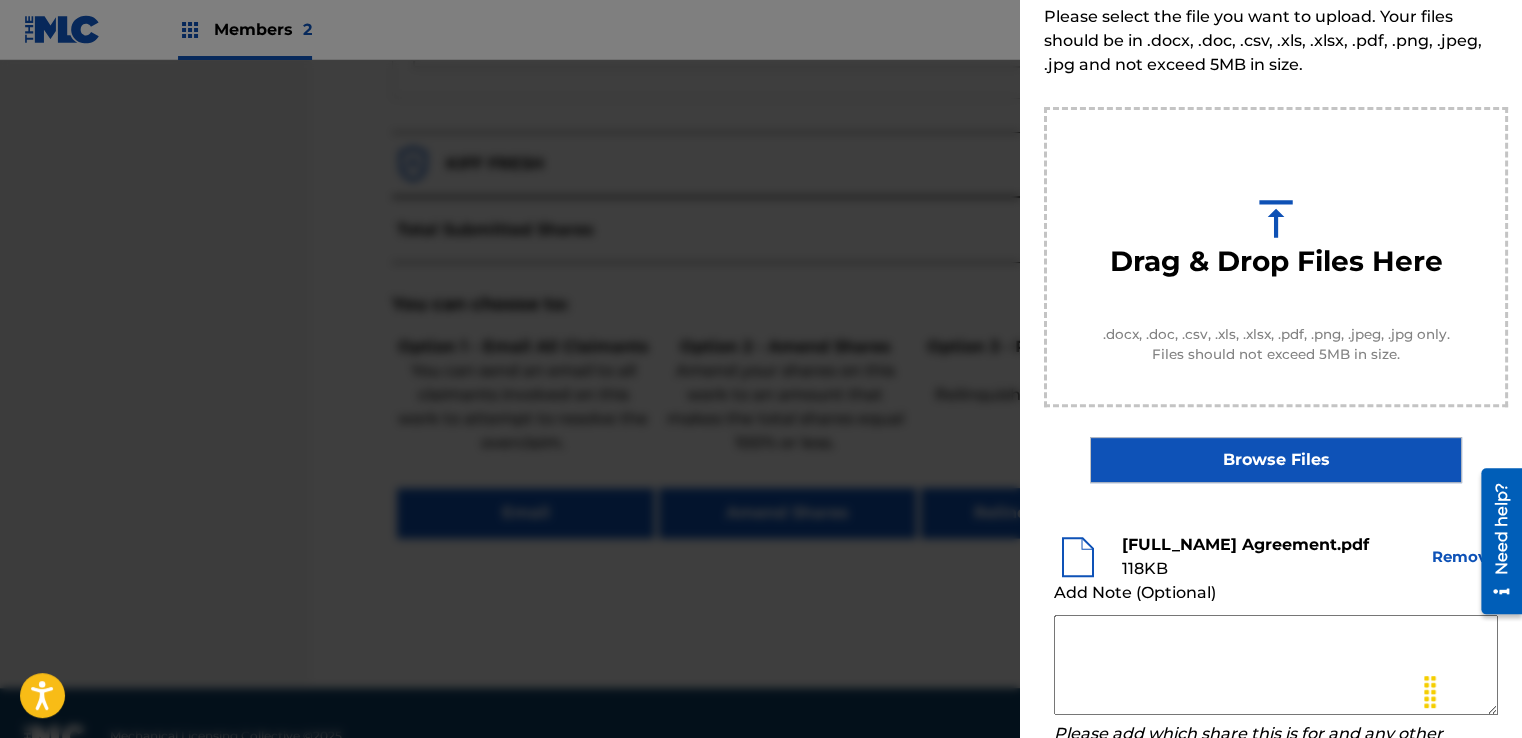 scroll, scrollTop: 263, scrollLeft: 0, axis: vertical 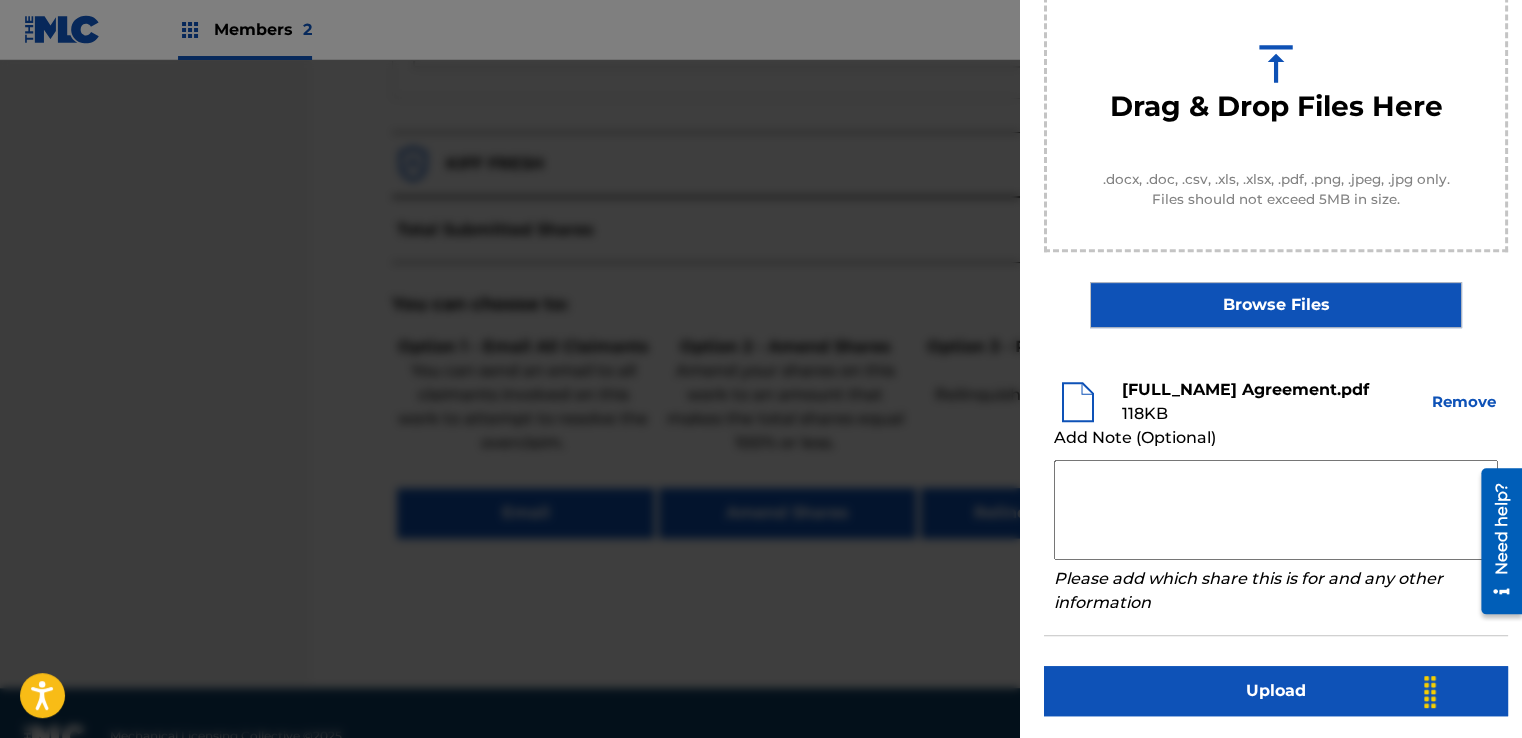 click at bounding box center [1276, 510] 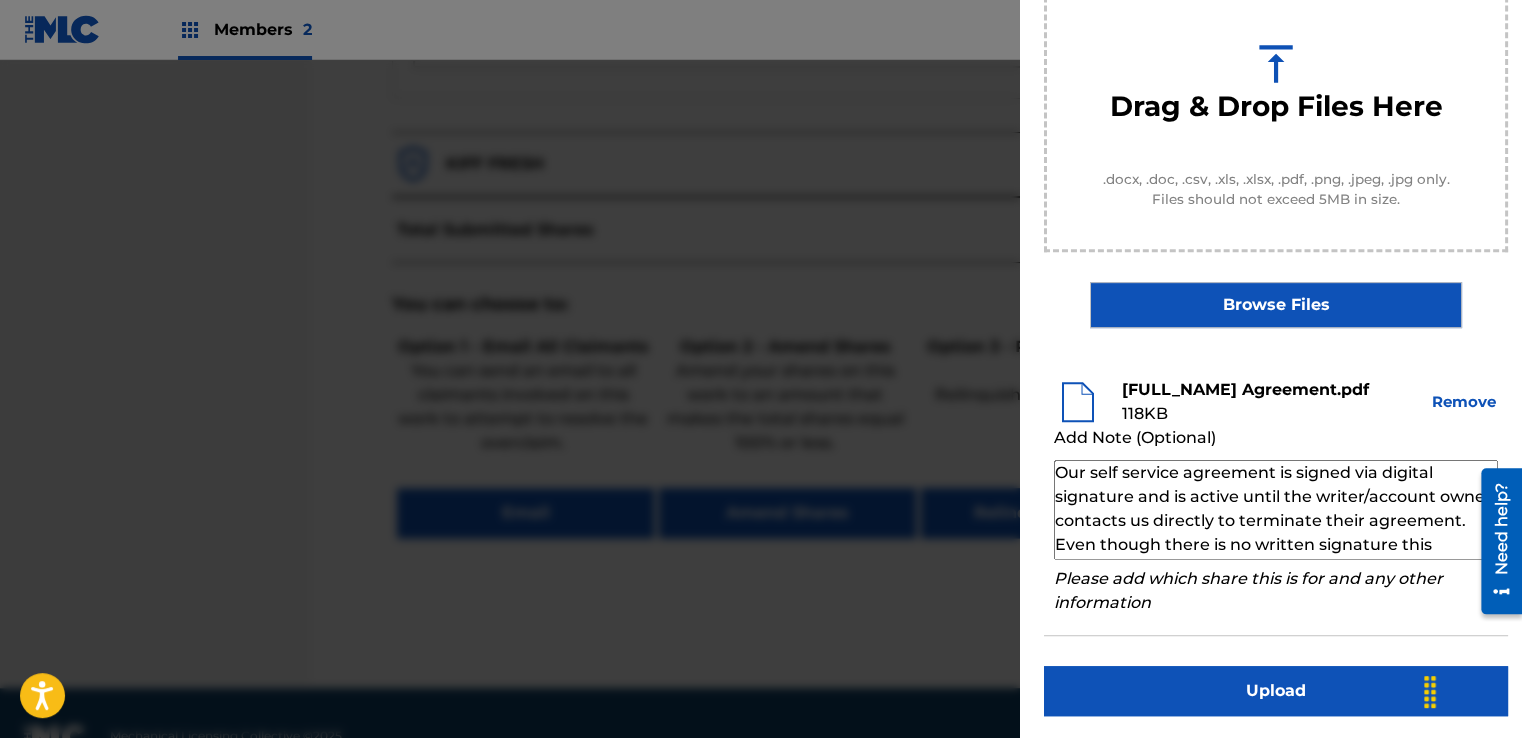 scroll, scrollTop: 68, scrollLeft: 0, axis: vertical 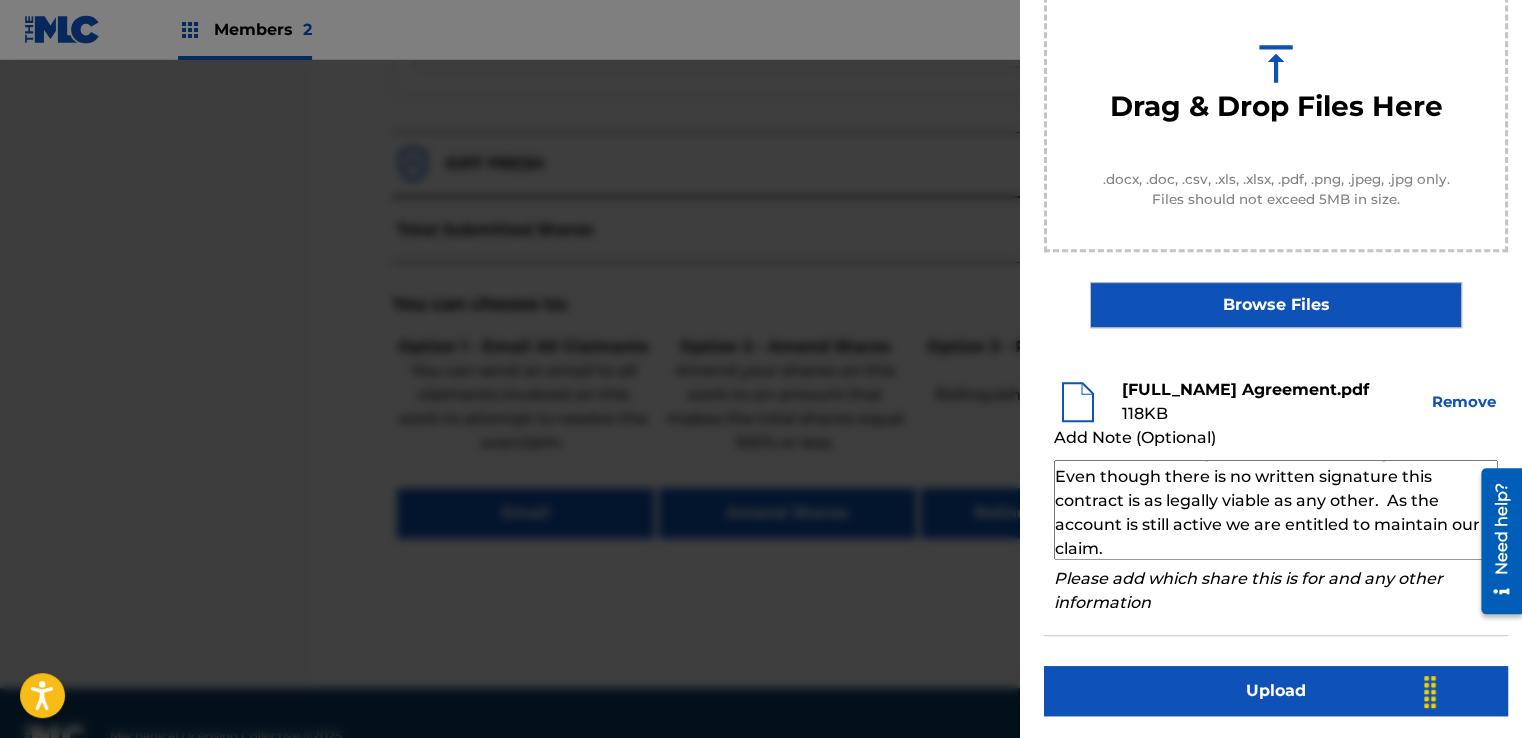 type on "Our self service agreement is signed via digital signature and is active until the writer/account owner contacts us directly to terminate their agreement. Even though there is no written signature this contract is as legally viable as any other.  As the account is still active we are entitled to maintain our claim." 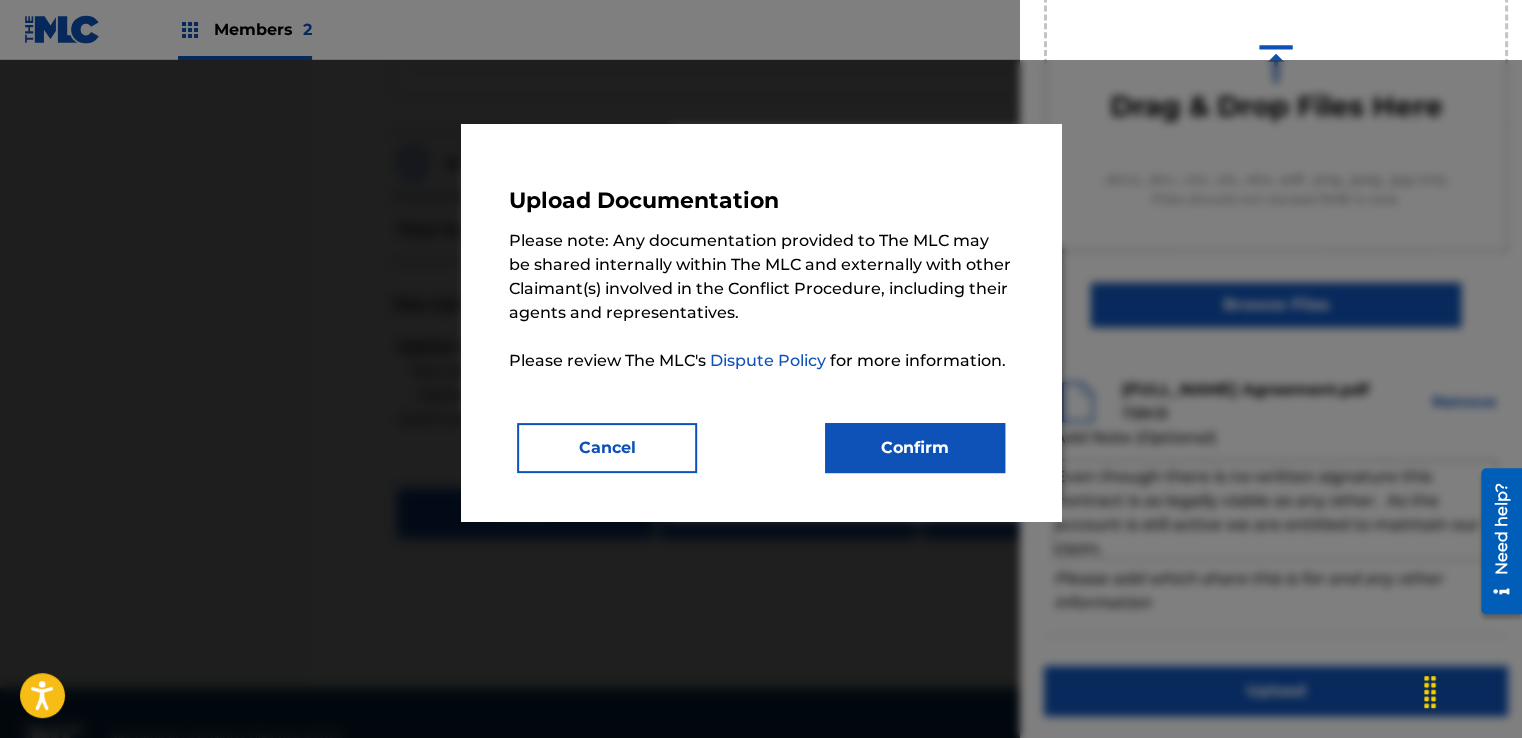 click on "Confirm" at bounding box center (915, 448) 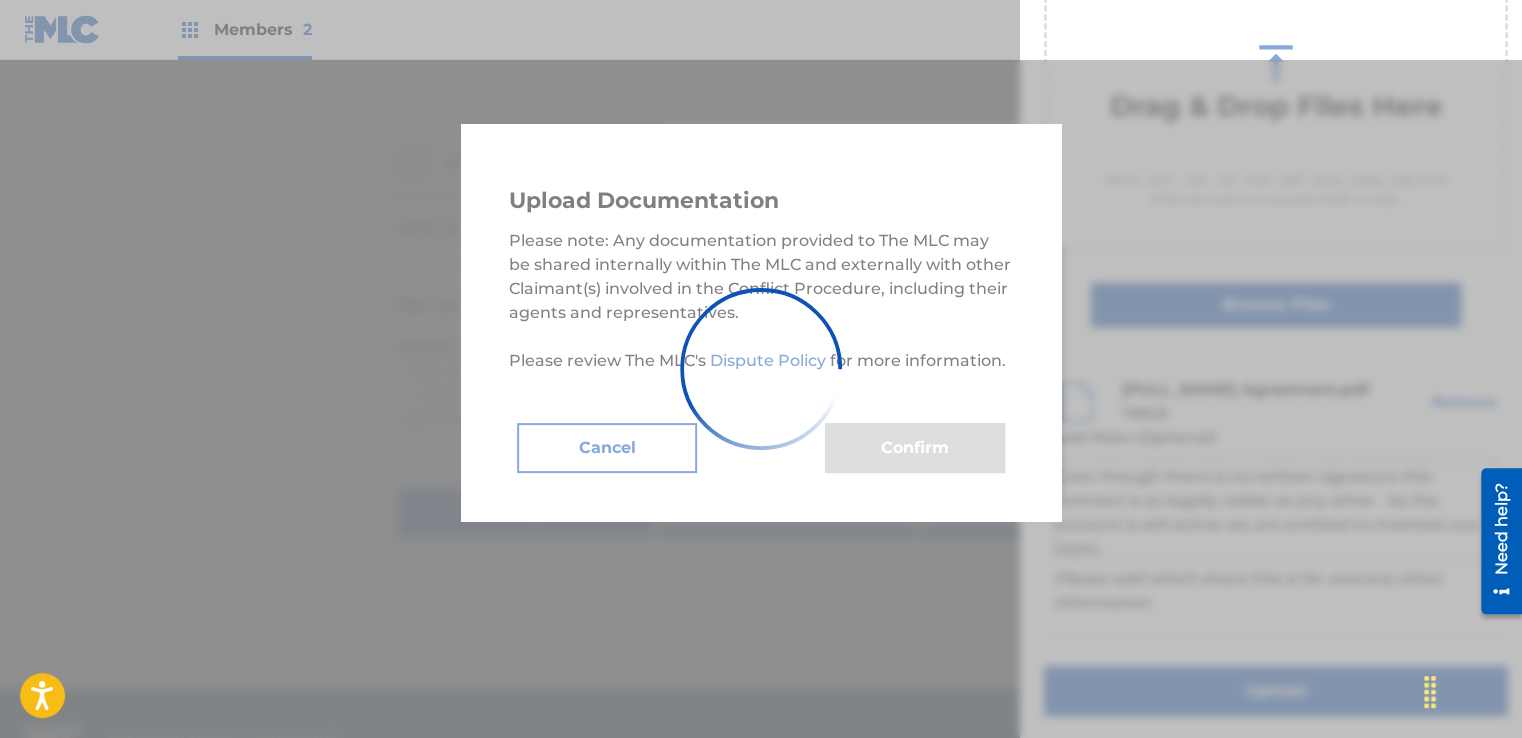 scroll, scrollTop: 128, scrollLeft: 0, axis: vertical 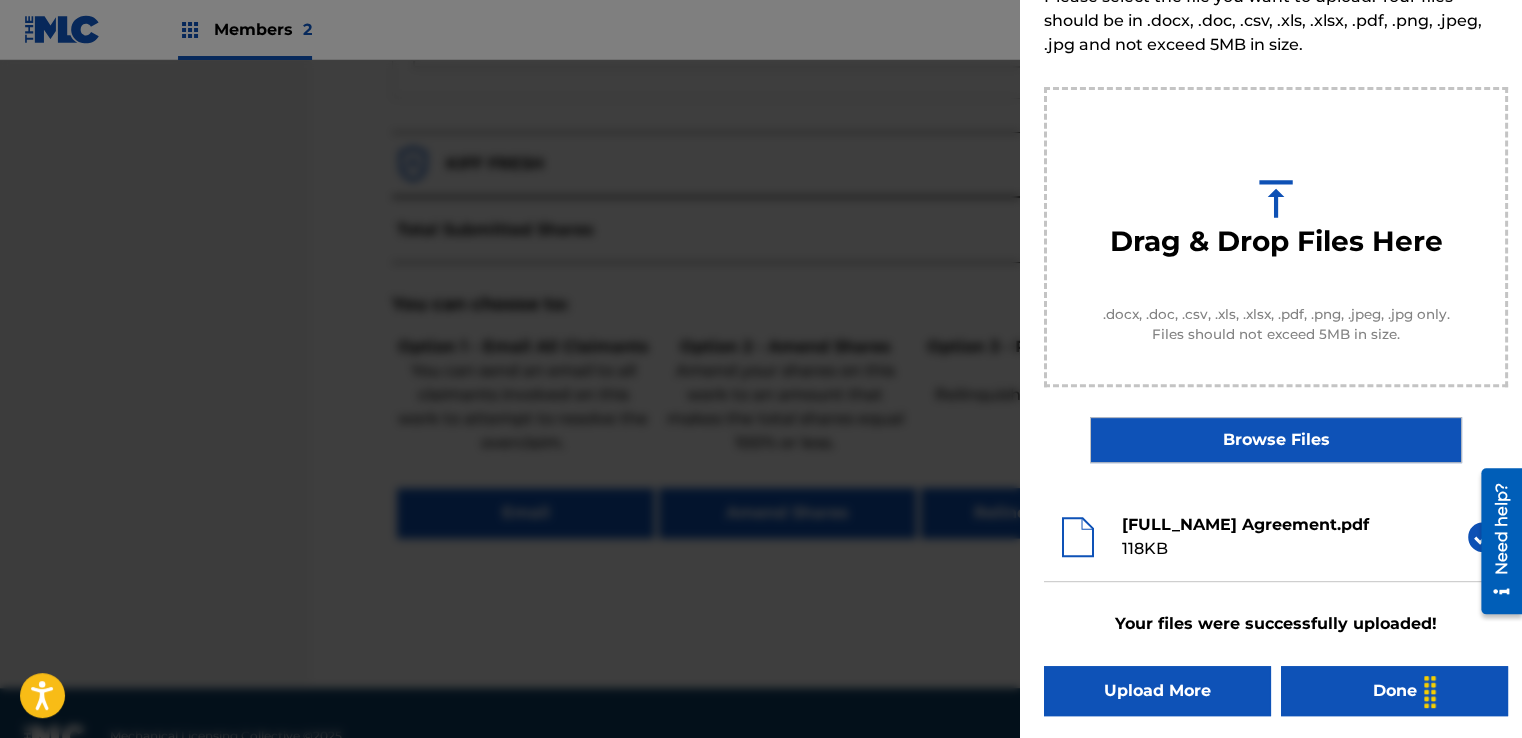 click on "Done" at bounding box center [1394, 691] 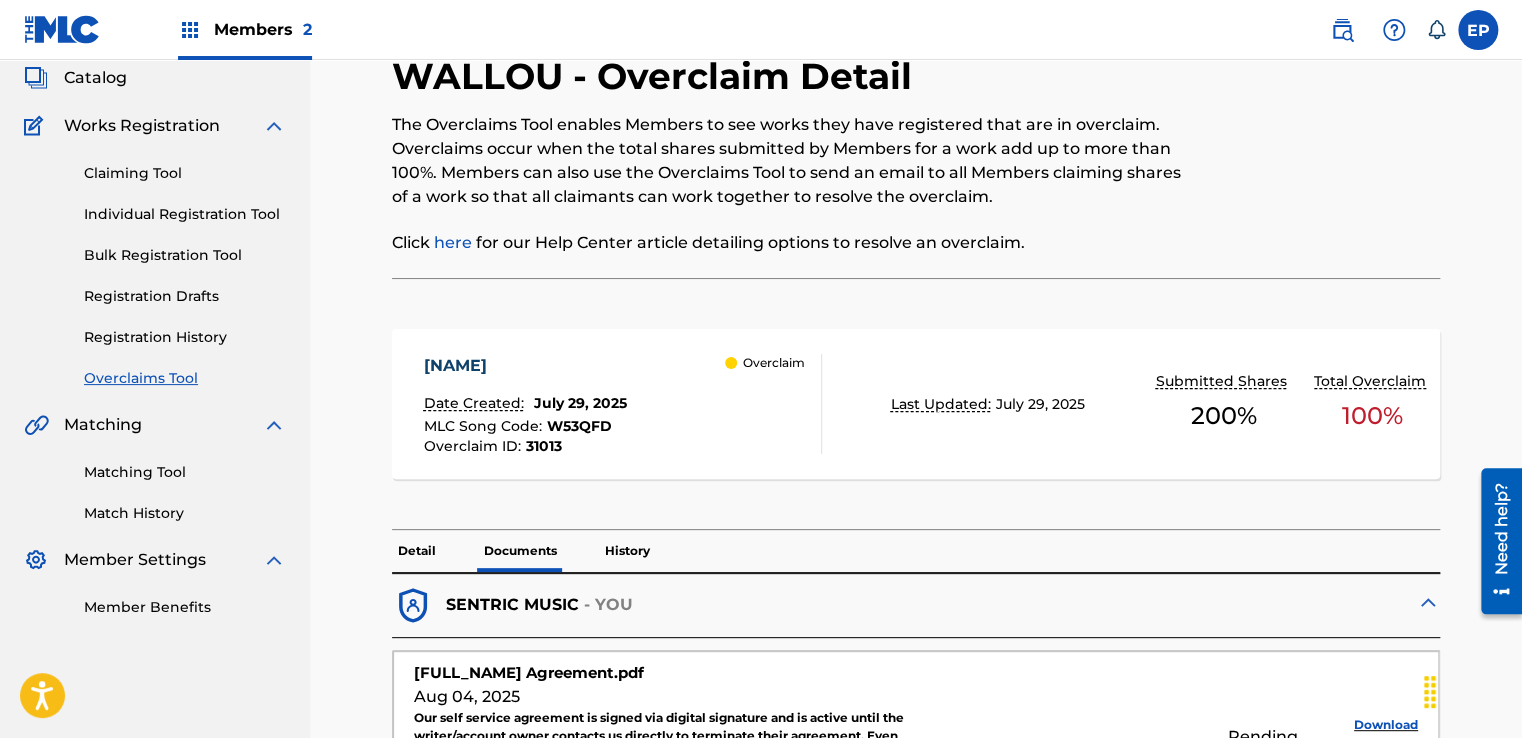 scroll, scrollTop: 0, scrollLeft: 0, axis: both 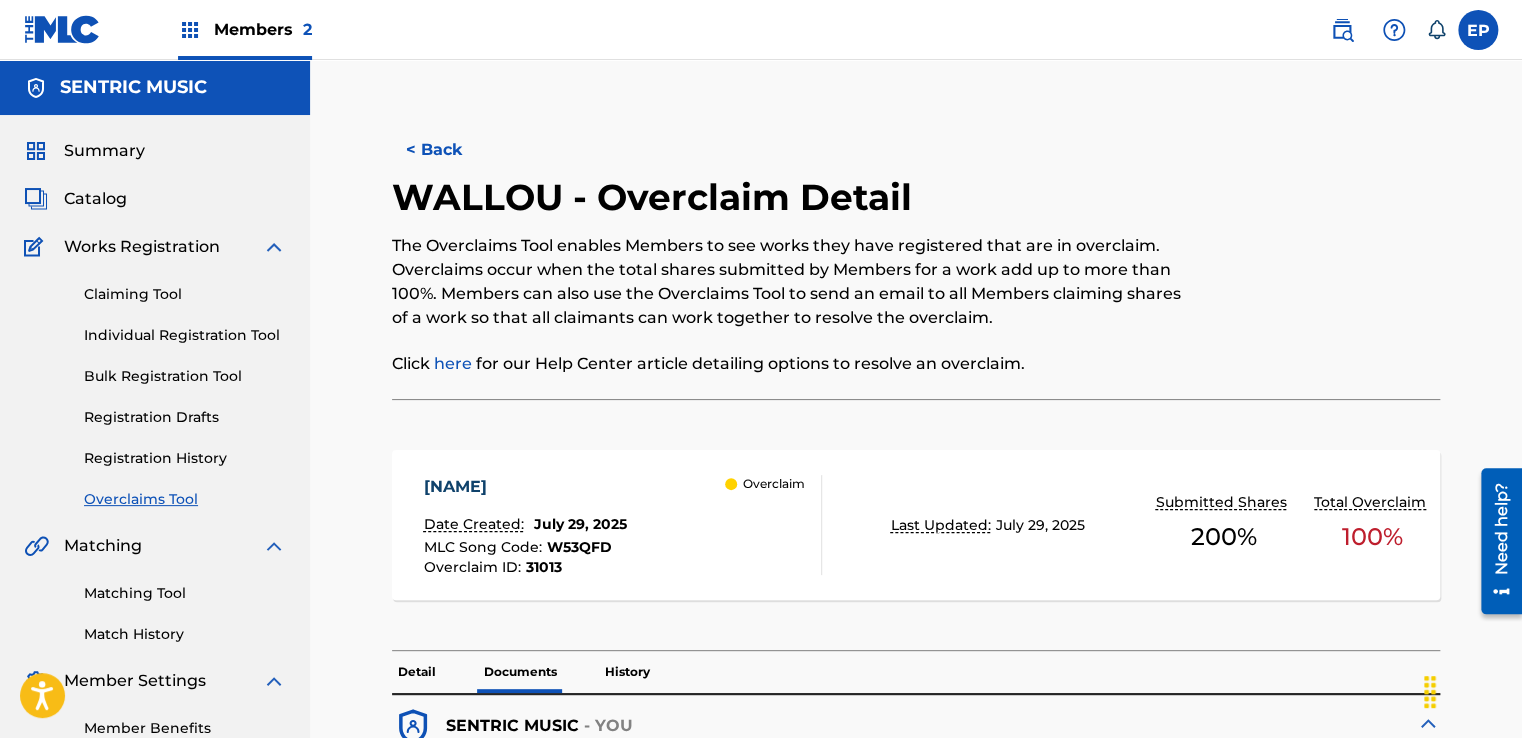 click on "Overclaims Tool" at bounding box center [185, 499] 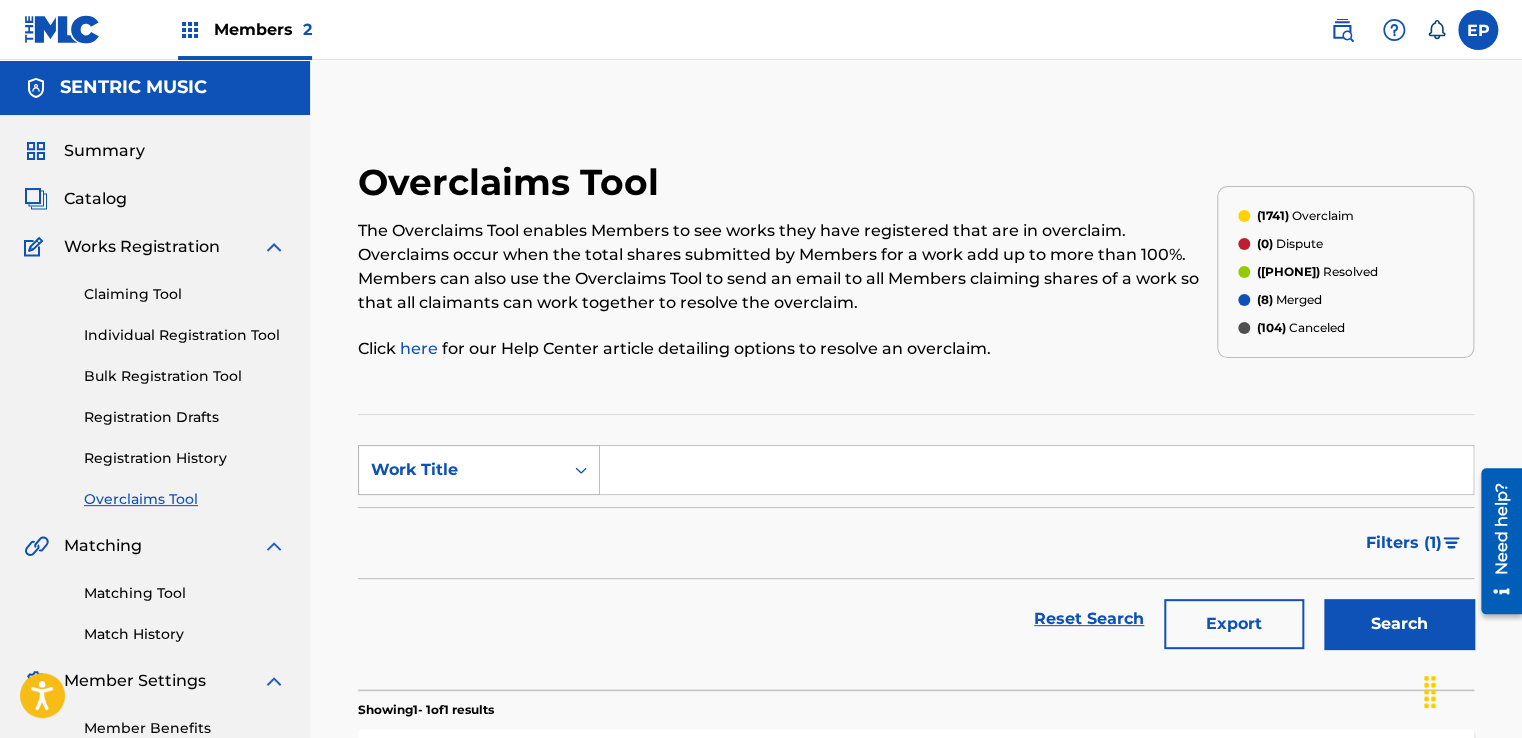 click on "Work Title" at bounding box center [461, 470] 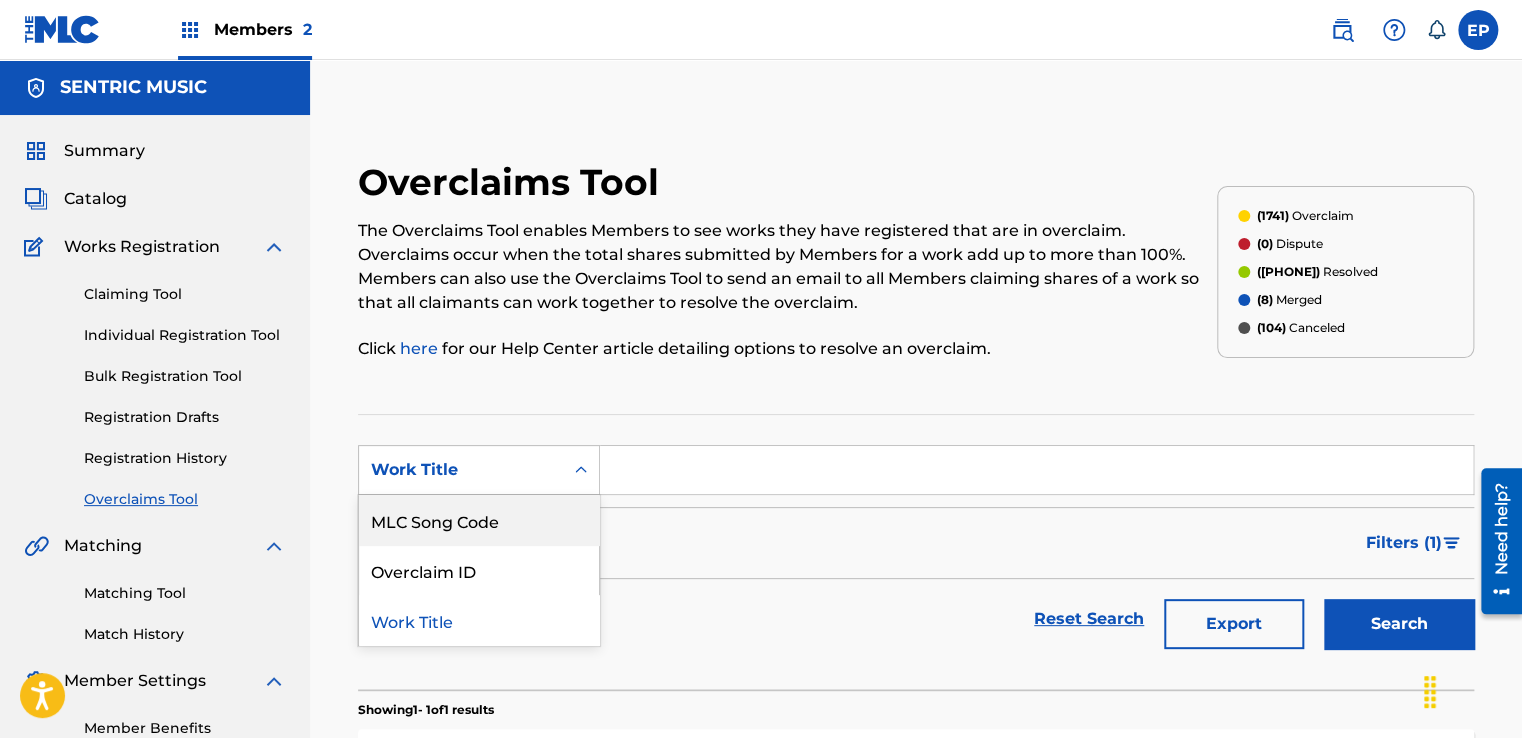 click on "MLC Song Code" at bounding box center [479, 520] 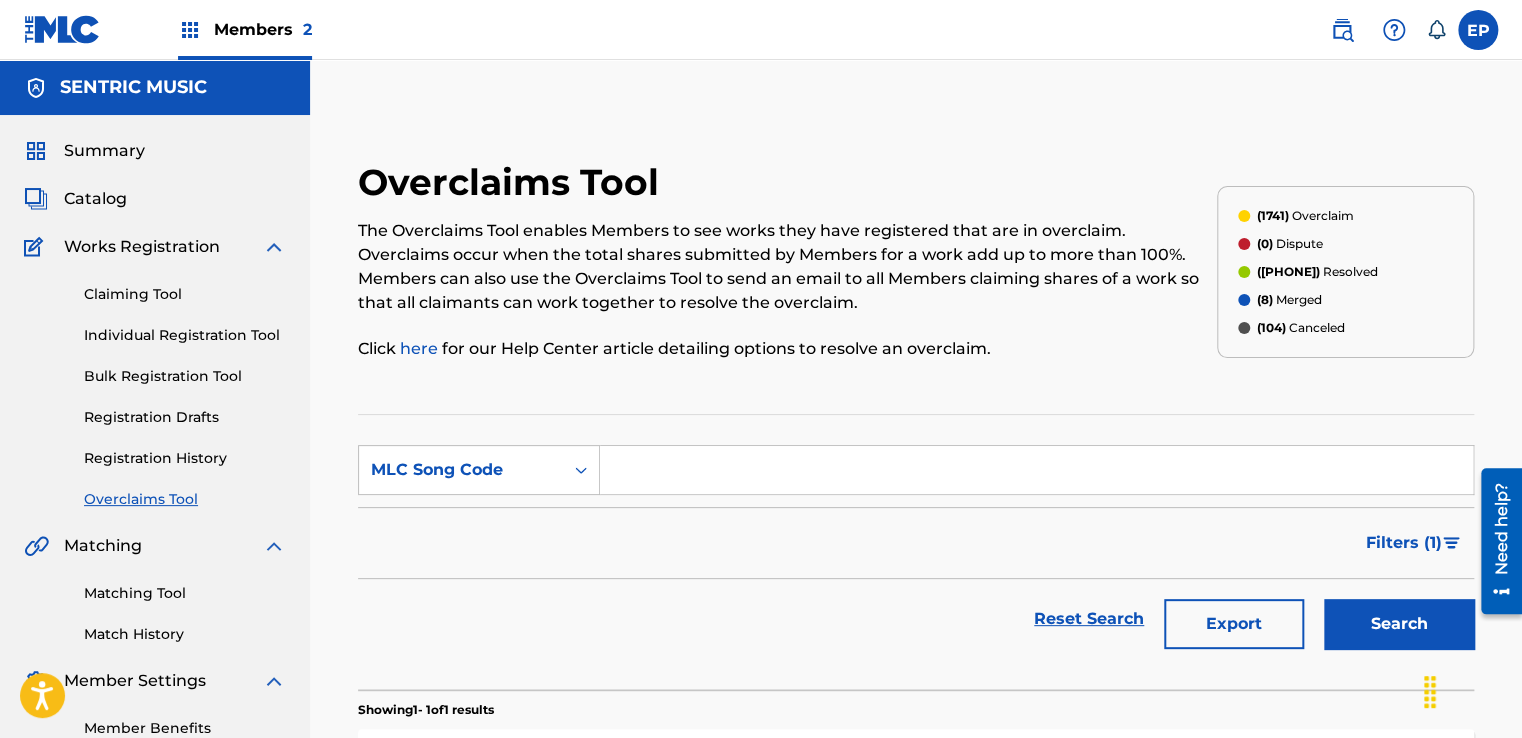 click at bounding box center [1036, 470] 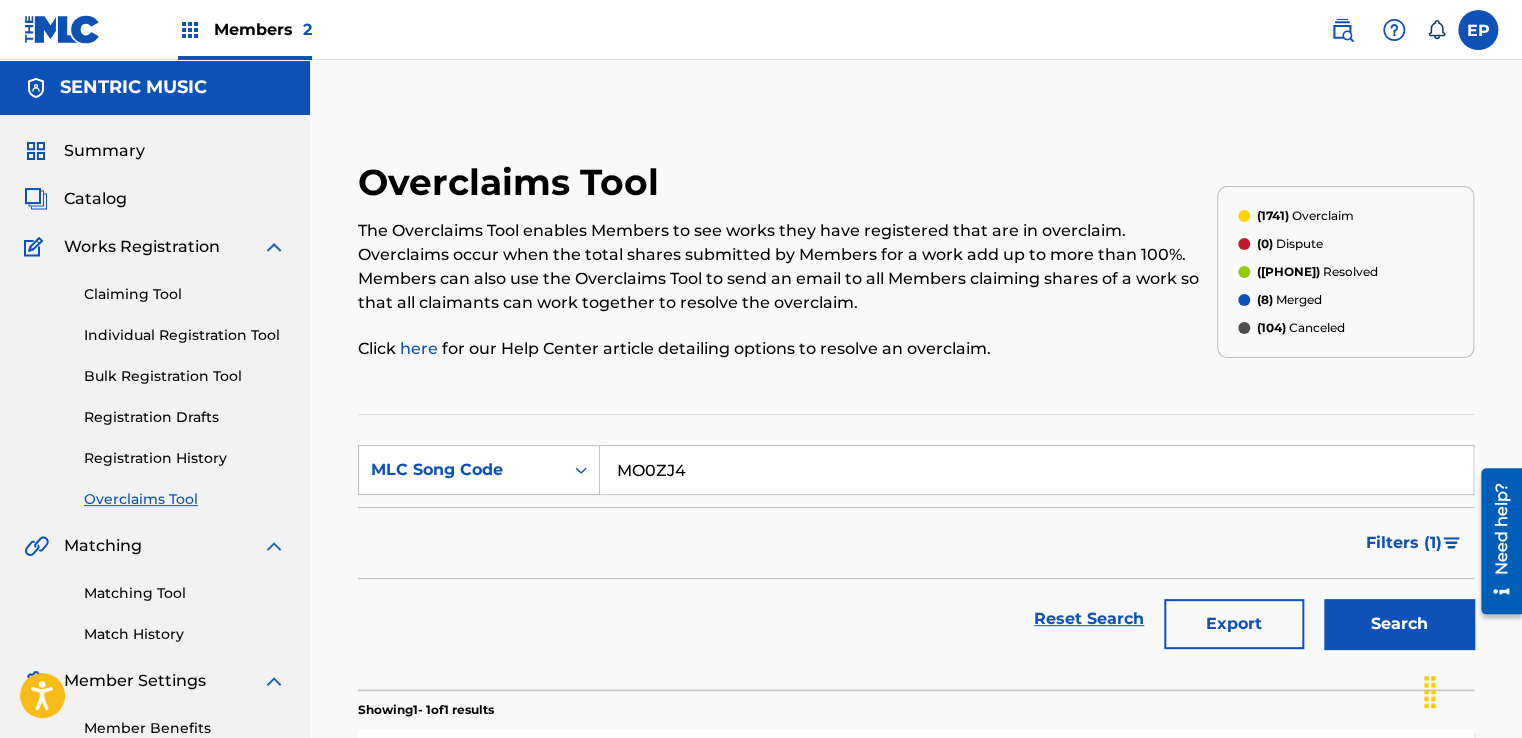 type on "MO0ZJ4" 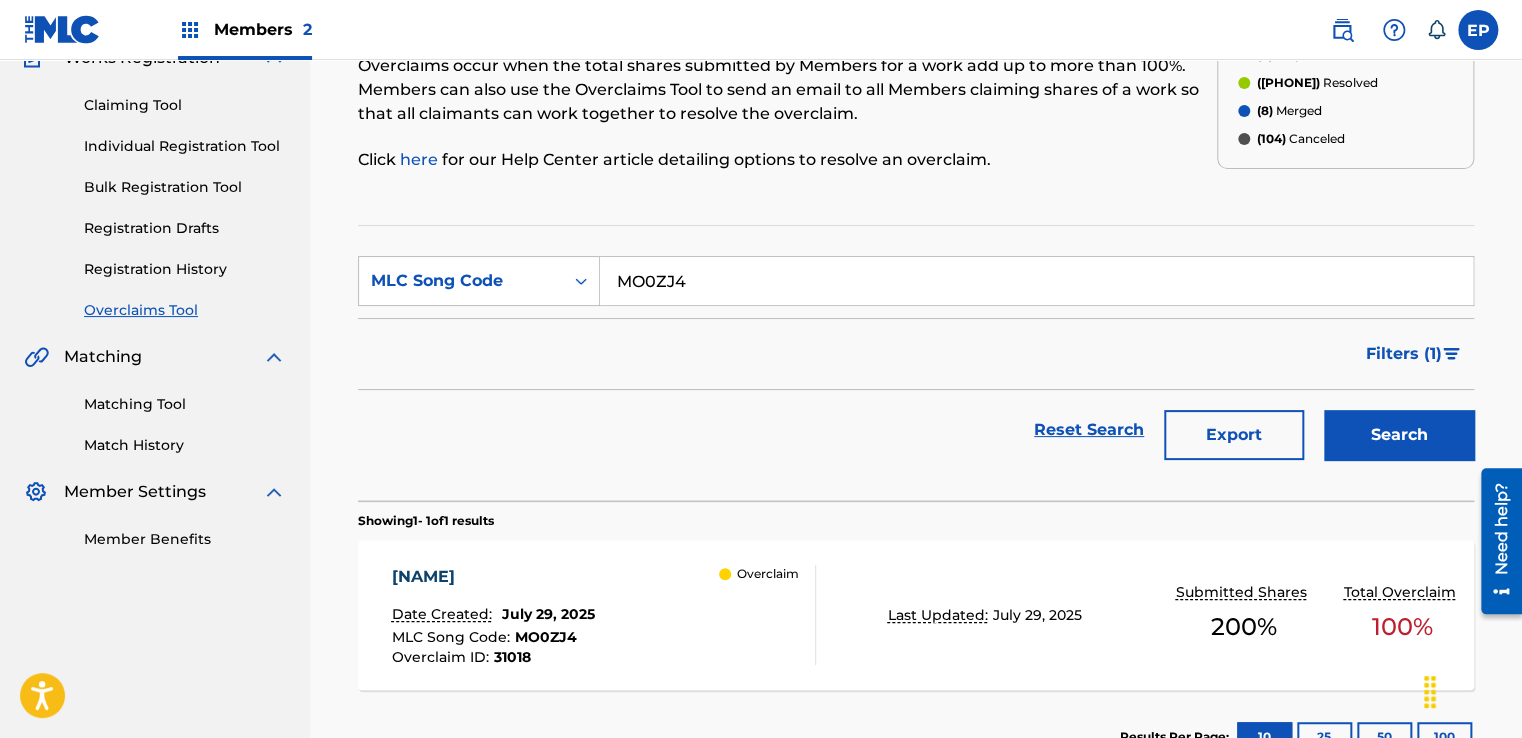 scroll, scrollTop: 329, scrollLeft: 0, axis: vertical 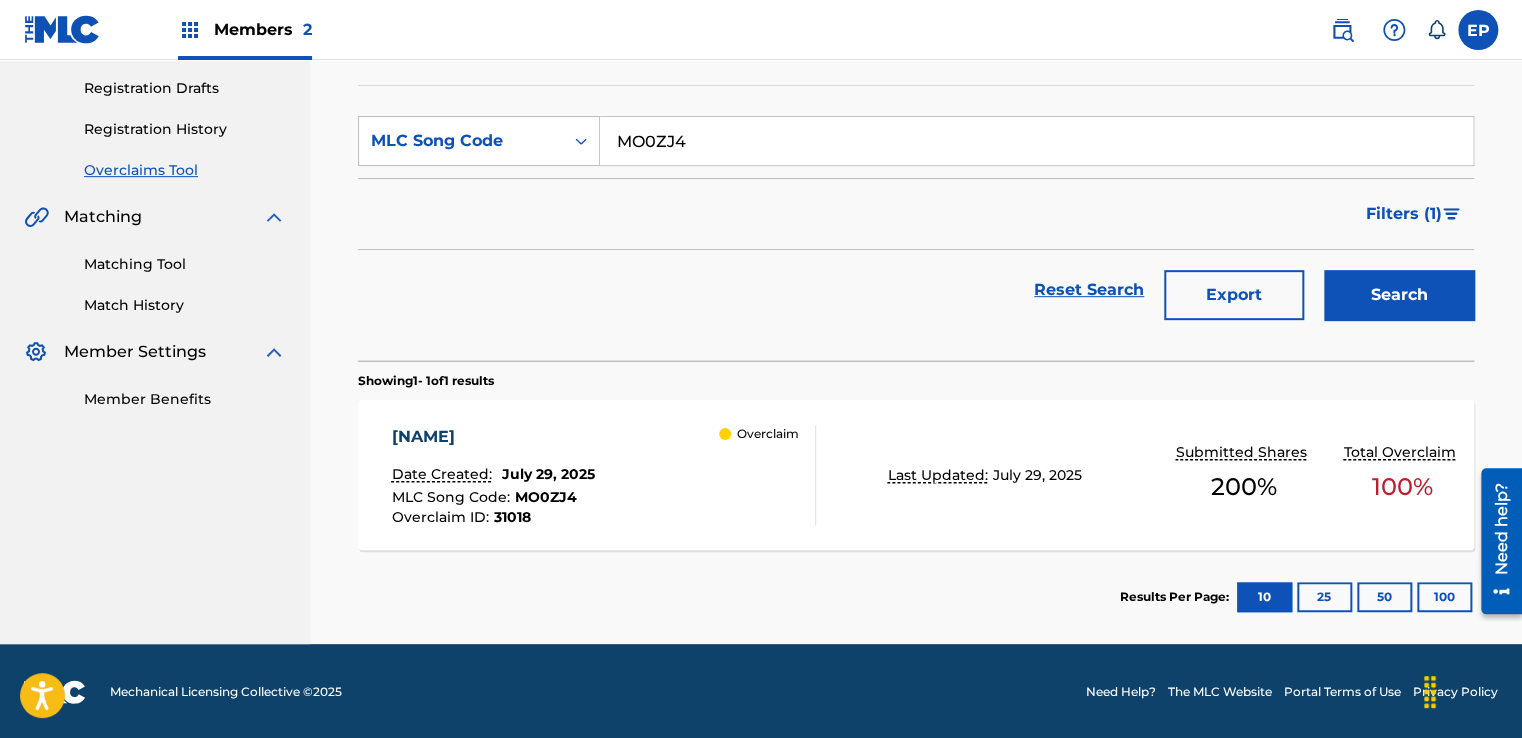 click on "Overclaim" at bounding box center [767, 475] 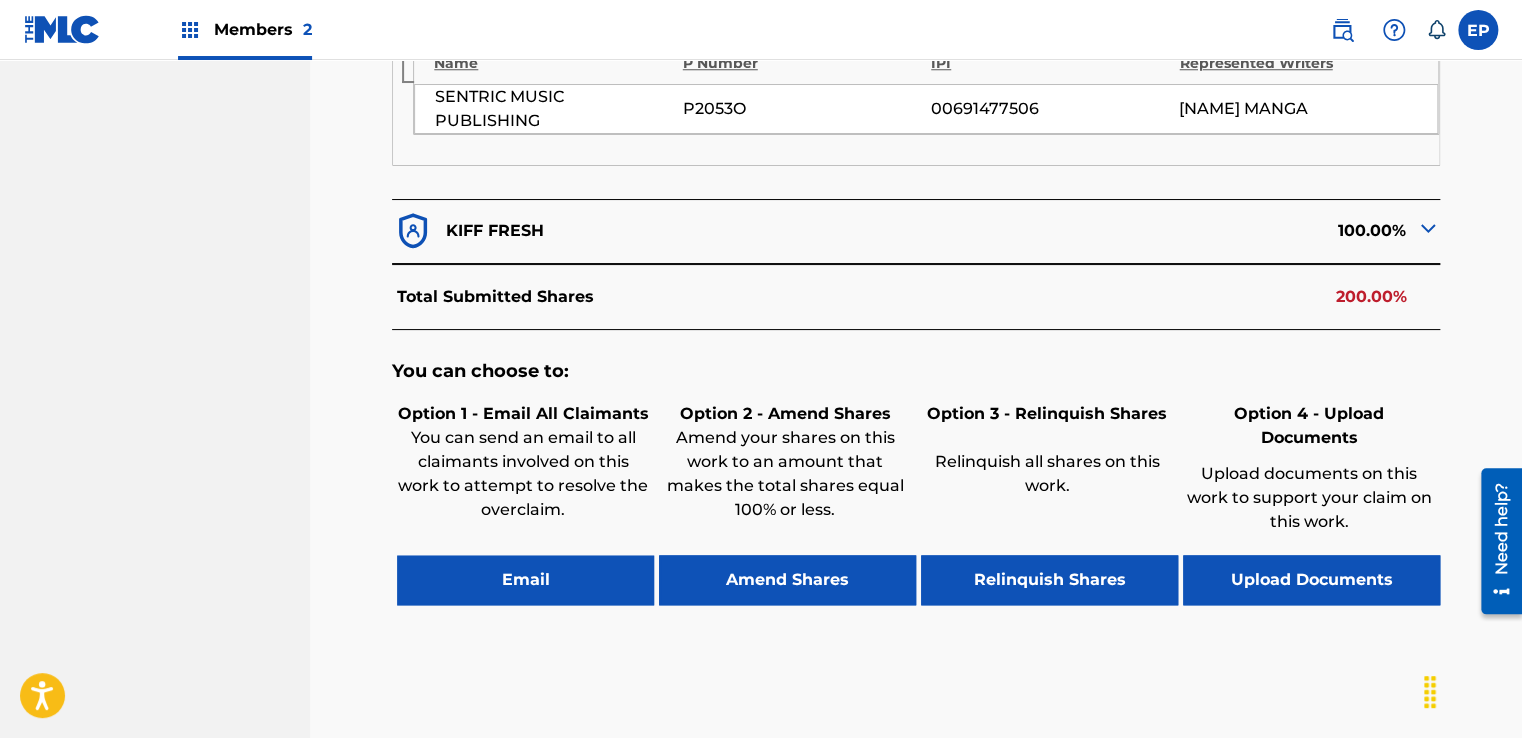 scroll, scrollTop: 843, scrollLeft: 0, axis: vertical 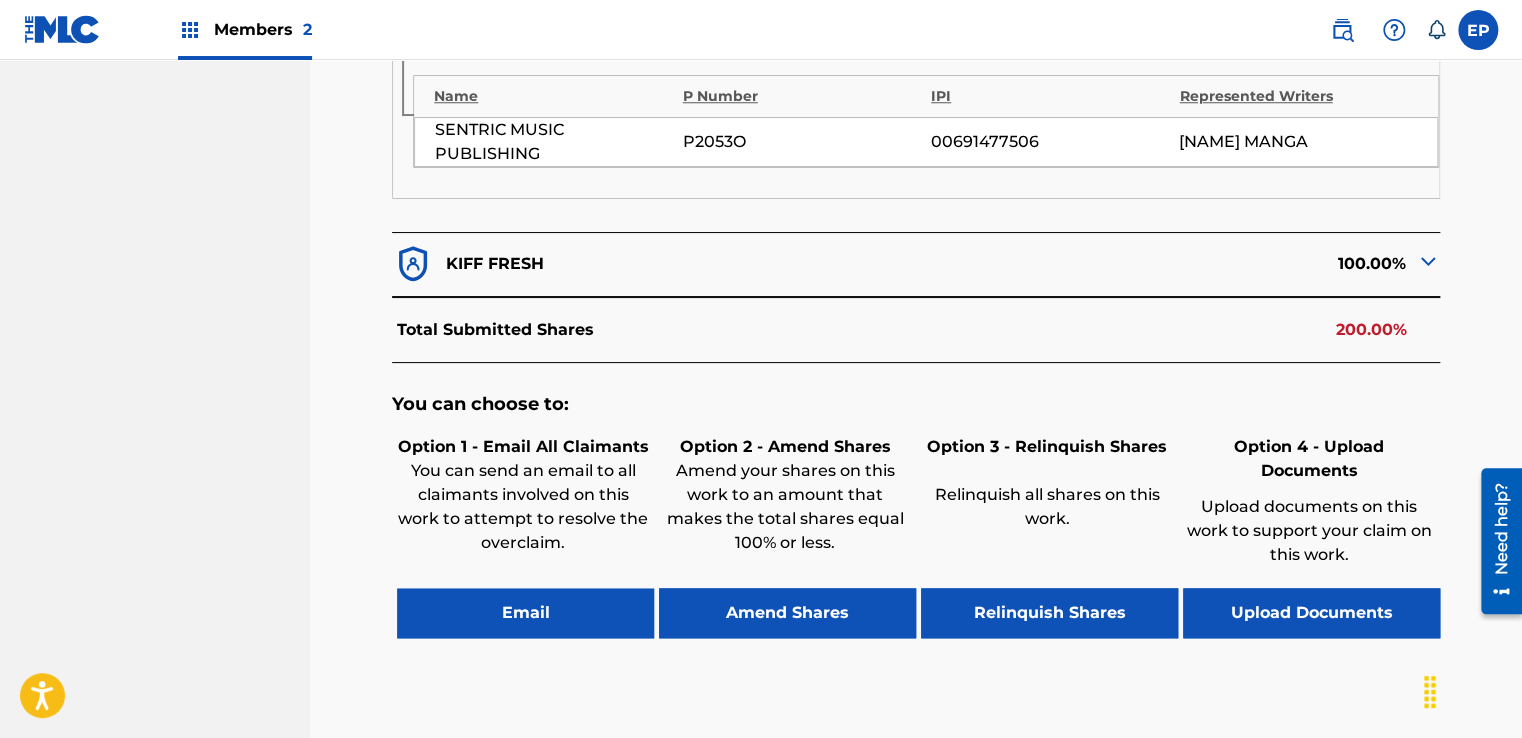 click on "Upload Documents" at bounding box center [1311, 613] 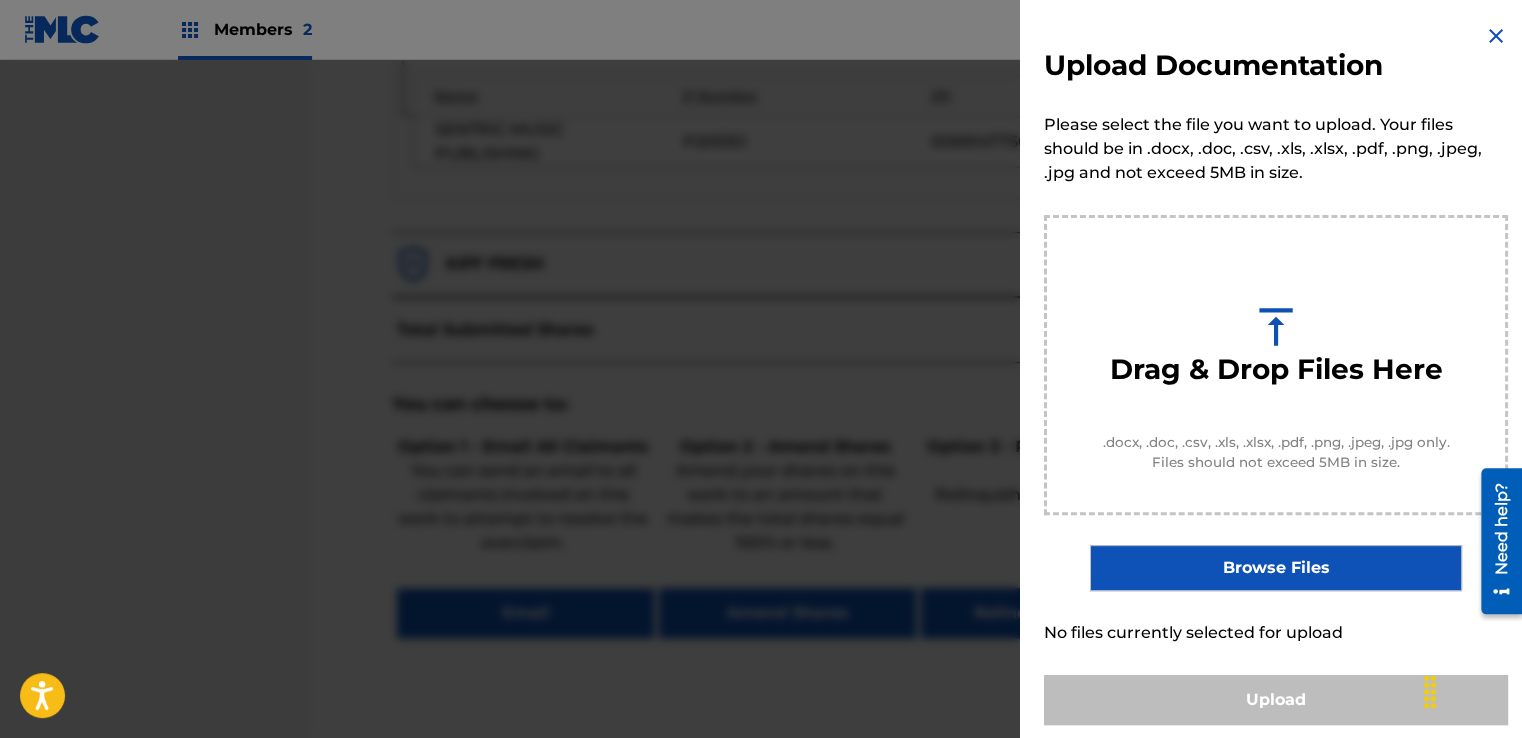 click on "Browse Files" at bounding box center (1275, 568) 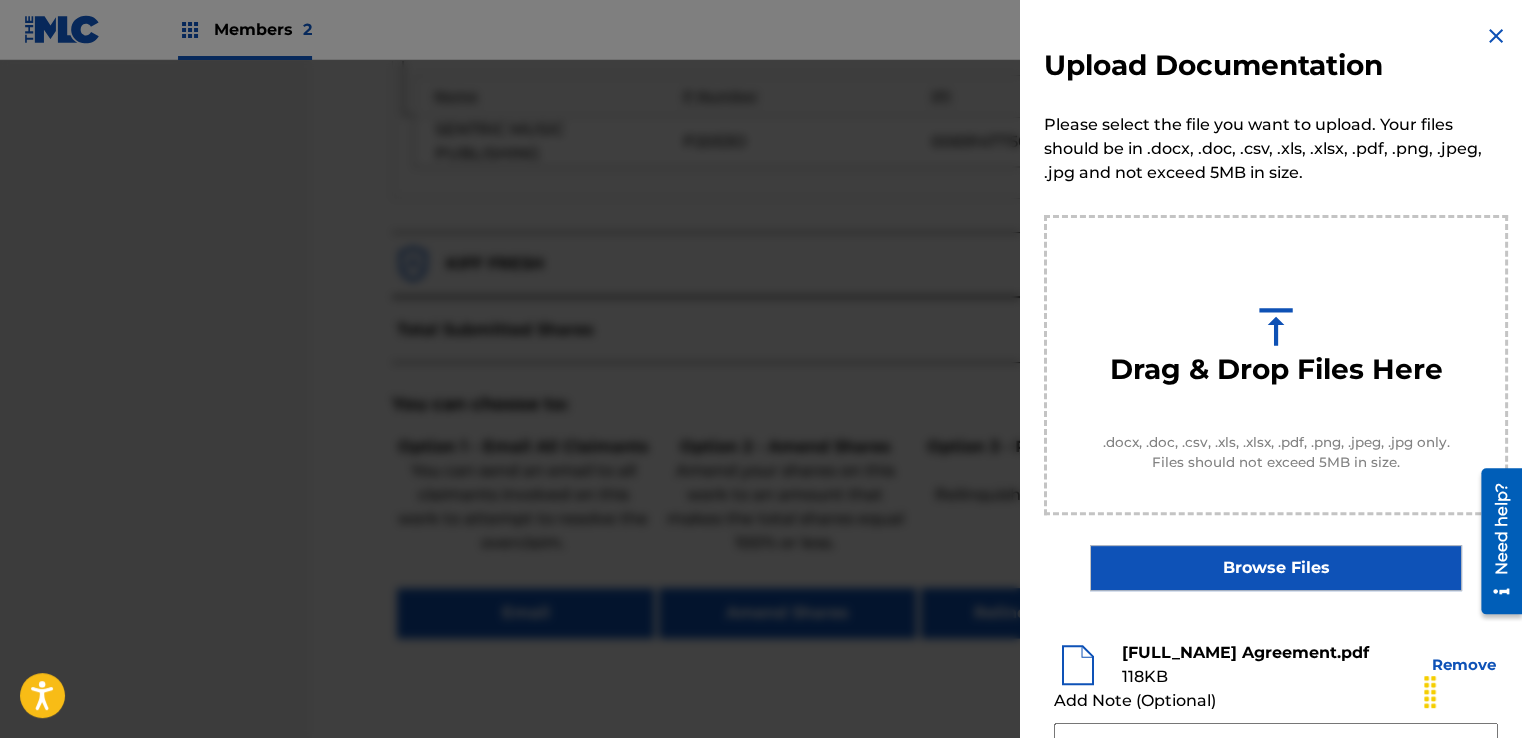 scroll, scrollTop: 263, scrollLeft: 0, axis: vertical 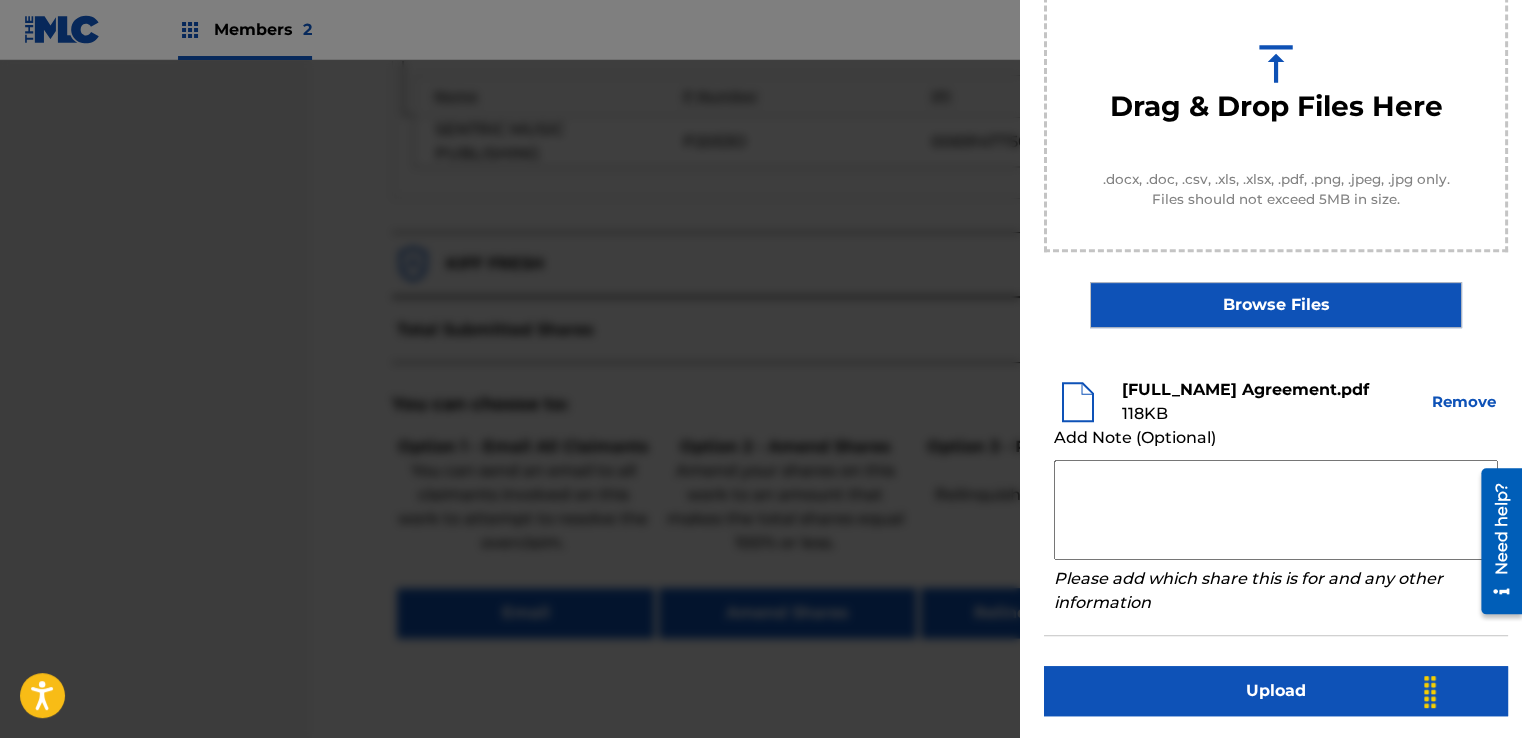 click at bounding box center [1276, 510] 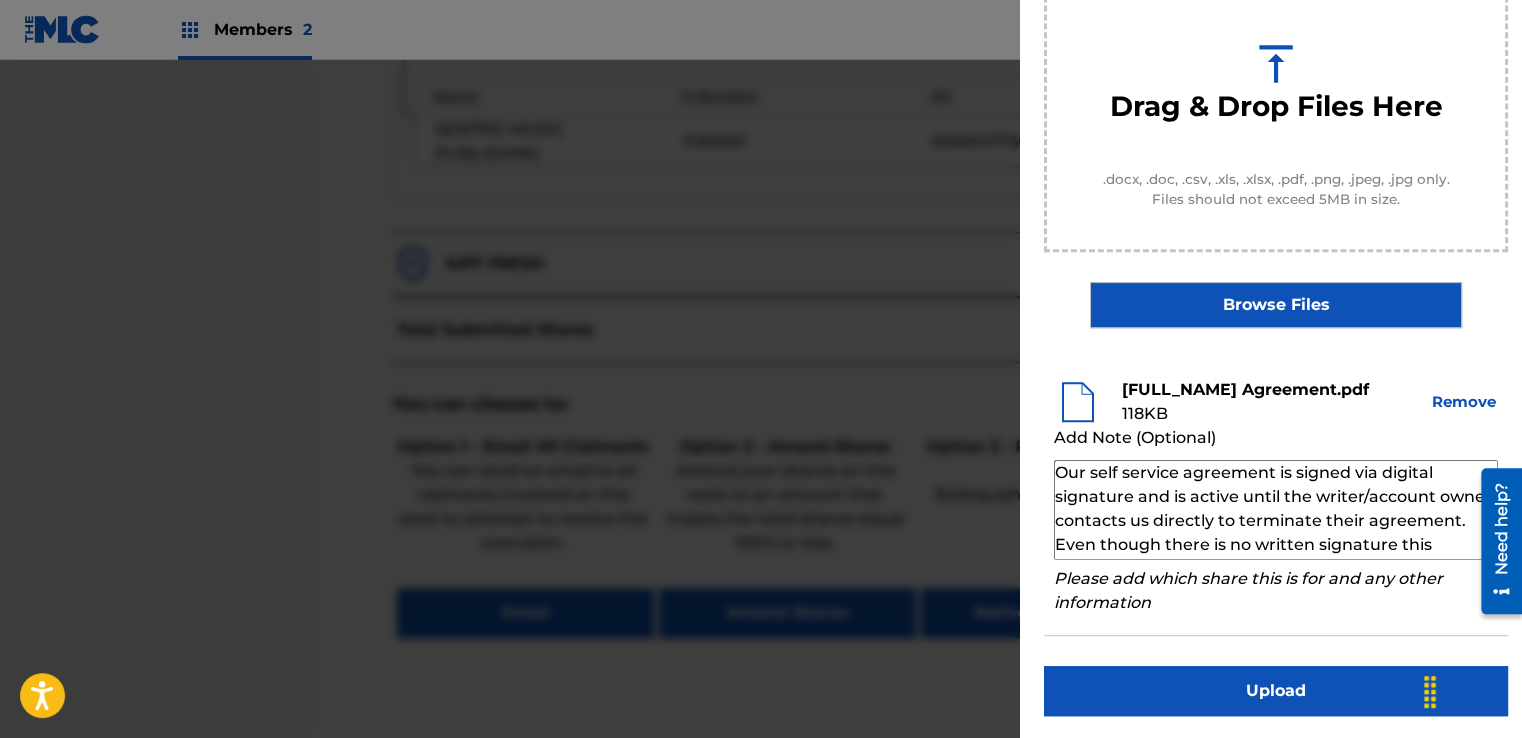scroll, scrollTop: 68, scrollLeft: 0, axis: vertical 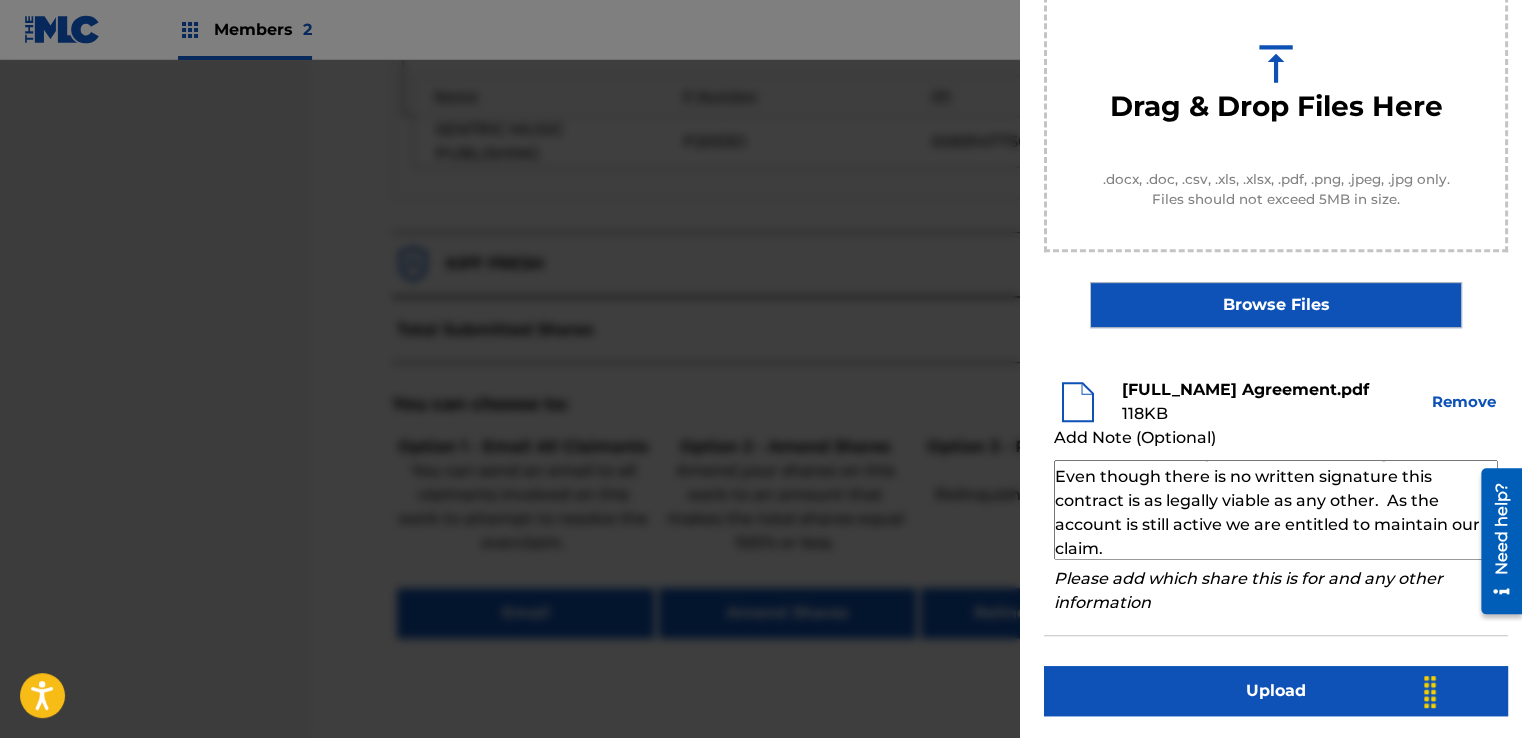 type on "Our self service agreement is signed via digital signature and is active until the writer/account owner contacts us directly to terminate their agreement. Even though there is no written signature this contract is as legally viable as any other.  As the account is still active we are entitled to maintain our claim." 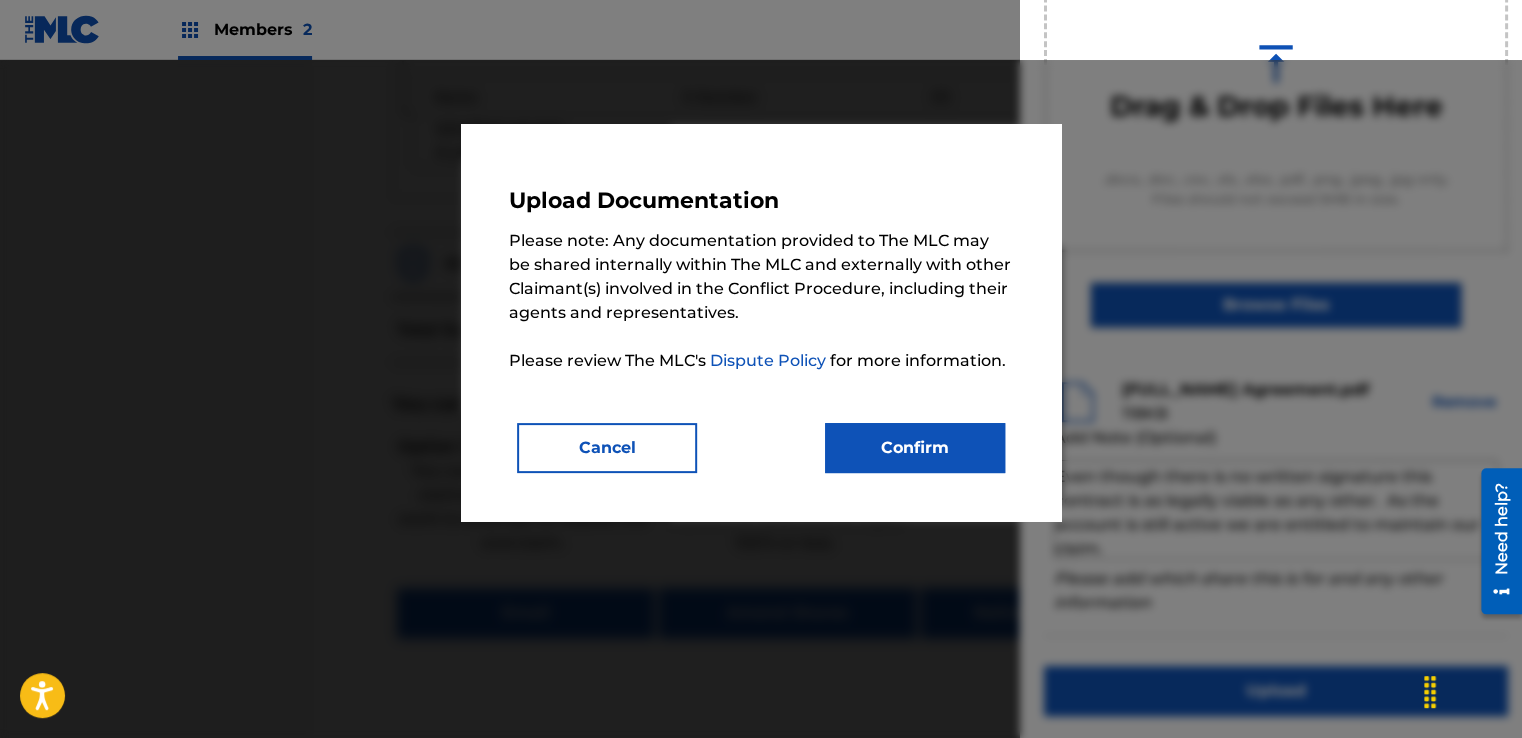 click on "Upload Documentation Please note: Any documentation provided to The MLC may be shared internally within The MLC and externally with other Claimant(s) involved in the Conflict Procedure, including their agents and representatives.  Please review The MLC's   Dispute Policy   for more information. Cancel Confirm" at bounding box center [761, 322] 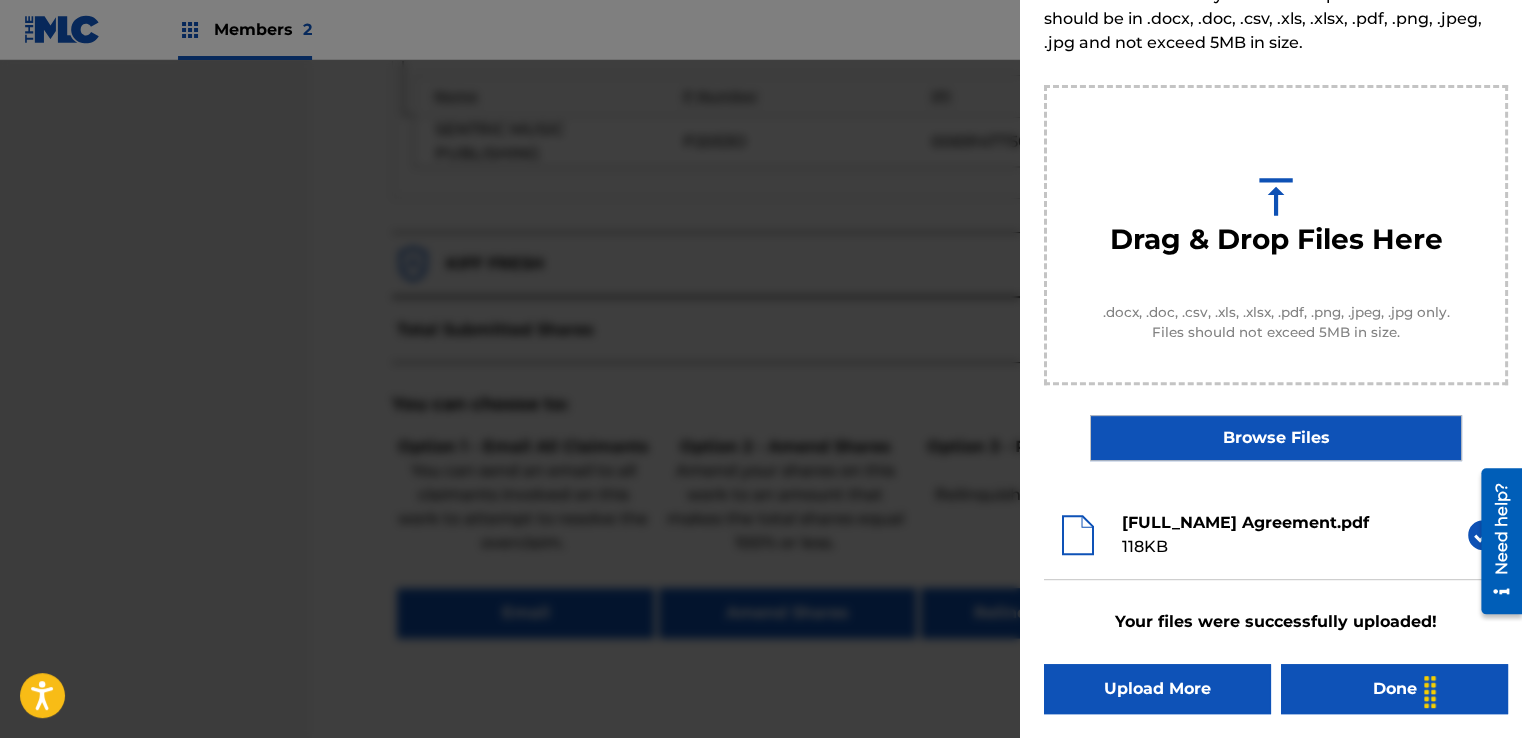 scroll, scrollTop: 128, scrollLeft: 0, axis: vertical 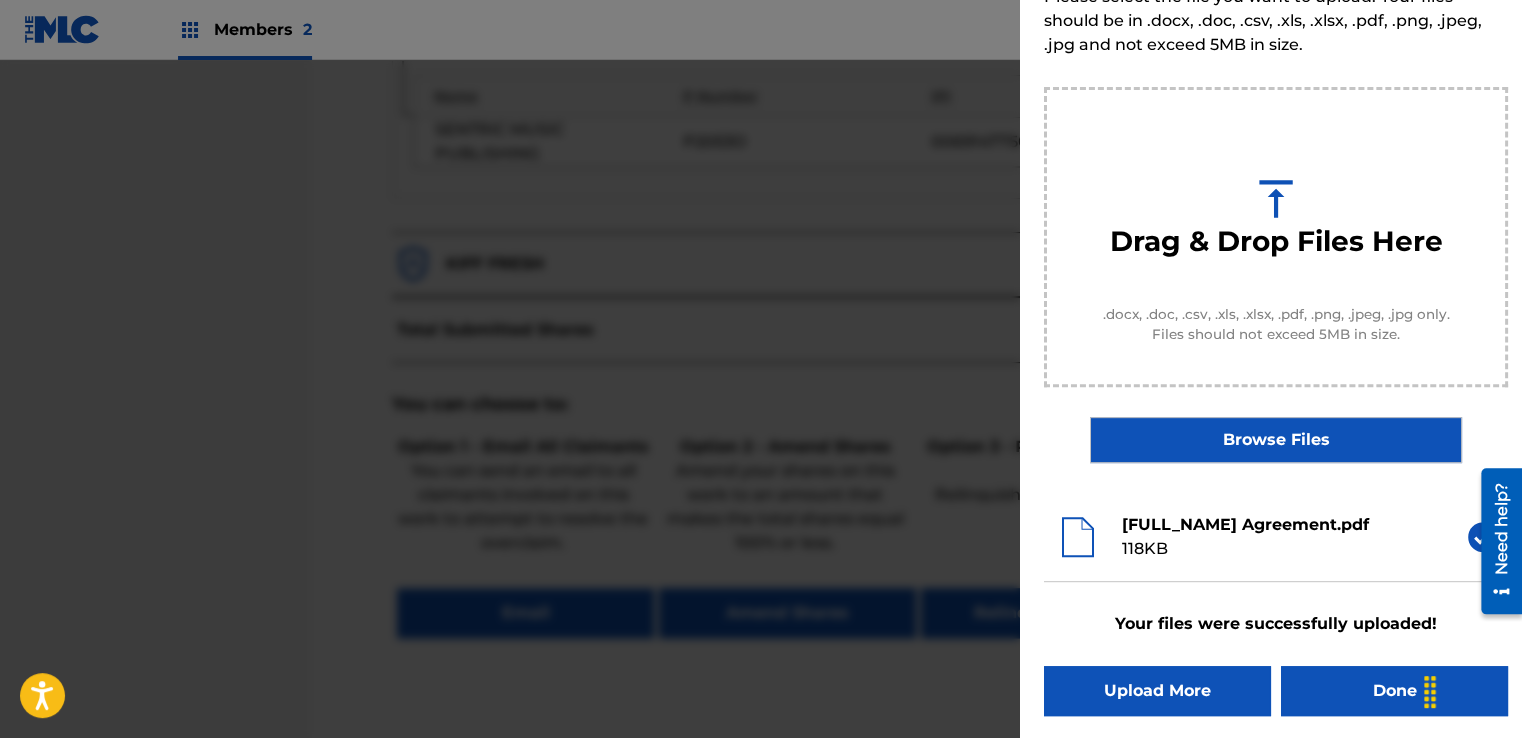 click on "Done" at bounding box center (1394, 691) 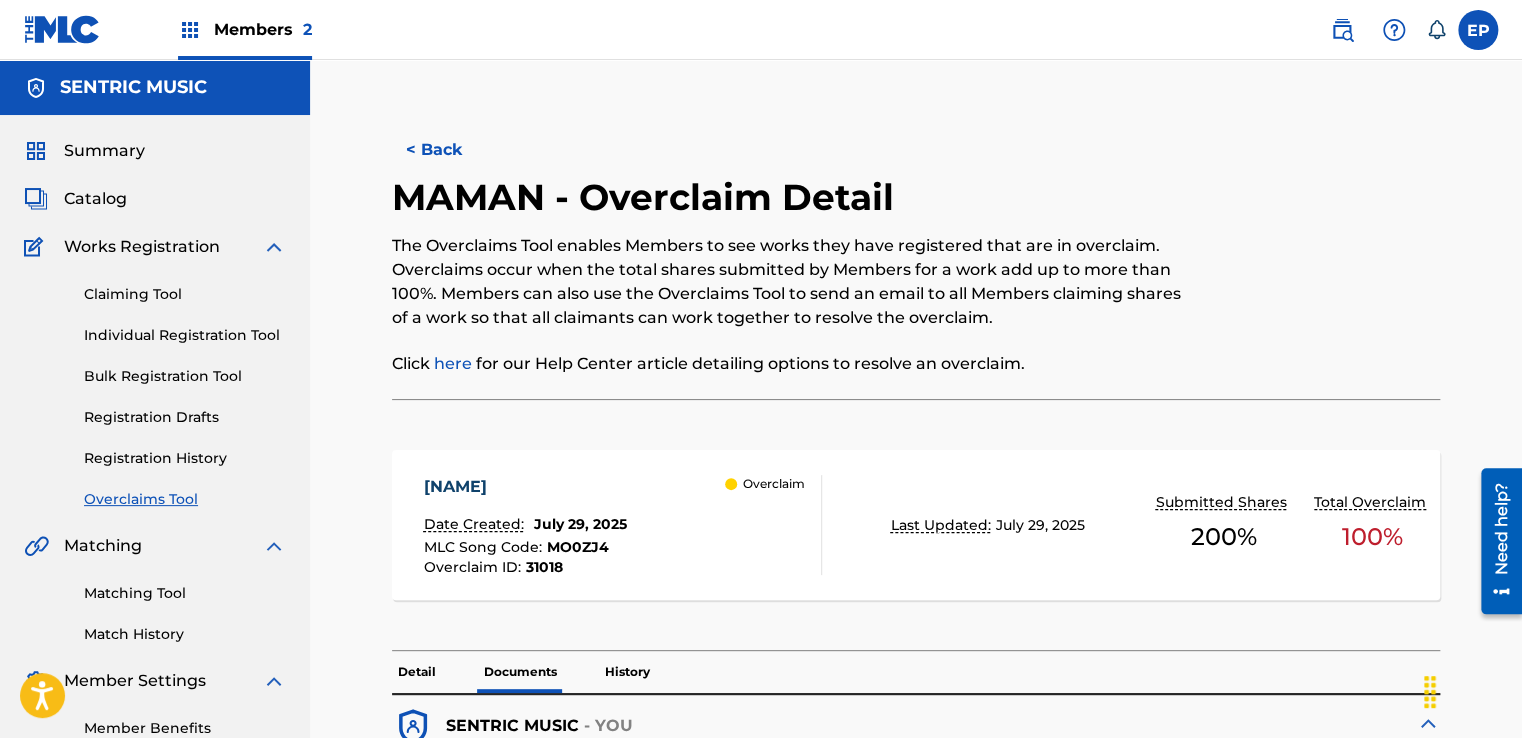 click on "Overclaims Tool" at bounding box center [185, 499] 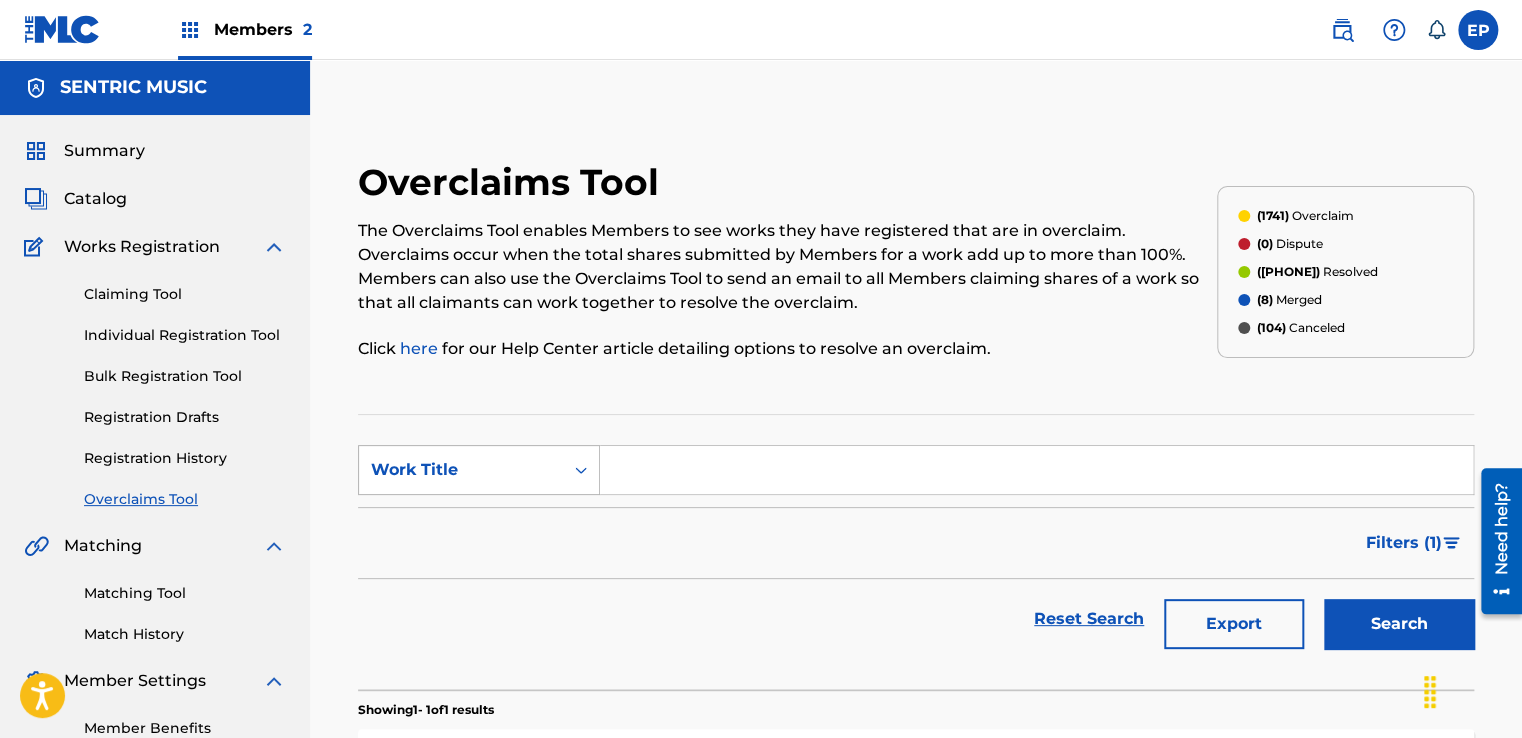 click at bounding box center (581, 470) 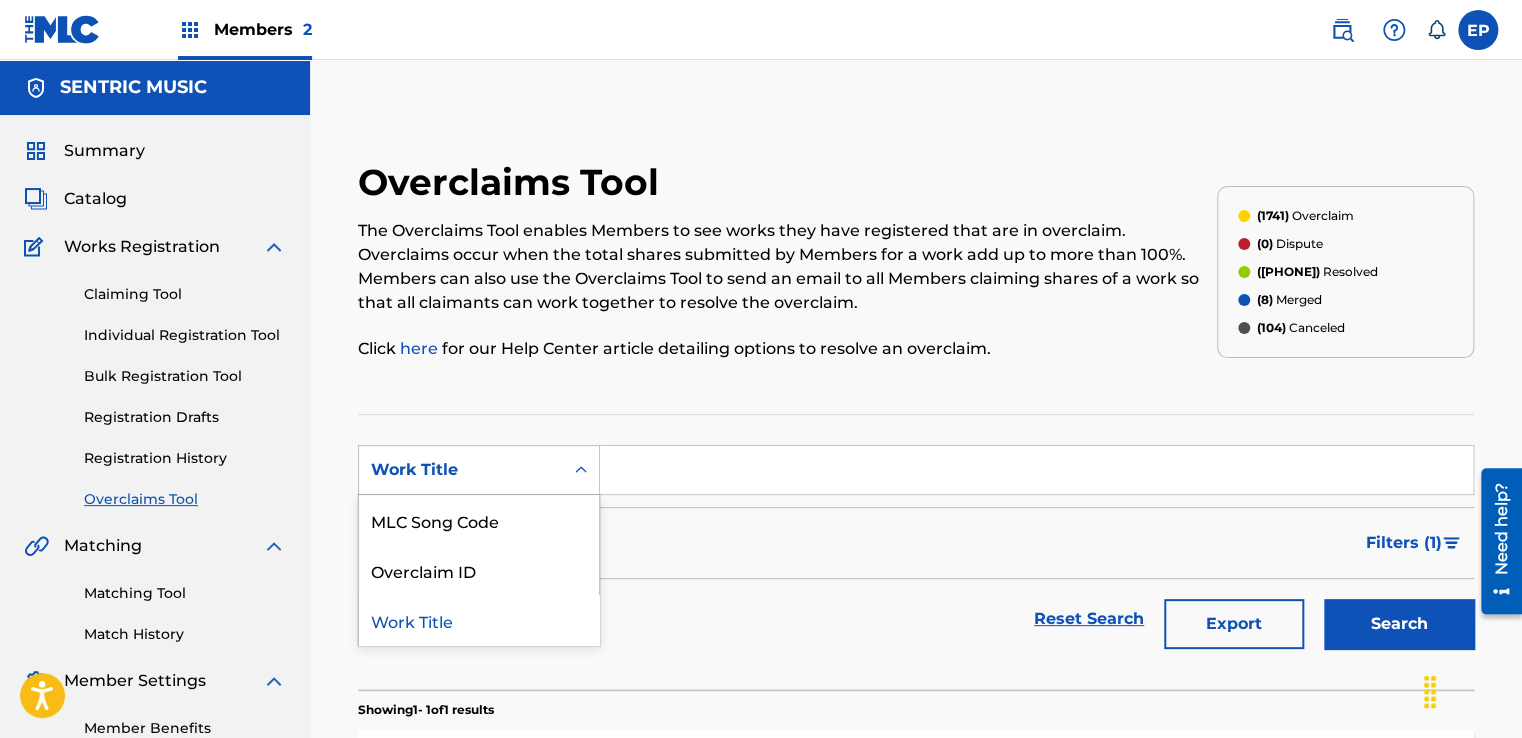 click on "MLC Song Code" at bounding box center (479, 520) 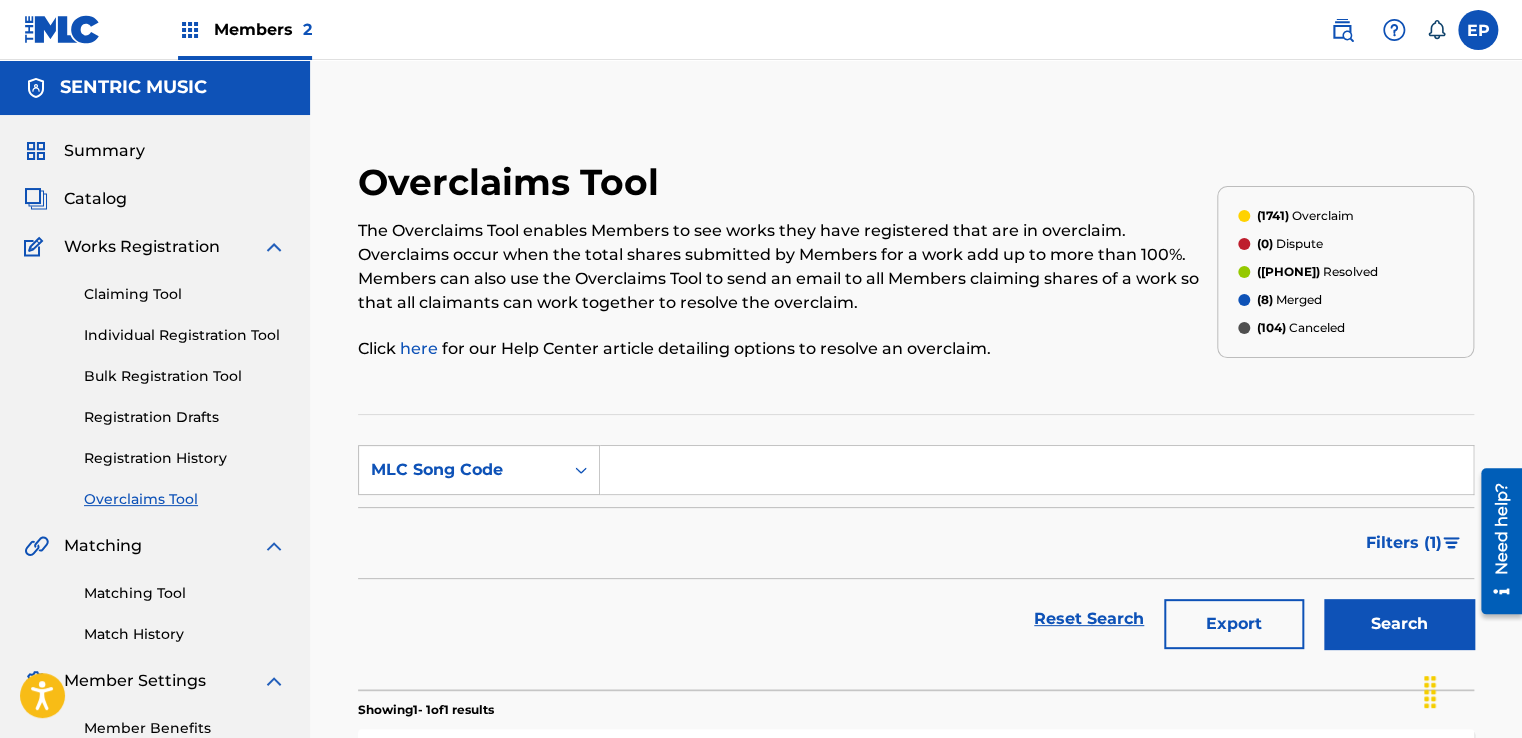 click at bounding box center [1036, 470] 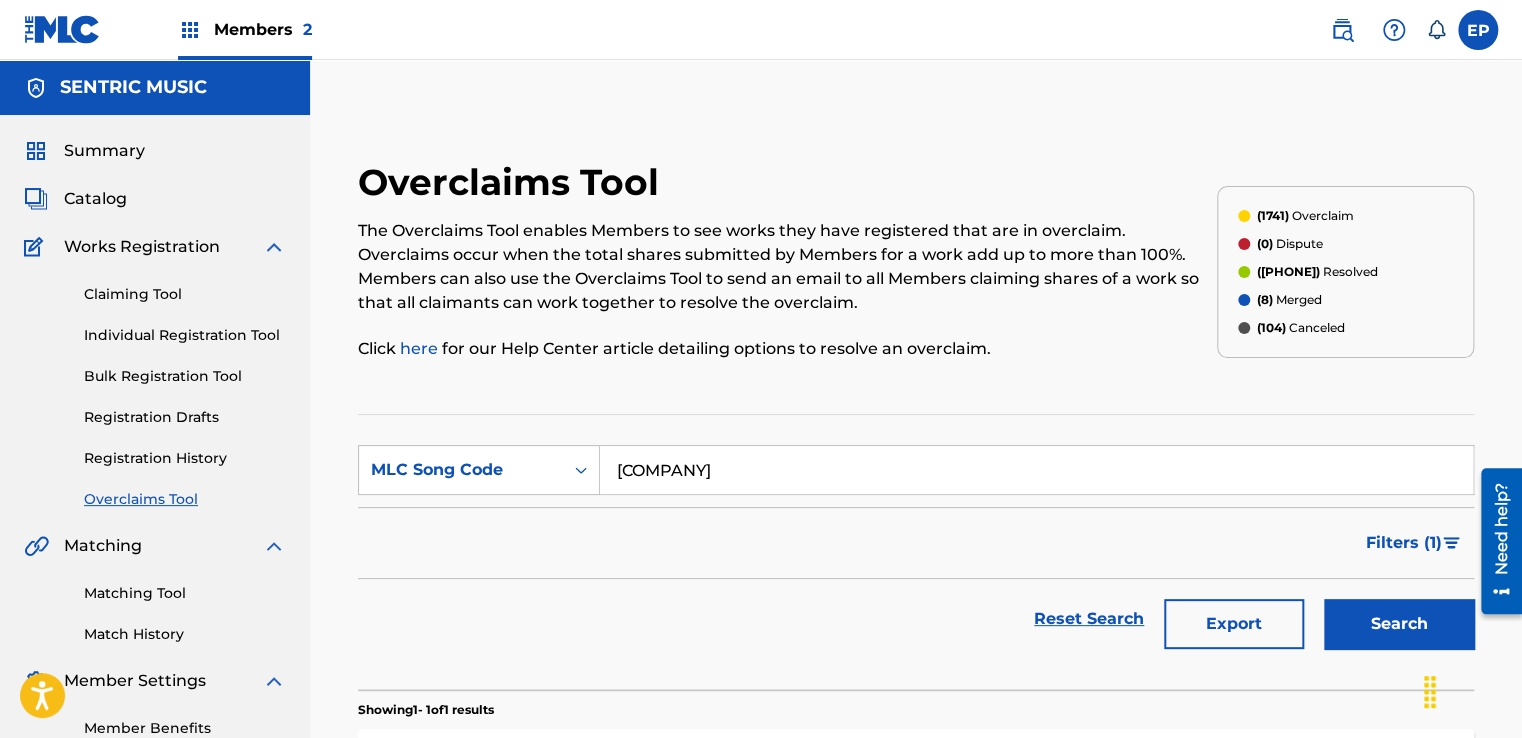 type on "[COMPANY]" 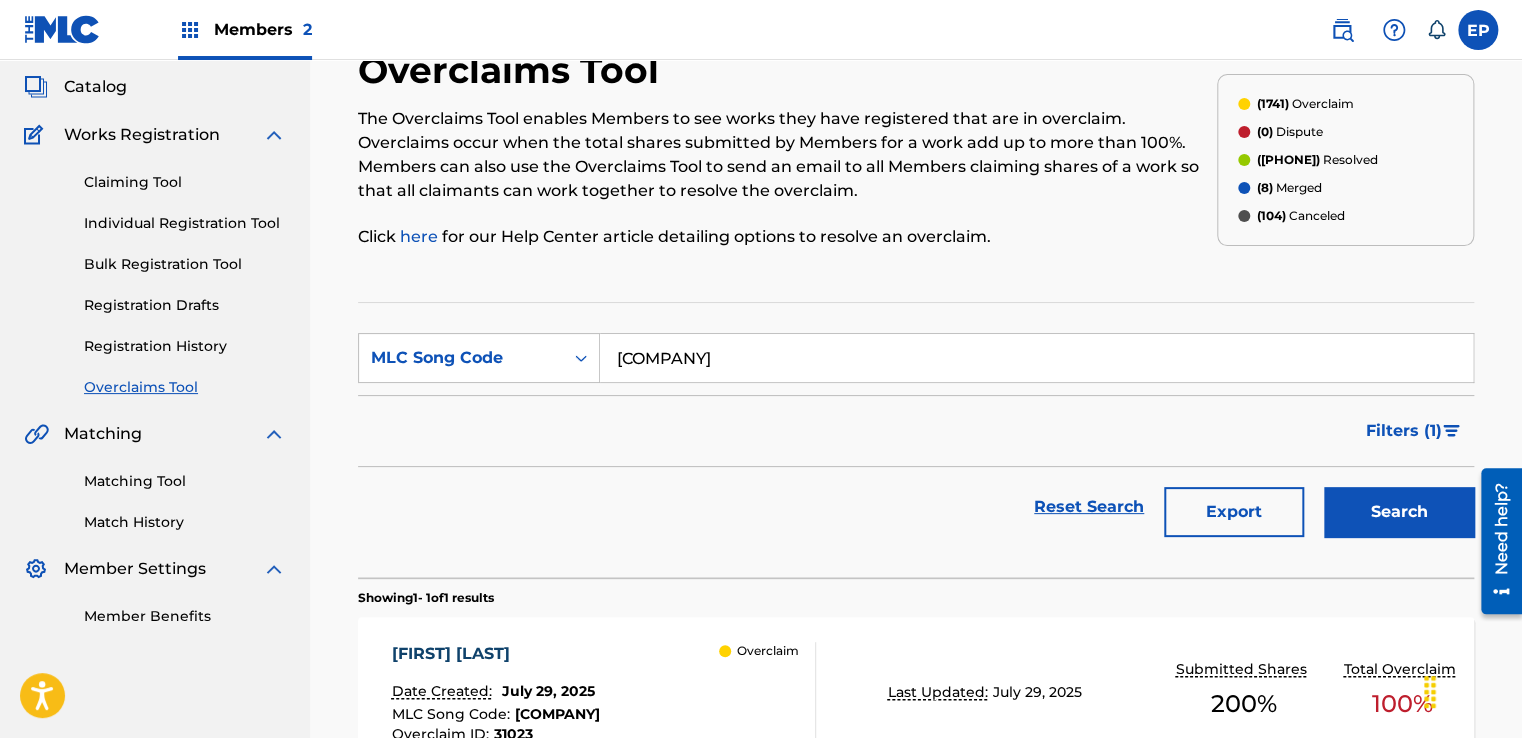 scroll, scrollTop: 329, scrollLeft: 0, axis: vertical 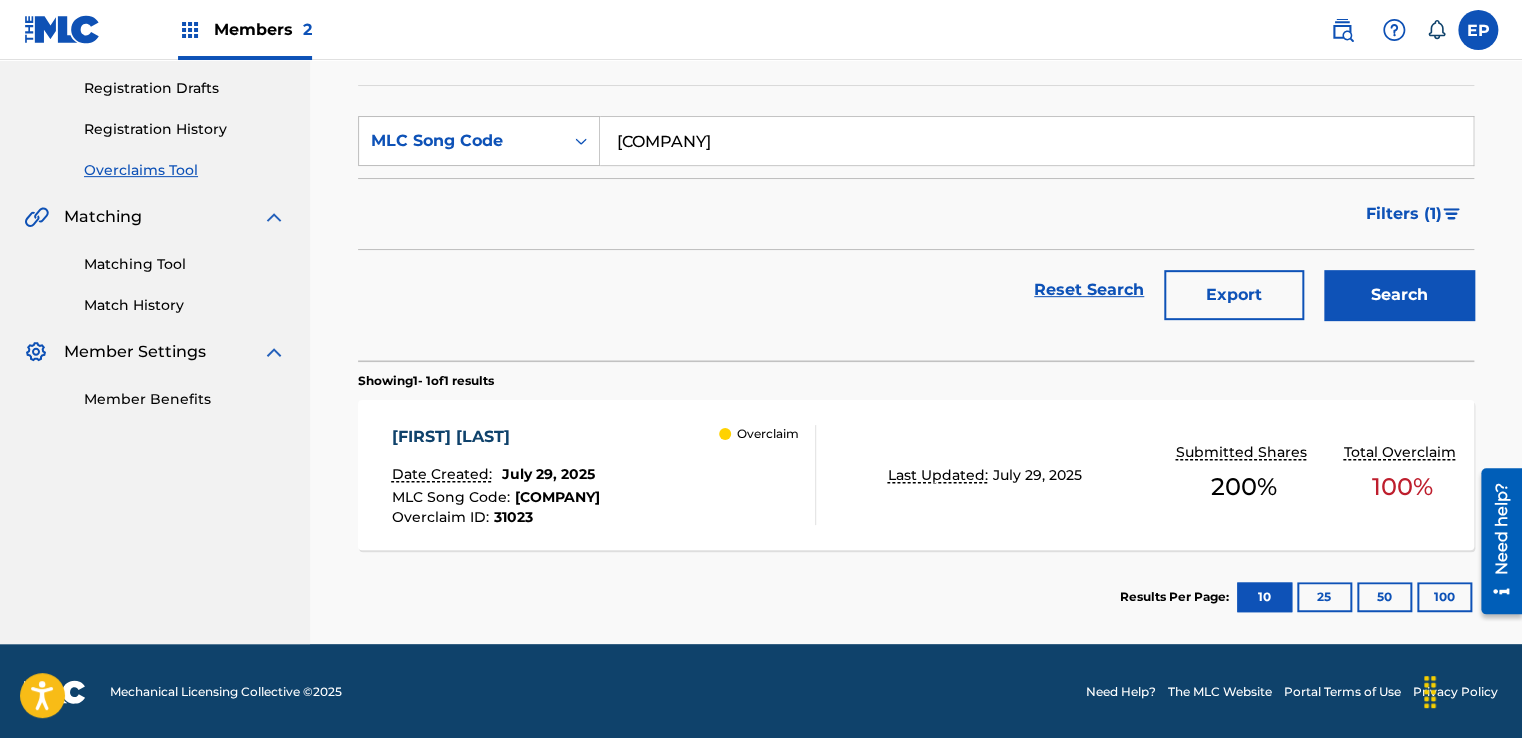 click on "Overclaim" at bounding box center [767, 475] 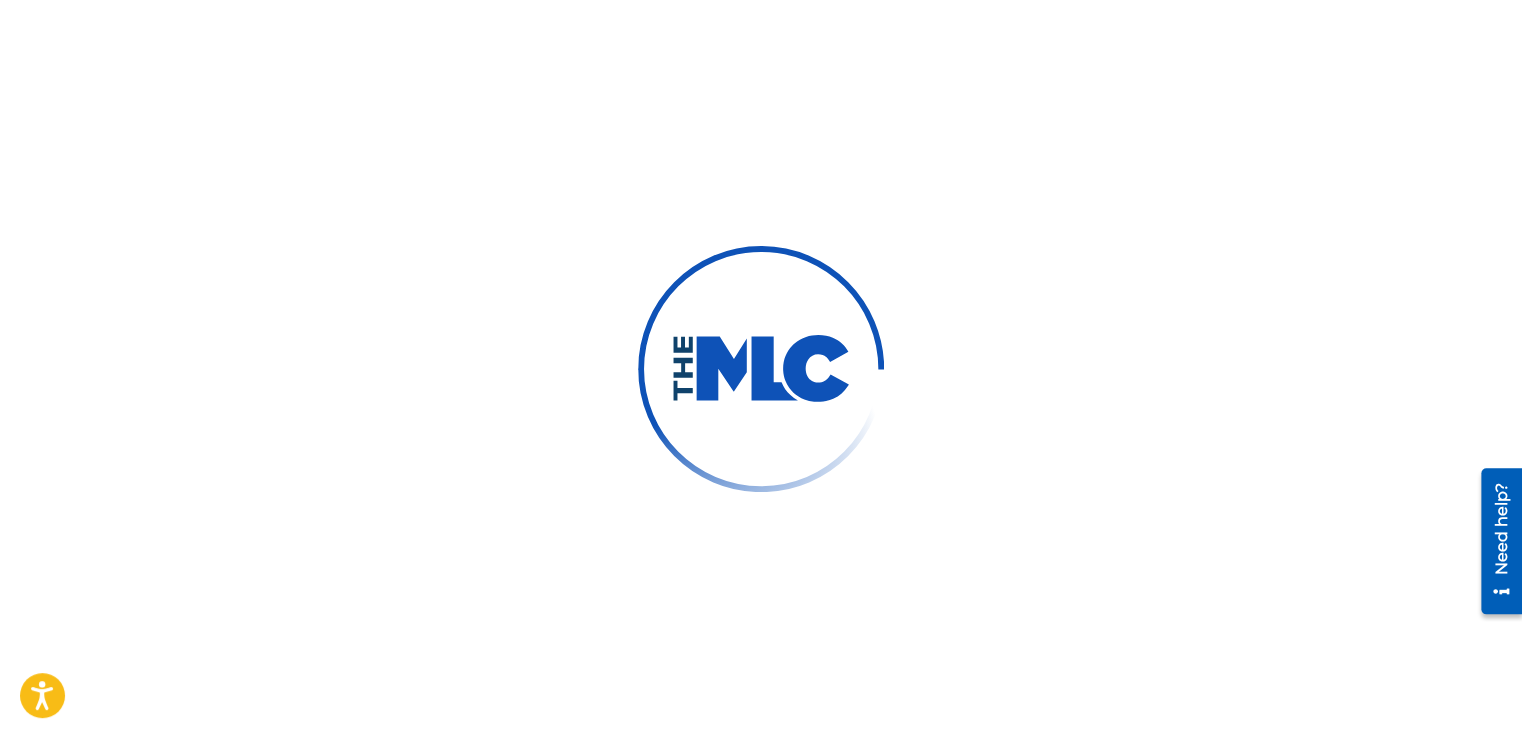 scroll, scrollTop: 0, scrollLeft: 0, axis: both 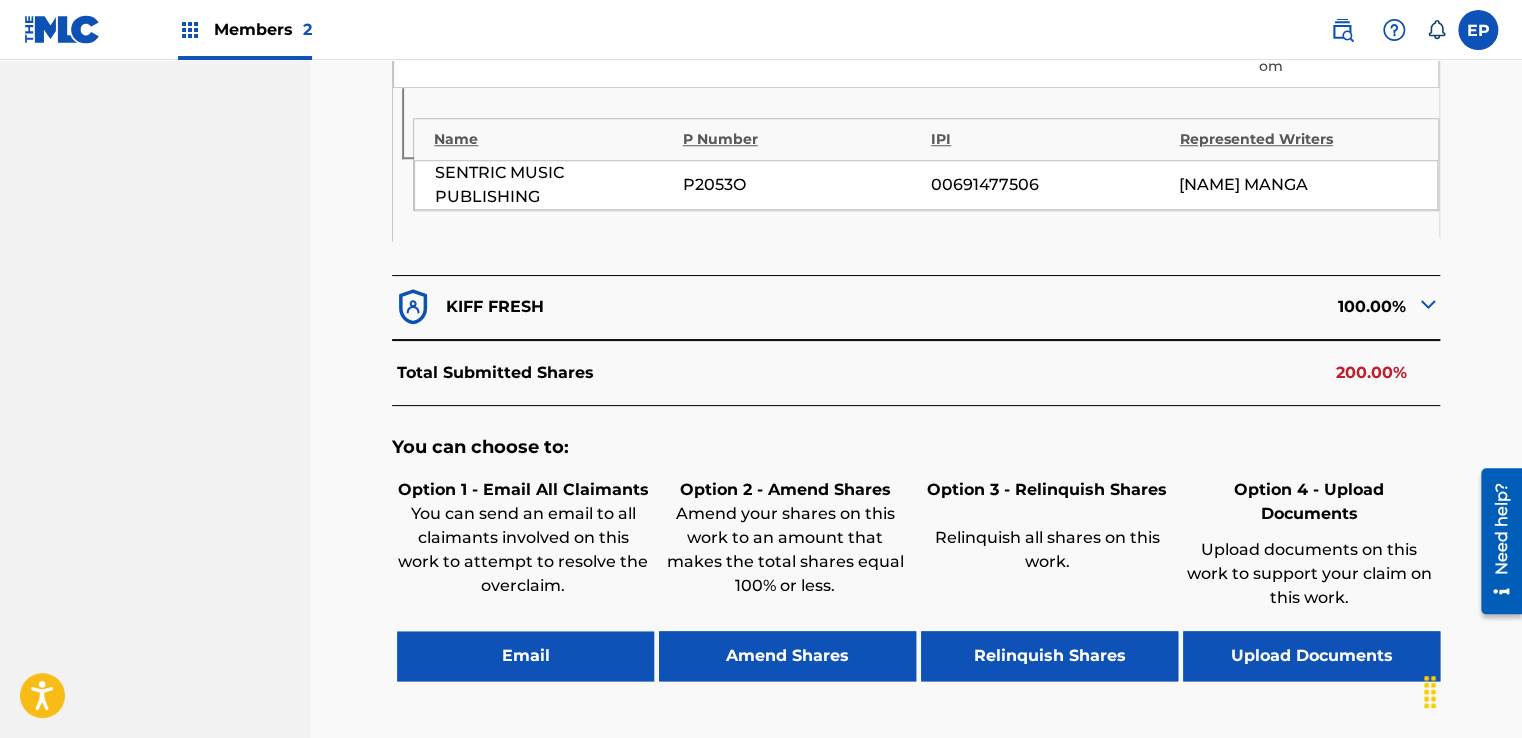 click on "Upload Documents" at bounding box center (1311, 656) 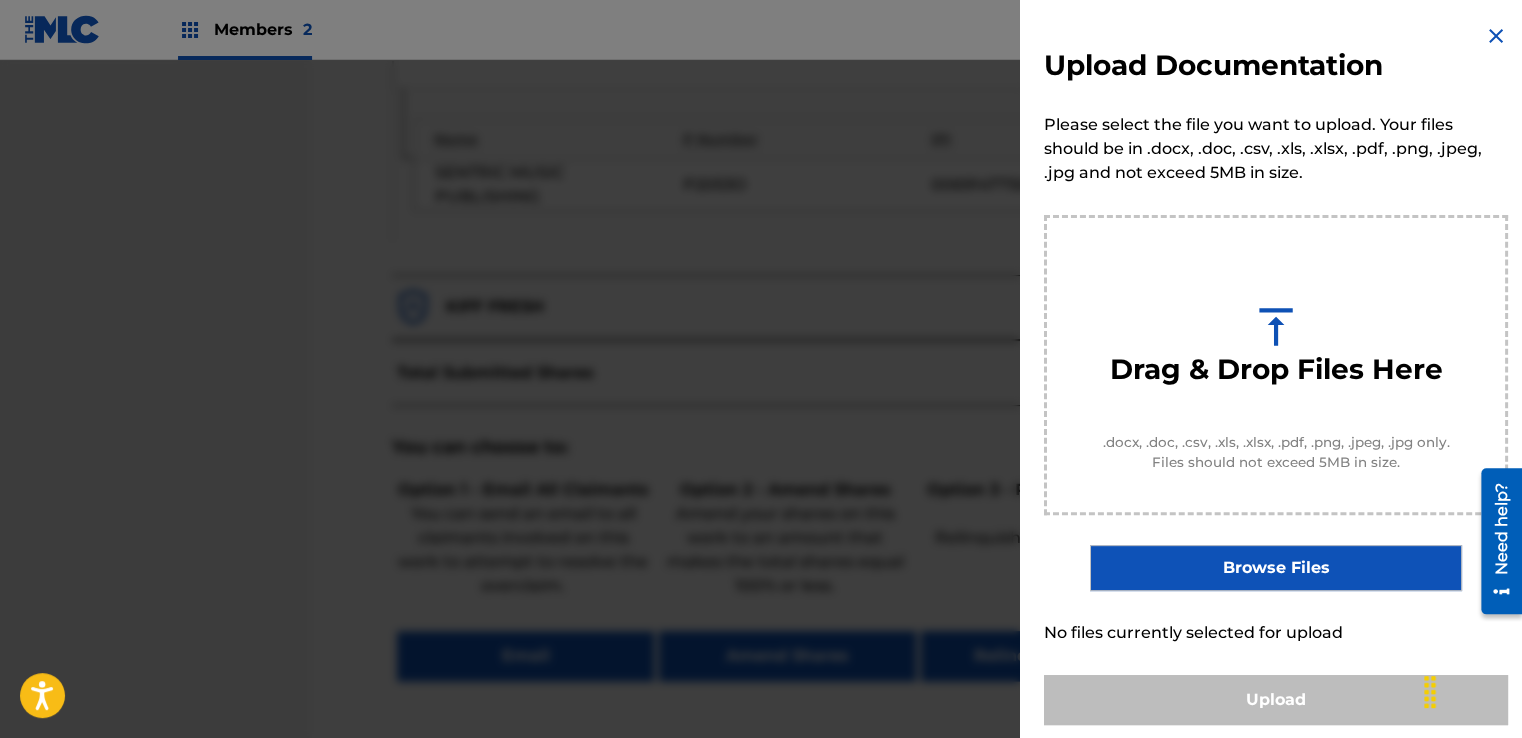 click on "Browse Files" at bounding box center [1275, 568] 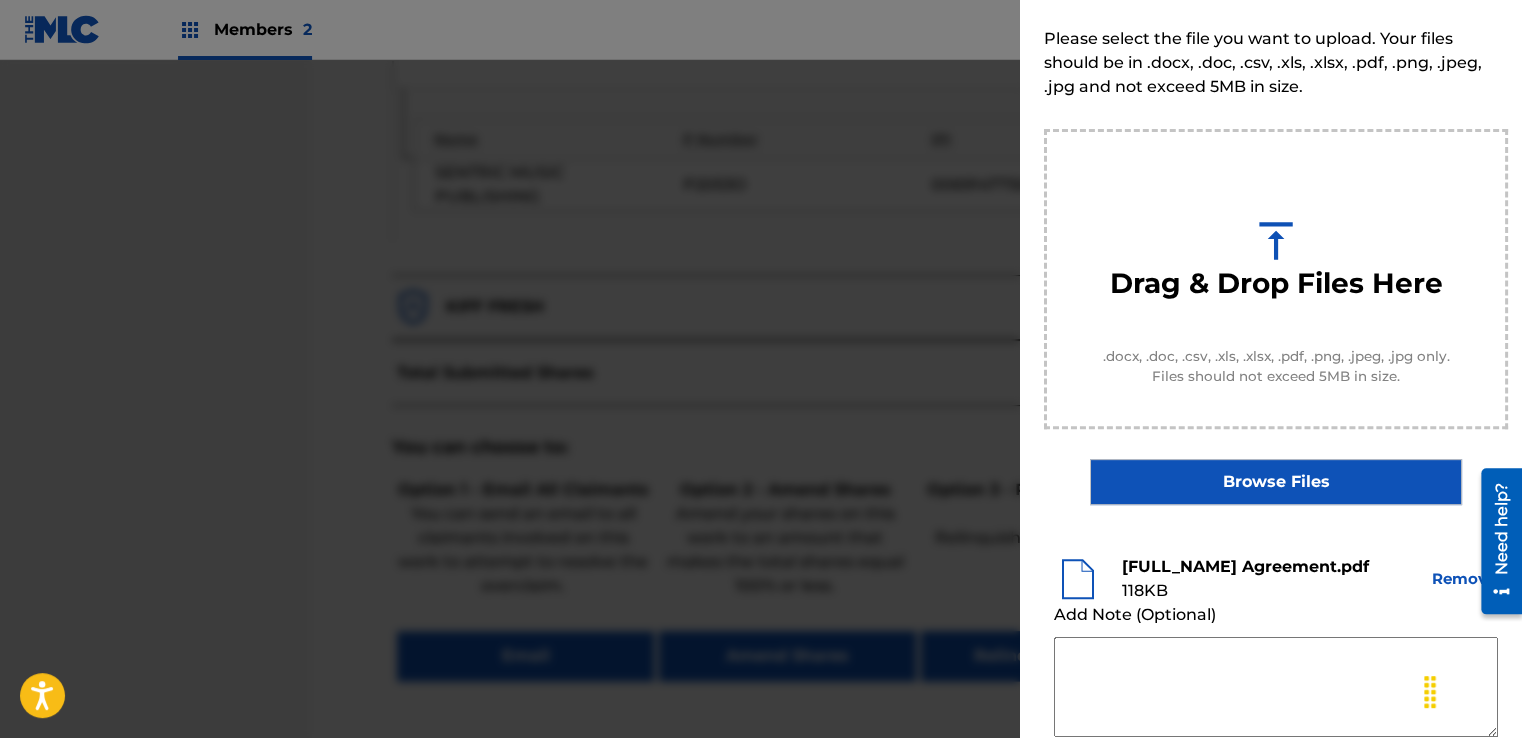 scroll, scrollTop: 200, scrollLeft: 0, axis: vertical 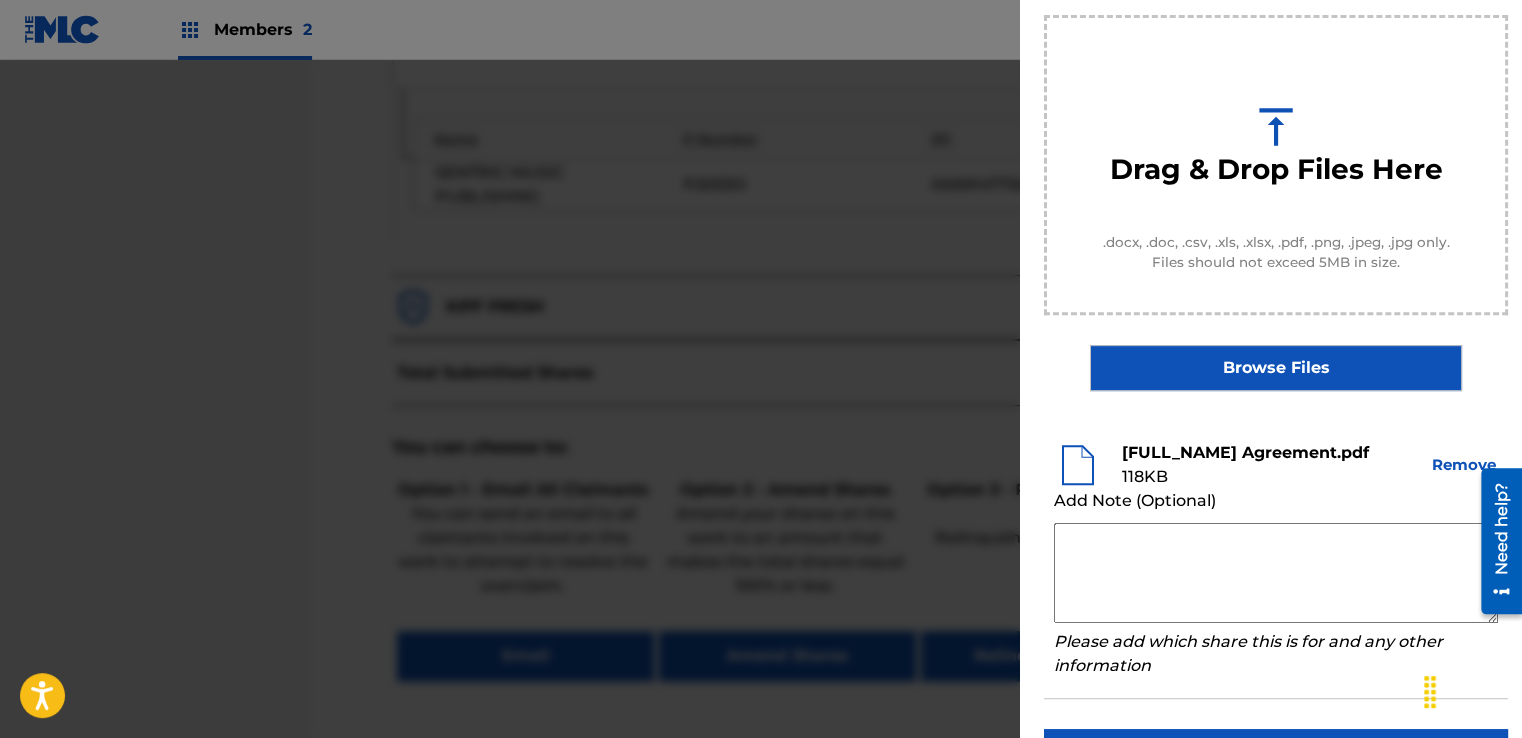 click at bounding box center (1276, 573) 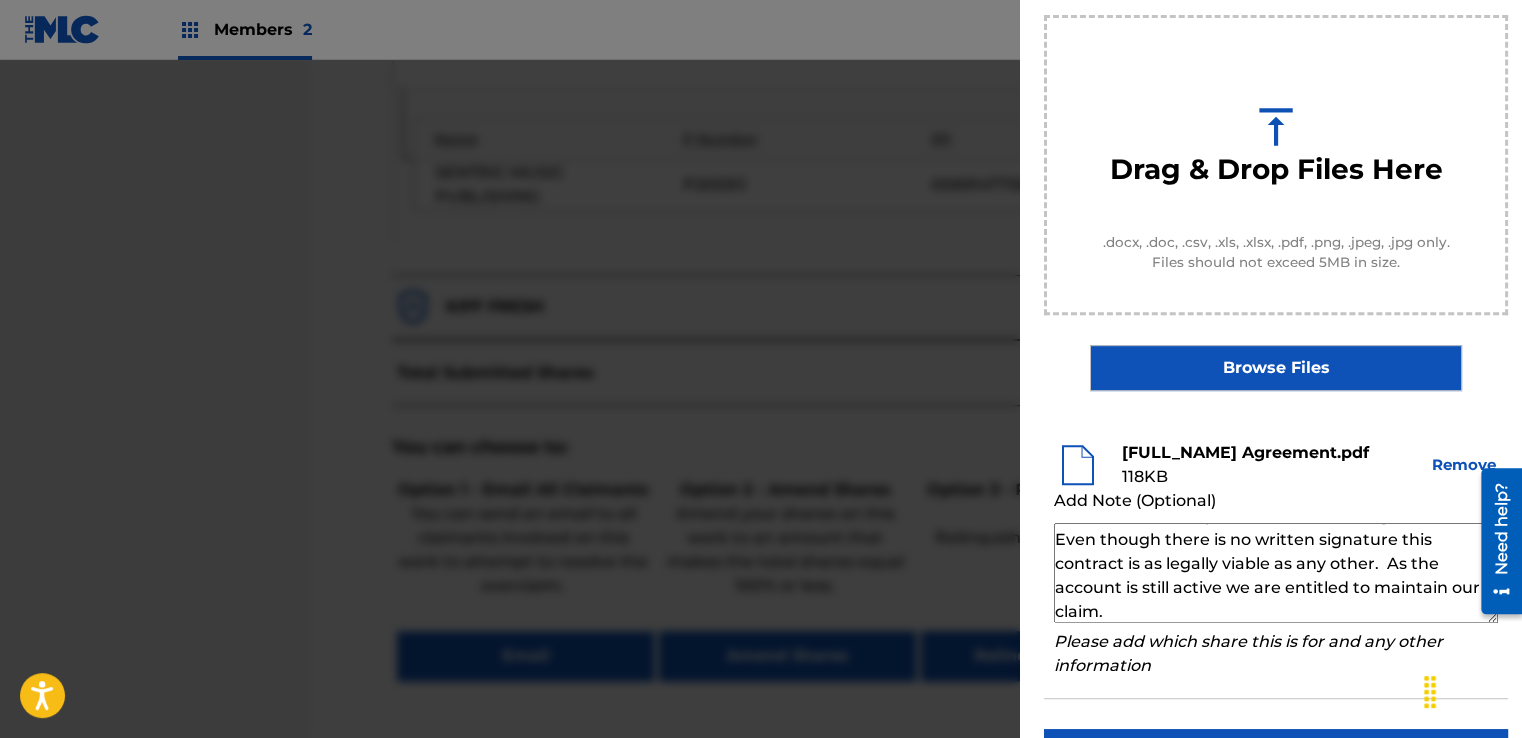 scroll, scrollTop: 69, scrollLeft: 0, axis: vertical 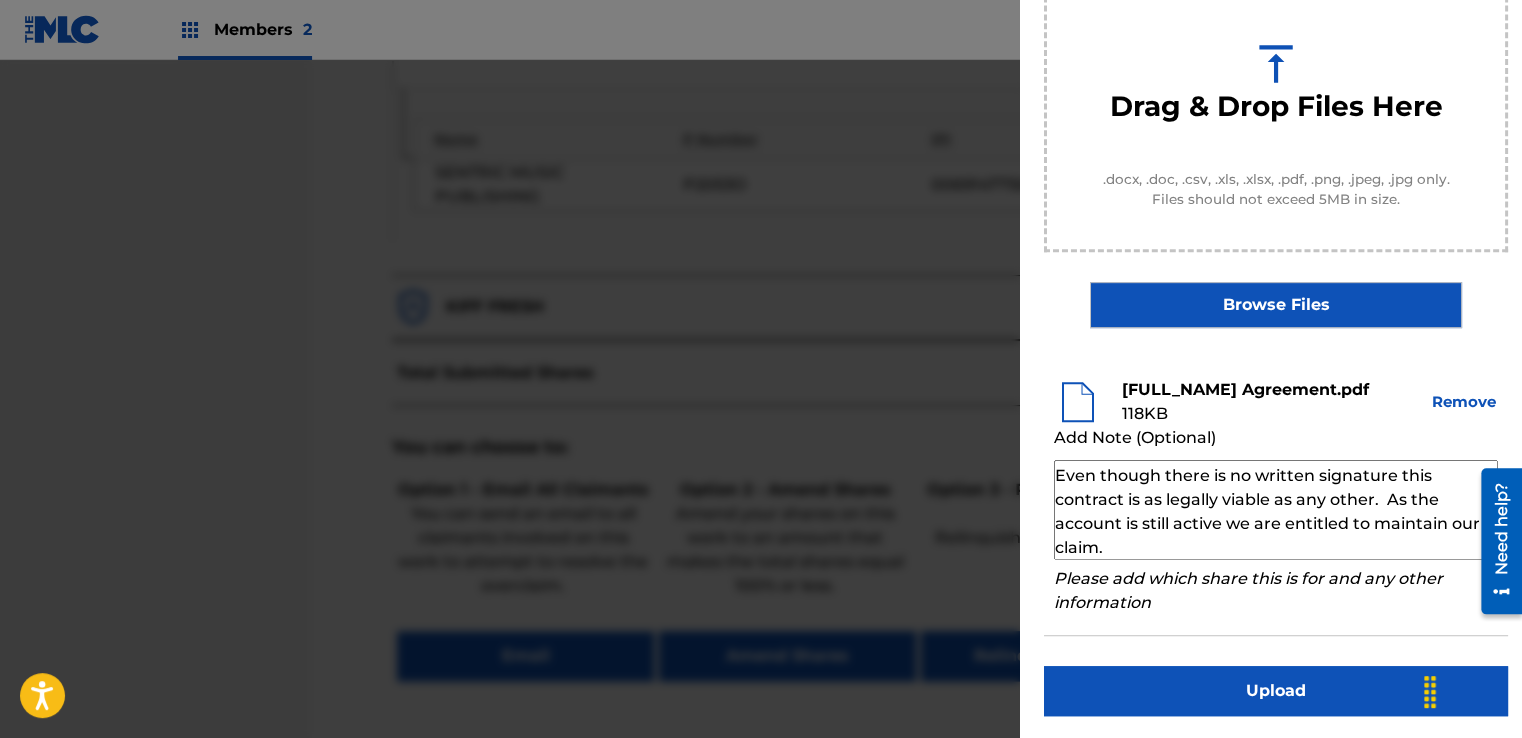 type on "Our self service agreement is signed via digital signature and is active until the writer/account owner contacts us directly to terminate their agreement. Even though there is no written signature this contract is as legally viable as any other.  As the account is still active we are entitled to maintain our claim." 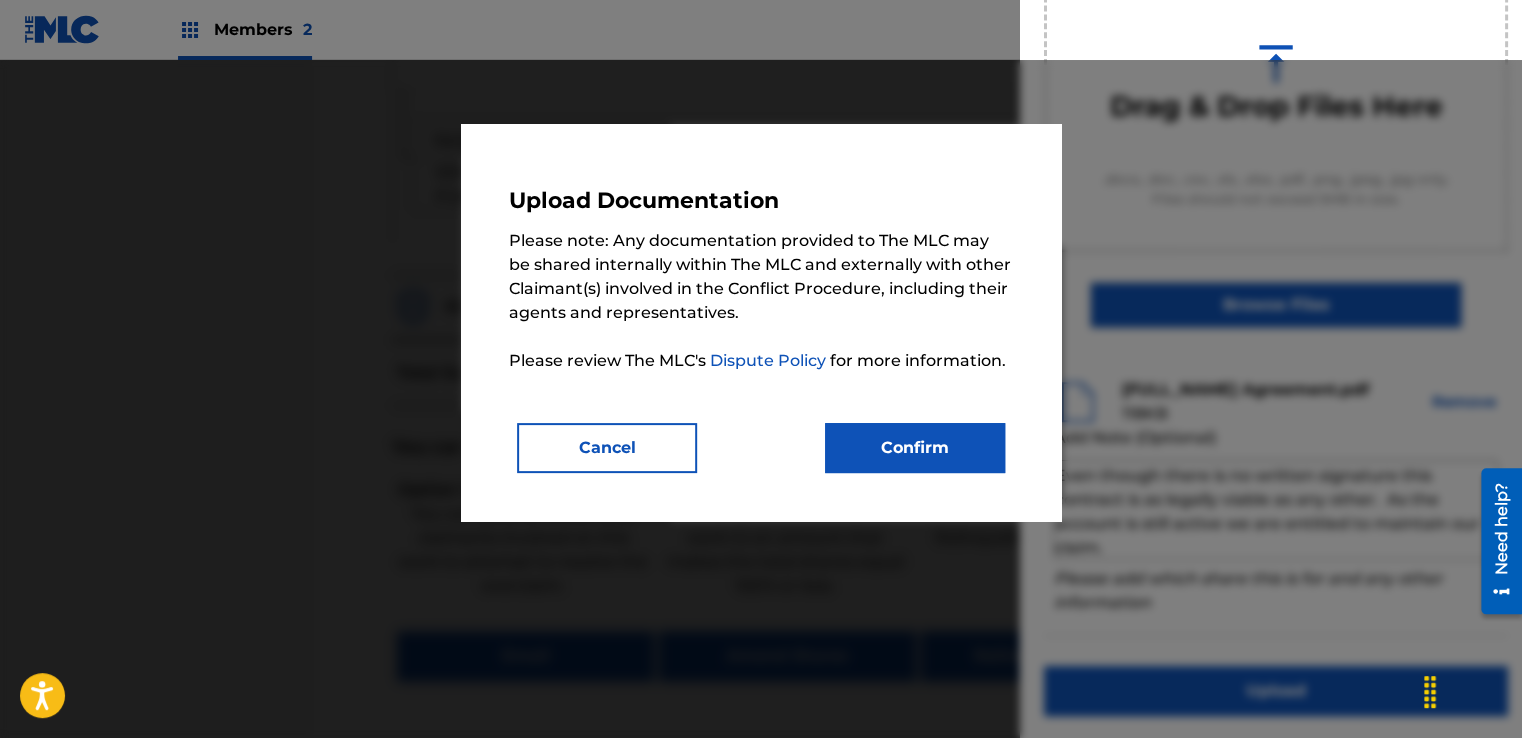 click on "Confirm" at bounding box center [915, 448] 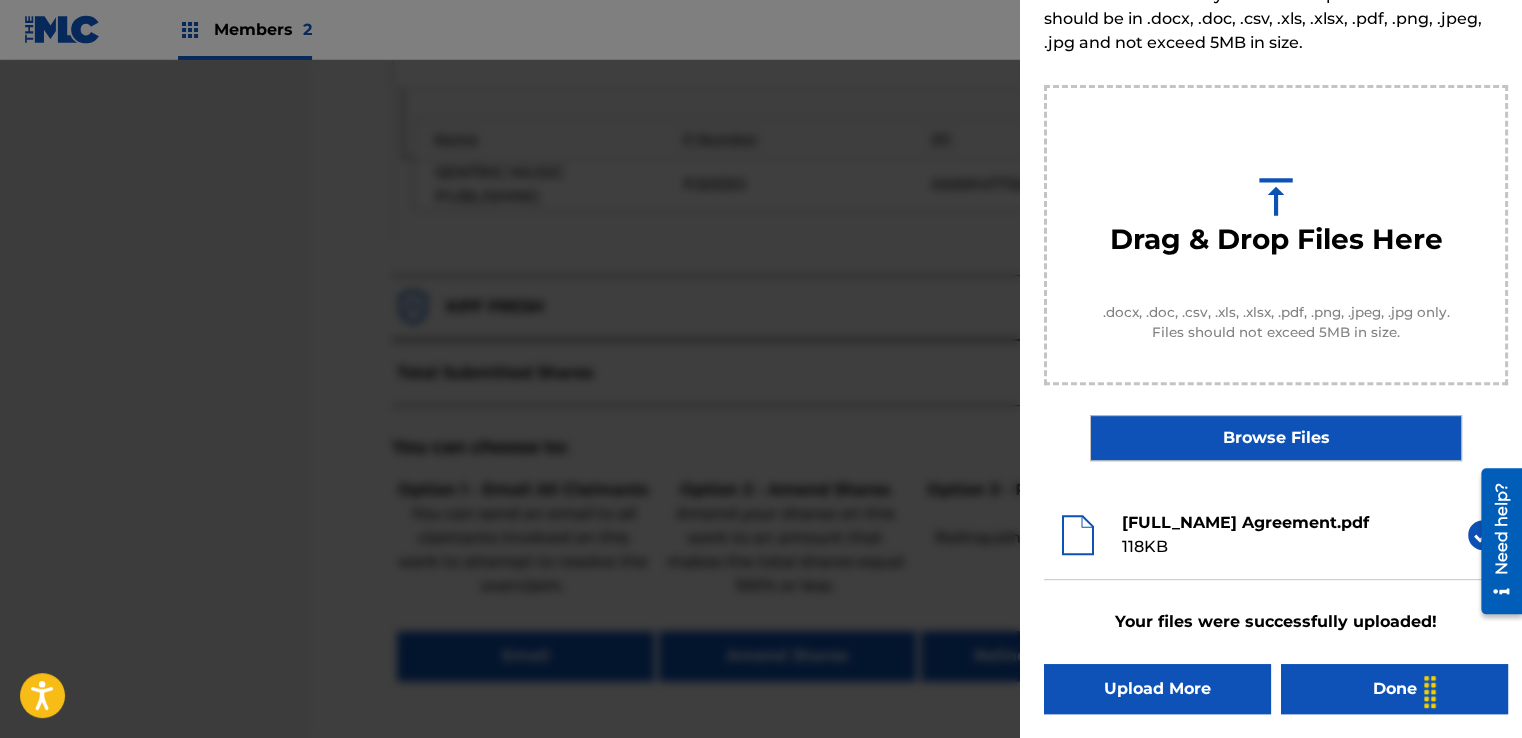 scroll, scrollTop: 128, scrollLeft: 0, axis: vertical 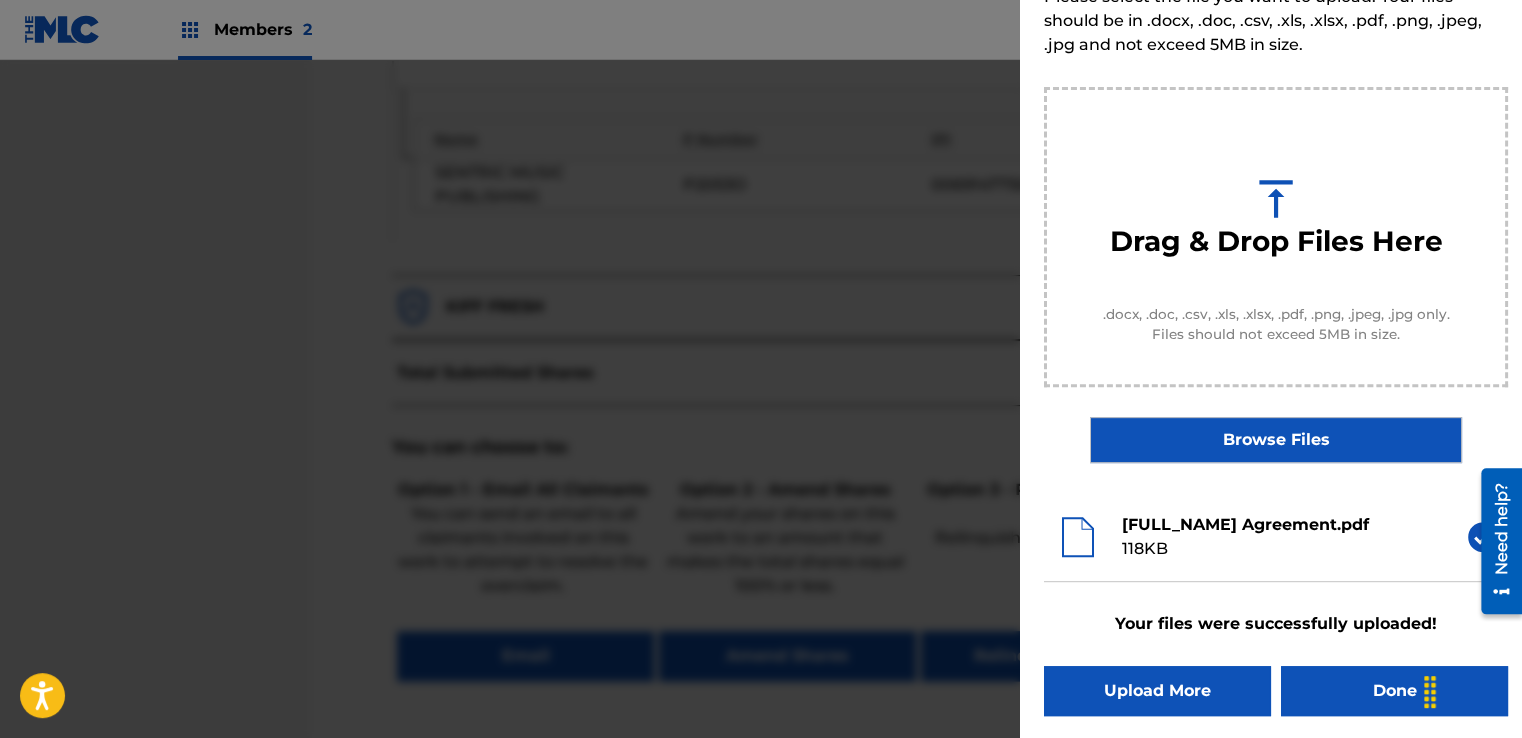 click on "Done" at bounding box center [1394, 691] 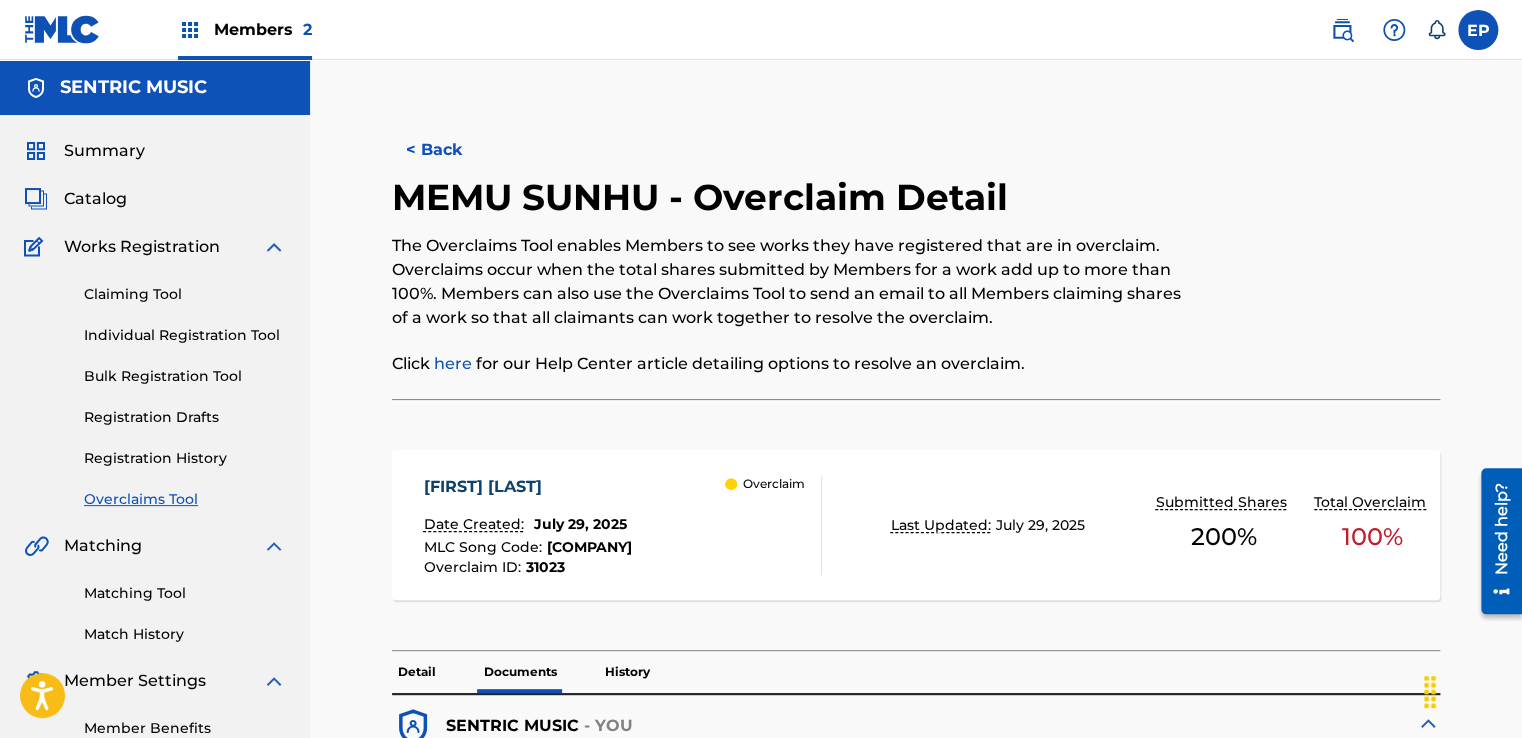 click on "Overclaims Tool" at bounding box center (185, 499) 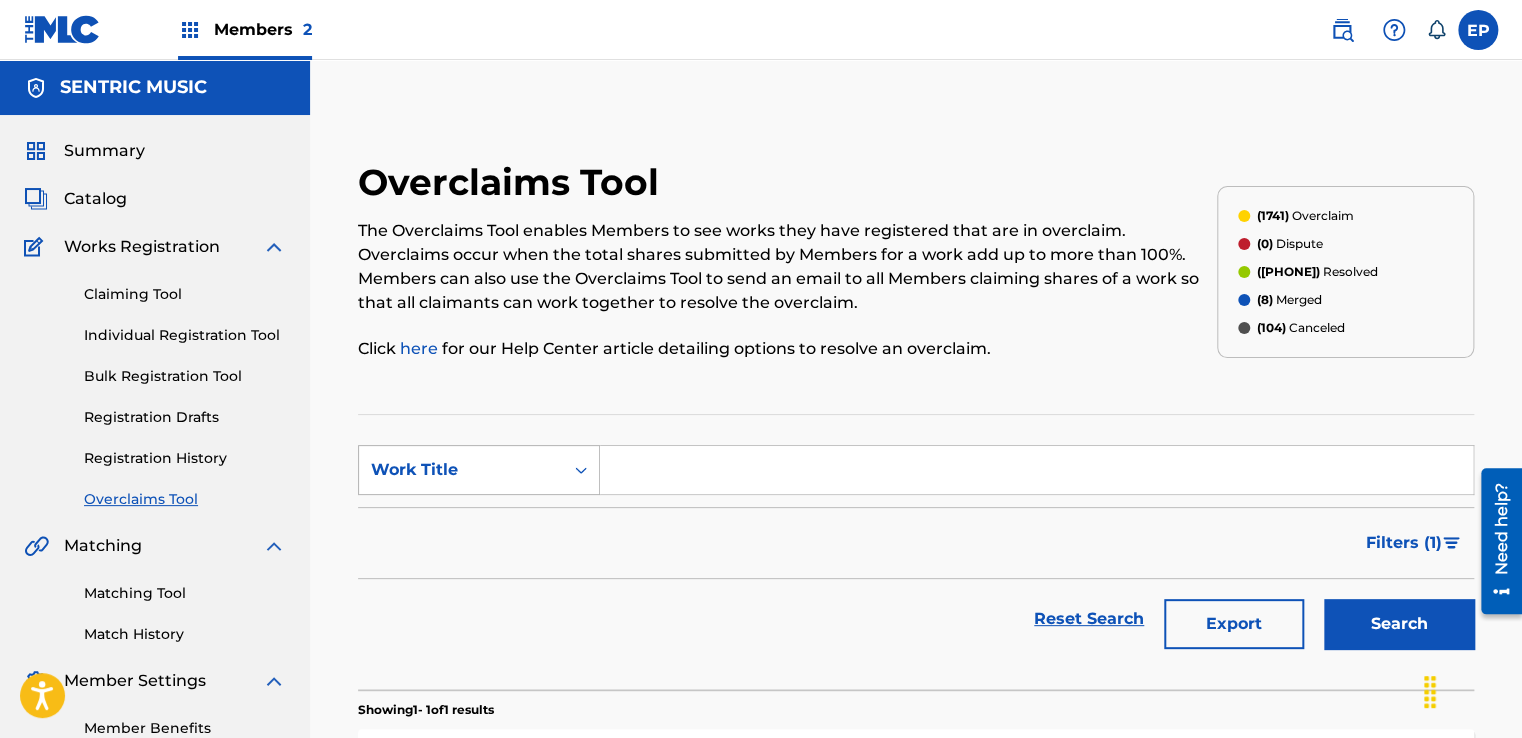 click on "Work Title" at bounding box center (461, 470) 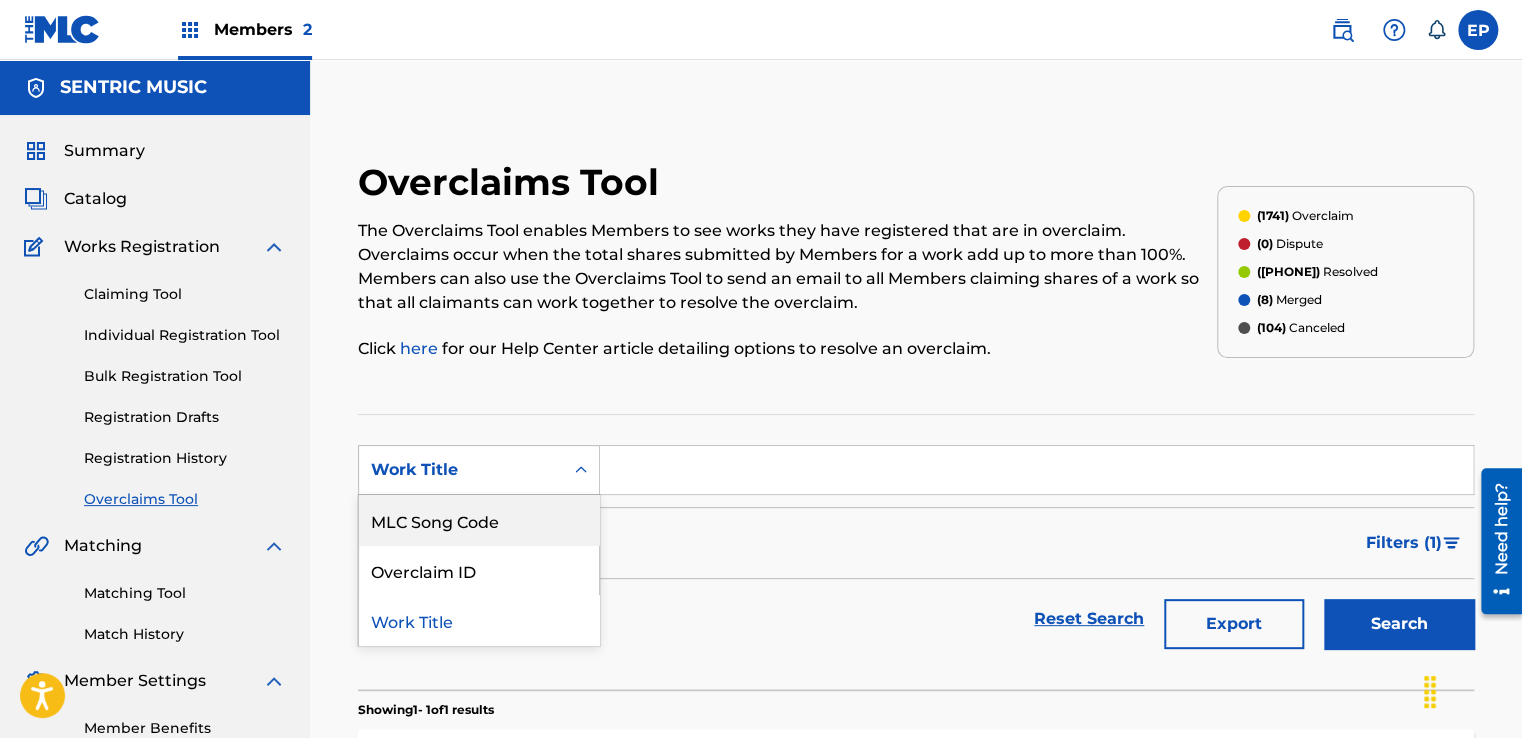 click on "MLC Song Code" at bounding box center [479, 520] 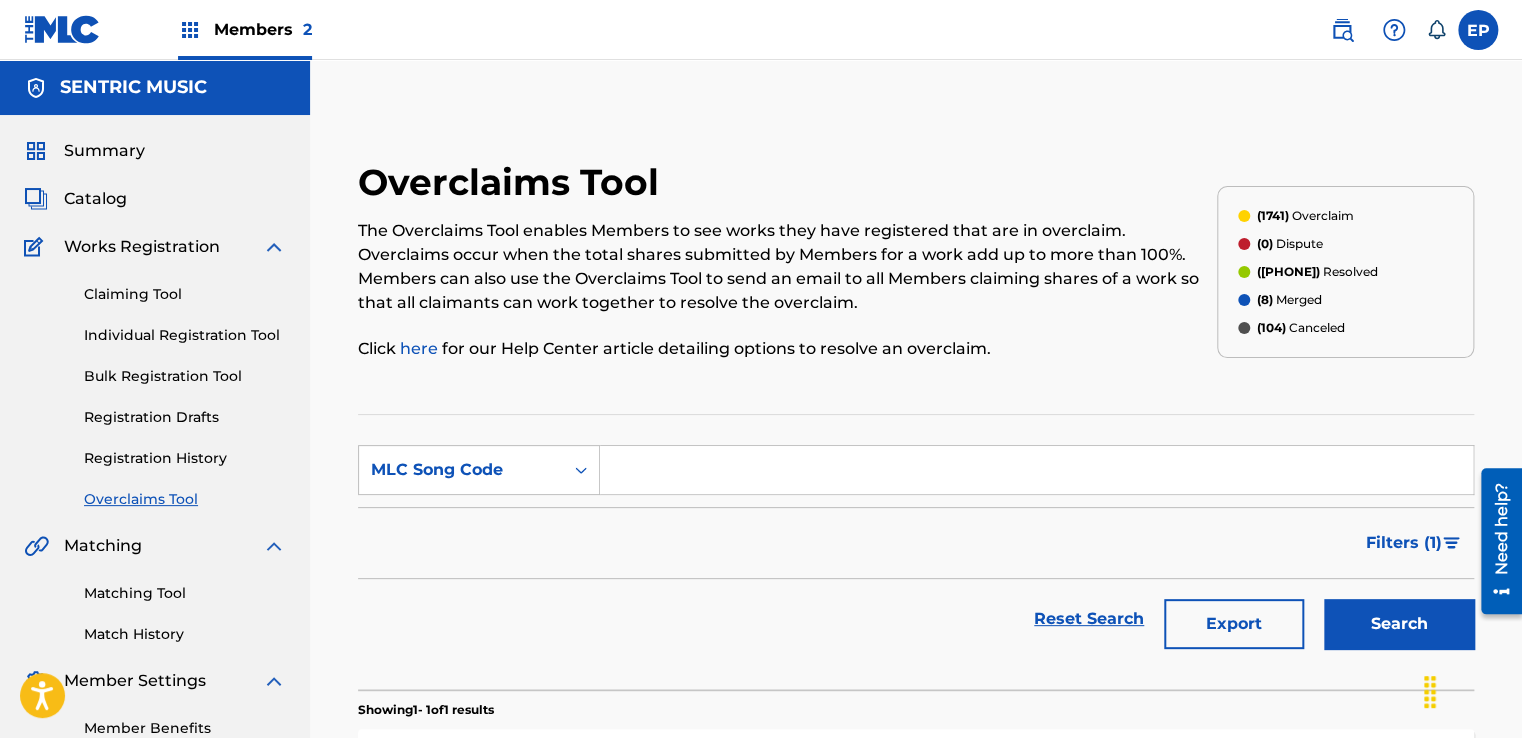click at bounding box center (1036, 470) 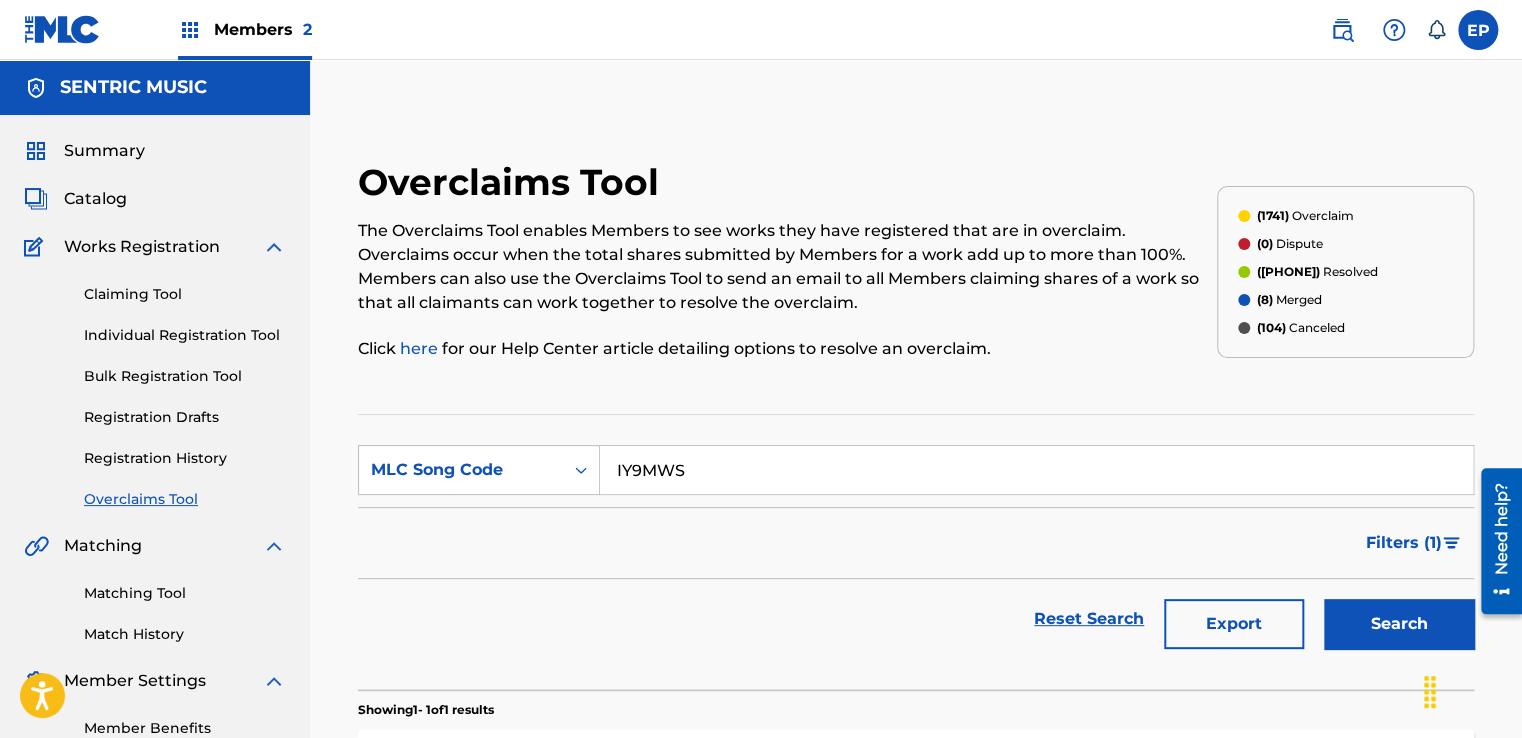 type on "IY9MWS" 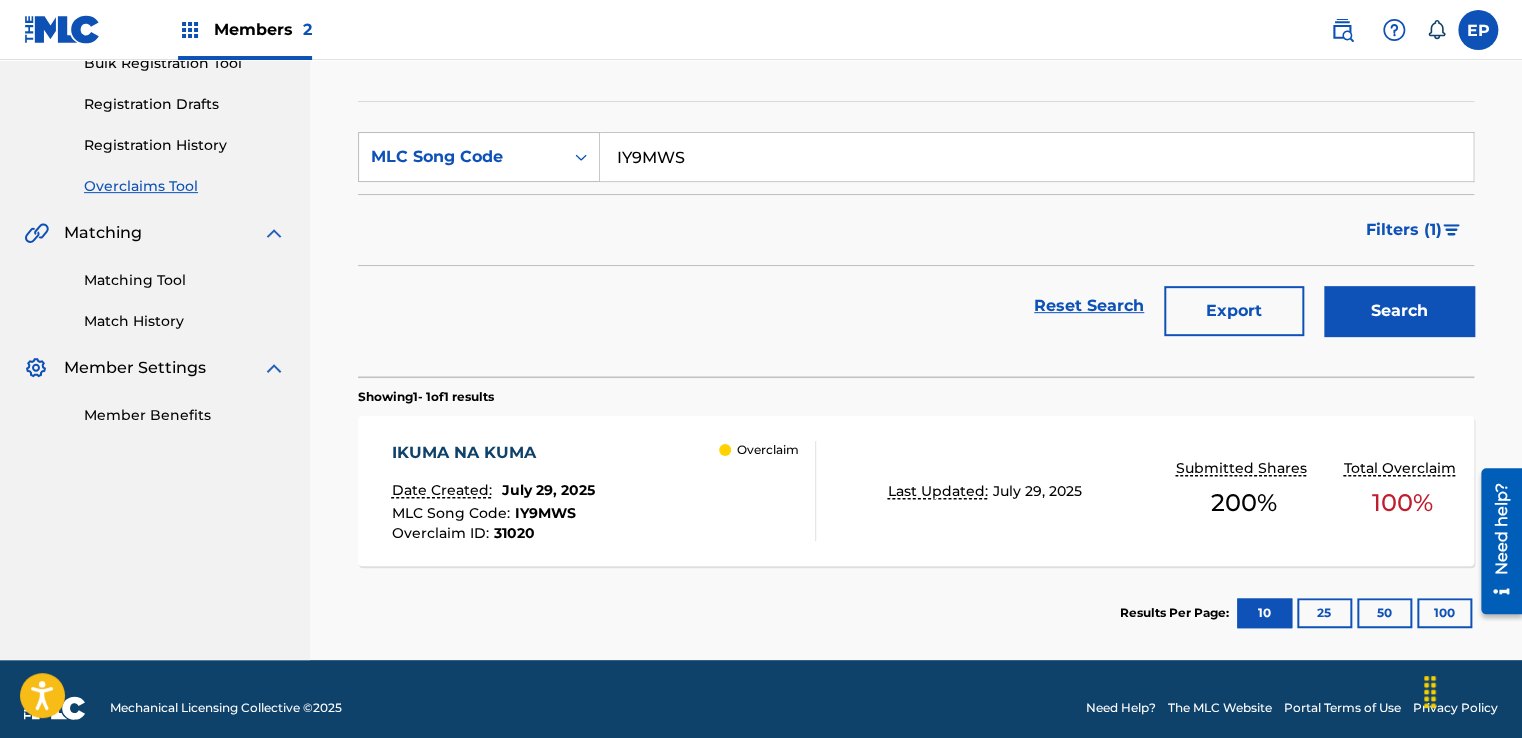 scroll, scrollTop: 329, scrollLeft: 0, axis: vertical 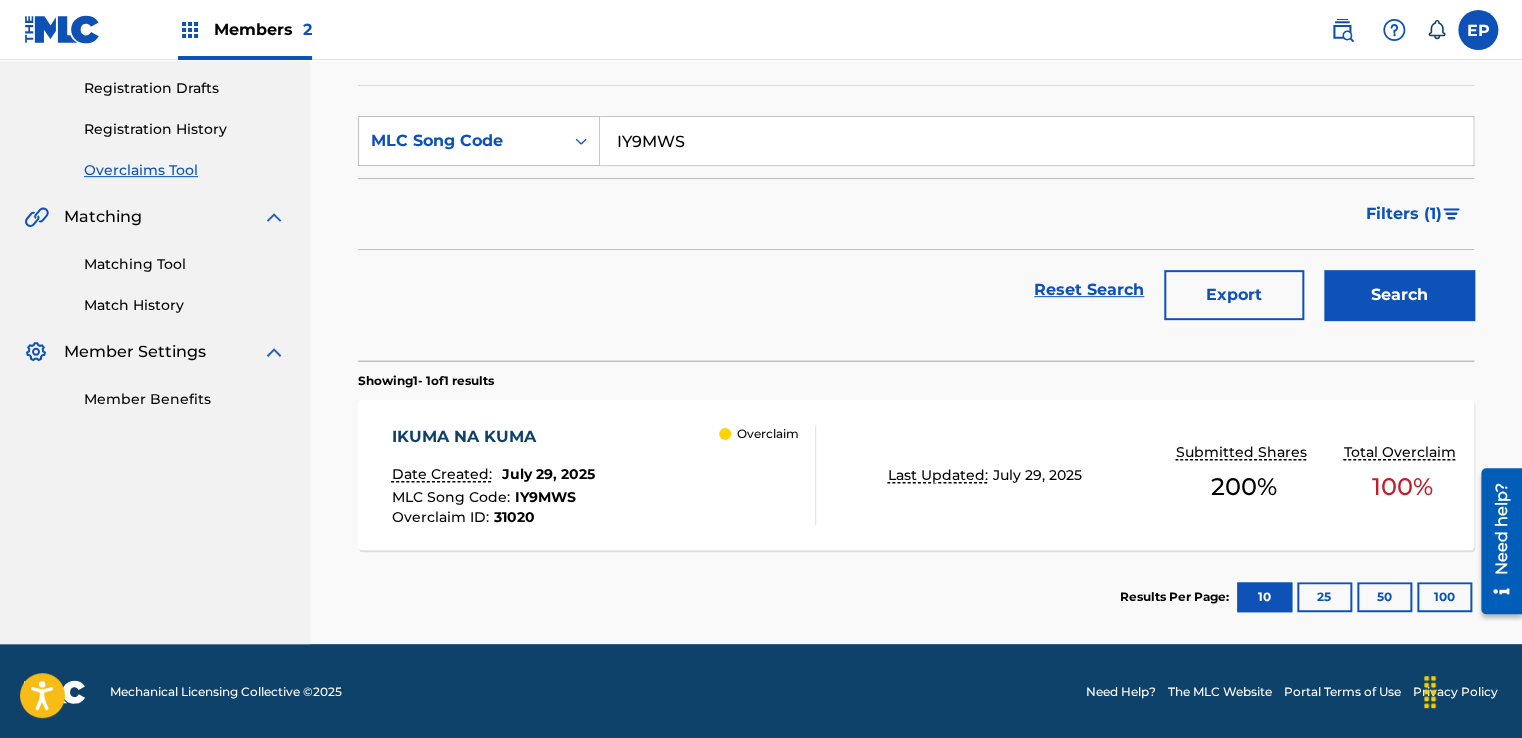 click on "IKUMA NA KUMA Date Created: [DATE] MLC Song Code : IY9MWS Overclaim ID : 31020   Overclaim" at bounding box center [603, 475] 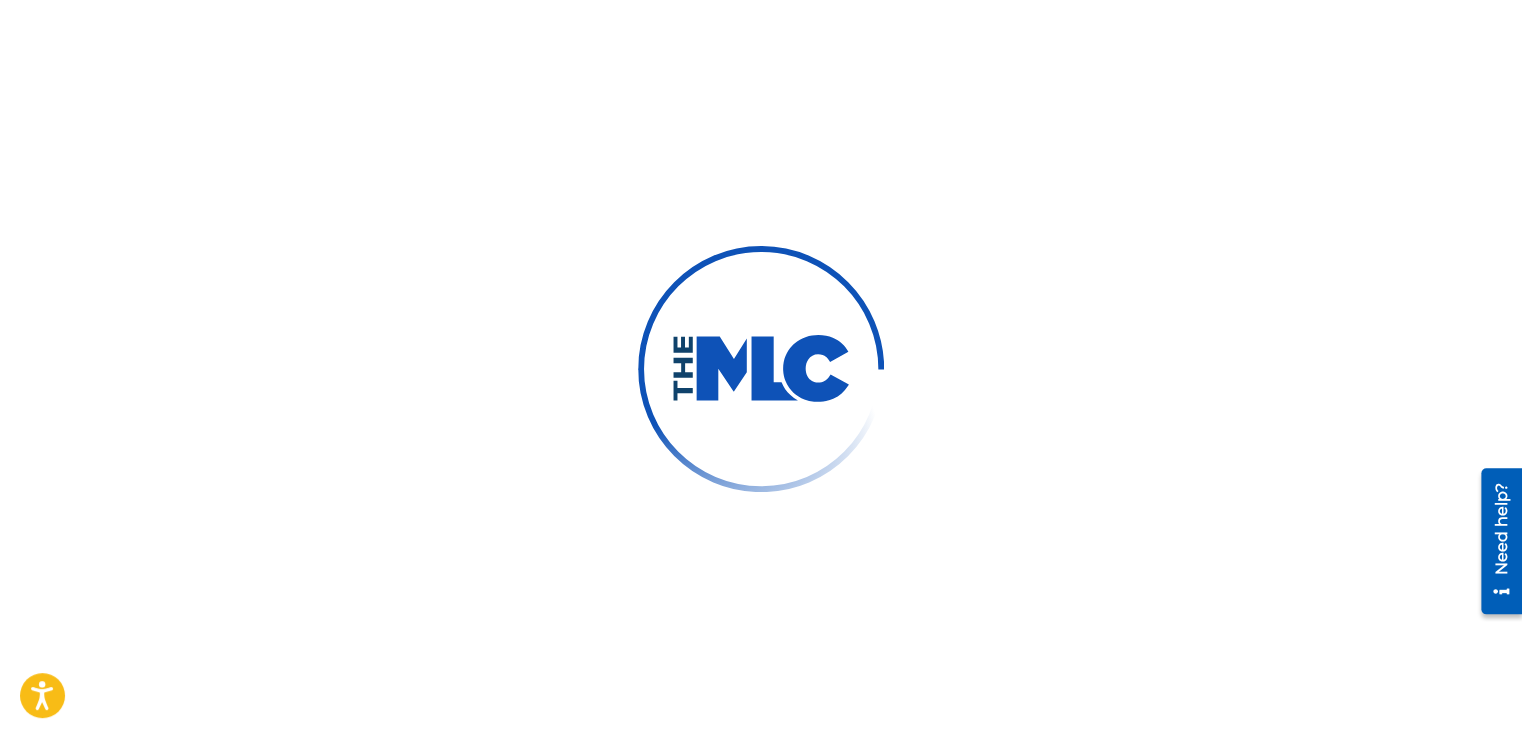 scroll, scrollTop: 120, scrollLeft: 0, axis: vertical 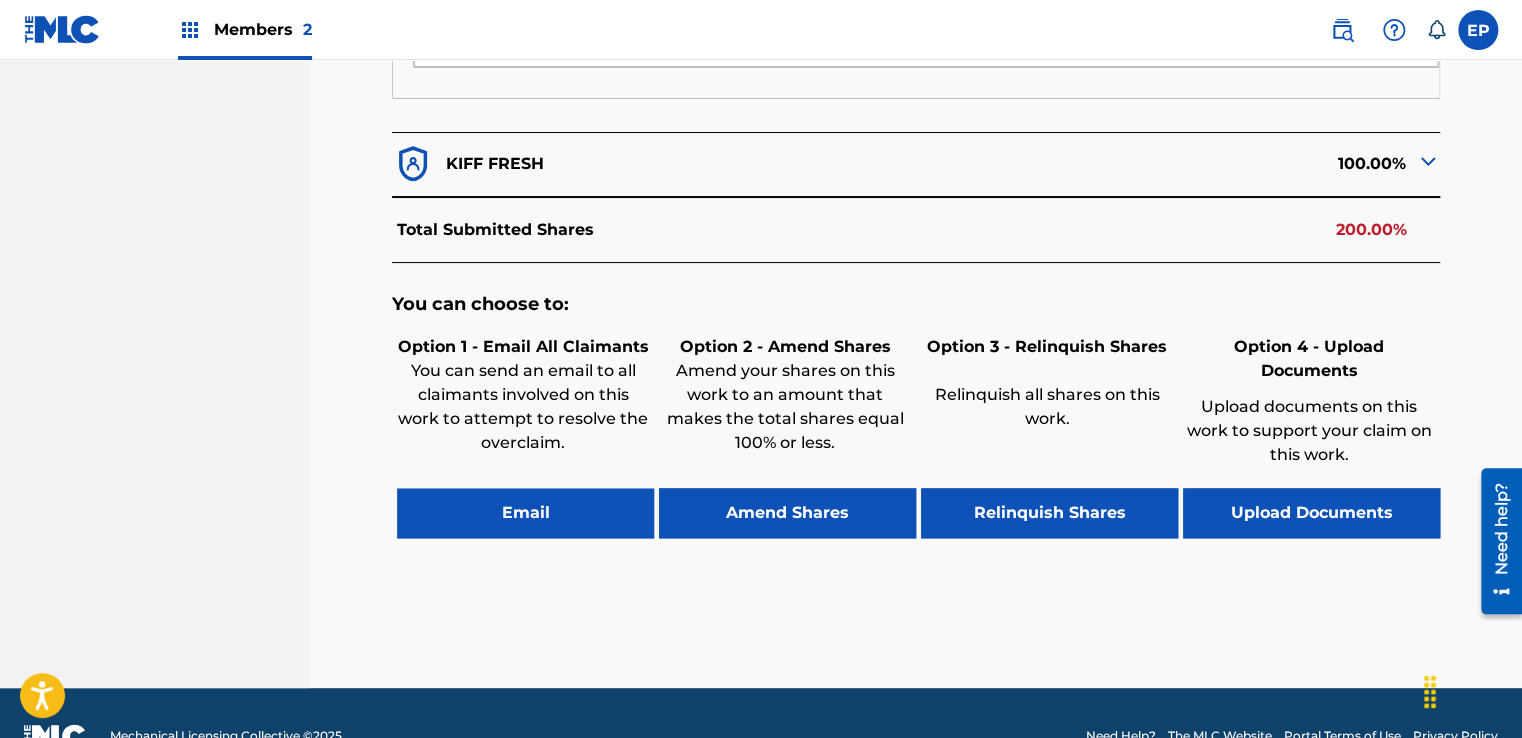 click on "Upload Documents" at bounding box center (1311, 513) 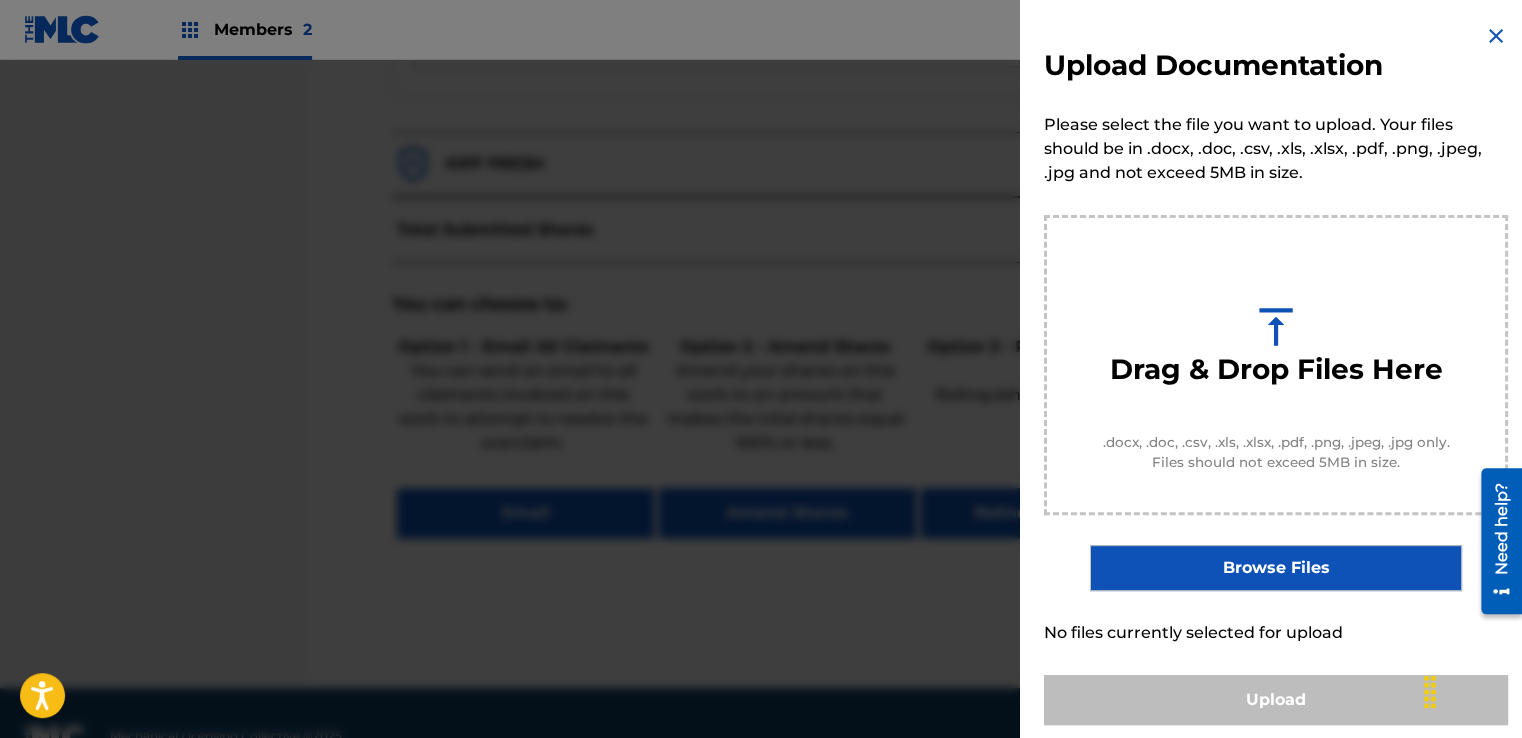 click on "Browse Files" at bounding box center (1275, 568) 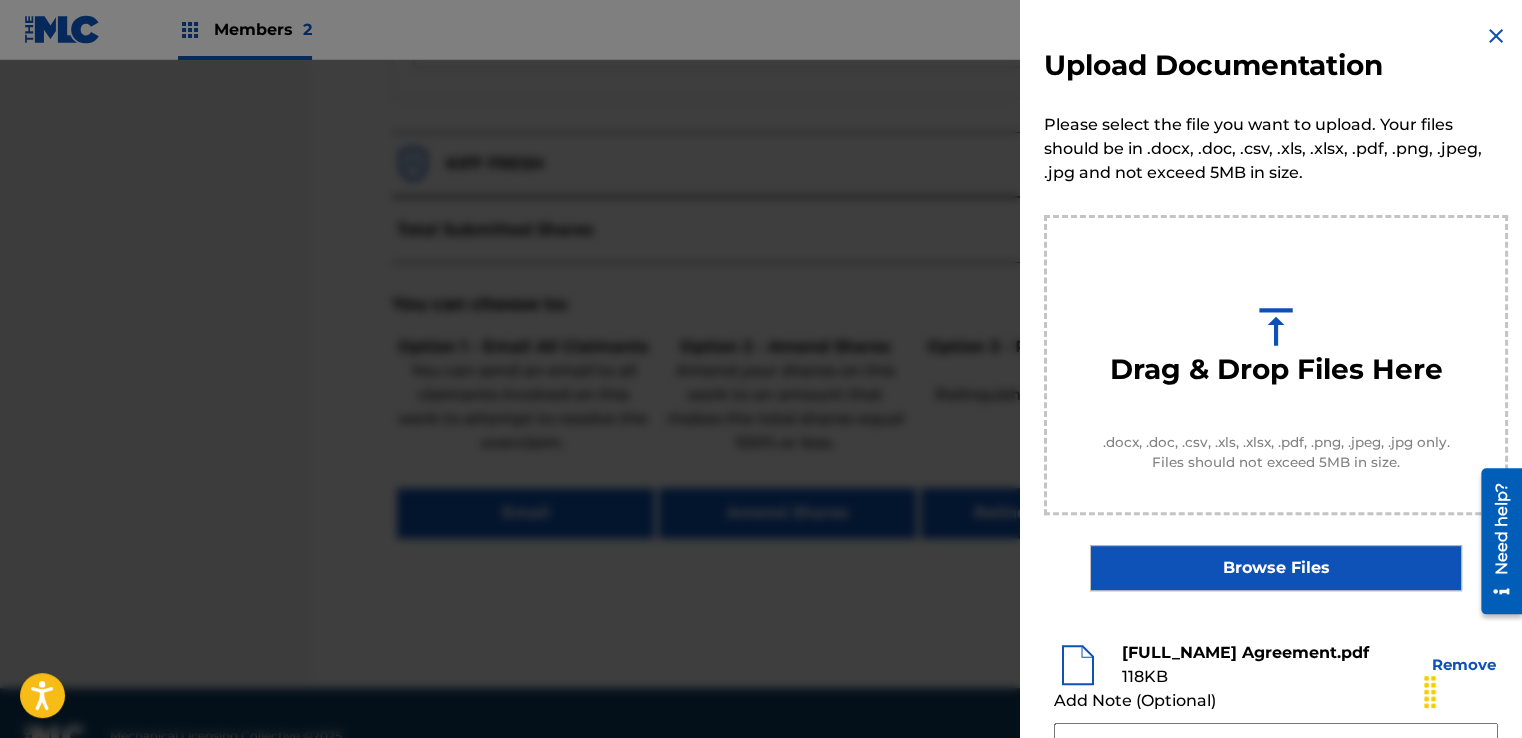 click at bounding box center (1276, 773) 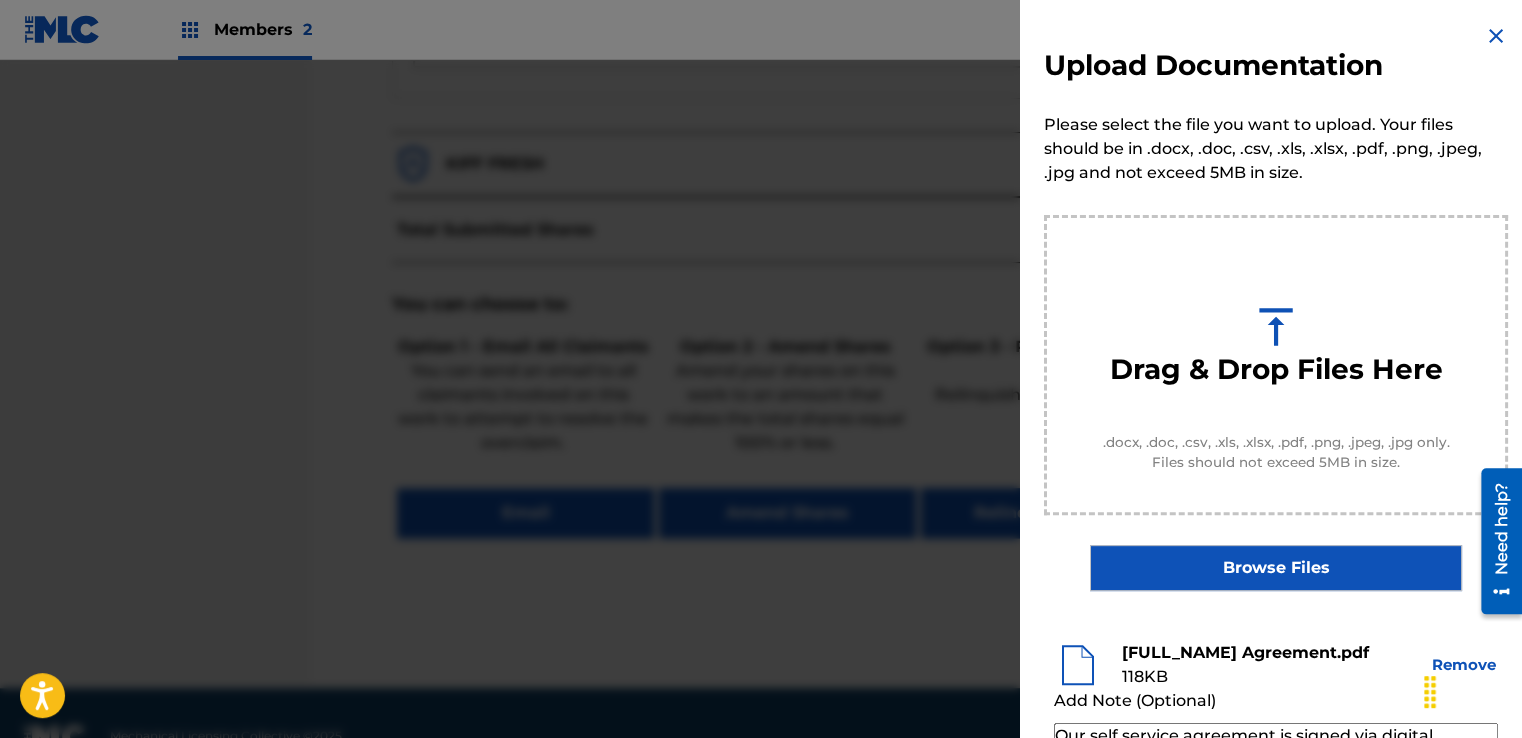 scroll, scrollTop: 68, scrollLeft: 0, axis: vertical 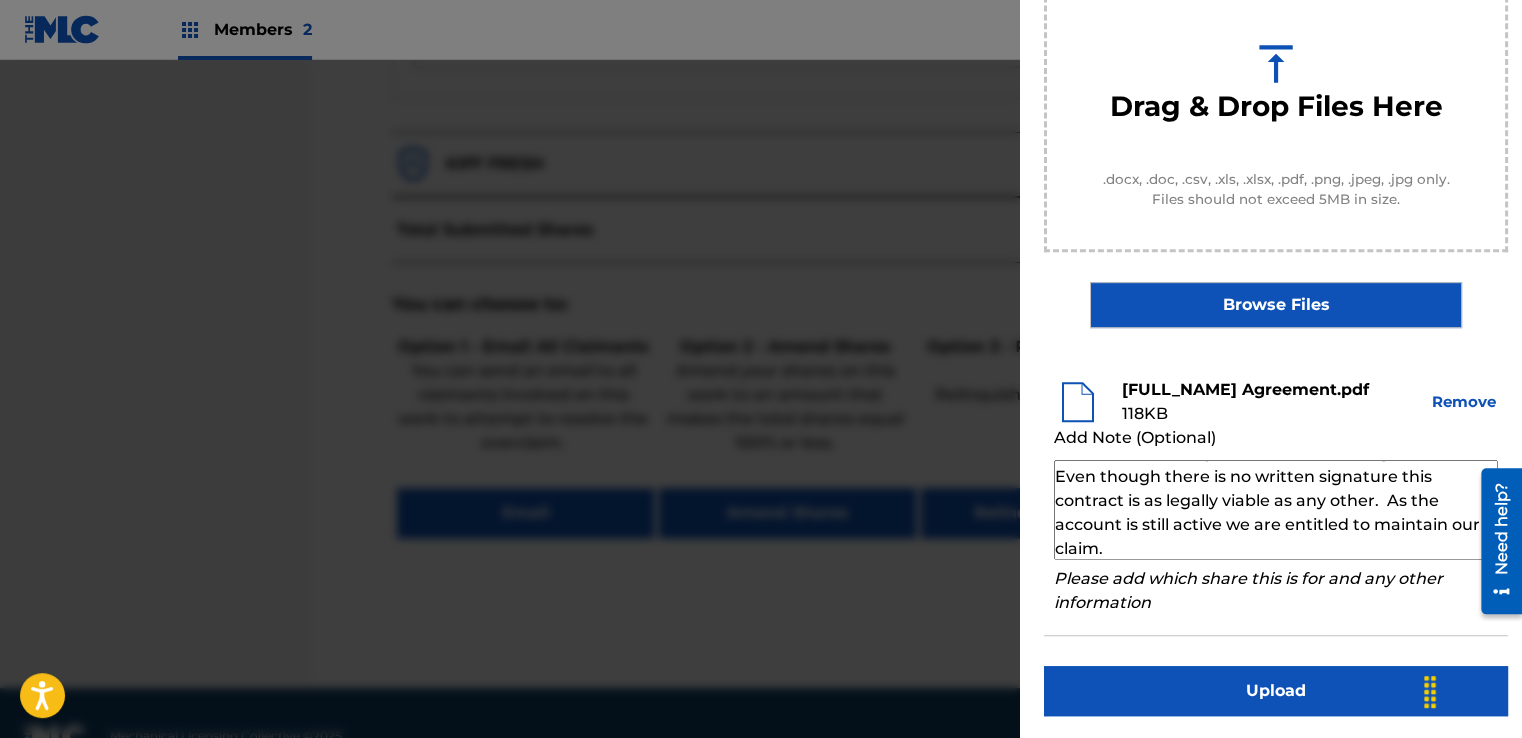 type on "Our self service agreement is signed via digital signature and is active until the writer/account owner contacts us directly to terminate their agreement. Even though there is no written signature this contract is as legally viable as any other.  As the account is still active we are entitled to maintain our claim." 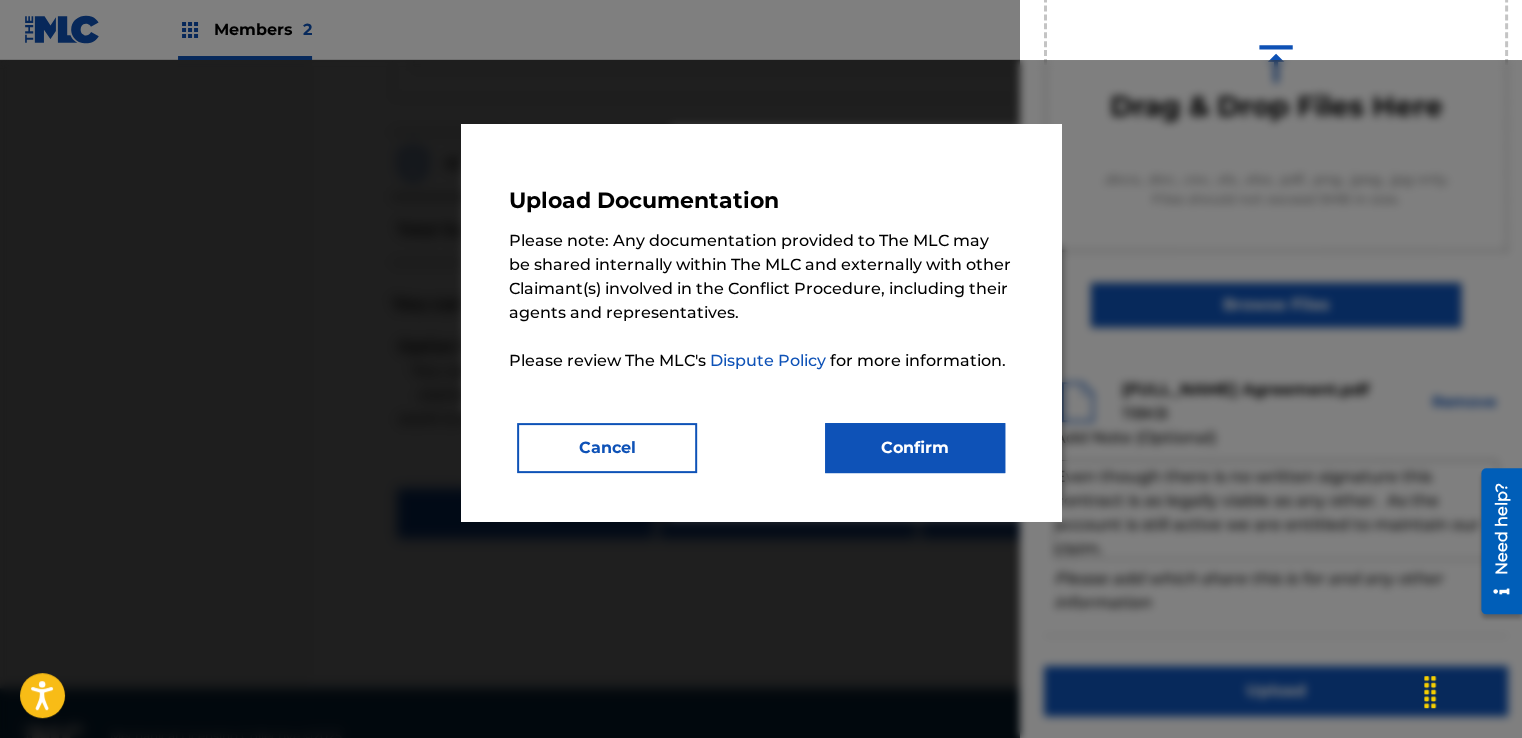 click on "Confirm" at bounding box center [915, 448] 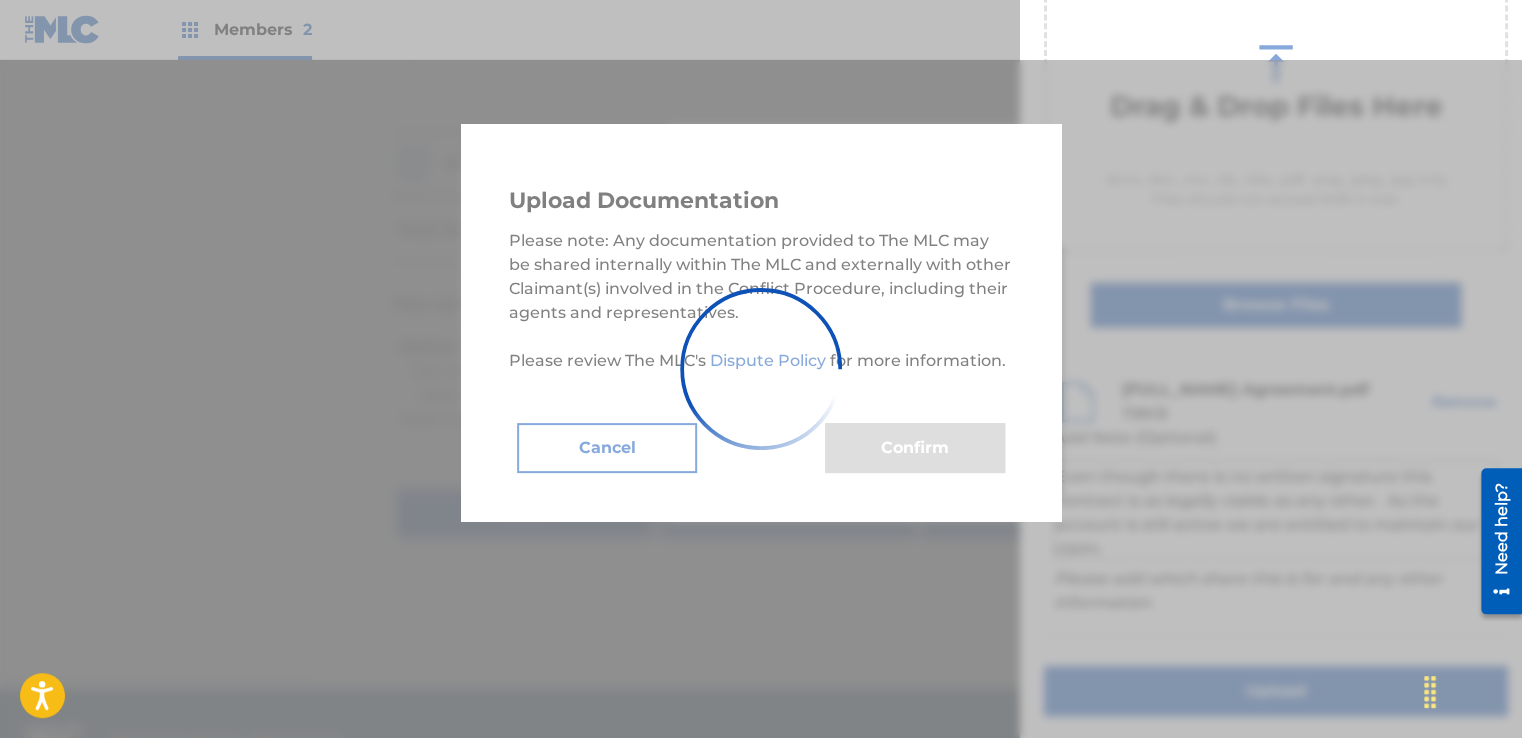 scroll, scrollTop: 128, scrollLeft: 0, axis: vertical 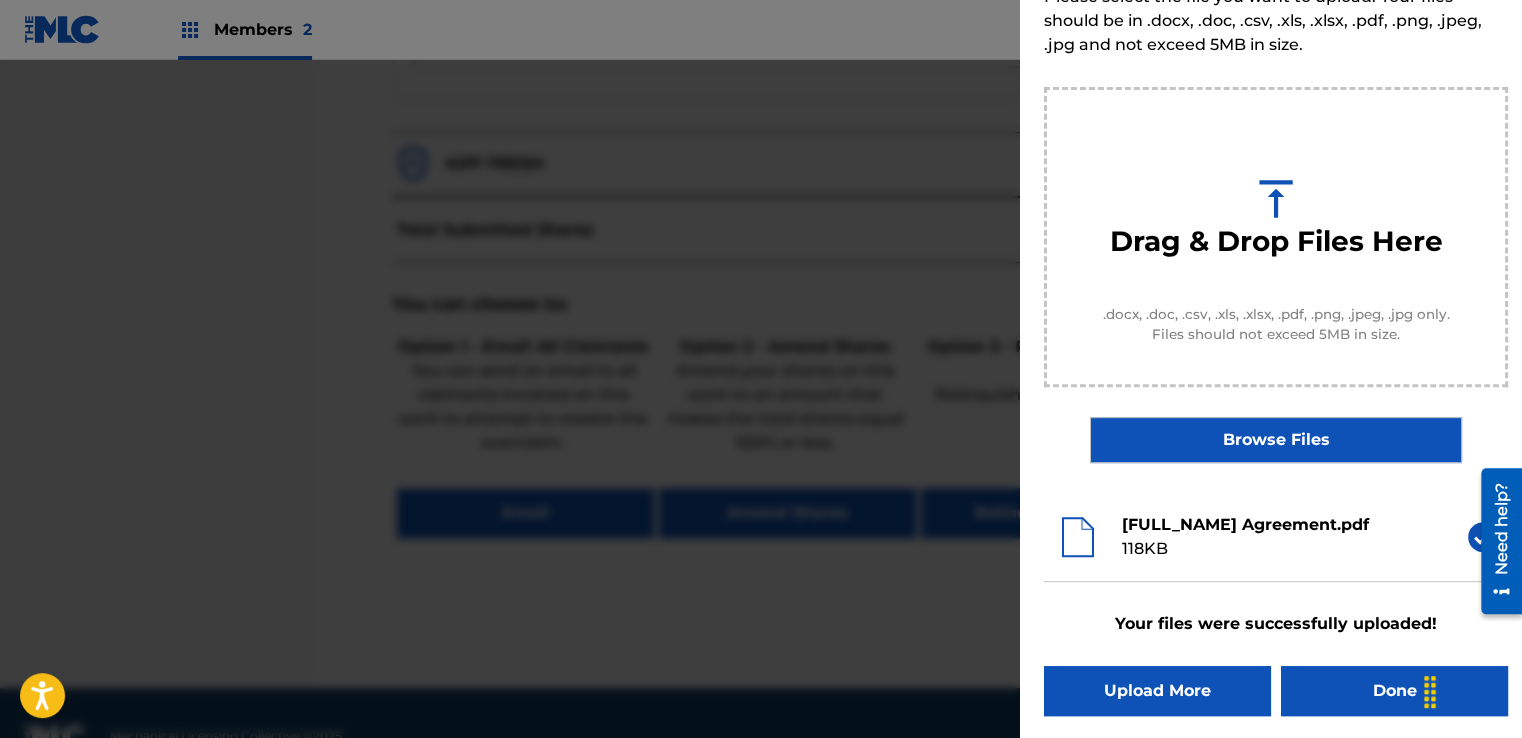 click on "Done" at bounding box center [1394, 691] 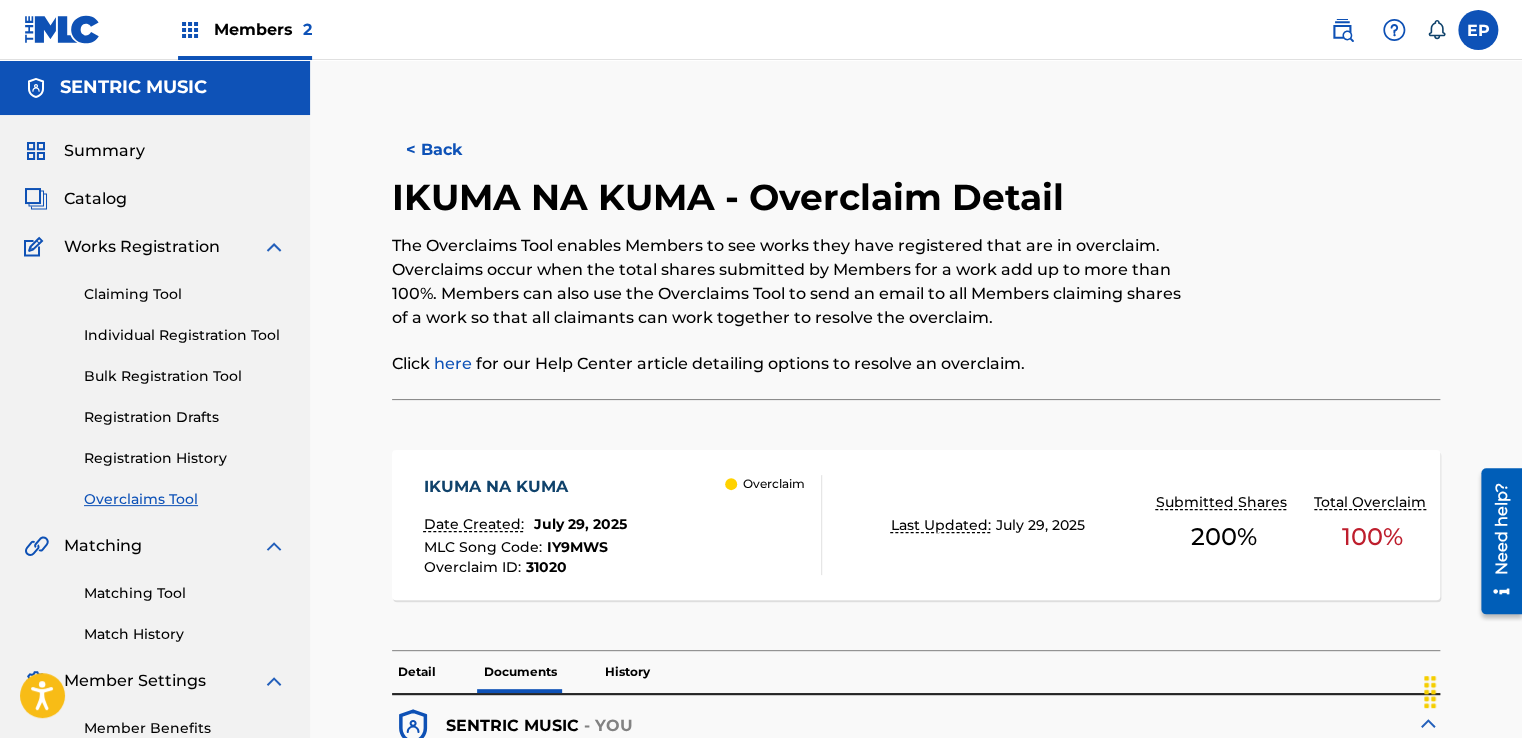 click on "Overclaims Tool" at bounding box center [185, 499] 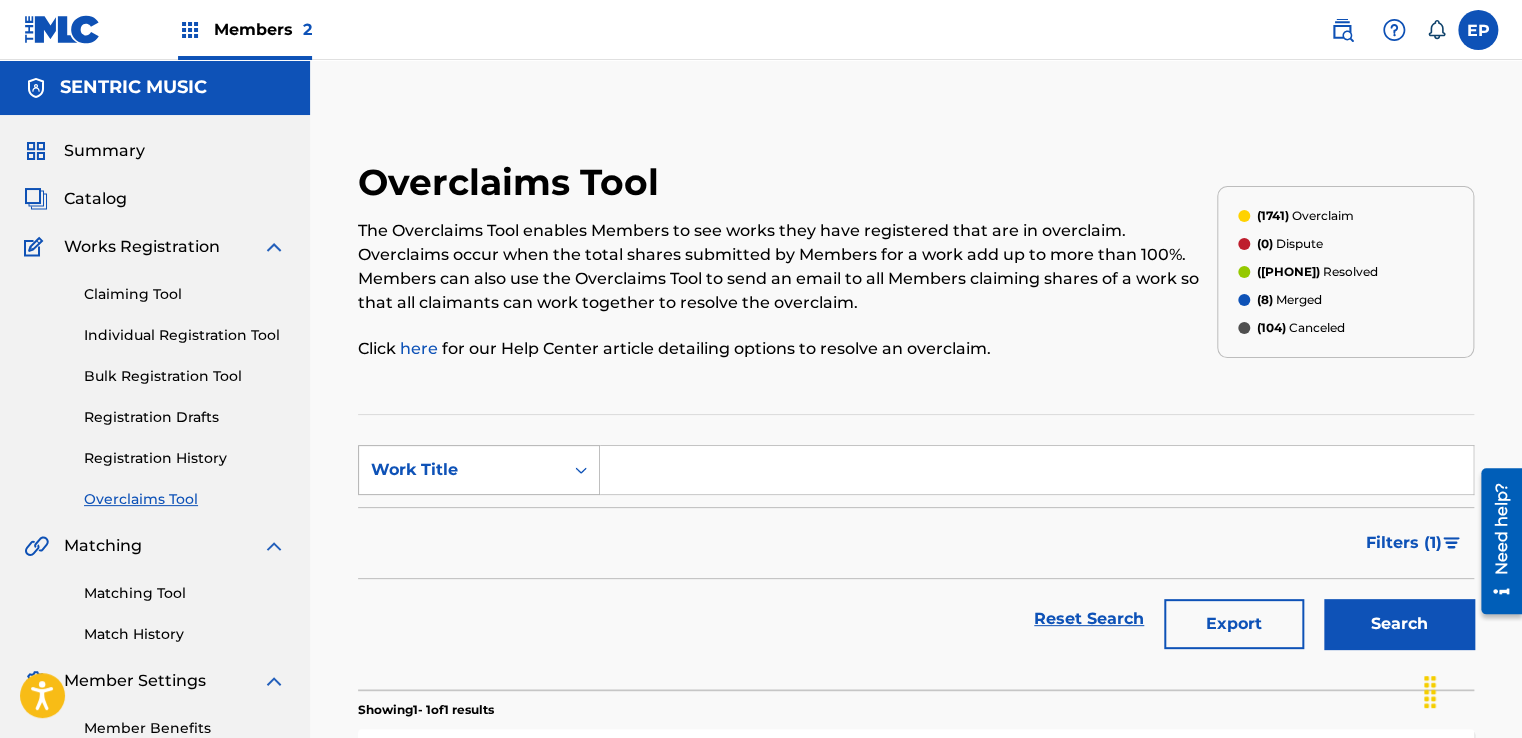 click on "Work Title" at bounding box center (461, 470) 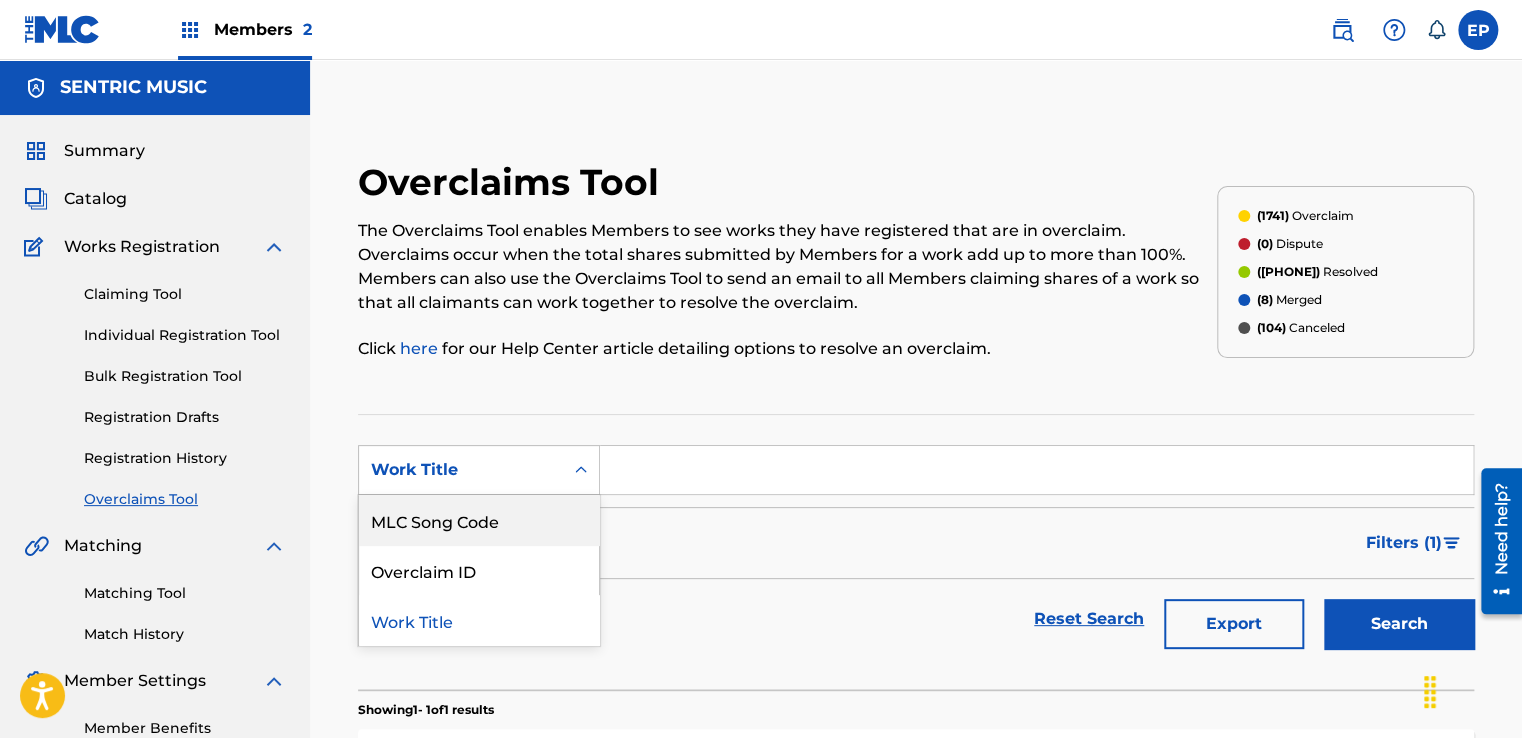 click on "MLC Song Code" at bounding box center (479, 520) 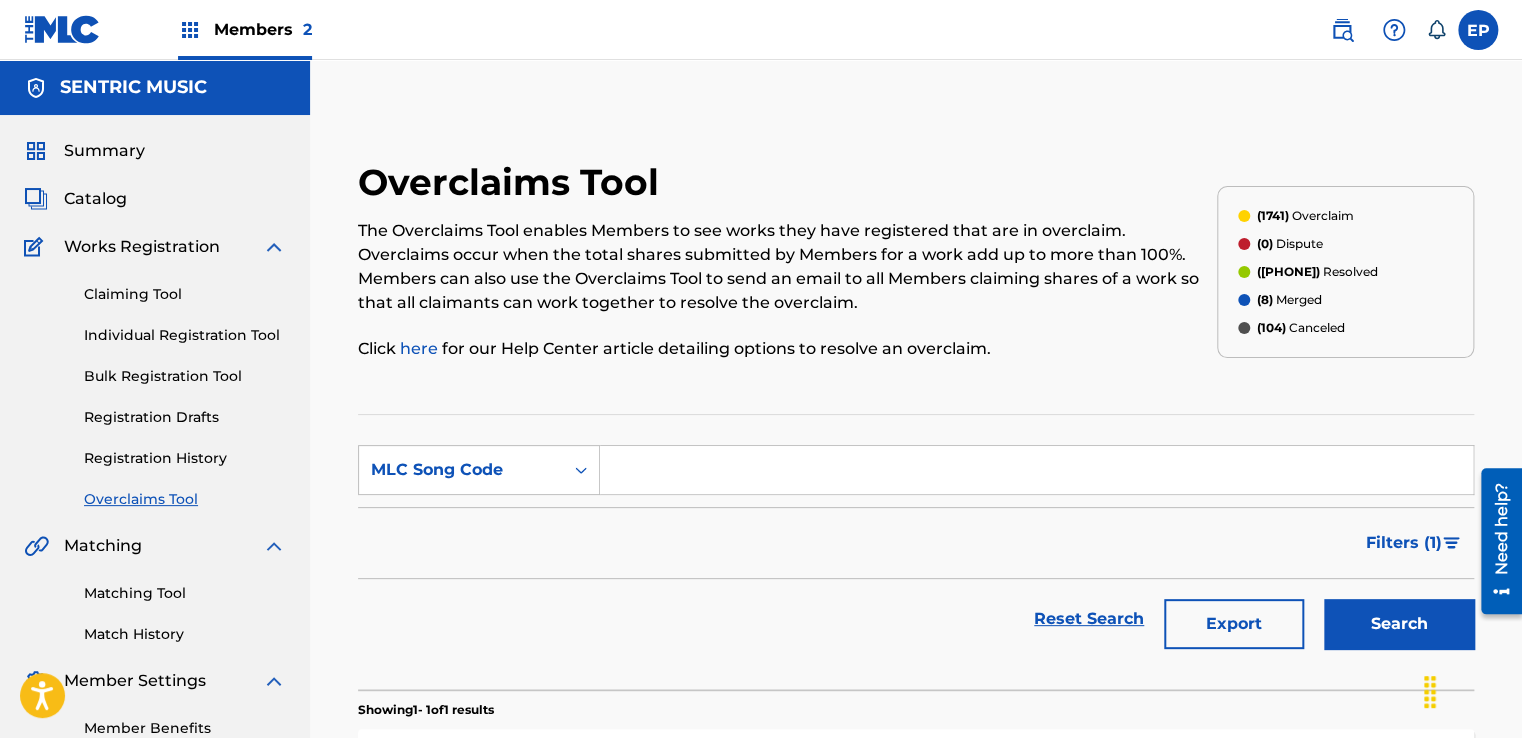 click at bounding box center [1036, 470] 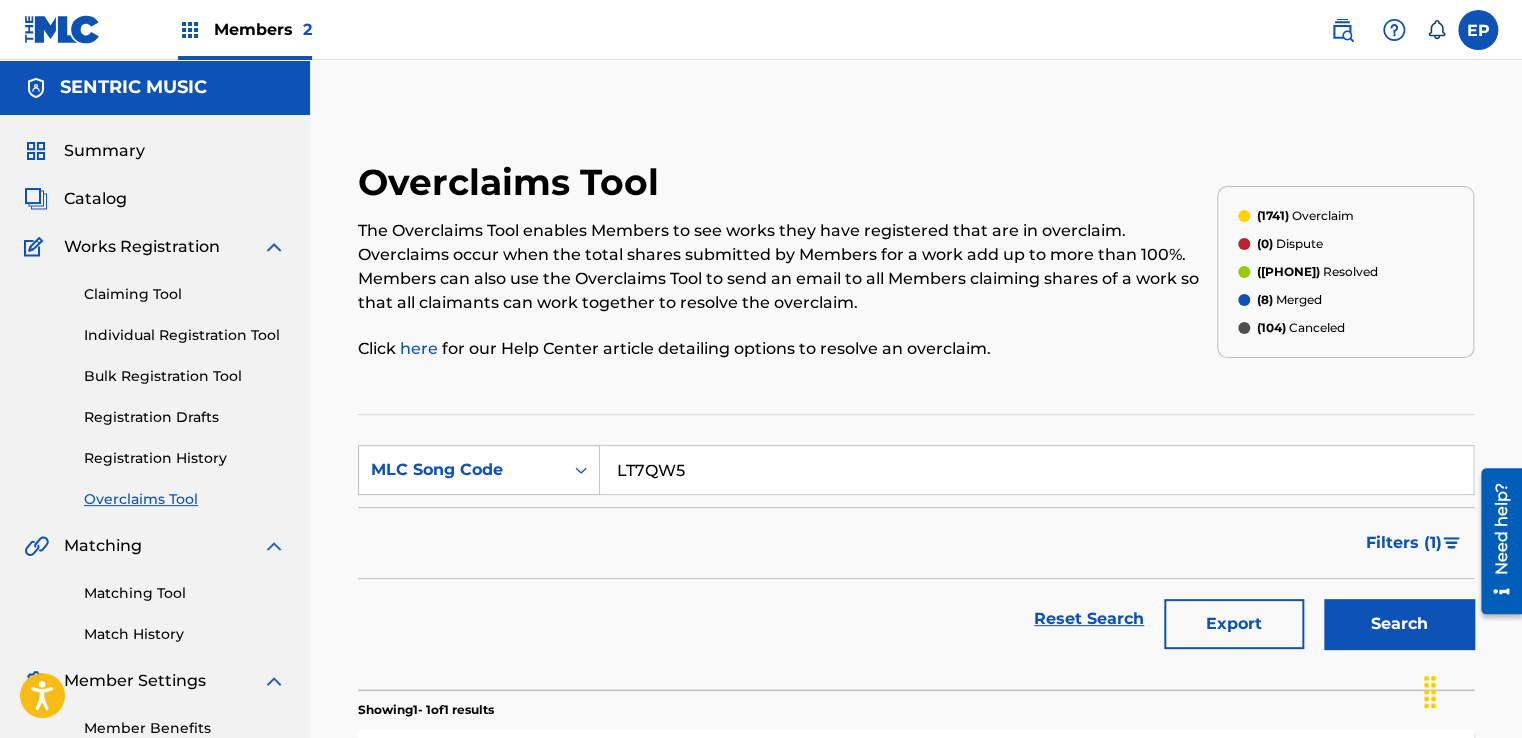 type on "LT7QW5" 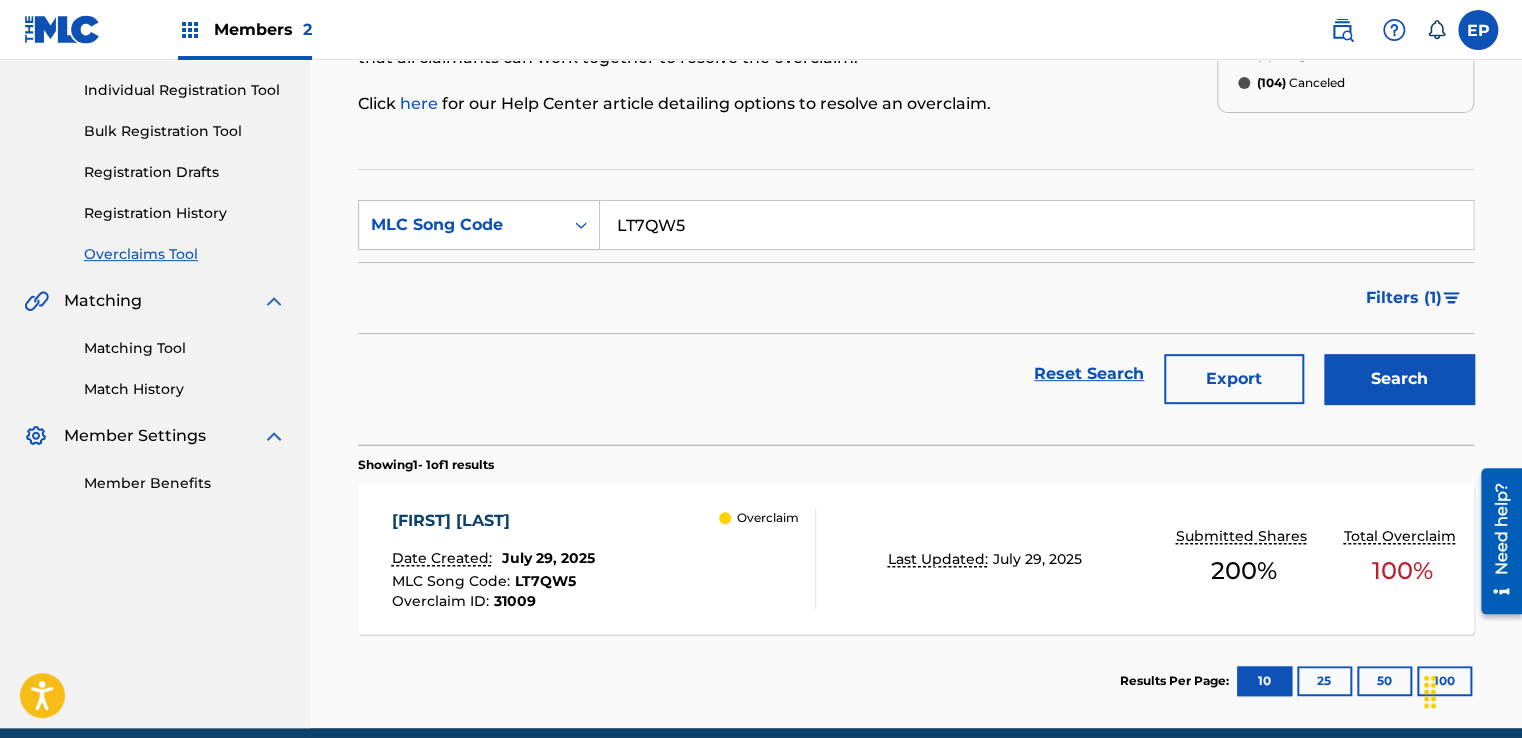scroll, scrollTop: 329, scrollLeft: 0, axis: vertical 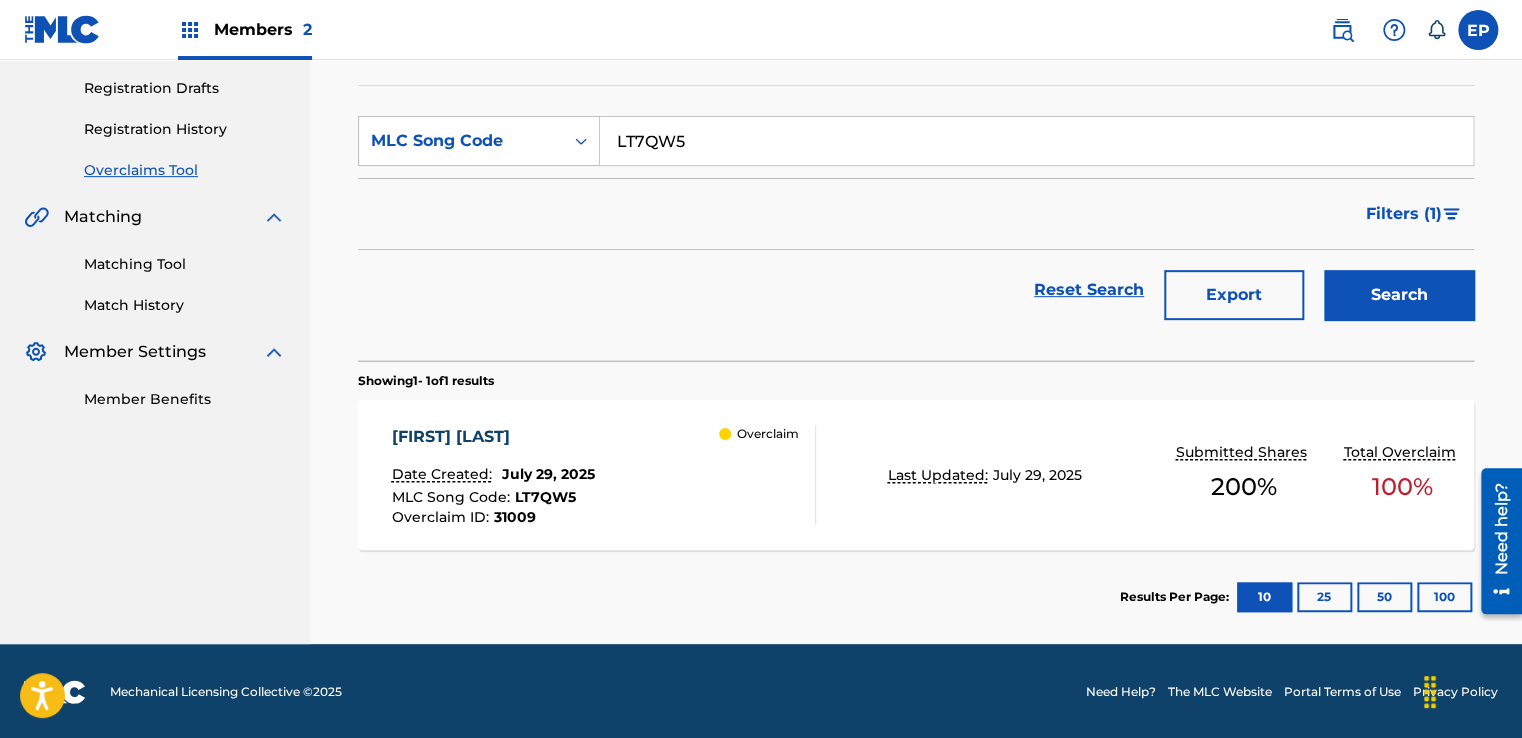 click on "[FIRST] [LAST] Date Created: [DATE] MLC Song Code : LT7QW5 Overclaim ID : 31009   Overclaim" at bounding box center [603, 475] 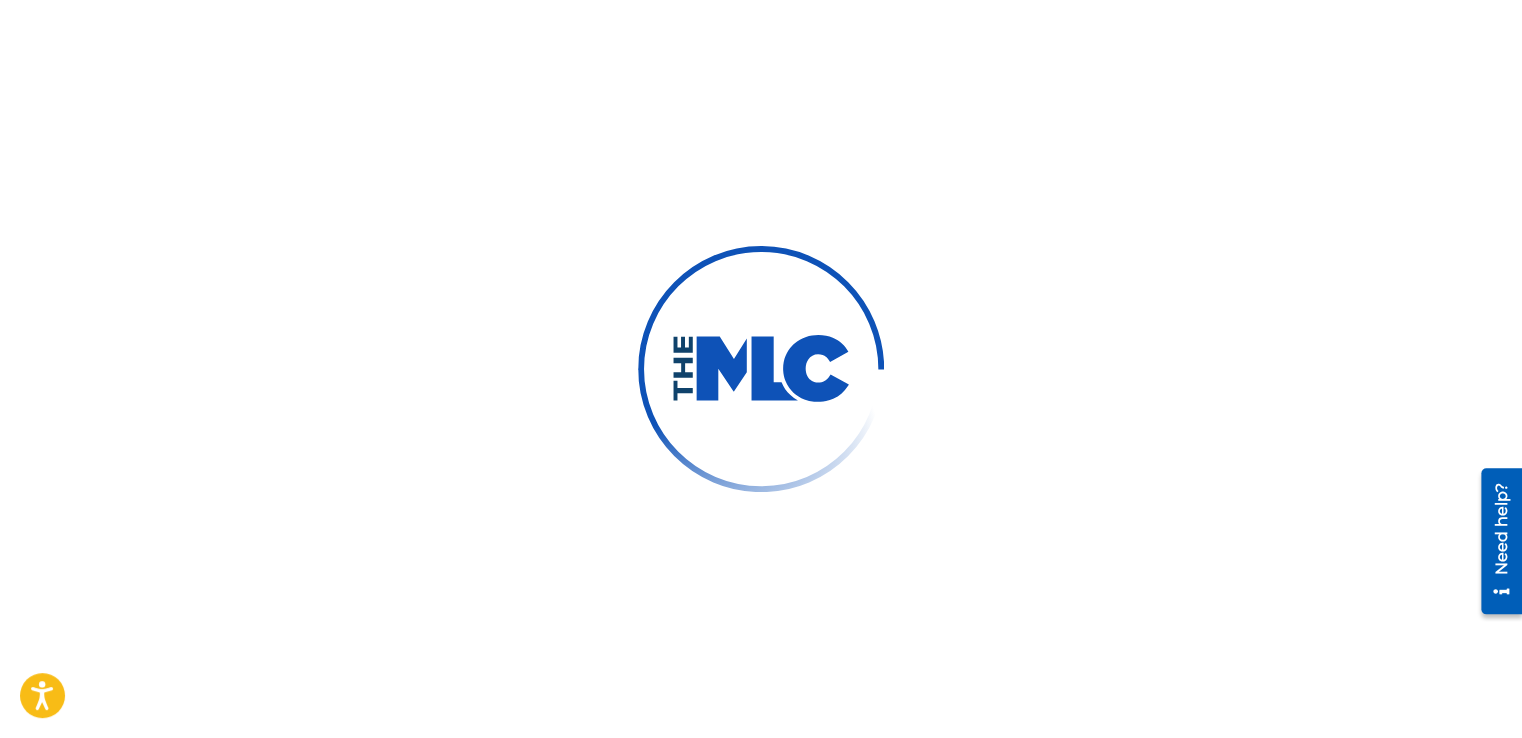 scroll, scrollTop: 0, scrollLeft: 0, axis: both 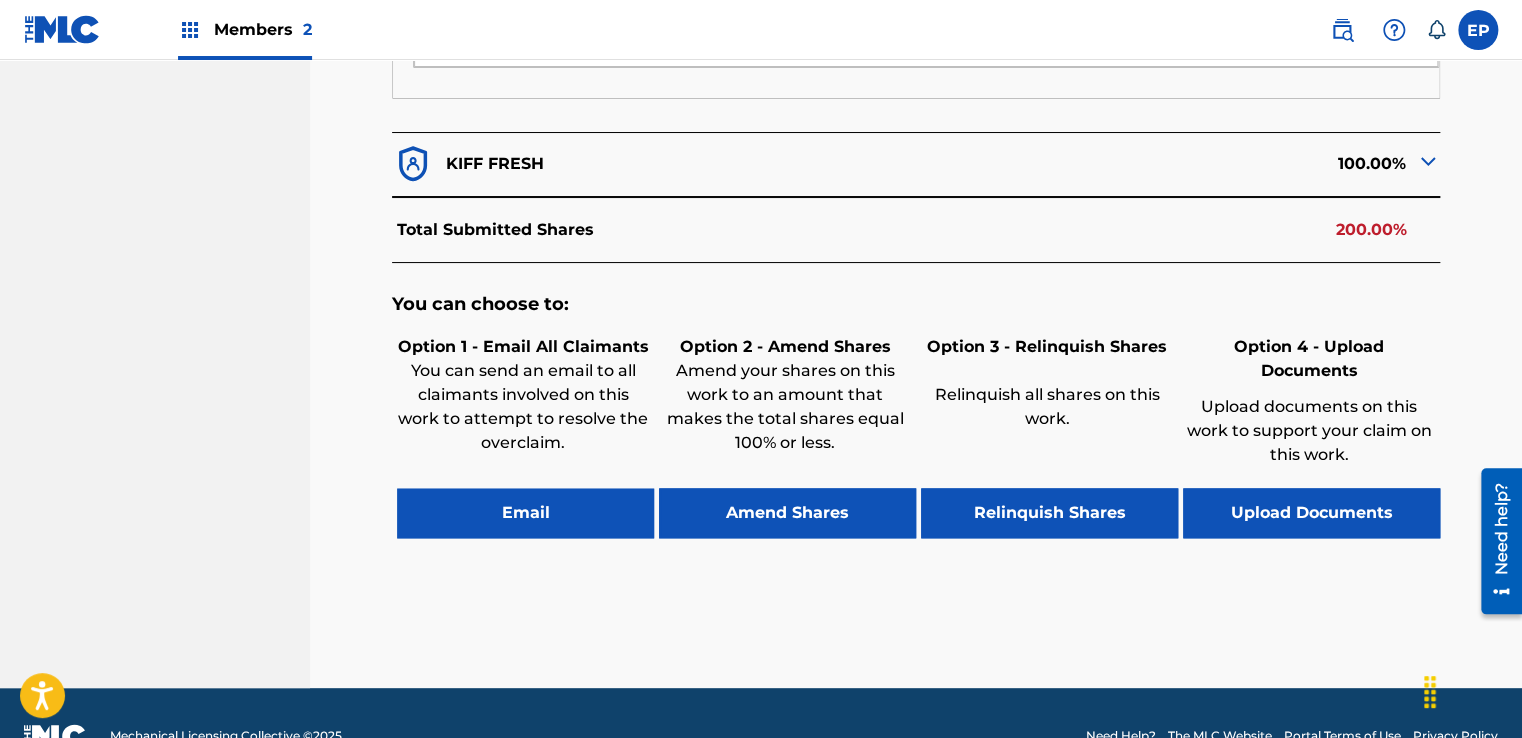 click on "Upload Documents" at bounding box center (1311, 513) 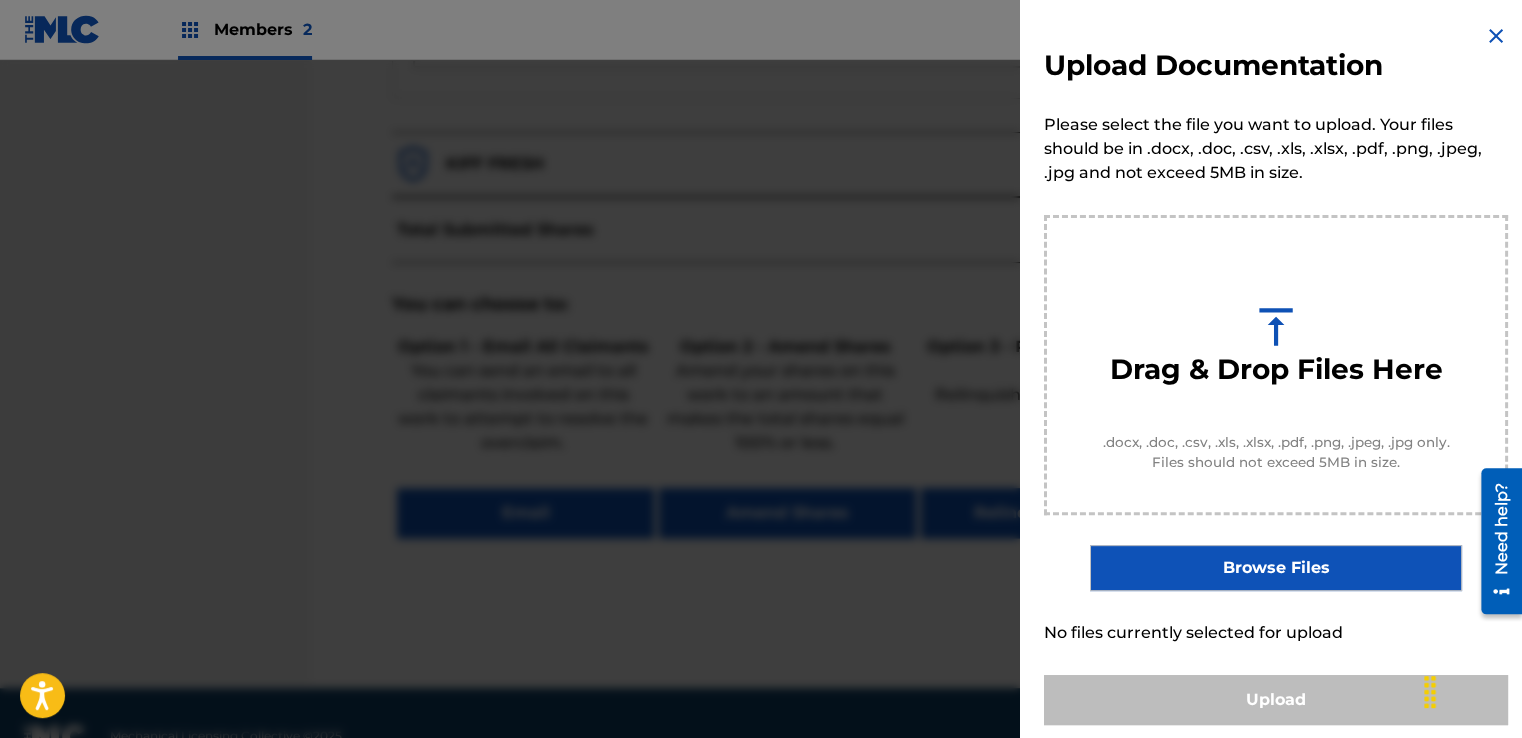 click on "Browse Files" at bounding box center [1275, 568] 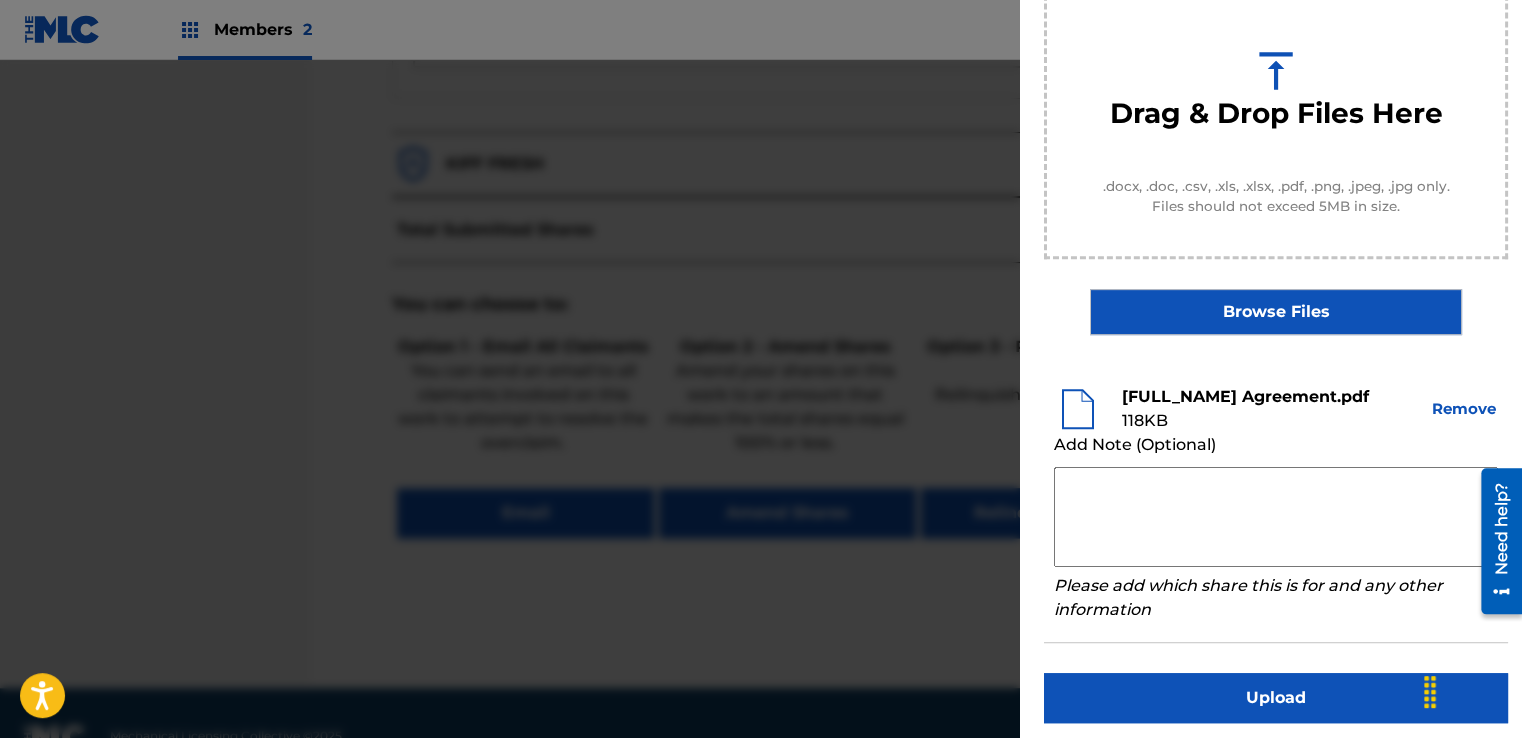 scroll, scrollTop: 263, scrollLeft: 0, axis: vertical 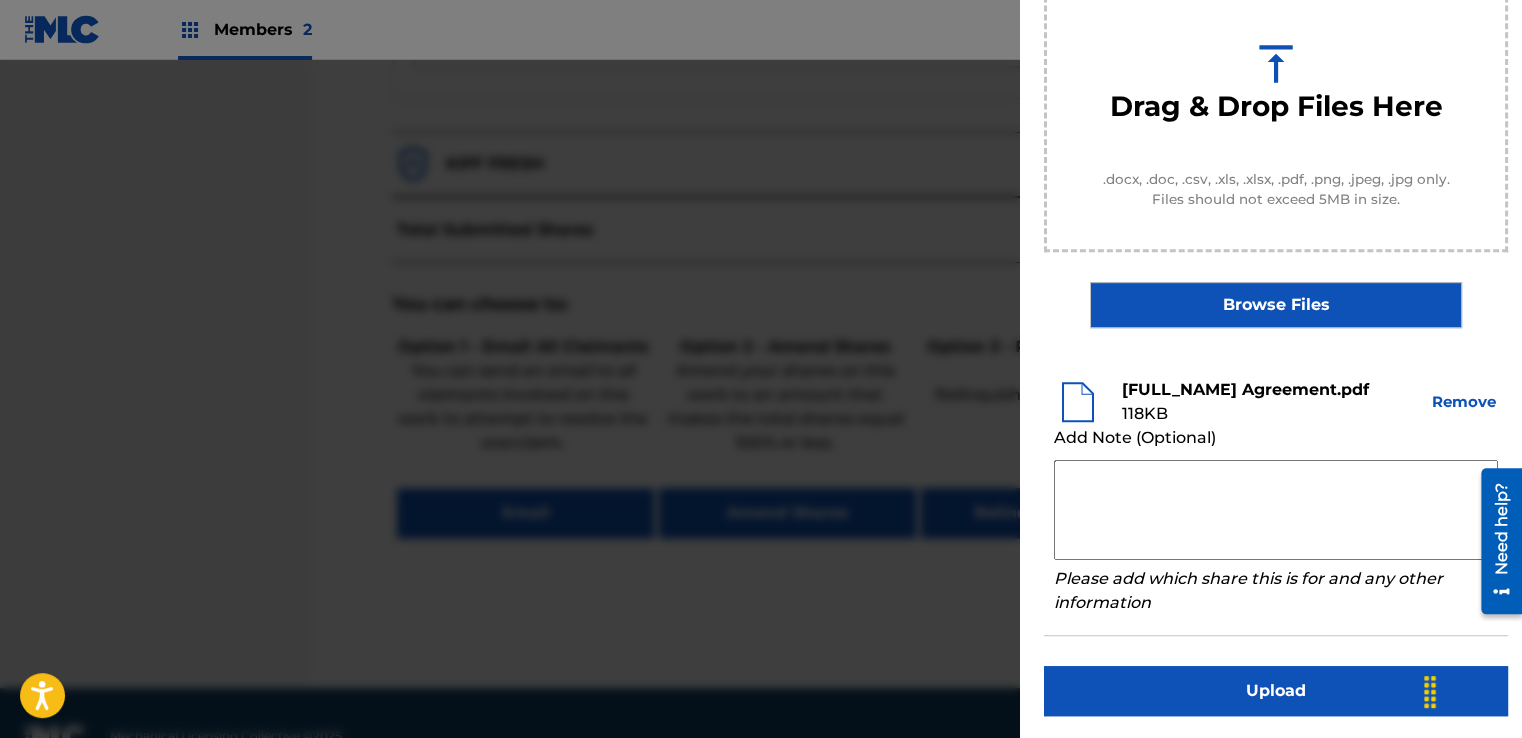click at bounding box center [1276, 510] 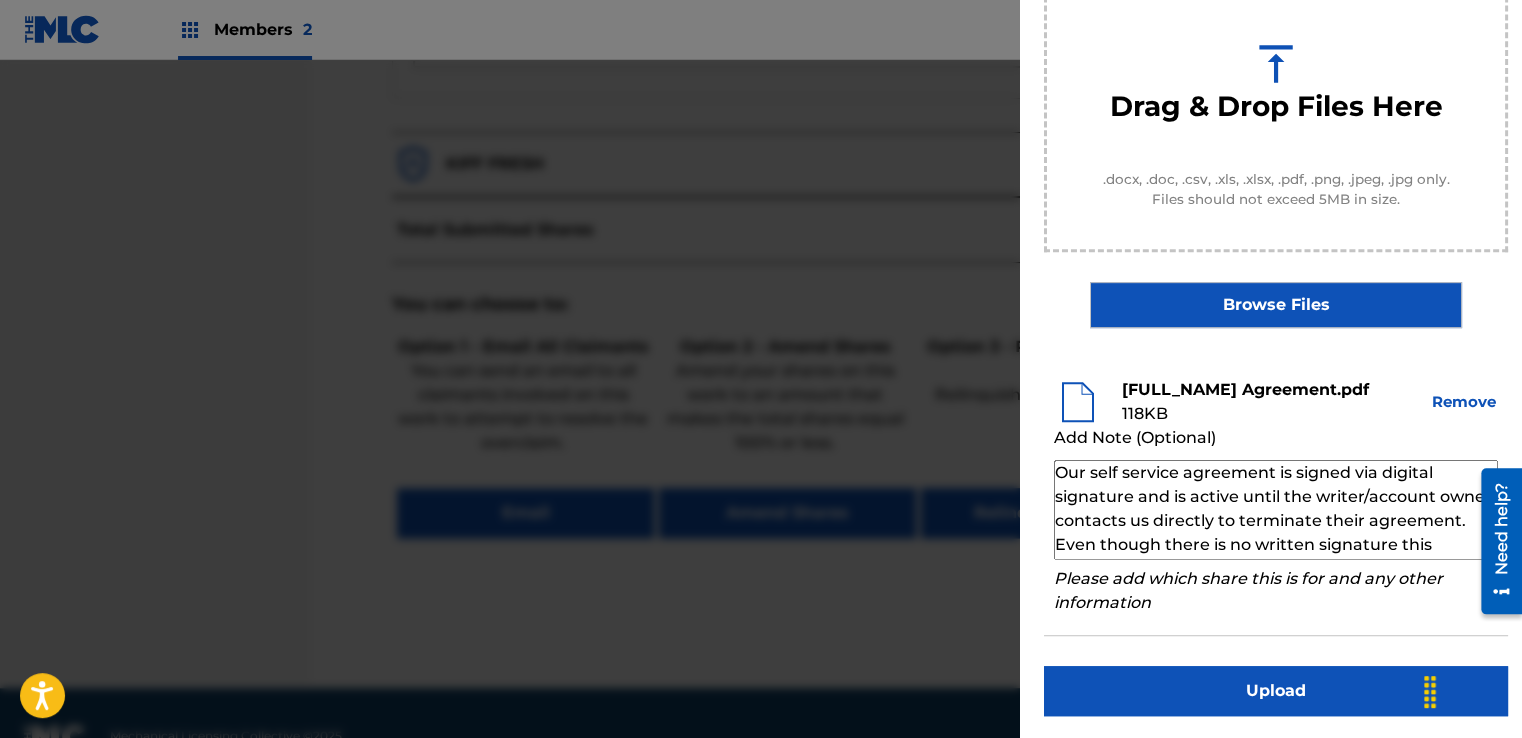 scroll, scrollTop: 68, scrollLeft: 0, axis: vertical 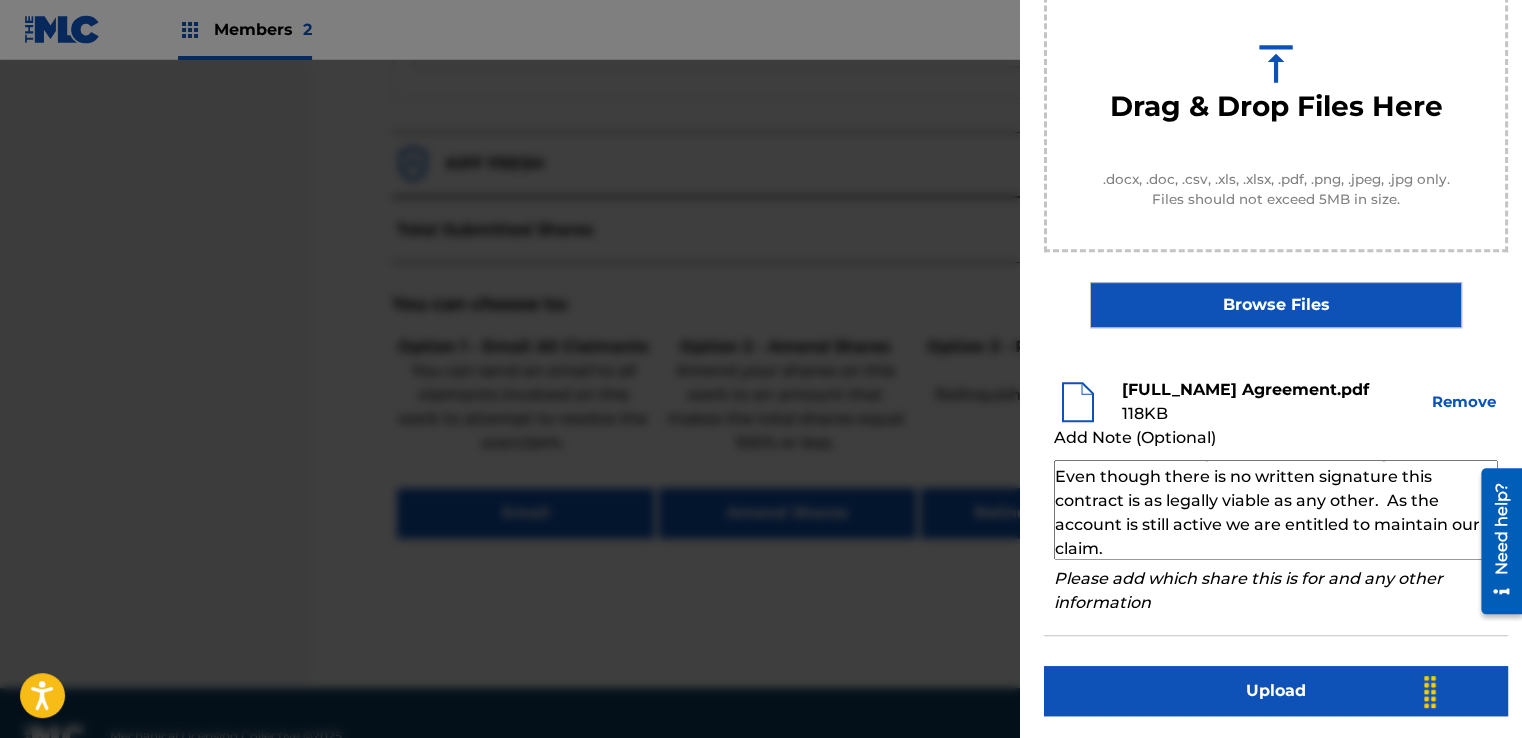 type on "Our self service agreement is signed via digital signature and is active until the writer/account owner contacts us directly to terminate their agreement. Even though there is no written signature this contract is as legally viable as any other.  As the account is still active we are entitled to maintain our claim." 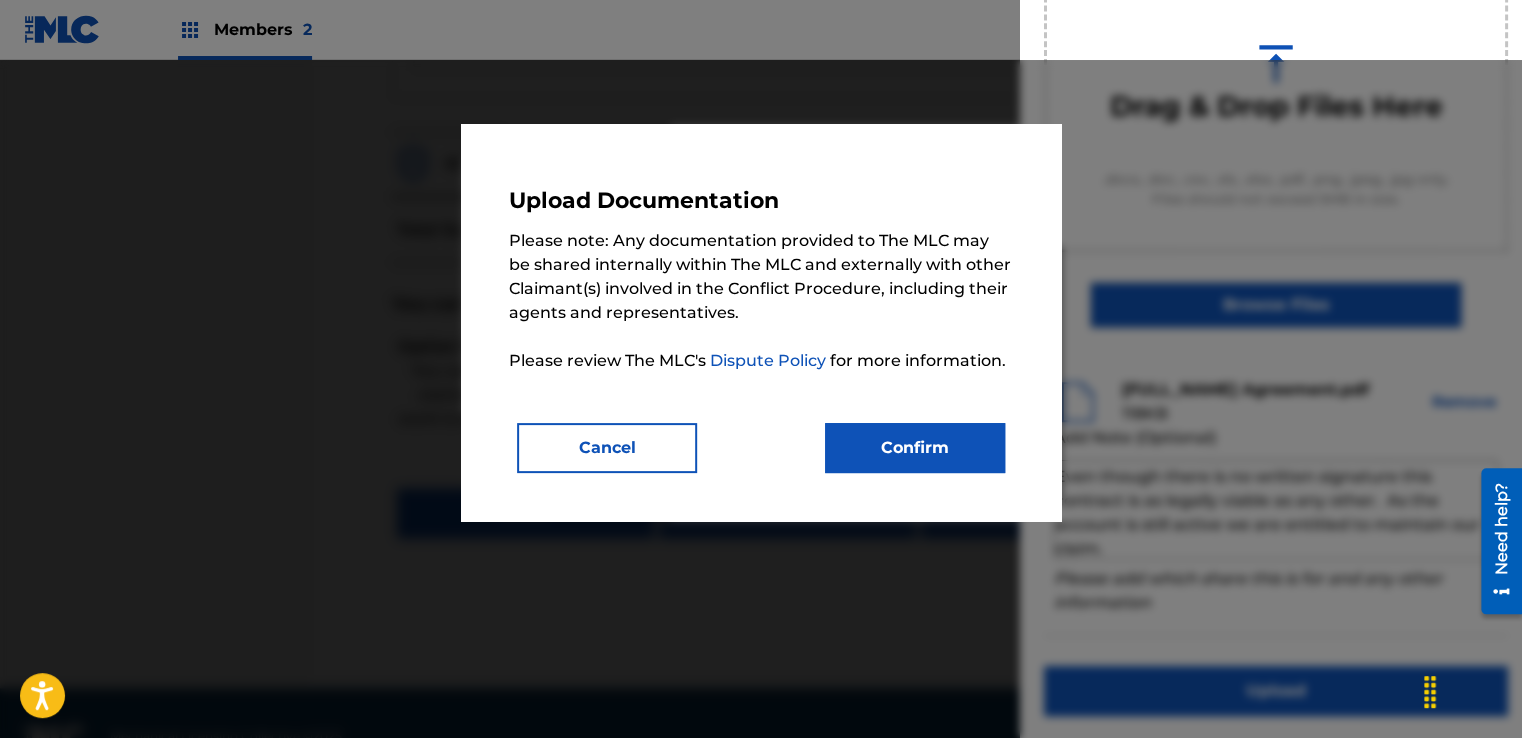click on "Confirm" at bounding box center (915, 448) 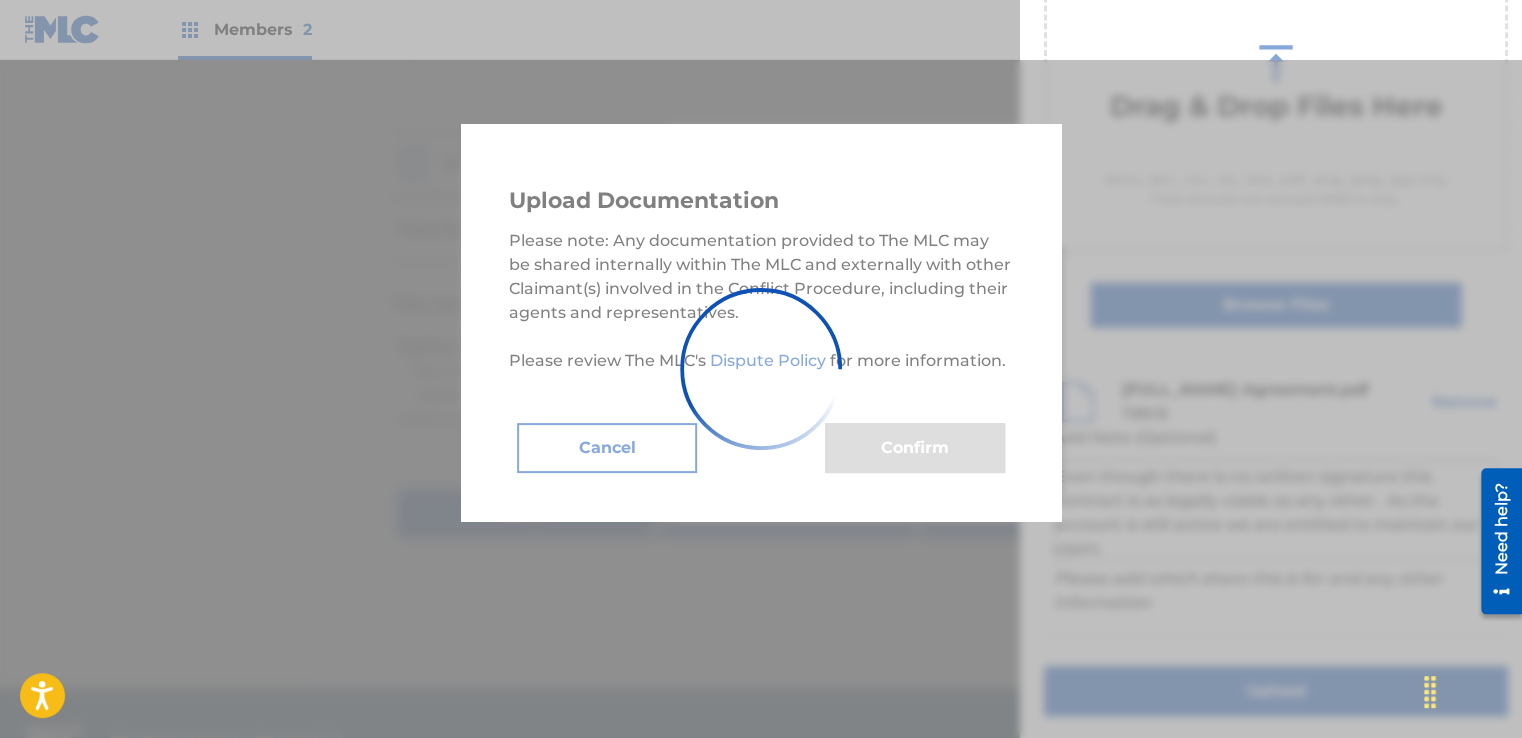 scroll, scrollTop: 128, scrollLeft: 0, axis: vertical 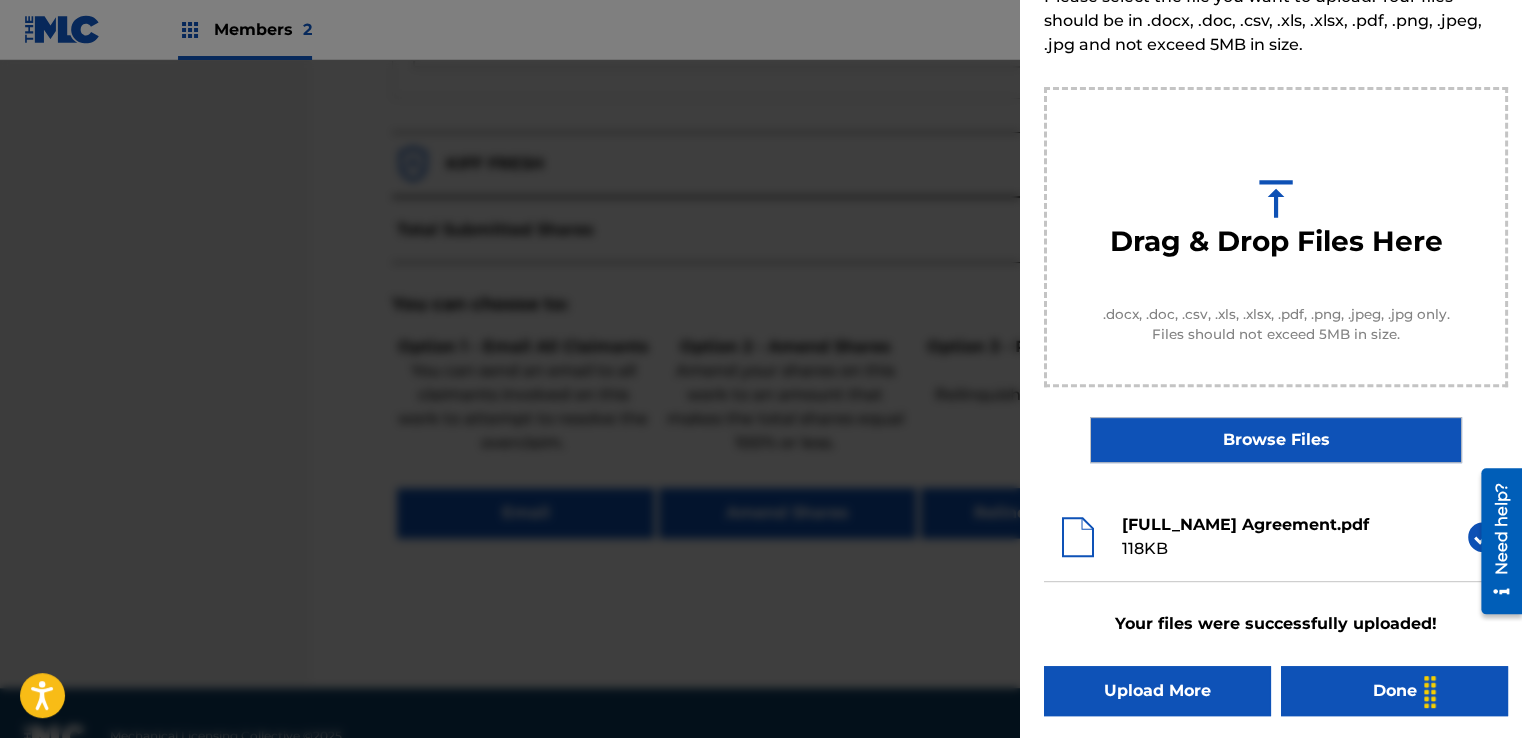 click on "Done" at bounding box center [1394, 691] 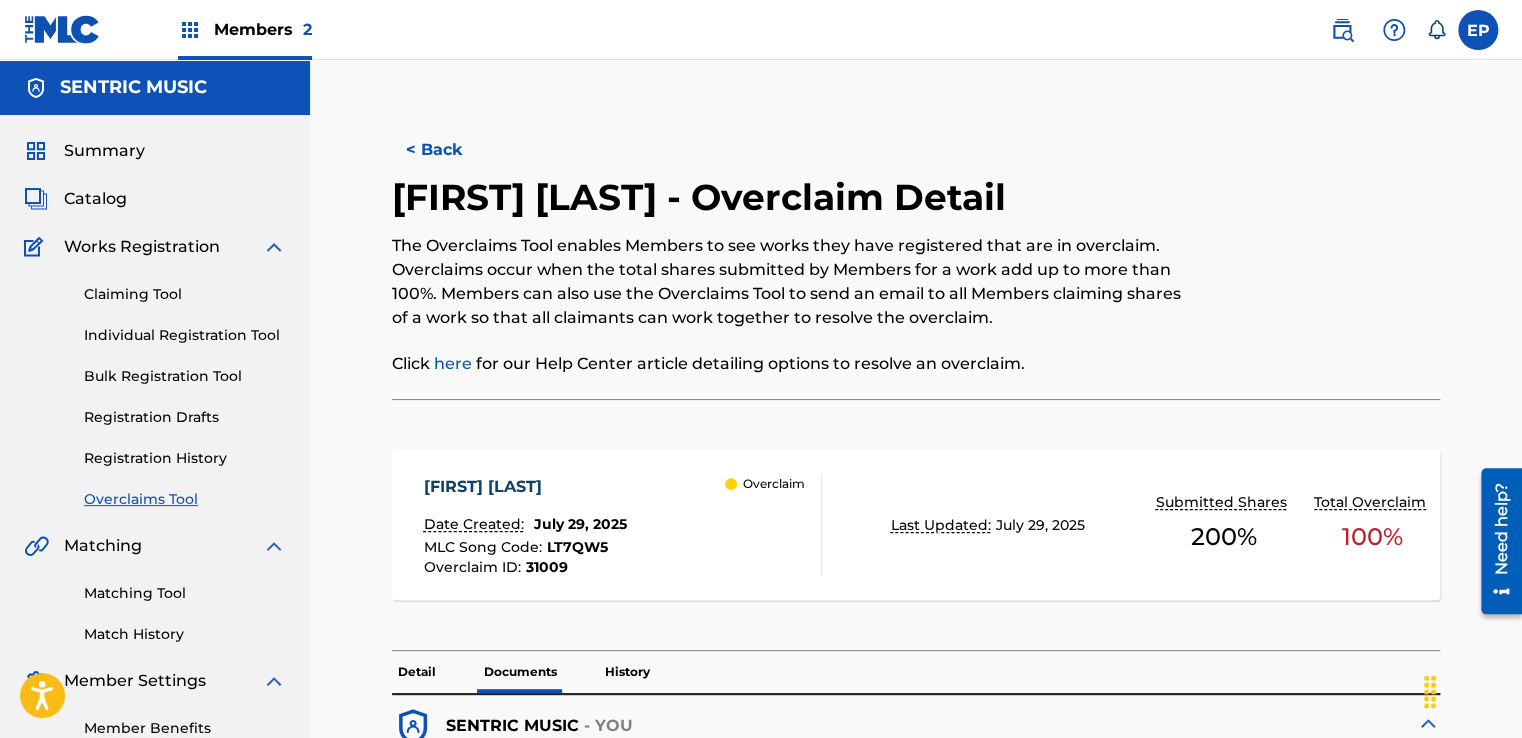 click on "Overclaims Tool" at bounding box center (185, 499) 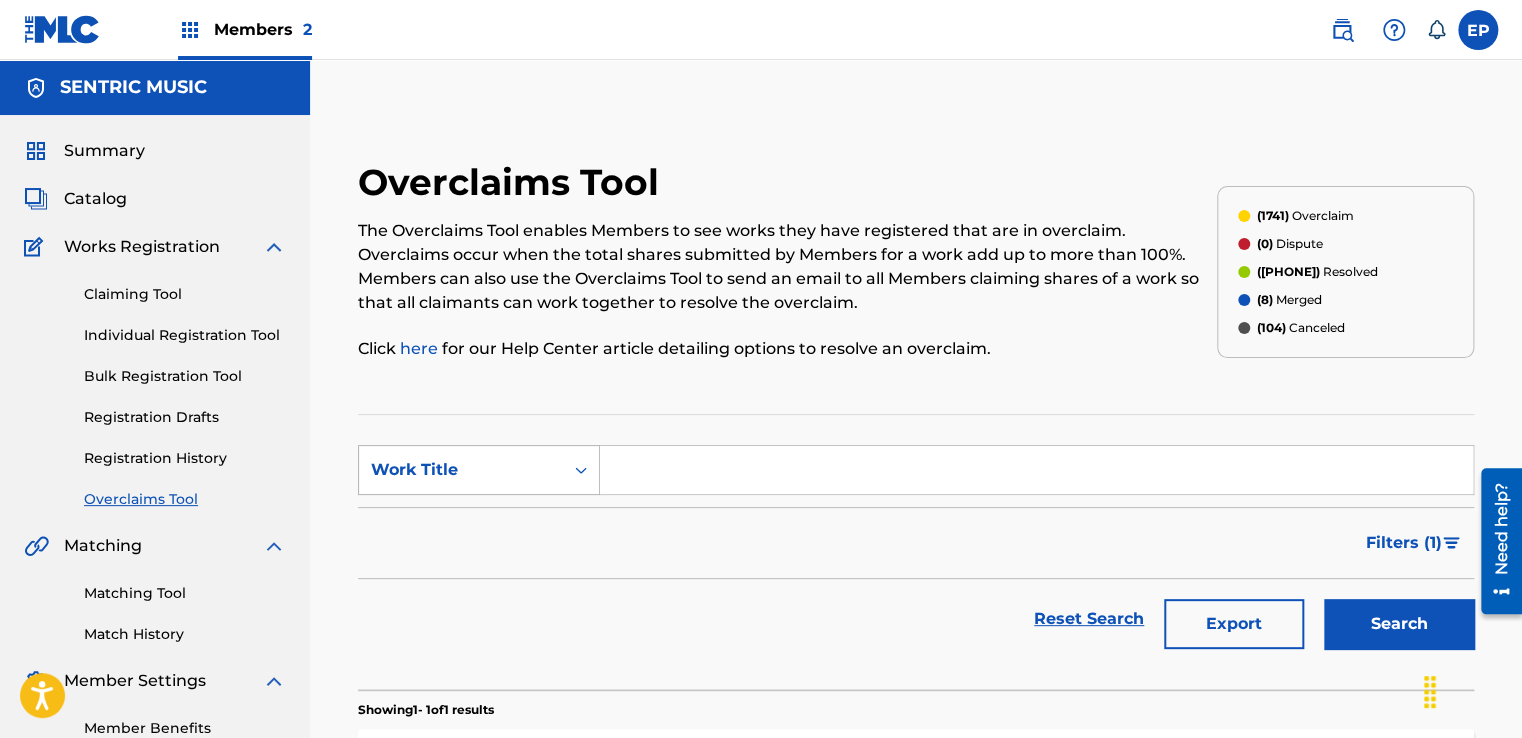 click on "Work Title" at bounding box center [479, 470] 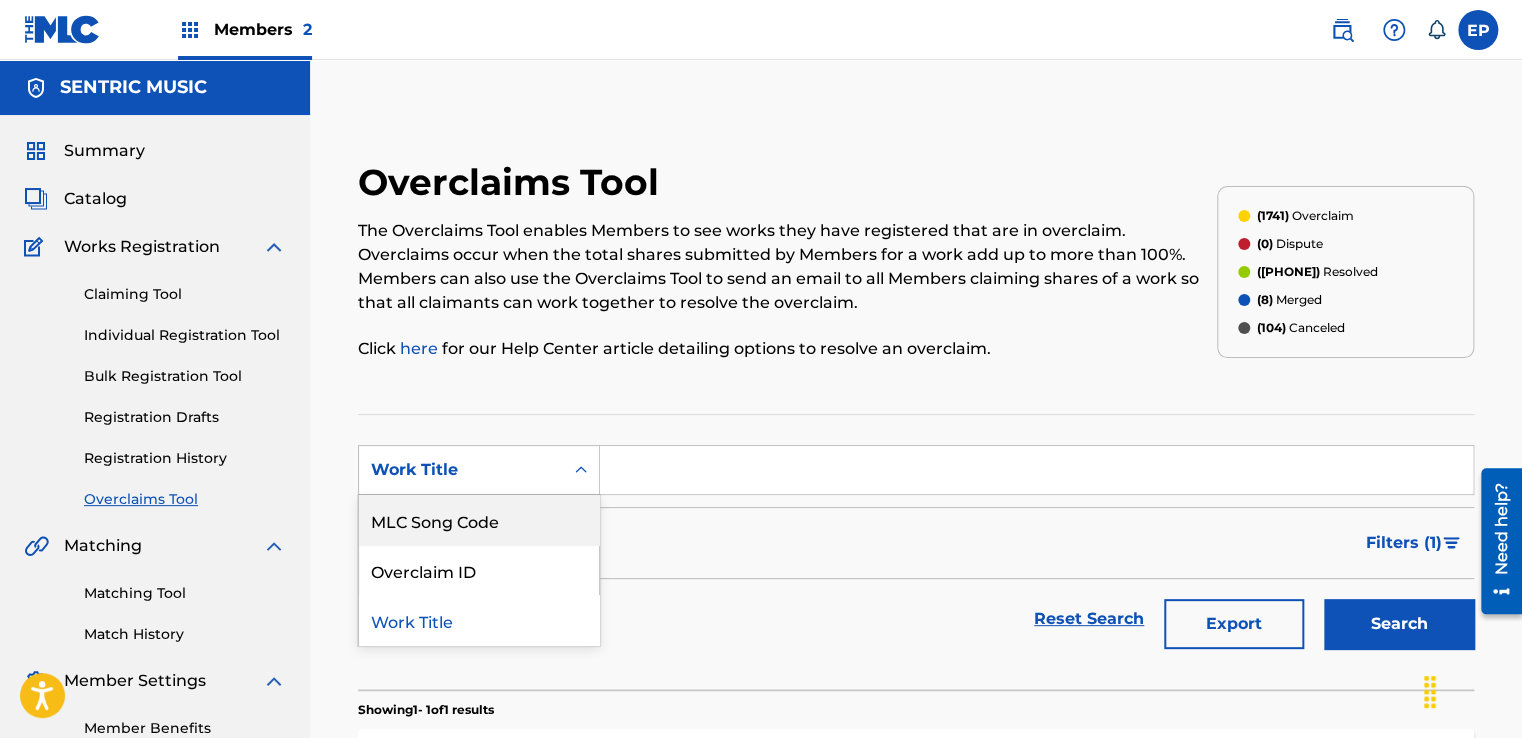 click on "MLC Song Code" at bounding box center [479, 520] 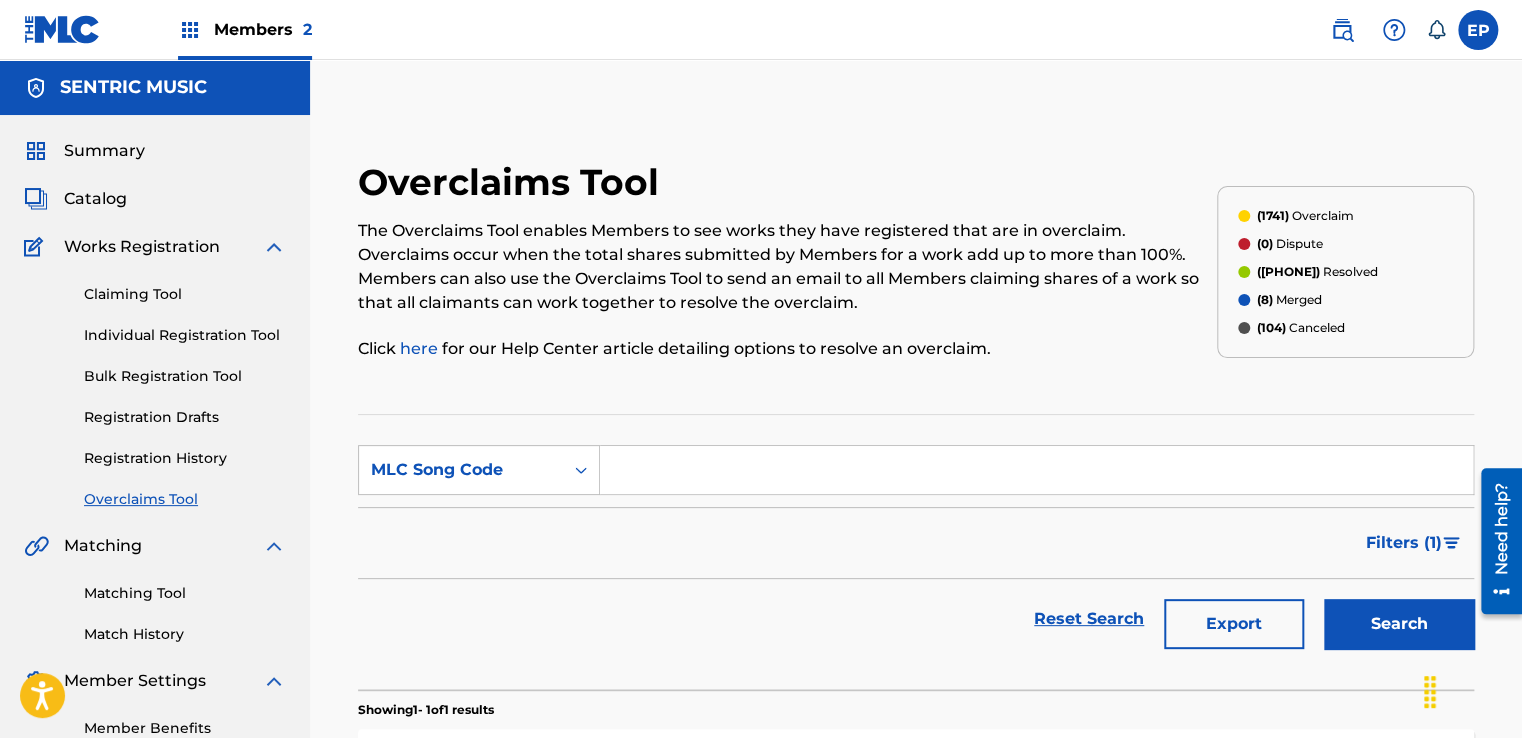 click at bounding box center (1036, 470) 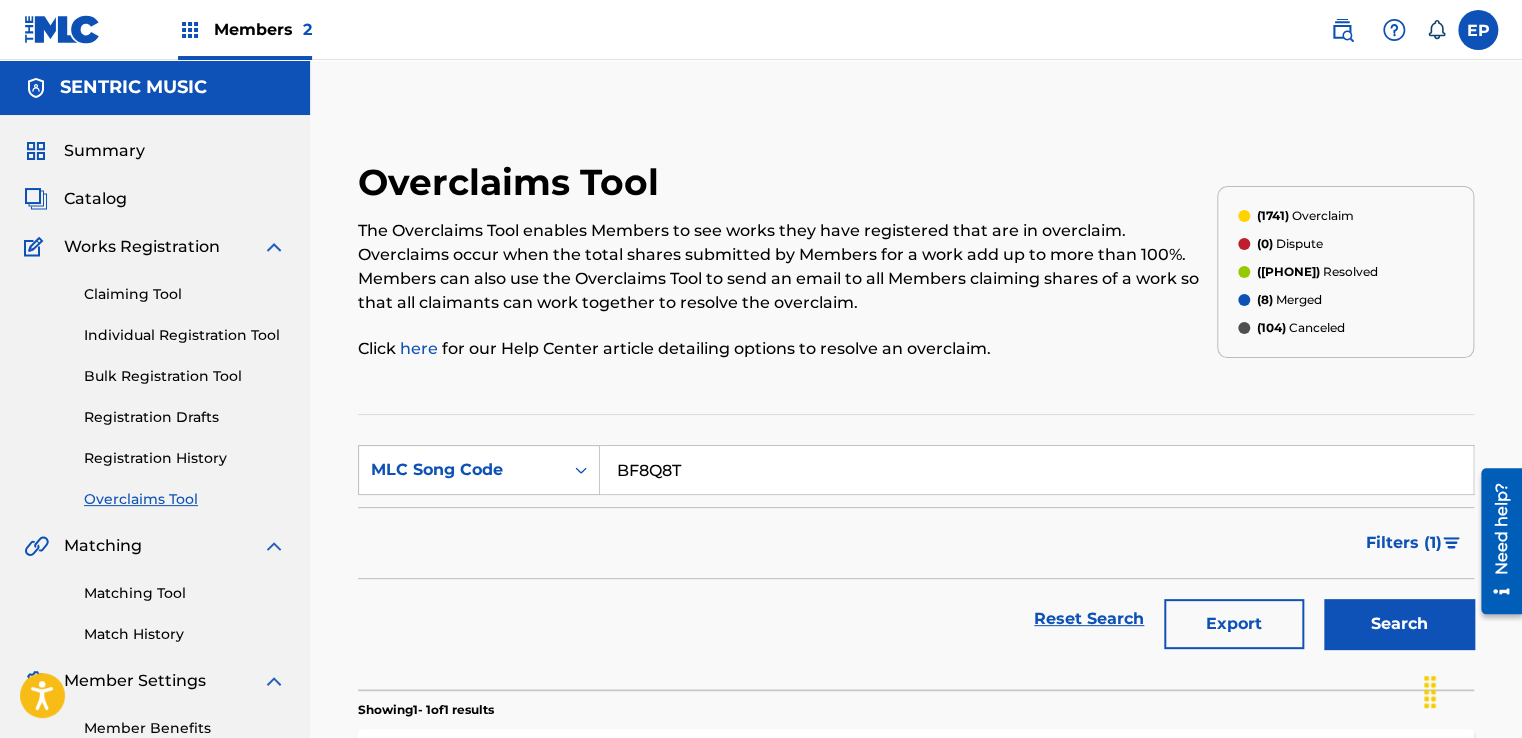 type on "BF8Q8T" 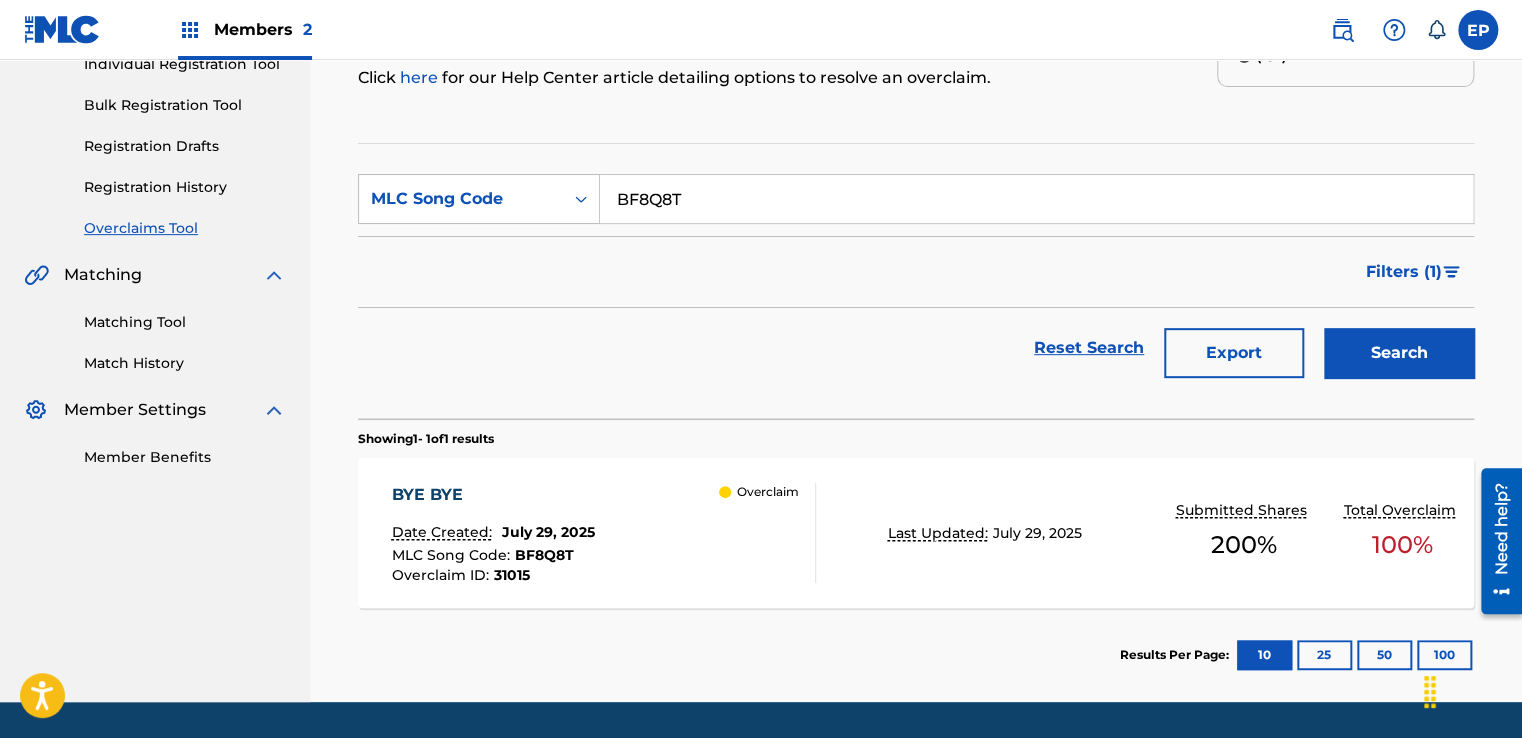 scroll, scrollTop: 329, scrollLeft: 0, axis: vertical 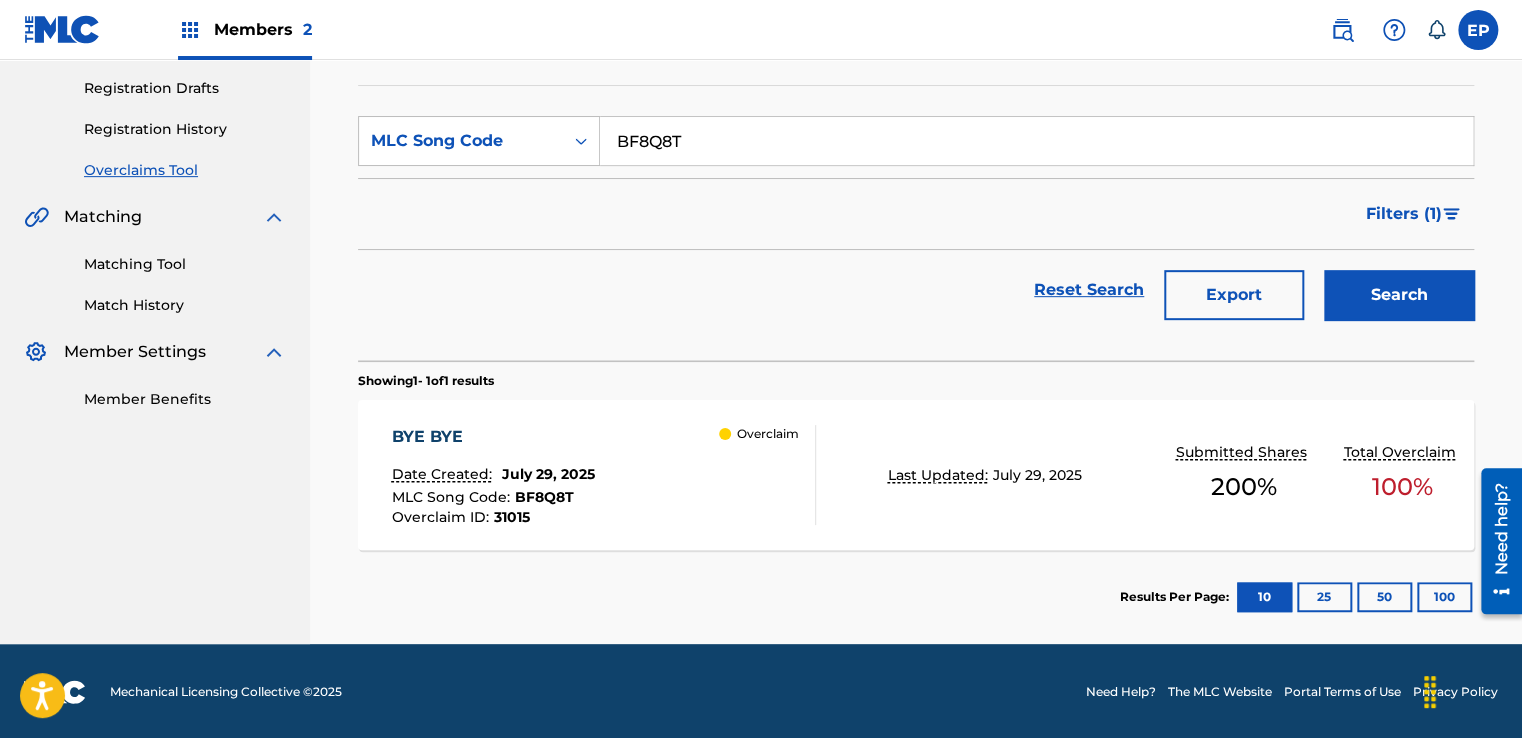 click on "BYE BYE Date Created: [DATE] MLC Song Code : BF8Q8T Overclaim ID : 31015   Overclaim" at bounding box center (603, 475) 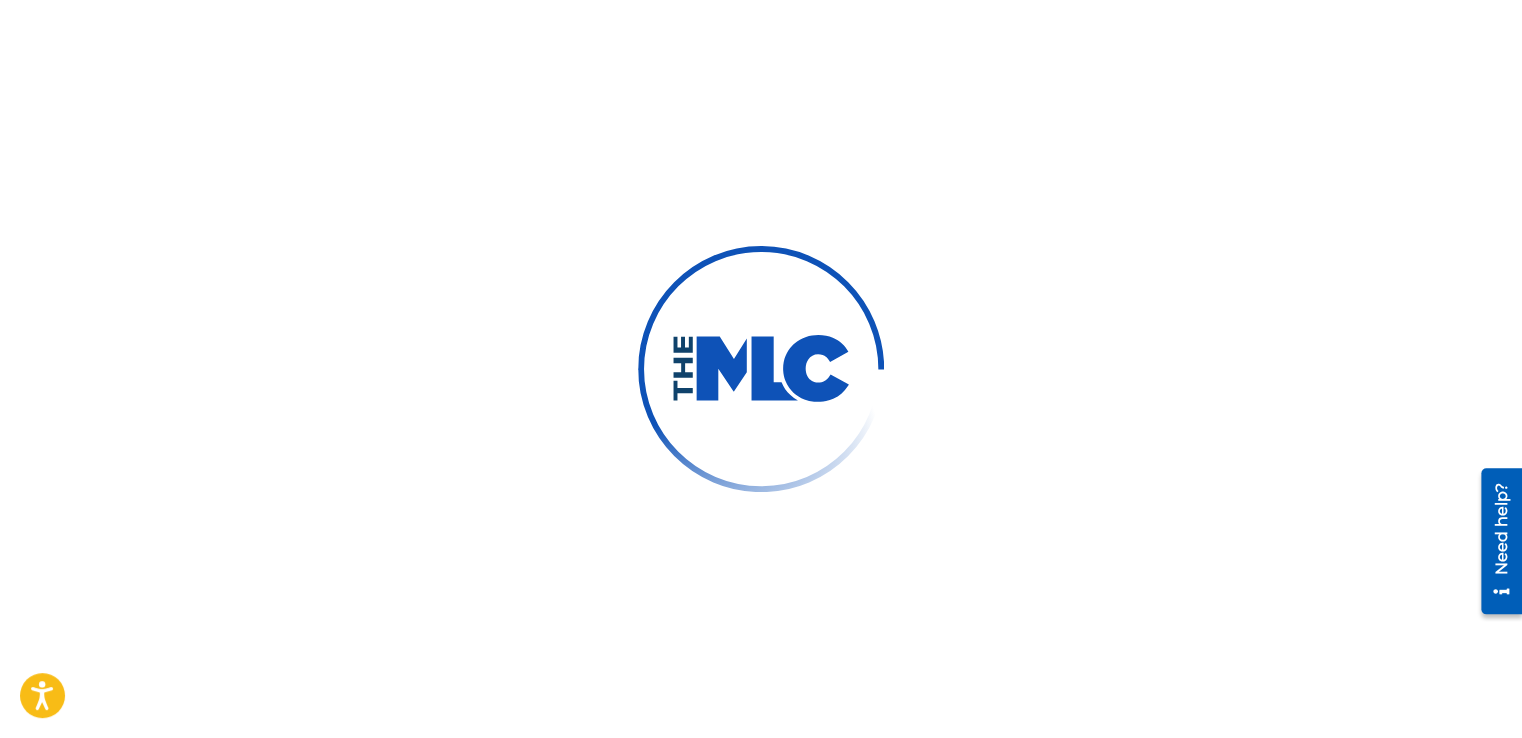 scroll, scrollTop: 0, scrollLeft: 0, axis: both 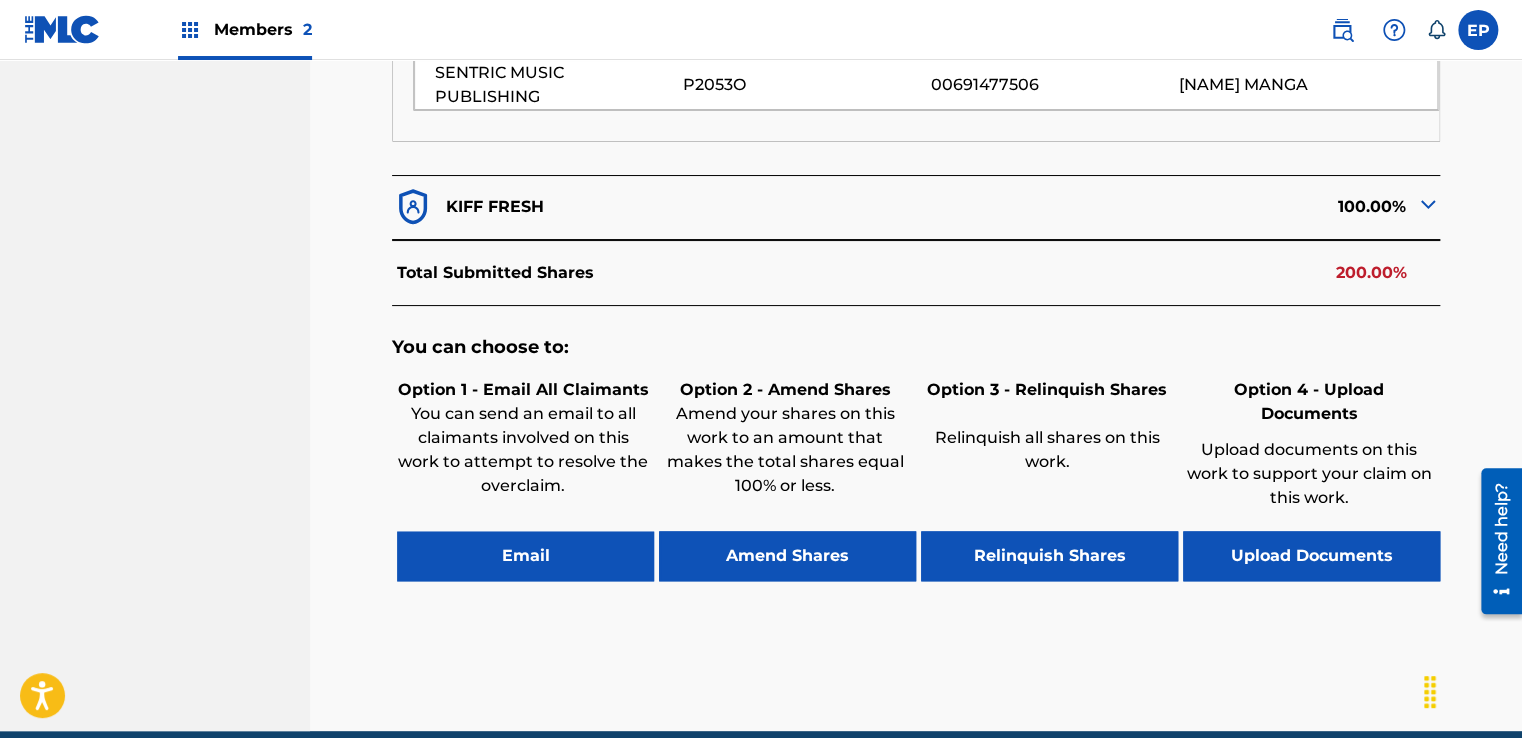 click on "Upload Documents" at bounding box center (1311, 556) 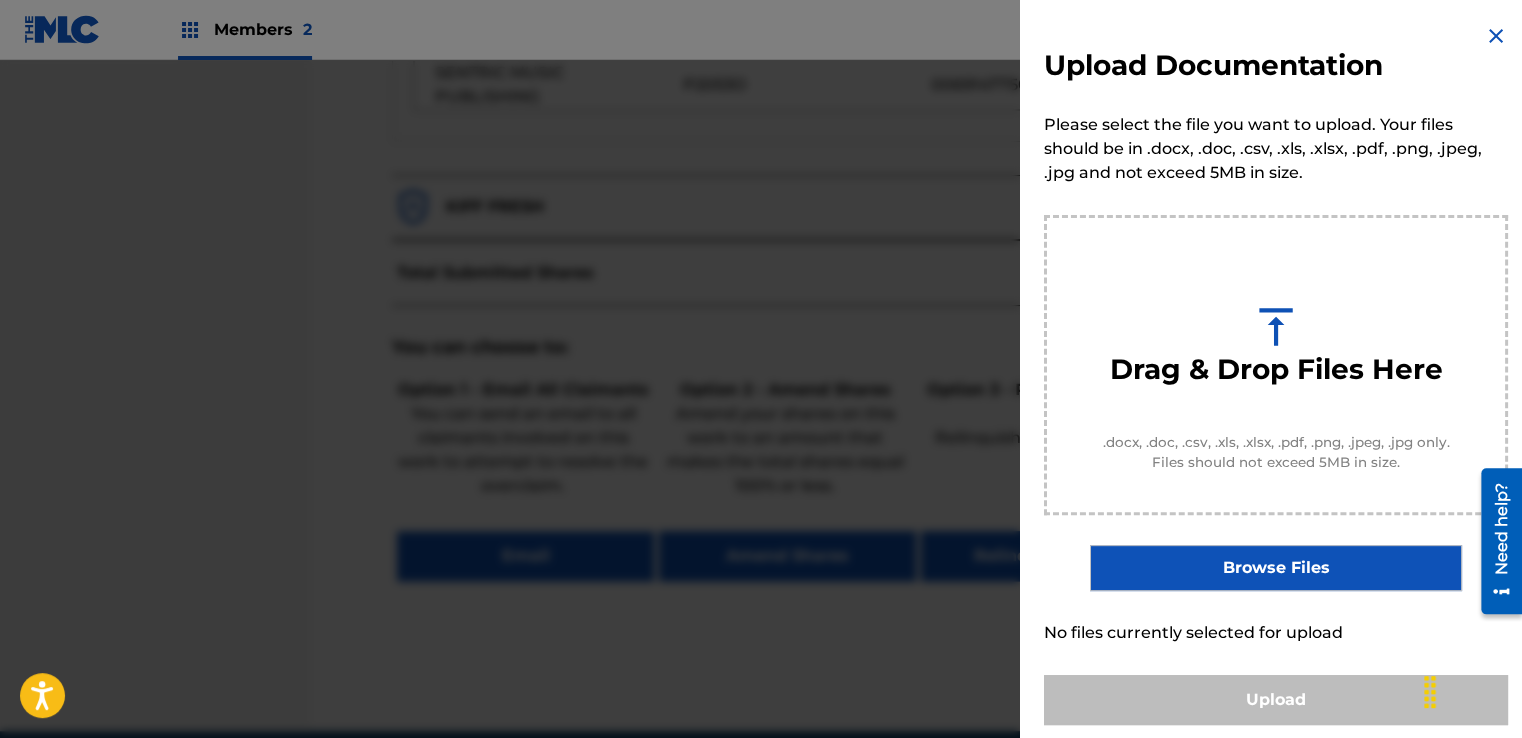 click on "Browse Files" at bounding box center [1275, 568] 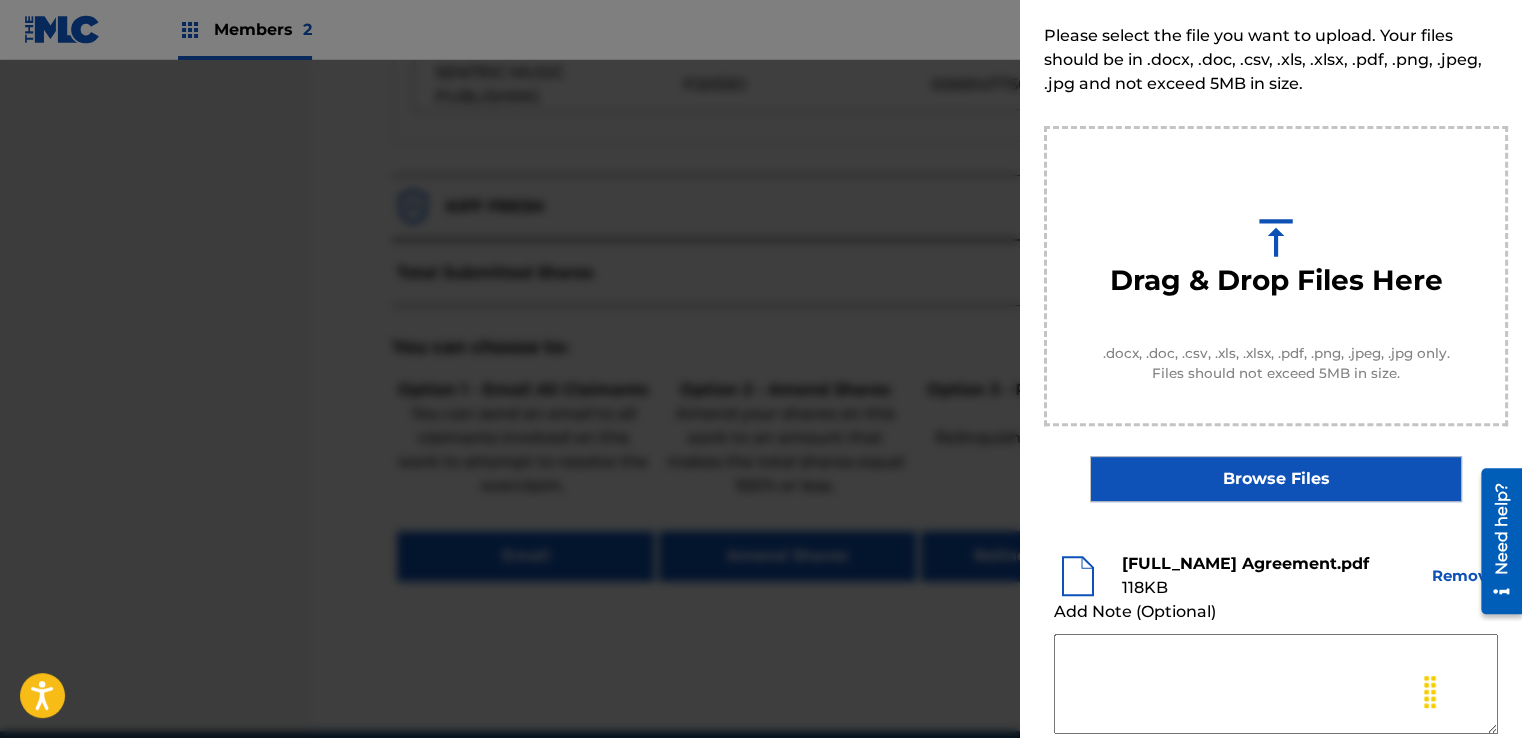scroll, scrollTop: 200, scrollLeft: 0, axis: vertical 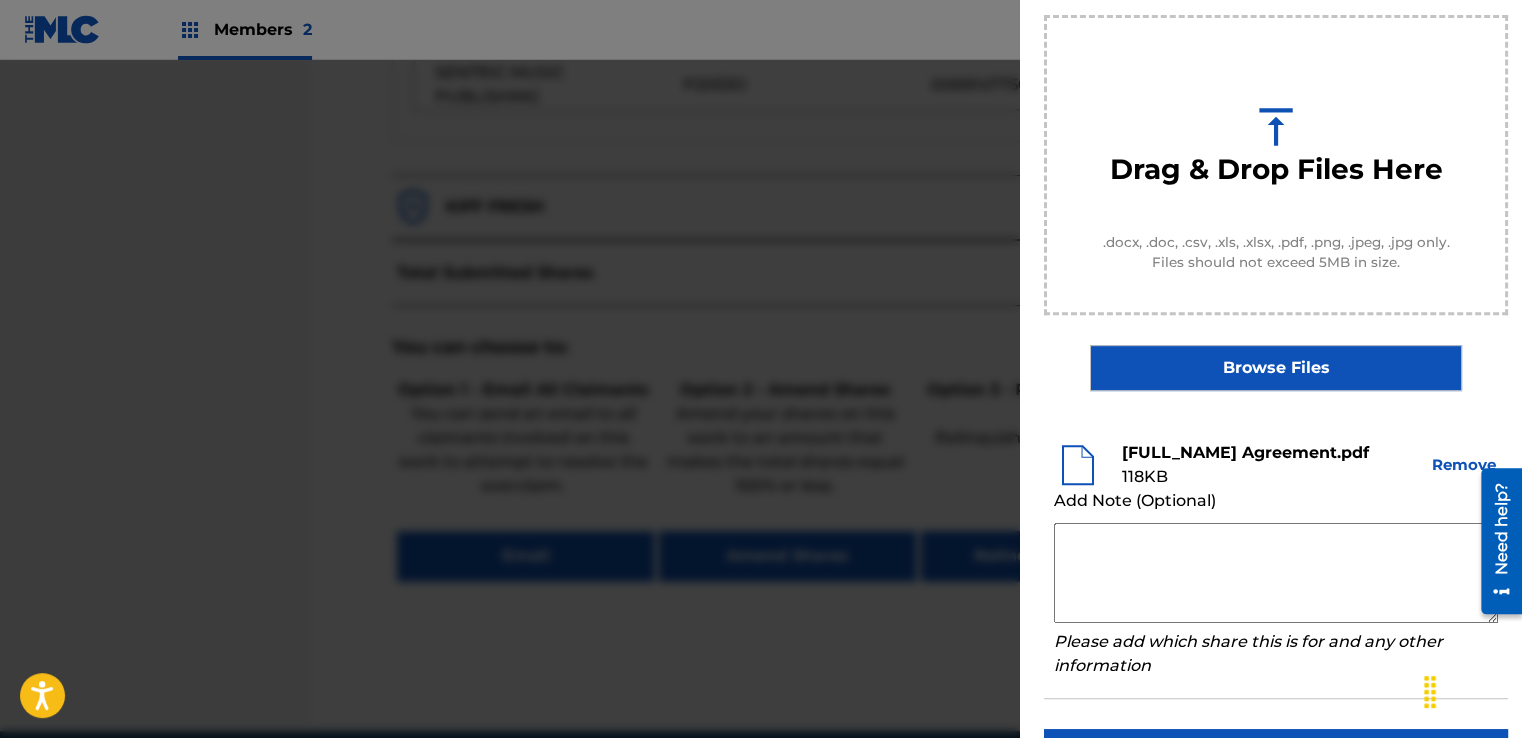 click at bounding box center [1276, 573] 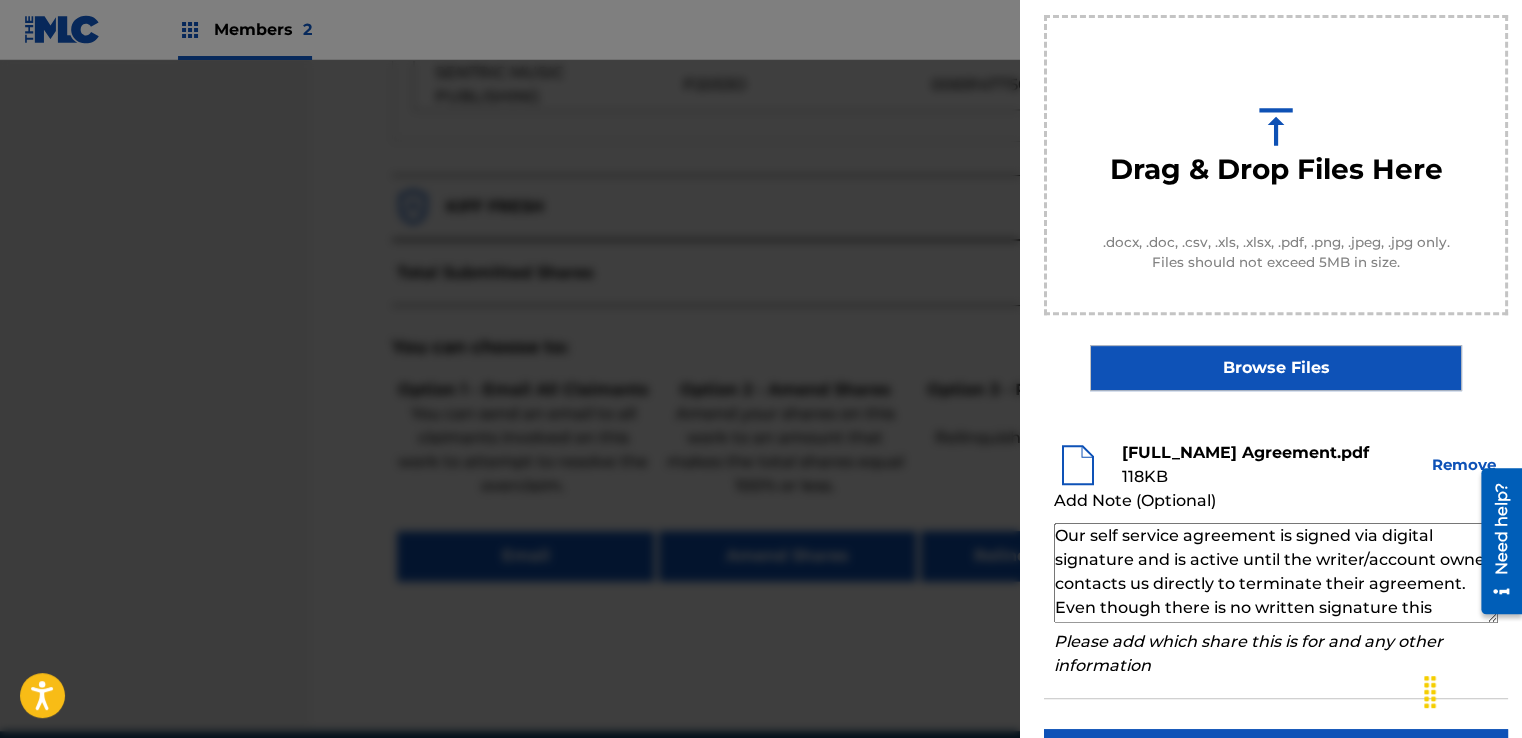 scroll, scrollTop: 68, scrollLeft: 0, axis: vertical 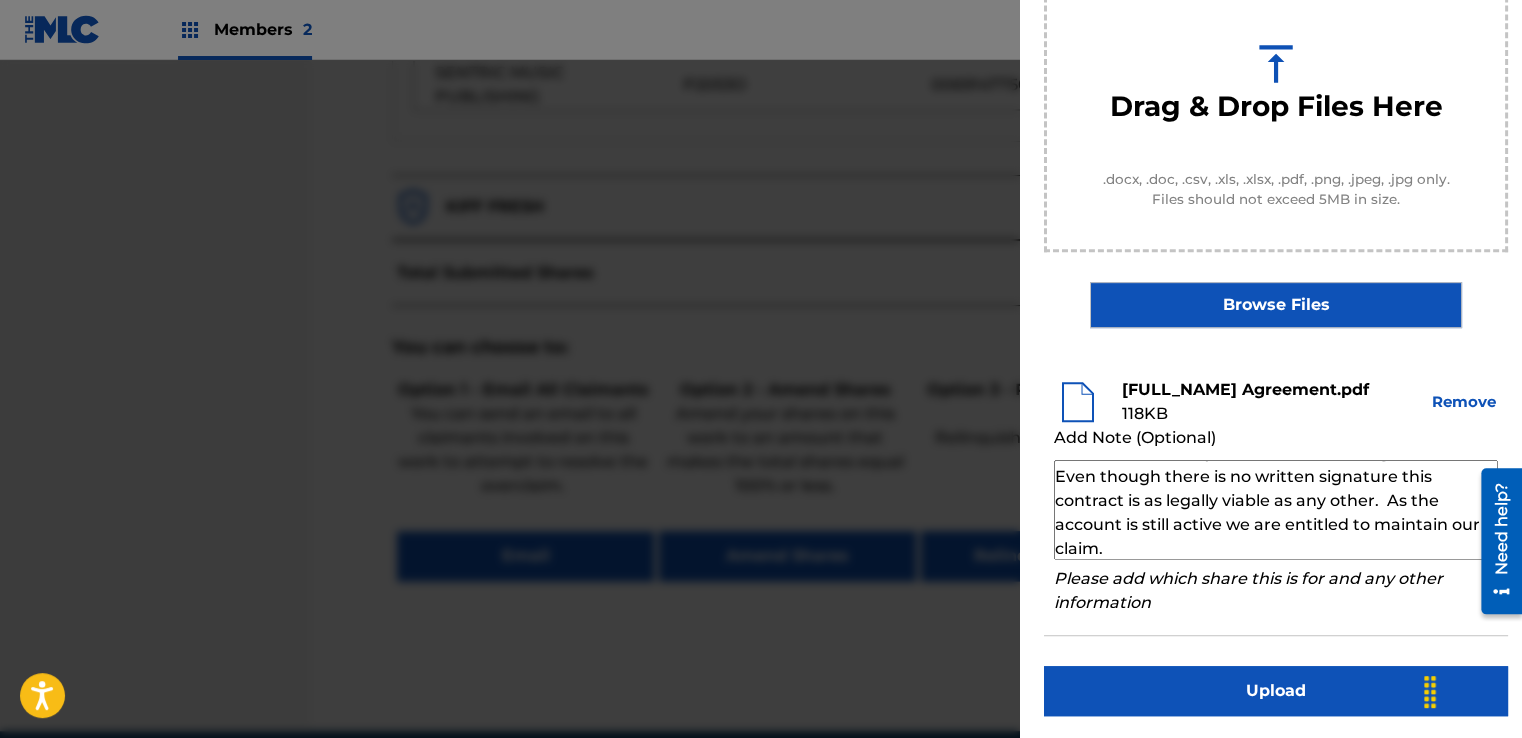 type on "Our self service agreement is signed via digital signature and is active until the writer/account owner contacts us directly to terminate their agreement. Even though there is no written signature this contract is as legally viable as any other.  As the account is still active we are entitled to maintain our claim." 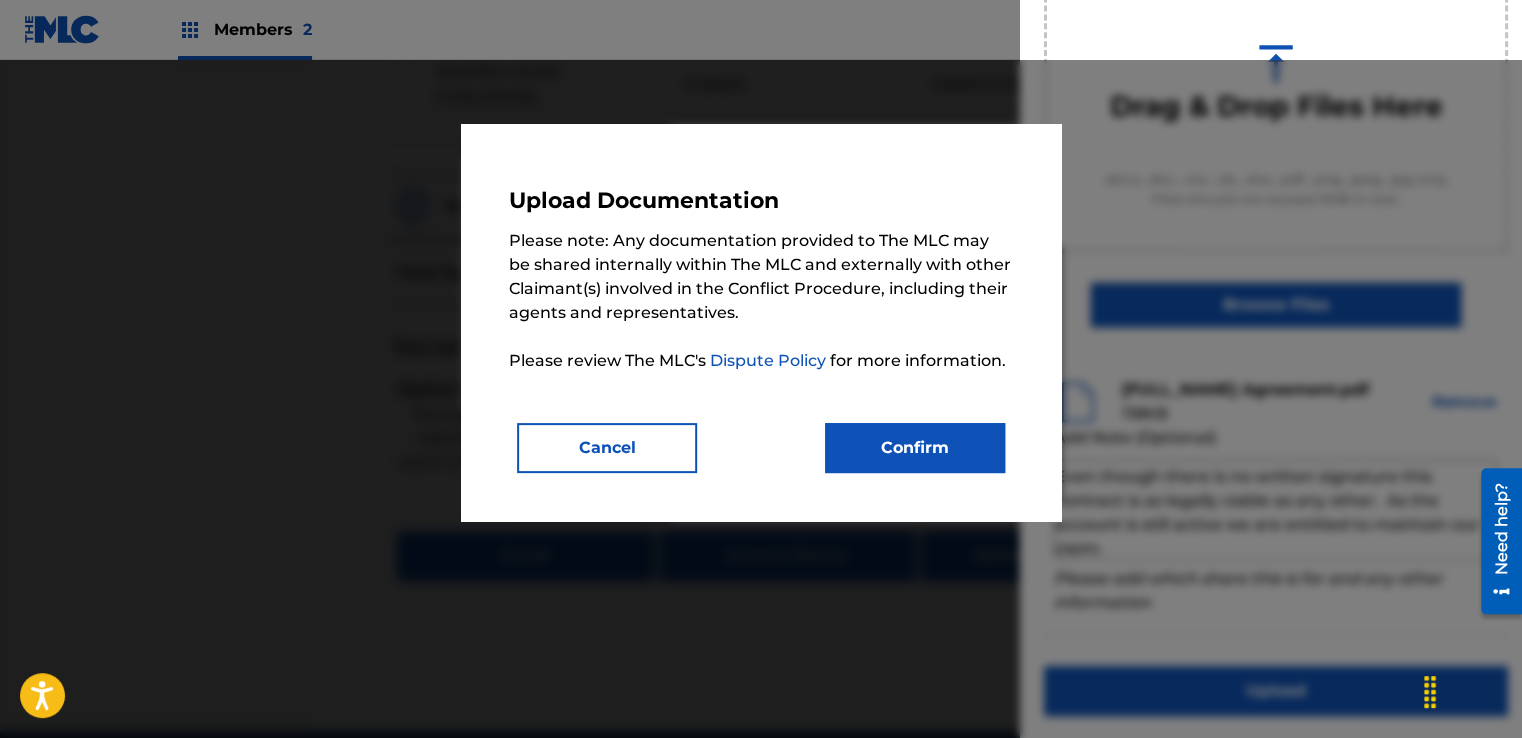 click on "Confirm" at bounding box center [915, 448] 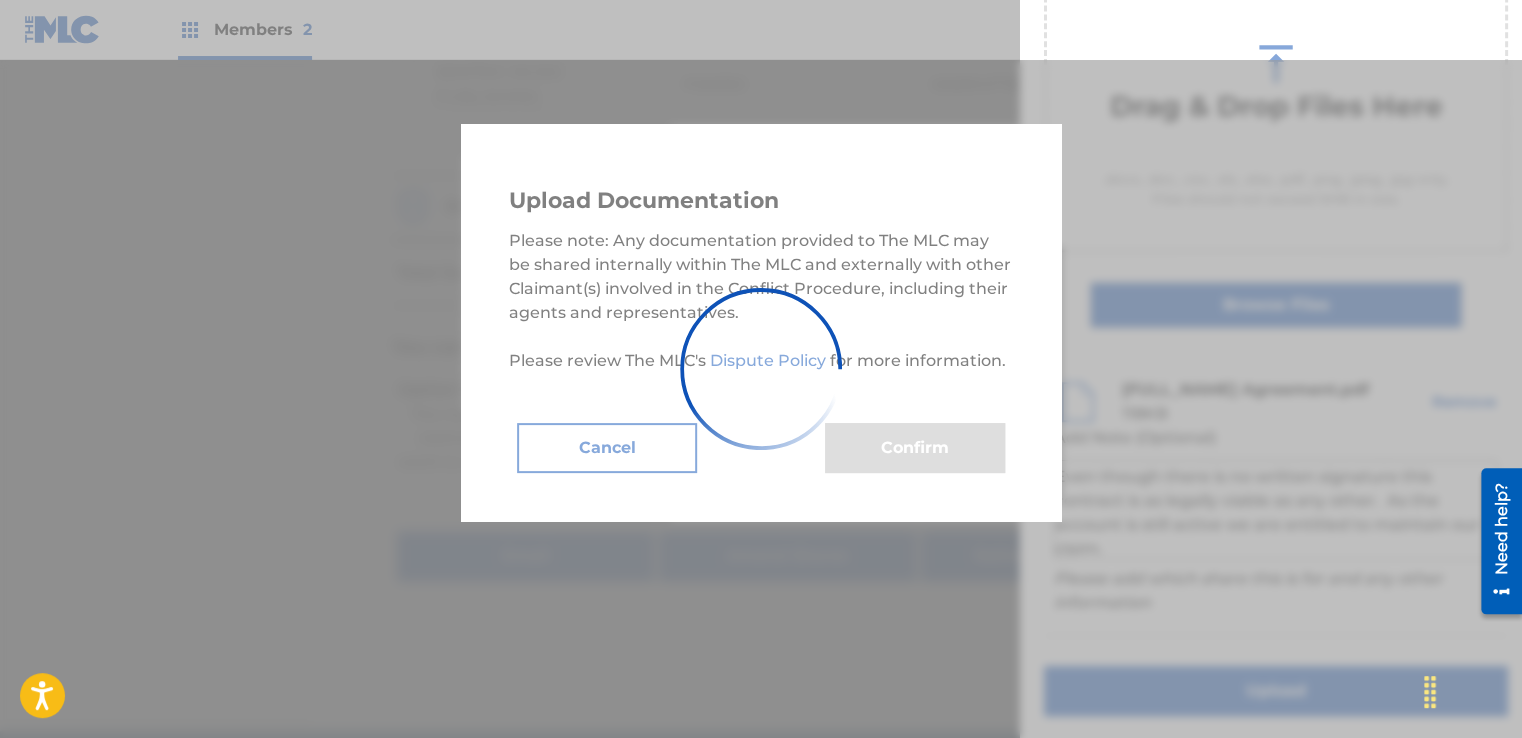 scroll, scrollTop: 128, scrollLeft: 0, axis: vertical 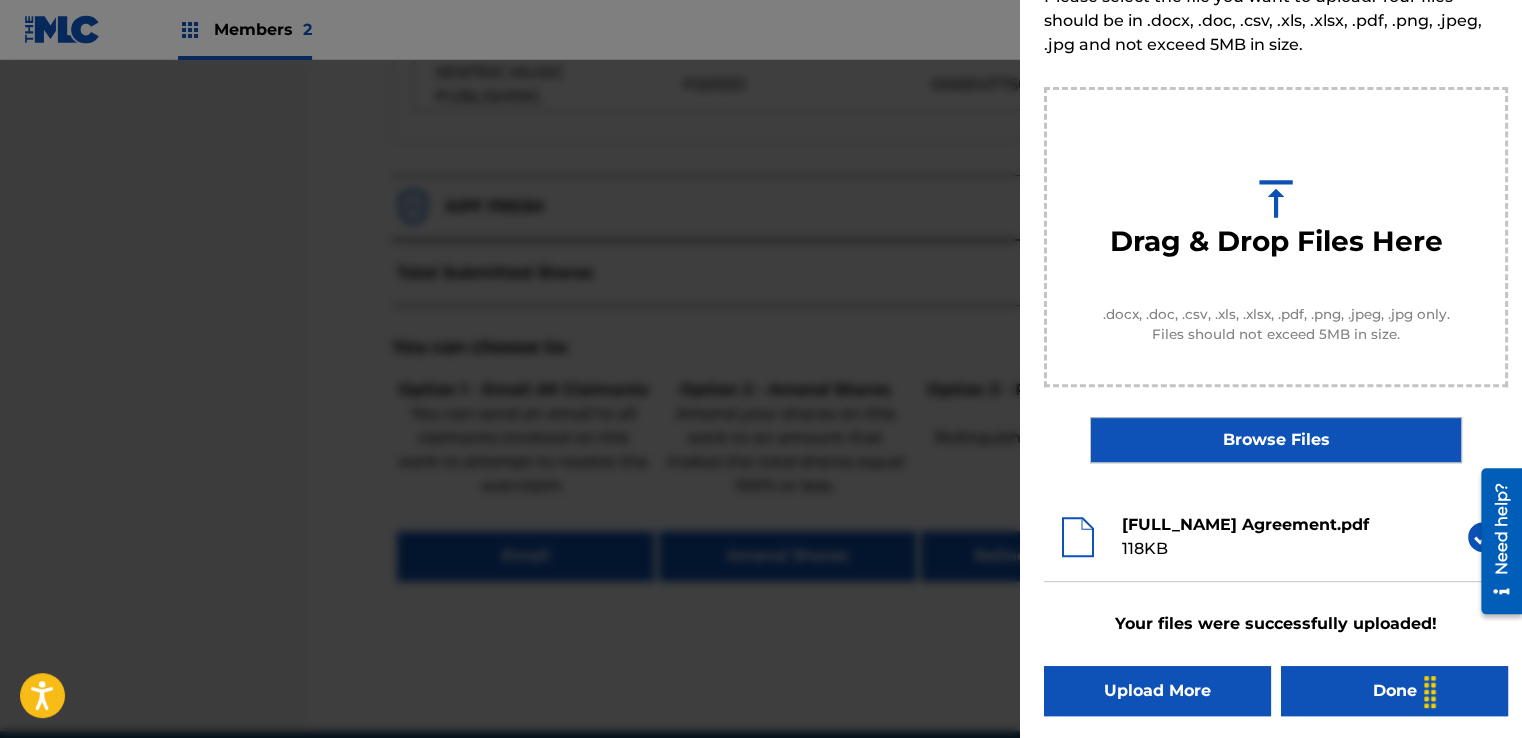 click on "Done" at bounding box center [1394, 691] 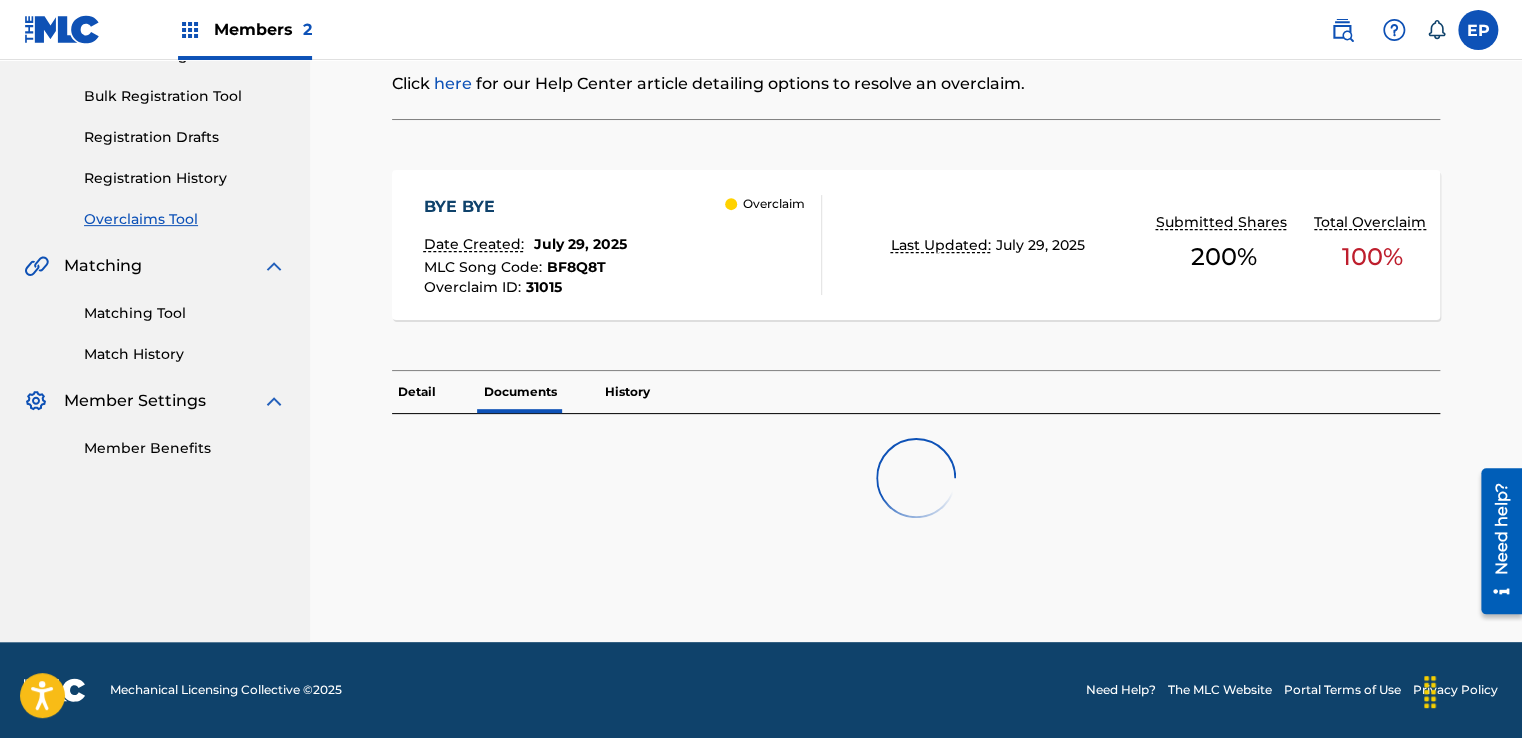 scroll, scrollTop: 0, scrollLeft: 0, axis: both 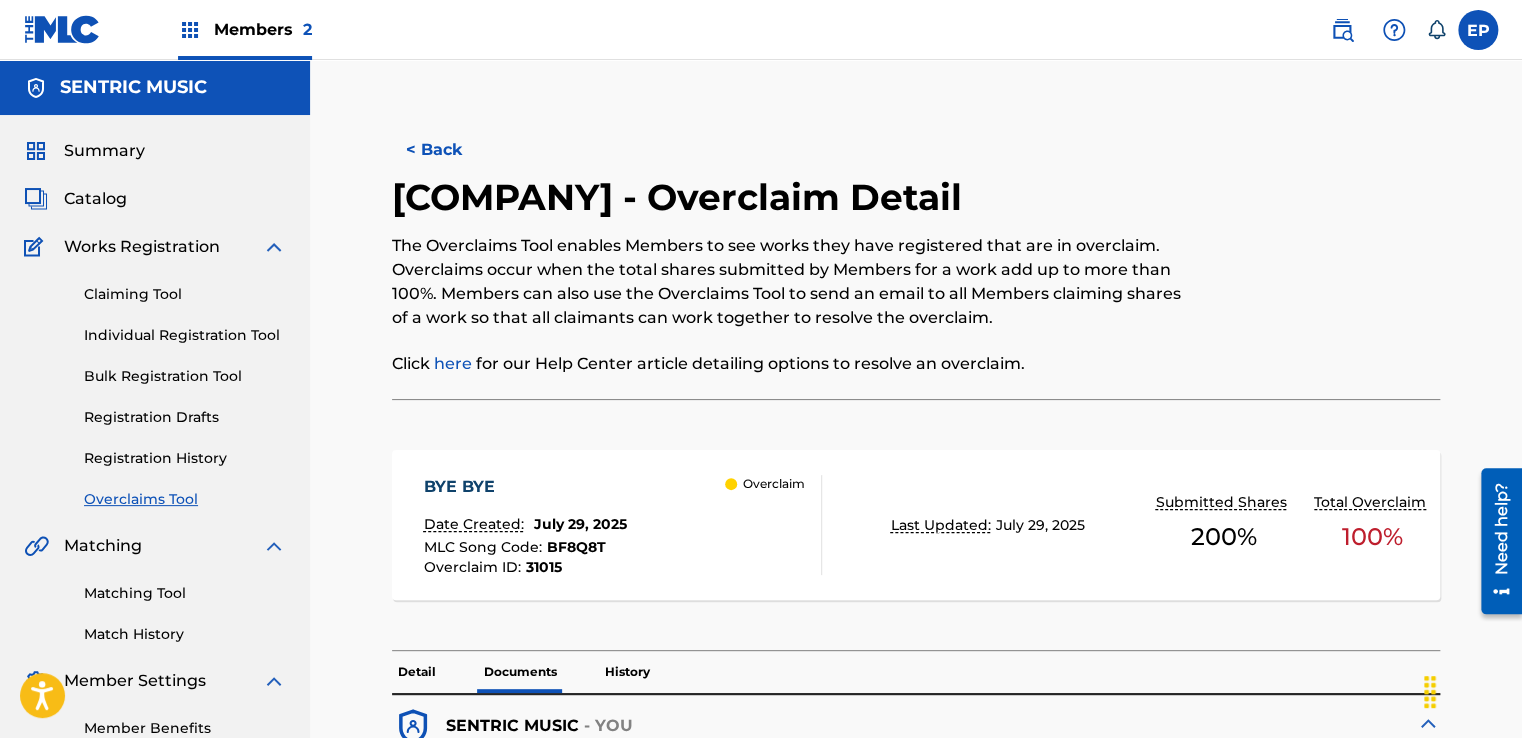 click on "Overclaims Tool" at bounding box center (185, 499) 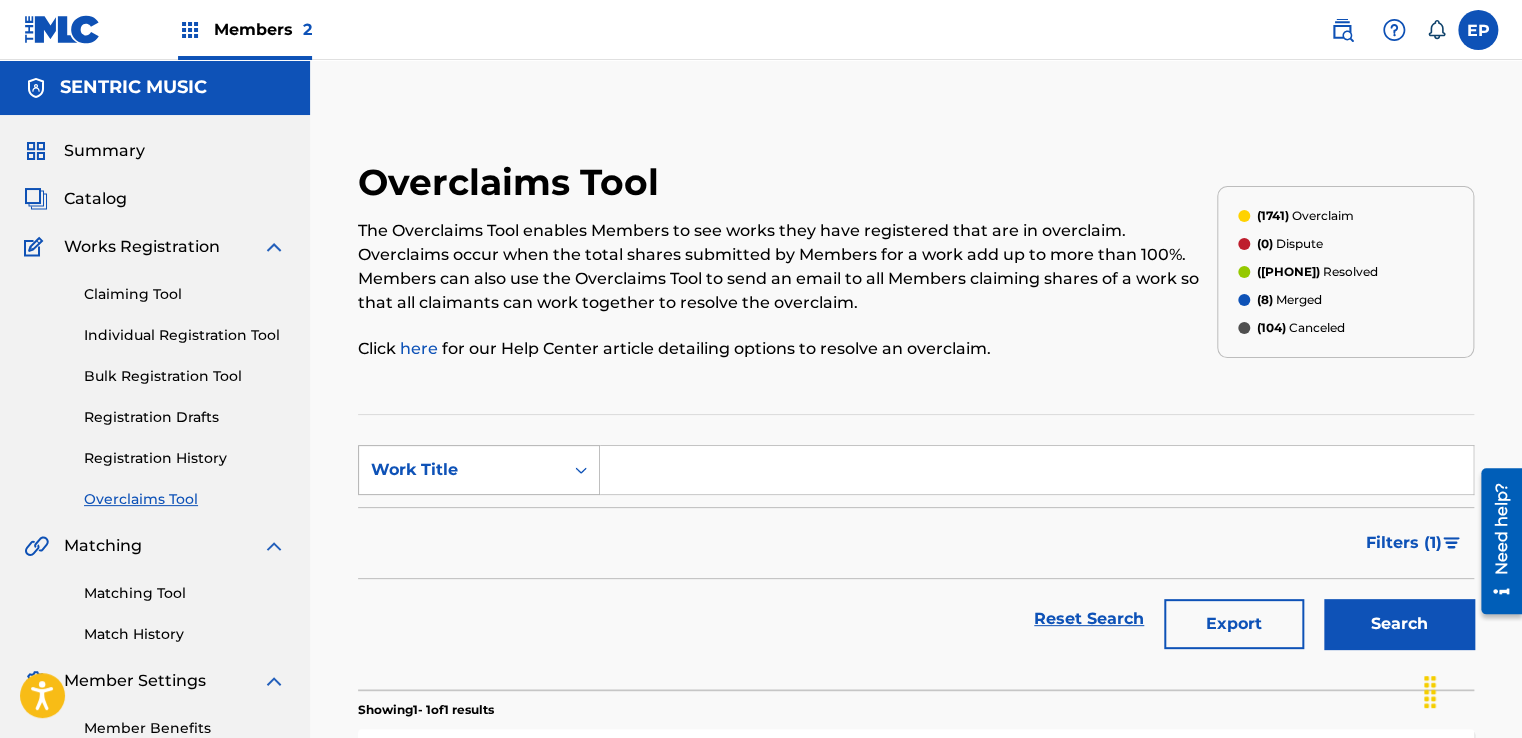 click at bounding box center [581, 470] 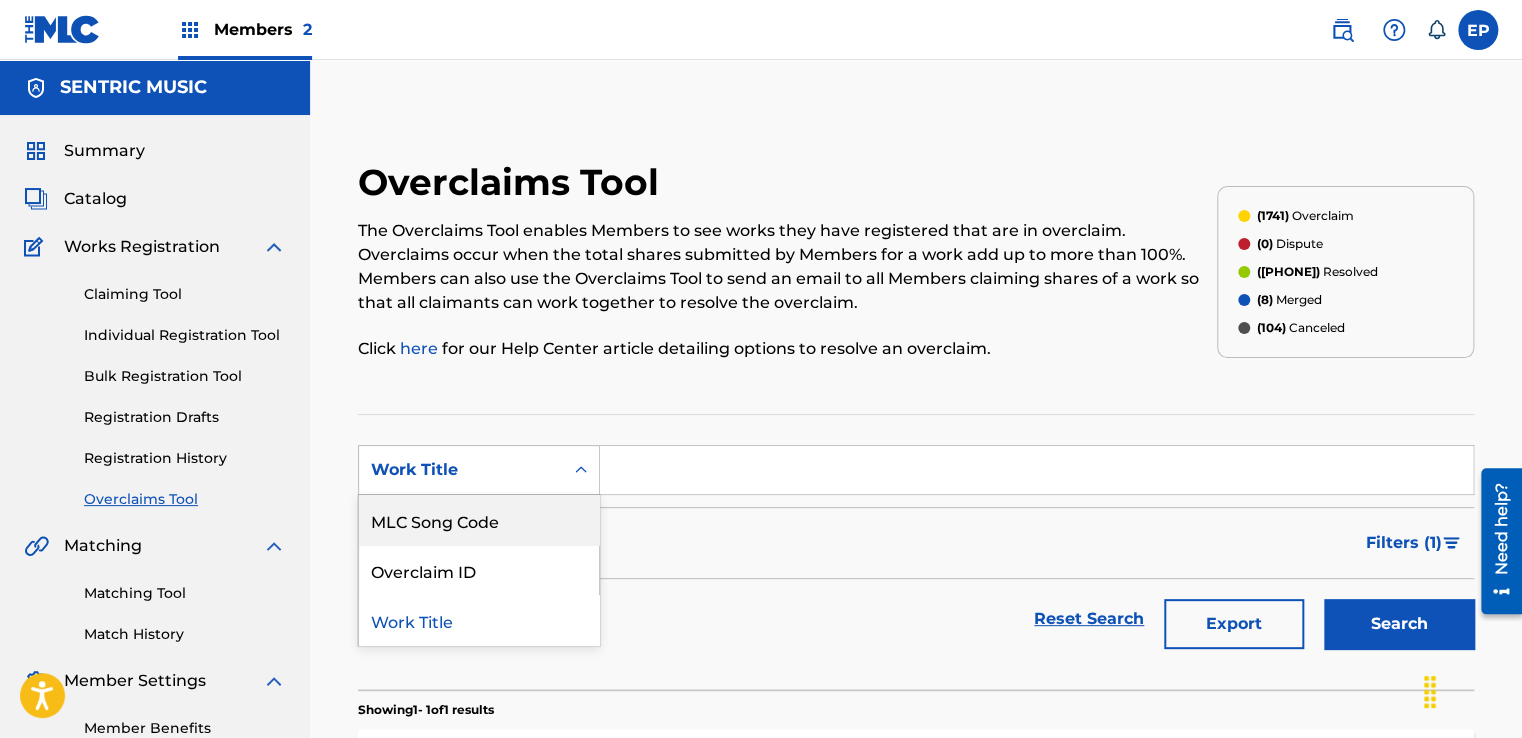 click on "MLC Song Code" at bounding box center [479, 520] 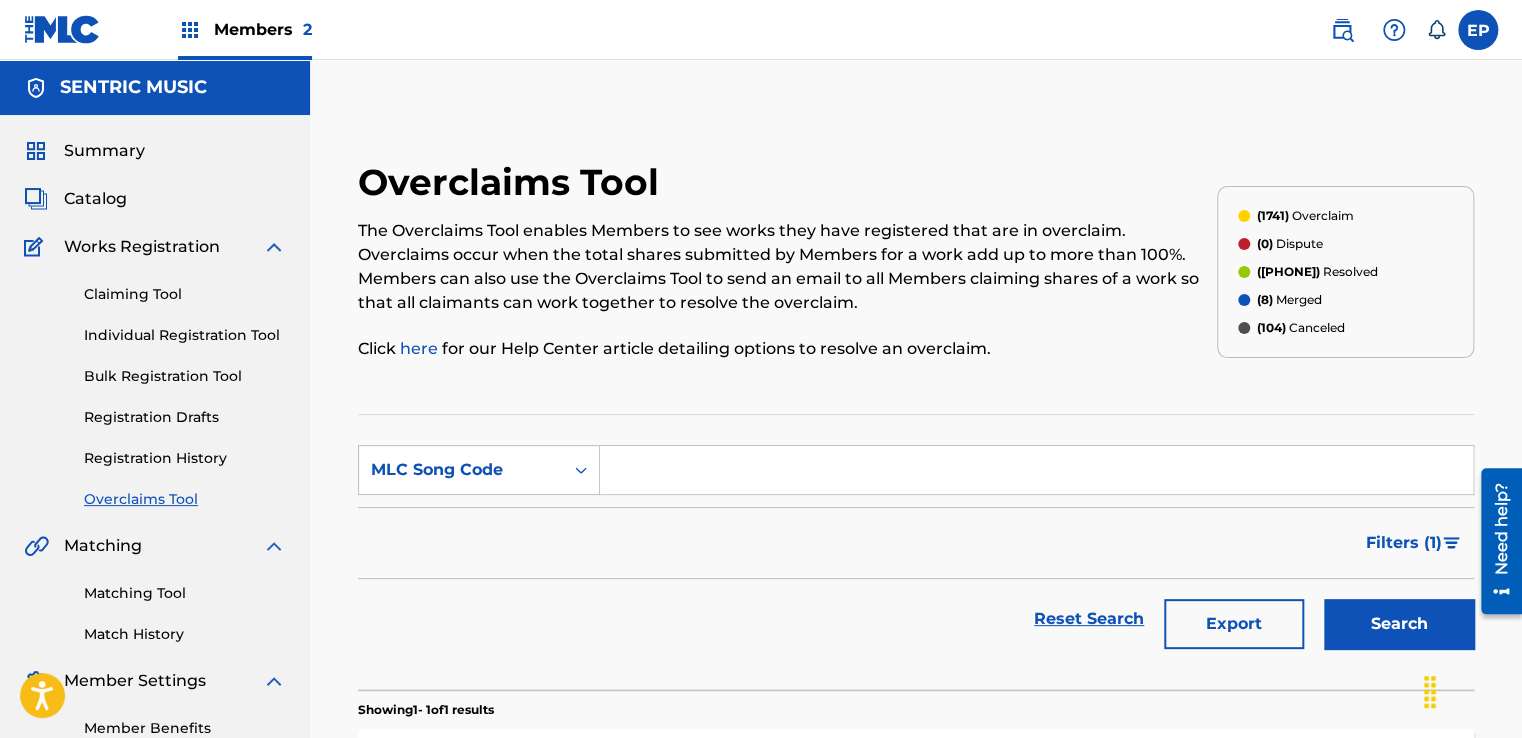 click at bounding box center [1036, 470] 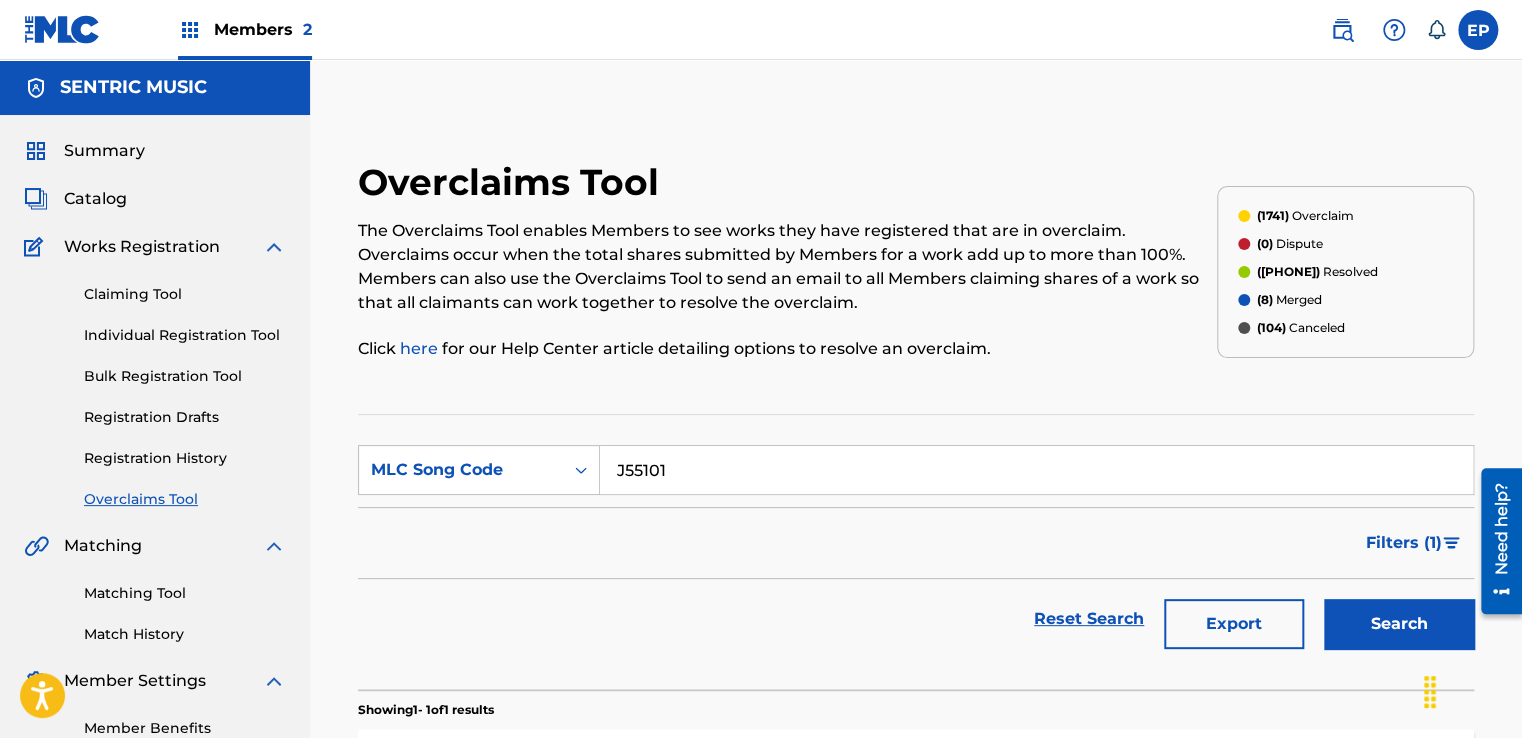 type on "J55101" 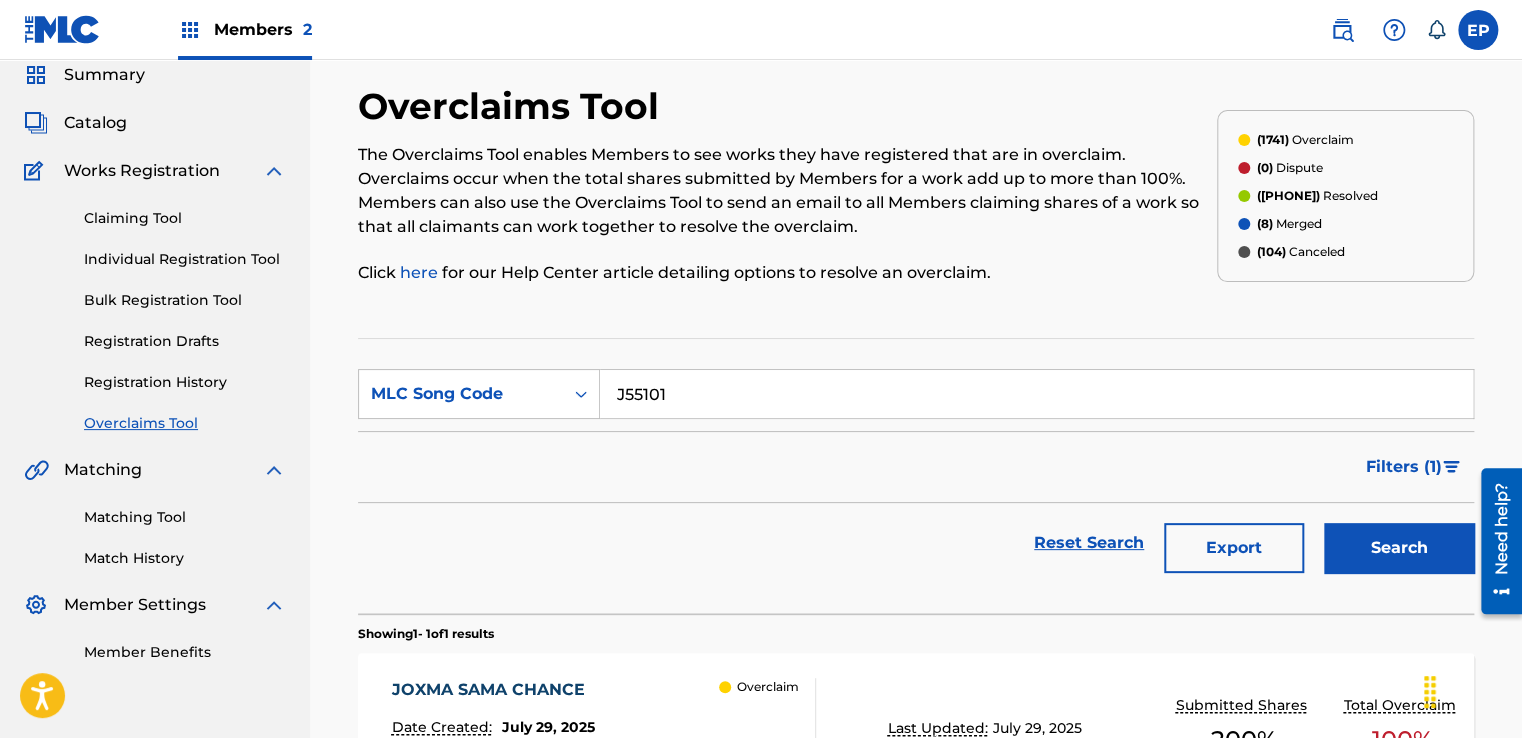 scroll, scrollTop: 200, scrollLeft: 0, axis: vertical 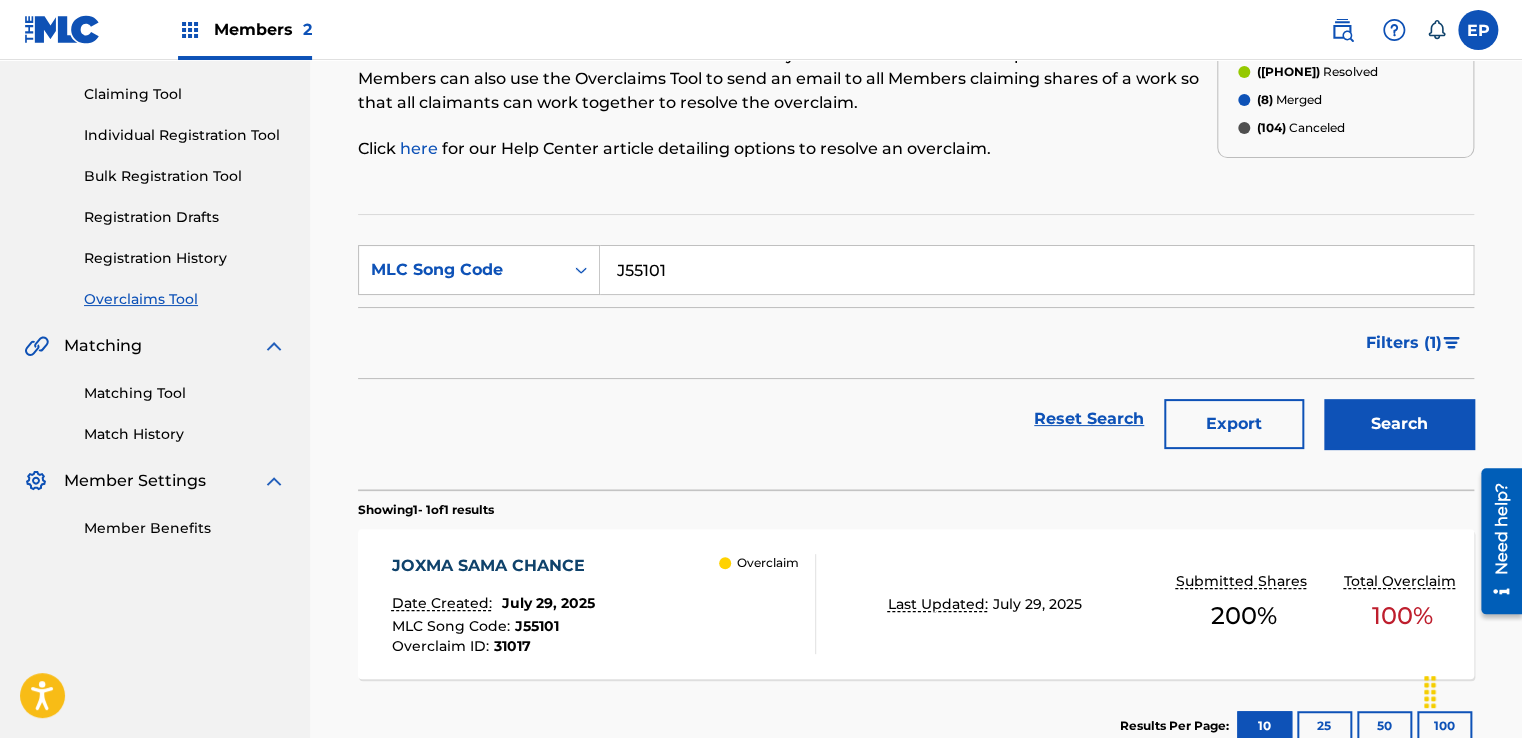 click on "JOXMA SAMA CHANCE Date Created: [DATE] MLC Song Code : J55101 Overclaim ID : 31017   Overclaim" at bounding box center (603, 604) 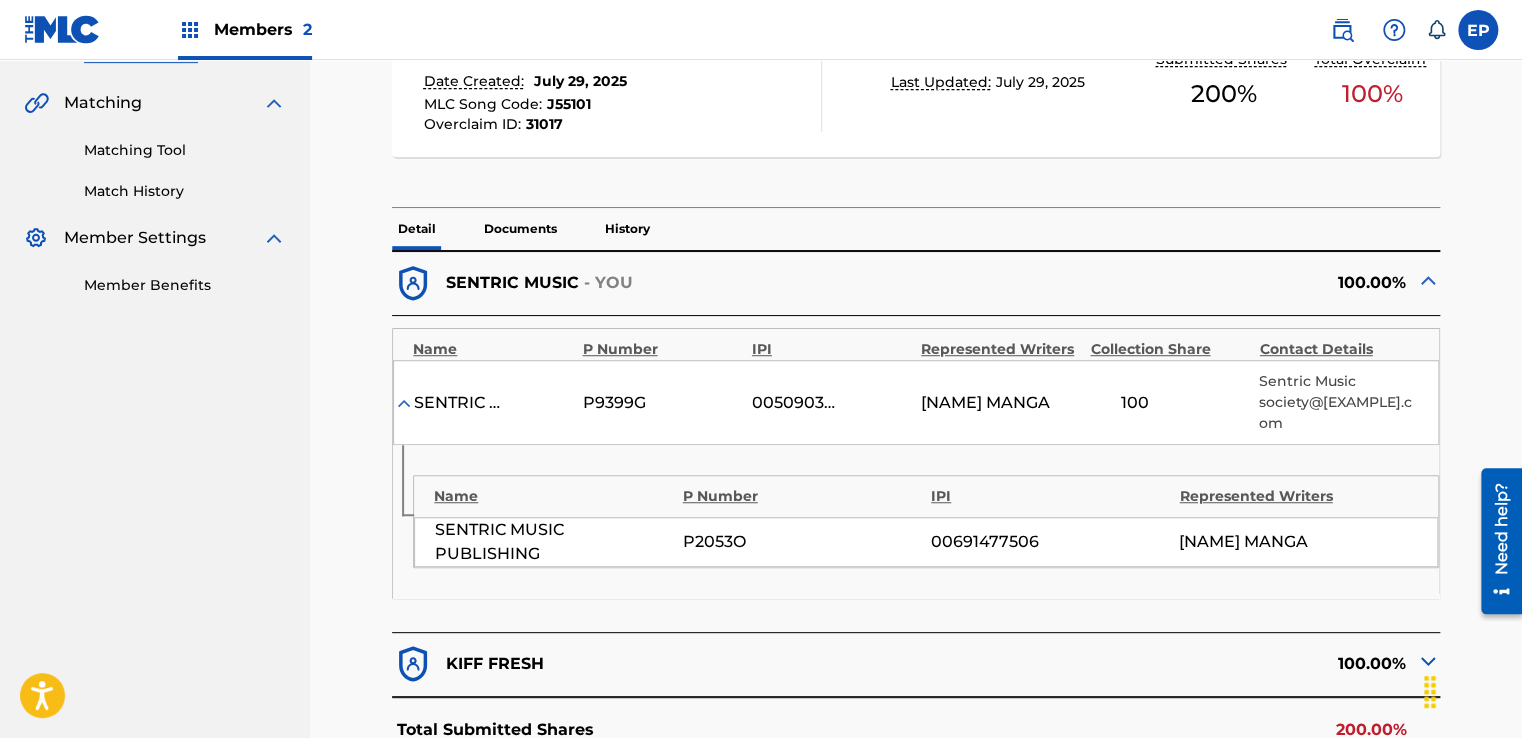 scroll, scrollTop: 943, scrollLeft: 0, axis: vertical 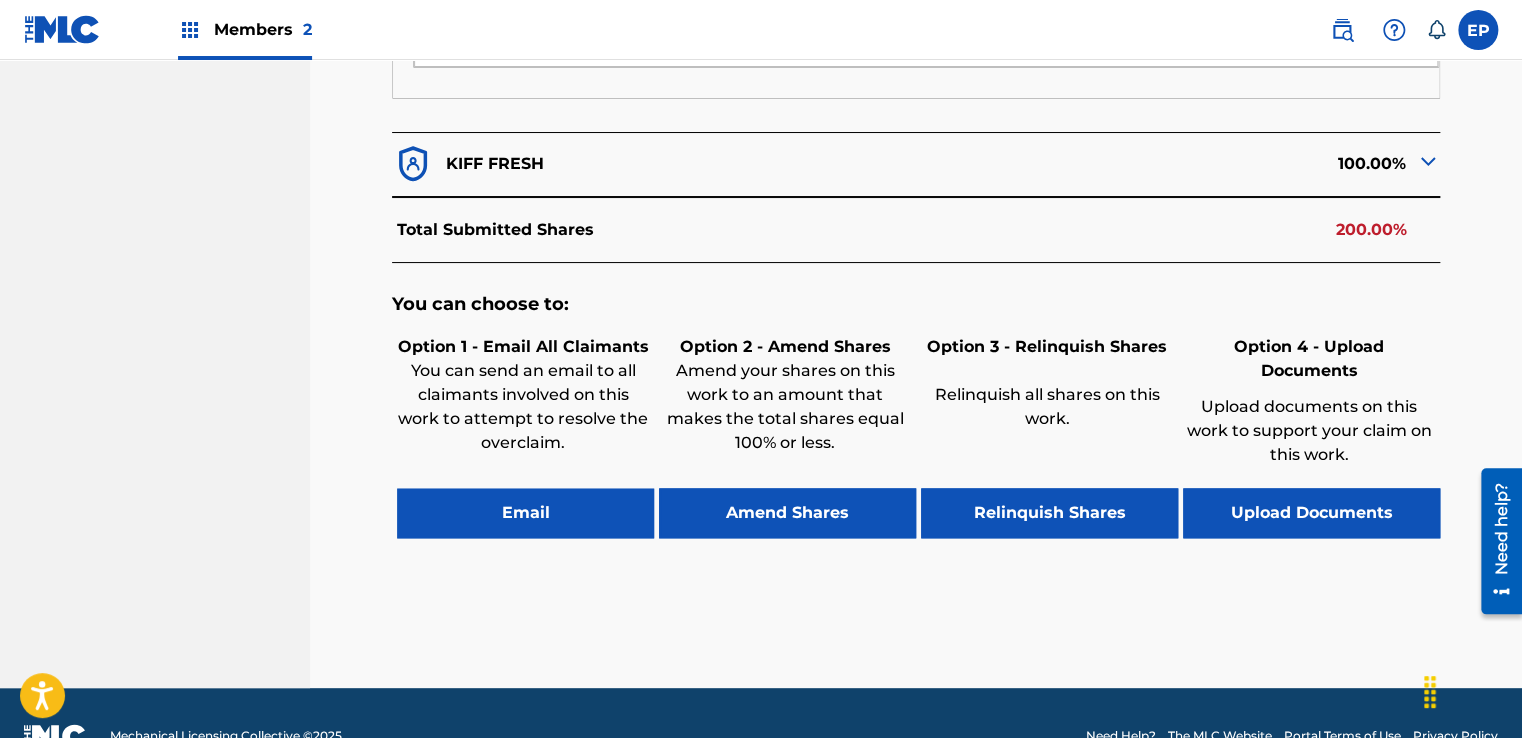click on "Upload Documents" at bounding box center [1311, 513] 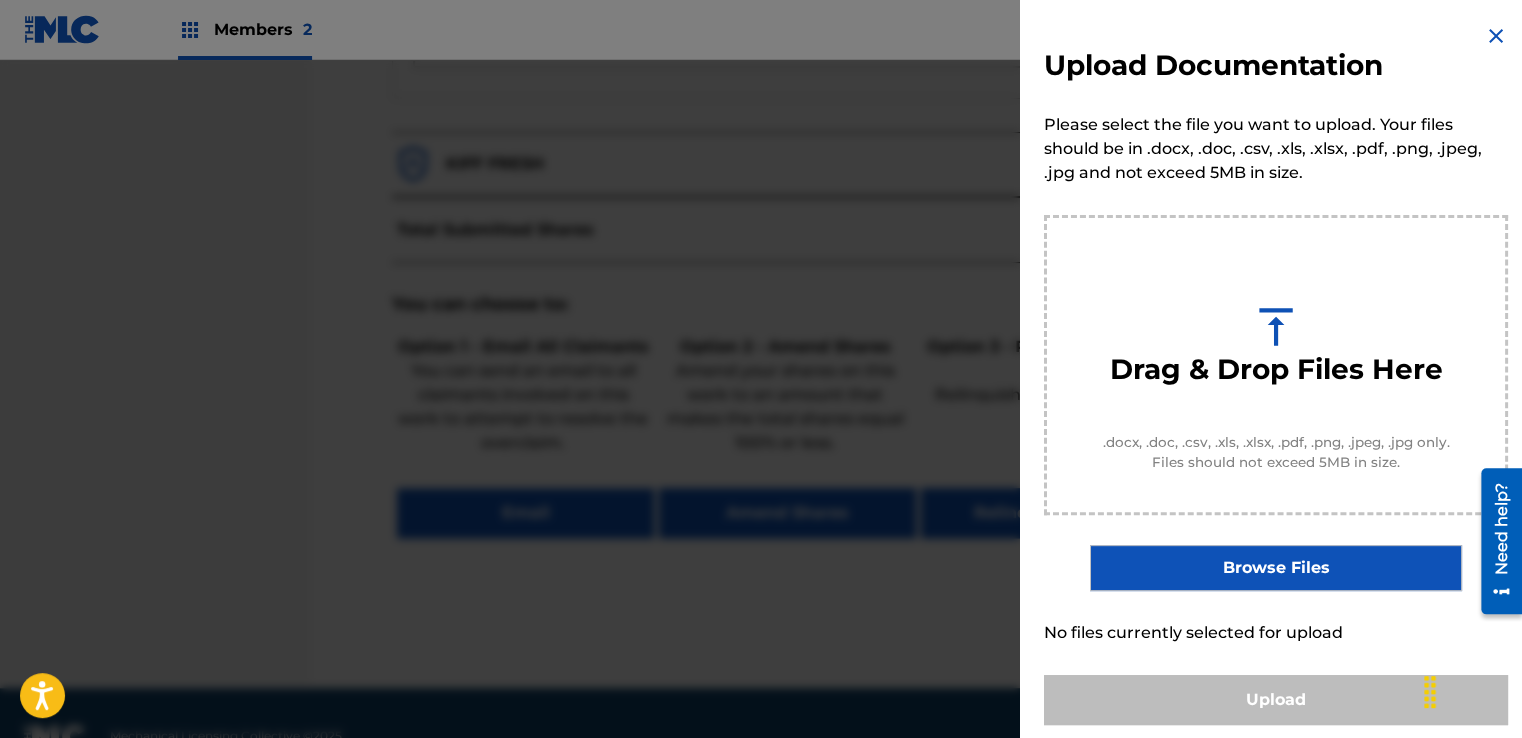 click on "Browse Files" at bounding box center (1275, 568) 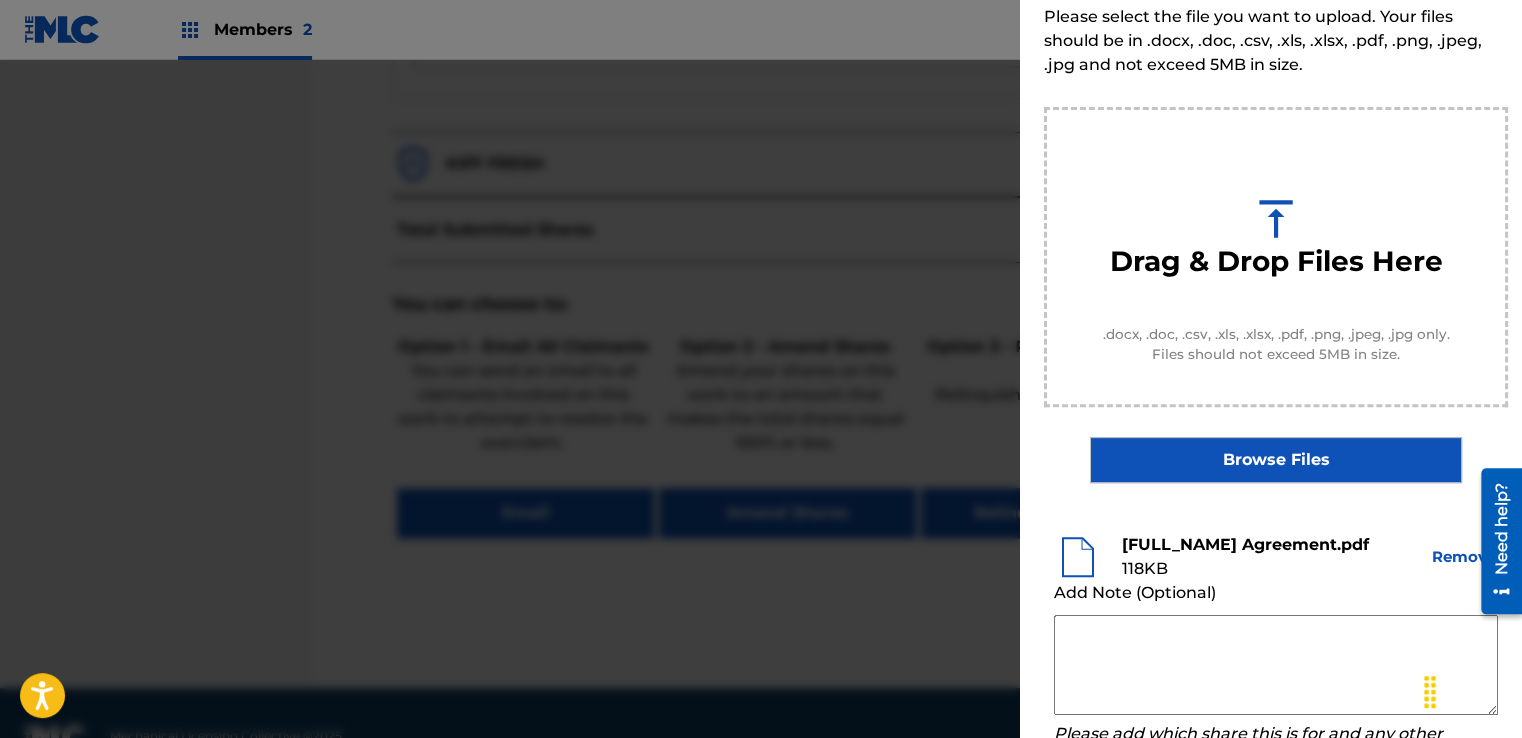 scroll, scrollTop: 200, scrollLeft: 0, axis: vertical 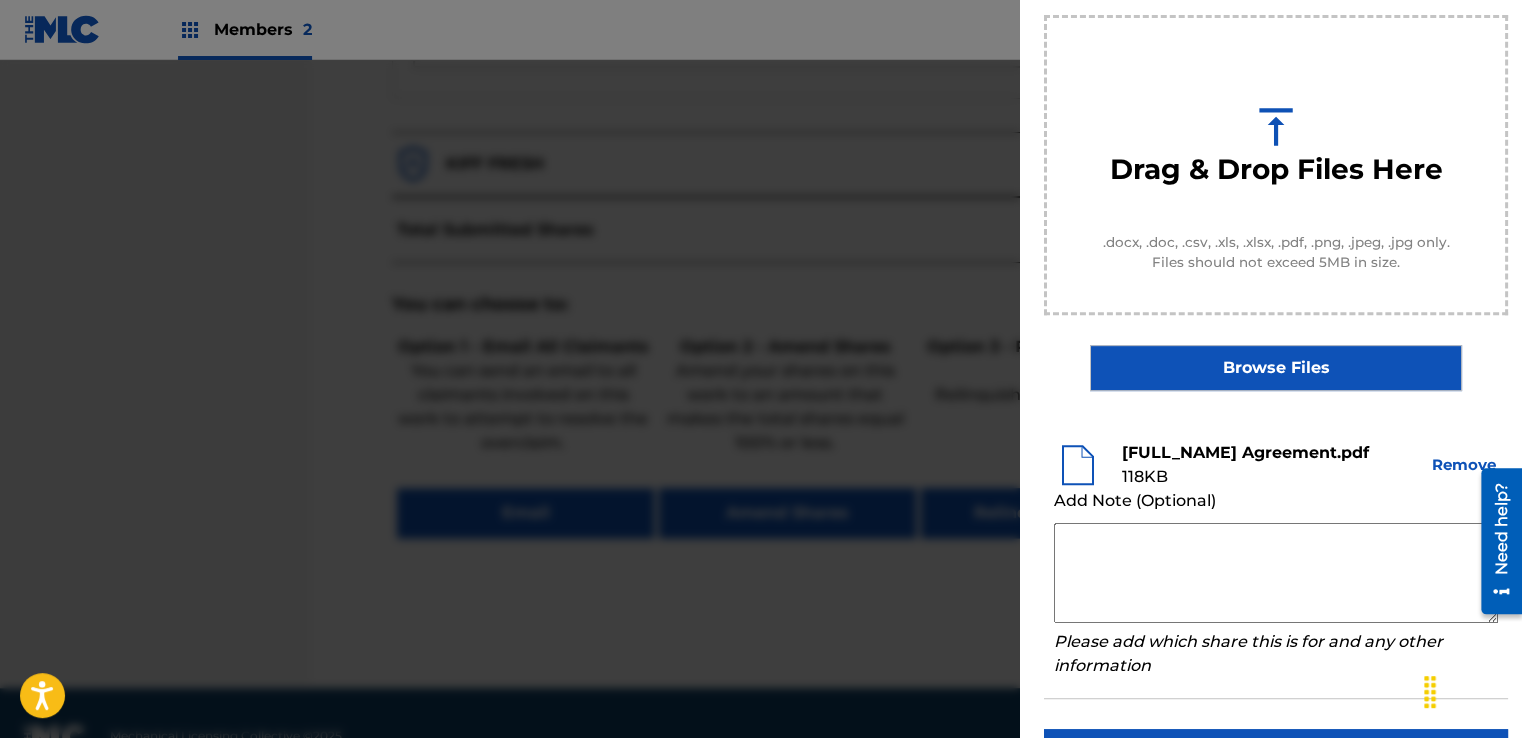 drag, startPoint x: 1109, startPoint y: 522, endPoint x: 1110, endPoint y: 545, distance: 23.021729 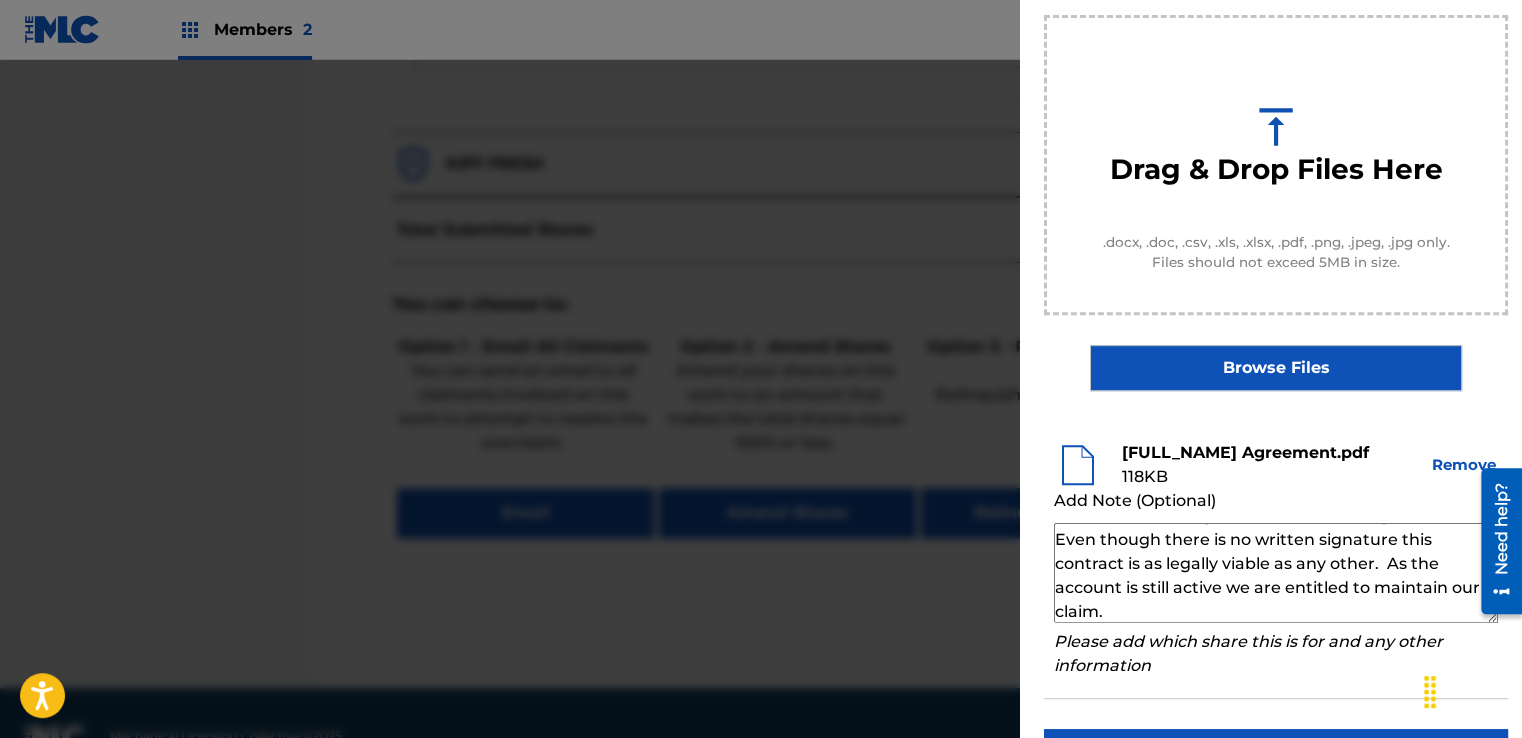 scroll, scrollTop: 69, scrollLeft: 0, axis: vertical 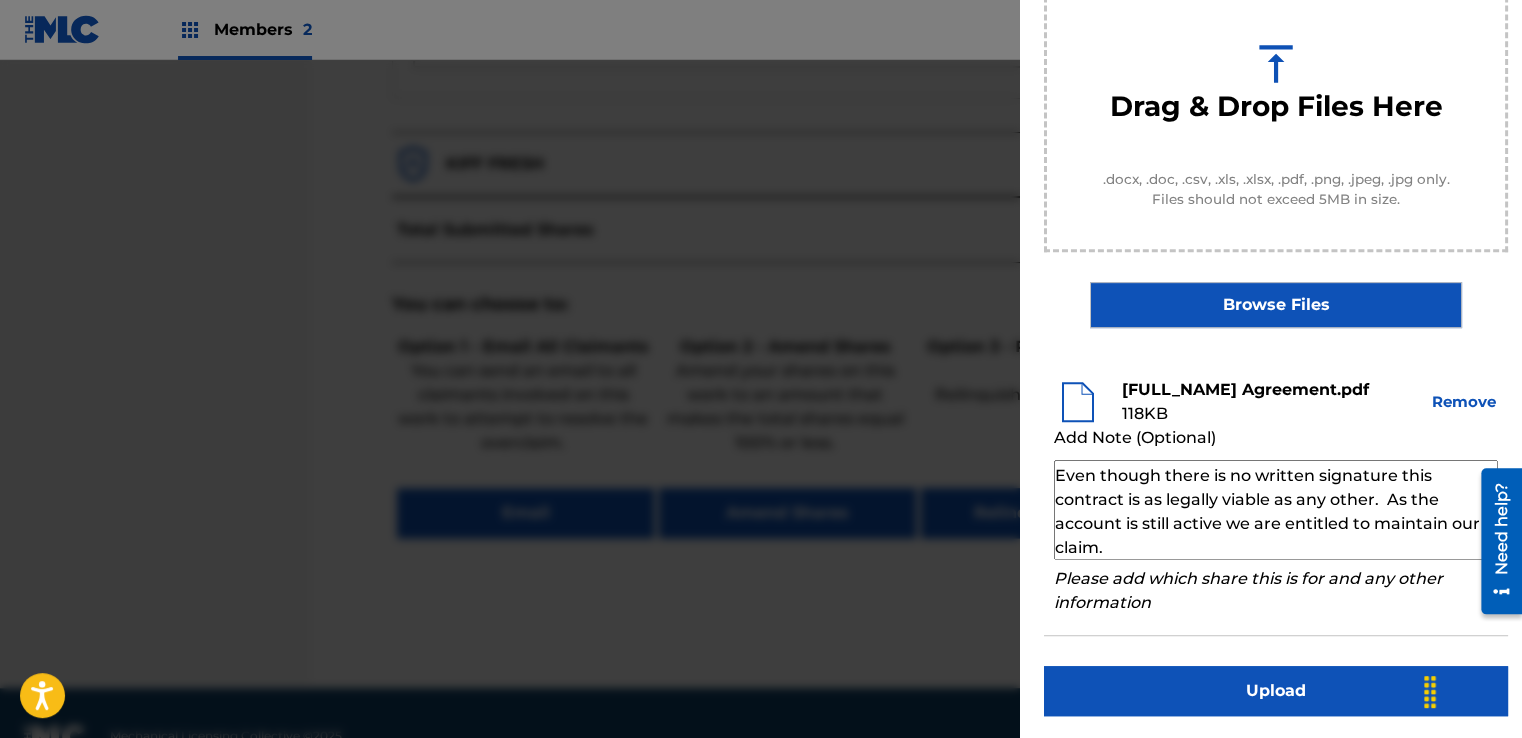 type on "Our self service agreement is signed via digital signature and is active until the writer/account owner contacts us directly to terminate their agreement. Even though there is no written signature this contract is as legally viable as any other.  As the account is still active we are entitled to maintain our claim." 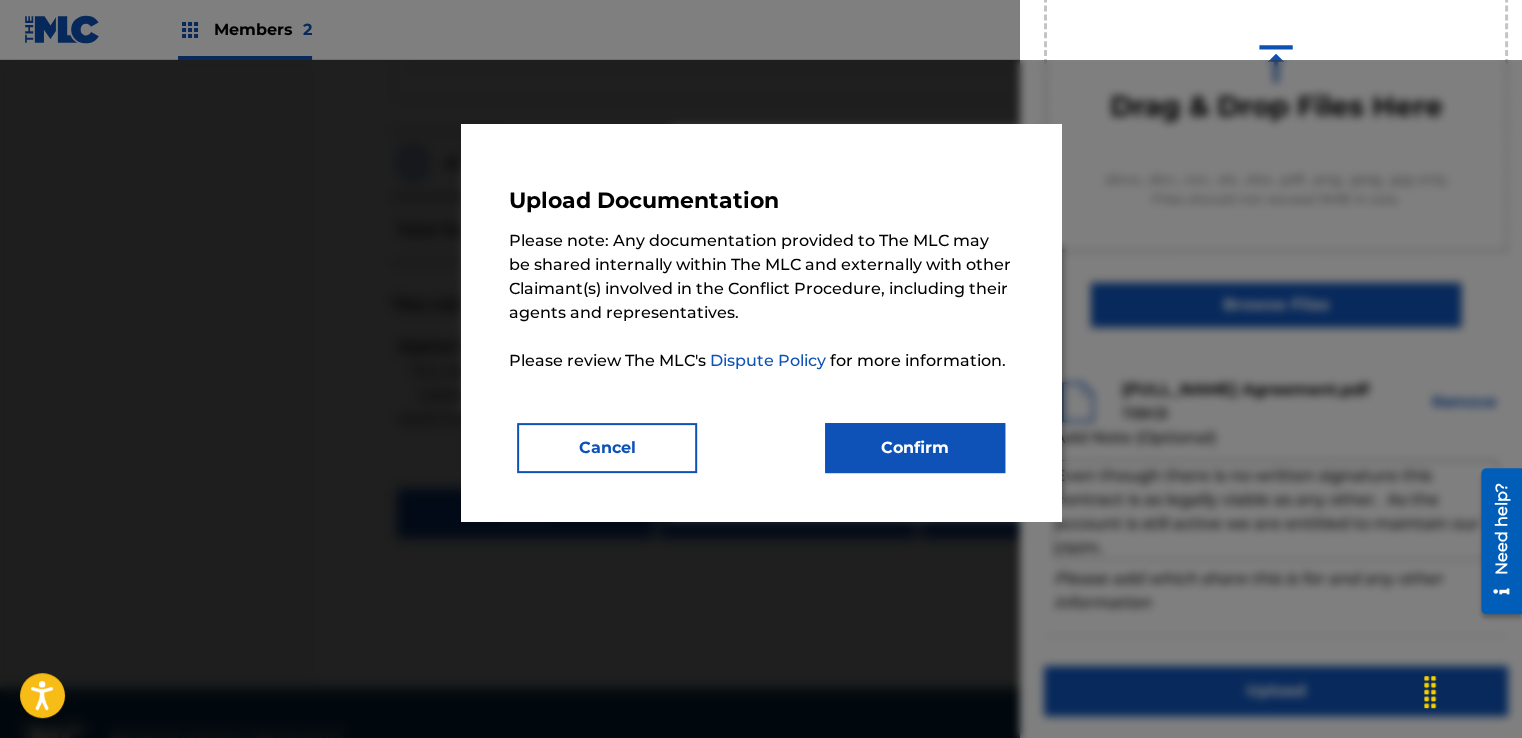 click on "Confirm" at bounding box center (915, 448) 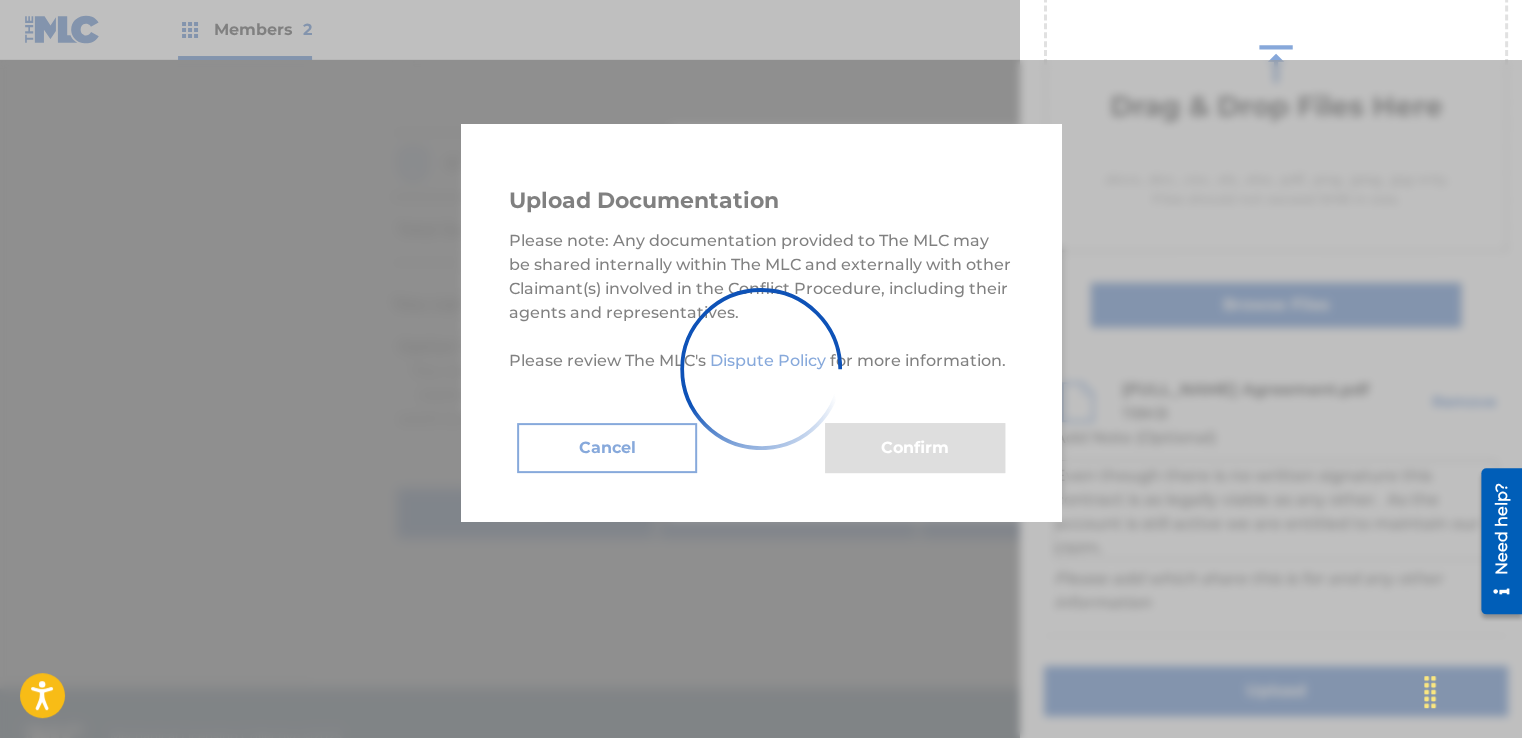scroll, scrollTop: 128, scrollLeft: 0, axis: vertical 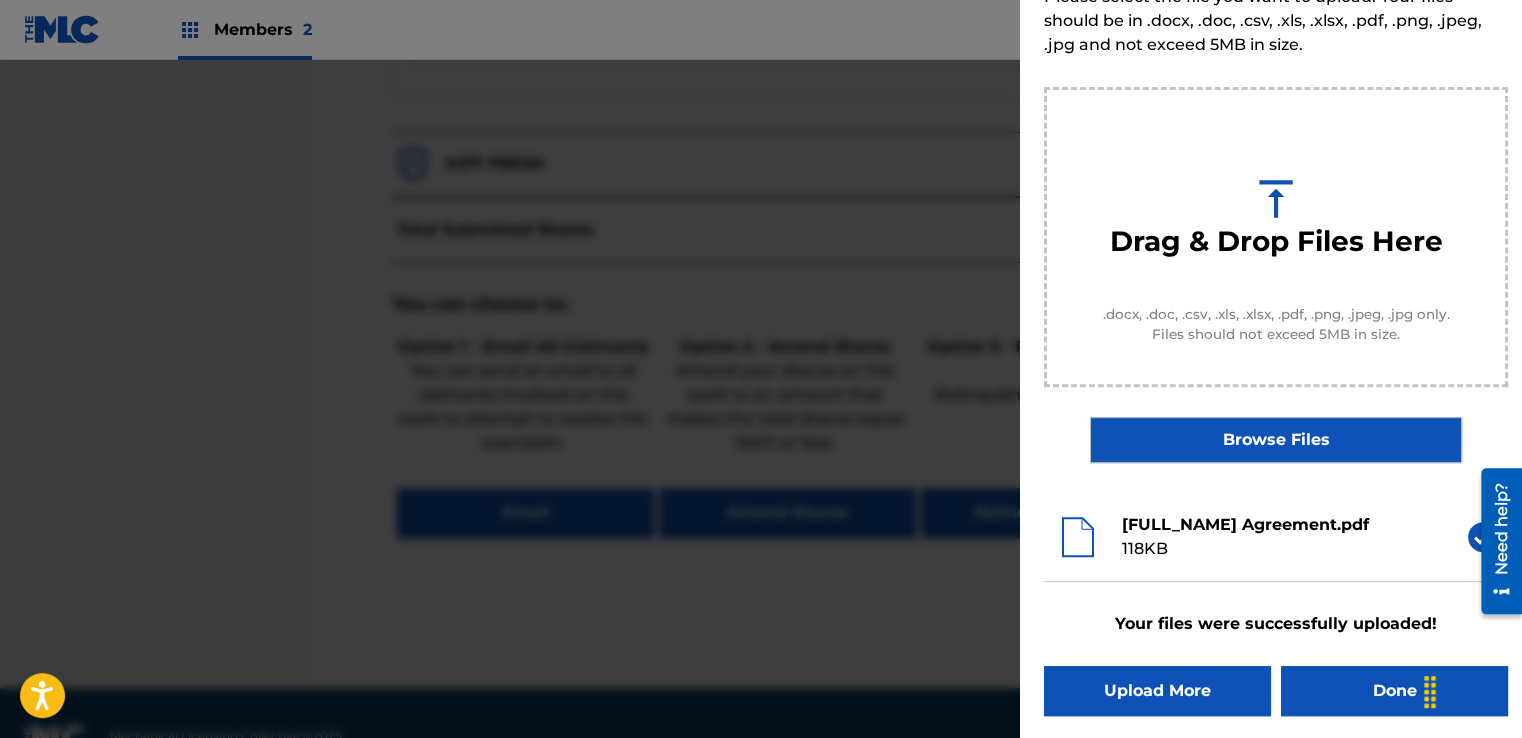 click on "Done" at bounding box center [1394, 691] 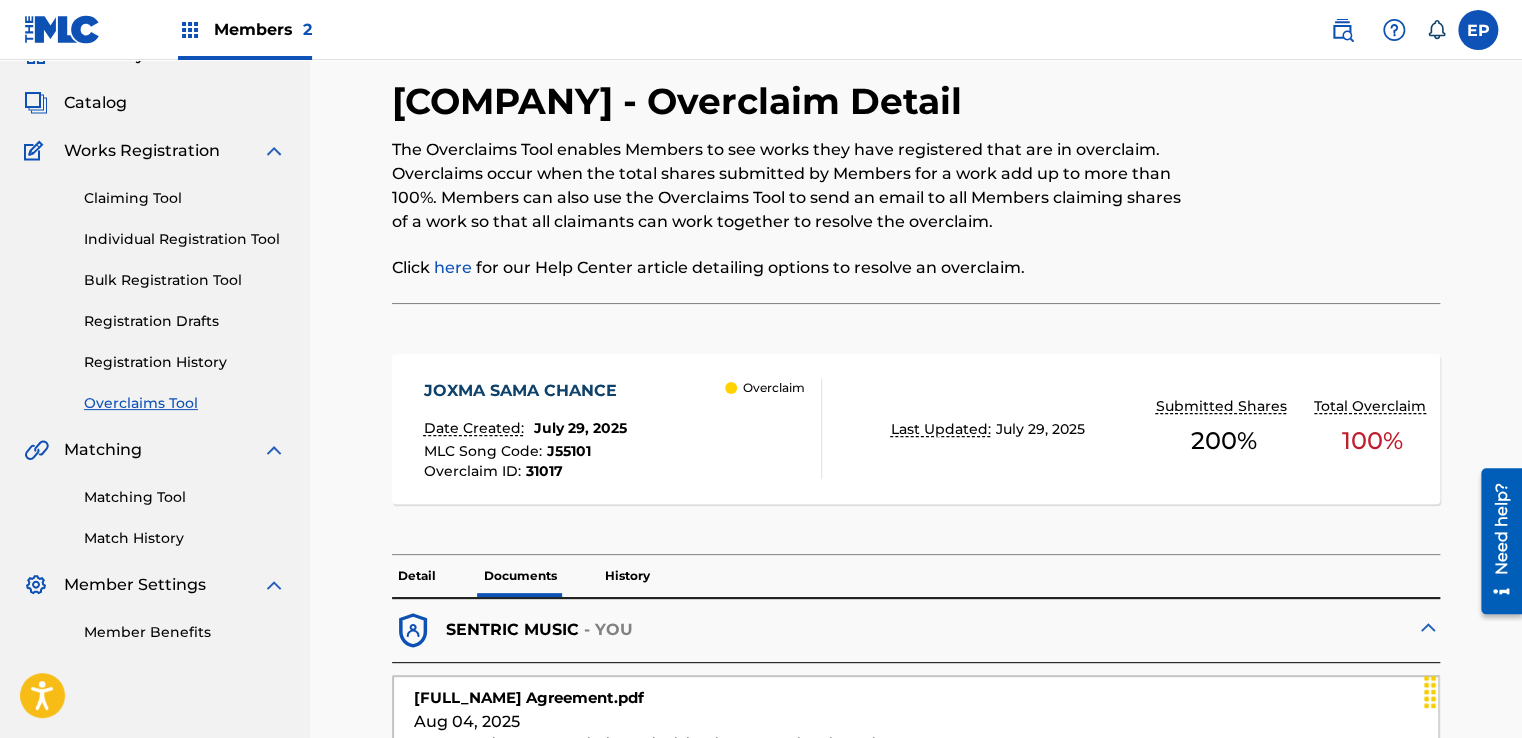 scroll, scrollTop: 0, scrollLeft: 0, axis: both 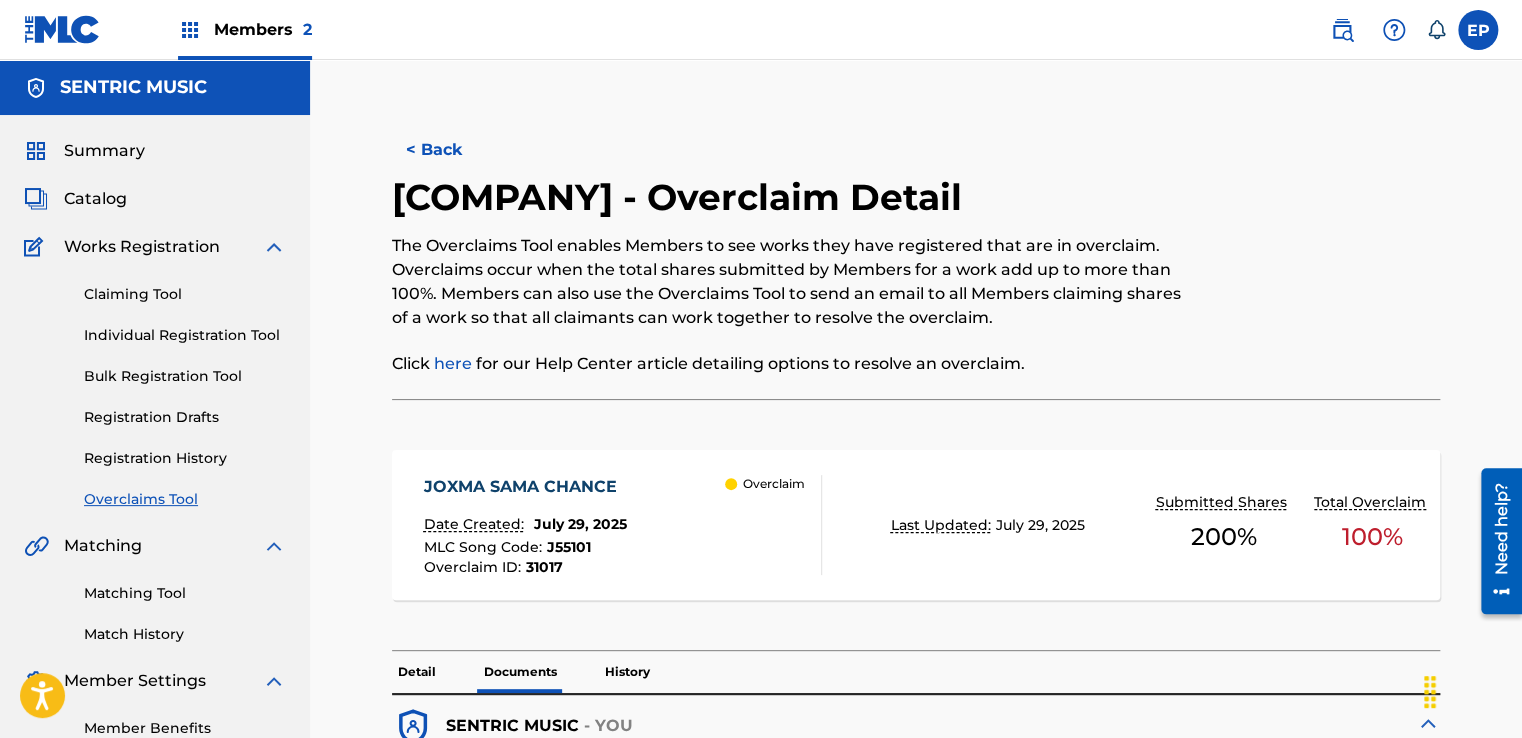 click on "Overclaims Tool" at bounding box center (185, 499) 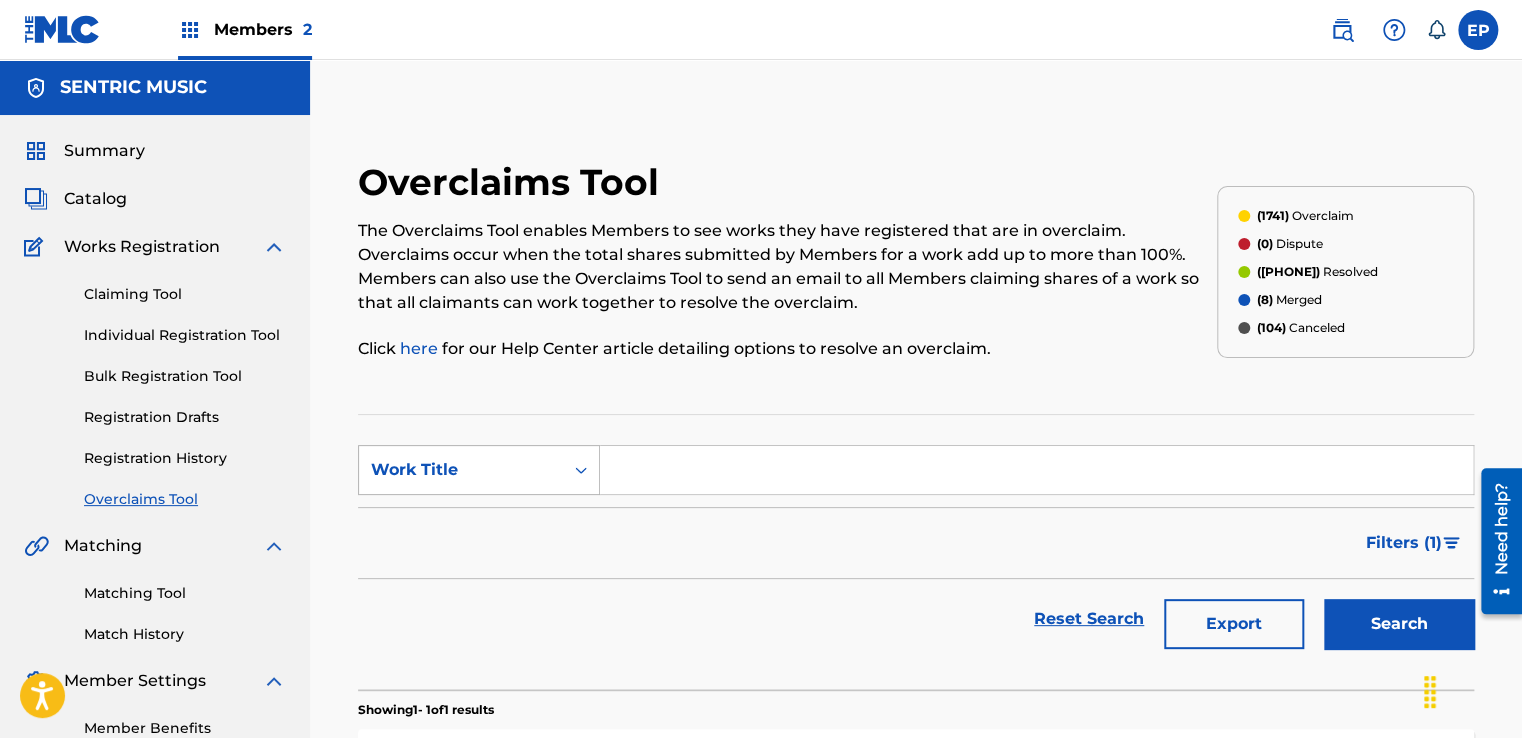 click on "Work Title" at bounding box center [461, 470] 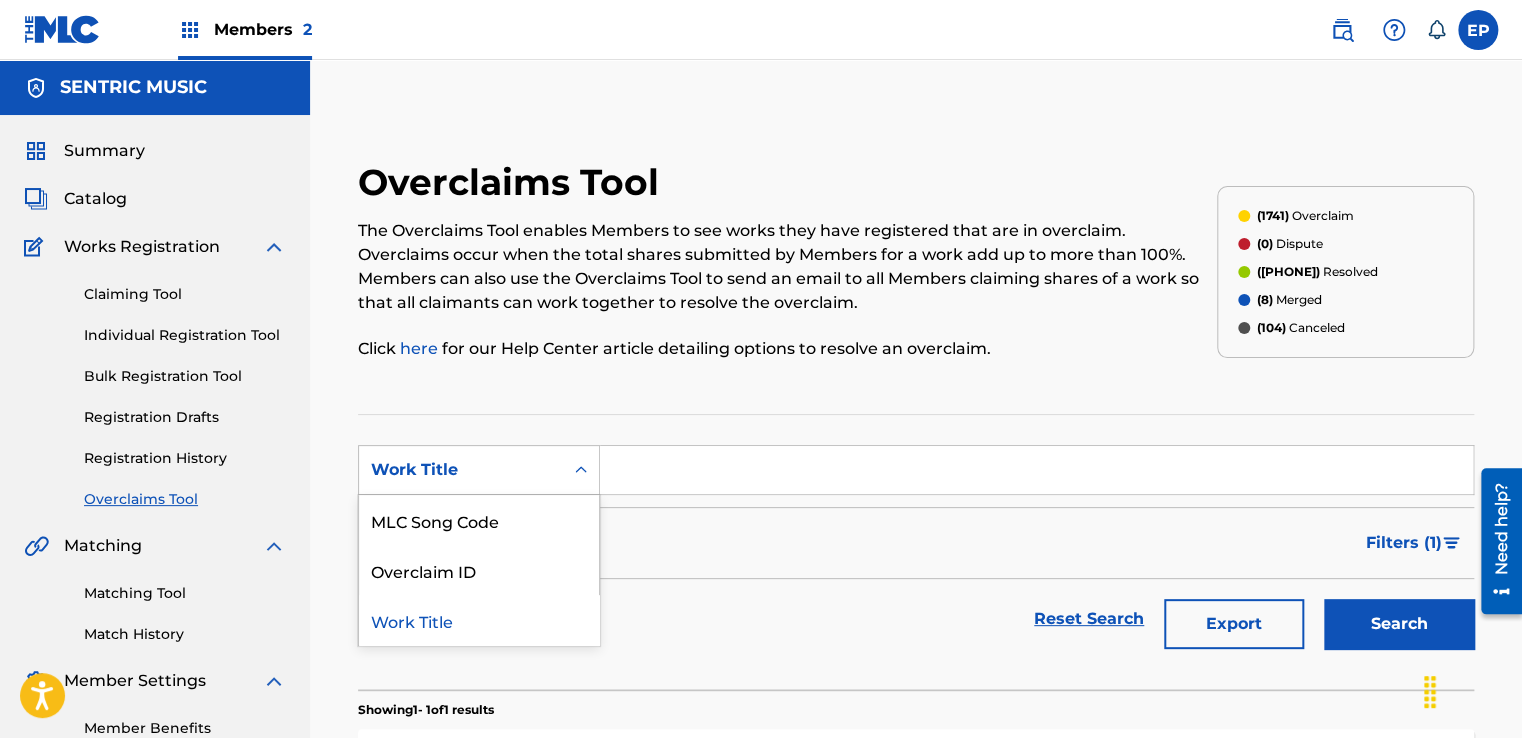 click on "MLC Song Code" at bounding box center [479, 520] 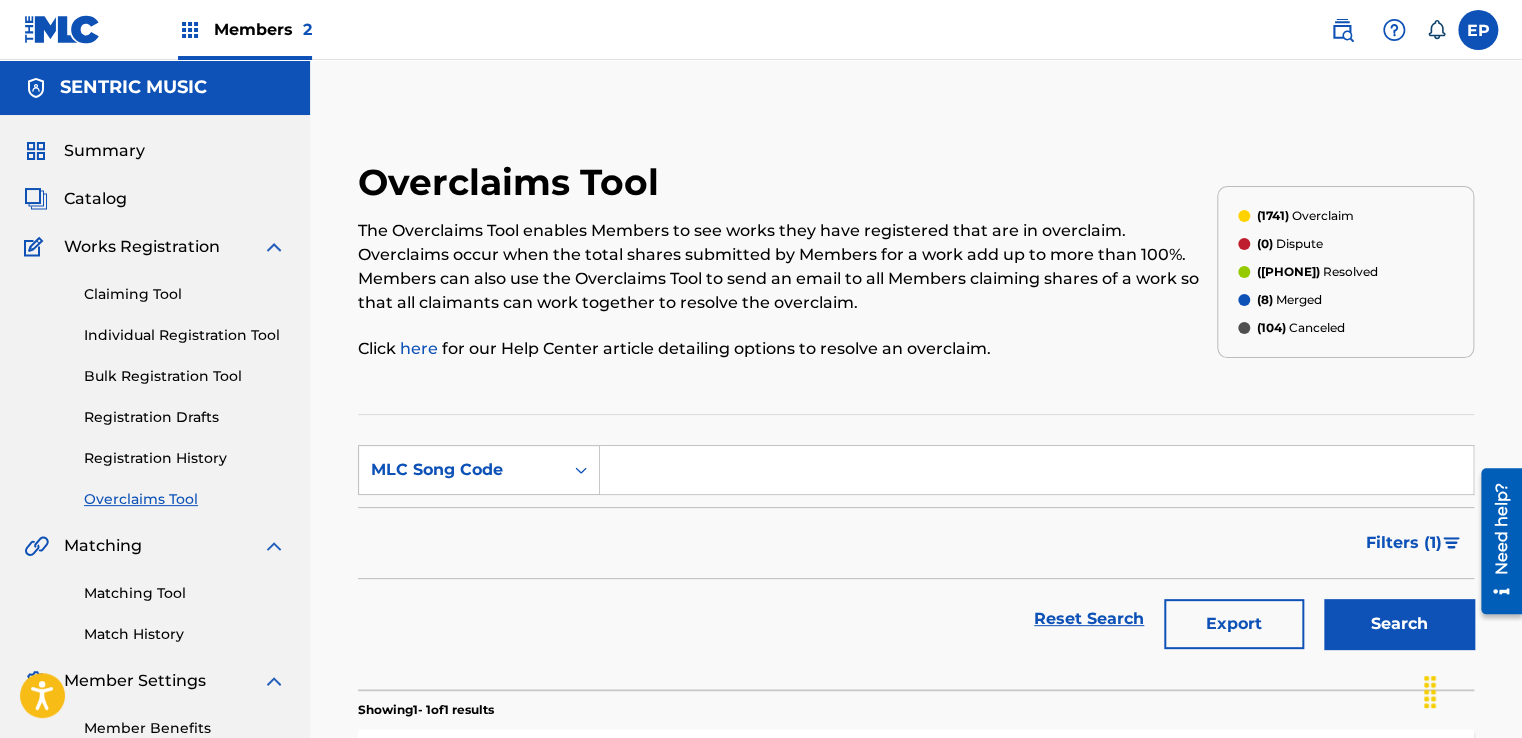 click at bounding box center (1036, 470) 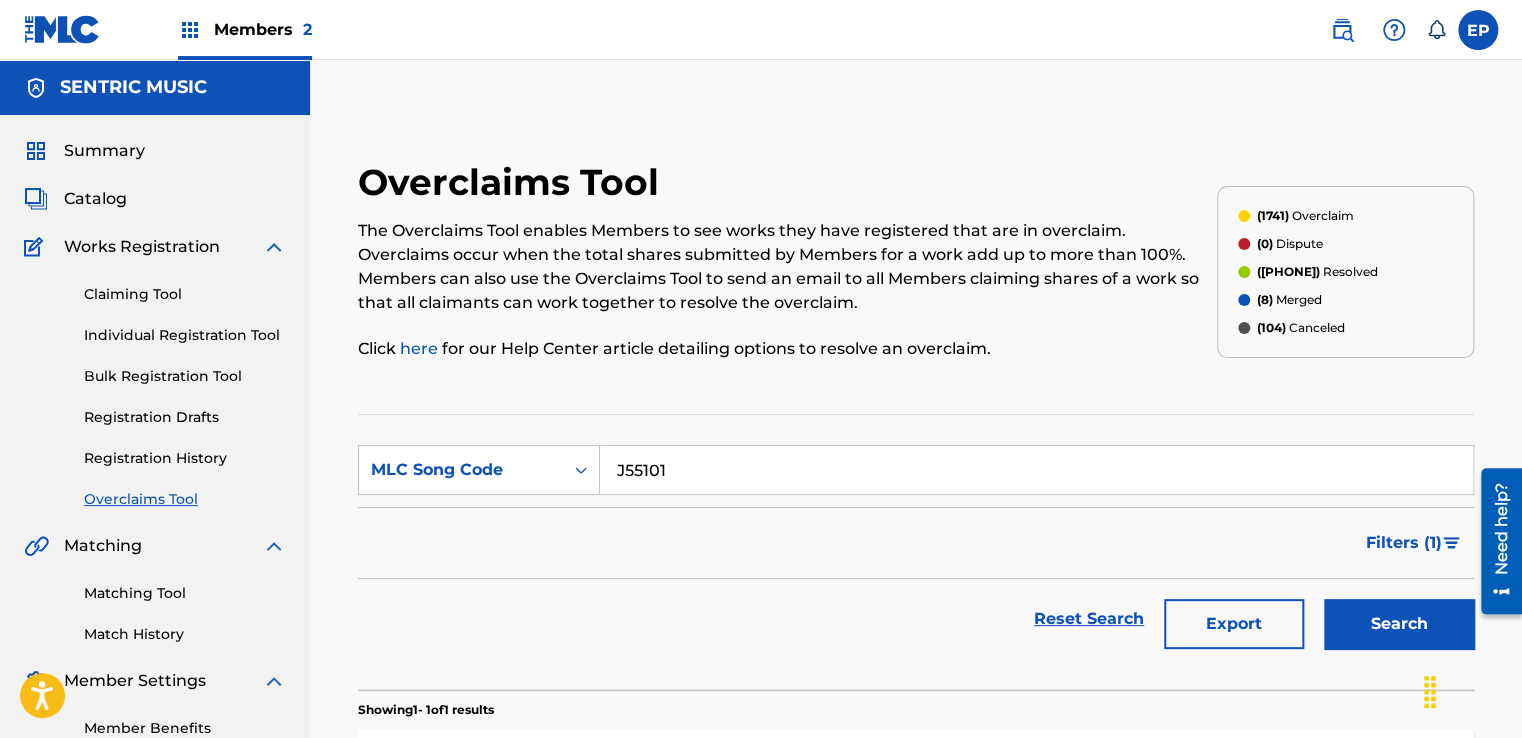 type on "J55101" 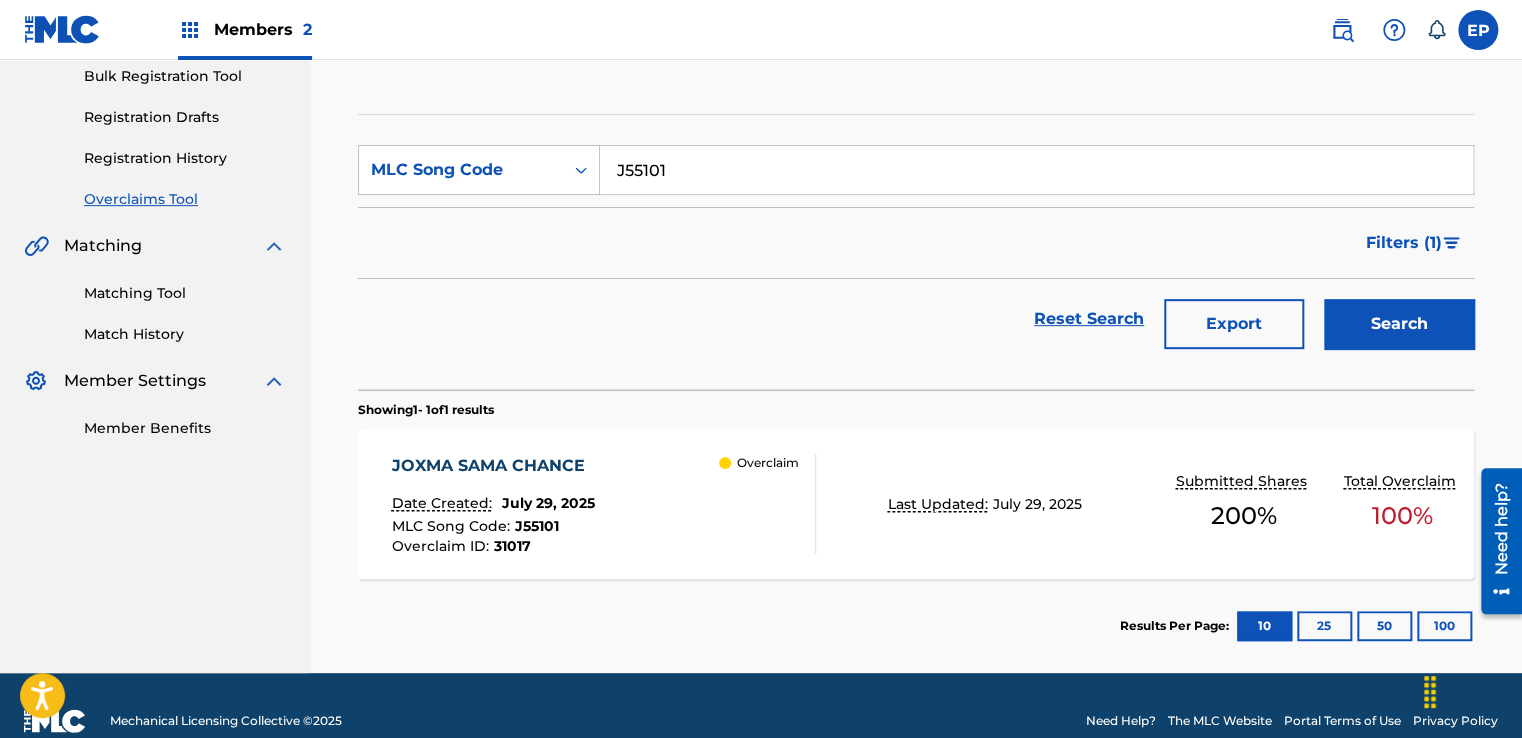 click on "Overclaim" at bounding box center (767, 504) 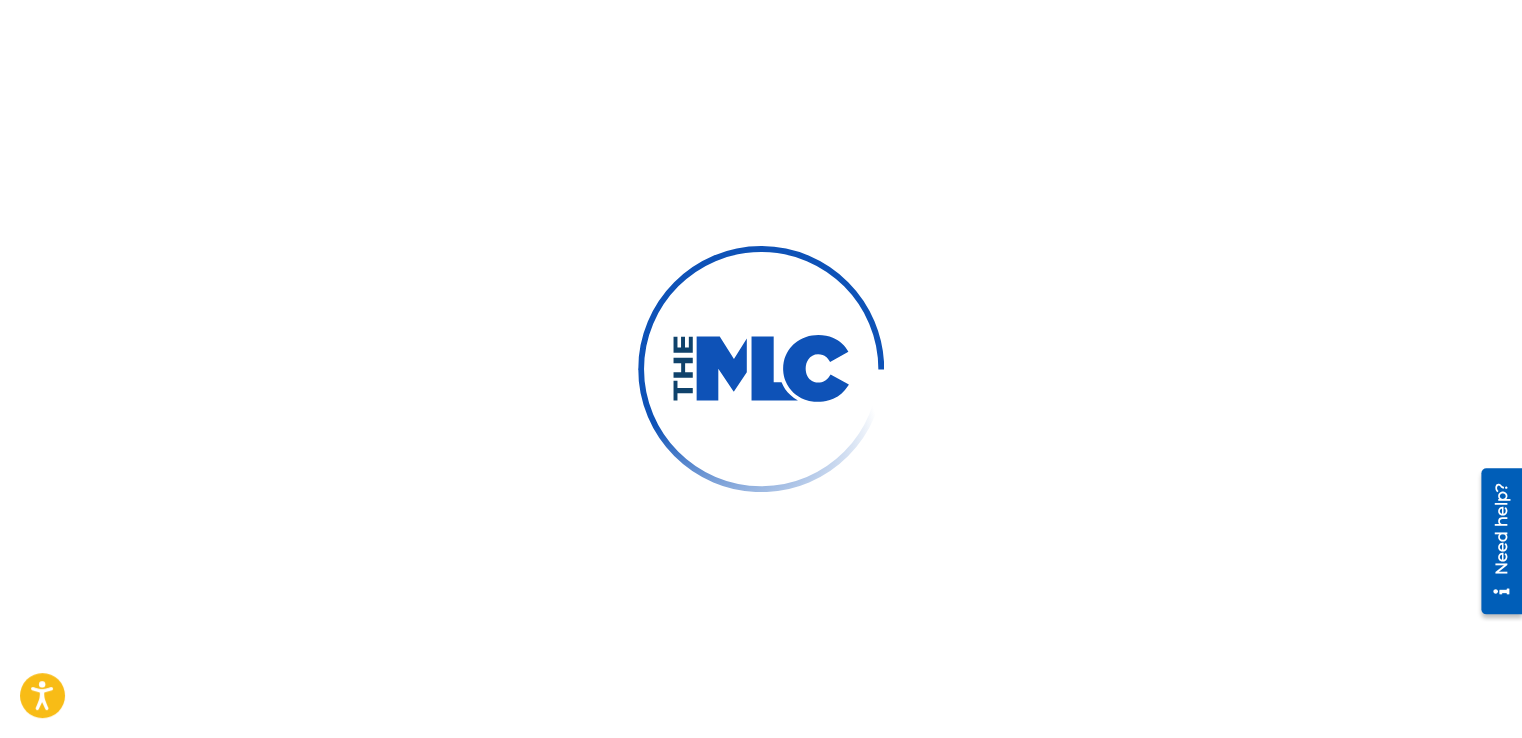scroll, scrollTop: 0, scrollLeft: 0, axis: both 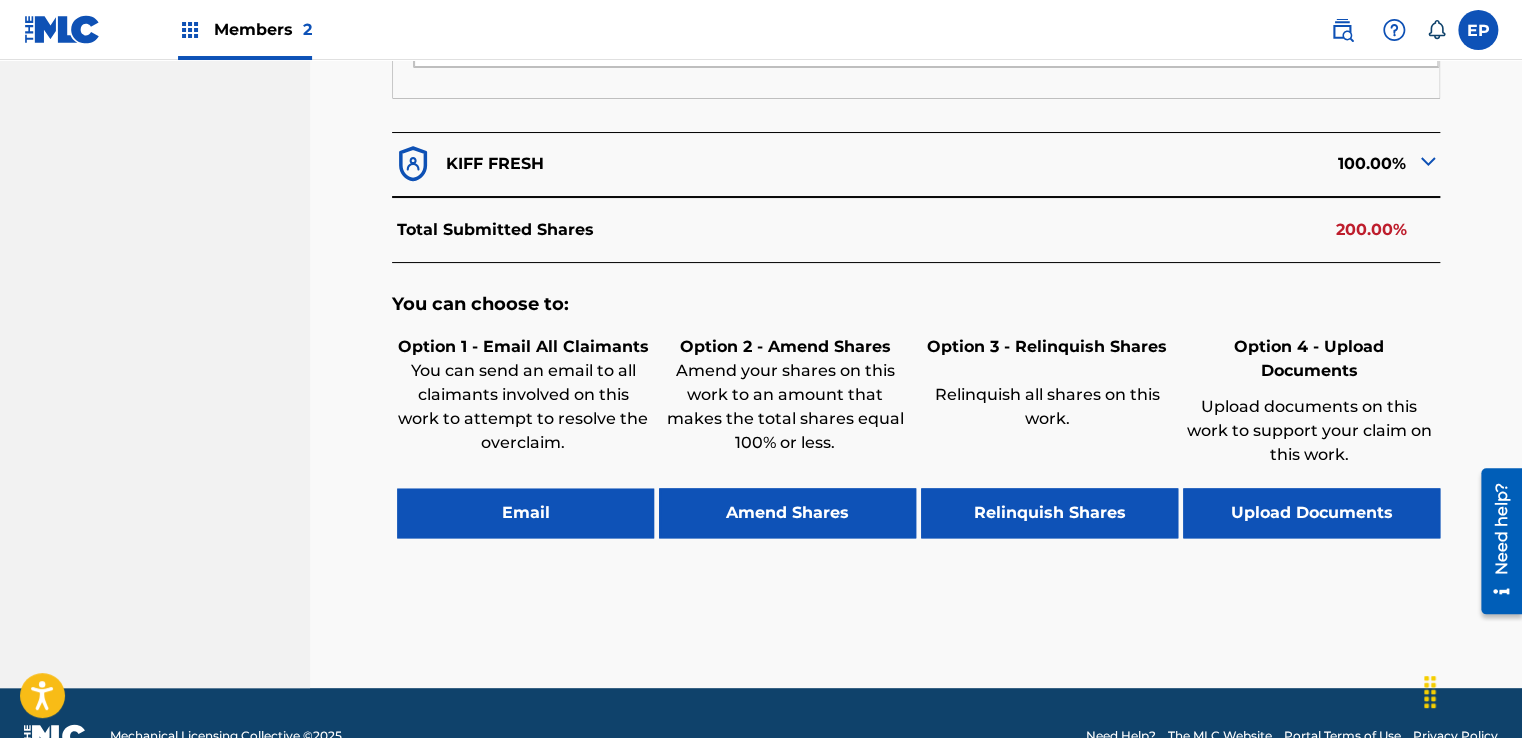 click on "Upload Documents" at bounding box center [1311, 513] 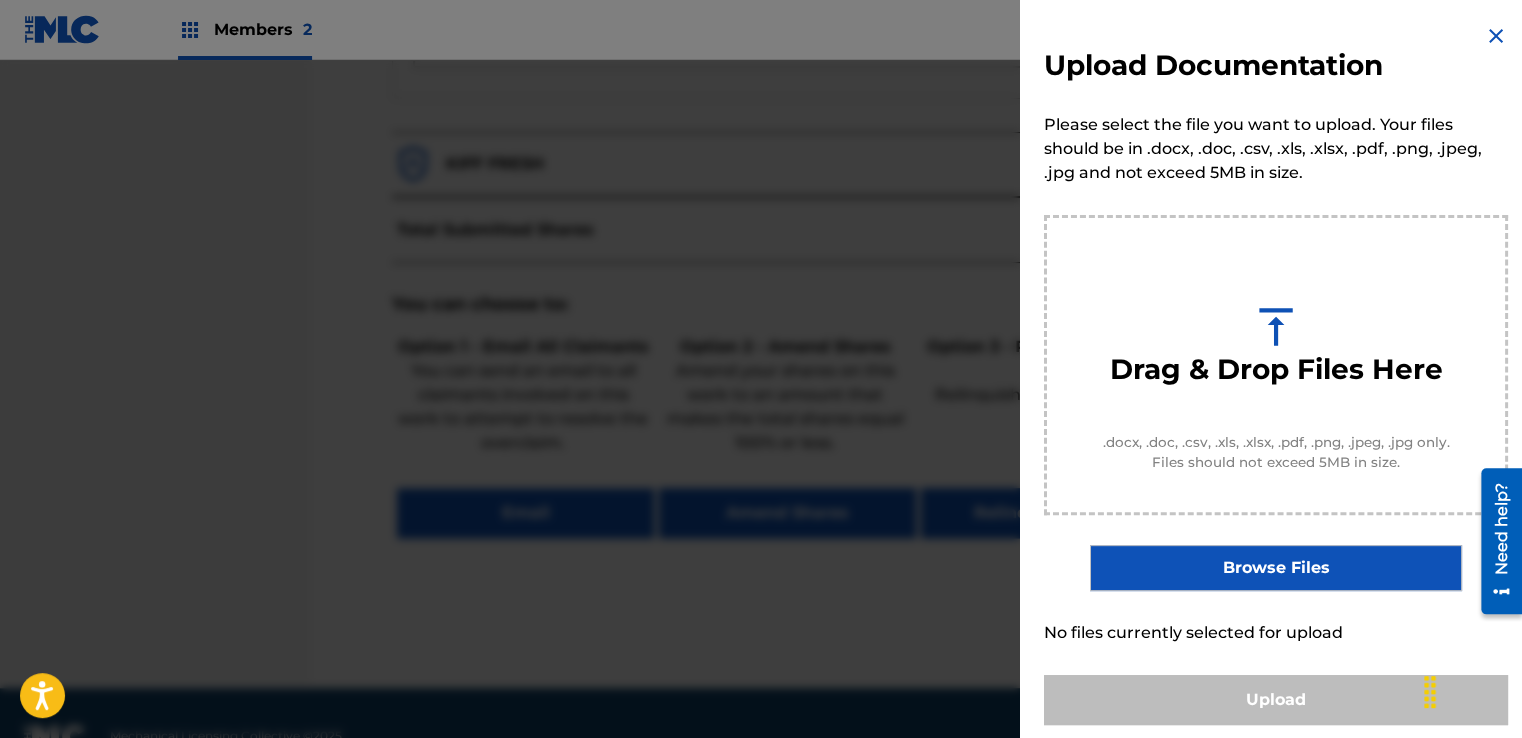 click on "Browse Files" at bounding box center [1275, 568] 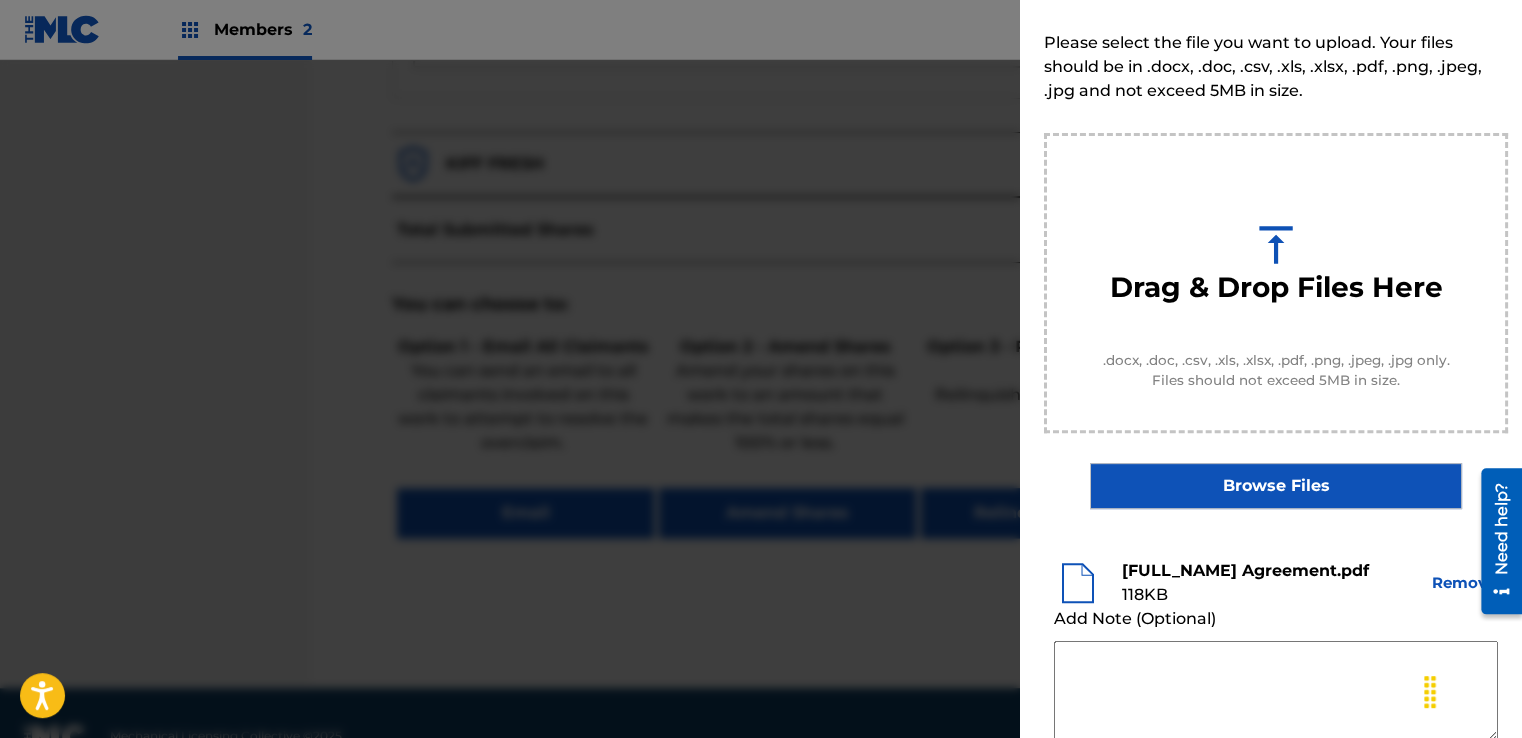 scroll, scrollTop: 200, scrollLeft: 0, axis: vertical 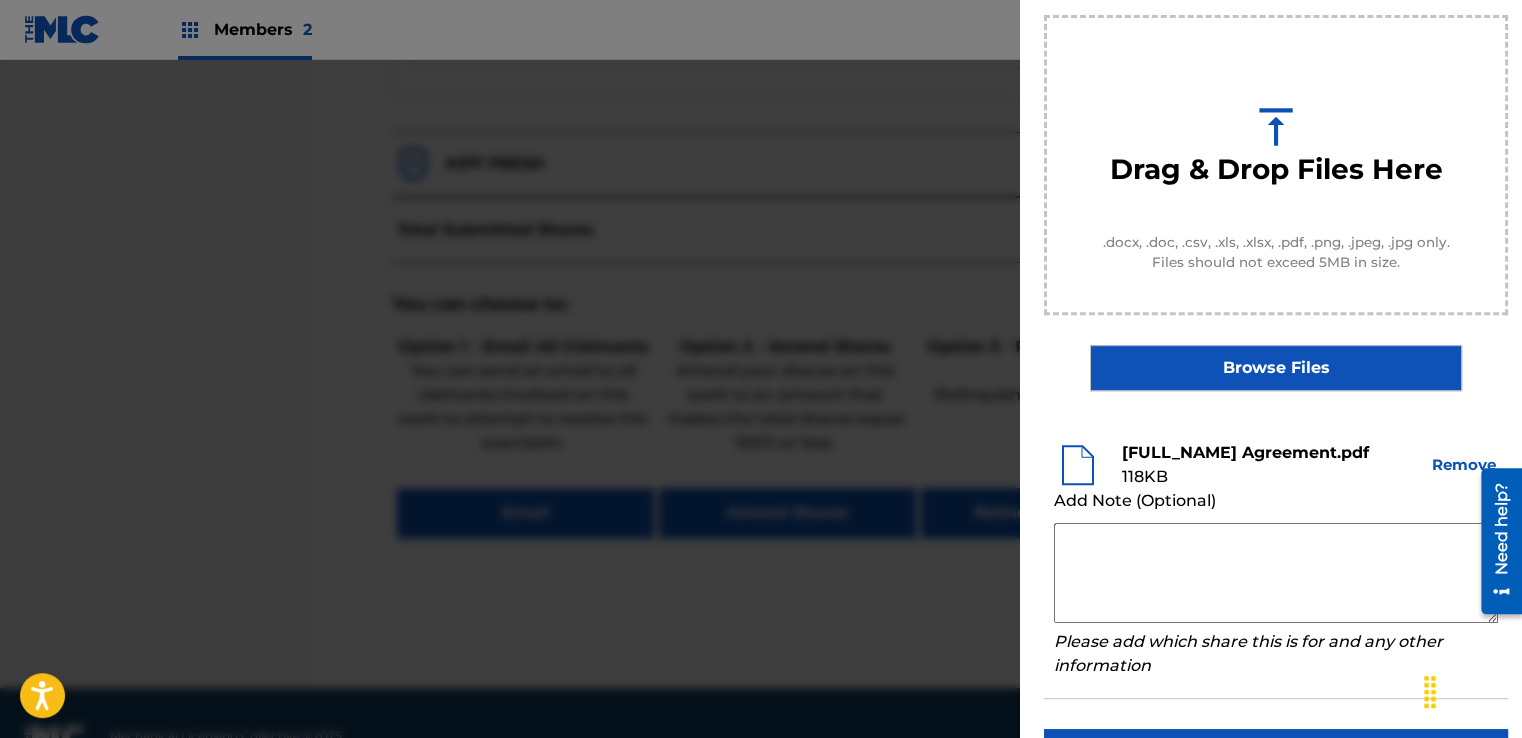 click at bounding box center (1276, 573) 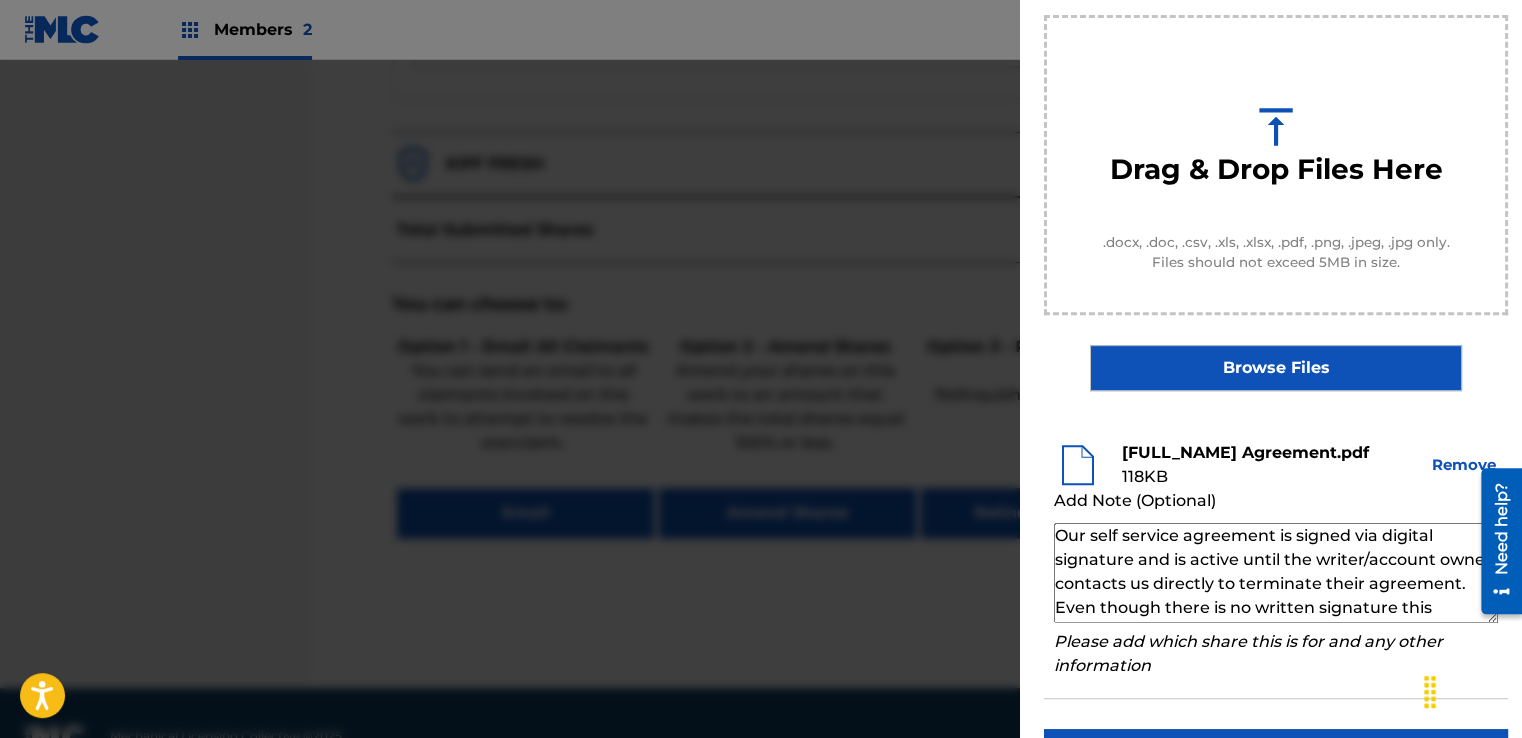 scroll, scrollTop: 68, scrollLeft: 0, axis: vertical 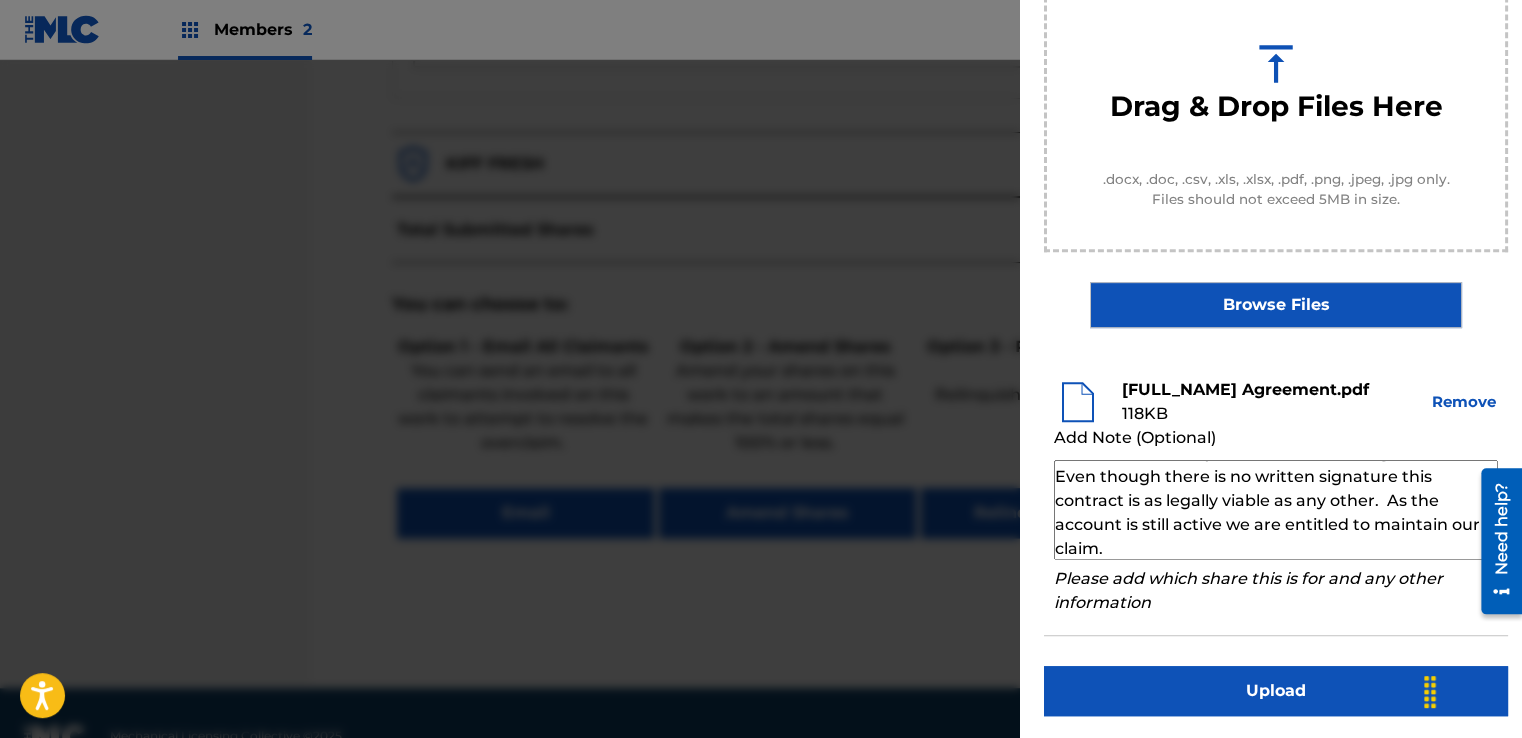 type on "Our self service agreement is signed via digital signature and is active until the writer/account owner contacts us directly to terminate their agreement. Even though there is no written signature this contract is as legally viable as any other.  As the account is still active we are entitled to maintain our claim." 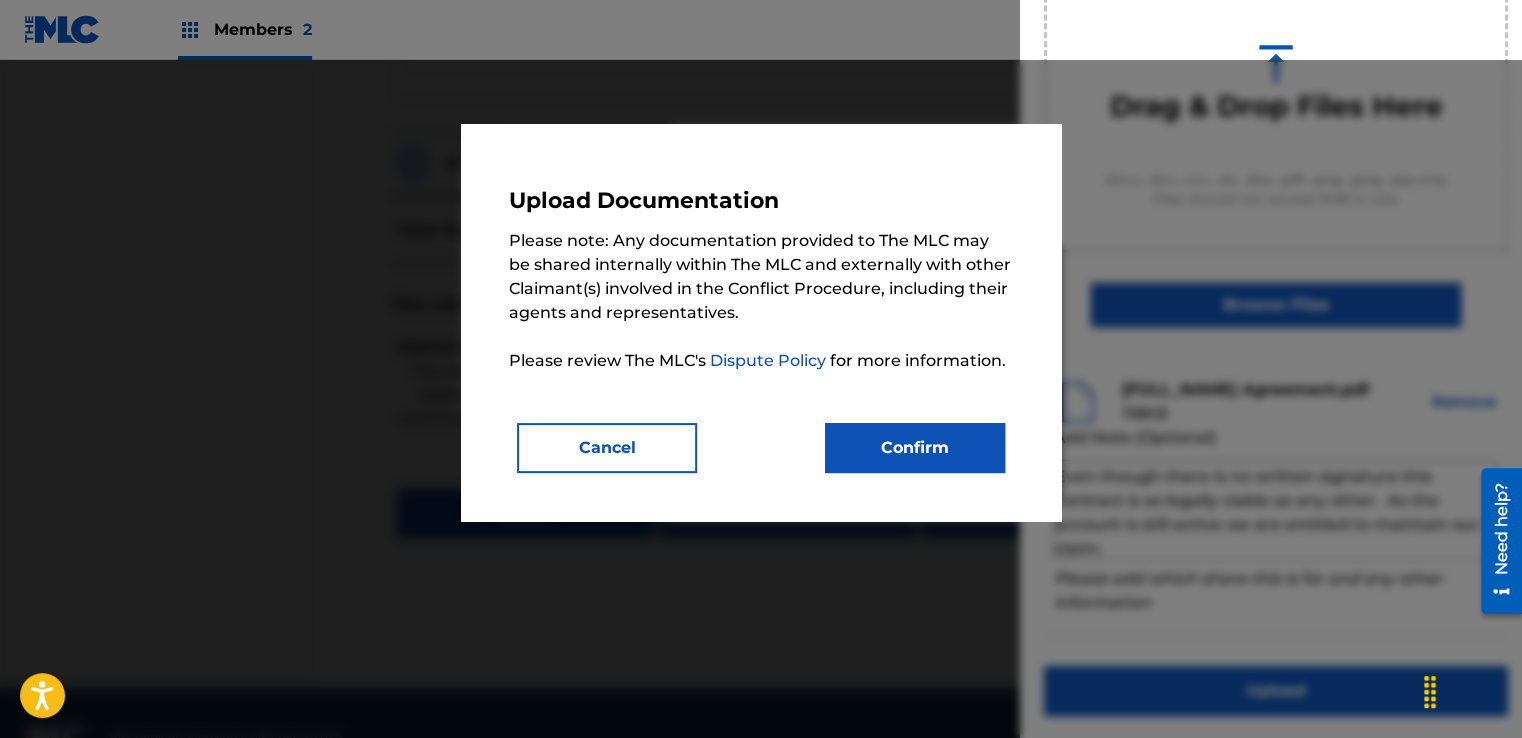 click on "Upload Documentation Please note: Any documentation provided to The MLC may be shared internally within The MLC and externally with other Claimant(s) involved in the Conflict Procedure, including their agents and representatives.  Please review The MLC's   Dispute Policy   for more information. Cancel Confirm" at bounding box center (761, 322) 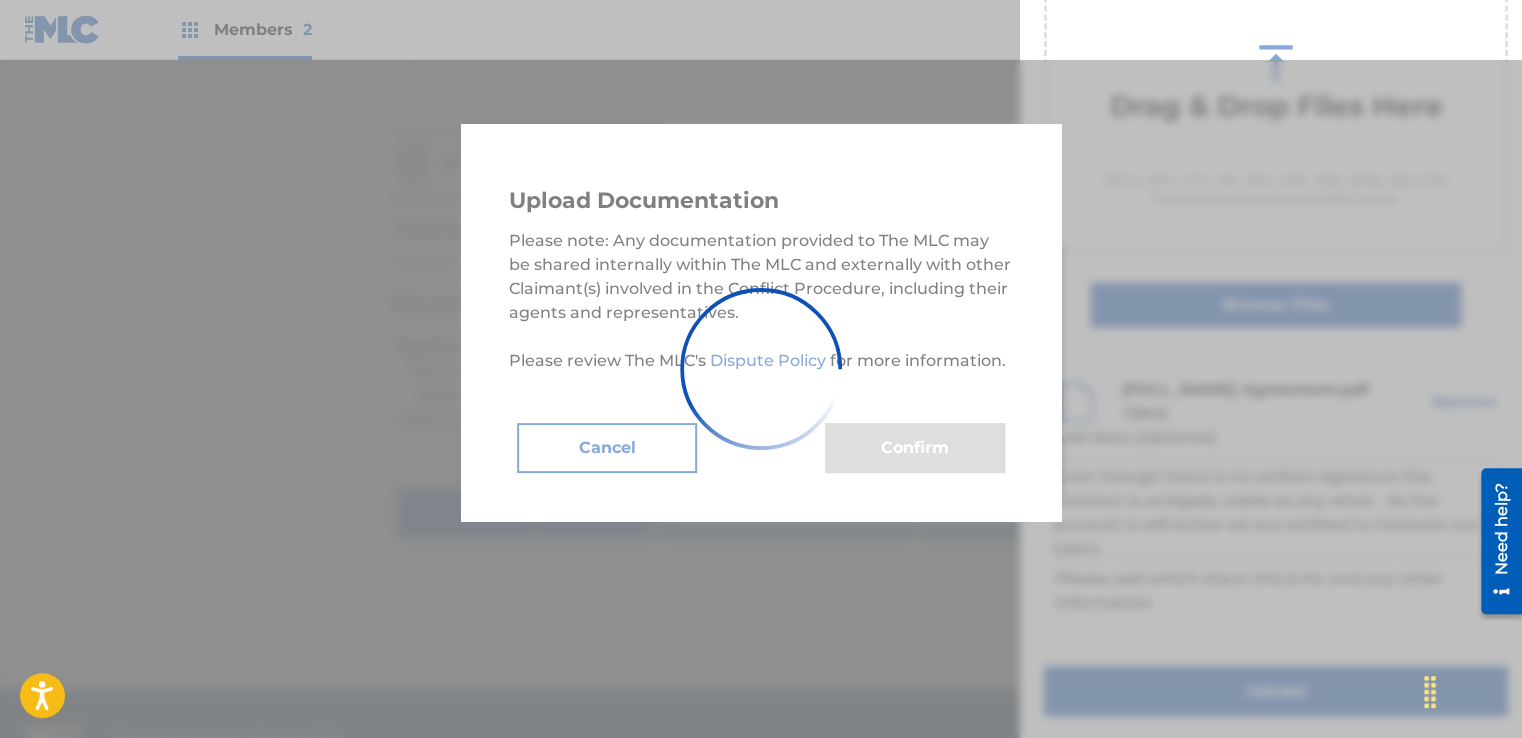 scroll, scrollTop: 128, scrollLeft: 0, axis: vertical 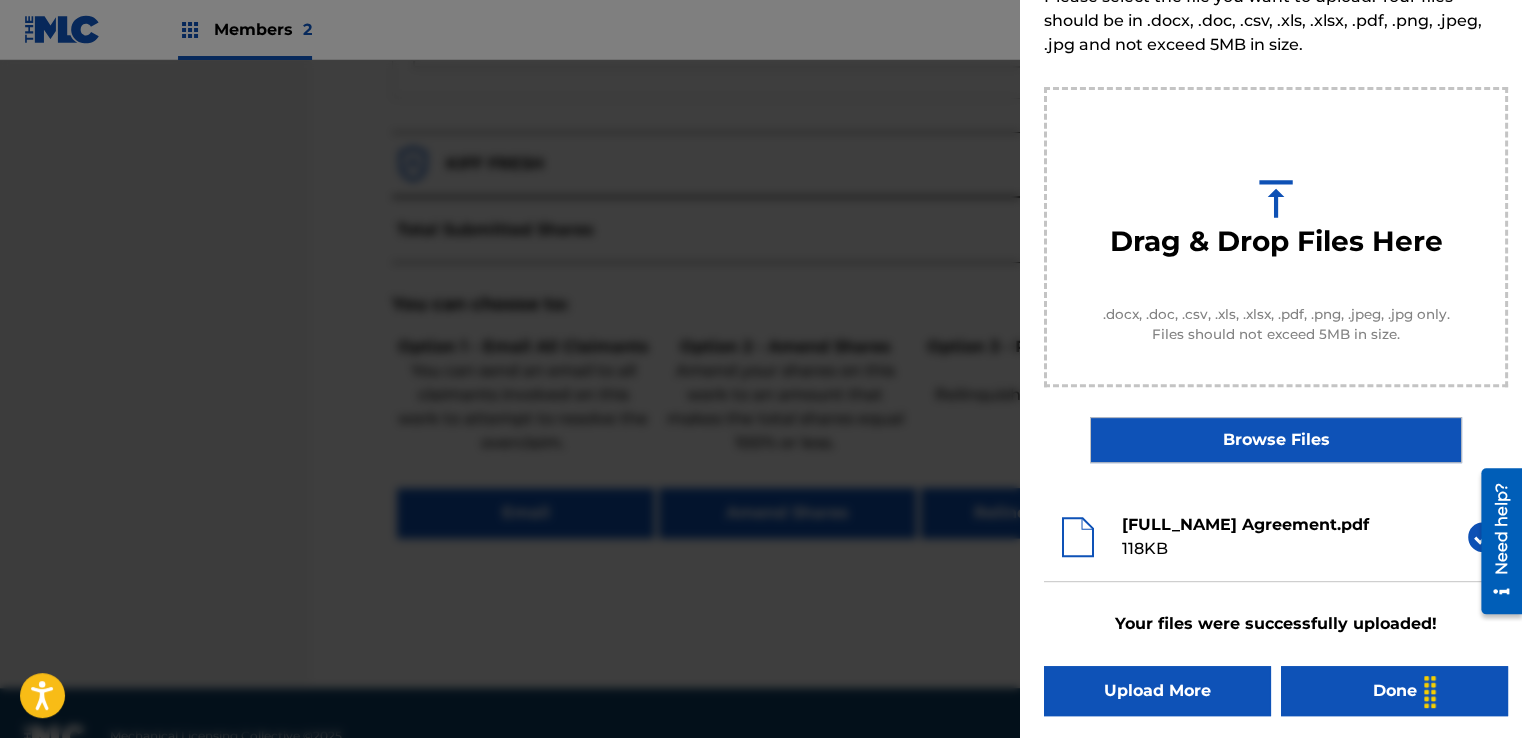 click on "Done" at bounding box center [1394, 691] 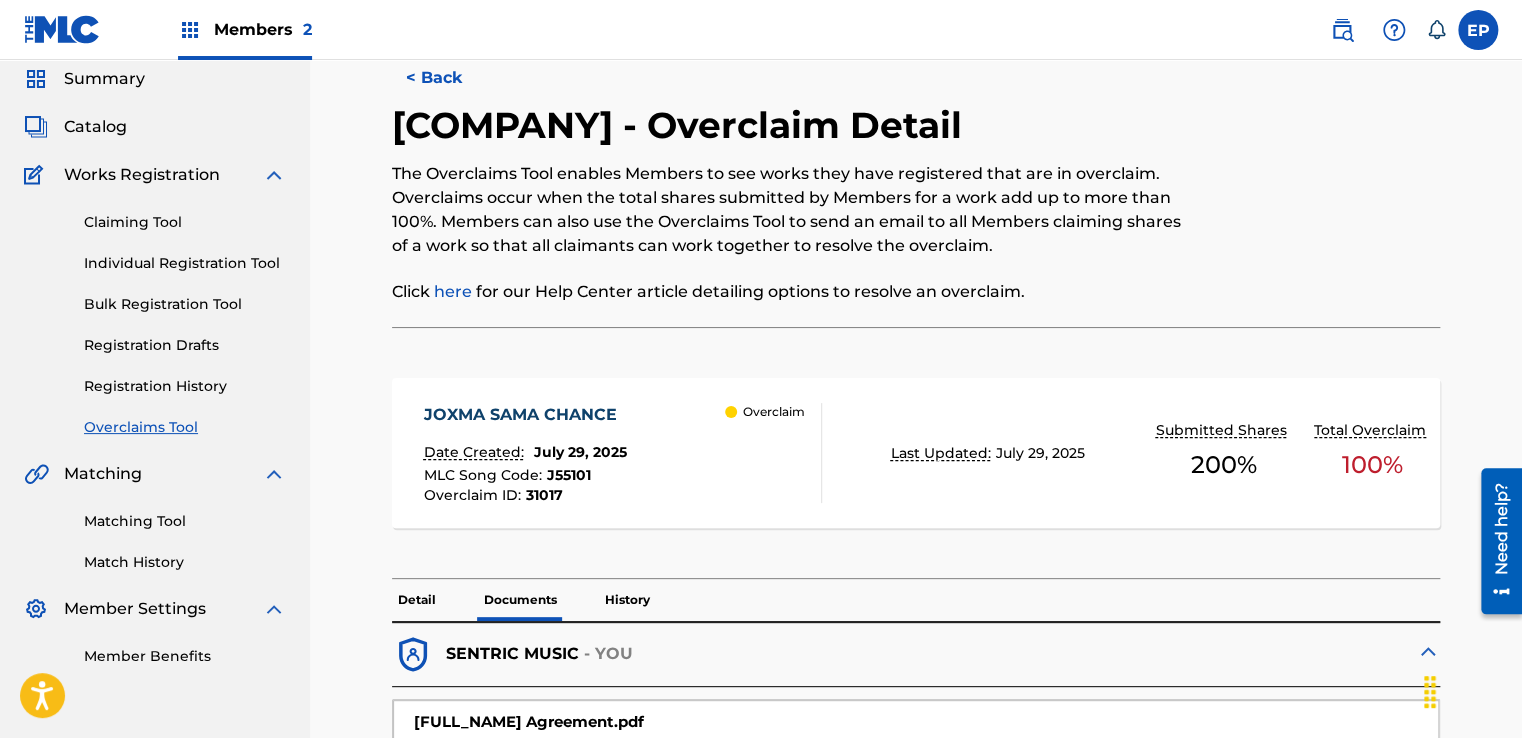 scroll, scrollTop: 0, scrollLeft: 0, axis: both 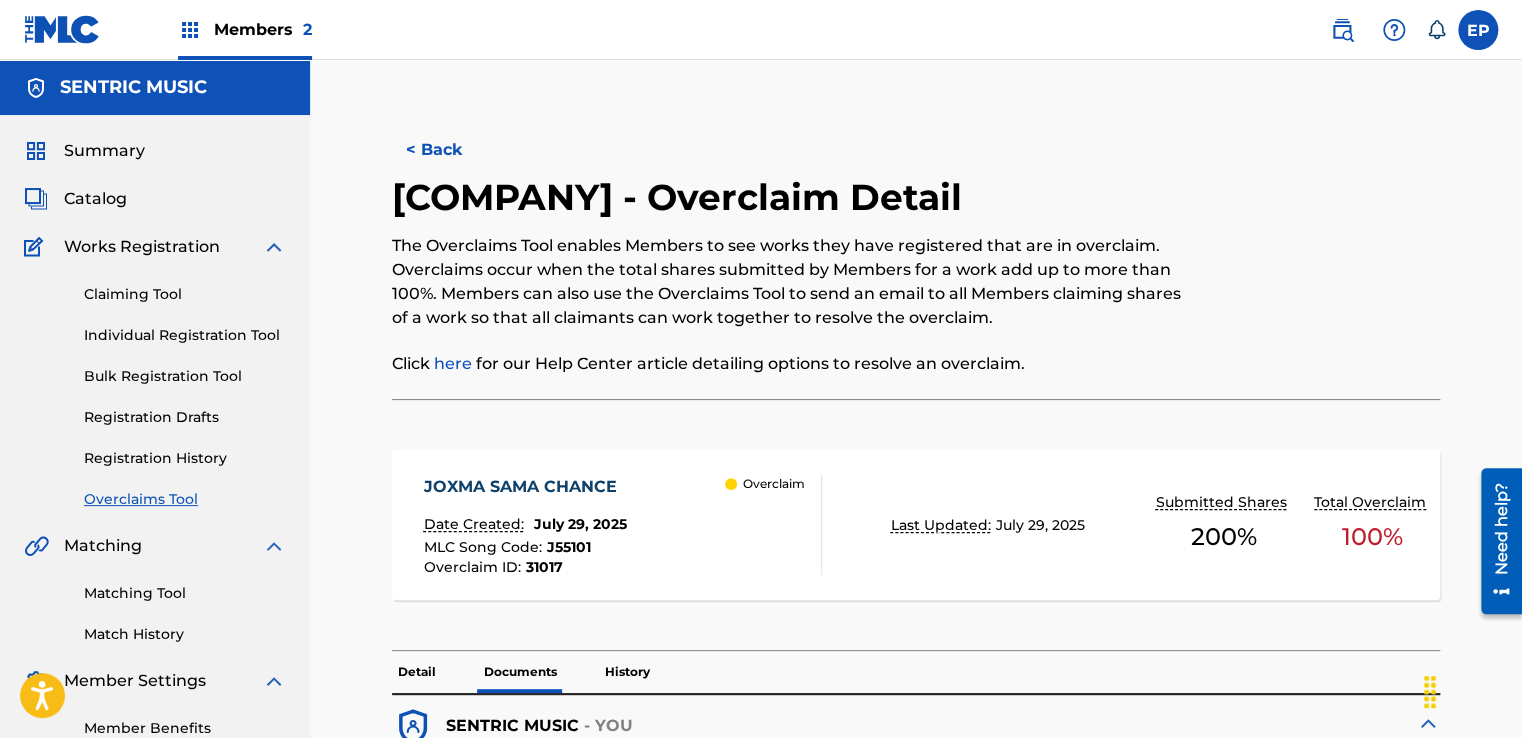 click on "Overclaims Tool" at bounding box center (185, 499) 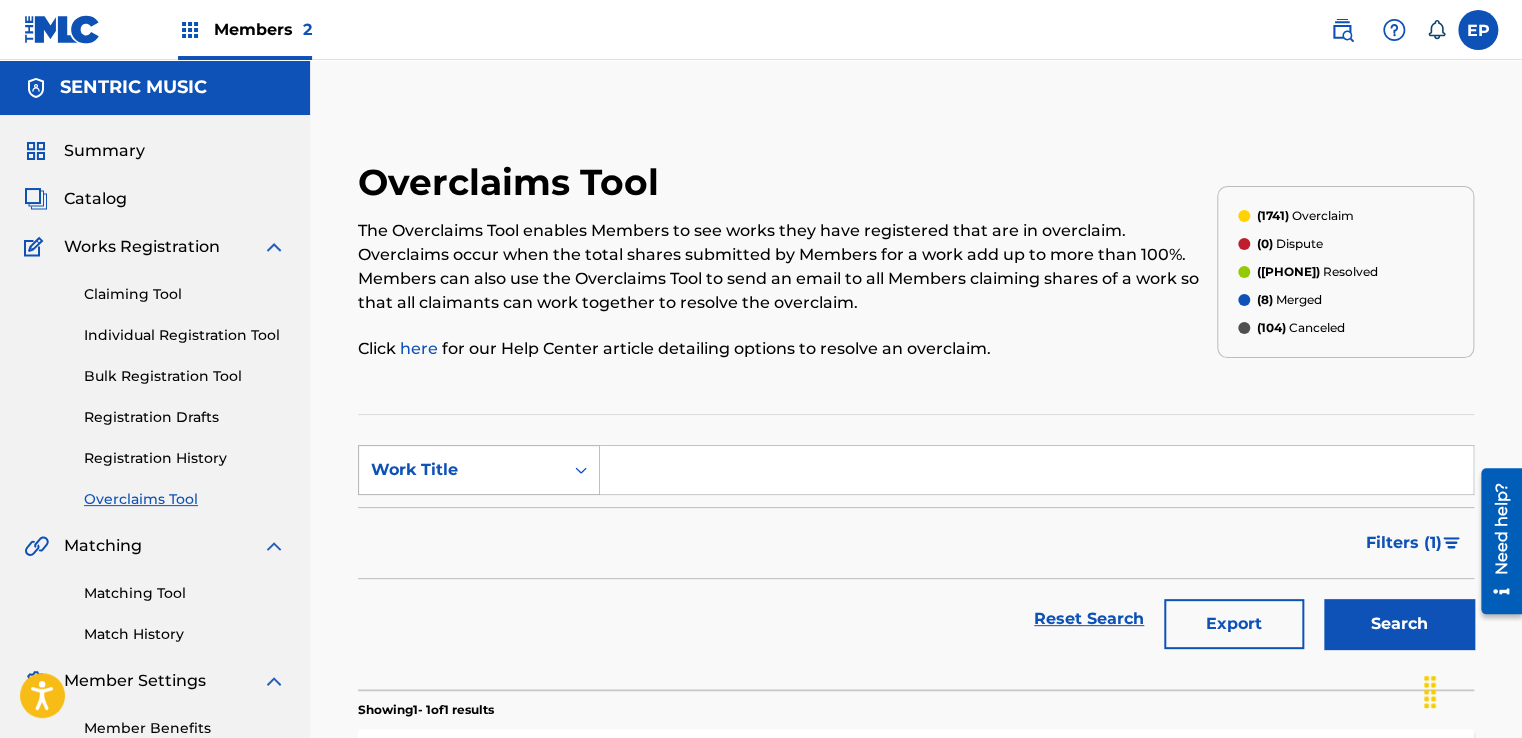 click on "Work Title" at bounding box center [461, 470] 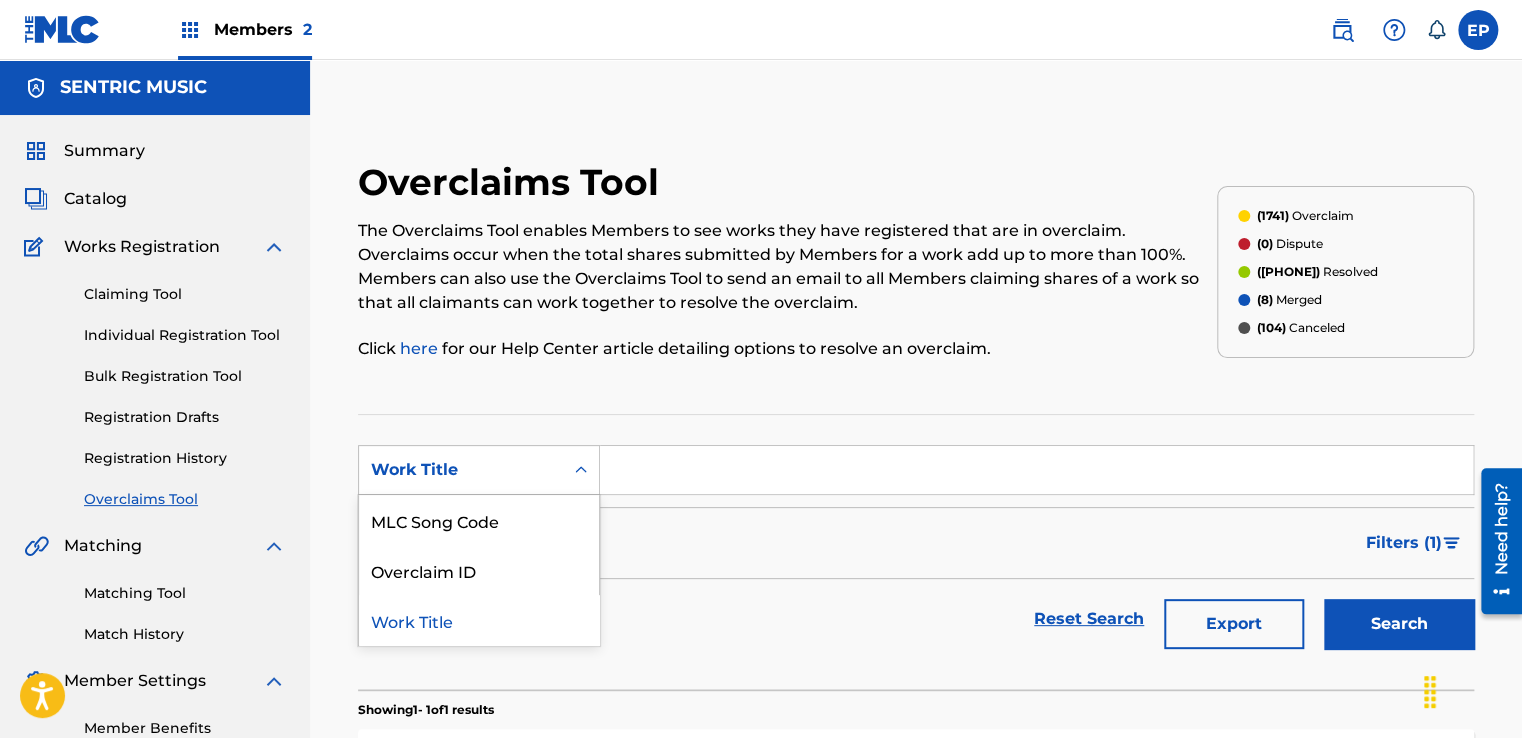 click on "MLC Song Code" at bounding box center [479, 520] 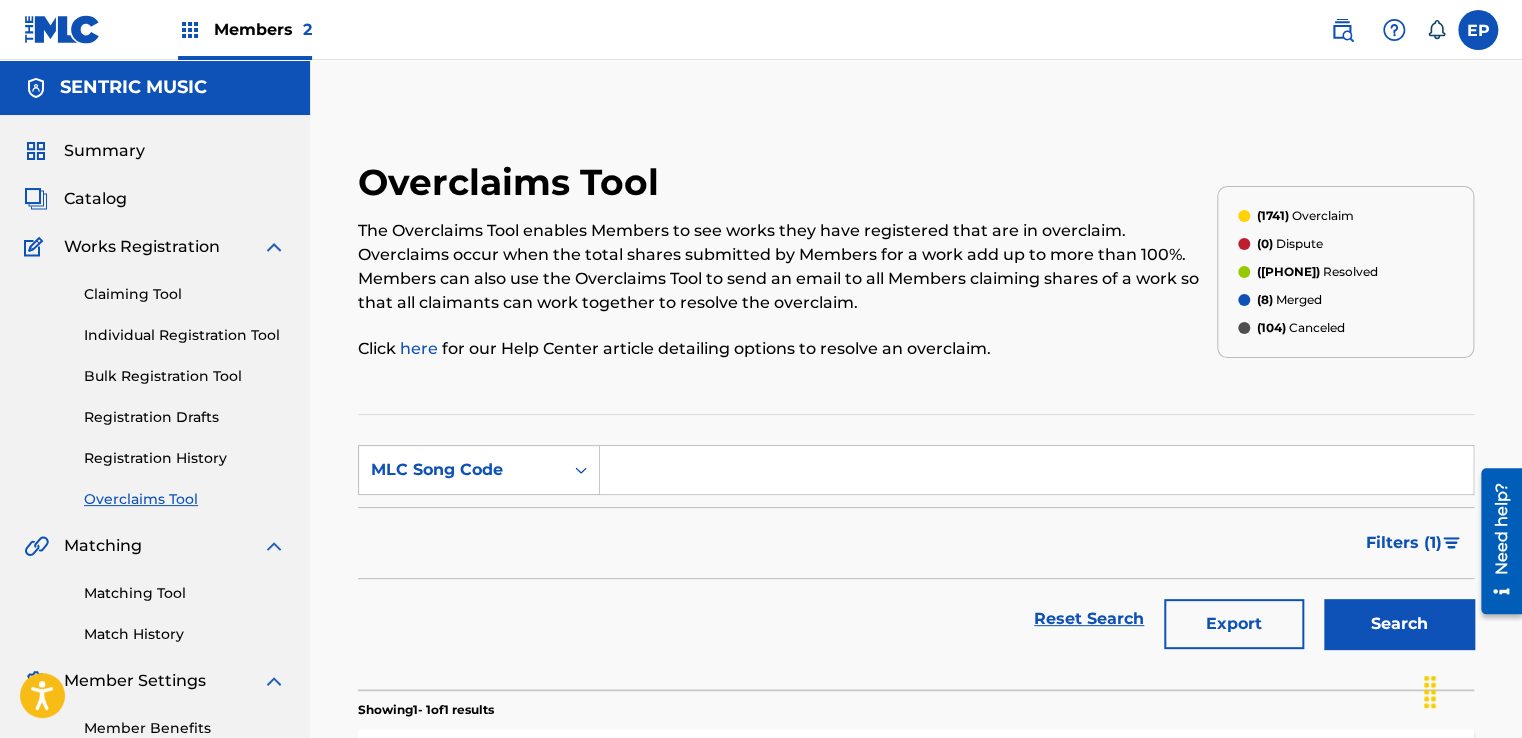 click at bounding box center (1036, 470) 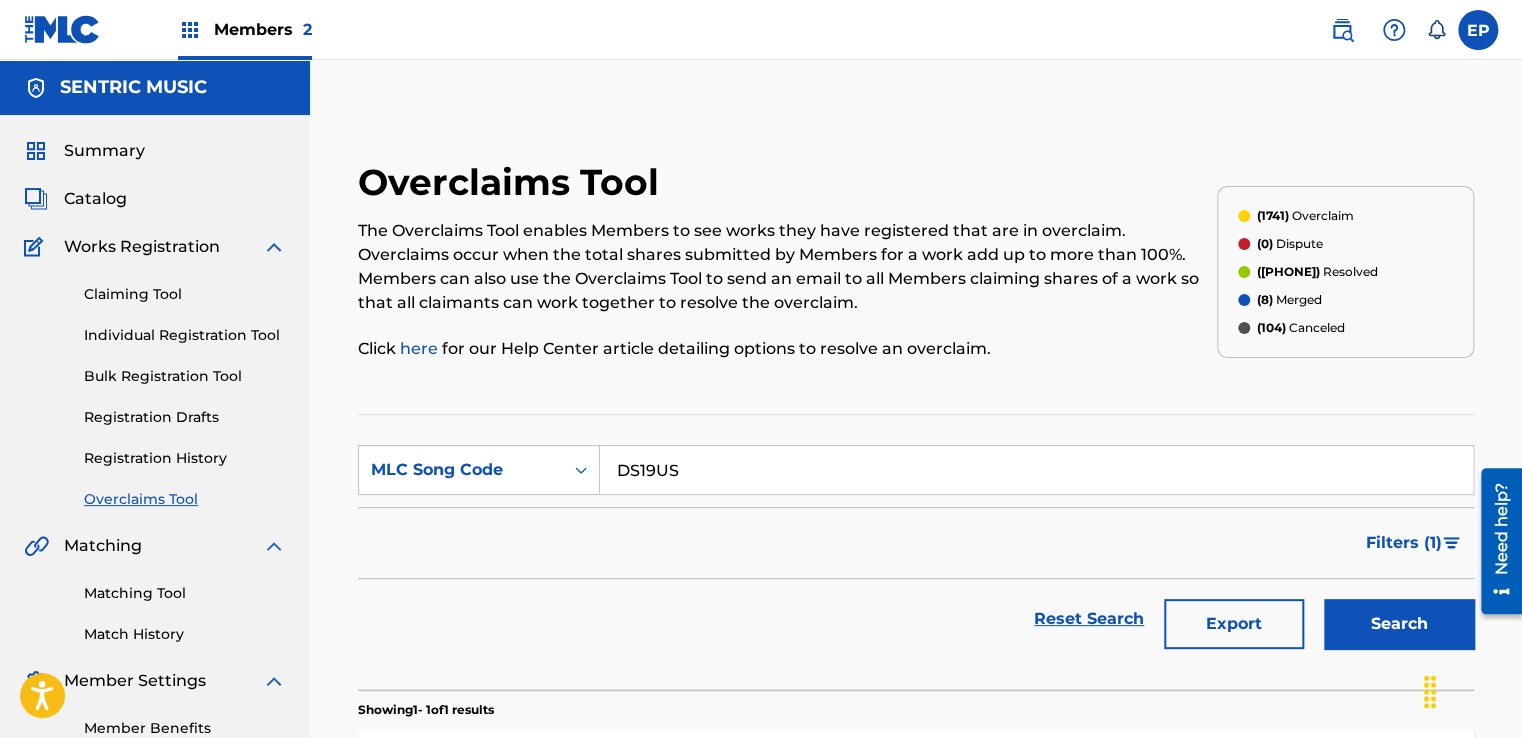 type on "DS19US" 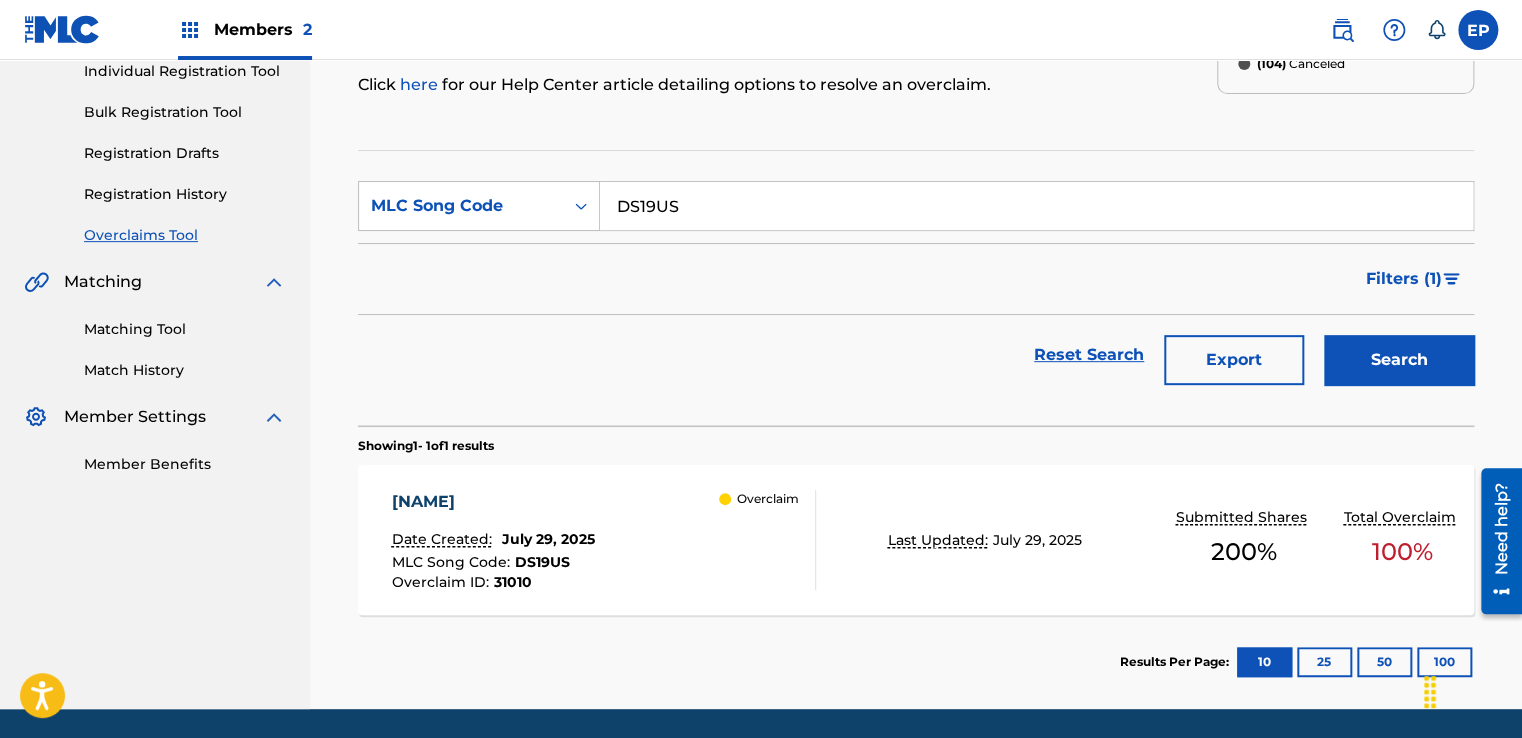 scroll, scrollTop: 329, scrollLeft: 0, axis: vertical 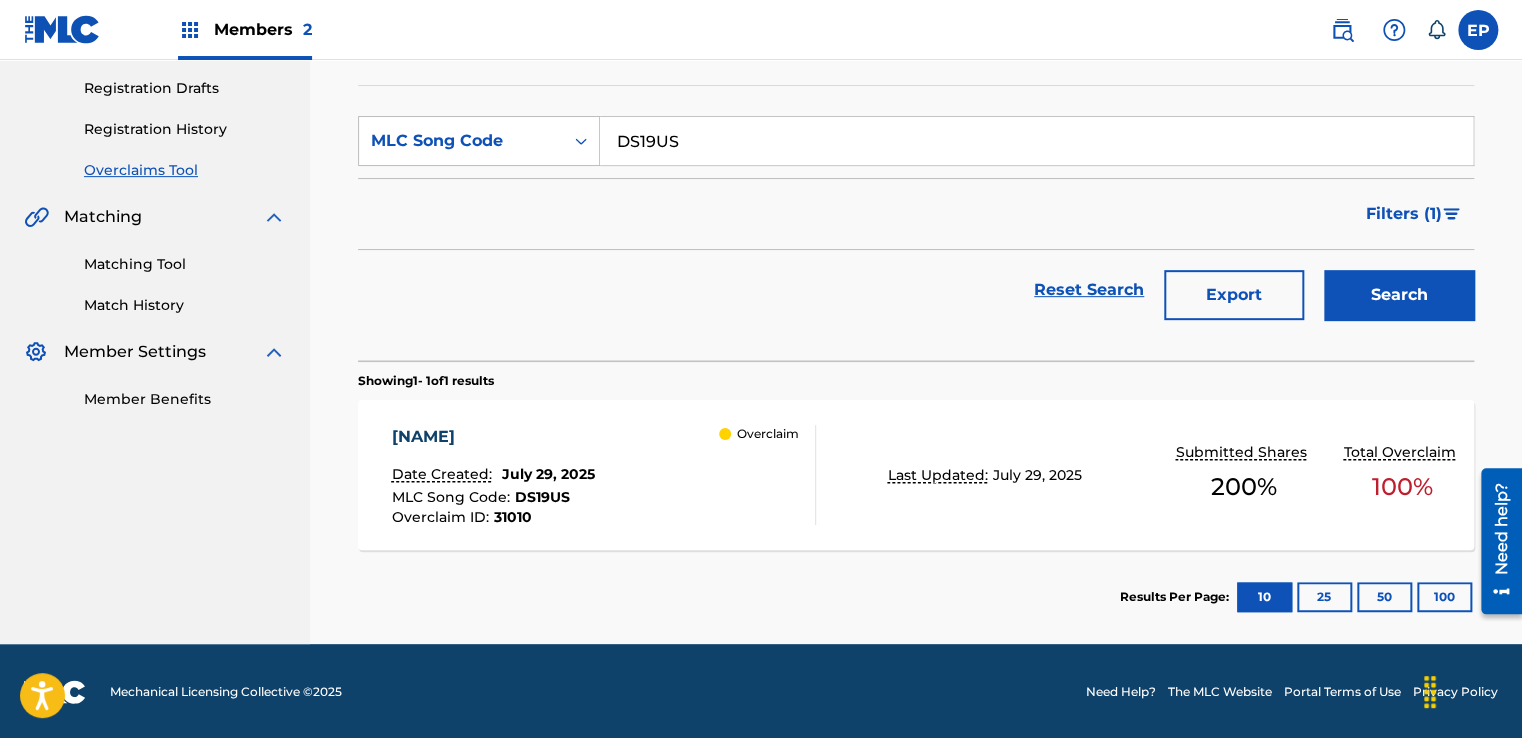 click on "[FIRST] [LAST] - Overclaim Detail" at bounding box center [603, 475] 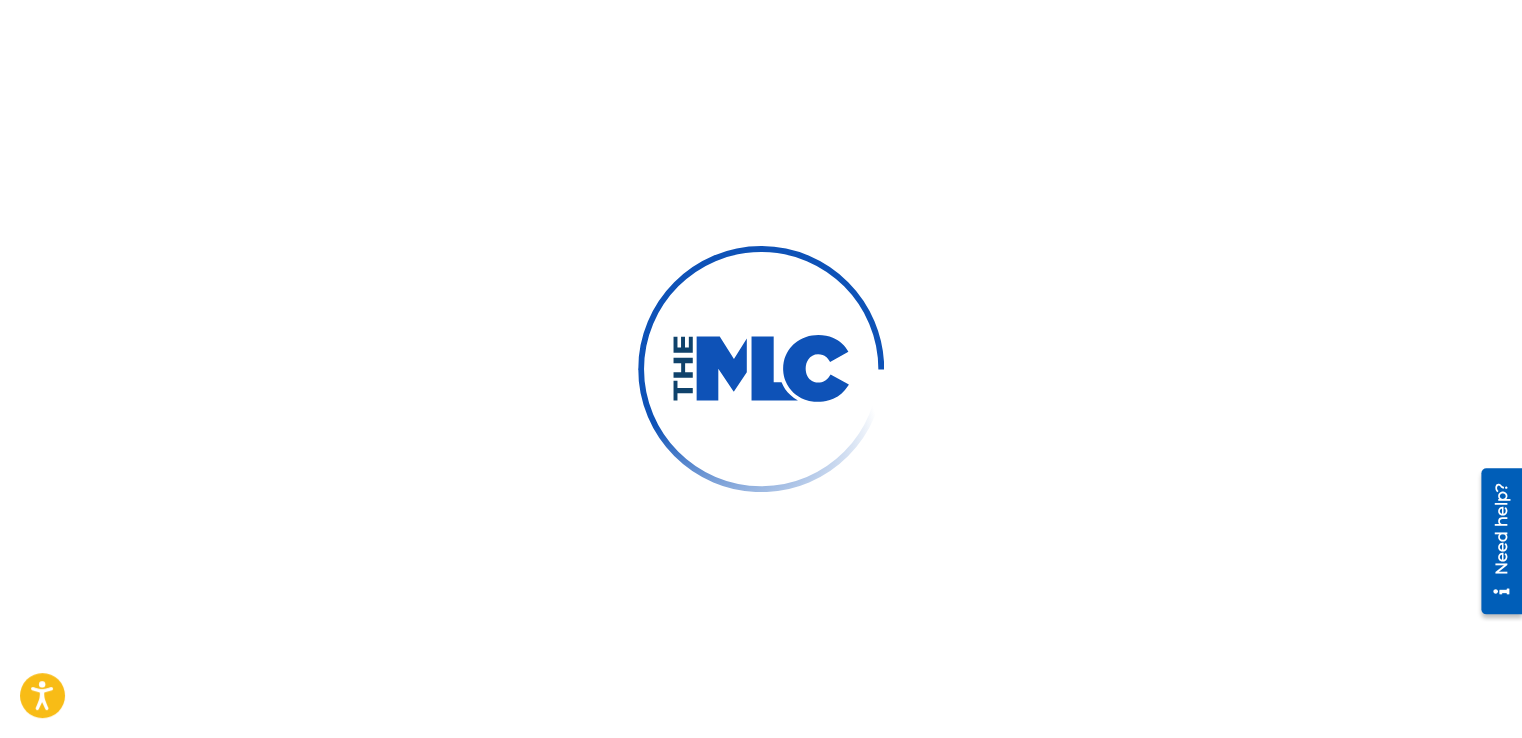 scroll, scrollTop: 0, scrollLeft: 0, axis: both 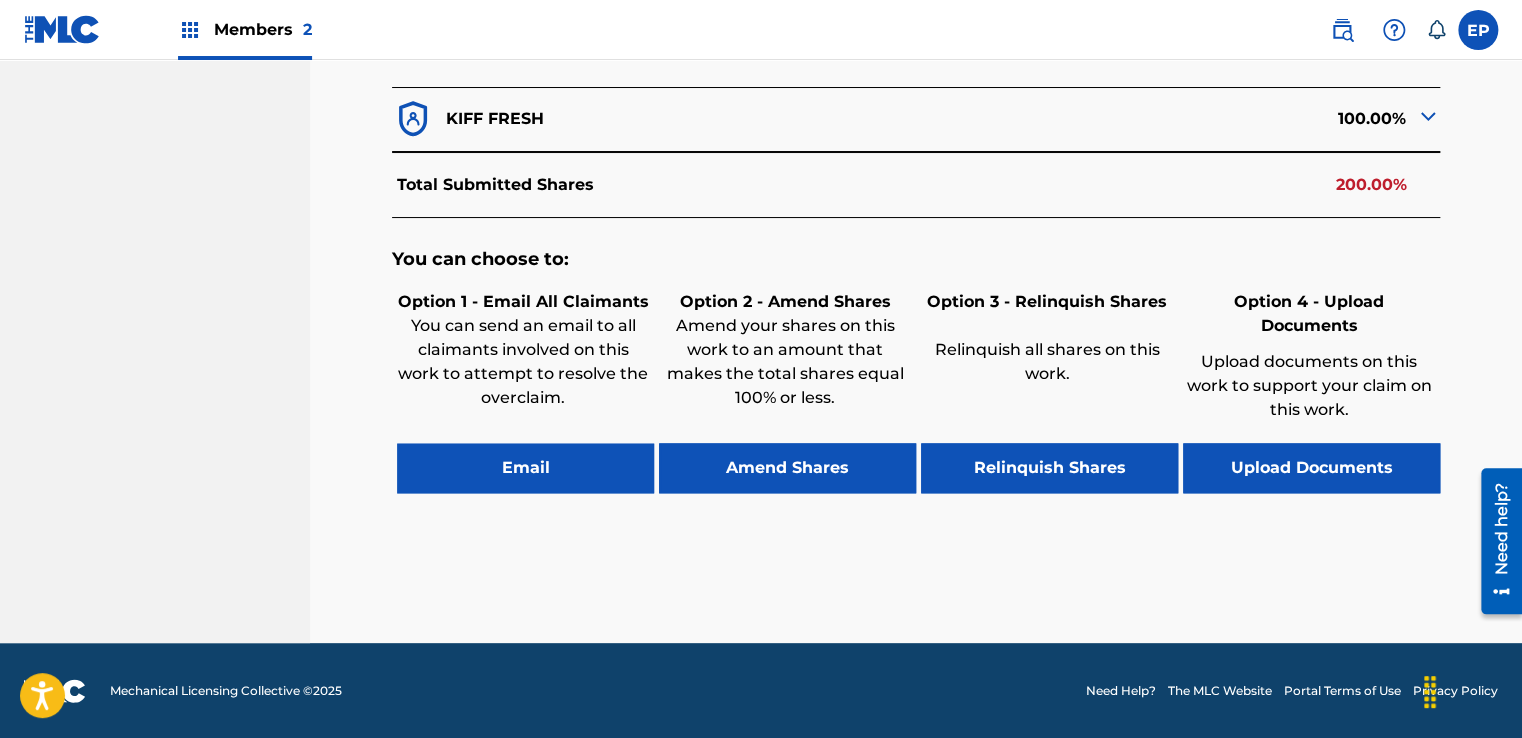 click on "Upload Documents" at bounding box center [1311, 468] 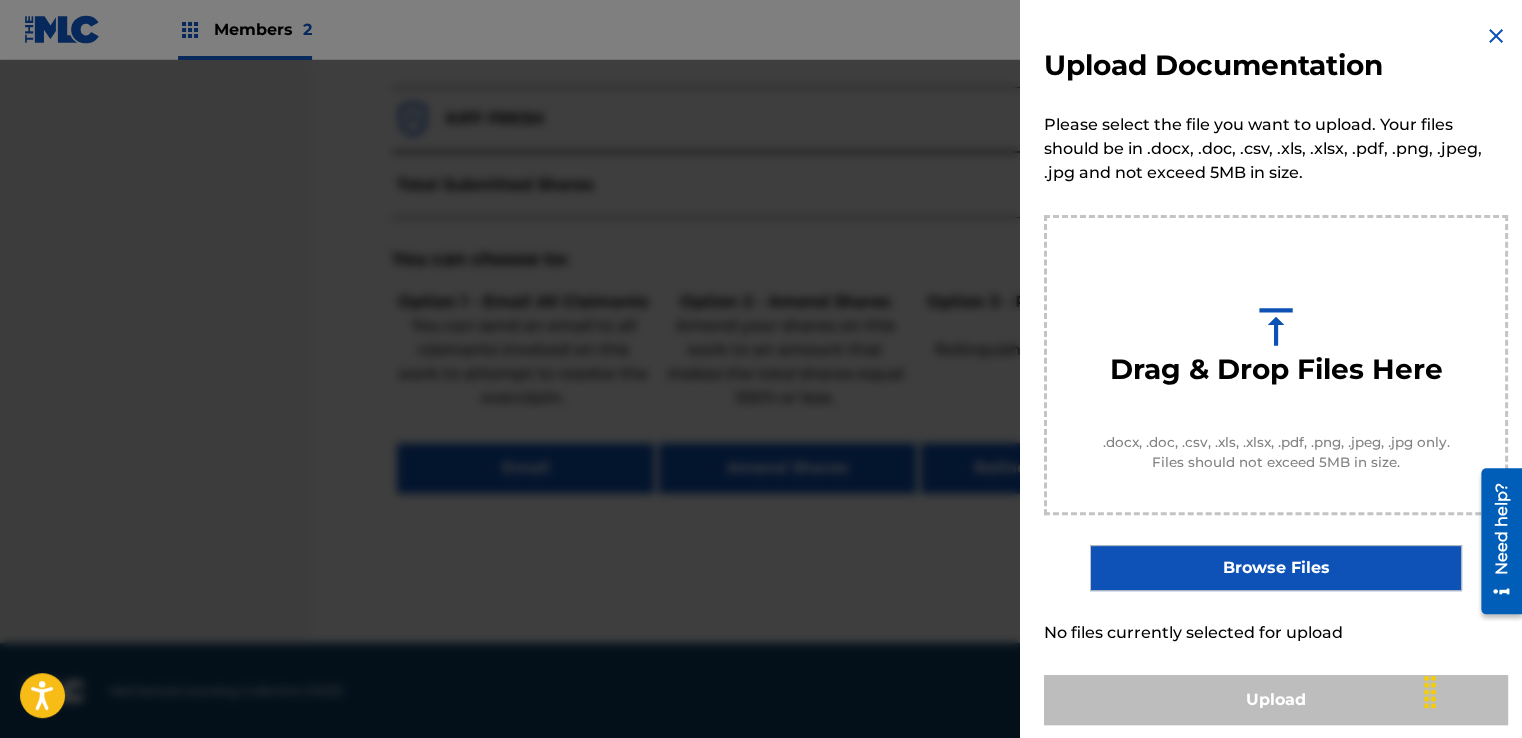 click on "Browse Files" at bounding box center (1275, 568) 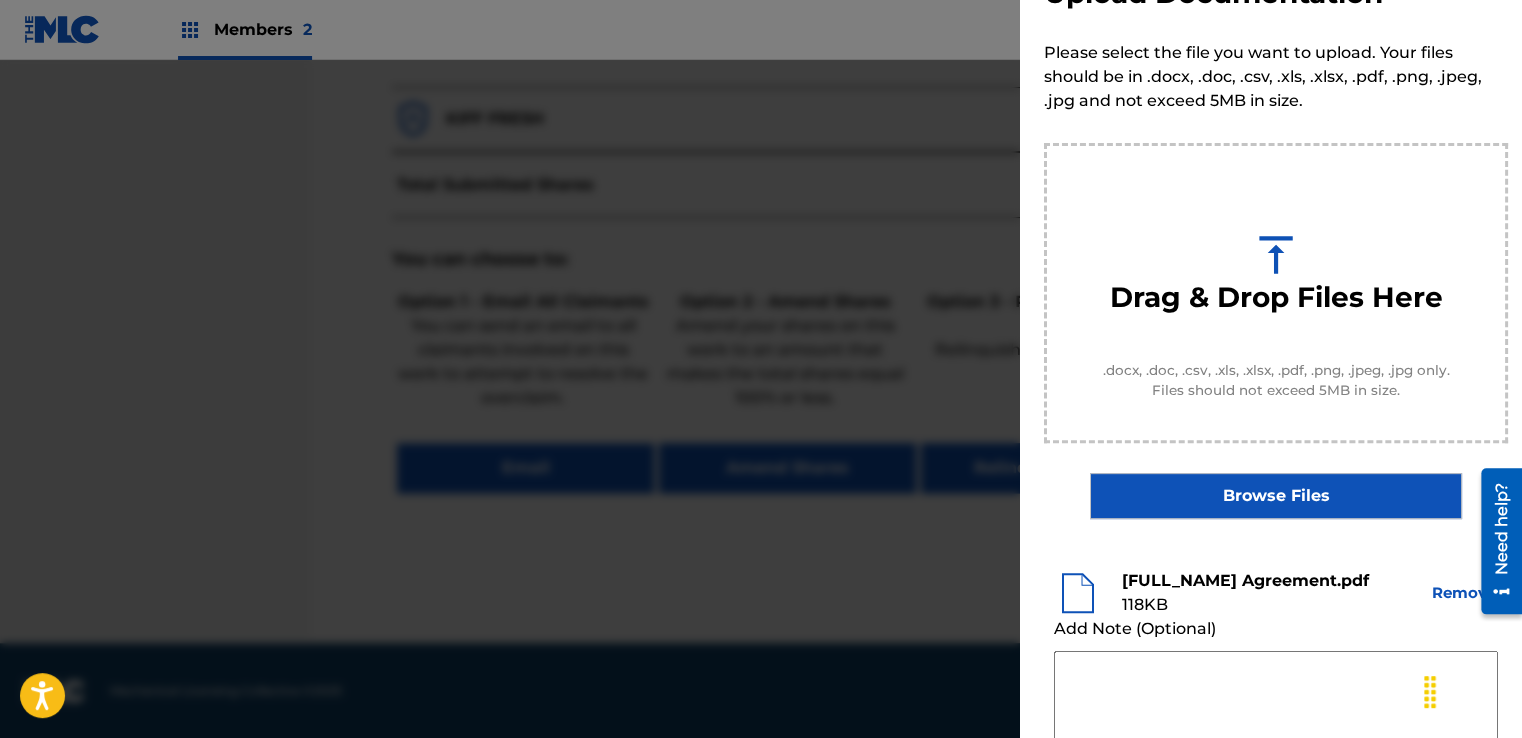 scroll, scrollTop: 200, scrollLeft: 0, axis: vertical 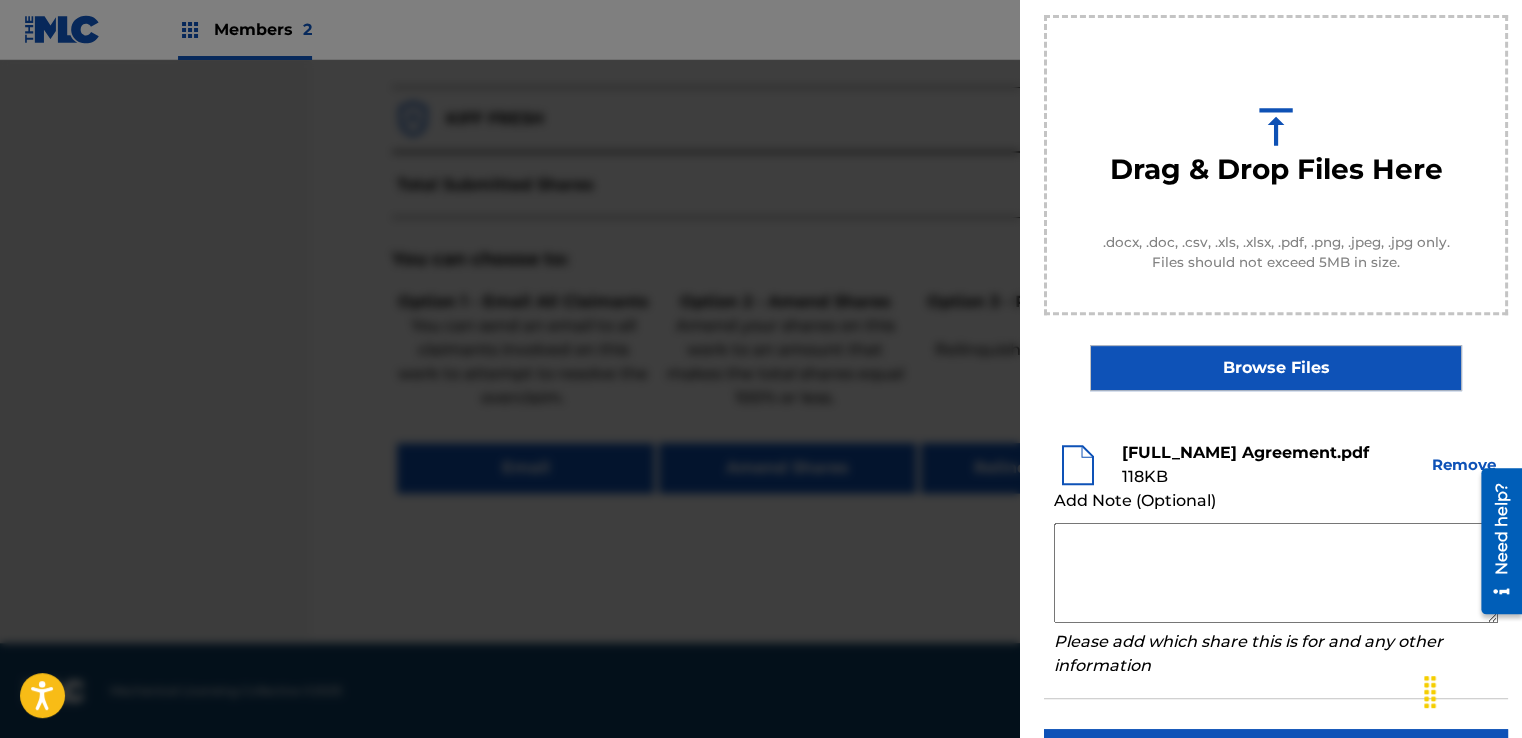 click at bounding box center (1276, 573) 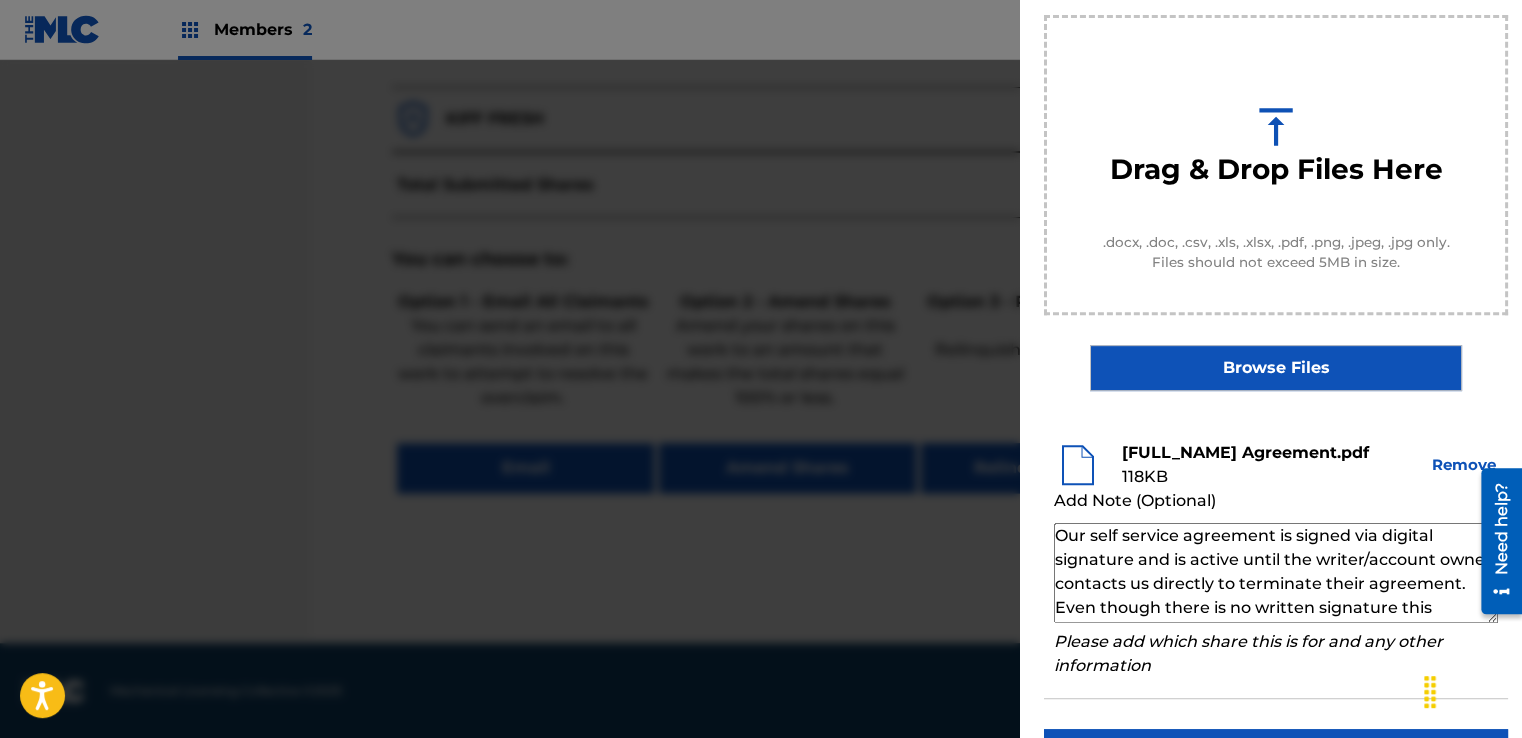 scroll, scrollTop: 68, scrollLeft: 0, axis: vertical 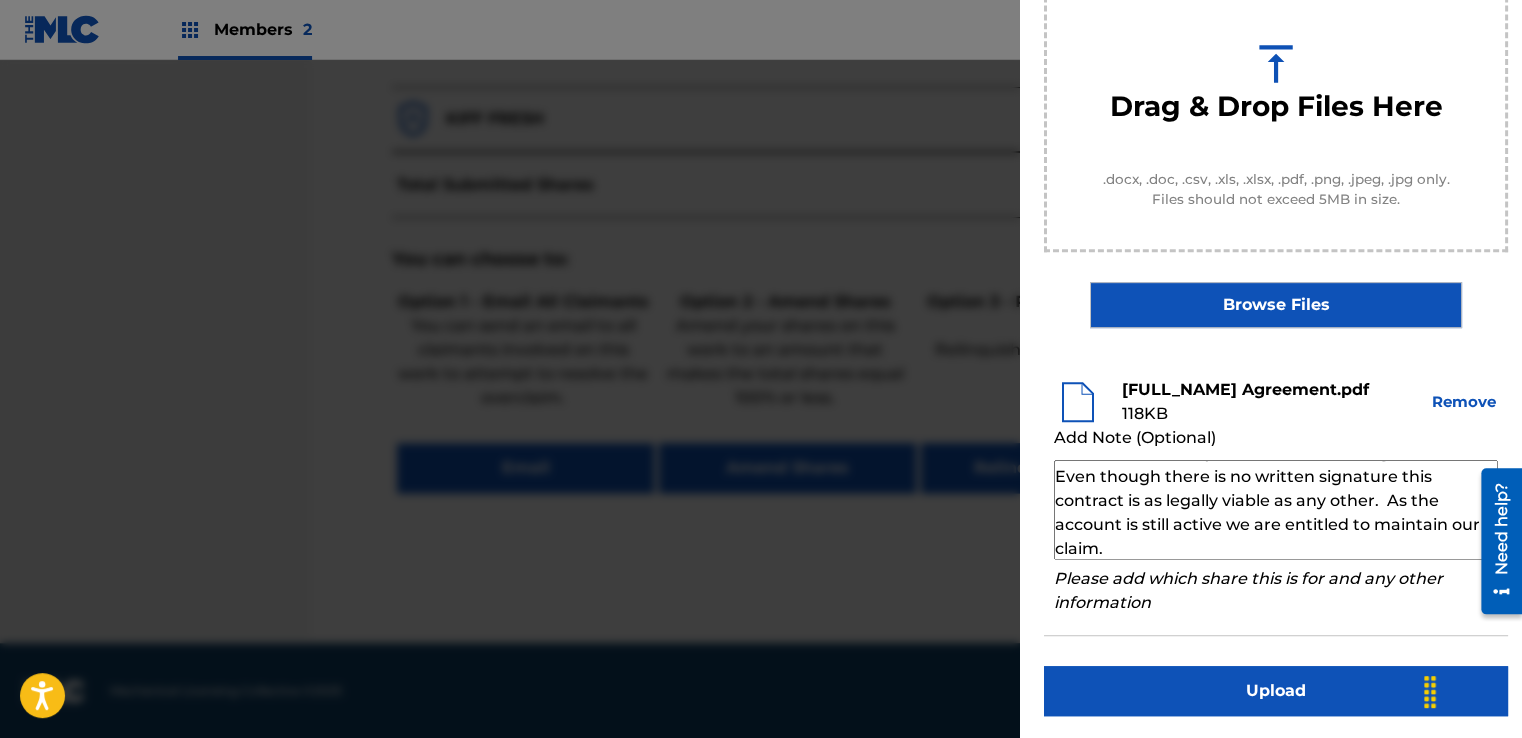 type on "Our self service agreement is signed via digital signature and is active until the writer/account owner contacts us directly to terminate their agreement. Even though there is no written signature this contract is as legally viable as any other.  As the account is still active we are entitled to maintain our claim." 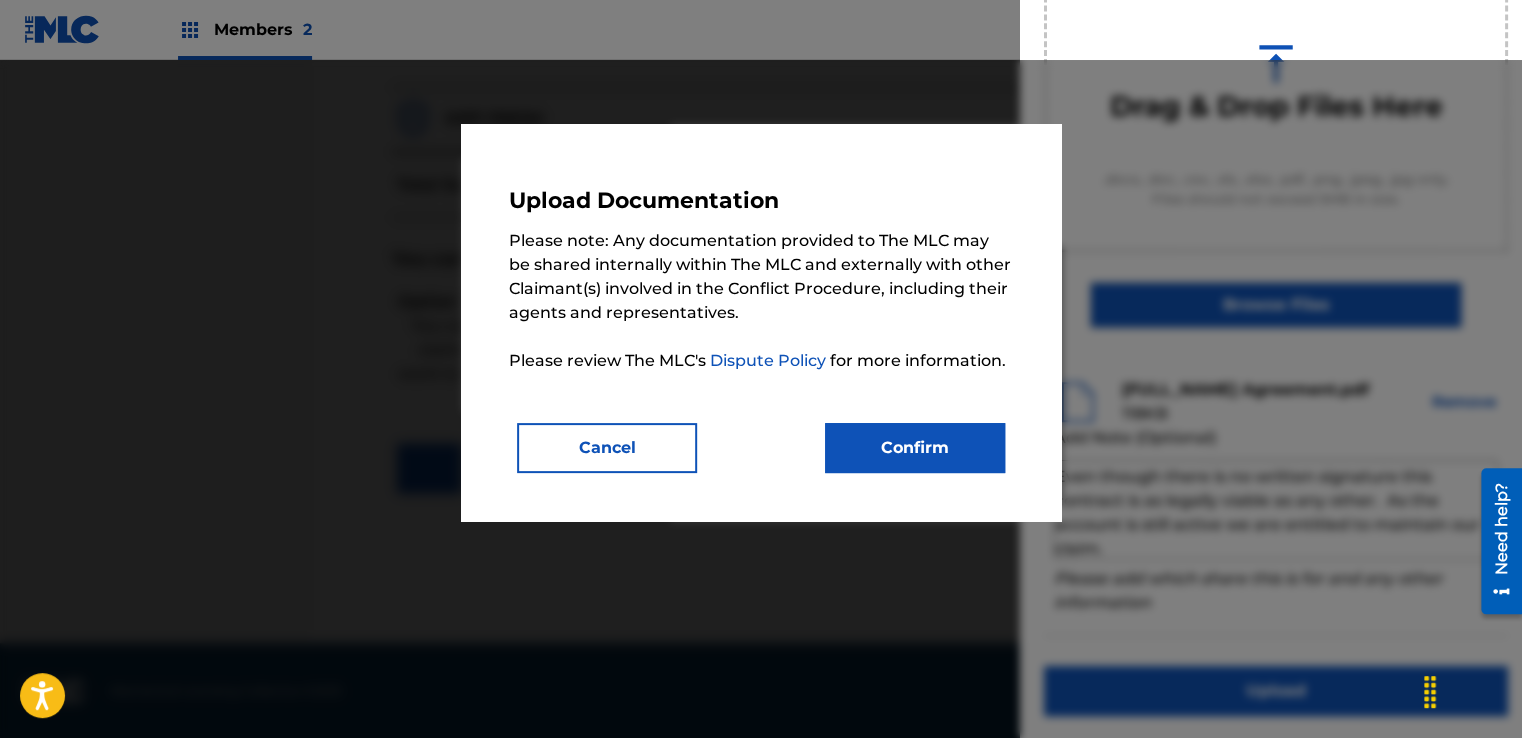 drag, startPoint x: 964, startPoint y: 497, endPoint x: 923, endPoint y: 450, distance: 62.369865 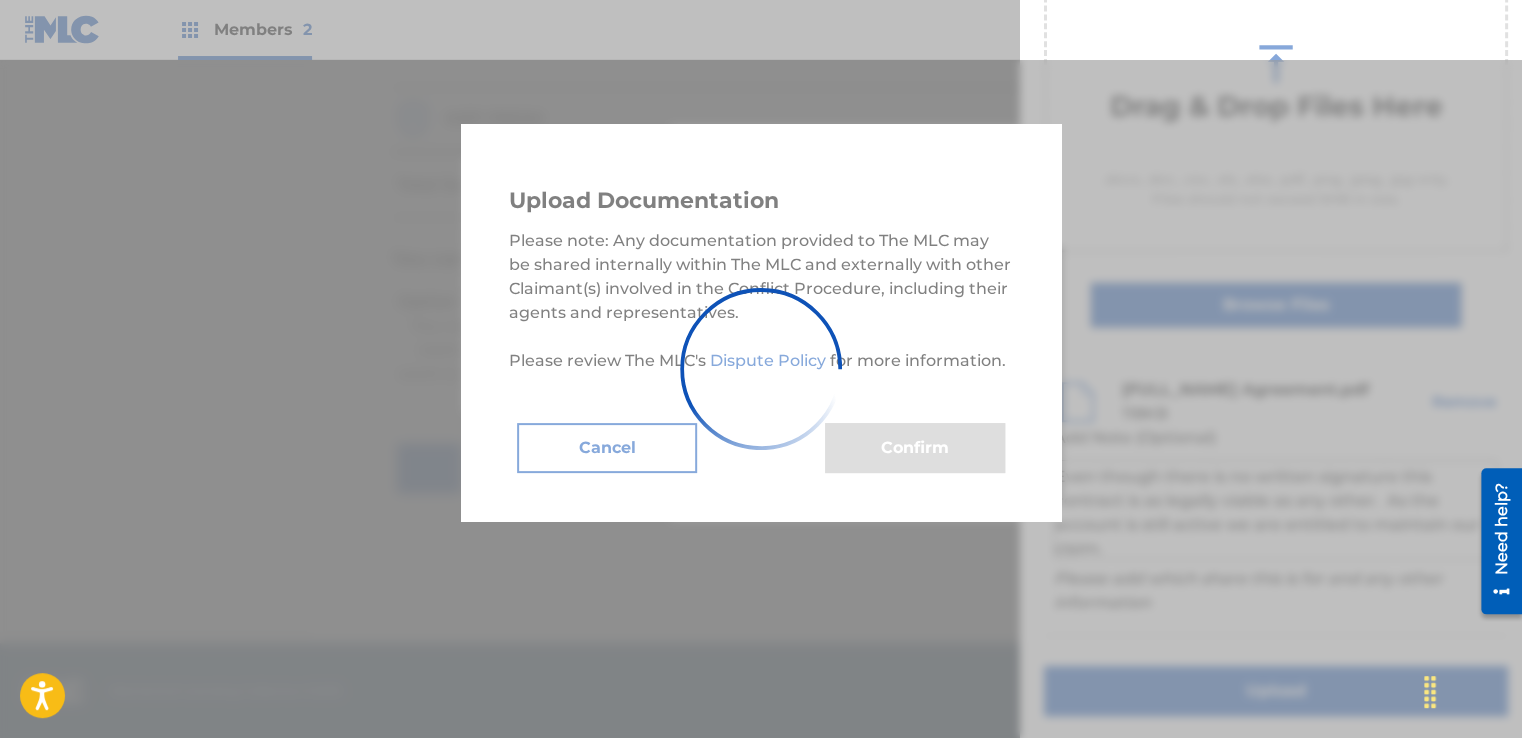 scroll, scrollTop: 128, scrollLeft: 0, axis: vertical 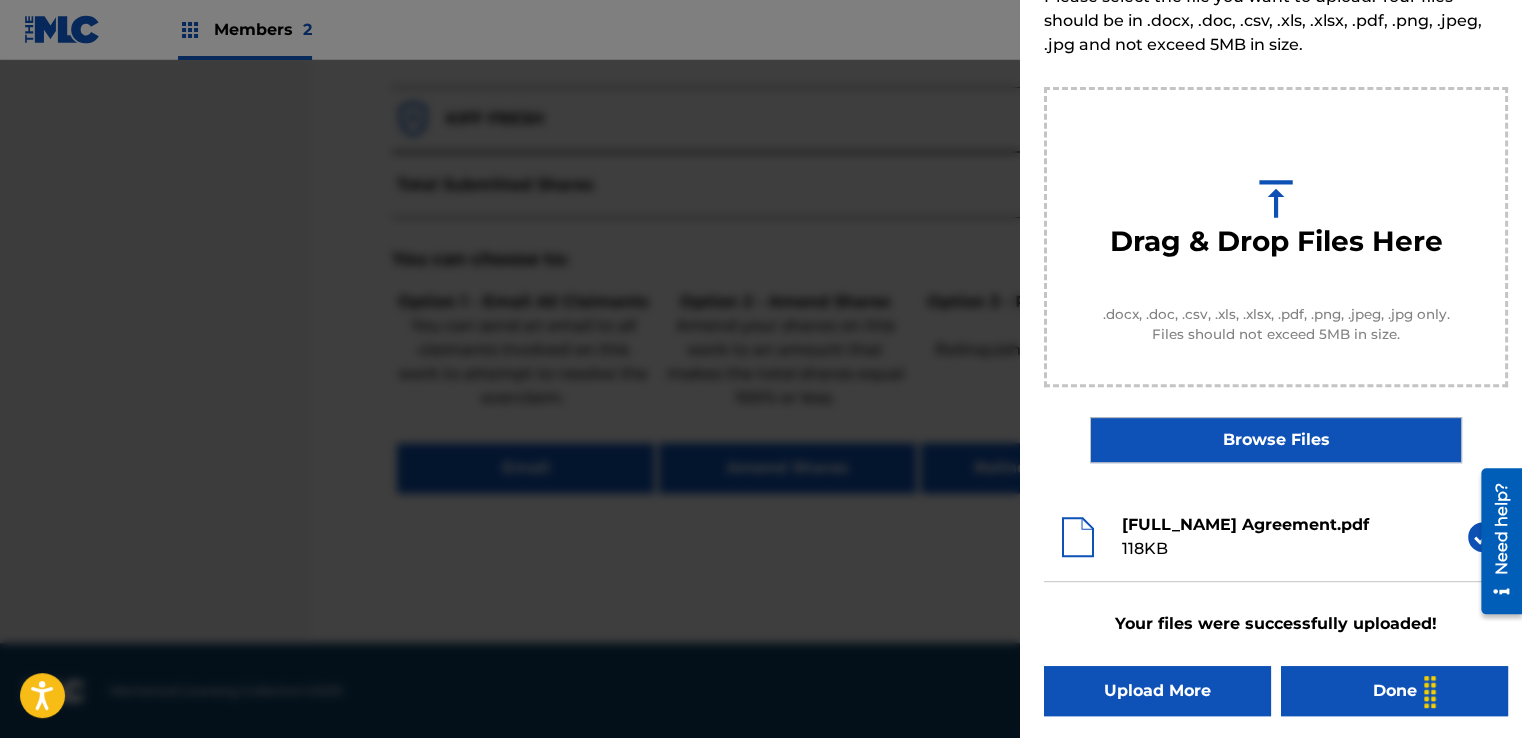 click on "Done" at bounding box center [1394, 691] 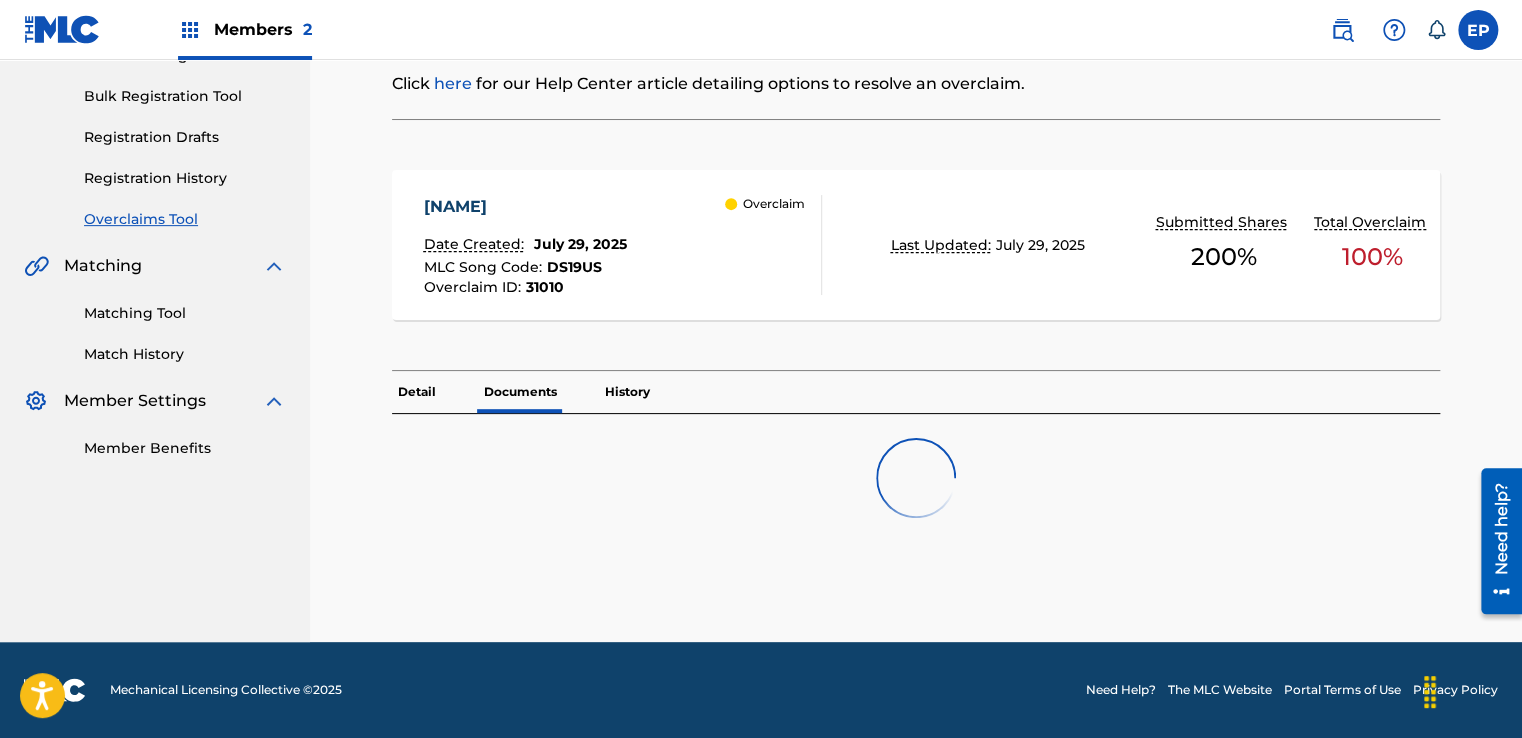 scroll, scrollTop: 0, scrollLeft: 0, axis: both 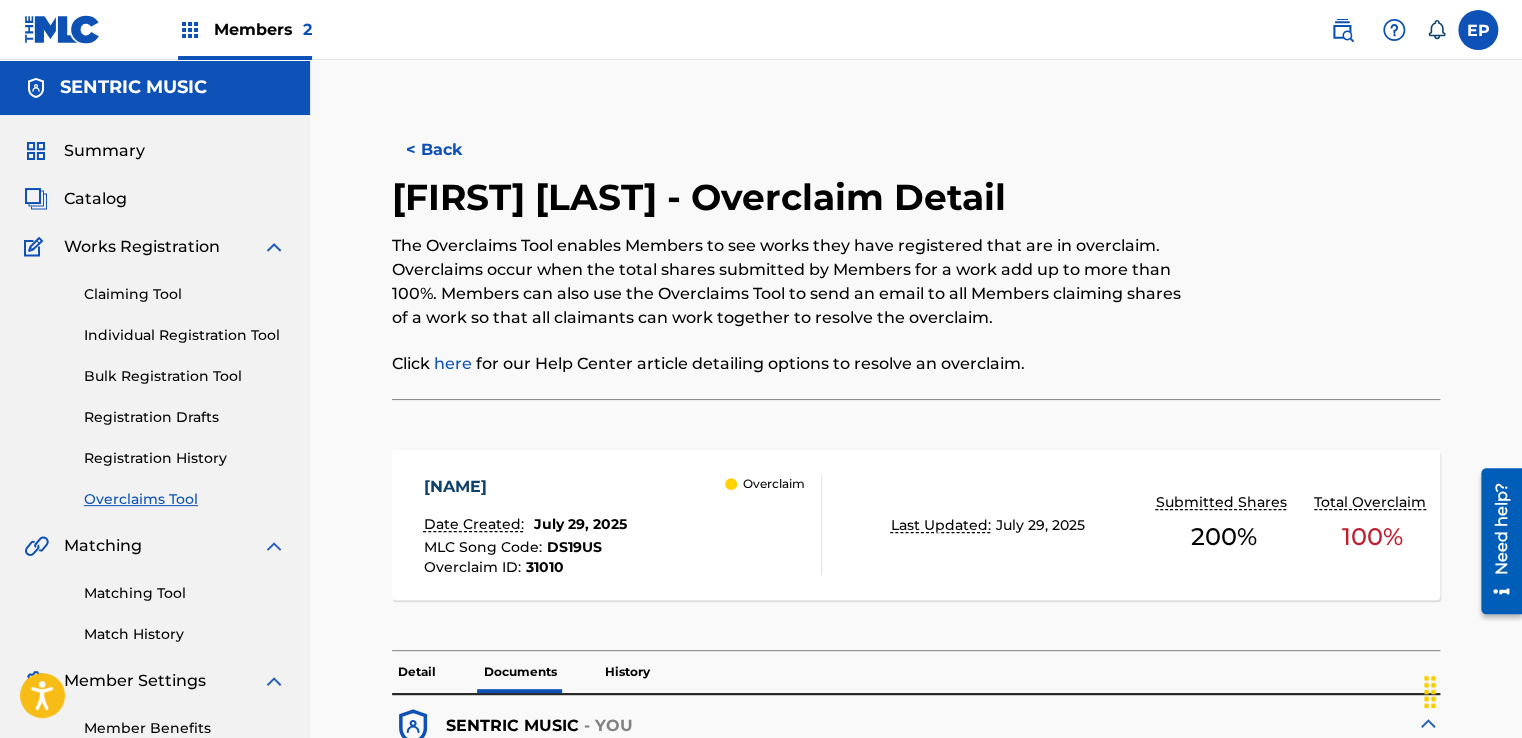 click on "Overclaims Tool" at bounding box center [185, 499] 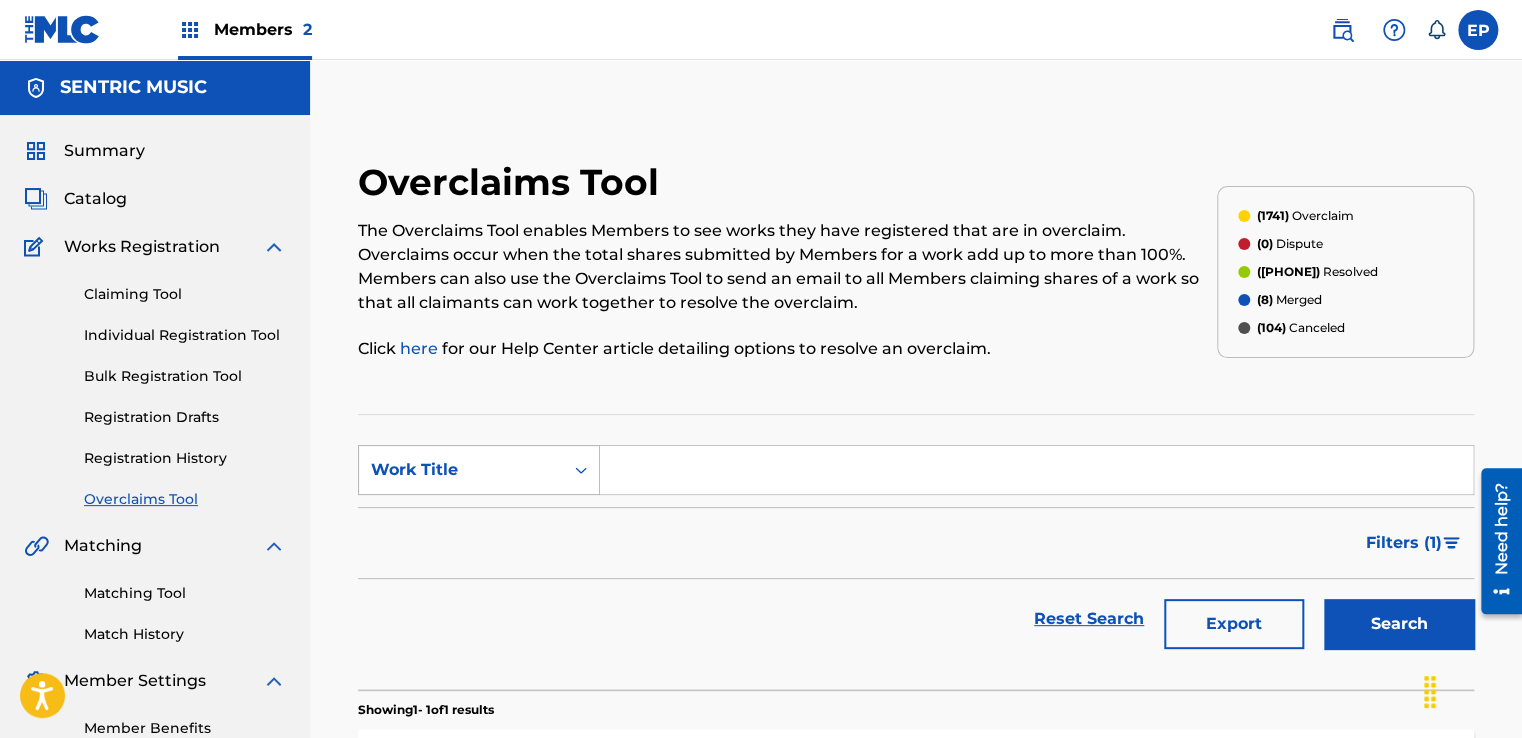 click on "Work Title" at bounding box center [461, 470] 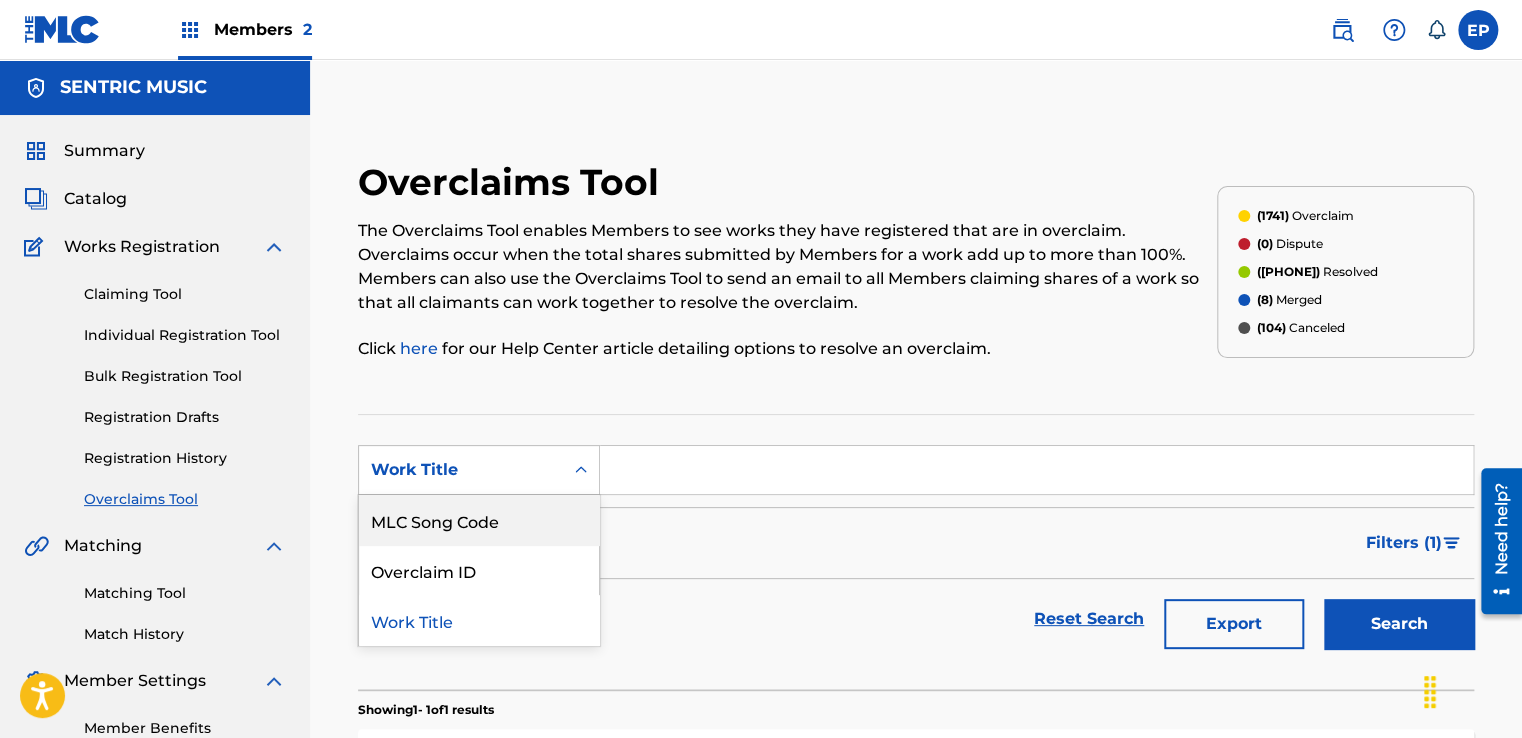 click on "MLC Song Code" at bounding box center [479, 520] 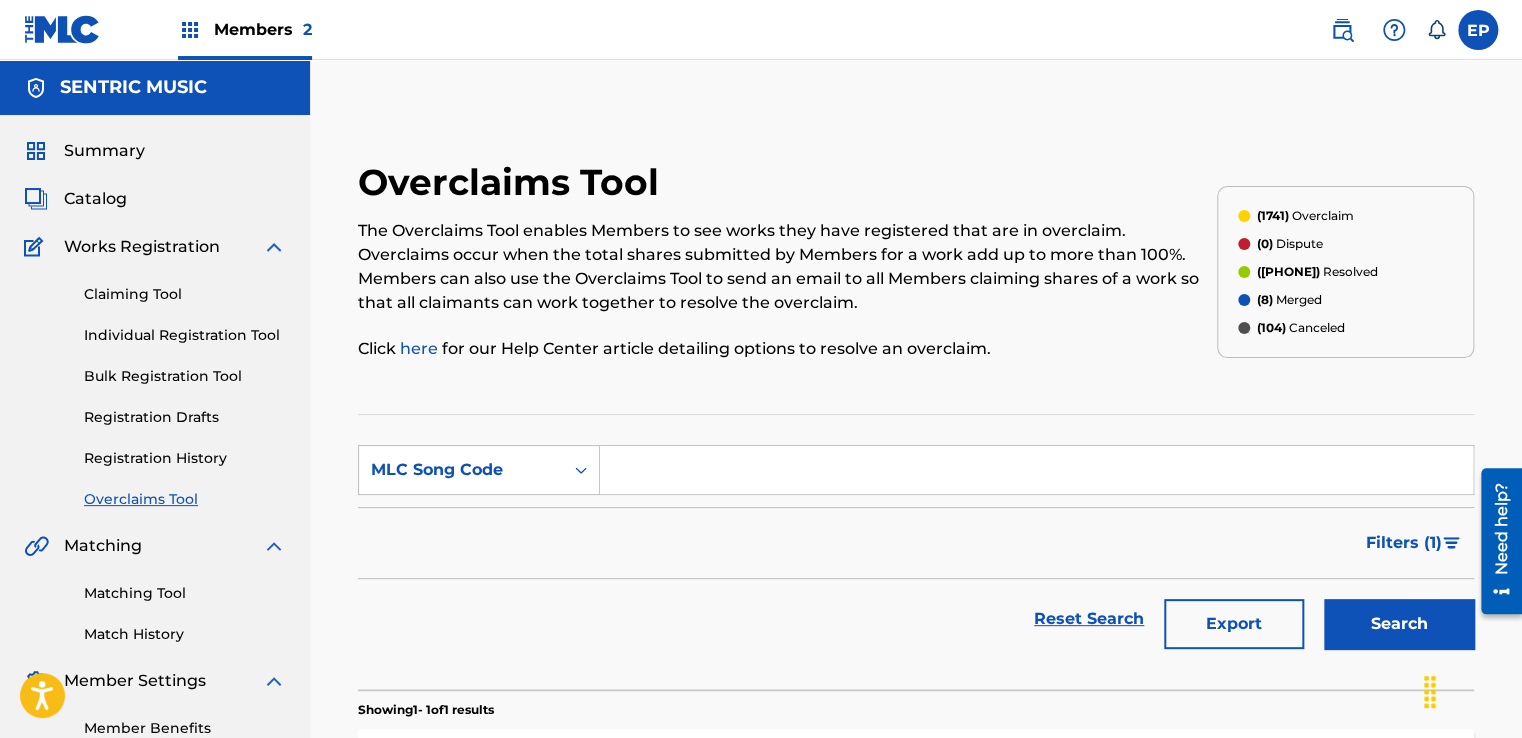 click on "SearchWithCriteria8312e574-70fe-4a71-9f5d-44208136caa6 MLC Song Code Filter Status of Overclaim Overclaim Dispute Resolved Merged Canceled Sort By Most Recent Overclaim Remaining Action Time Document Status Document Needed Document Pending Review Document Accepted Amendment Status Document Needed Document Pending Review Document Accepted Remove Filters Apply Filters Filters ( 1 ) Reset Search Export Search" at bounding box center (916, 552) 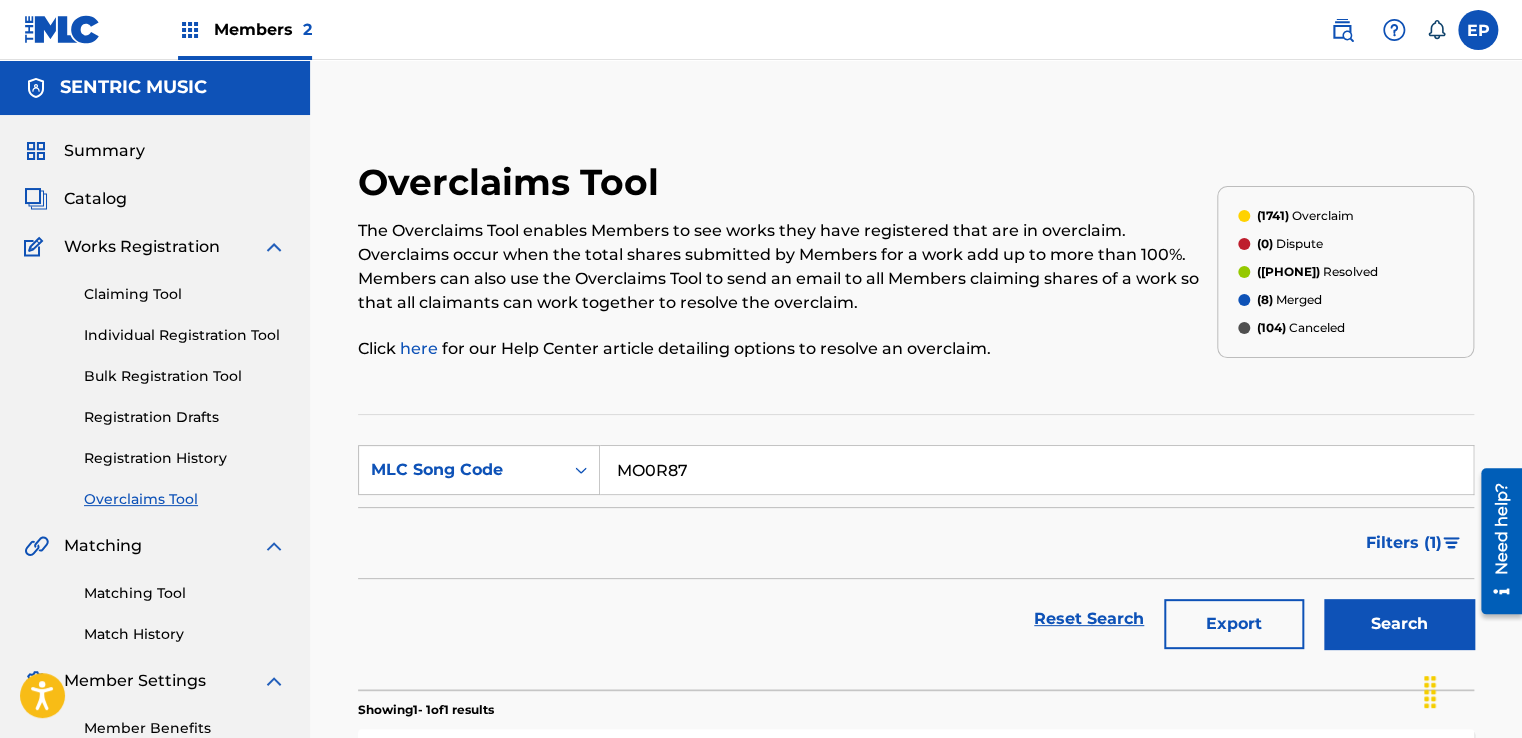 type on "MO0R87" 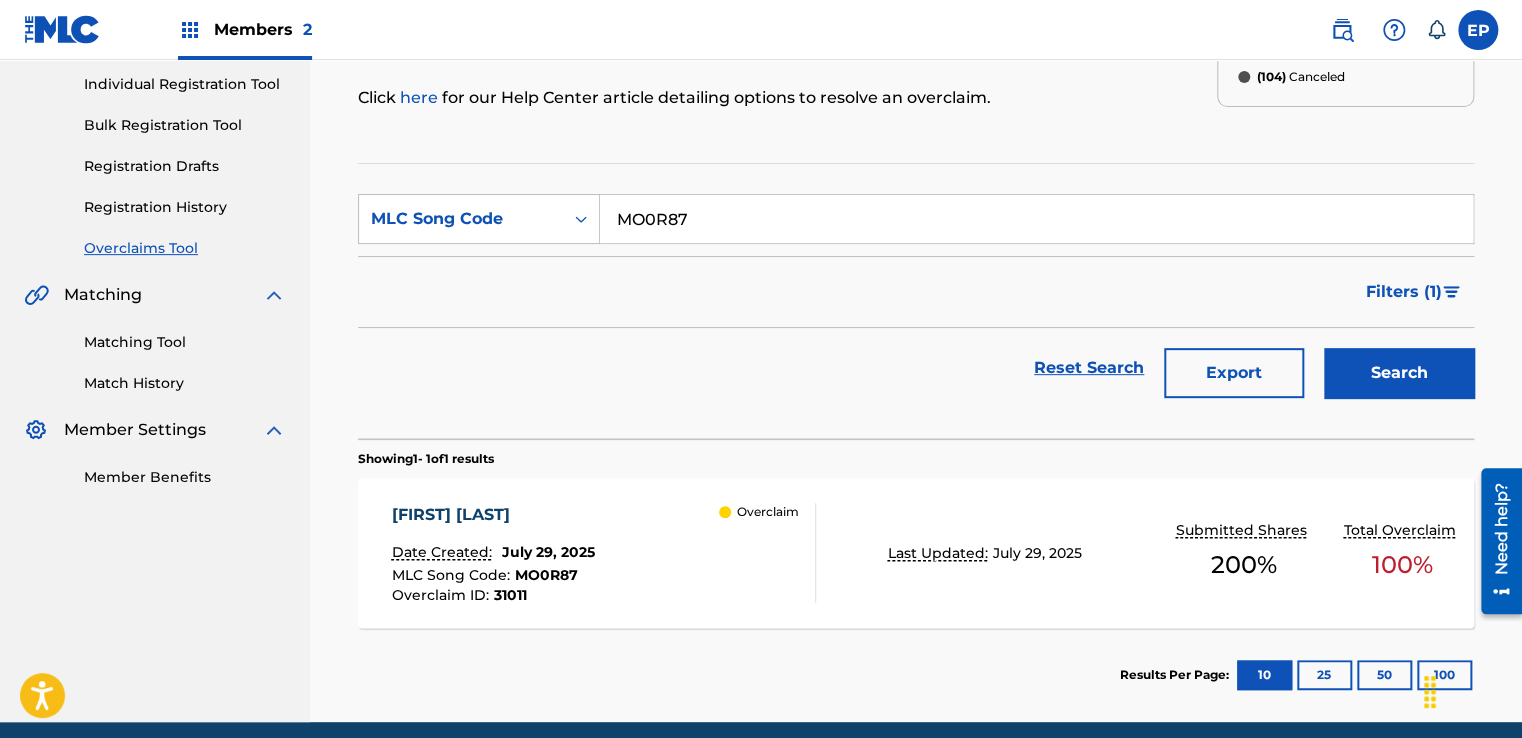 scroll, scrollTop: 300, scrollLeft: 0, axis: vertical 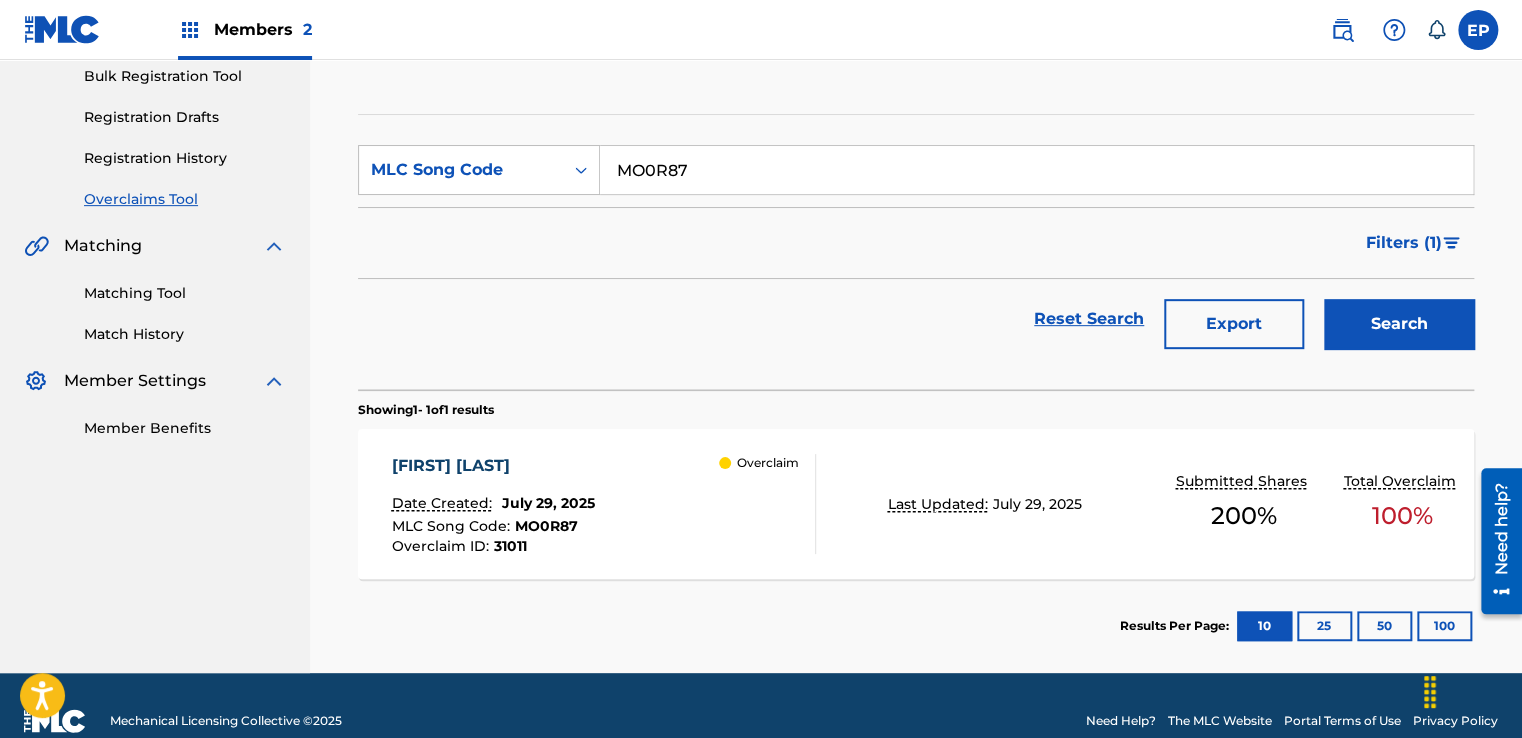 click on "[FIRST] [LAST] Date Created: [DATE] MLC Song Code : MO0R87 Overclaim ID : 31011   Overclaim" at bounding box center [603, 504] 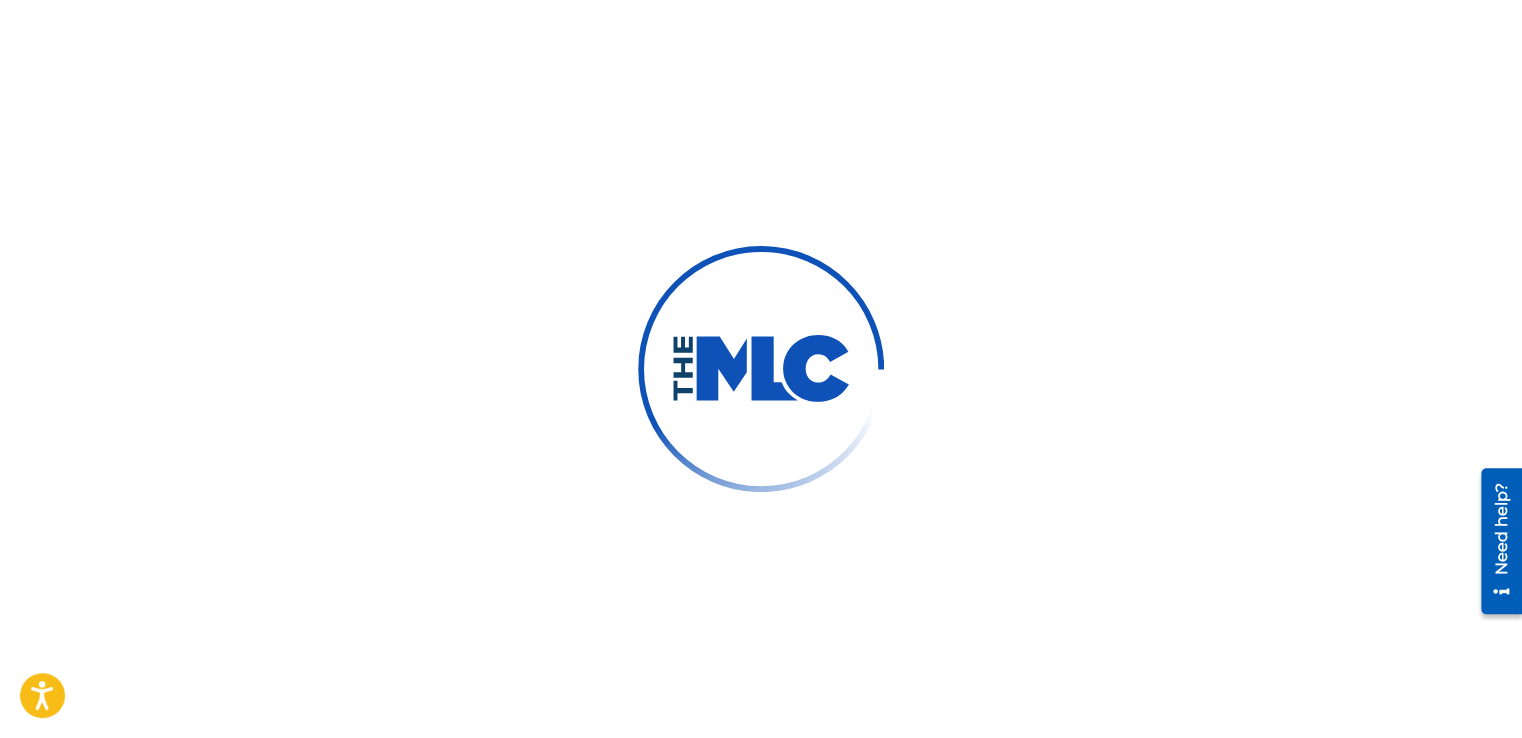 scroll, scrollTop: 0, scrollLeft: 0, axis: both 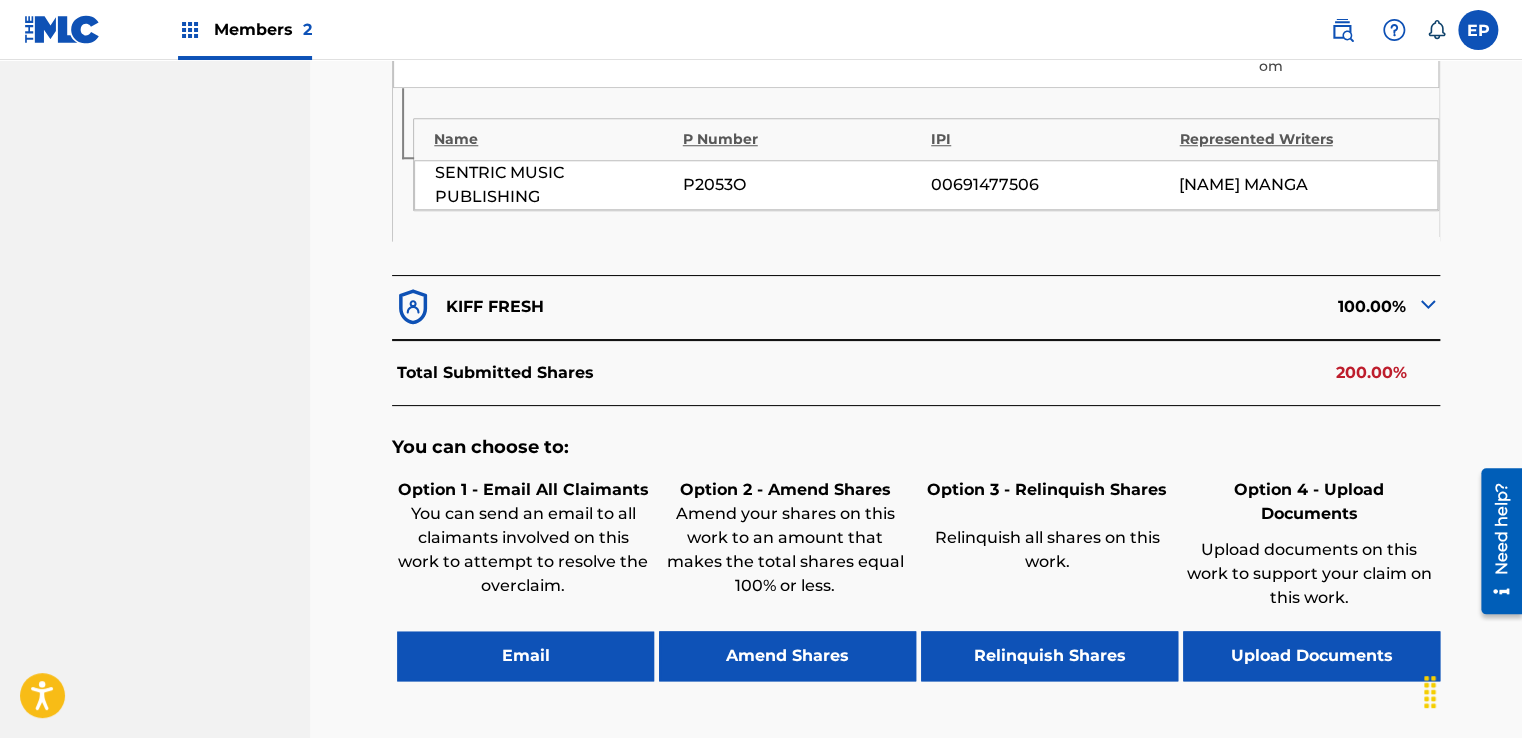 click on "Upload Documents" at bounding box center (1311, 656) 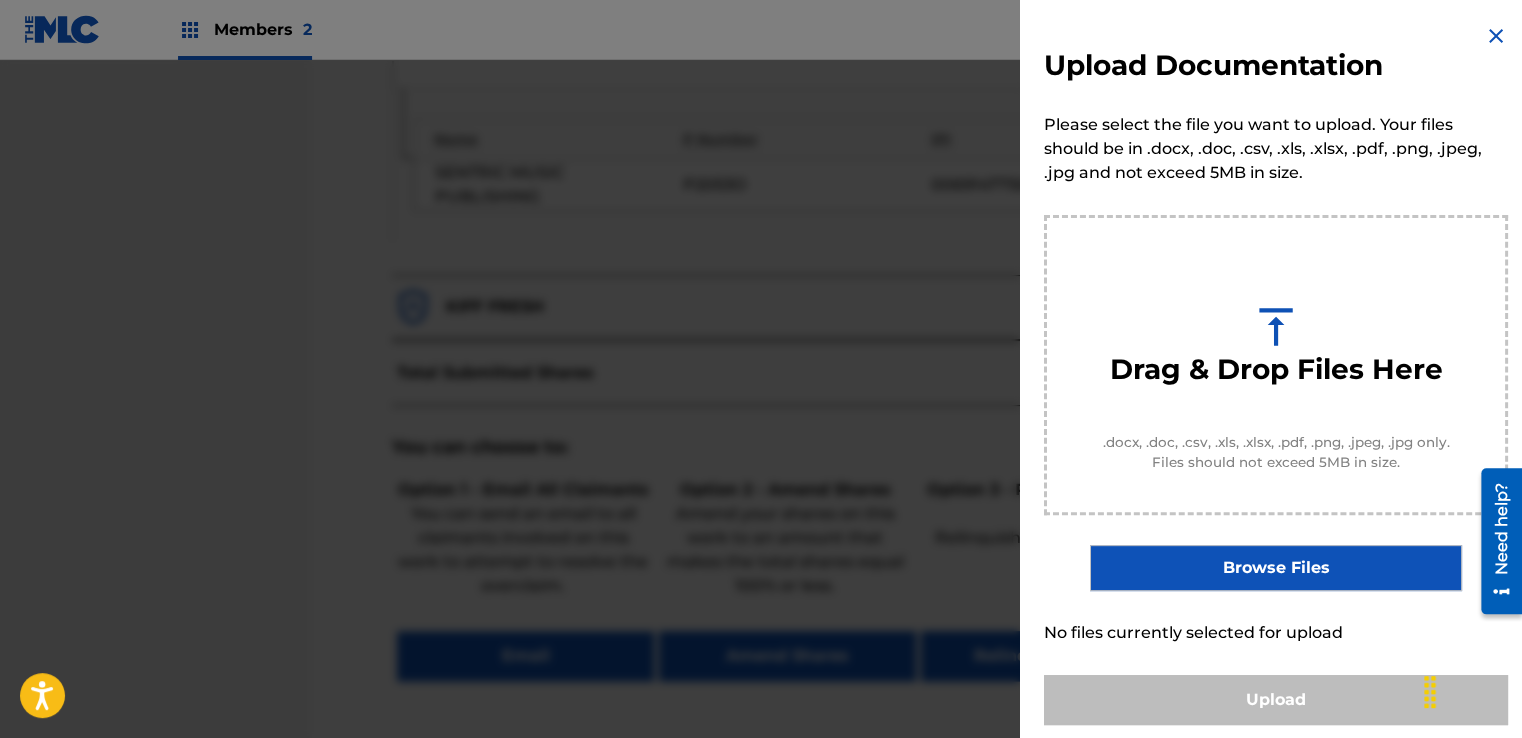 click on "Browse Files" at bounding box center (1275, 568) 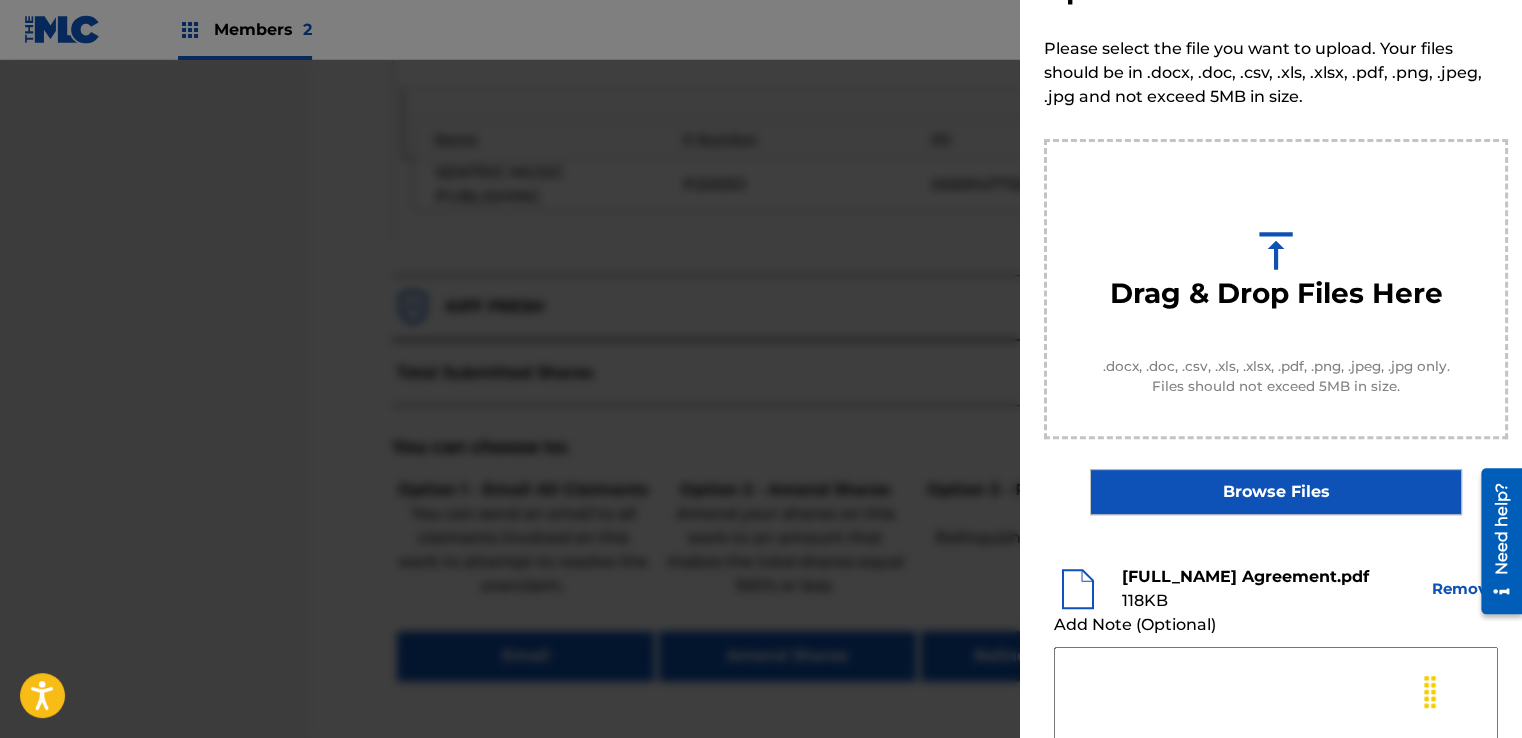 scroll, scrollTop: 200, scrollLeft: 0, axis: vertical 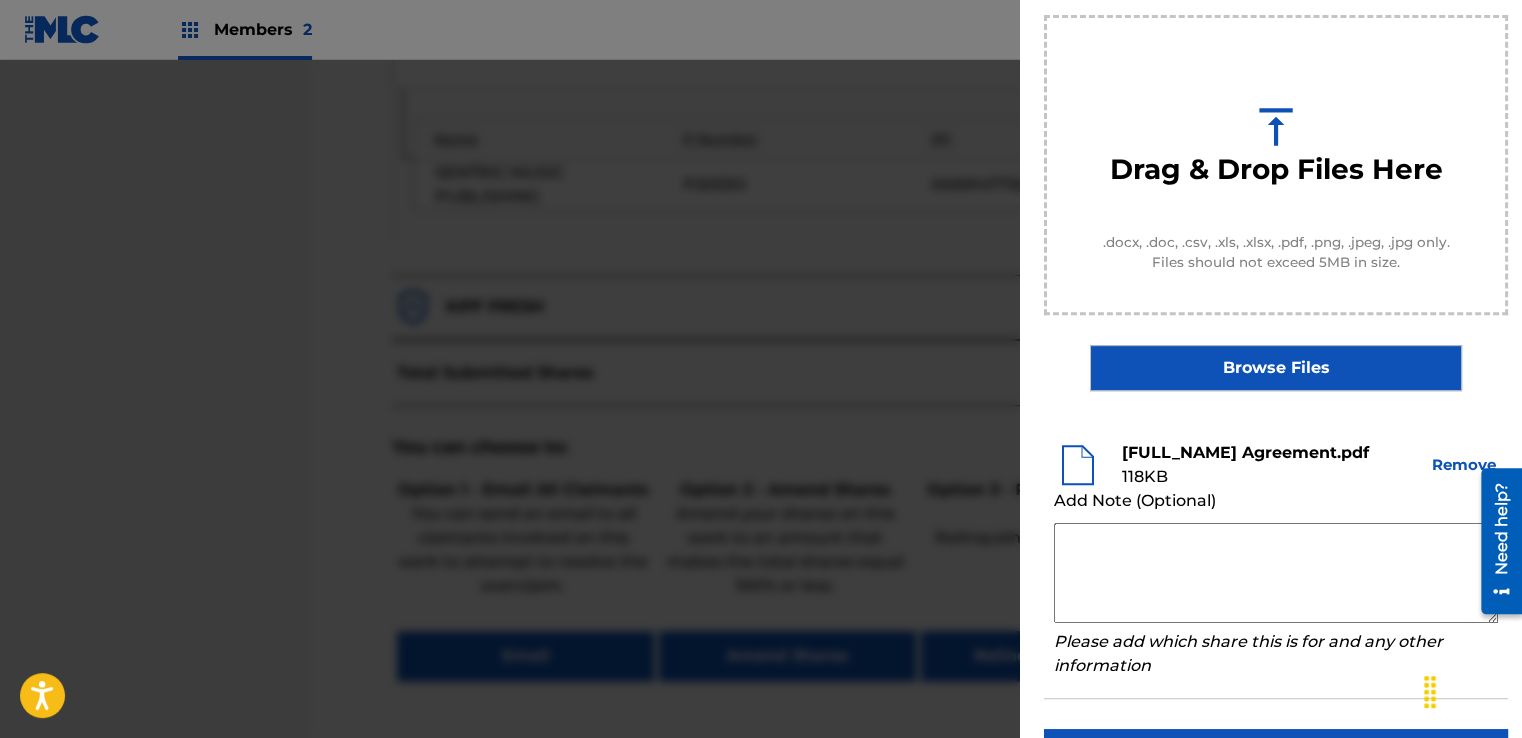 click at bounding box center (1276, 573) 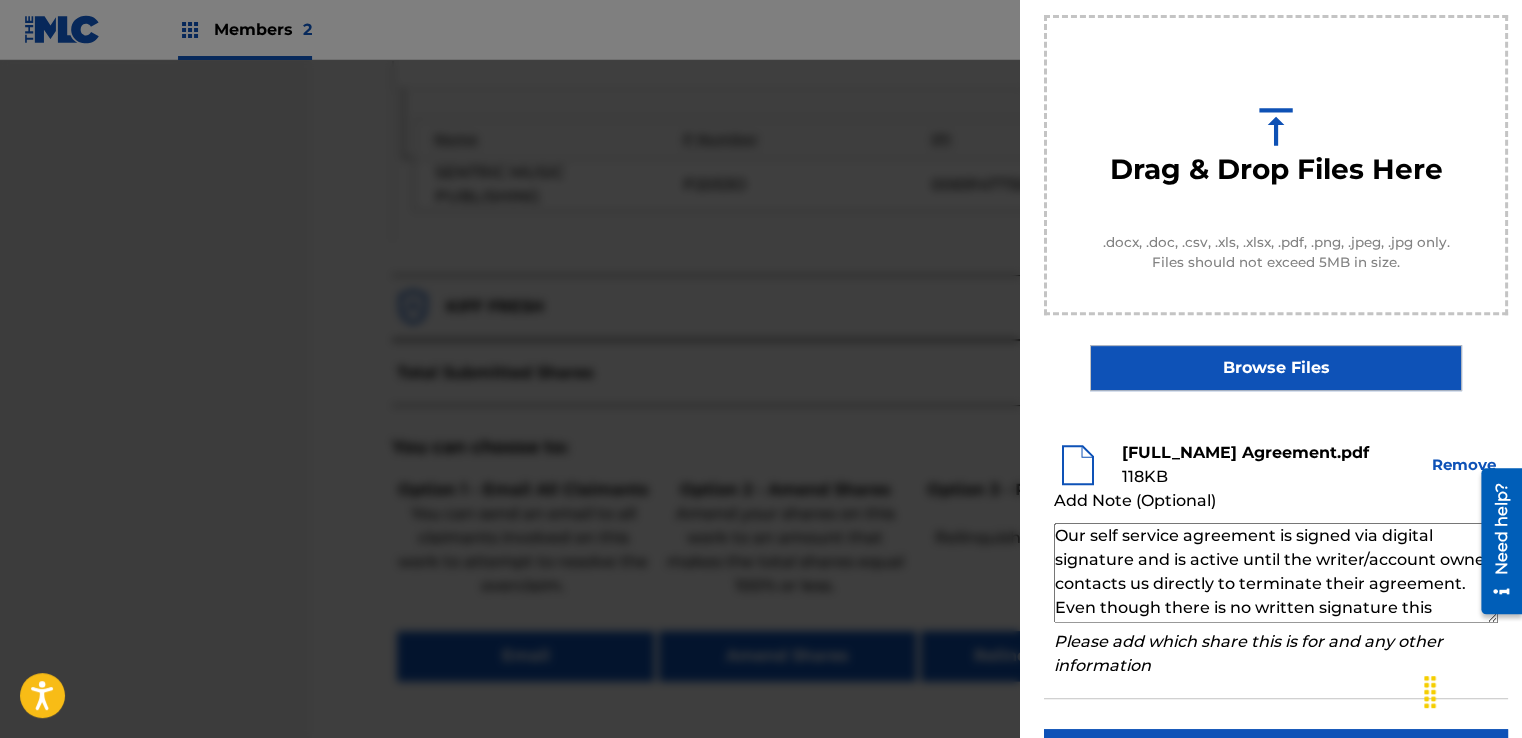 scroll, scrollTop: 68, scrollLeft: 0, axis: vertical 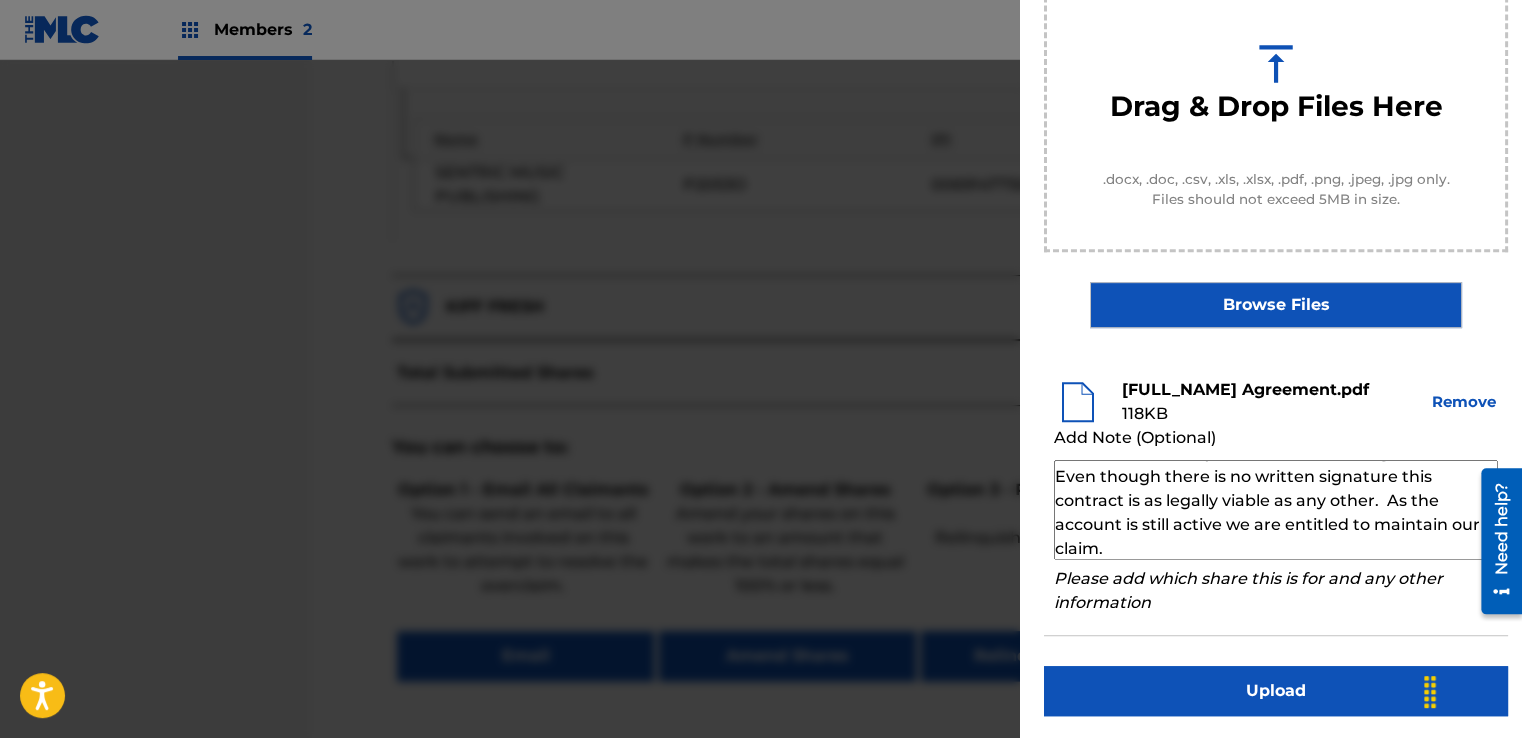 type on "Our self service agreement is signed via digital signature and is active until the writer/account owner contacts us directly to terminate their agreement. Even though there is no written signature this contract is as legally viable as any other.  As the account is still active we are entitled to maintain our claim." 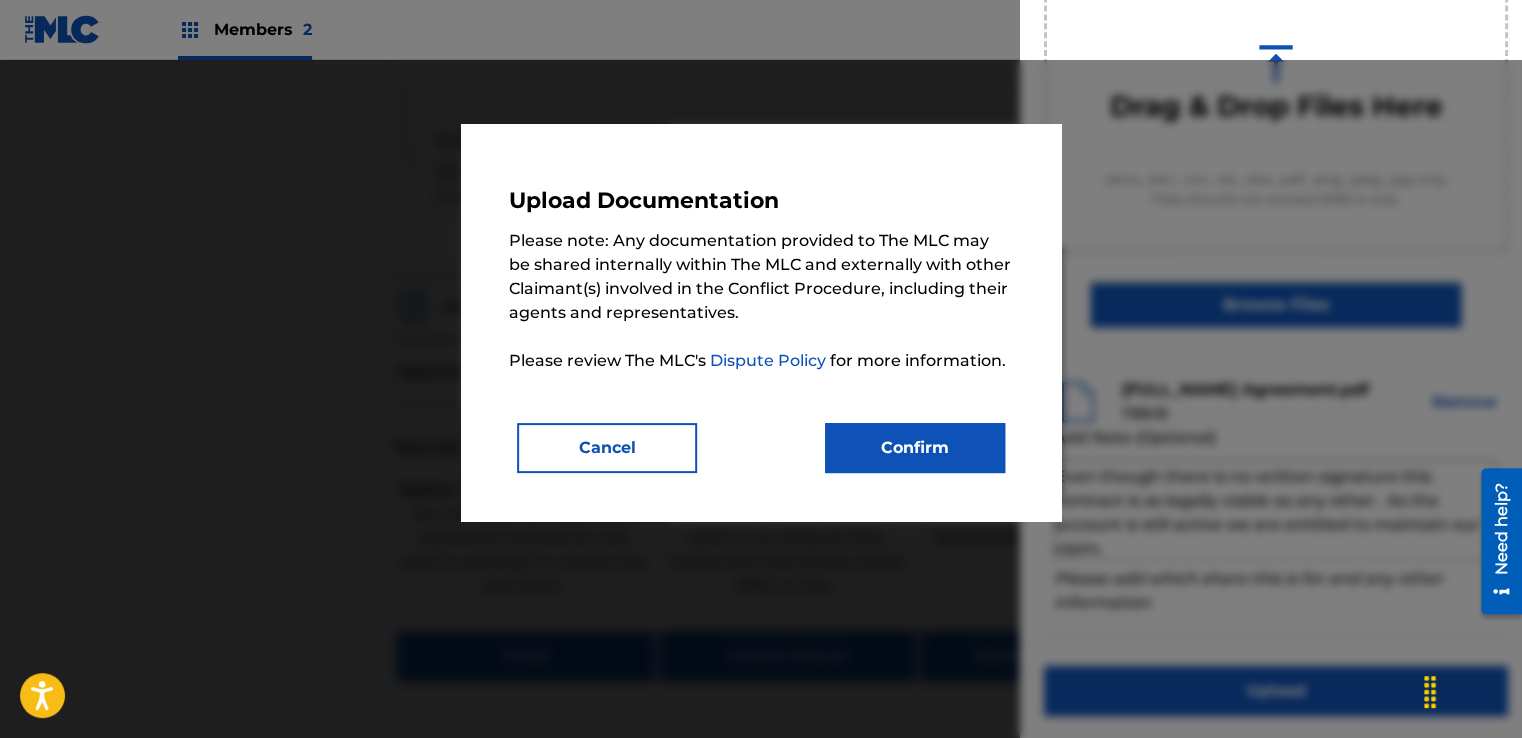 click on "Confirm" at bounding box center [915, 448] 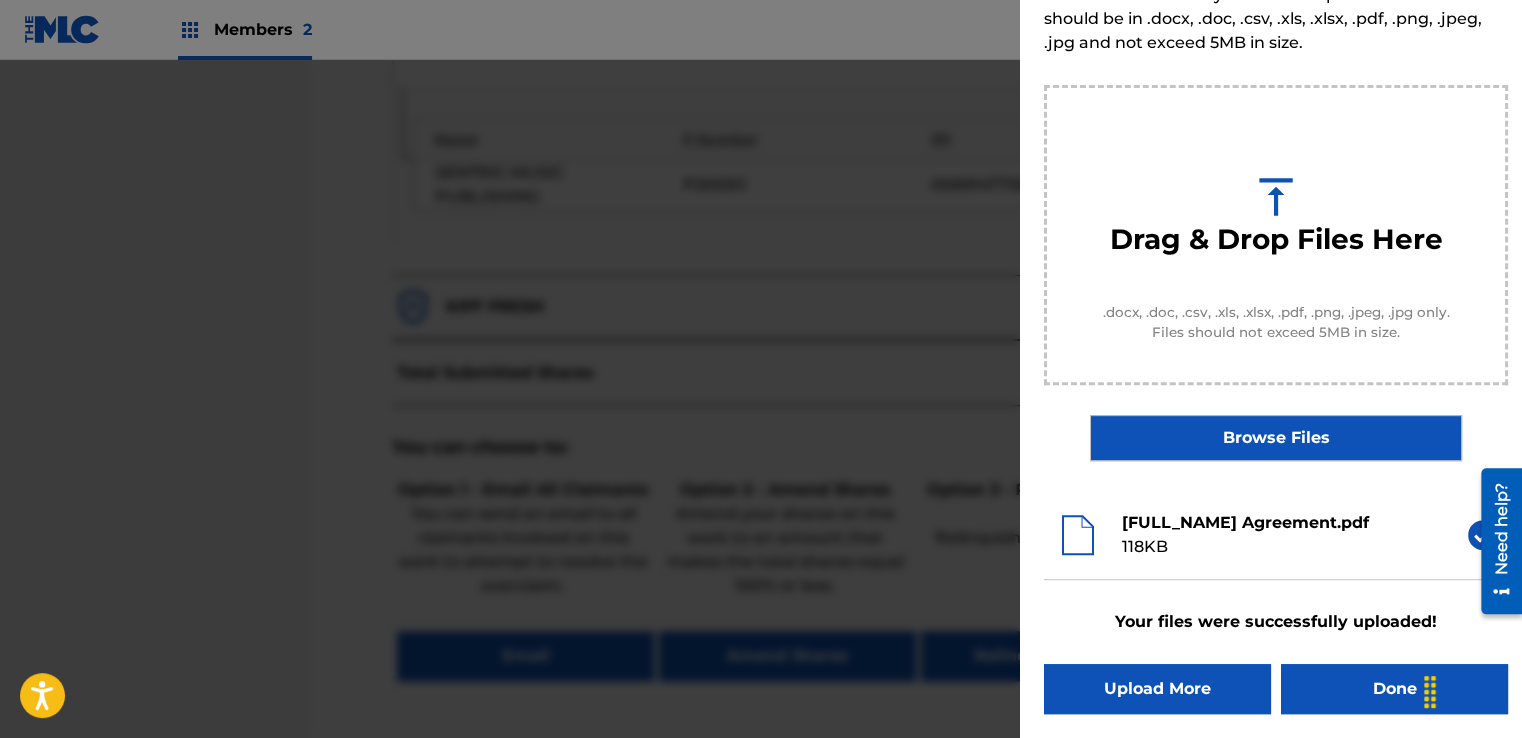 scroll, scrollTop: 128, scrollLeft: 0, axis: vertical 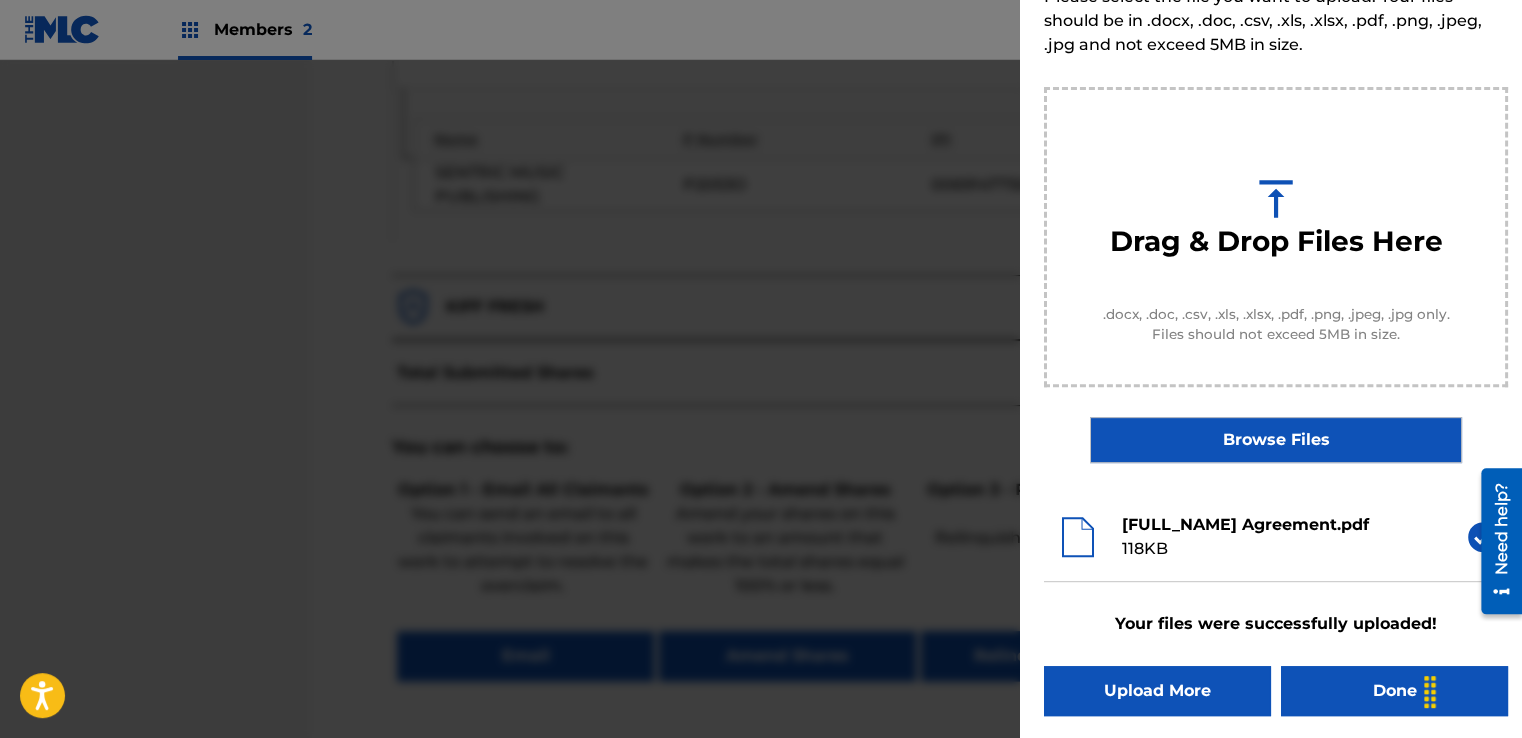 click on "Done" at bounding box center (1394, 691) 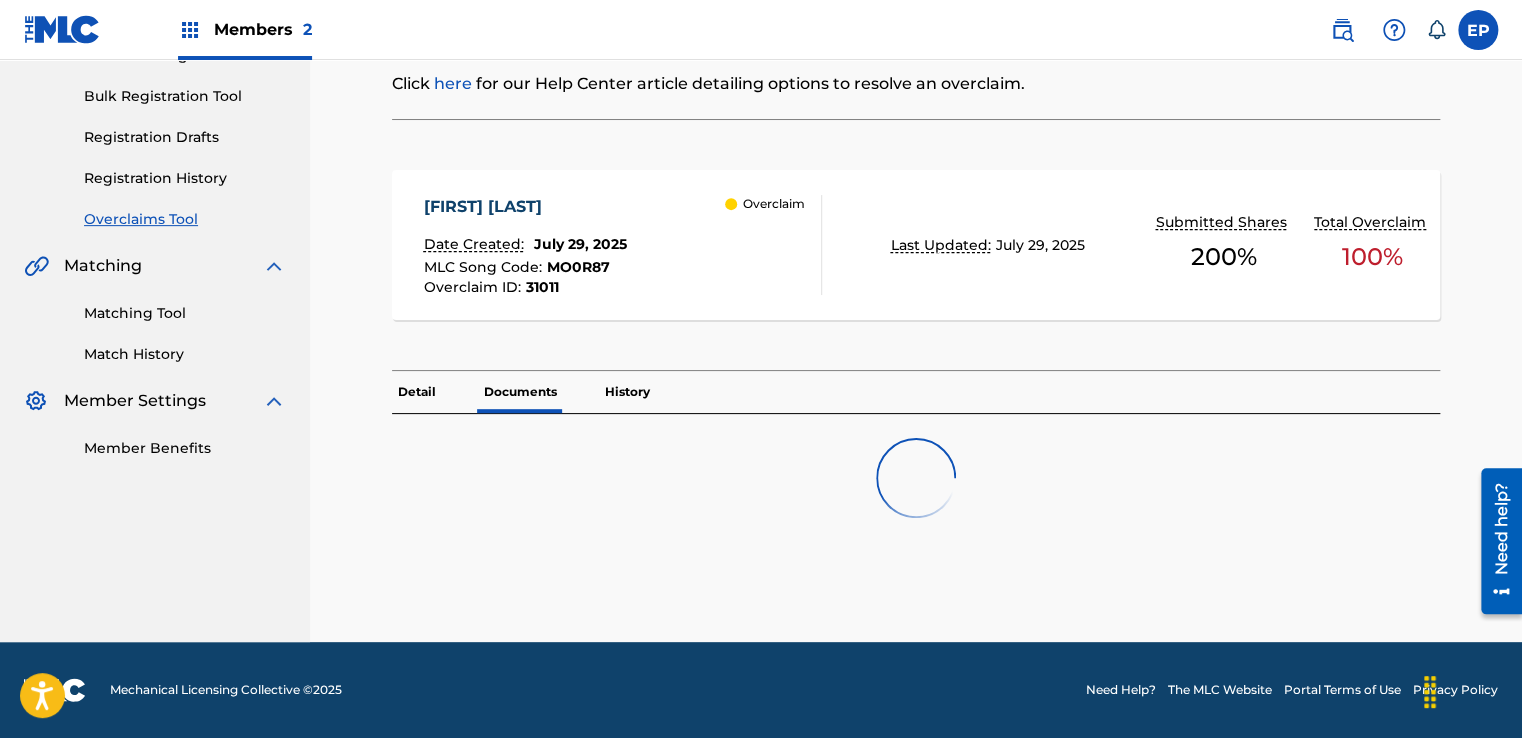 scroll, scrollTop: 0, scrollLeft: 0, axis: both 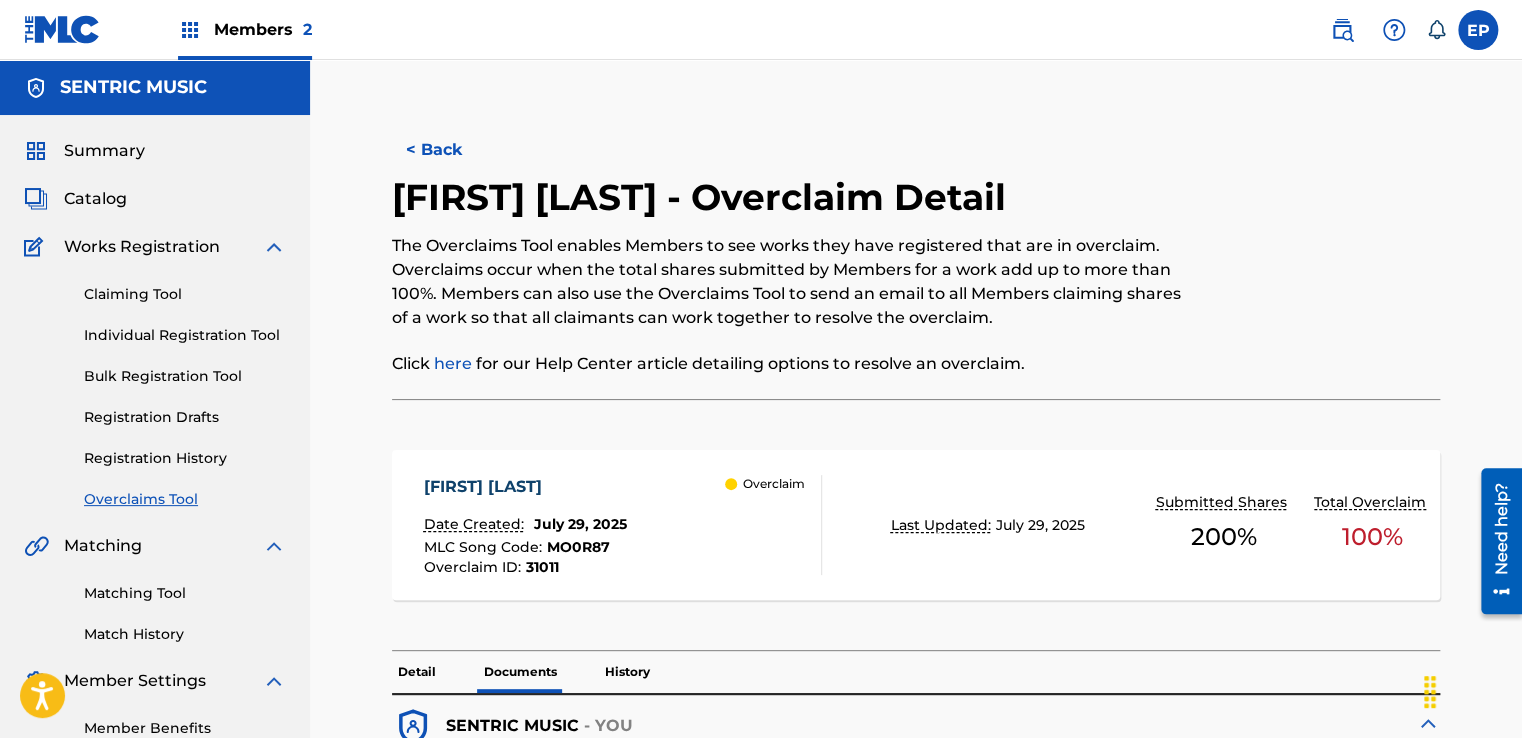 click on "Overclaims Tool" at bounding box center [185, 499] 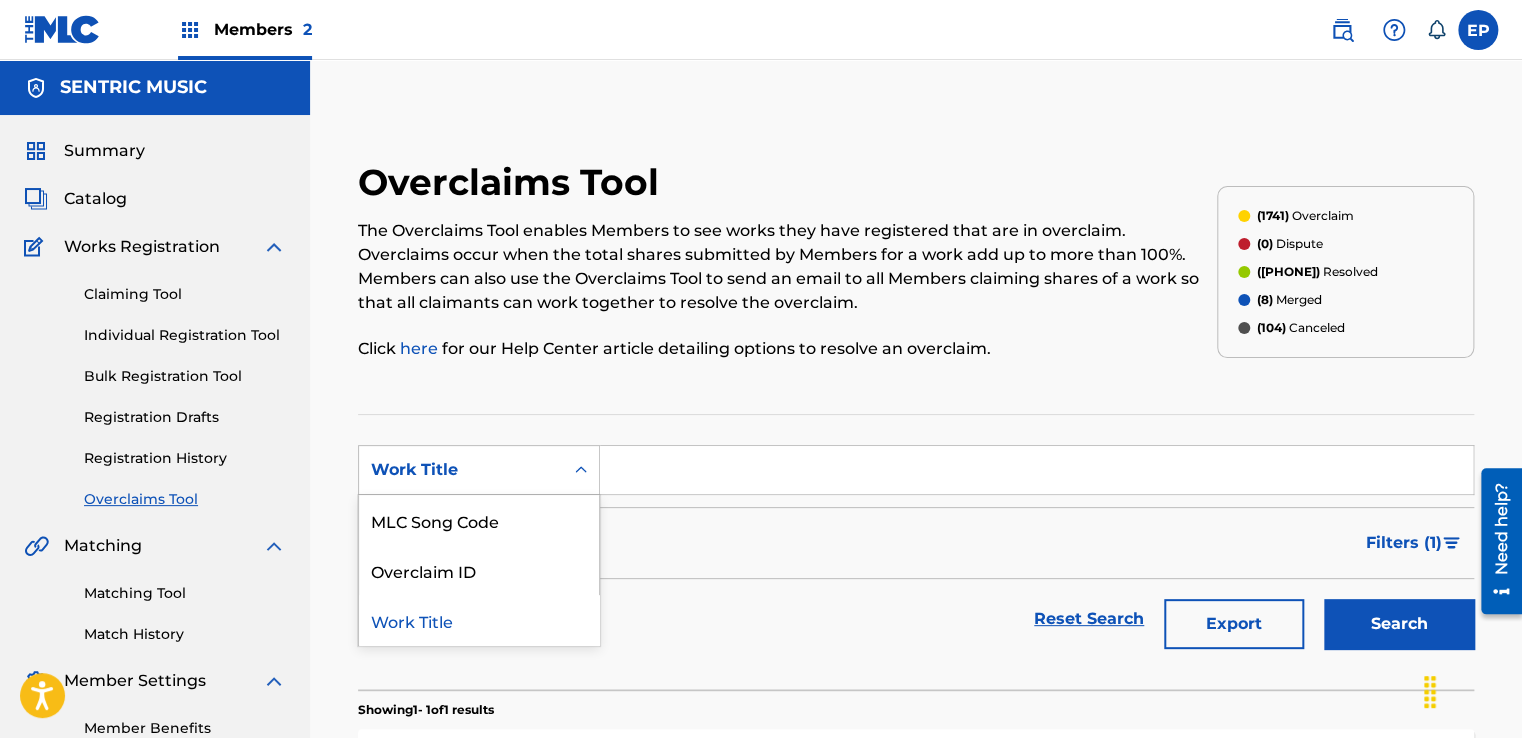 click on "Work Title" at bounding box center (479, 470) 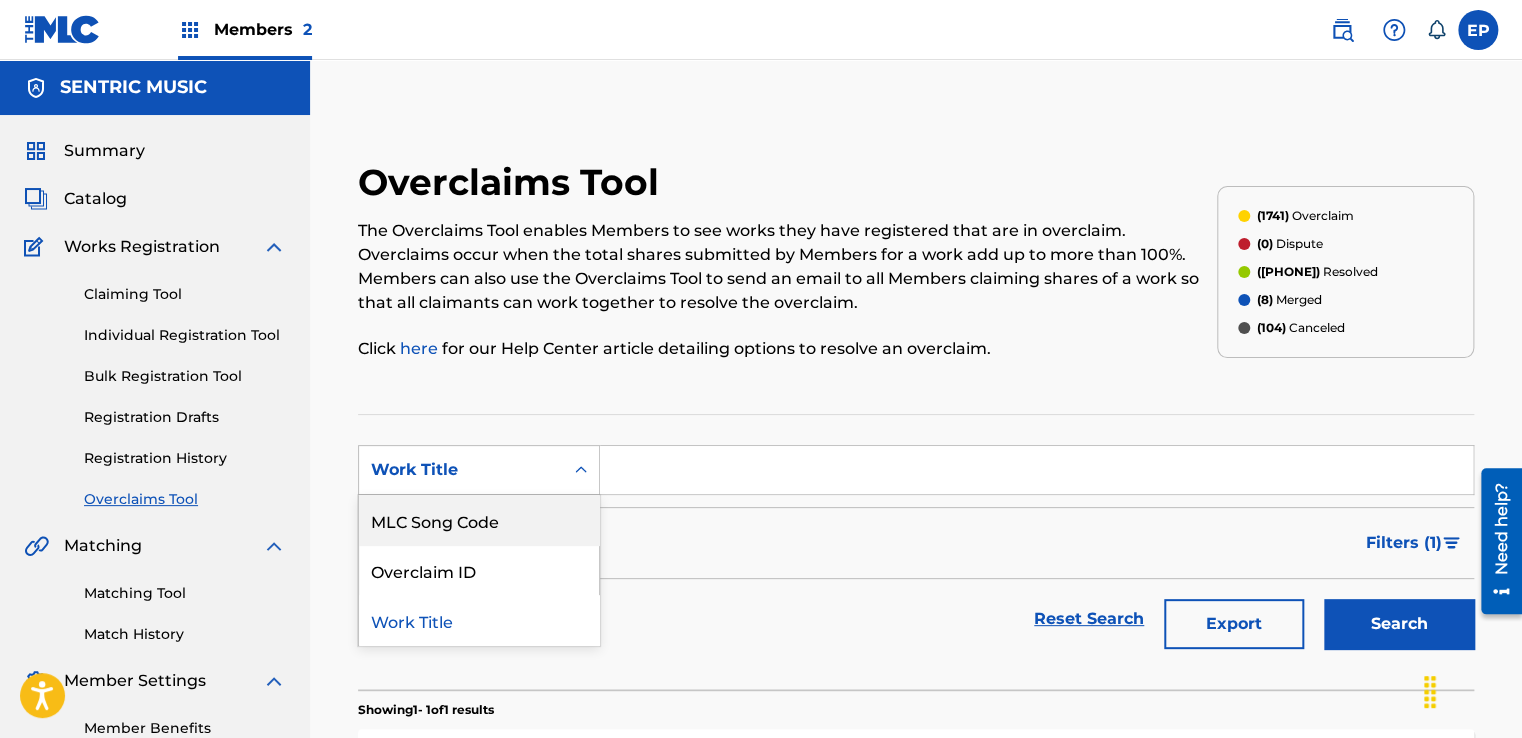 click on "MLC Song Code" at bounding box center (479, 520) 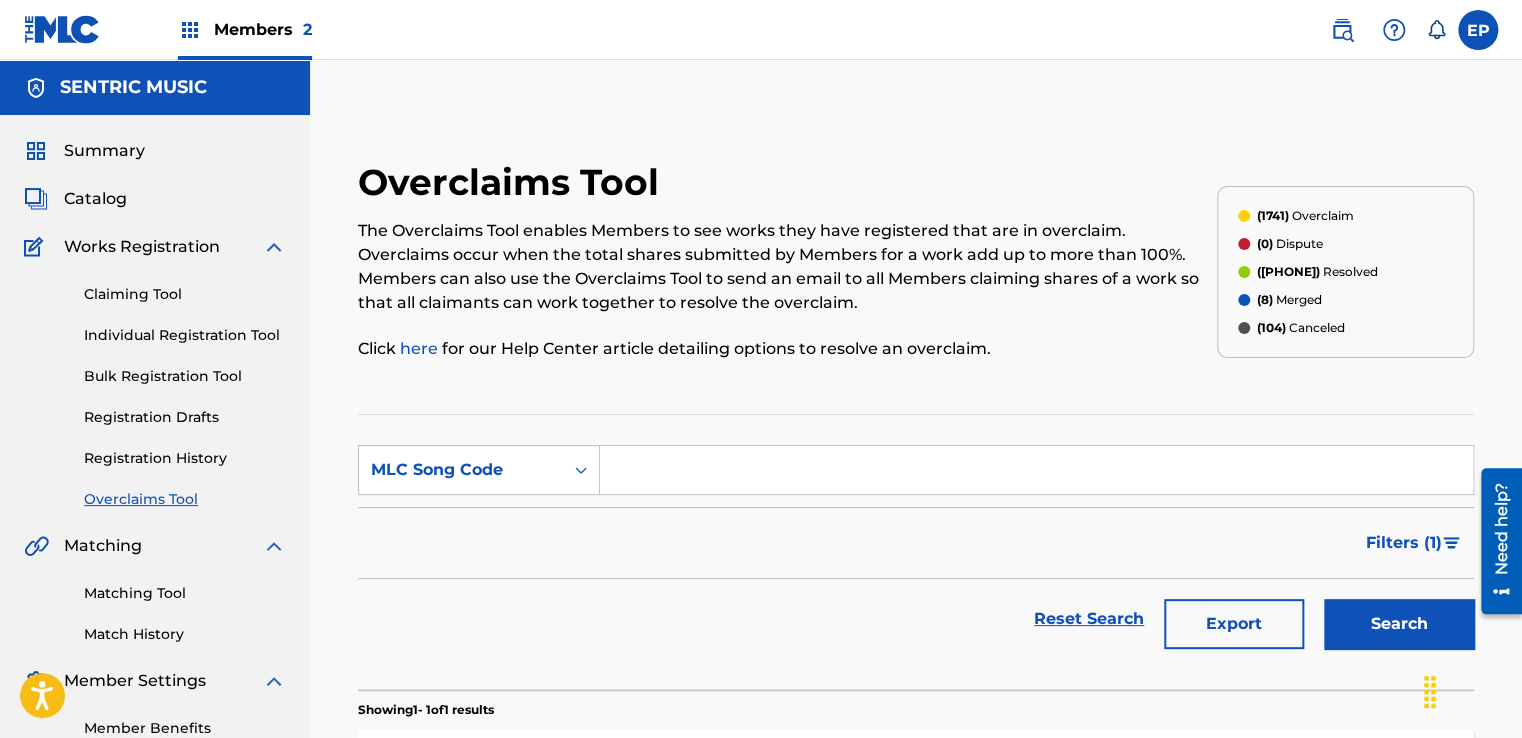click at bounding box center [1036, 470] 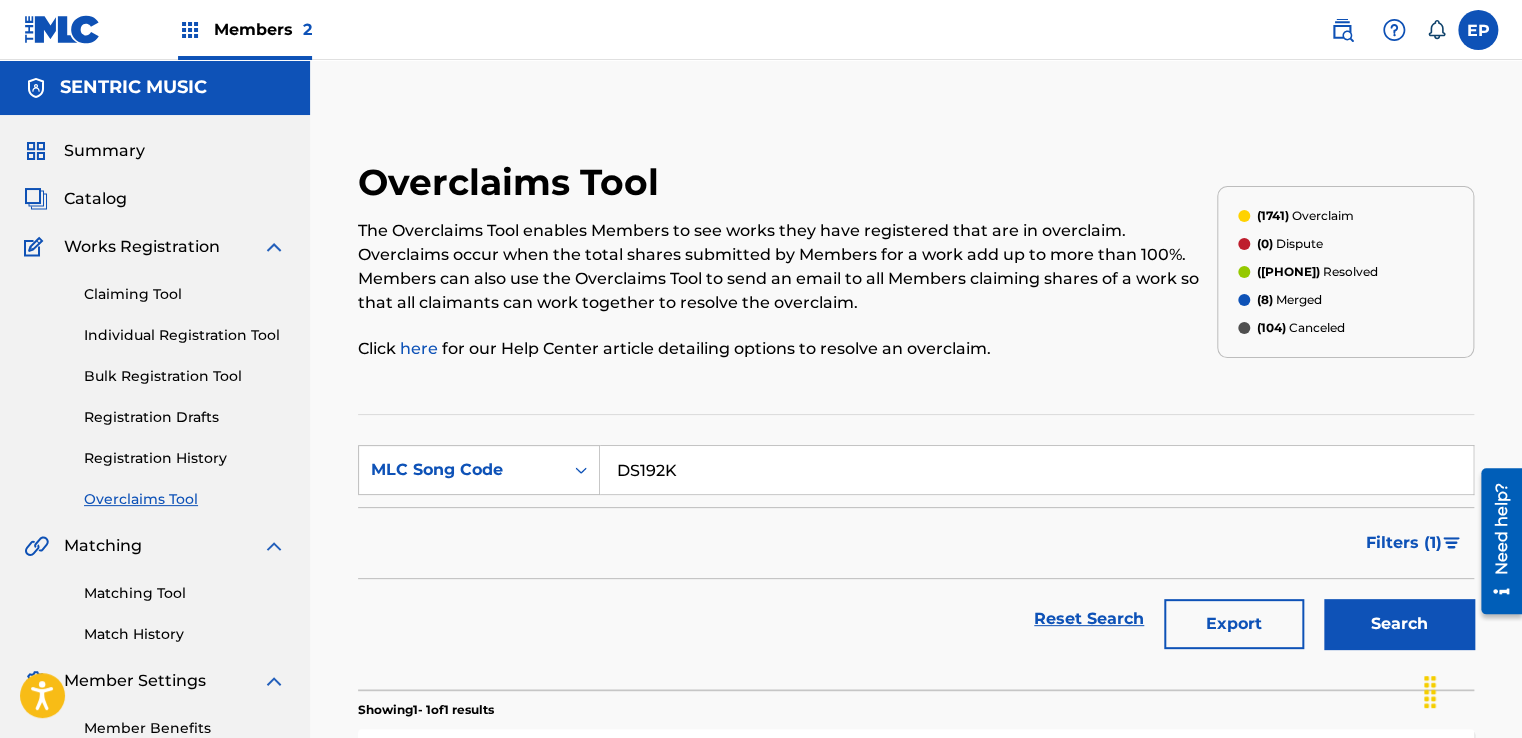 type on "DS192K" 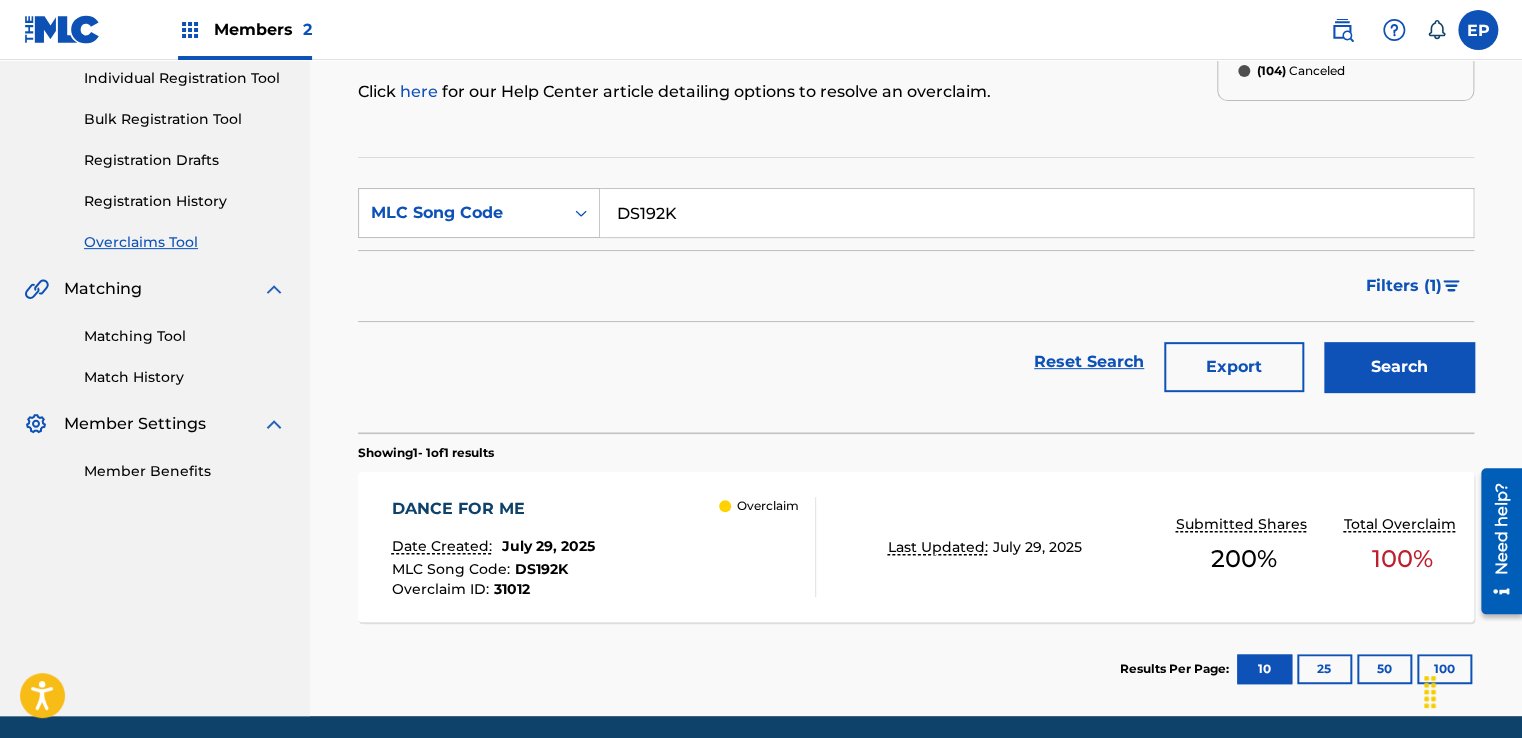 scroll, scrollTop: 329, scrollLeft: 0, axis: vertical 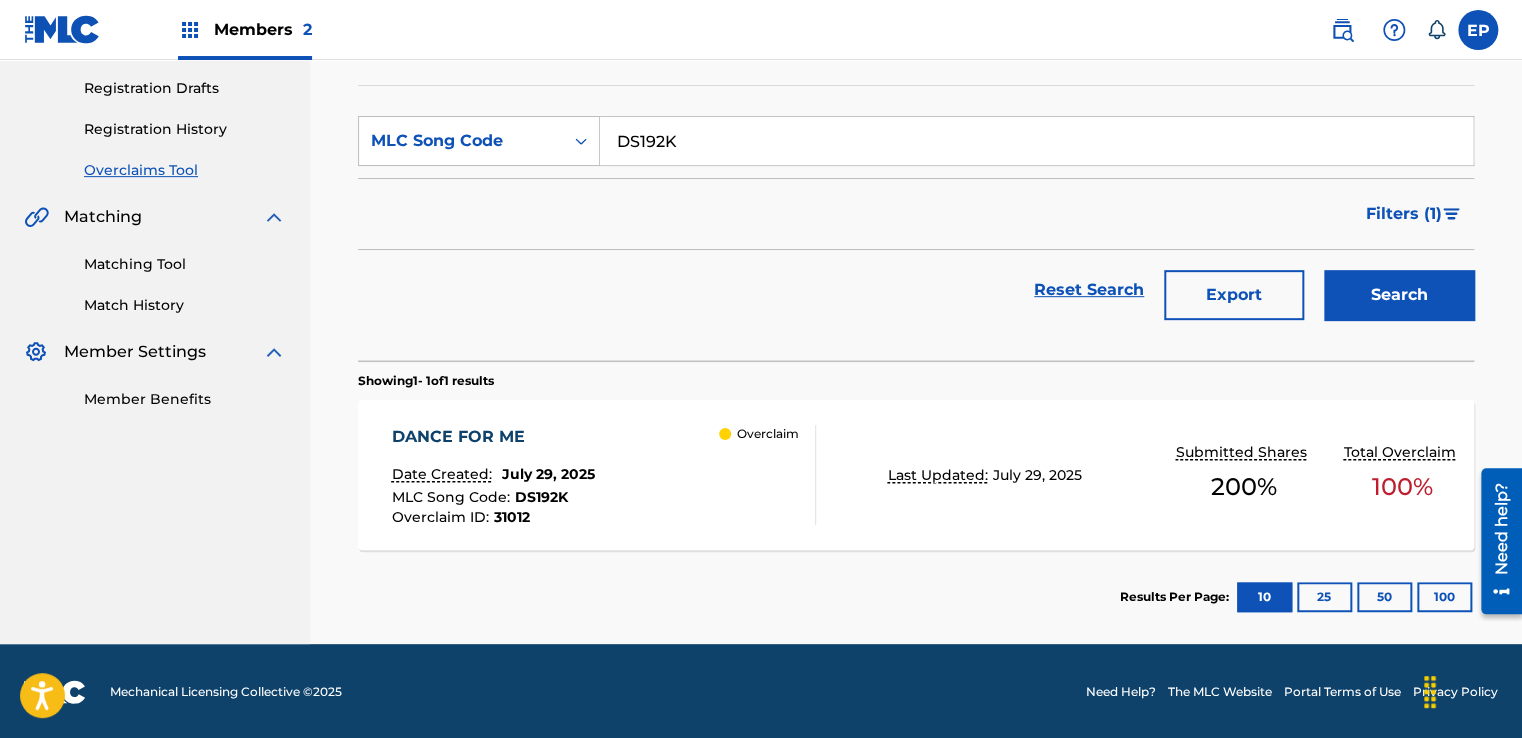 click on "[COMPANY] Date Created: [DATE] MLC Song Code : DS192K Overclaim ID : 31012   Overclaim" at bounding box center [603, 475] 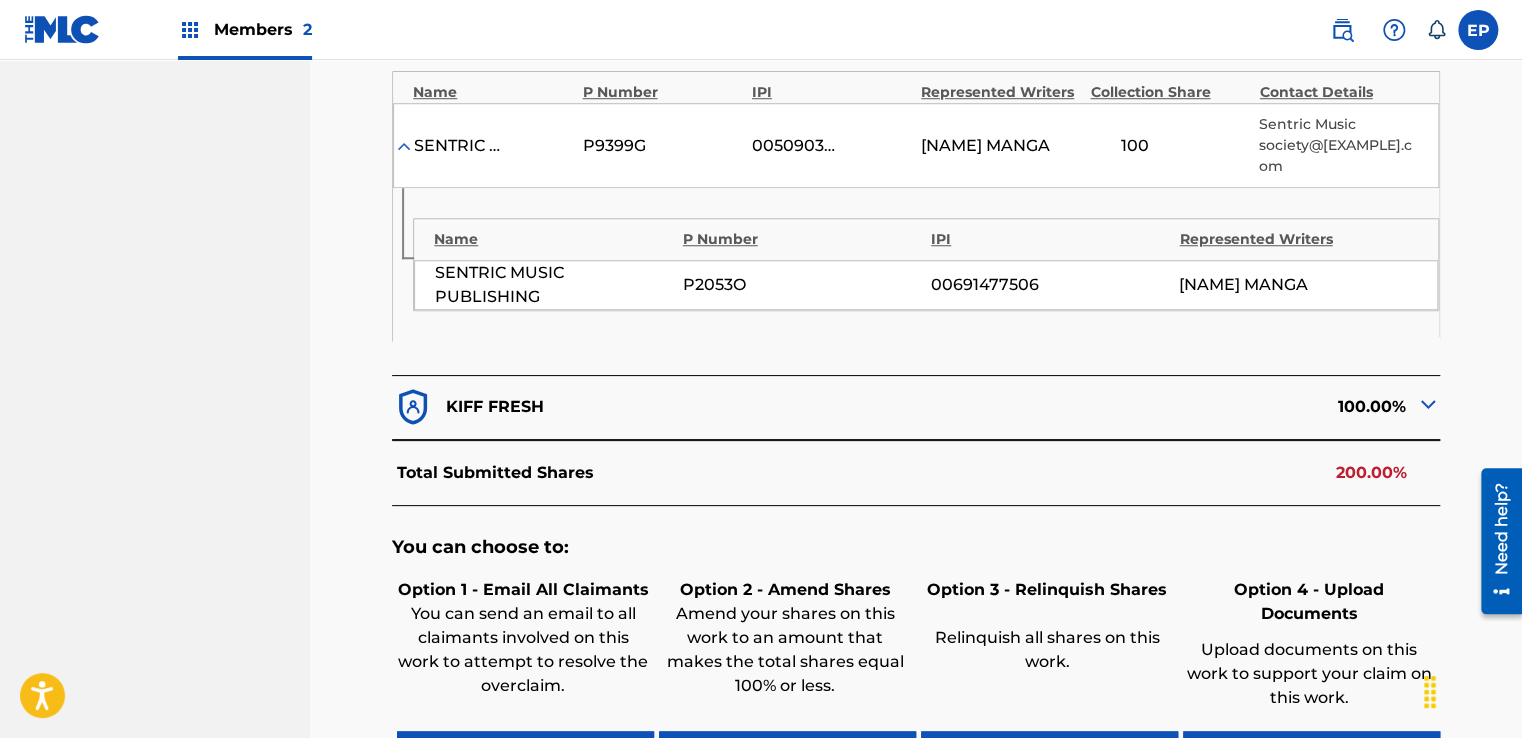scroll, scrollTop: 900, scrollLeft: 0, axis: vertical 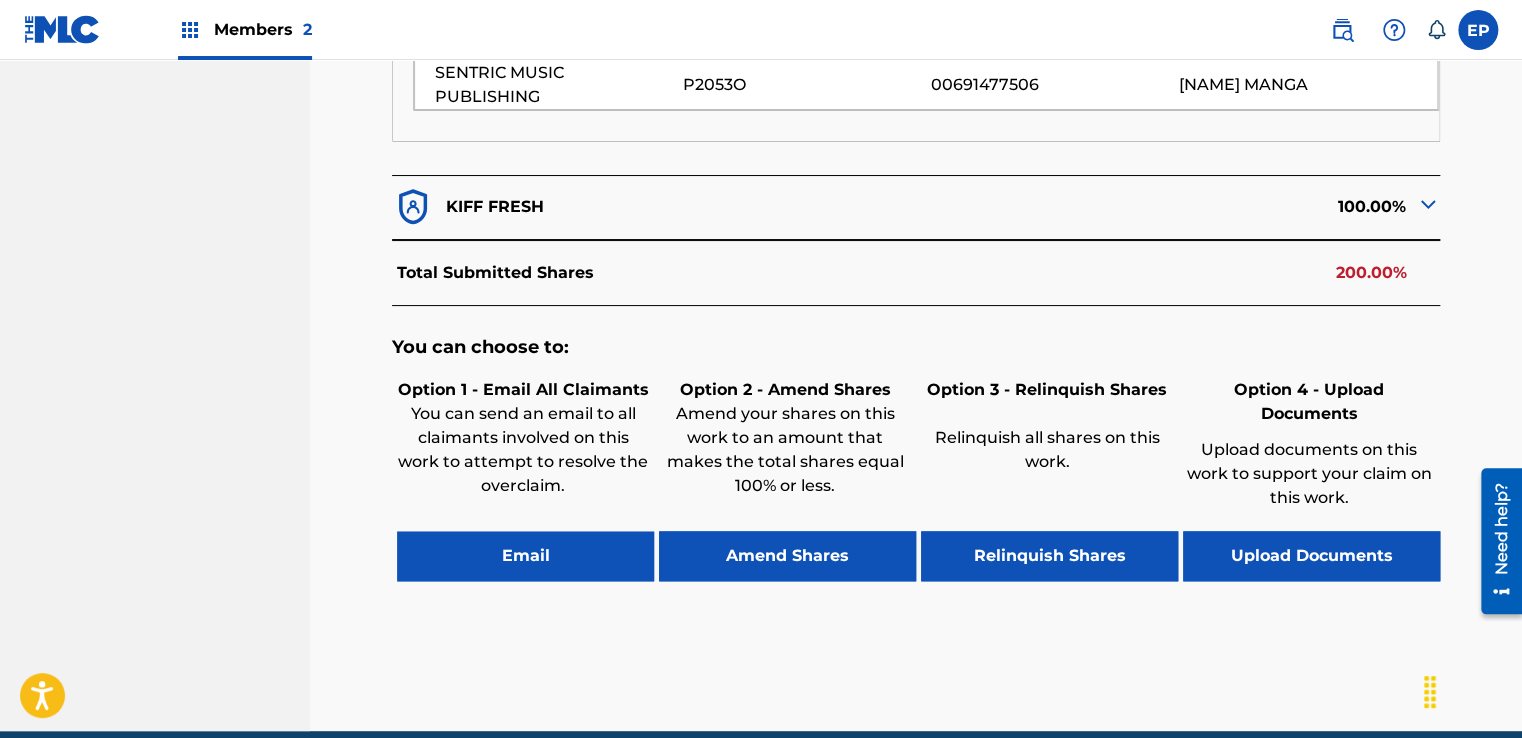 click on "Upload Documents" at bounding box center [1311, 556] 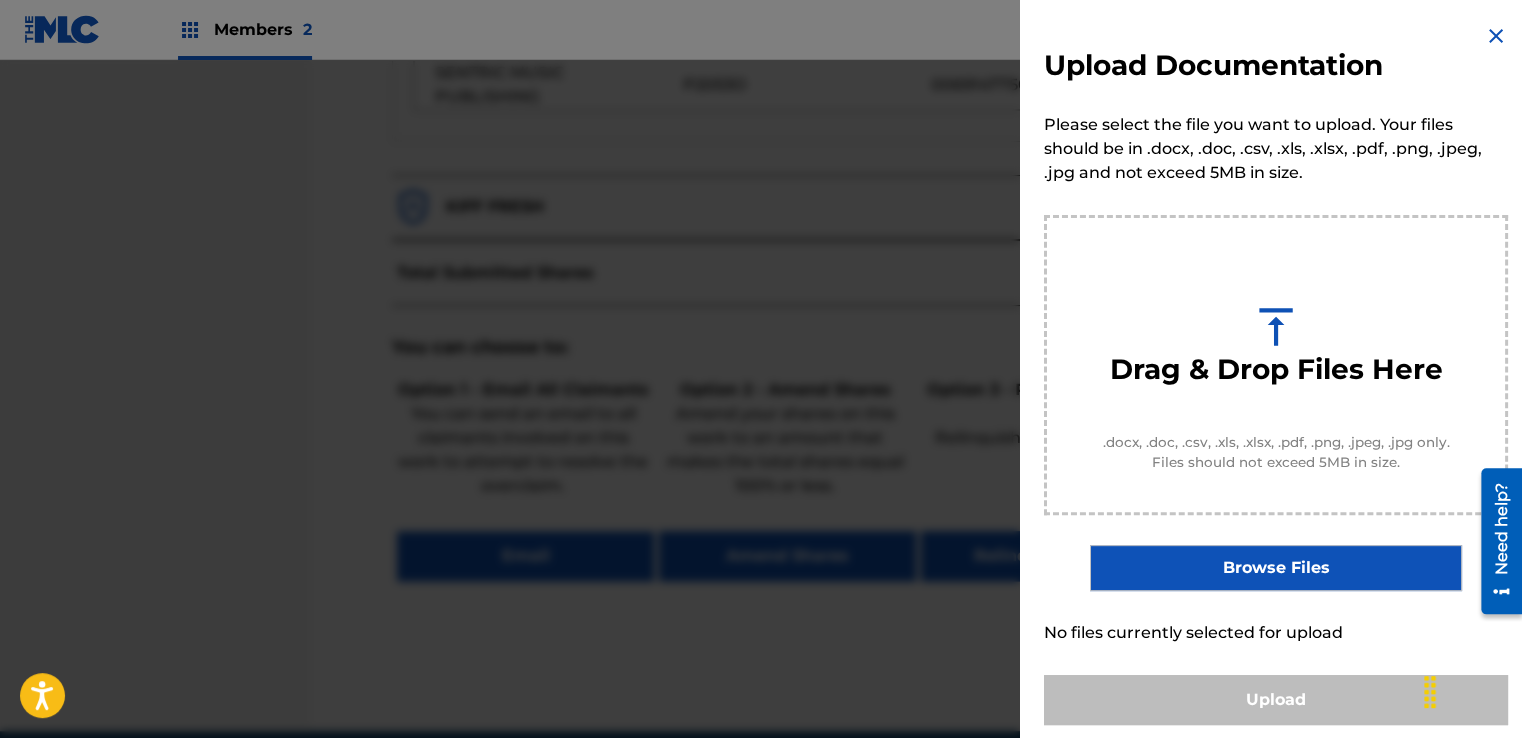click on "Browse Files" at bounding box center (1275, 568) 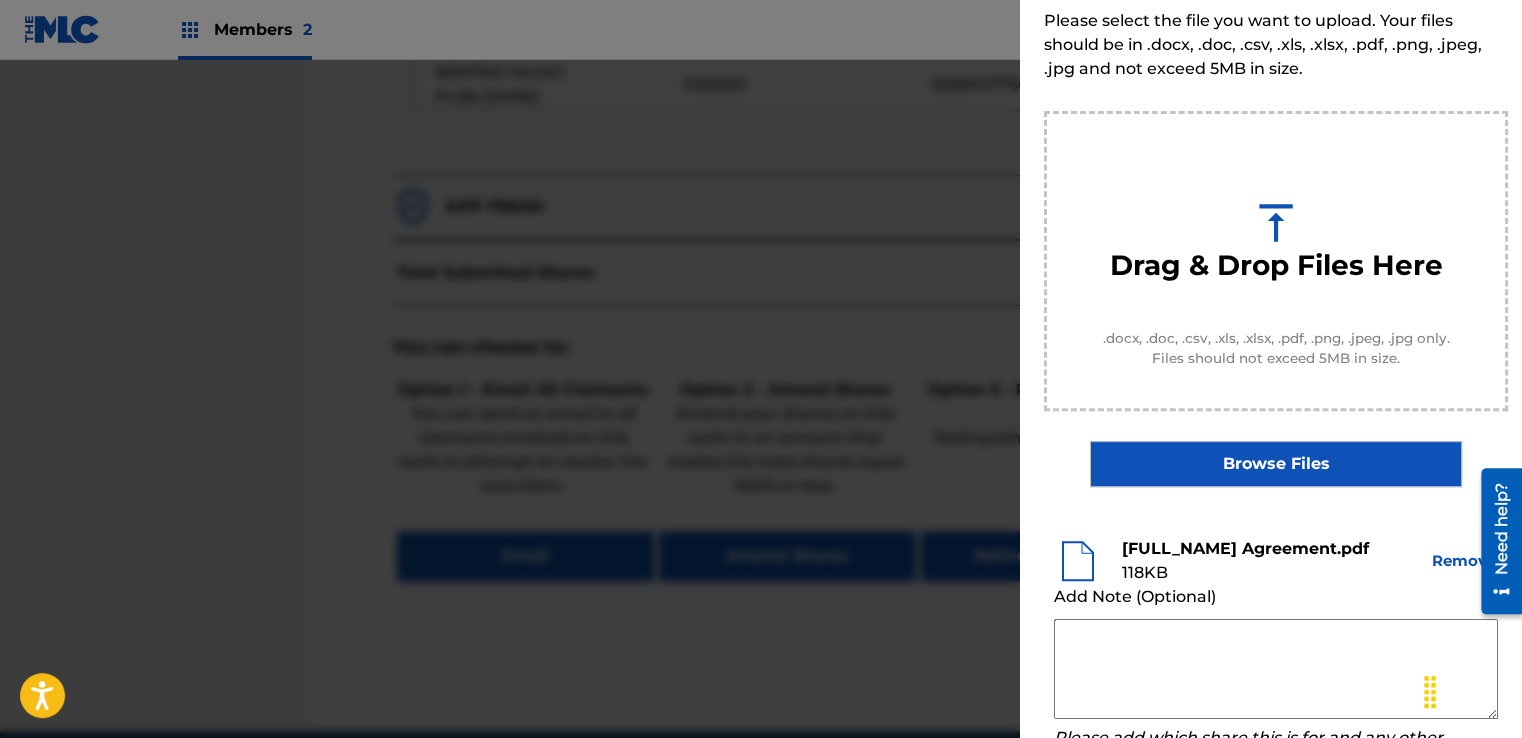 scroll, scrollTop: 200, scrollLeft: 0, axis: vertical 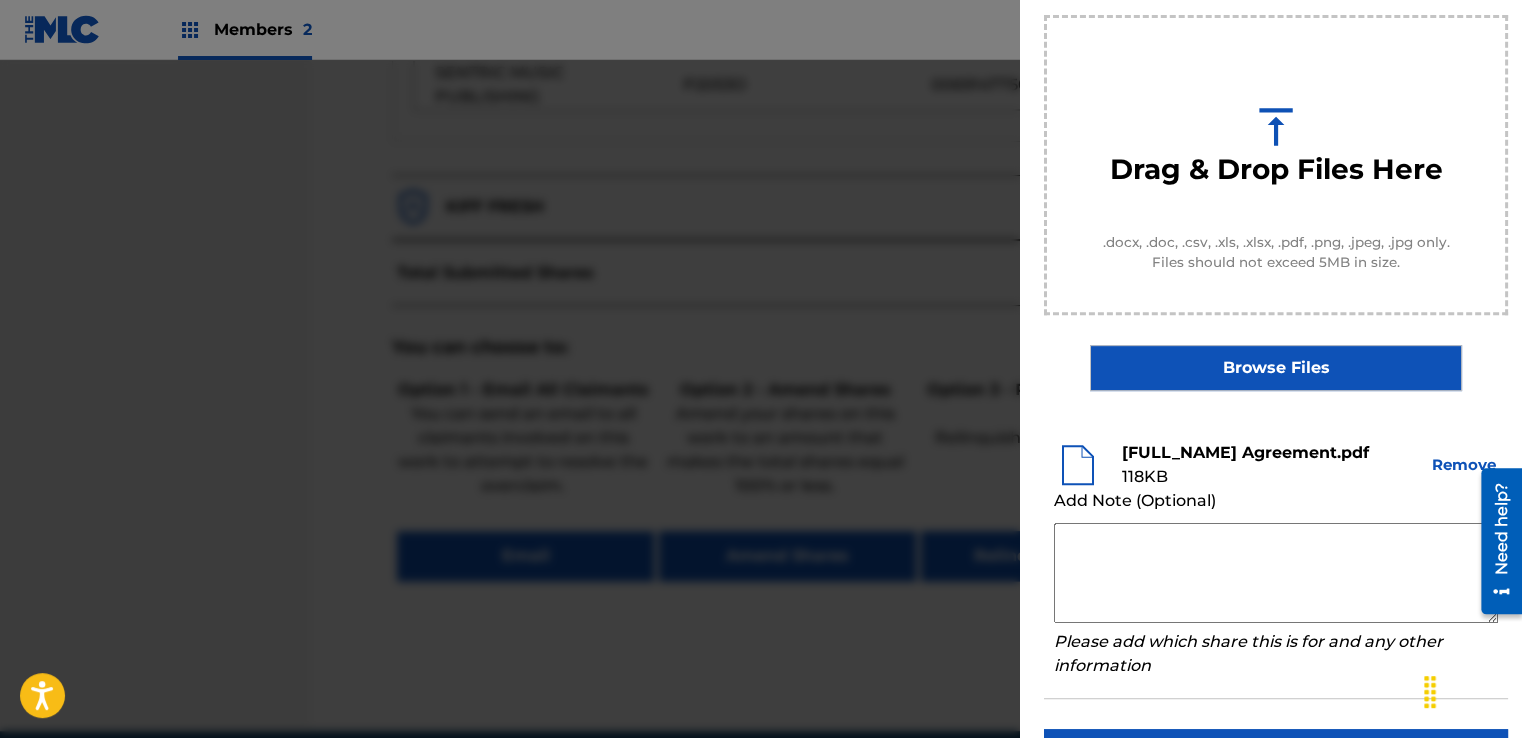 click at bounding box center (1276, 573) 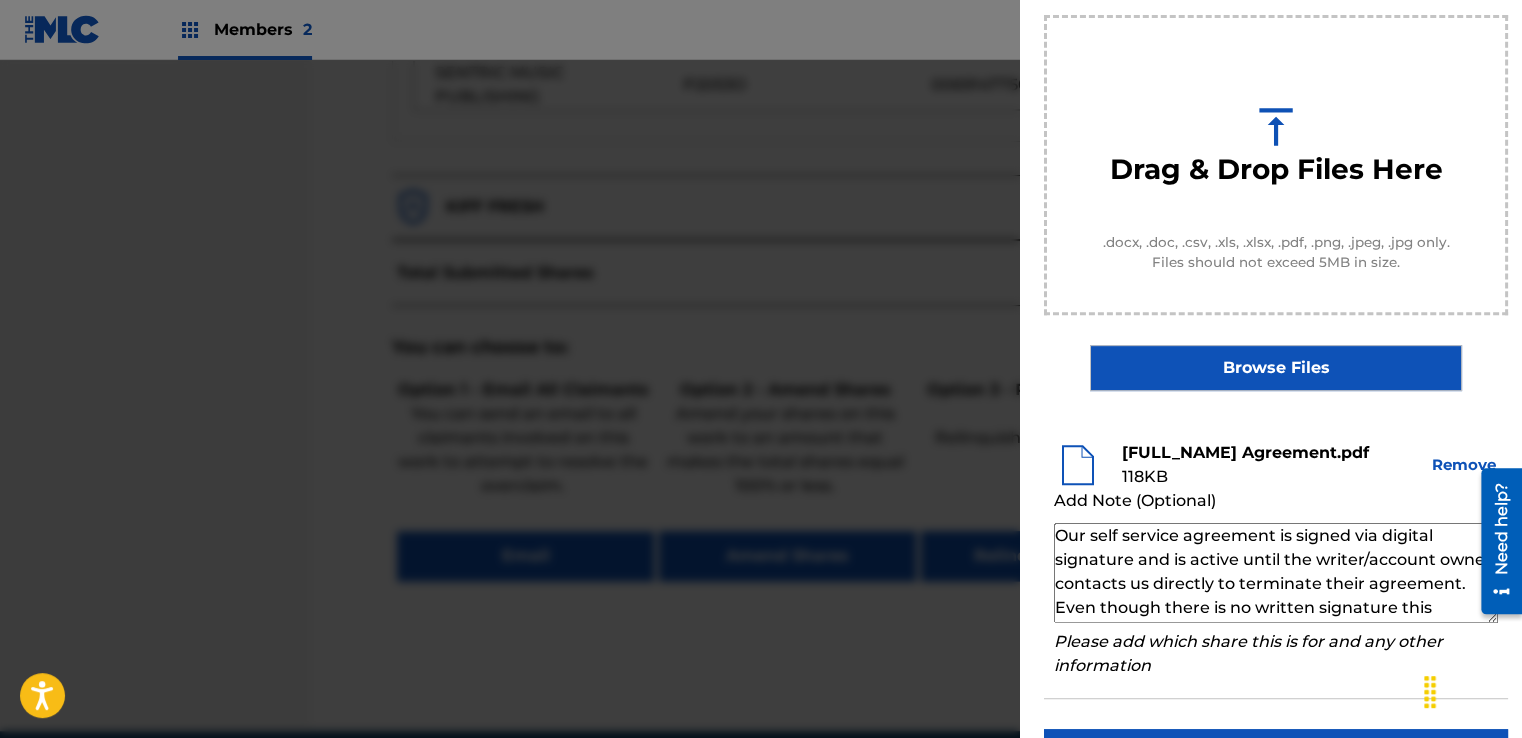 scroll, scrollTop: 68, scrollLeft: 0, axis: vertical 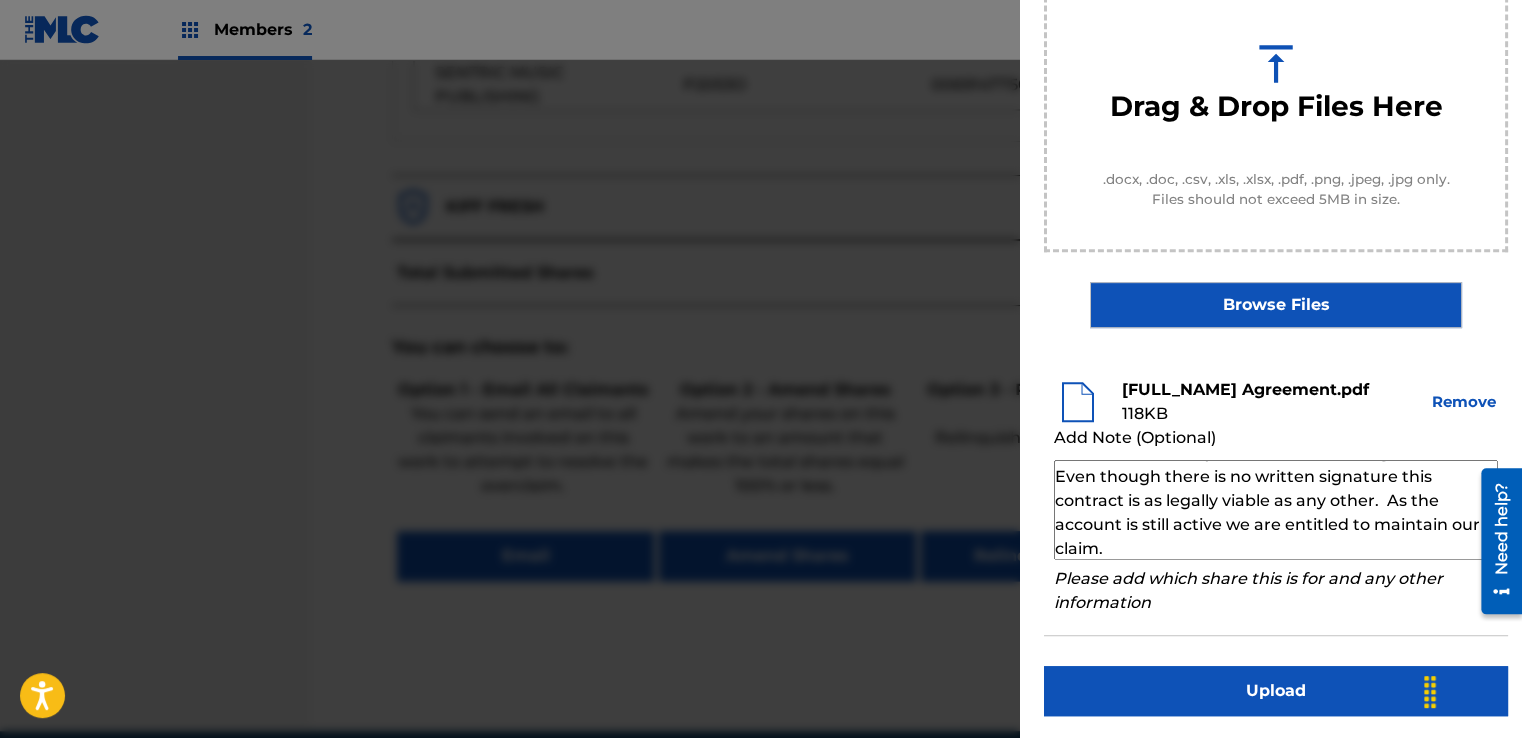 type on "Our self service agreement is signed via digital signature and is active until the writer/account owner contacts us directly to terminate their agreement. Even though there is no written signature this contract is as legally viable as any other.  As the account is still active we are entitled to maintain our claim." 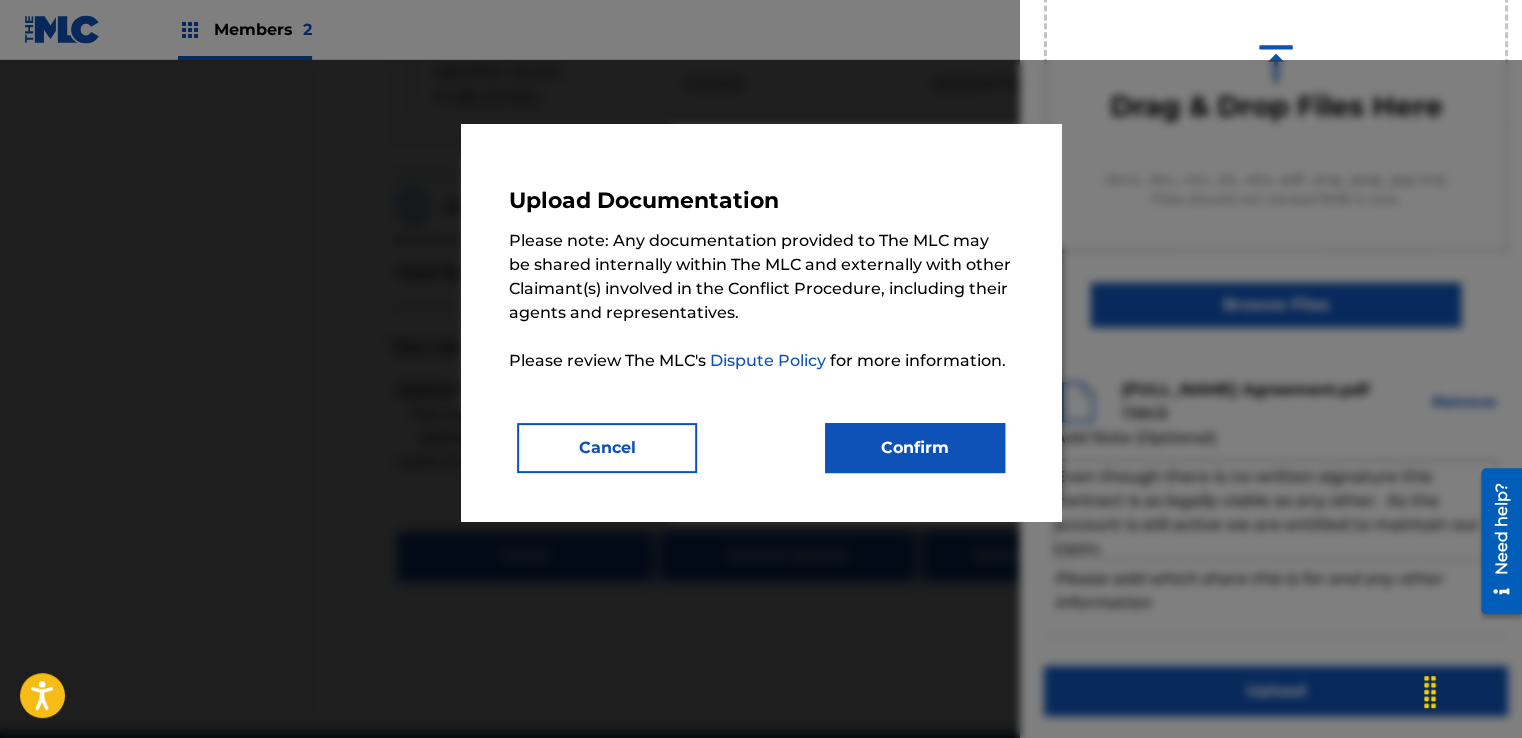 click on "Confirm" at bounding box center [915, 448] 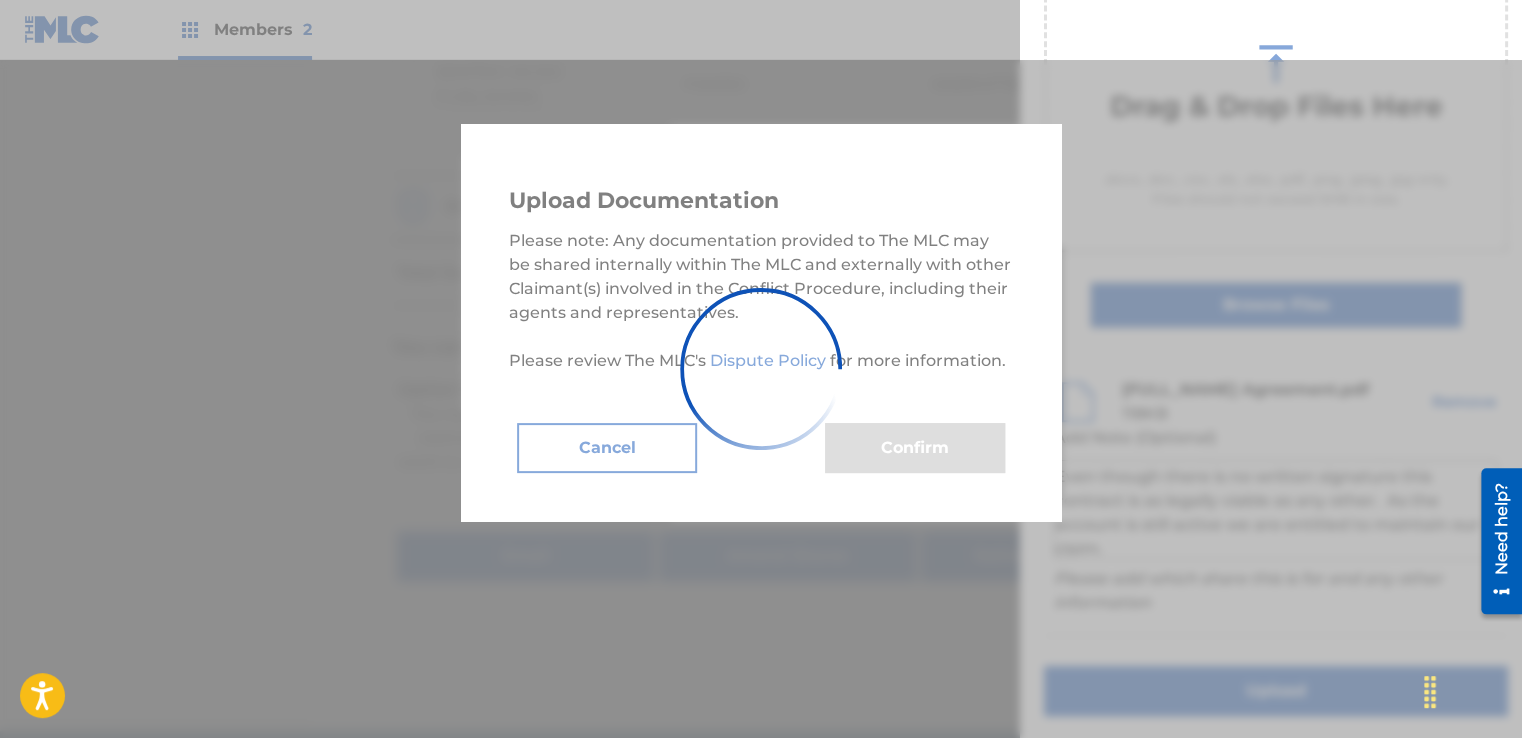 scroll, scrollTop: 128, scrollLeft: 0, axis: vertical 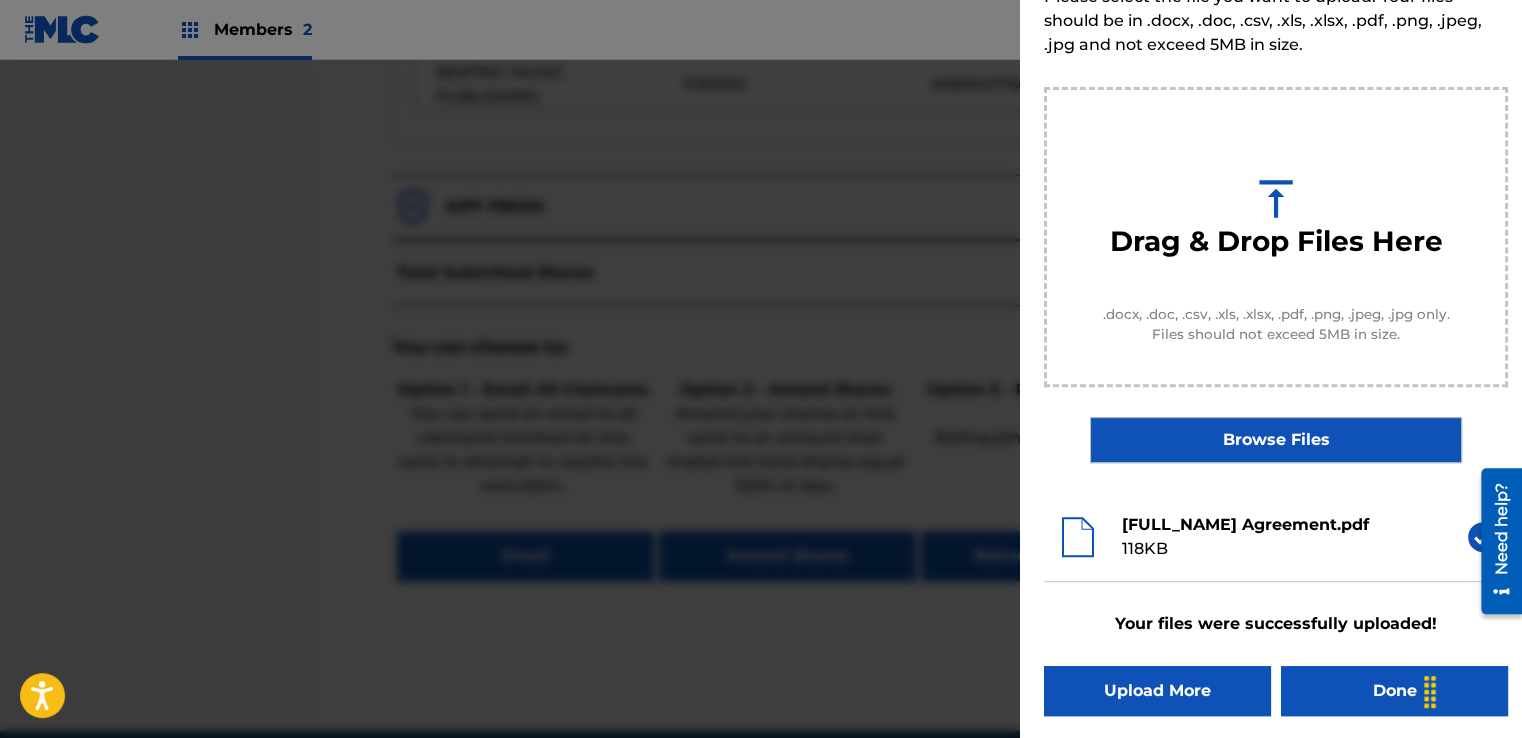 click on "Done" at bounding box center (1394, 691) 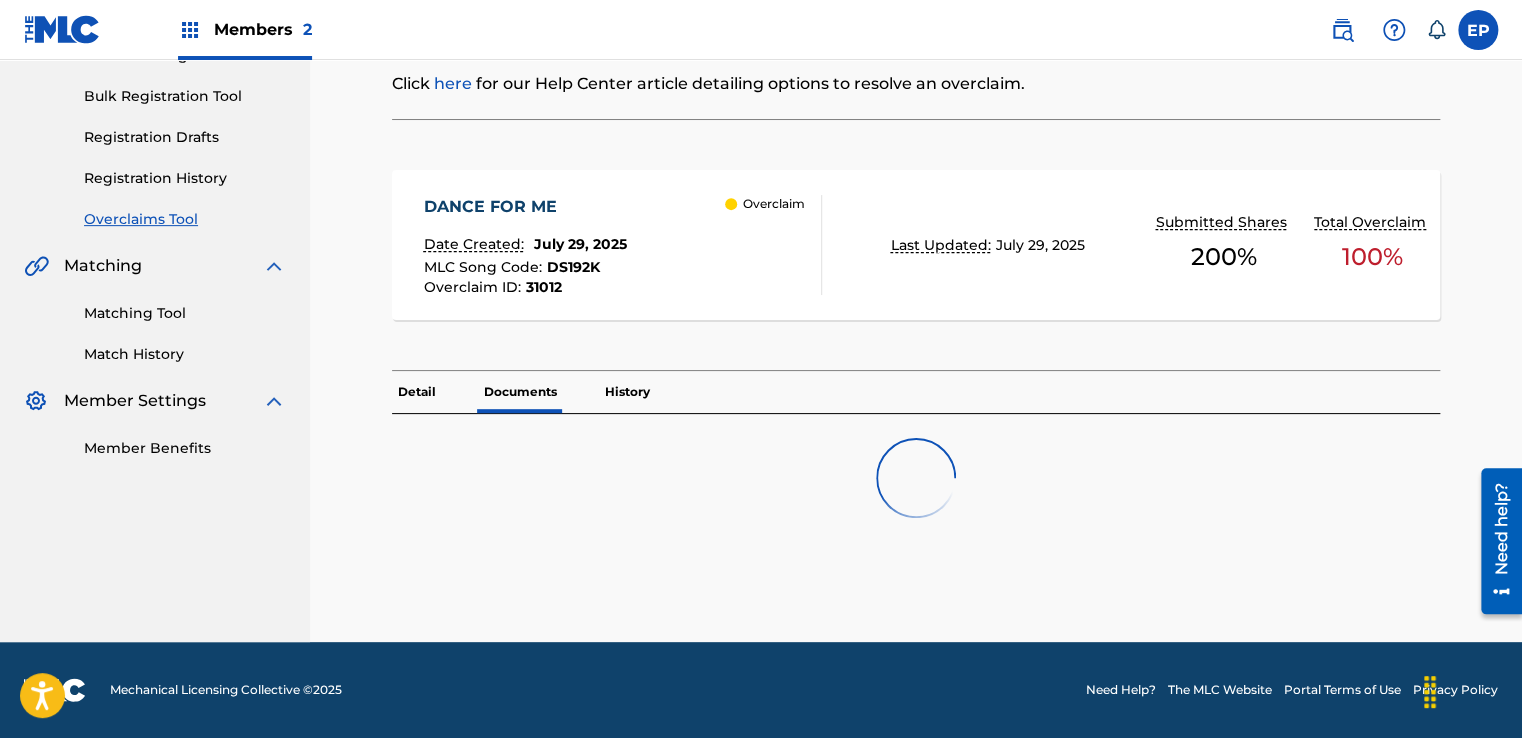 scroll, scrollTop: 0, scrollLeft: 0, axis: both 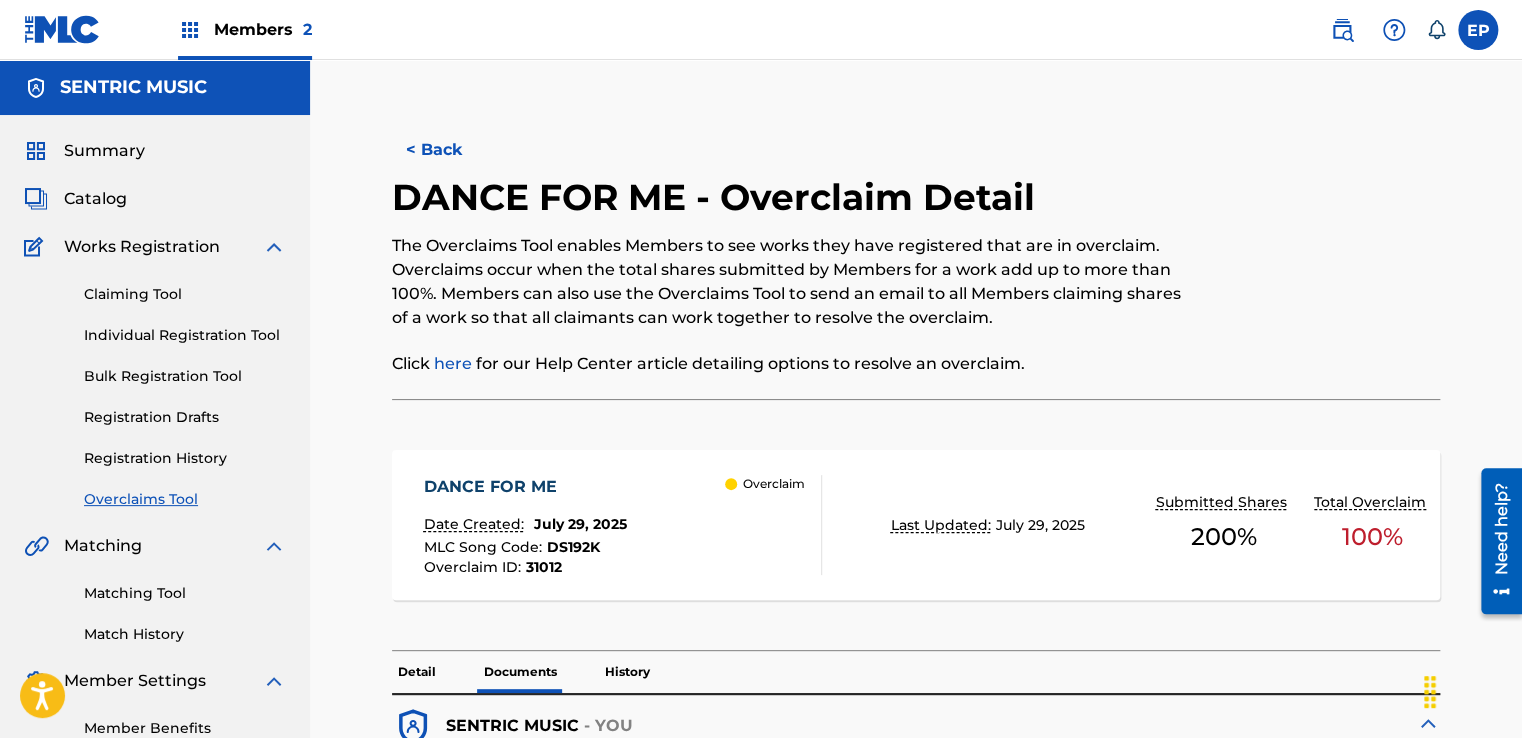 click on "Overclaims Tool" at bounding box center [185, 499] 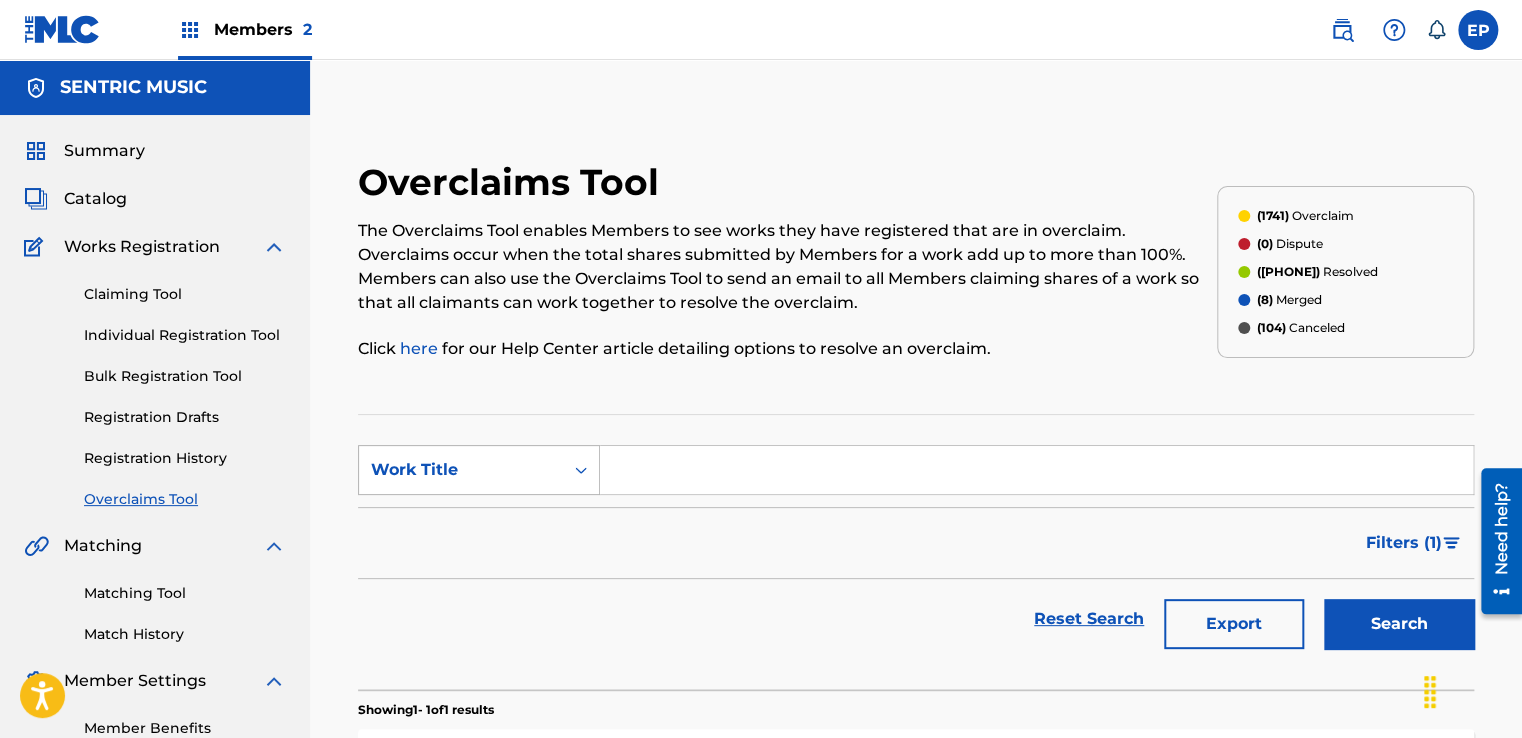 click on "Work Title" at bounding box center [461, 470] 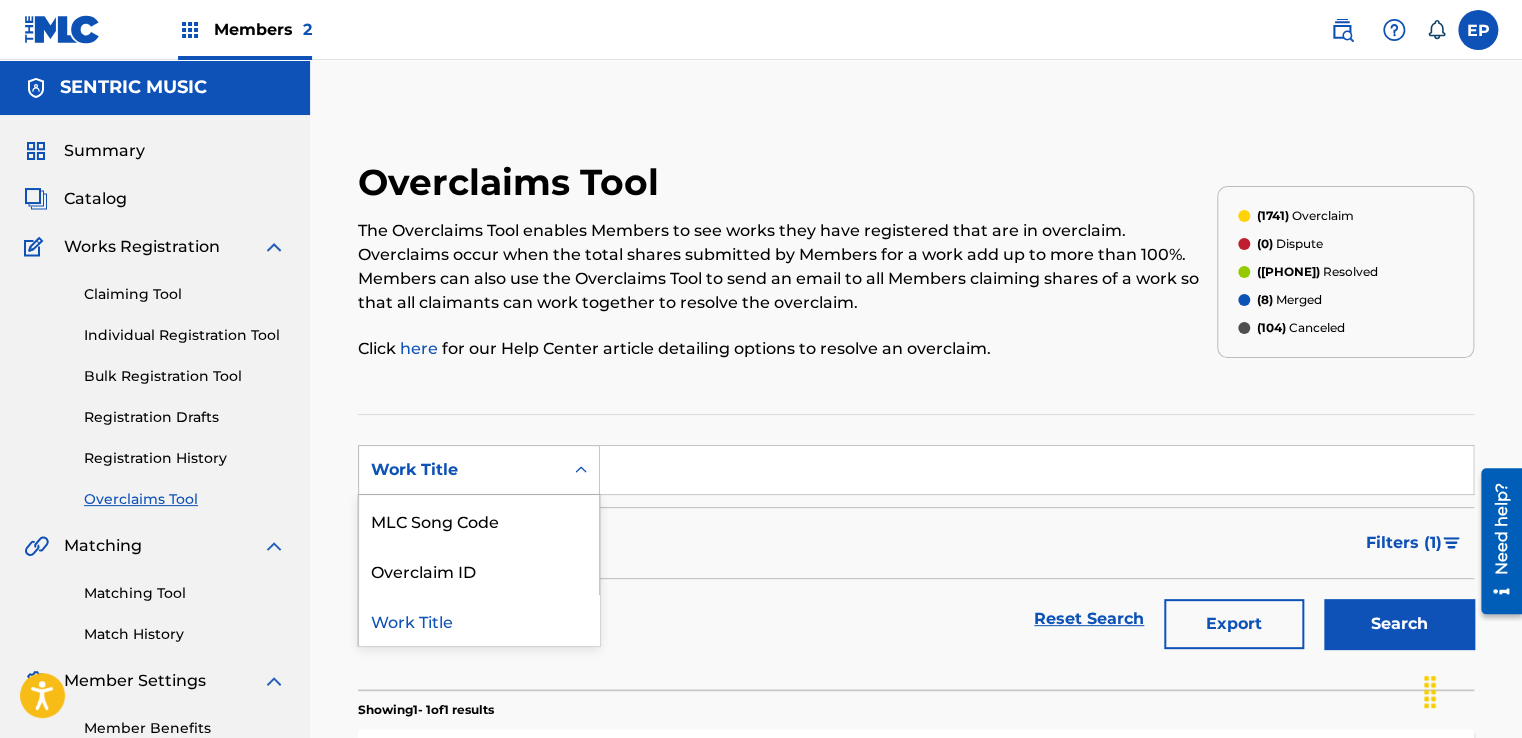 click on "MLC Song Code" at bounding box center (479, 520) 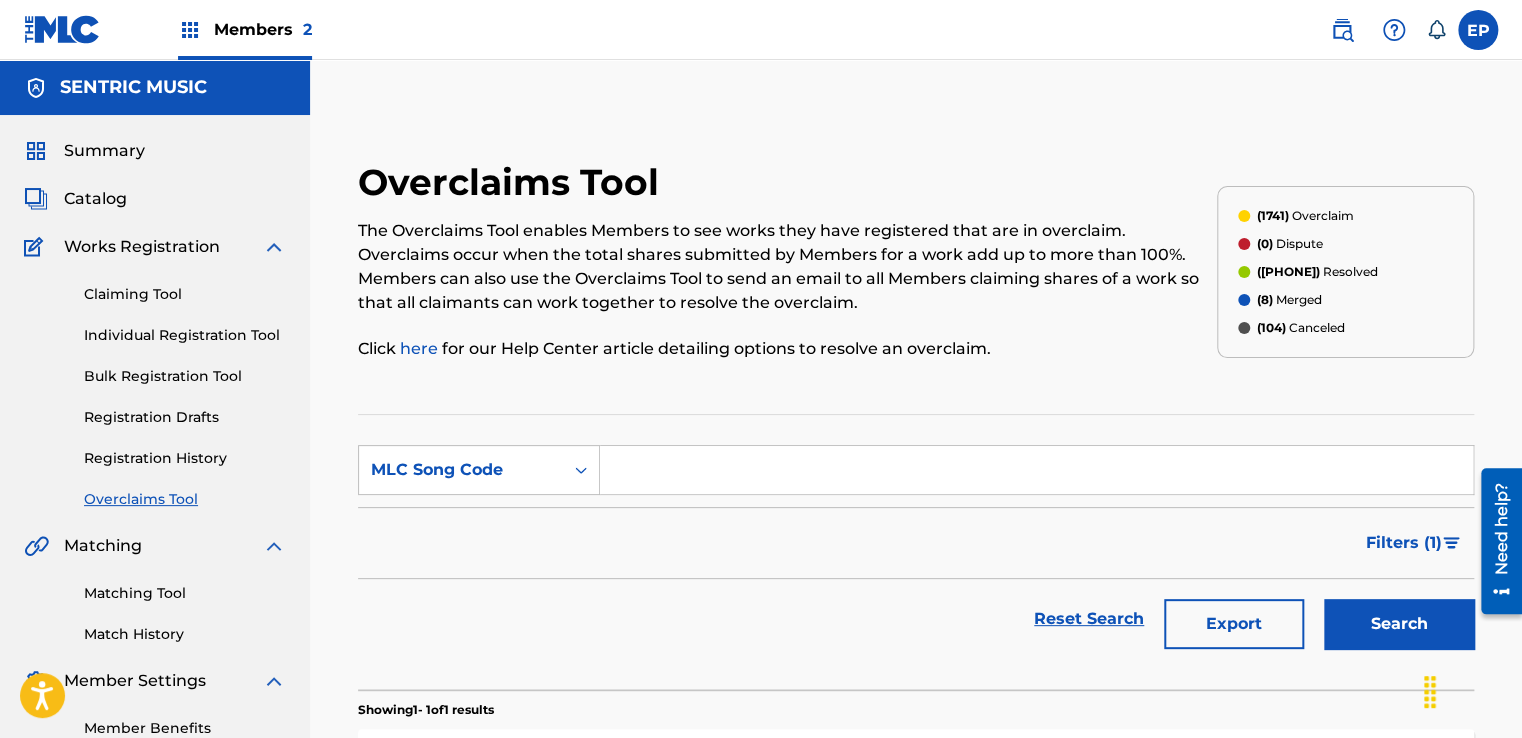 click at bounding box center (1036, 470) 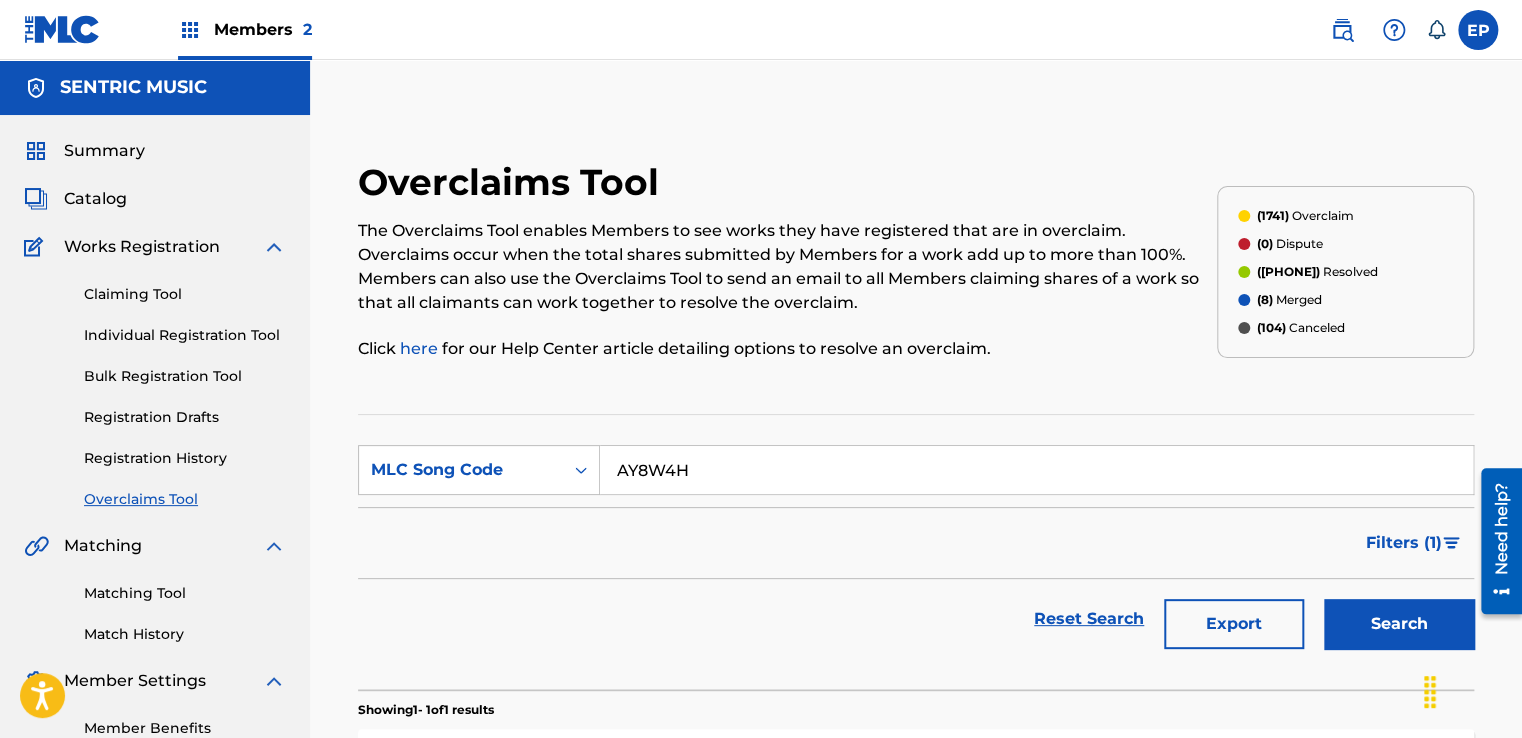 type on "AY8W4H" 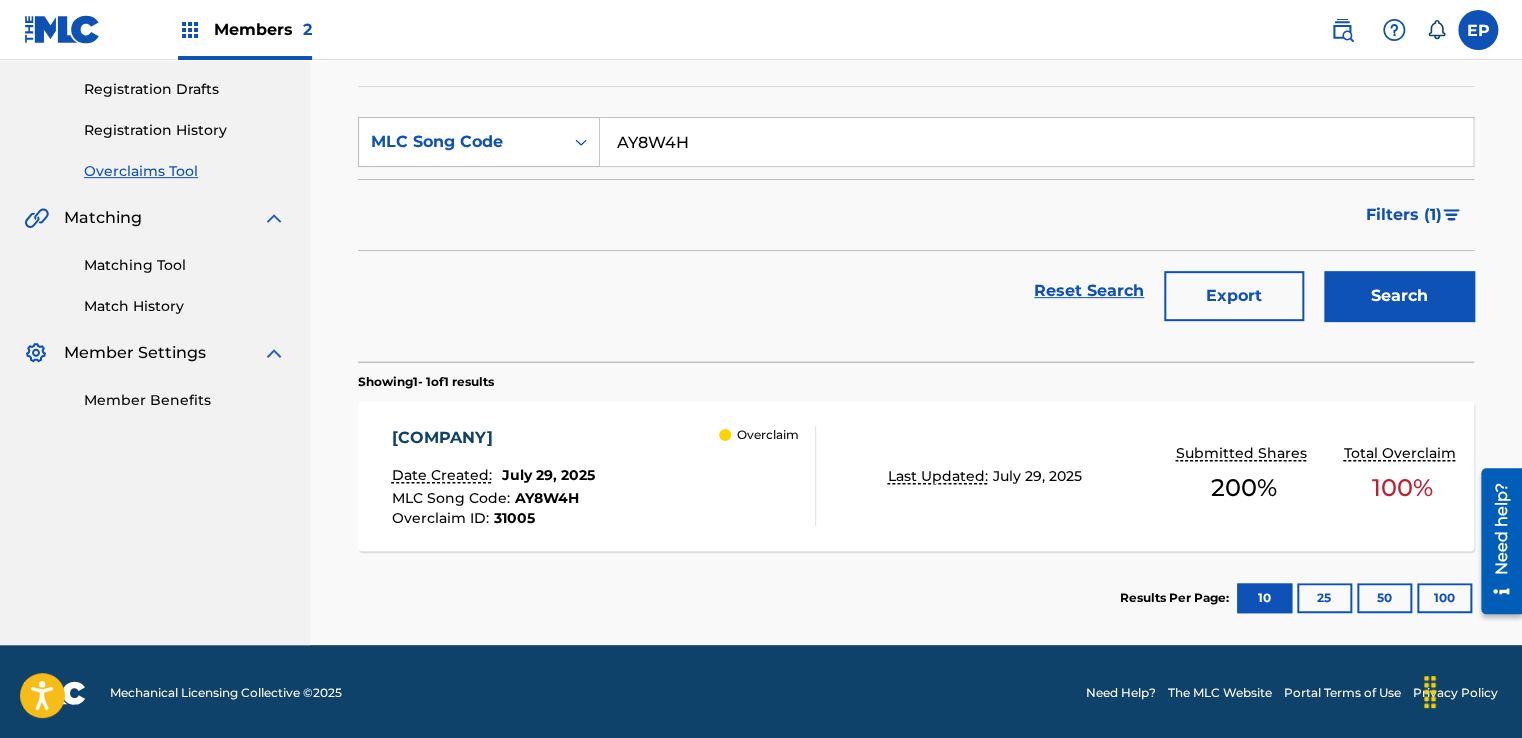 scroll, scrollTop: 329, scrollLeft: 0, axis: vertical 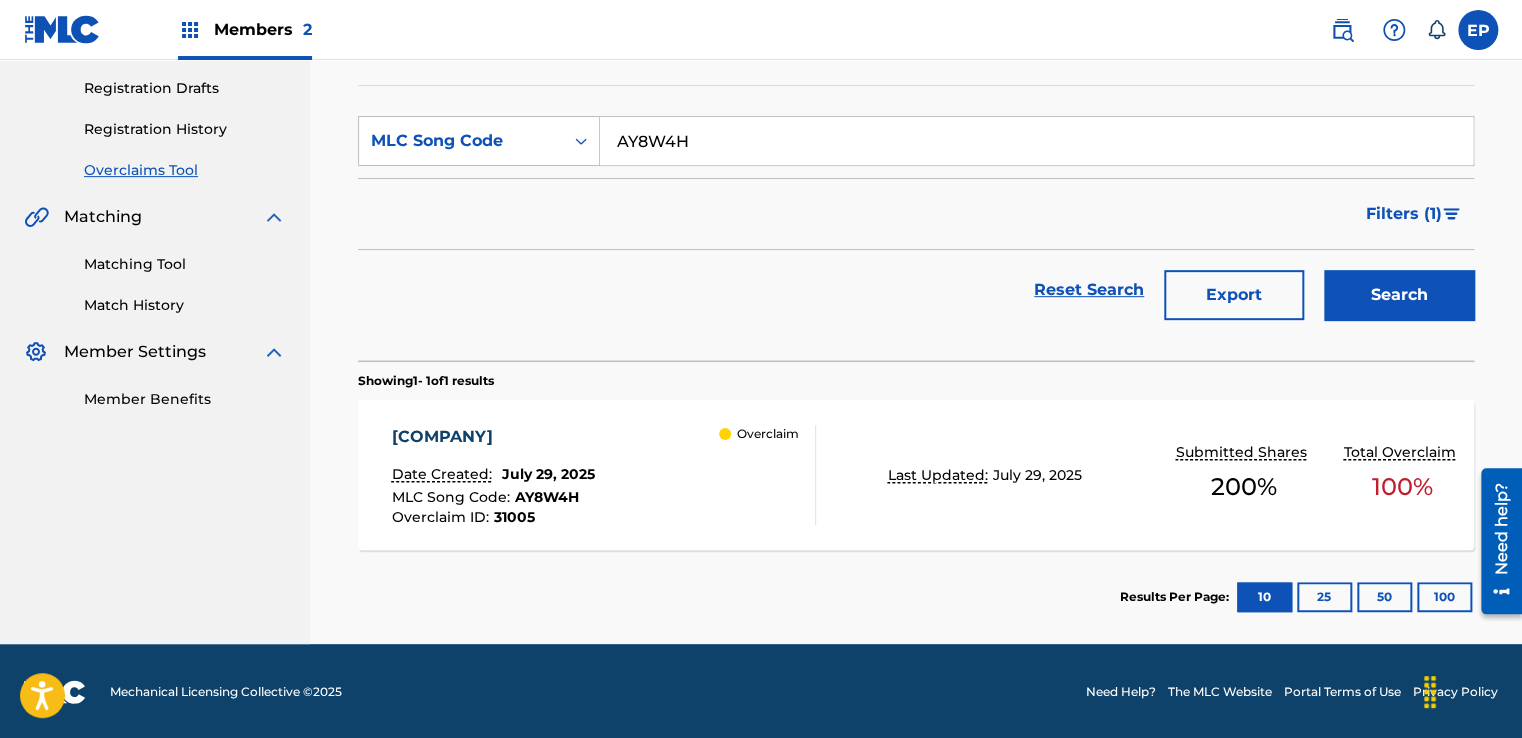 click on "[COMPANY] Date Created: [DATE] MLC Song Code : AY8W4H Overclaim ID : 31005   Overclaim" at bounding box center [603, 475] 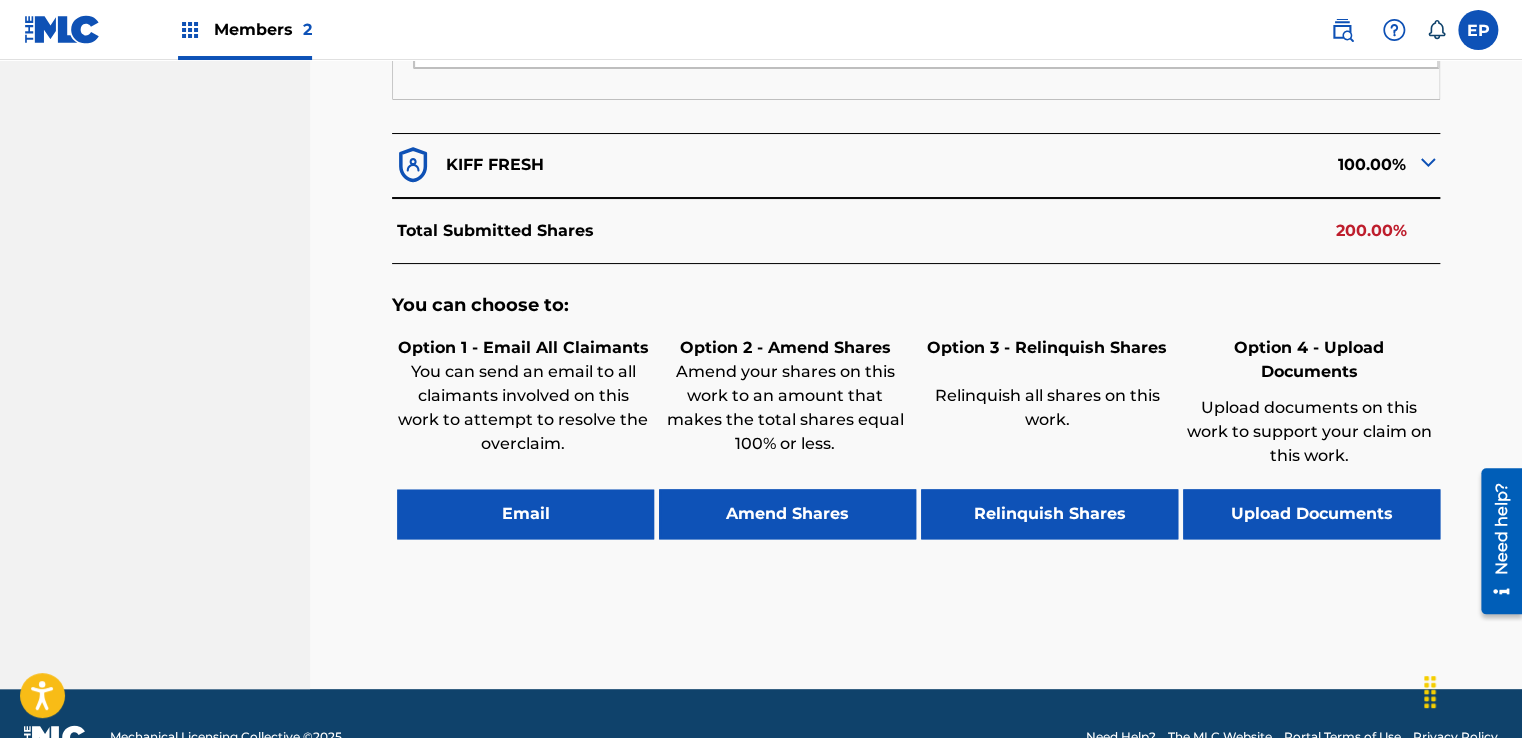 scroll, scrollTop: 943, scrollLeft: 0, axis: vertical 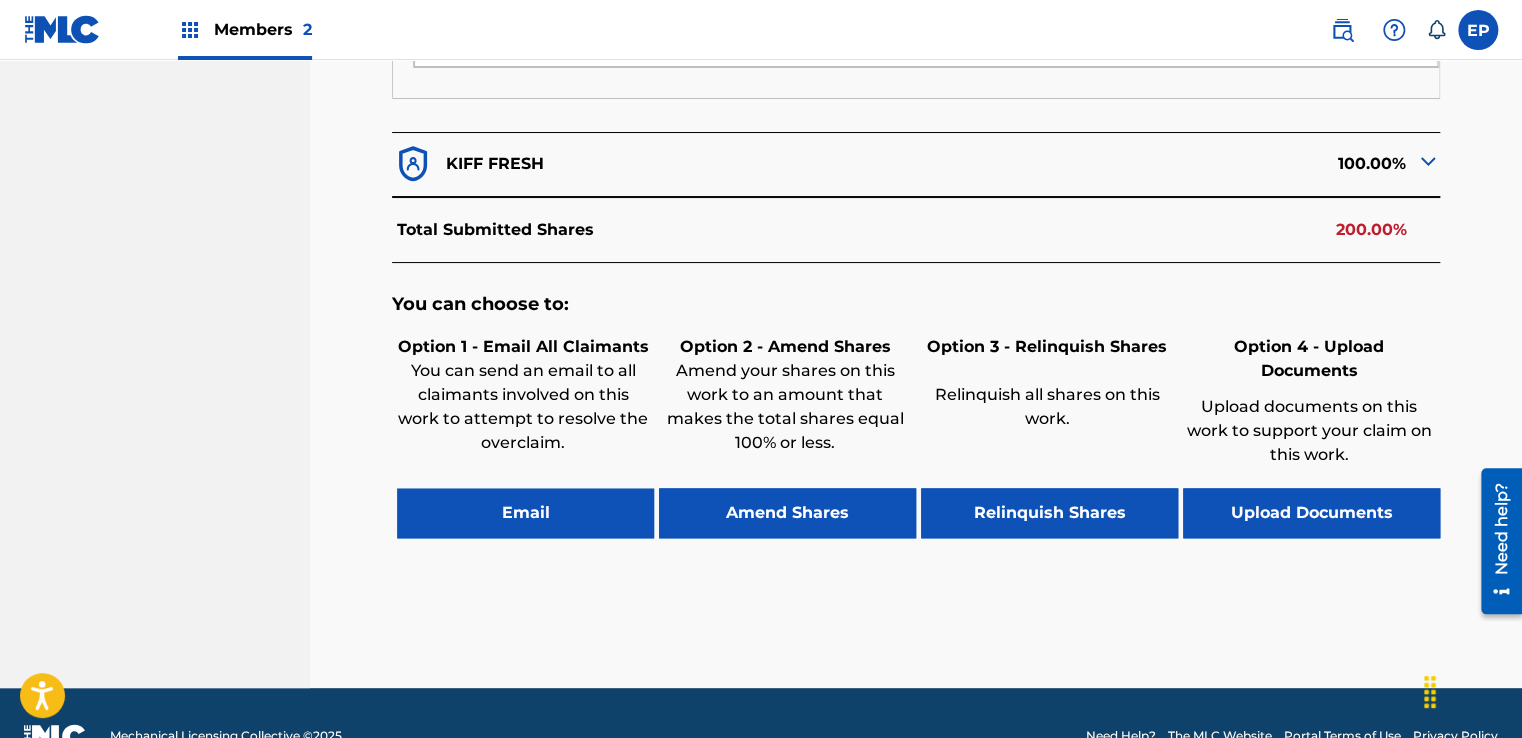 click on "Upload Documents" at bounding box center (1311, 513) 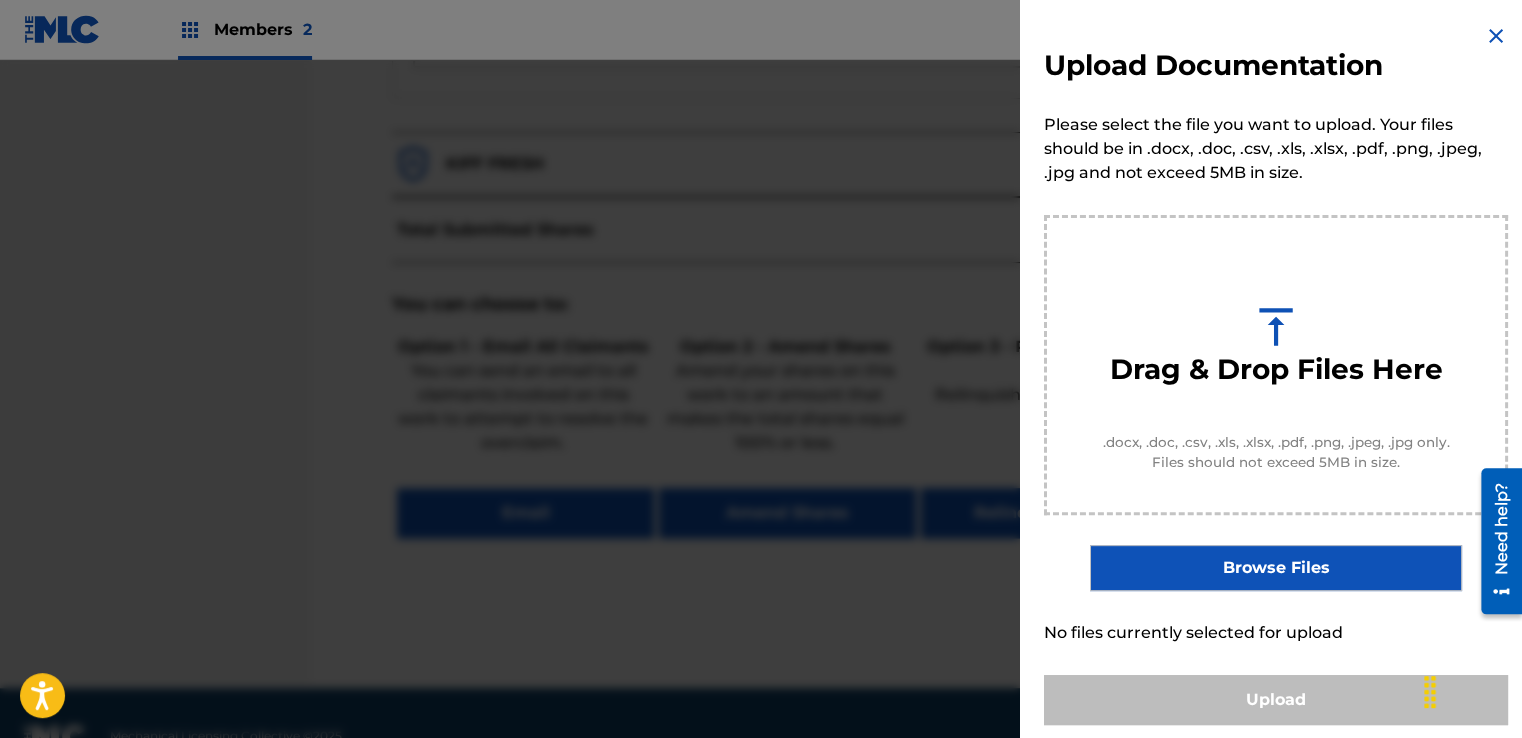 click on "Upload Documentation Please select the file you want to upload. Your files should be in .docx, .doc, .csv, .xls, .xlsx, .pdf, .png, .jpeg, .jpg and not
exceed 5MB in size. Drag & Drop Files Here .docx, .doc, .csv, .xls, .xlsx, .pdf, .png, .jpeg, .jpg only. Files should not exceed 5MB in size. Browse Files No files currently selected for upload Upload" at bounding box center [1276, 374] 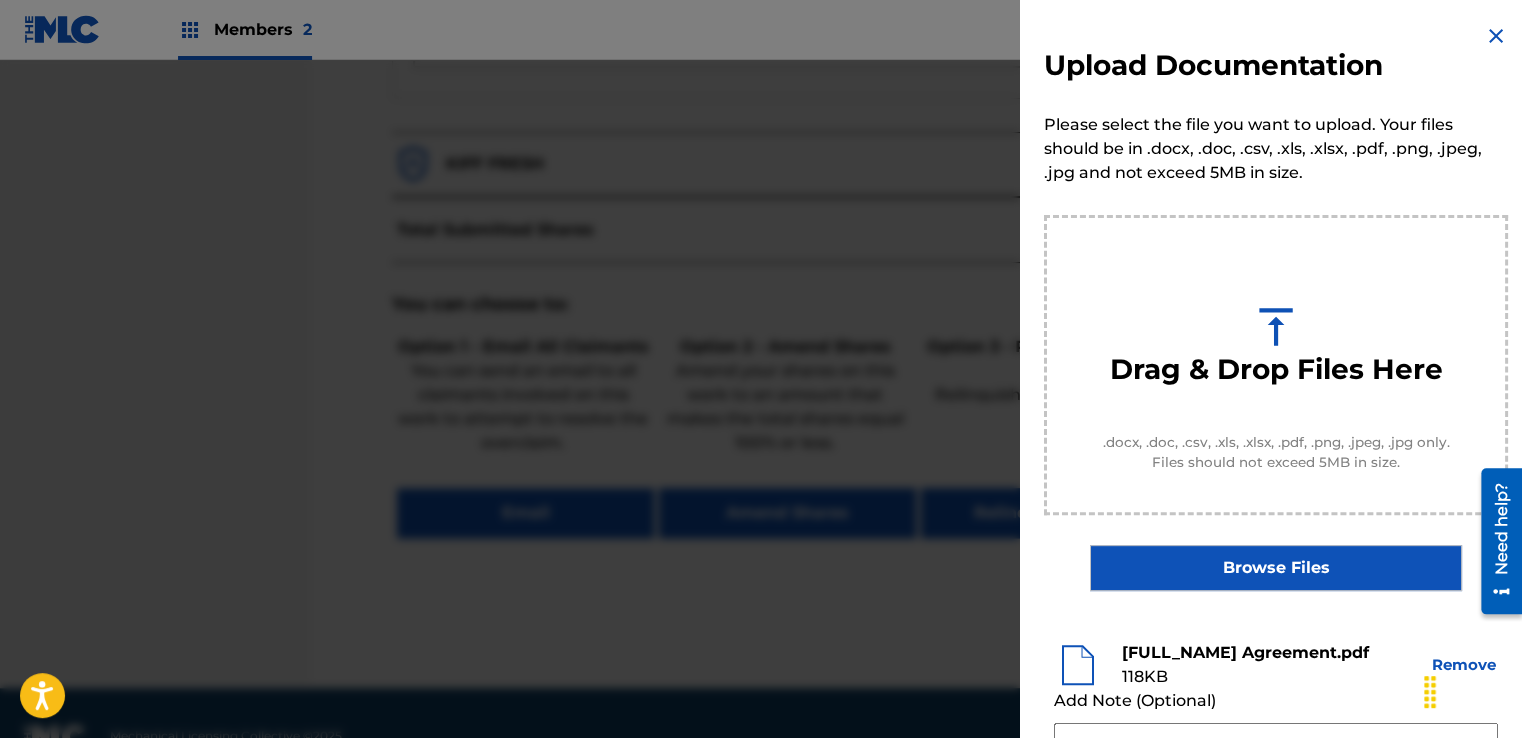 scroll, scrollTop: 200, scrollLeft: 0, axis: vertical 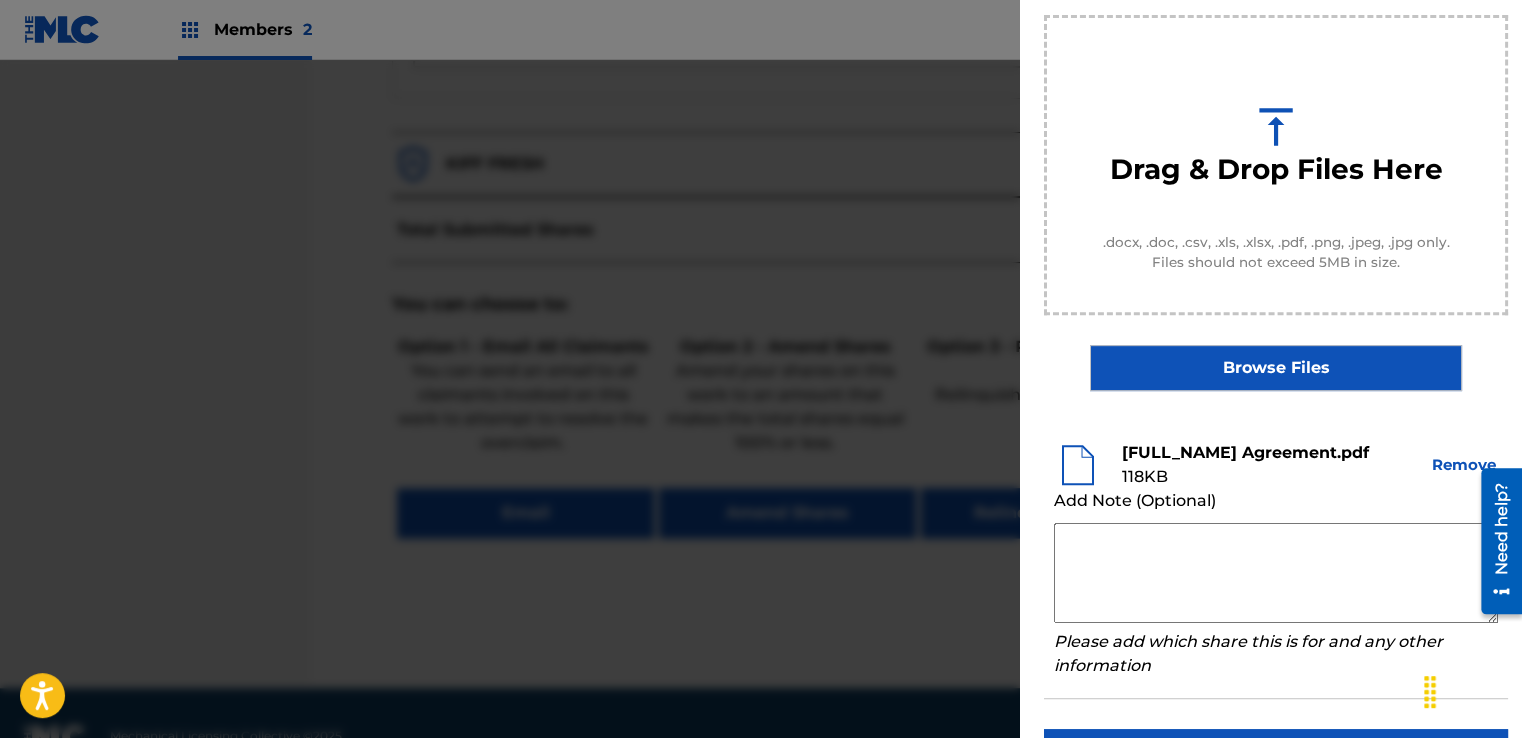 click at bounding box center (1276, 573) 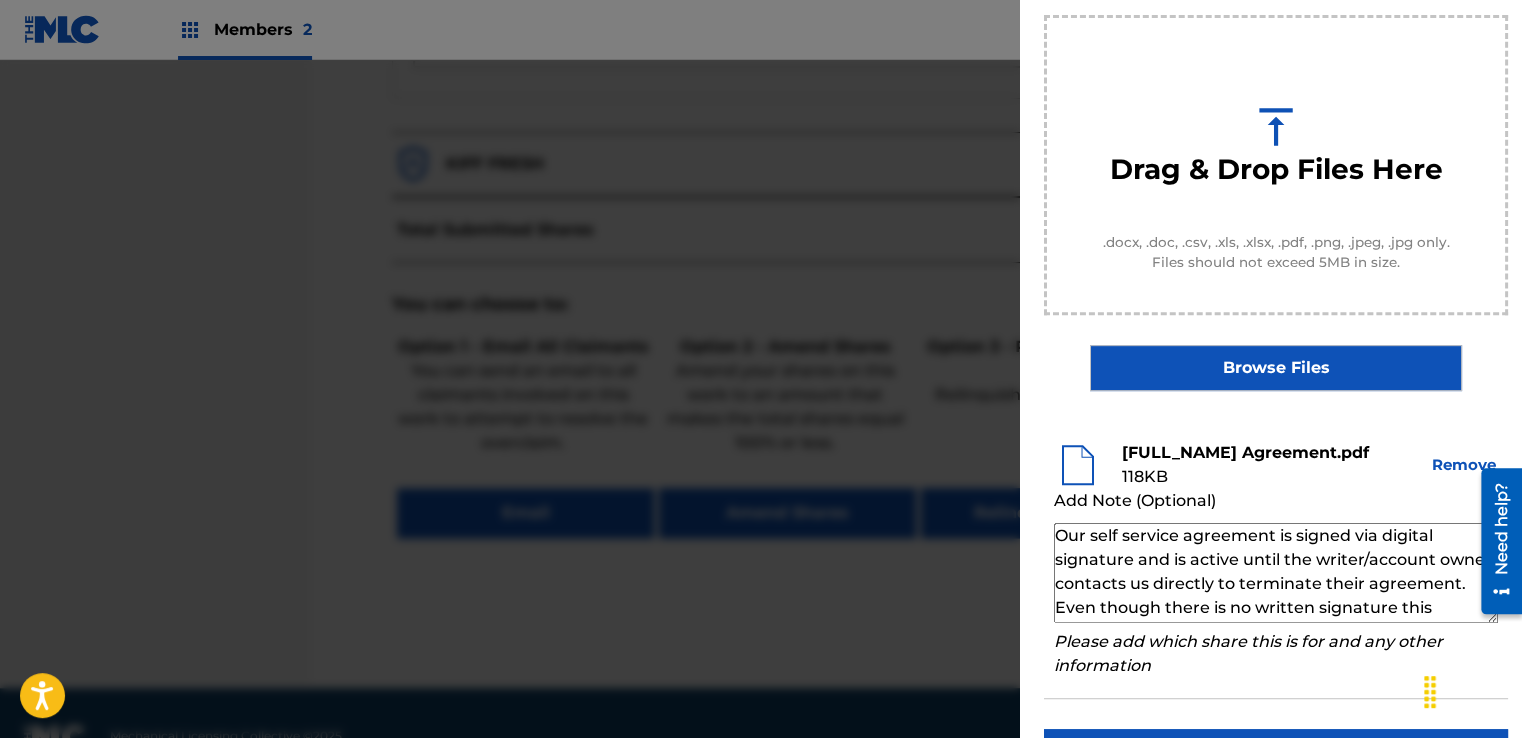 scroll, scrollTop: 68, scrollLeft: 0, axis: vertical 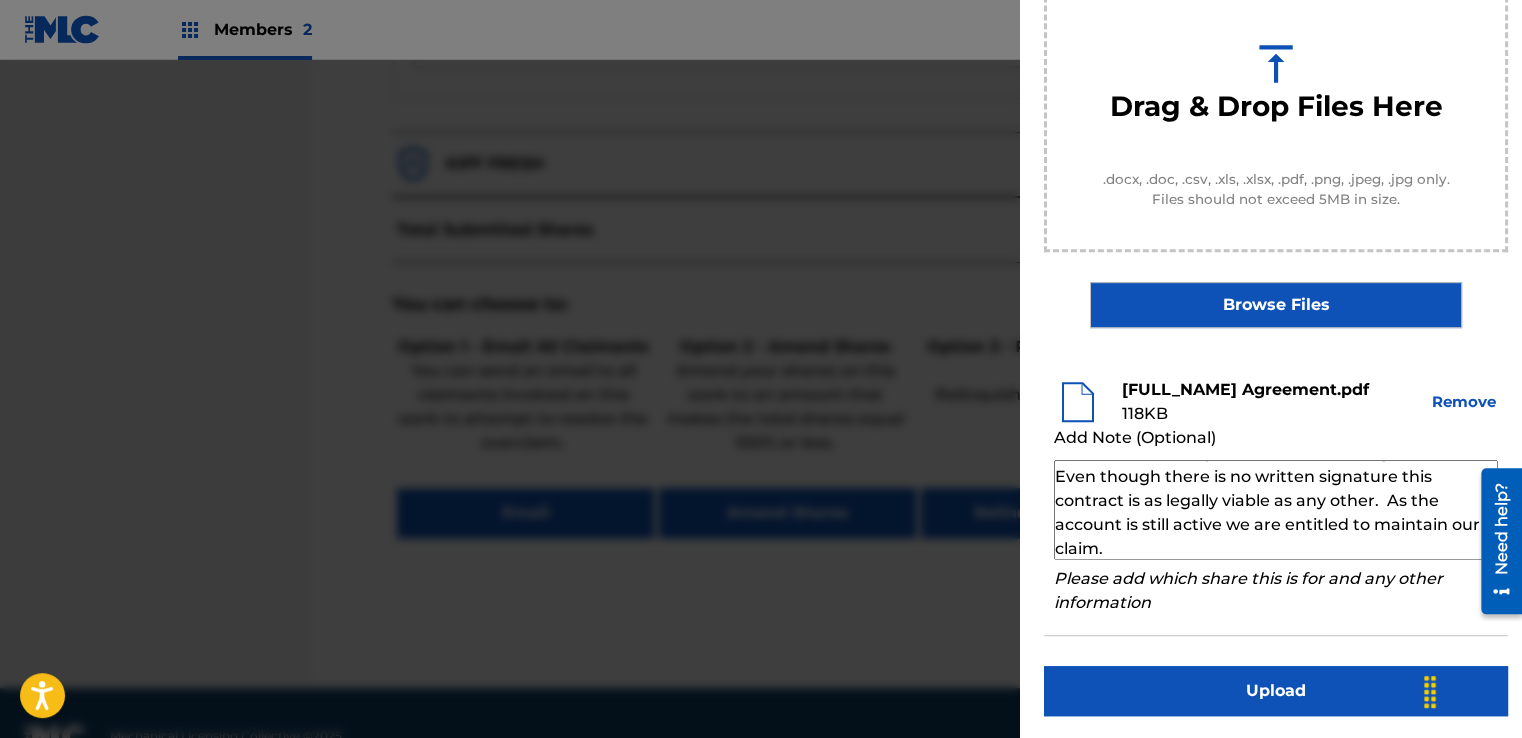 type on "Our self service agreement is signed via digital signature and is active until the writer/account owner contacts us directly to terminate their agreement. Even though there is no written signature this contract is as legally viable as any other.  As the account is still active we are entitled to maintain our claim." 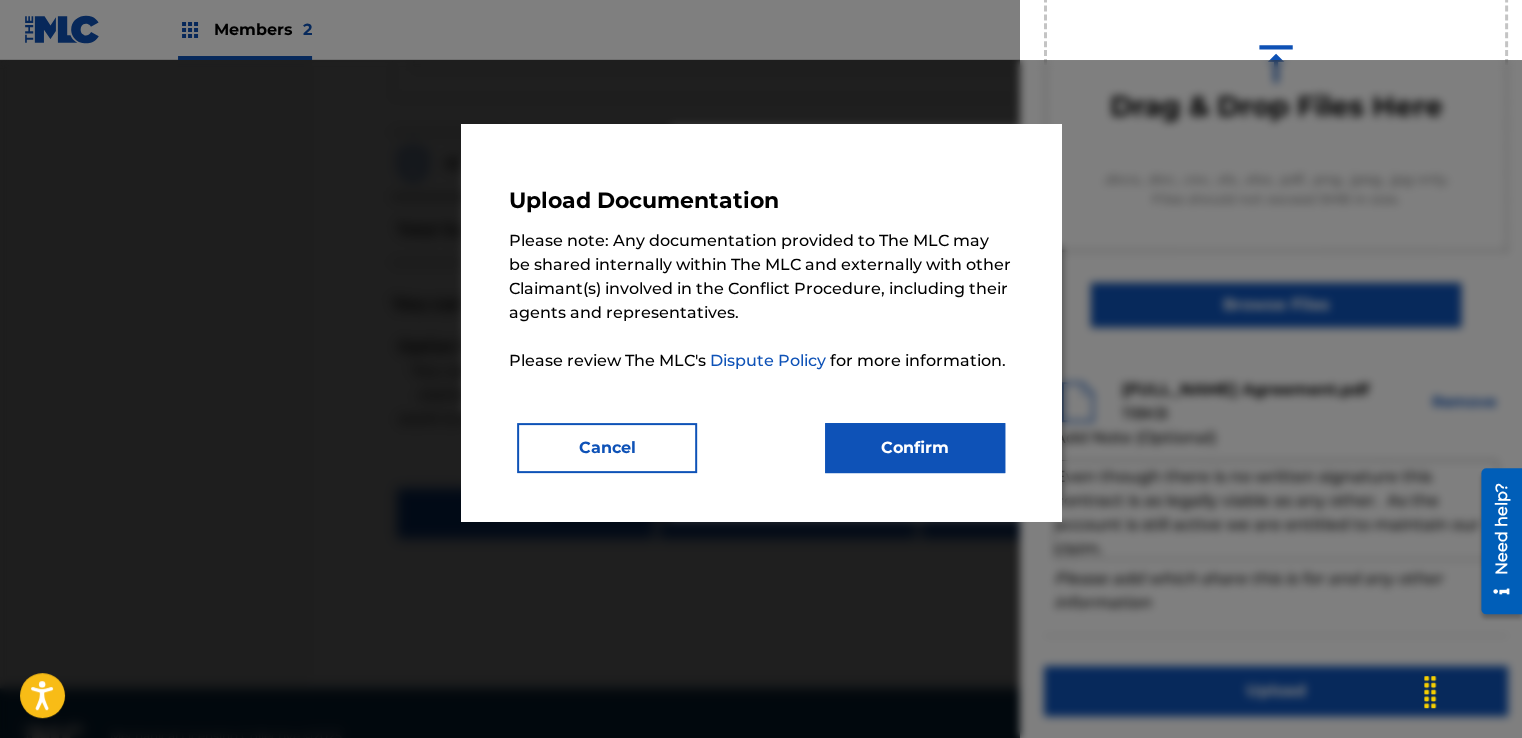 click on "Confirm" at bounding box center (915, 448) 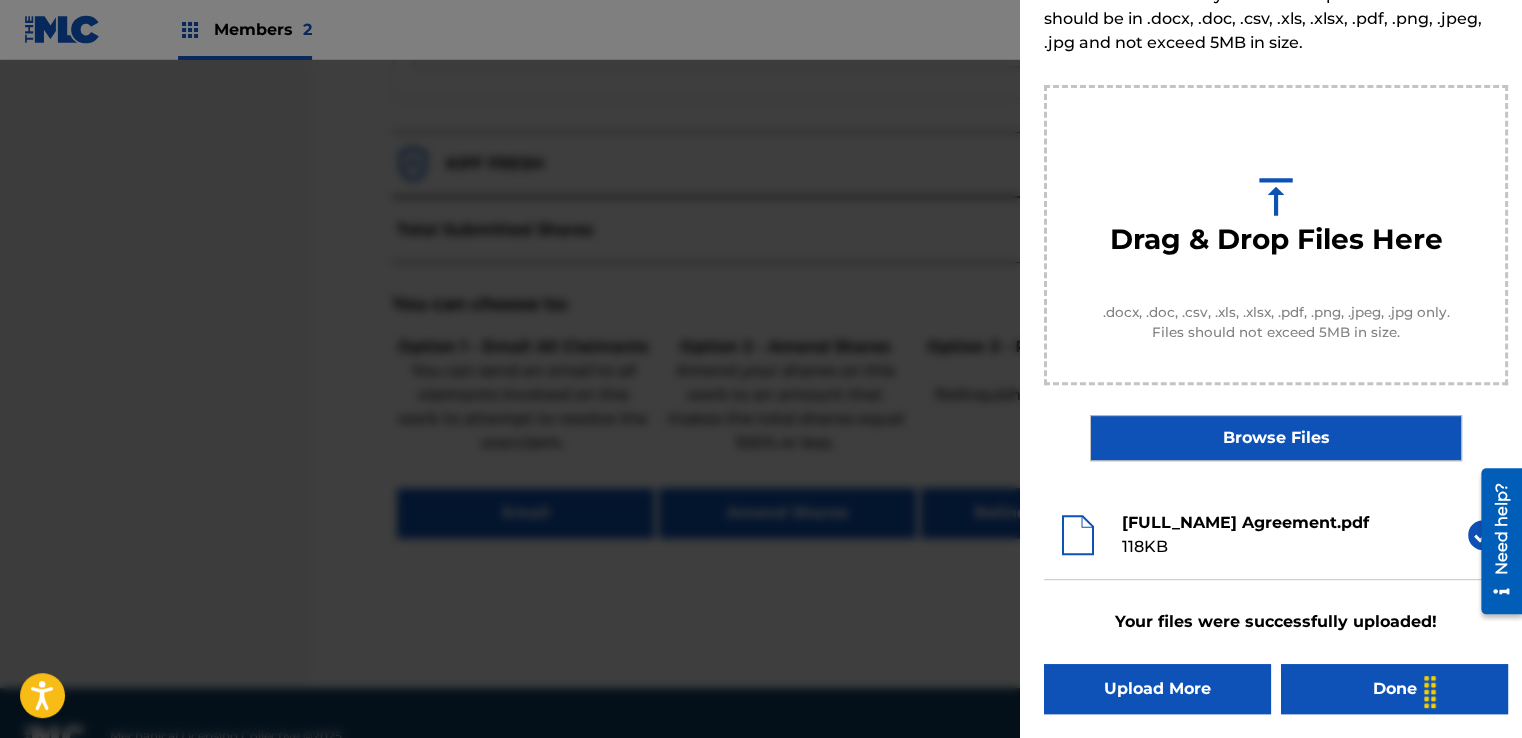 scroll, scrollTop: 128, scrollLeft: 0, axis: vertical 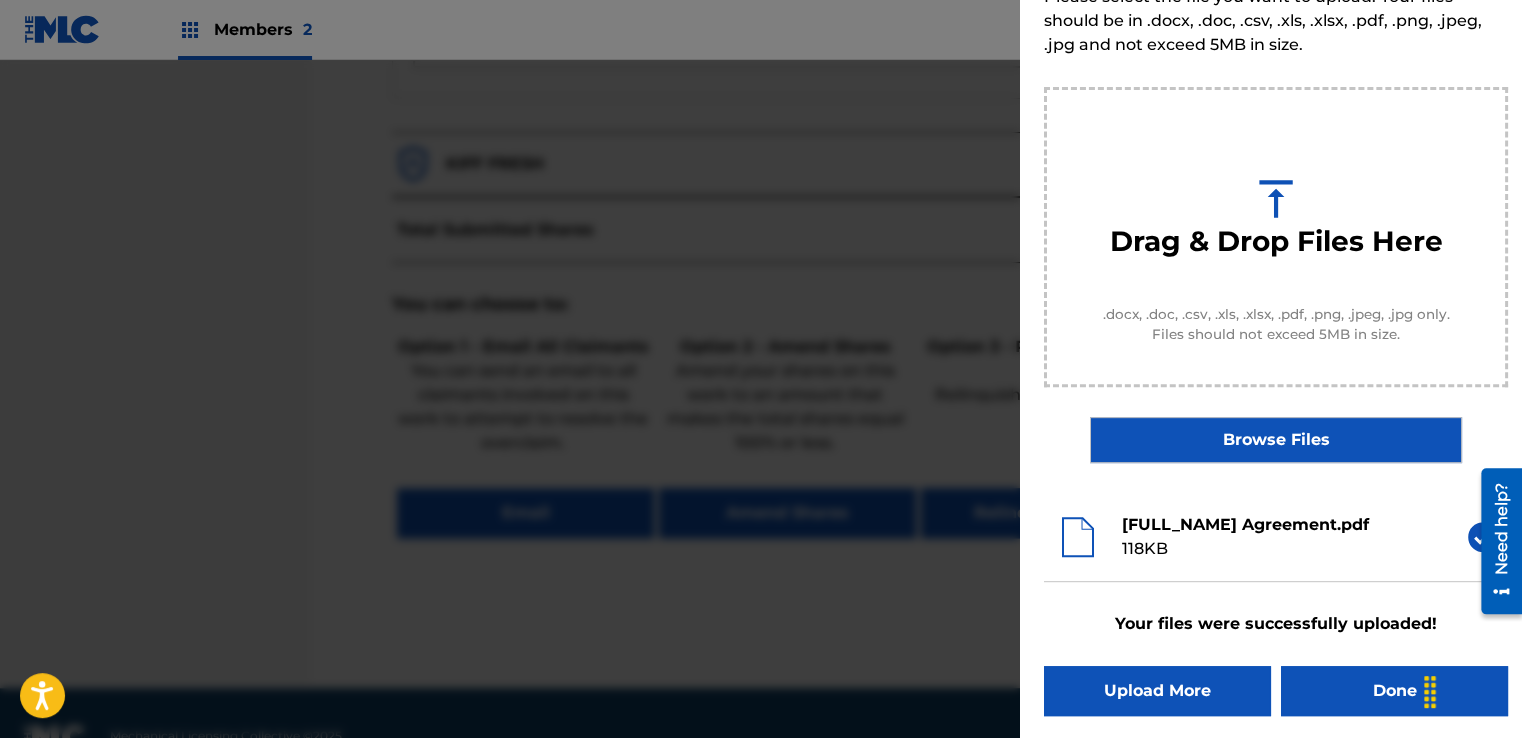 click on "Done" at bounding box center [1394, 691] 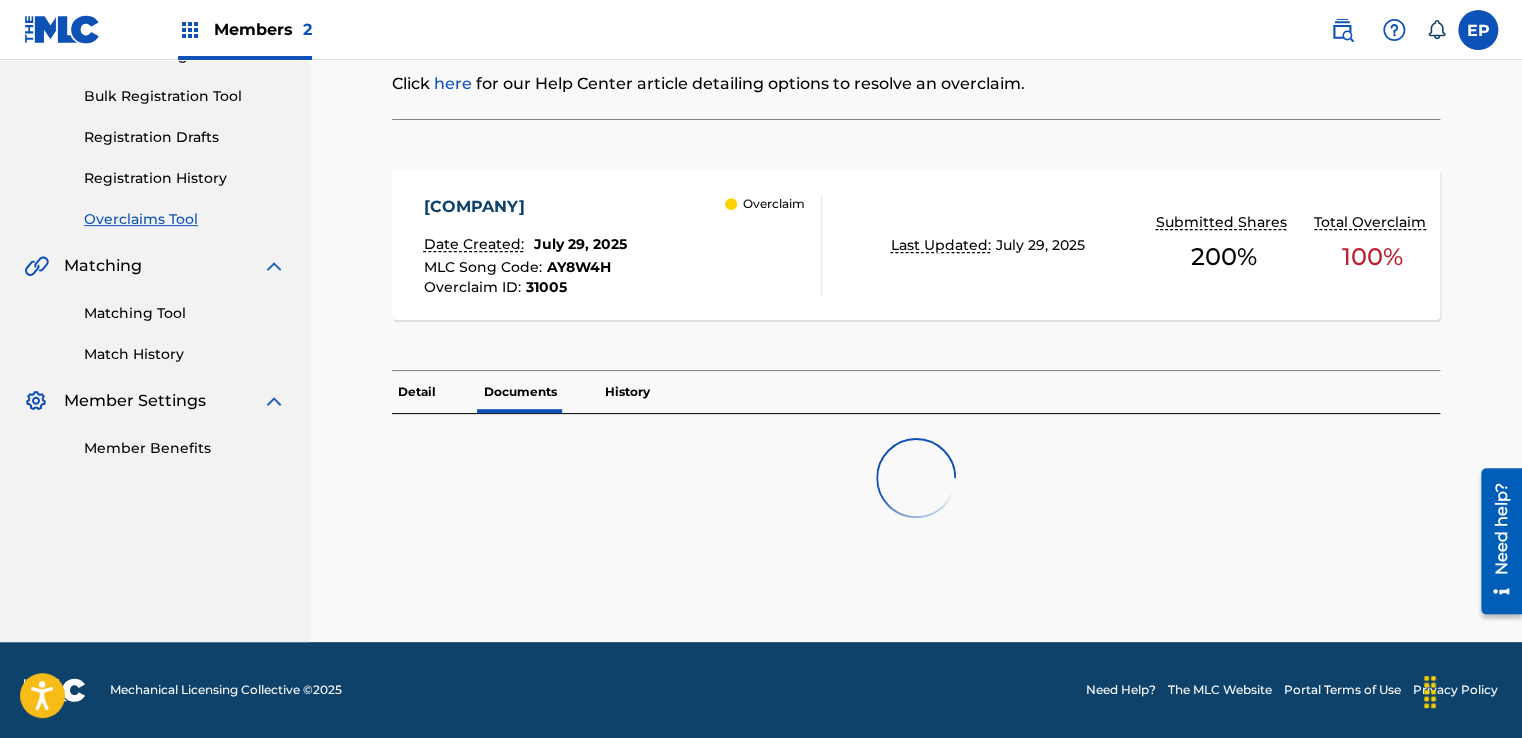 scroll, scrollTop: 0, scrollLeft: 0, axis: both 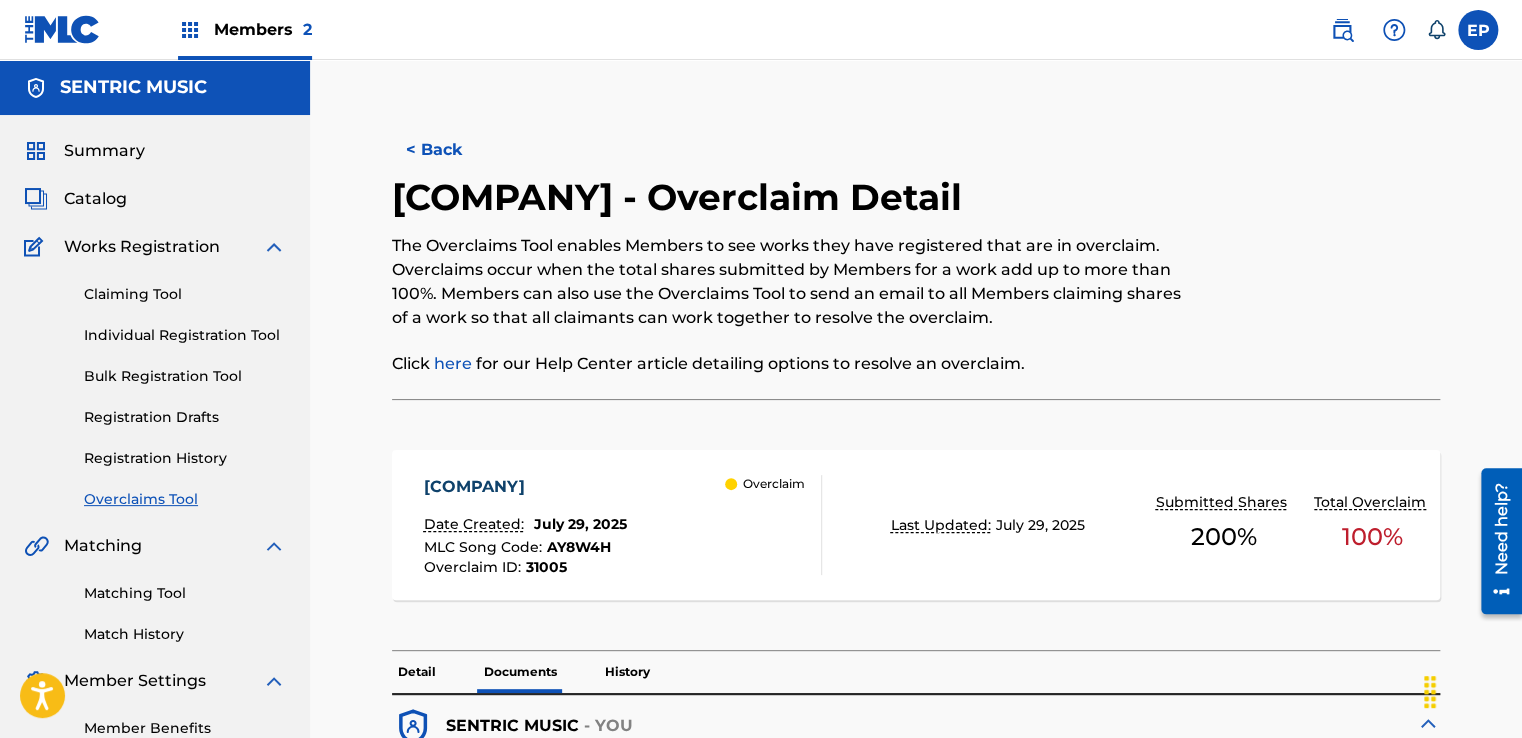 click on "Overclaims Tool" at bounding box center [185, 499] 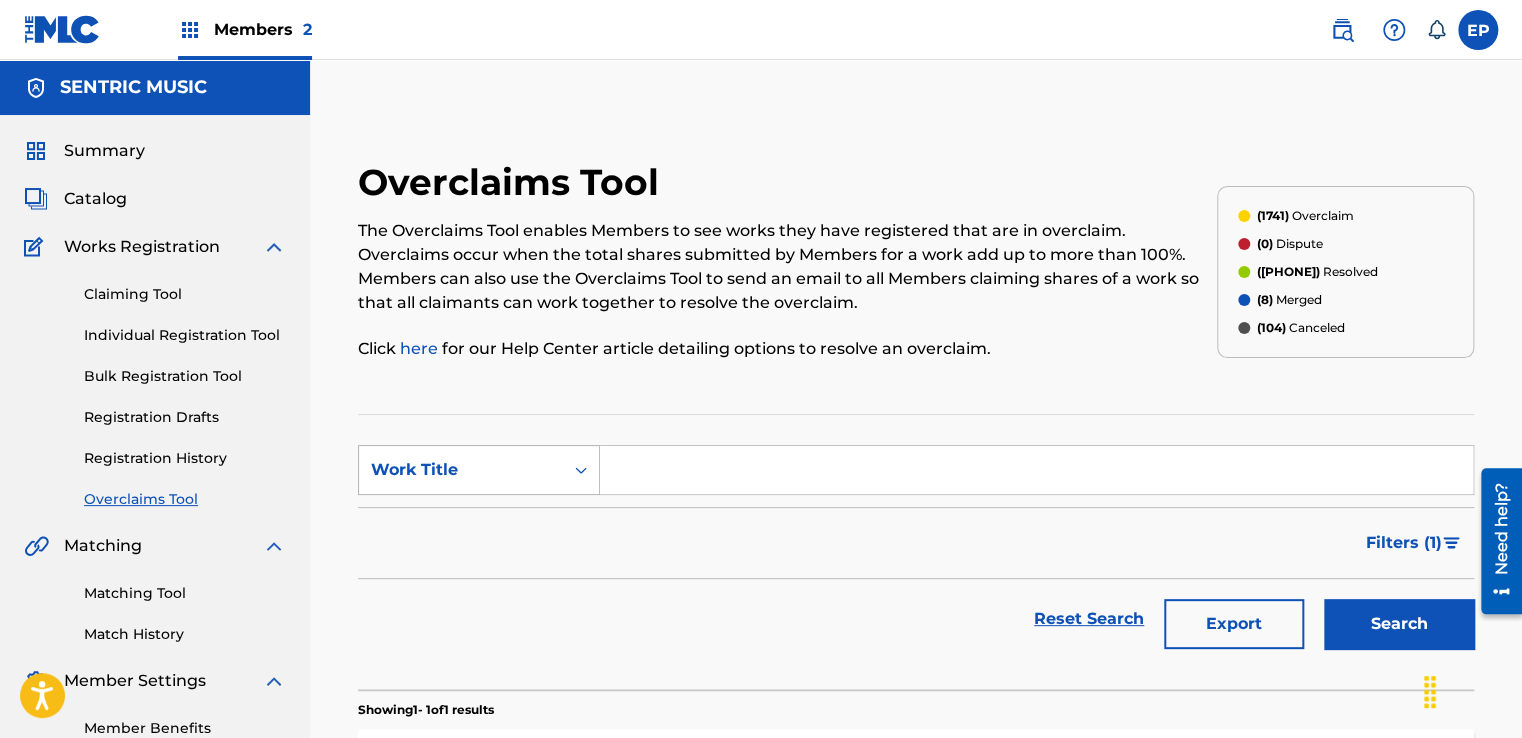 click on "Work Title" at bounding box center [461, 470] 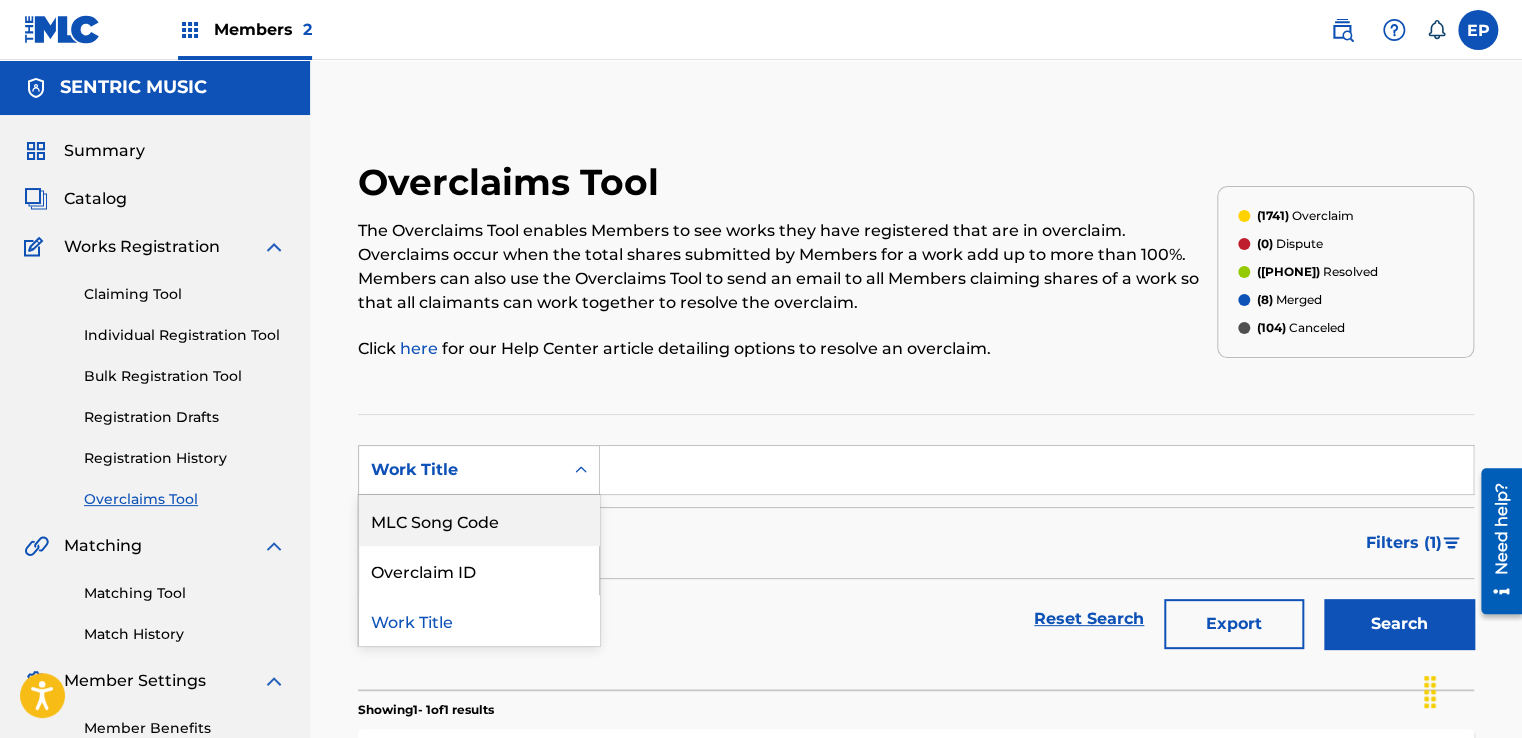 click on "MLC Song Code" at bounding box center [479, 520] 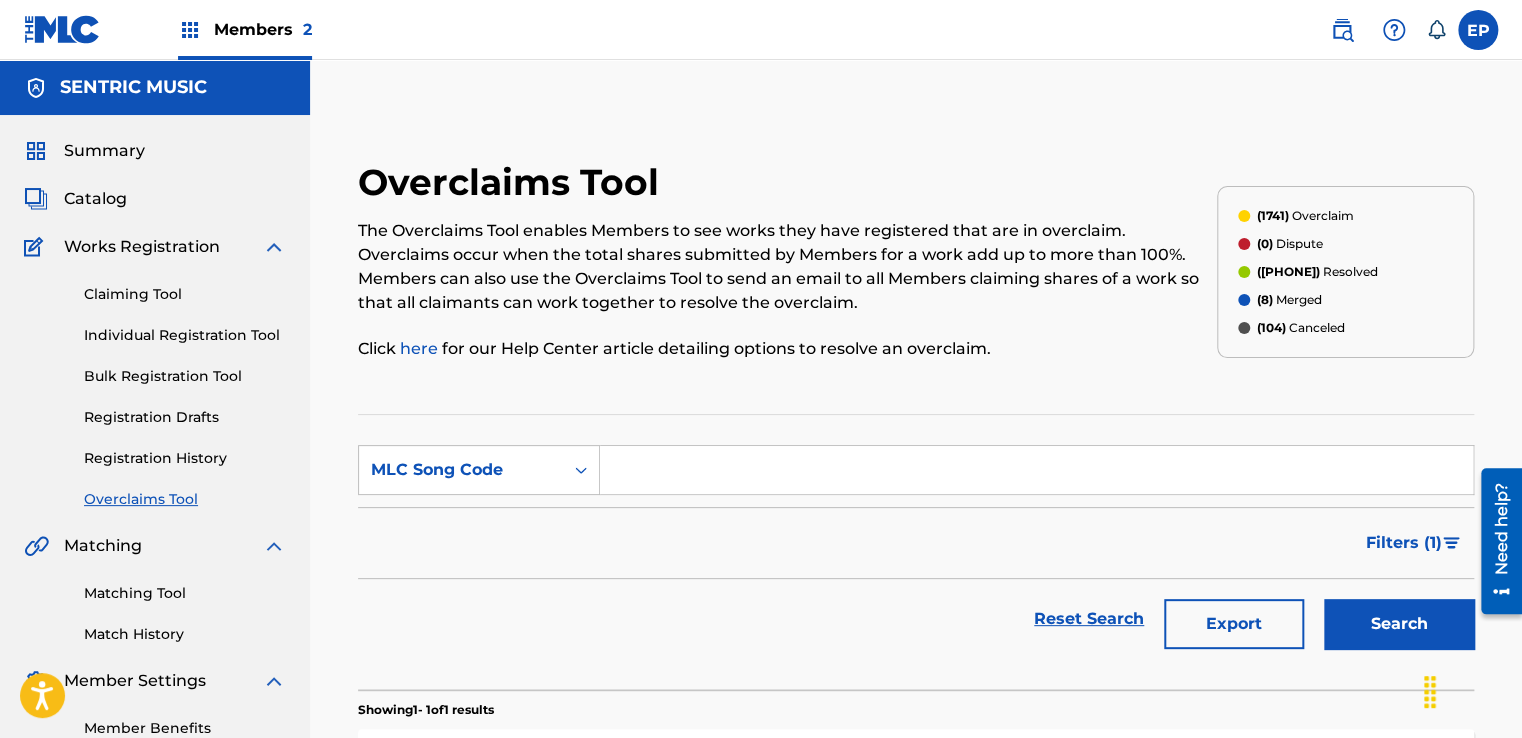 click at bounding box center [1036, 470] 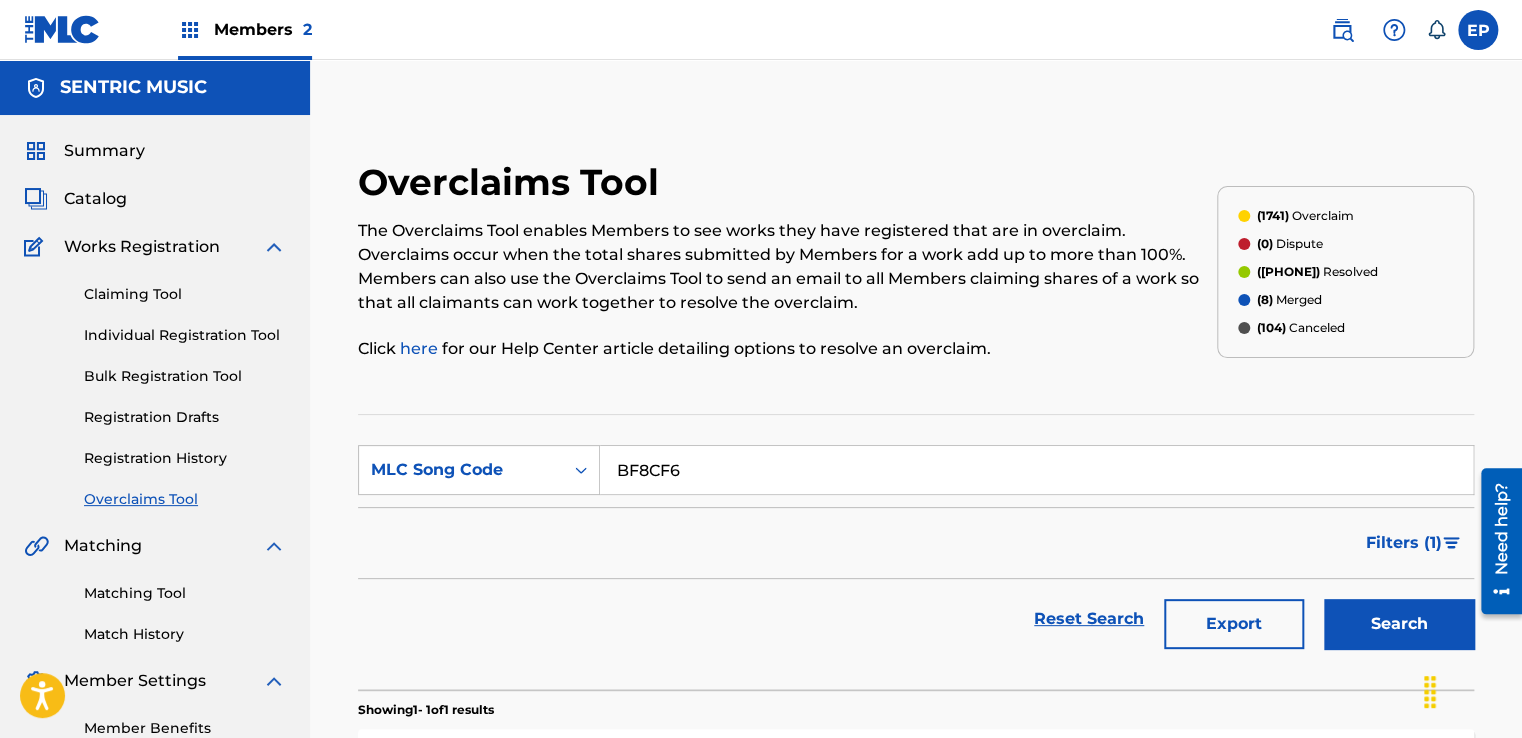type on "BF8CF6" 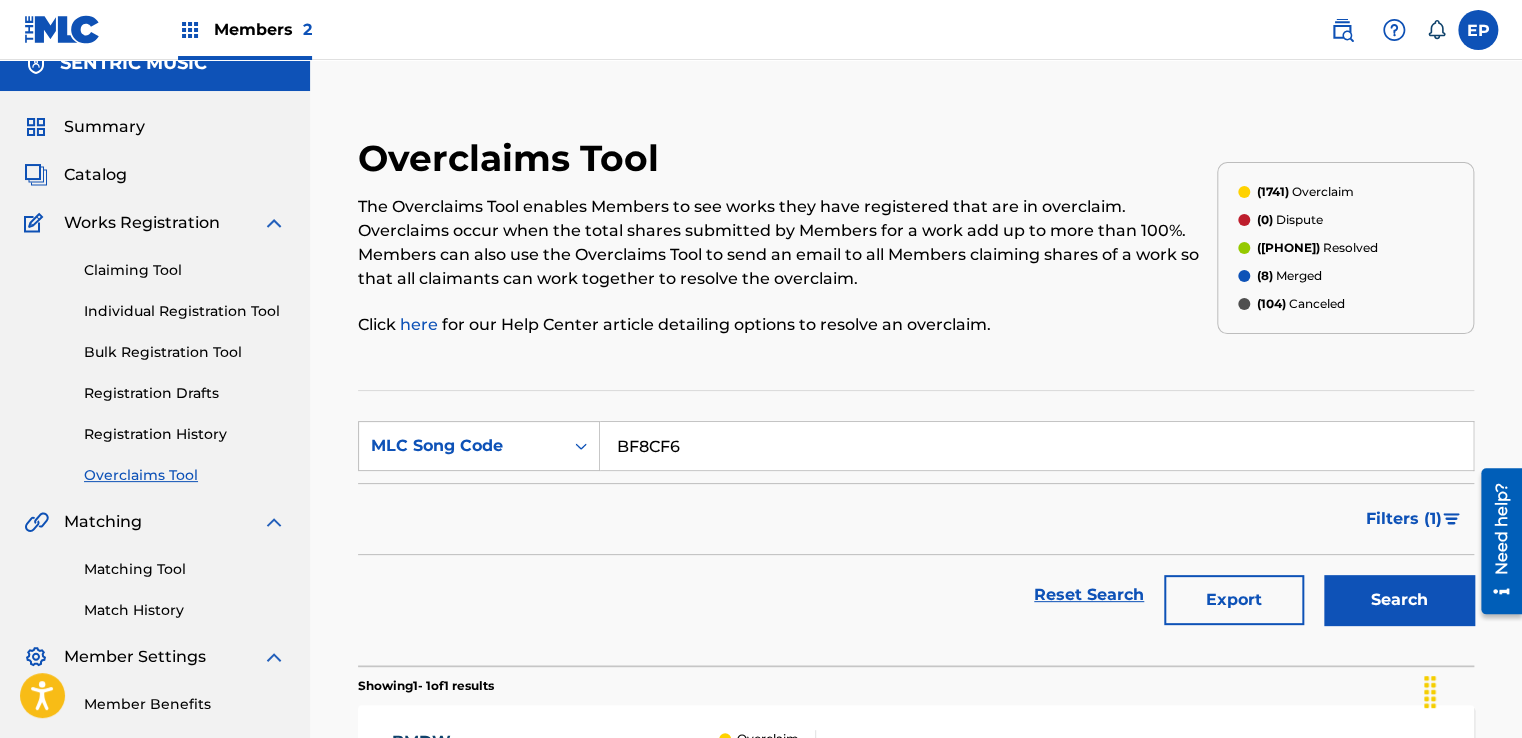 scroll, scrollTop: 329, scrollLeft: 0, axis: vertical 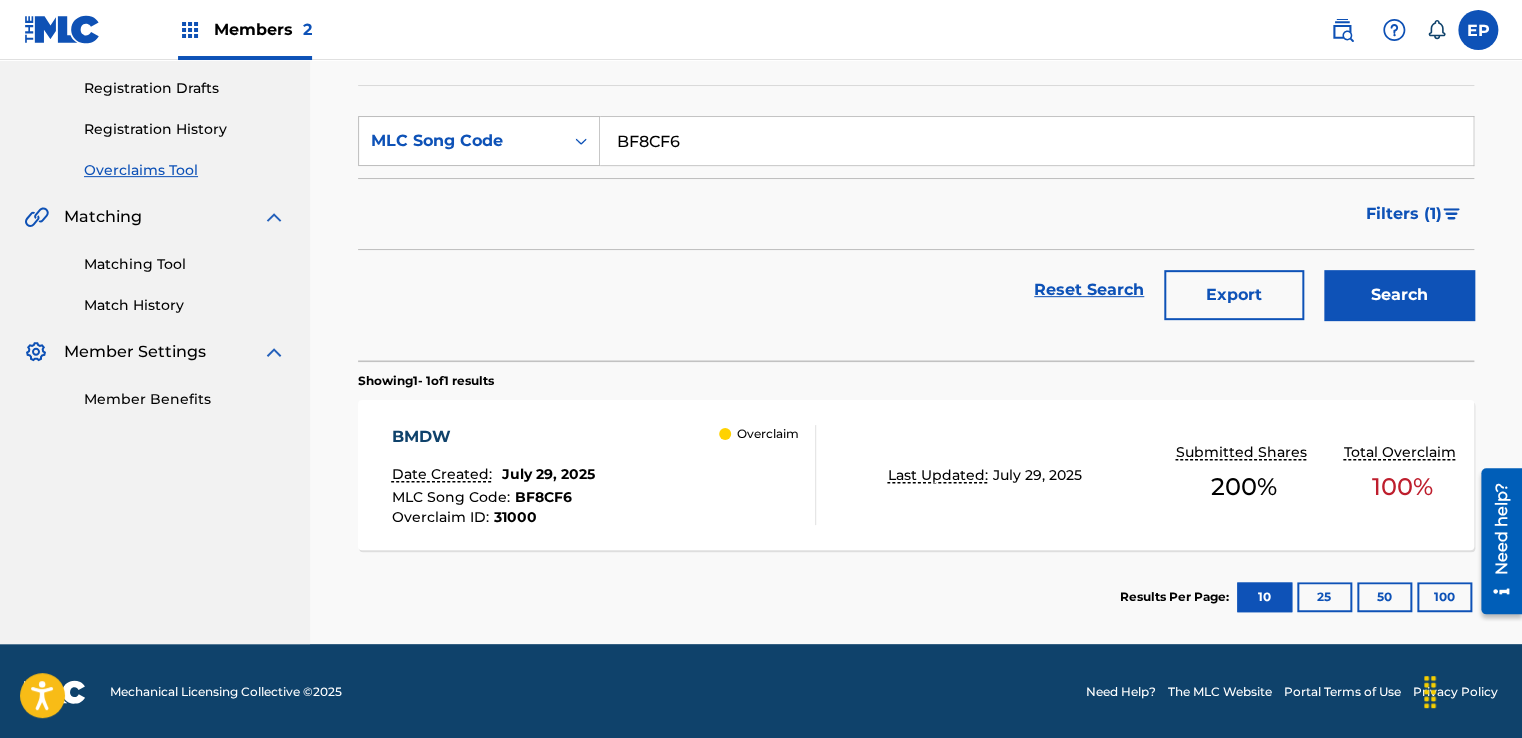 click on "BMDW Date Created: [DATE] MLC Song Code : BF8CF6 Overclaim ID : 31000   Overclaim" at bounding box center [603, 475] 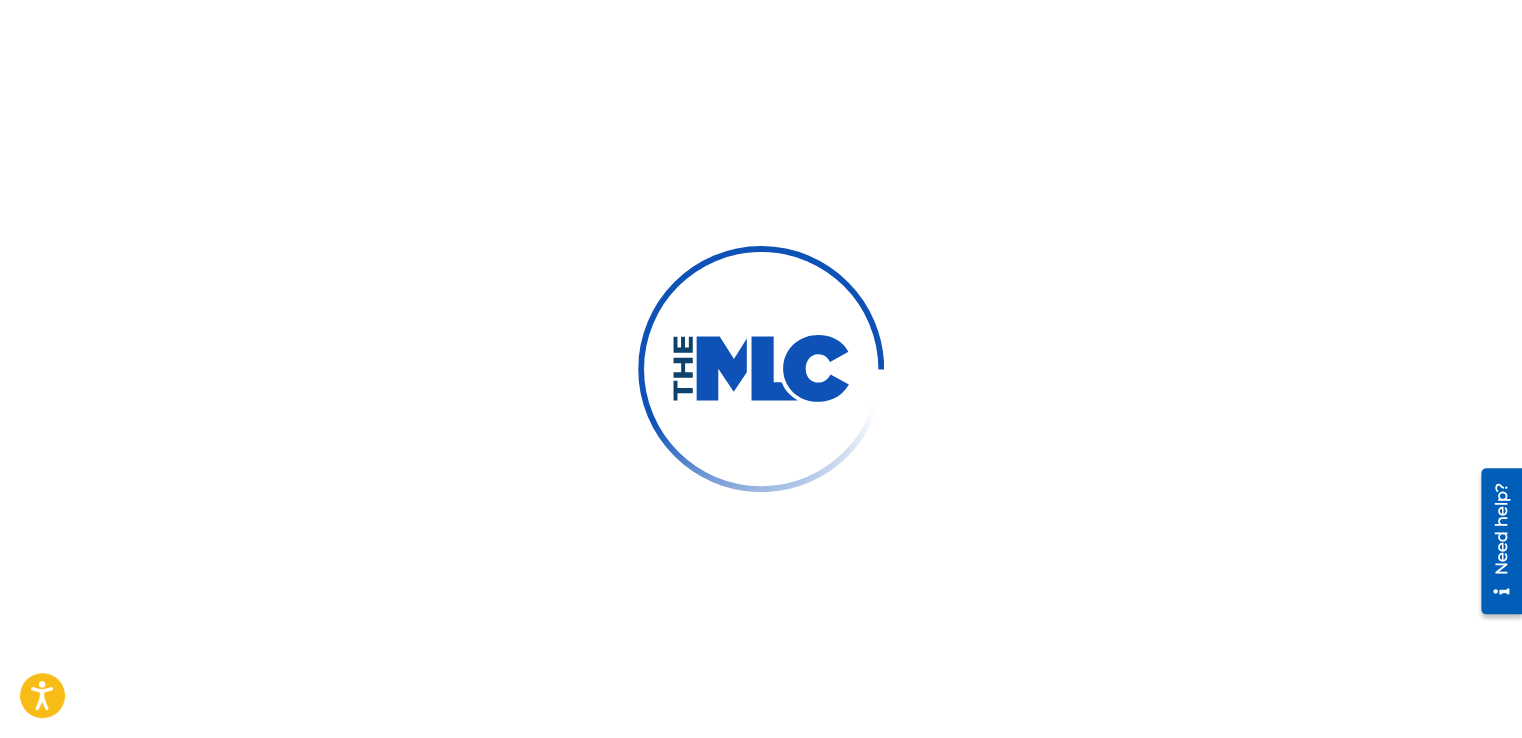 scroll, scrollTop: 0, scrollLeft: 0, axis: both 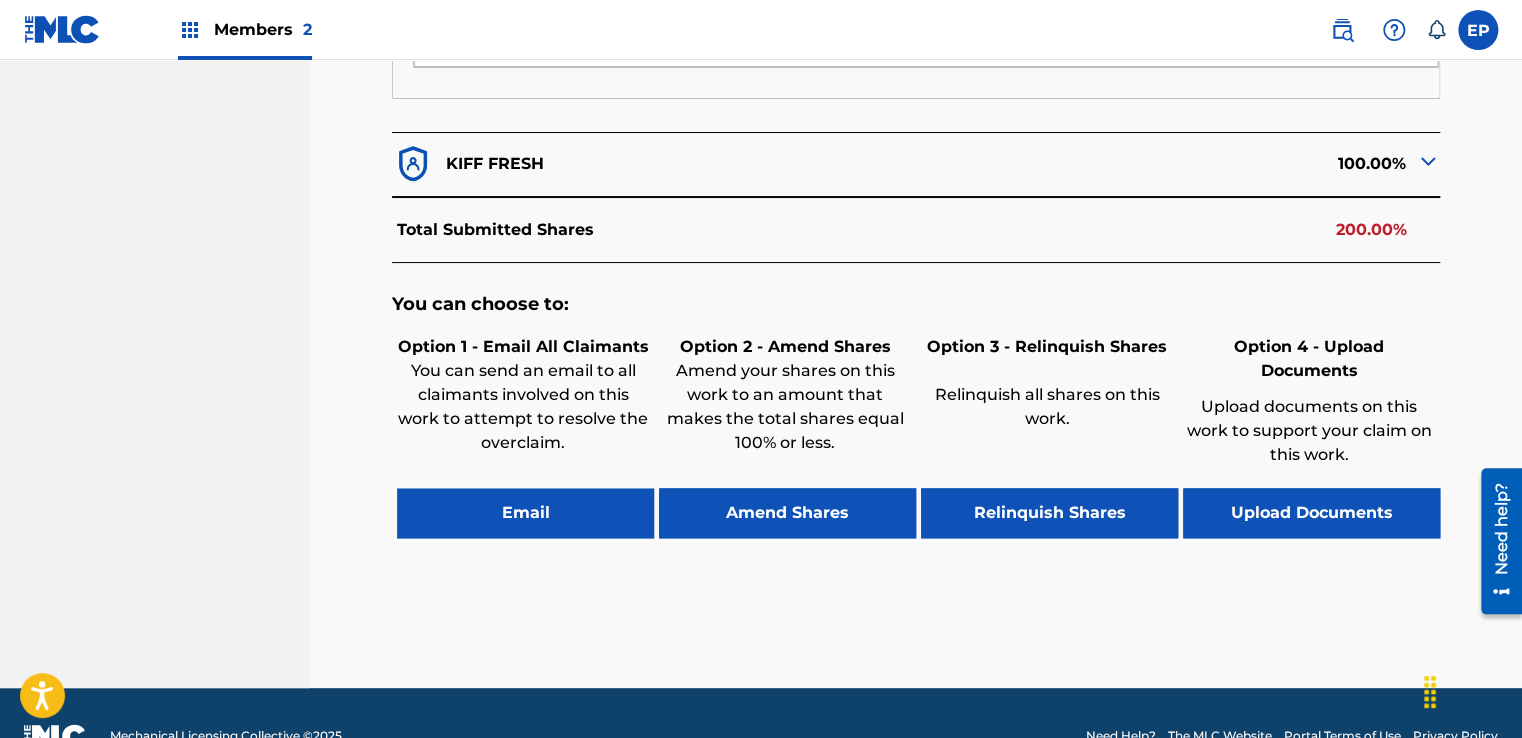 click on "Upload Documents" at bounding box center [1311, 513] 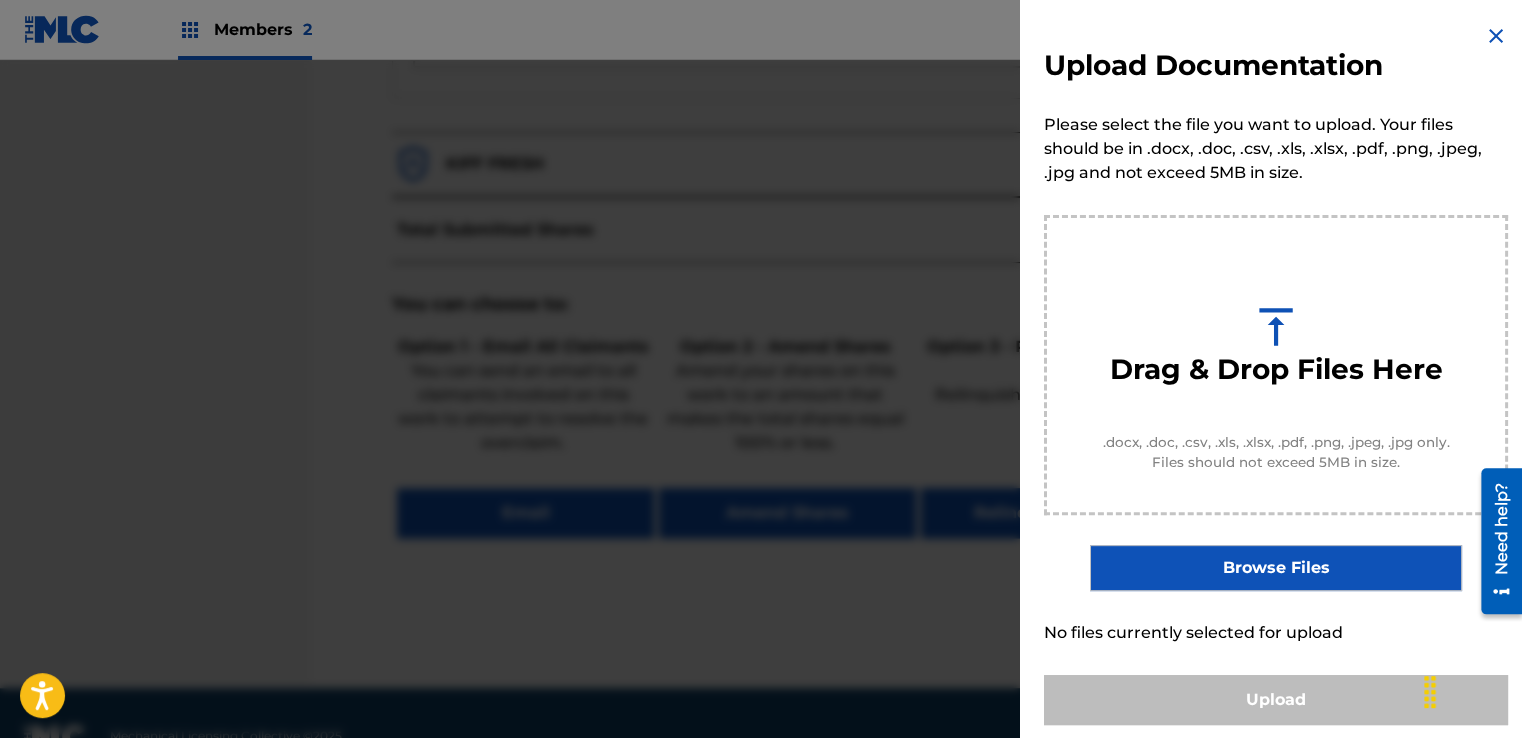 click on "Browse Files" at bounding box center [1275, 568] 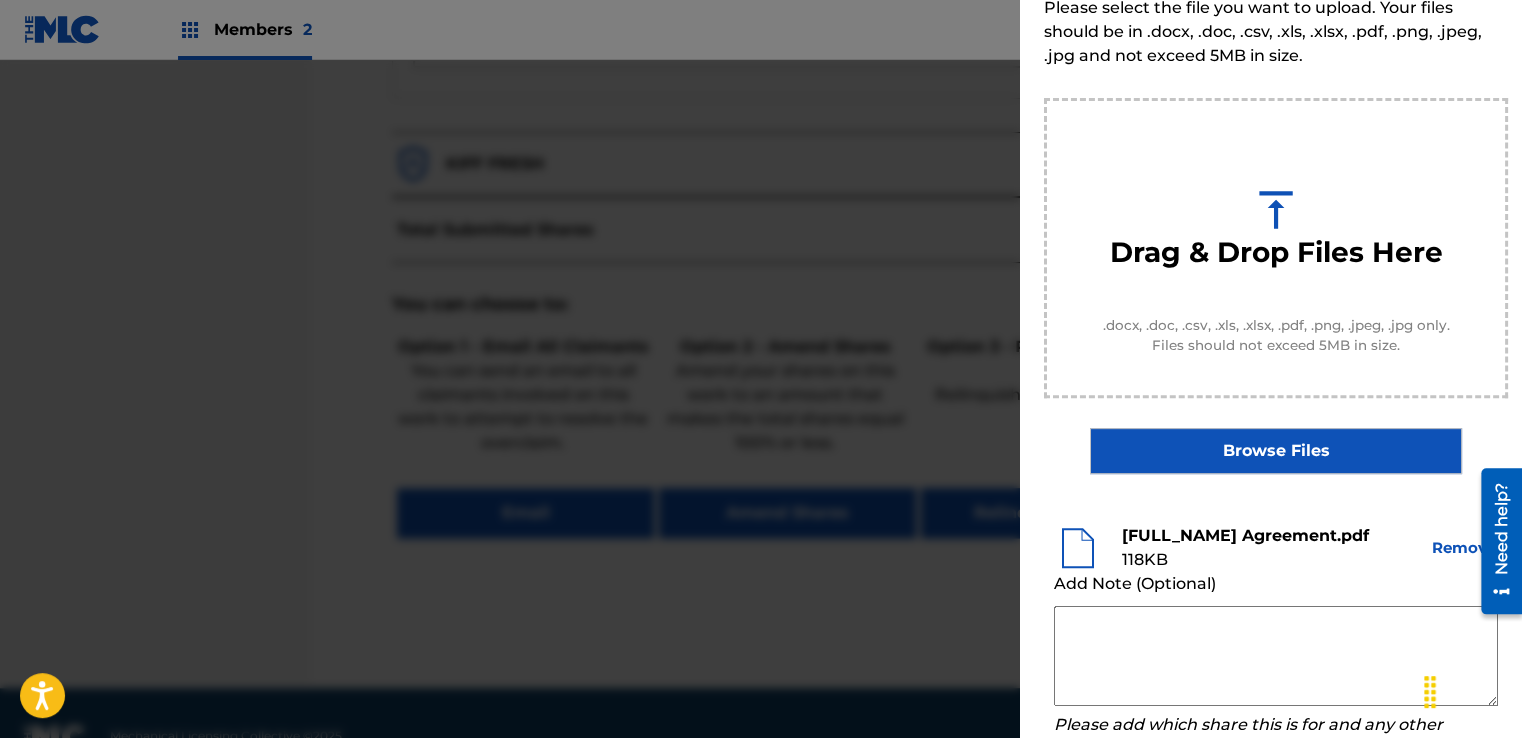 scroll, scrollTop: 200, scrollLeft: 0, axis: vertical 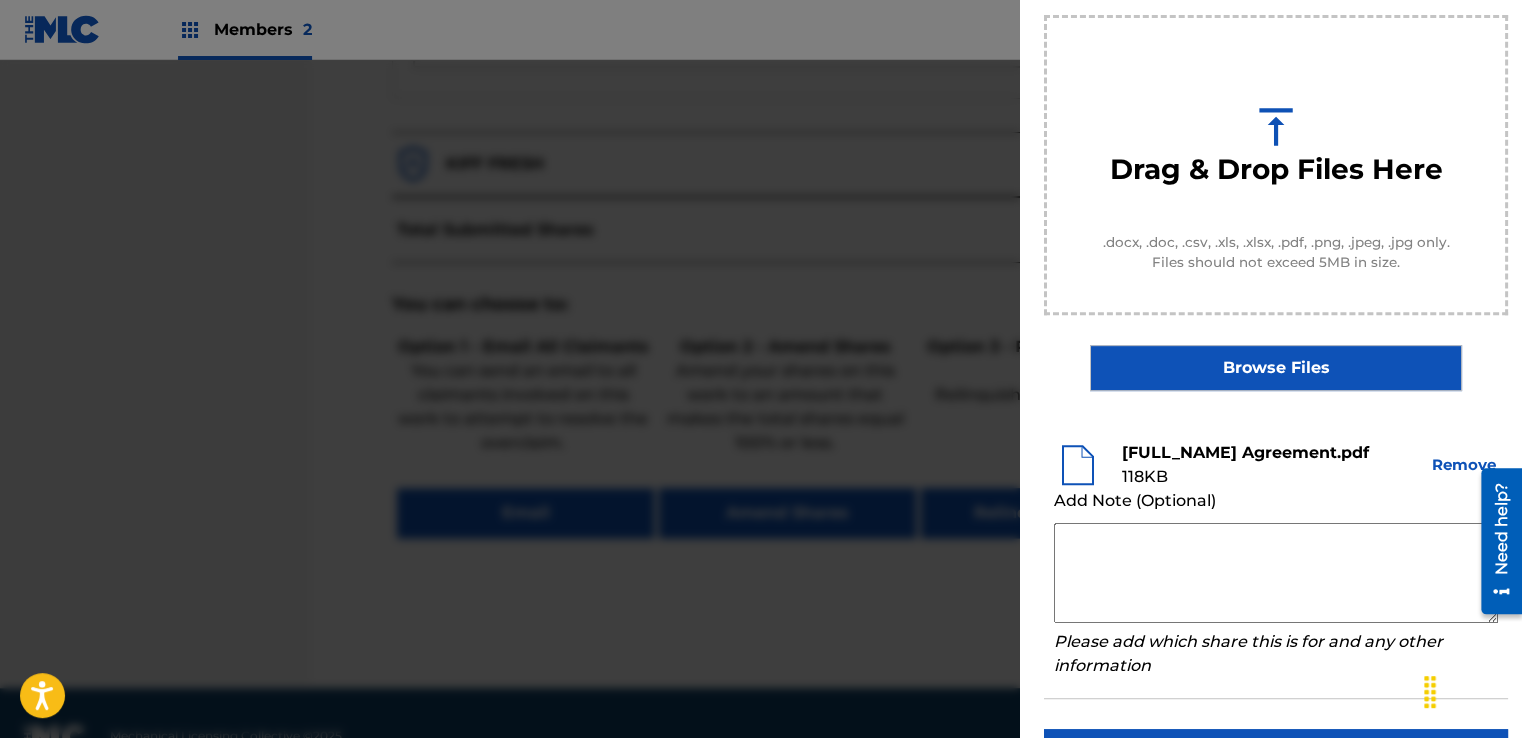 click at bounding box center (1276, 573) 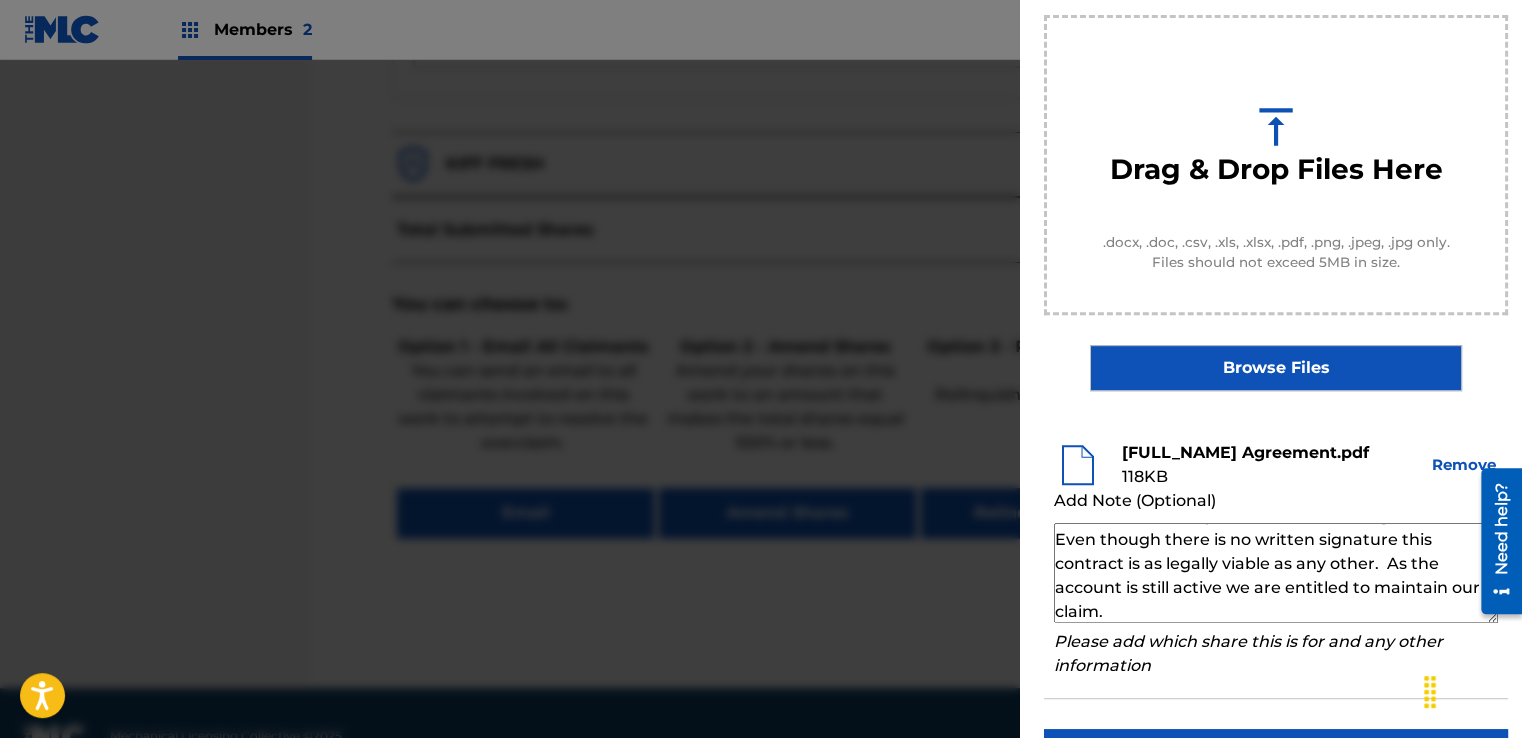 scroll, scrollTop: 69, scrollLeft: 0, axis: vertical 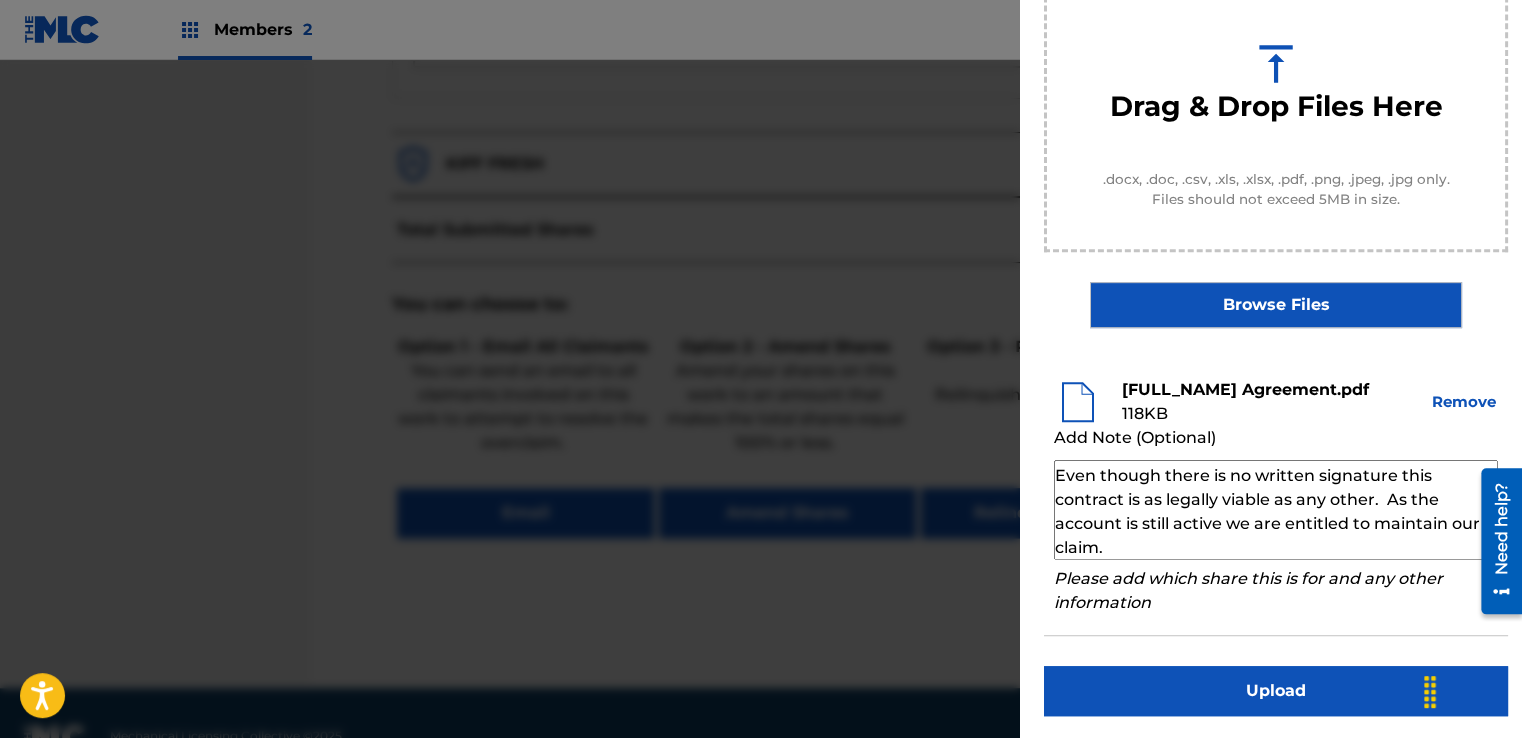 type on "Our self service agreement is signed via digital signature and is active until the writer/account owner contacts us directly to terminate their agreement. Even though there is no written signature this contract is as legally viable as any other.  As the account is still active we are entitled to maintain our claim." 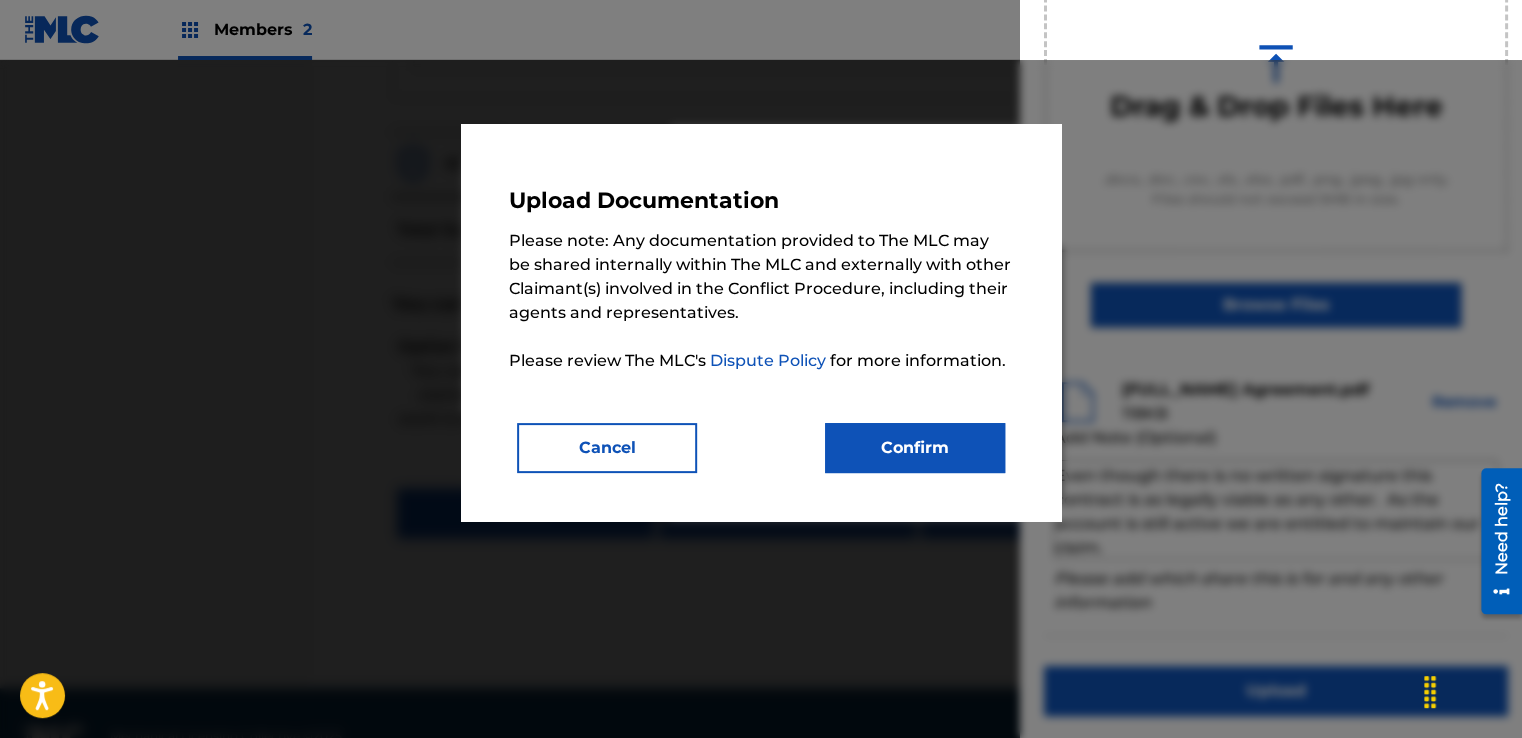 click on "Confirm" at bounding box center (915, 448) 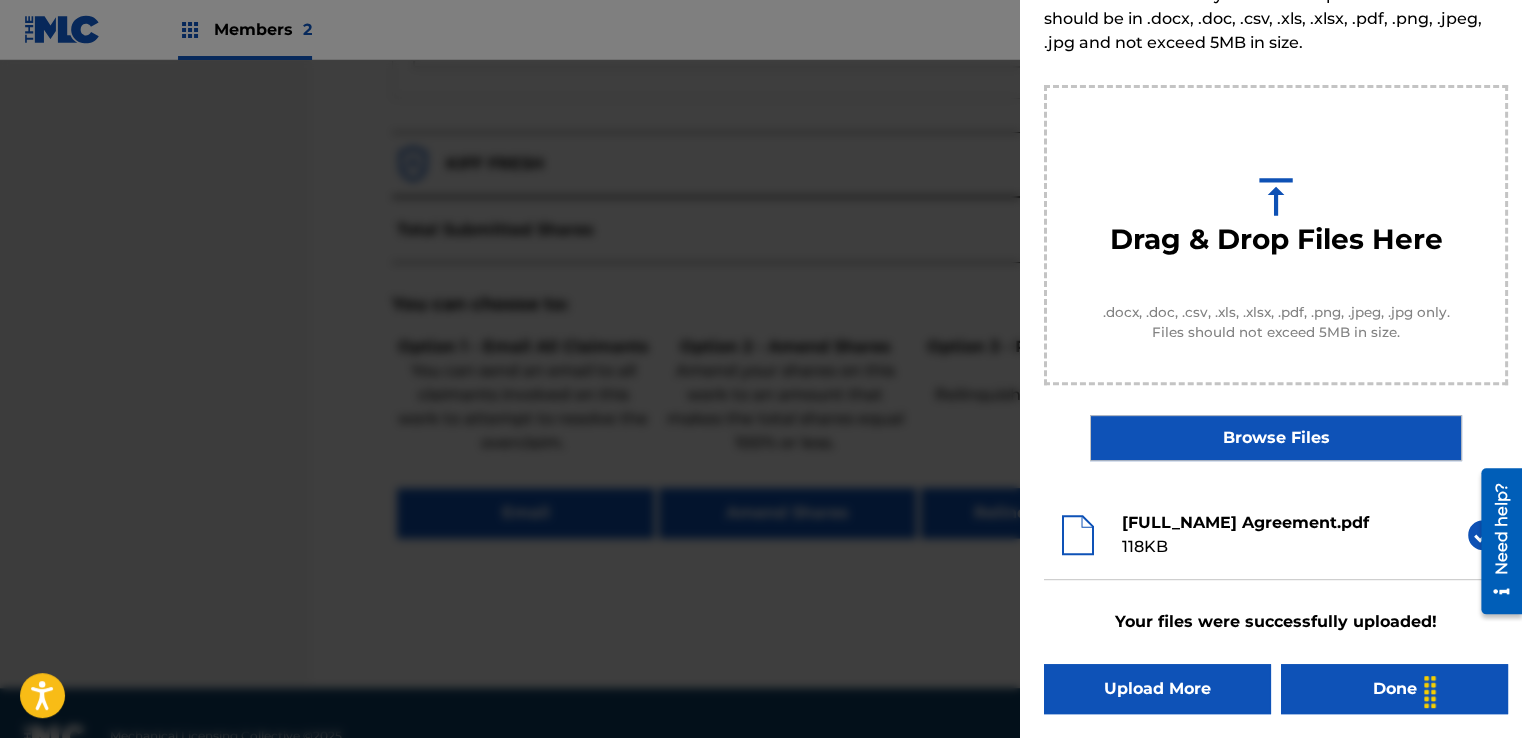scroll, scrollTop: 128, scrollLeft: 0, axis: vertical 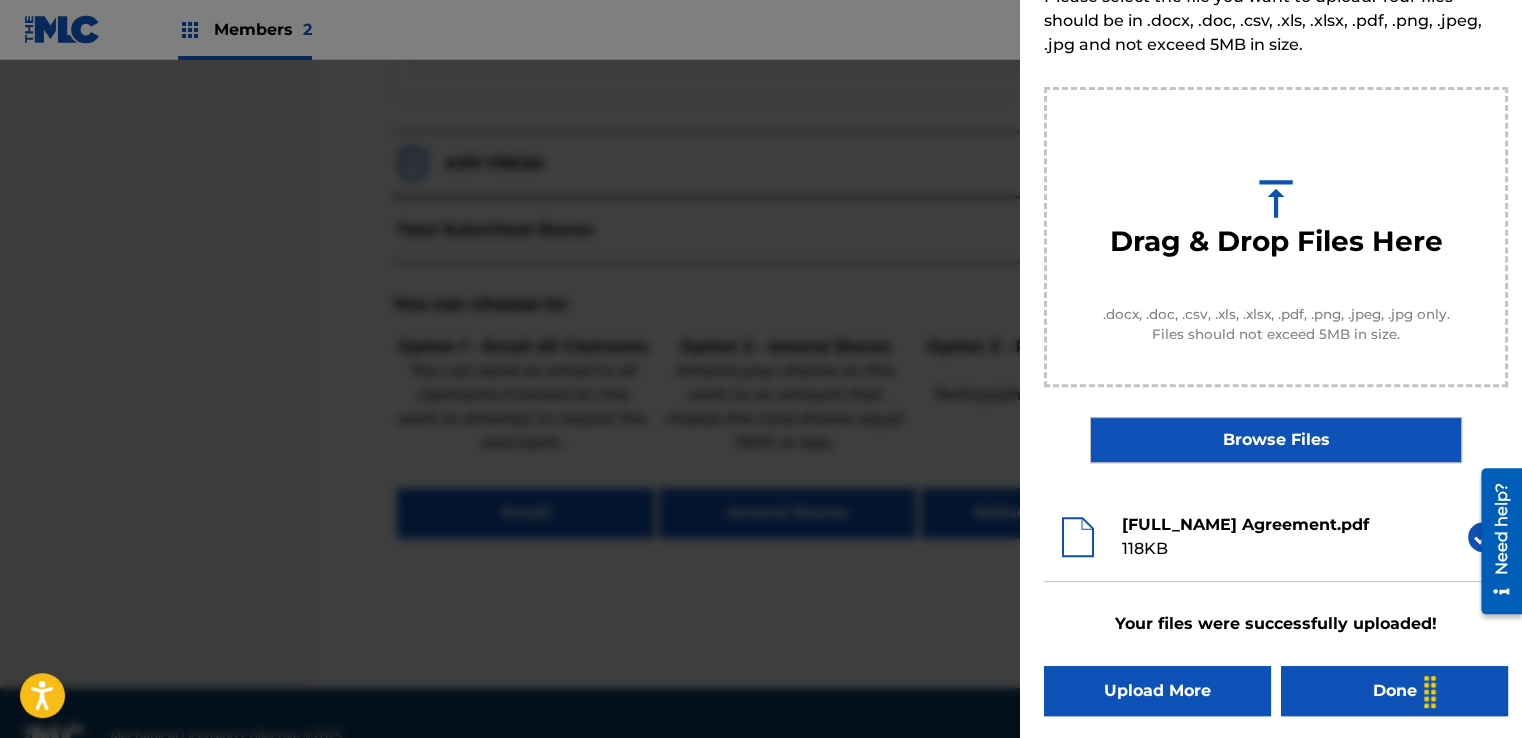 click on "Done" at bounding box center (1394, 691) 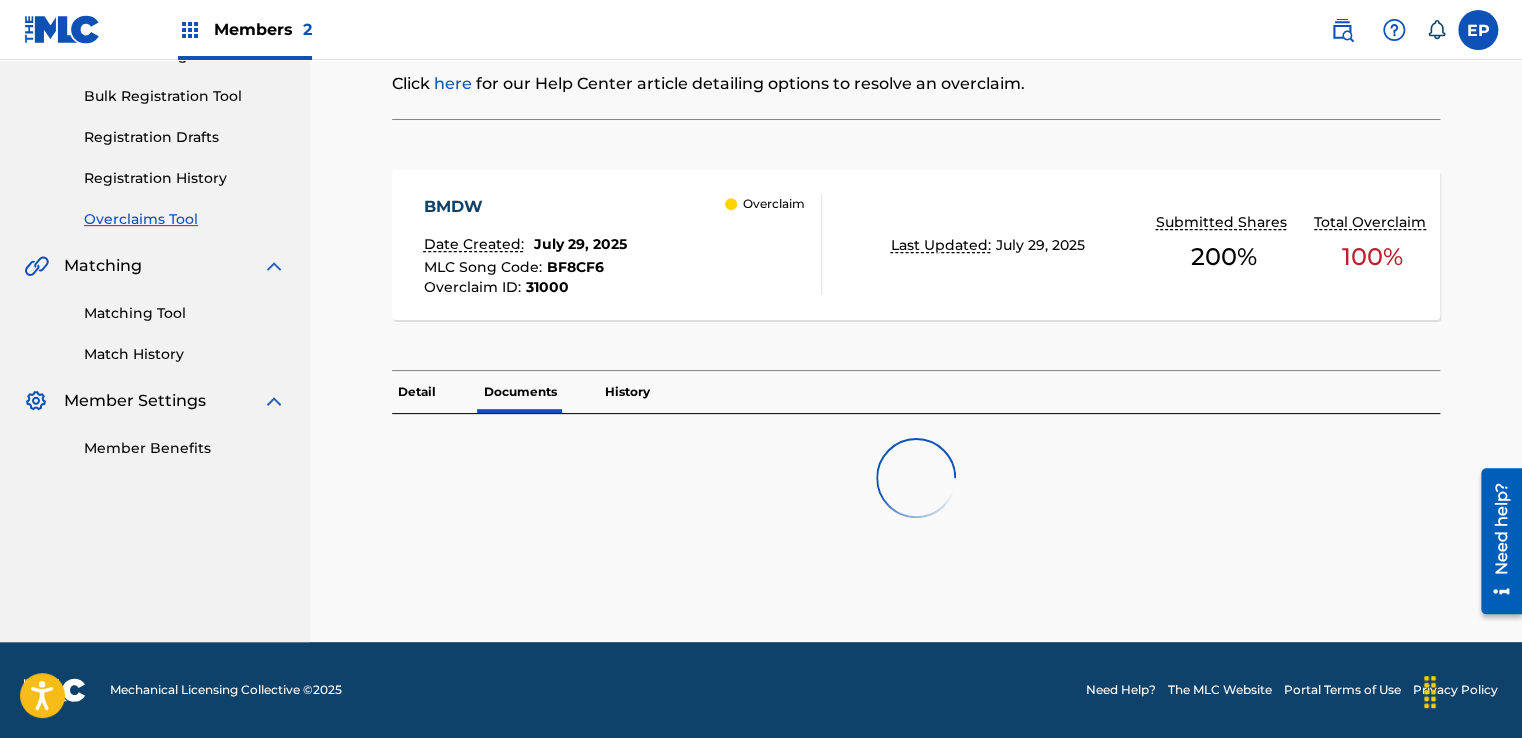 scroll, scrollTop: 0, scrollLeft: 0, axis: both 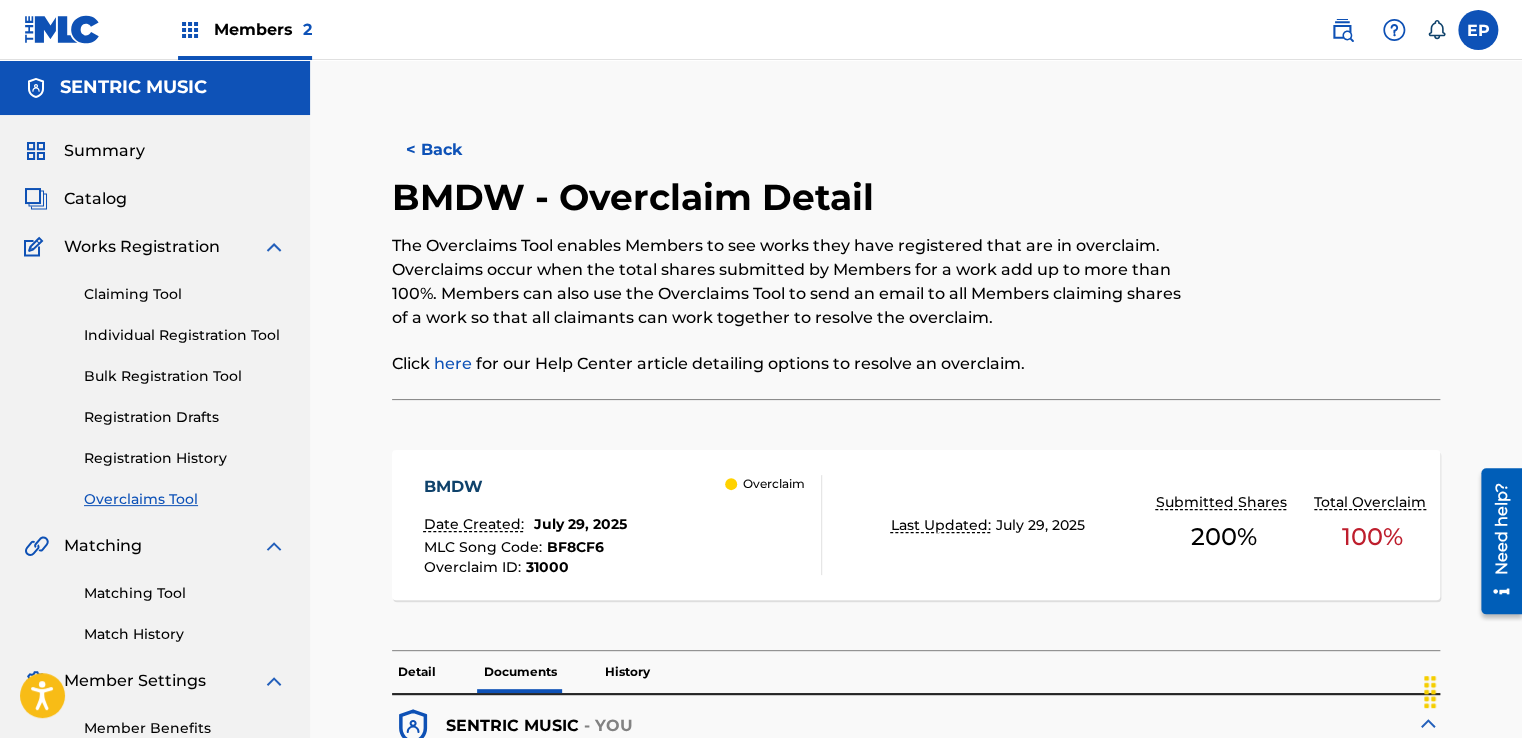 click on "Overclaims Tool" at bounding box center (185, 499) 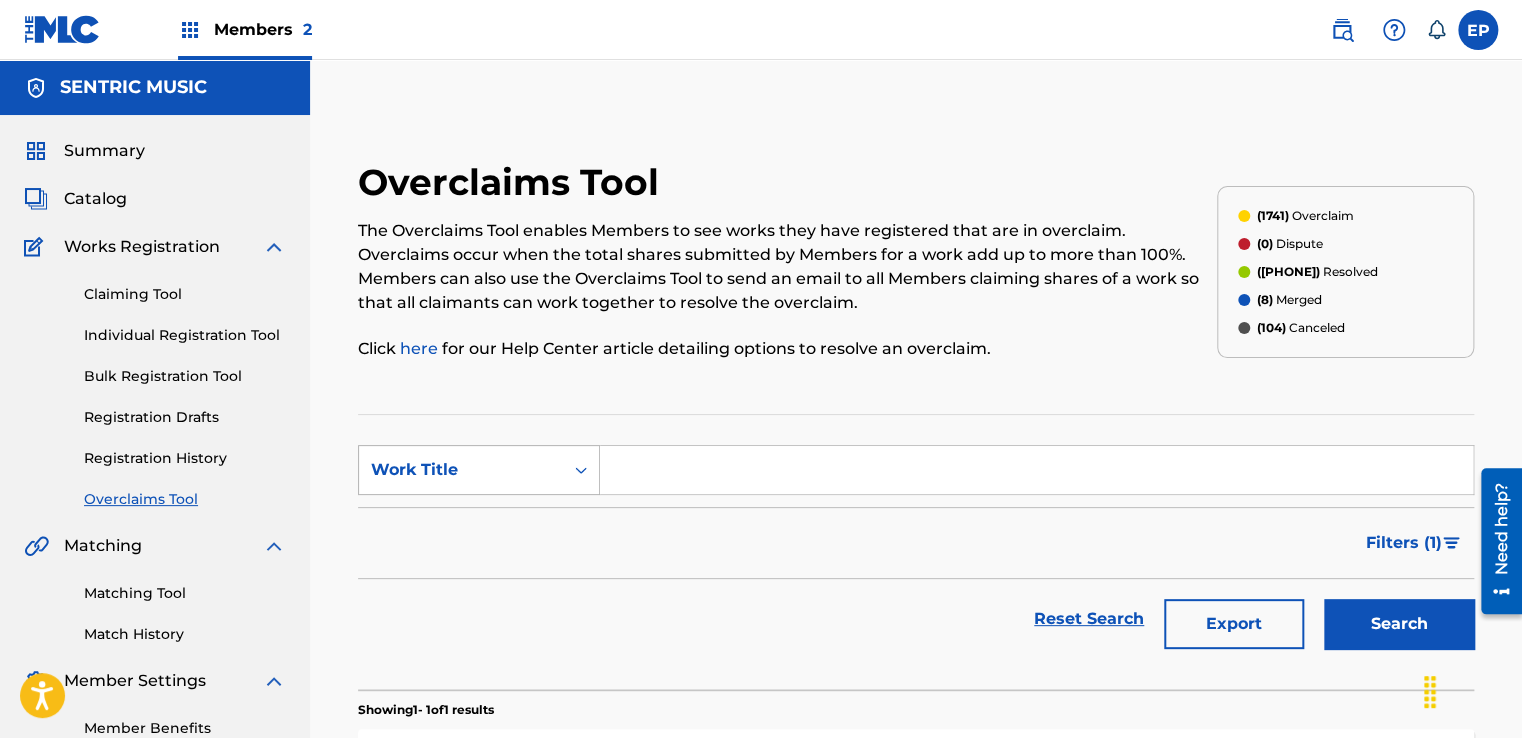 click on "Work Title" at bounding box center [479, 470] 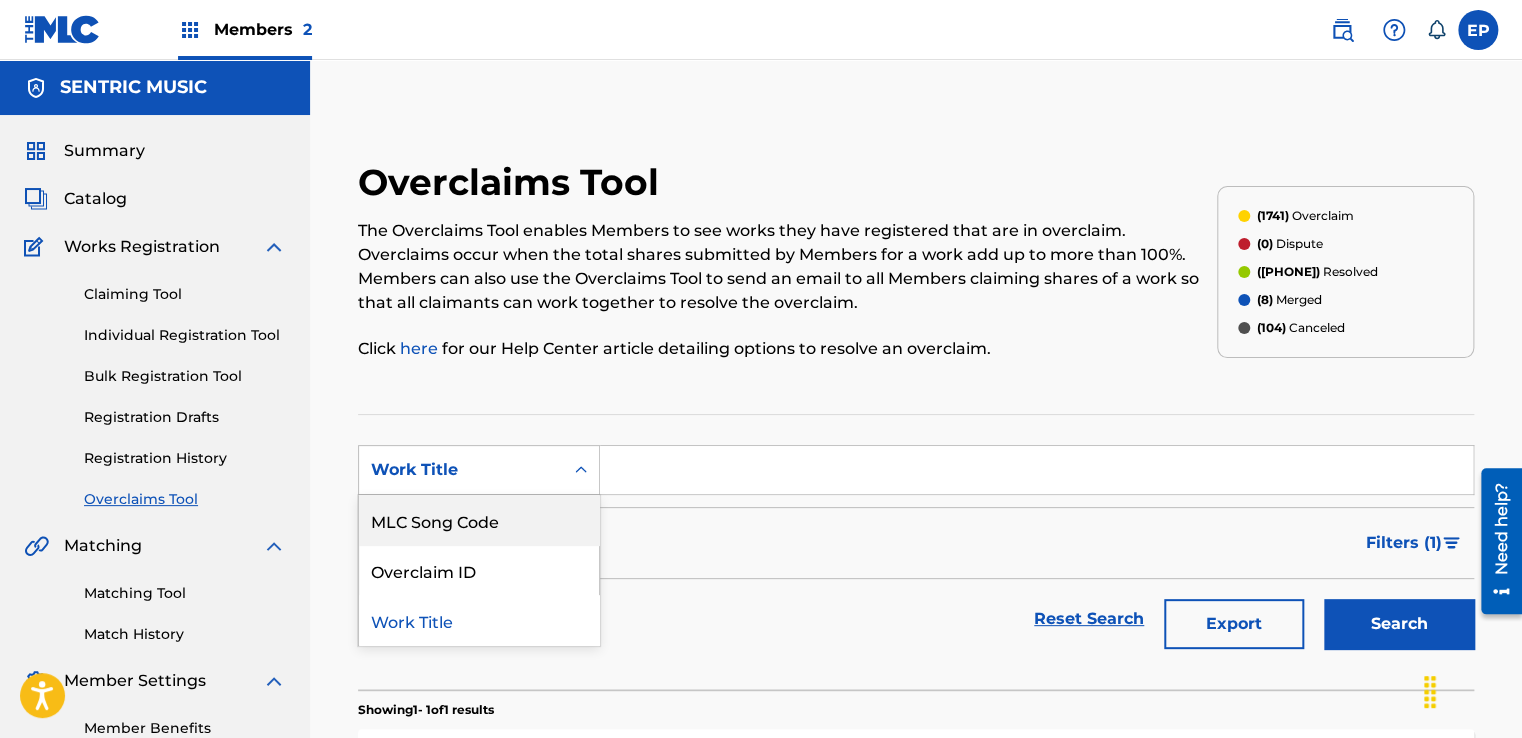 click on "MLC Song Code" at bounding box center [479, 520] 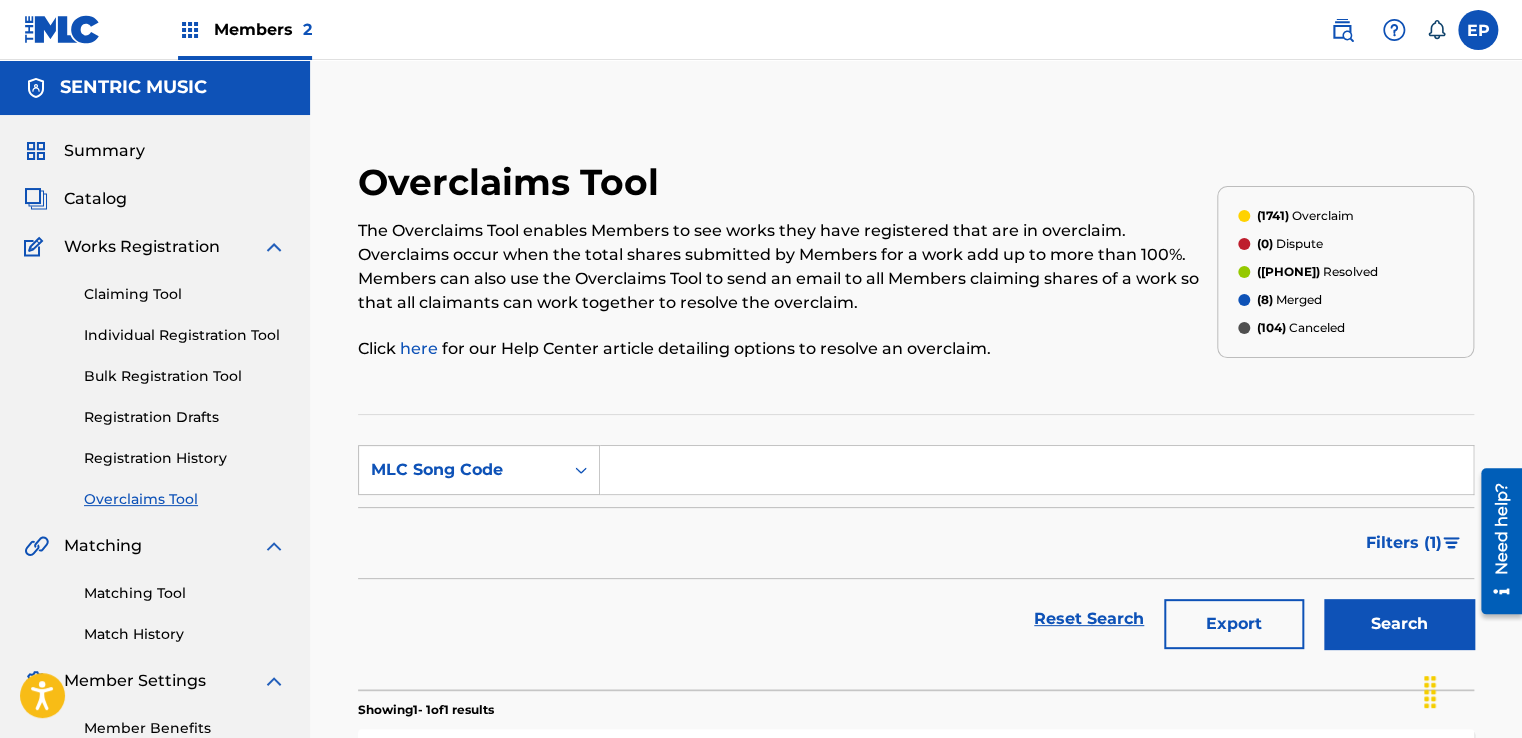 click on "SearchWithCriteria0a8b37c6-970e-49a0-a7d5-d7684125ddbe MLC Song Code Filter Status of Overclaim Overclaim Dispute Resolved Merged Canceled Sort By Most Recent Overclaim Remaining Action Time Document Status Document Needed Document Pending Review Document Accepted Amendment Status Document Needed Document Pending Review Document Accepted Remove Filters Apply Filters Filters ( 1 ) Reset Search Export Search" at bounding box center (916, 552) 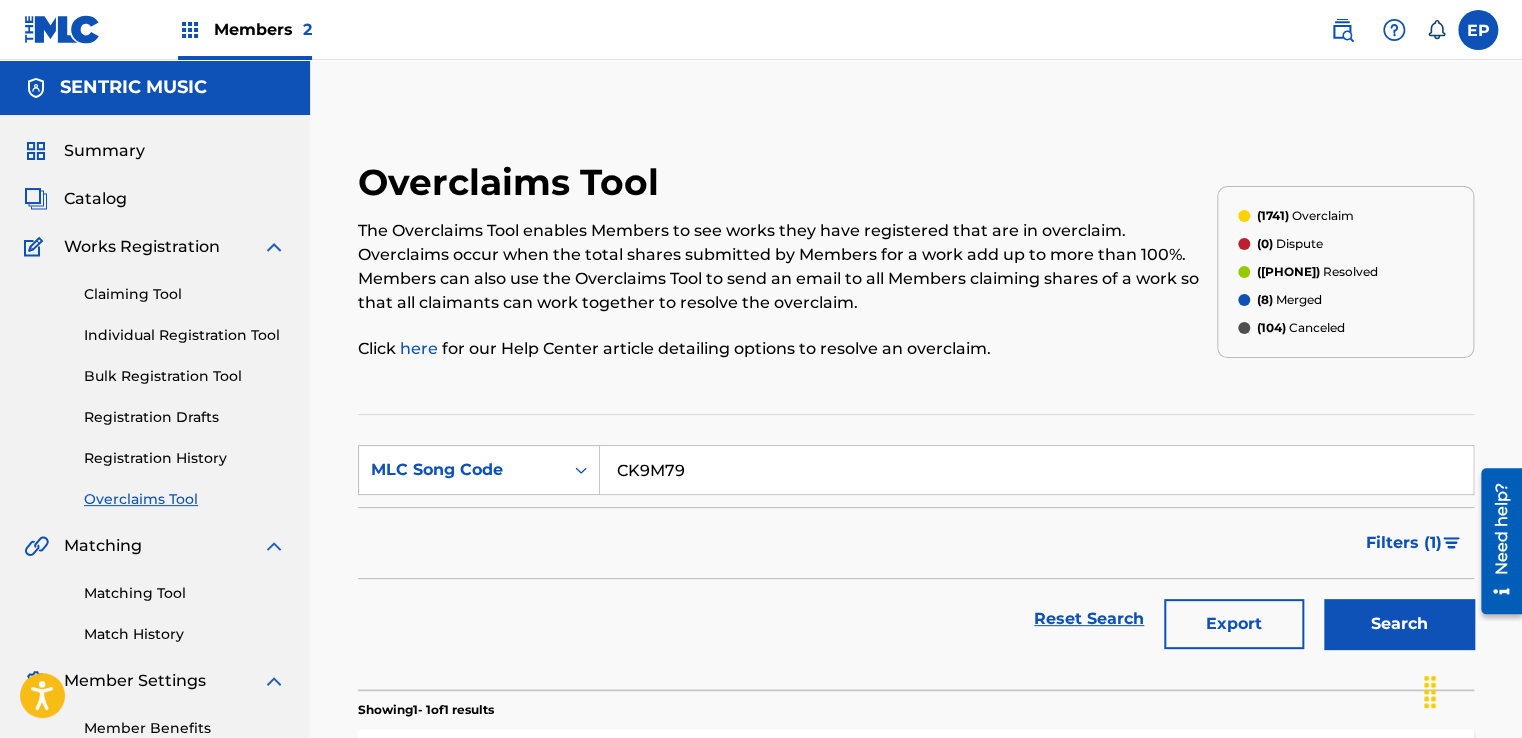 type on "CK9M79" 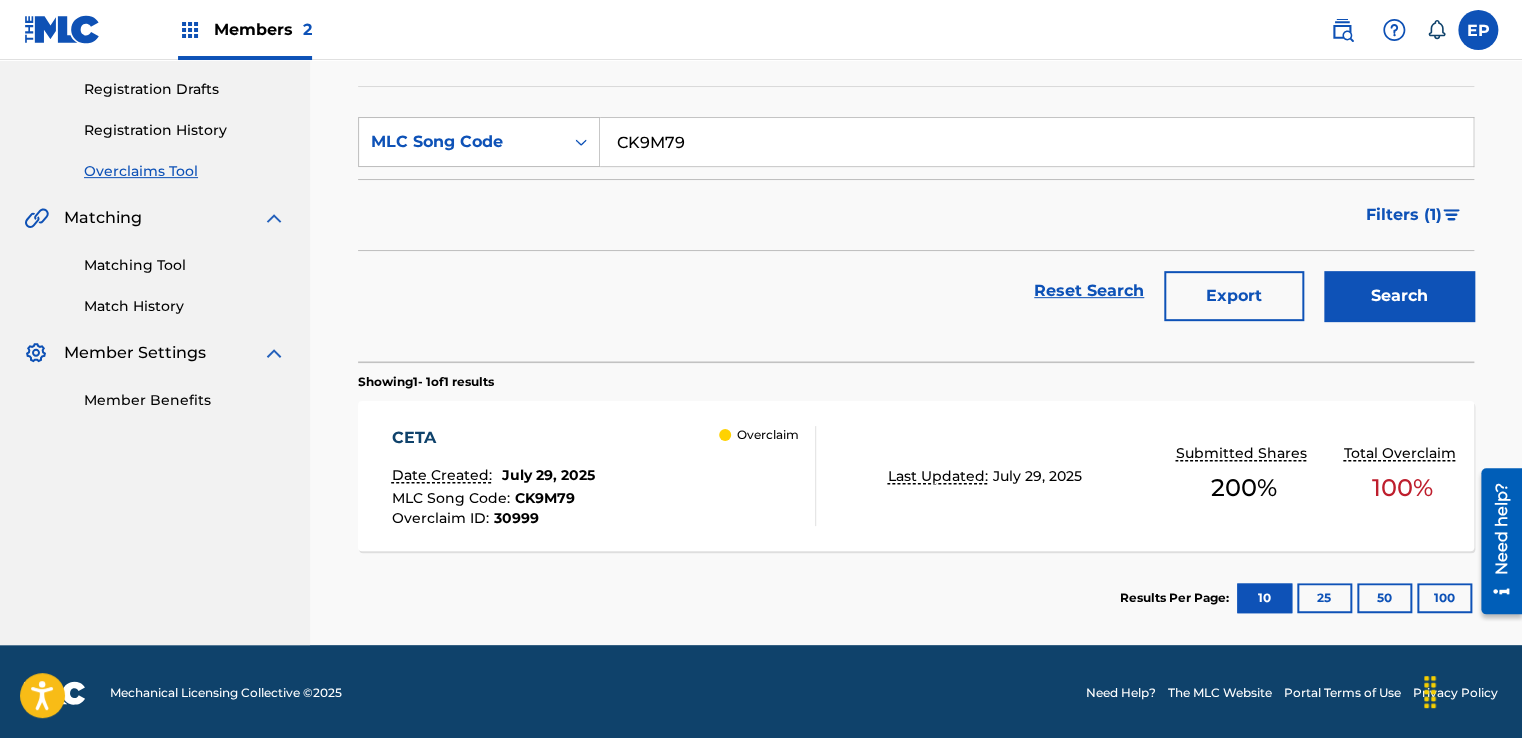 scroll, scrollTop: 329, scrollLeft: 0, axis: vertical 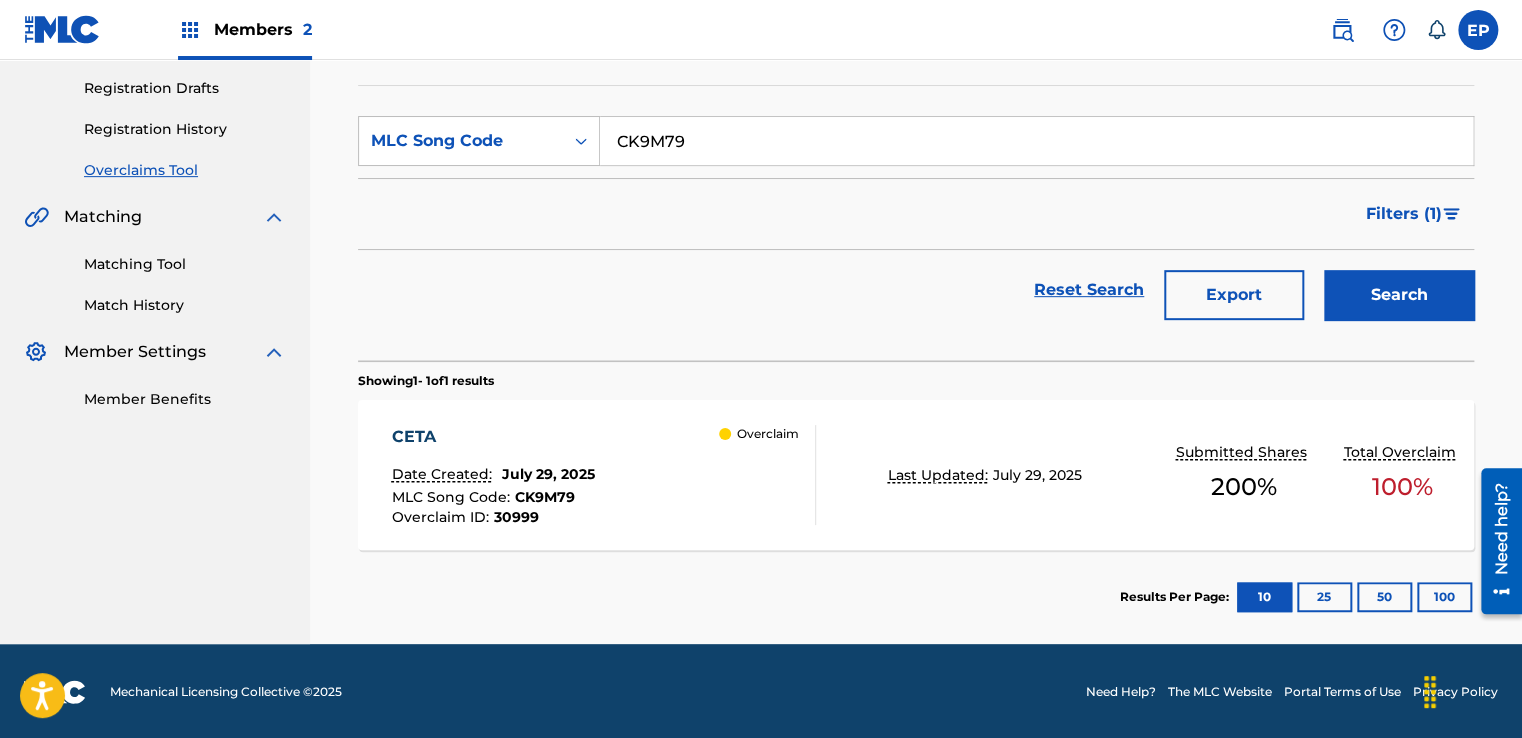 click on "CETA Date Created: [DATE] MLC Song Code : CK9M79 Overclaim ID : 30999   Overclaim" at bounding box center (603, 475) 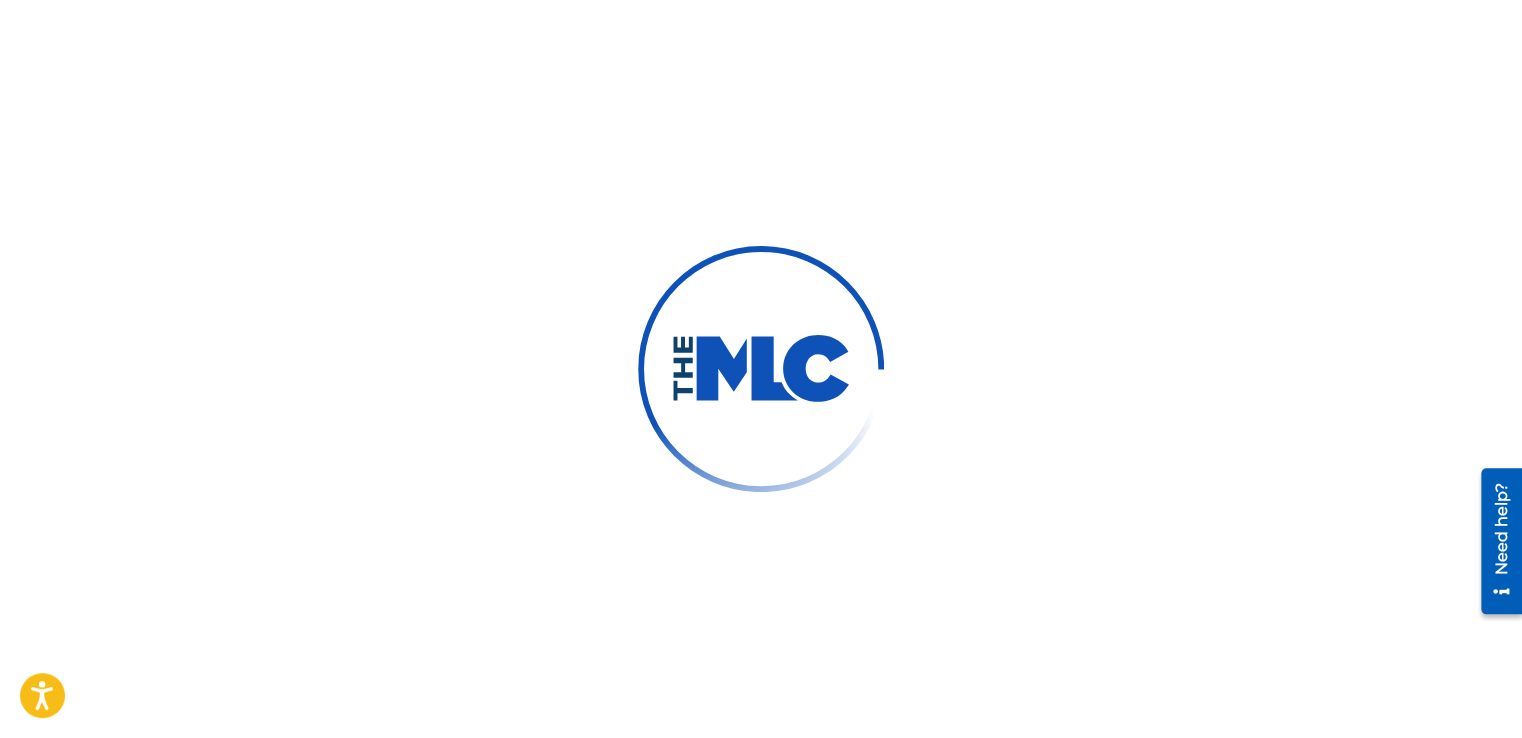 scroll, scrollTop: 0, scrollLeft: 0, axis: both 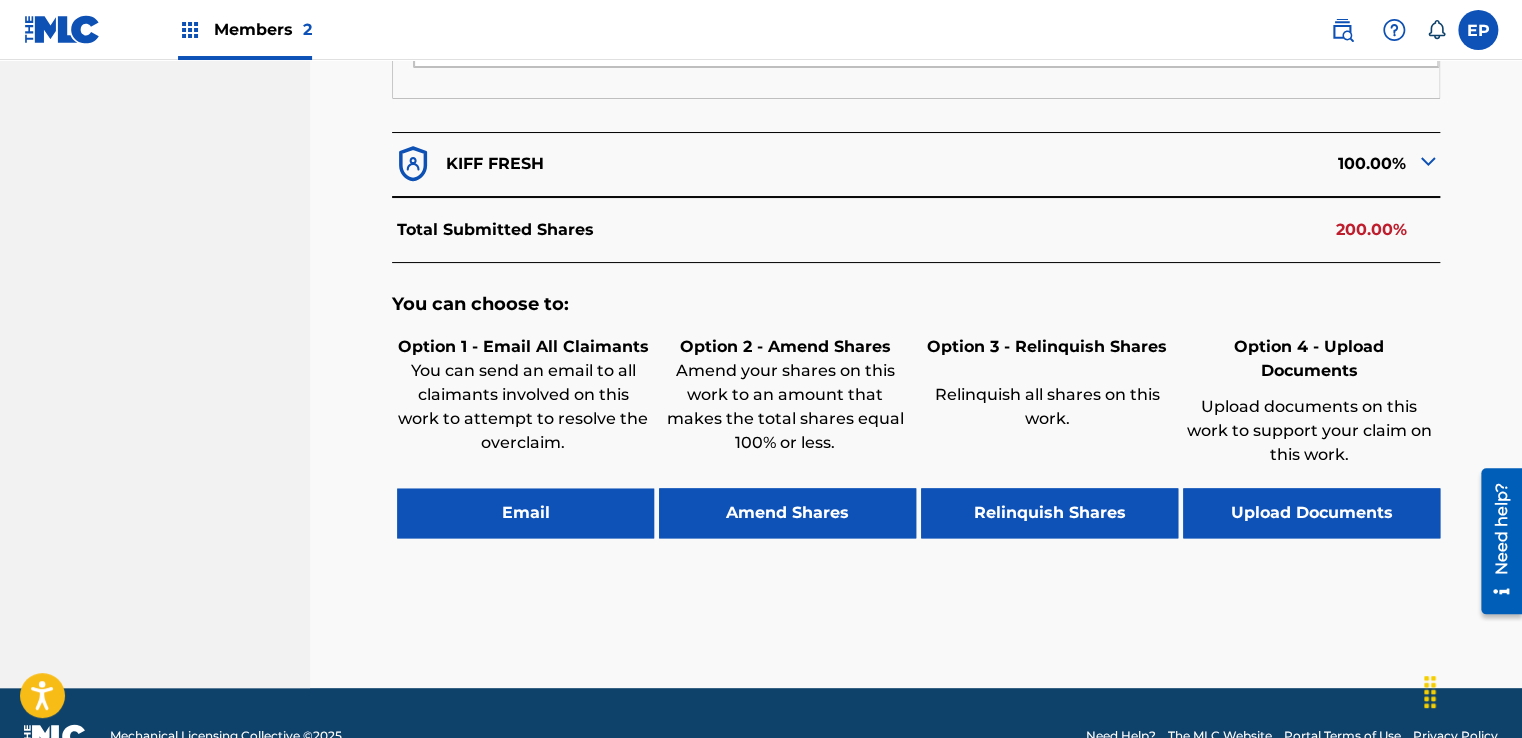 click on "Upload Documents" at bounding box center [1311, 513] 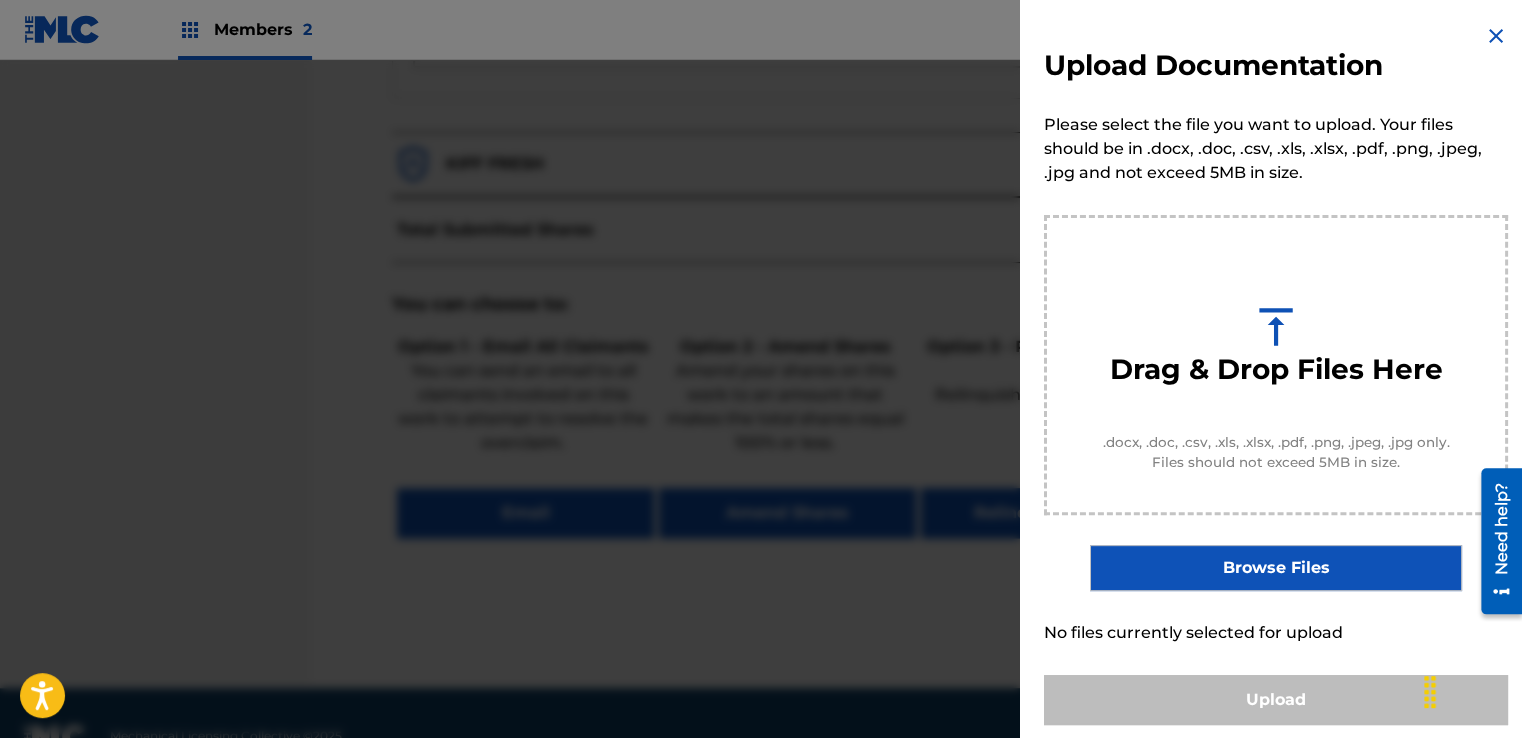 click on "Browse Files" at bounding box center [1275, 568] 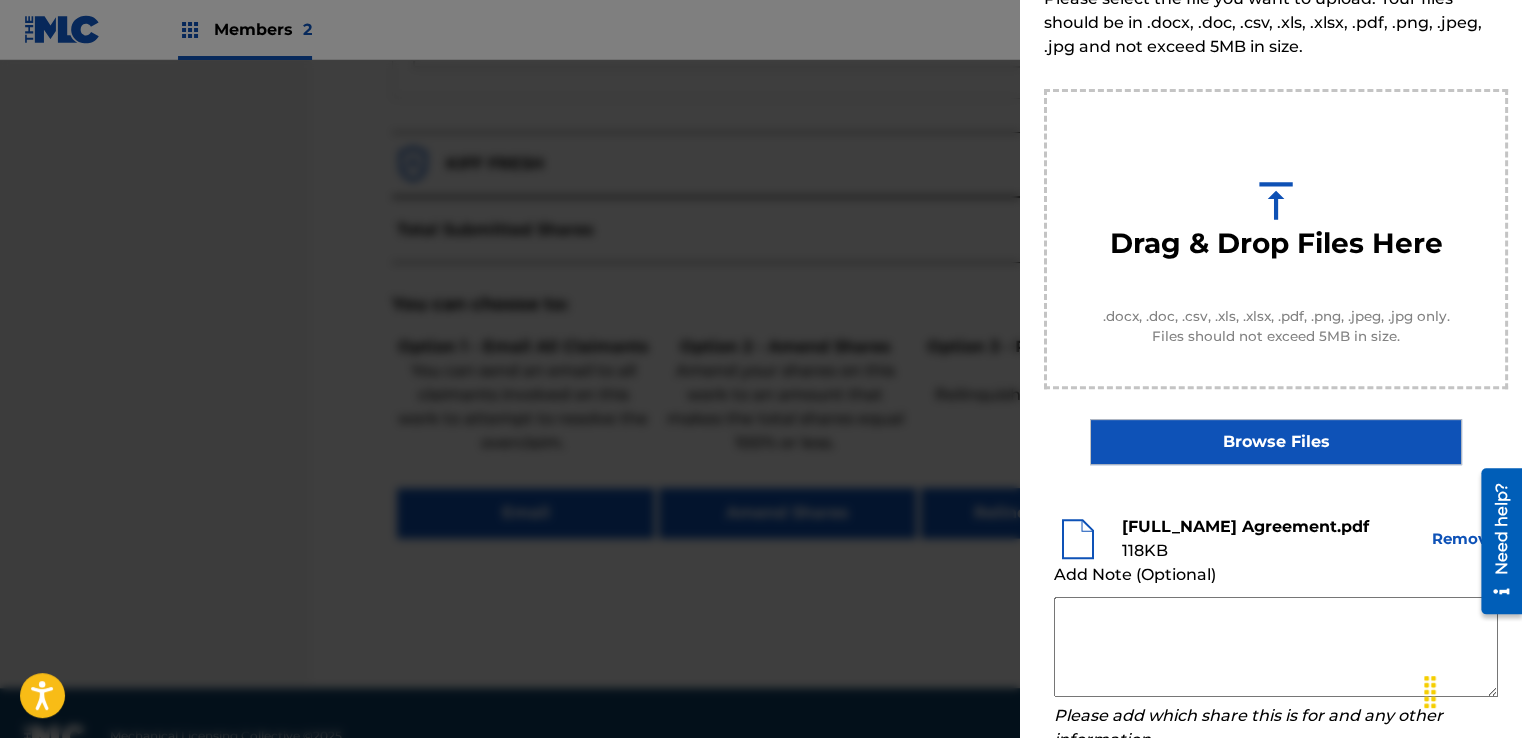 scroll, scrollTop: 263, scrollLeft: 0, axis: vertical 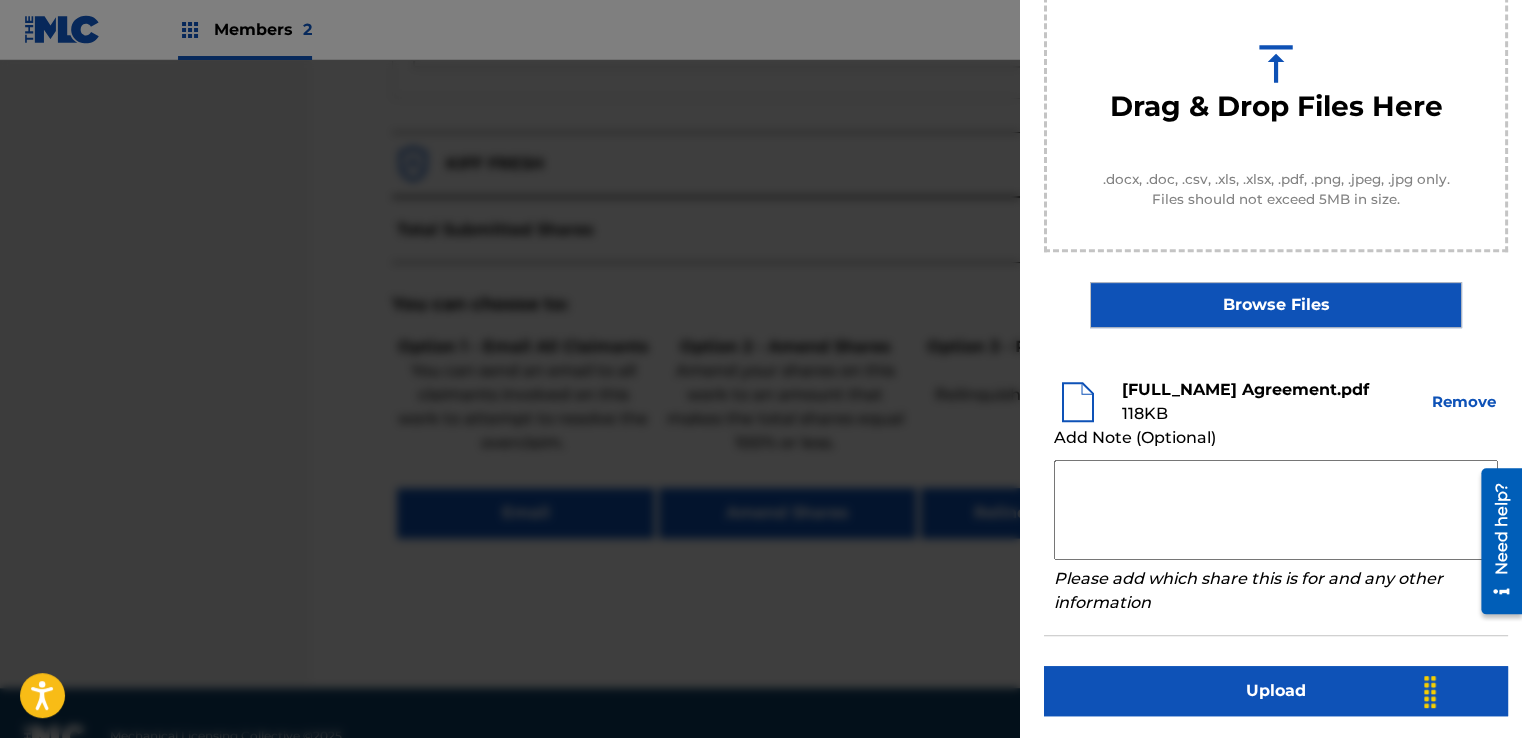 click at bounding box center (1276, 510) 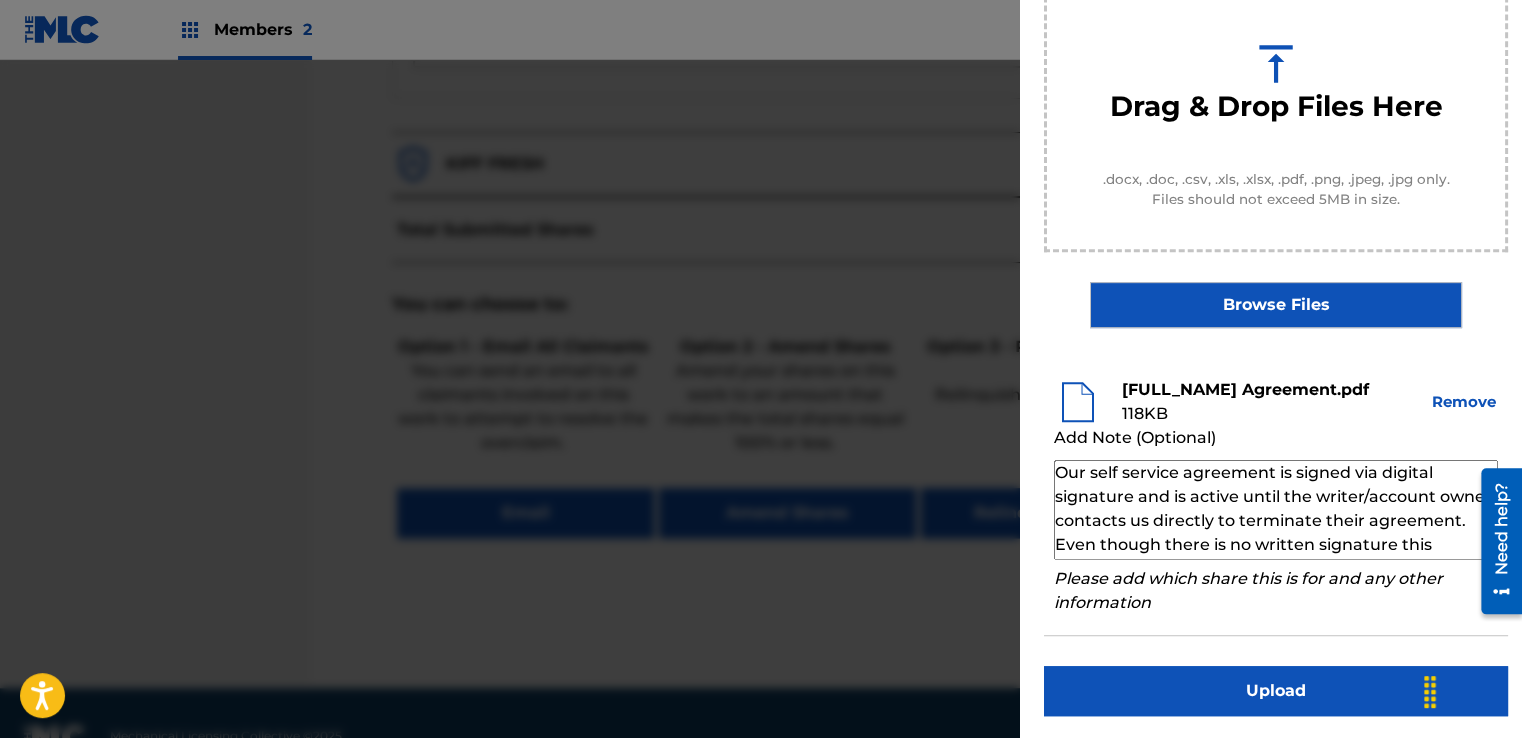 scroll, scrollTop: 68, scrollLeft: 0, axis: vertical 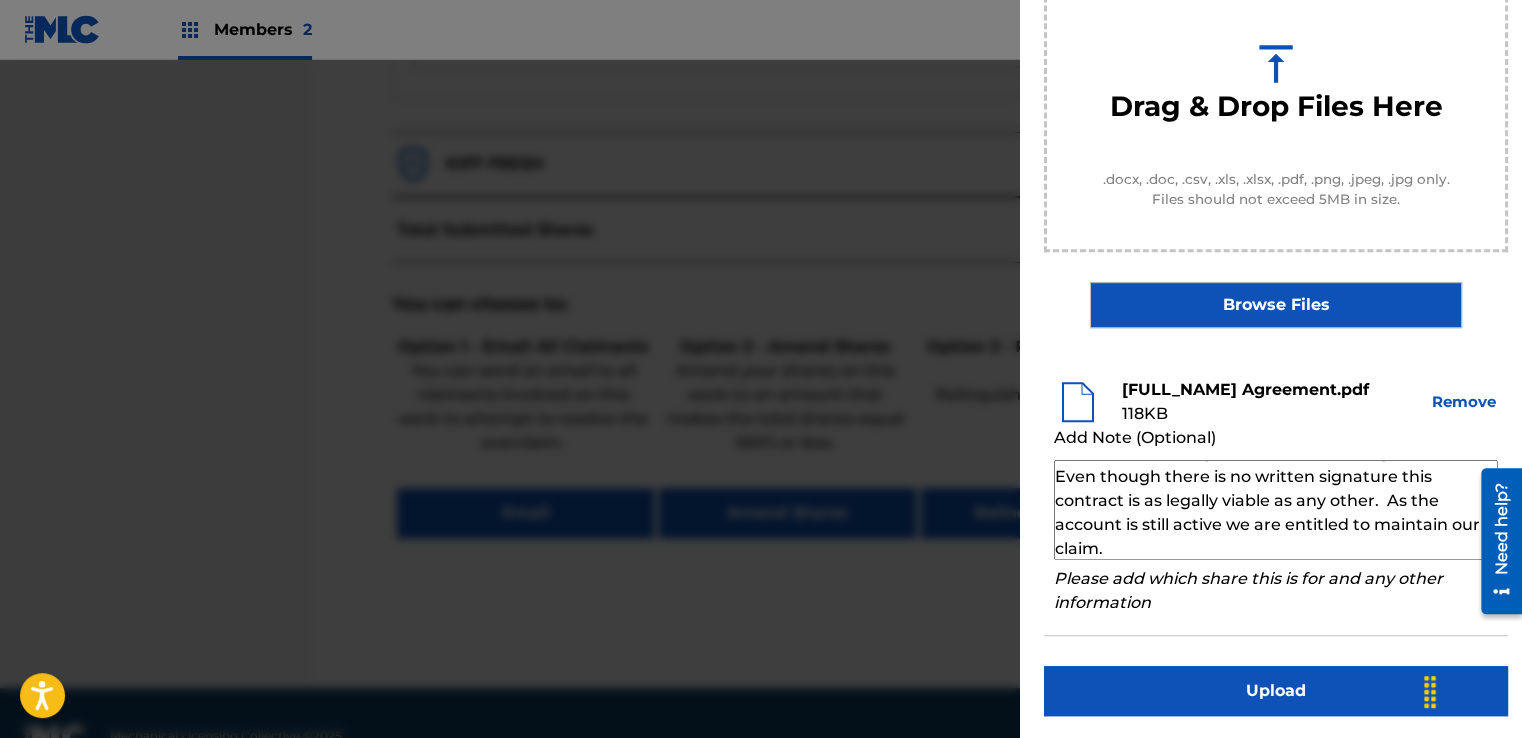type on "Our self service agreement is signed via digital signature and is active until the writer/account owner contacts us directly to terminate their agreement. Even though there is no written signature this contract is as legally viable as any other.  As the account is still active we are entitled to maintain our claim." 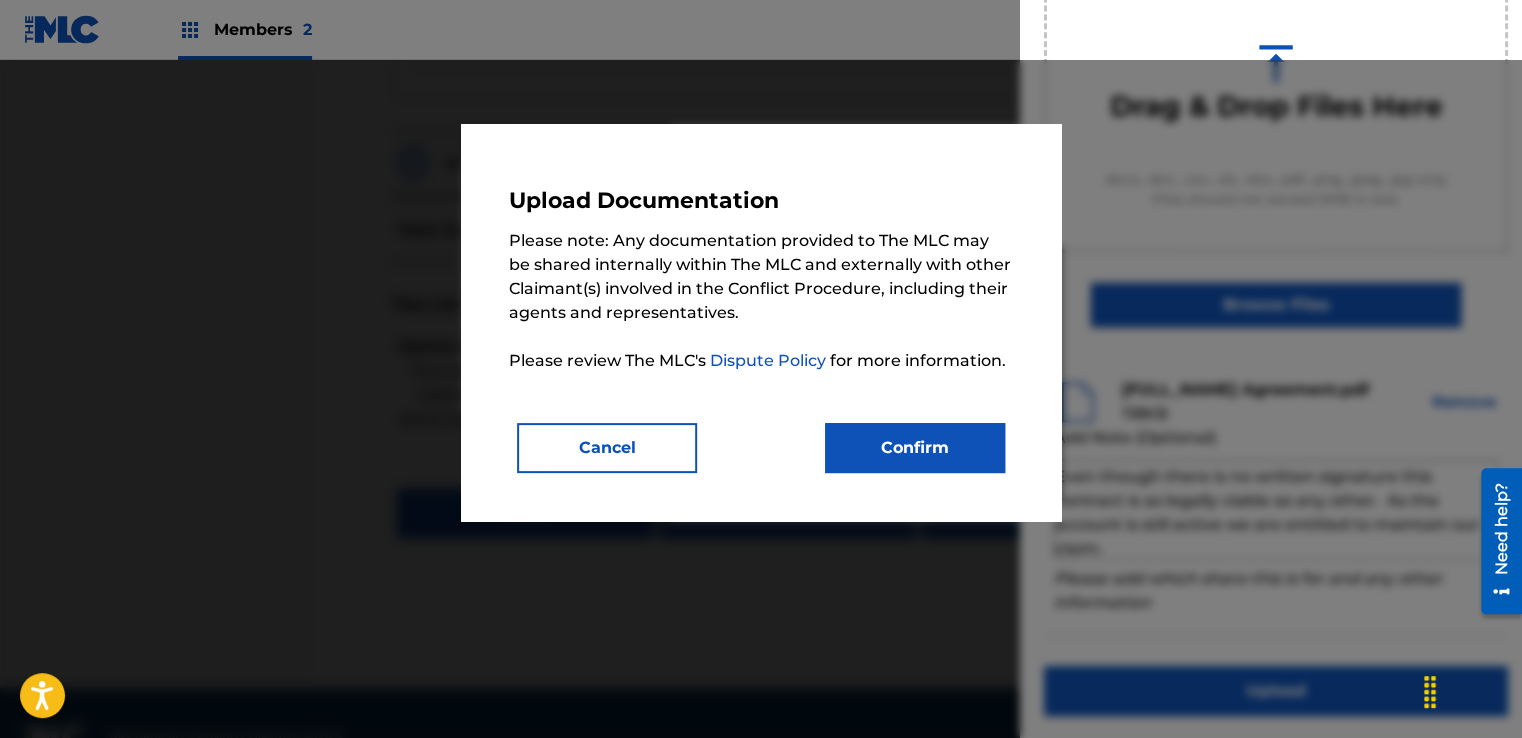 click on "Confirm" at bounding box center [915, 448] 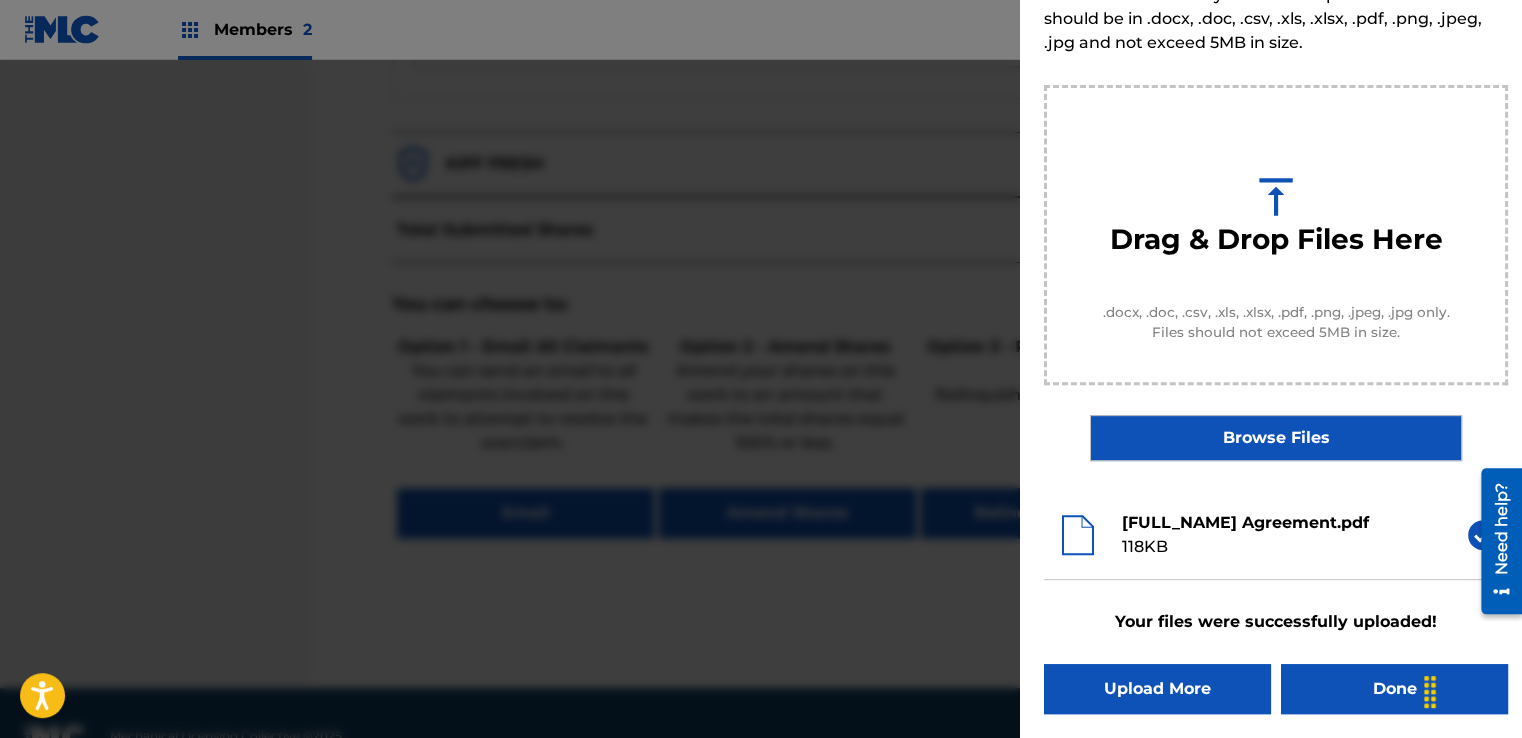 scroll, scrollTop: 128, scrollLeft: 0, axis: vertical 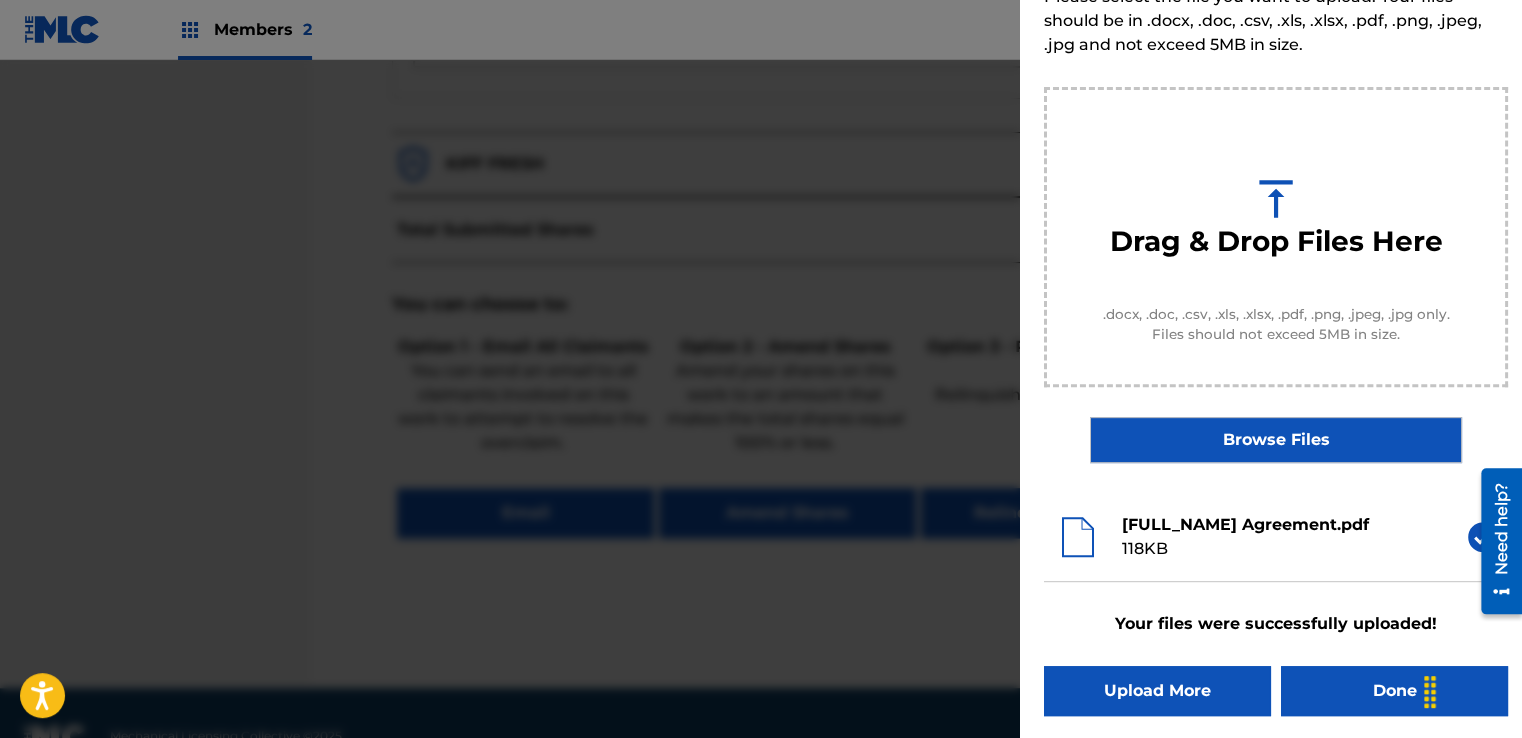 click on "Done" at bounding box center [1394, 691] 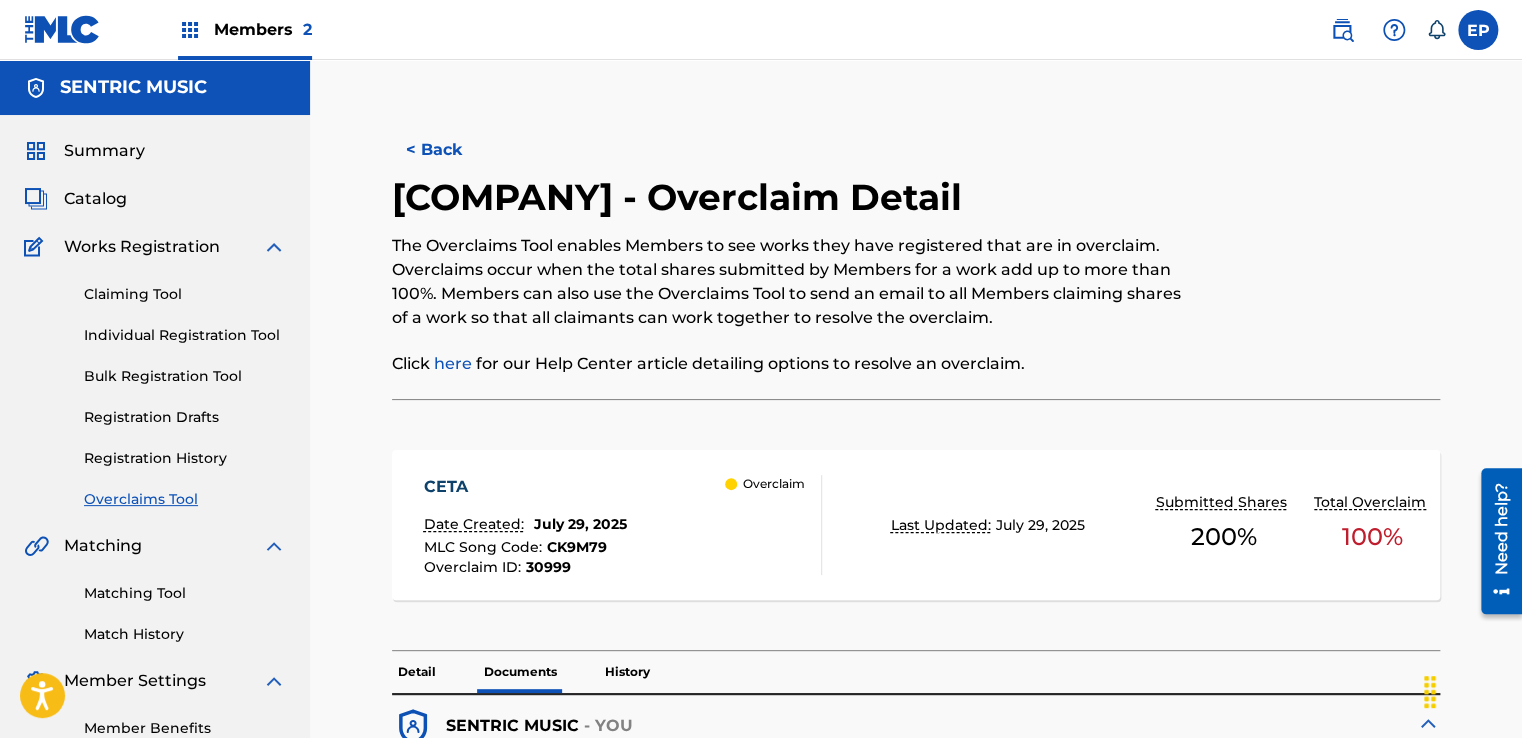 click on "Overclaims Tool" at bounding box center (185, 499) 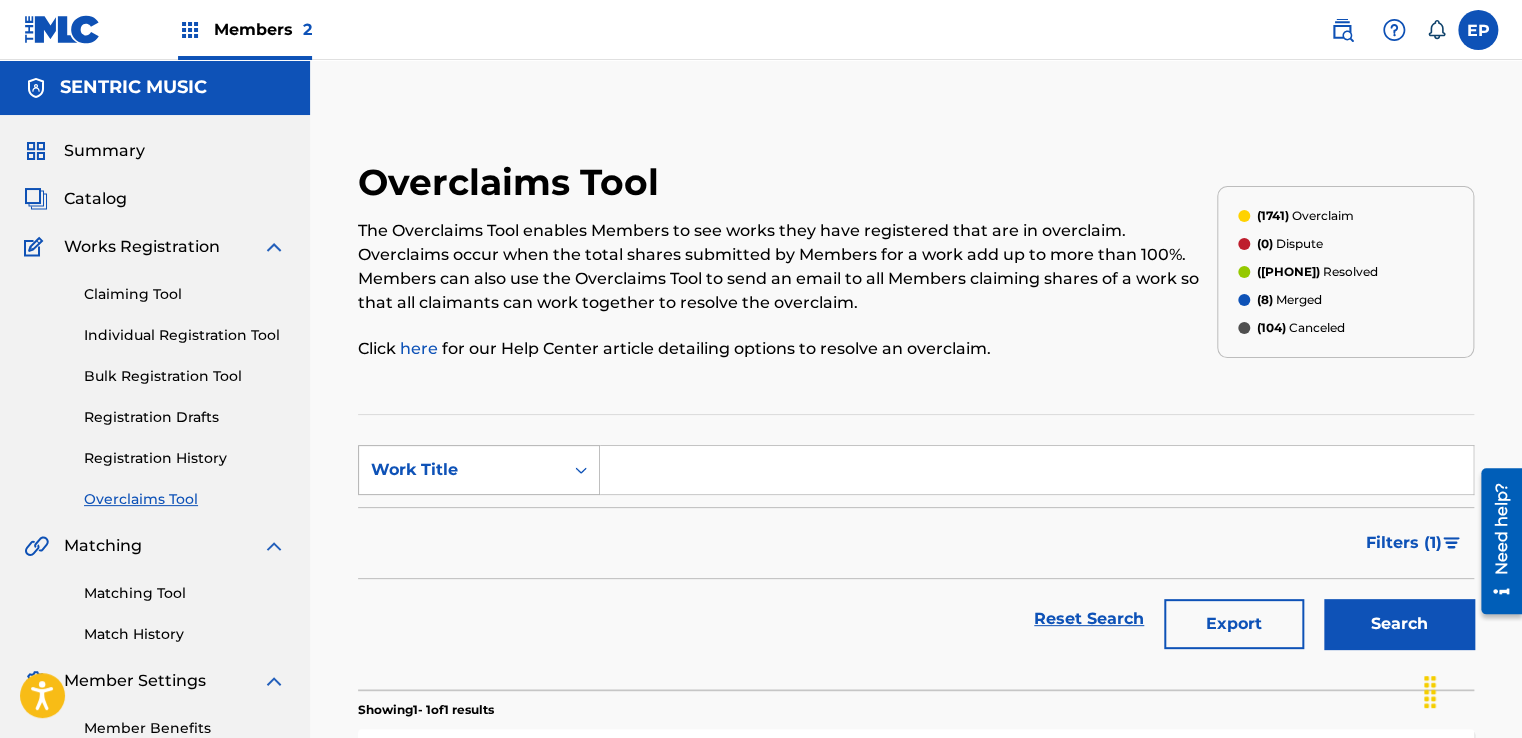 click on "Work Title" at bounding box center (461, 470) 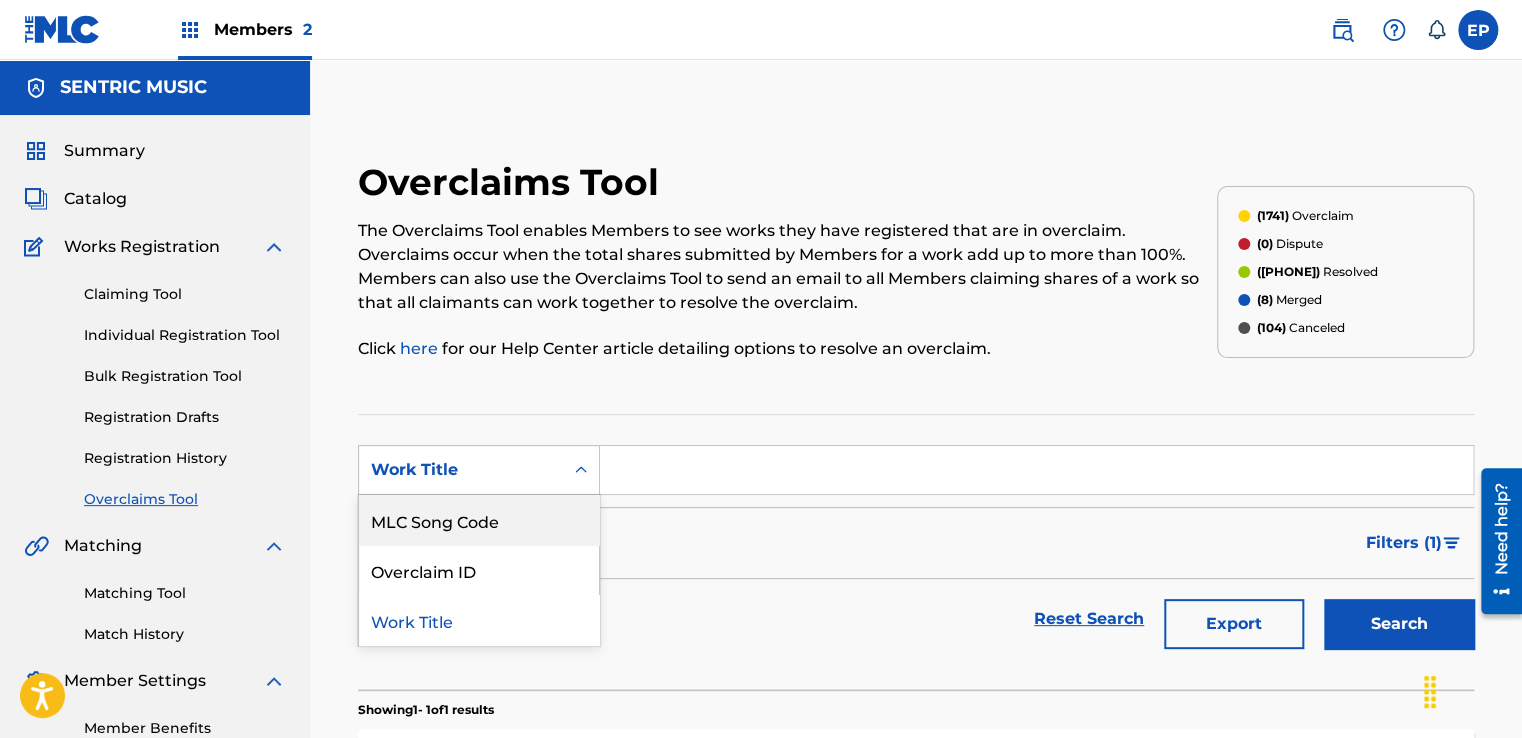 click on "MLC Song Code" at bounding box center [479, 520] 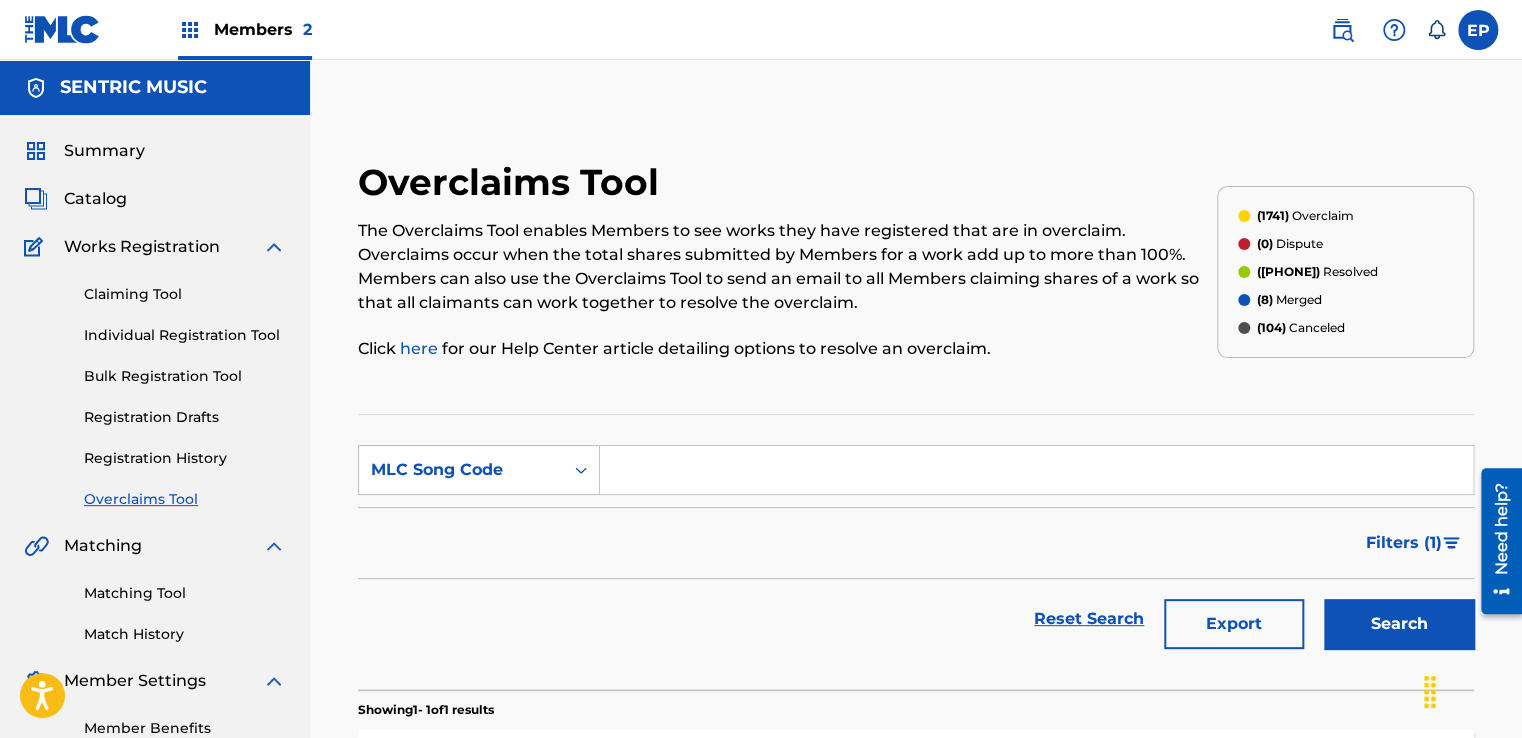 click at bounding box center [1036, 470] 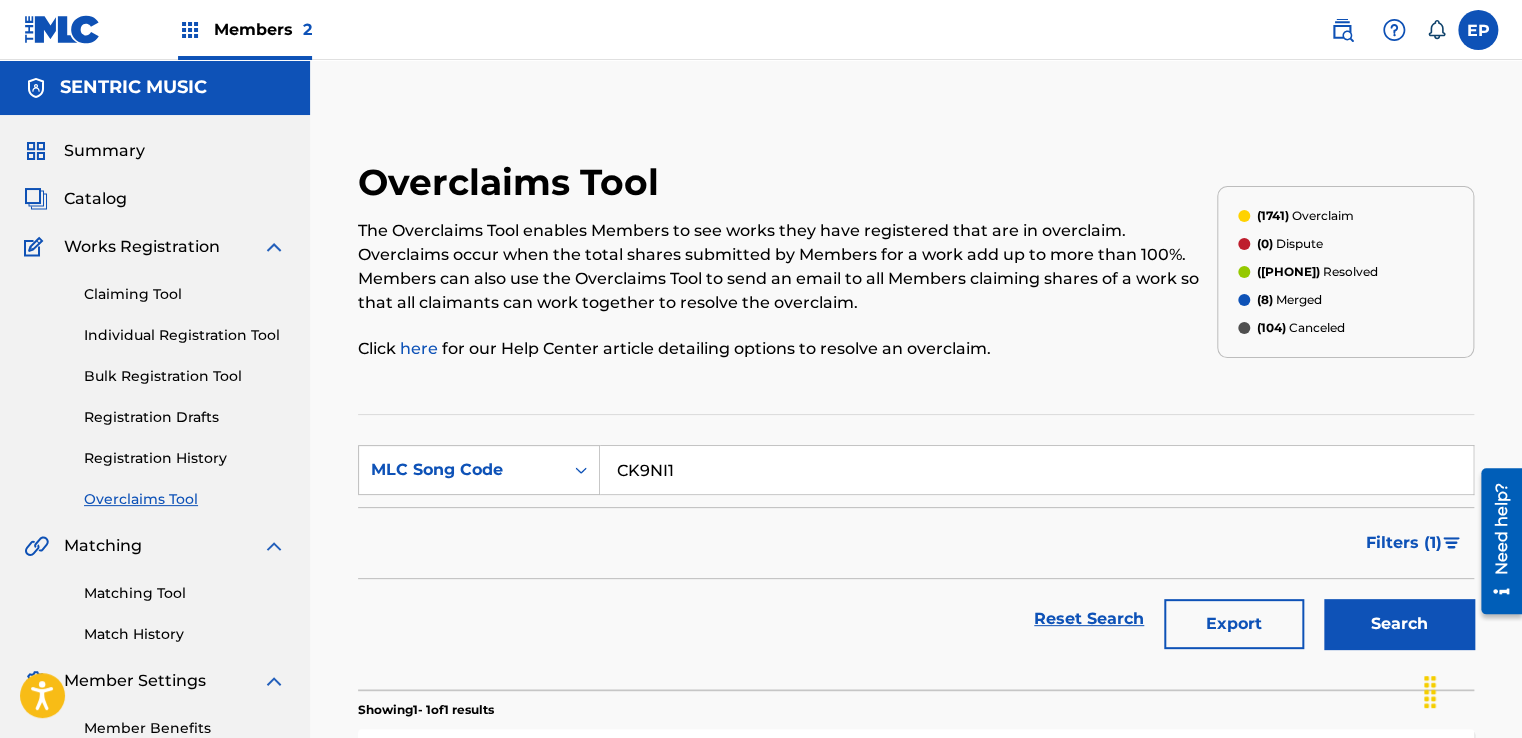 type on "CK9NI1" 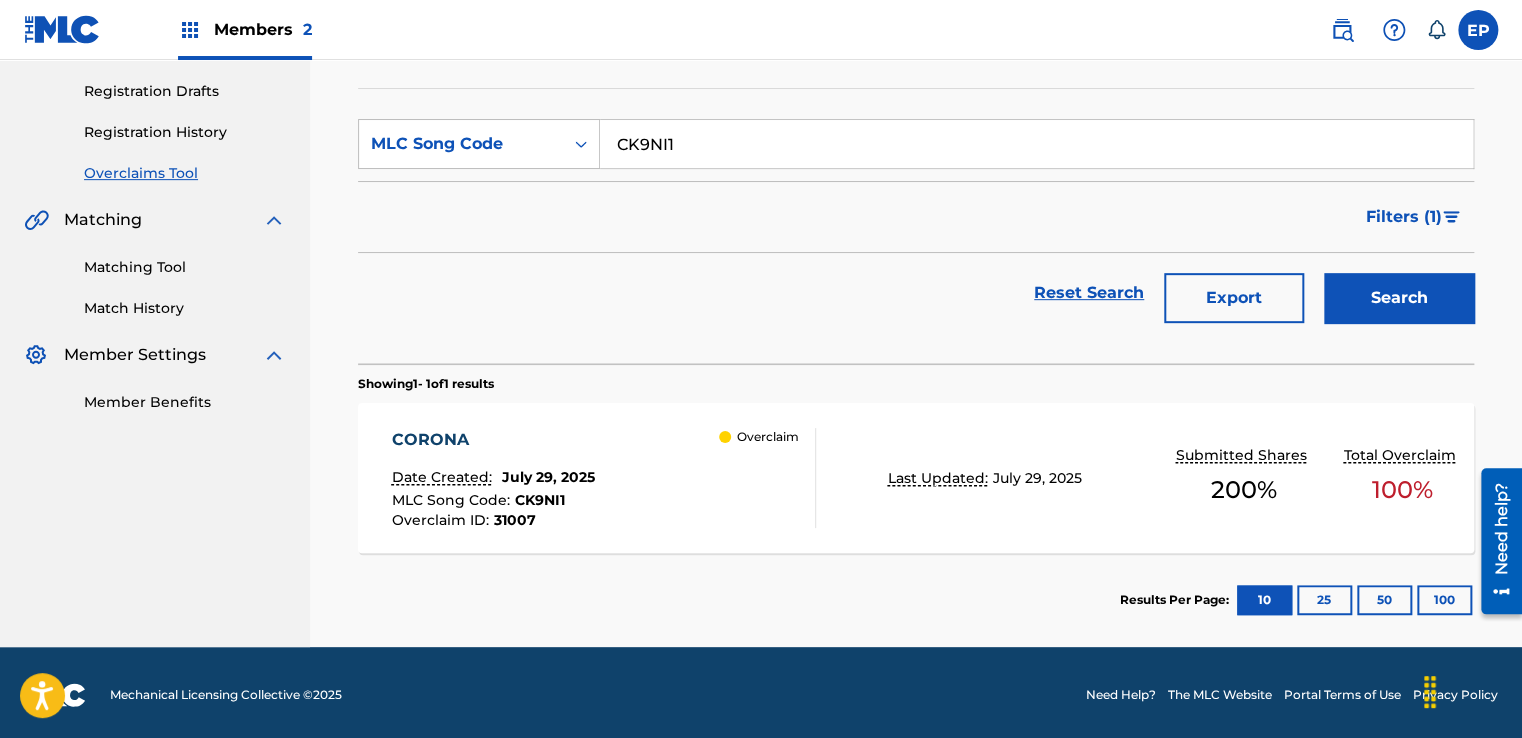 scroll, scrollTop: 329, scrollLeft: 0, axis: vertical 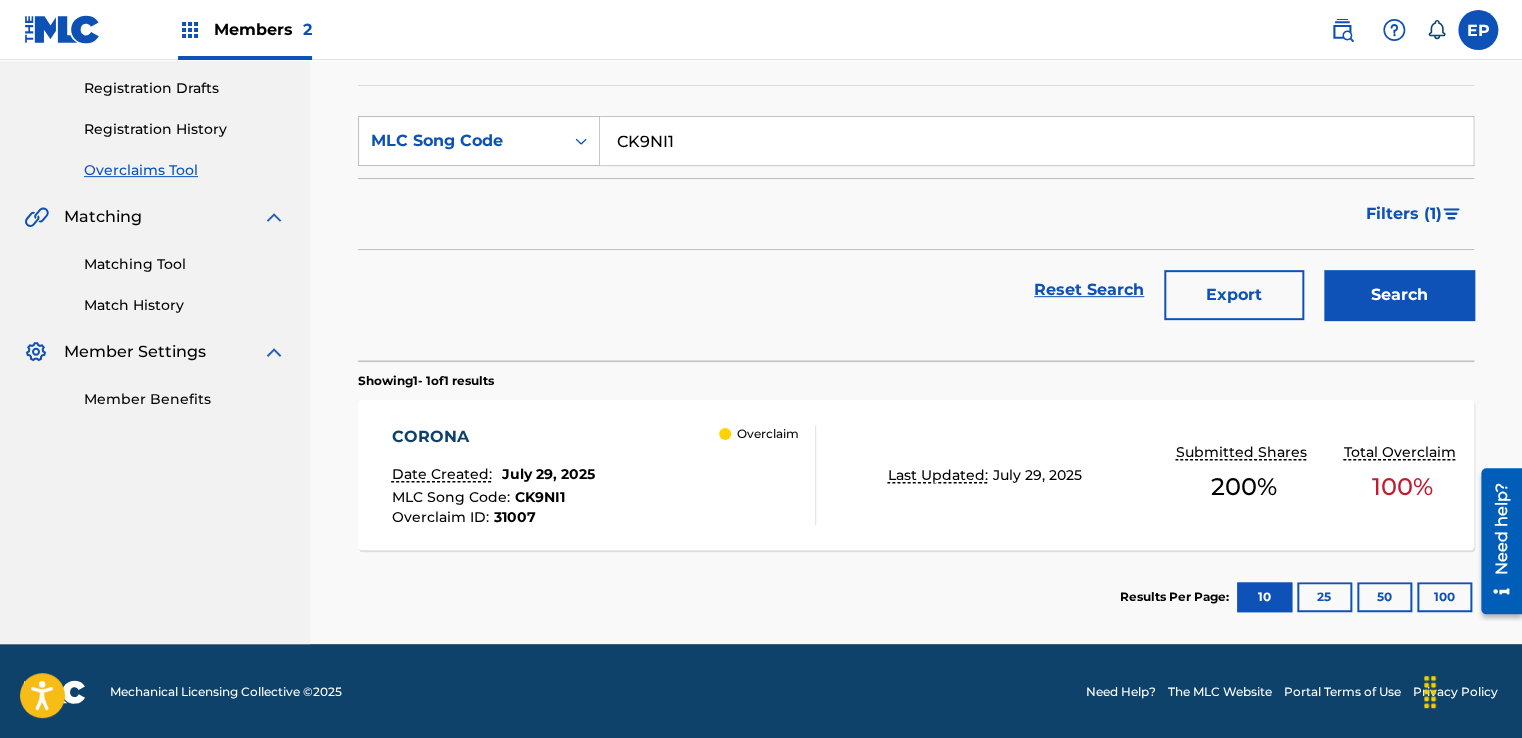 click on "[COMPANY] Date Created: [DATE] MLC Song Code : CK9NI1 Overclaim ID : 31007   Overclaim Last Updated: [DATE] Submitted Shares 200 % Total Overclaim 100 %" at bounding box center (916, 475) 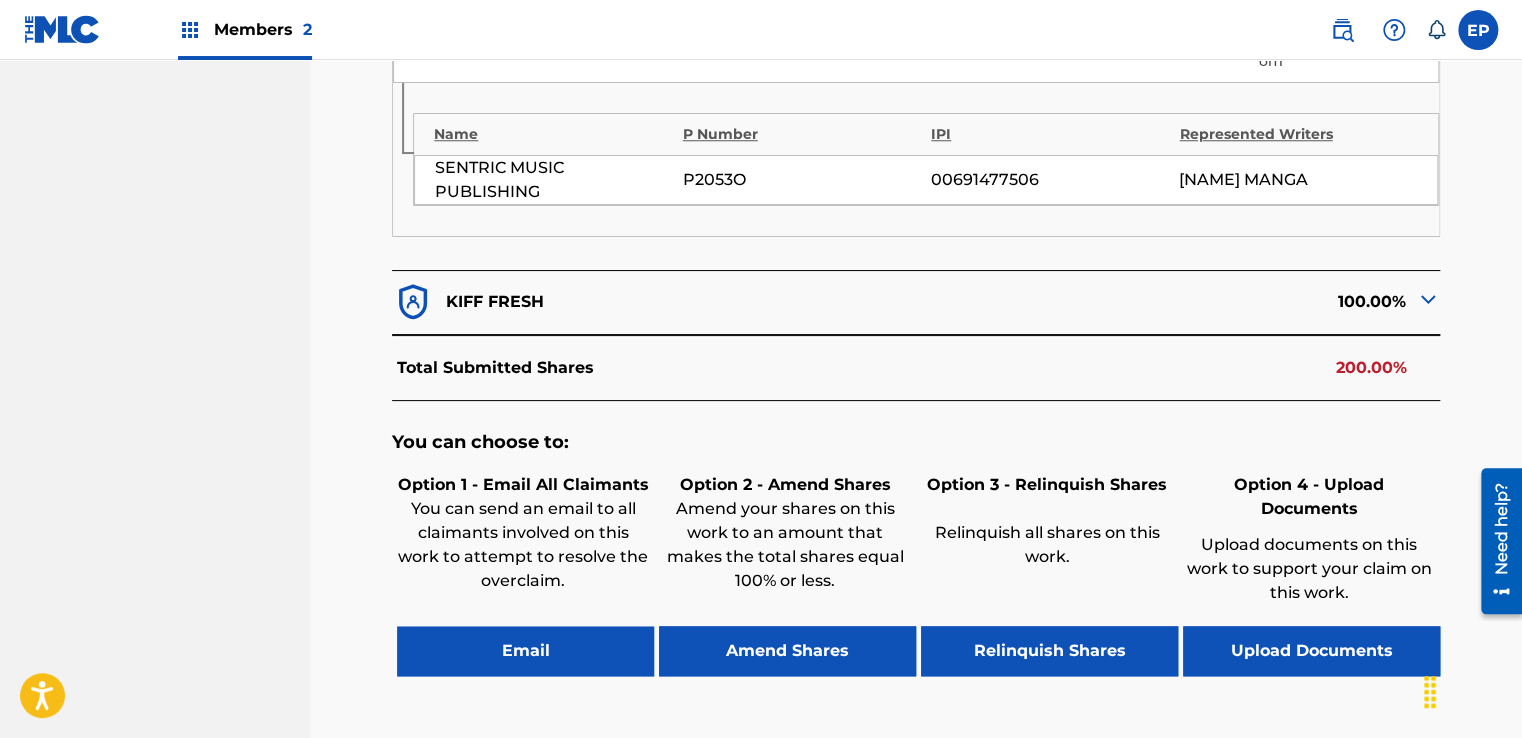 scroll, scrollTop: 943, scrollLeft: 0, axis: vertical 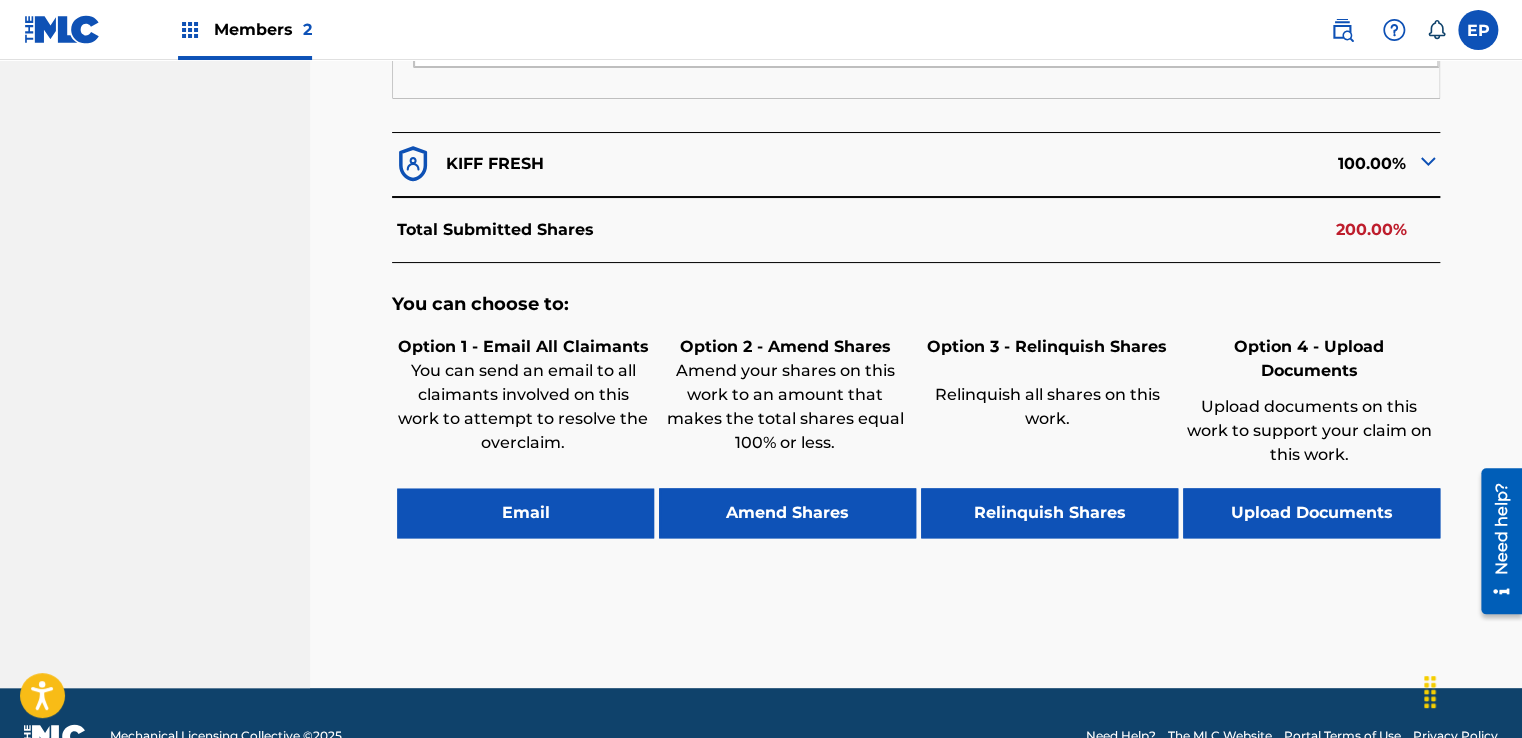 click on "Upload Documents" at bounding box center [1311, 513] 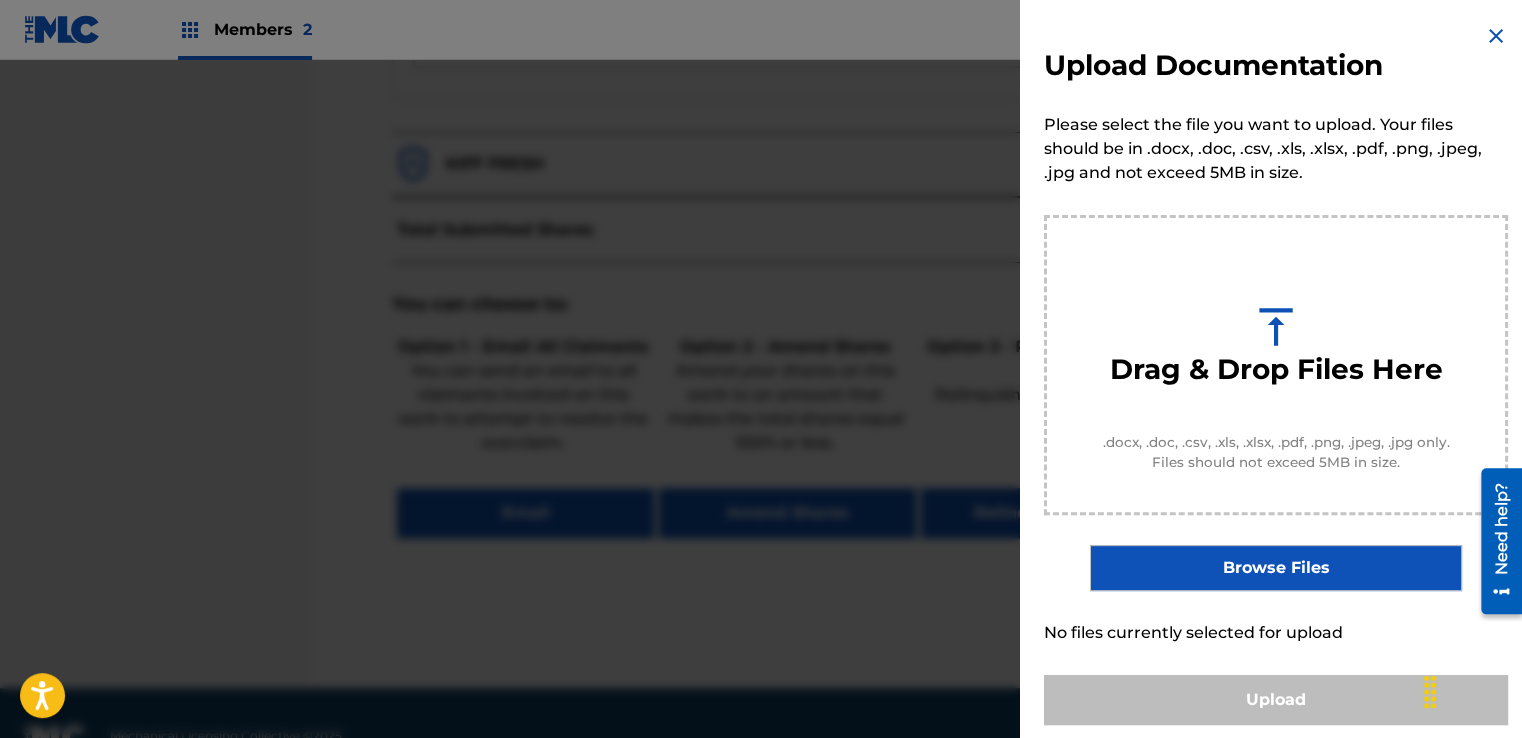 click on "Browse Files" at bounding box center (1275, 568) 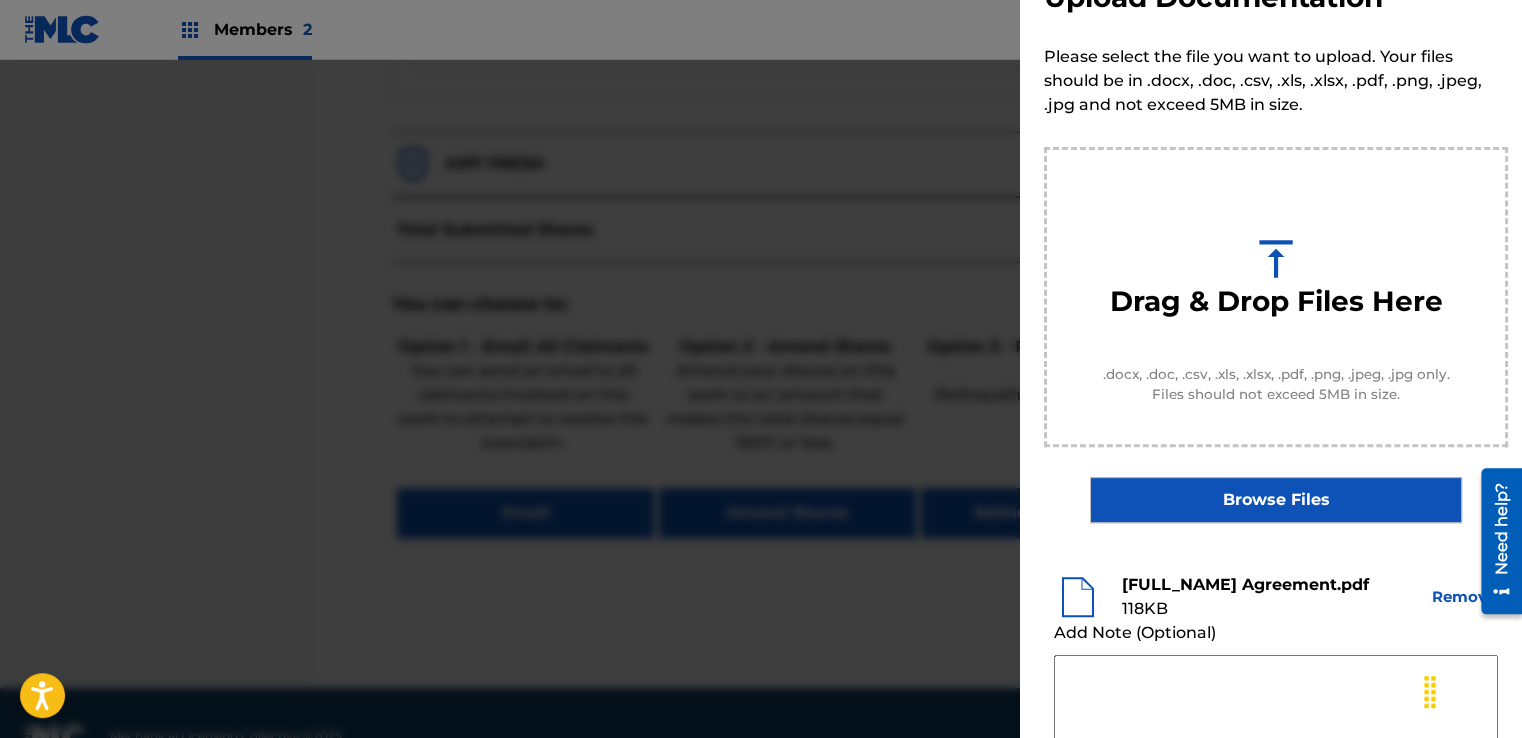 scroll, scrollTop: 200, scrollLeft: 0, axis: vertical 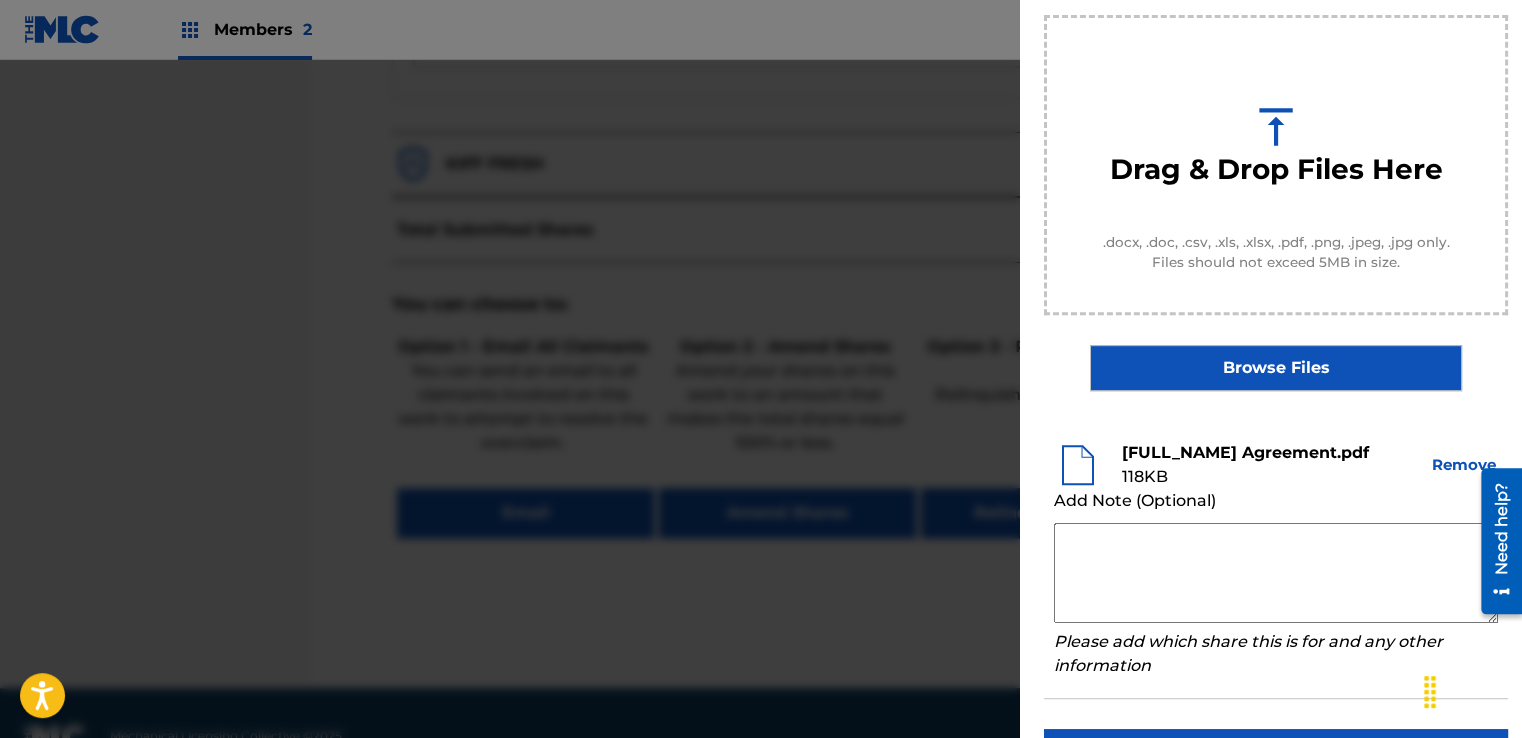 click at bounding box center (1276, 573) 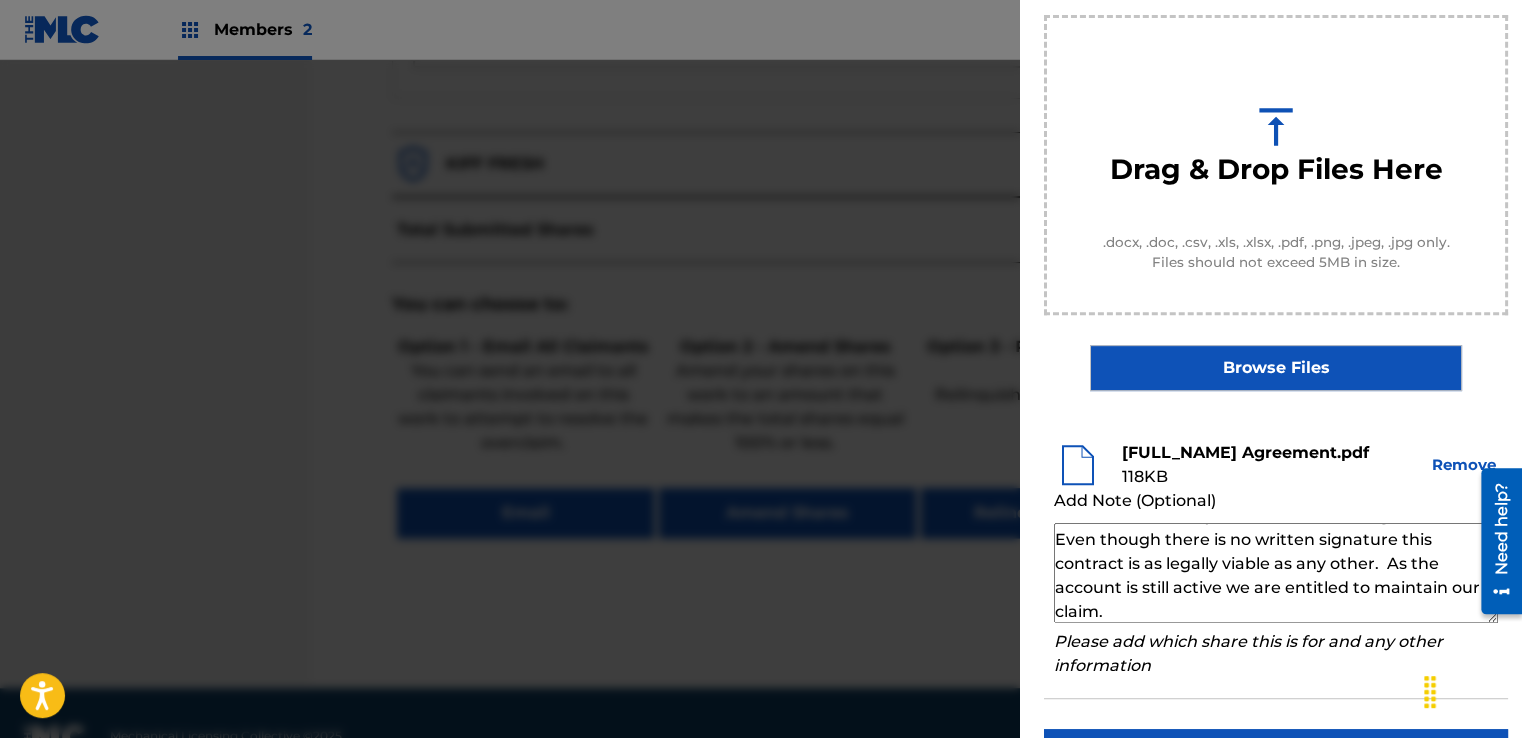 scroll, scrollTop: 69, scrollLeft: 0, axis: vertical 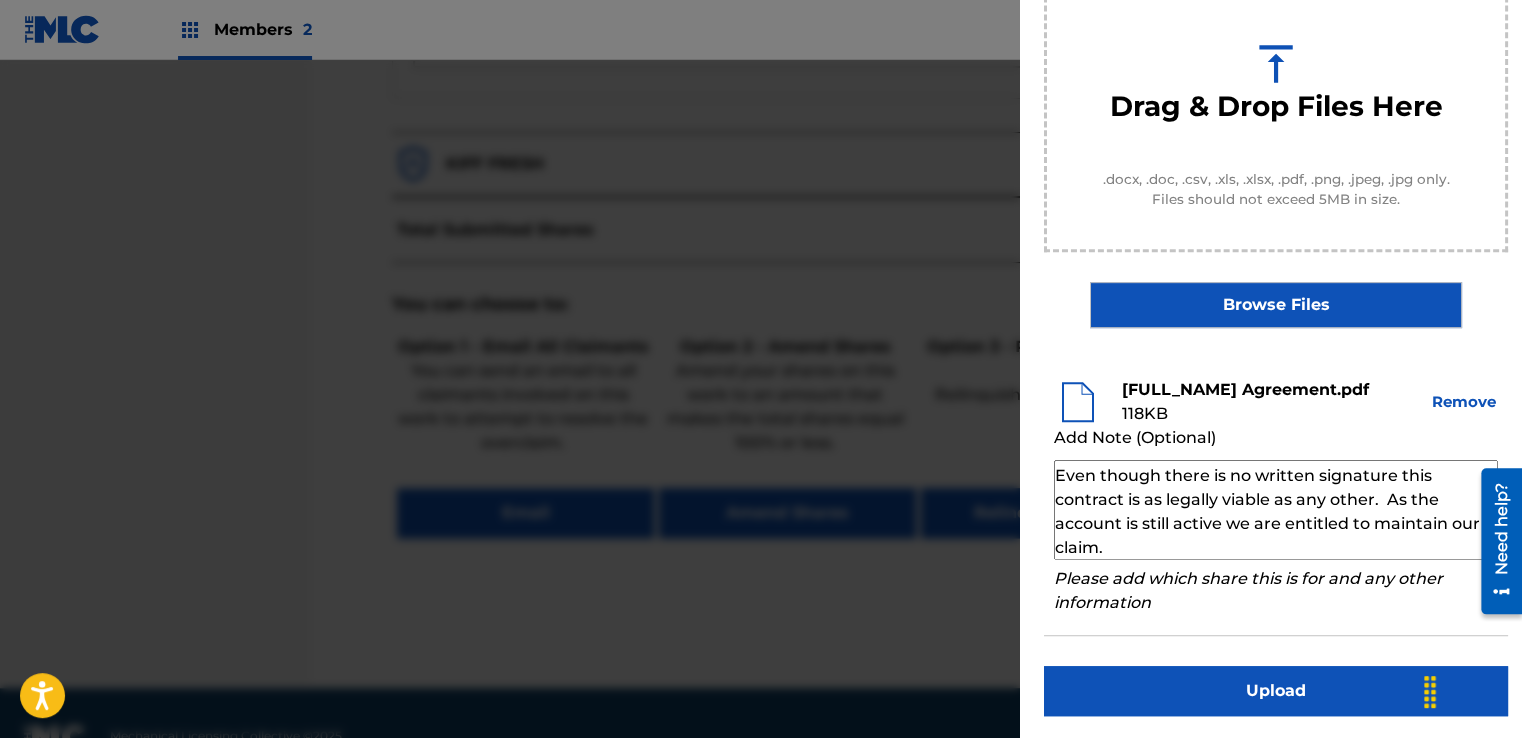 type on "Our self service agreement is signed via digital signature and is active until the writer/account owner contacts us directly to terminate their agreement. Even though there is no written signature this contract is as legally viable as any other.  As the account is still active we are entitled to maintain our claim." 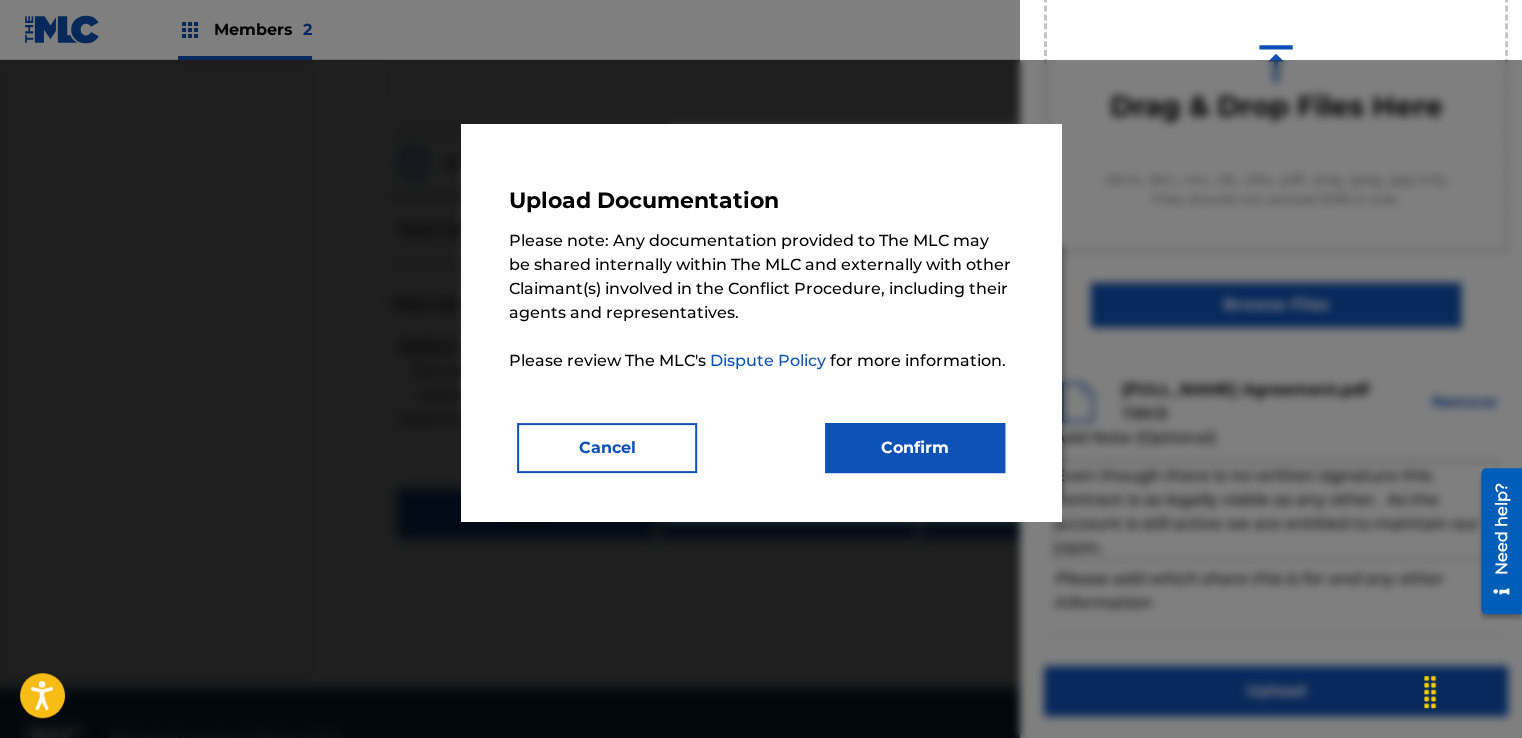 click on "Upload Documentation Please note: Any documentation provided to The MLC may be shared internally within The MLC and externally with other Claimant(s) involved in the Conflict Procedure, including their agents and representatives.  Please review The MLC's   Dispute Policy   for more information. Cancel Confirm" at bounding box center (761, 322) 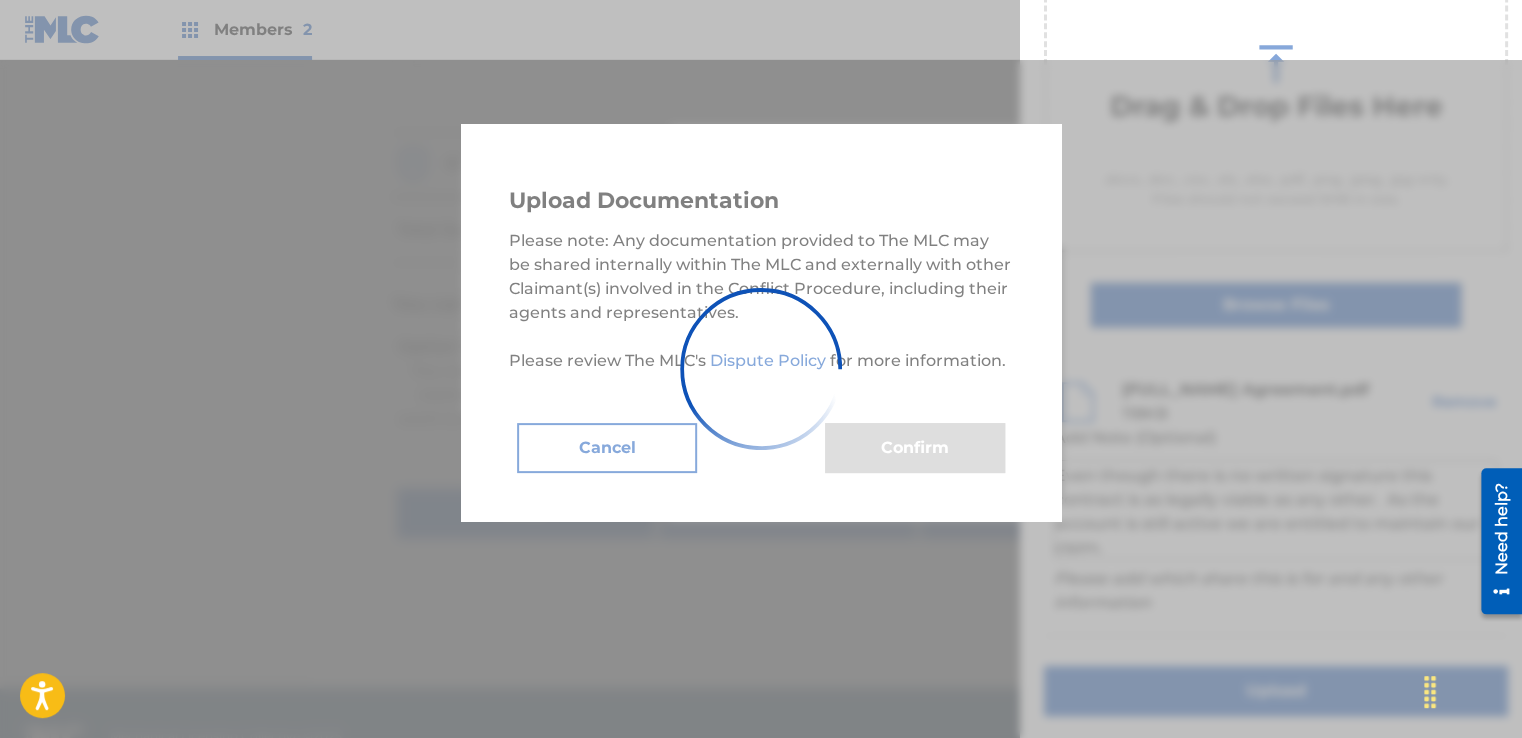 scroll, scrollTop: 128, scrollLeft: 0, axis: vertical 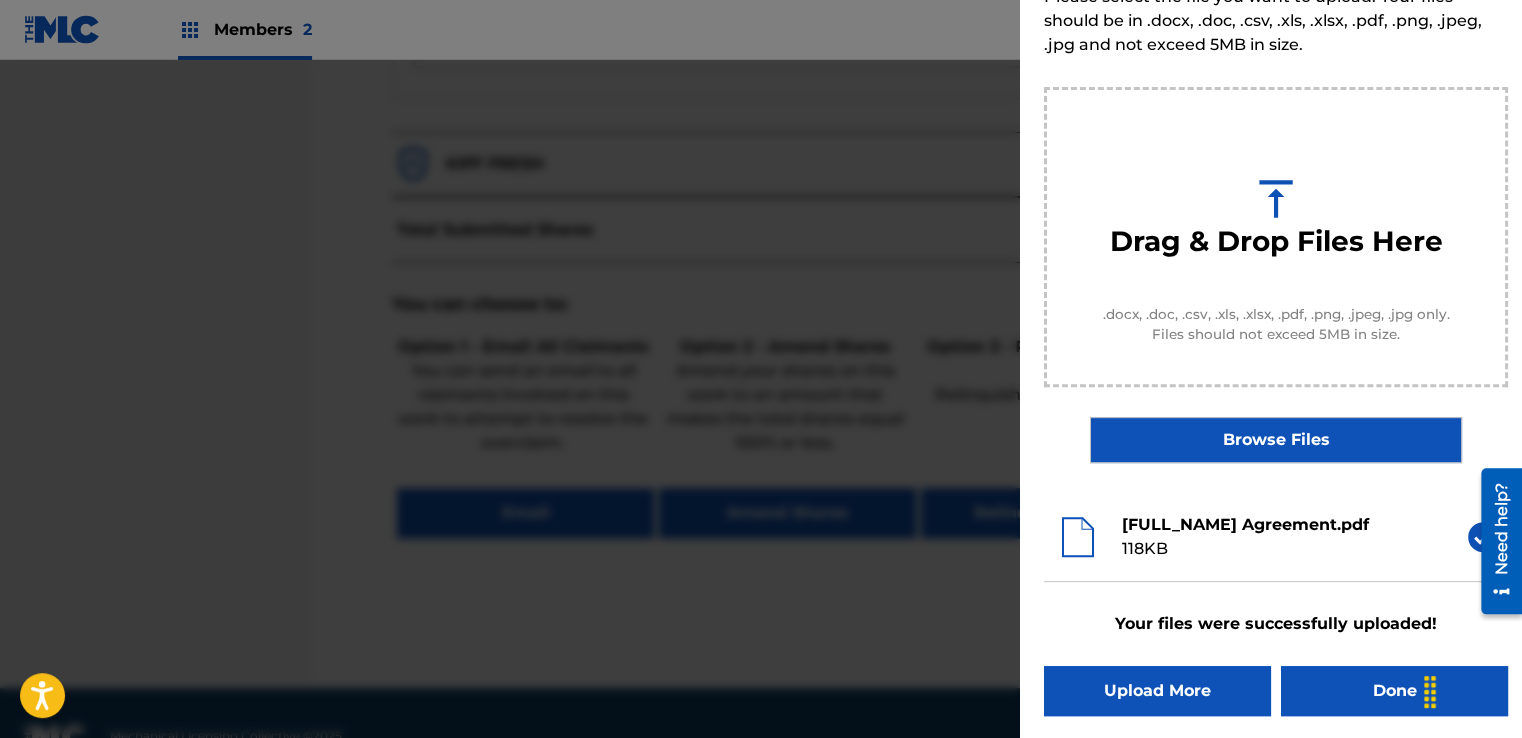 click on "Done" at bounding box center (1394, 691) 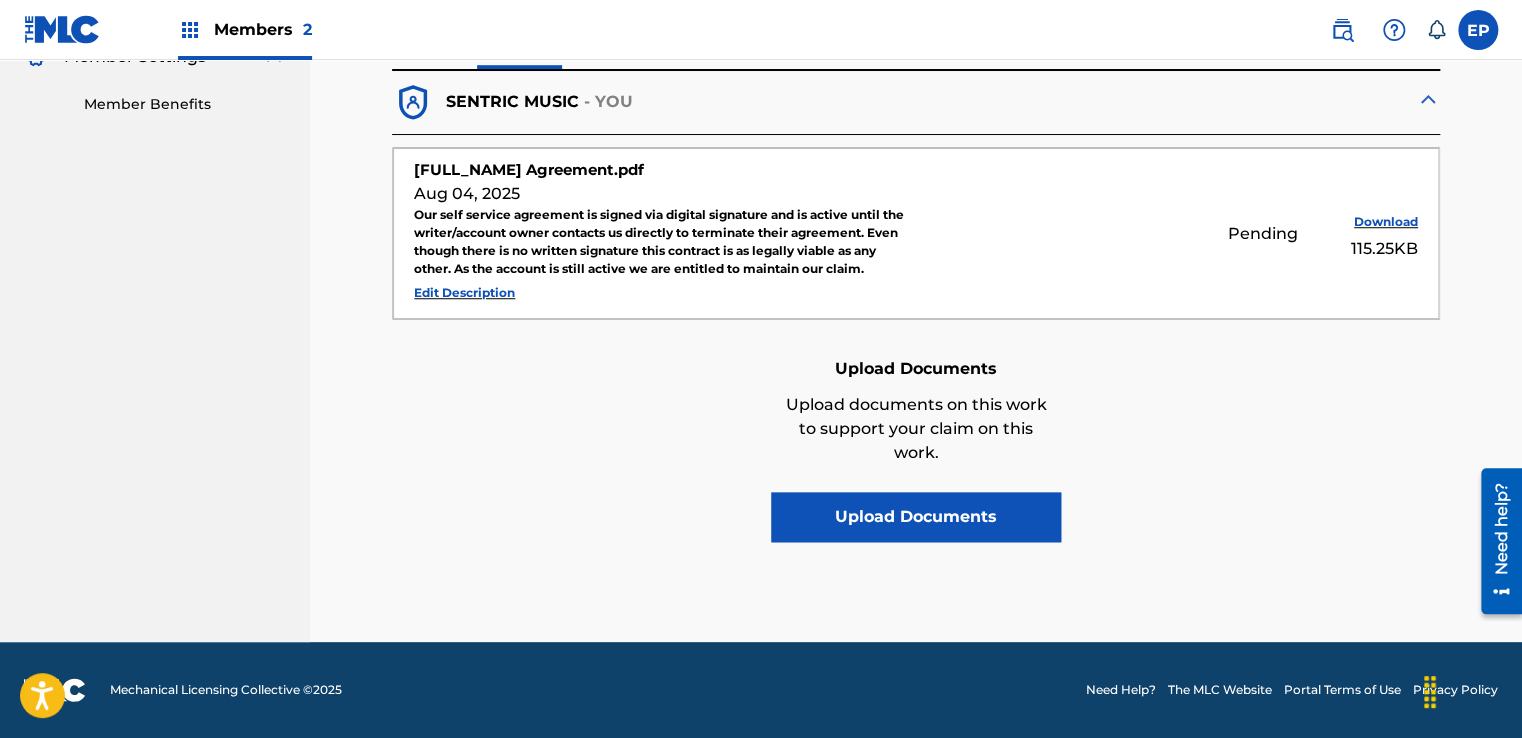 scroll, scrollTop: 0, scrollLeft: 0, axis: both 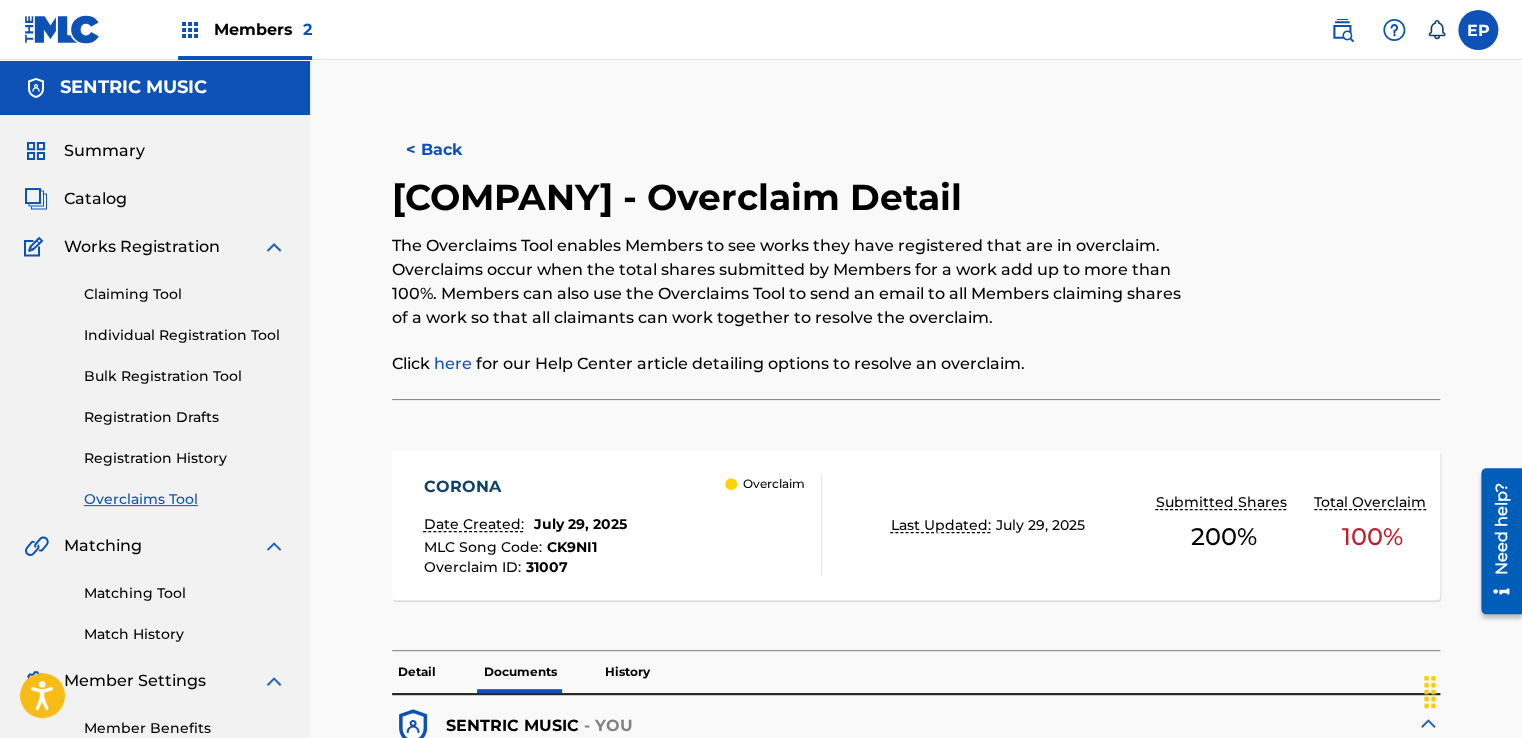 click on "Overclaims Tool" at bounding box center (185, 499) 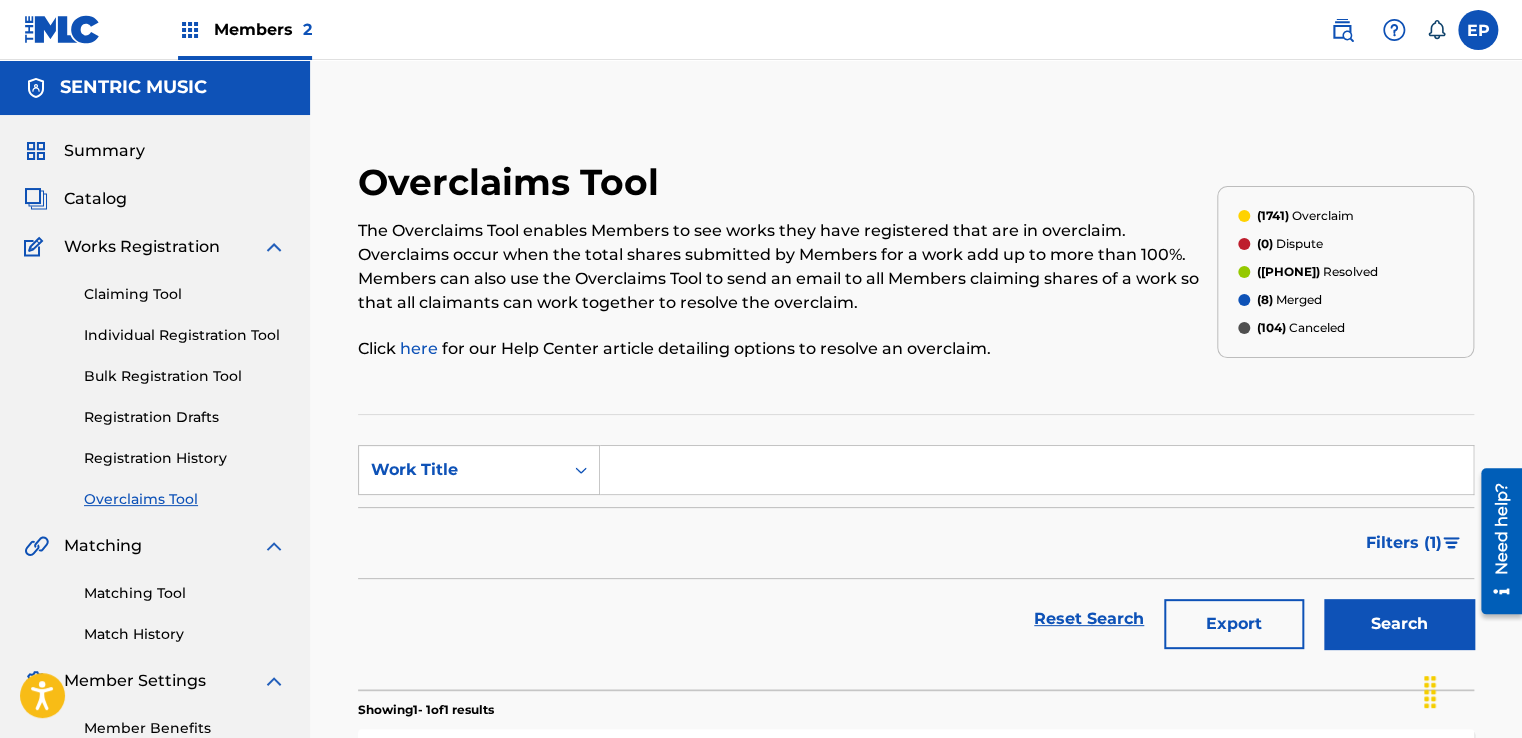 click on "SearchWithCriteria2532d906-78c6-4dc2-b40a-69f57dbf17b6 Work Title Filter Status of Overclaim Overclaim Dispute Resolved Merged Canceled Sort By Most Recent Overclaim Remaining Action Time Document Status Document Needed Document Pending Review Document Accepted Amendment Status Document Needed Document Pending Review Document Accepted Remove Filters Apply Filters Filters ( 1 ) Reset Search Export Search" at bounding box center (916, 552) 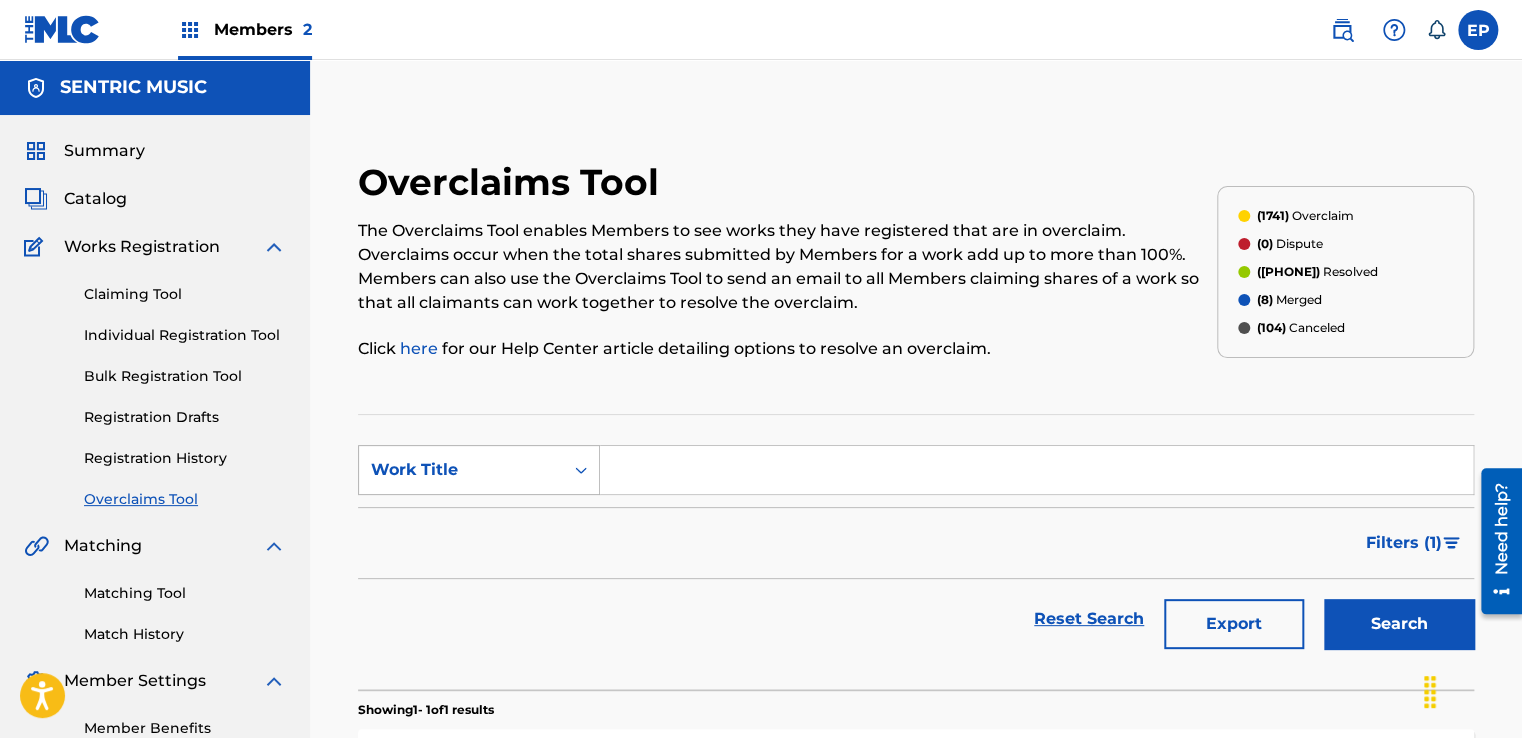 click on "Work Title" at bounding box center (461, 470) 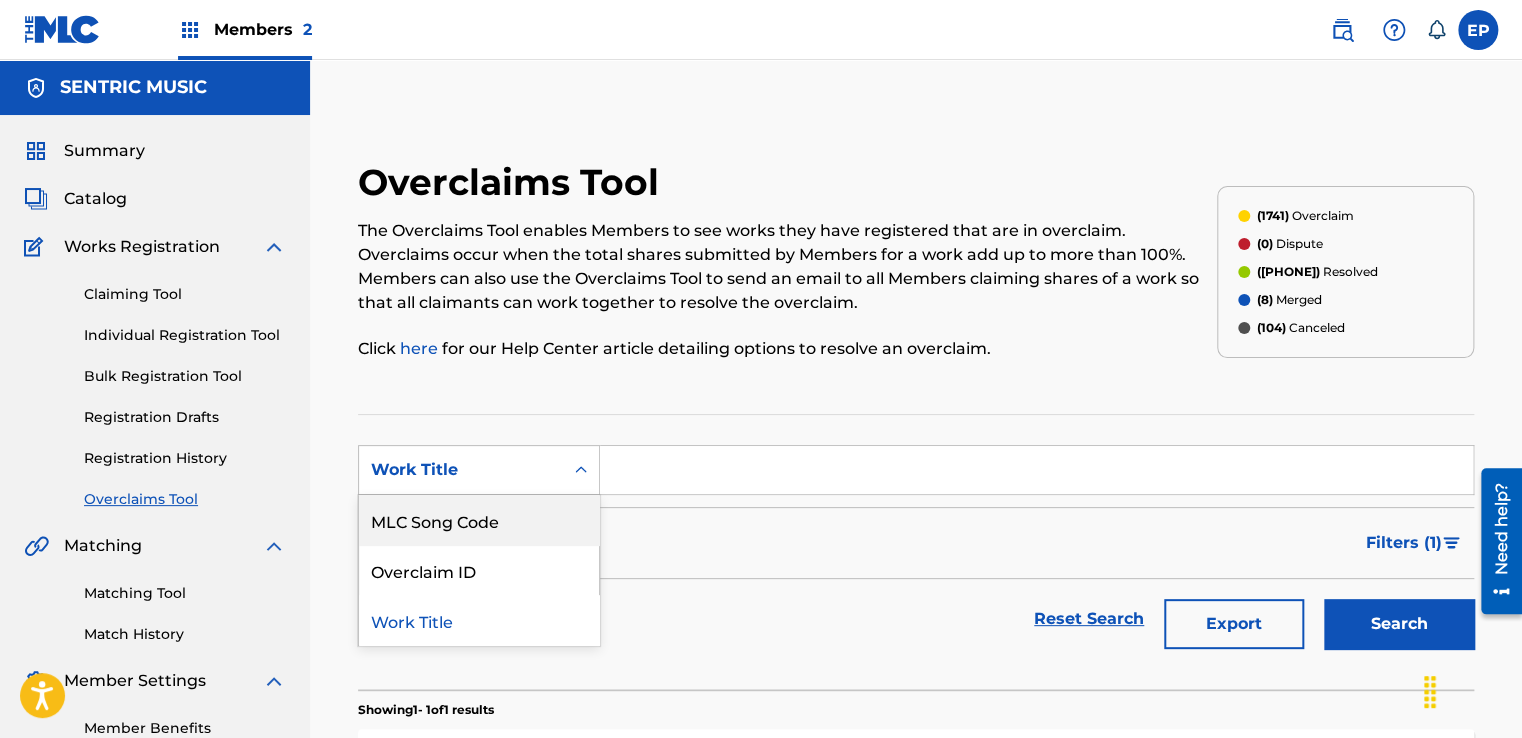 click on "MLC Song Code" at bounding box center [479, 520] 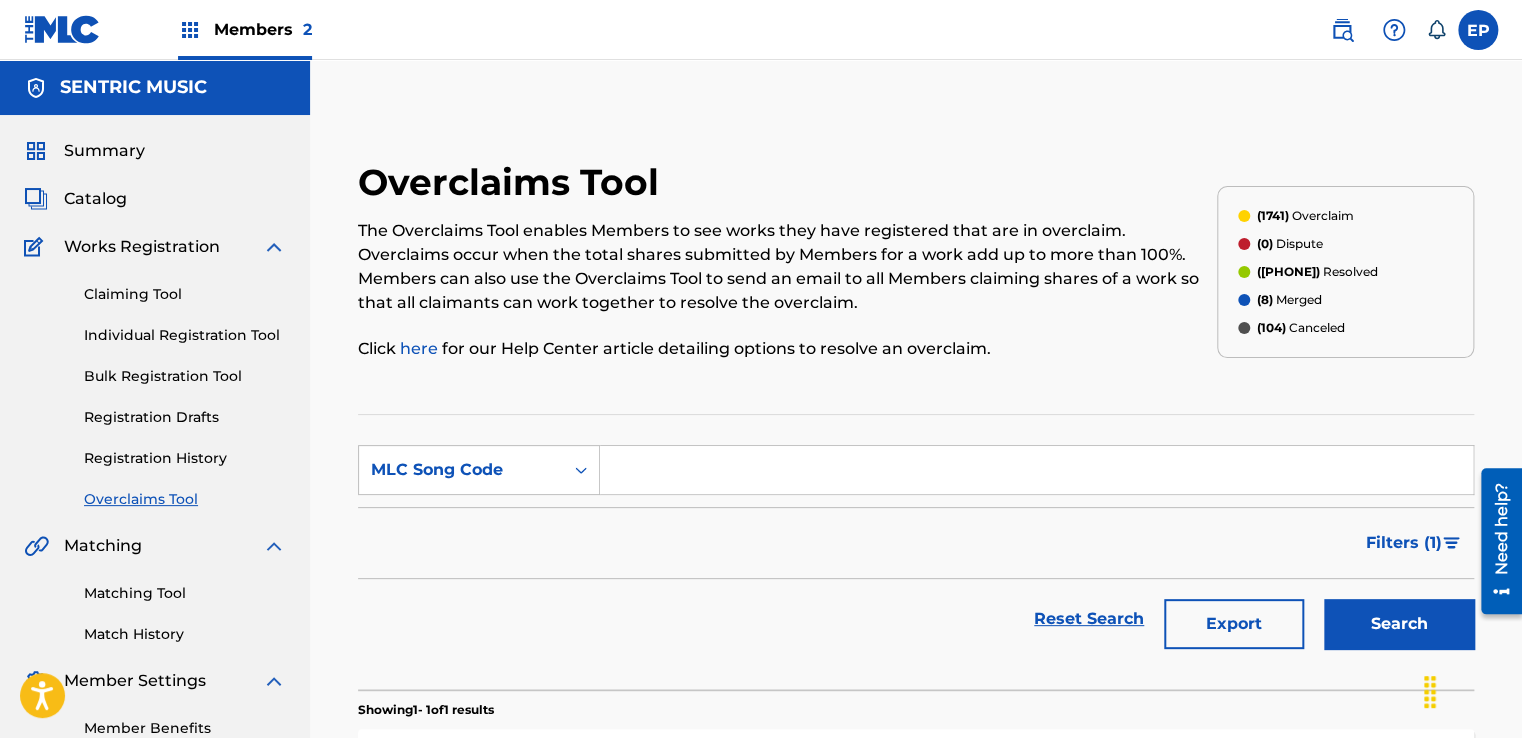 click at bounding box center [1036, 470] 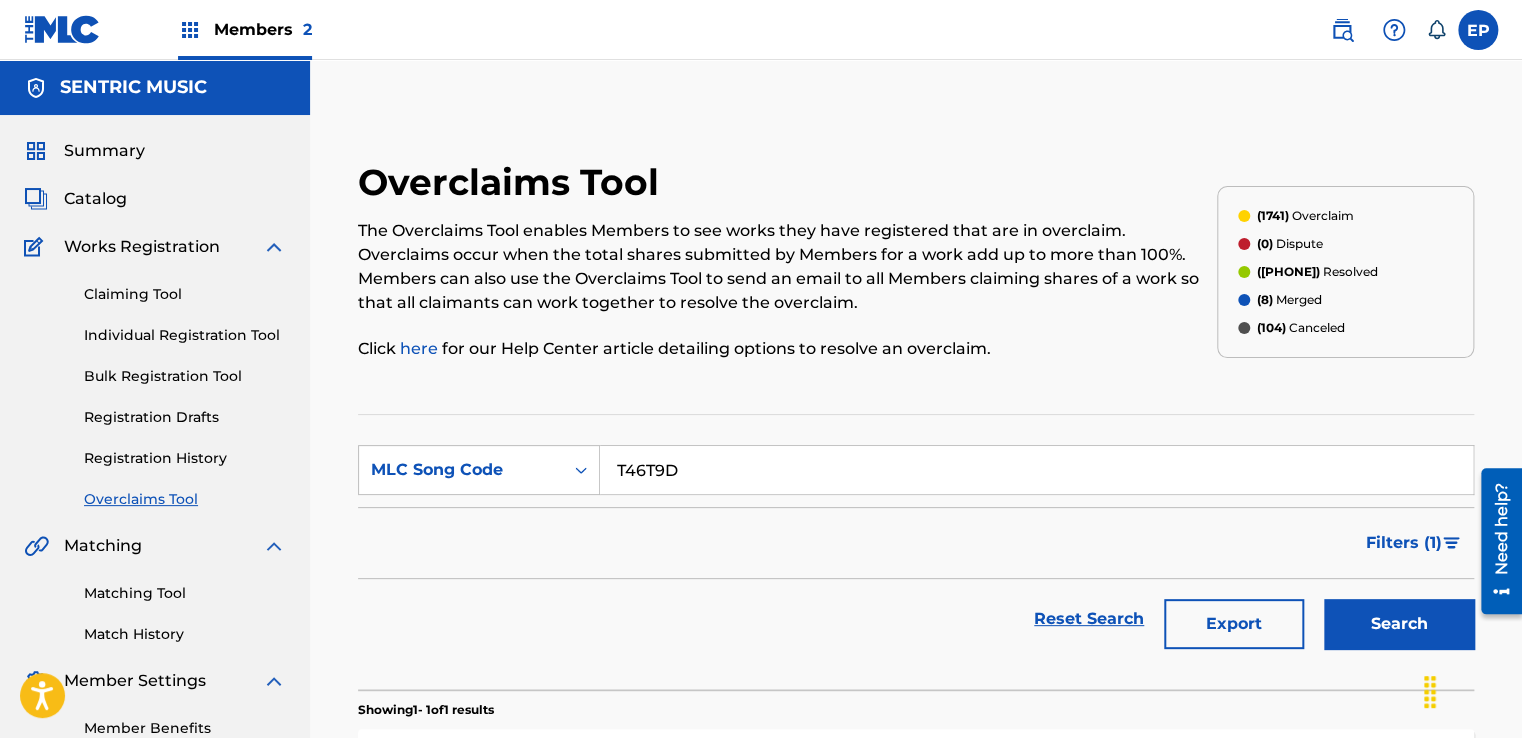 type on "T46T9D" 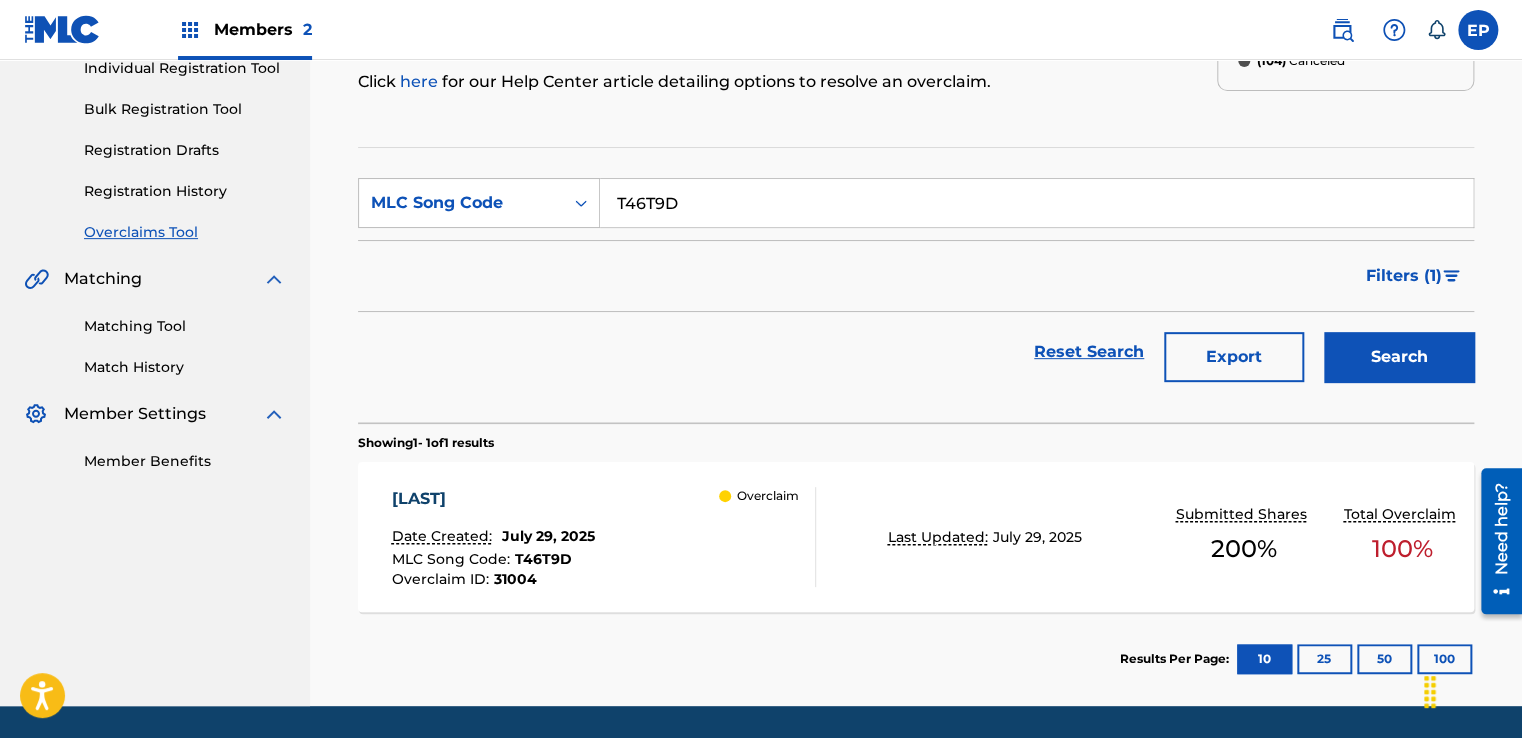 scroll, scrollTop: 329, scrollLeft: 0, axis: vertical 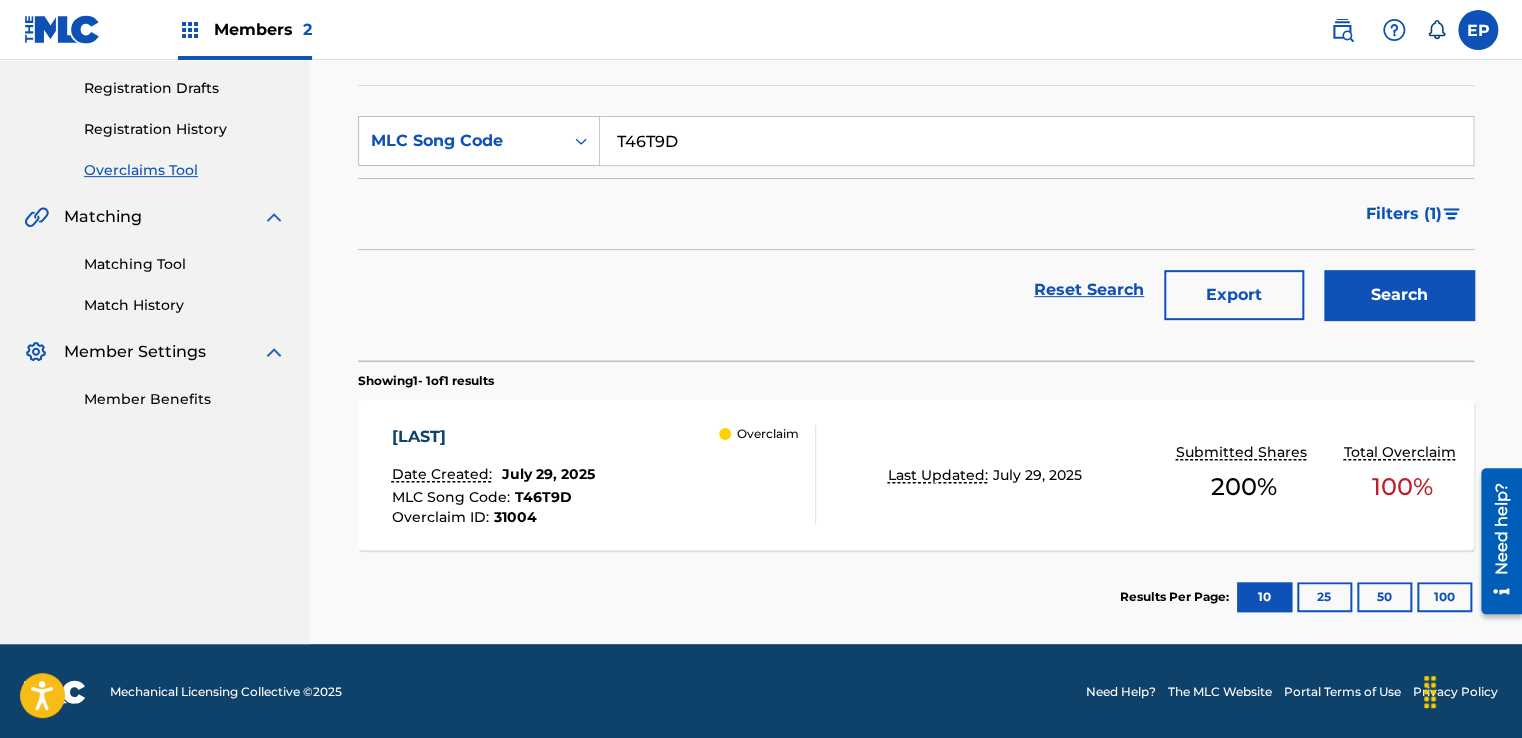 click on "MLC Song Code : T46T9D" at bounding box center [492, 500] 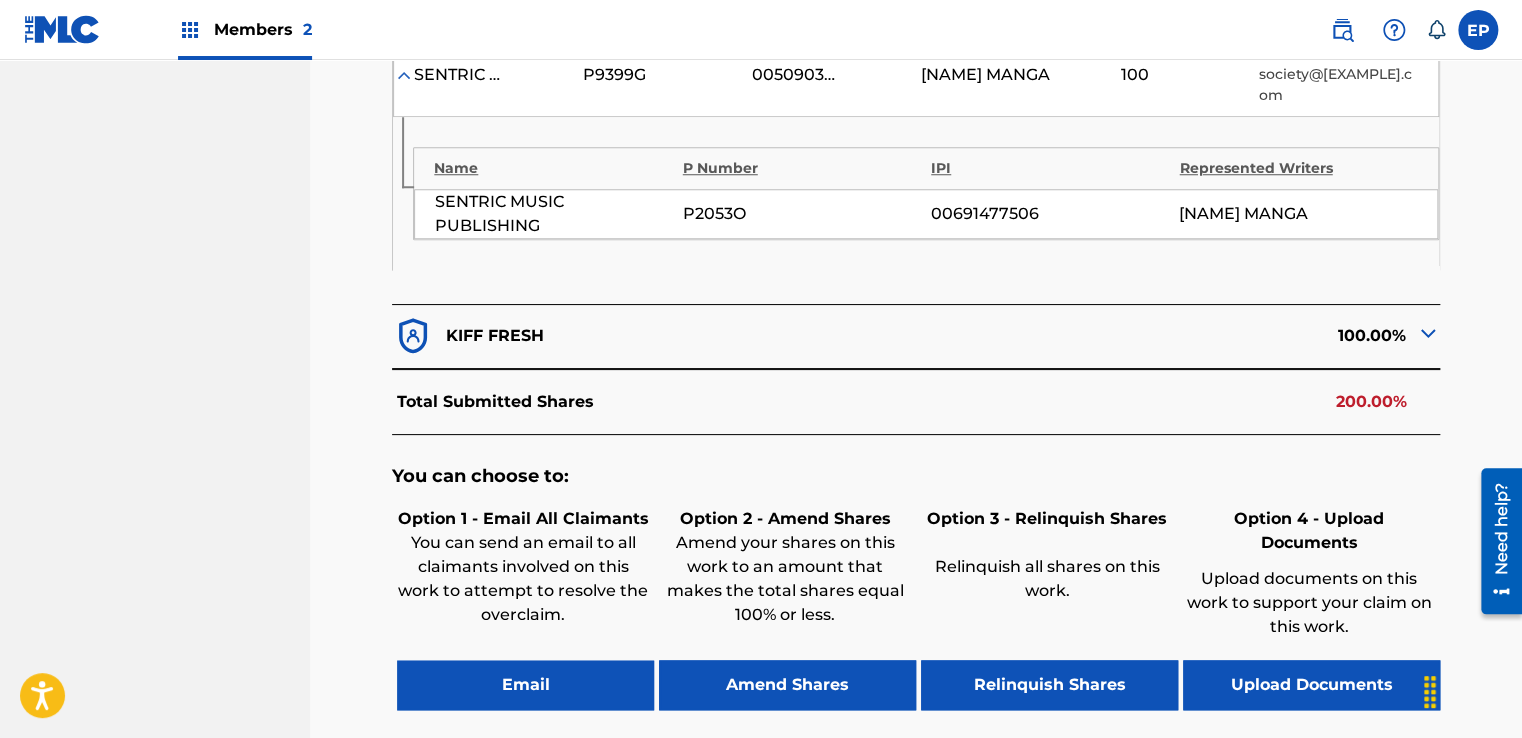 scroll, scrollTop: 924, scrollLeft: 0, axis: vertical 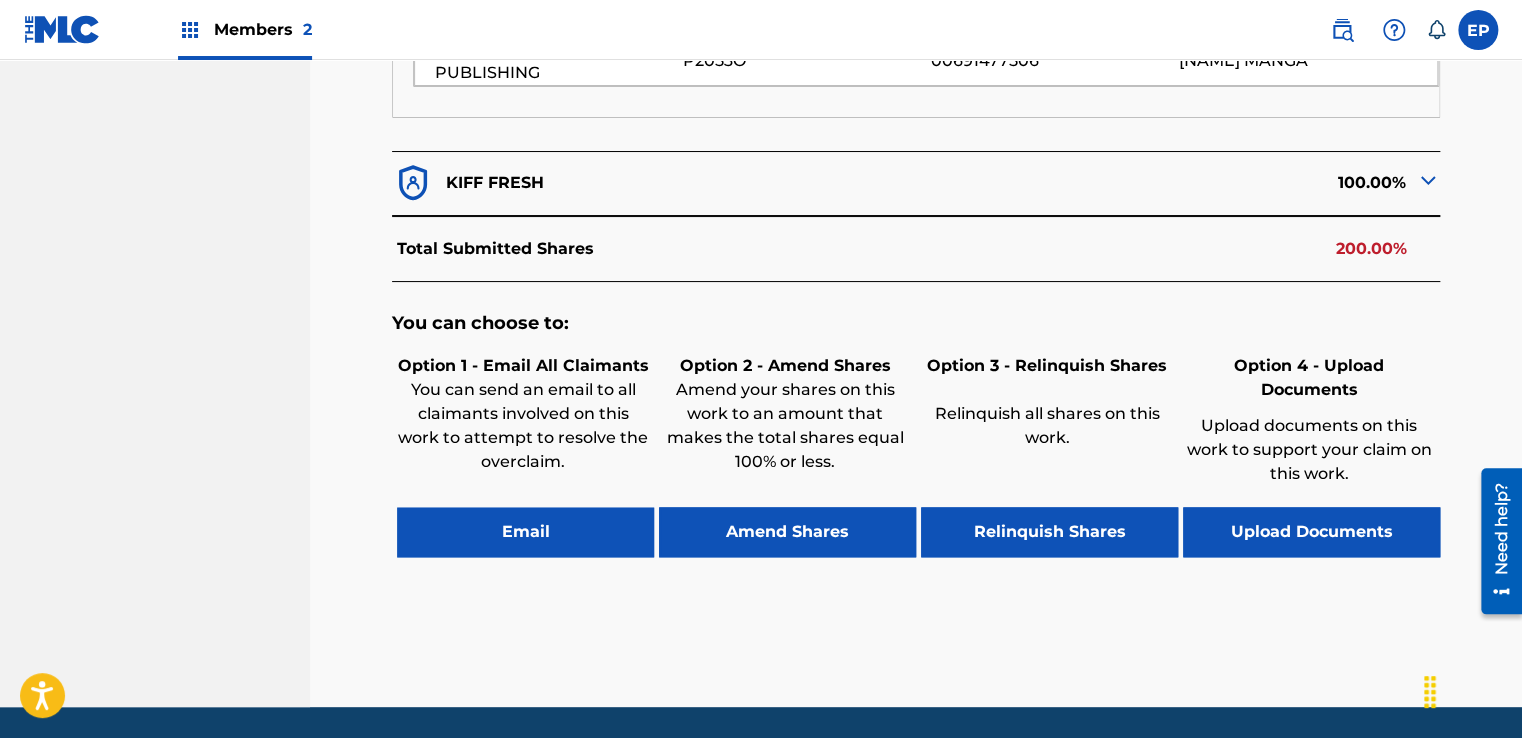 click on "Upload Documents" at bounding box center [1311, 532] 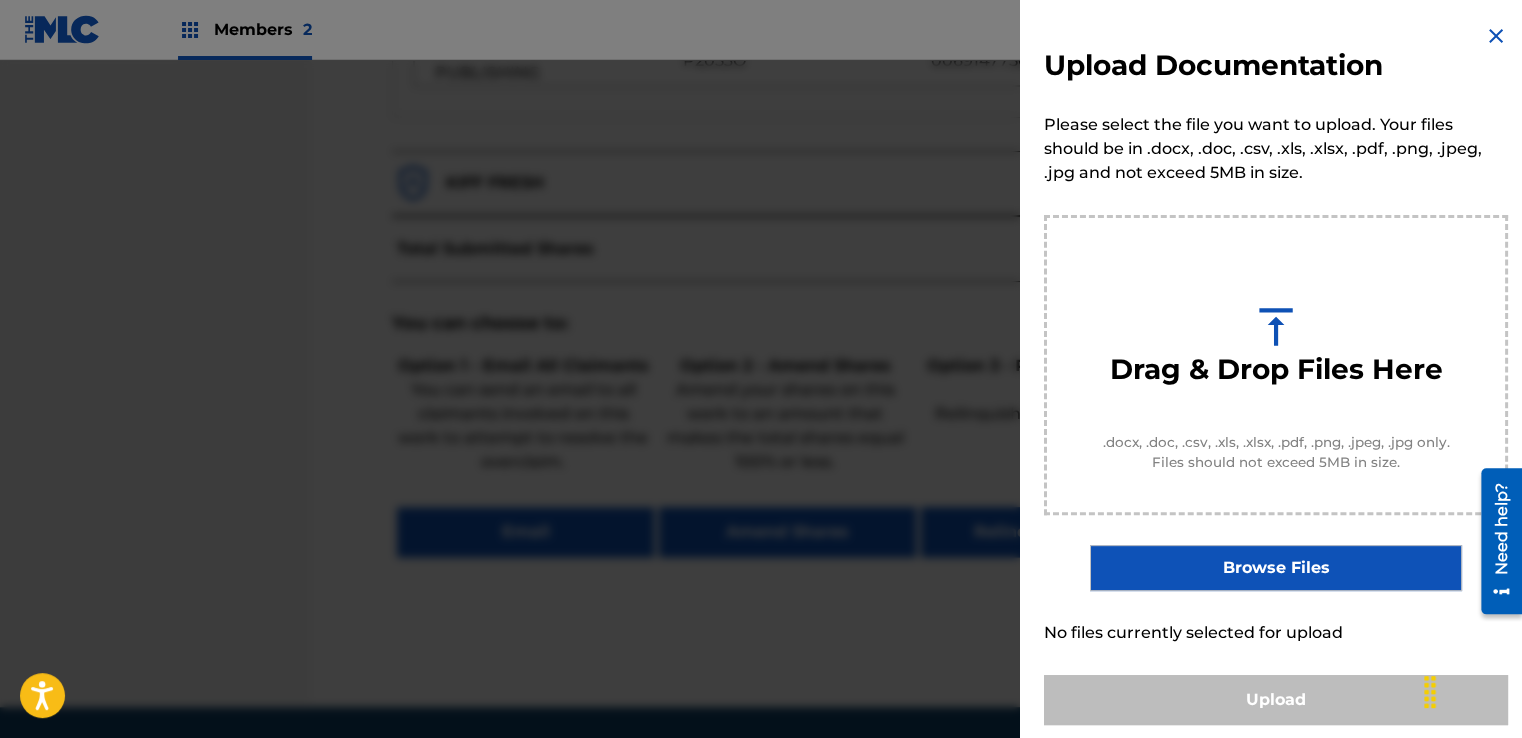 click on "Browse Files" at bounding box center (1275, 568) 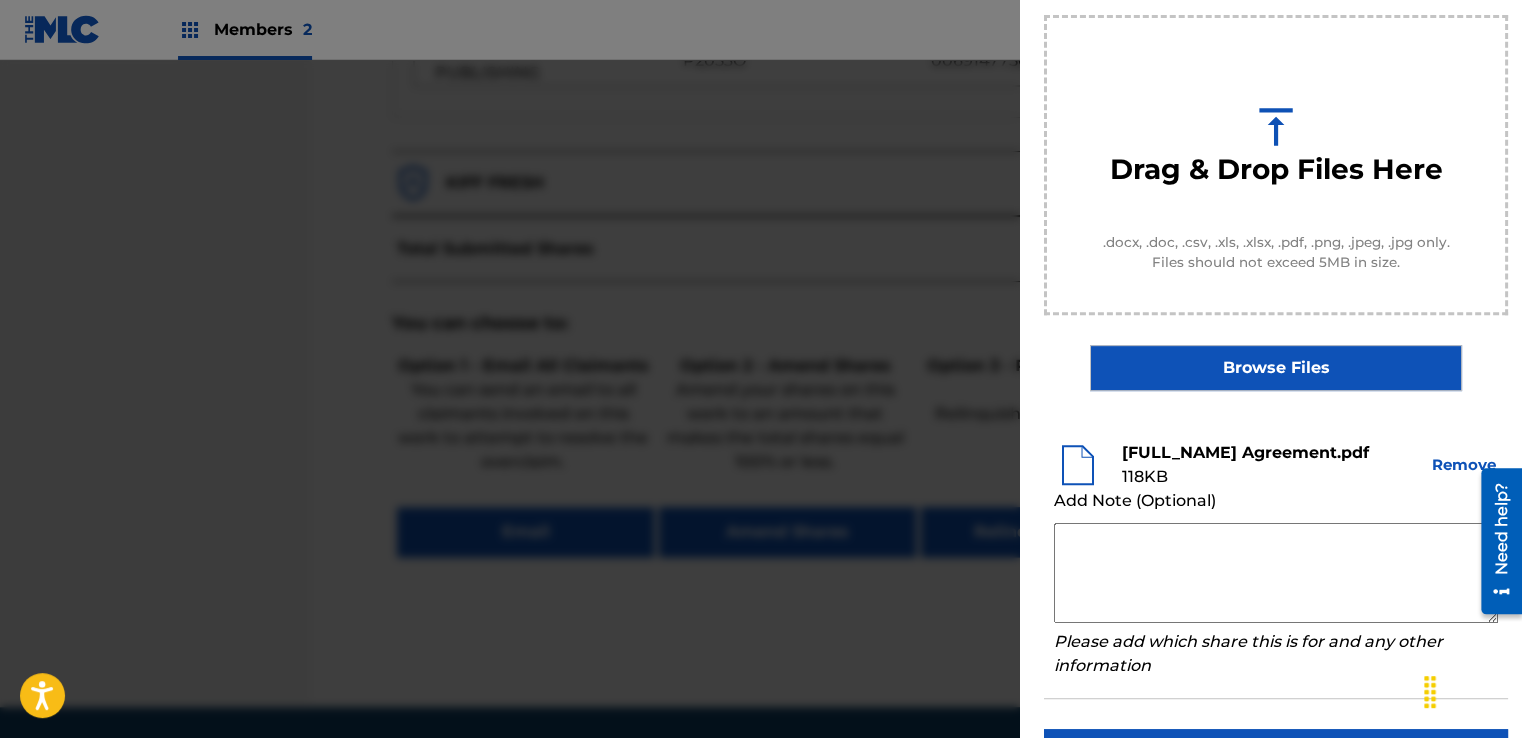 scroll, scrollTop: 263, scrollLeft: 0, axis: vertical 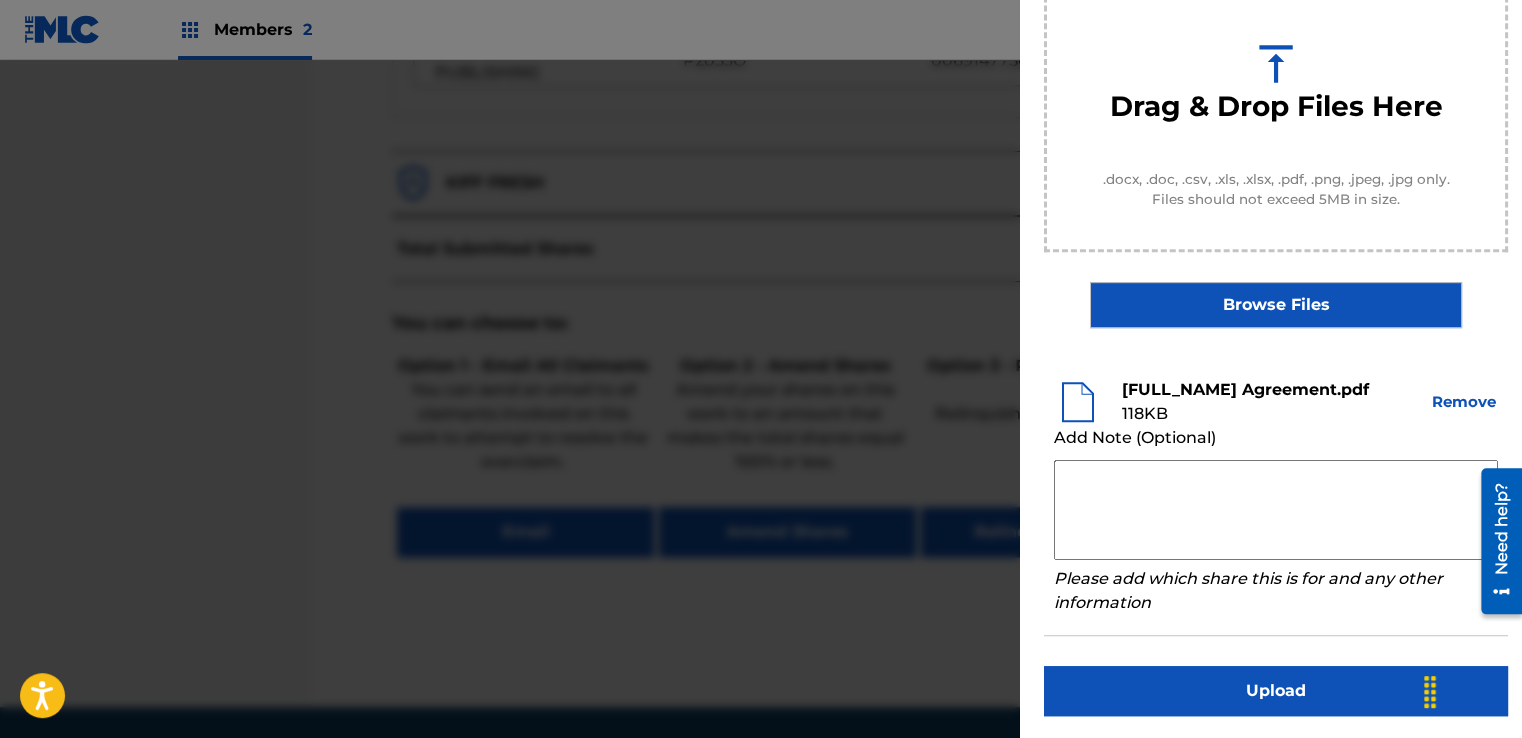 click at bounding box center [1276, 510] 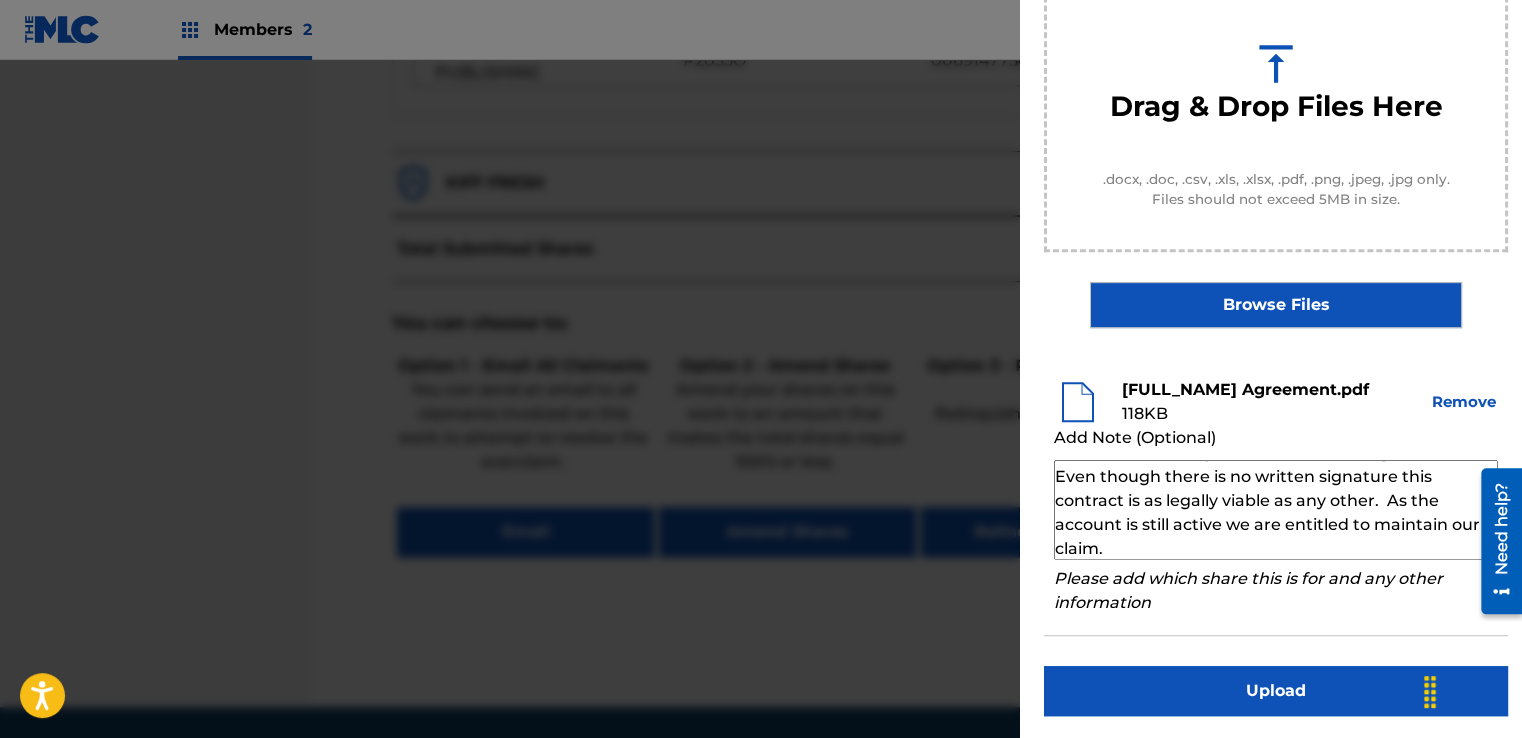 scroll, scrollTop: 69, scrollLeft: 0, axis: vertical 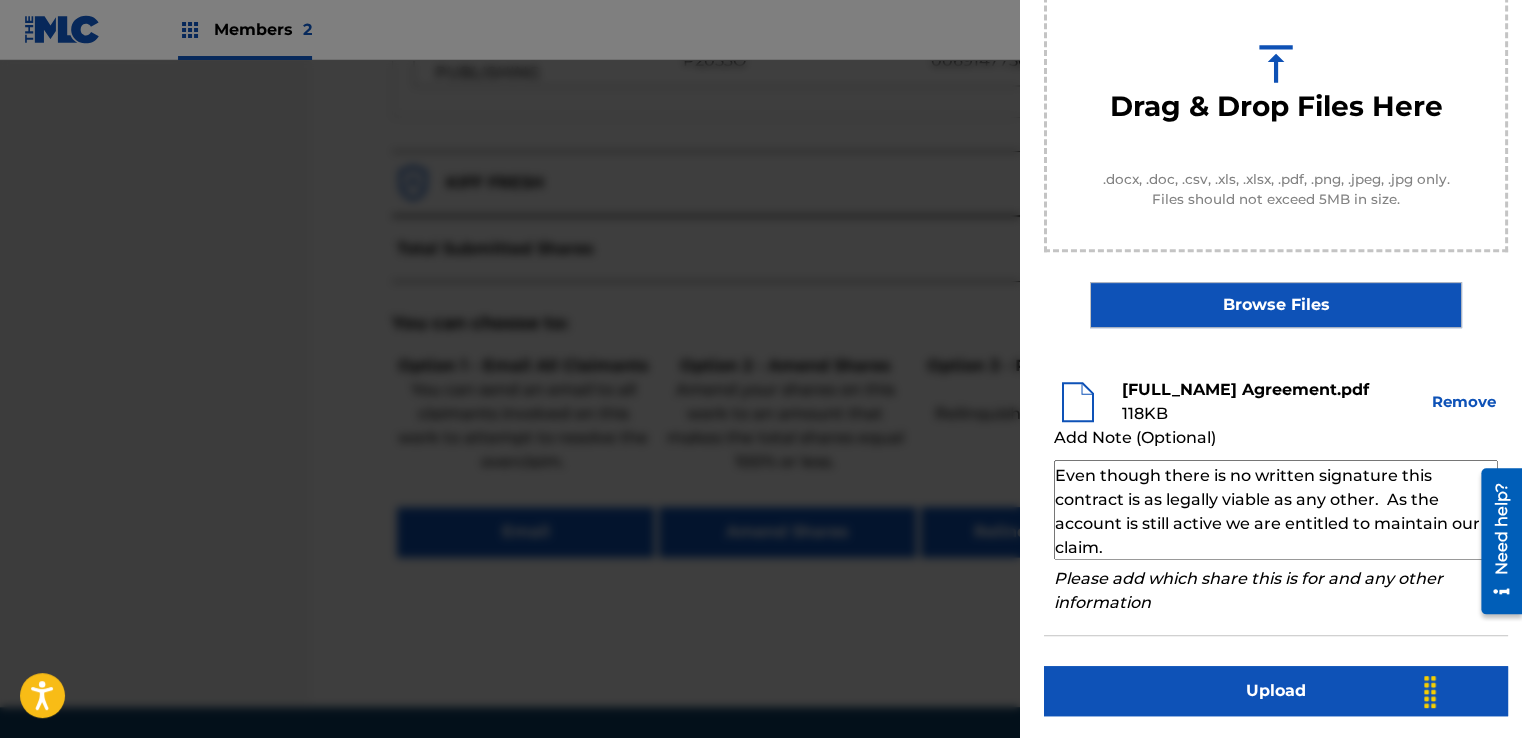 type on "Our self service agreement is signed via digital signature and is active until the writer/account owner contacts us directly to terminate their agreement. Even though there is no written signature this contract is as legally viable as any other.  As the account is still active we are entitled to maintain our claim." 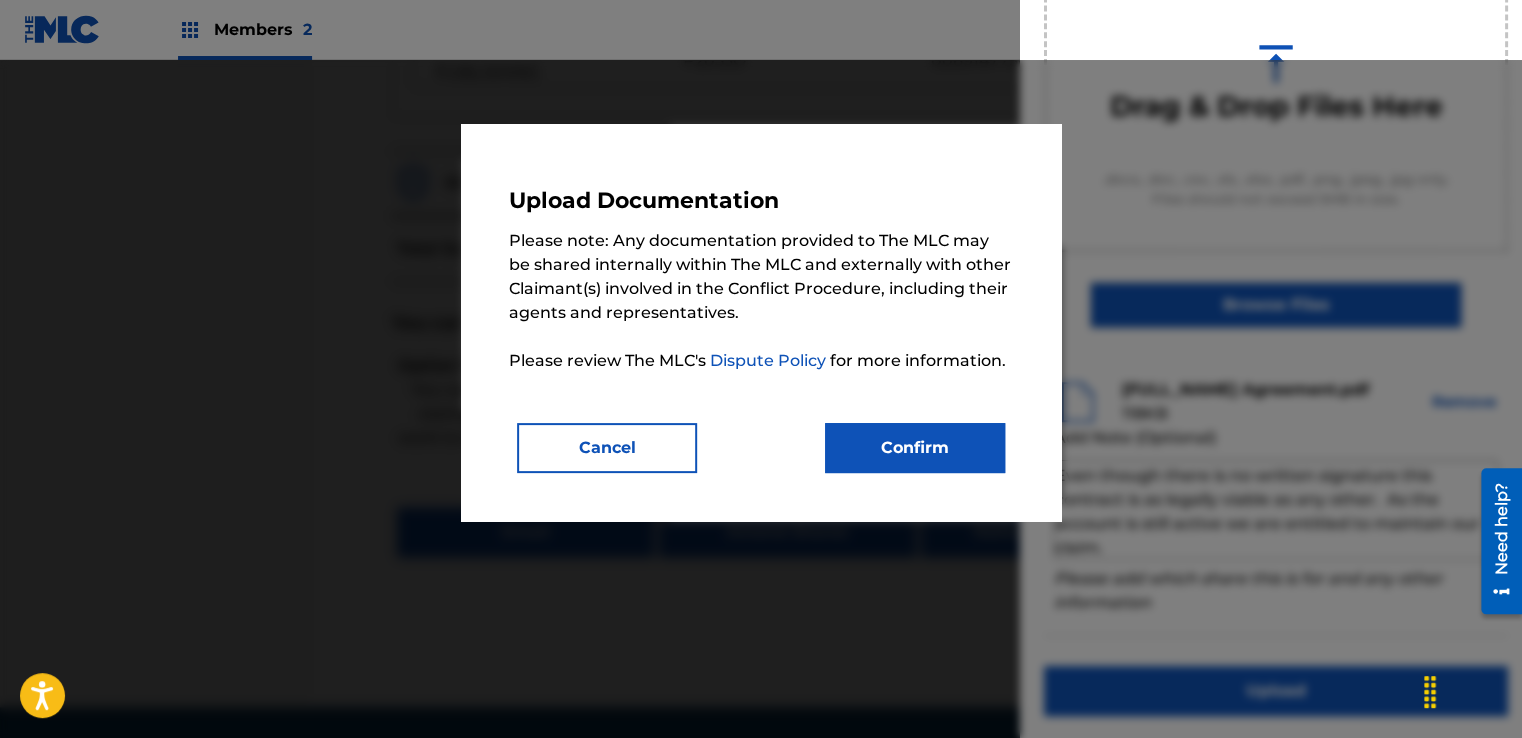 click on "Upload Documentation Please note: Any documentation provided to The MLC may be shared internally within The MLC and externally with other Claimant(s) involved in the Conflict Procedure, including their agents and representatives.  Please review The MLC's   Dispute Policy   for more information. Cancel Confirm" at bounding box center (761, 322) 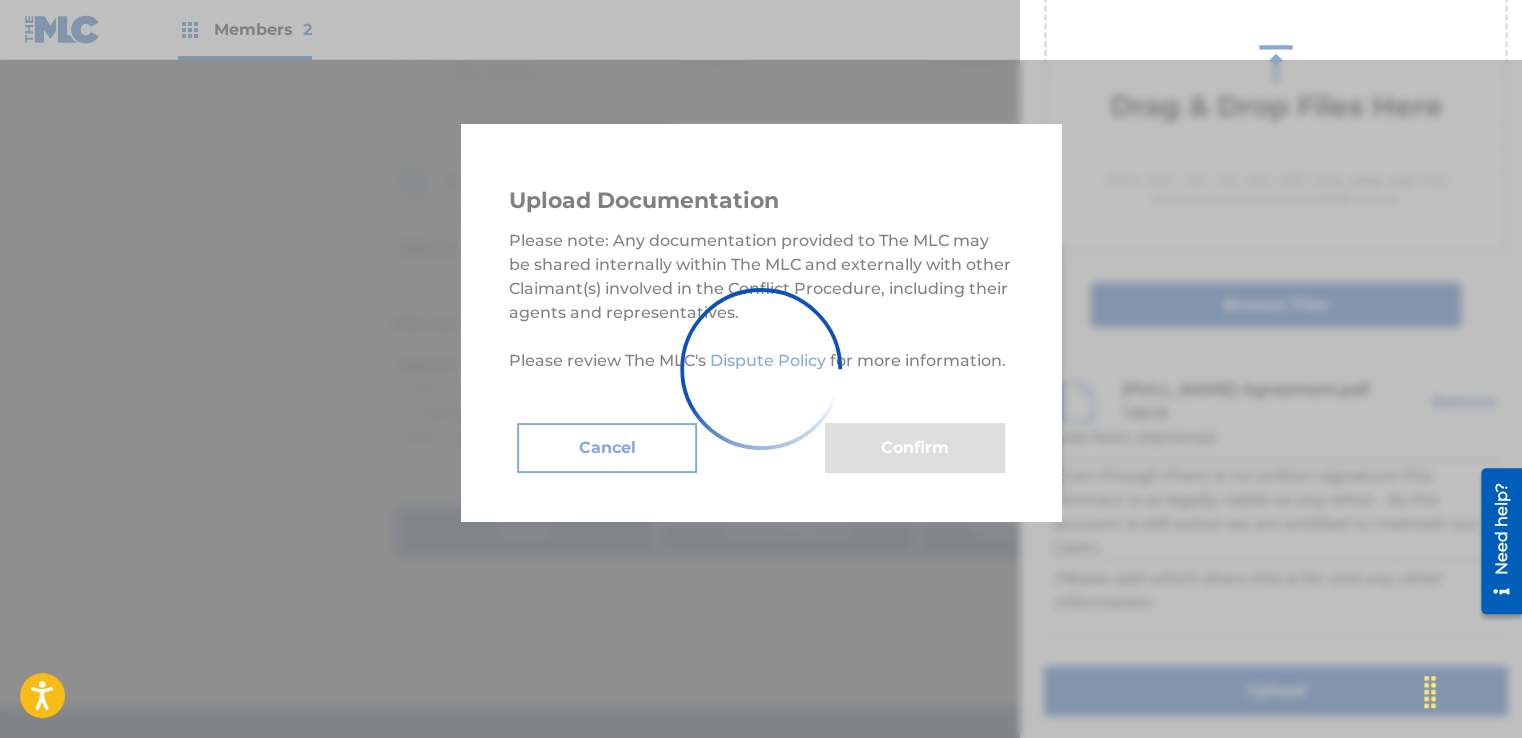 scroll, scrollTop: 128, scrollLeft: 0, axis: vertical 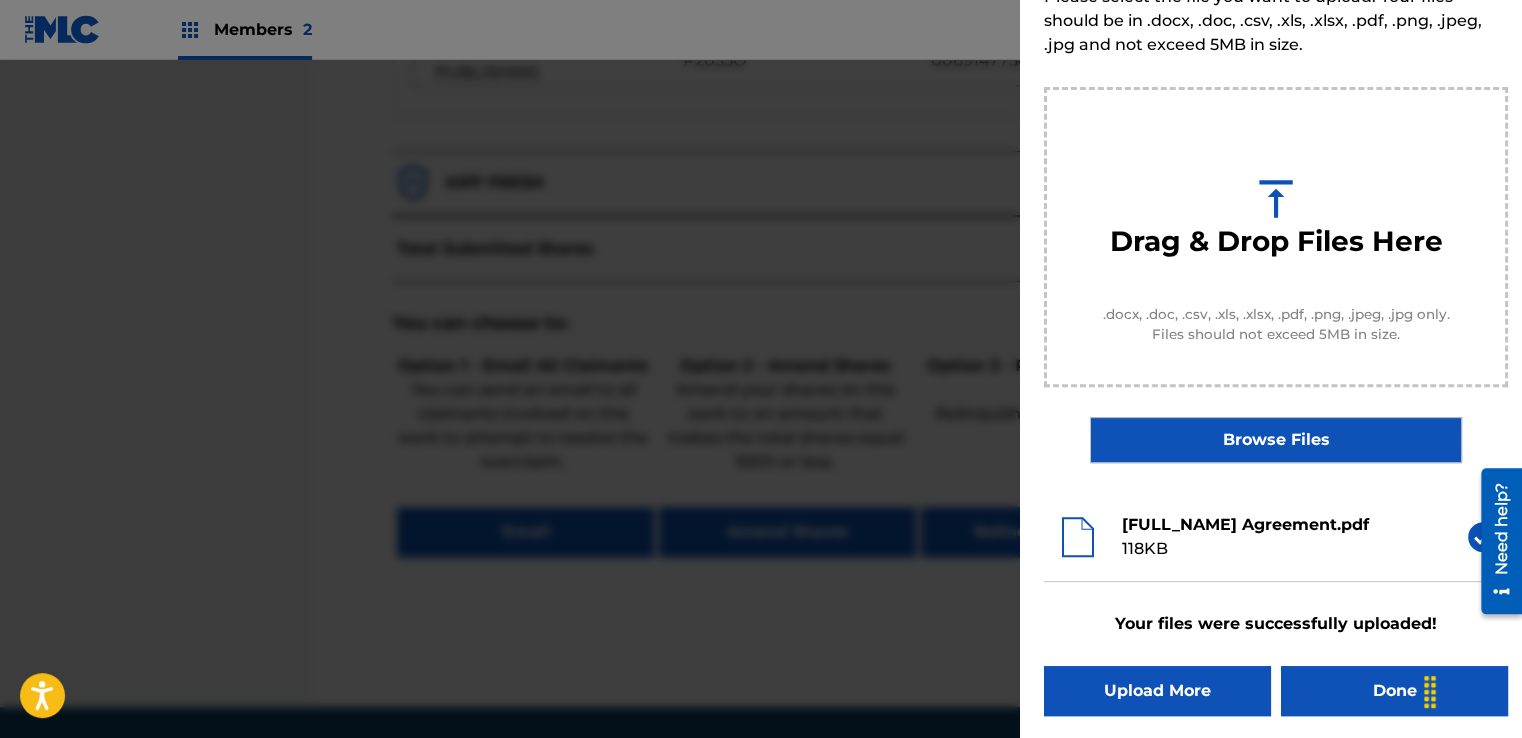 click on "Done" at bounding box center [1394, 691] 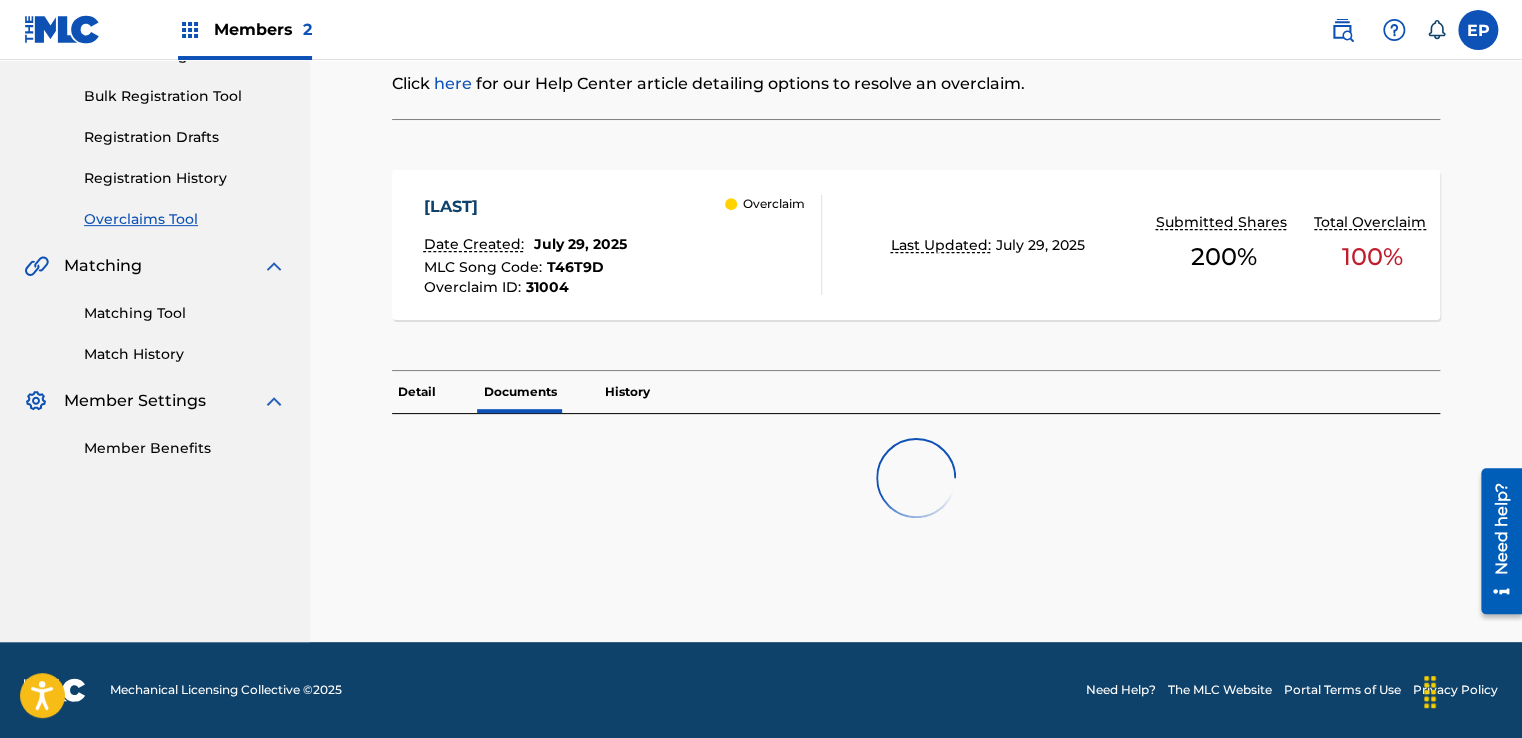scroll, scrollTop: 0, scrollLeft: 0, axis: both 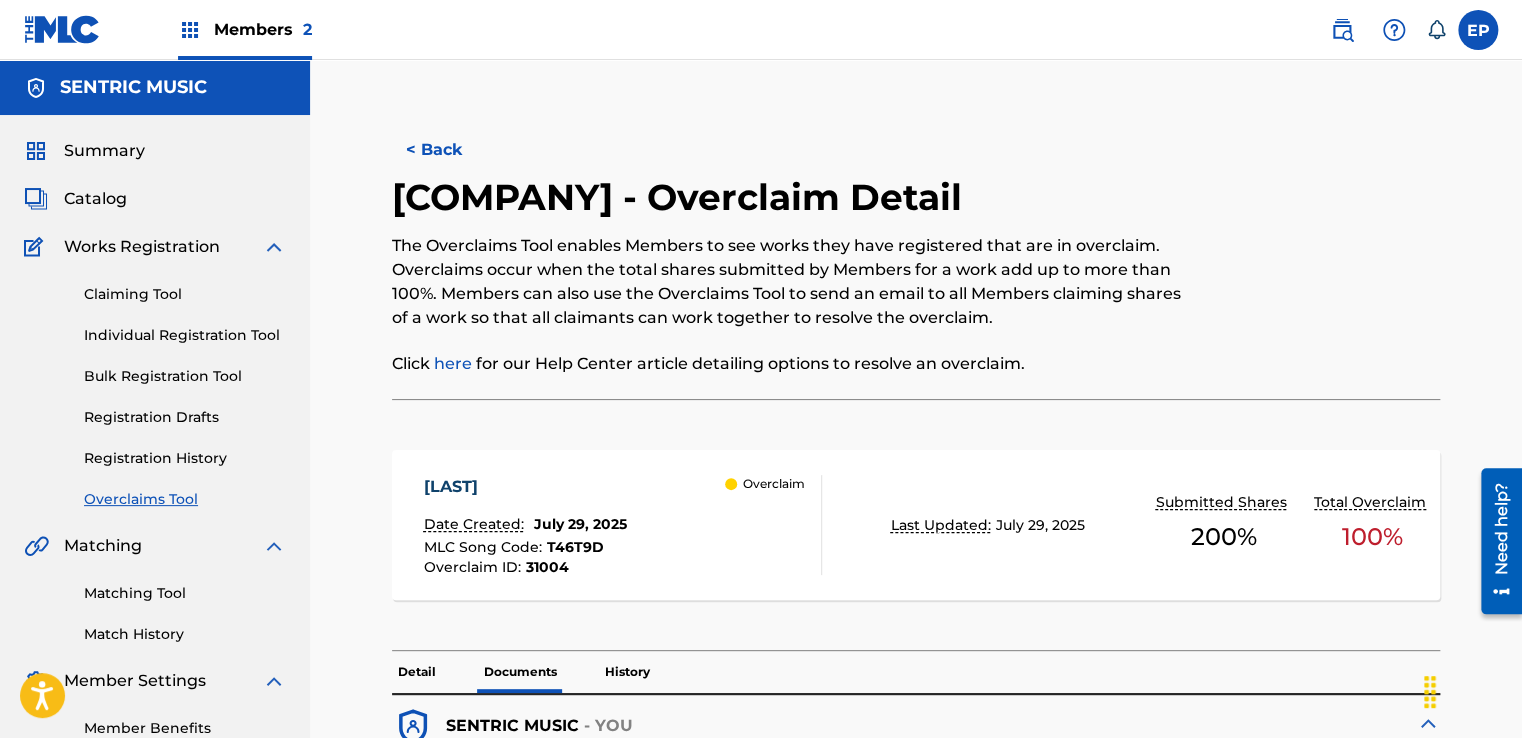 click on "Overclaims Tool" at bounding box center (185, 499) 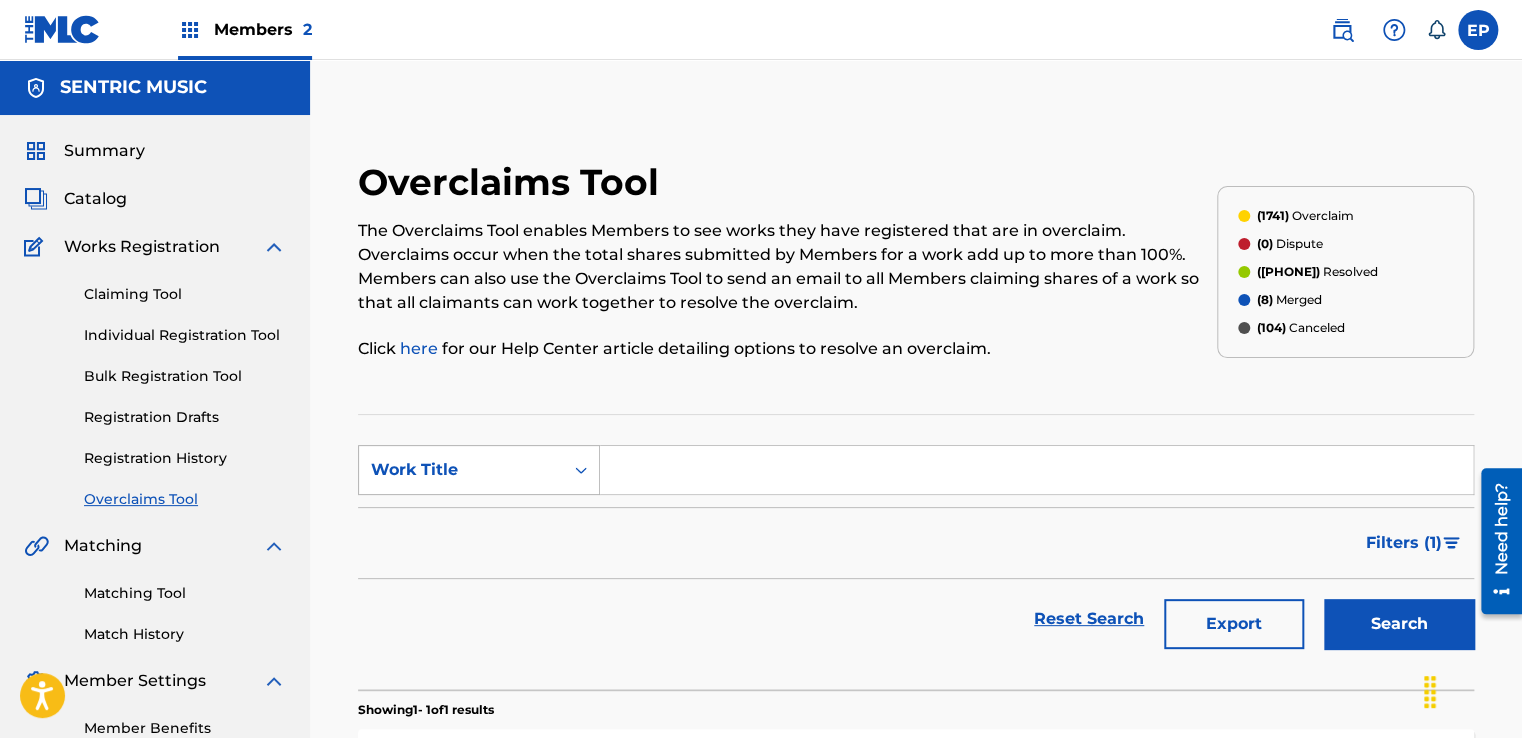 click on "Work Title" at bounding box center (461, 470) 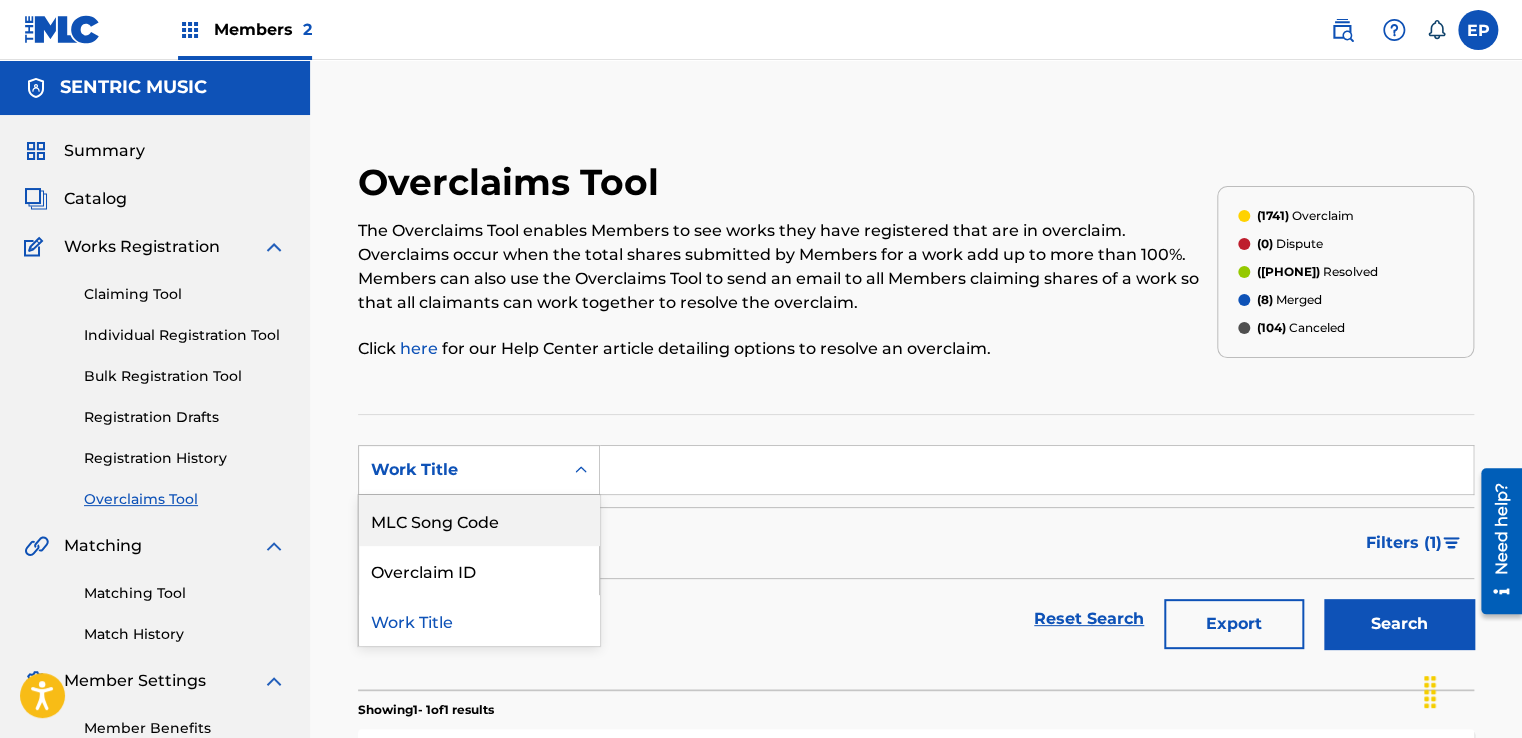 click on "MLC Song Code" at bounding box center (479, 520) 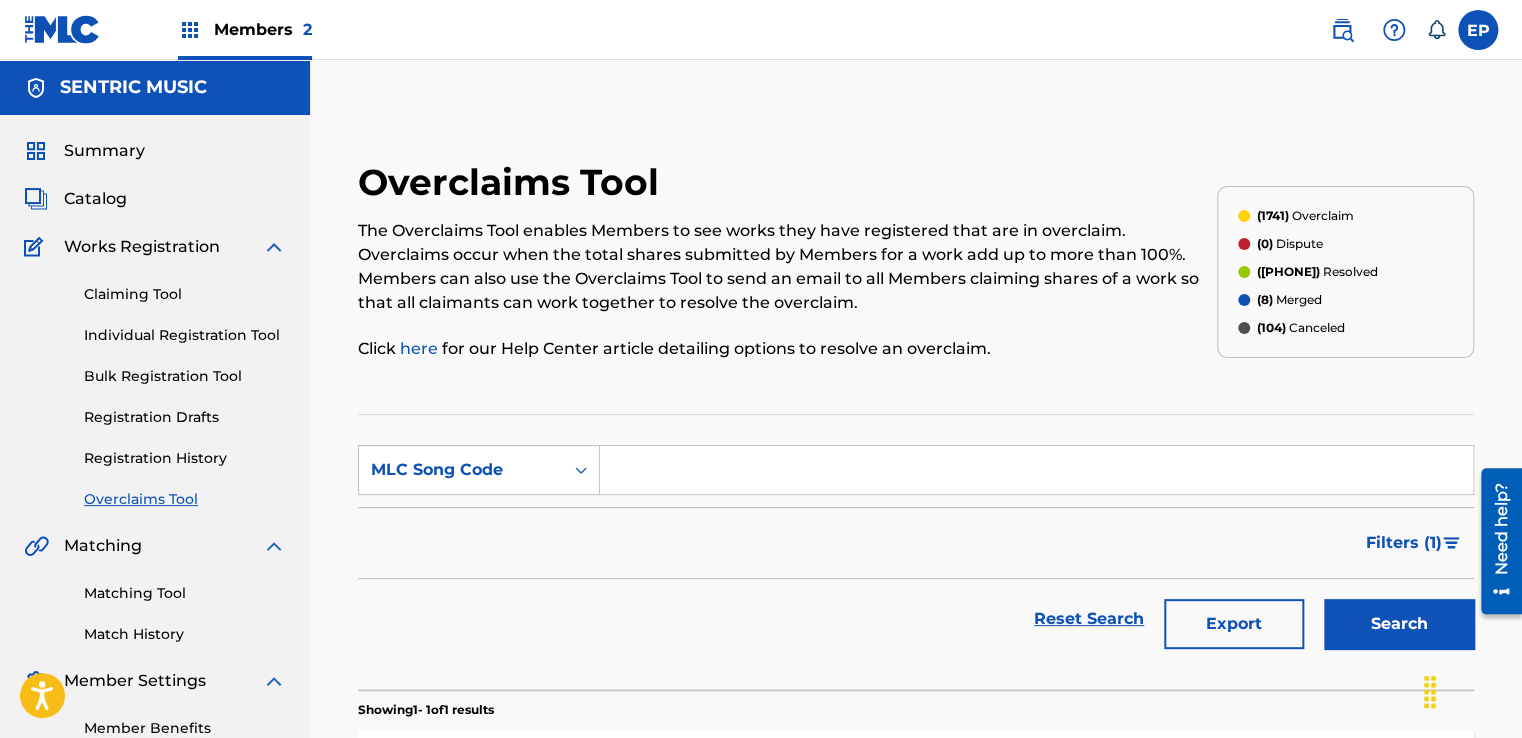 click at bounding box center [1036, 470] 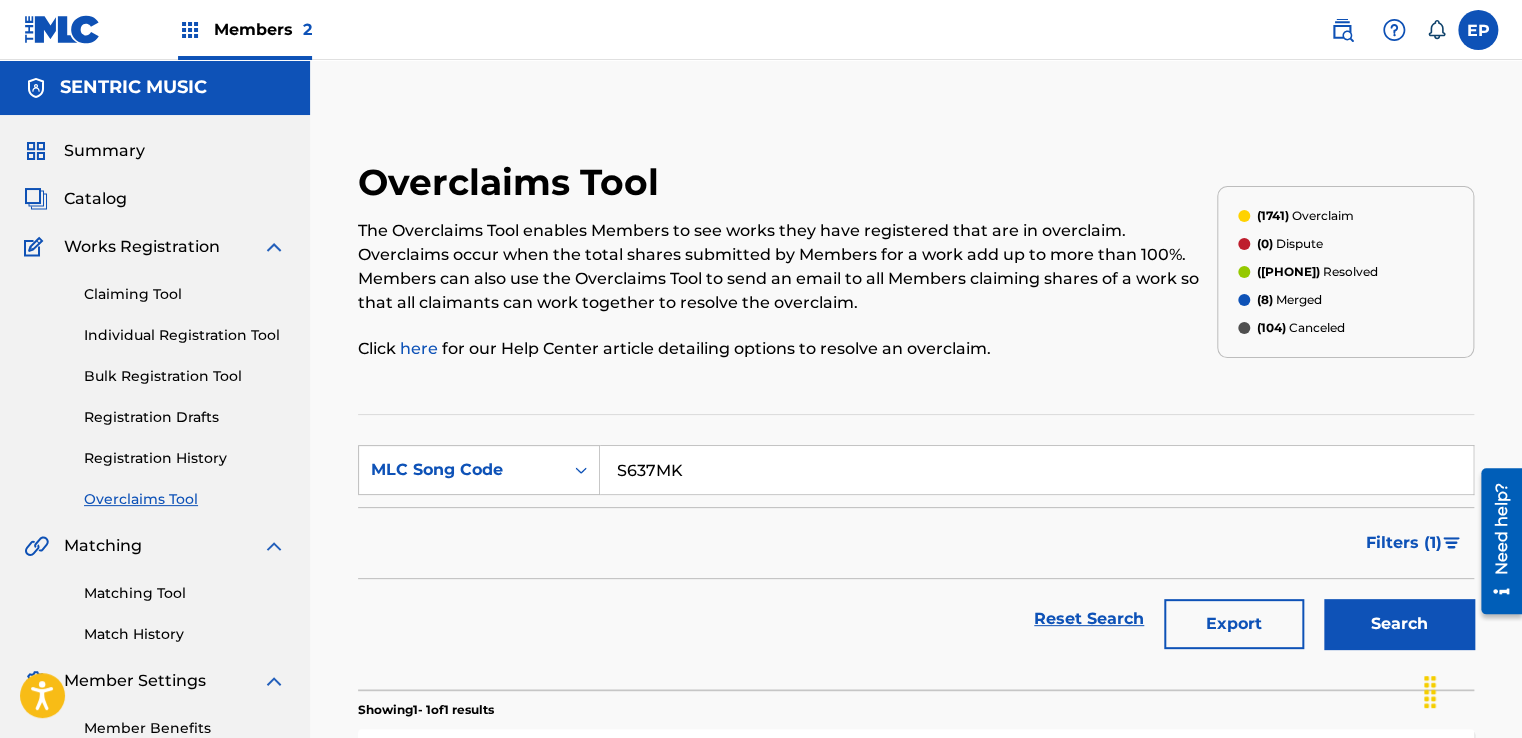 type on "S637MK" 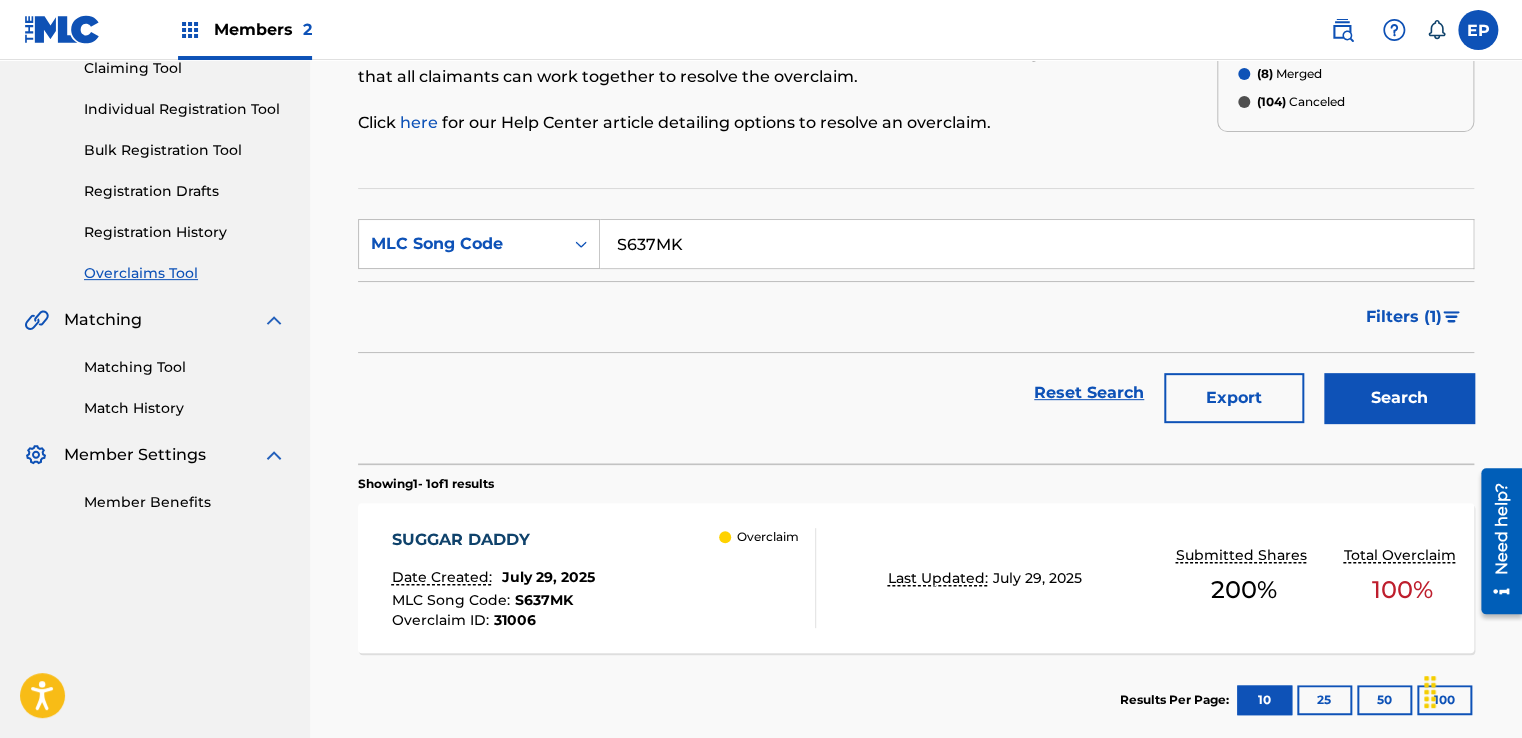 scroll, scrollTop: 329, scrollLeft: 0, axis: vertical 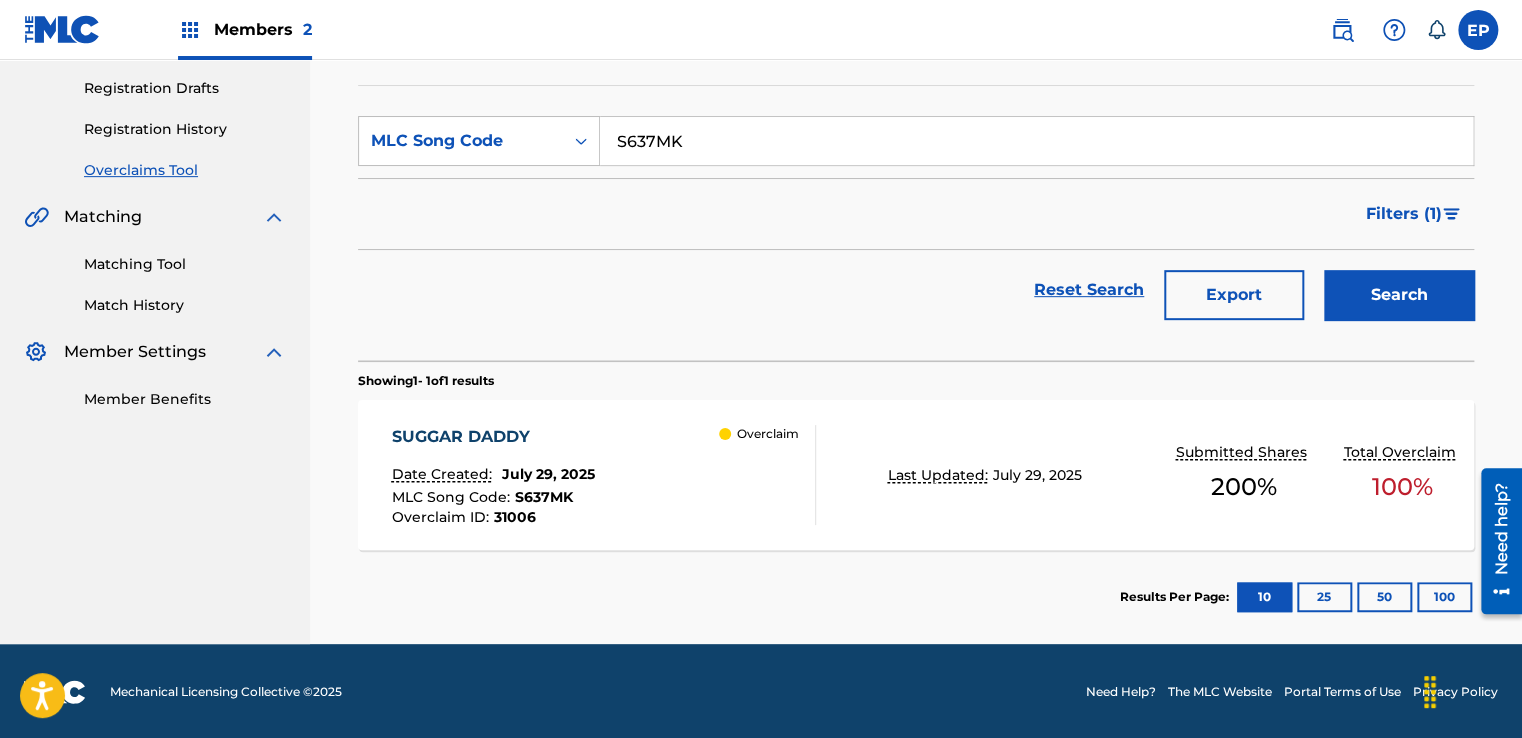 click on "[COMPANY] Date Created: [DATE] MLC Song Code : S637MK Overclaim ID : 31006   Overclaim" at bounding box center [603, 475] 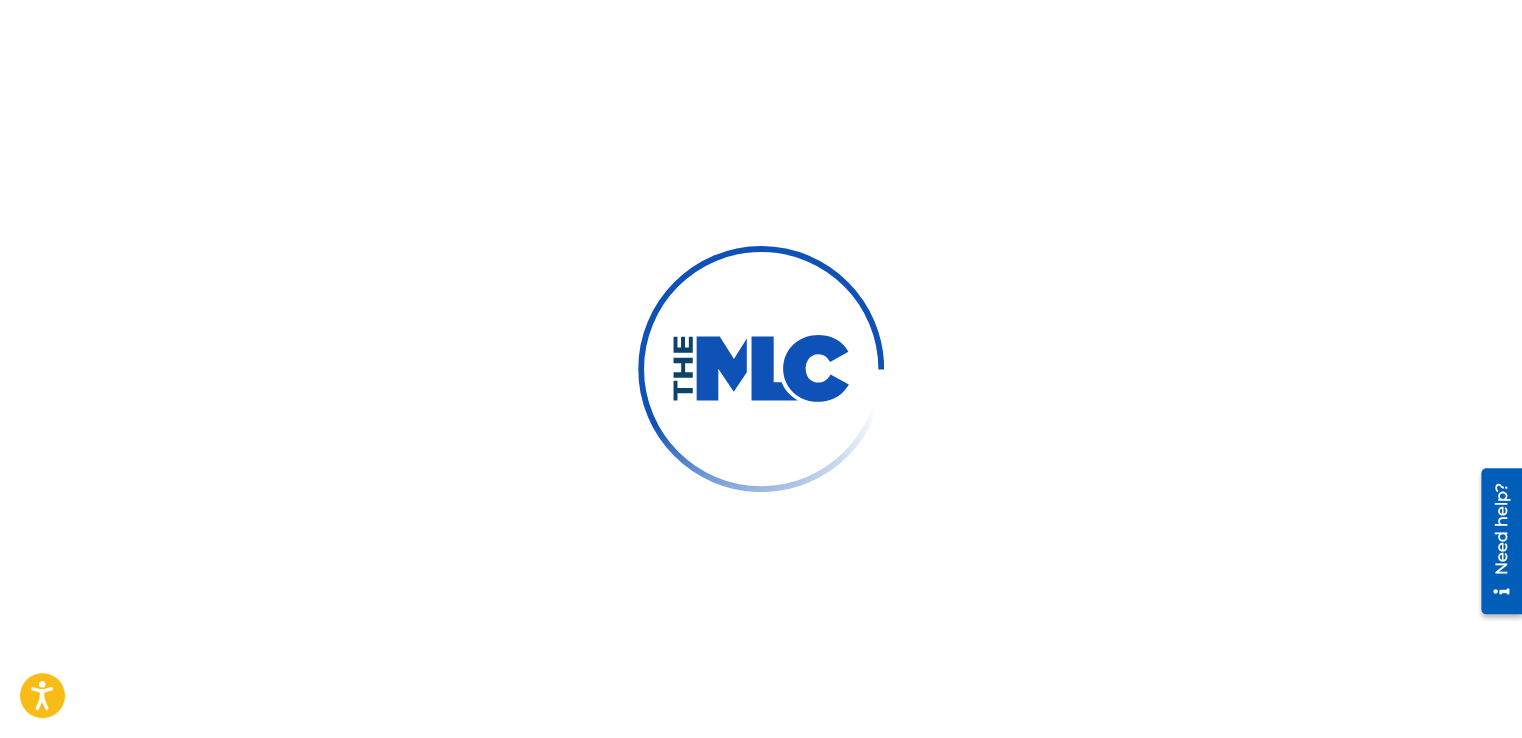 scroll, scrollTop: 0, scrollLeft: 0, axis: both 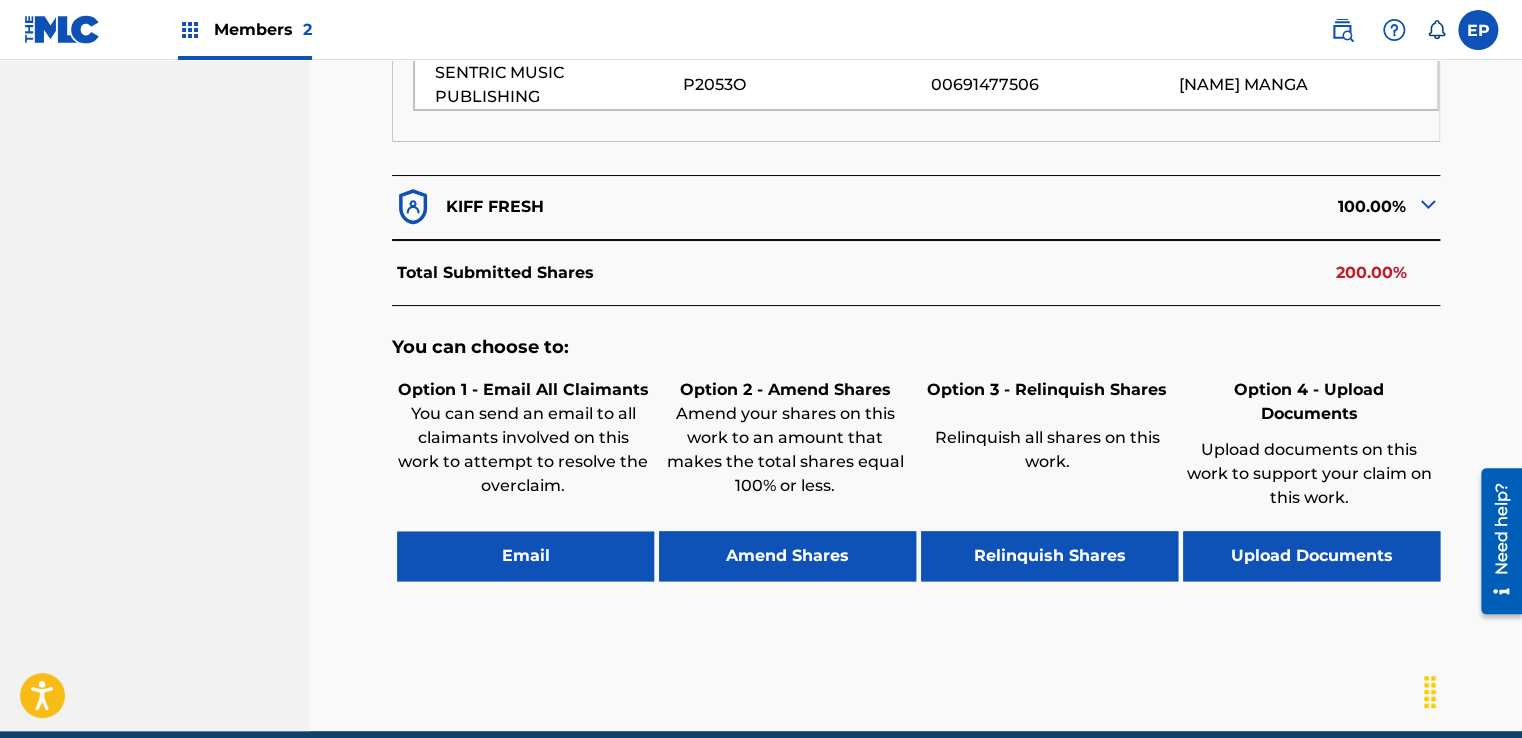 click on "Upload Documents" at bounding box center [1311, 556] 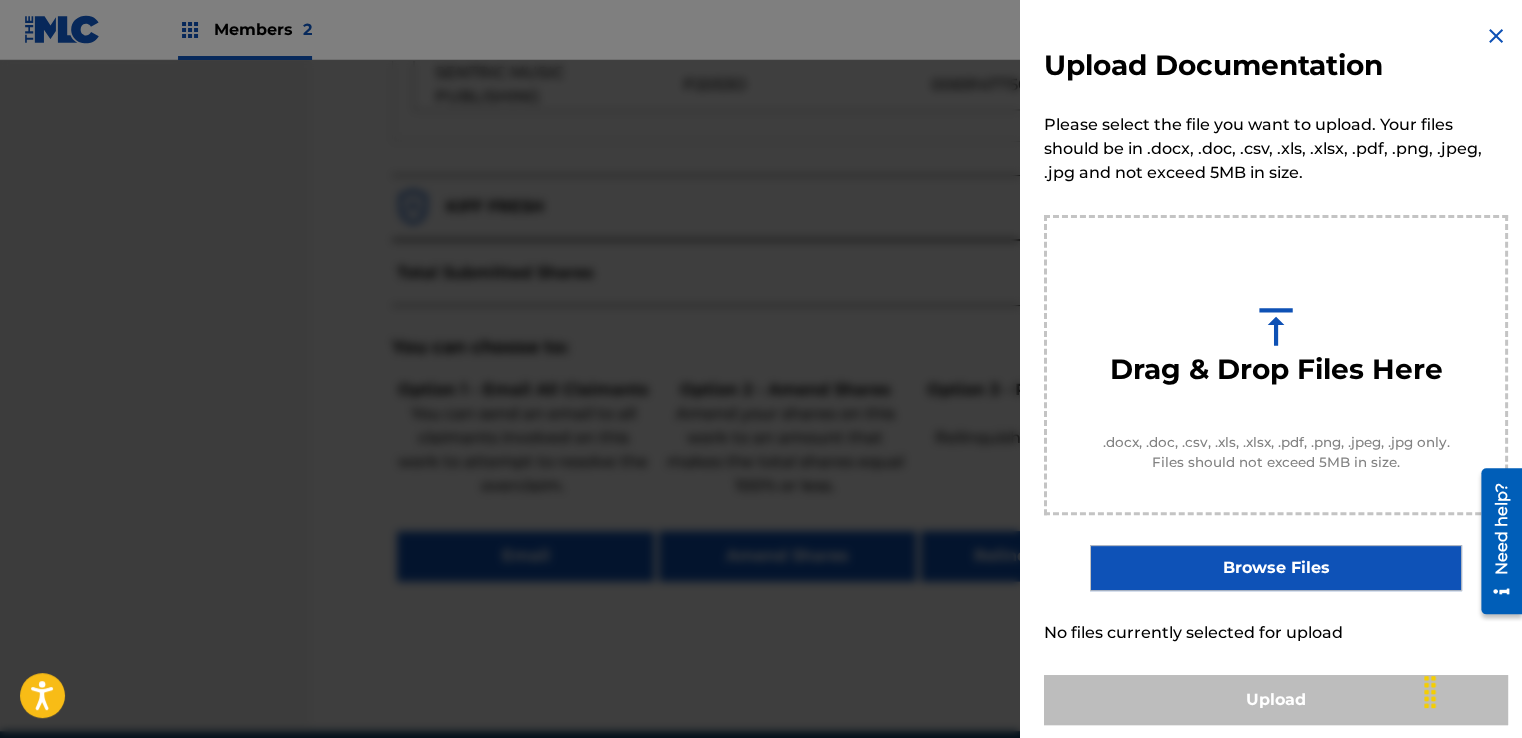 click on "Upload Documentation Please select the file you want to upload. Your files should be in .docx, .doc, .csv, .xls, .xlsx, .pdf, .png, .jpeg, .jpg and not
exceed 5MB in size. Drag & Drop Files Here .docx, .doc, .csv, .xls, .xlsx, .pdf, .png, .jpeg, .jpg only. Files should not exceed 5MB in size. Browse Files No files currently selected for upload Upload" at bounding box center (1276, 374) 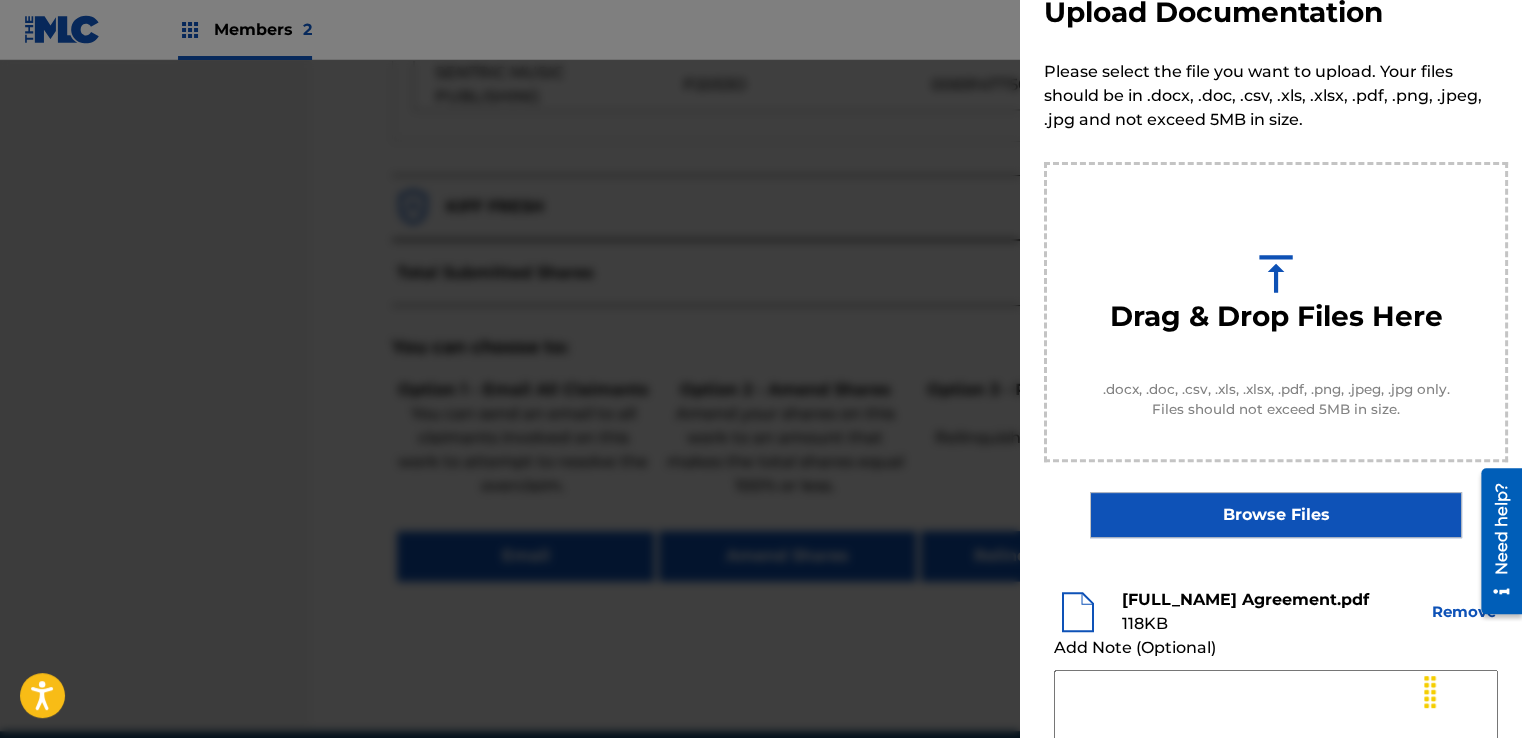 scroll, scrollTop: 100, scrollLeft: 0, axis: vertical 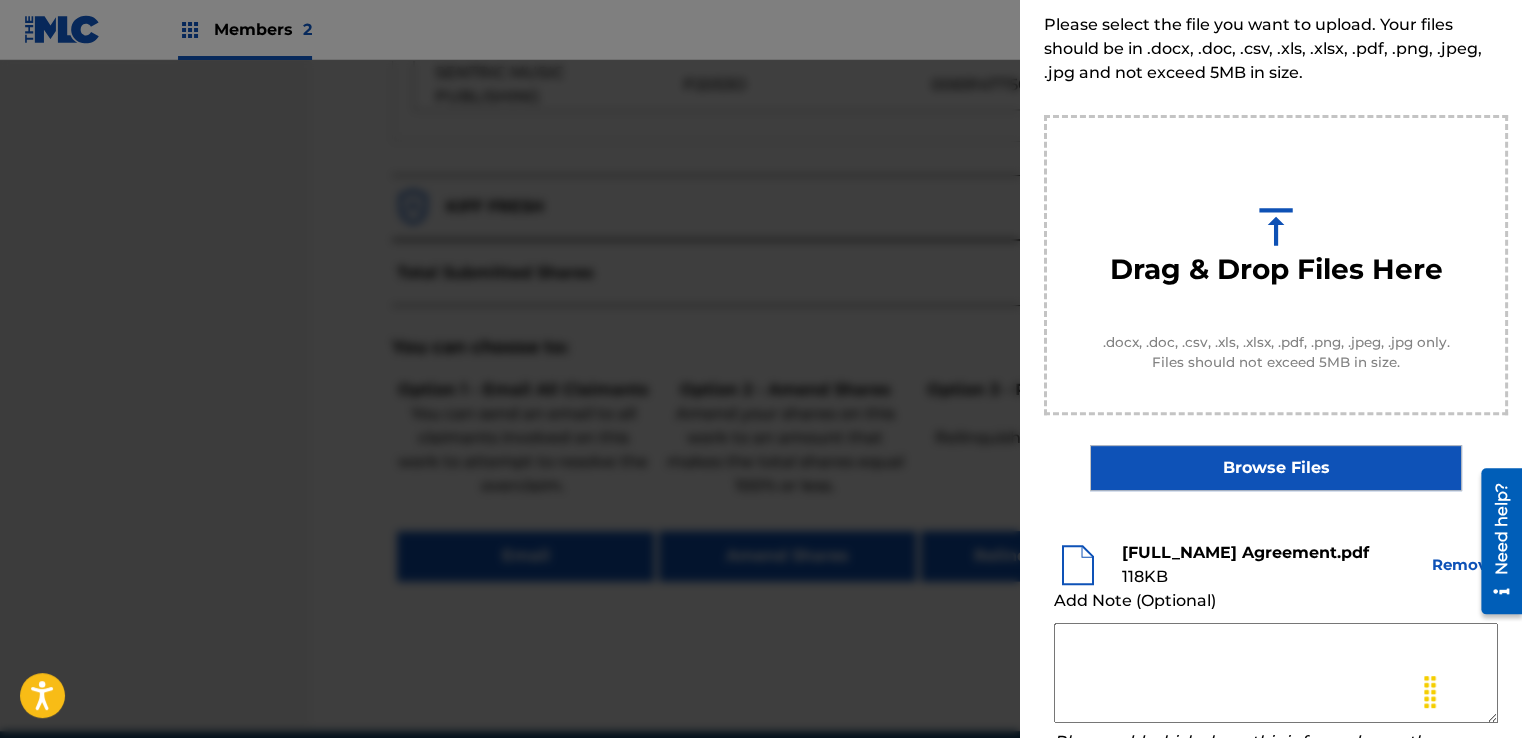 click at bounding box center (1276, 673) 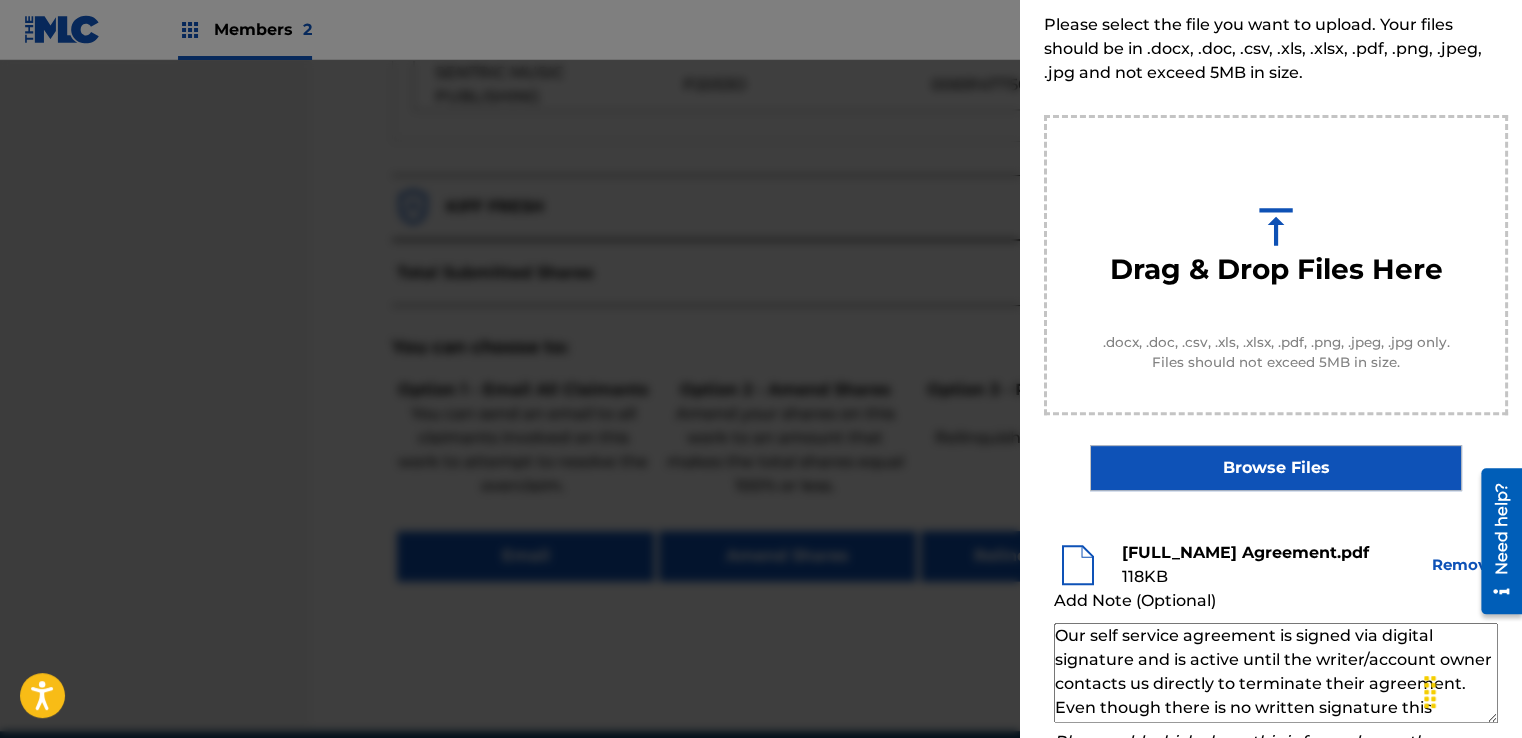 scroll, scrollTop: 68, scrollLeft: 0, axis: vertical 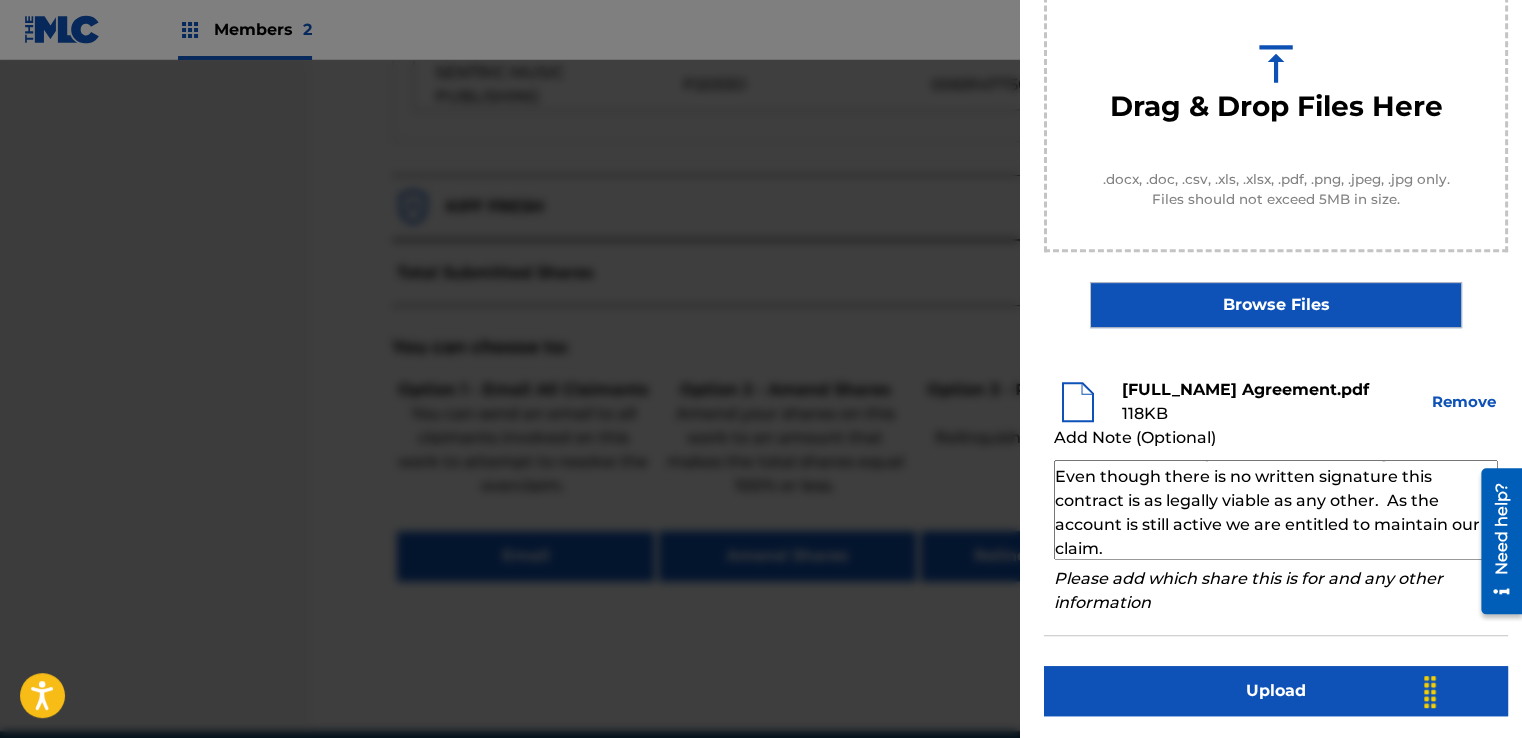 type on "Our self service agreement is signed via digital signature and is active until the writer/account owner contacts us directly to terminate their agreement. Even though there is no written signature this contract is as legally viable as any other.  As the account is still active we are entitled to maintain our claim." 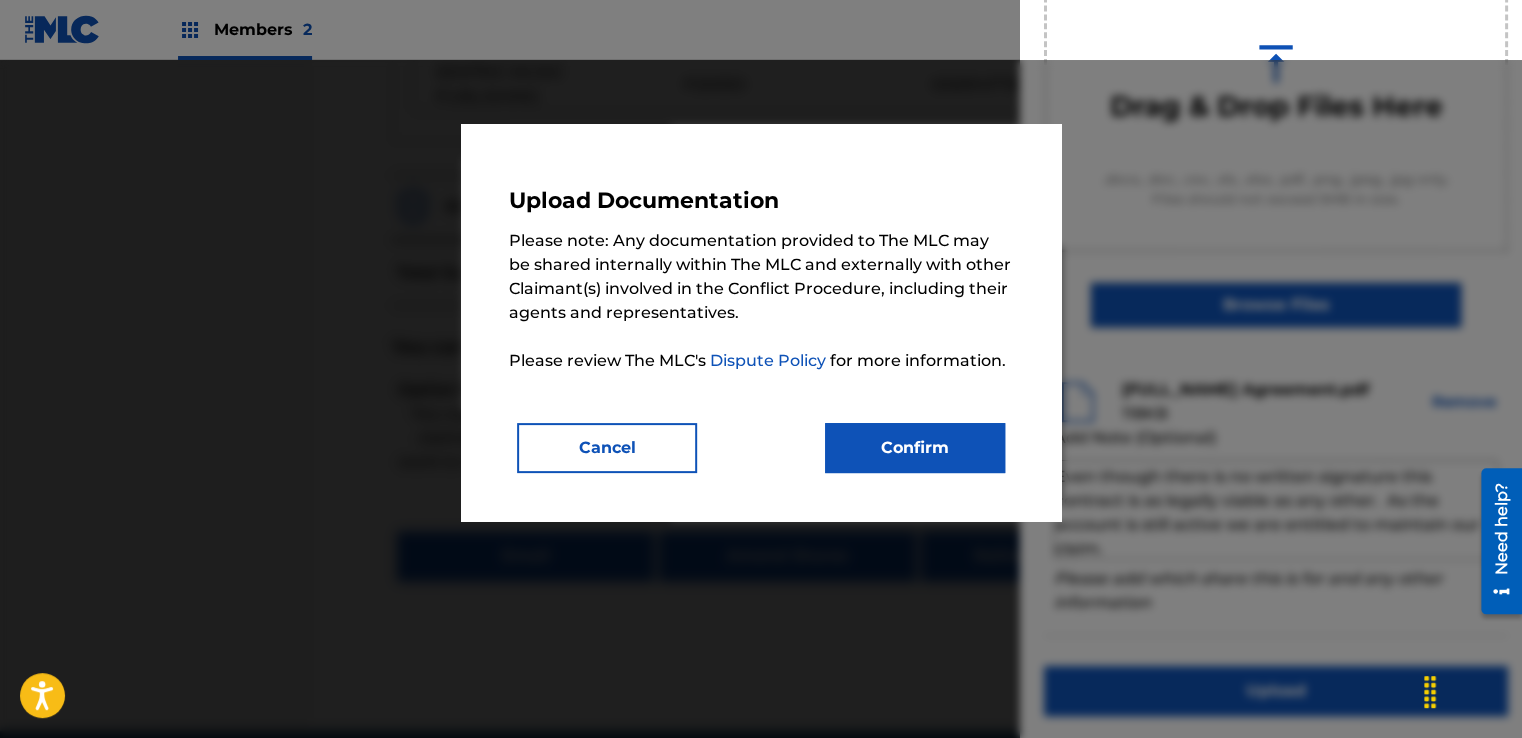 click on "Upload Documentation Please note: Any documentation provided to The MLC may be shared internally within The MLC and externally with other Claimant(s) involved in the Conflict Procedure, including their agents and representatives.  Please review The MLC's   Dispute Policy   for more information. Cancel Confirm" at bounding box center [761, 322] 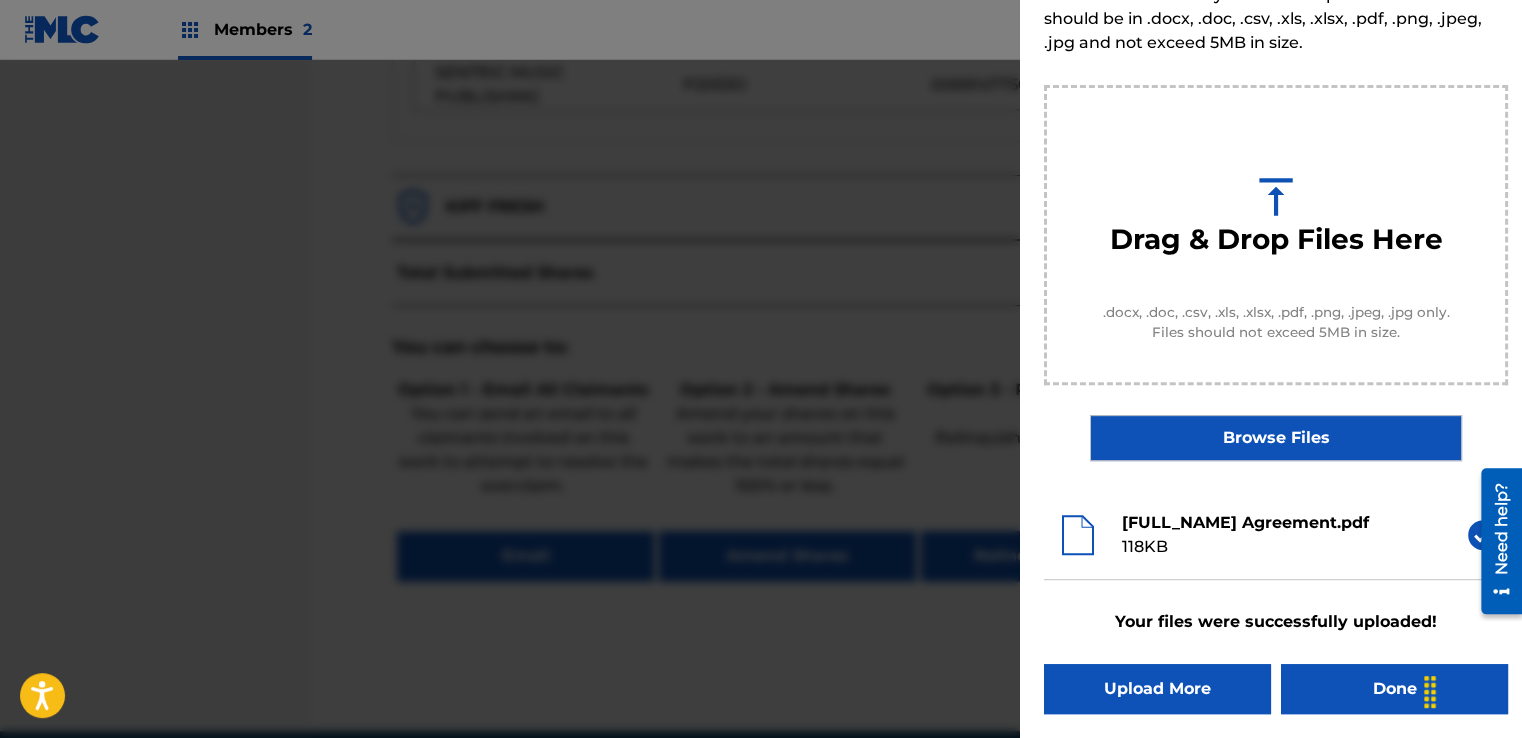 scroll, scrollTop: 128, scrollLeft: 0, axis: vertical 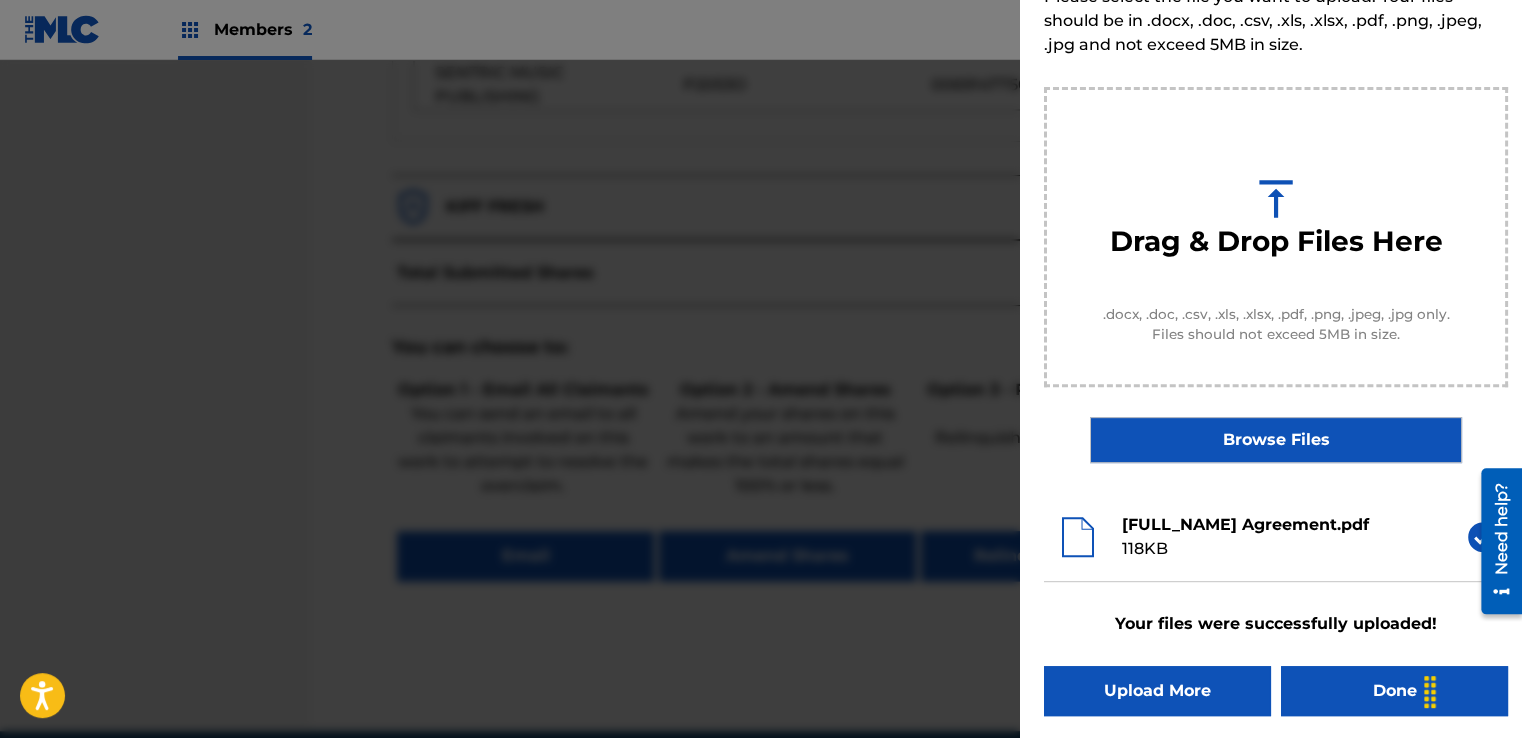 click on "Done" at bounding box center (1394, 691) 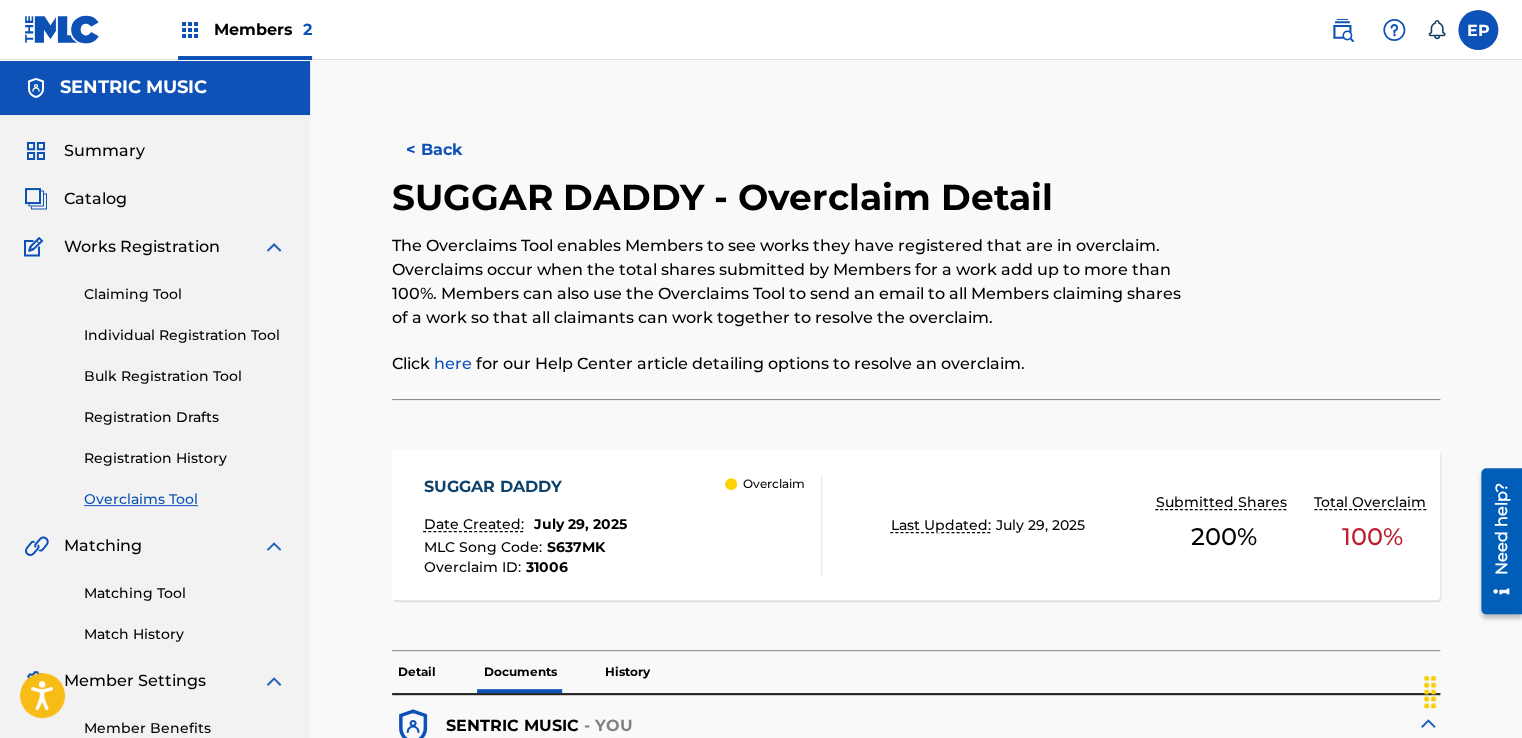 click on "Overclaims Tool" at bounding box center (185, 499) 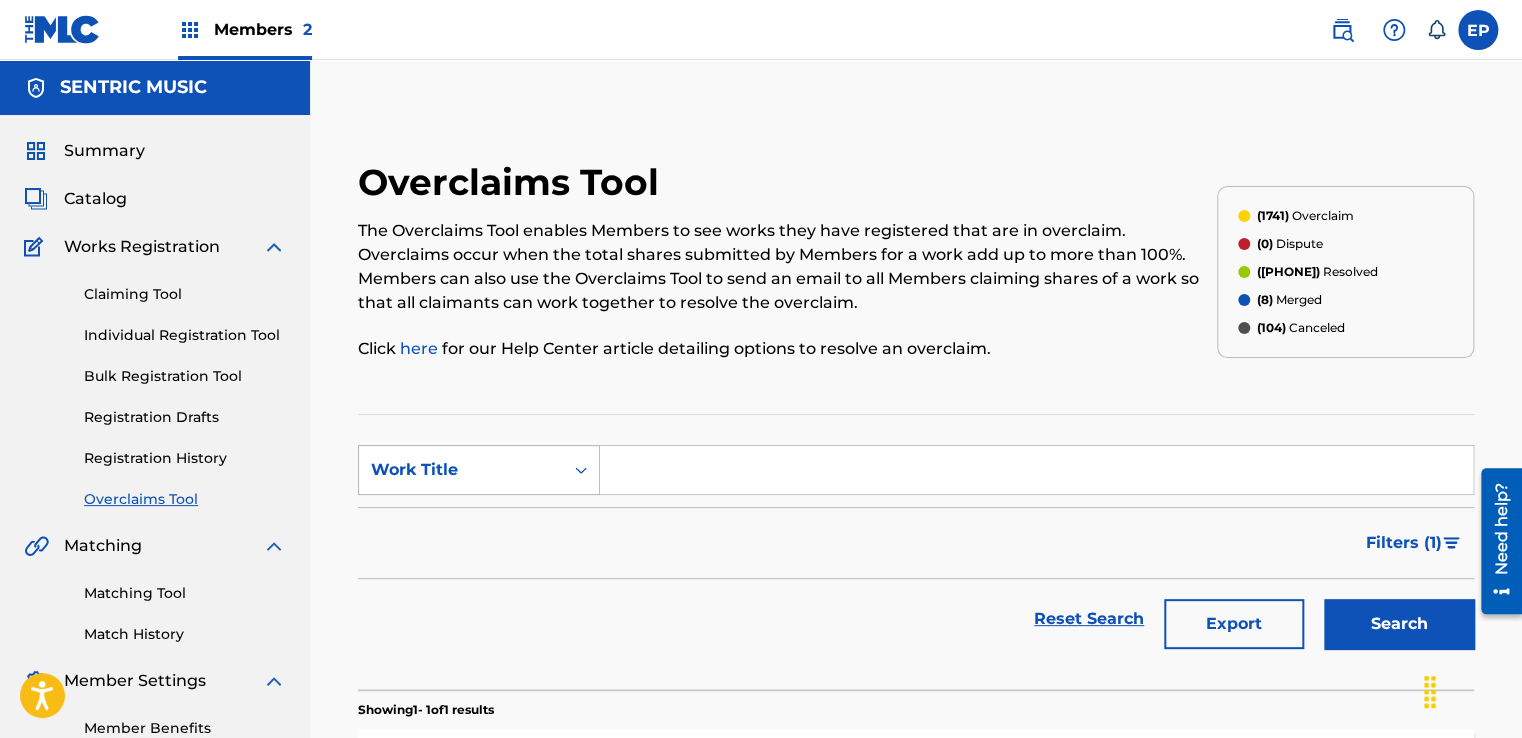 click on "Work Title" at bounding box center (461, 470) 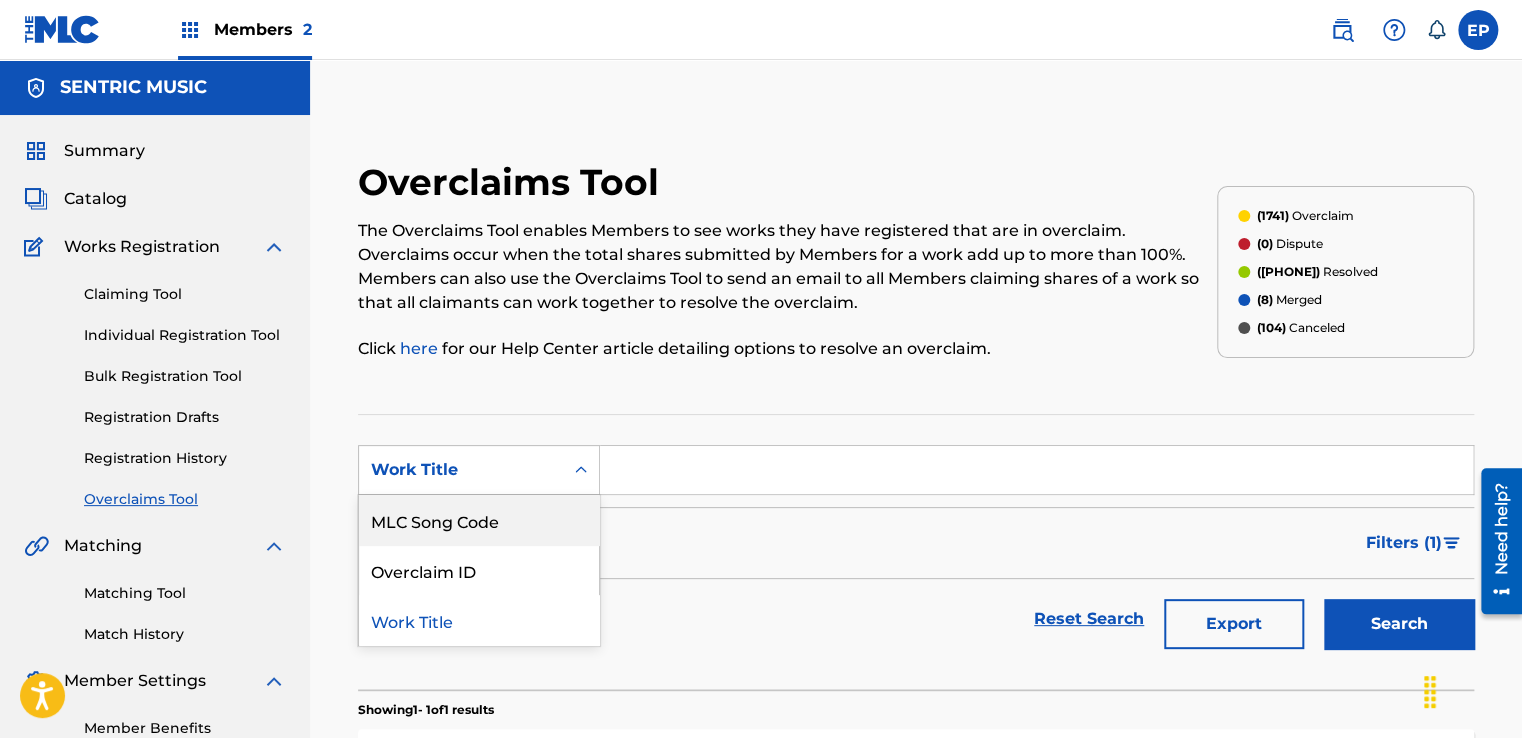 click on "MLC Song Code" at bounding box center [479, 520] 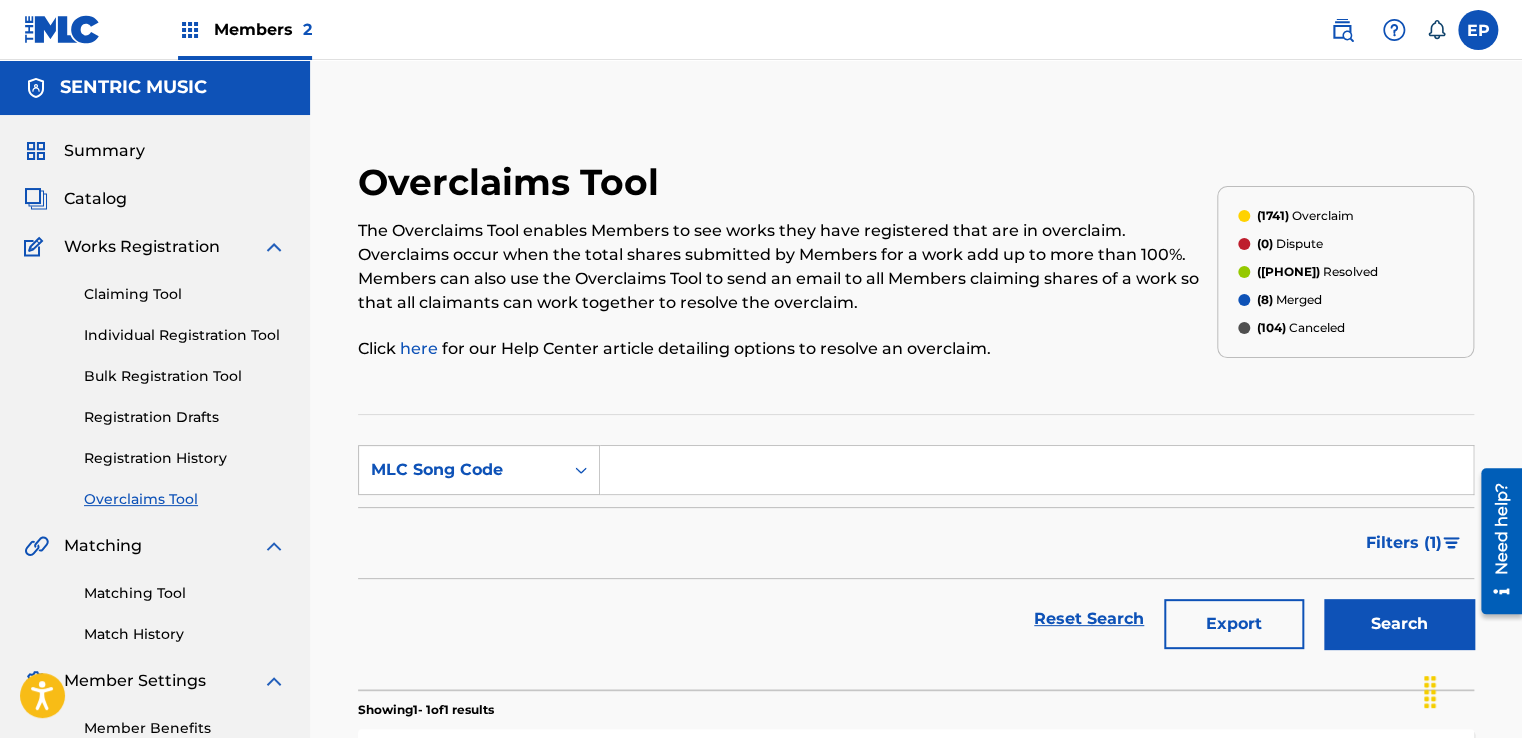 click at bounding box center (1036, 470) 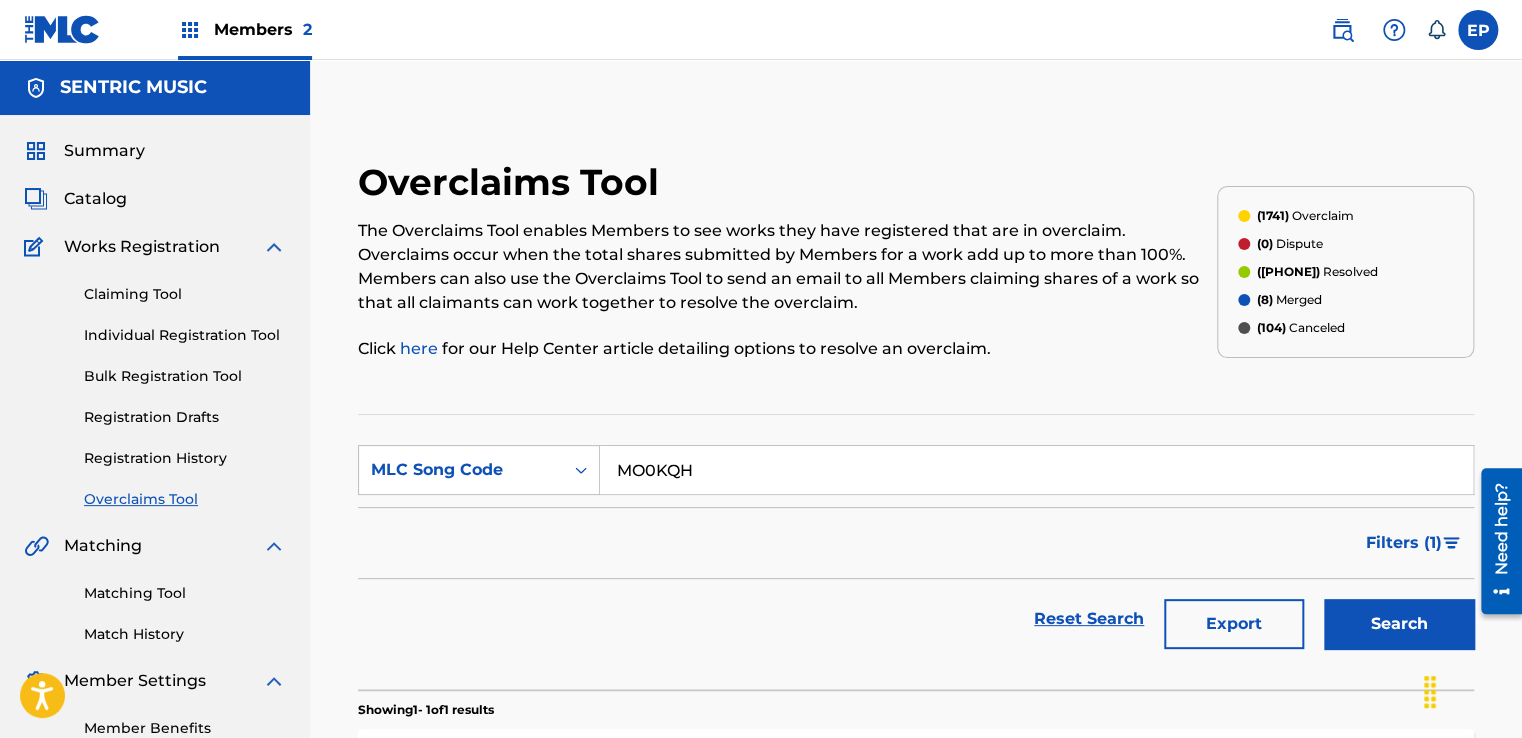 type on "MO0KQH" 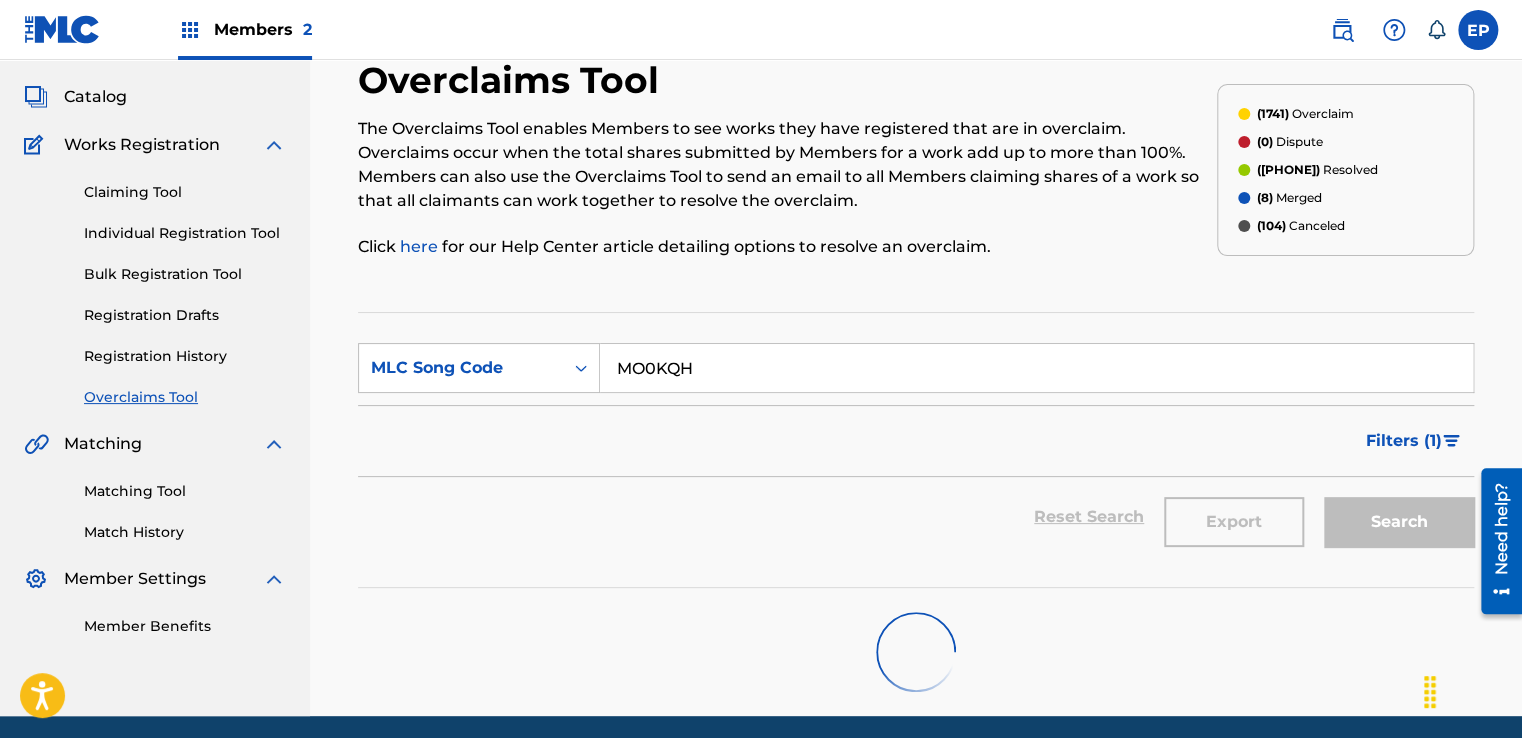 scroll, scrollTop: 175, scrollLeft: 0, axis: vertical 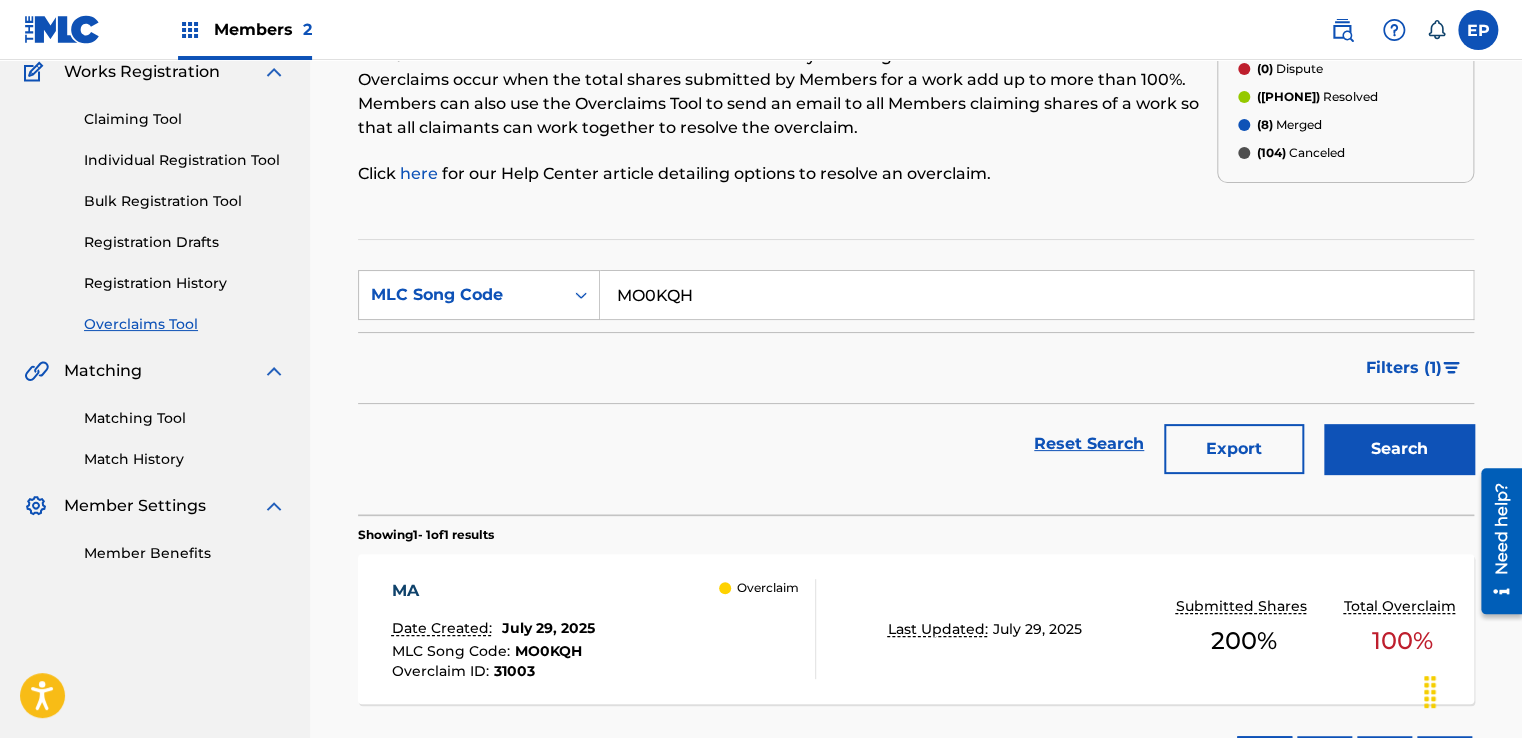 click on "[COMPANY] Date Created: [DATE] MLC Song Code : MO0KQH Overclaim ID : 31003   Overclaim" at bounding box center (603, 629) 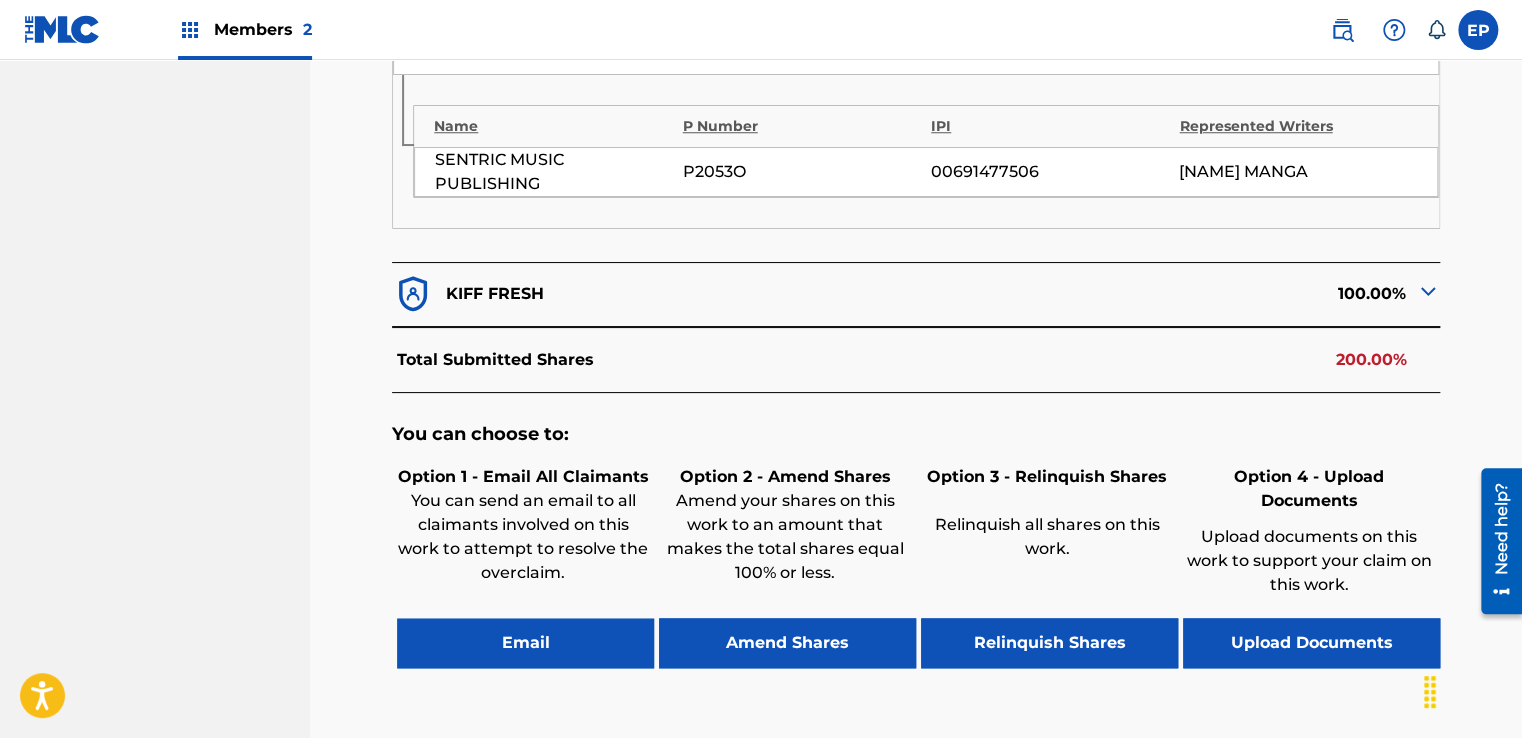 scroll, scrollTop: 900, scrollLeft: 0, axis: vertical 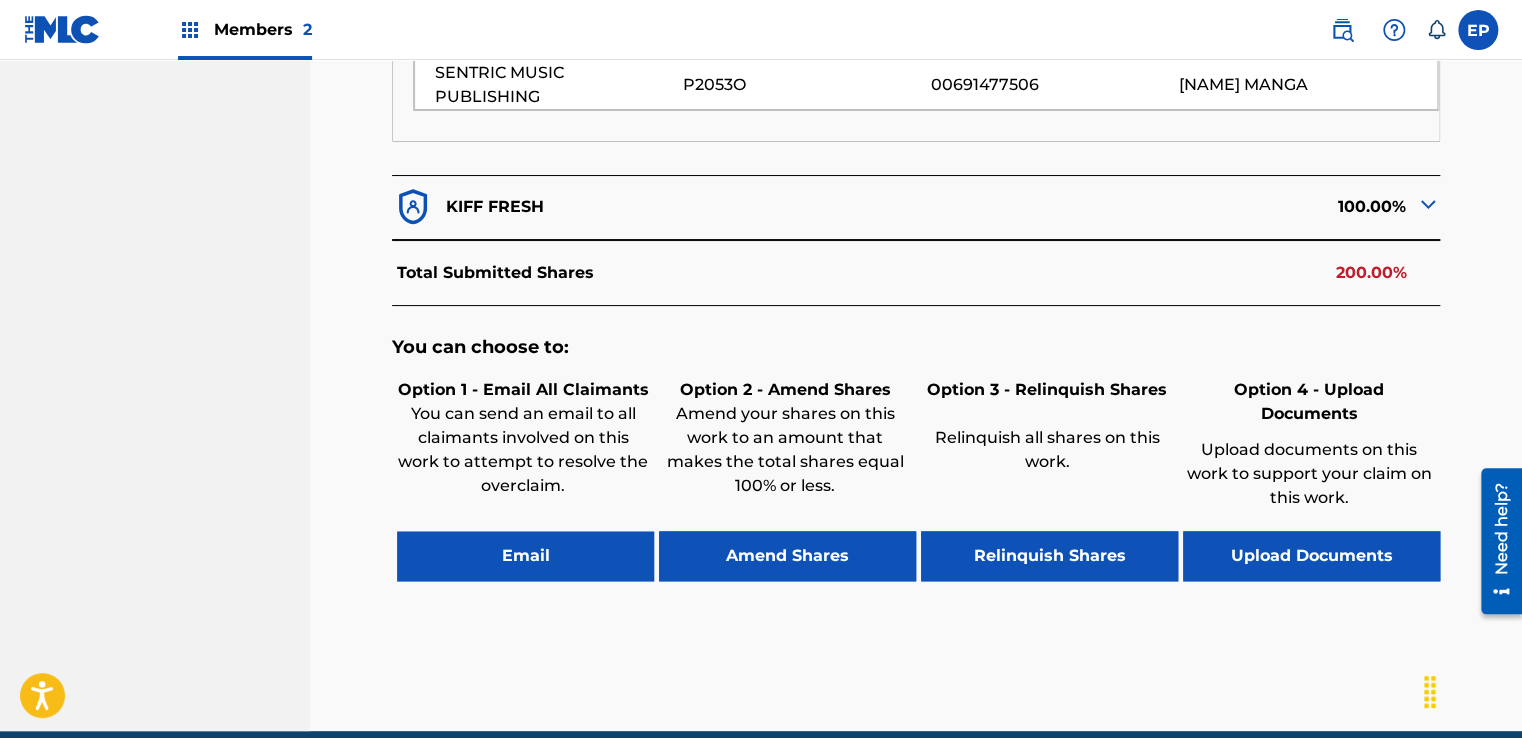 click on "Upload Documents" at bounding box center [1311, 556] 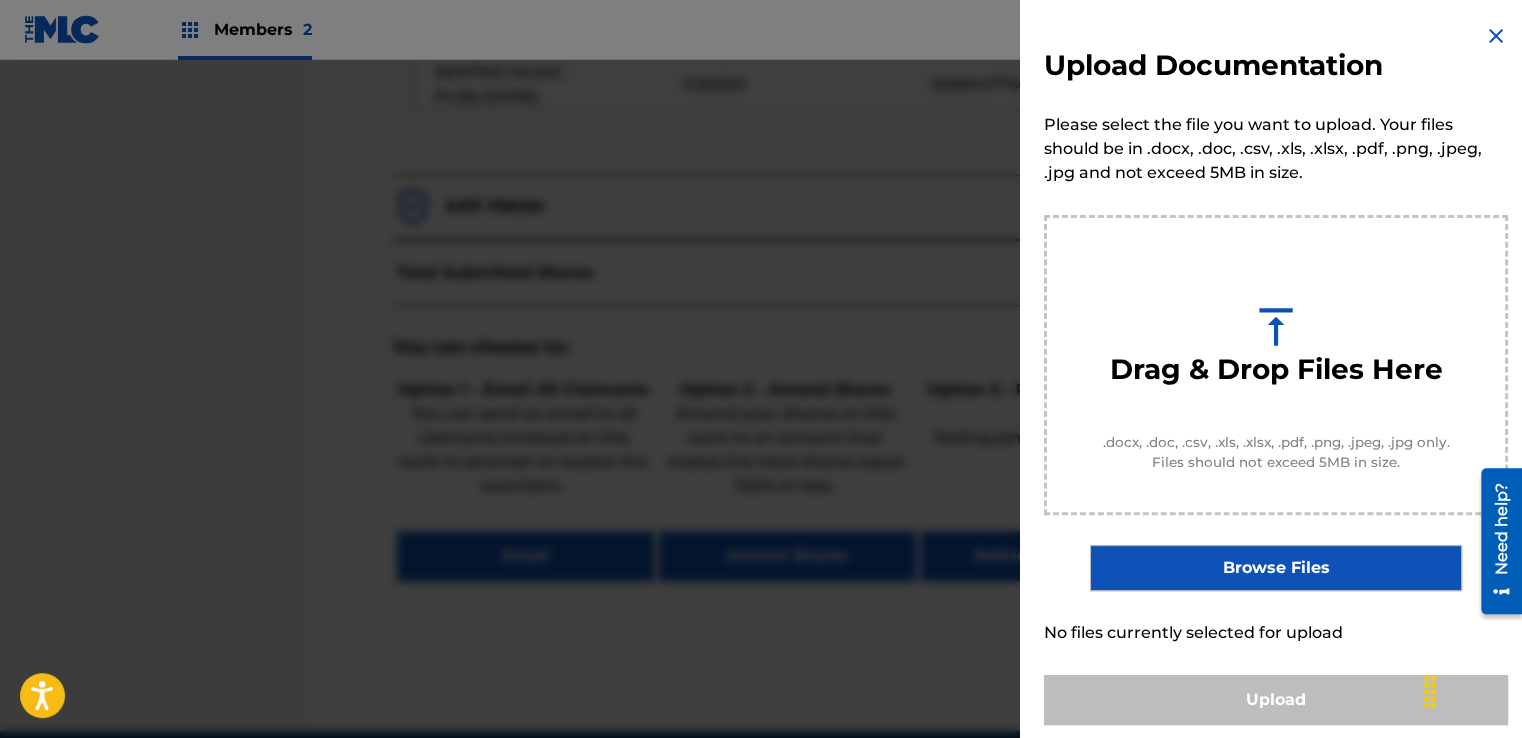 click on "Browse Files" at bounding box center [1275, 568] 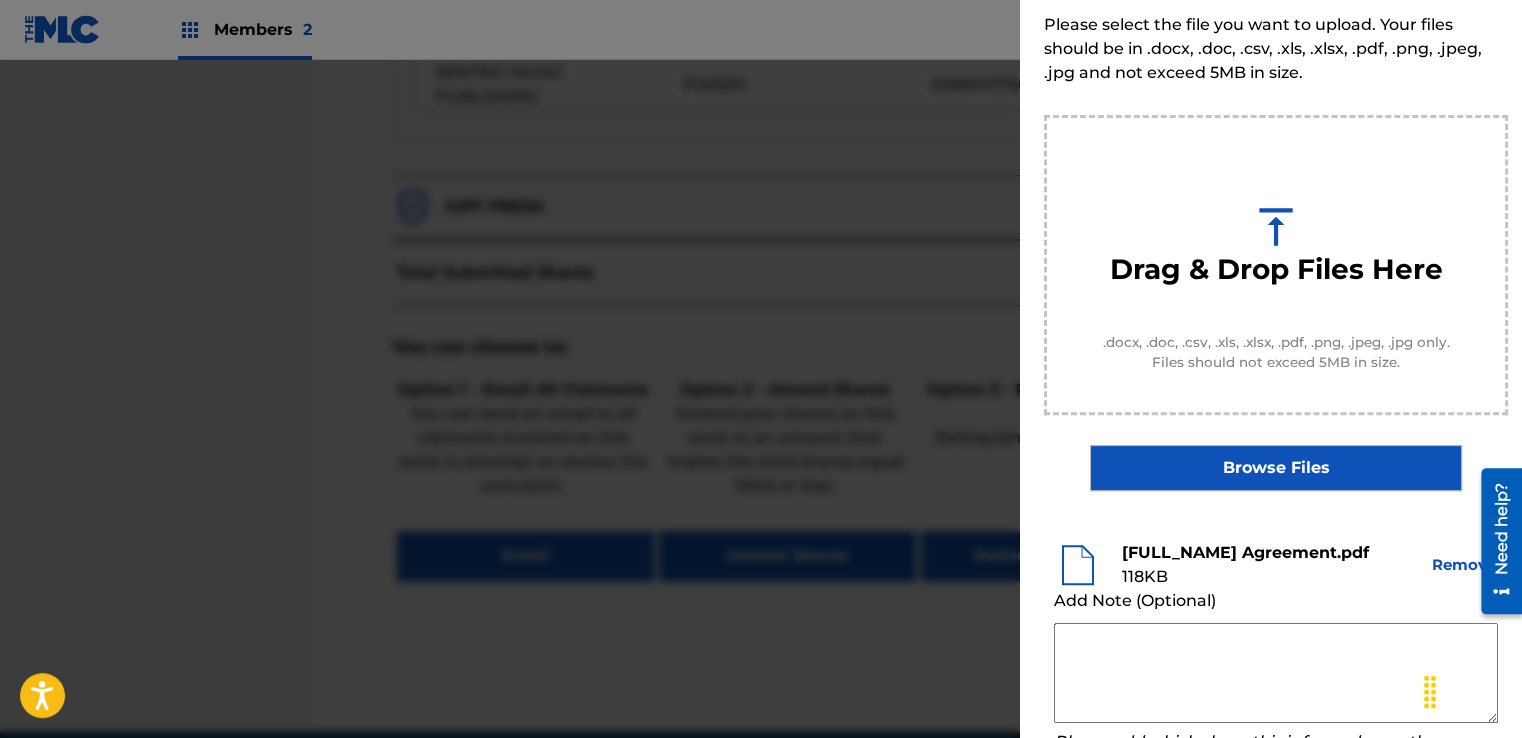 scroll, scrollTop: 200, scrollLeft: 0, axis: vertical 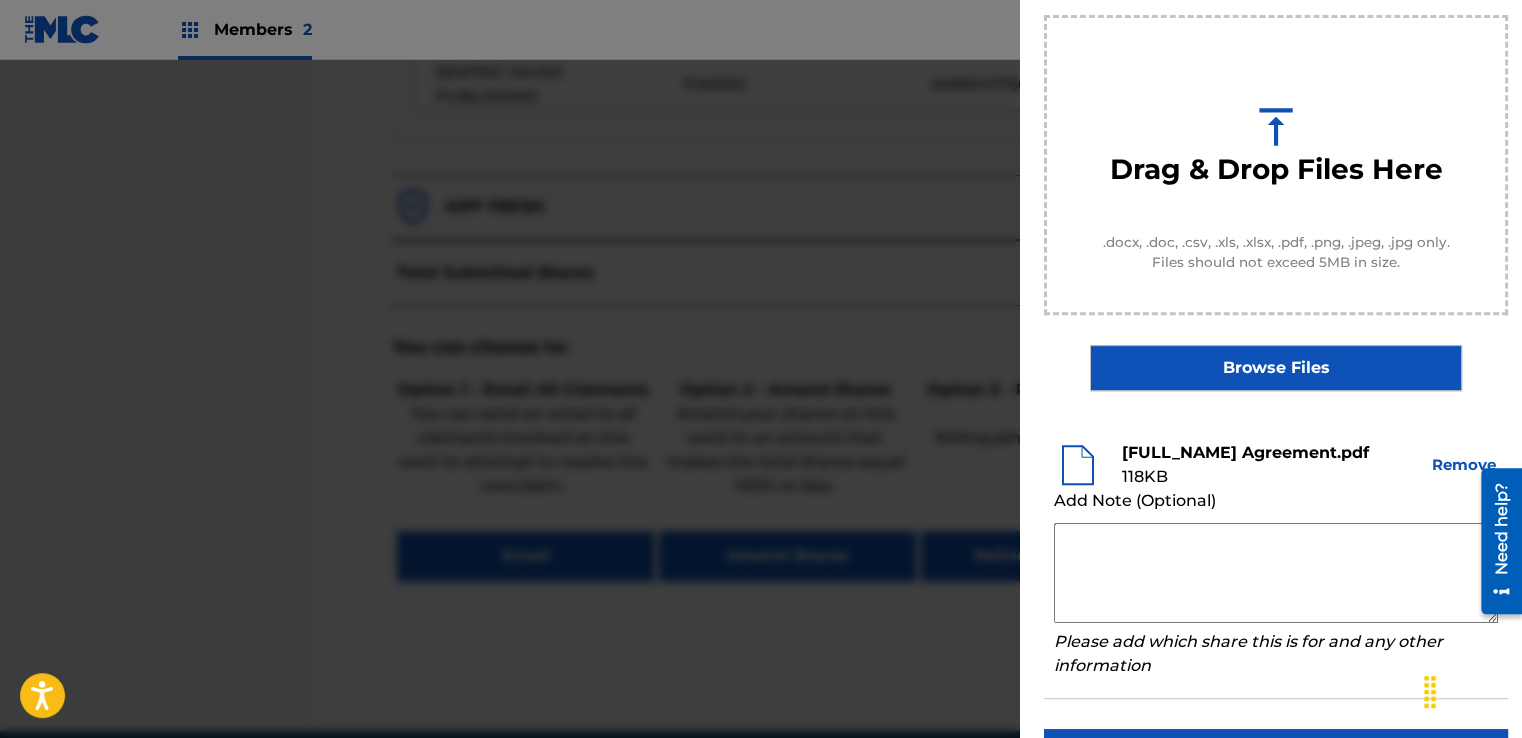 click at bounding box center (1276, 573) 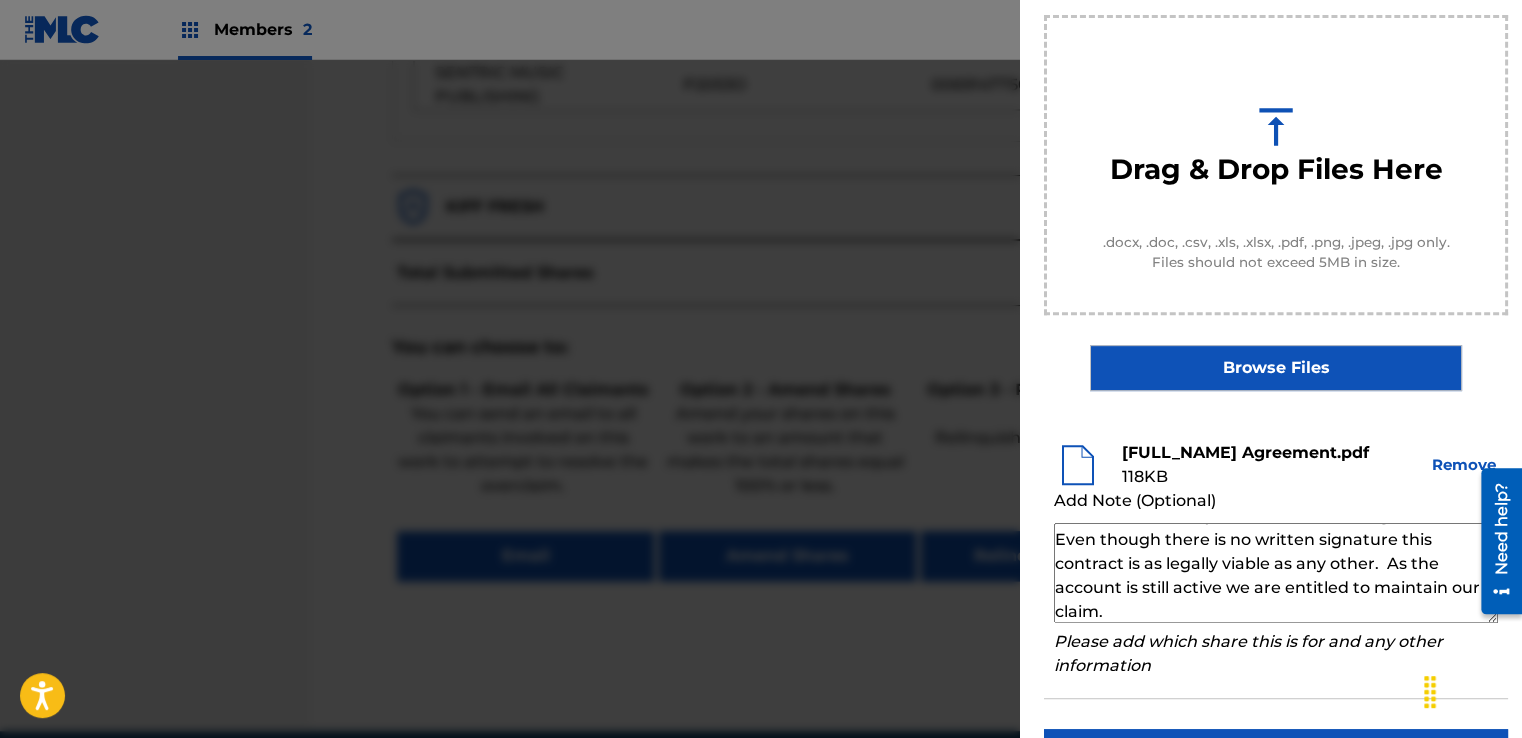 scroll, scrollTop: 69, scrollLeft: 0, axis: vertical 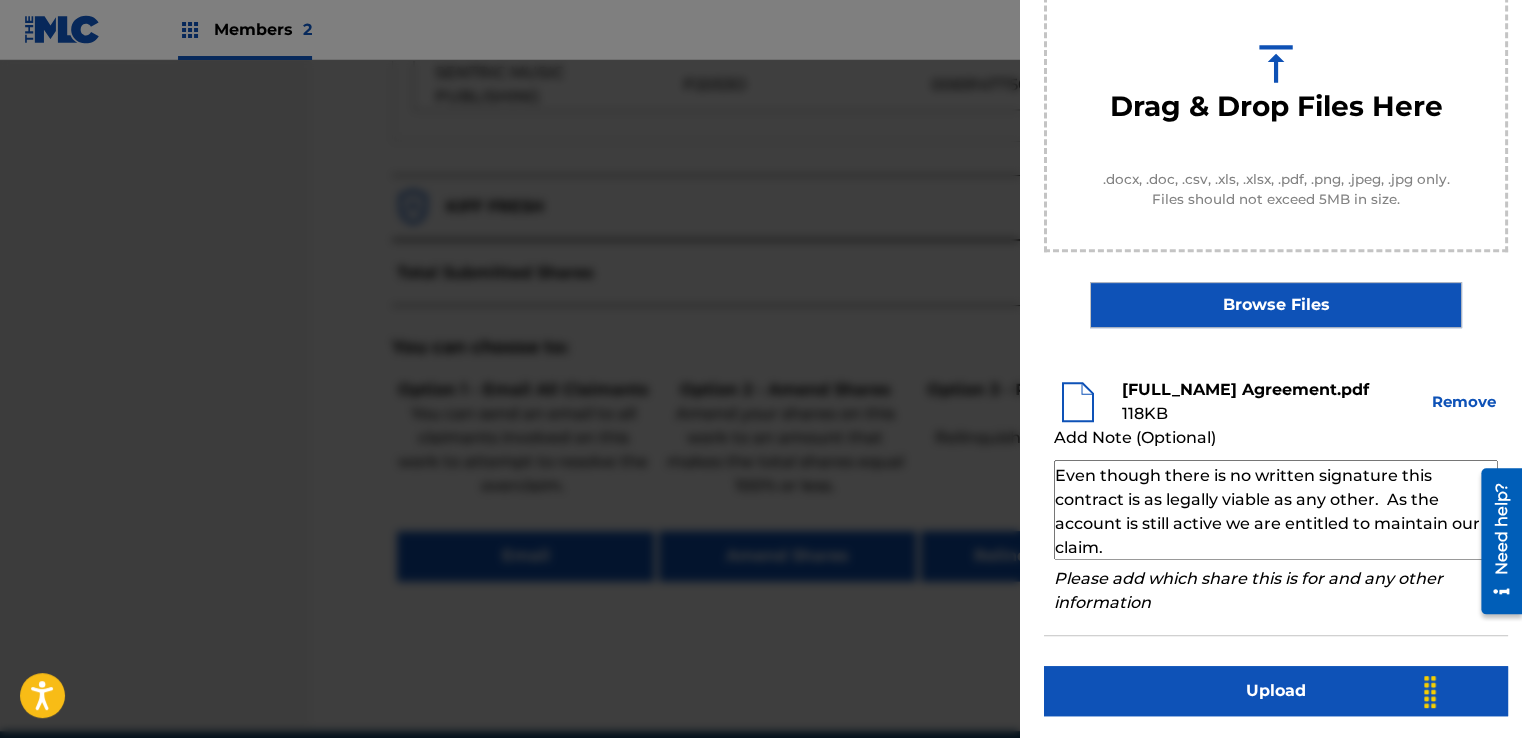 type on "Our self service agreement is signed via digital signature and is active until the writer/account owner contacts us directly to terminate their agreement. Even though there is no written signature this contract is as legally viable as any other.  As the account is still active we are entitled to maintain our claim." 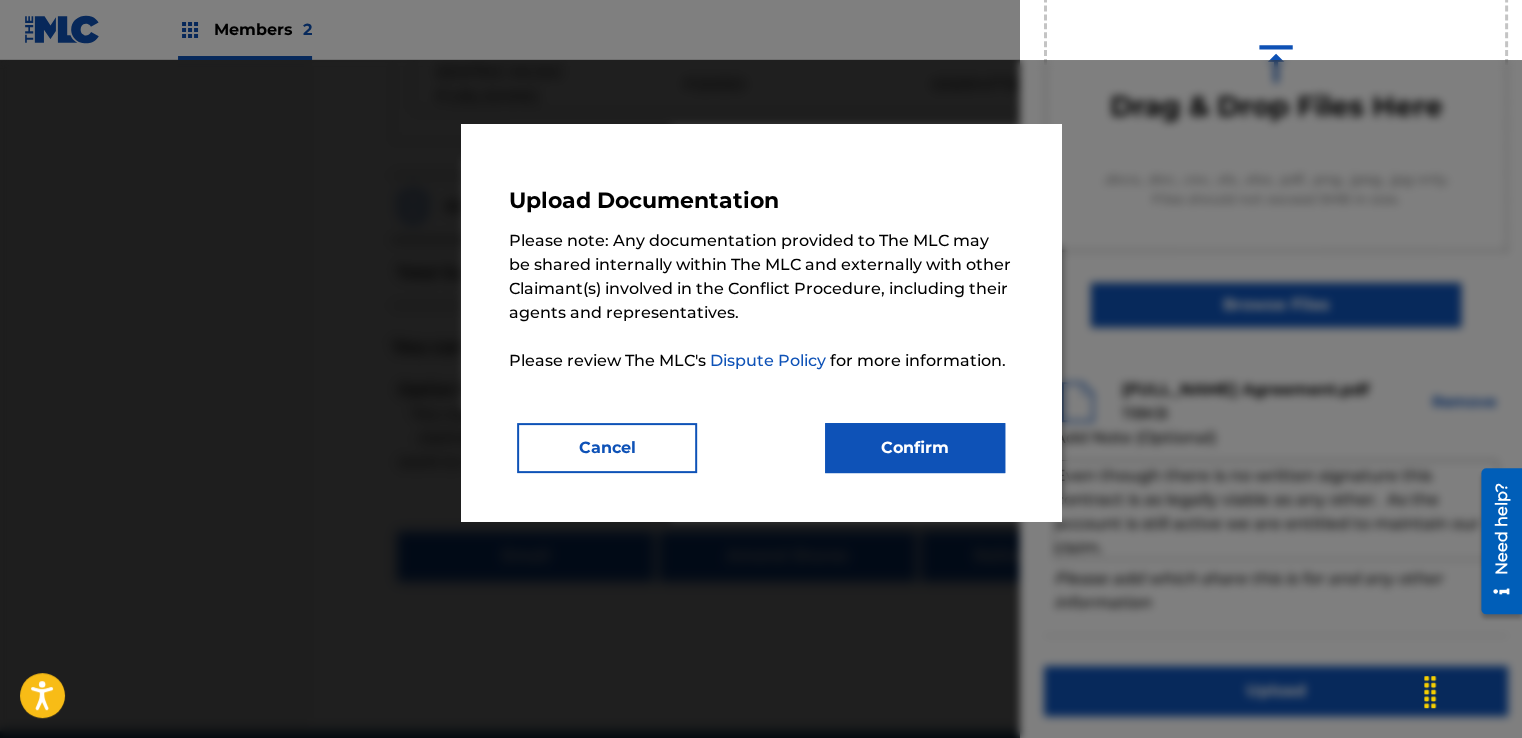 click on "Confirm" at bounding box center (915, 448) 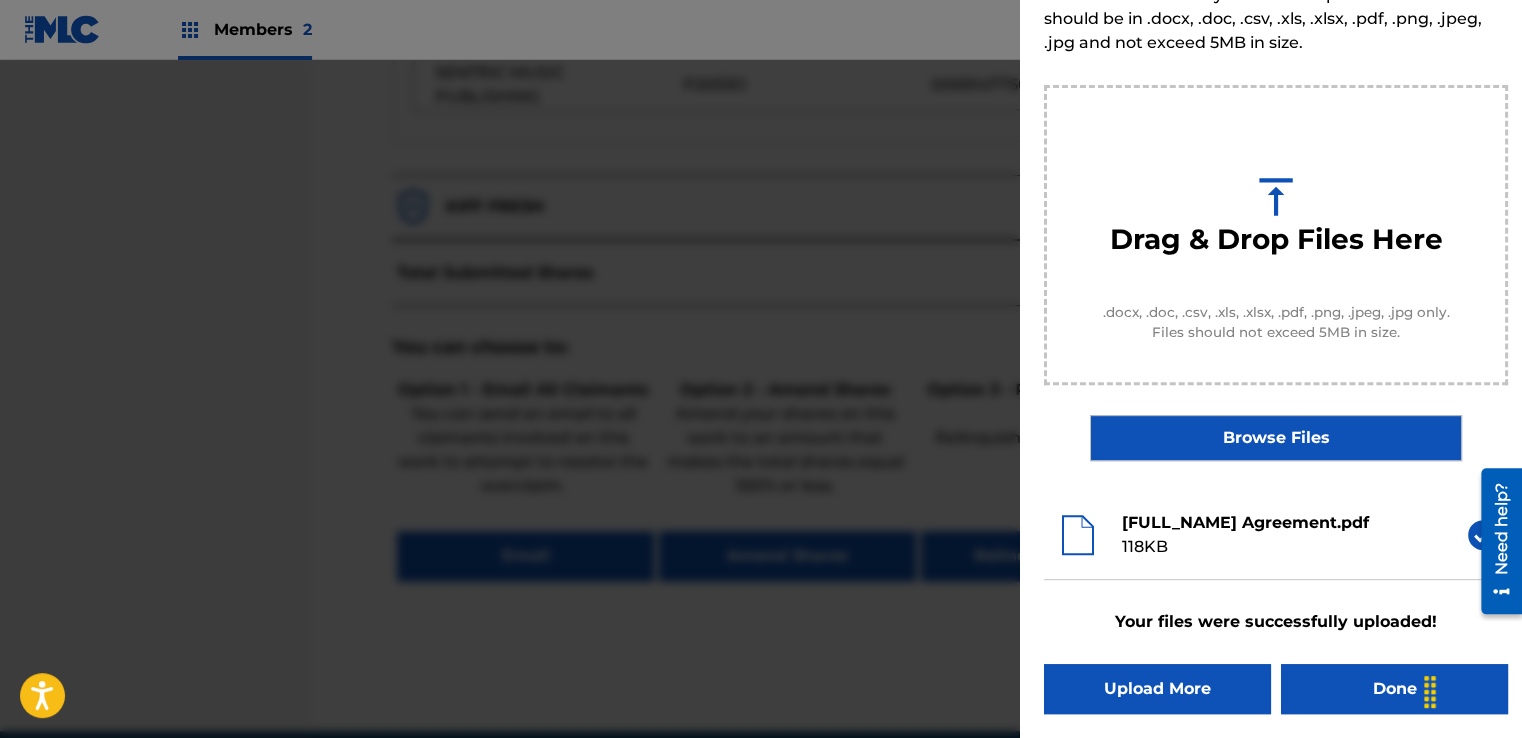 scroll, scrollTop: 128, scrollLeft: 0, axis: vertical 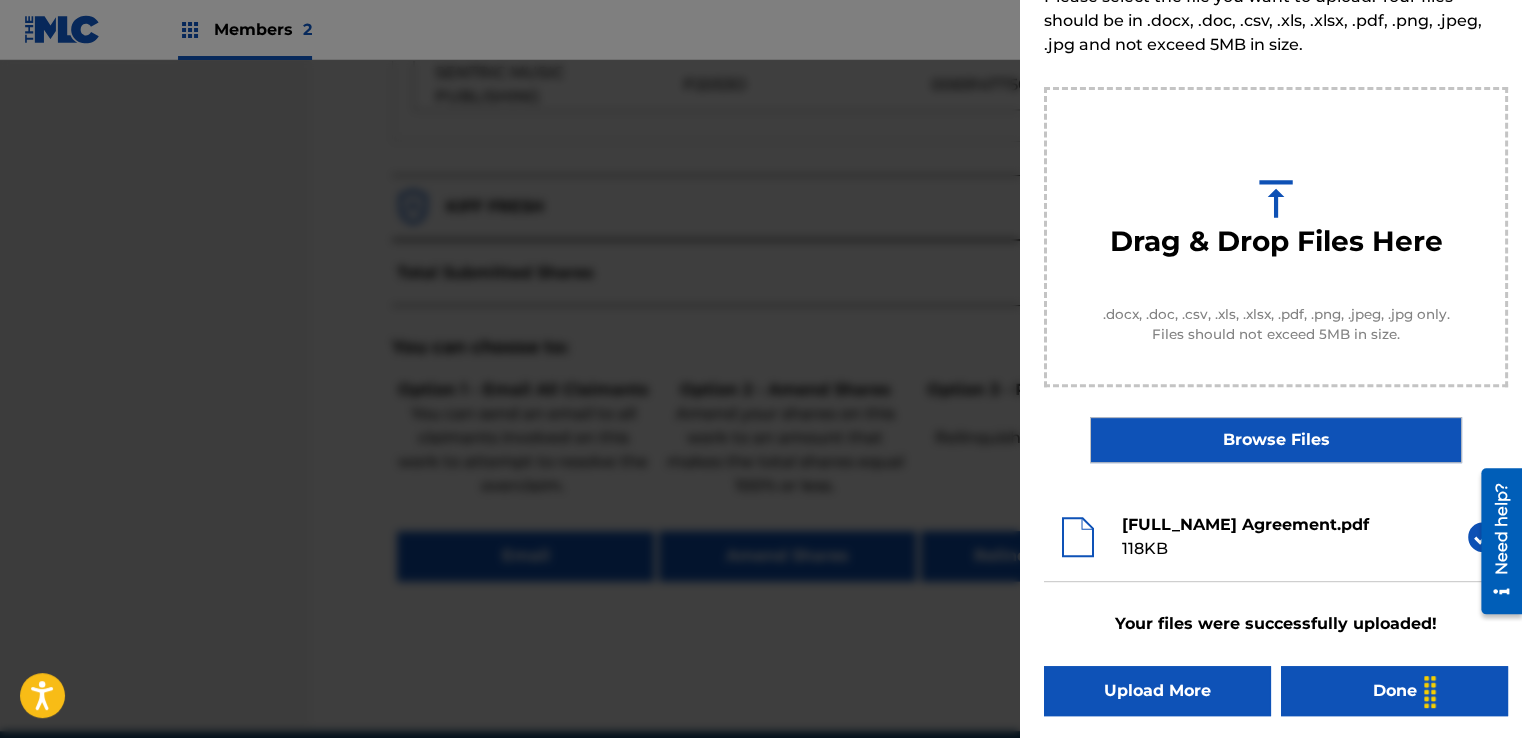 click on "Done" at bounding box center [1394, 691] 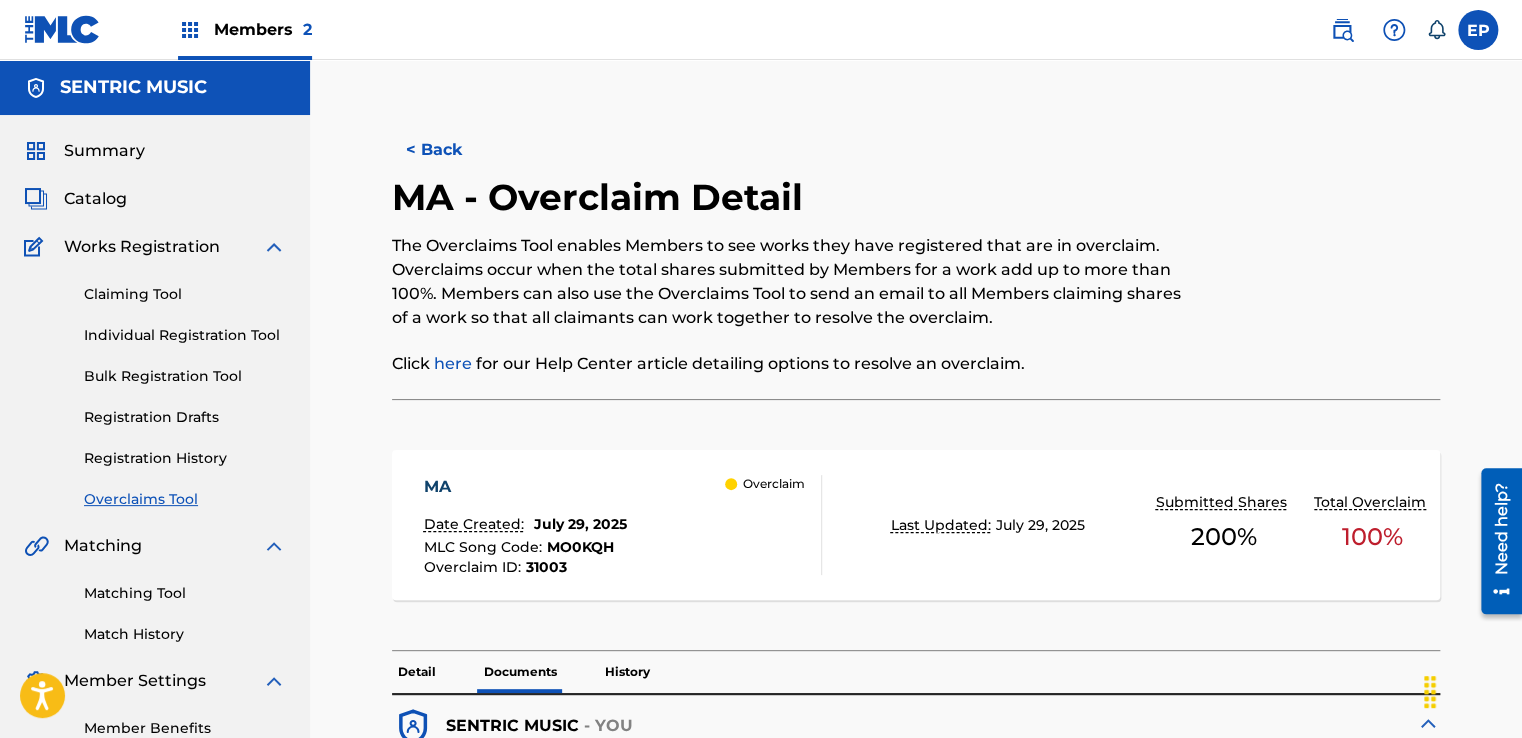 click on "Overclaims Tool" at bounding box center (185, 499) 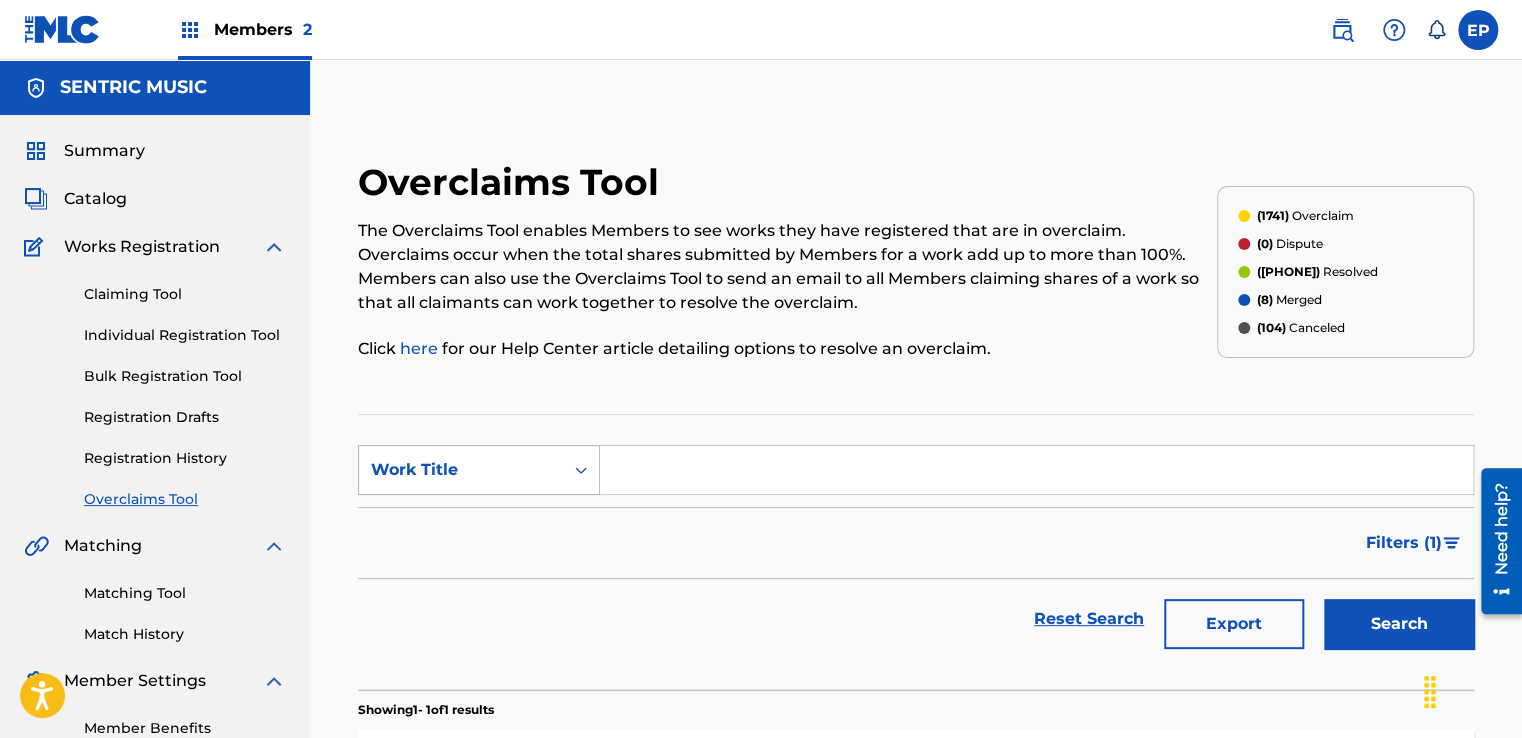 click on "Work Title" at bounding box center (461, 470) 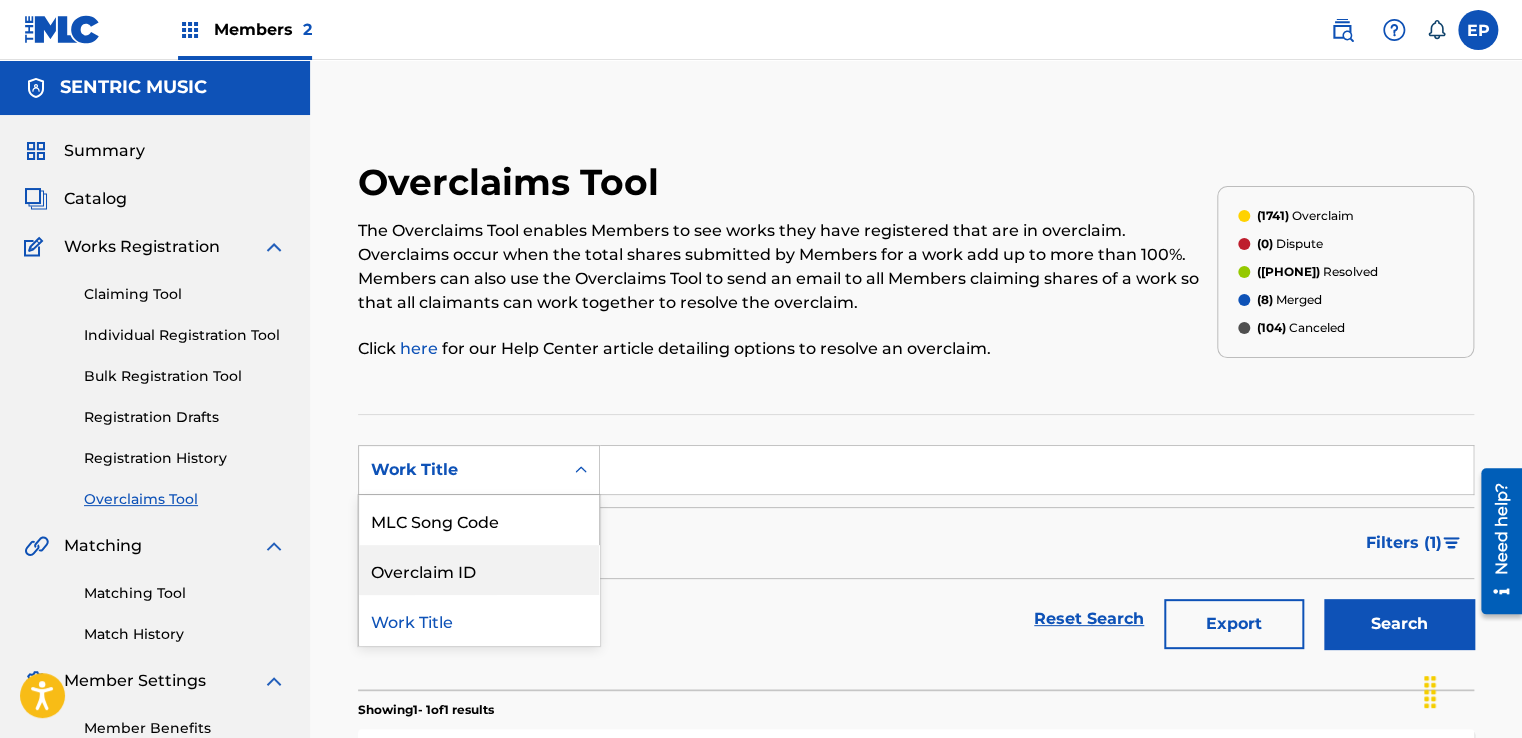 click on "Overclaim ID" at bounding box center (479, 570) 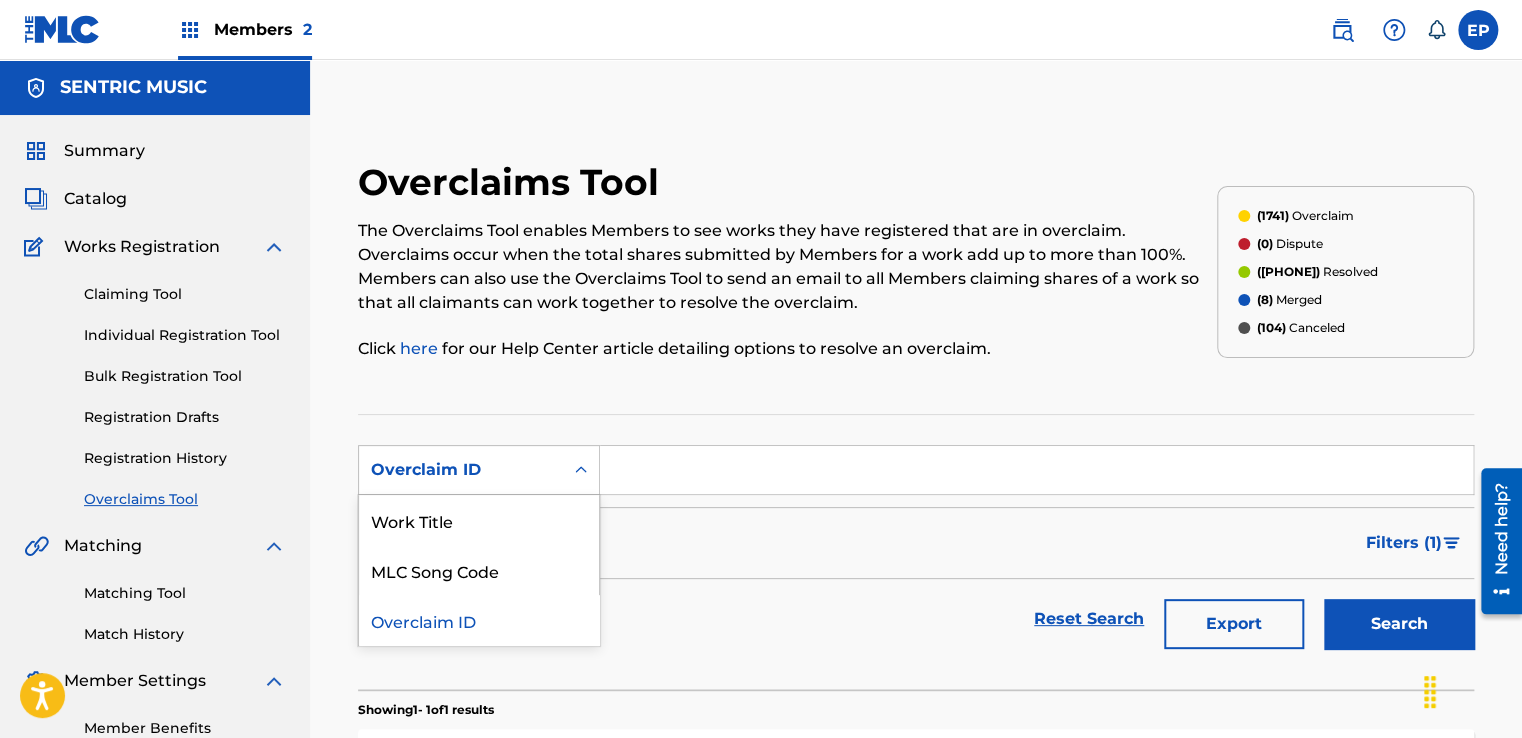 click on "Overclaim ID" at bounding box center (461, 470) 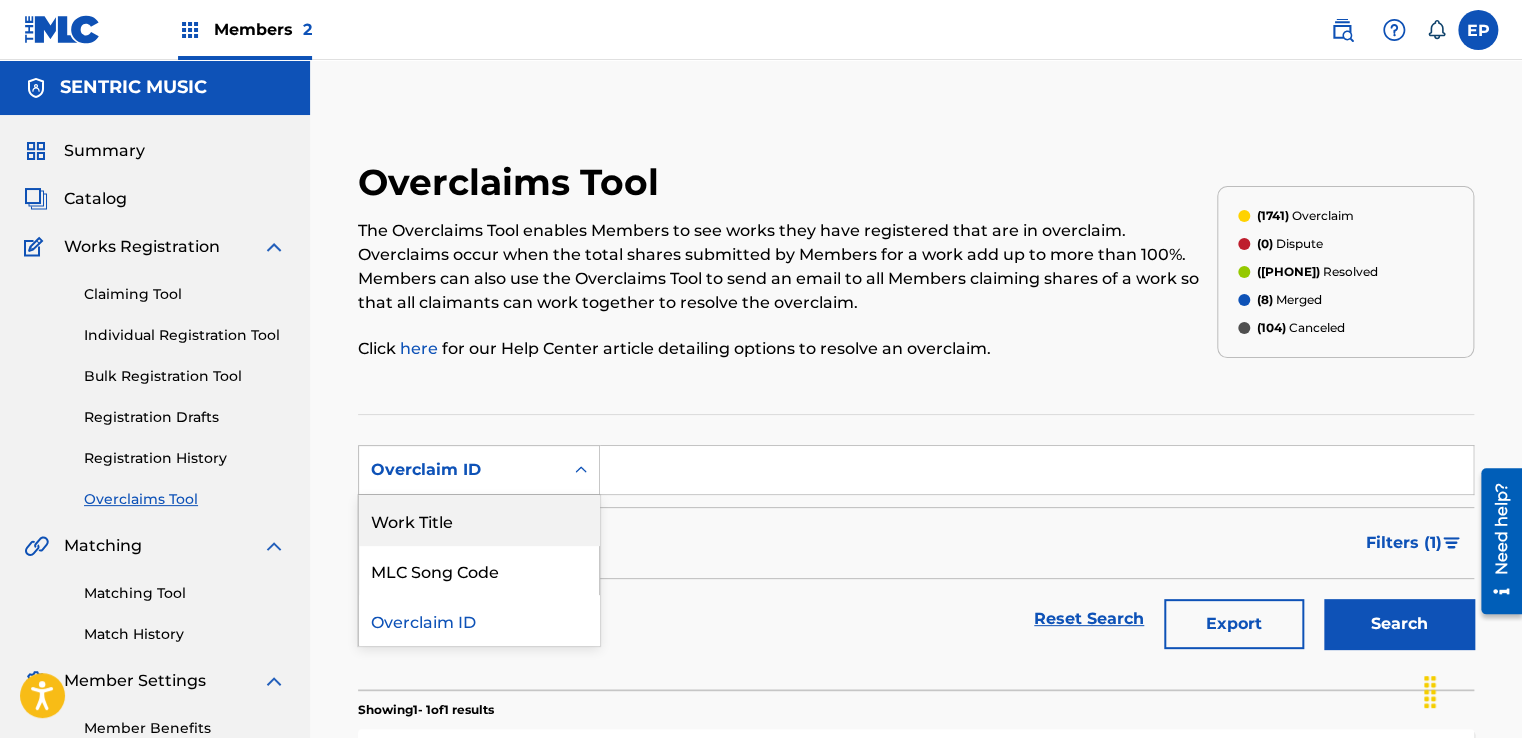 click on "Work Title" at bounding box center [479, 520] 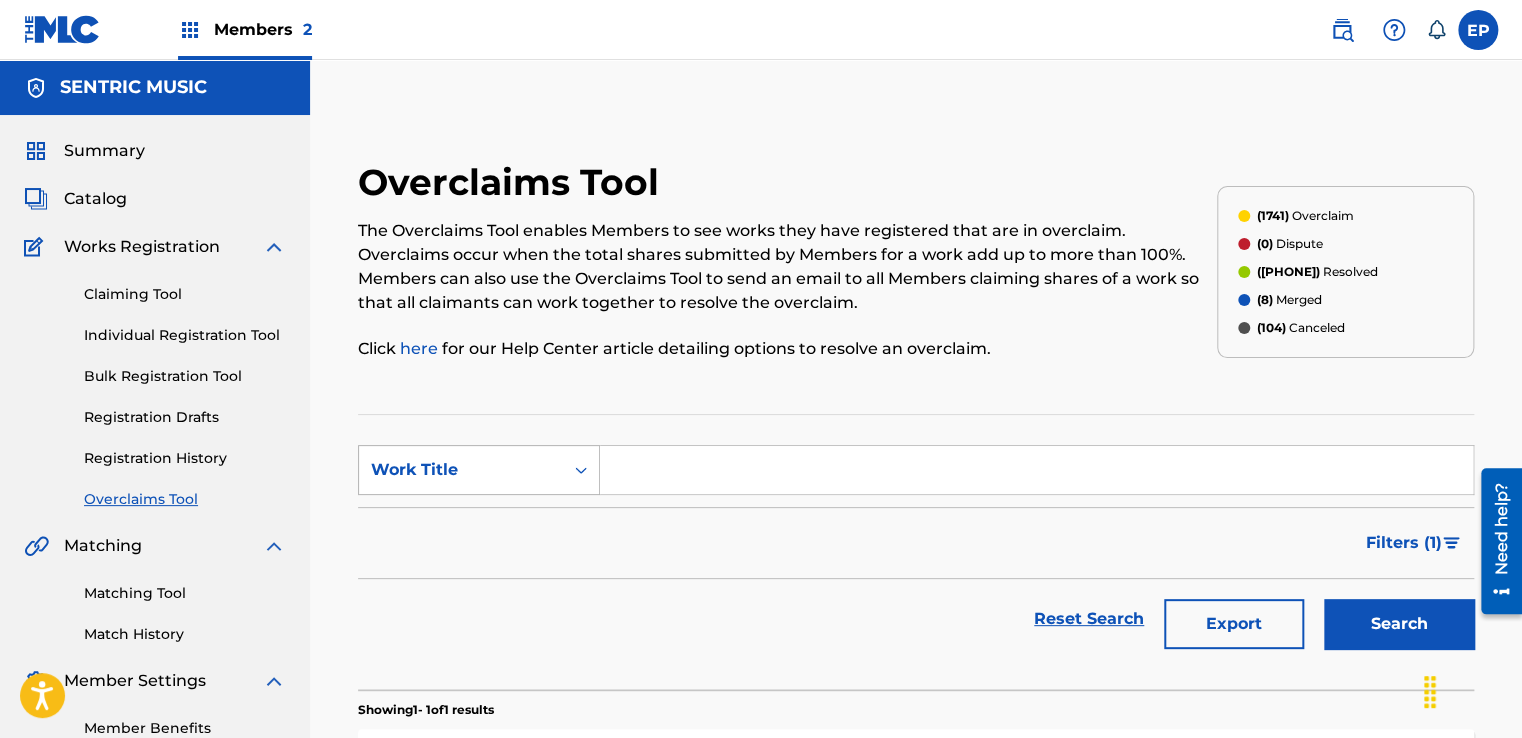 click on "Work Title" at bounding box center [461, 470] 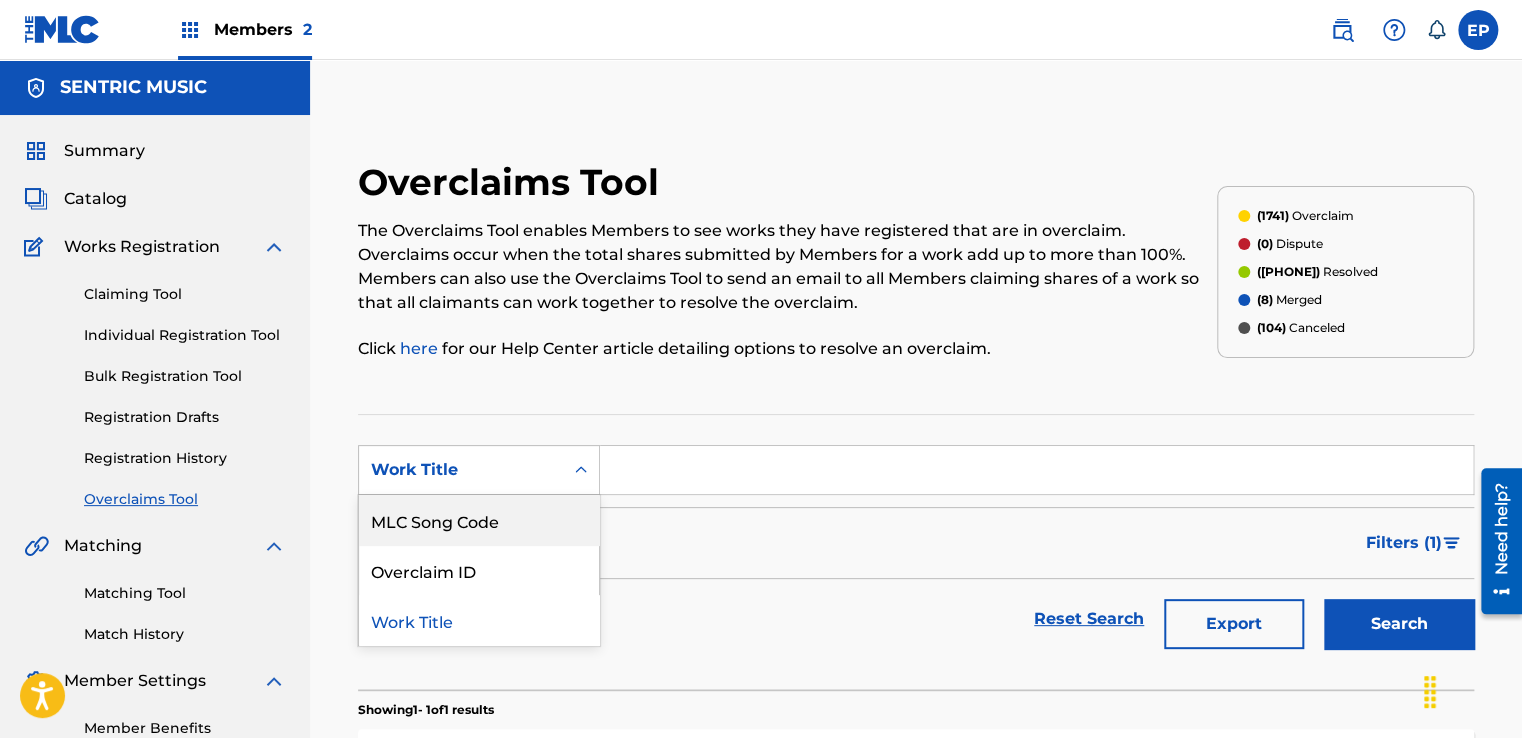 click on "MLC Song Code" at bounding box center [479, 520] 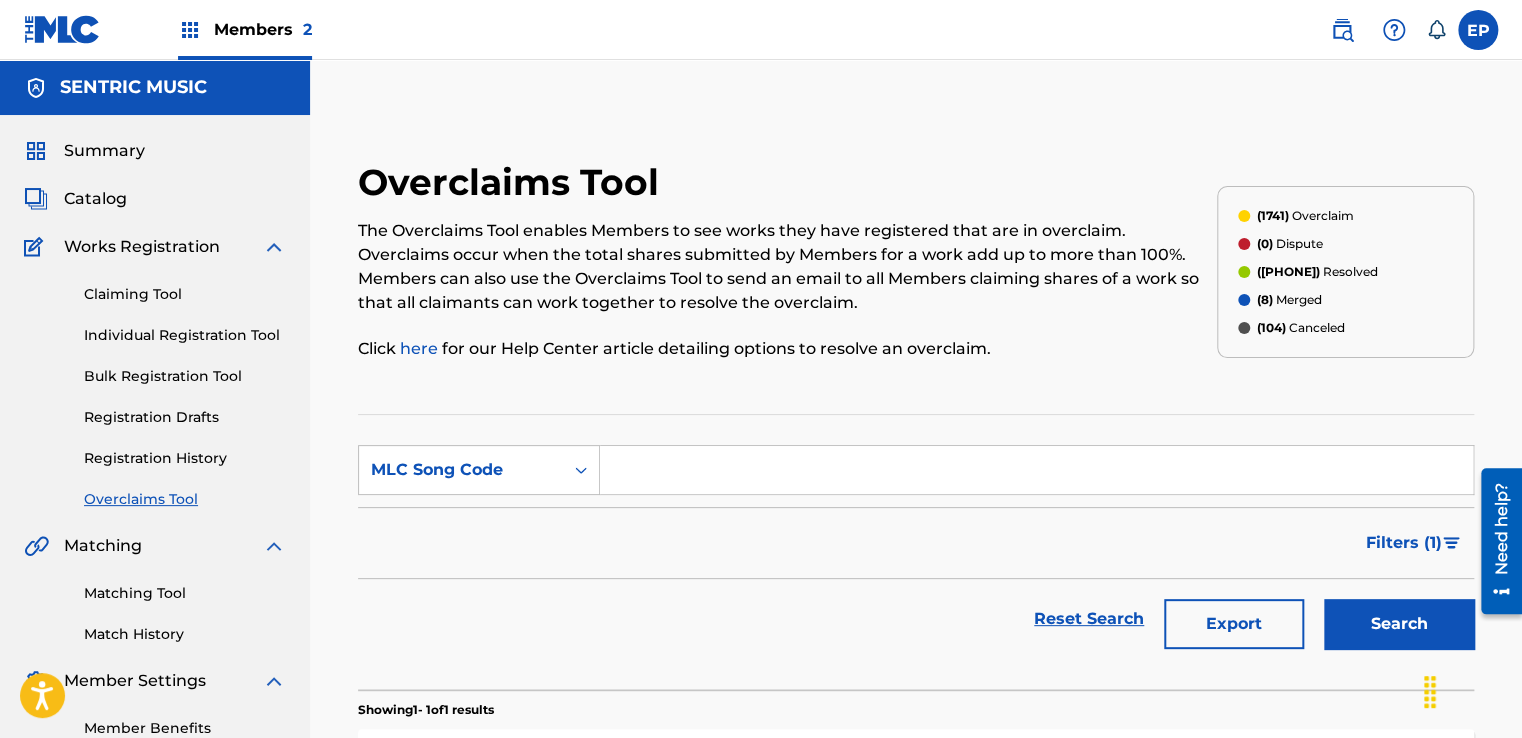 click at bounding box center (1036, 470) 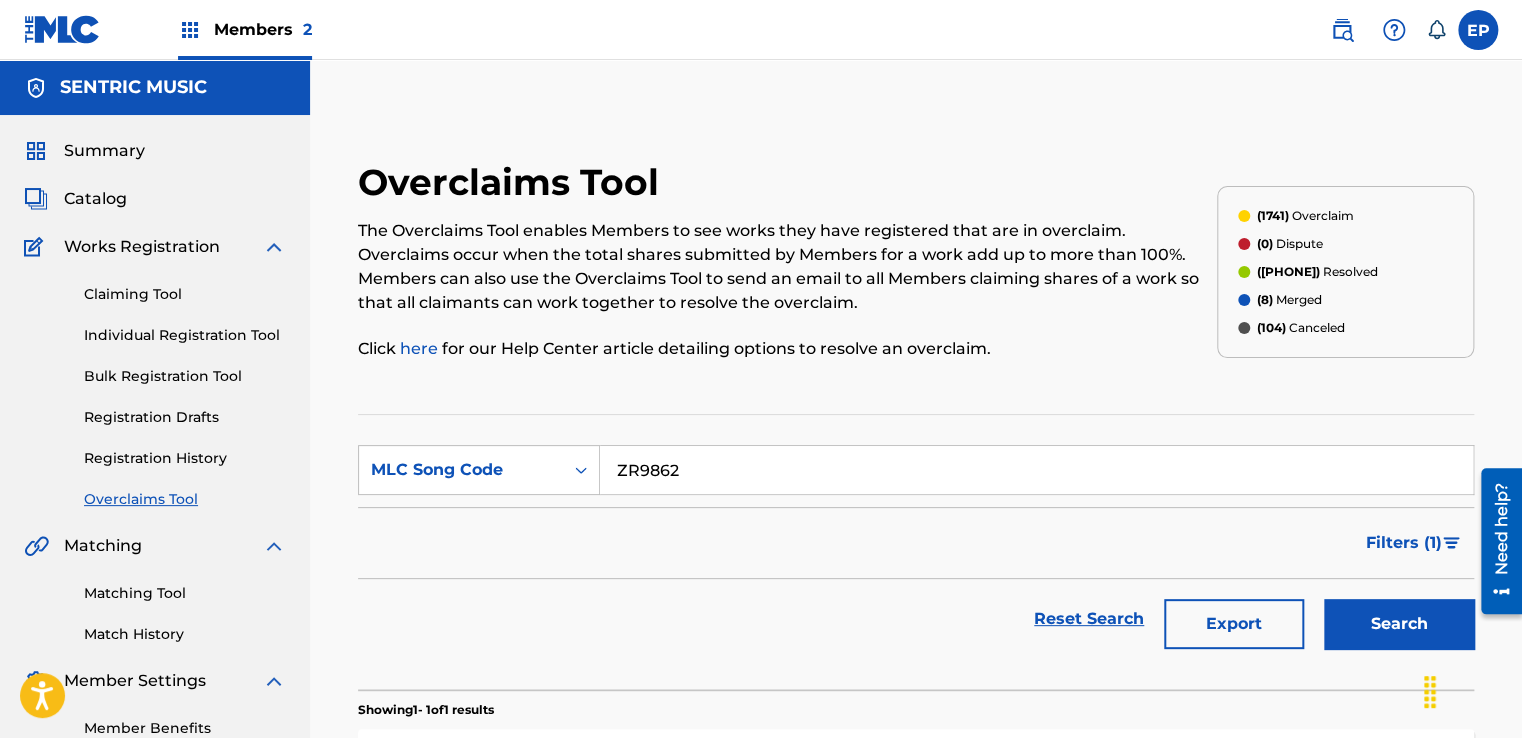 type on "ZR9862" 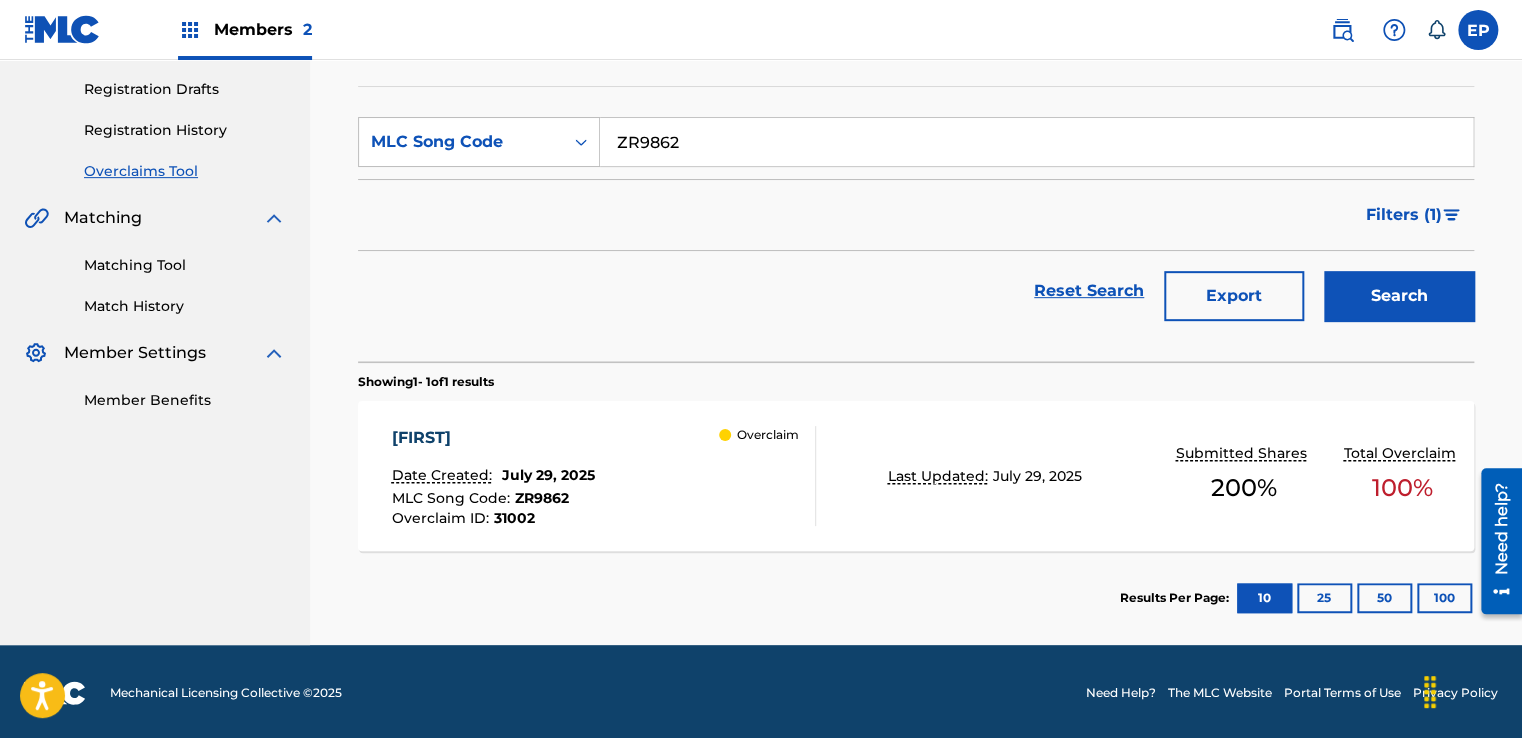 scroll, scrollTop: 329, scrollLeft: 0, axis: vertical 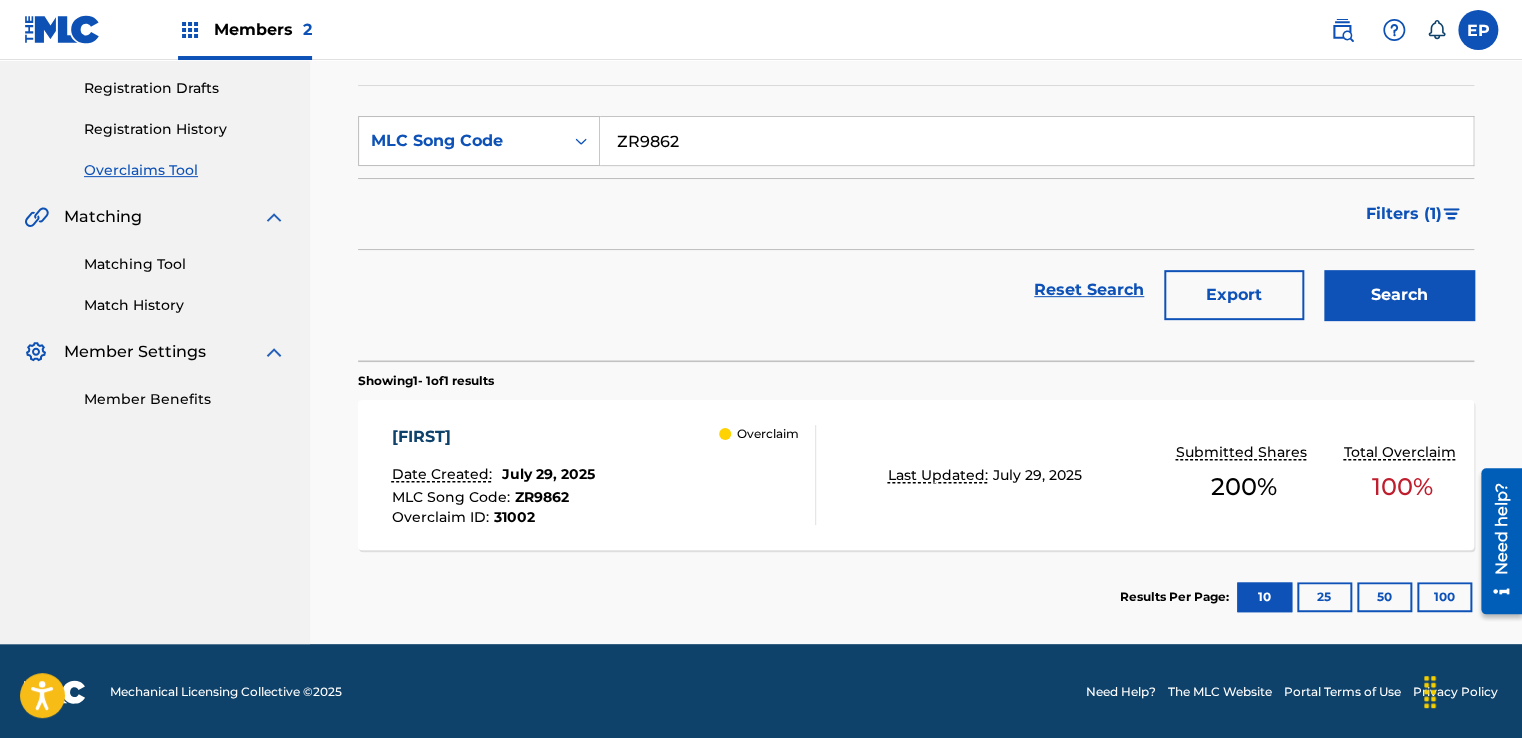 click on "ZEYNA Date Created: [DATE] MLC Song Code : ZR9862 Overclaim ID : 31002   Overclaim" at bounding box center (603, 475) 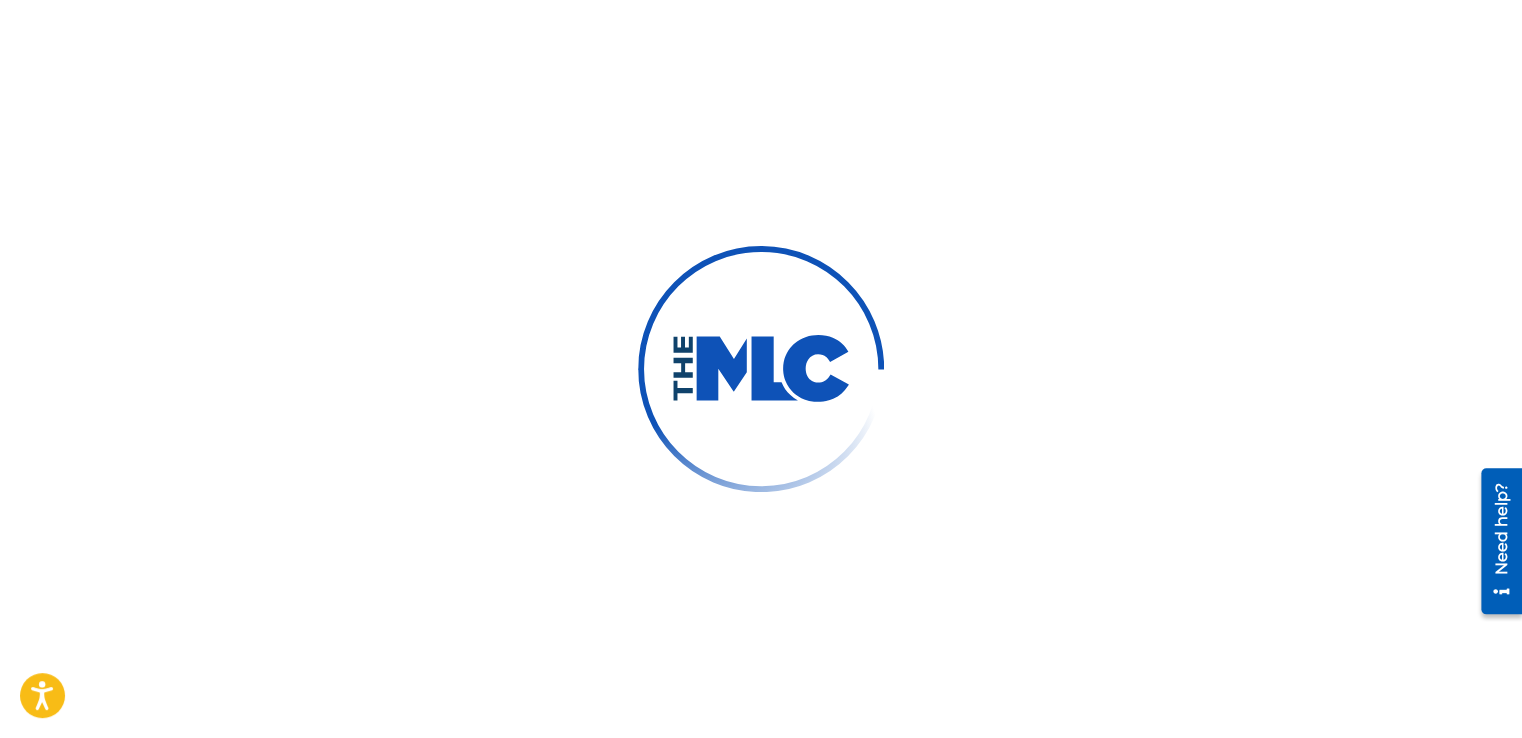 scroll, scrollTop: 0, scrollLeft: 0, axis: both 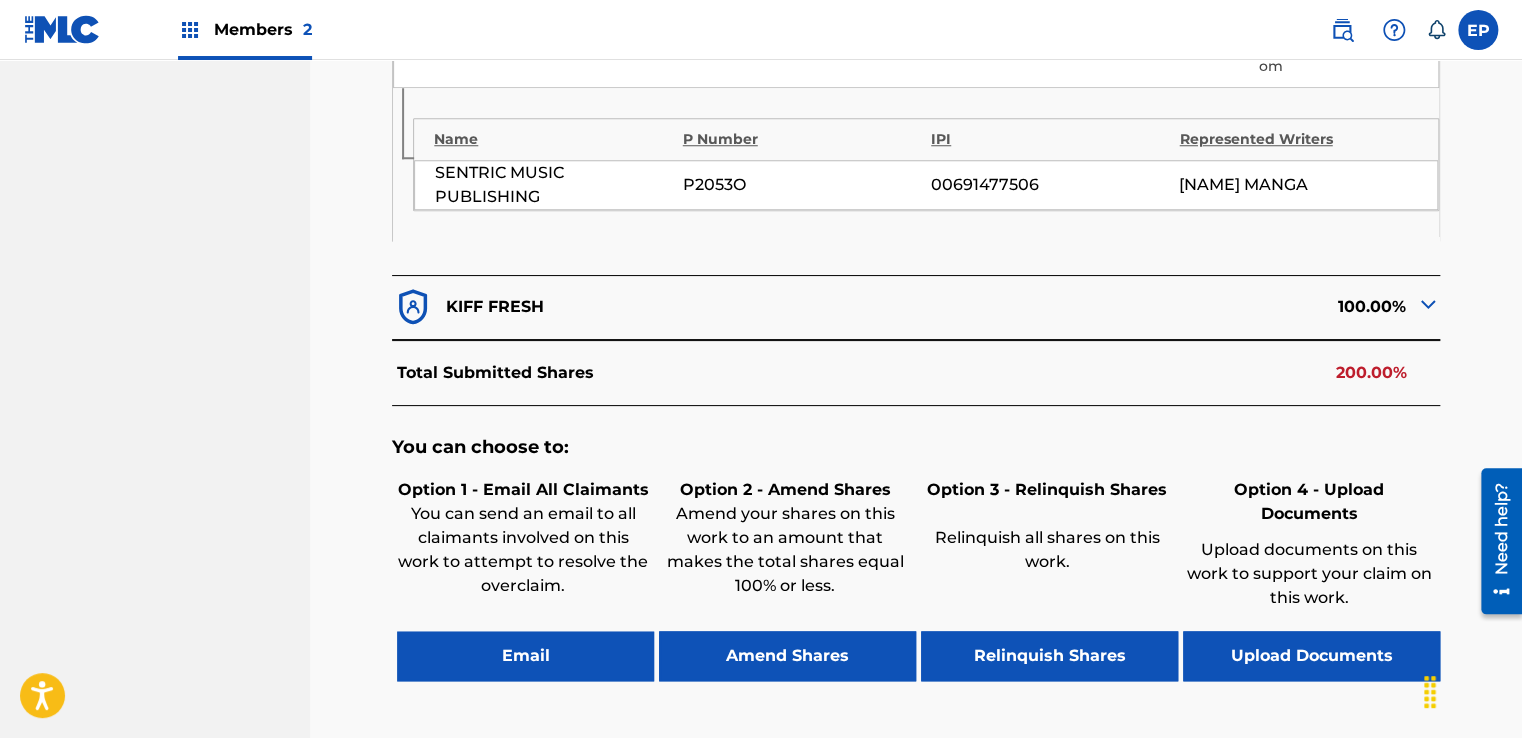 click on "Upload Documents" at bounding box center [1311, 656] 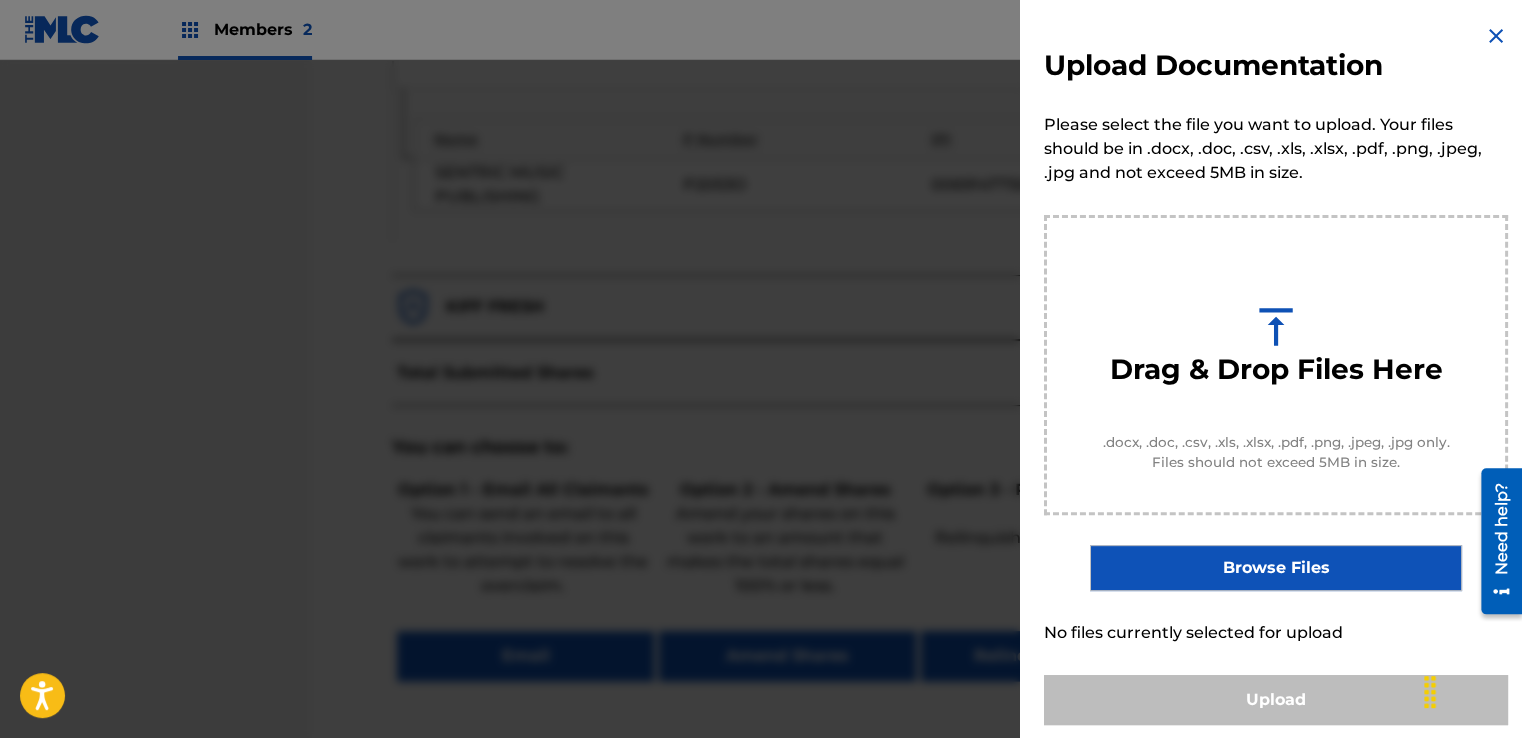 click on "Upload Documentation Please select the file you want to upload. Your files should be in .docx, .doc, .csv, .xls, .xlsx, .pdf, .png, .jpeg, .jpg and not
exceed 5MB in size. Drag & Drop Files Here .docx, .doc, .csv, .xls, .xlsx, .pdf, .png, .jpeg, .jpg only. Files should not exceed 5MB in size. Browse Files No files currently selected for upload Upload" at bounding box center [1276, 374] 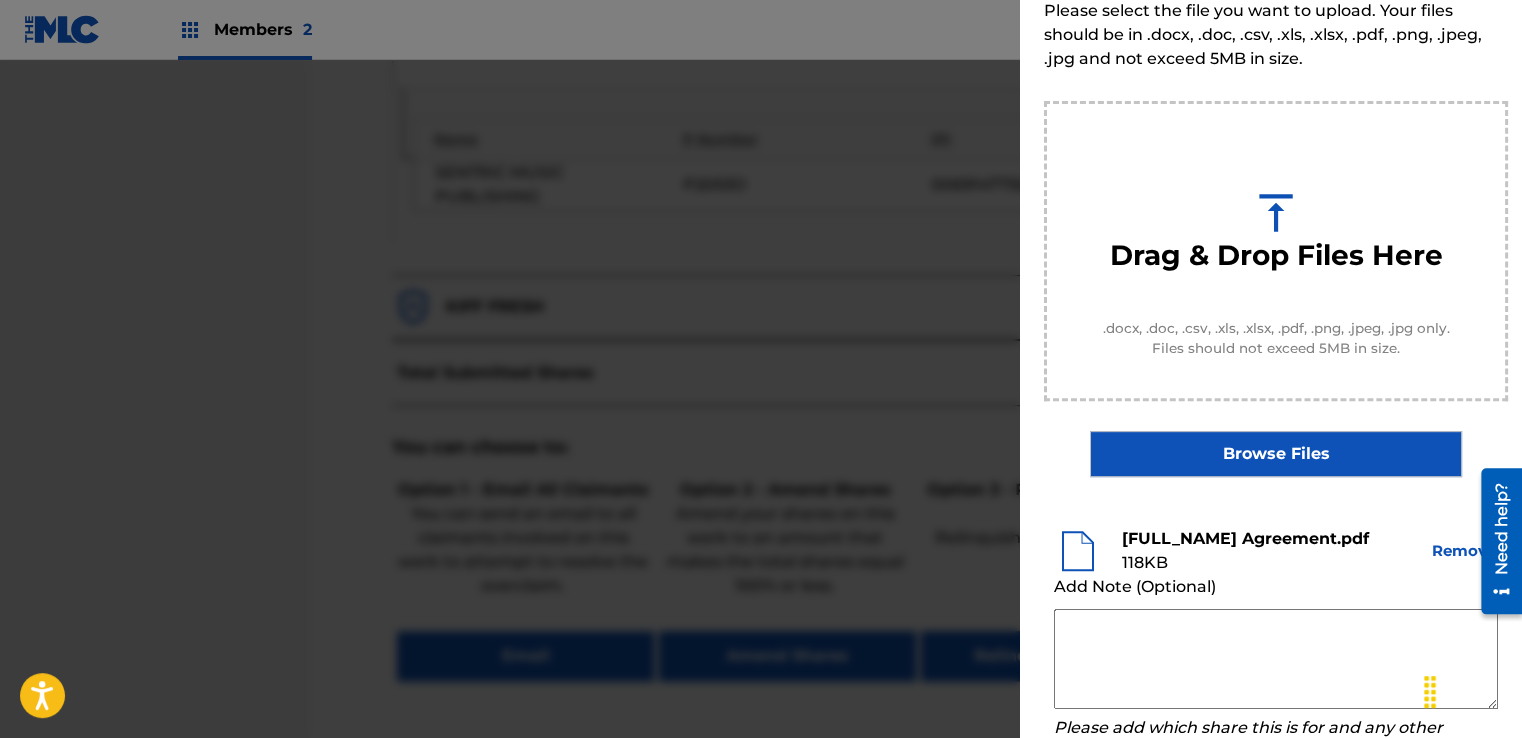 scroll, scrollTop: 263, scrollLeft: 0, axis: vertical 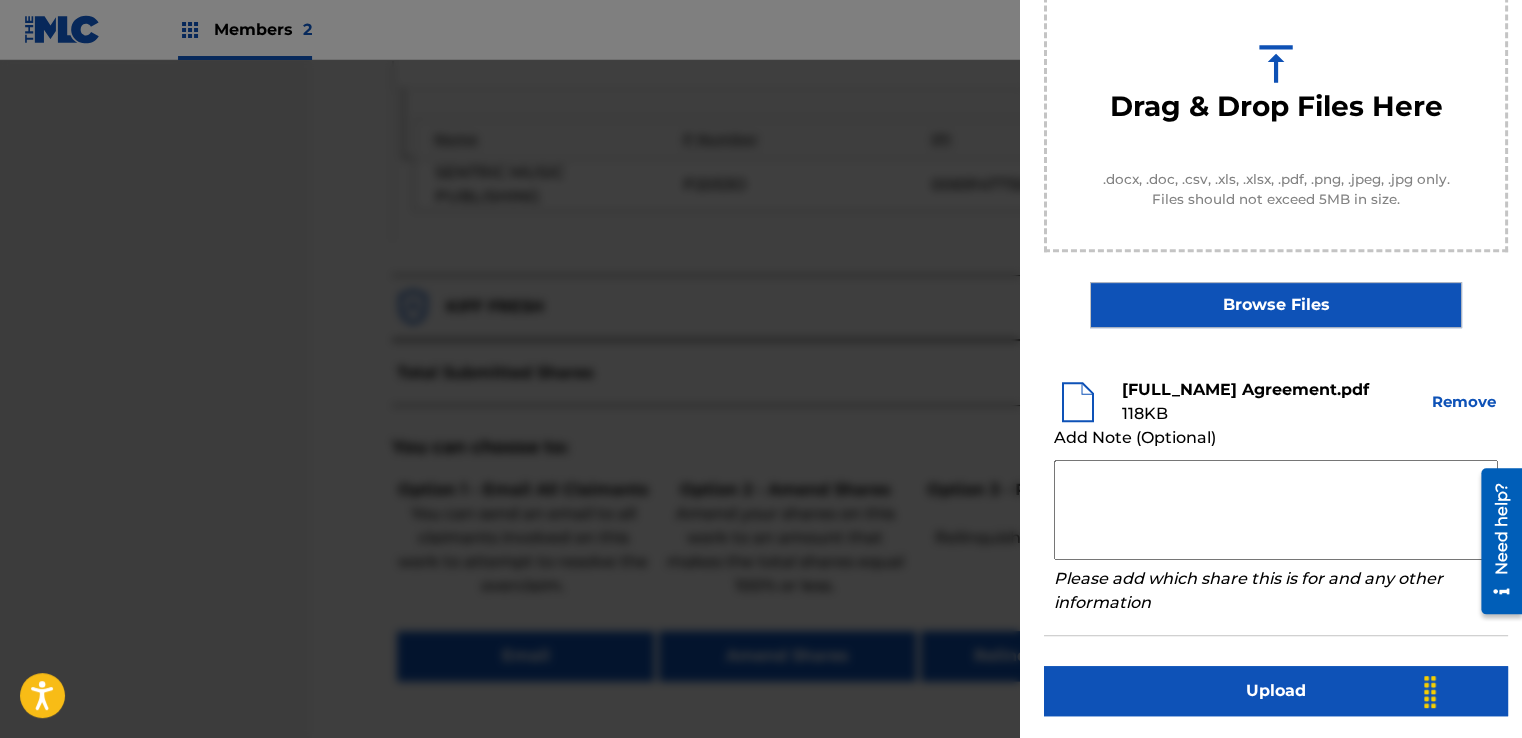 click at bounding box center [1276, 510] 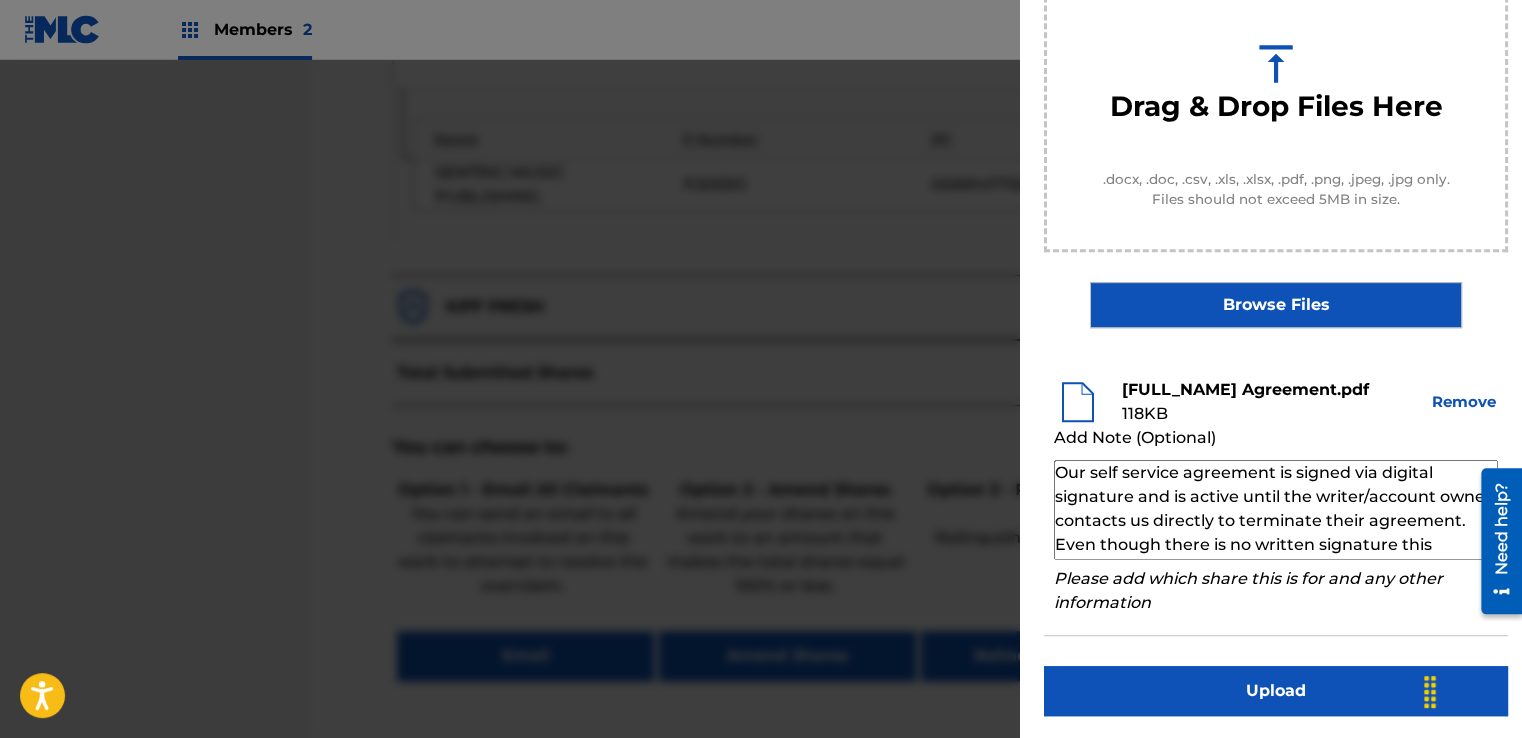 scroll, scrollTop: 68, scrollLeft: 0, axis: vertical 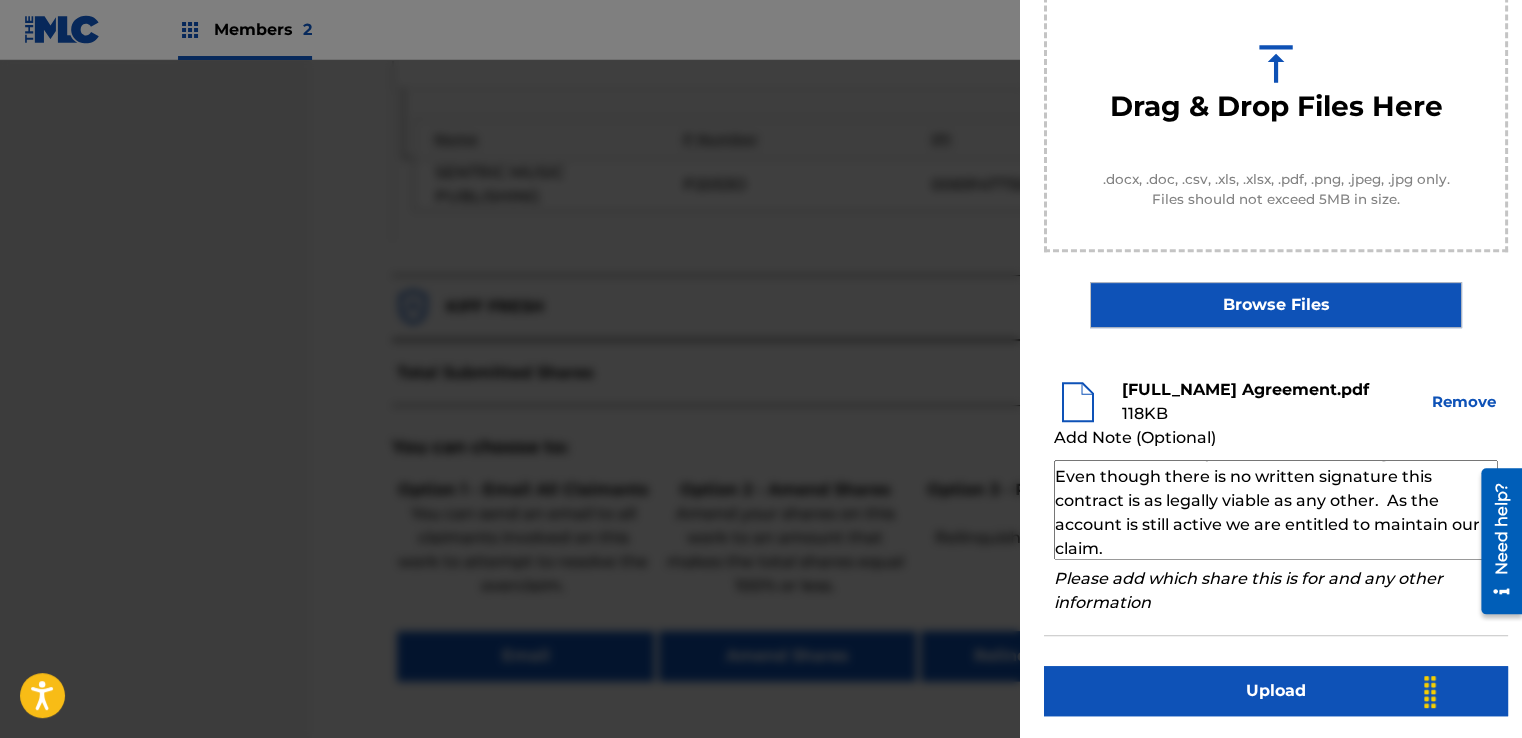 type on "Our self service agreement is signed via digital signature and is active until the writer/account owner contacts us directly to terminate their agreement. Even though there is no written signature this contract is as legally viable as any other.  As the account is still active we are entitled to maintain our claim." 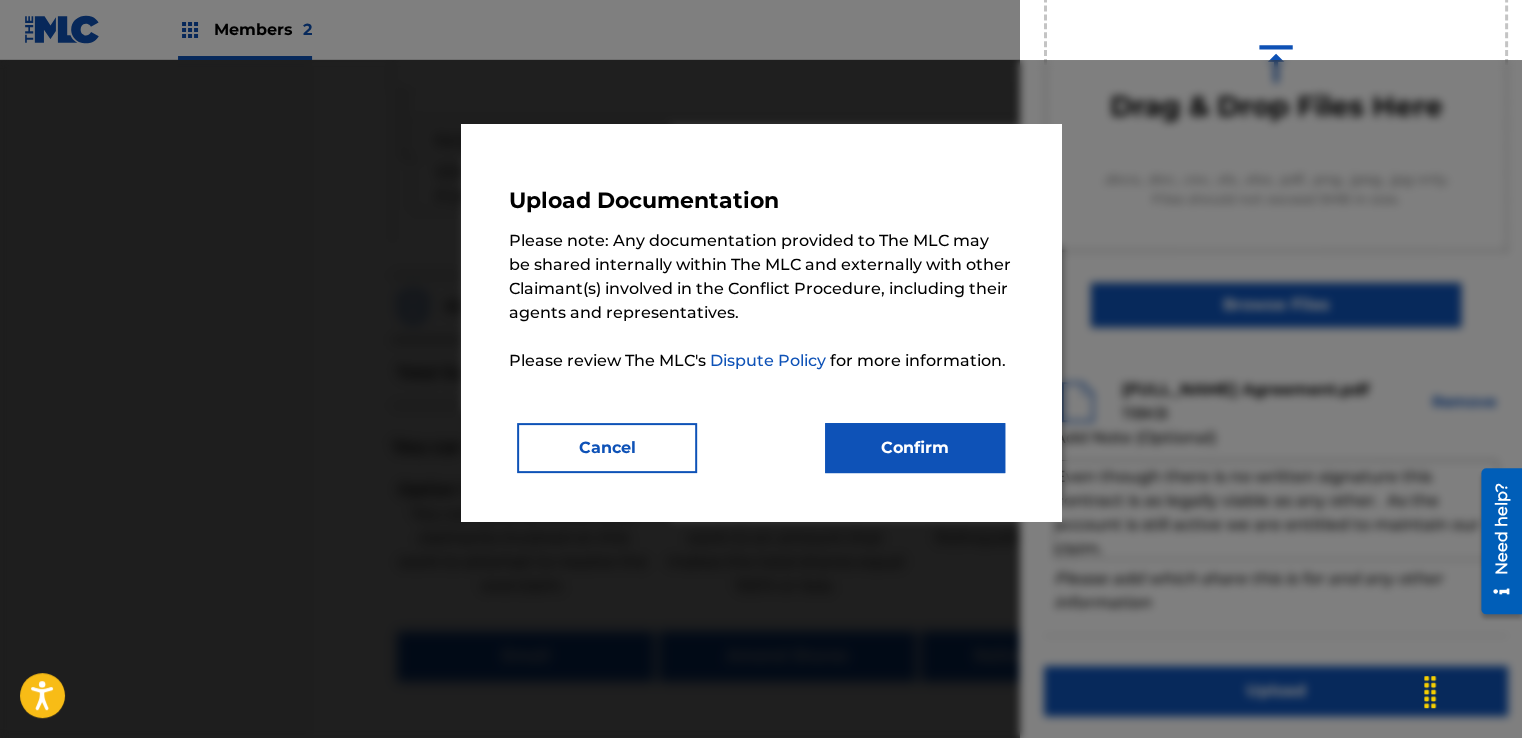 click on "Confirm" at bounding box center (915, 448) 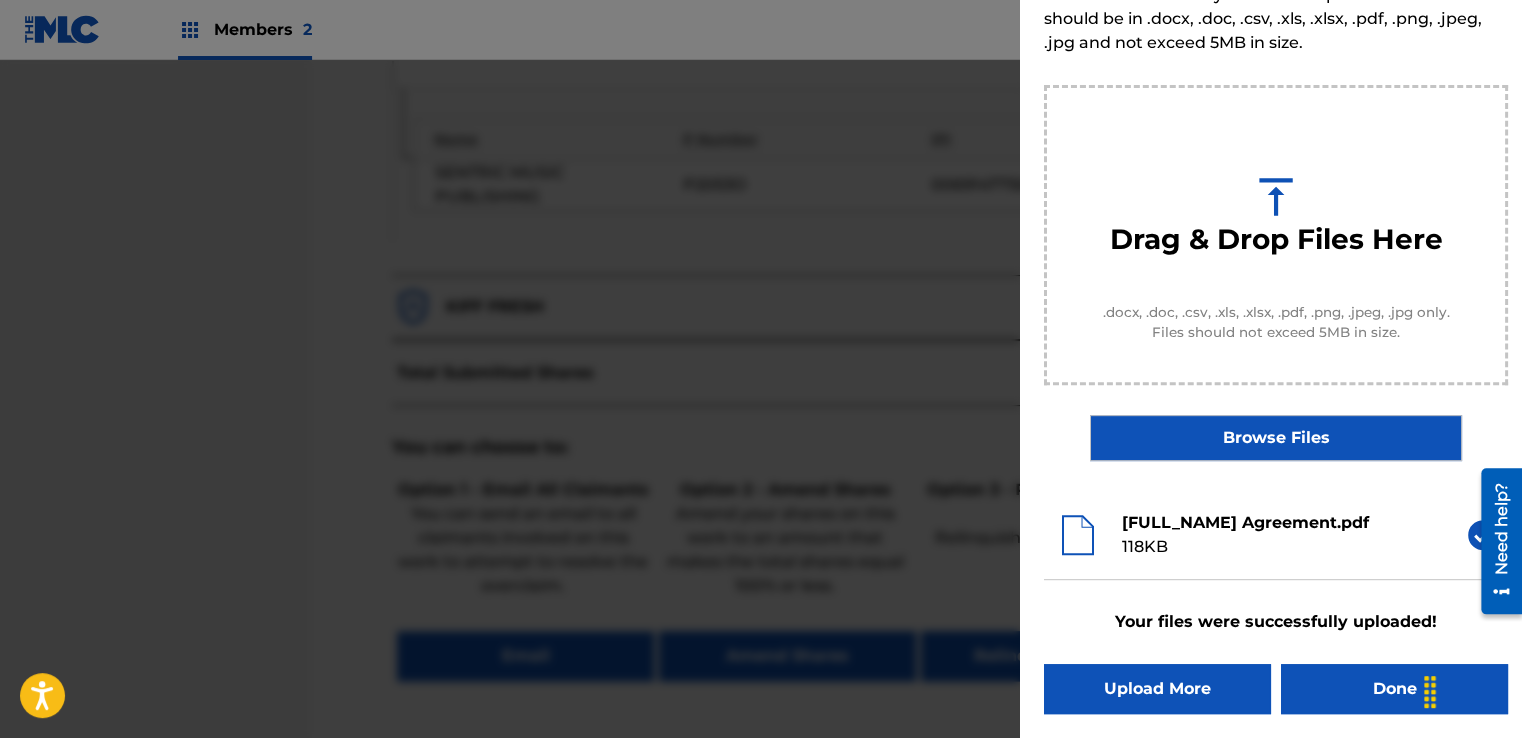 scroll, scrollTop: 128, scrollLeft: 0, axis: vertical 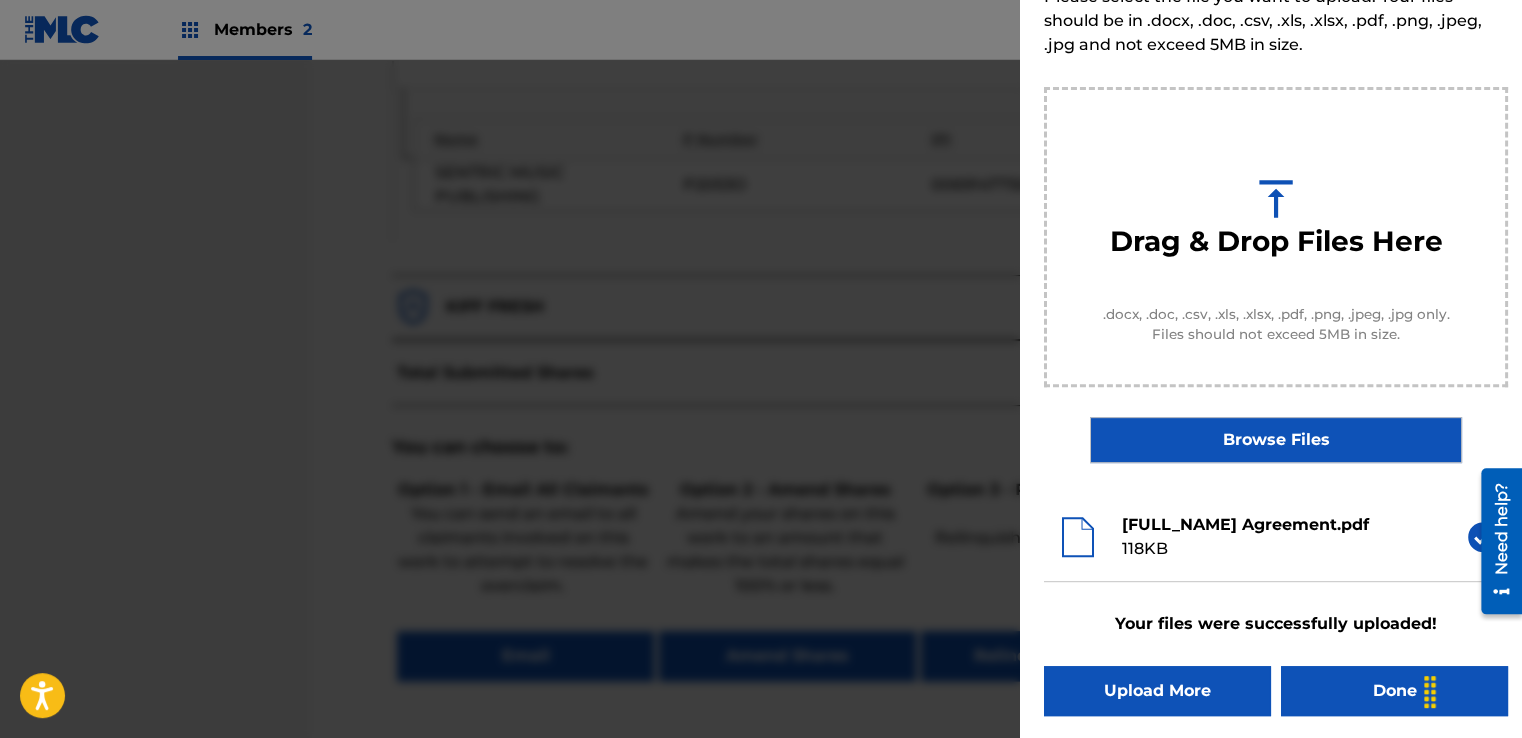 click on "Done" at bounding box center [1394, 691] 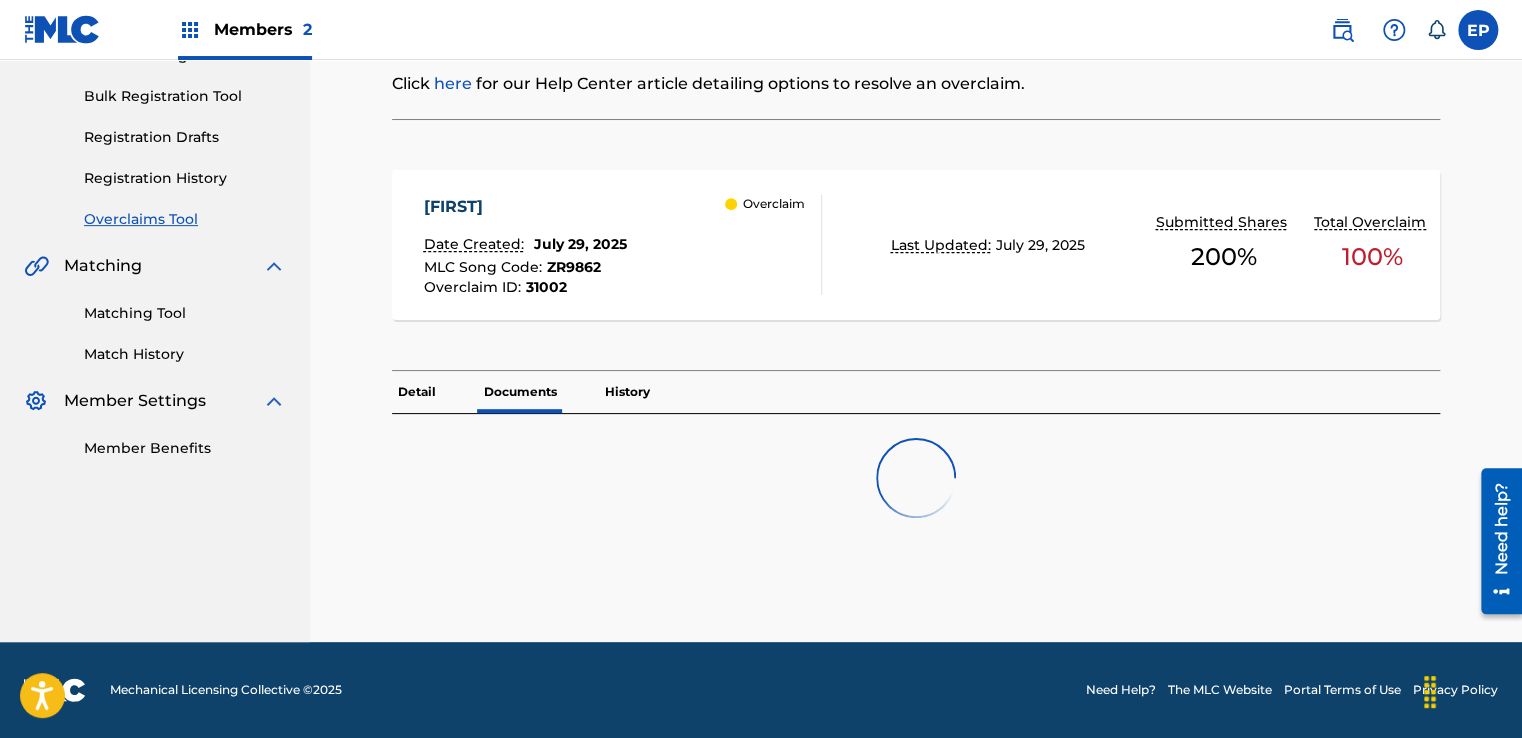 scroll, scrollTop: 0, scrollLeft: 0, axis: both 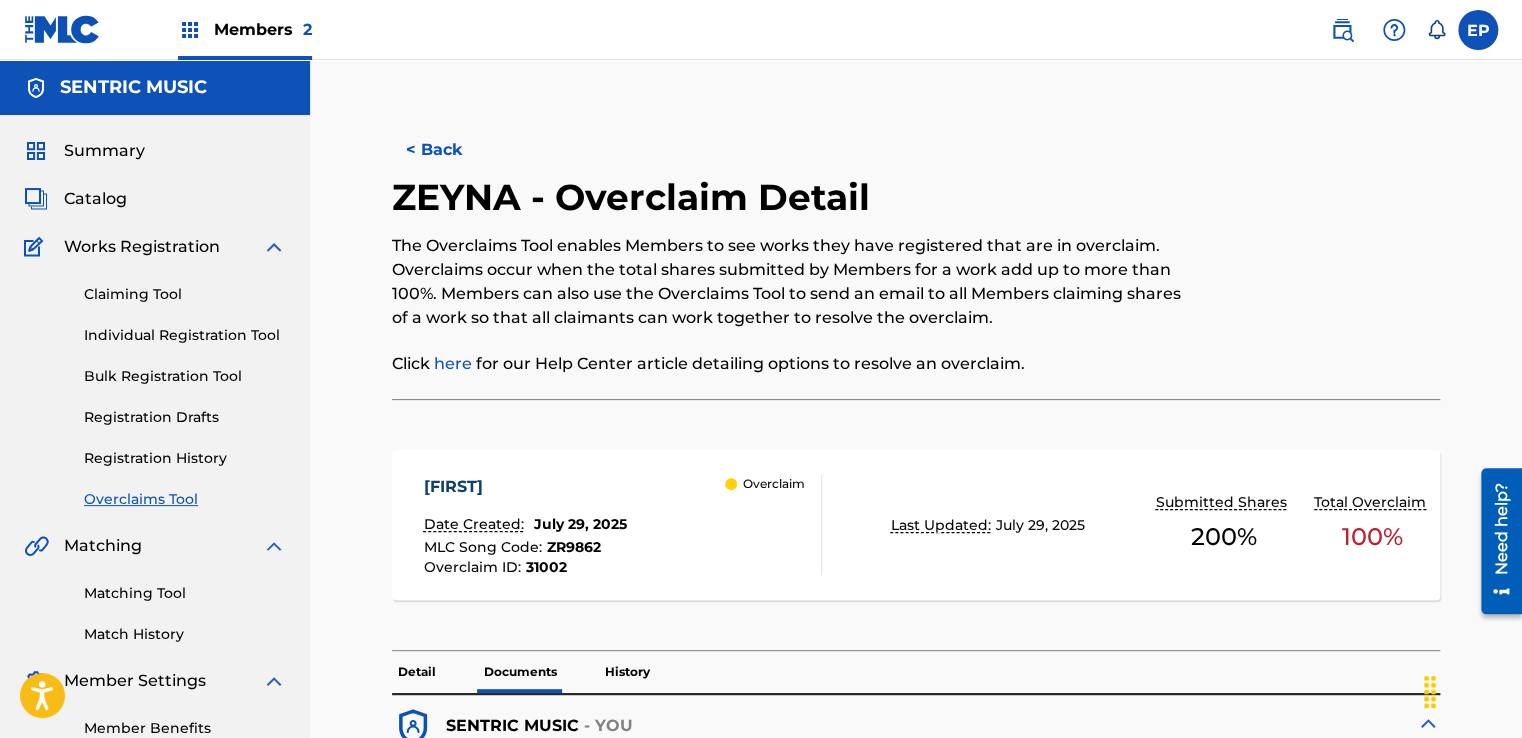 click on "Overclaims Tool" at bounding box center (185, 499) 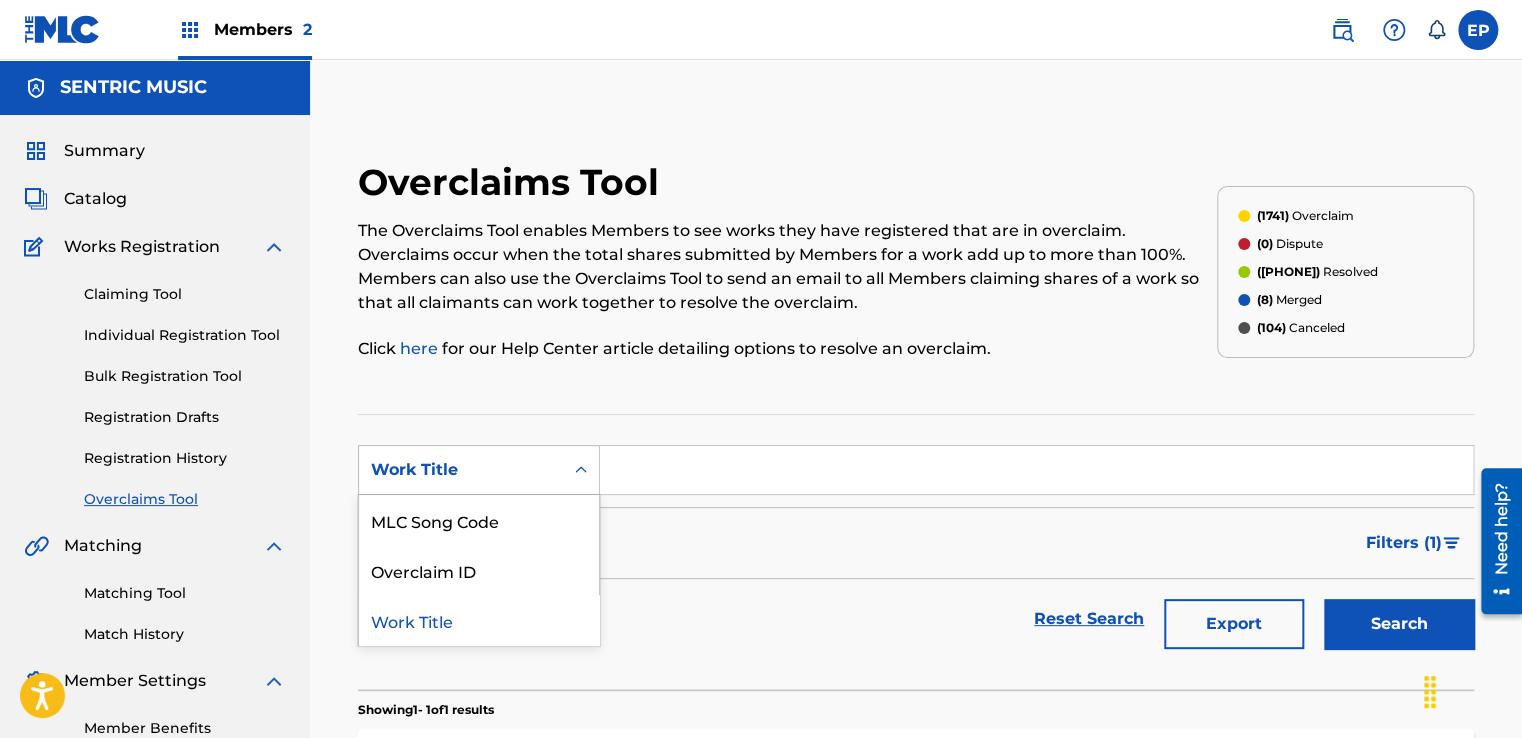 click on "Work Title" at bounding box center (461, 470) 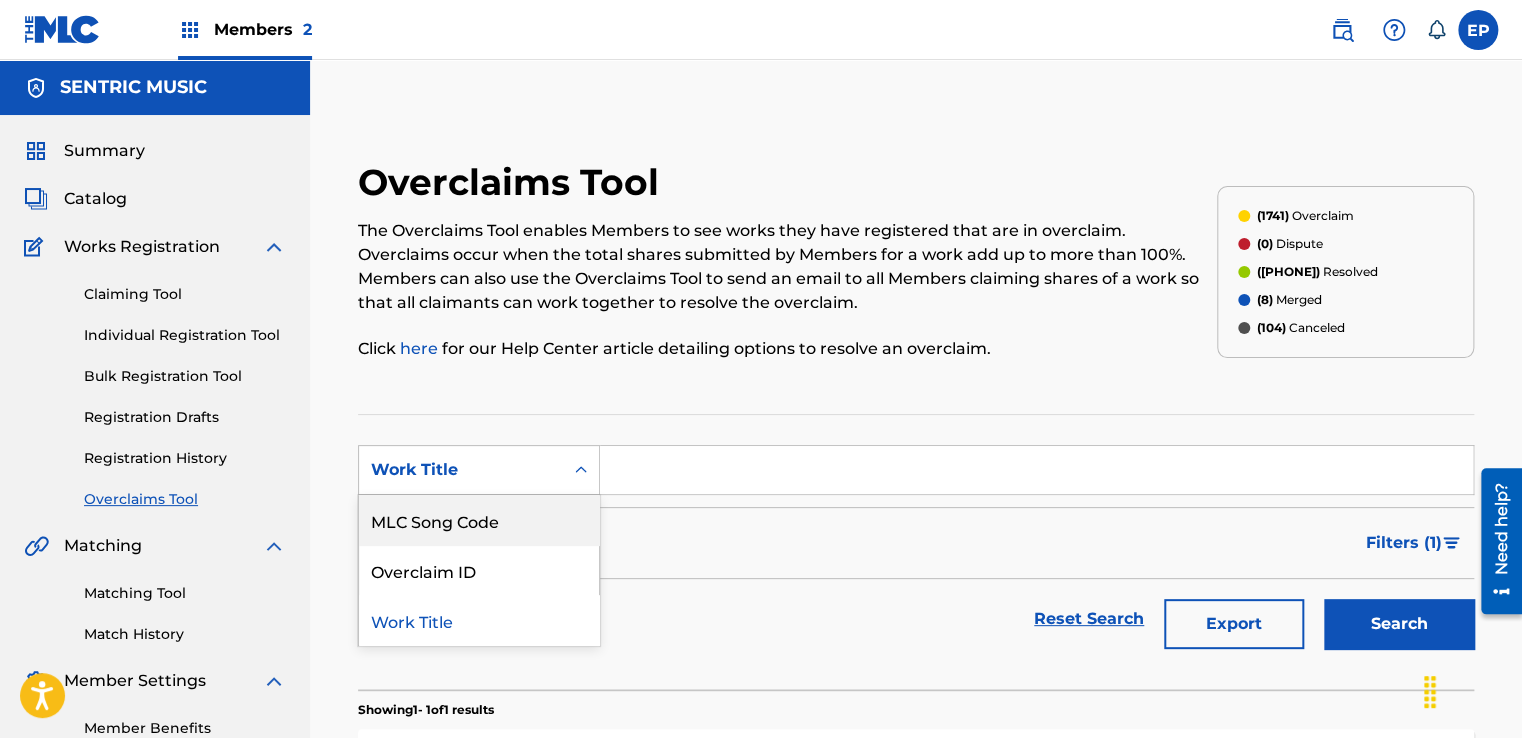 click on "MLC Song Code" at bounding box center (479, 520) 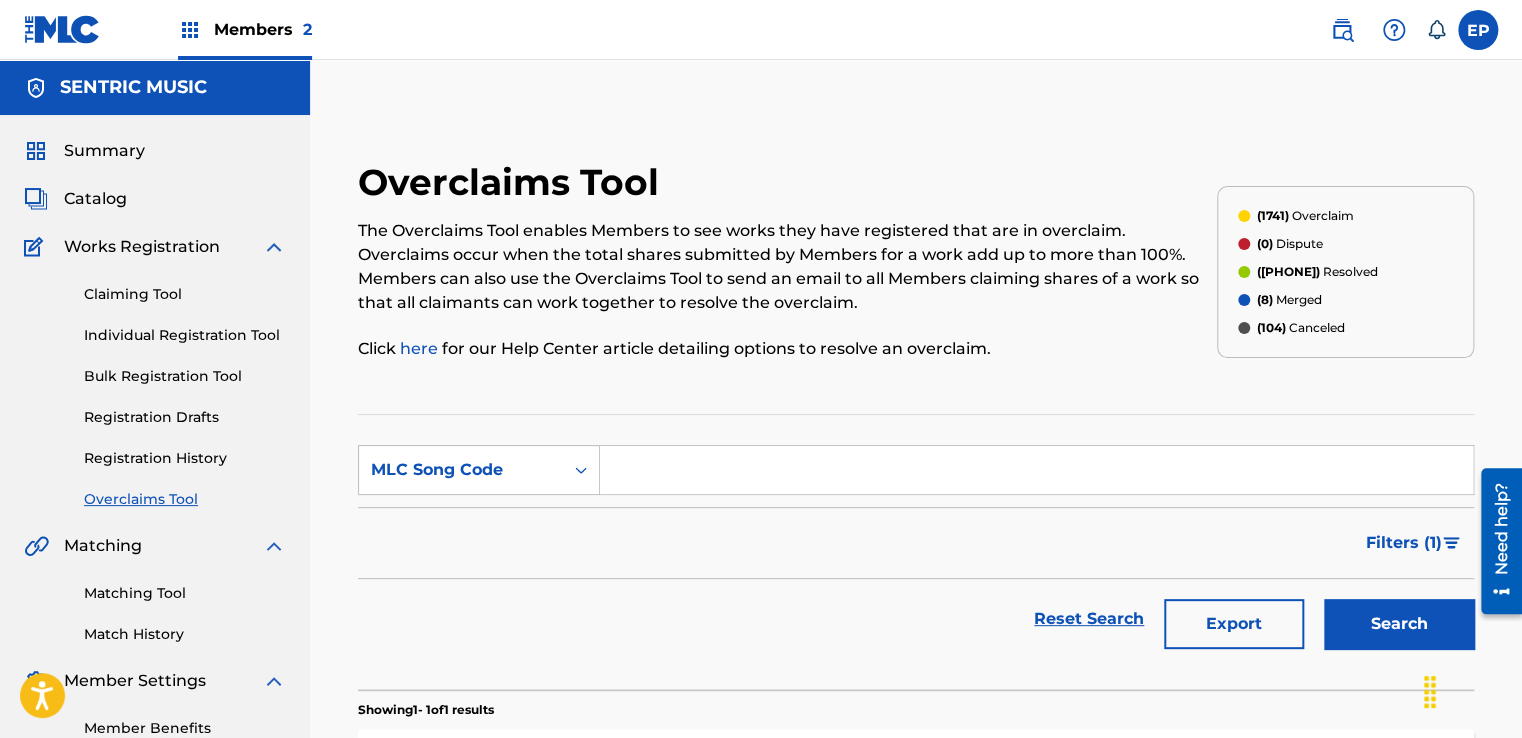 click on "SearchWithCriteriaab4b1b07-202c-41b7-9526-dace7ff463d7 MLC Song Code Filter Status of Overclaim Overclaim Dispute Resolved Merged Canceled Sort By Most Recent Overclaim Remaining Action Time Document Status Document Needed Document Pending Review Document Accepted Amendment Status Document Needed Document Pending Review Document Accepted Remove Filters Apply Filters Filters ( 1 ) Reset Search Export Search" at bounding box center [916, 552] 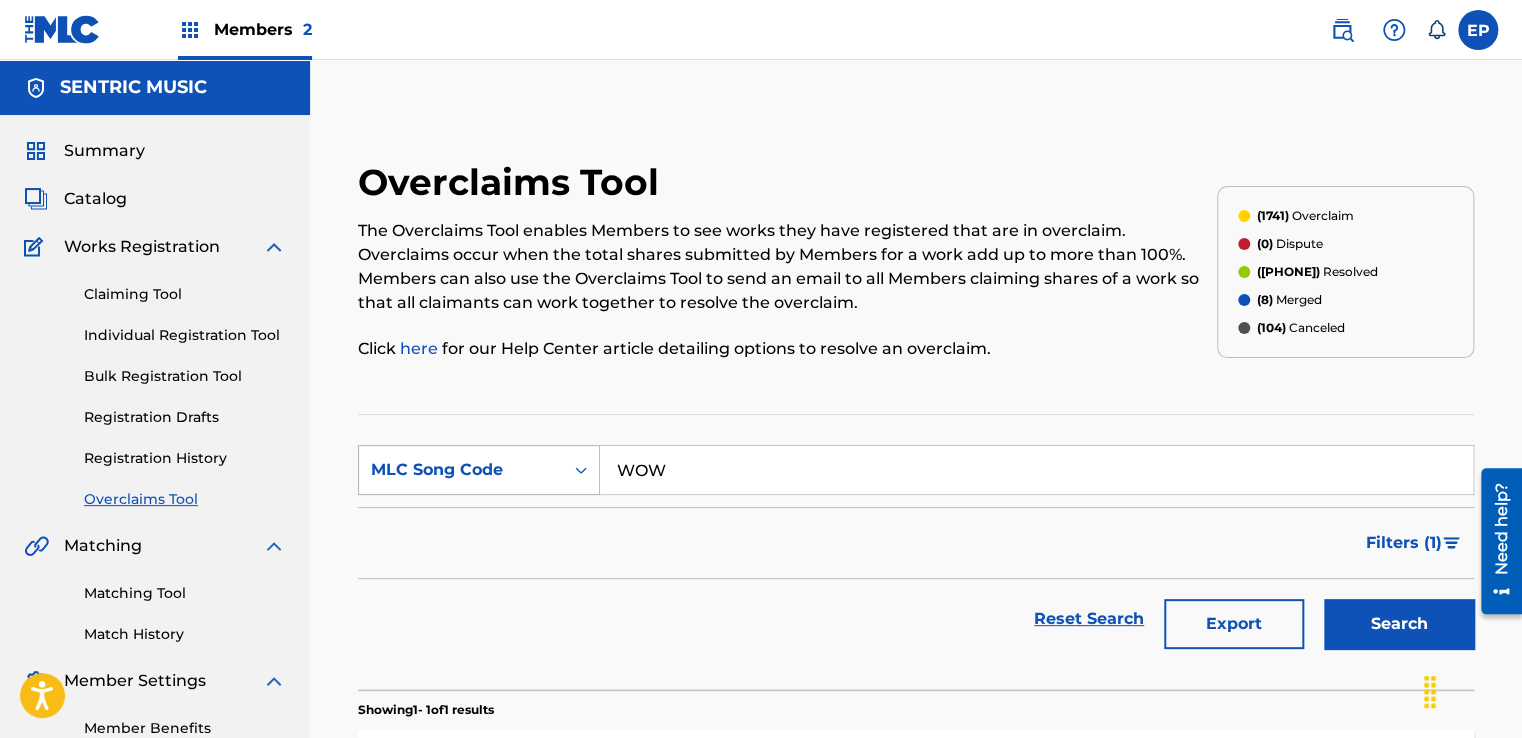 drag, startPoint x: 714, startPoint y: 470, endPoint x: 592, endPoint y: 466, distance: 122.06556 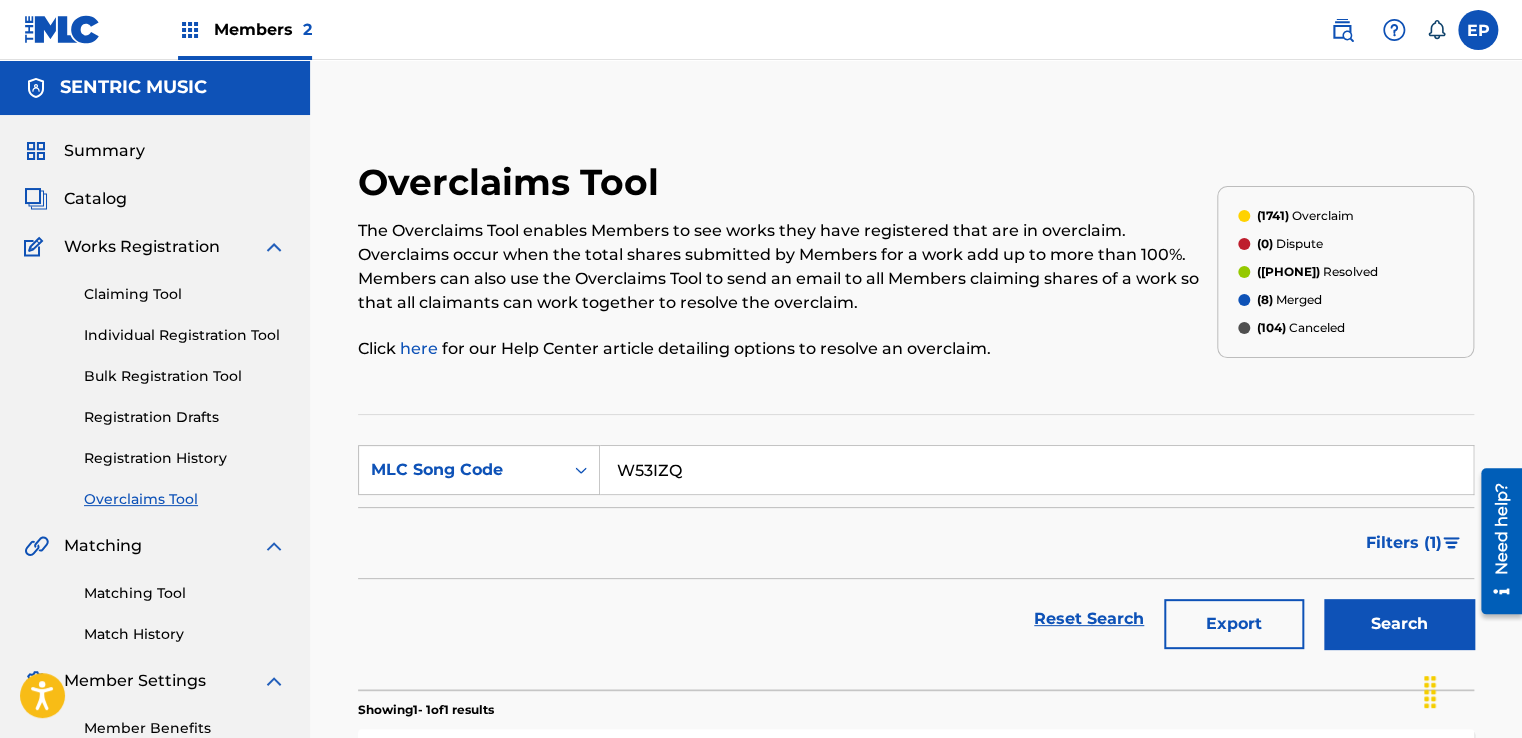 type on "W53IZQ" 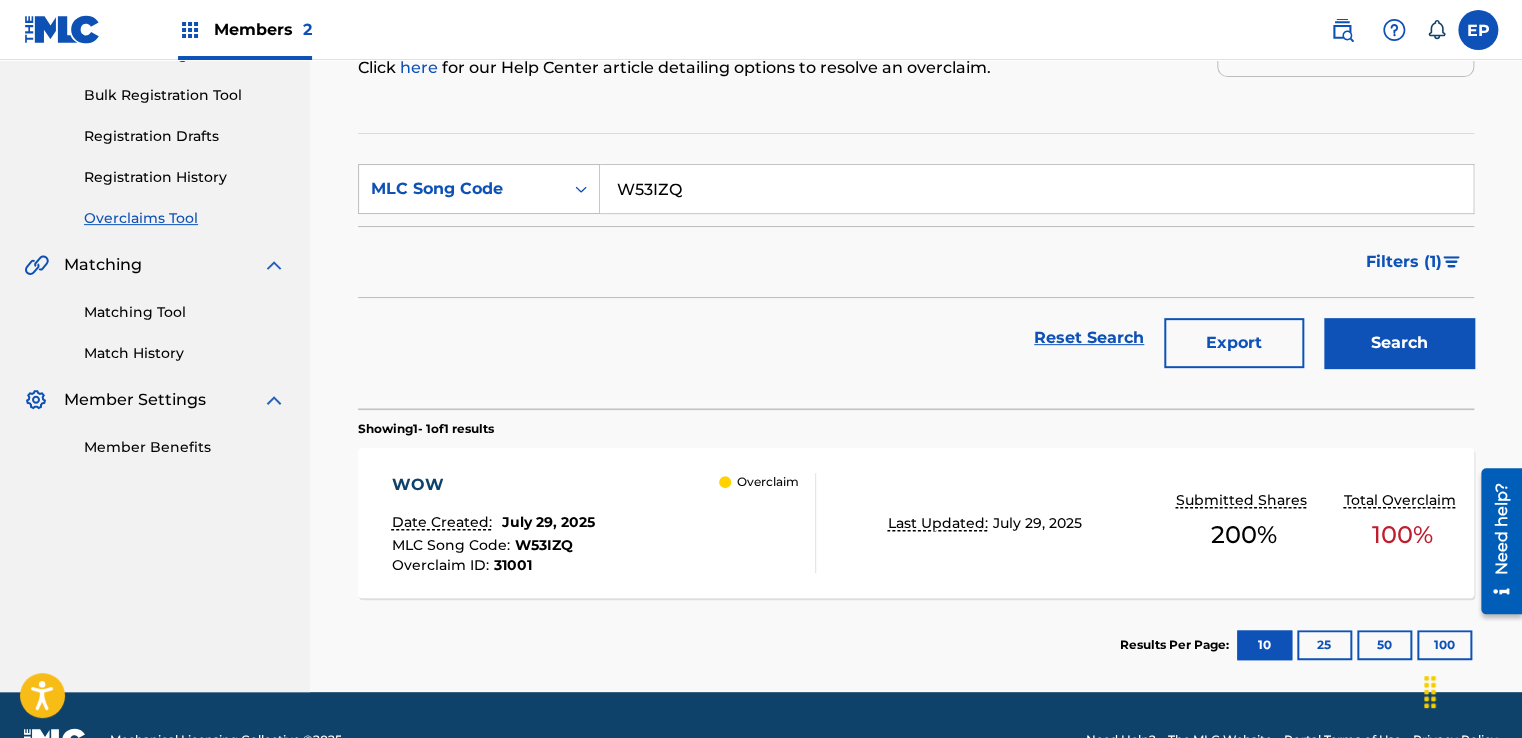 scroll, scrollTop: 329, scrollLeft: 0, axis: vertical 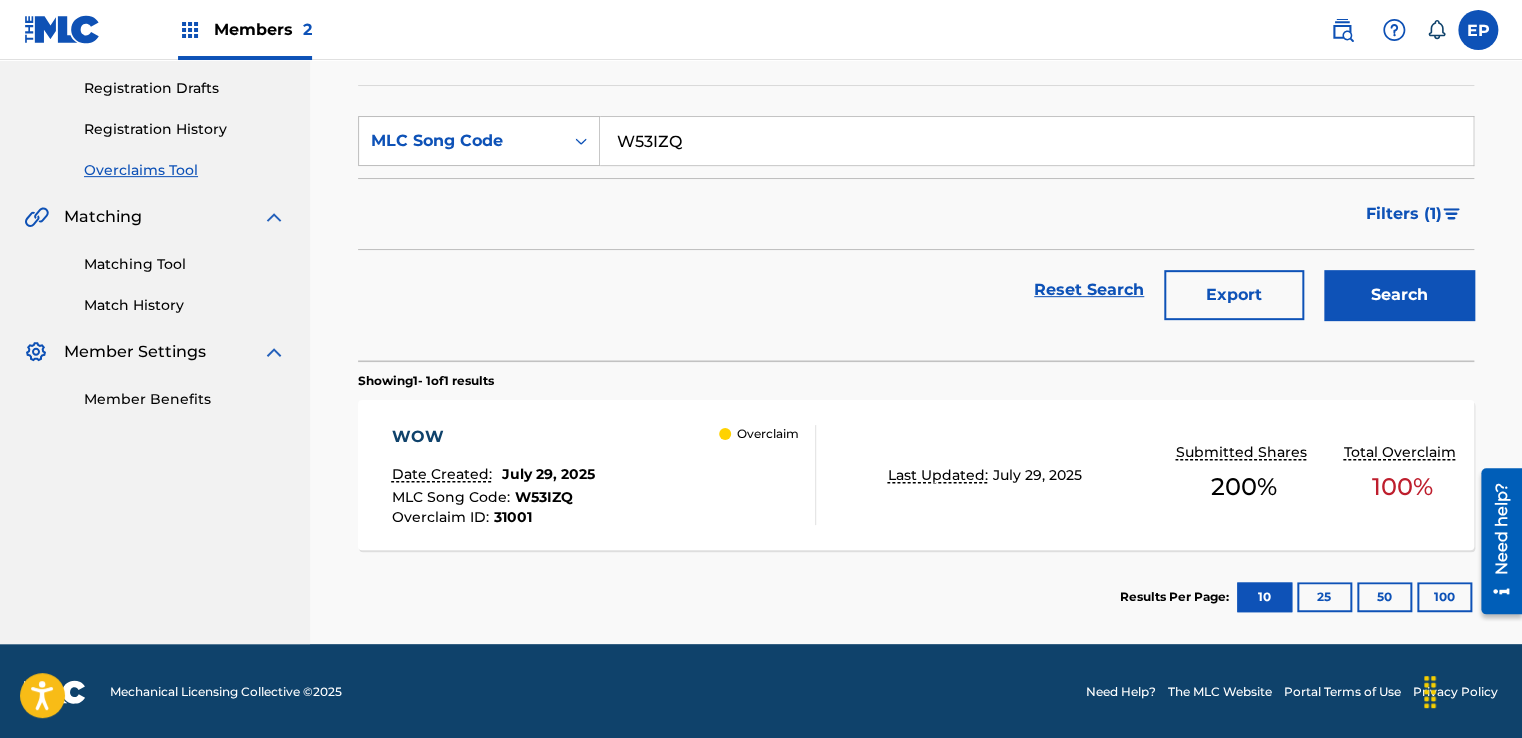 click on "WOW Date Created: [DATE] MLC Song Code : W53IZQ Overclaim ID : 31001   Overclaim" at bounding box center [603, 475] 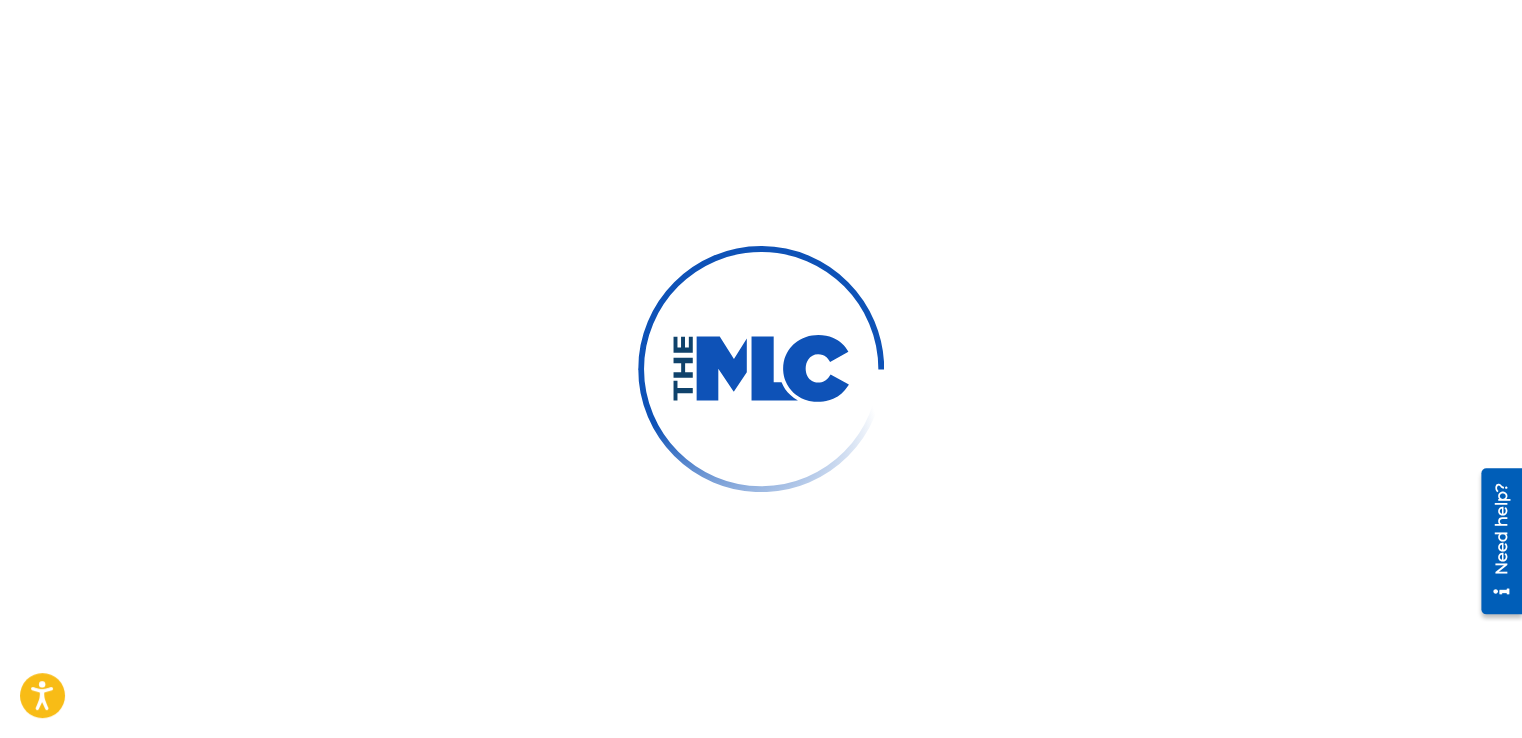 scroll, scrollTop: 0, scrollLeft: 0, axis: both 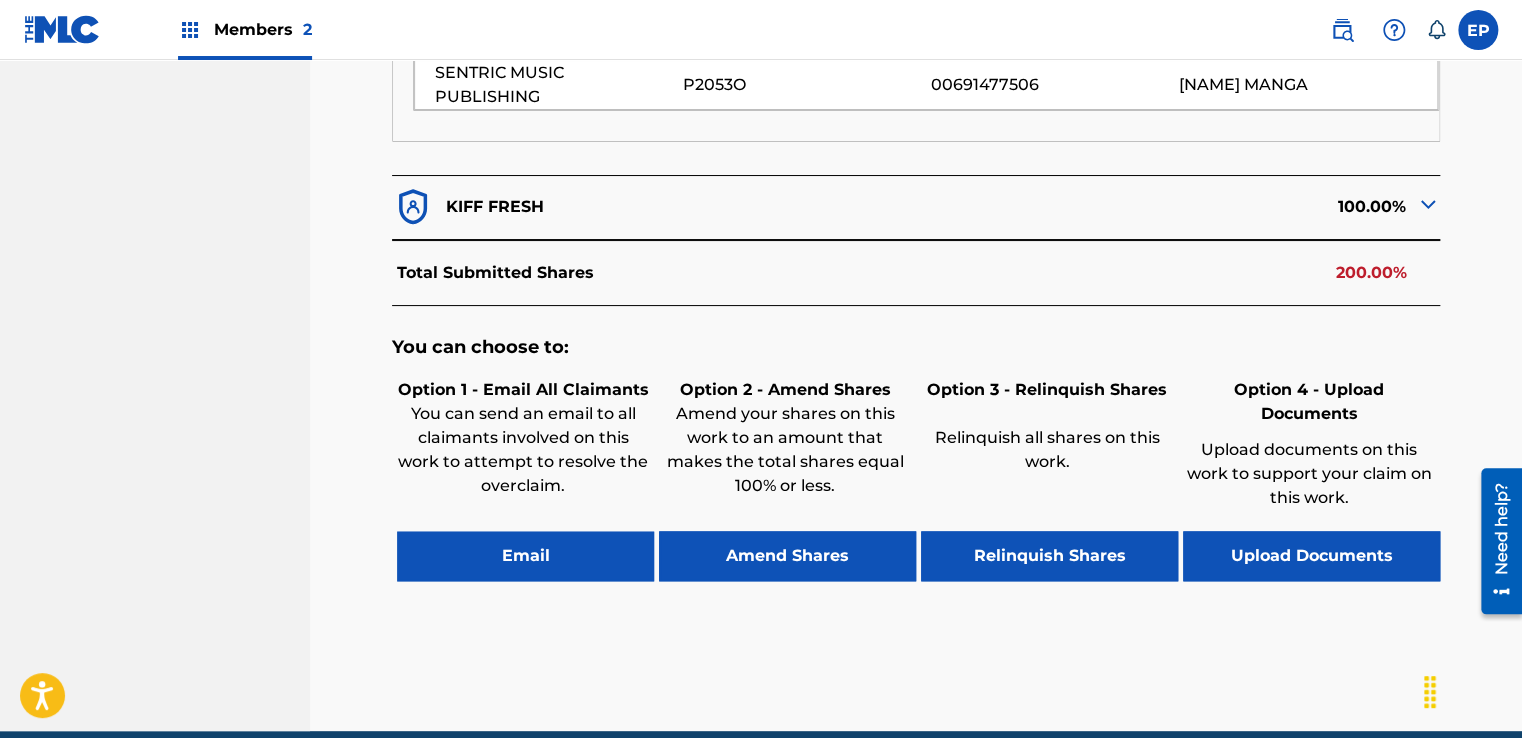 click on "Upload Documents" at bounding box center (1311, 556) 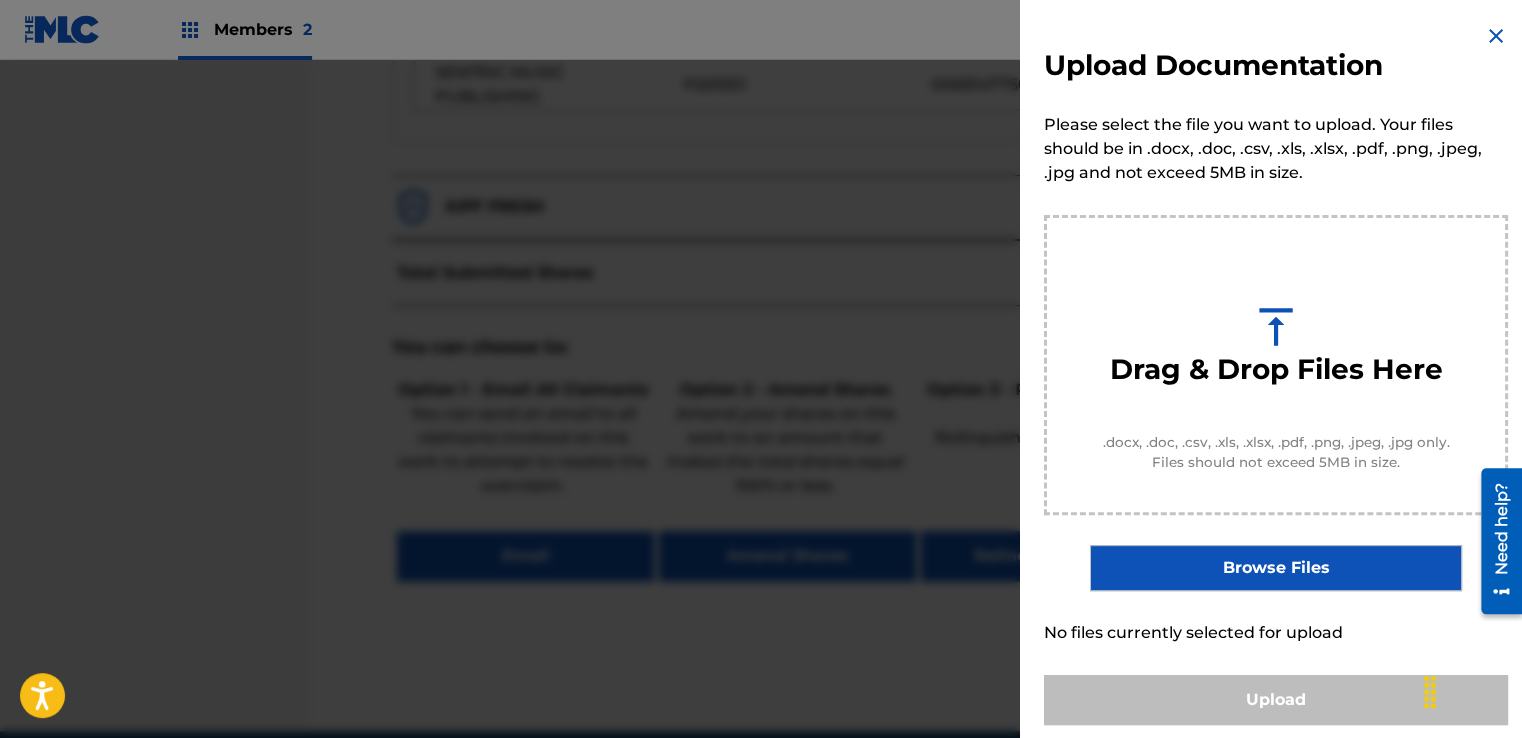click on "Browse Files" at bounding box center (1275, 568) 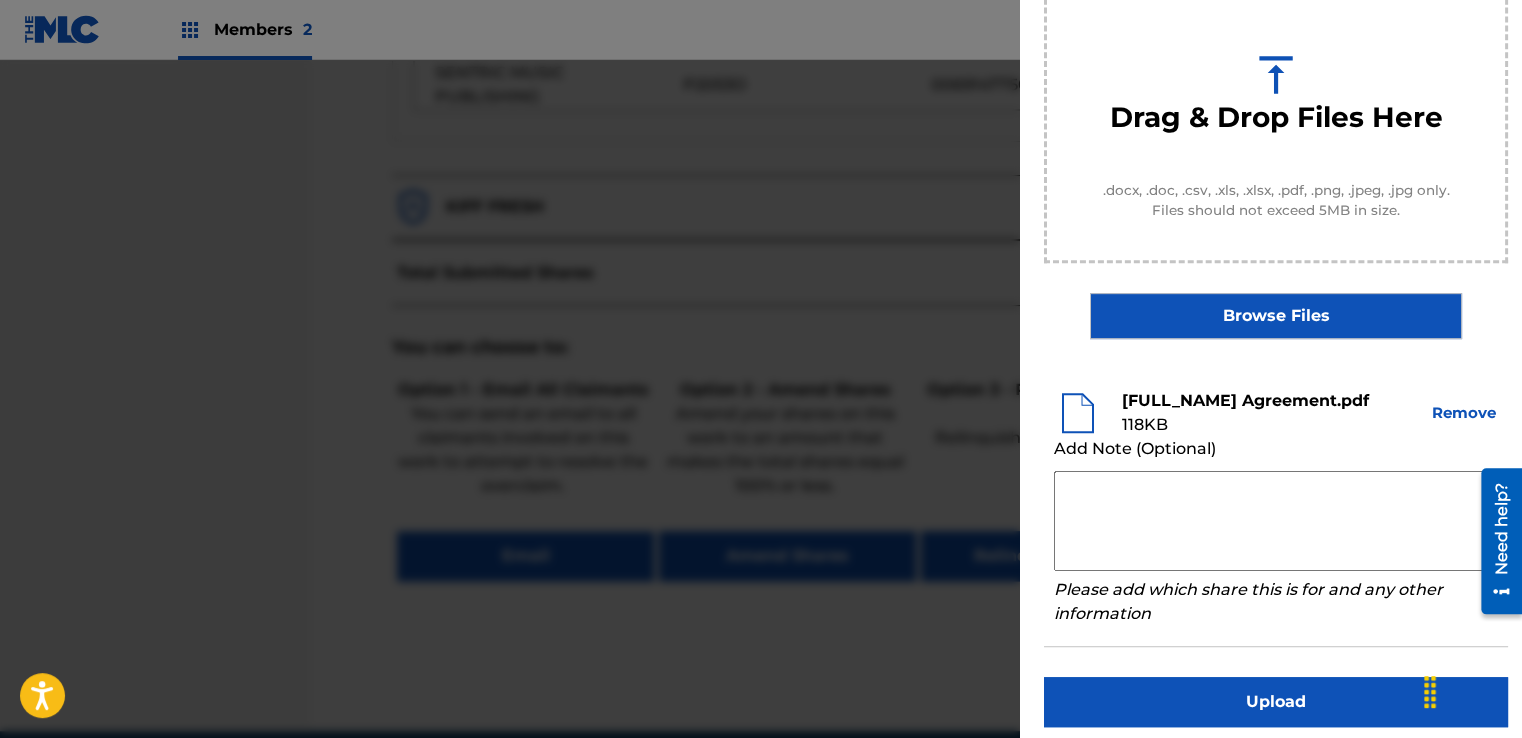 scroll, scrollTop: 263, scrollLeft: 0, axis: vertical 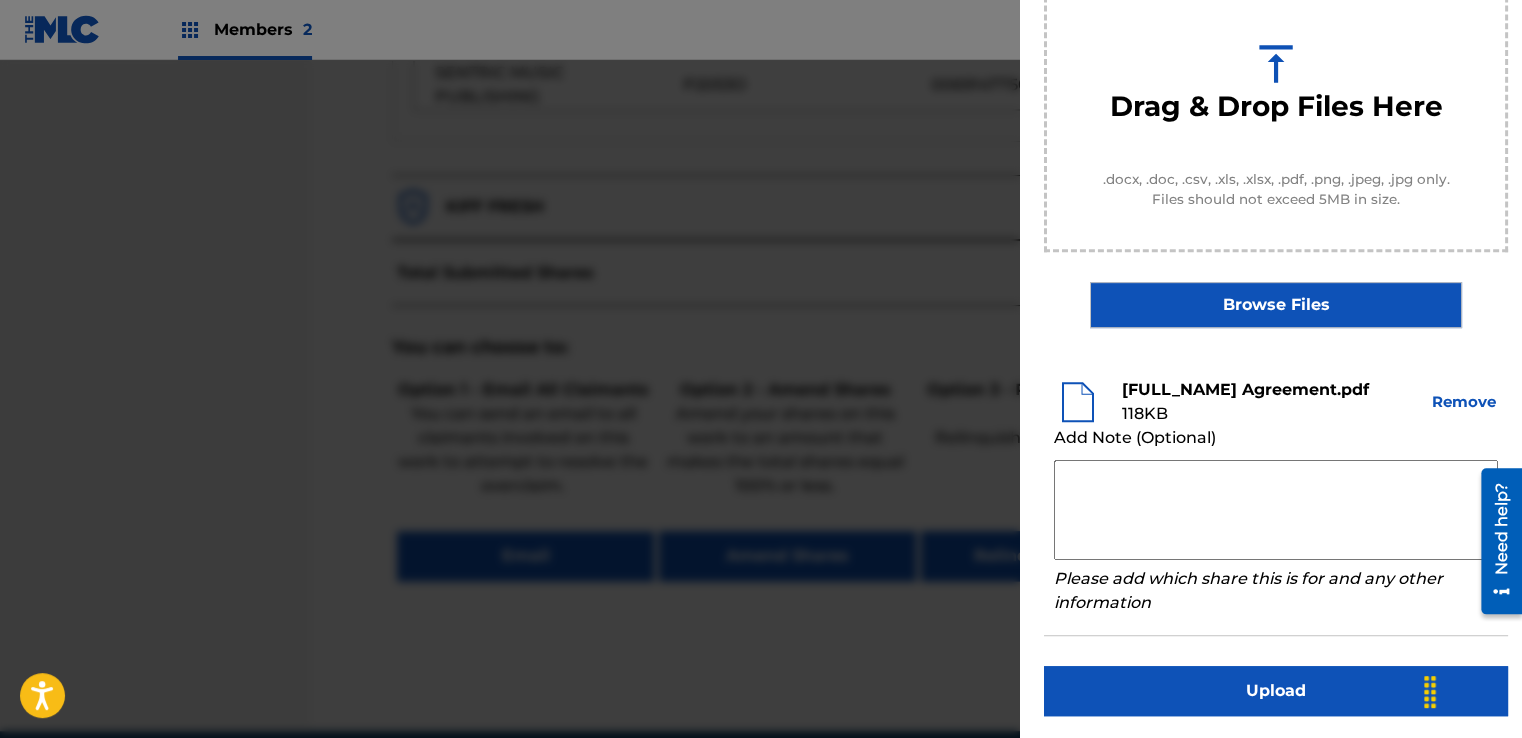 click at bounding box center (1276, 510) 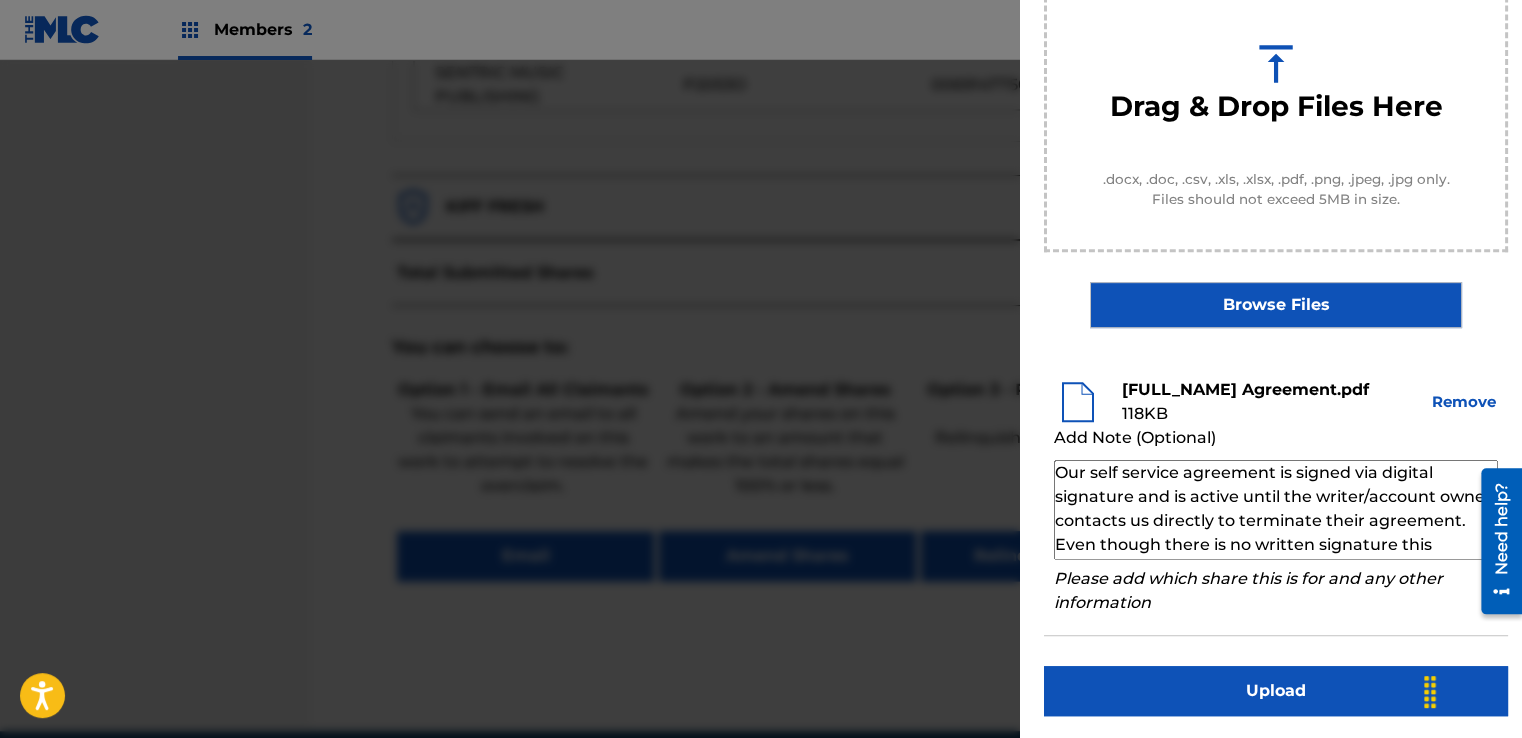 scroll, scrollTop: 68, scrollLeft: 0, axis: vertical 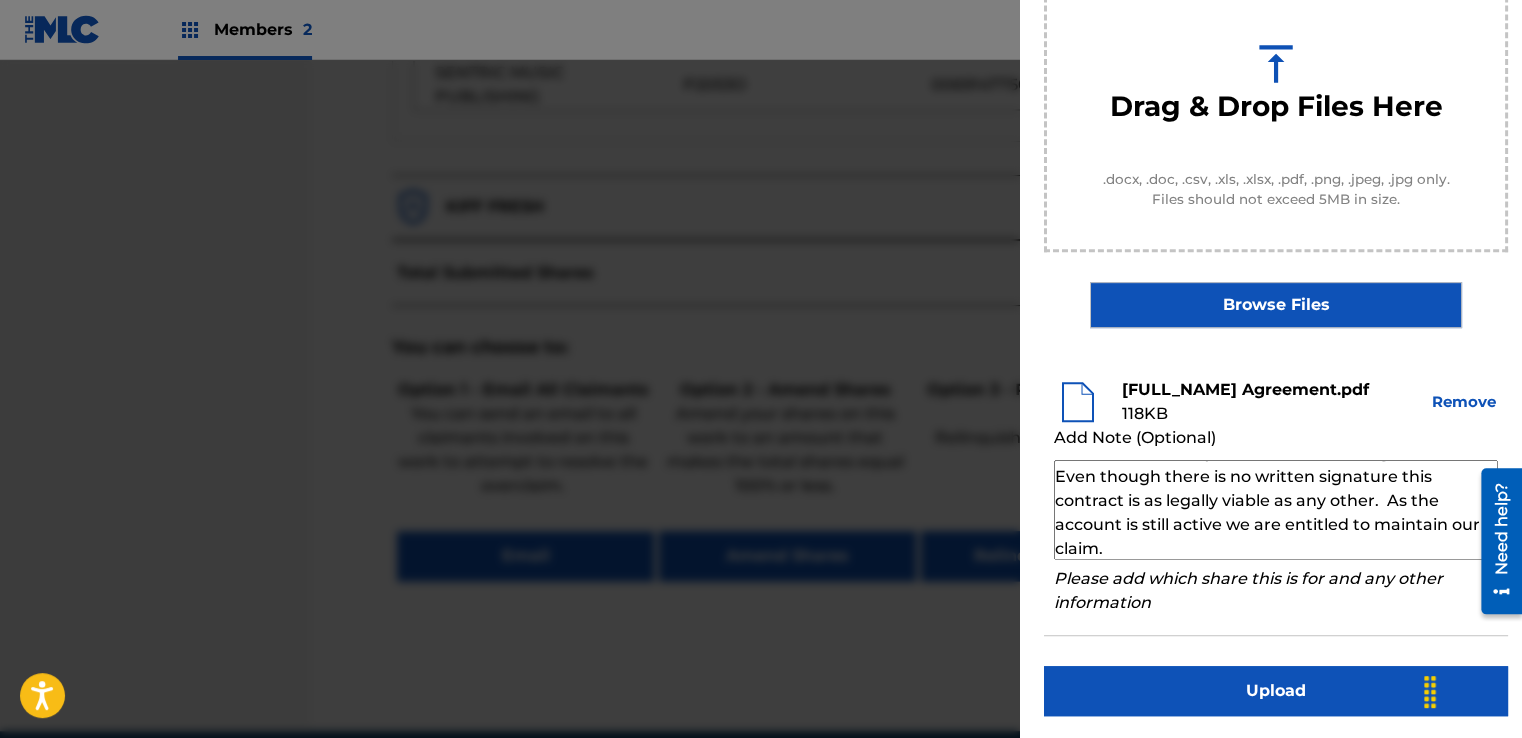 type on "Our self service agreement is signed via digital signature and is active until the writer/account owner contacts us directly to terminate their agreement. Even though there is no written signature this contract is as legally viable as any other.  As the account is still active we are entitled to maintain our claim." 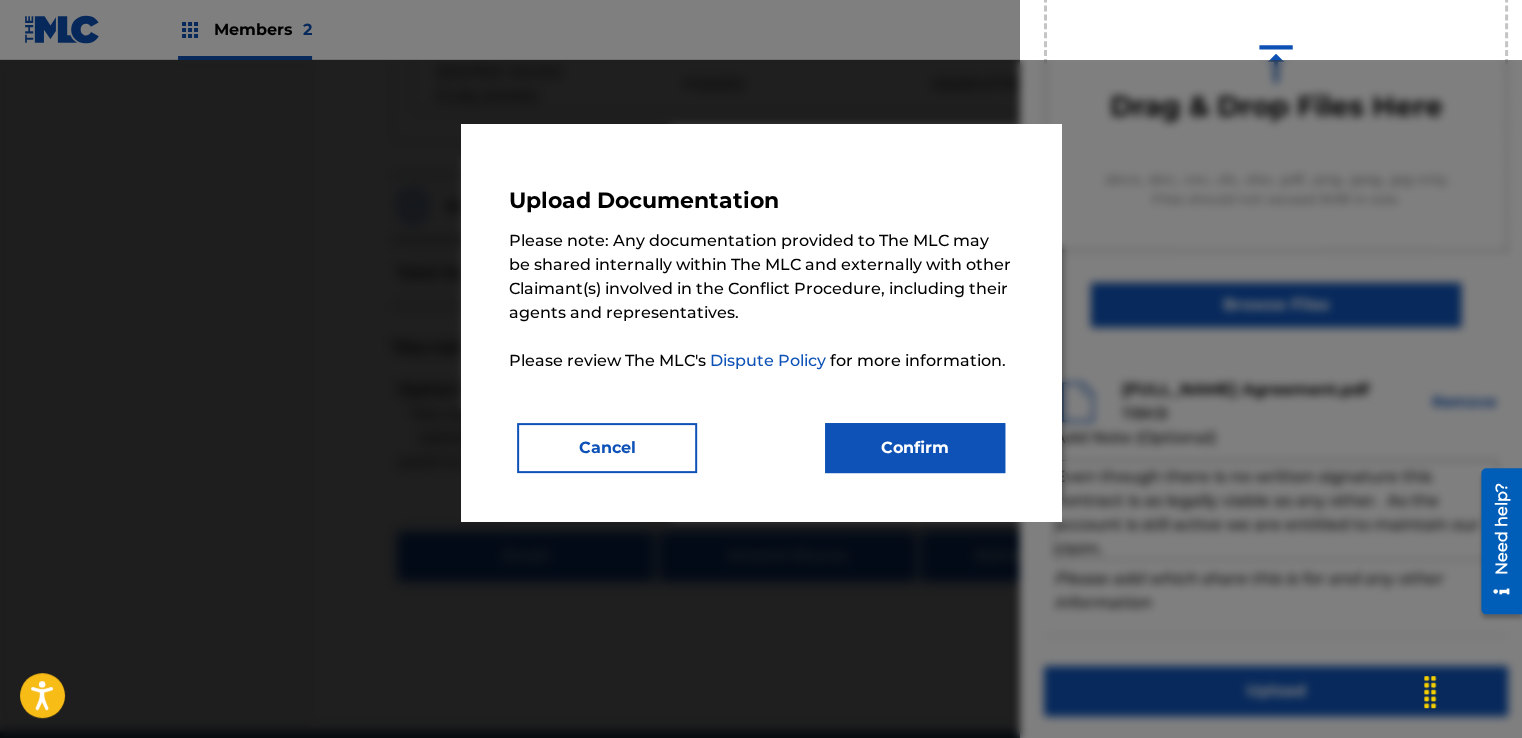 click on "Confirm" at bounding box center (915, 448) 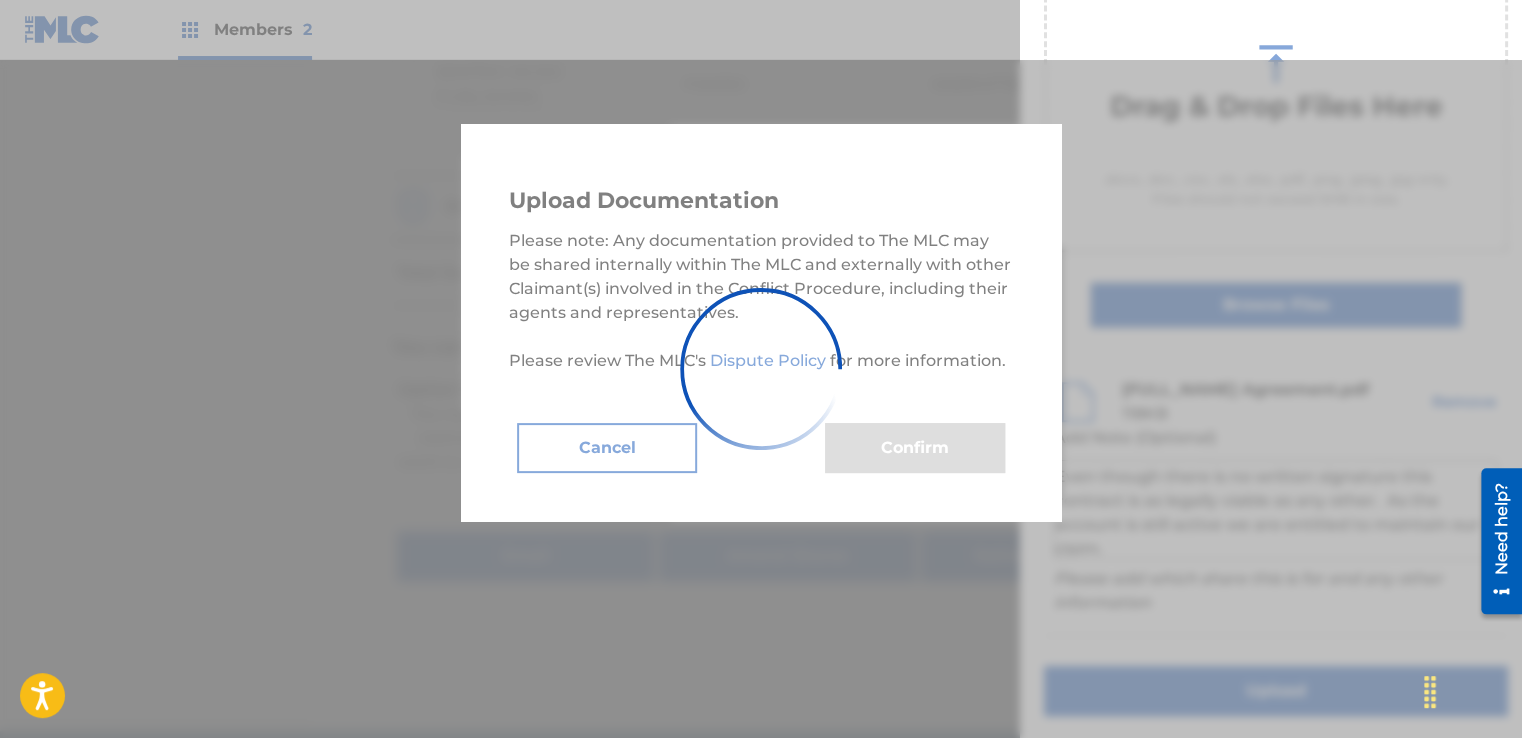 scroll, scrollTop: 128, scrollLeft: 0, axis: vertical 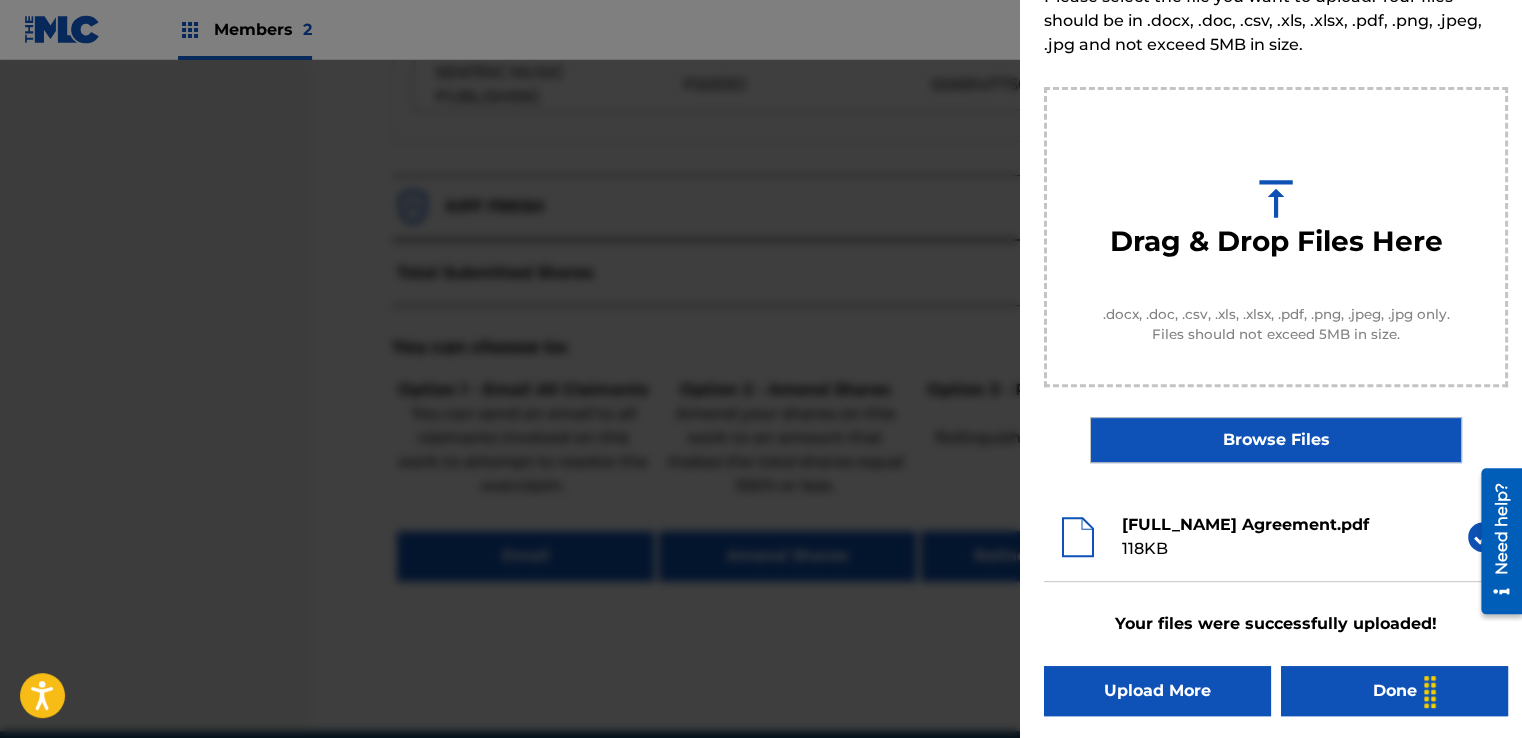 click on "Done" at bounding box center [1394, 691] 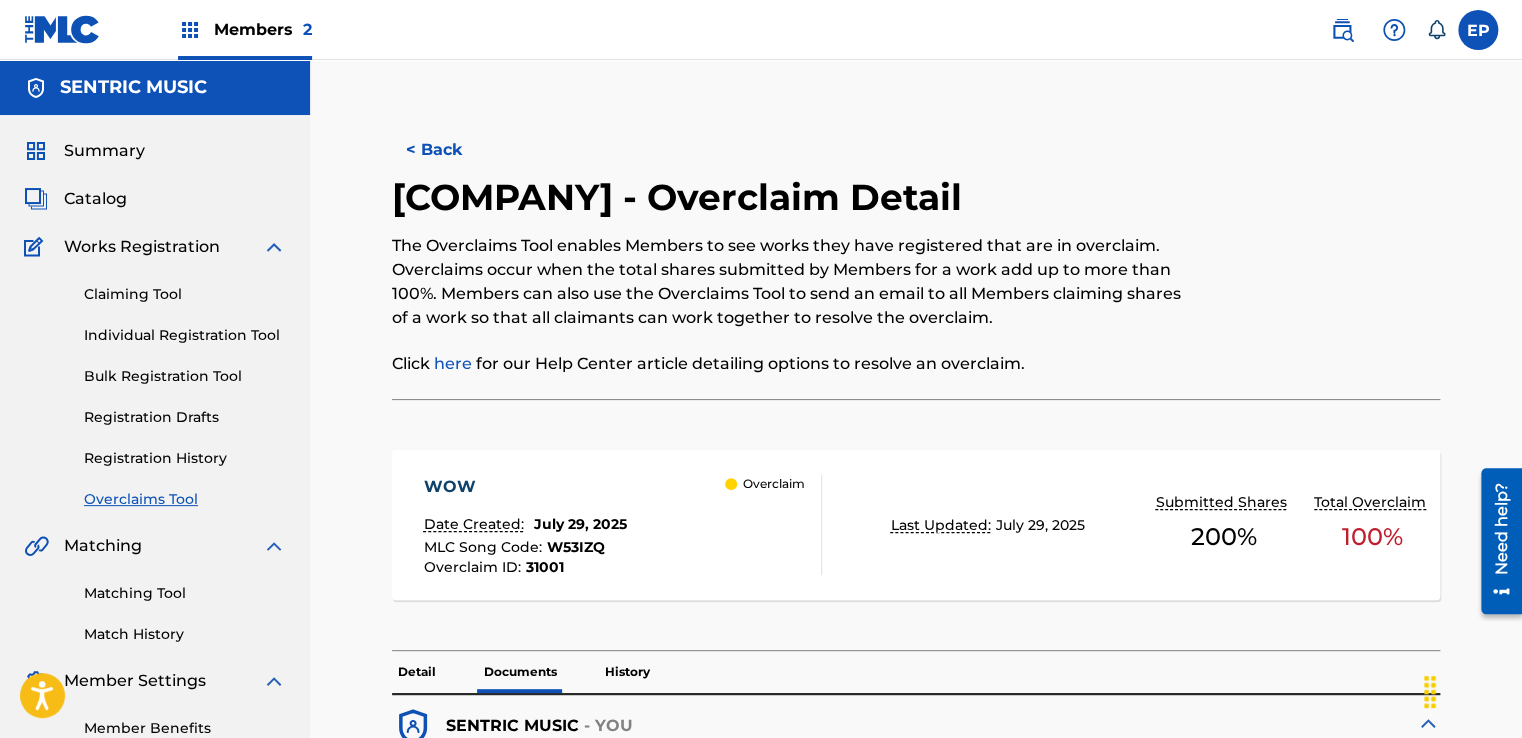 click on "Overclaims Tool" at bounding box center (185, 499) 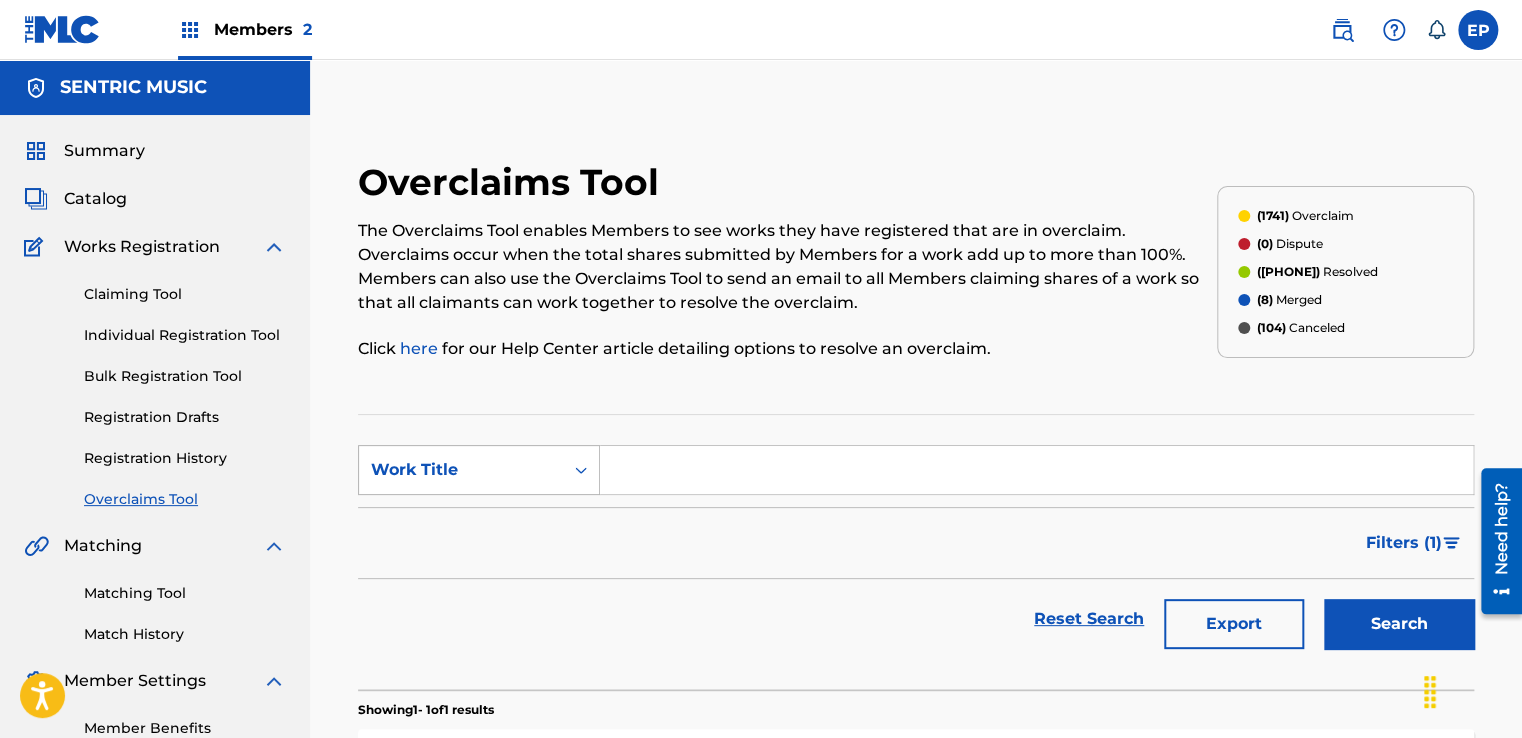 click on "Work Title" at bounding box center (461, 470) 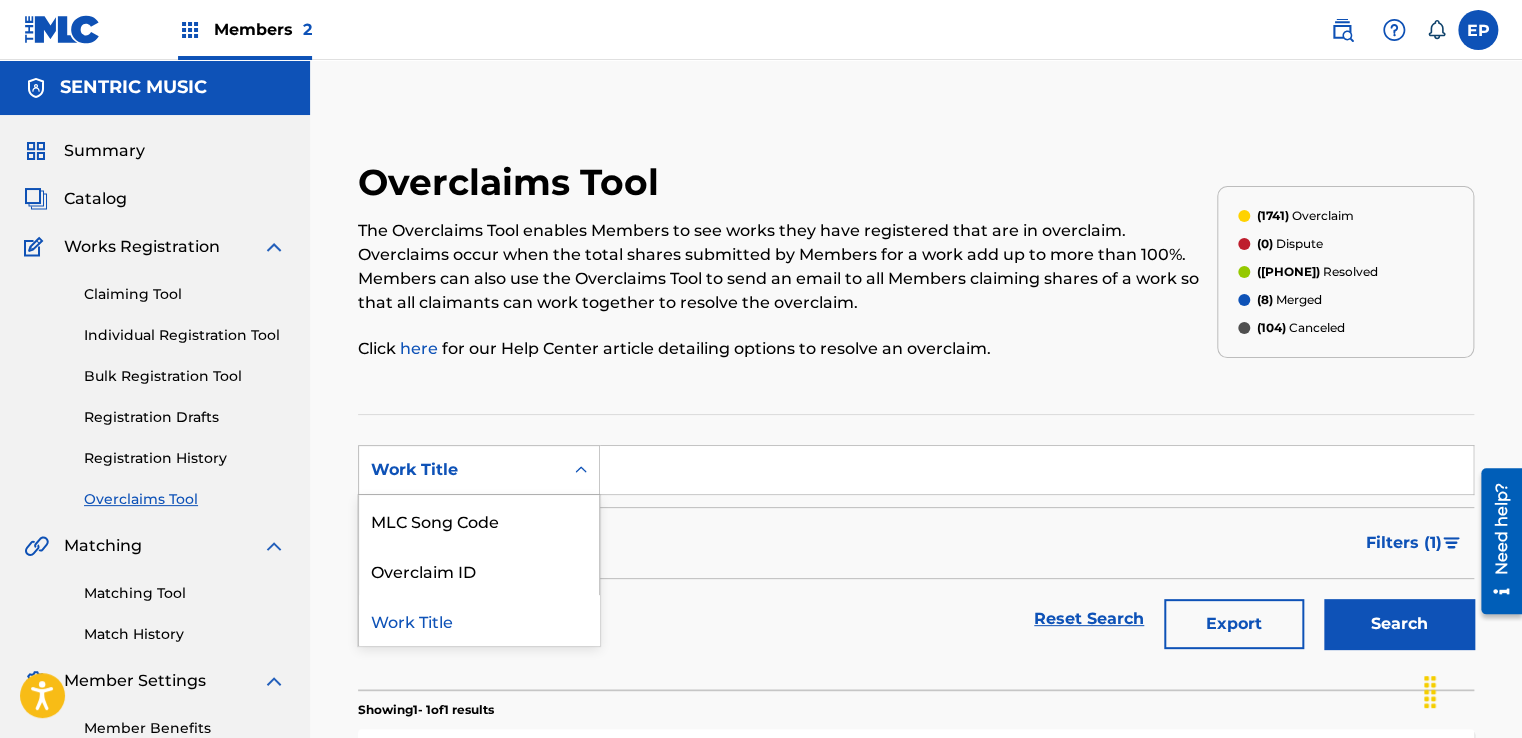 click on "MLC Song Code" at bounding box center (479, 520) 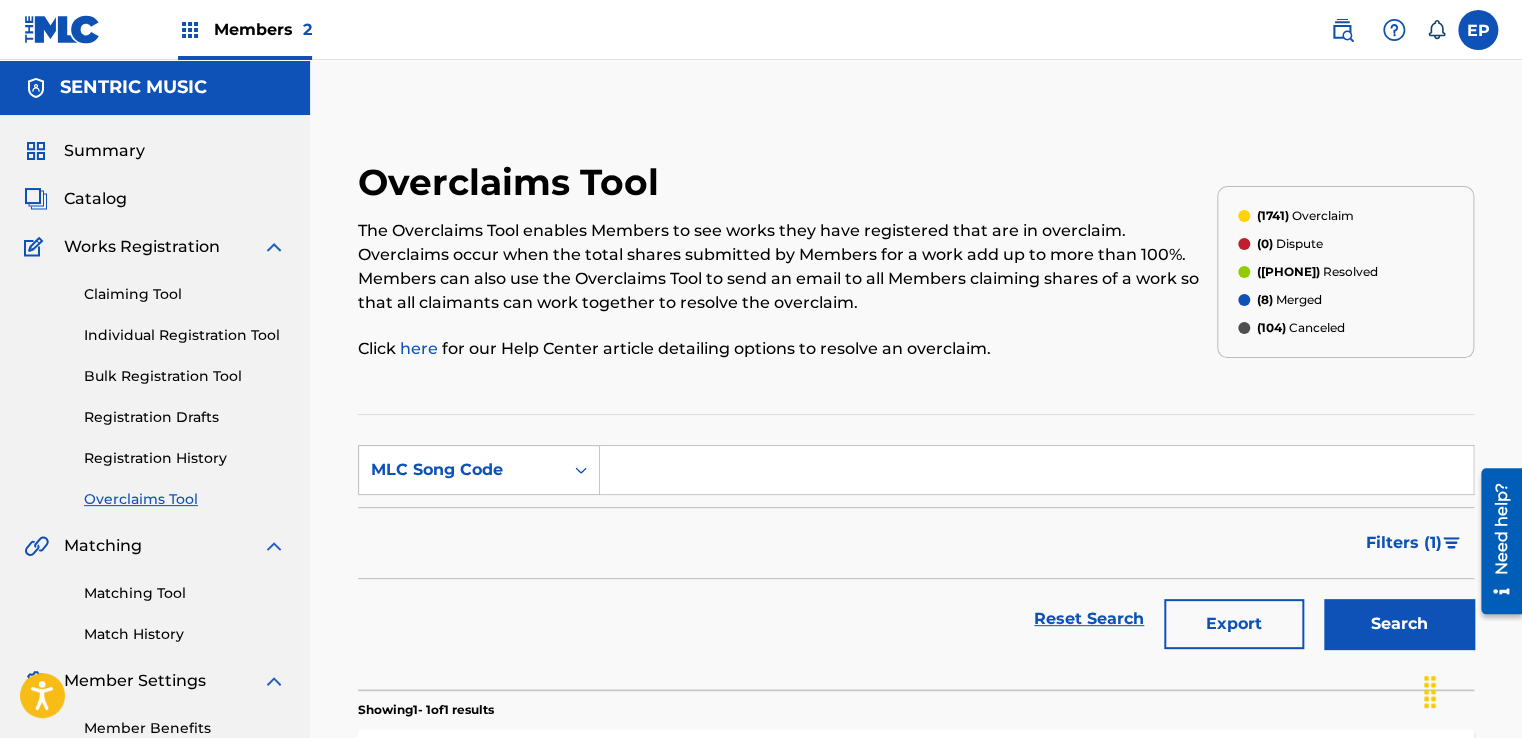 click at bounding box center [1036, 470] 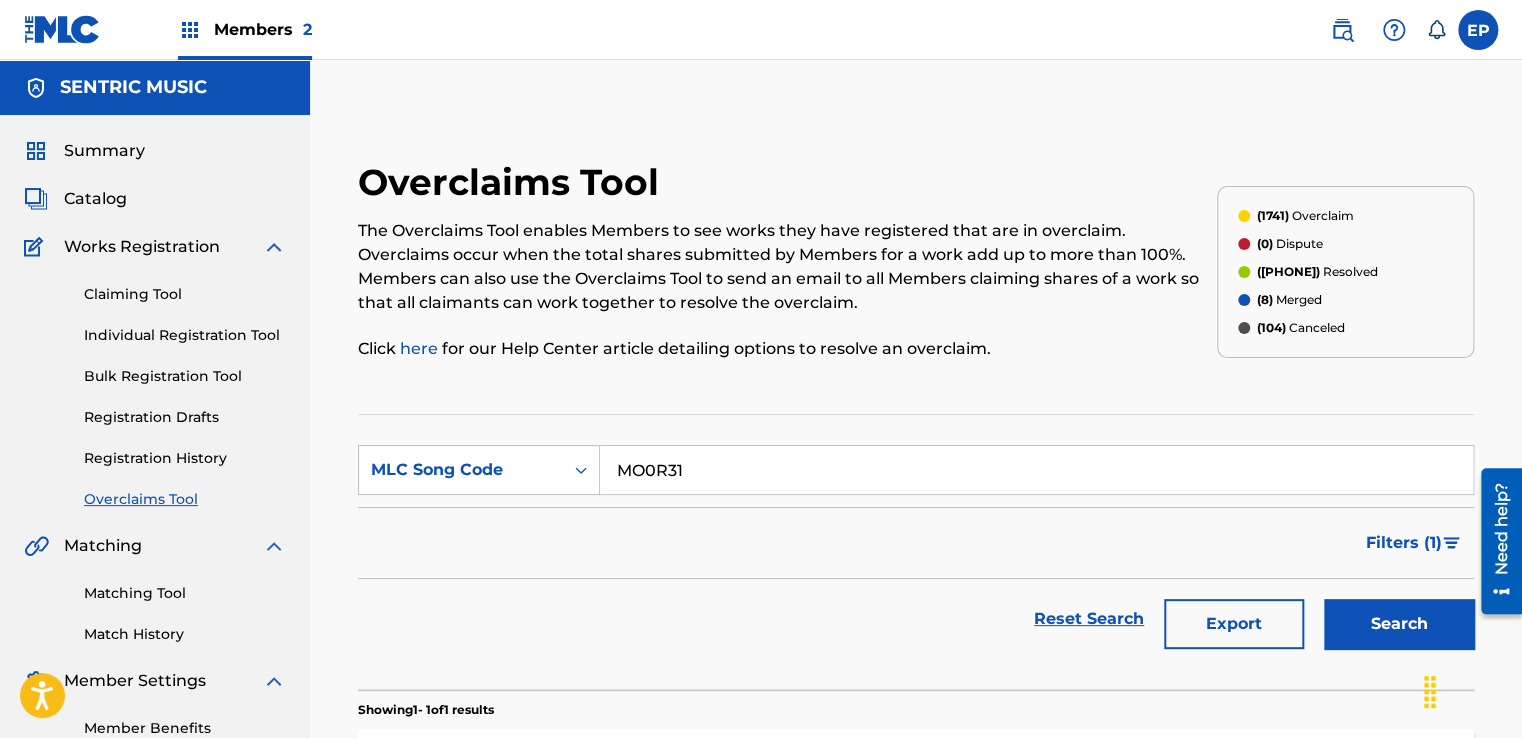 type on "MO0R31" 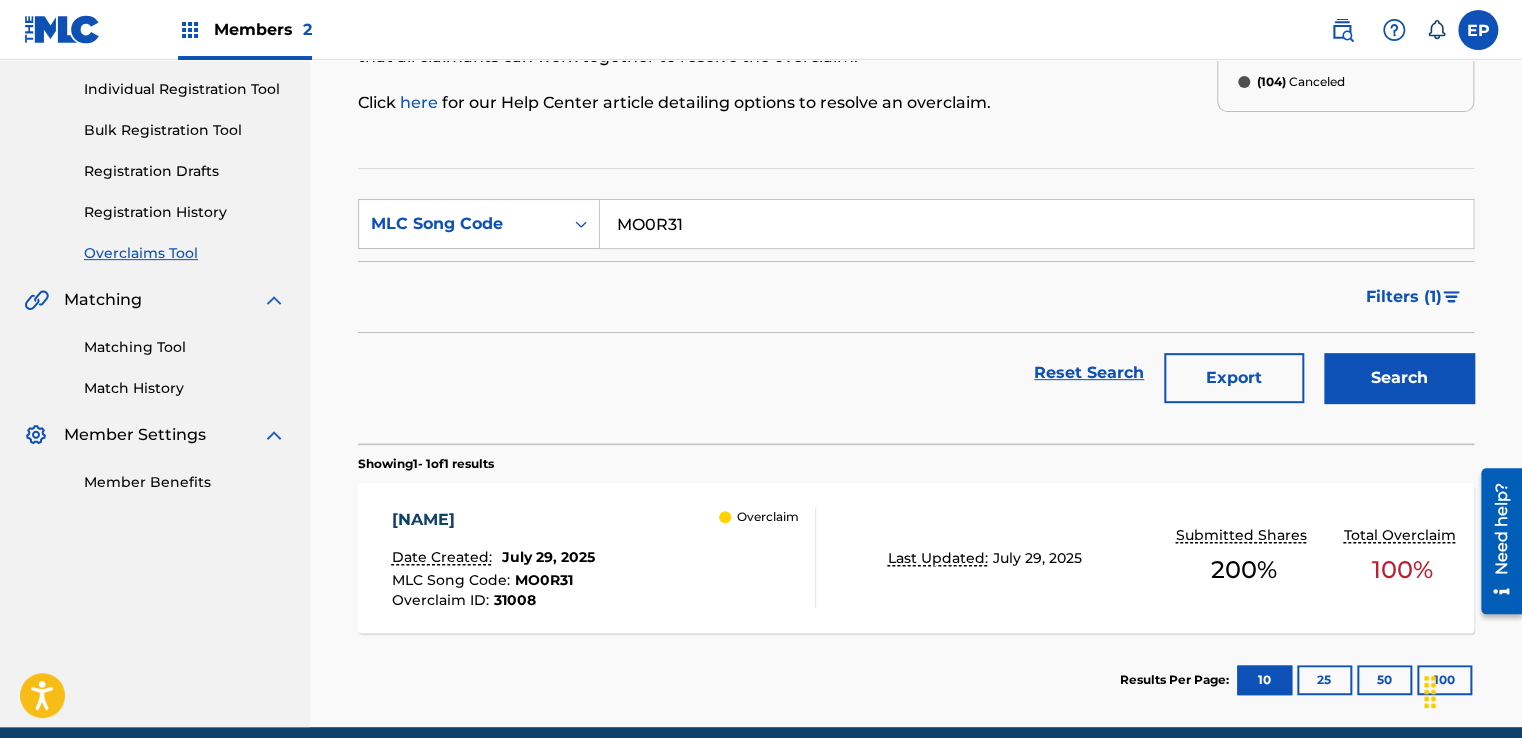 scroll, scrollTop: 329, scrollLeft: 0, axis: vertical 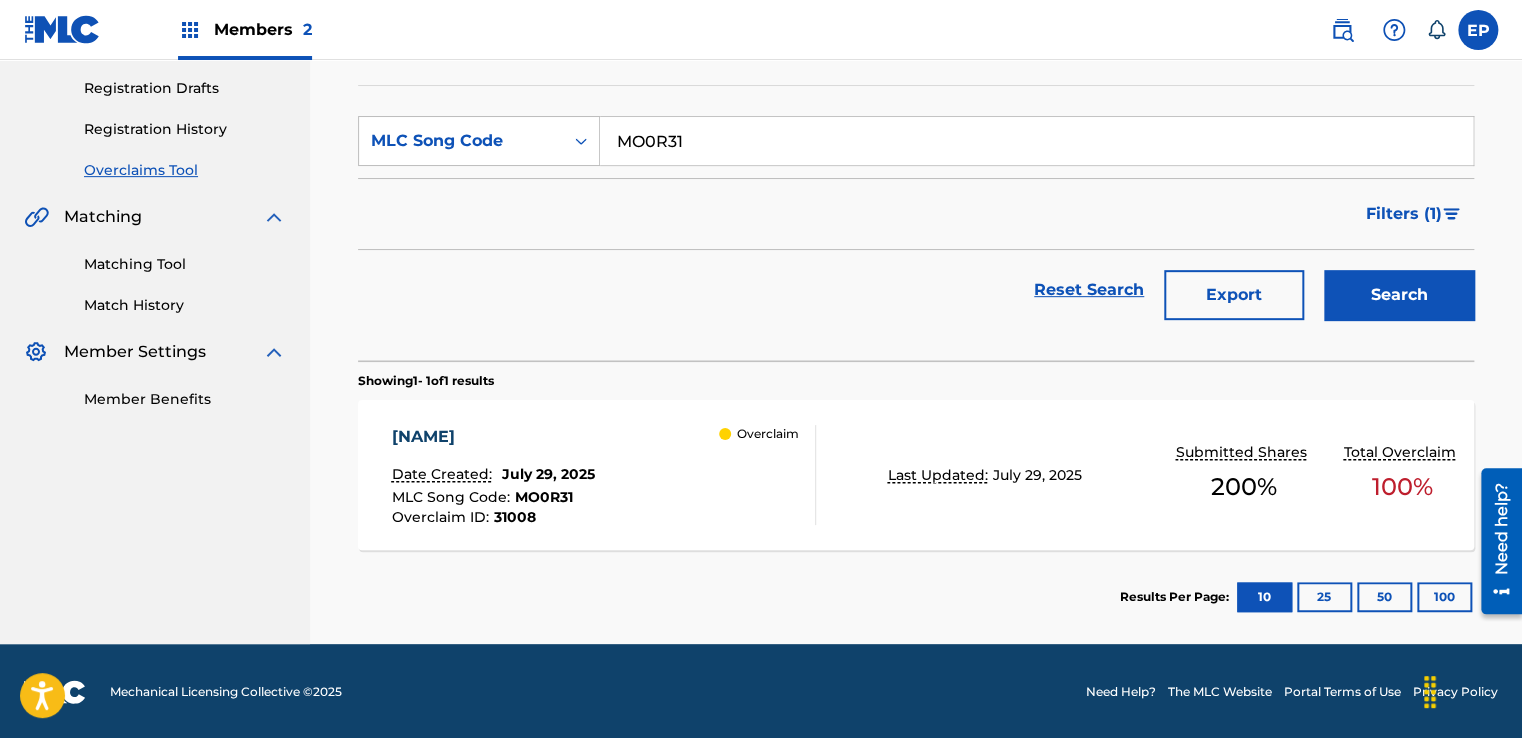 click on "[FIRST] [LAST] [COMPANY] Date Created: [DATE] MLC Song Code : MO0R31 Overclaim ID : 31008   Overclaim" at bounding box center [603, 475] 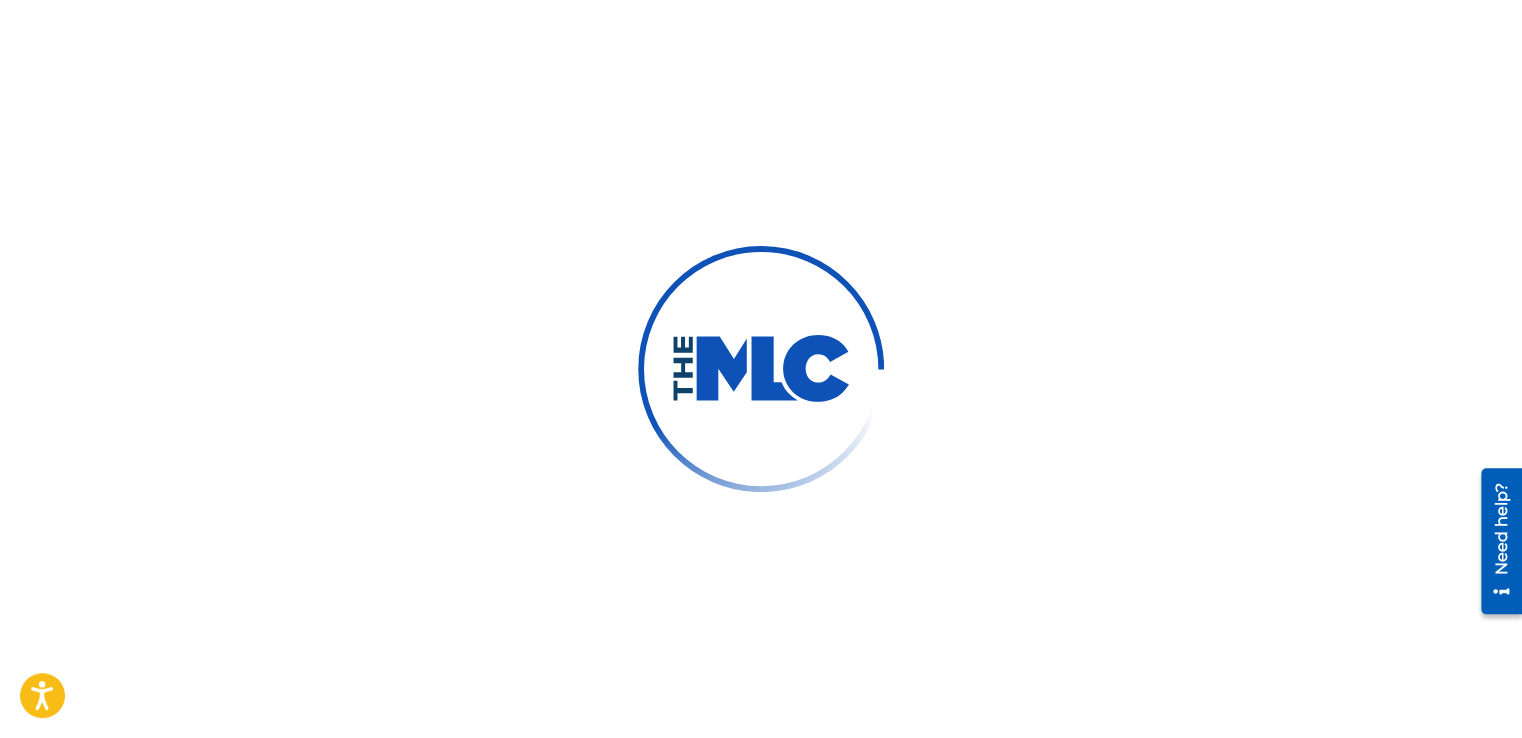 scroll, scrollTop: 0, scrollLeft: 0, axis: both 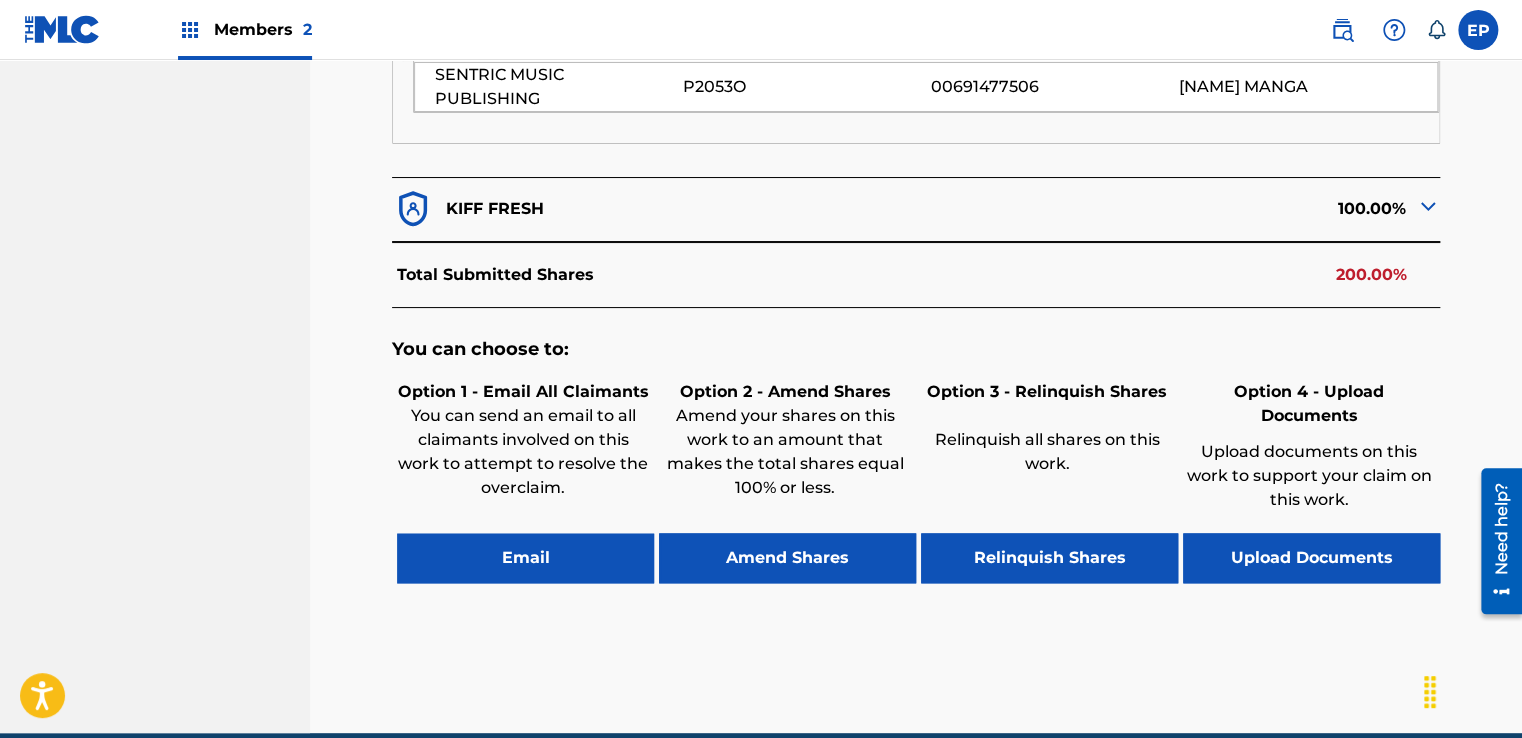 click on "Upload Documents" at bounding box center [1311, 558] 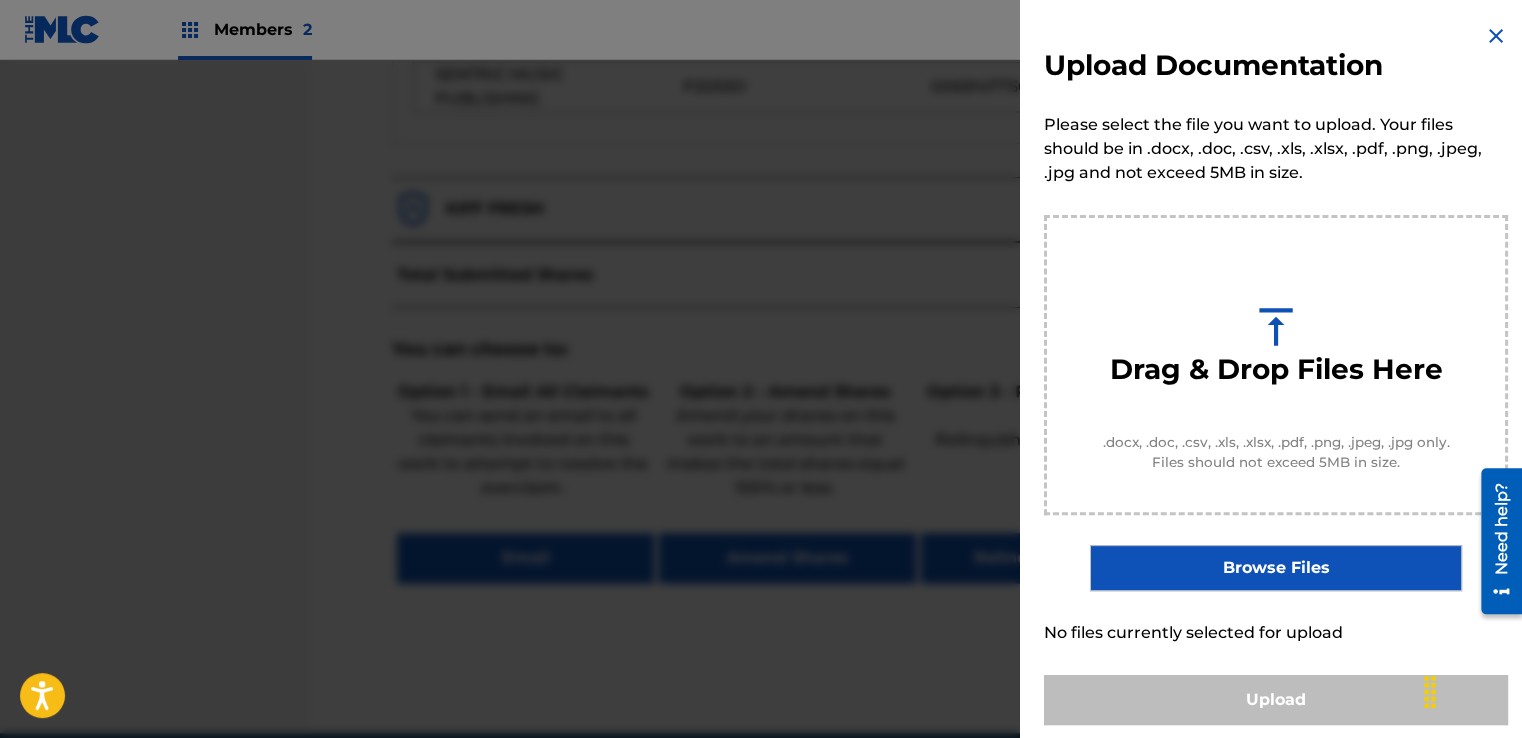 click on "Browse Files" at bounding box center (1275, 568) 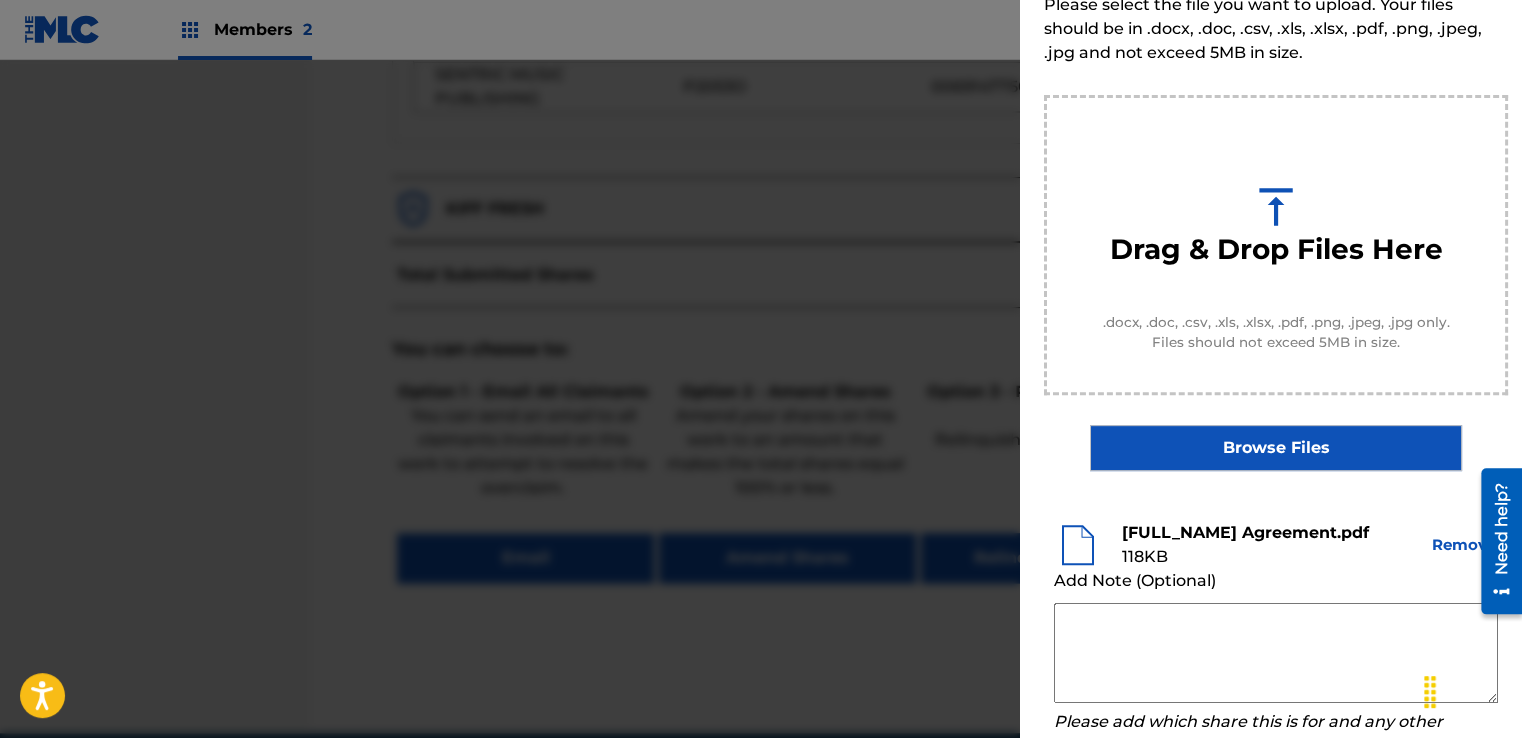 scroll, scrollTop: 263, scrollLeft: 0, axis: vertical 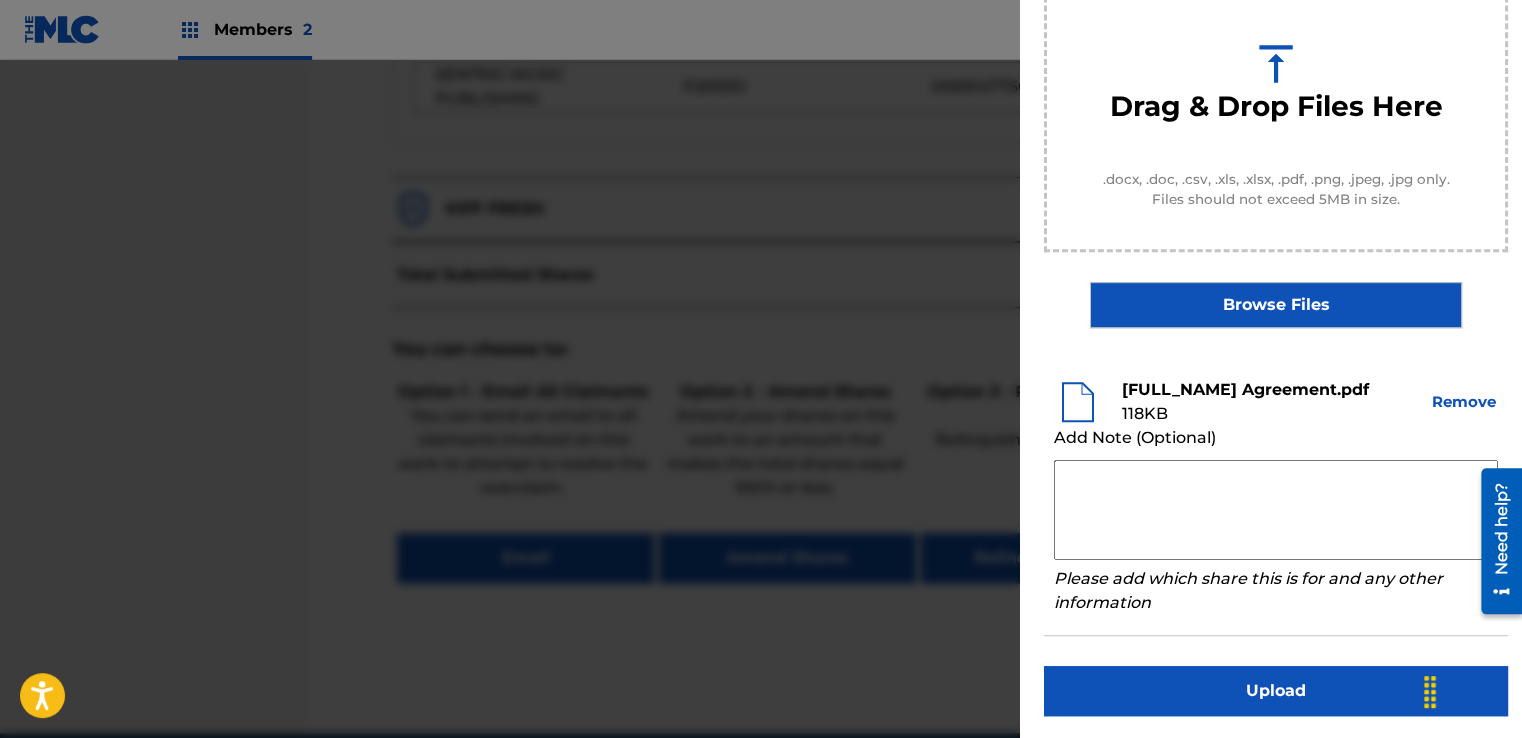 click at bounding box center (1276, 510) 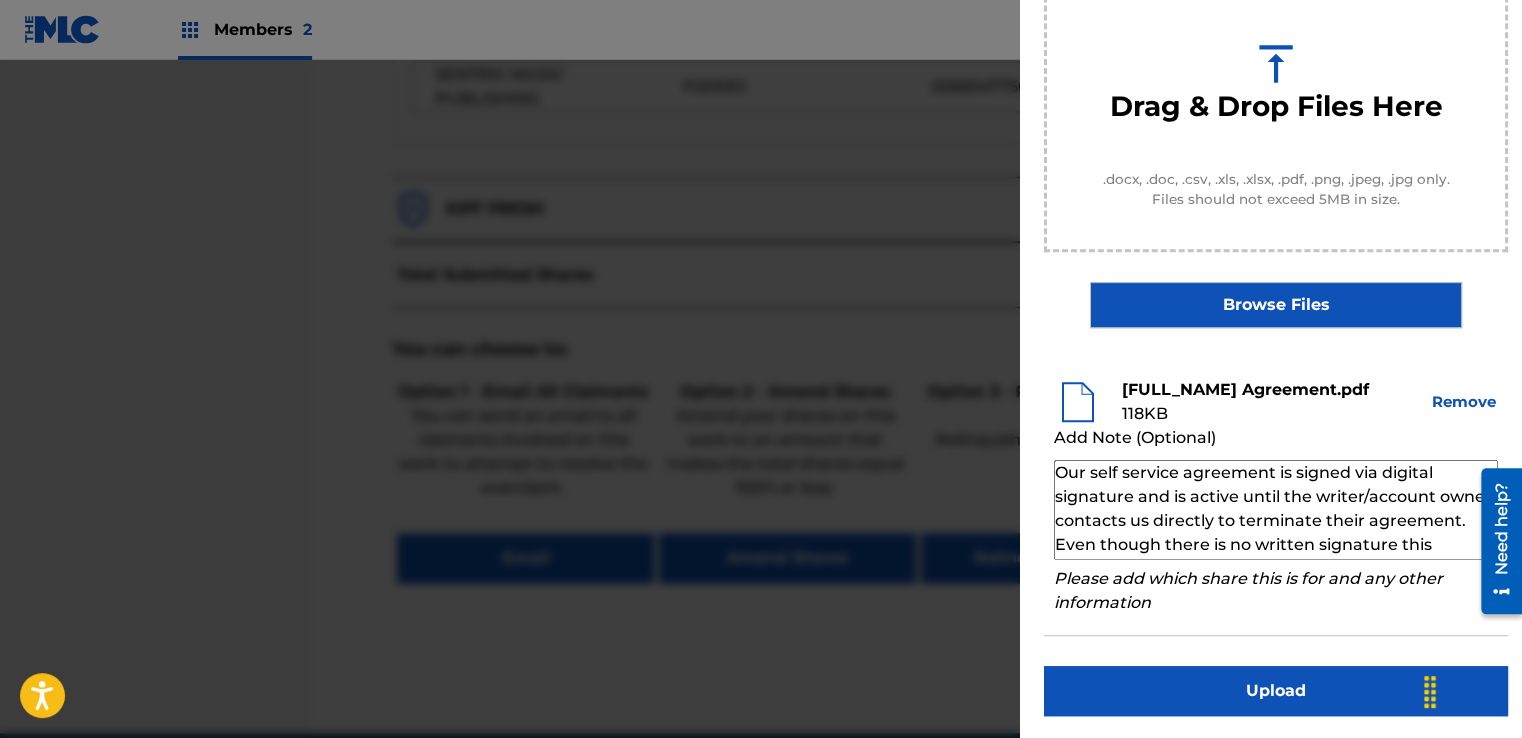 scroll, scrollTop: 68, scrollLeft: 0, axis: vertical 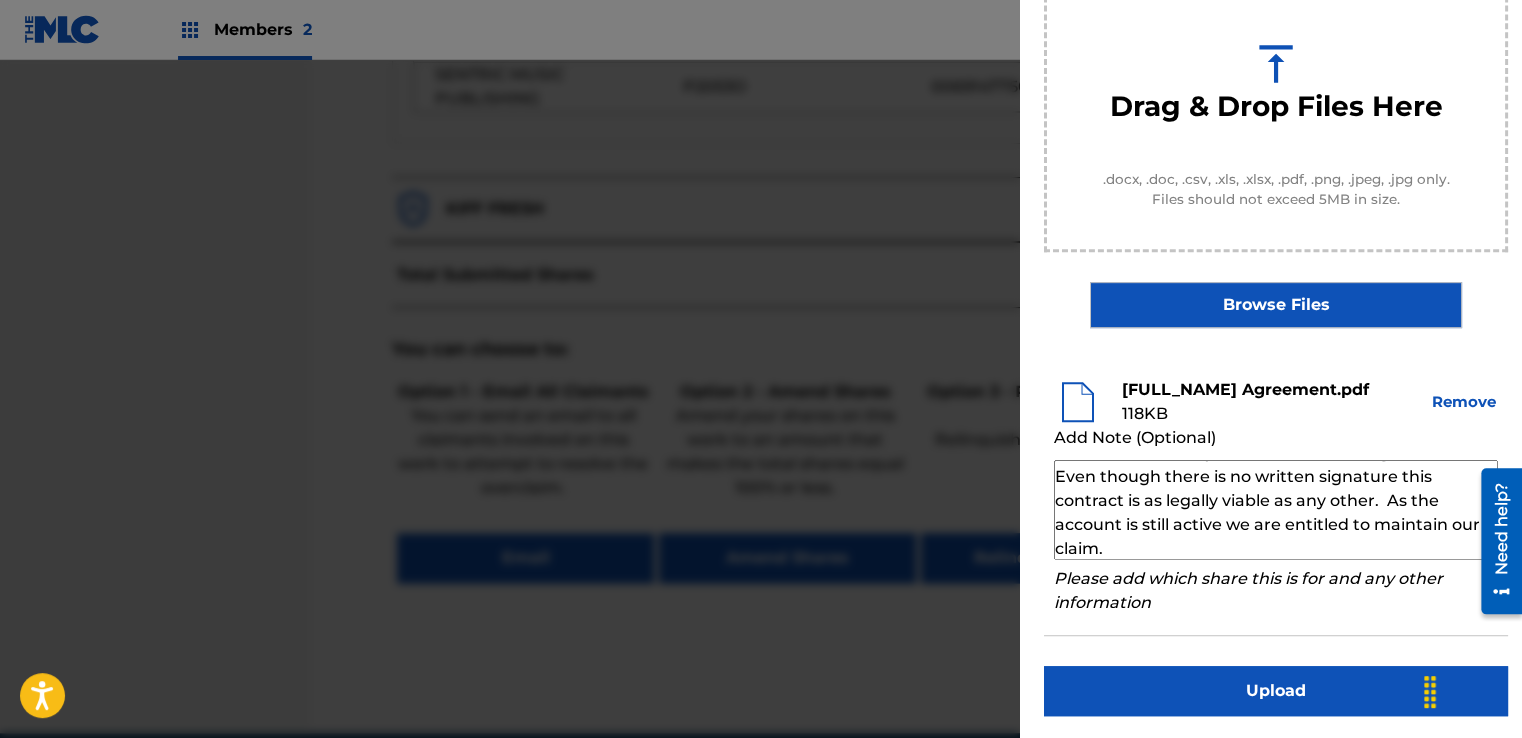 type on "Our self service agreement is signed via digital signature and is active until the writer/account owner contacts us directly to terminate their agreement. Even though there is no written signature this contract is as legally viable as any other.  As the account is still active we are entitled to maintain our claim." 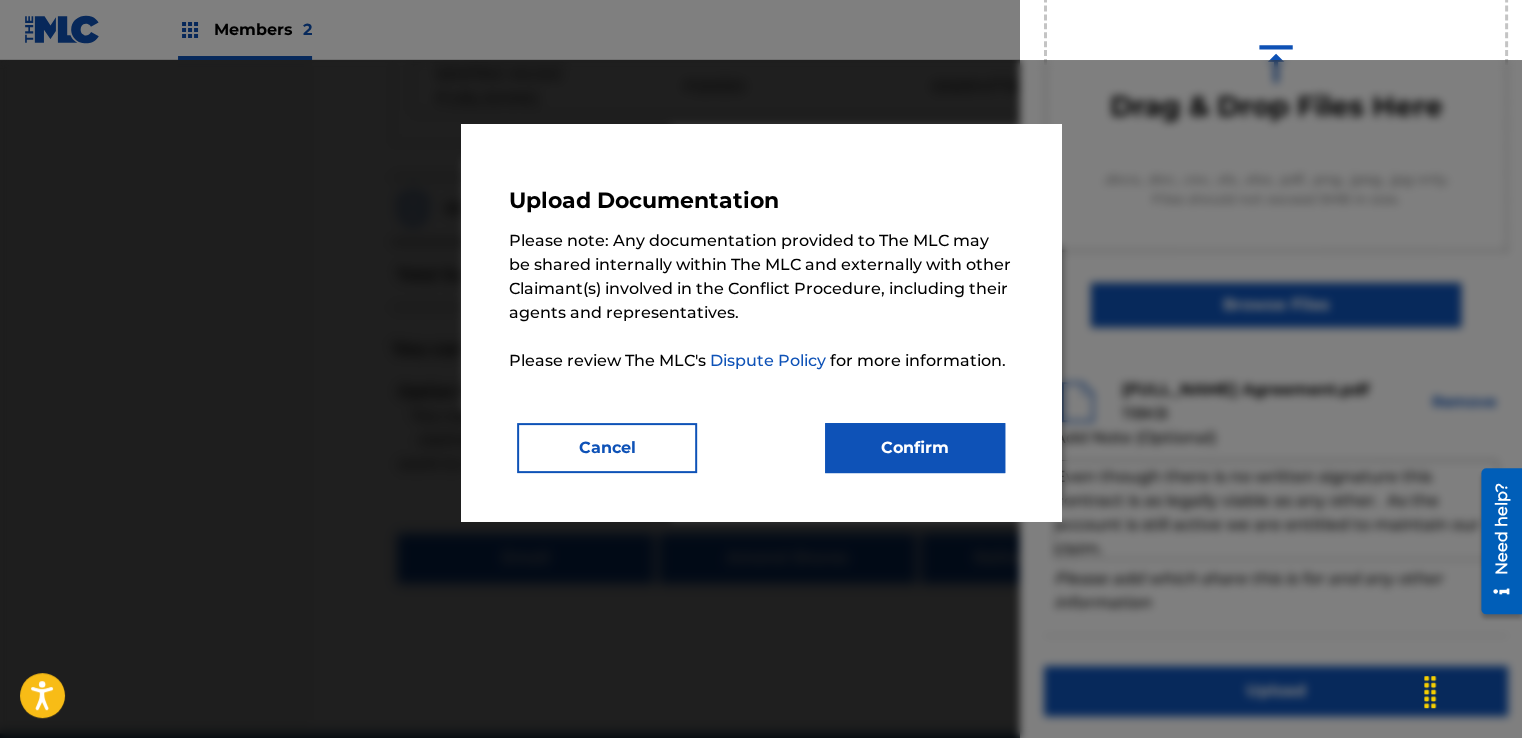 click on "Confirm" at bounding box center (915, 448) 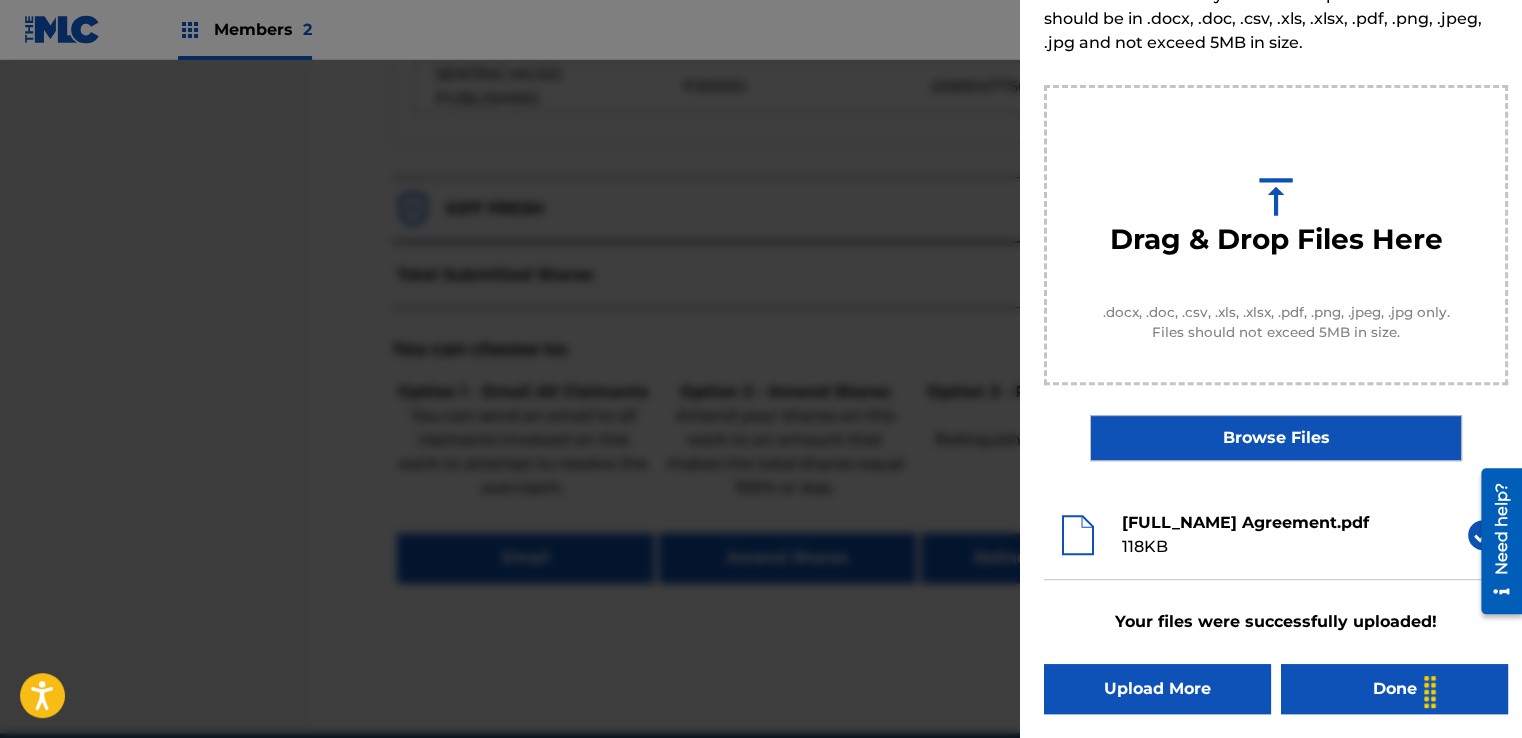 scroll, scrollTop: 128, scrollLeft: 0, axis: vertical 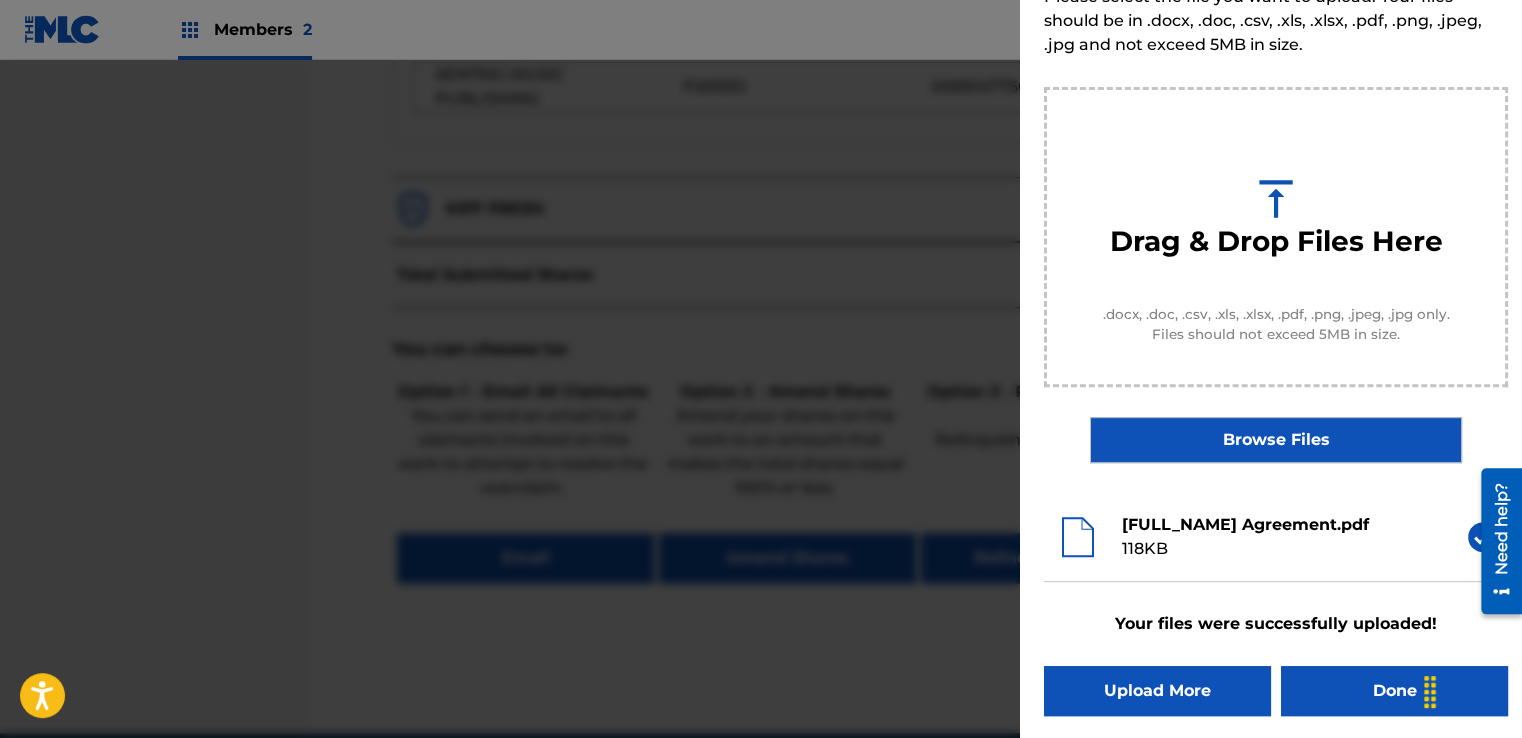 click on "Done" at bounding box center [1394, 691] 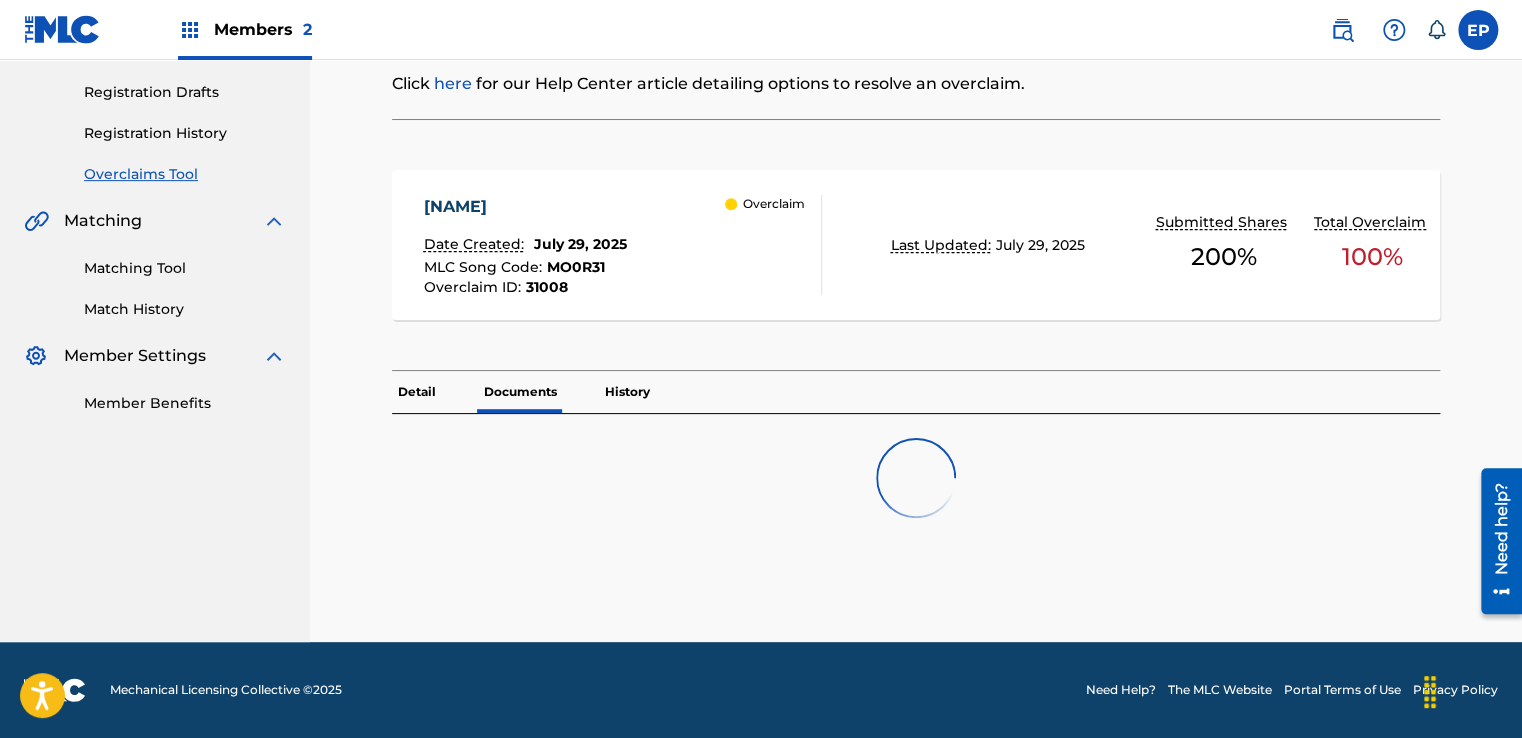 scroll, scrollTop: 0, scrollLeft: 0, axis: both 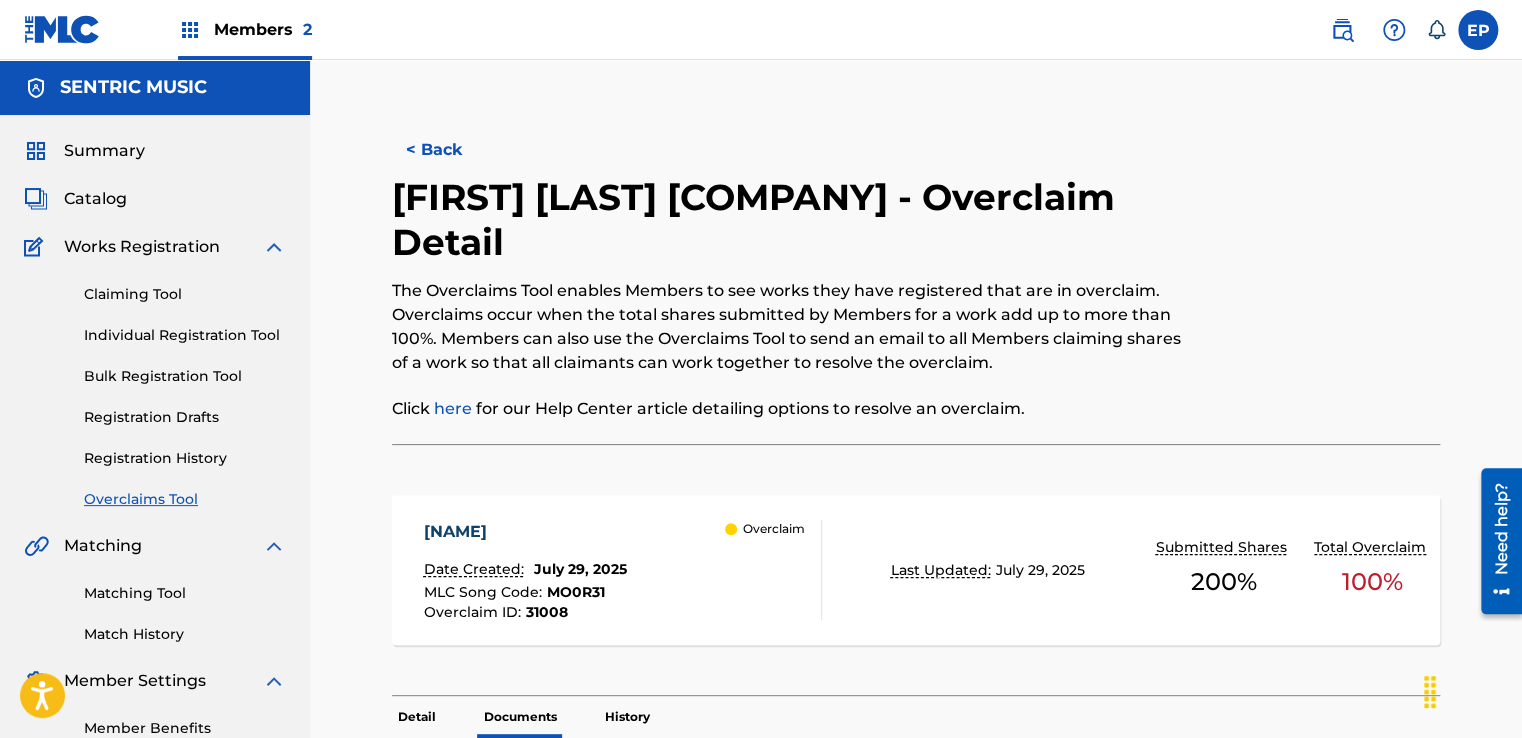 click on "Overclaims Tool" at bounding box center (185, 499) 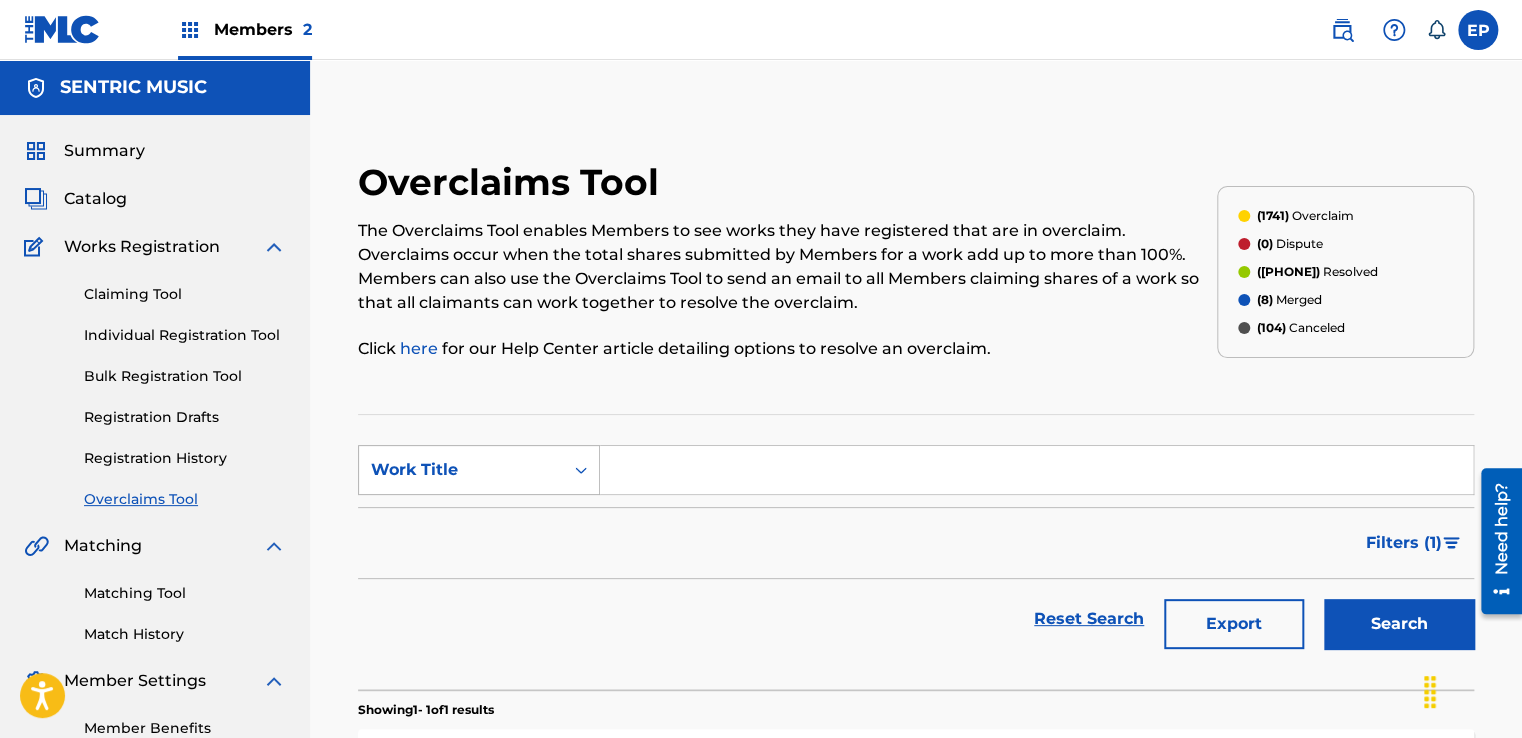 click on "Work Title" at bounding box center (461, 470) 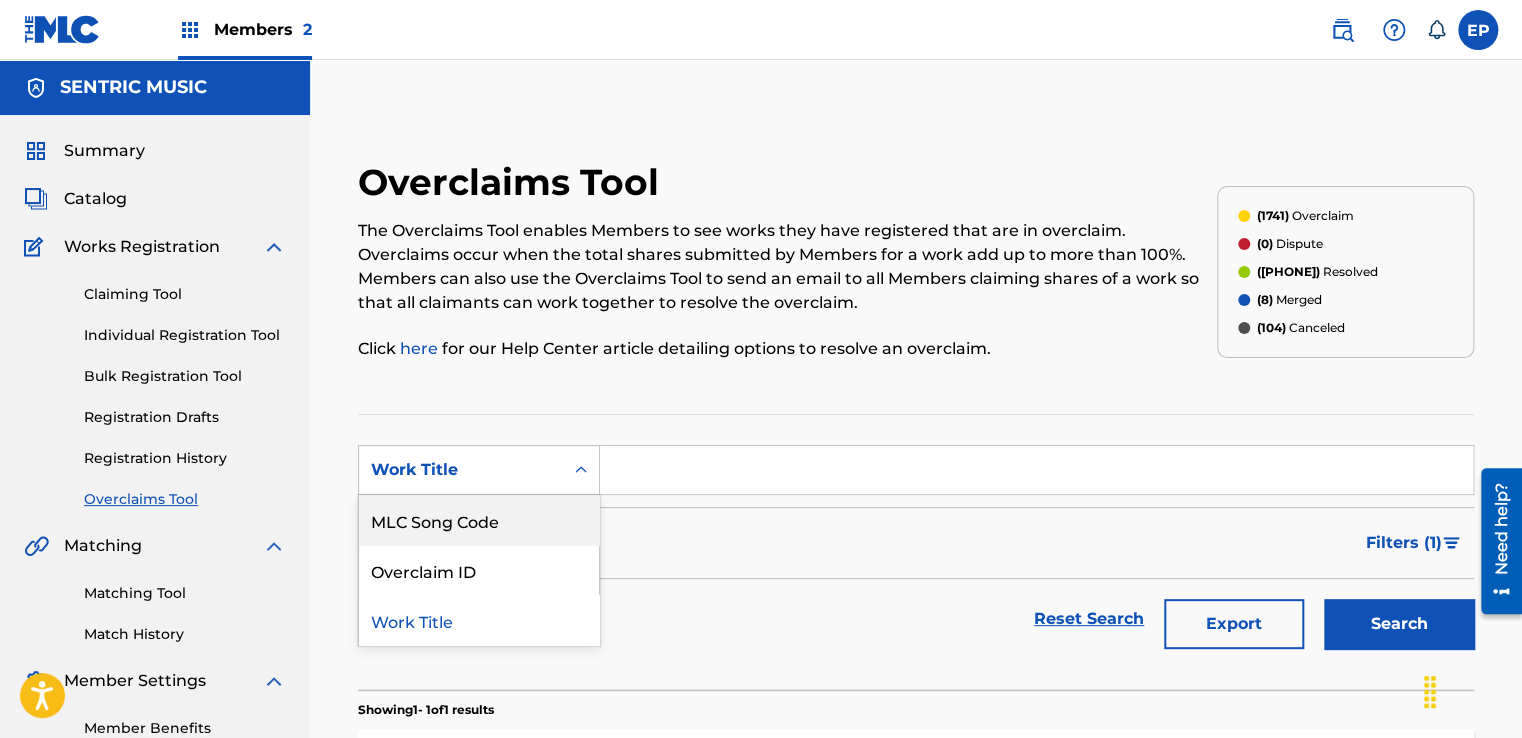 click on "MLC Song Code" at bounding box center (479, 520) 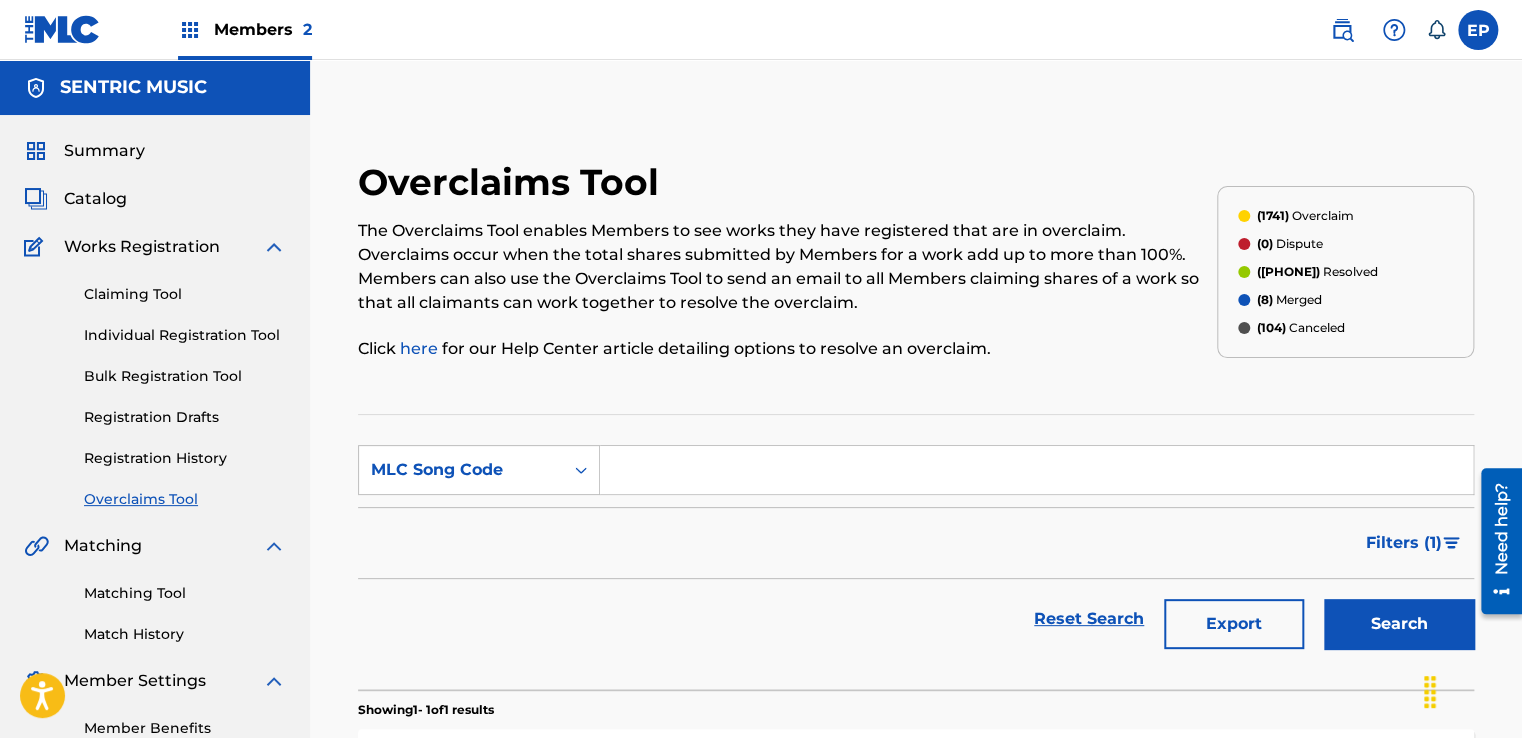 click at bounding box center [1036, 470] 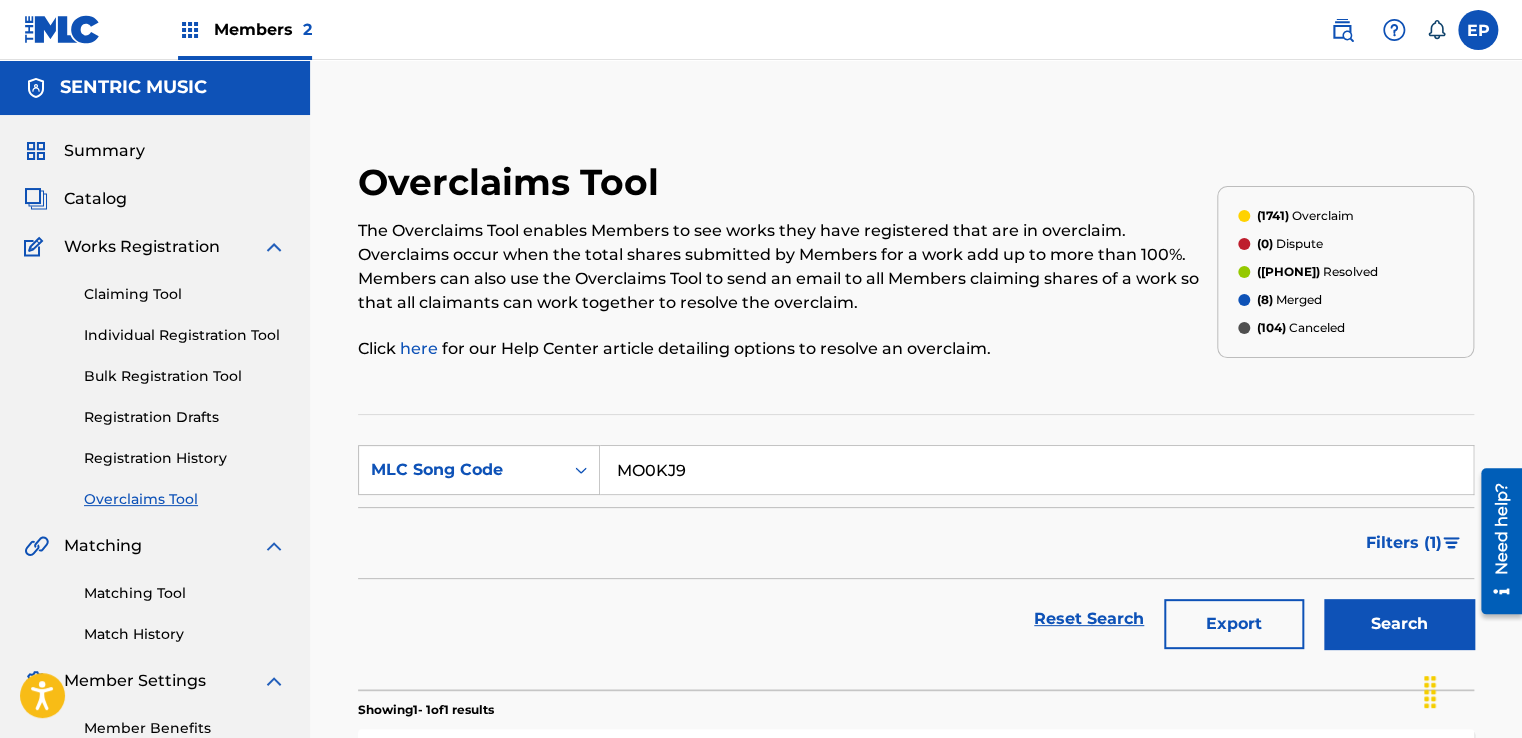 type on "MO0KJ9" 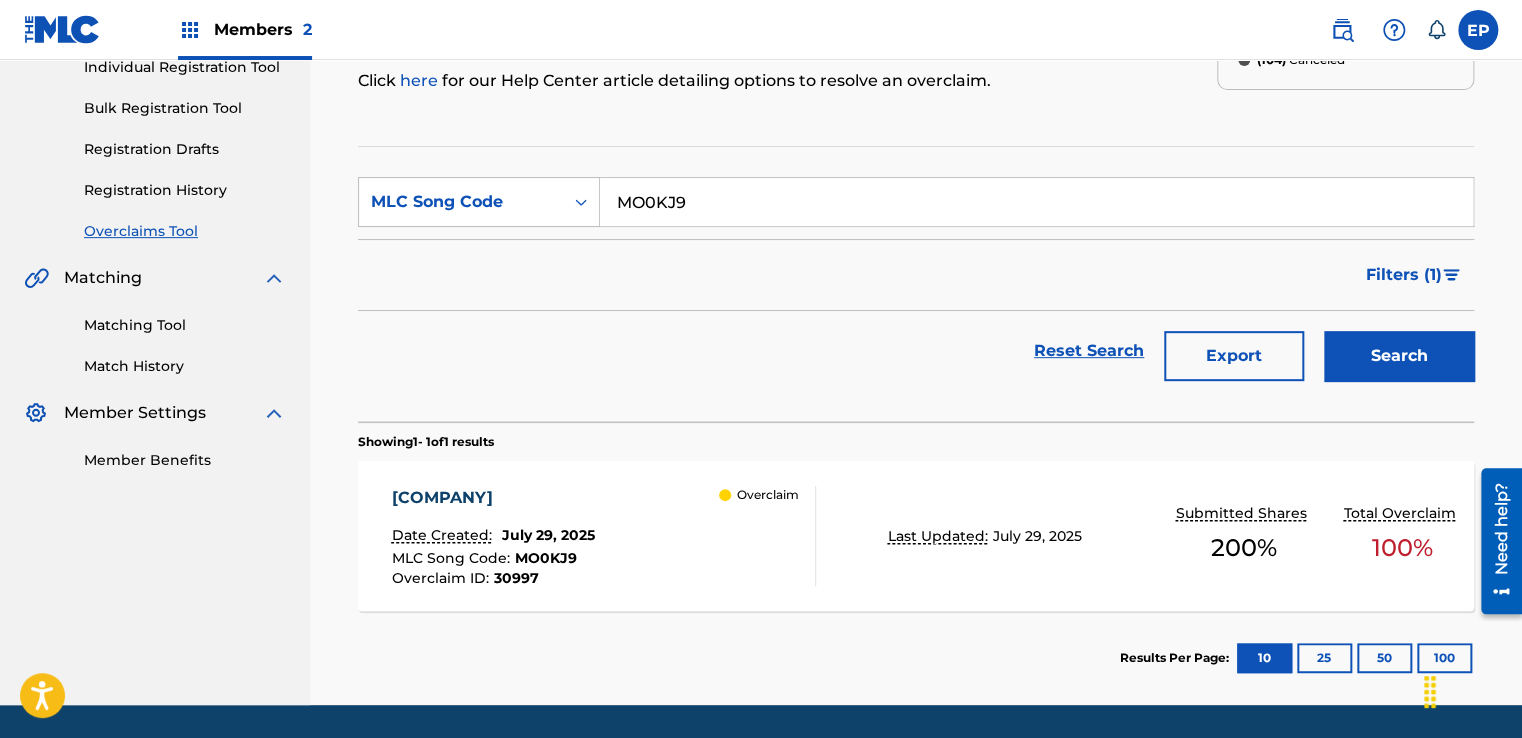 scroll, scrollTop: 329, scrollLeft: 0, axis: vertical 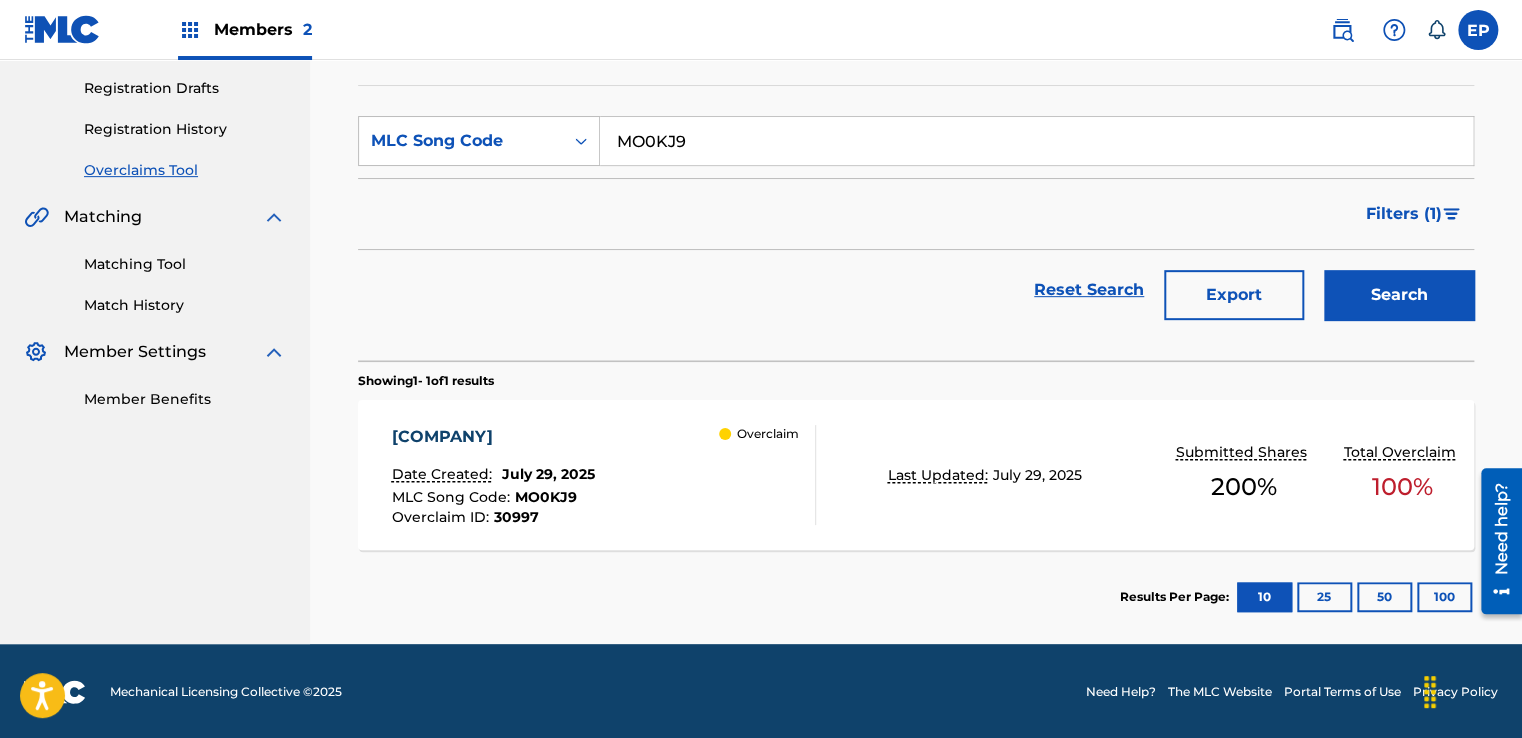 click on "July 29, 2025" at bounding box center (547, 474) 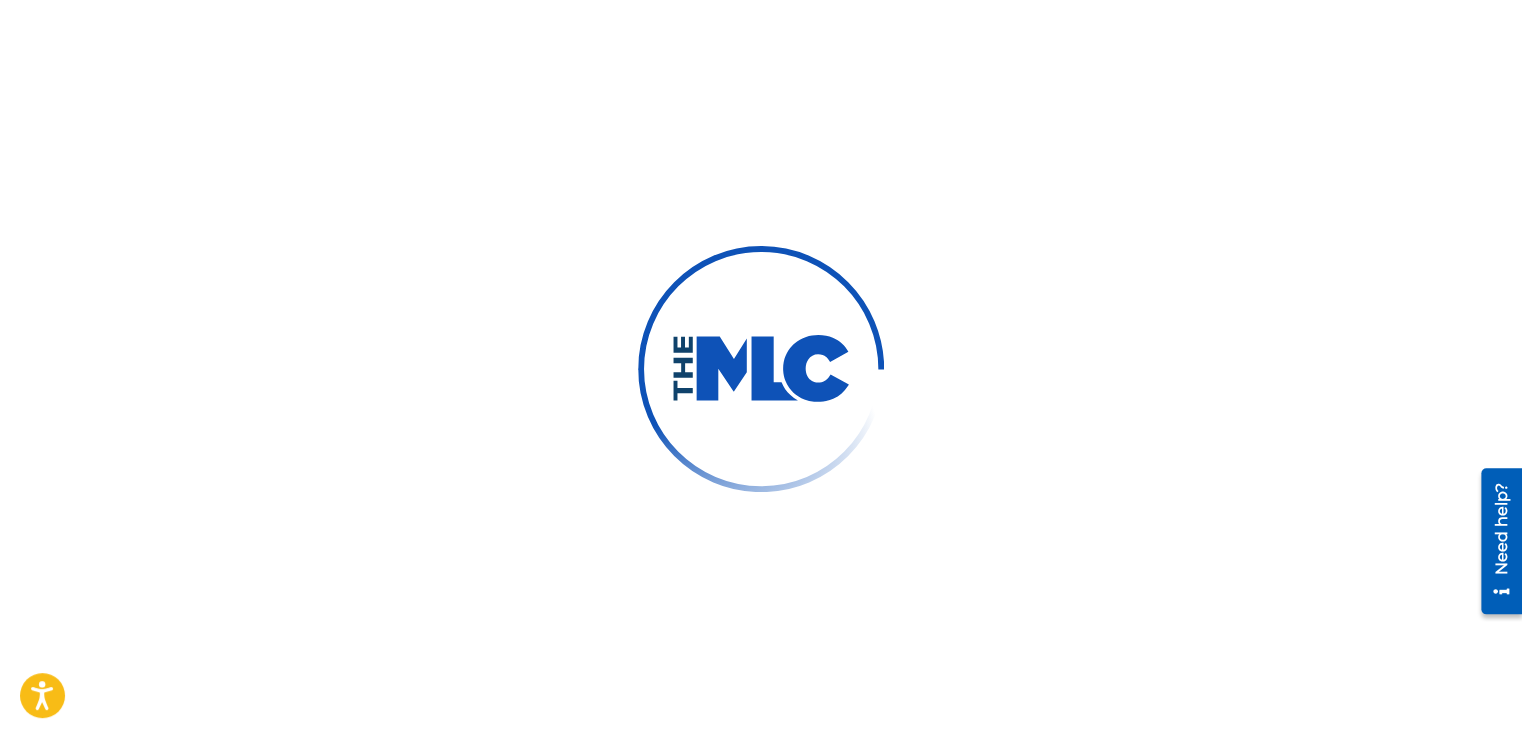 scroll, scrollTop: 0, scrollLeft: 0, axis: both 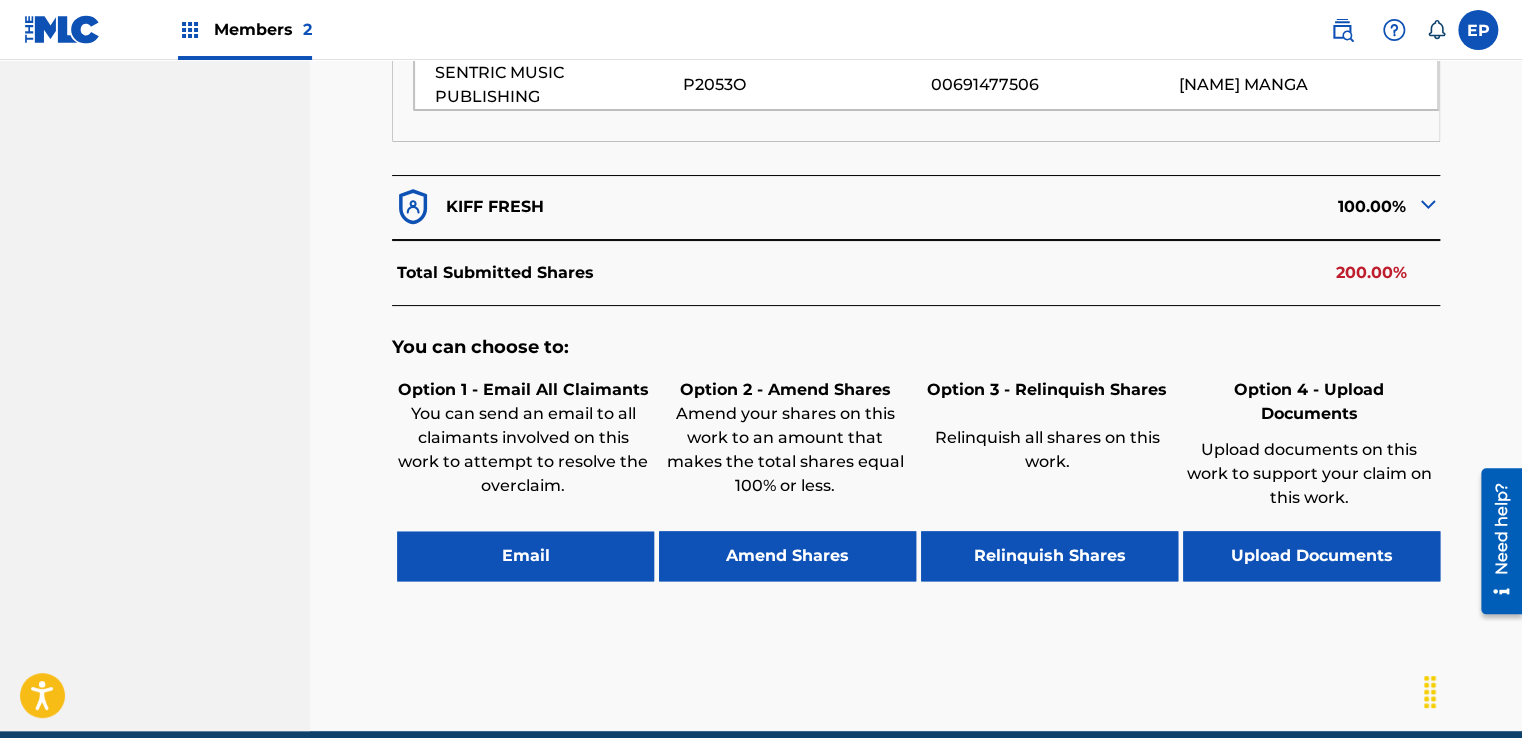 click on "Upload documents on this work to support your claim on this work." at bounding box center (1309, 476) 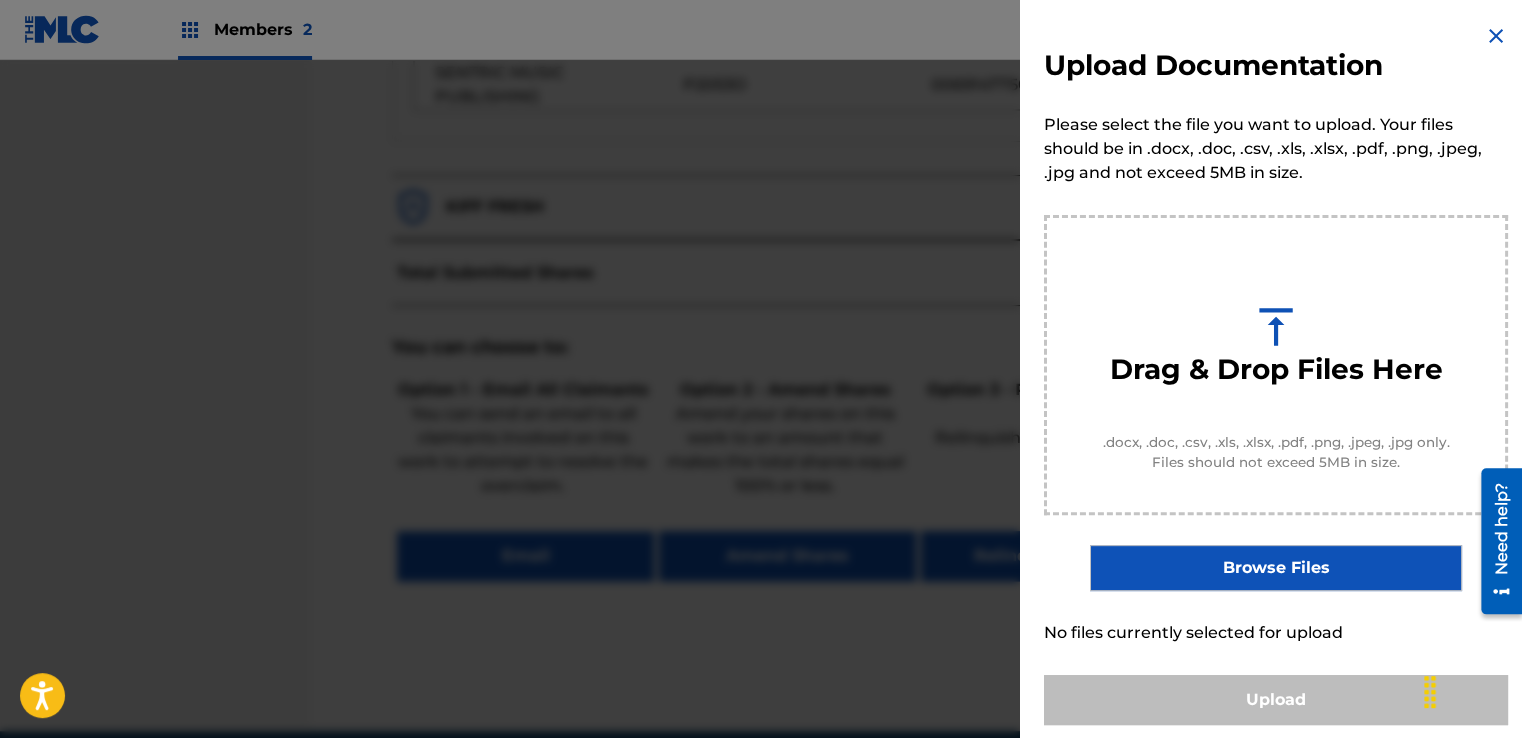 click on "Browse Files" at bounding box center (1275, 568) 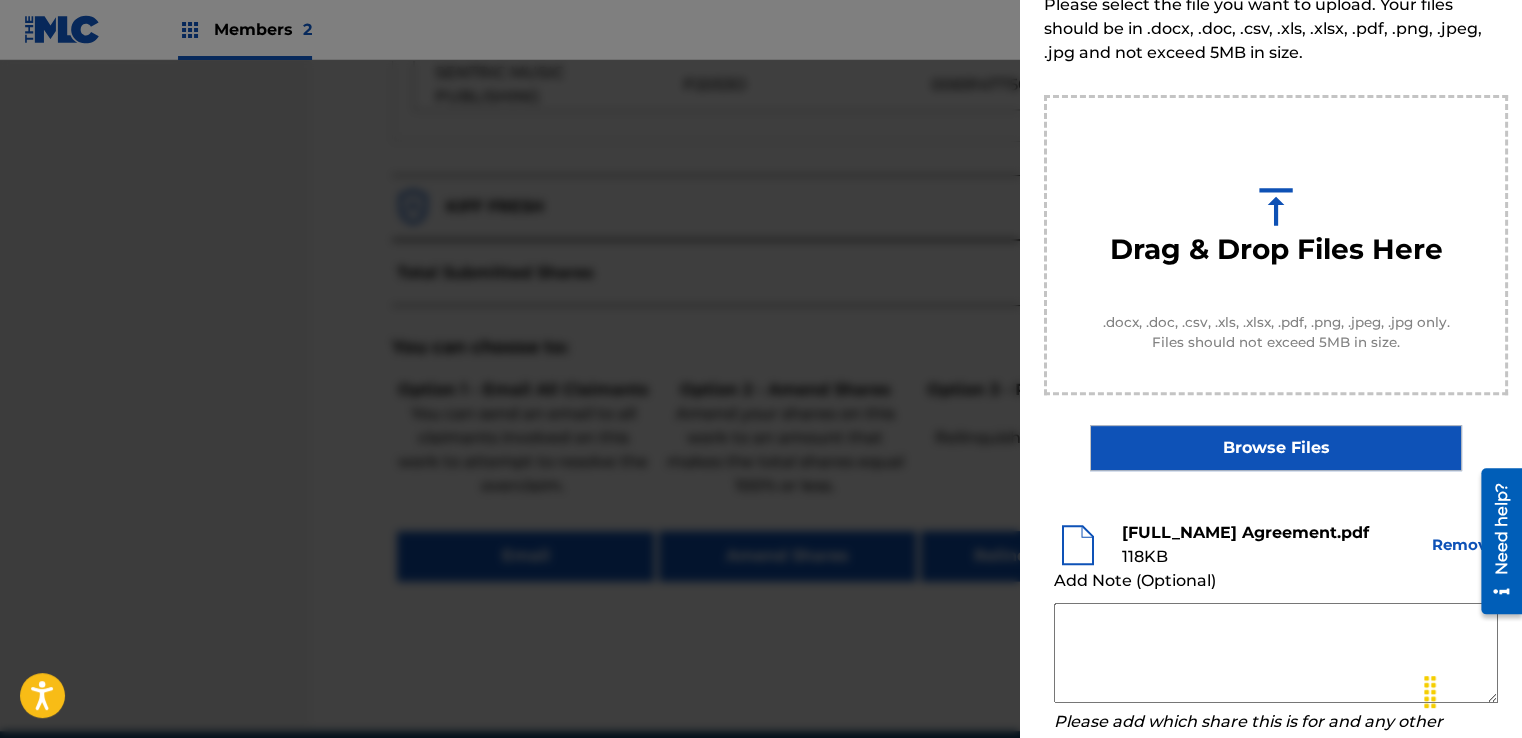 scroll, scrollTop: 200, scrollLeft: 0, axis: vertical 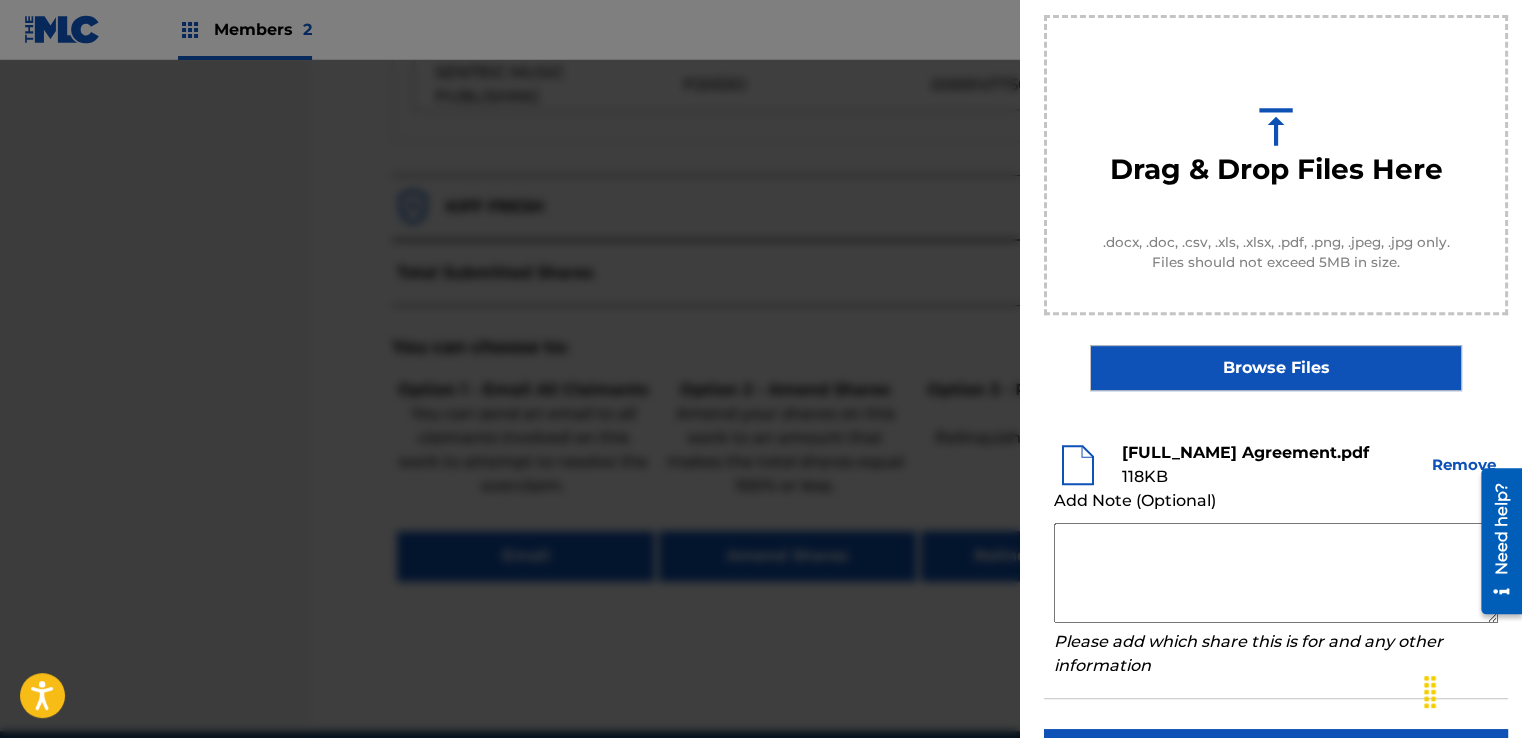 click at bounding box center (1276, 573) 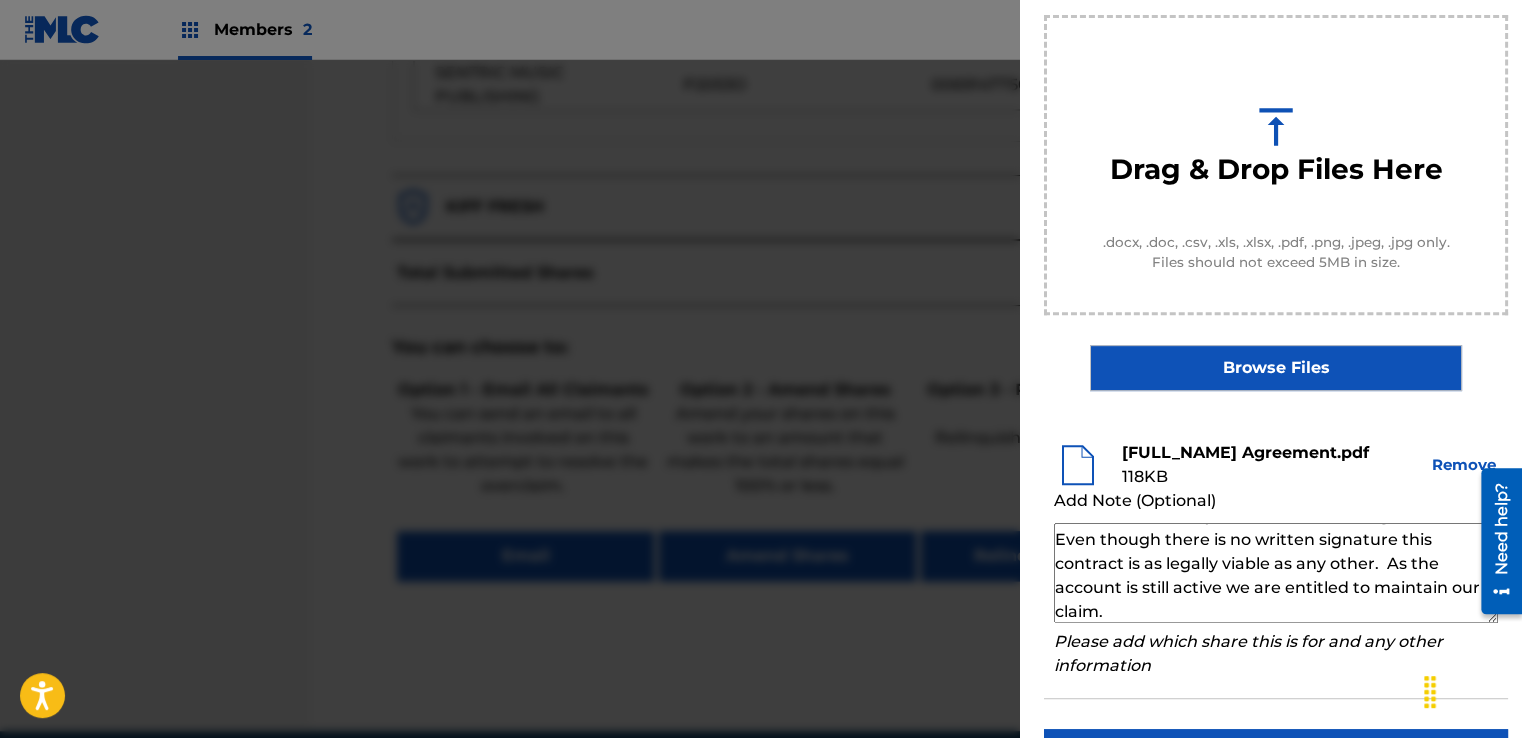 scroll, scrollTop: 69, scrollLeft: 0, axis: vertical 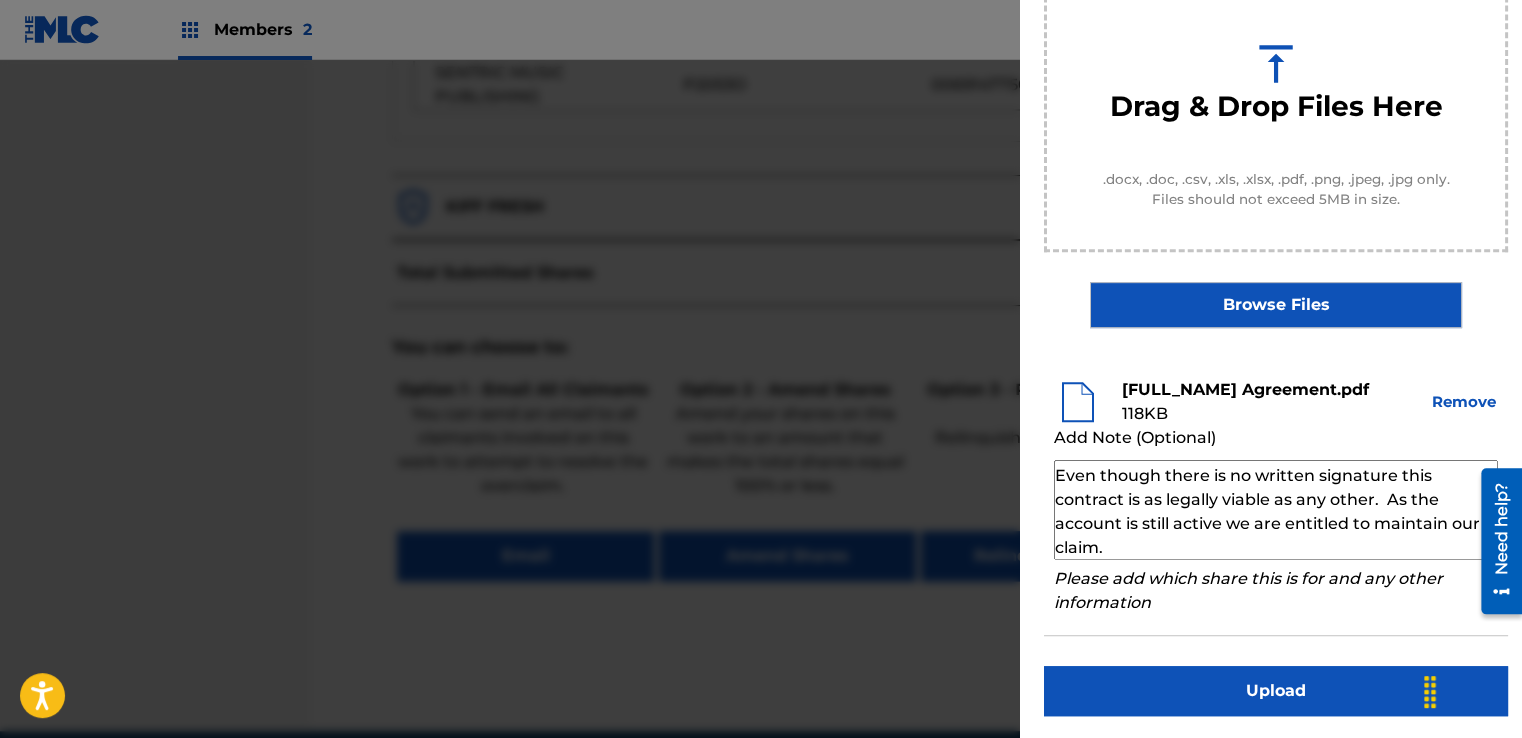 type on "Our self service agreement is signed via digital signature and is active until the writer/account owner contacts us directly to terminate their agreement. Even though there is no written signature this contract is as legally viable as any other.  As the account is still active we are entitled to maintain our claim." 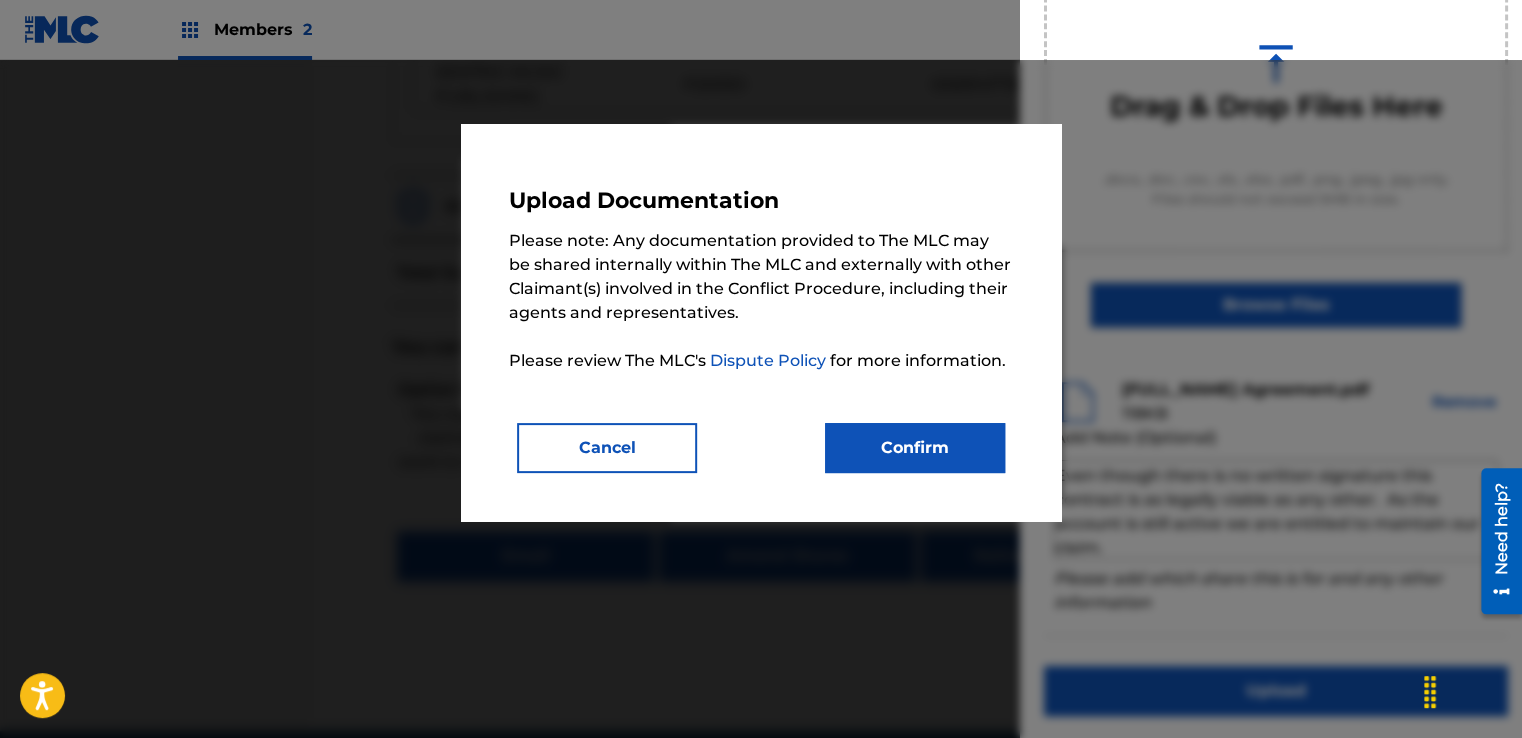 click on "Confirm" at bounding box center [915, 448] 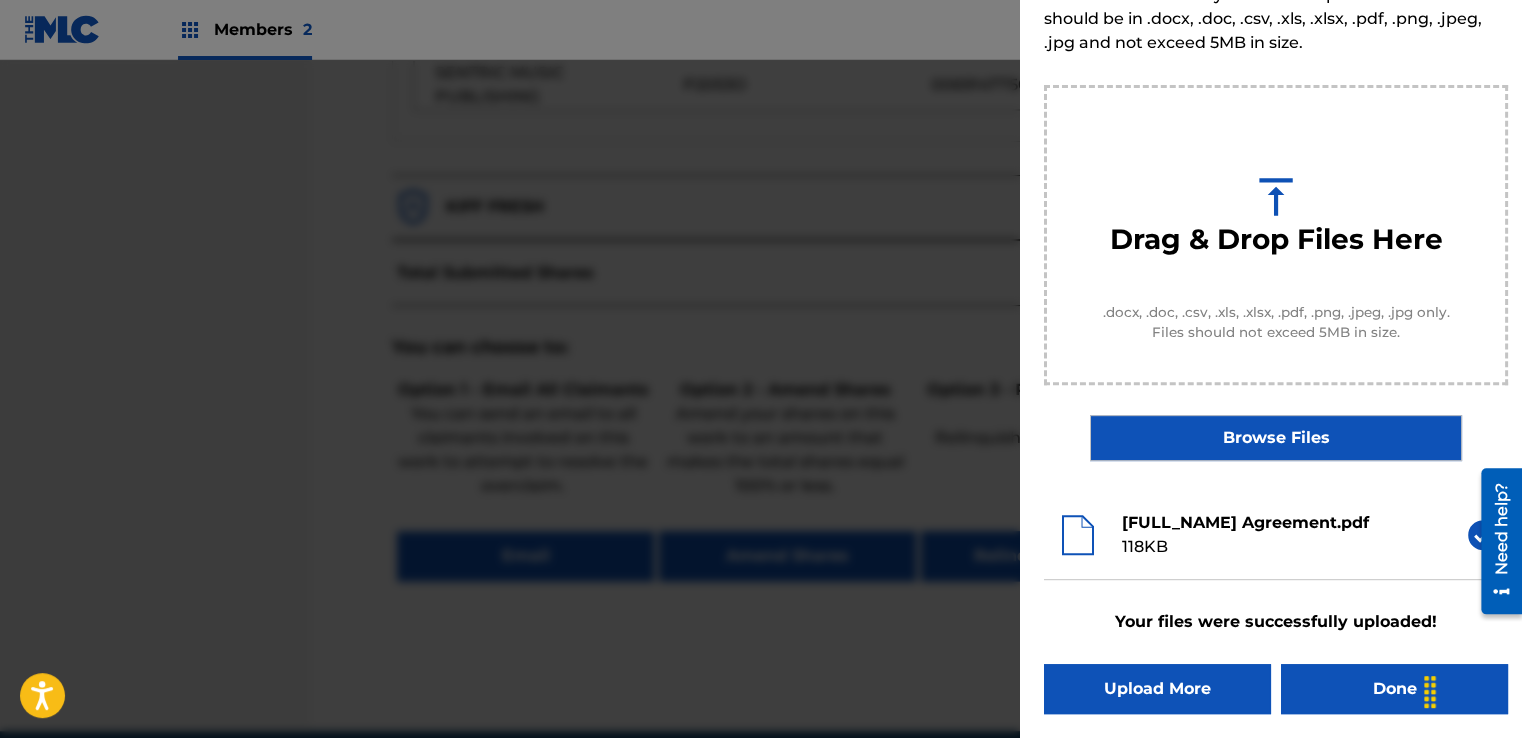scroll, scrollTop: 128, scrollLeft: 0, axis: vertical 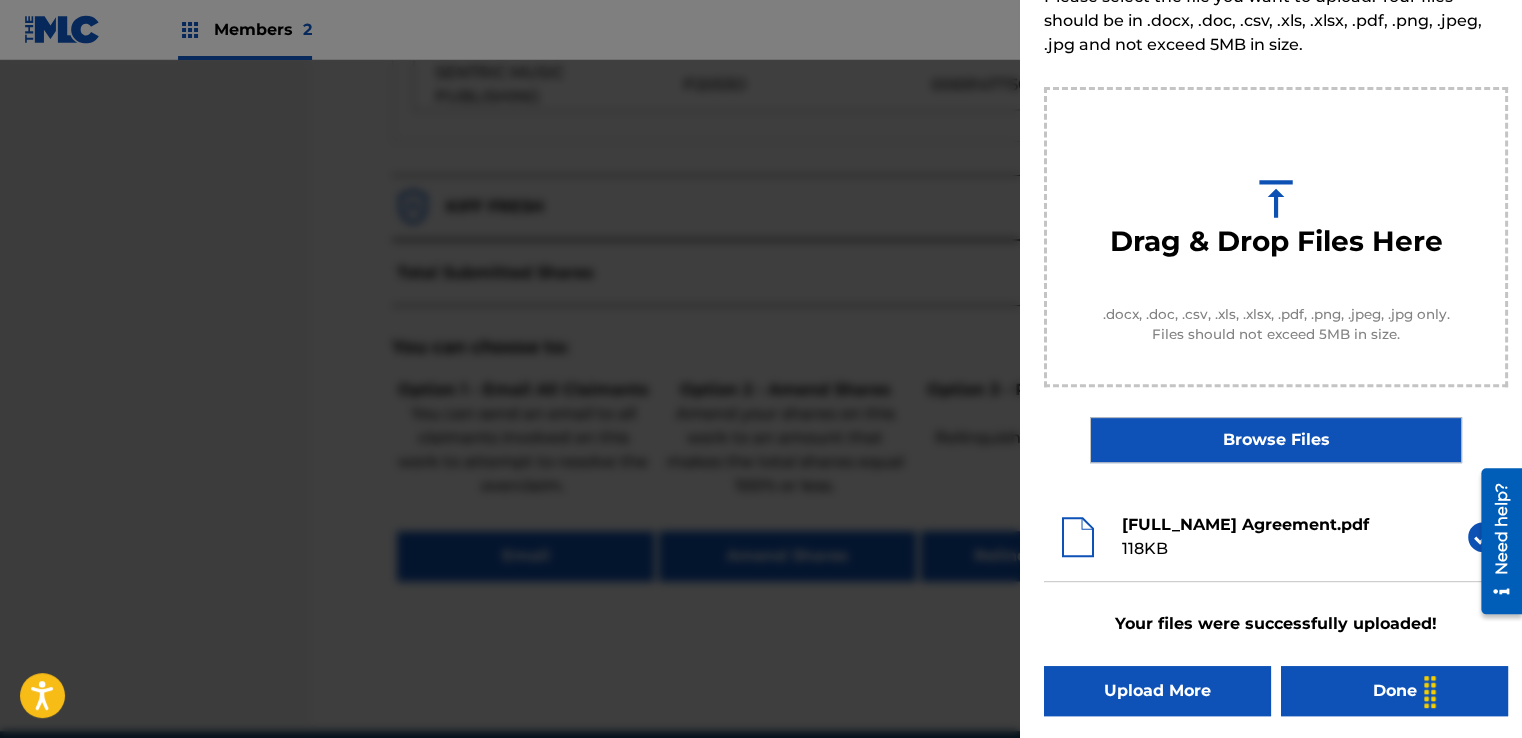 click on "Done" at bounding box center [1394, 691] 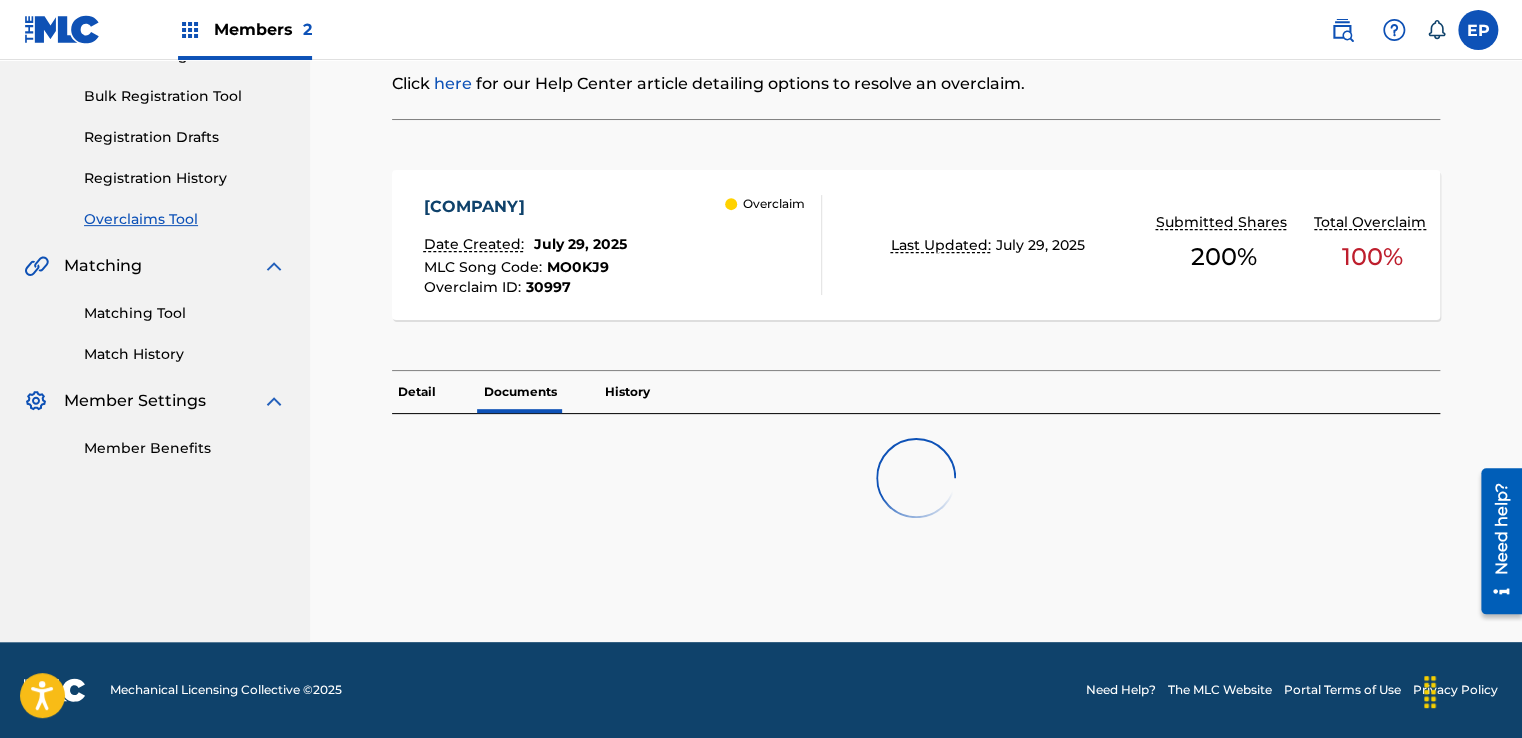 scroll, scrollTop: 0, scrollLeft: 0, axis: both 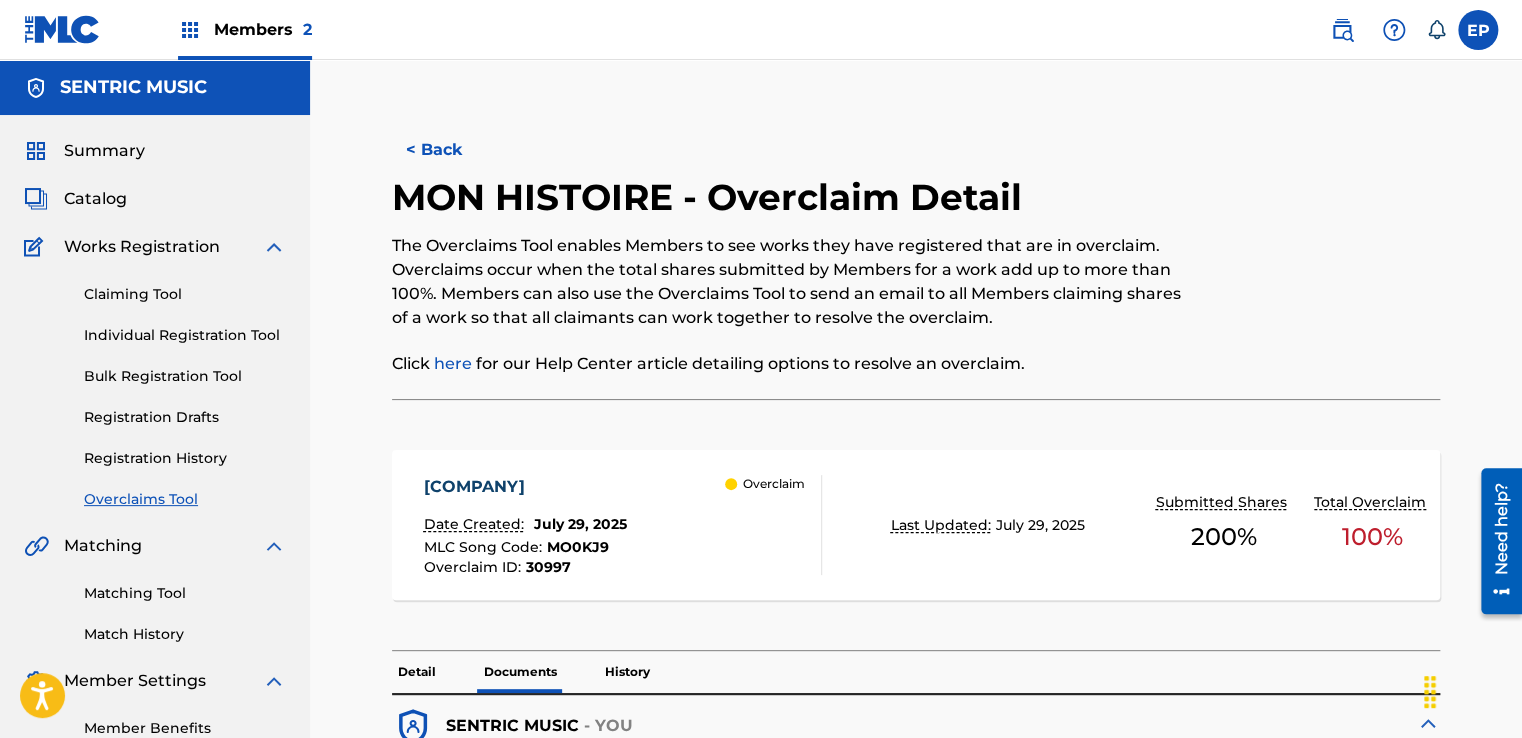 click on "Overclaims Tool" at bounding box center (185, 499) 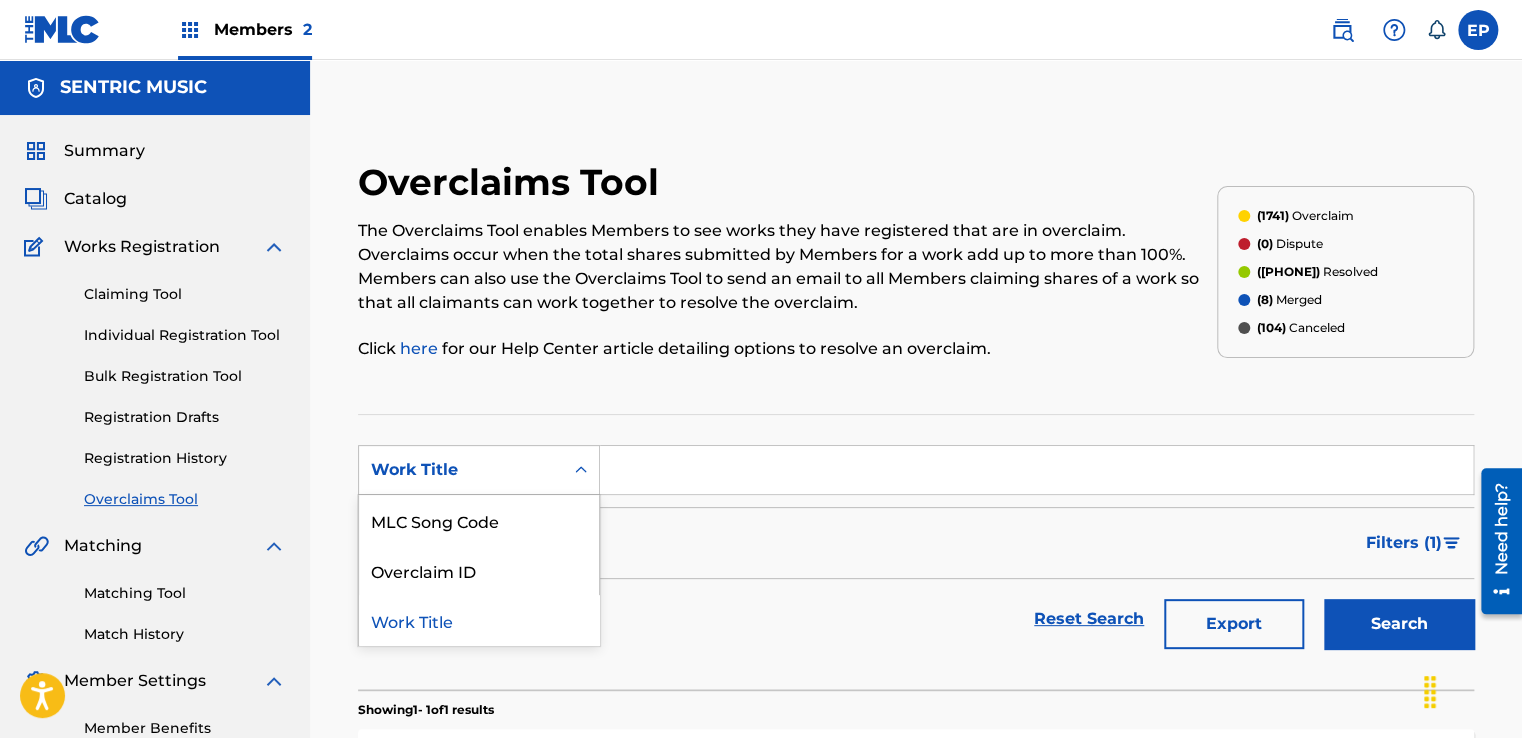 click on "Work Title" at bounding box center (461, 470) 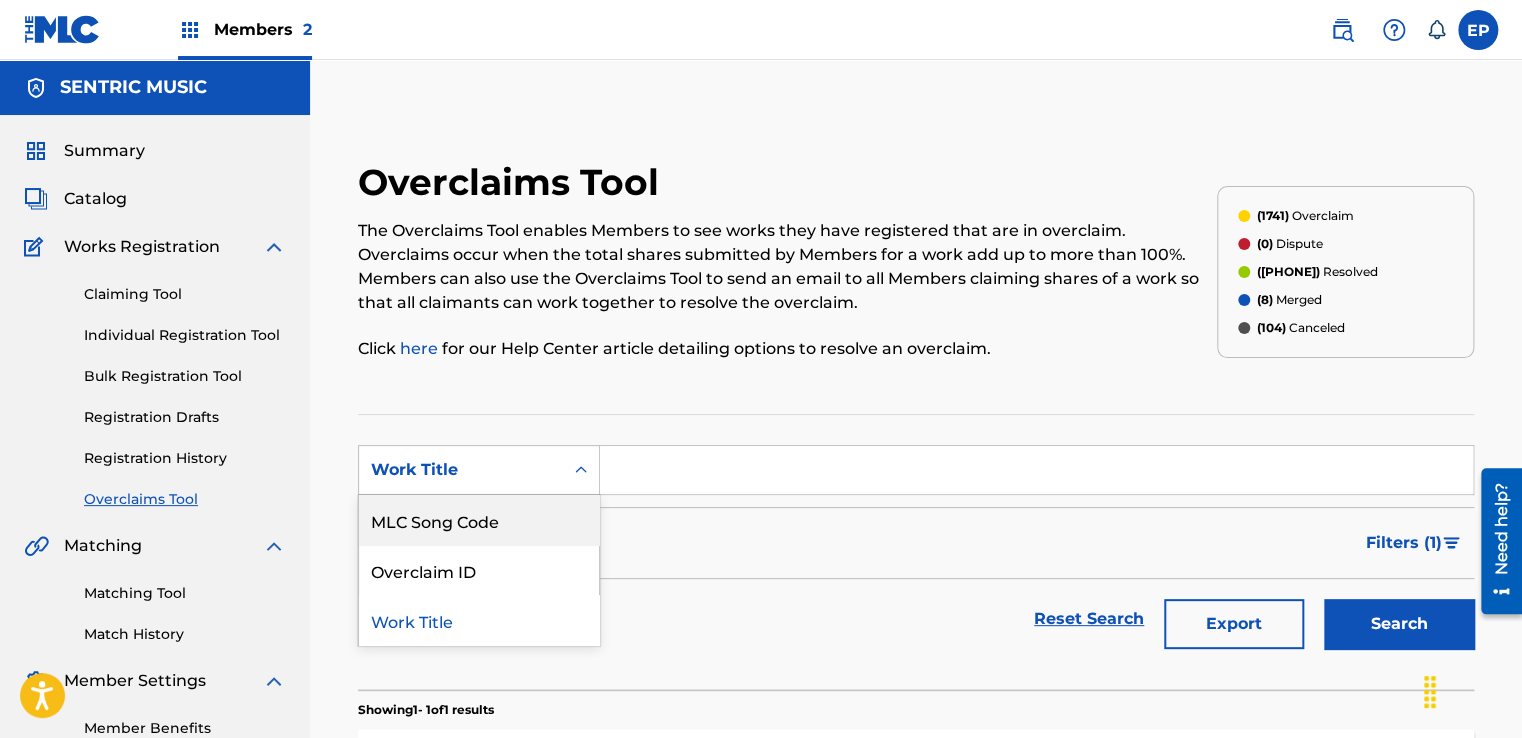 click on "MLC Song Code" at bounding box center (479, 520) 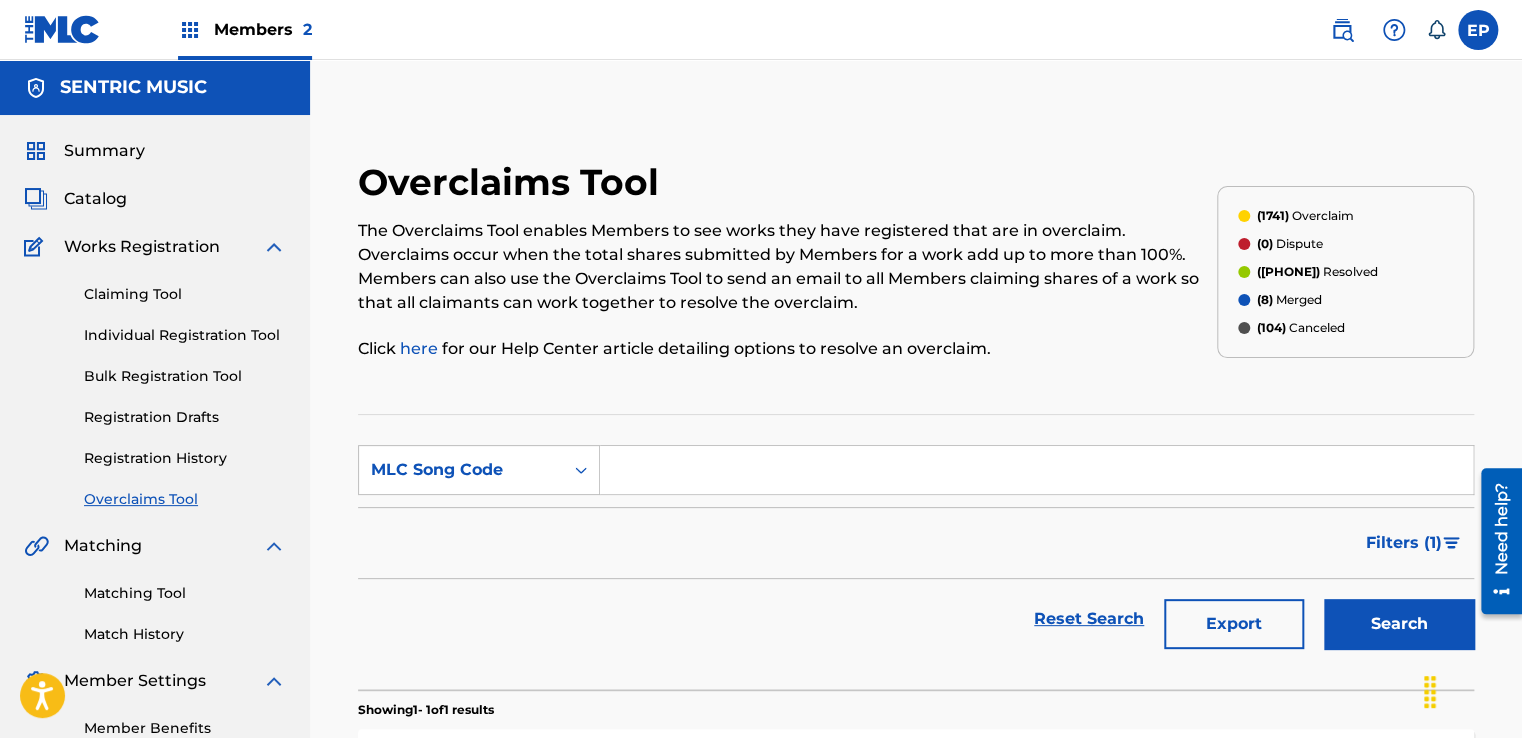click at bounding box center (1036, 470) 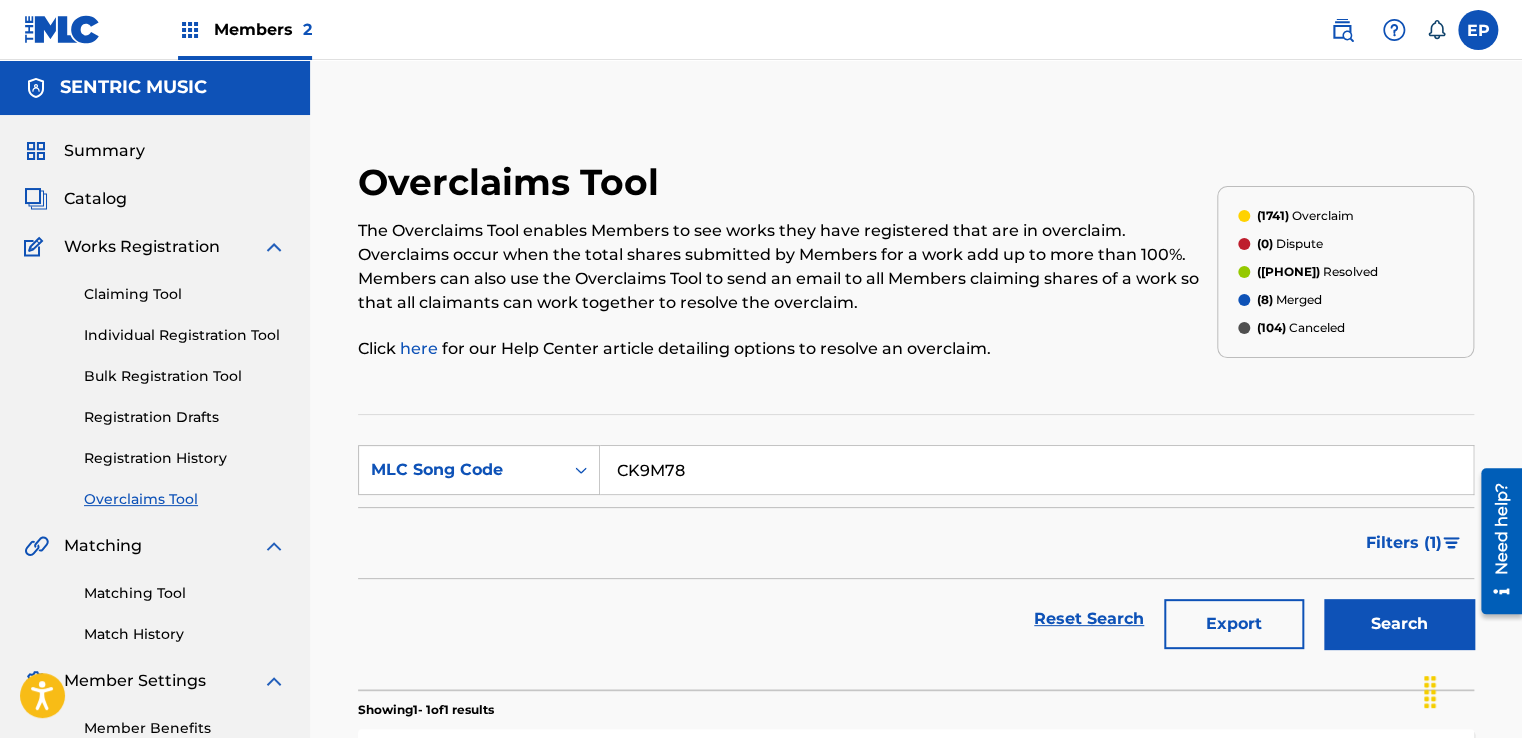 type on "CK9M78" 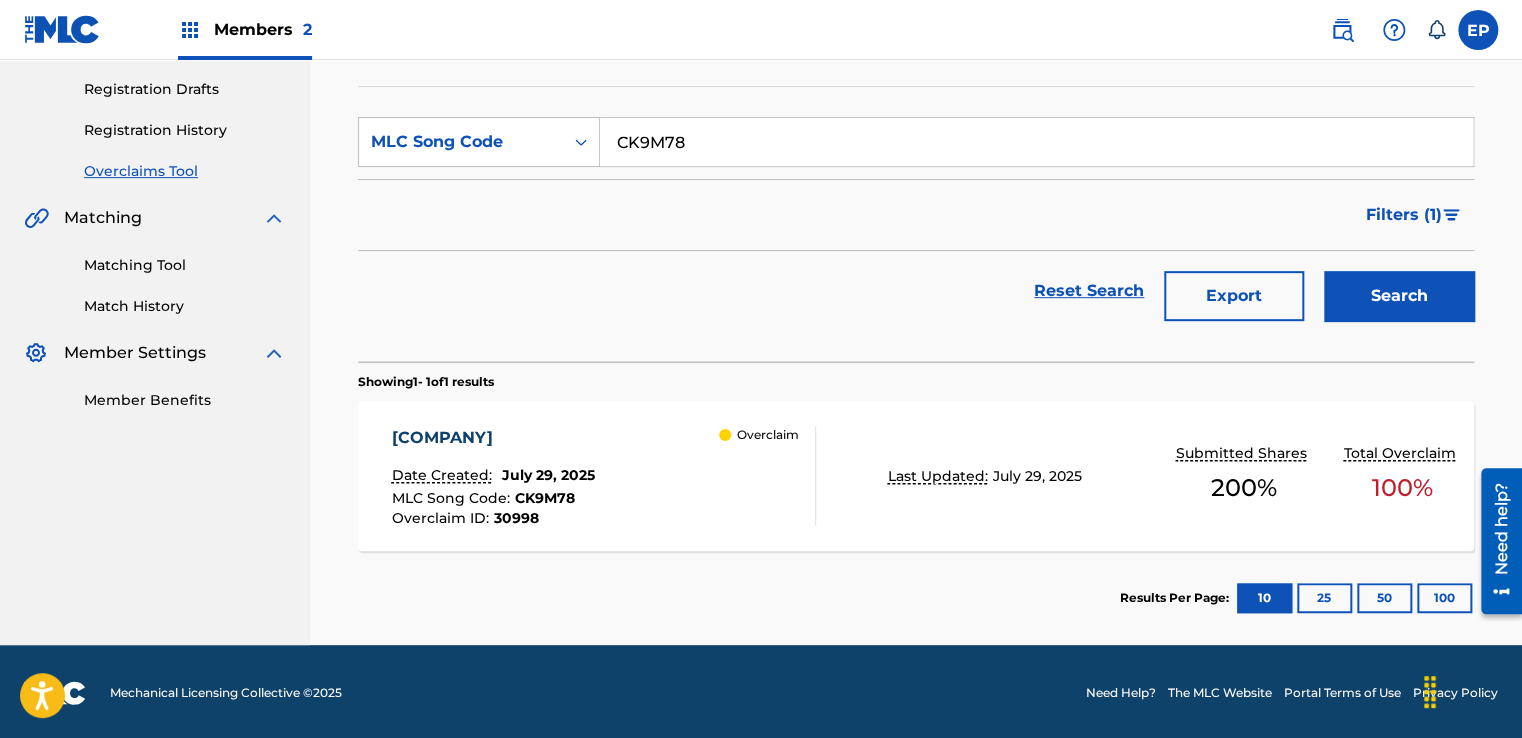 scroll, scrollTop: 329, scrollLeft: 0, axis: vertical 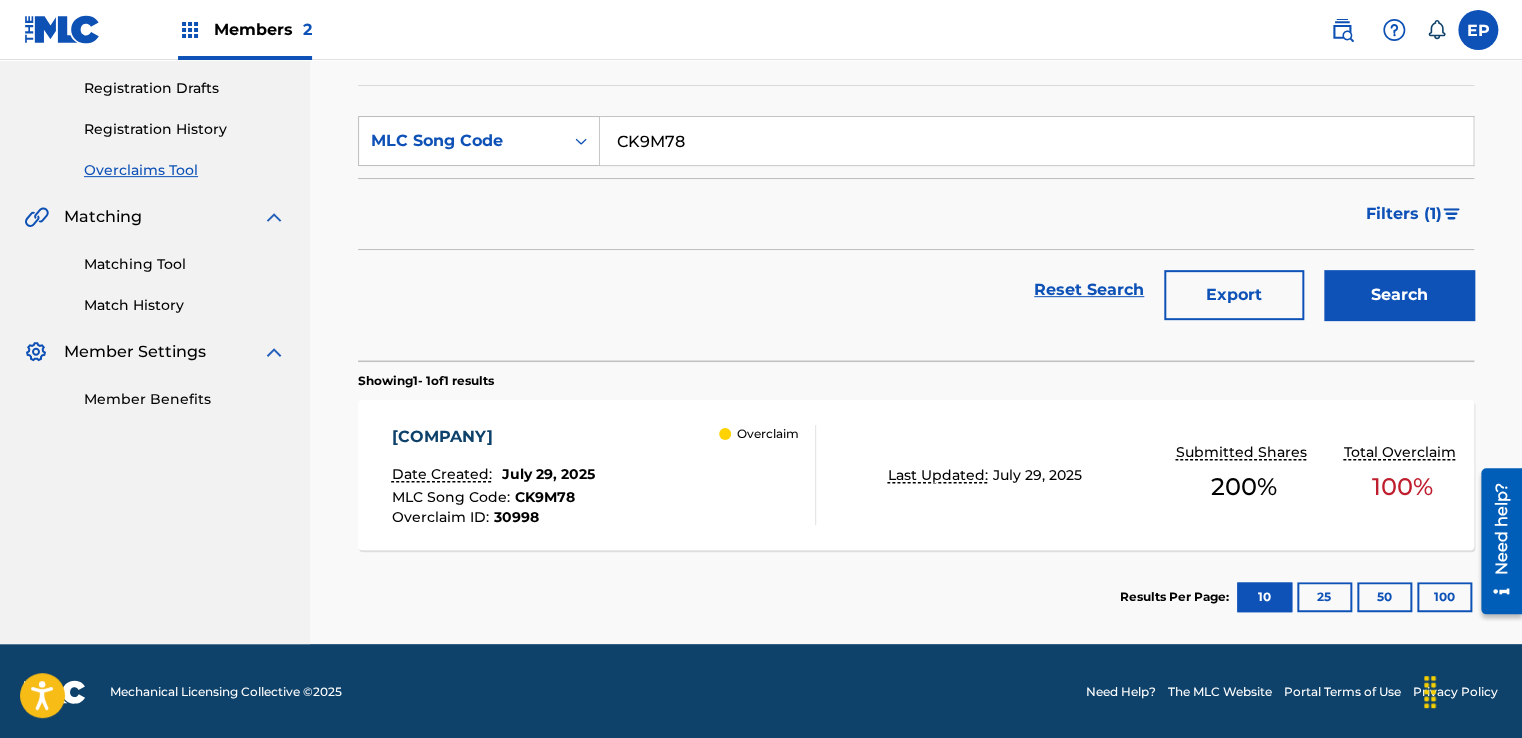 click on "Overclaim" at bounding box center [767, 475] 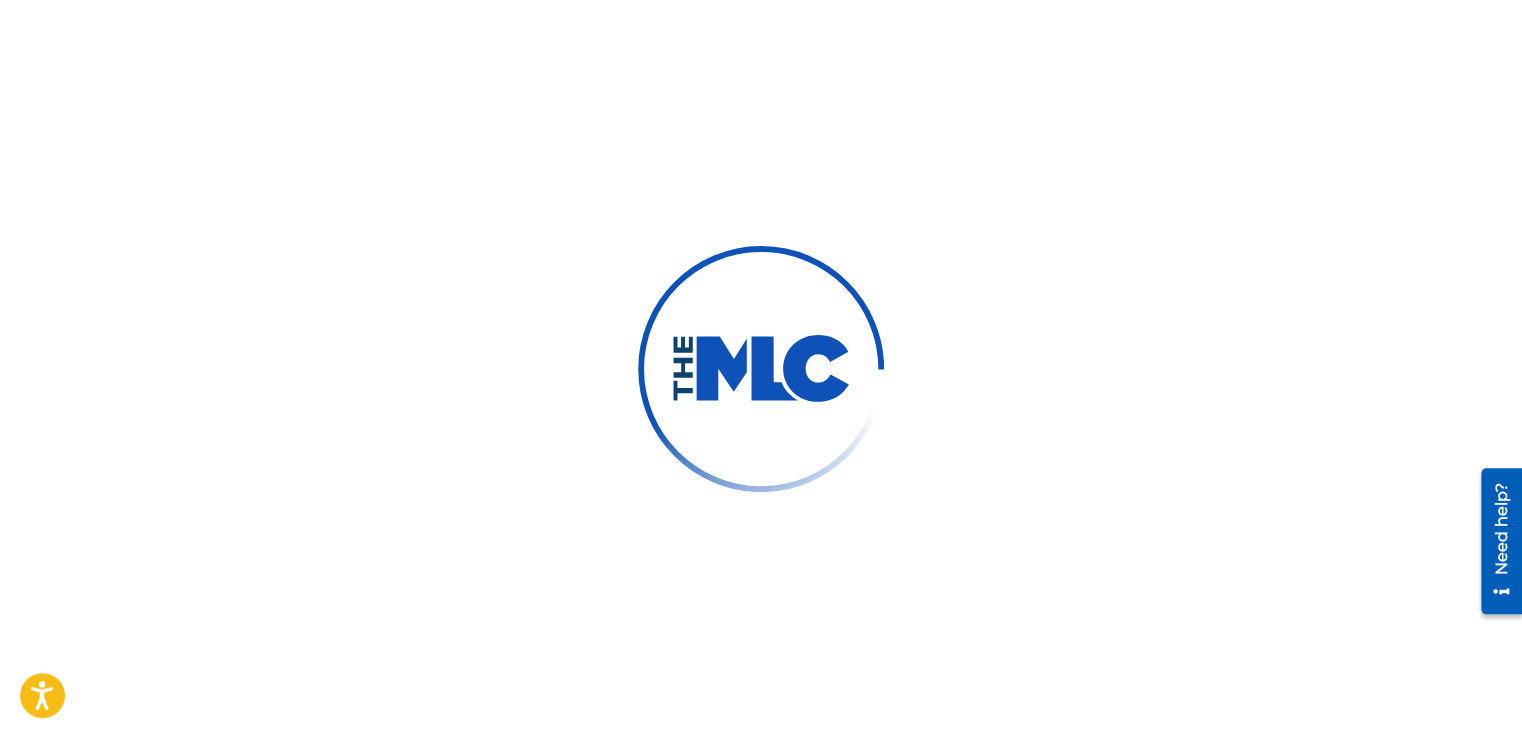 scroll, scrollTop: 0, scrollLeft: 0, axis: both 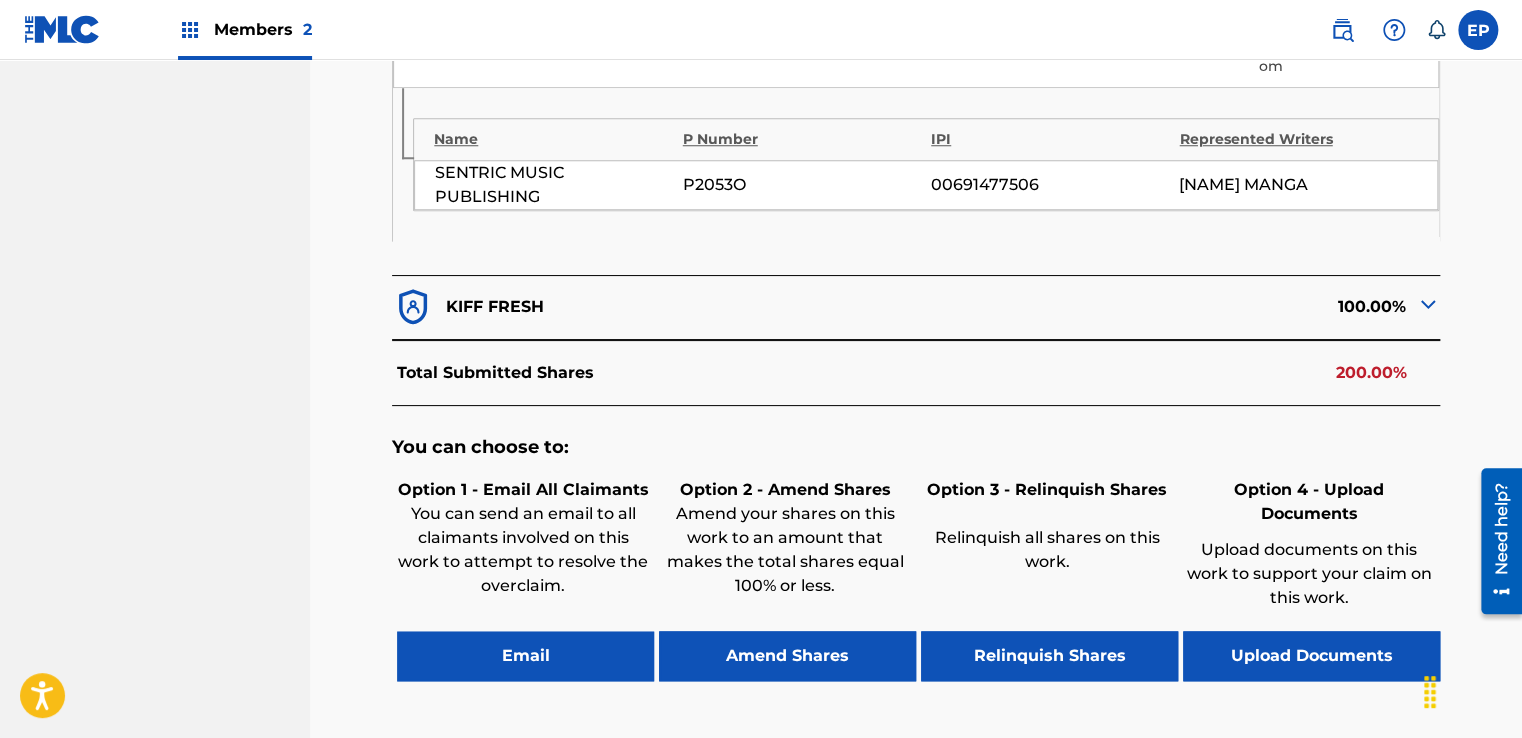 click on "Upload Documents" at bounding box center (1311, 656) 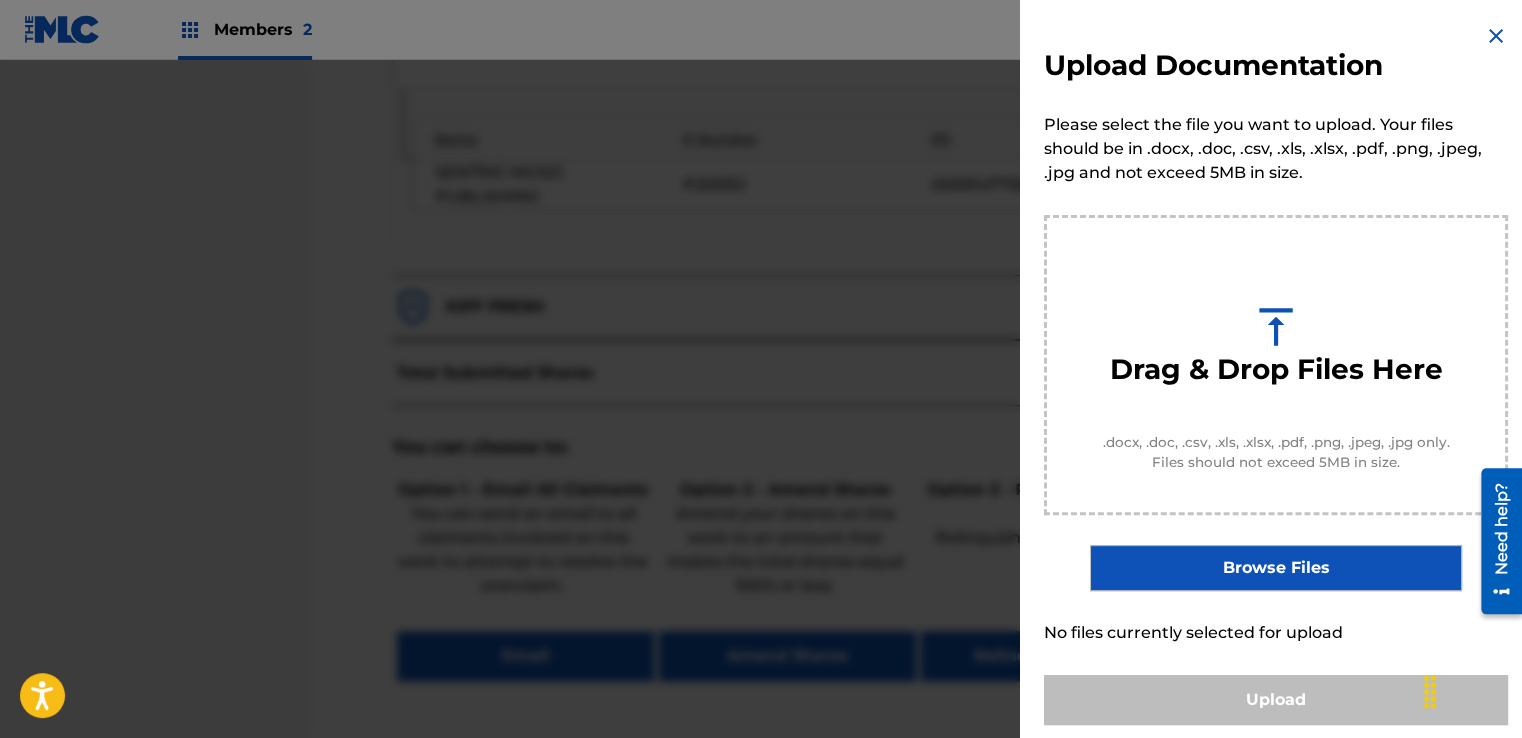 click on "Browse Files" at bounding box center (1275, 568) 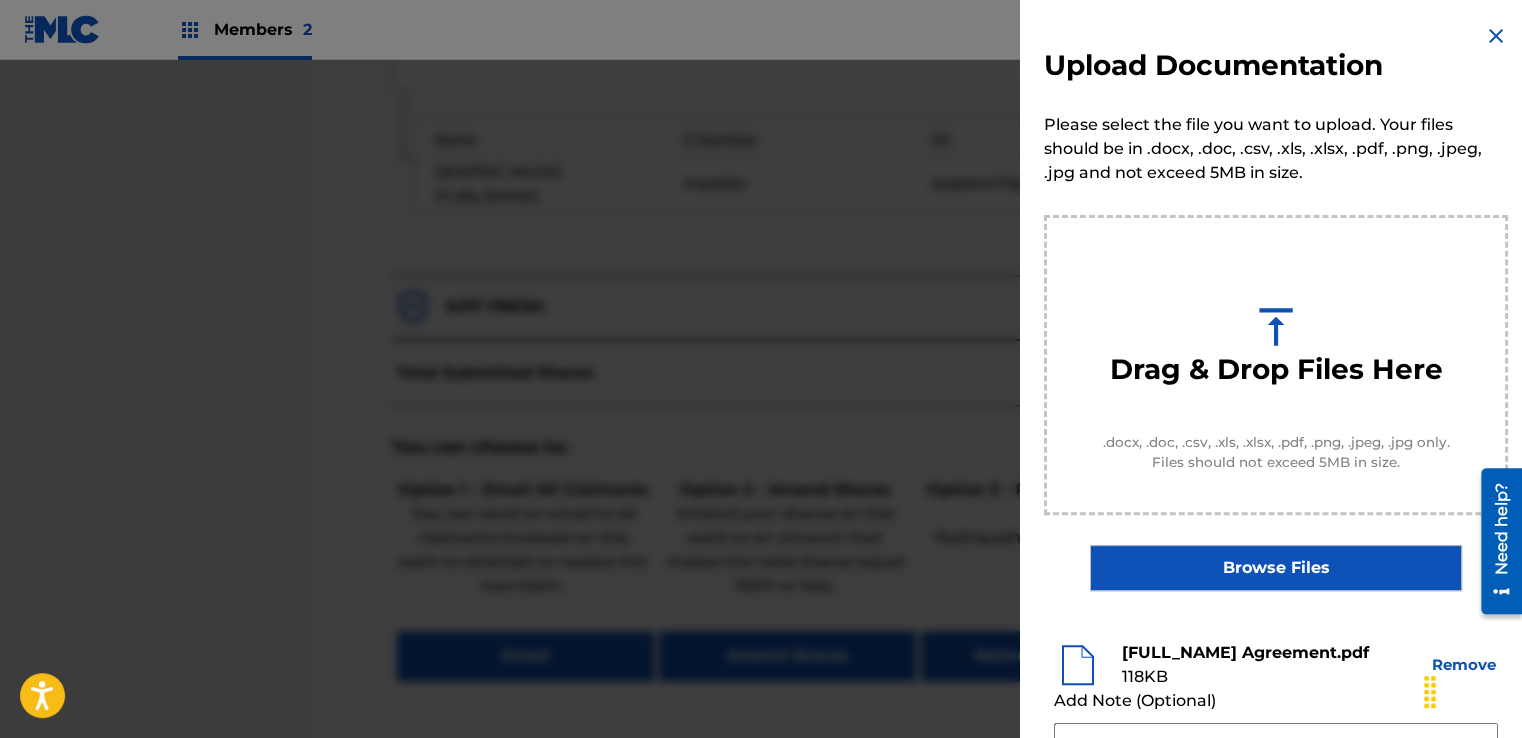 scroll, scrollTop: 263, scrollLeft: 0, axis: vertical 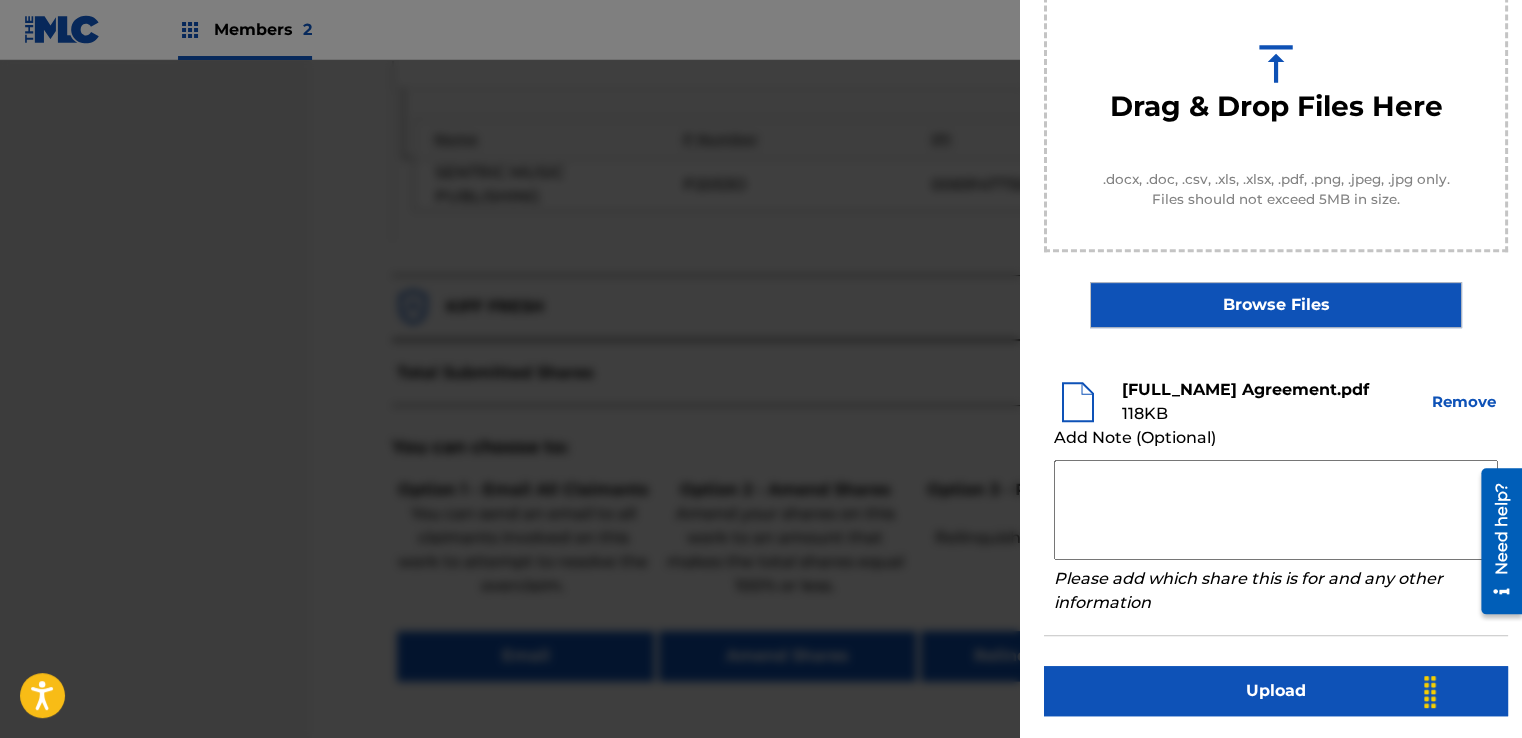 click at bounding box center (1276, 510) 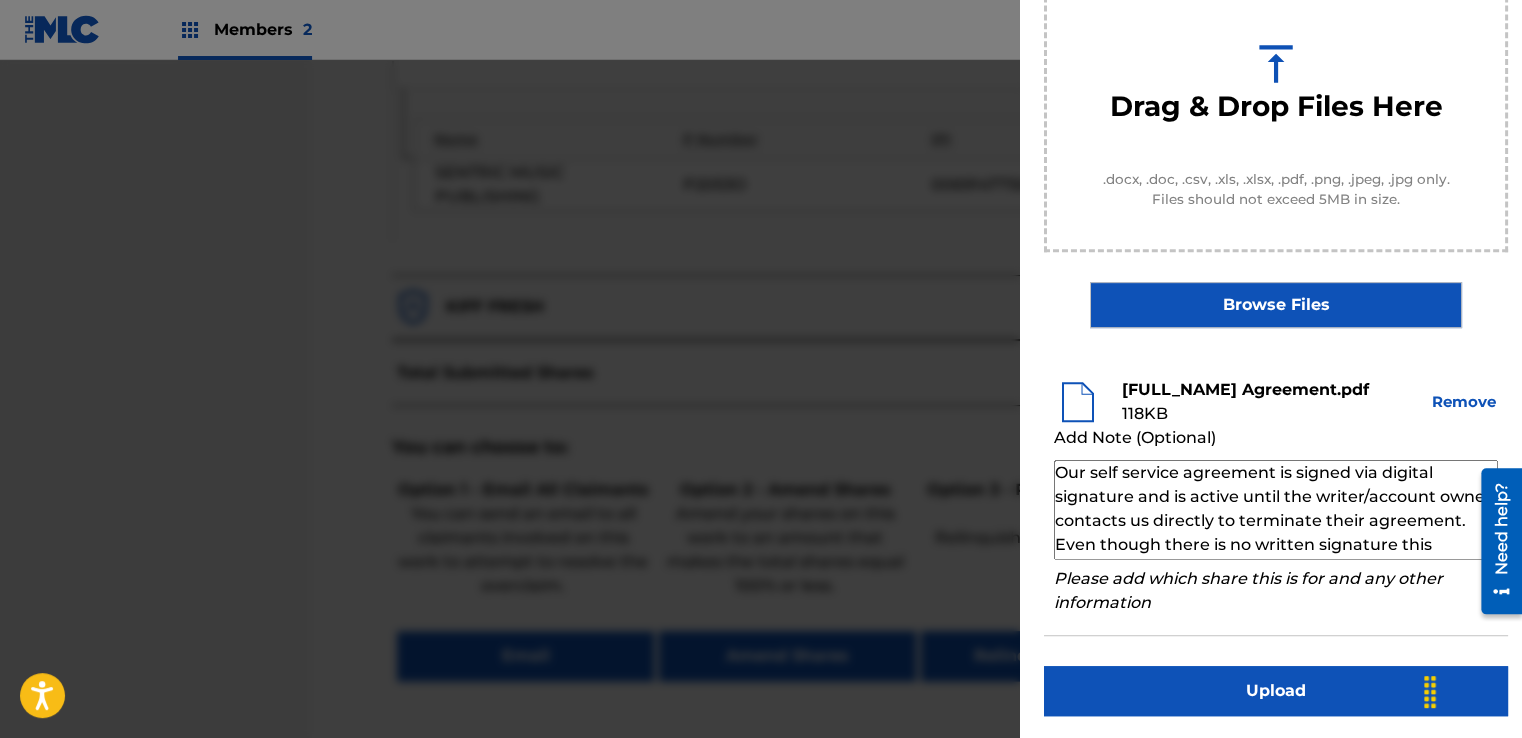 scroll, scrollTop: 68, scrollLeft: 0, axis: vertical 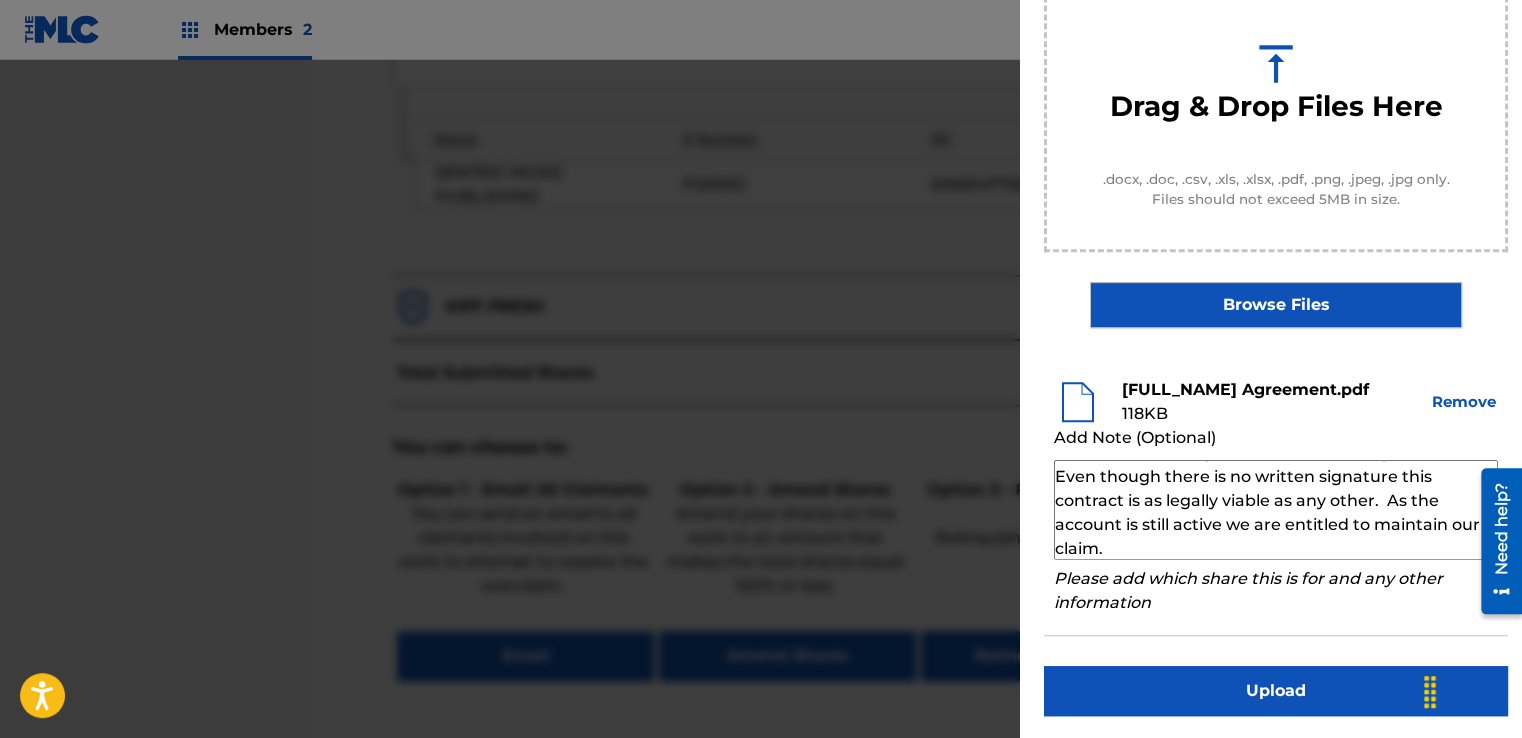 type on "Our self service agreement is signed via digital signature and is active until the writer/account owner contacts us directly to terminate their agreement. Even though there is no written signature this contract is as legally viable as any other.  As the account is still active we are entitled to maintain our claim." 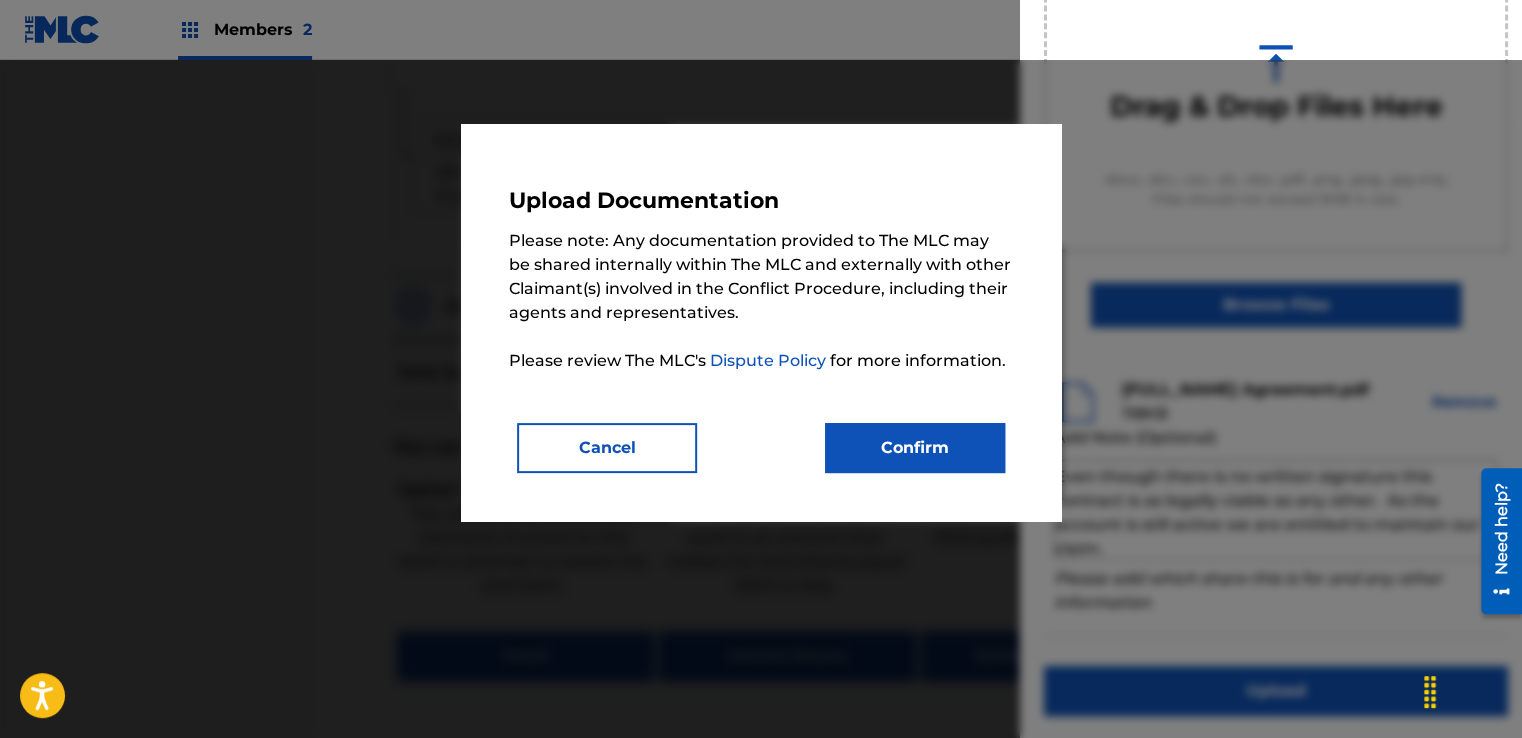 click on "Confirm" at bounding box center (915, 448) 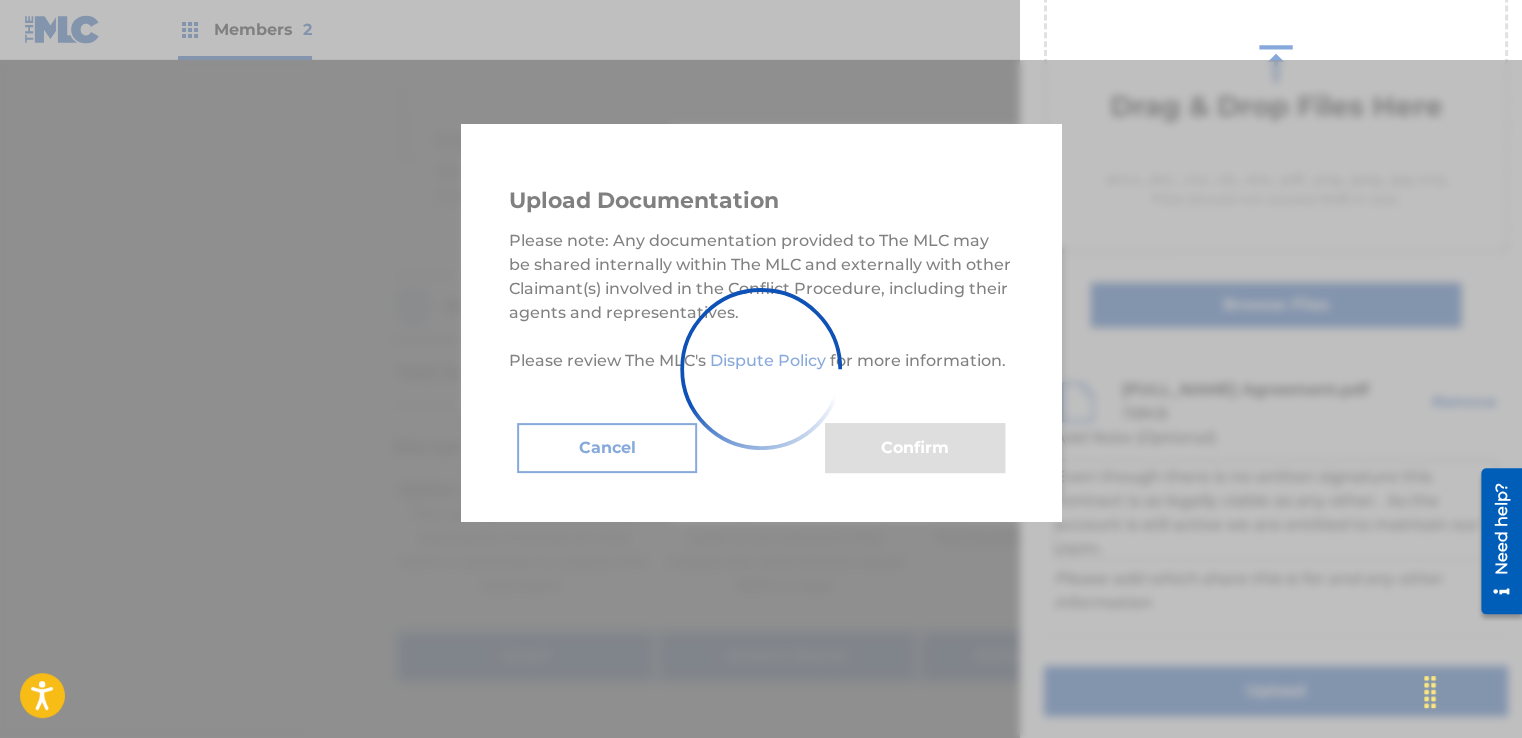 scroll, scrollTop: 128, scrollLeft: 0, axis: vertical 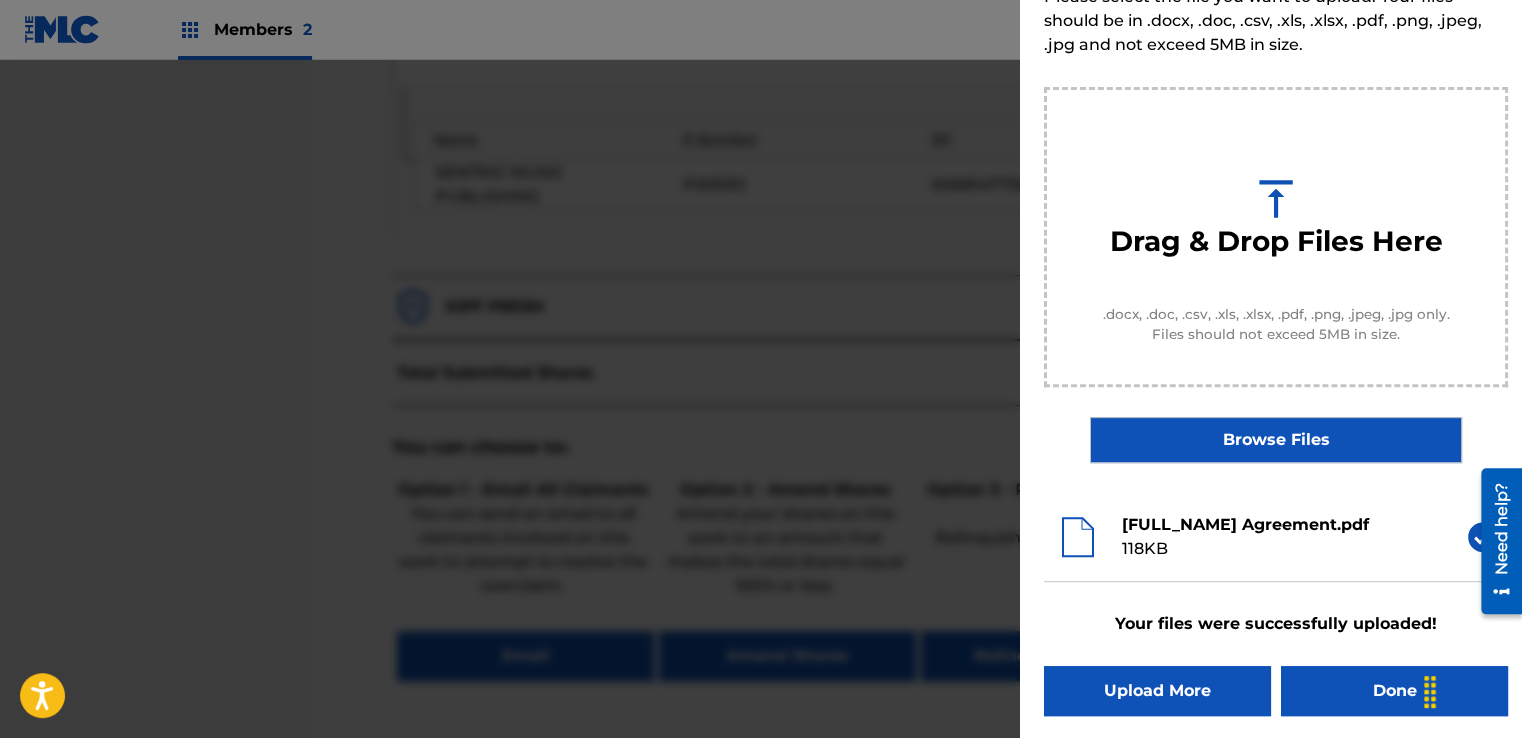click on "Done" at bounding box center [1394, 691] 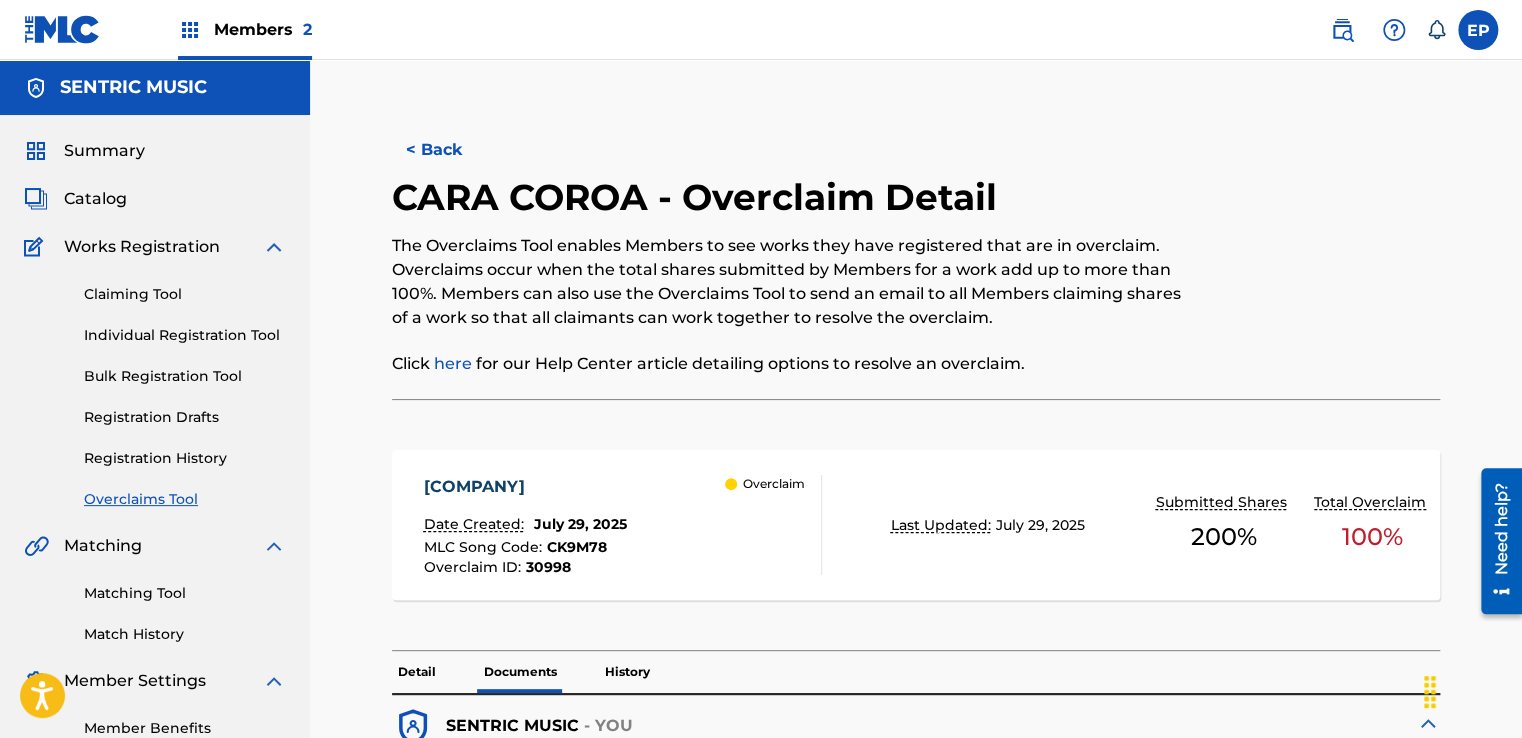click on "Overclaims Tool" at bounding box center (185, 499) 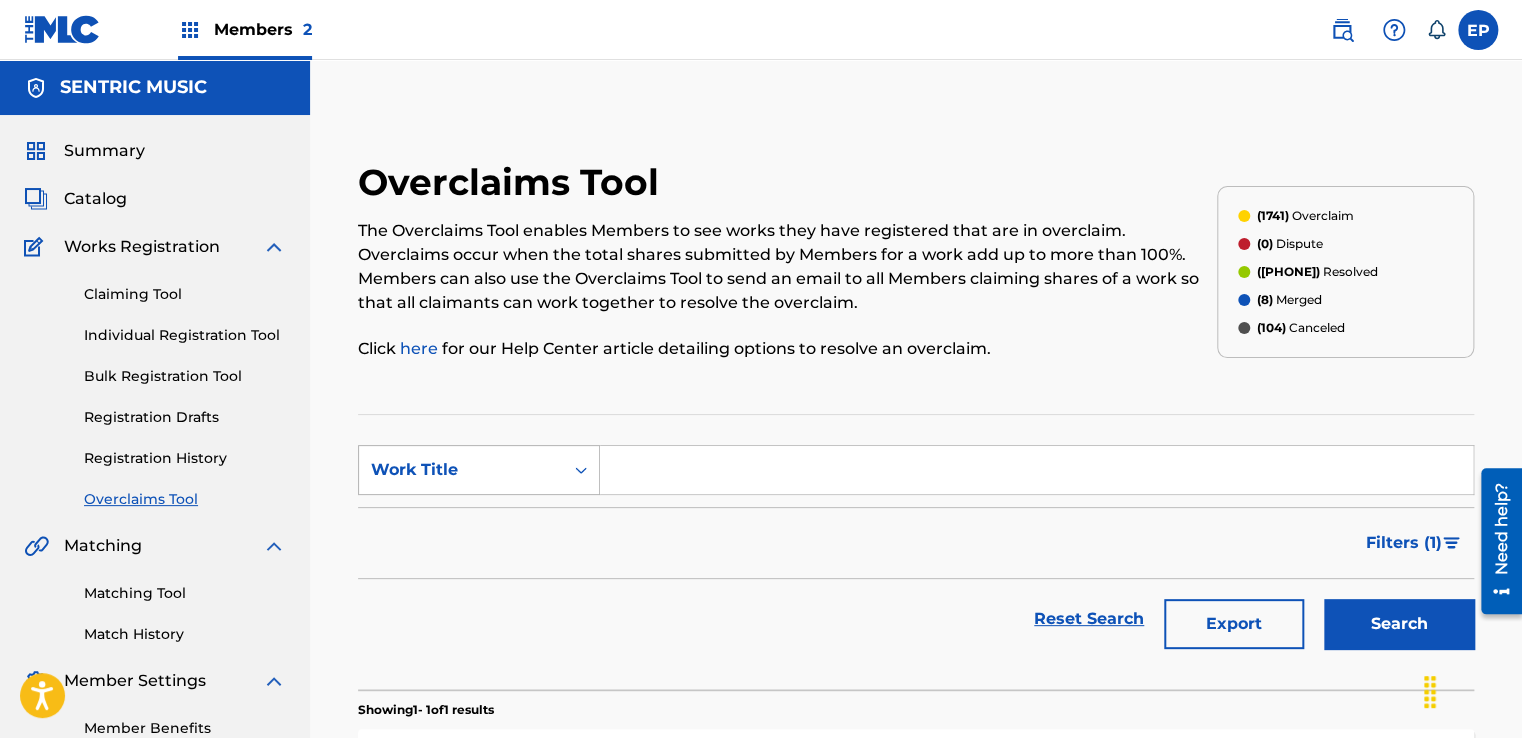 click on "Work Title" at bounding box center [461, 470] 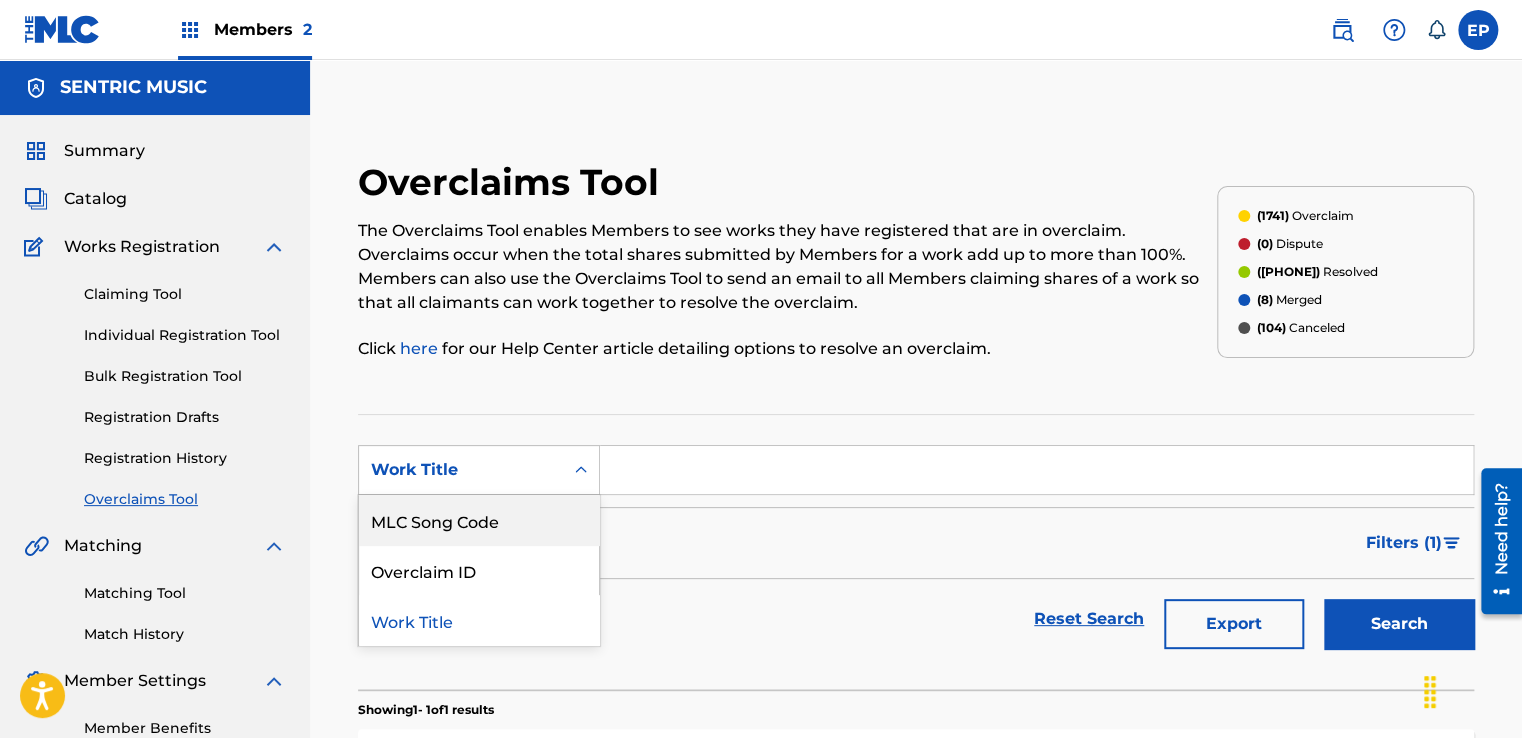 click on "MLC Song Code" at bounding box center (479, 520) 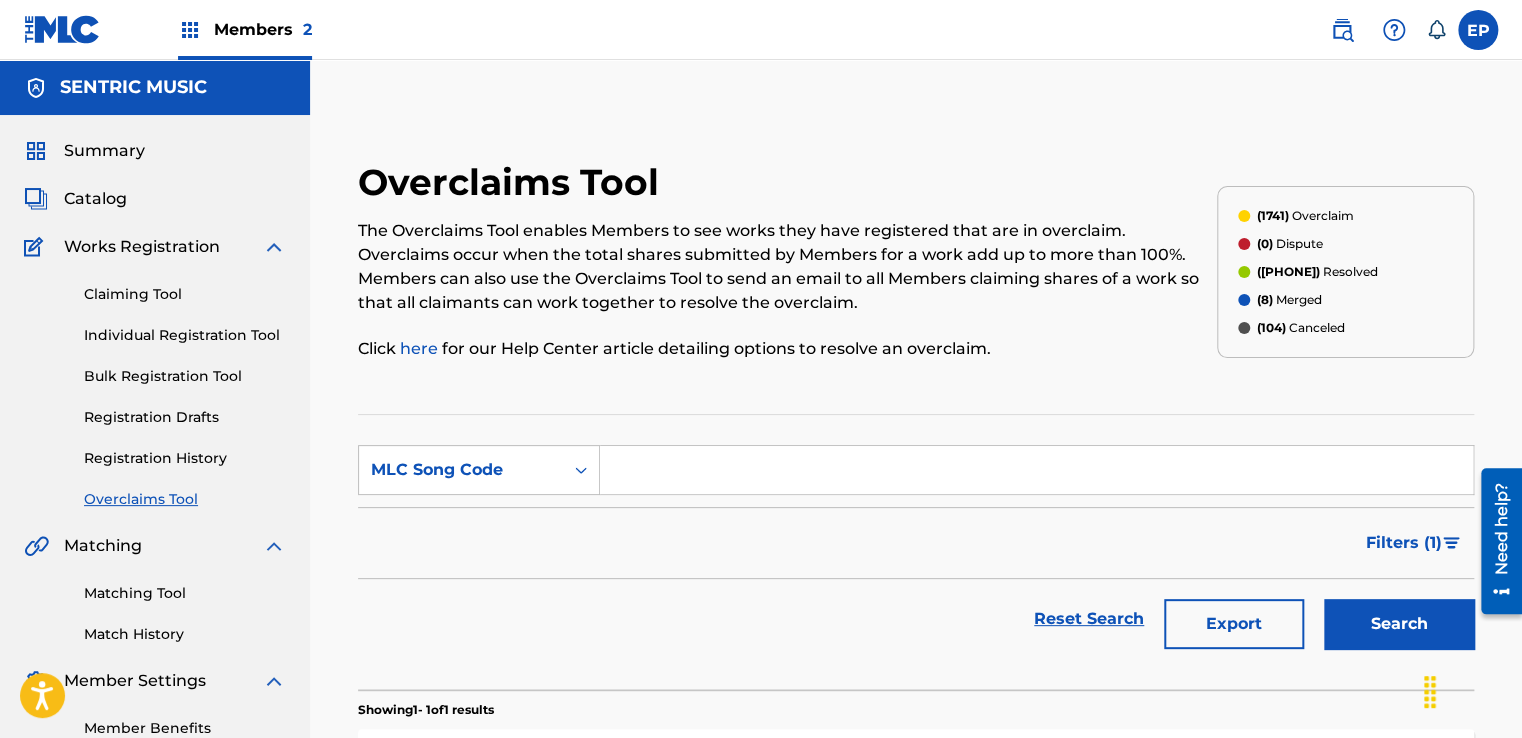 click at bounding box center (1036, 470) 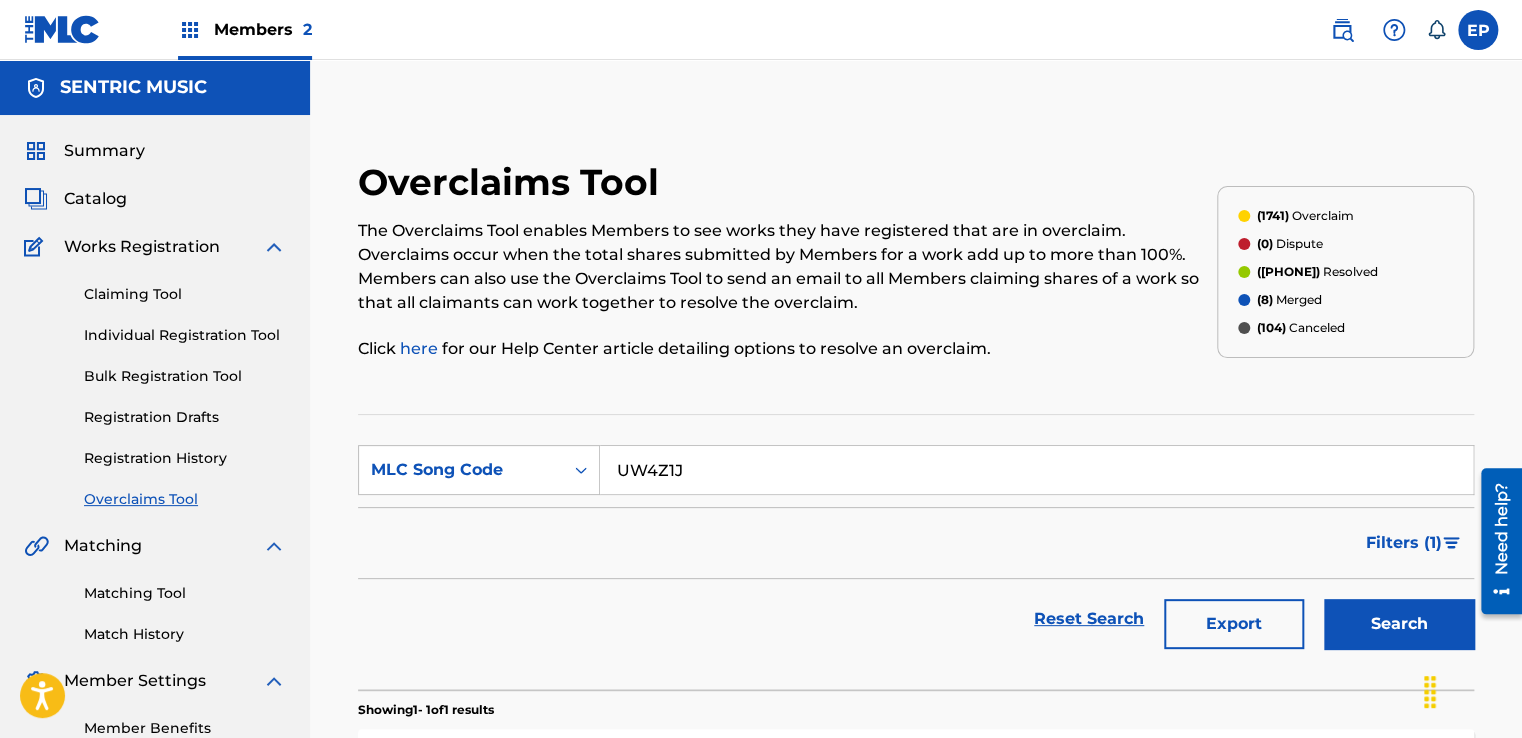 type on "UW4Z1J" 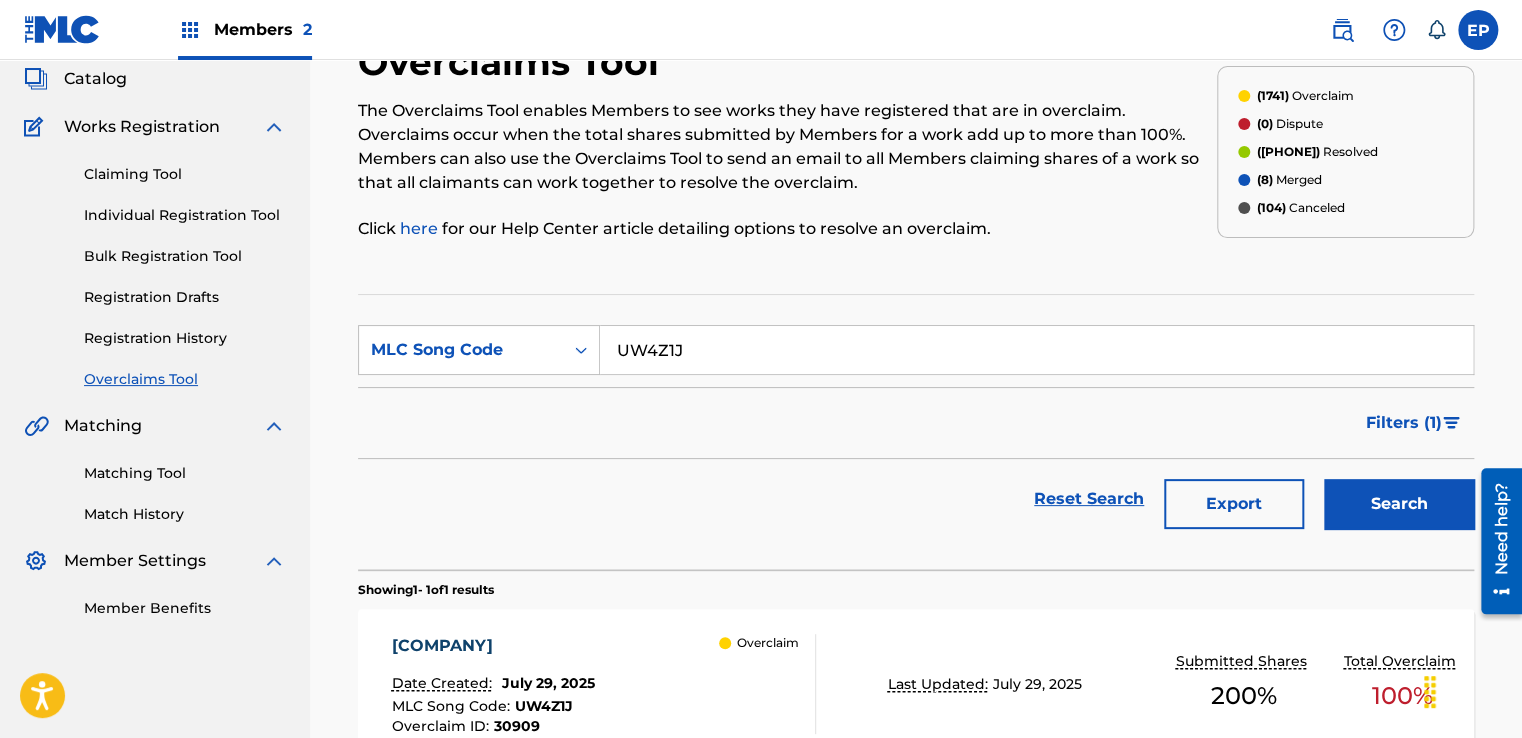 scroll, scrollTop: 300, scrollLeft: 0, axis: vertical 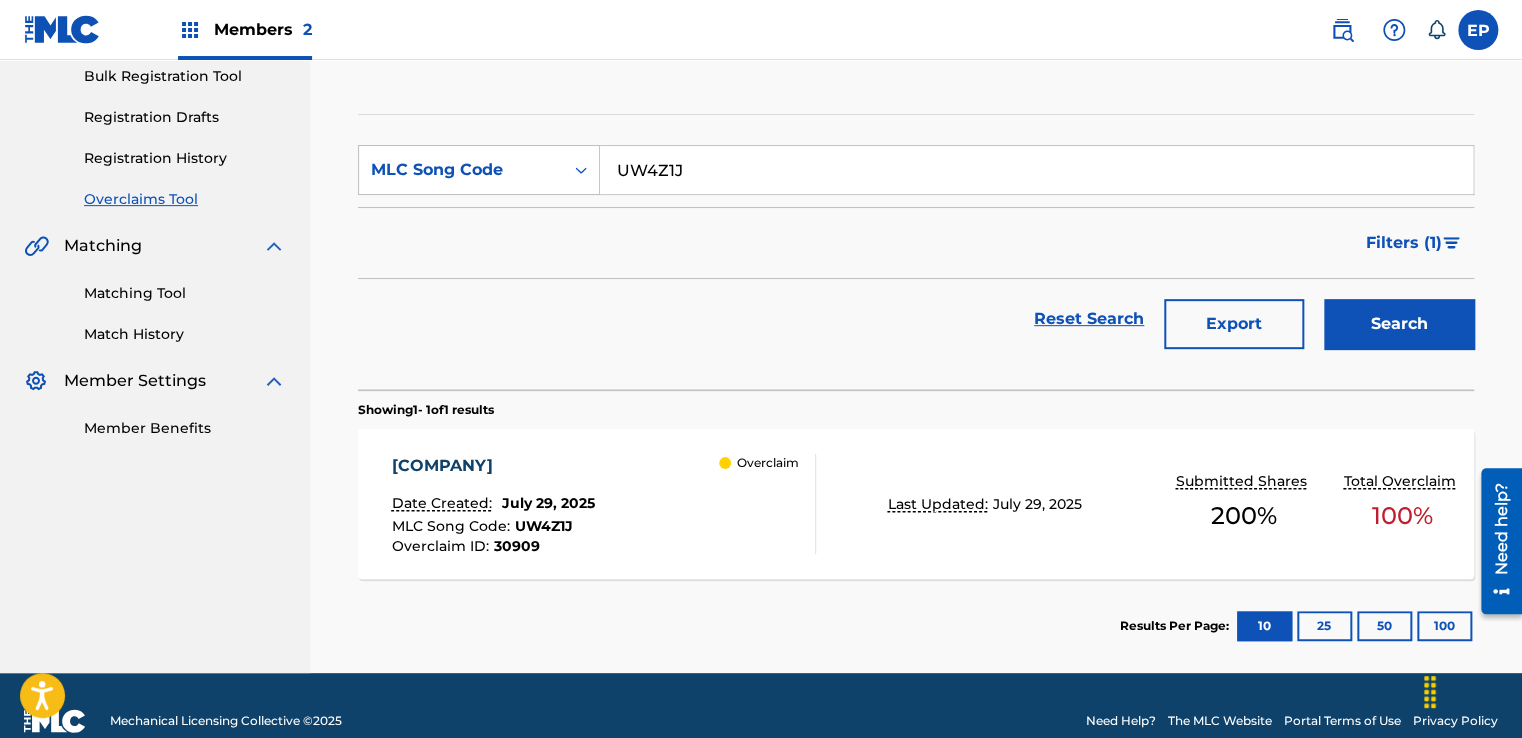 click on "[COMPANY] Date Created: [DATE] MLC Song Code : UW4Z1J Overclaim ID : 30909   Overclaim" at bounding box center (603, 504) 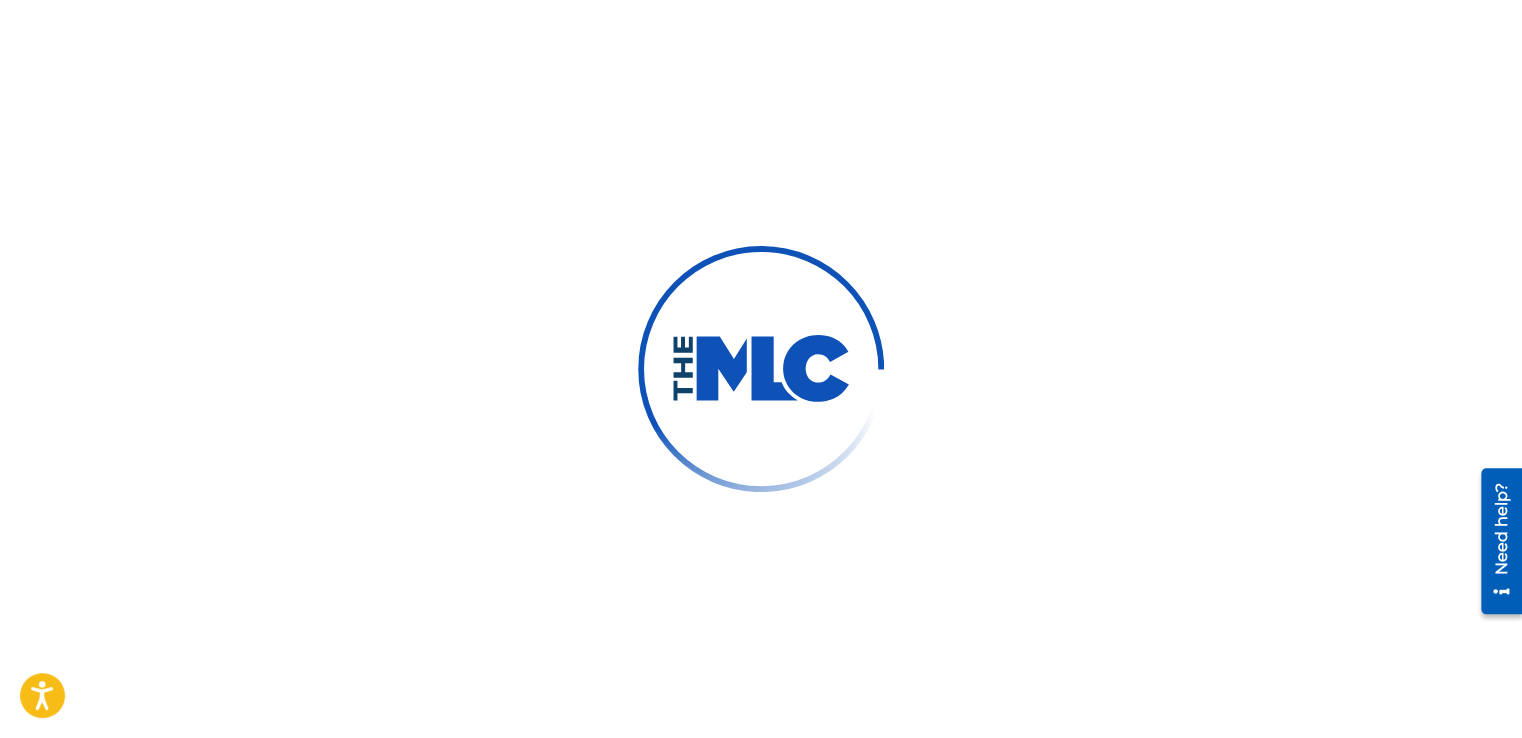 scroll, scrollTop: 0, scrollLeft: 0, axis: both 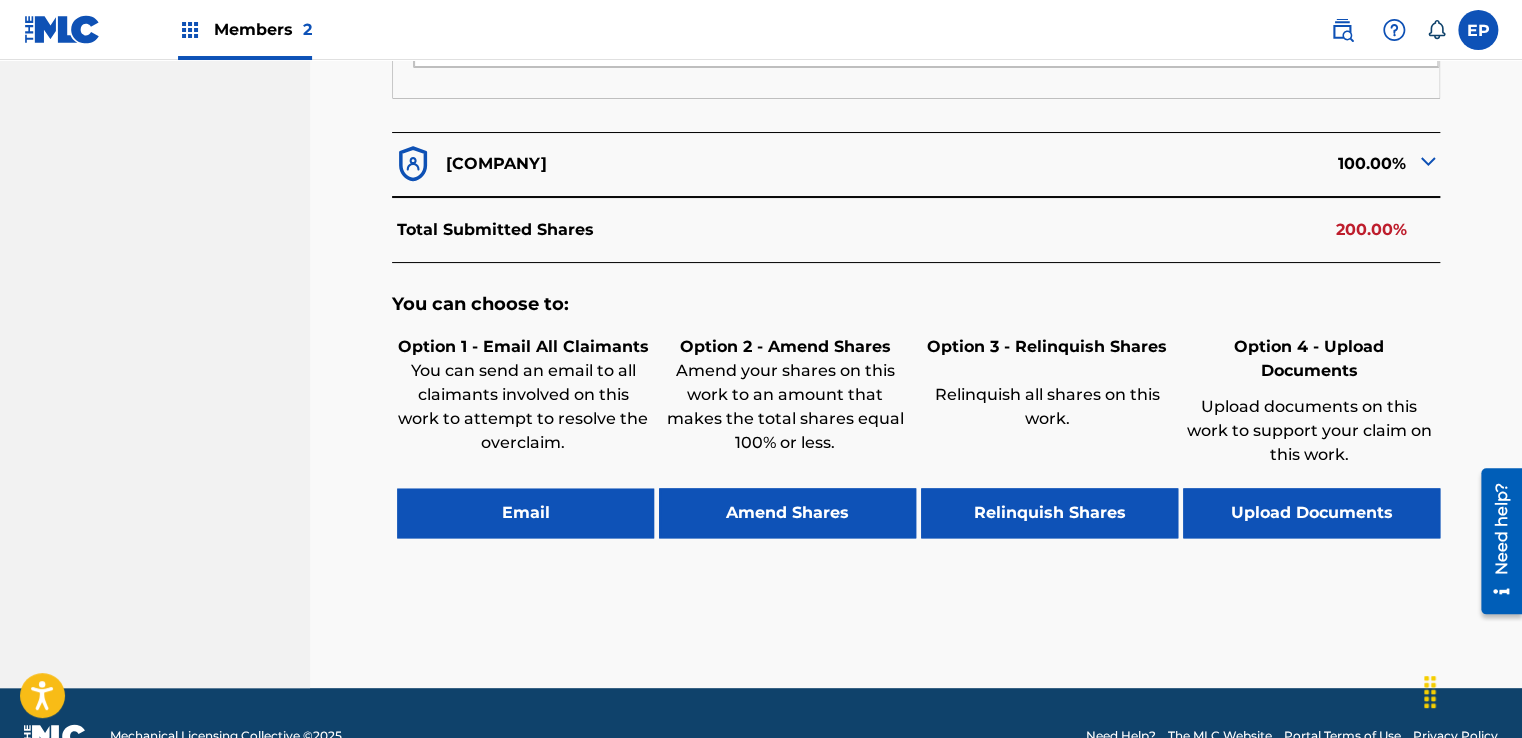 click on "Upload Documents" at bounding box center (1311, 513) 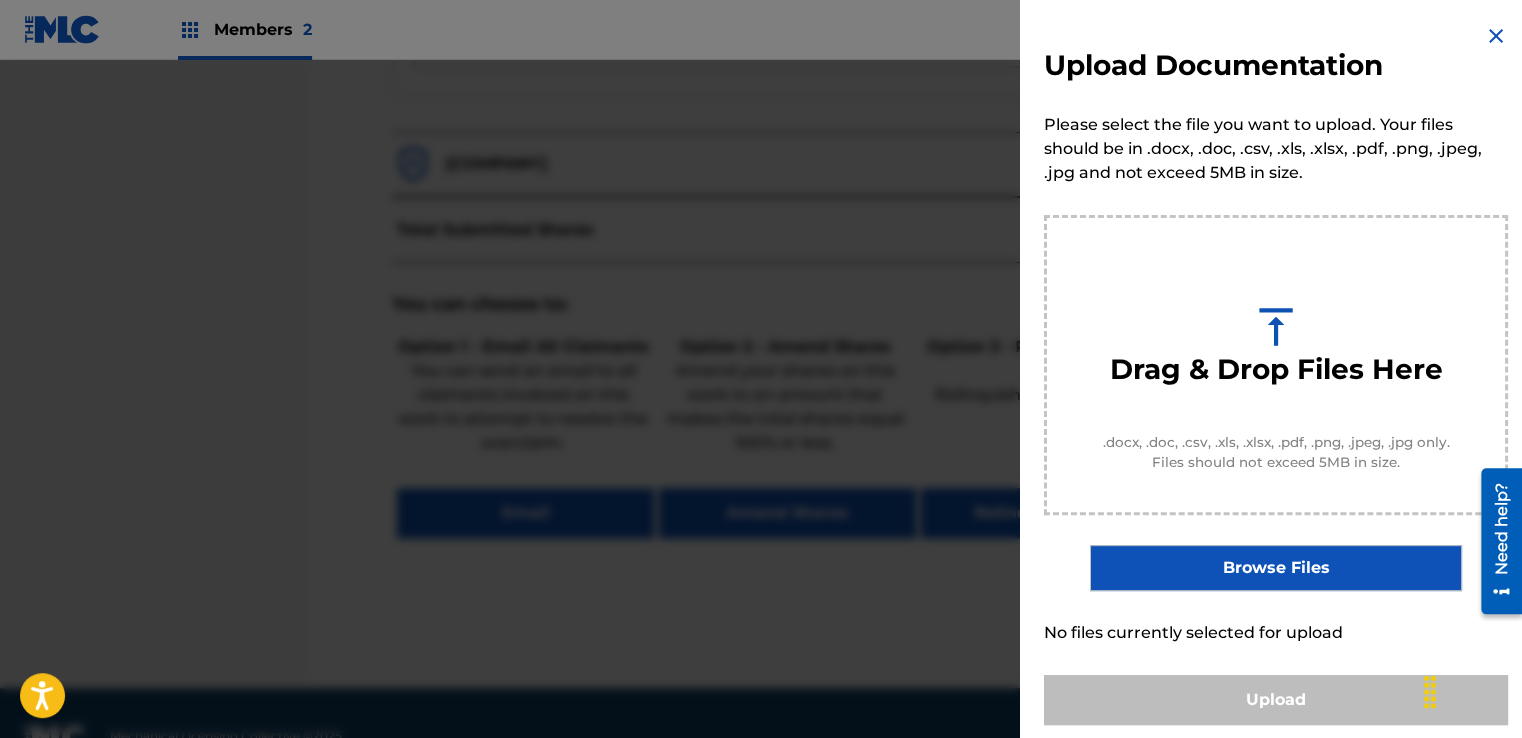 click on "Browse Files" at bounding box center [1275, 568] 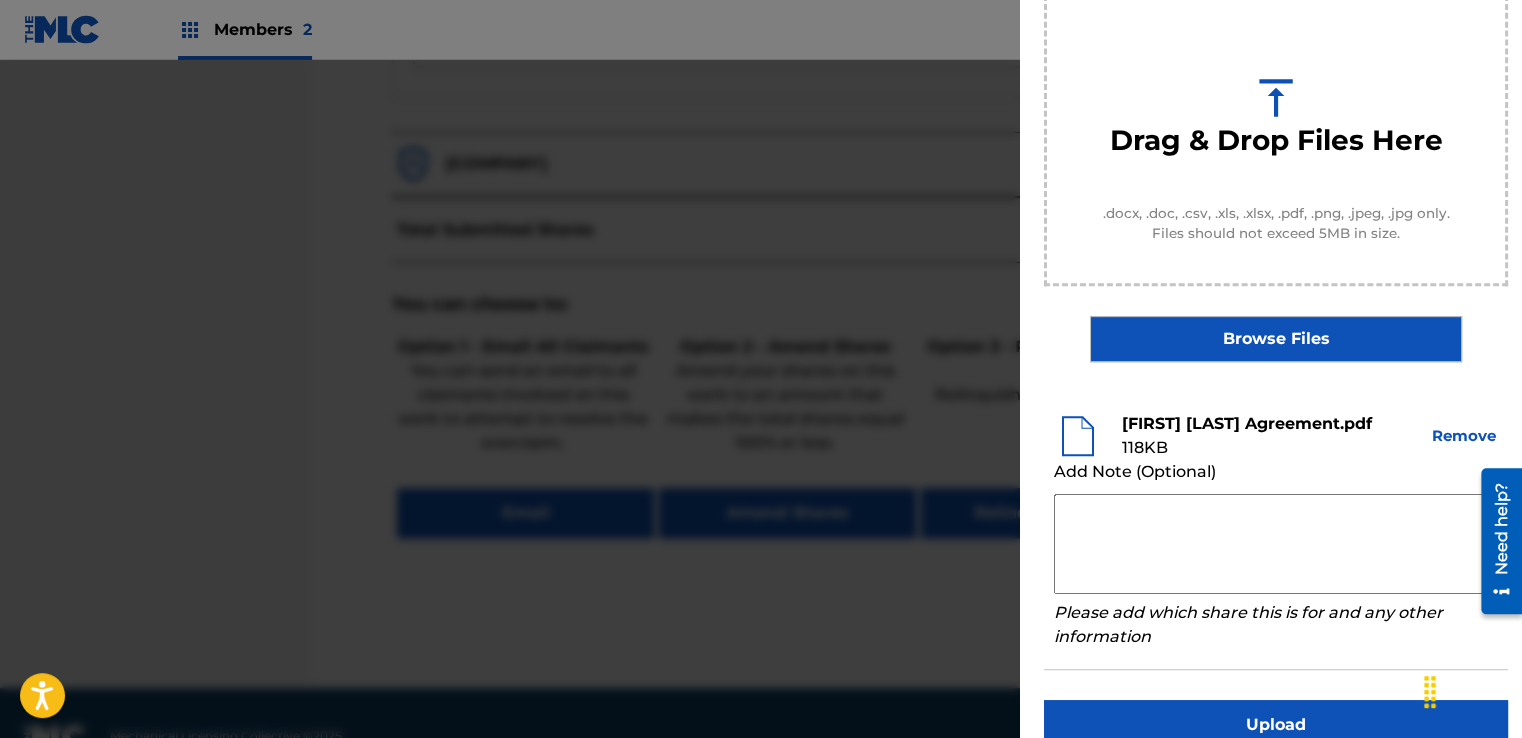 scroll, scrollTop: 263, scrollLeft: 0, axis: vertical 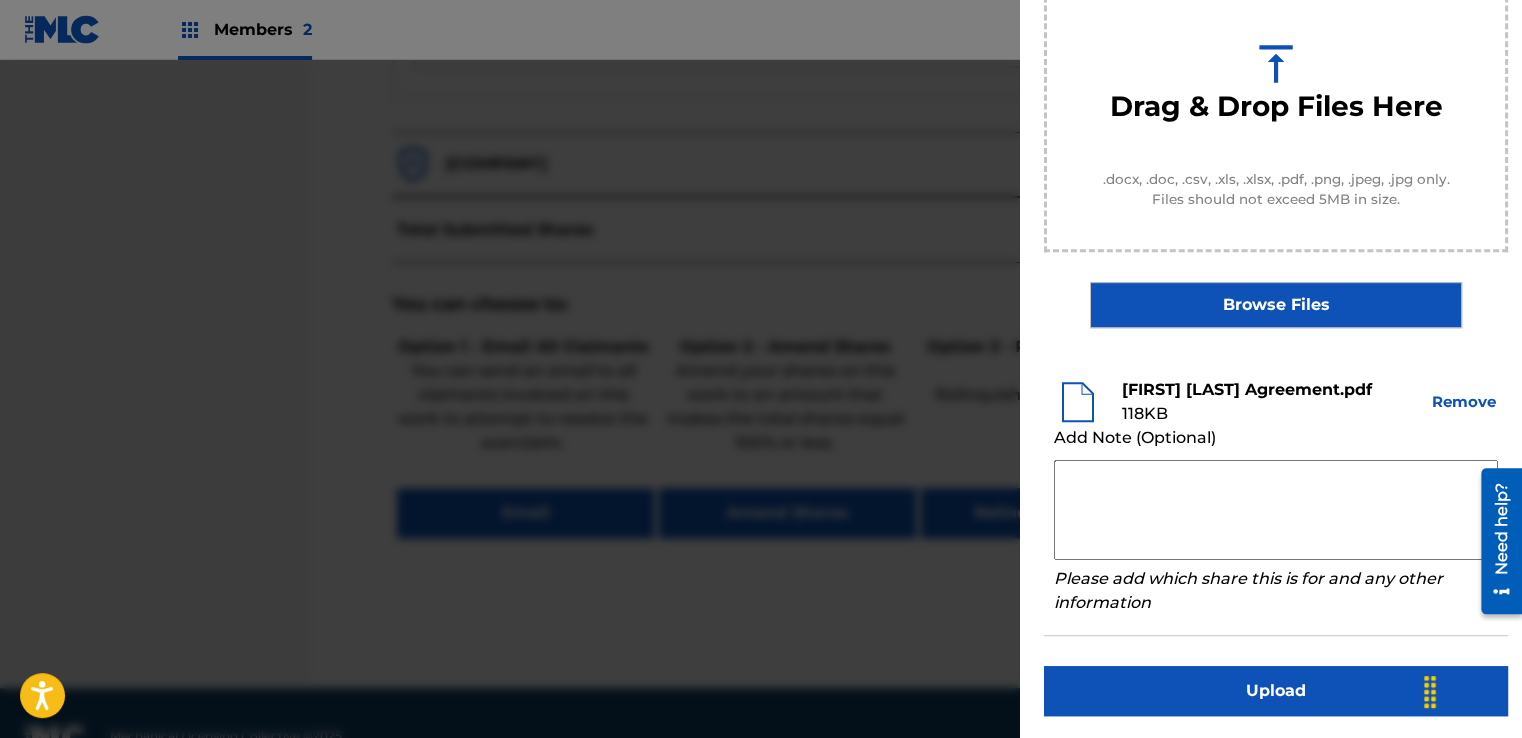 click at bounding box center [1276, 510] 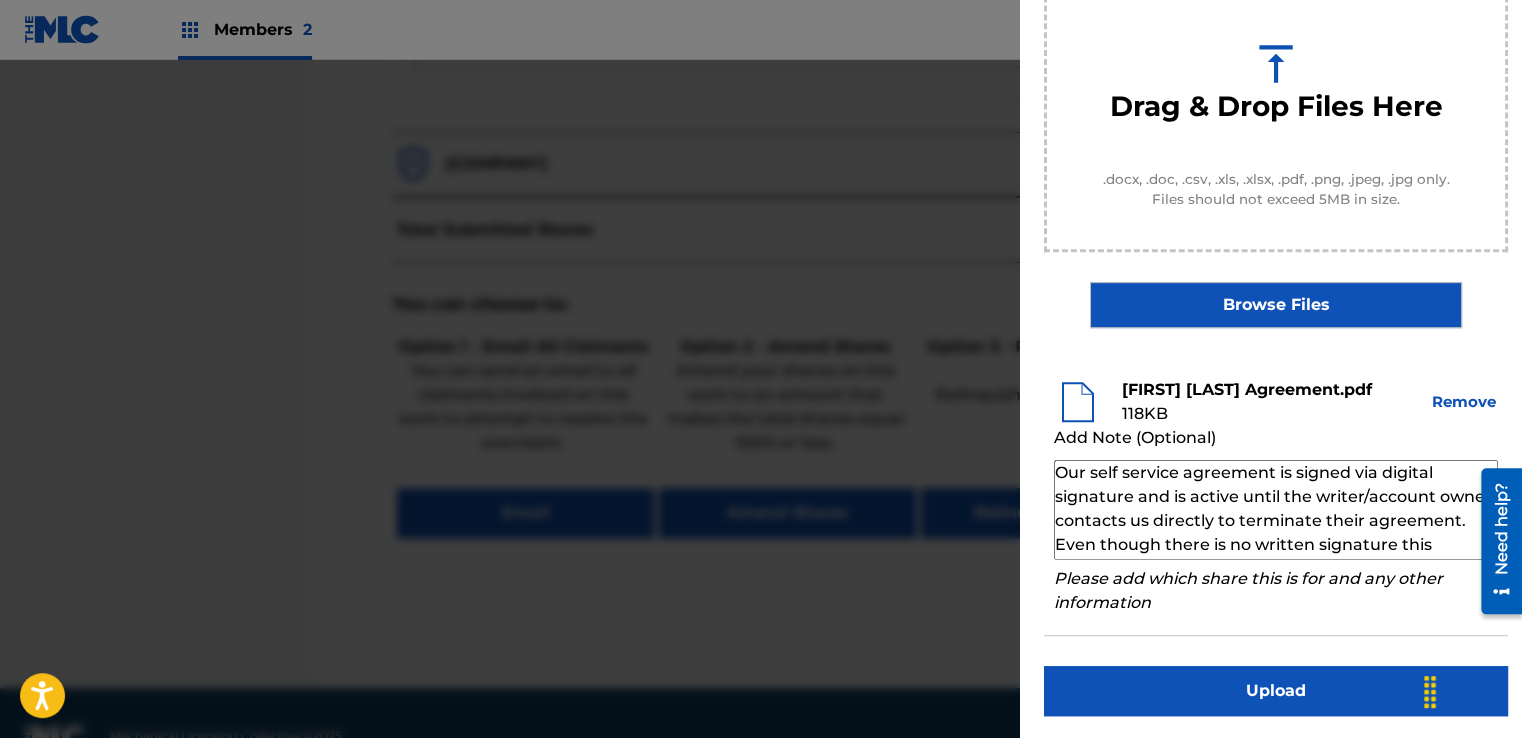 scroll, scrollTop: 68, scrollLeft: 0, axis: vertical 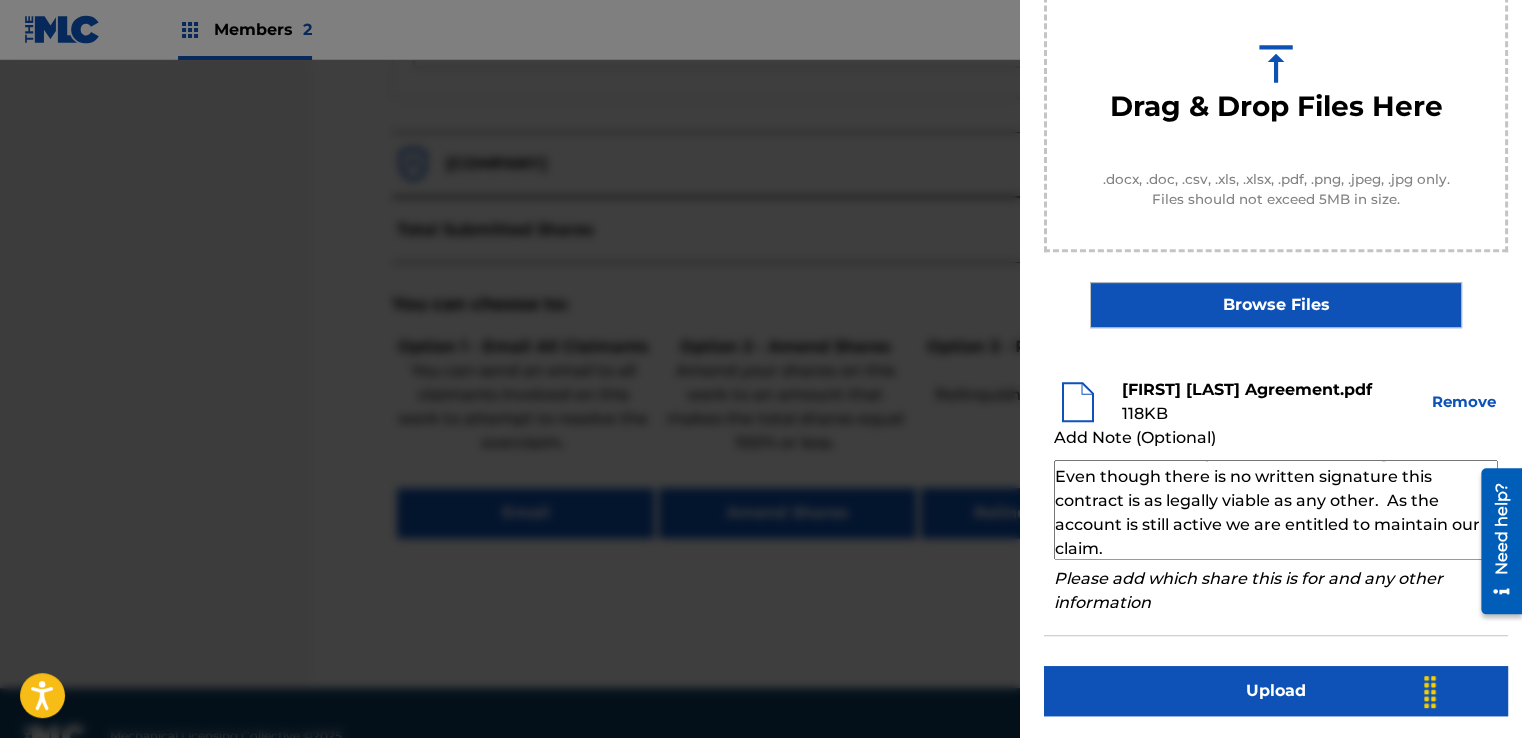 type on "Our self service agreement is signed via digital signature and is active until the writer/account owner contacts us directly to terminate their agreement. Even though there is no written signature this contract is as legally viable as any other.  As the account is still active we are entitled to maintain our claim." 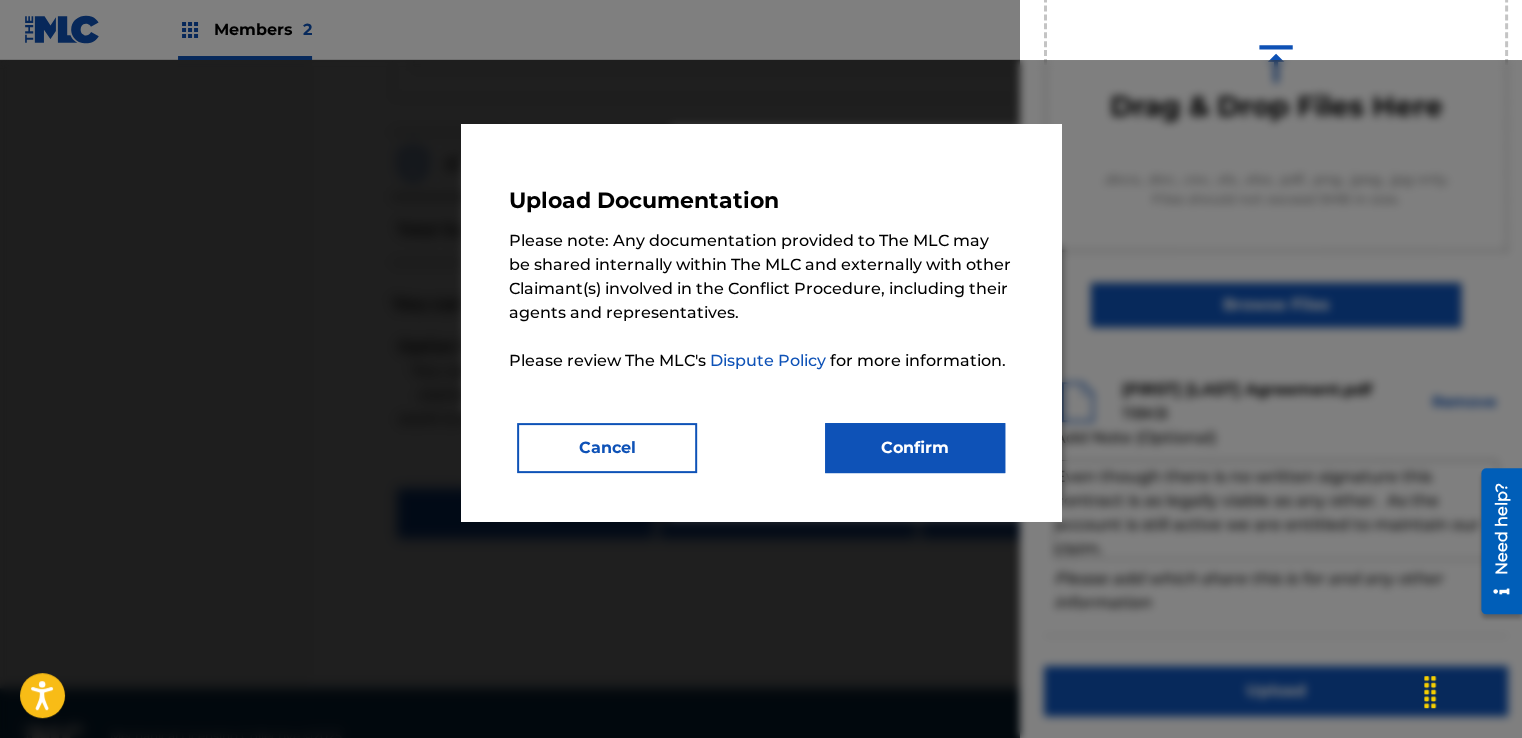 click on "Confirm" at bounding box center (915, 448) 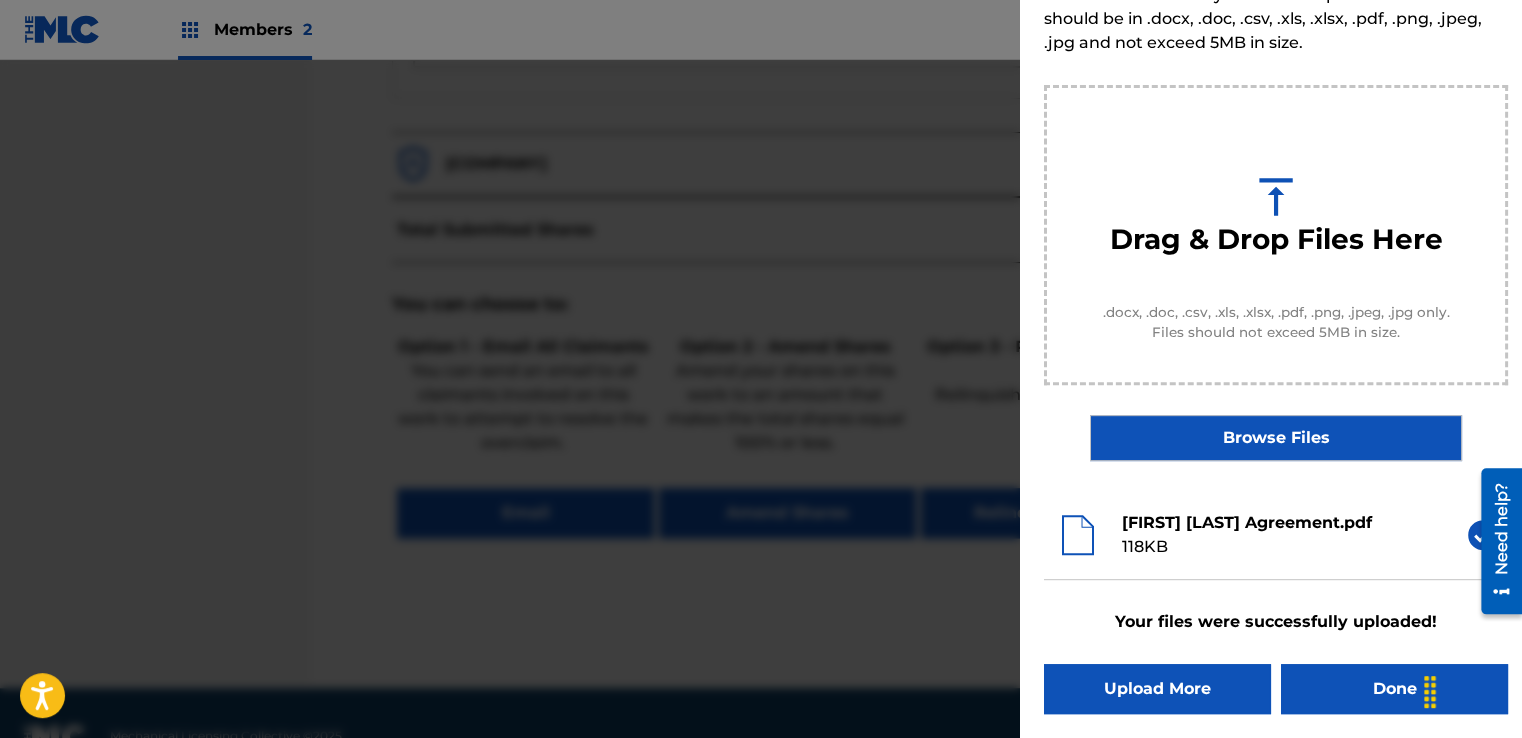 scroll, scrollTop: 128, scrollLeft: 0, axis: vertical 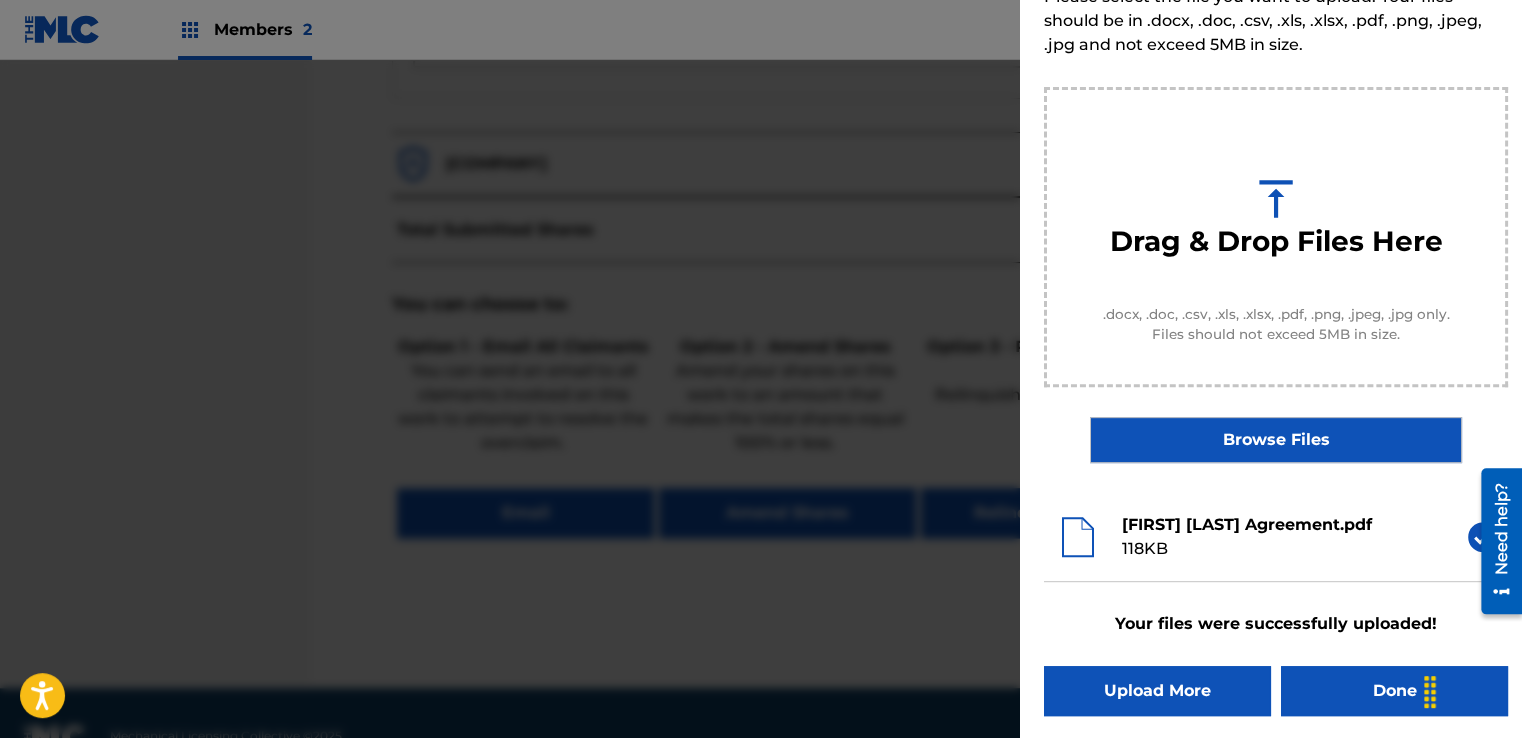 click on "Done" at bounding box center [1394, 691] 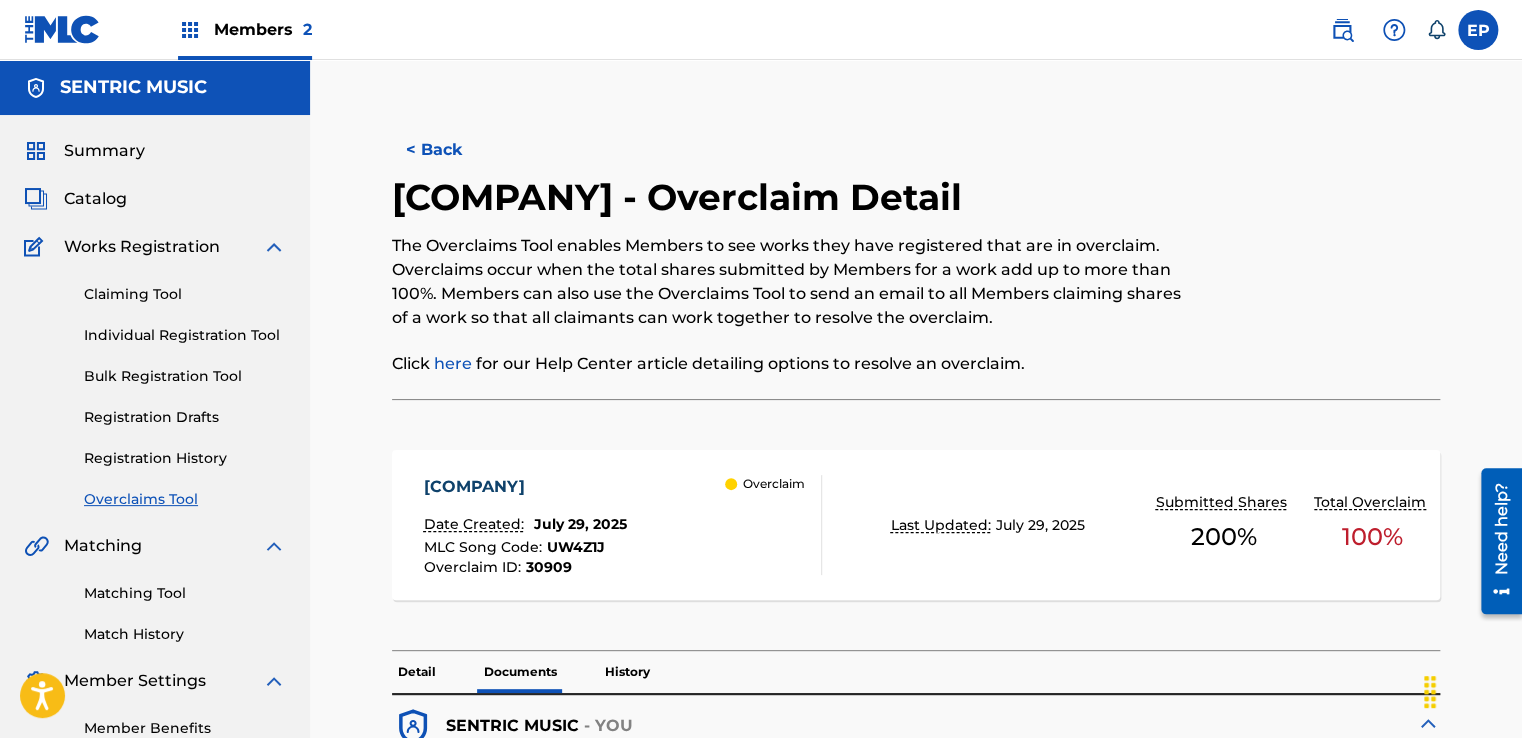 click on "Overclaims Tool" at bounding box center (185, 499) 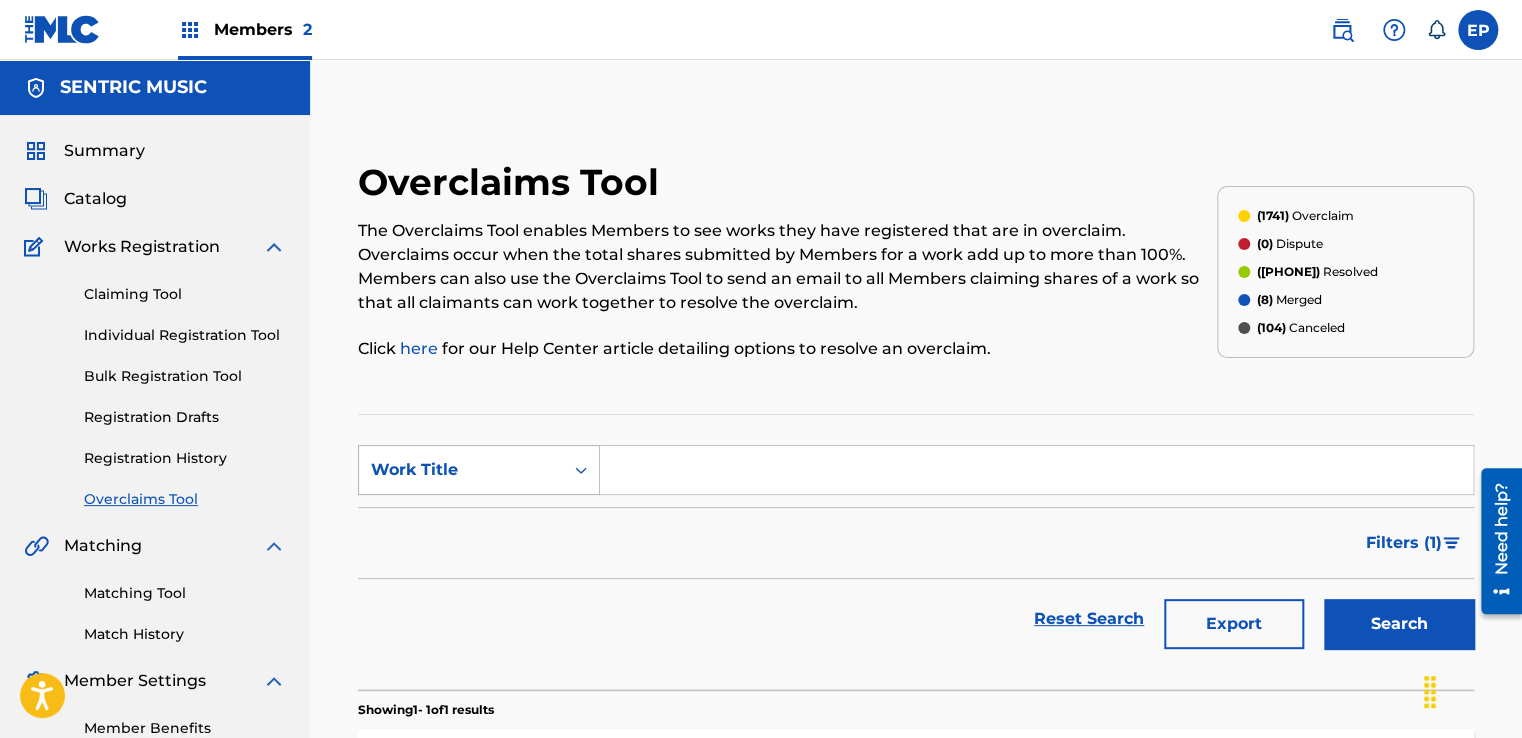 click on "Work Title" at bounding box center (479, 470) 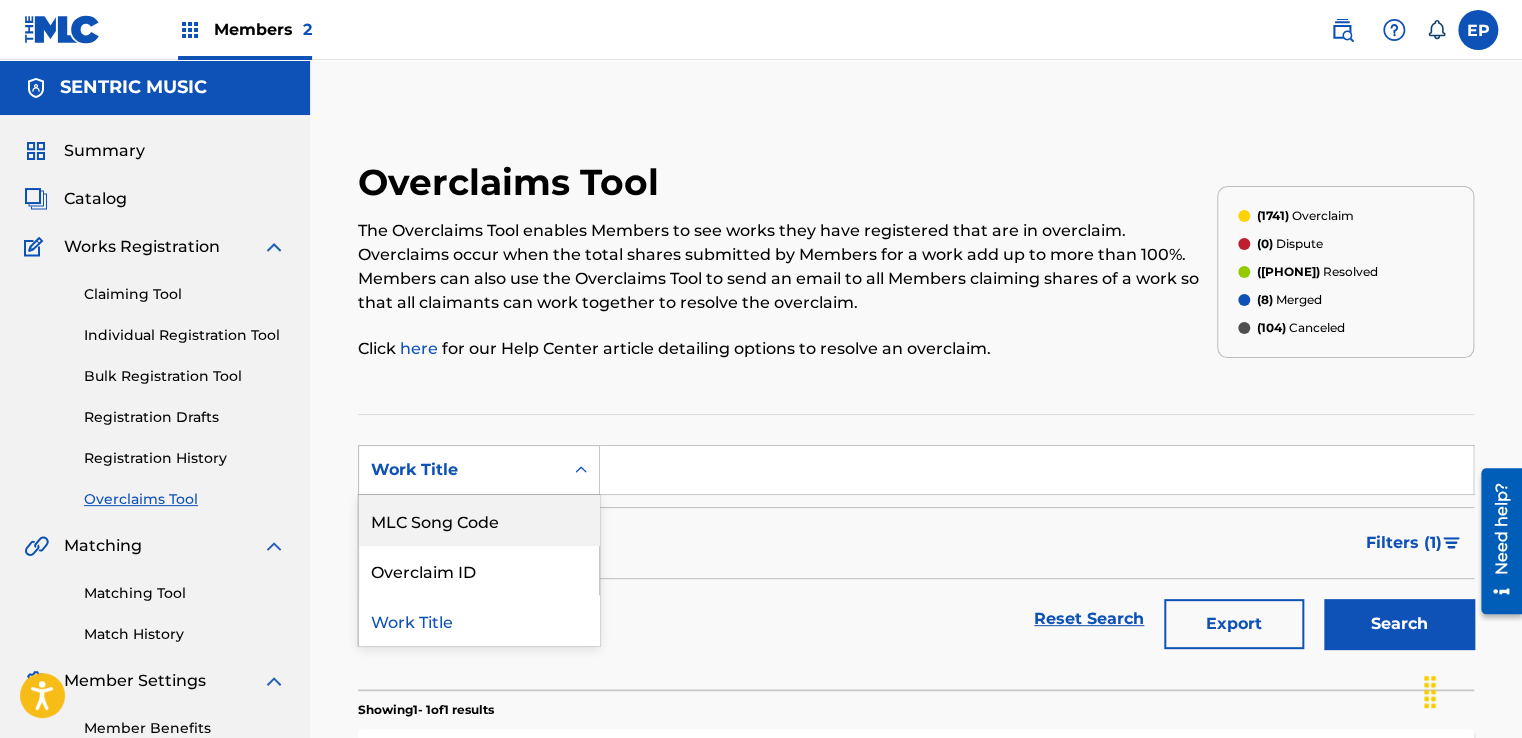 click on "MLC Song Code" at bounding box center [479, 520] 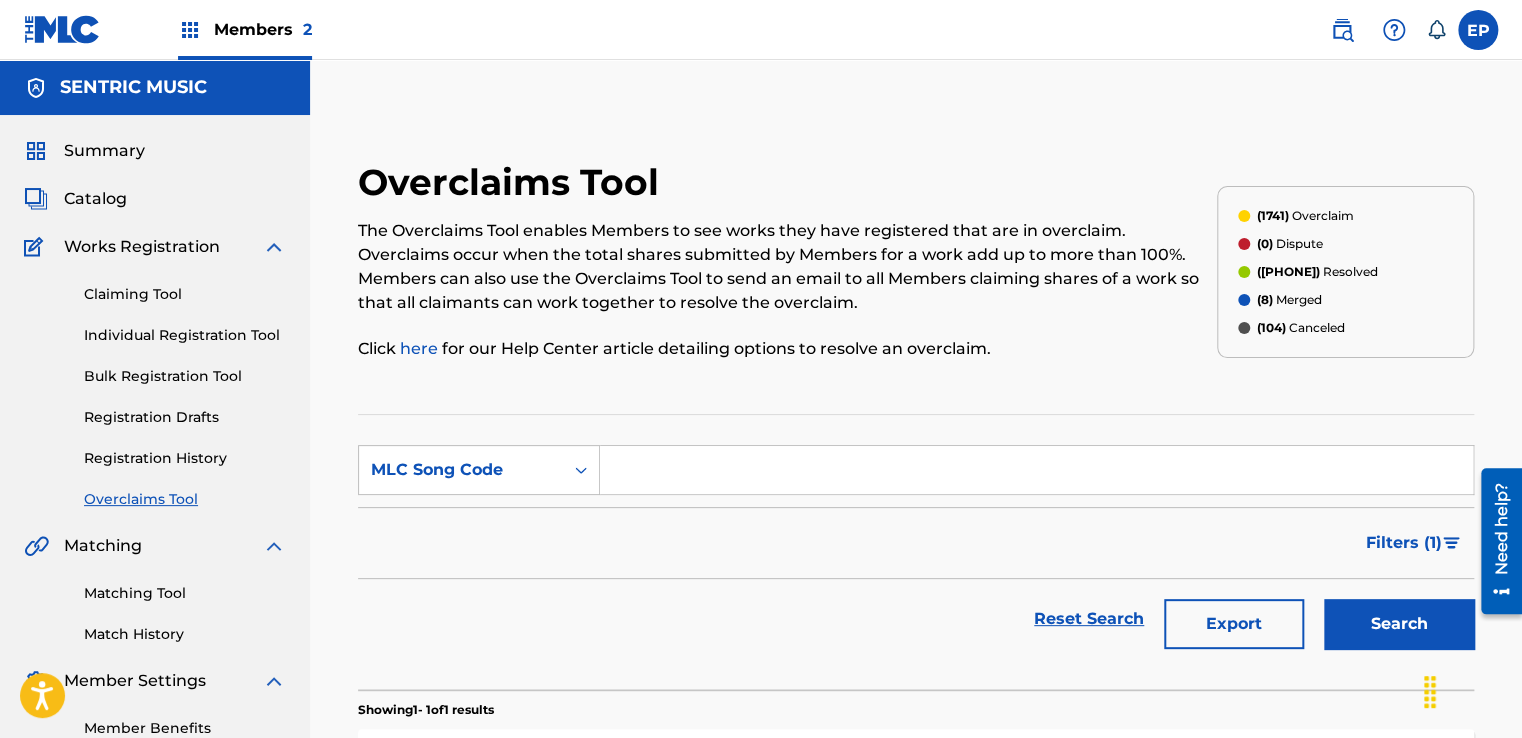 click at bounding box center (1036, 470) 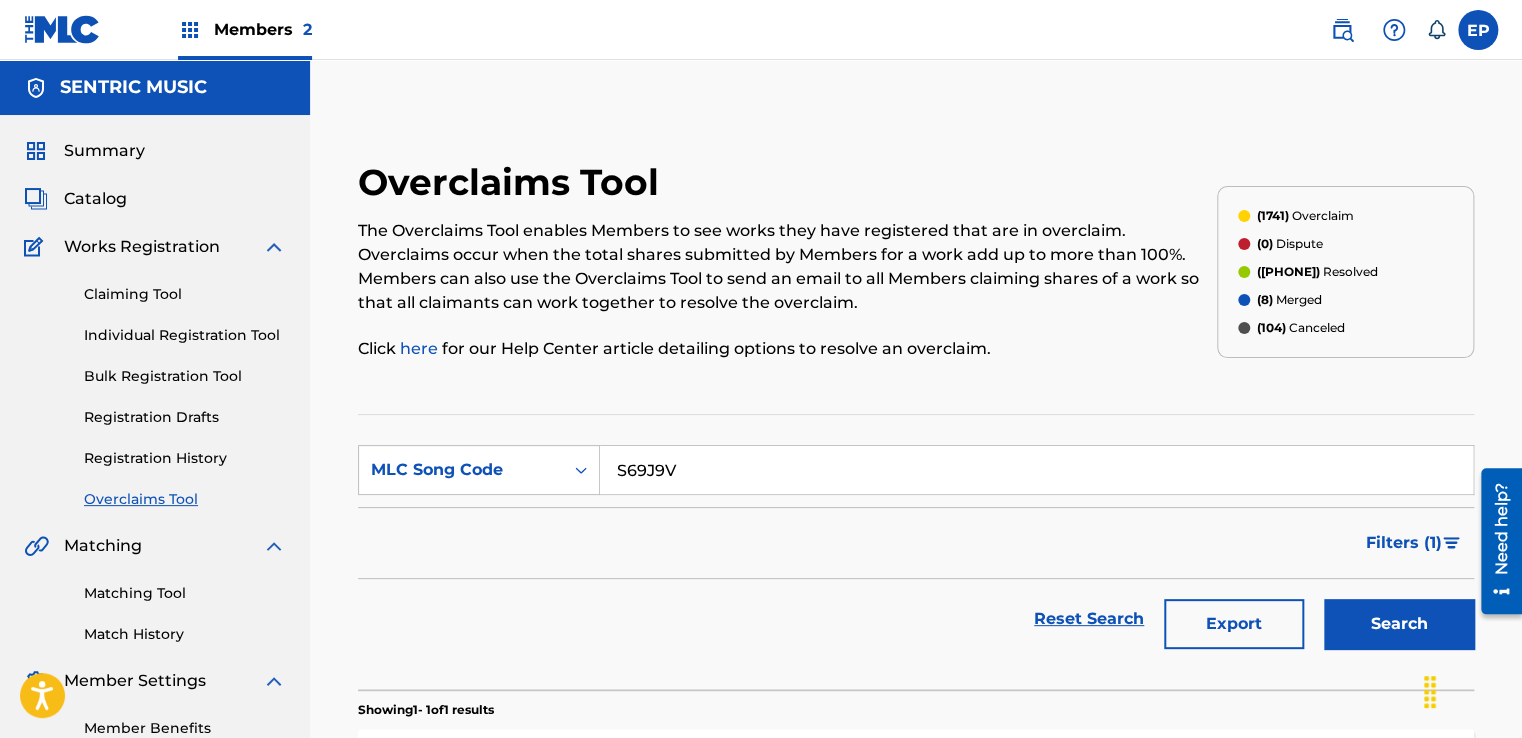 type on "S69J9V" 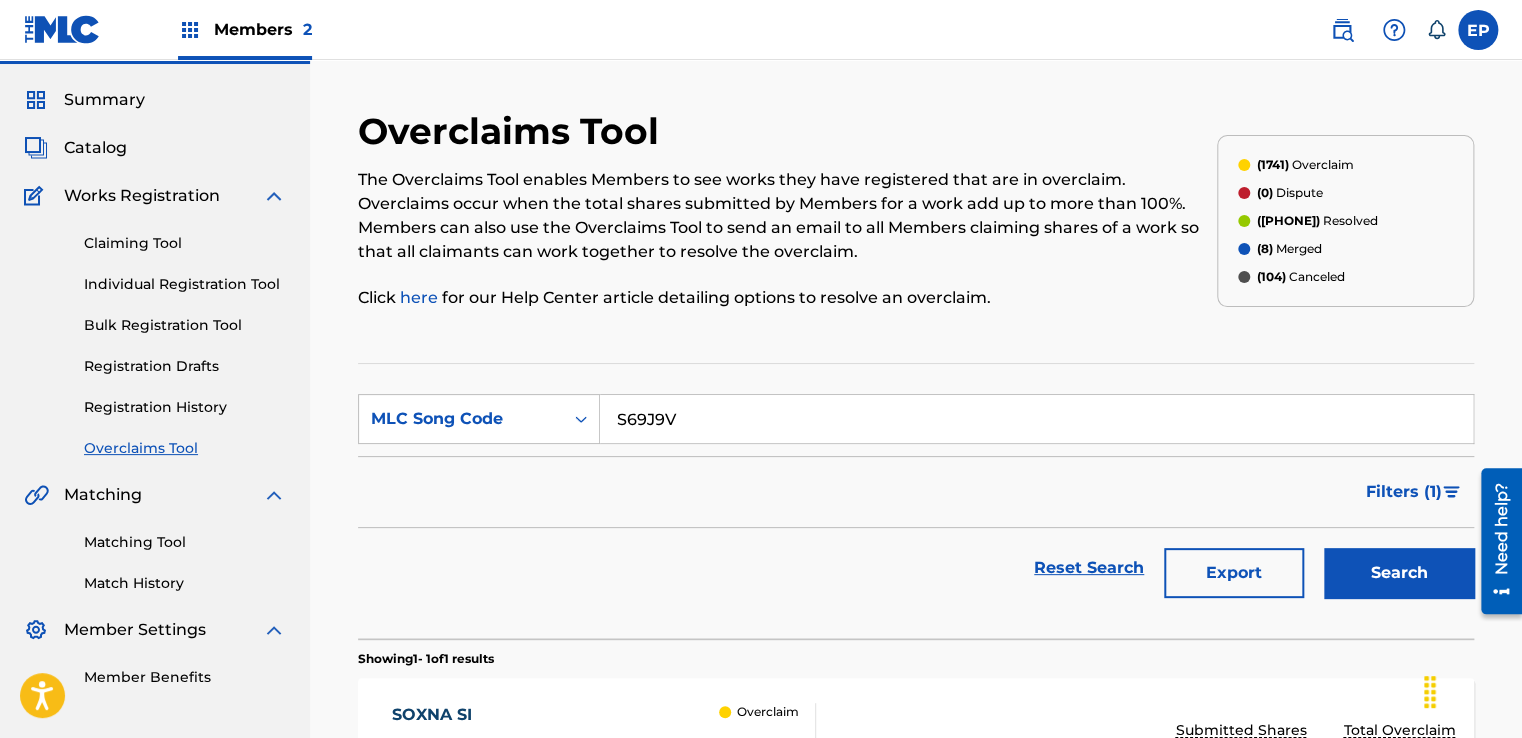 scroll, scrollTop: 329, scrollLeft: 0, axis: vertical 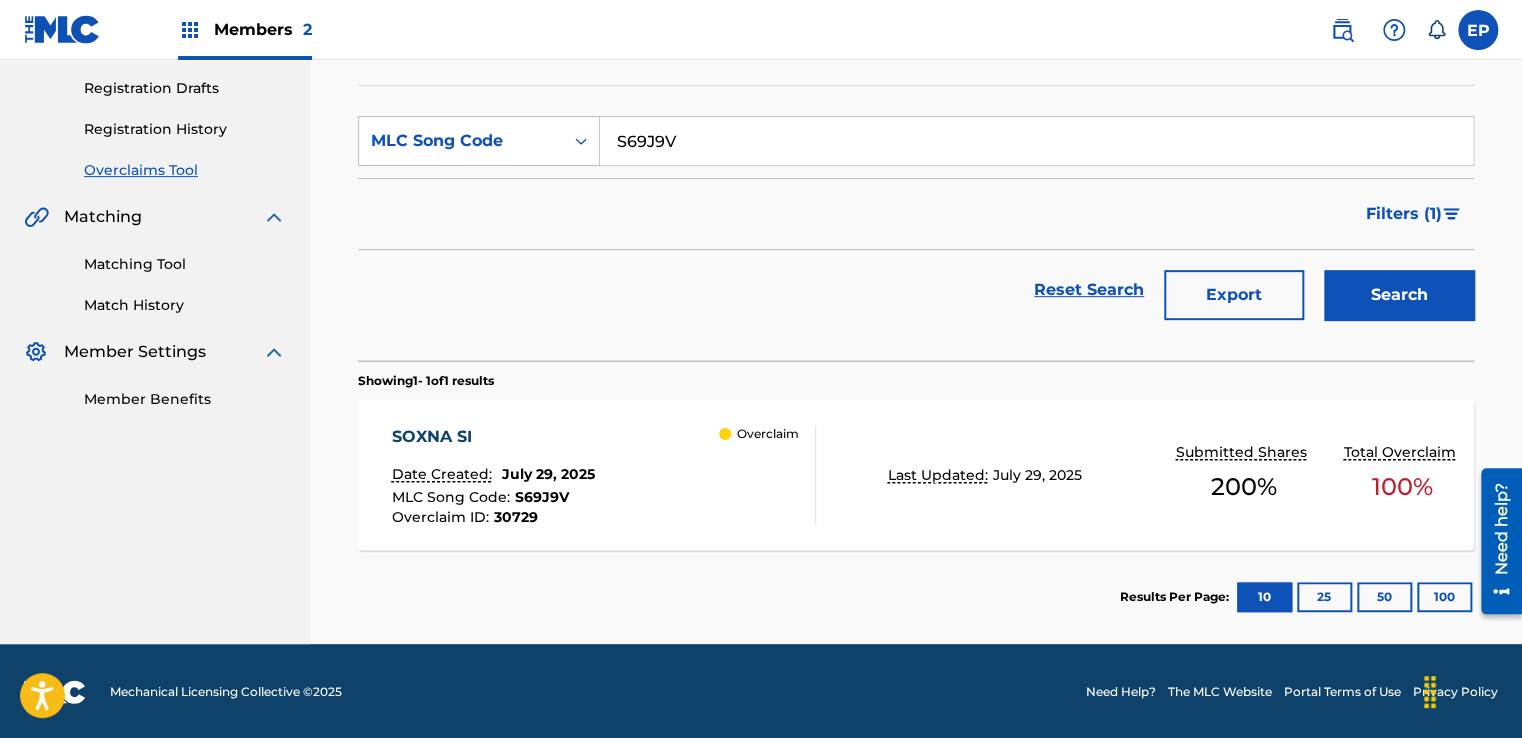 click on "SOXNA SI Date Created: [DATE] MLC Song Code : S69J9V Overclaim ID : 30729   Overclaim" at bounding box center (603, 475) 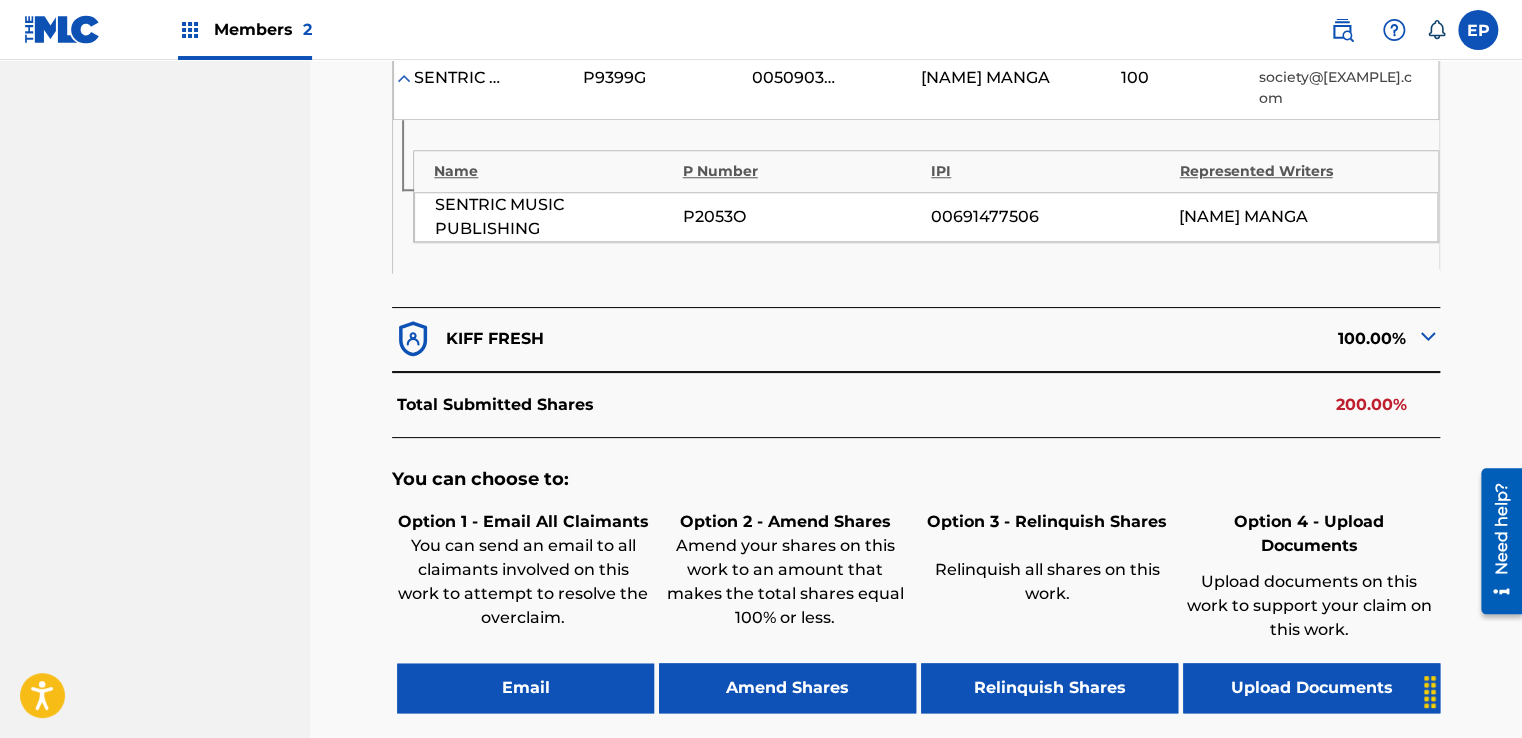 scroll, scrollTop: 824, scrollLeft: 0, axis: vertical 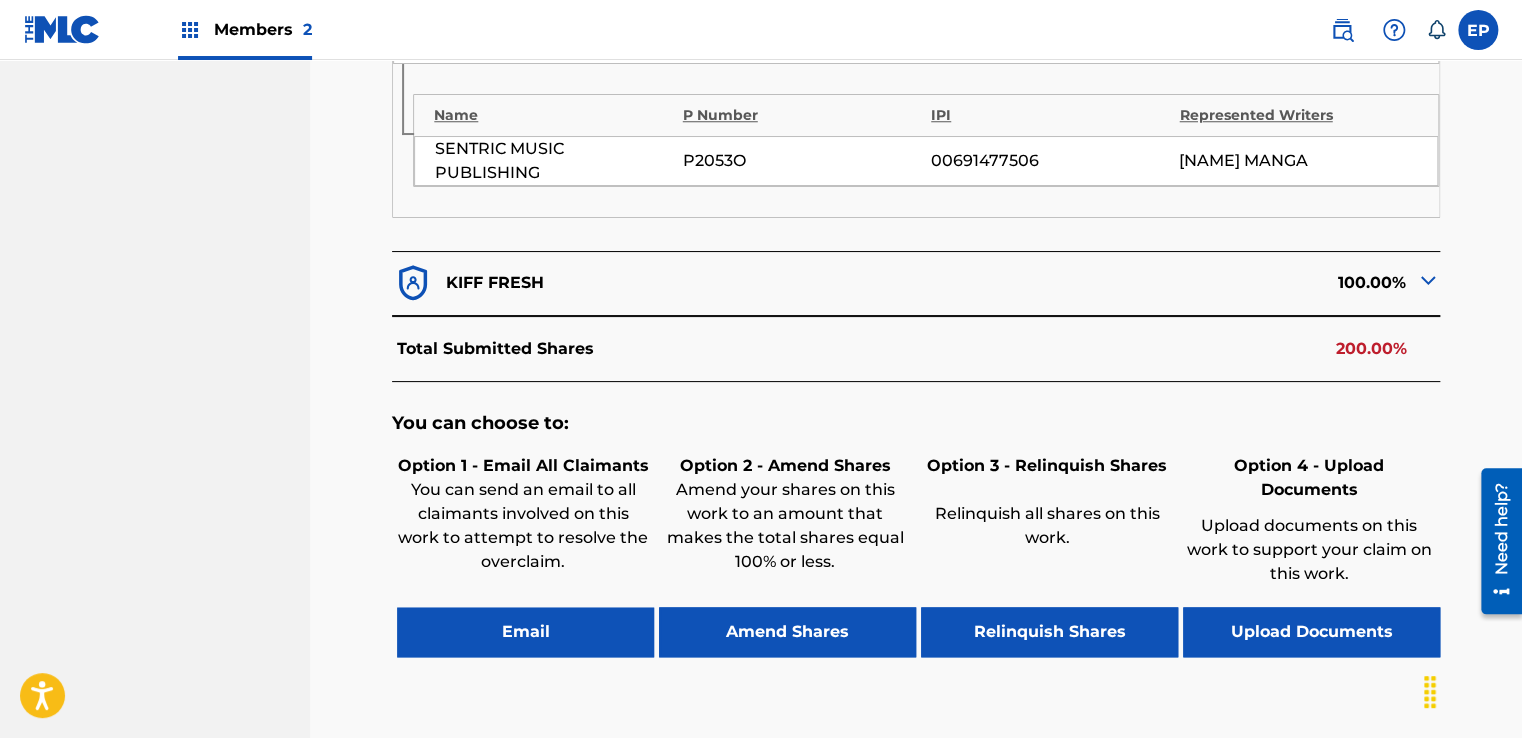 click on "Upload Documents" at bounding box center [1311, 632] 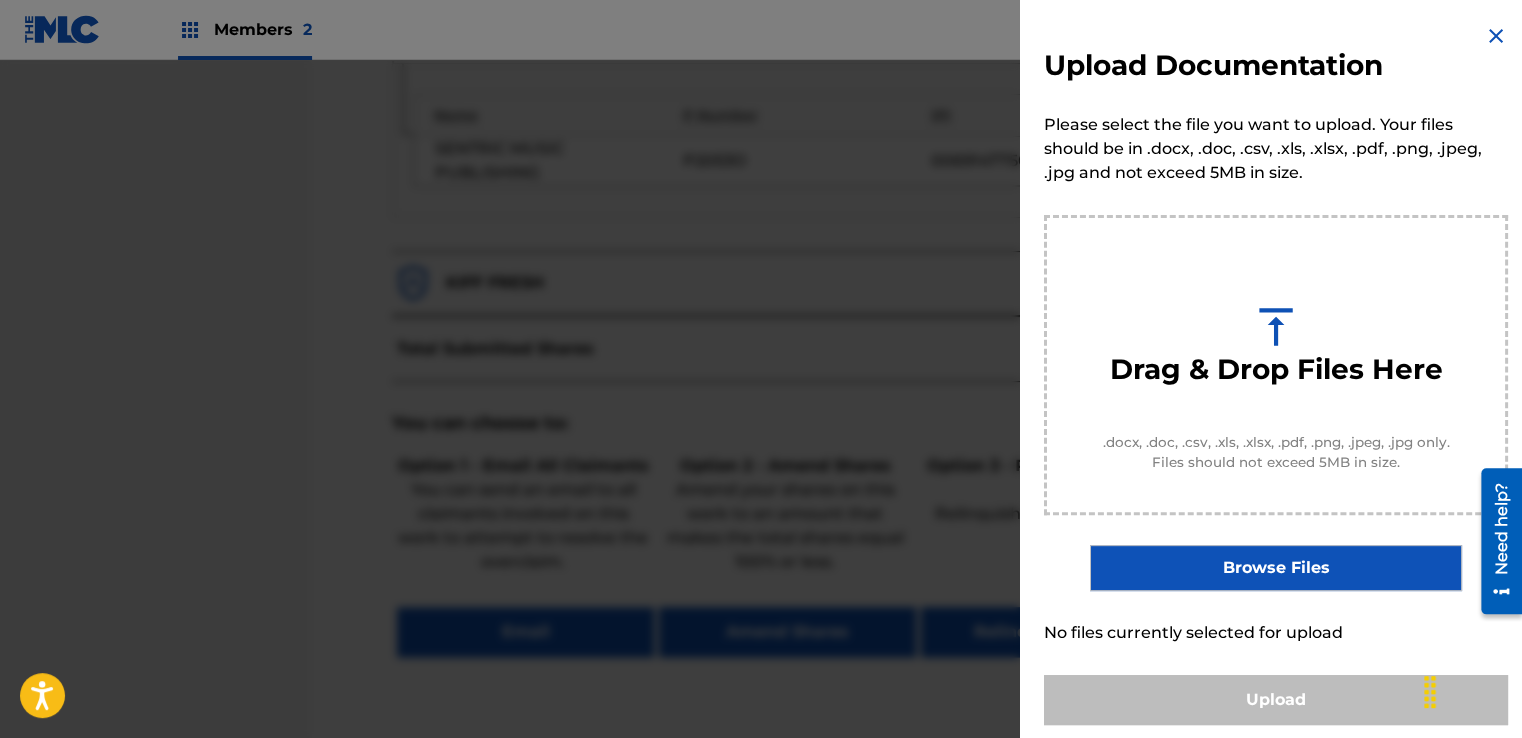 click on "Browse Files" at bounding box center (1275, 568) 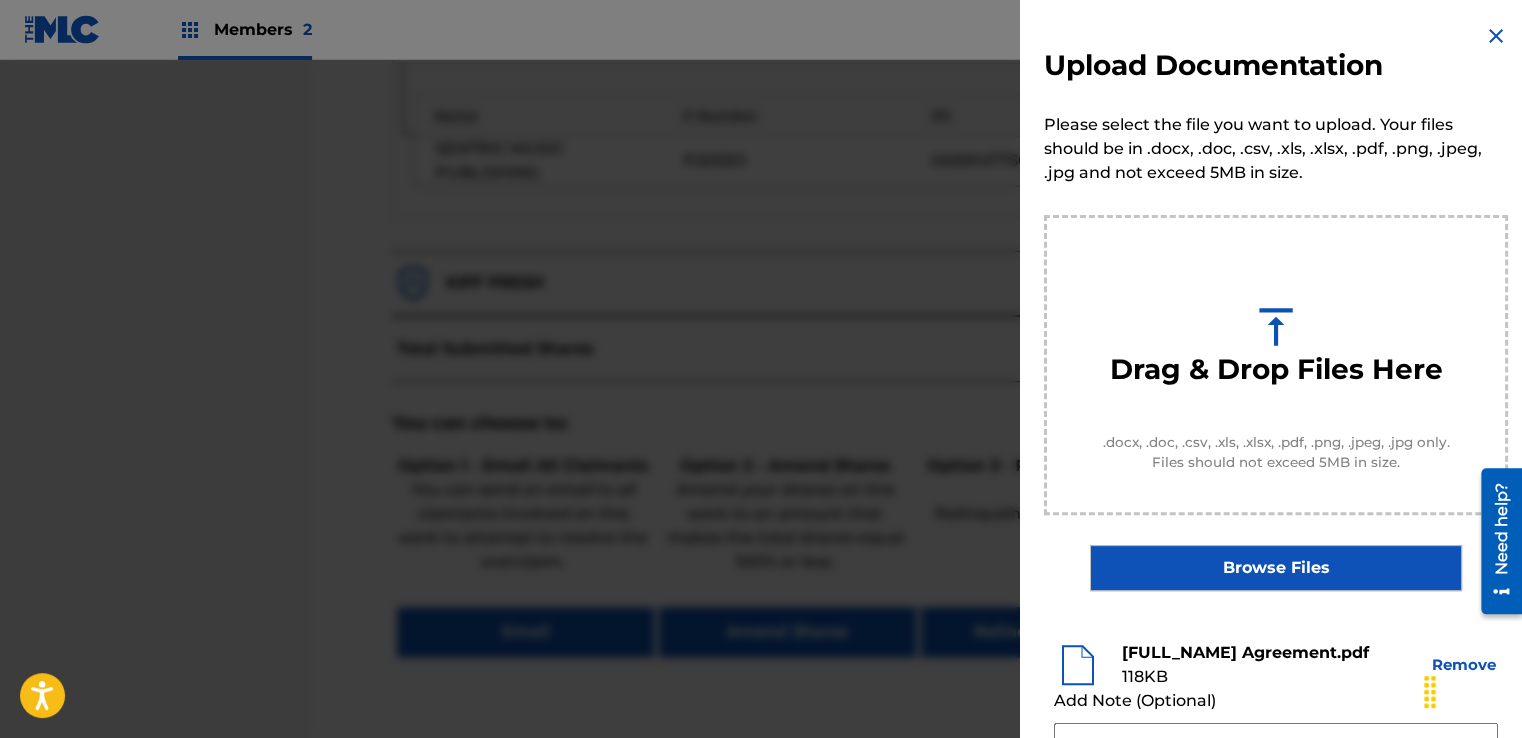 scroll, scrollTop: 200, scrollLeft: 0, axis: vertical 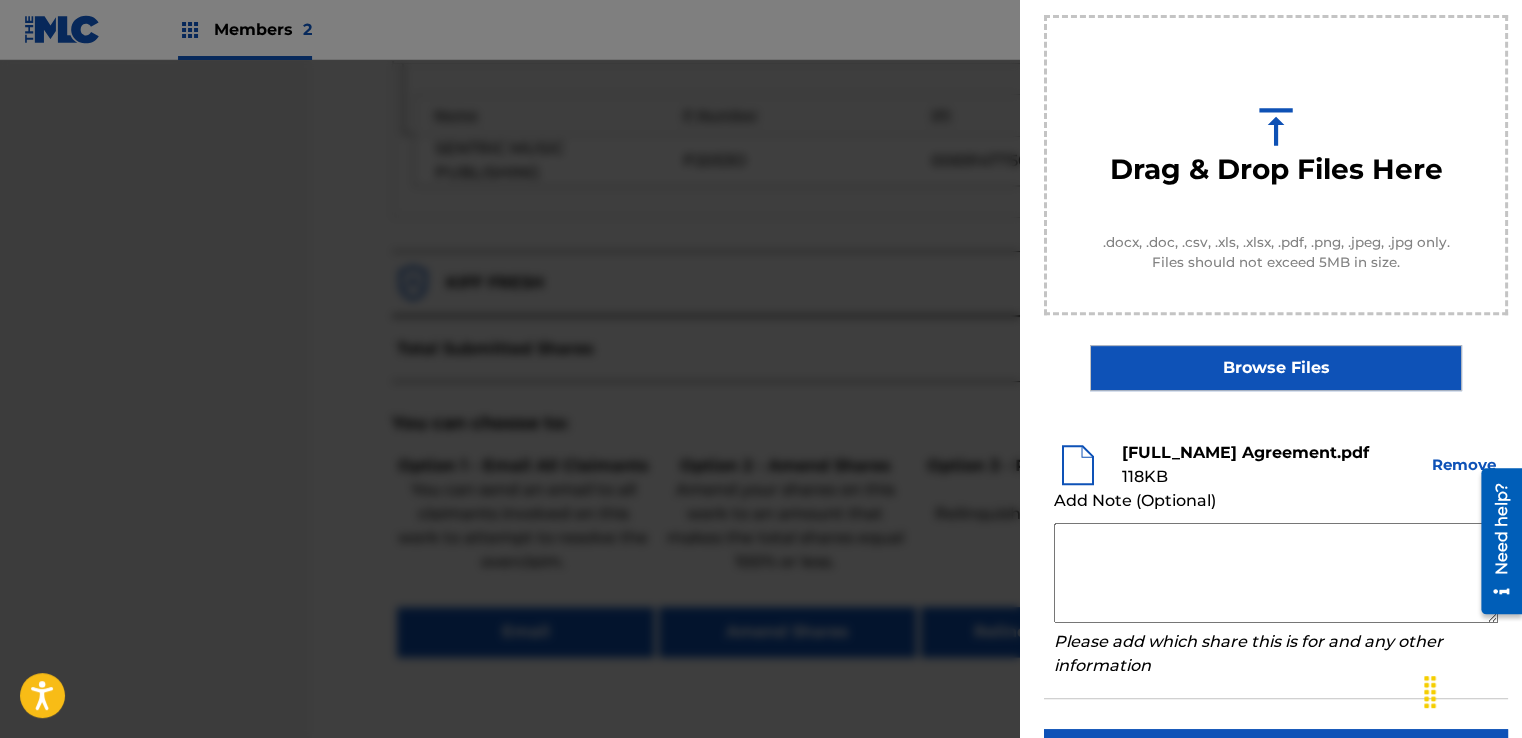 click at bounding box center [1276, 573] 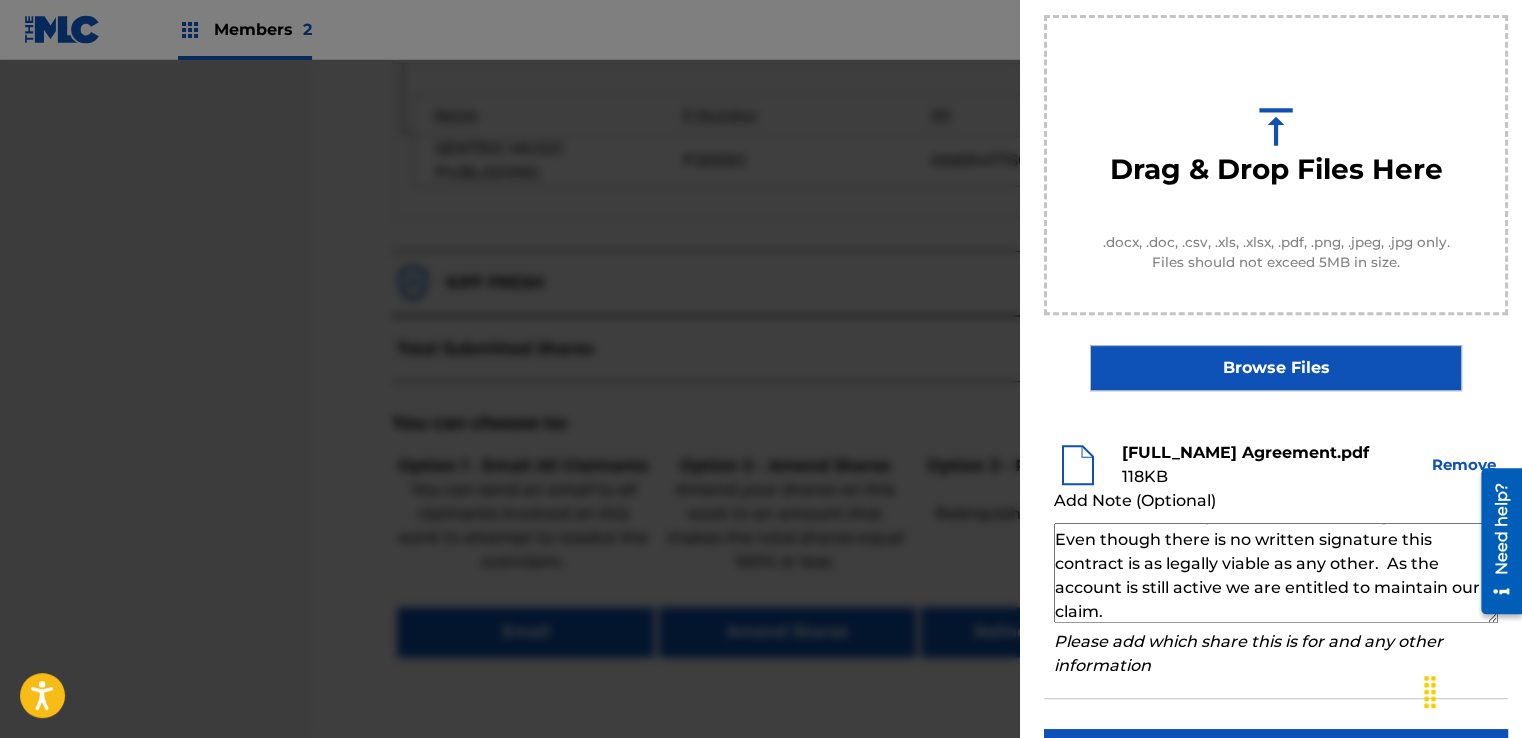 scroll, scrollTop: 69, scrollLeft: 0, axis: vertical 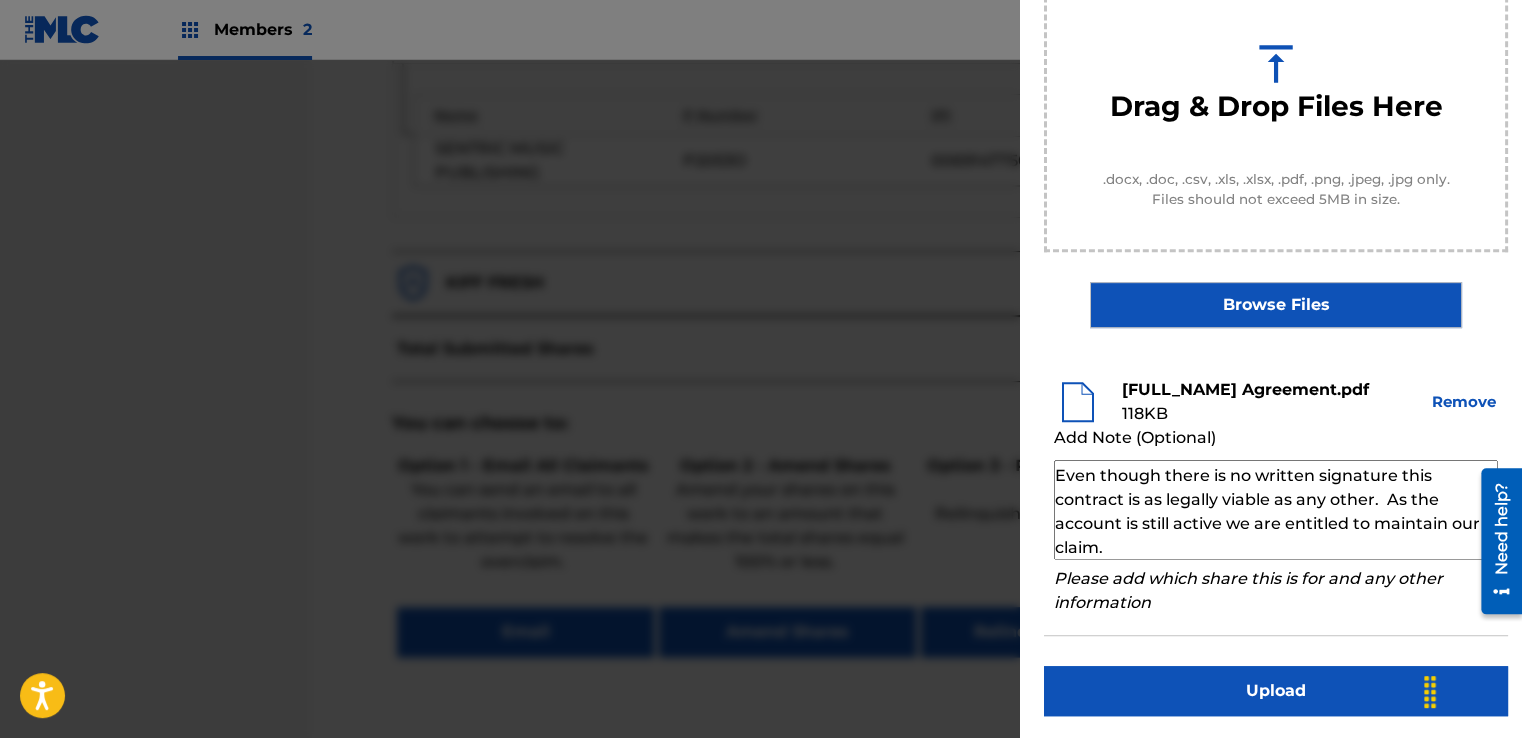 type on "Our self service agreement is signed via digital signature and is active until the writer/account owner contacts us directly to terminate their agreement. Even though there is no written signature this contract is as legally viable as any other.  As the account is still active we are entitled to maintain our claim." 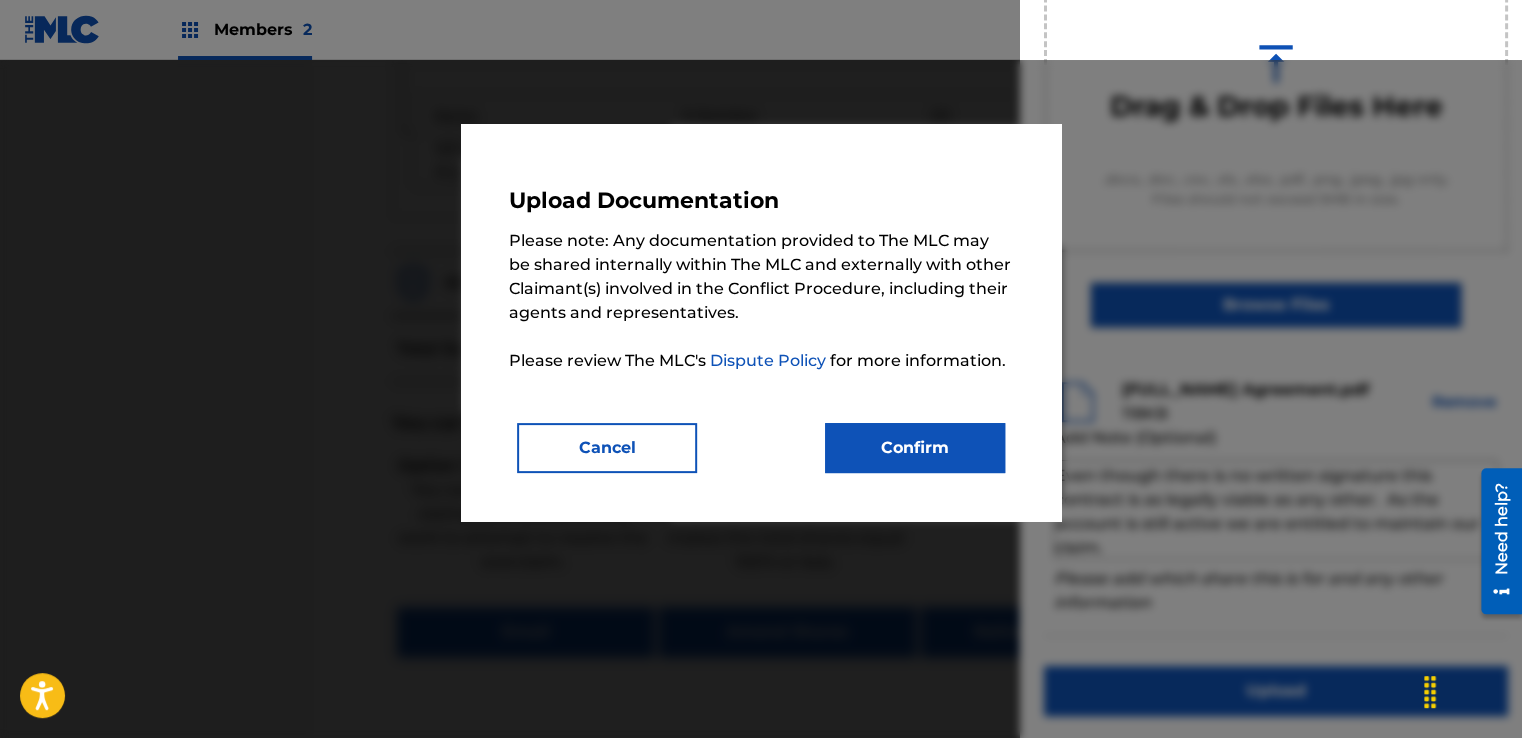 click on "Confirm" at bounding box center (915, 448) 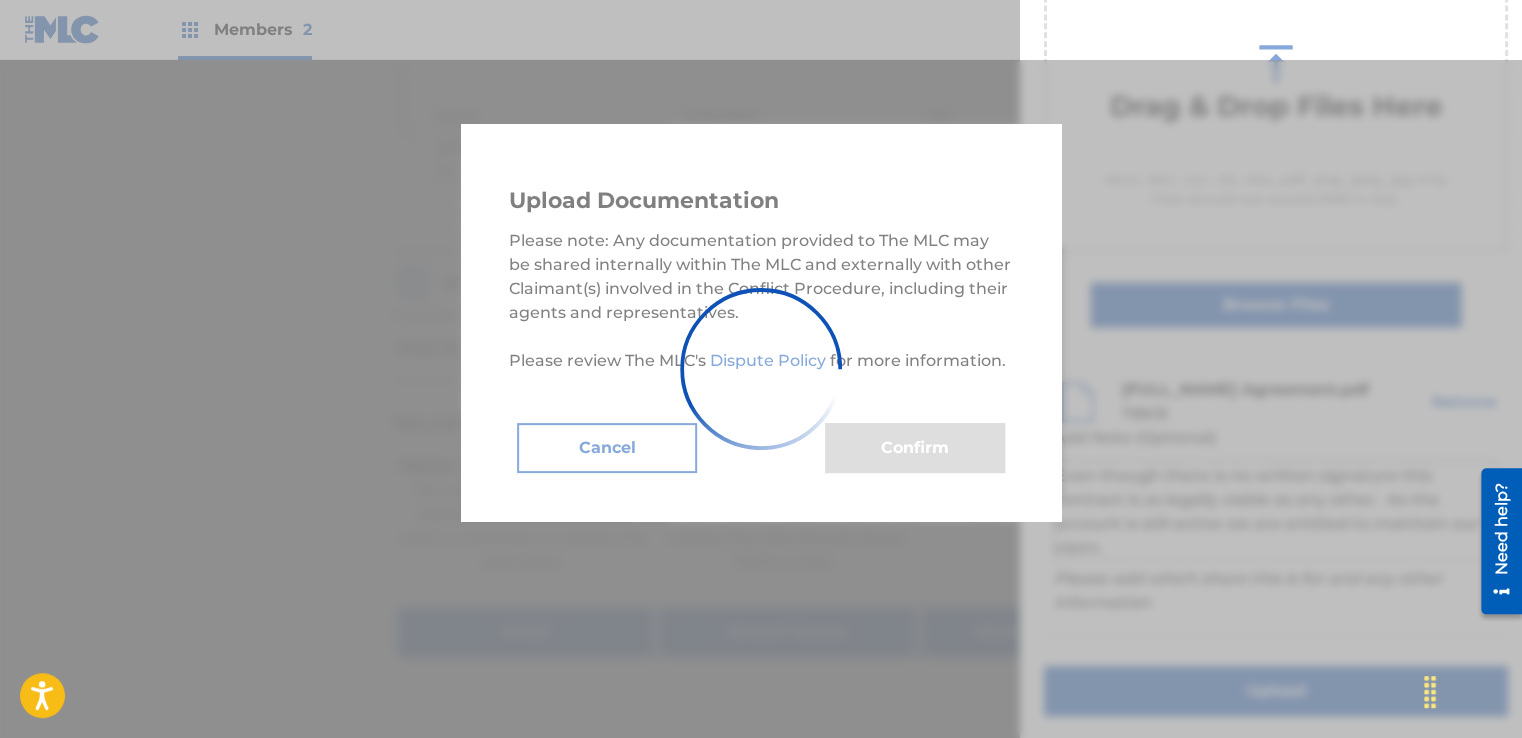 scroll, scrollTop: 128, scrollLeft: 0, axis: vertical 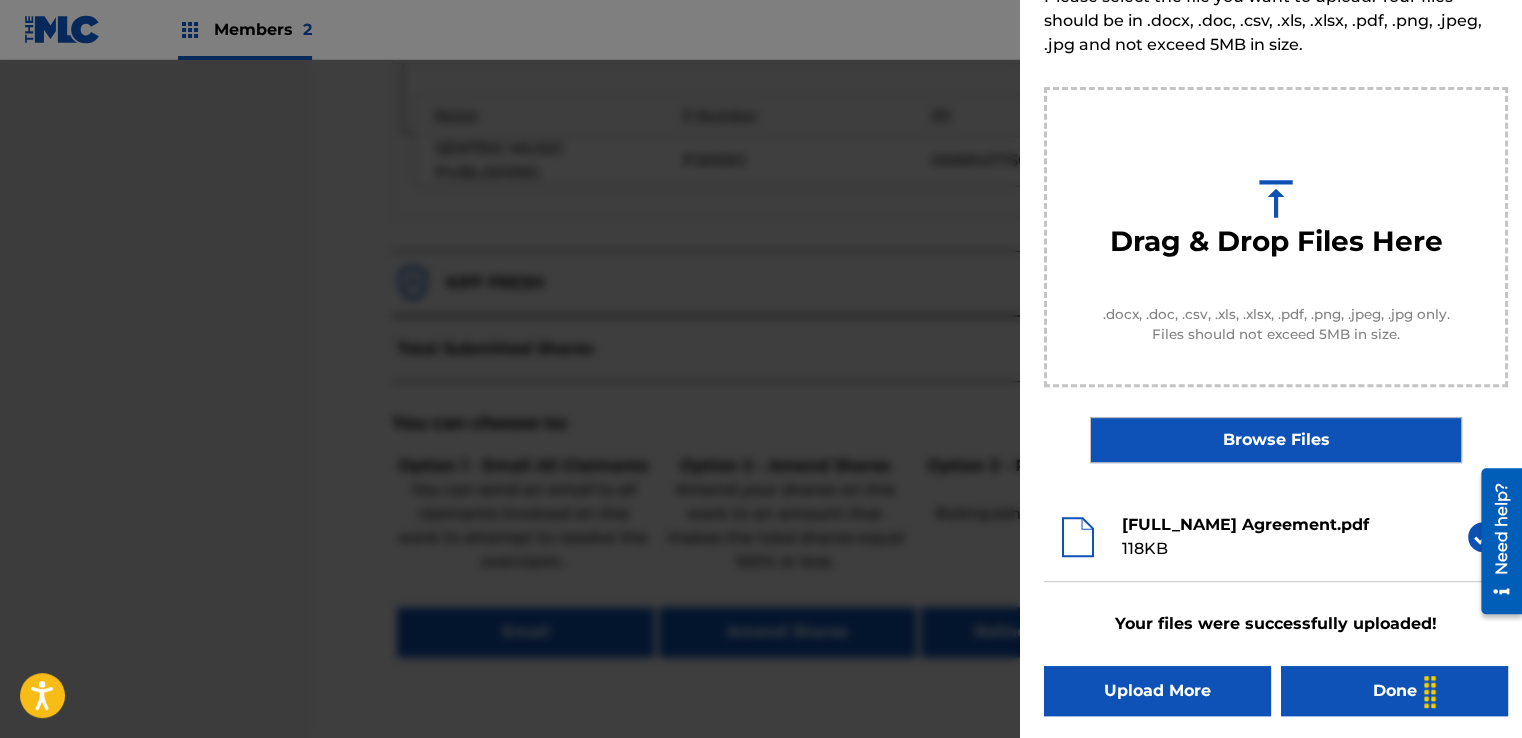 click on "Done" at bounding box center (1394, 691) 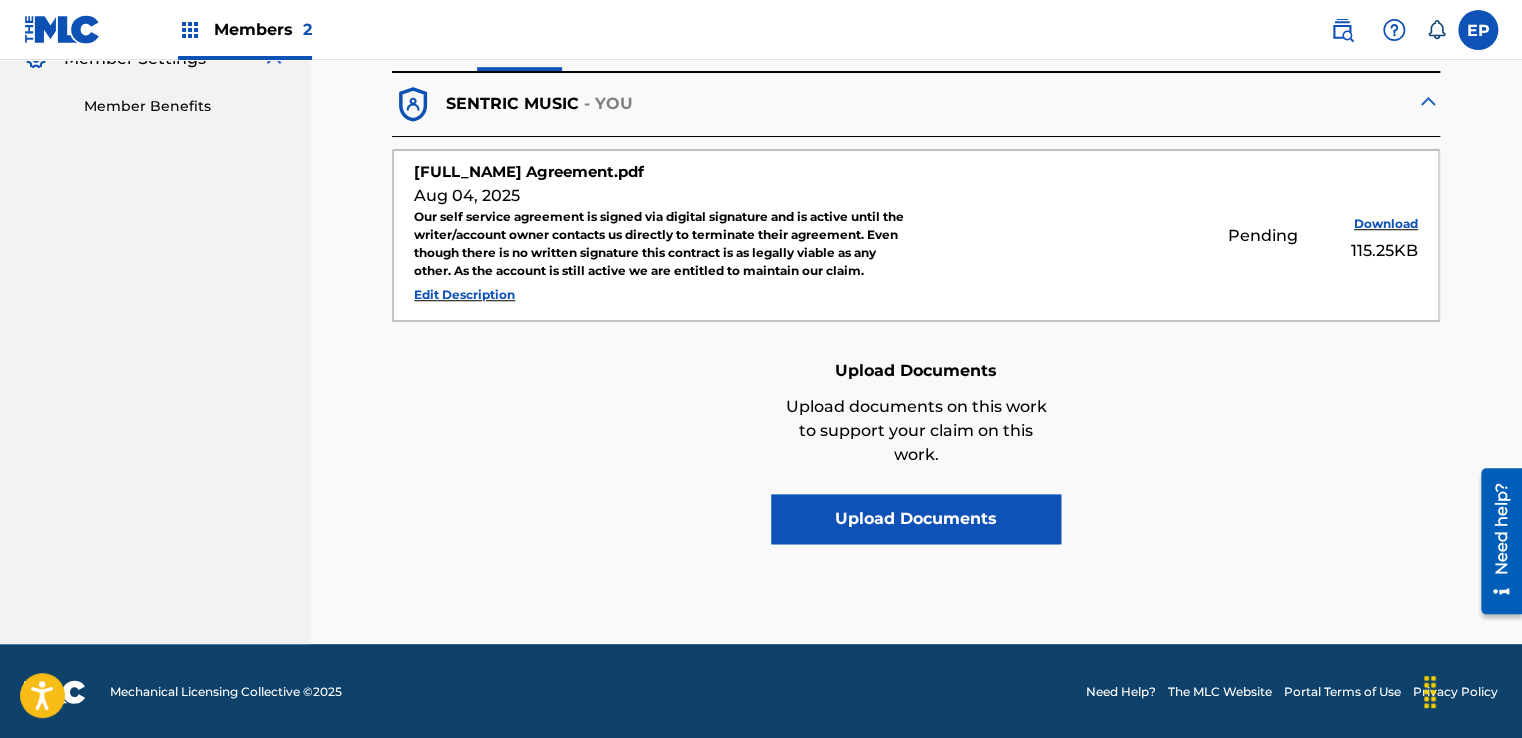 scroll, scrollTop: 122, scrollLeft: 0, axis: vertical 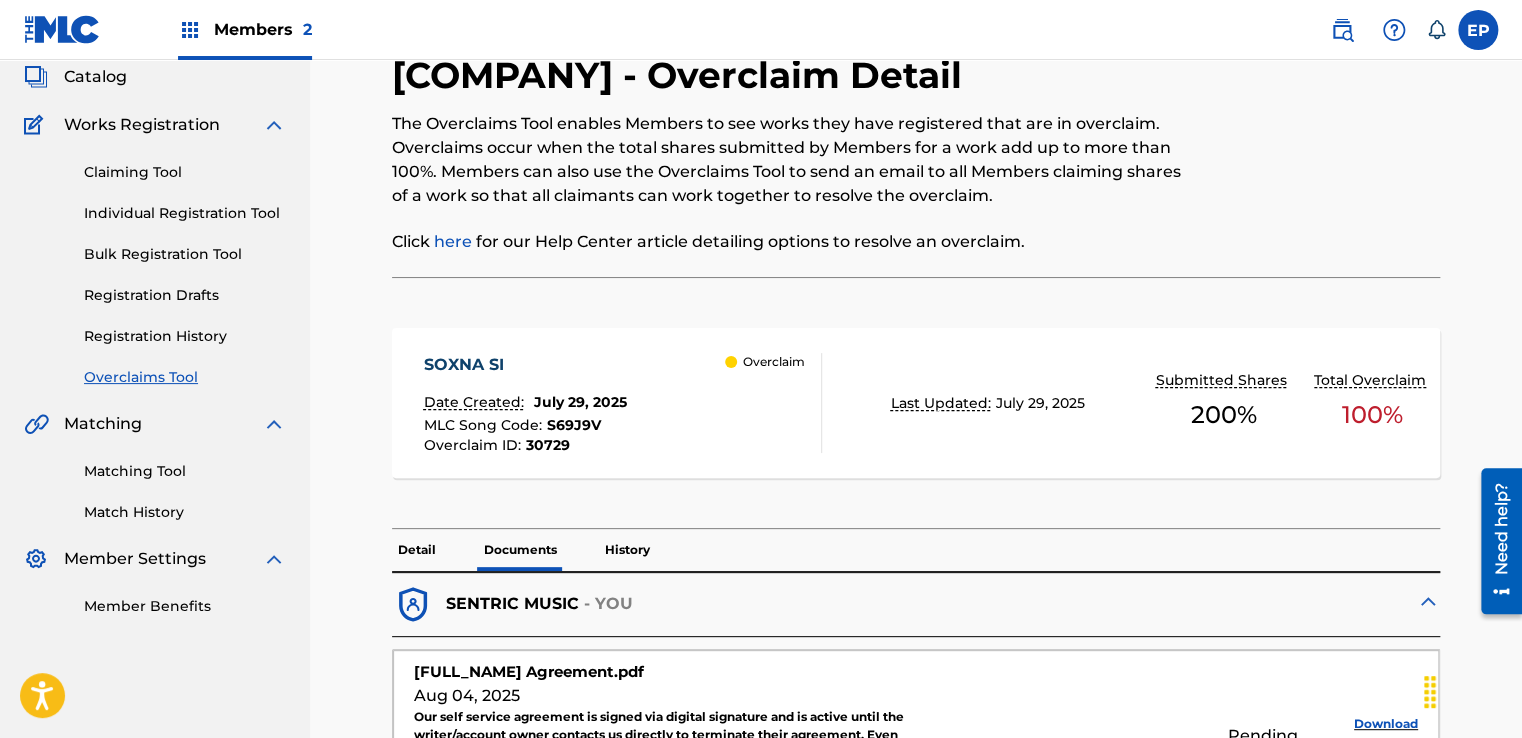click on "Detail" at bounding box center (417, 550) 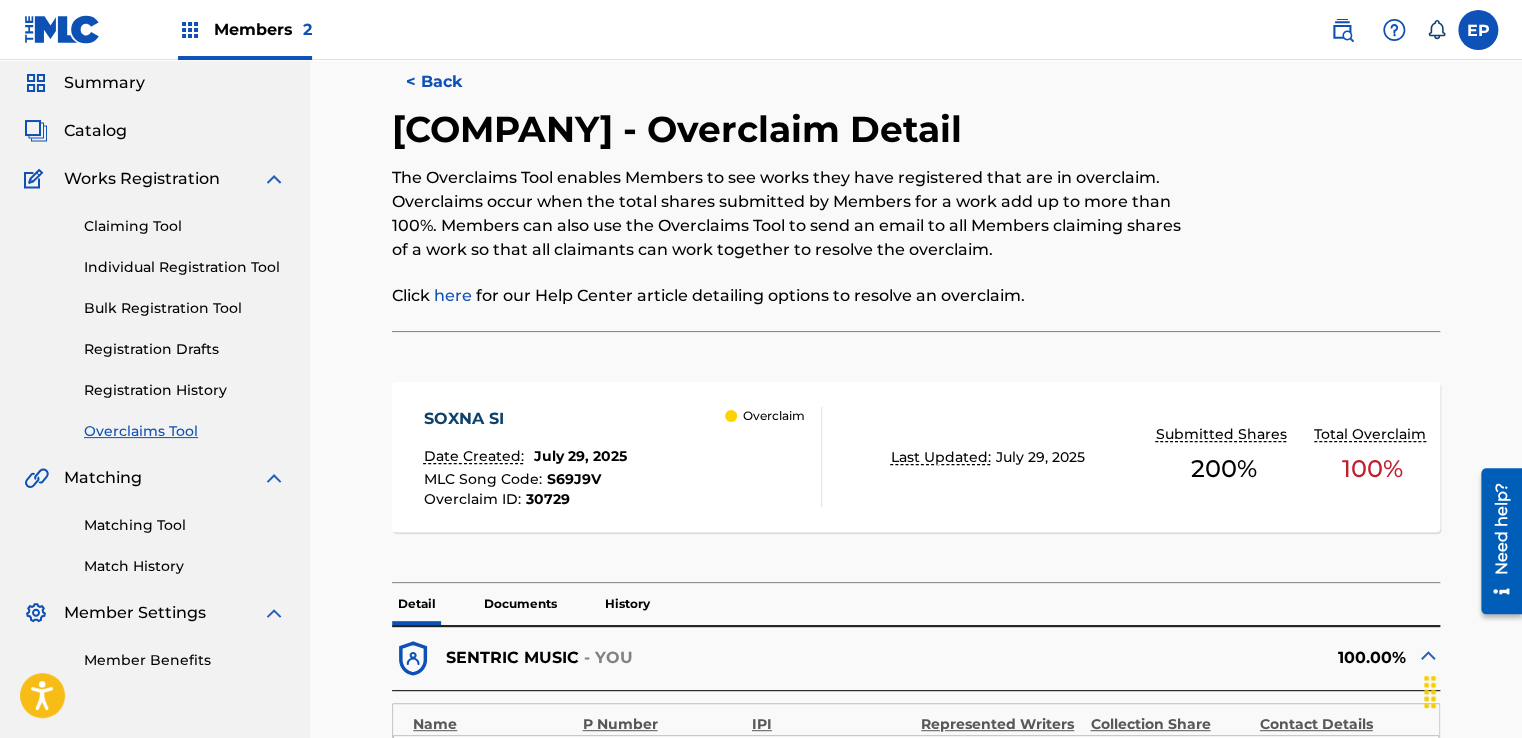 scroll, scrollTop: 0, scrollLeft: 0, axis: both 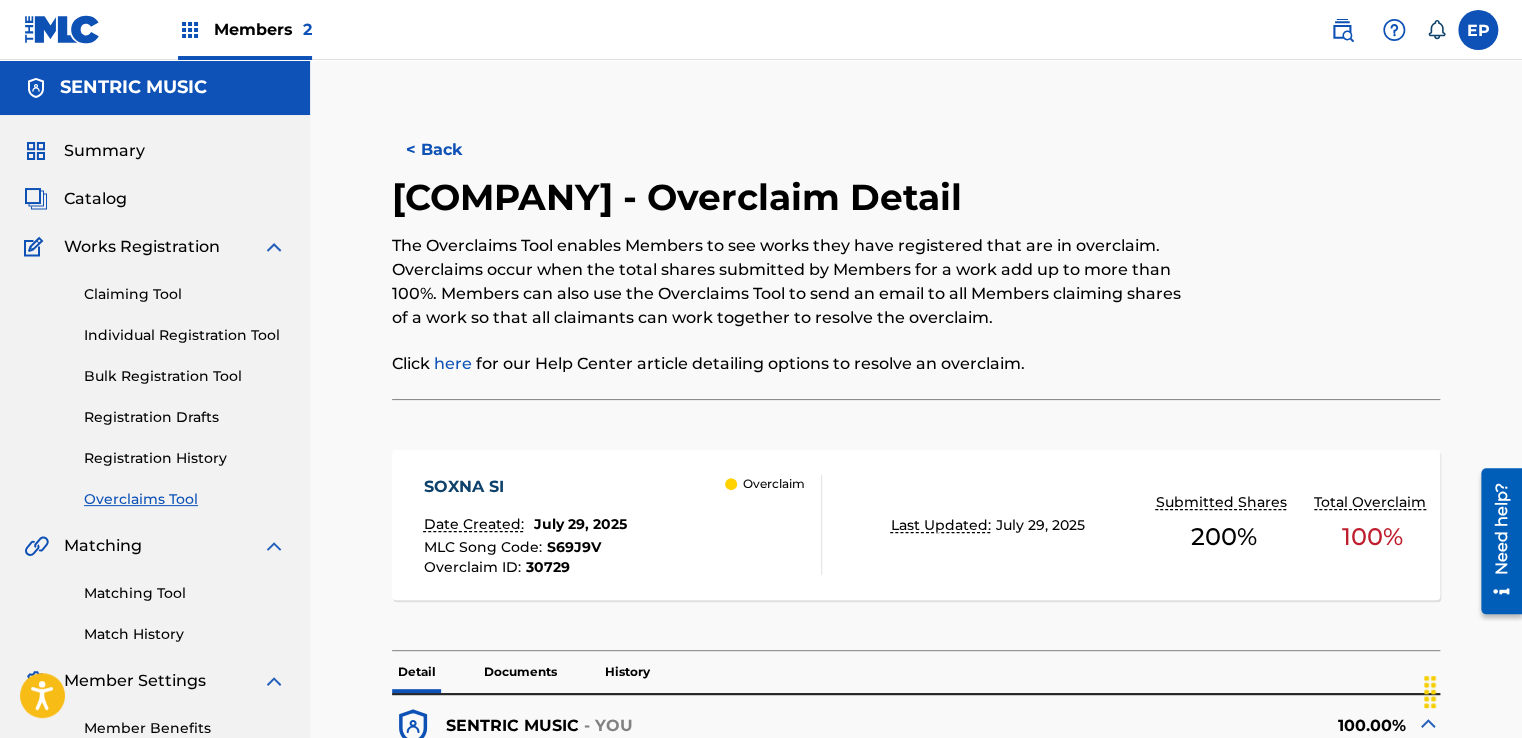 click on "Overclaims Tool" at bounding box center [185, 499] 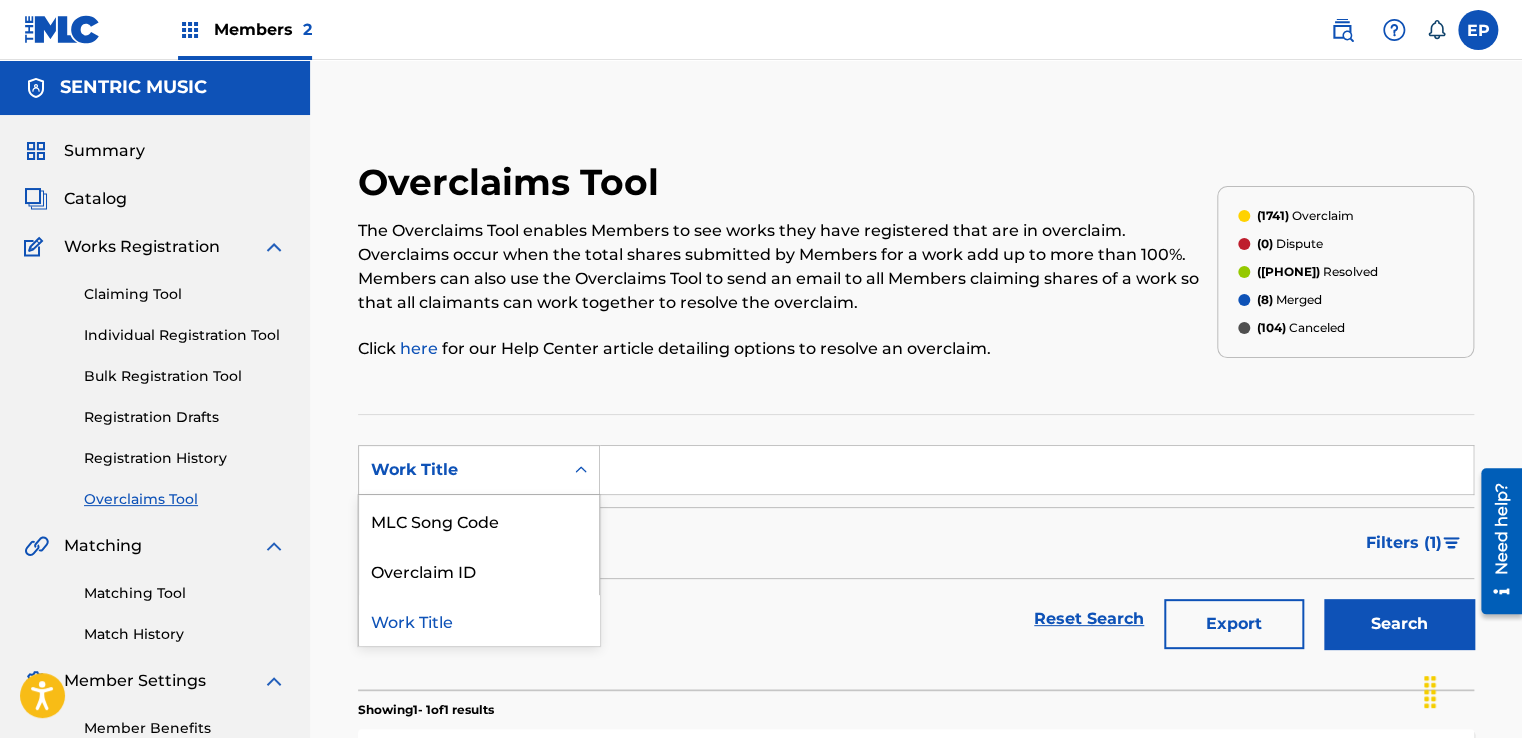 click on "Work Title" at bounding box center (479, 470) 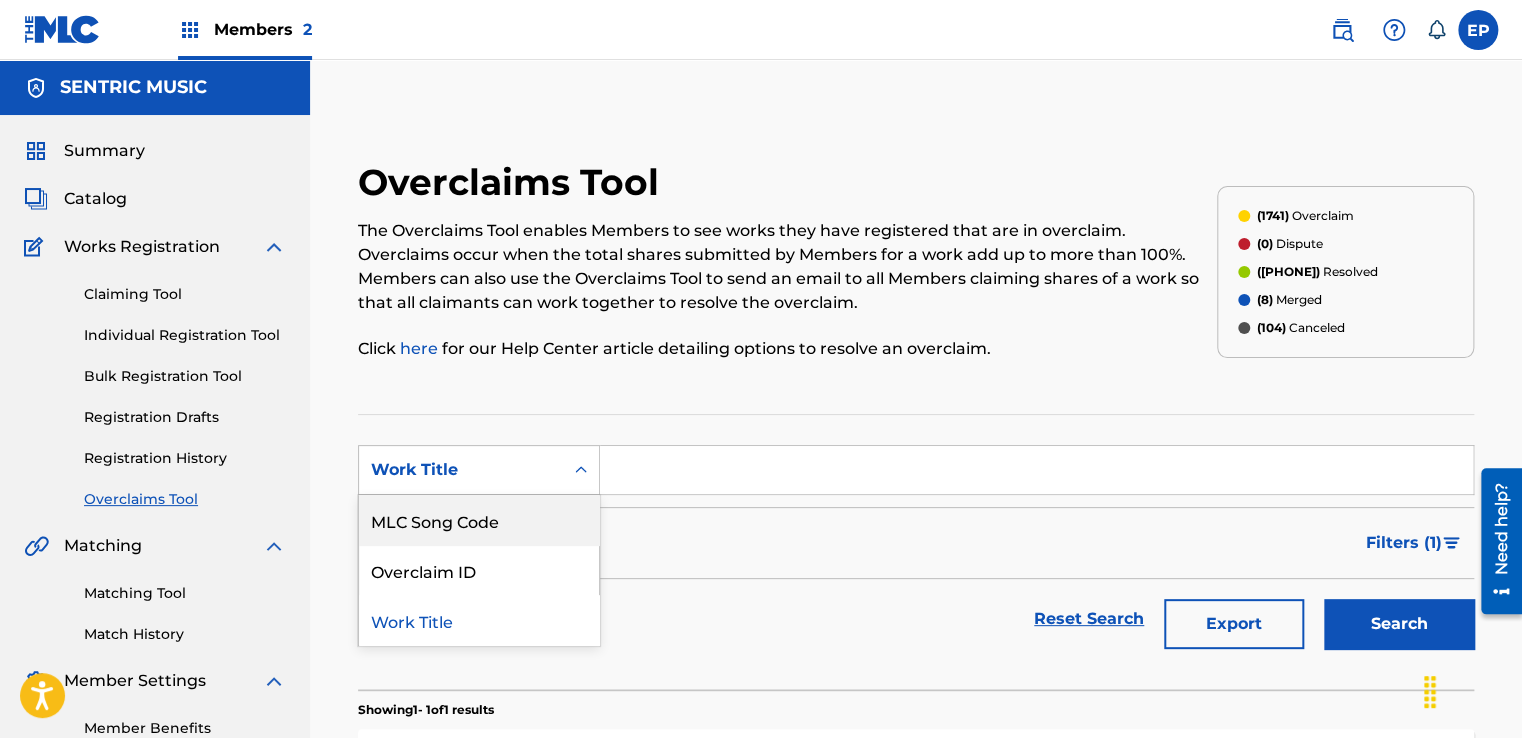 click on "MLC Song Code" at bounding box center (479, 520) 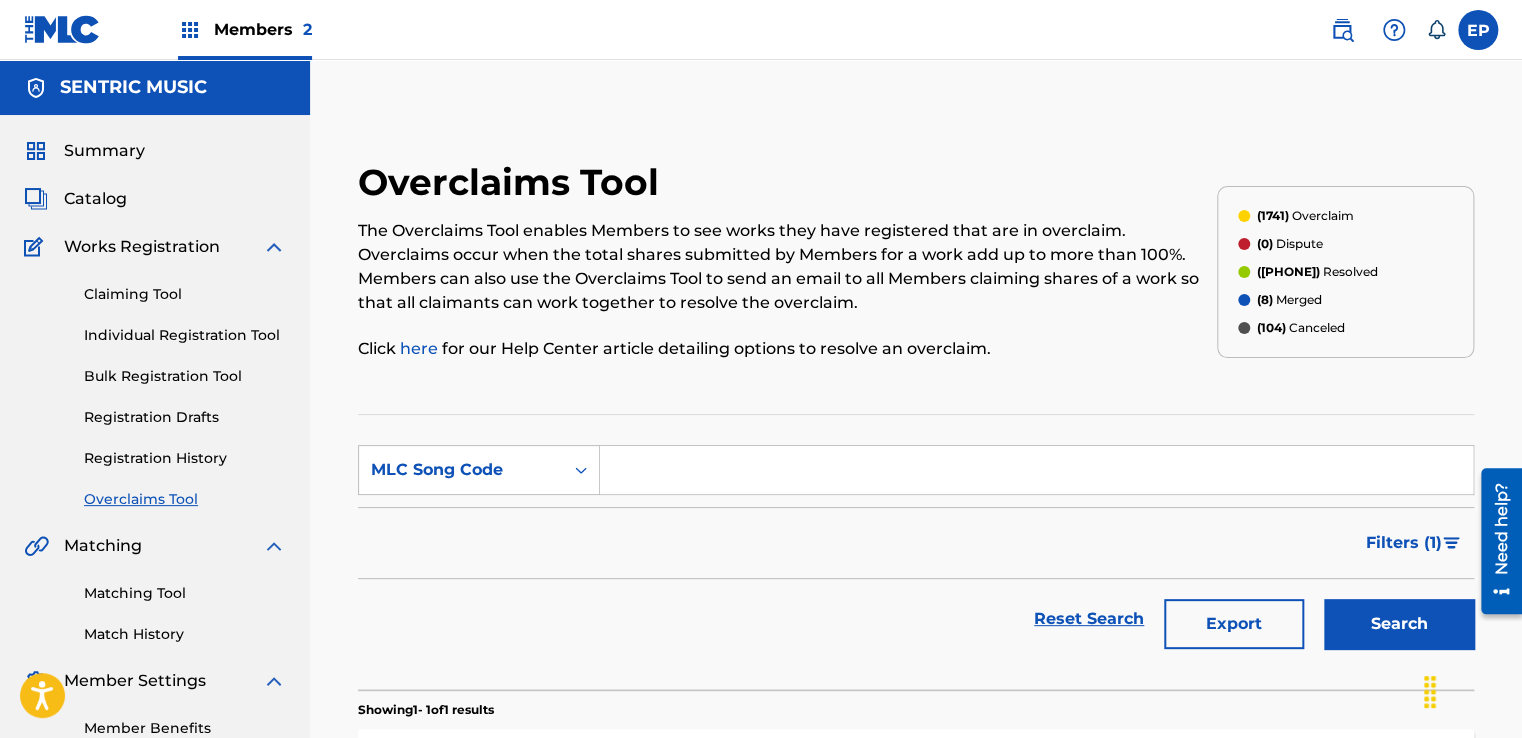 click at bounding box center [1036, 470] 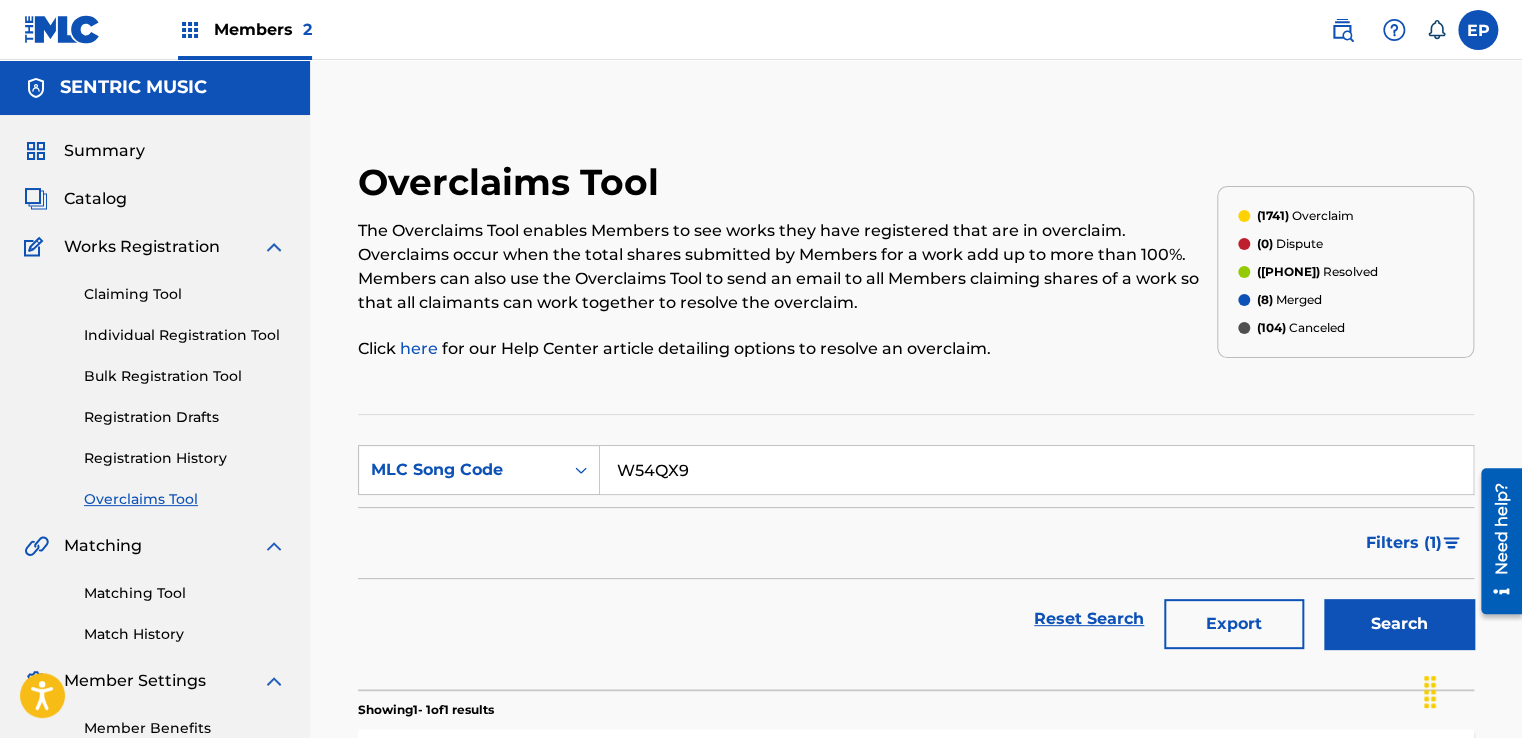 type on "W54QX9" 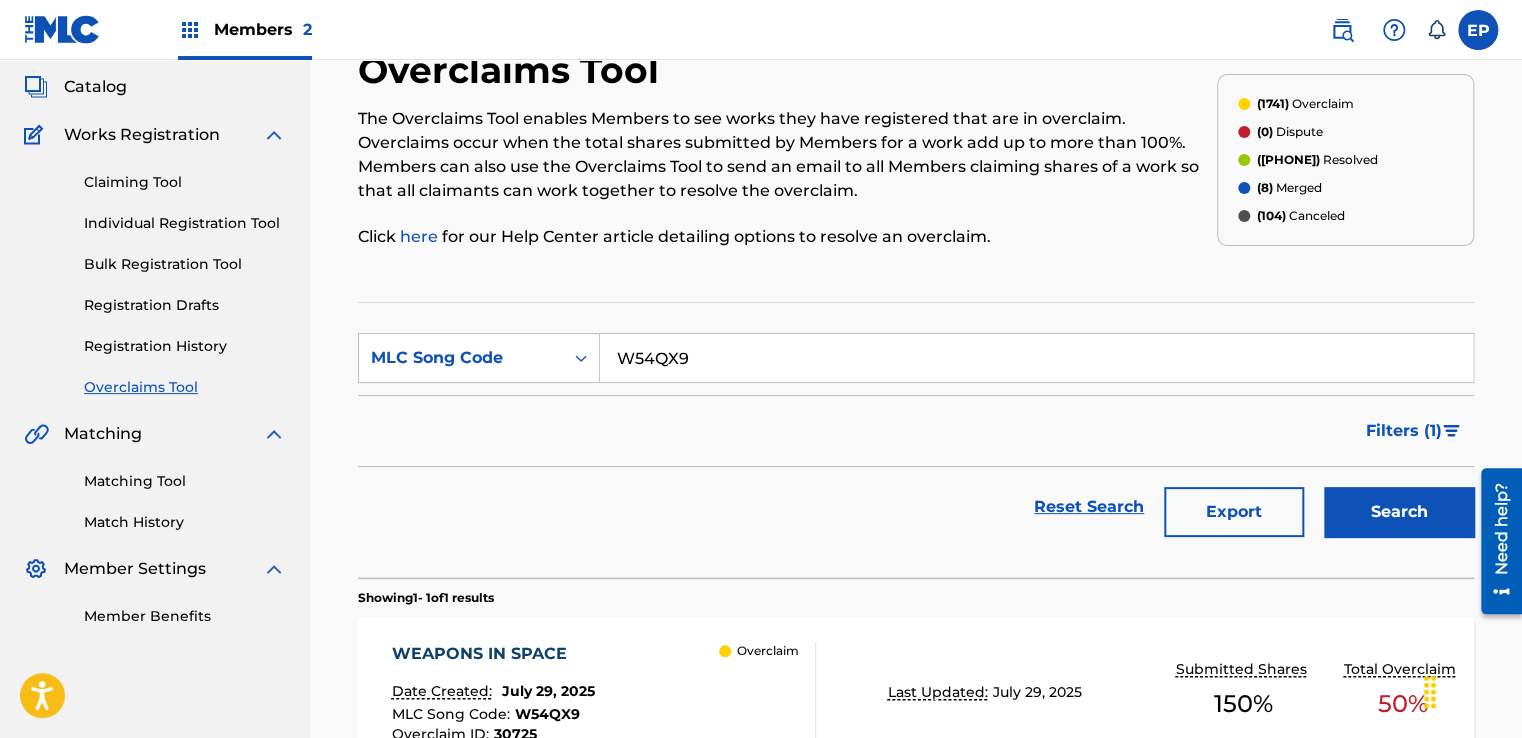 scroll, scrollTop: 329, scrollLeft: 0, axis: vertical 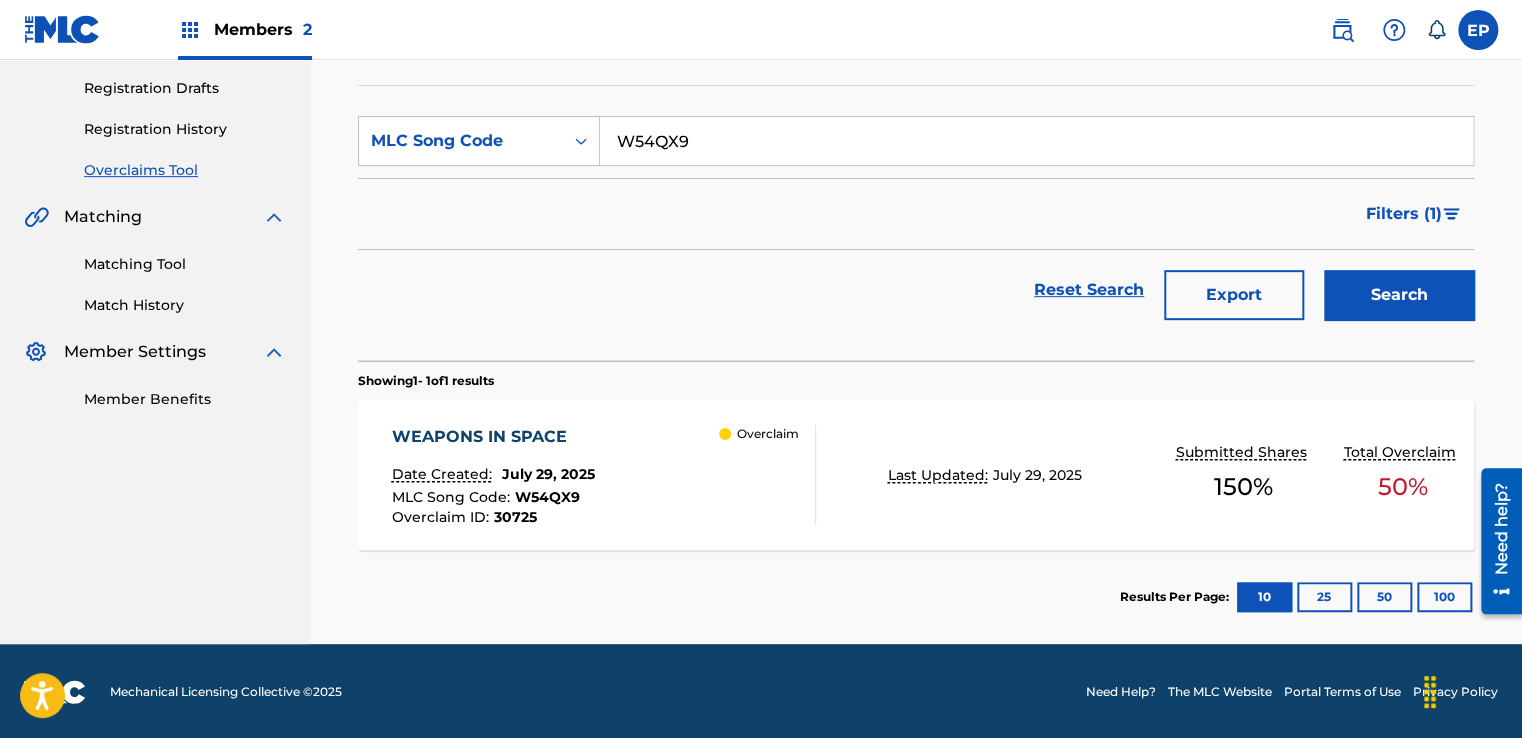 click on "[COMPANY] Date Created: [DATE] MLC Song Code : W54QX9 Overclaim ID : 30725   Overclaim" at bounding box center [603, 475] 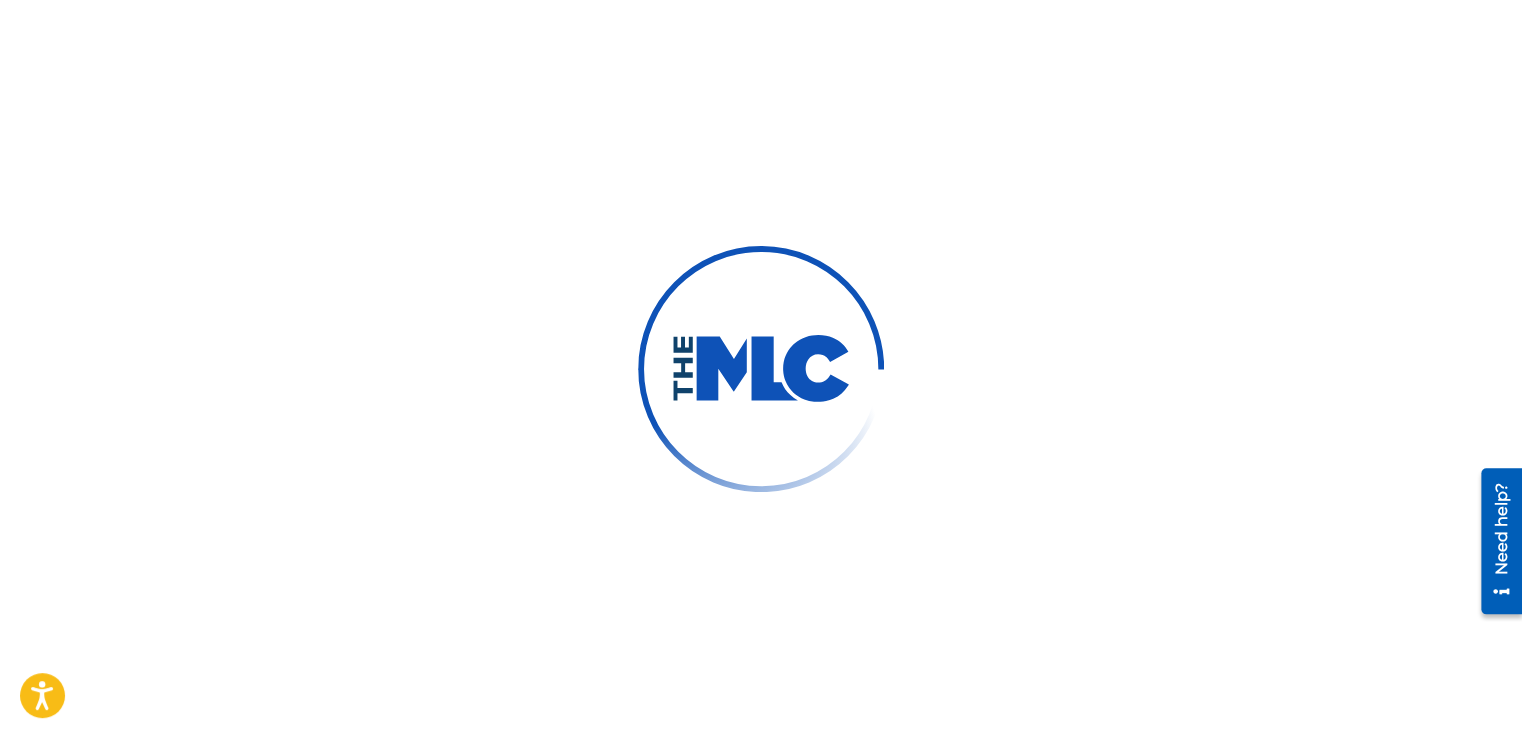 scroll, scrollTop: 0, scrollLeft: 0, axis: both 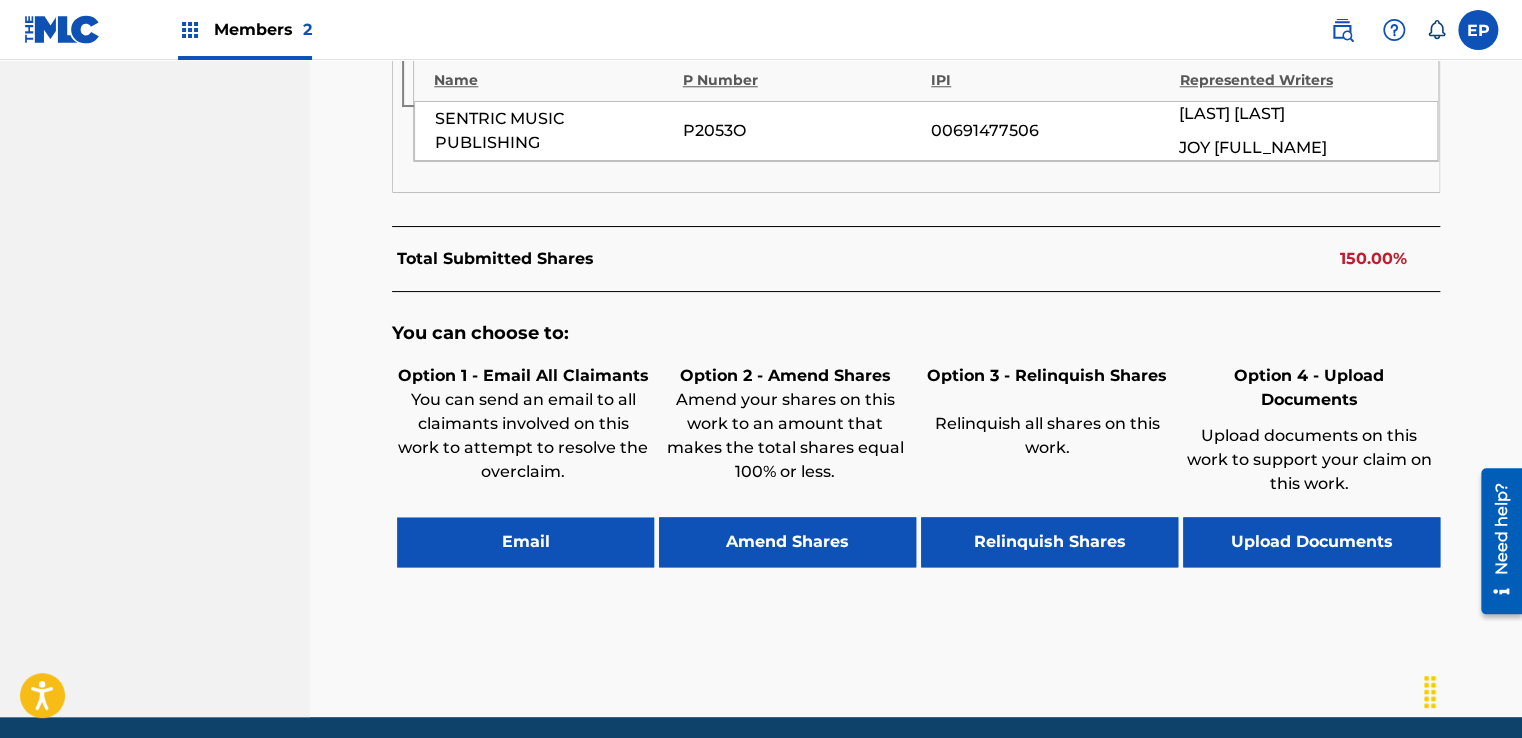 click on "Upload Documents" at bounding box center (1311, 542) 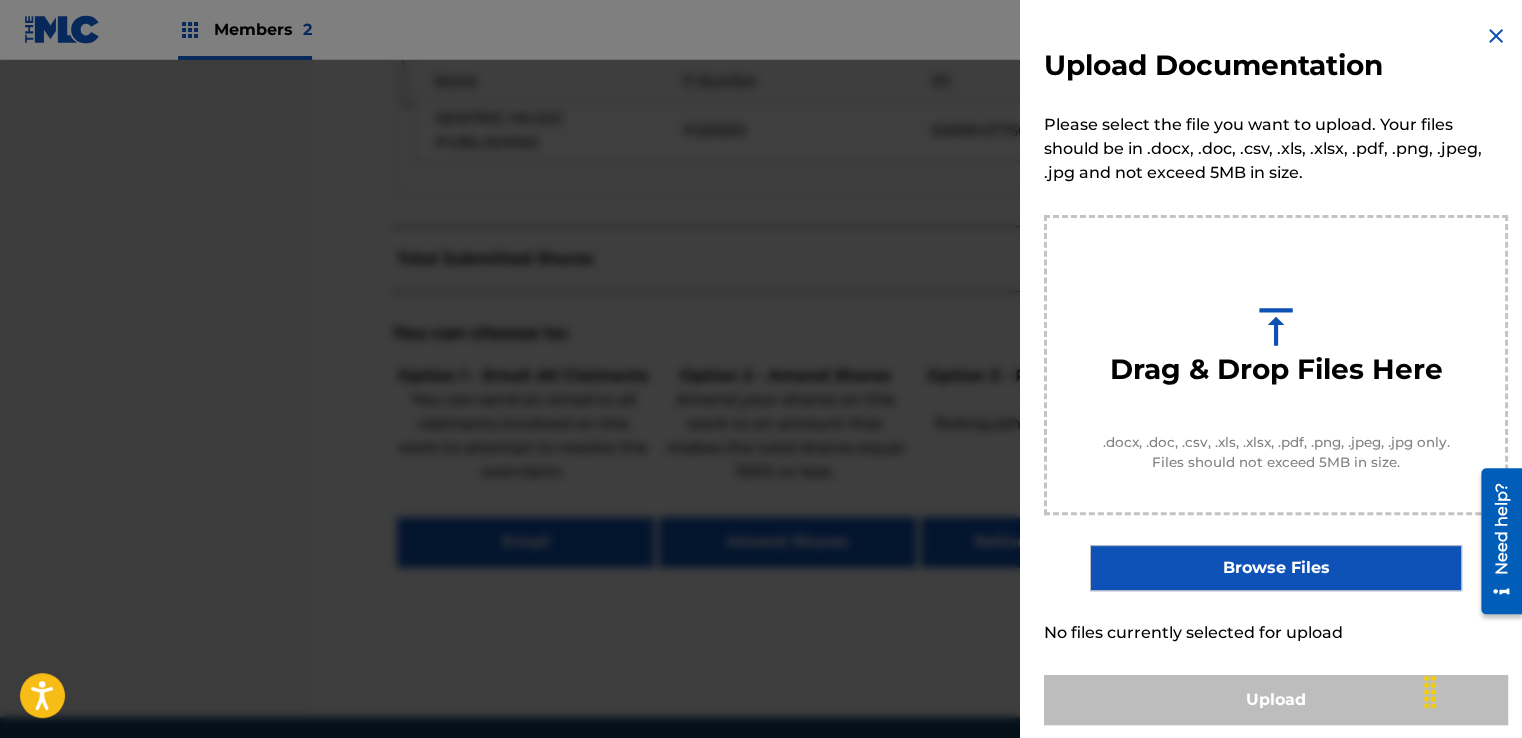 click on "Browse Files" at bounding box center (1275, 568) 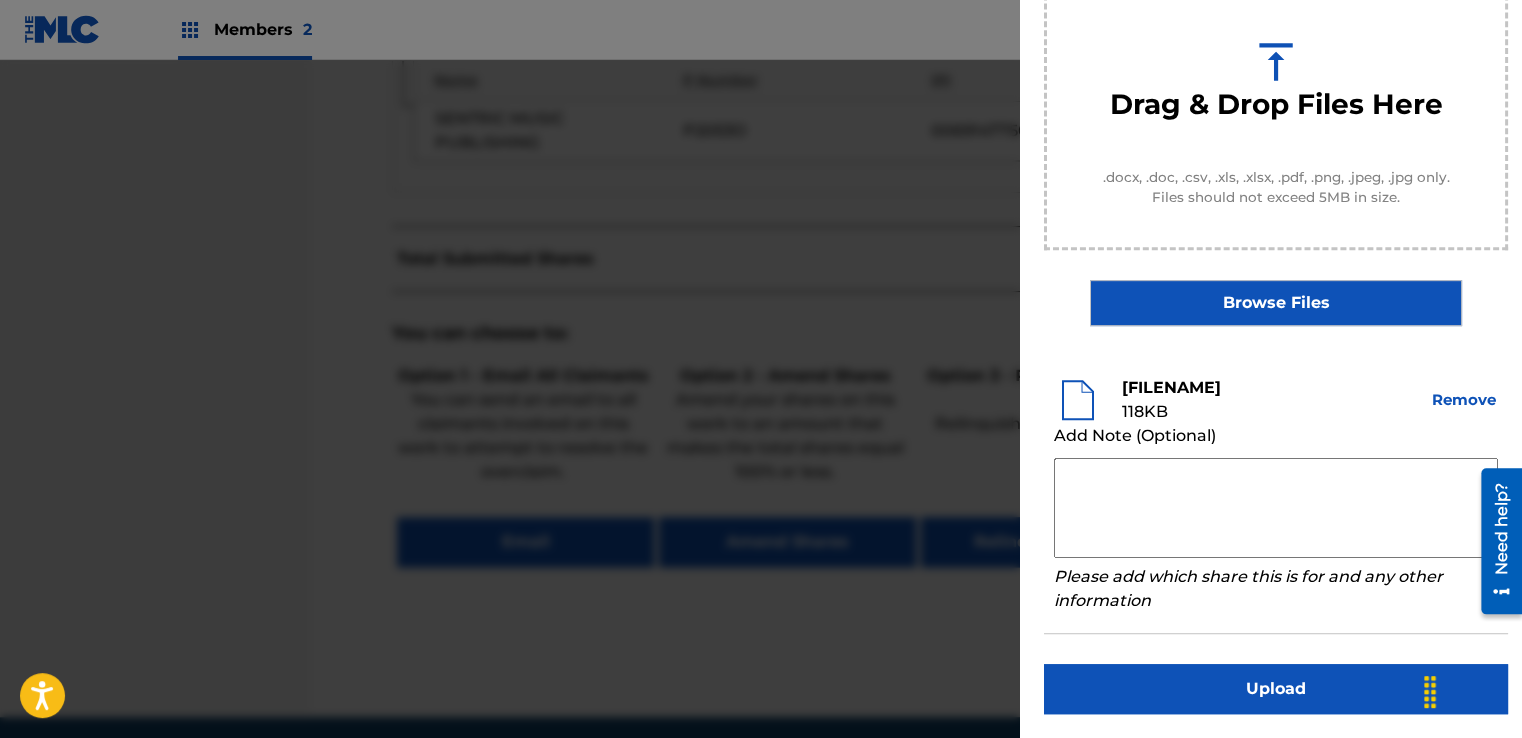 scroll, scrollTop: 287, scrollLeft: 0, axis: vertical 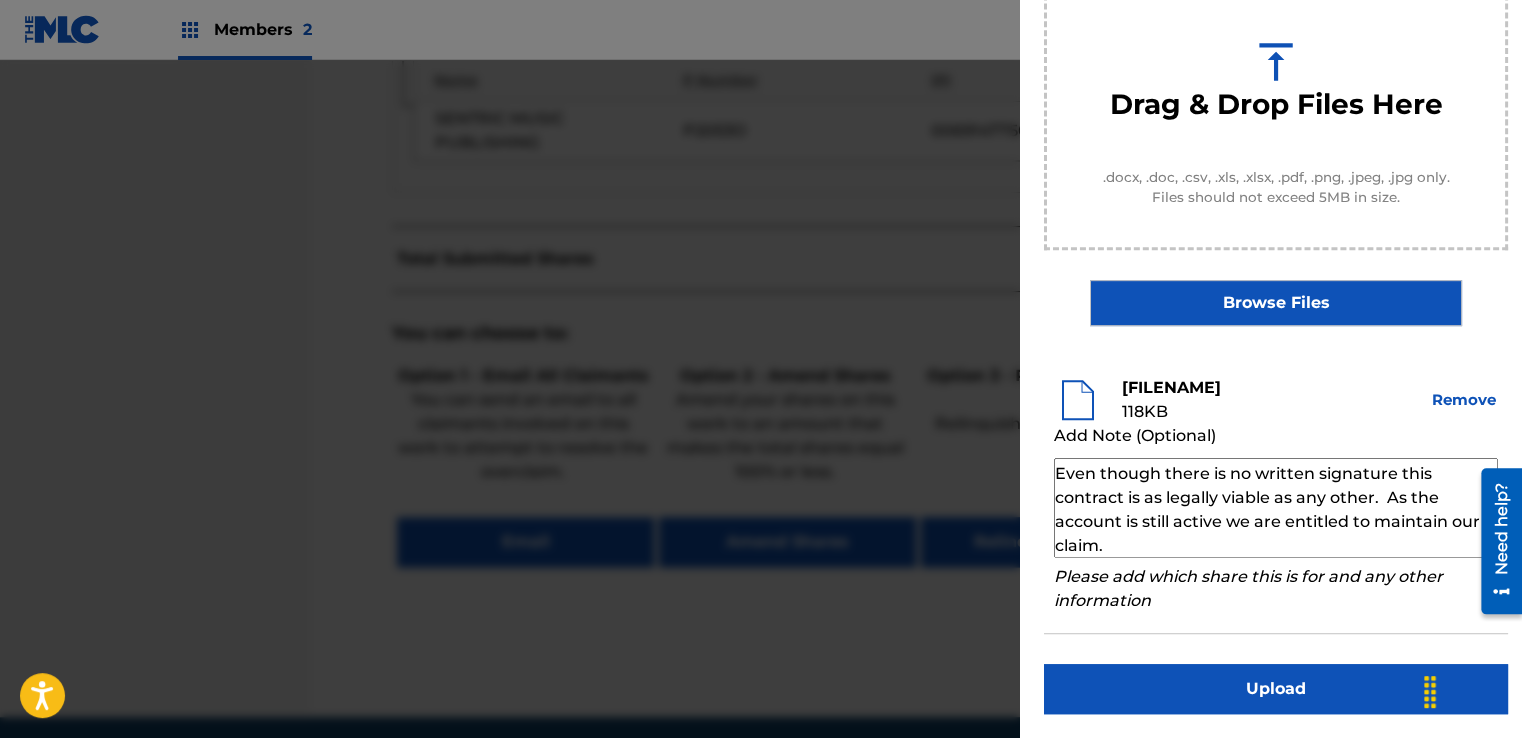 type on "Our self service agreement is signed via digital signature and is active until the writer/account owner contacts us directly to terminate their agreement. Even though there is no written signature this contract is as legally viable as any other.  As the account is still active we are entitled to maintain our claim." 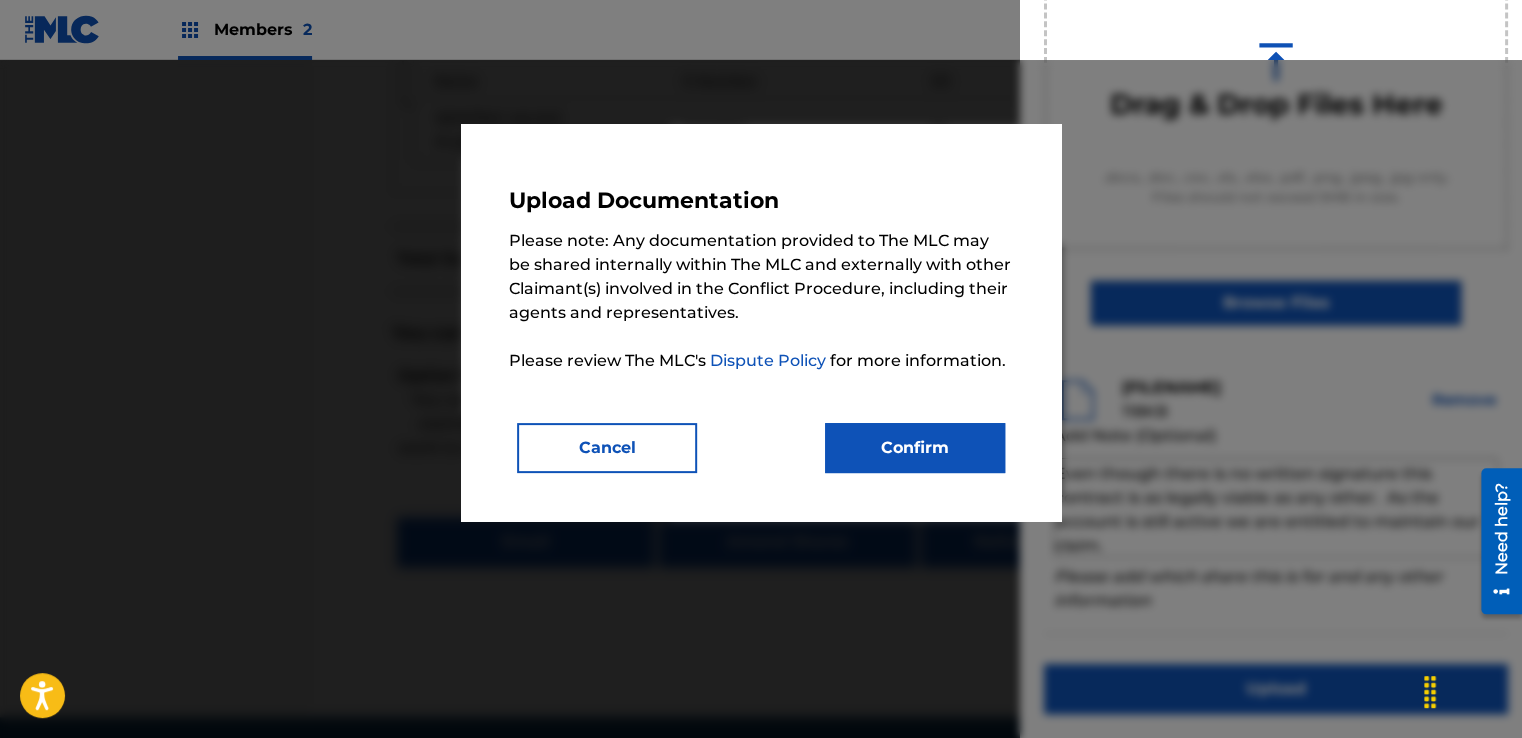 click on "Confirm" at bounding box center [915, 448] 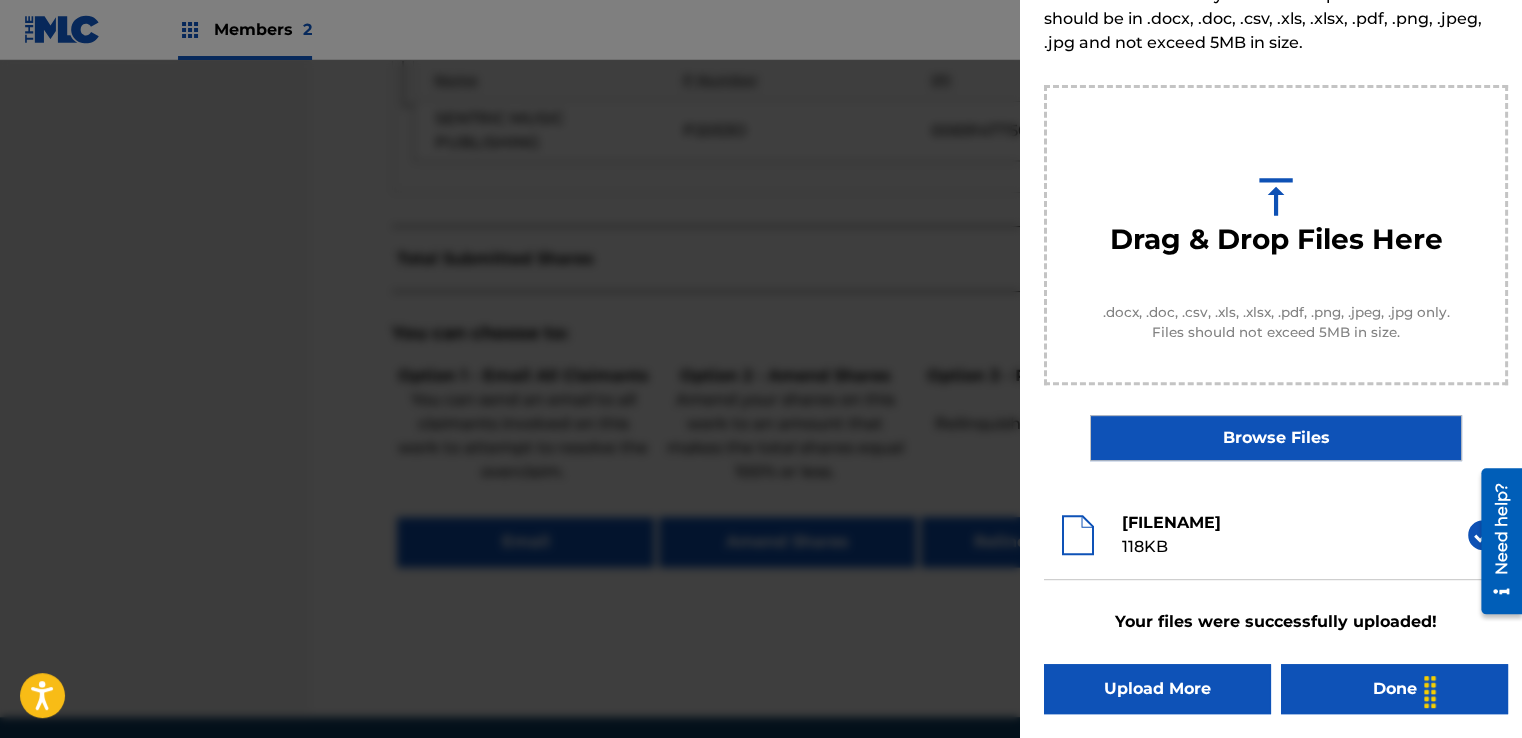 scroll, scrollTop: 128, scrollLeft: 0, axis: vertical 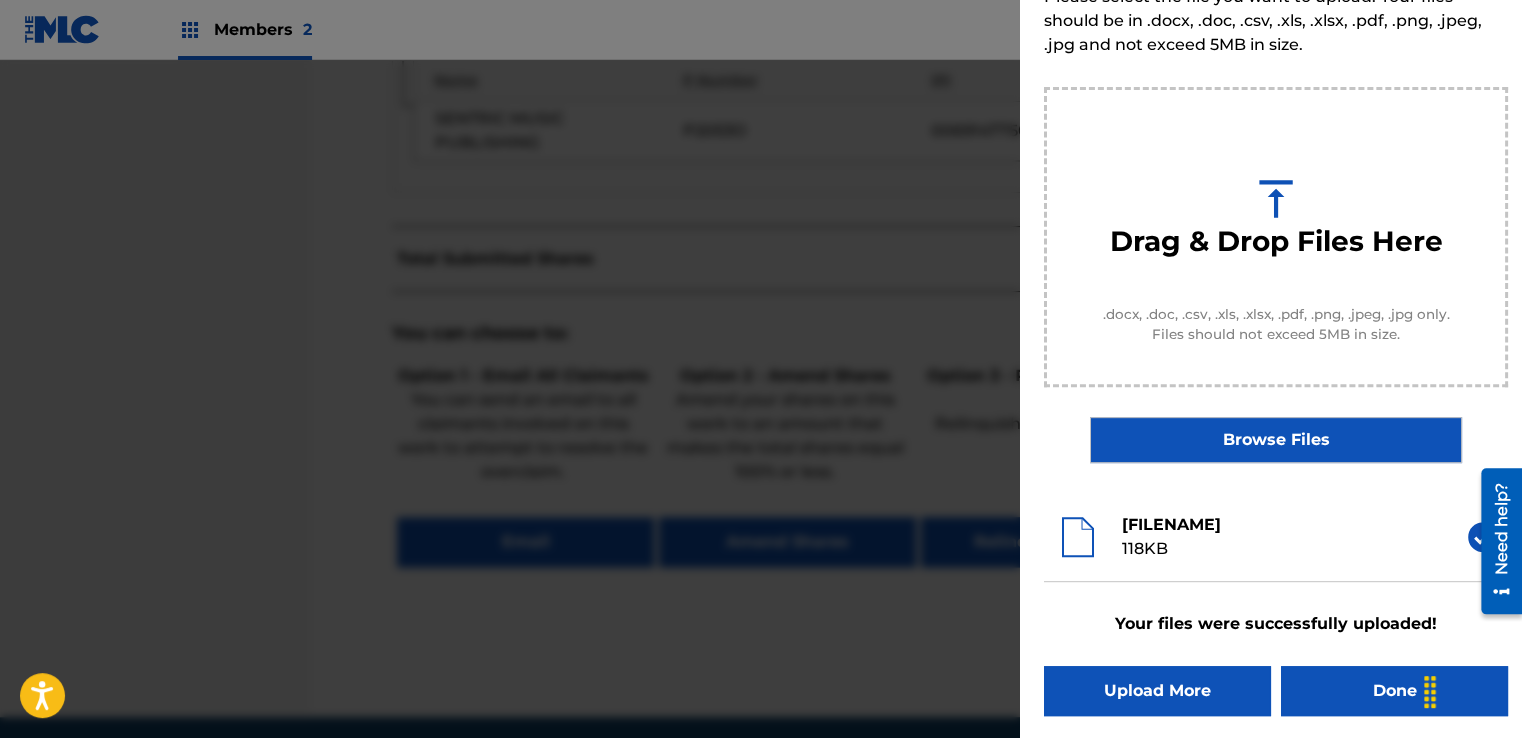 click on "Done" at bounding box center (1394, 691) 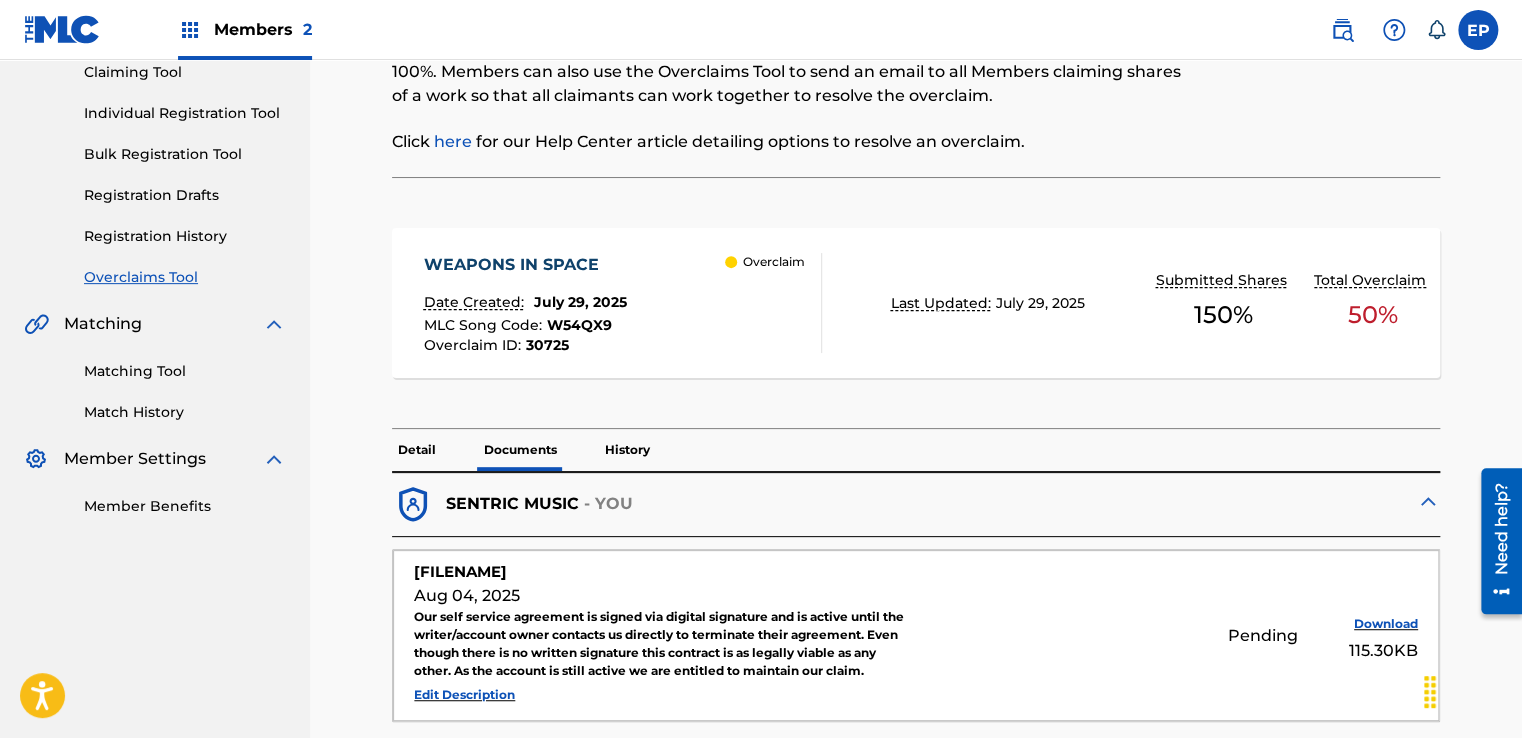 scroll, scrollTop: 0, scrollLeft: 0, axis: both 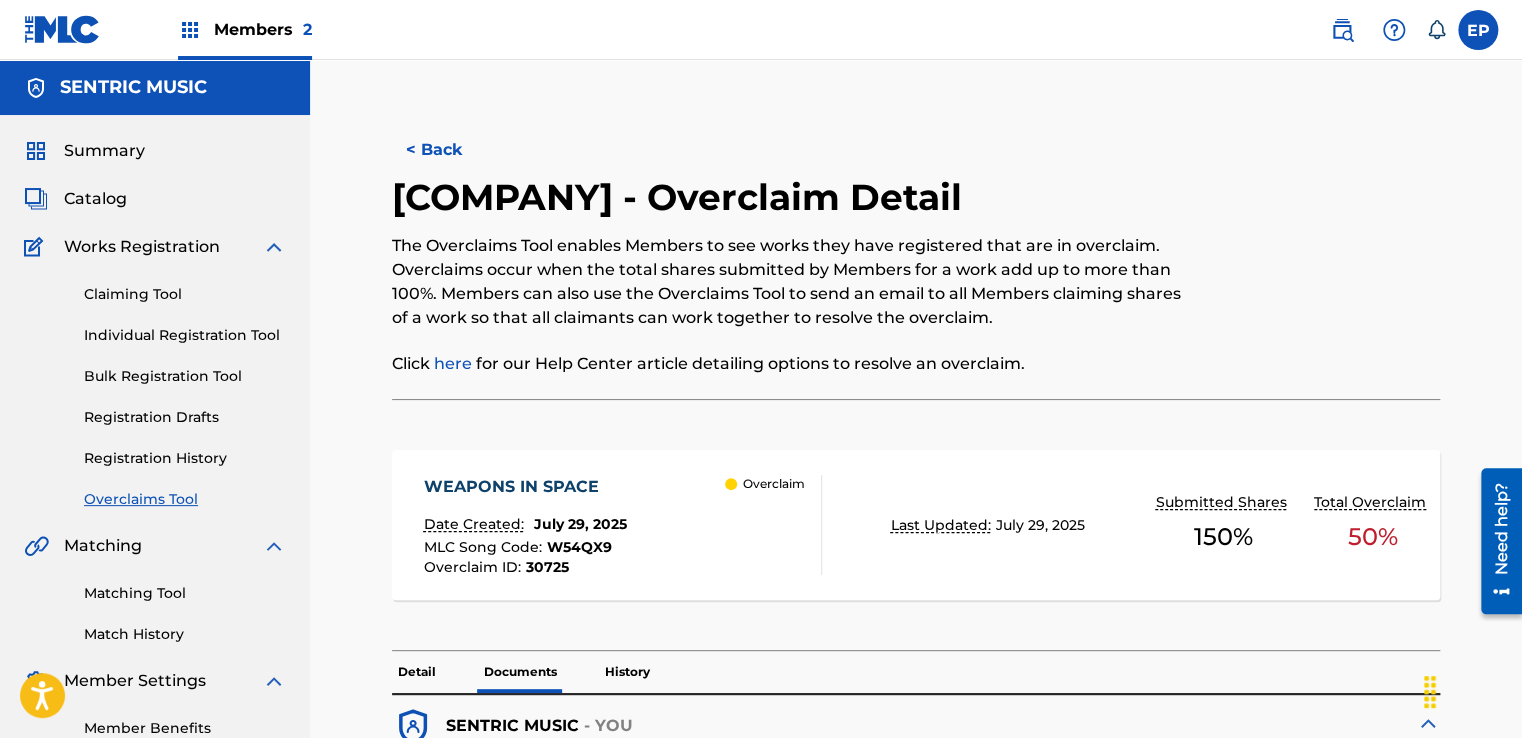 click on "Overclaims Tool" at bounding box center [185, 499] 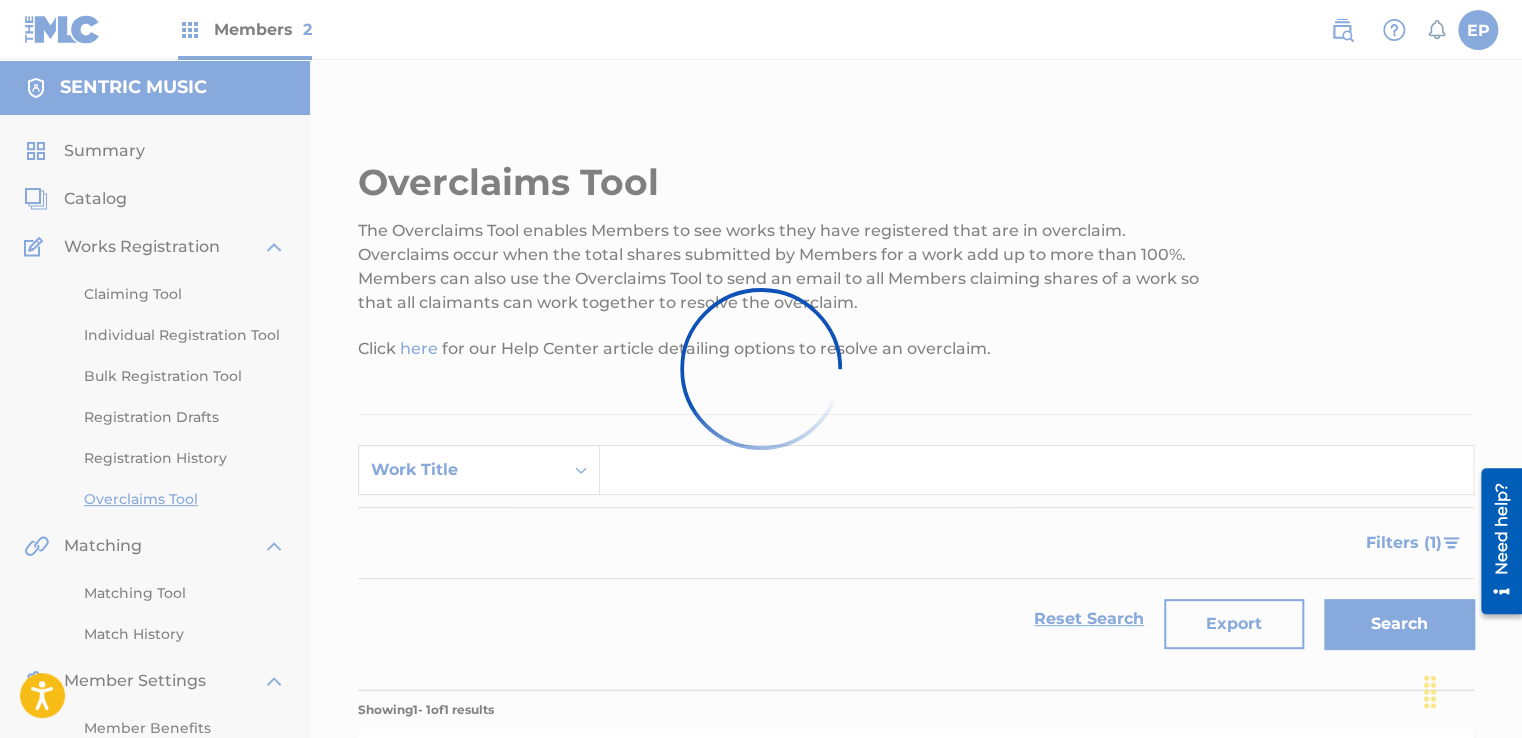 click at bounding box center [761, 369] 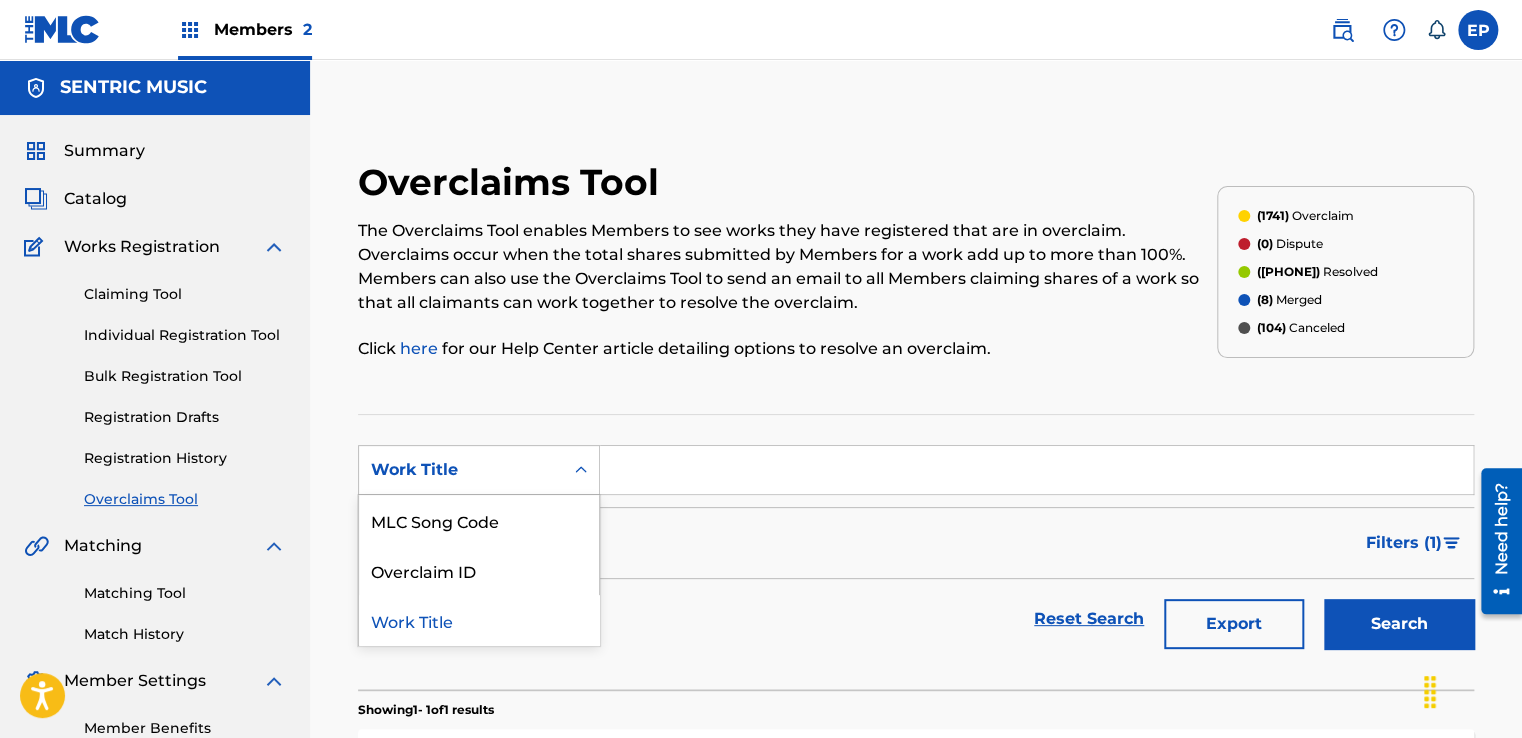 click on "Work Title" at bounding box center [461, 470] 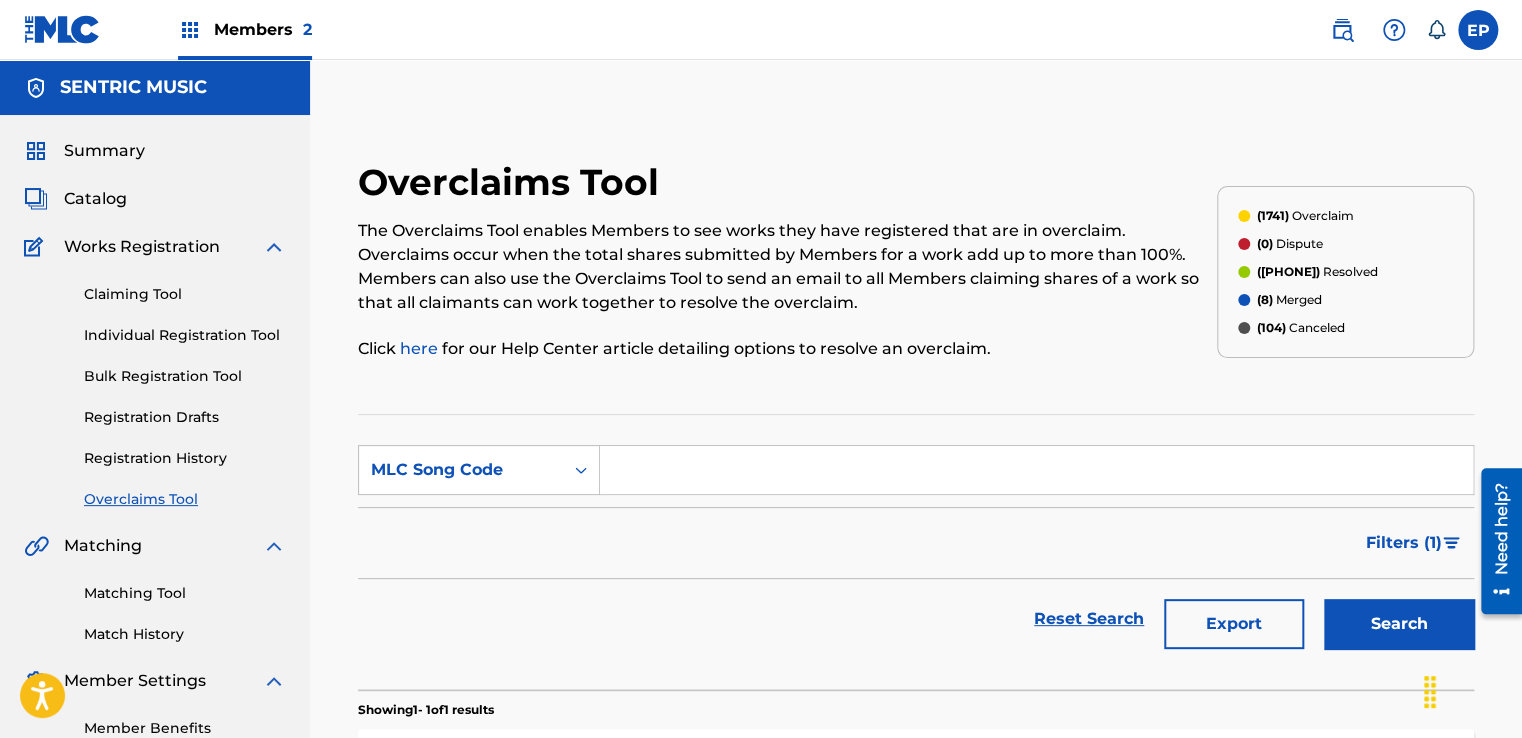 drag, startPoint x: 675, startPoint y: 458, endPoint x: 700, endPoint y: 464, distance: 25.70992 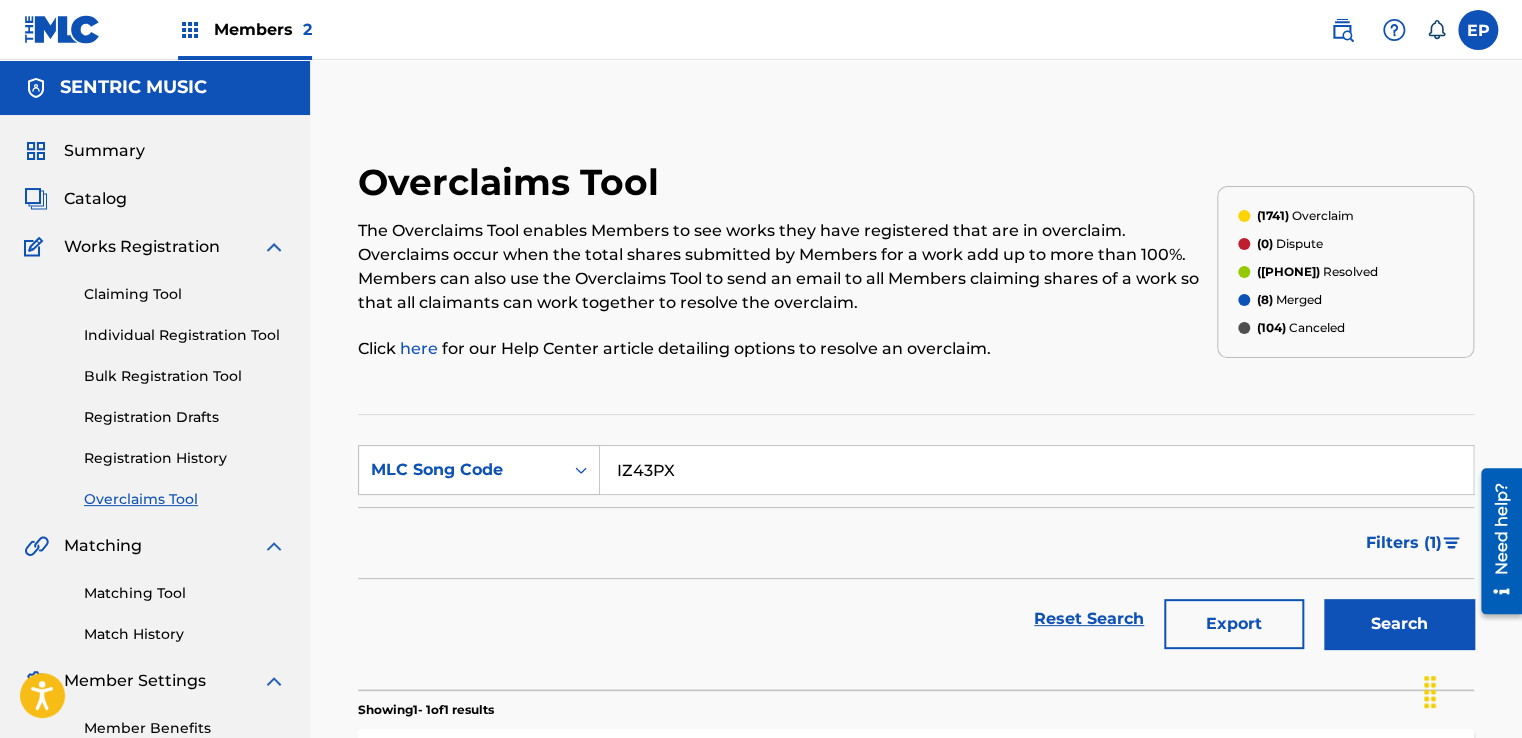 type on "IZ43PX" 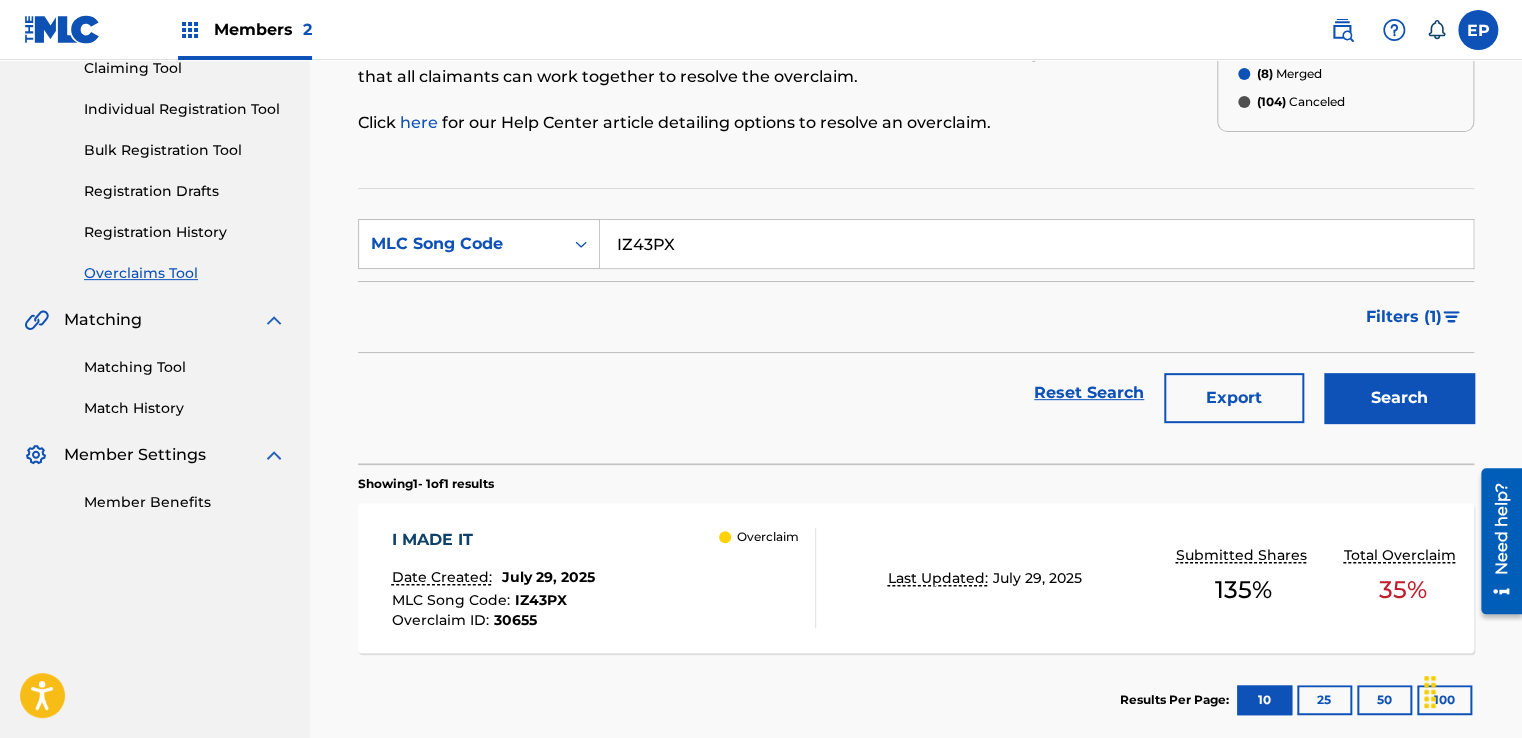 scroll, scrollTop: 300, scrollLeft: 0, axis: vertical 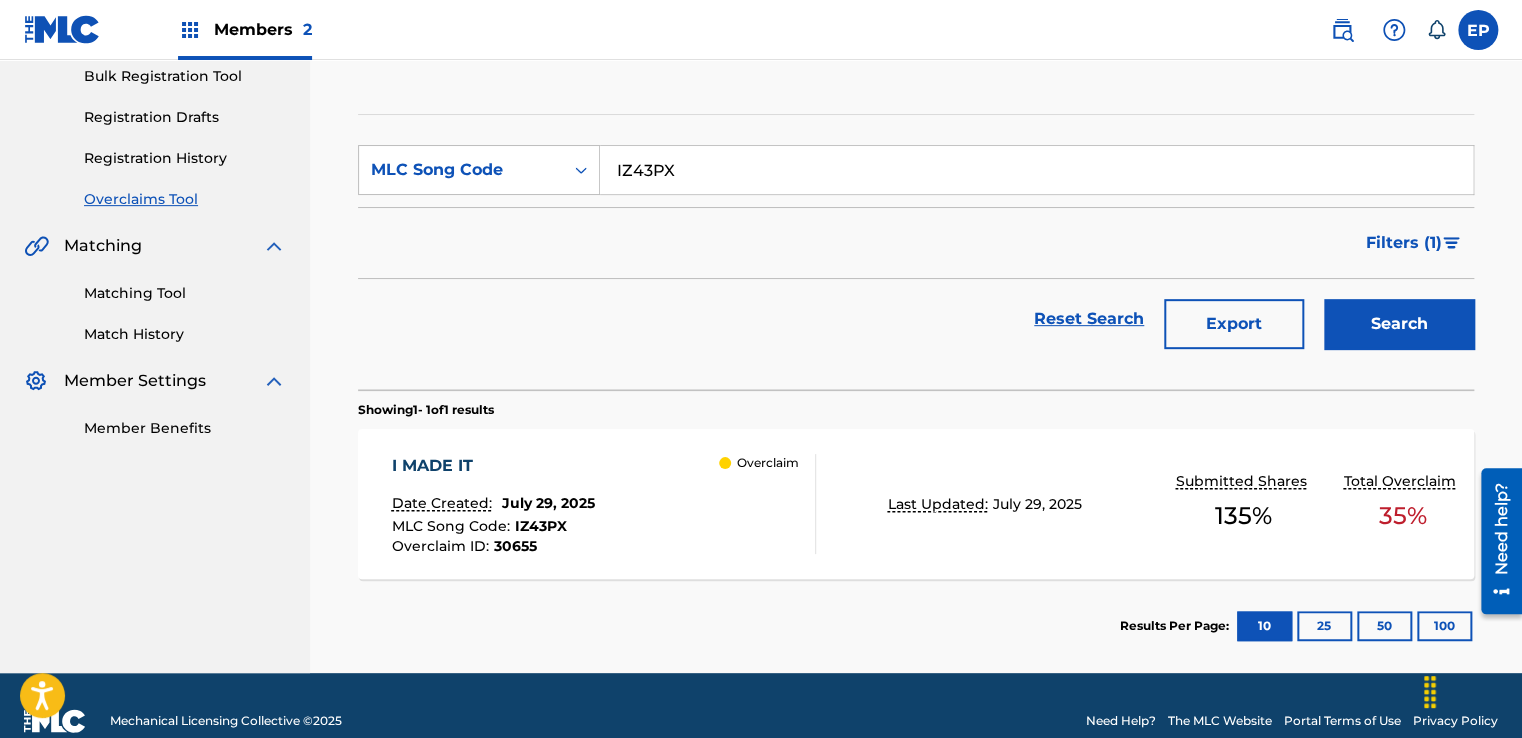 click on "Overclaim" at bounding box center (767, 504) 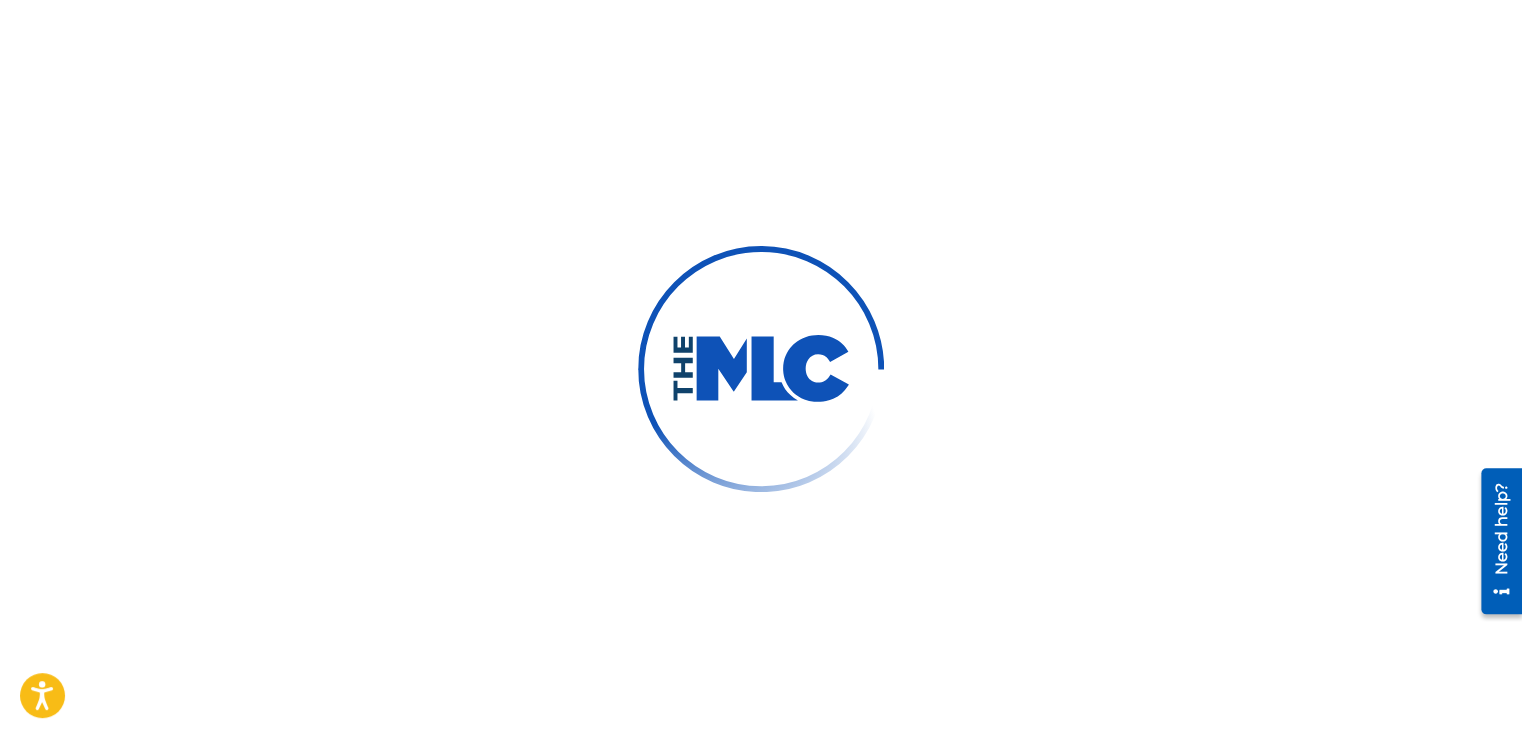 scroll, scrollTop: 0, scrollLeft: 0, axis: both 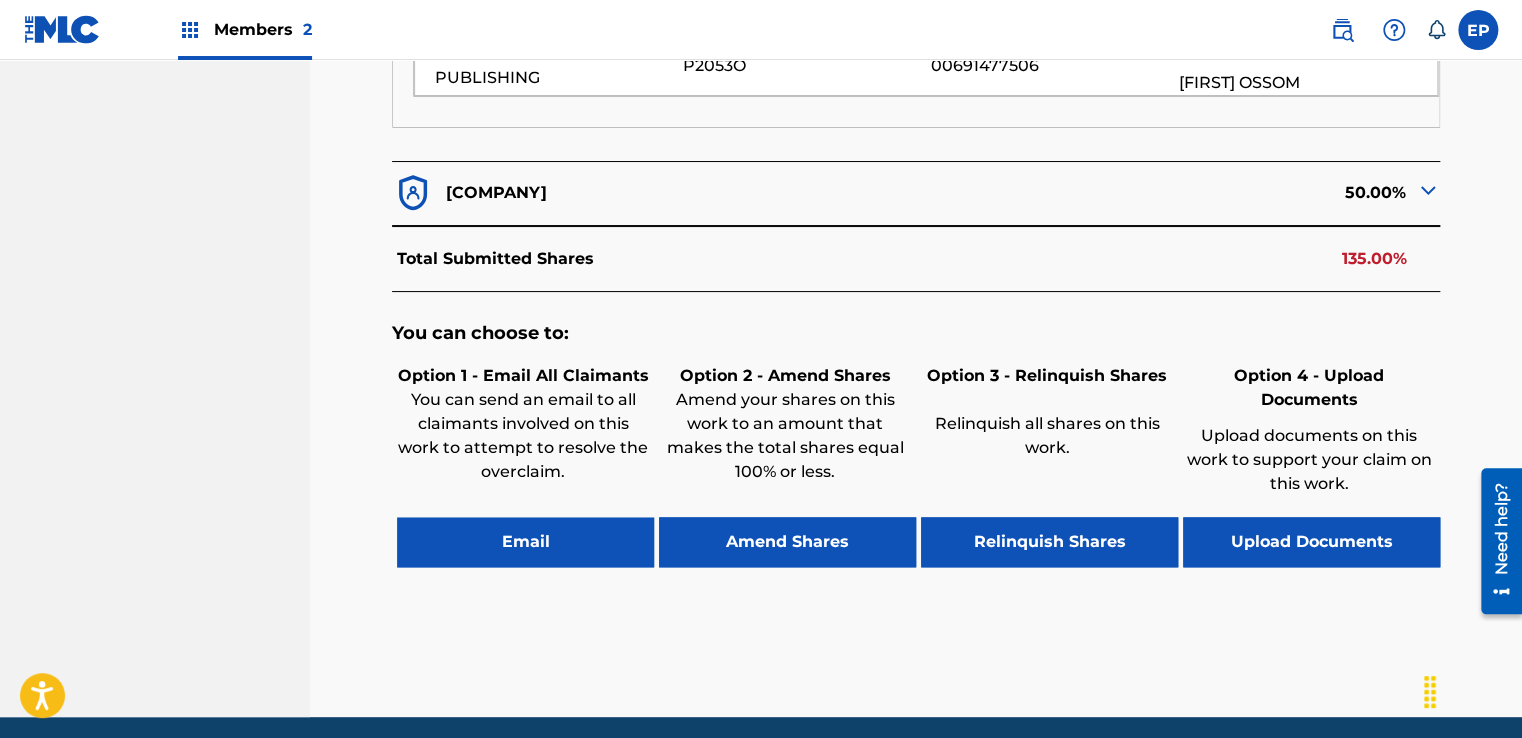 click on "Upload Documents" at bounding box center [1311, 542] 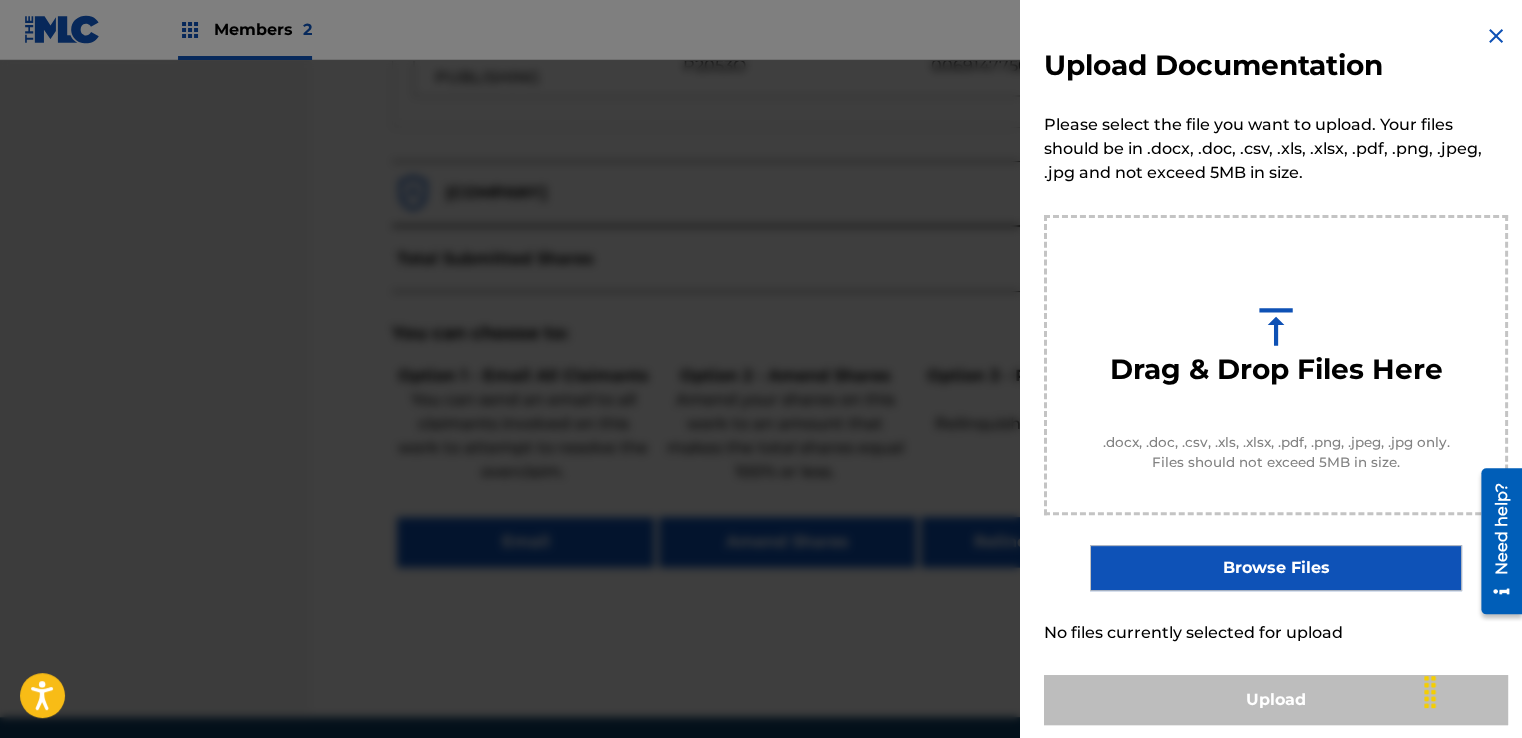 click on "Browse Files" at bounding box center (1275, 568) 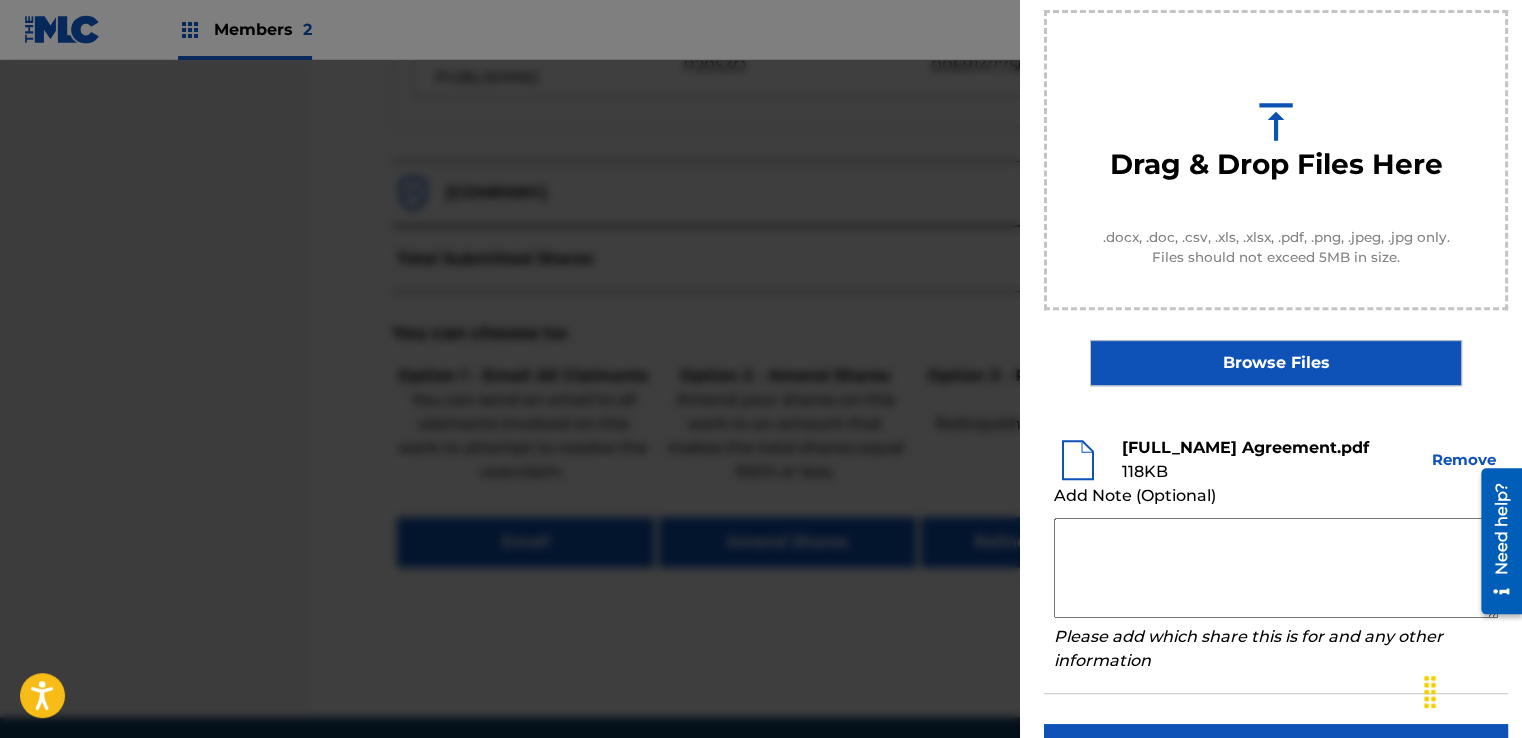 scroll, scrollTop: 287, scrollLeft: 0, axis: vertical 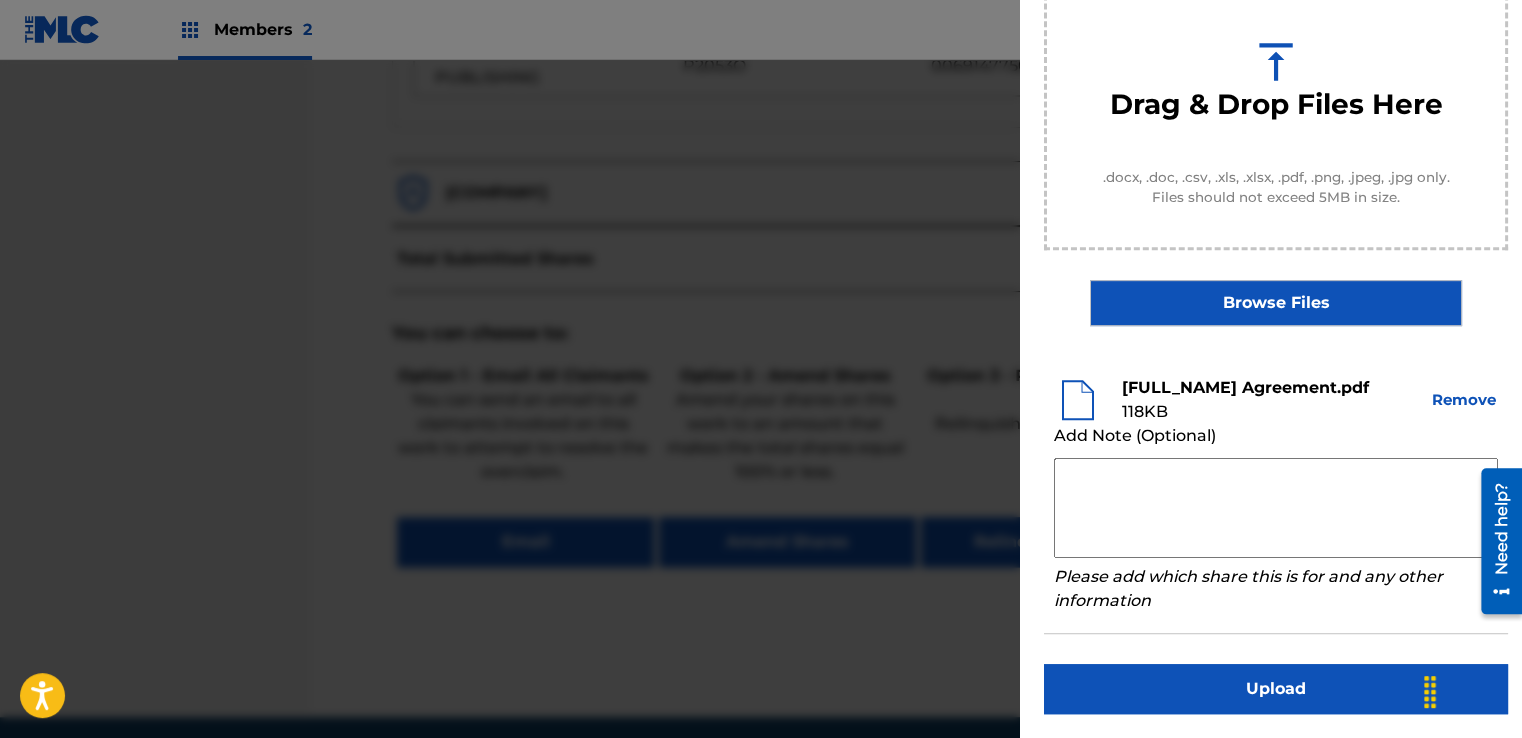 click at bounding box center [1276, 508] 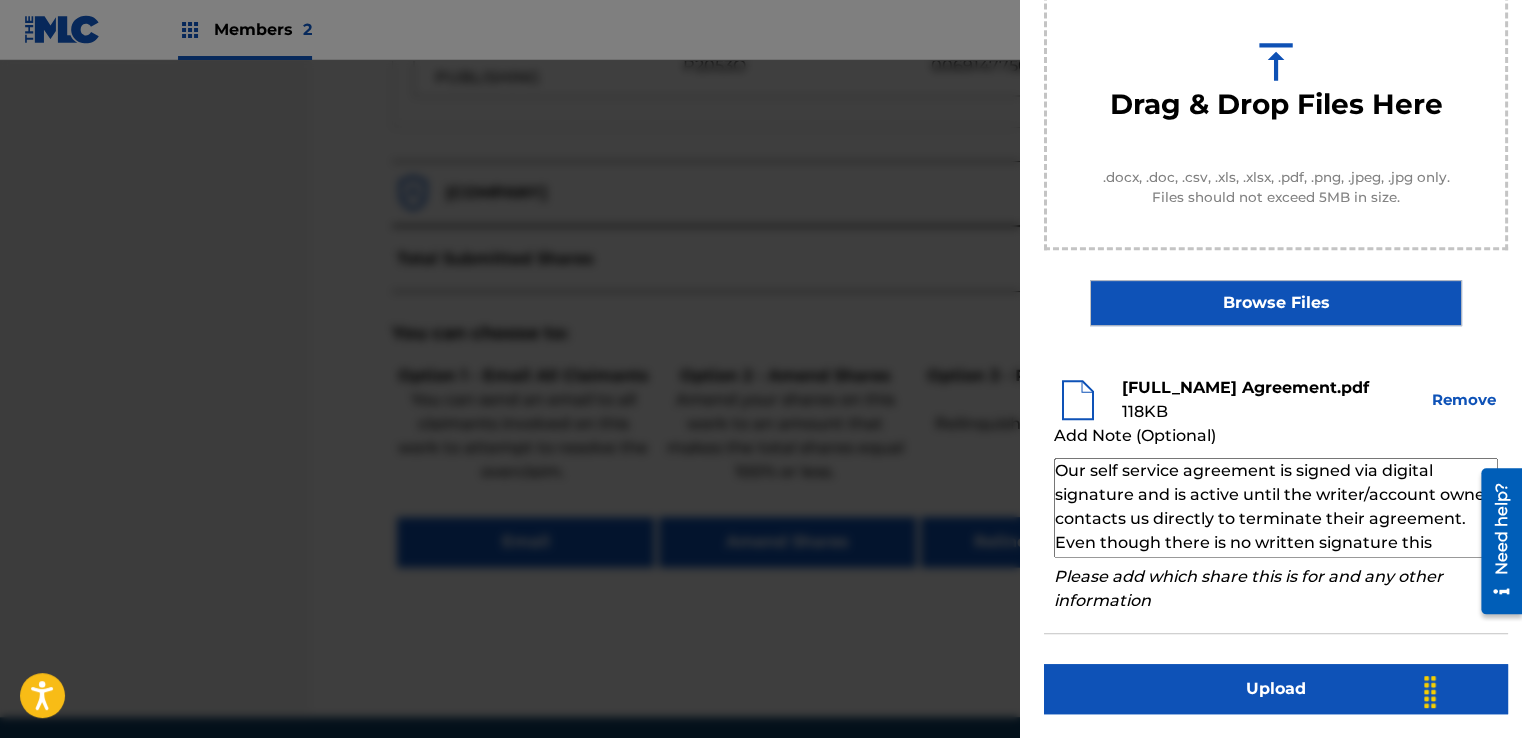 scroll, scrollTop: 68, scrollLeft: 0, axis: vertical 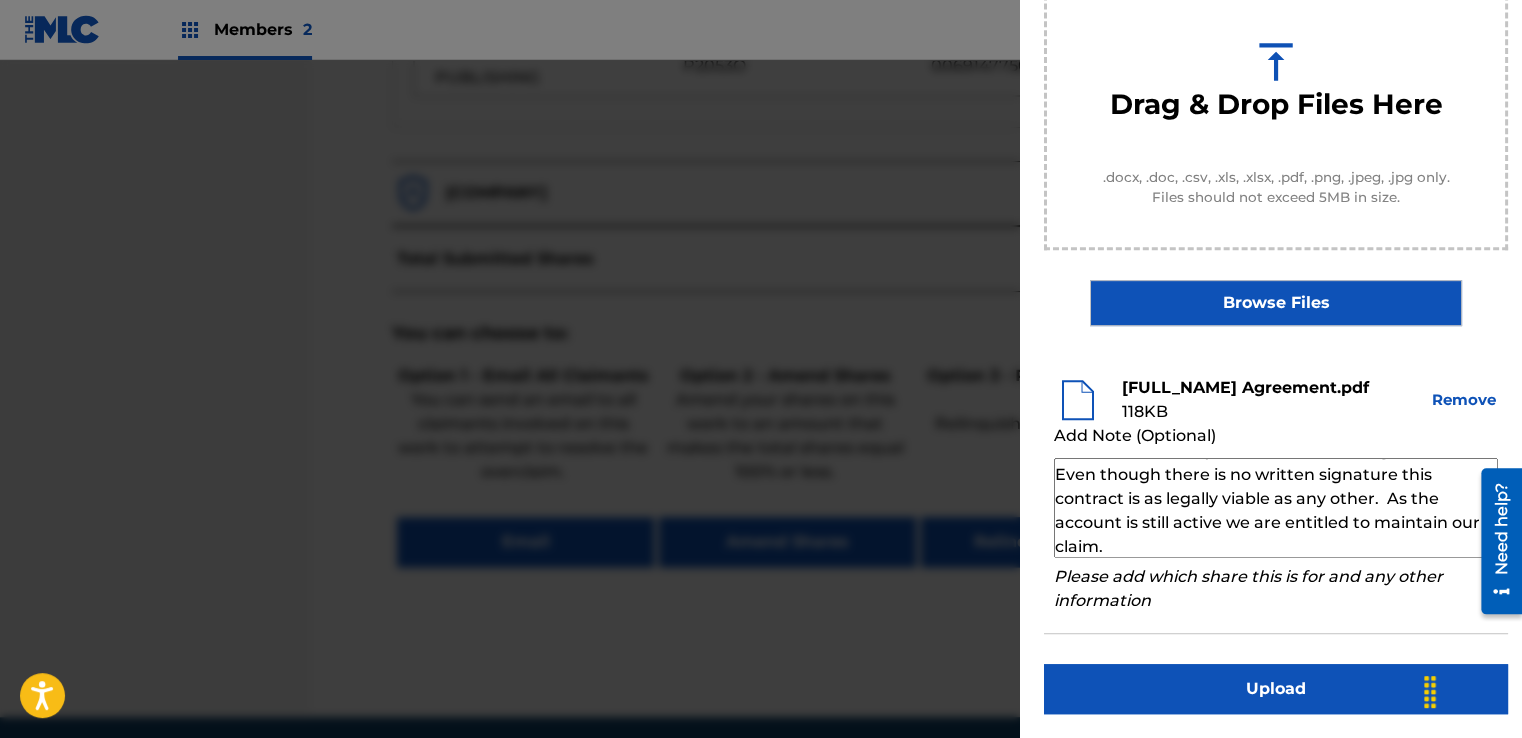 type on "Our self service agreement is signed via digital signature and is active until the writer/account owner contacts us directly to terminate their agreement. Even though there is no written signature this contract is as legally viable as any other.  As the account is still active we are entitled to maintain our claim." 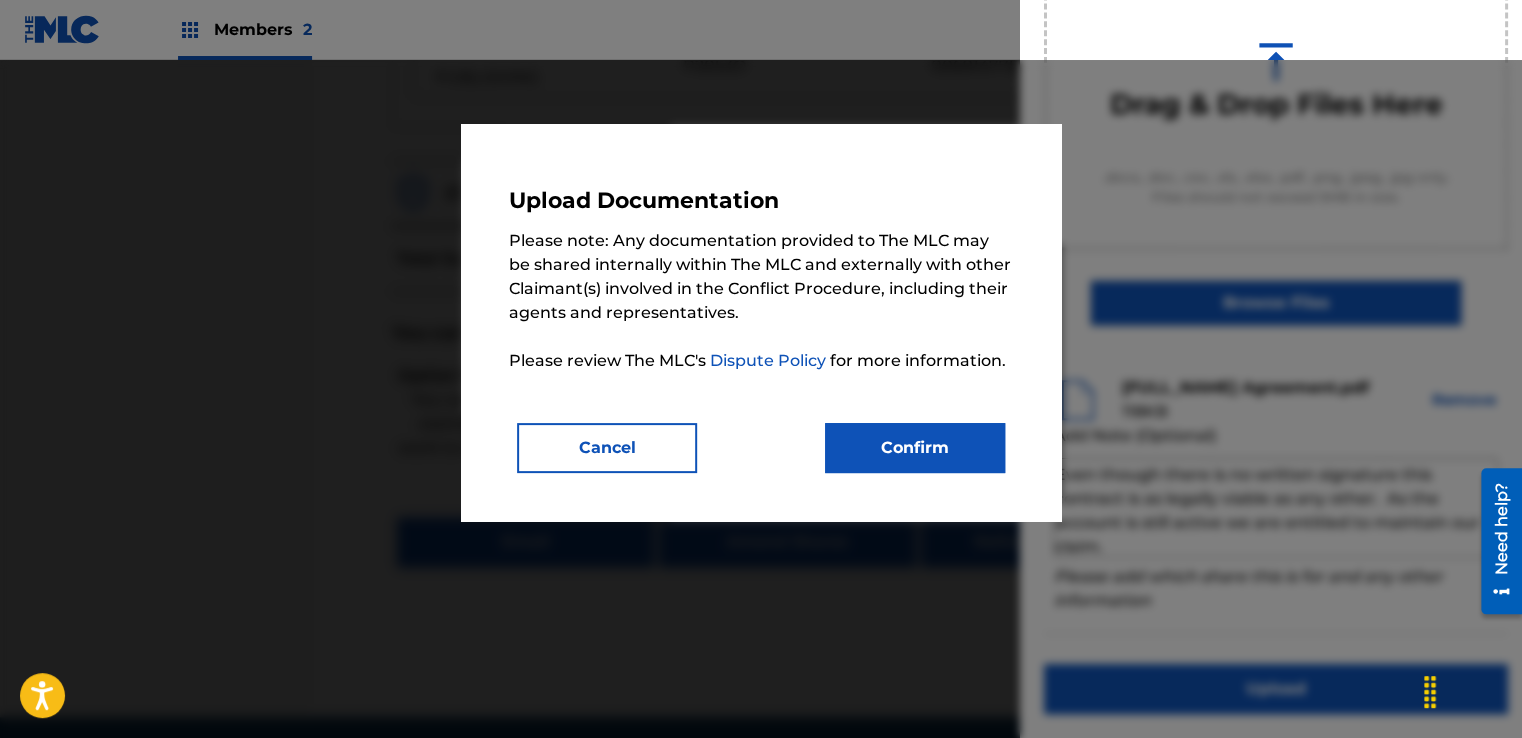 click on "Upload Documentation Please note: Any documentation provided to The MLC may be shared internally within The MLC and externally with other Claimant(s) involved in the Conflict Procedure, including their agents and representatives.  Please review The MLC's   Dispute Policy   for more information. Cancel Confirm" at bounding box center (761, 322) 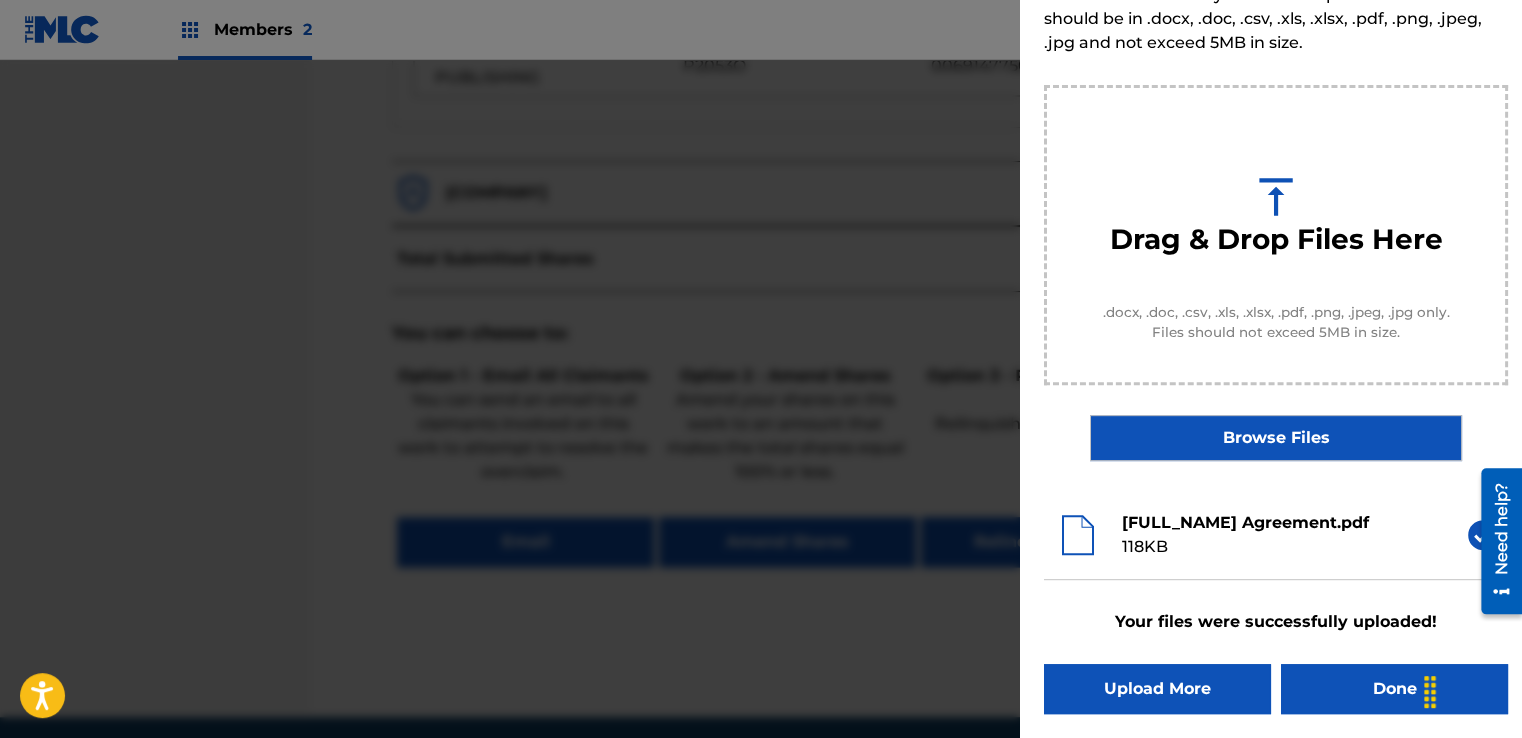 scroll, scrollTop: 152, scrollLeft: 0, axis: vertical 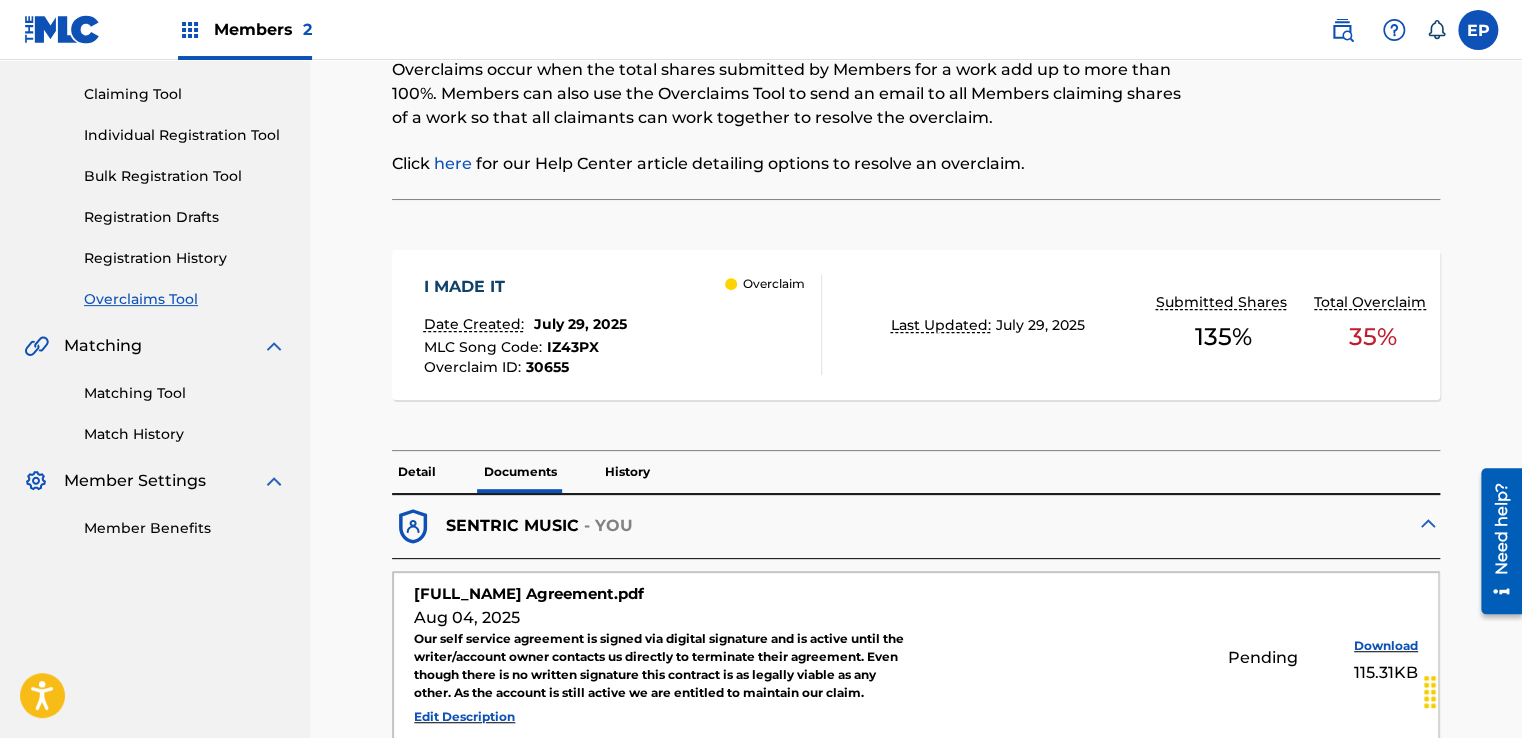 click on "Detail" at bounding box center [417, 472] 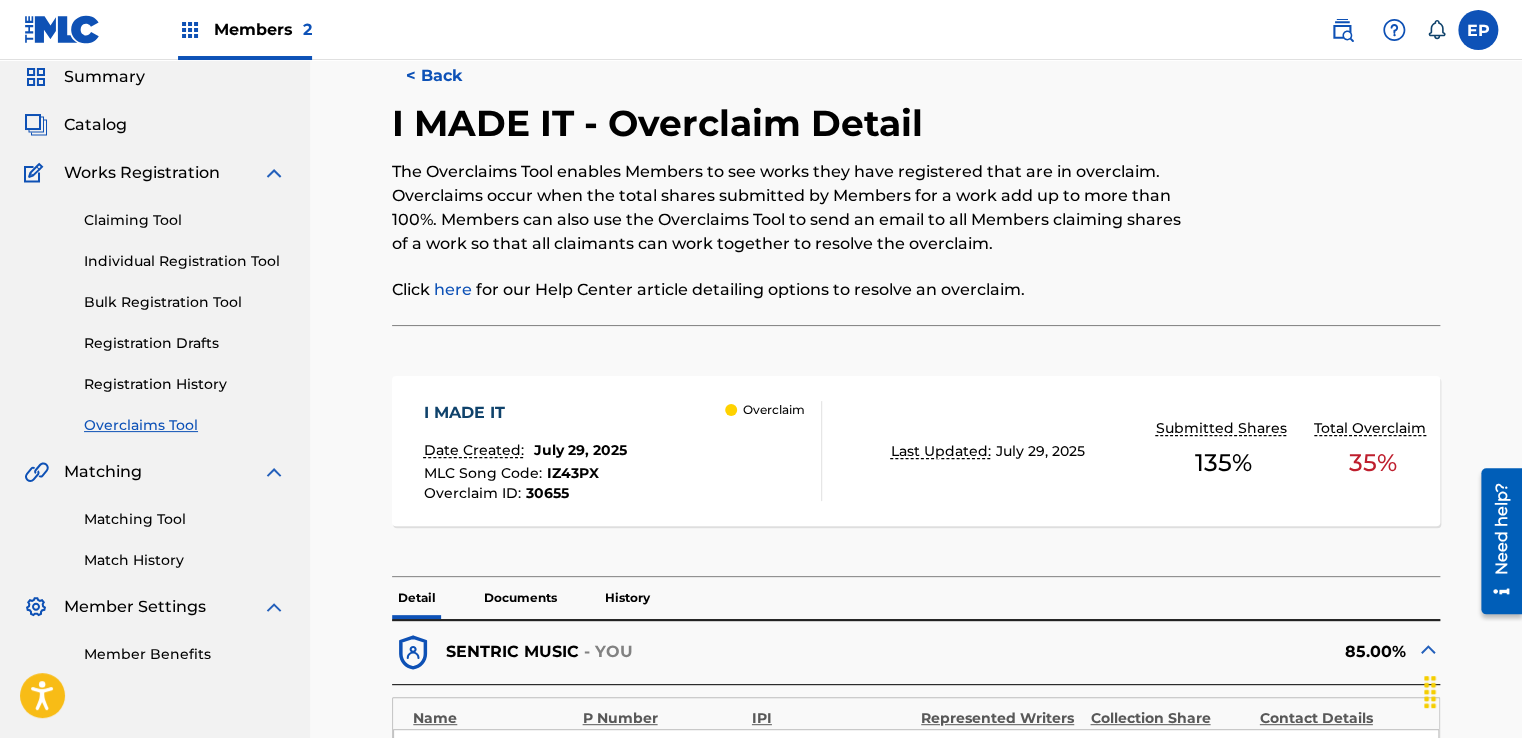 scroll, scrollTop: 0, scrollLeft: 0, axis: both 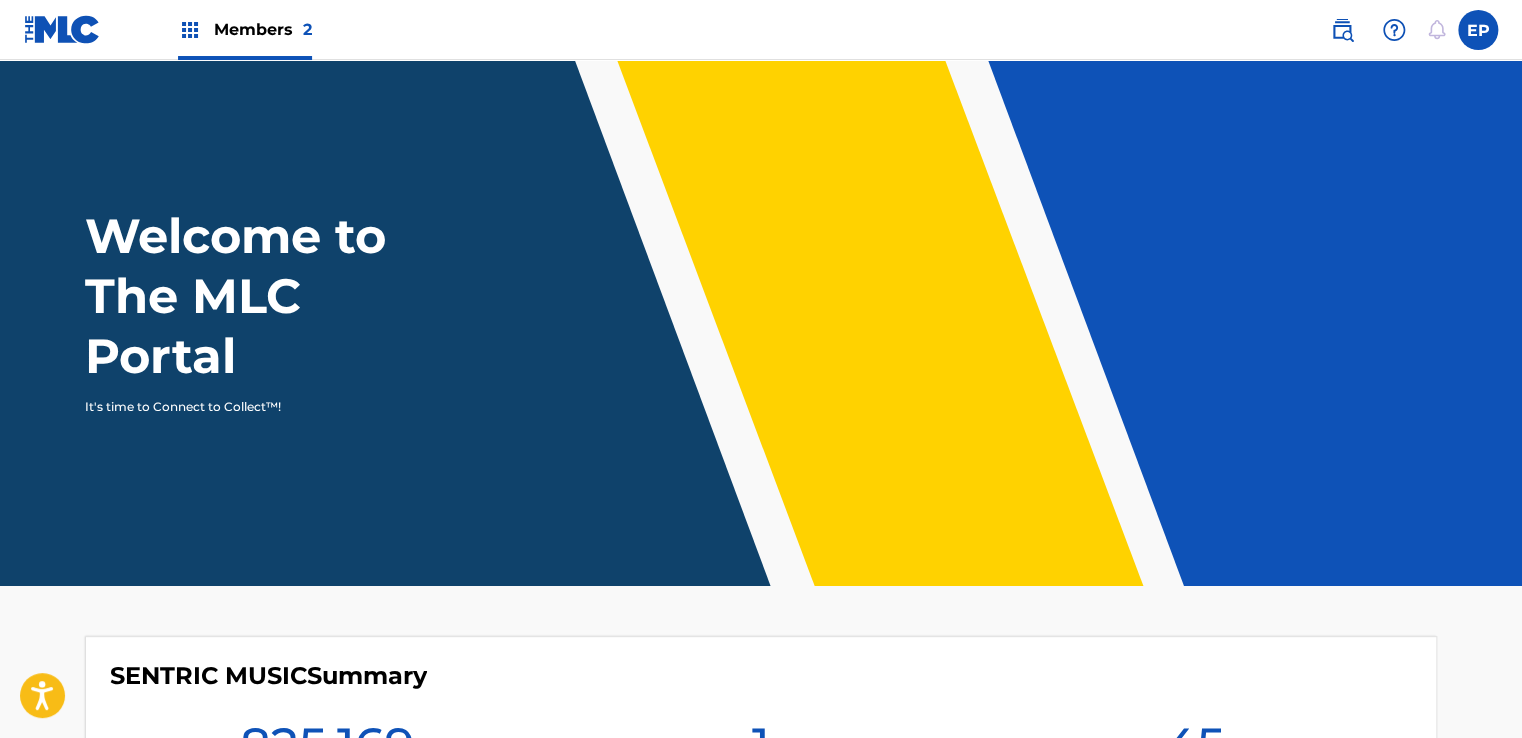 click on "Members    2" at bounding box center (245, 29) 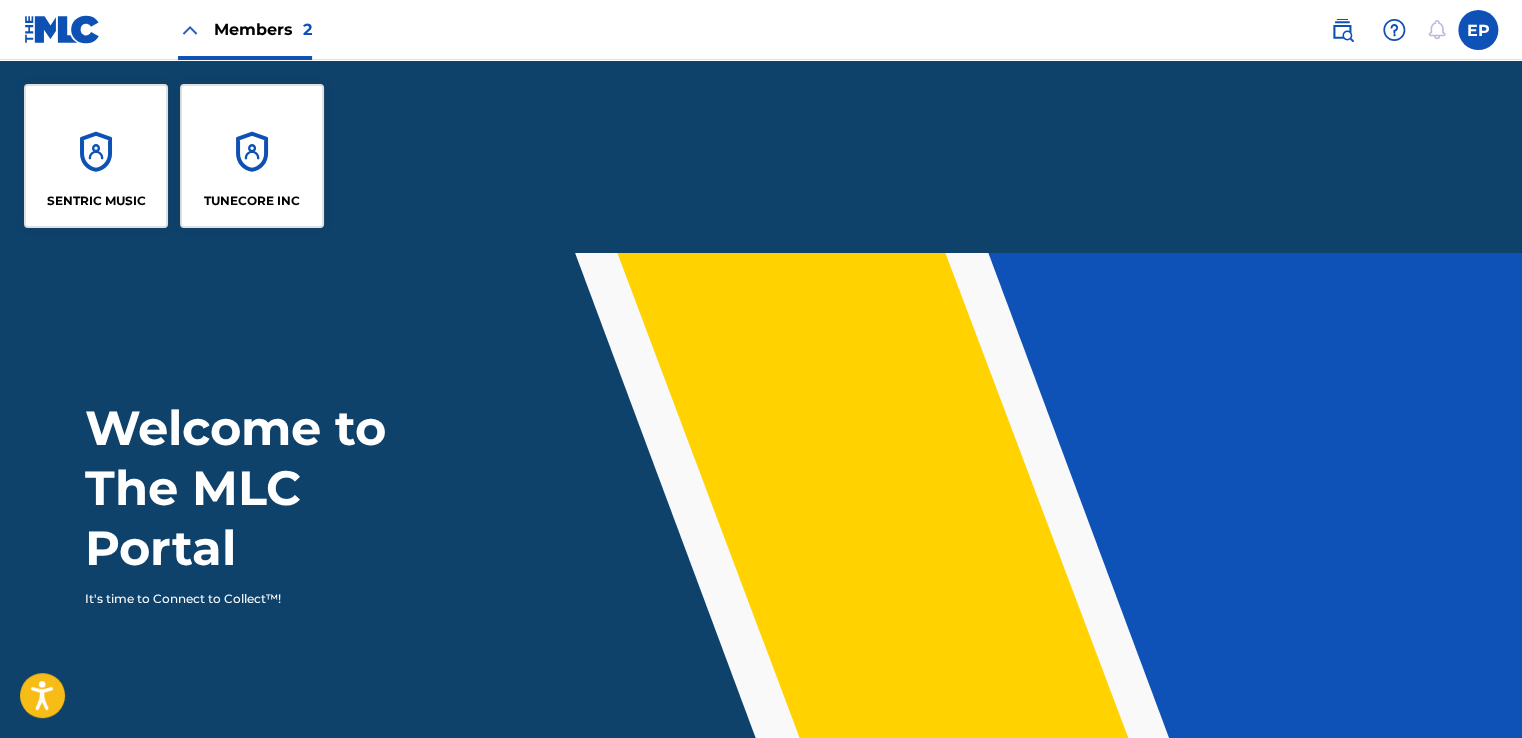 click on "SENTRIC MUSIC" at bounding box center [96, 156] 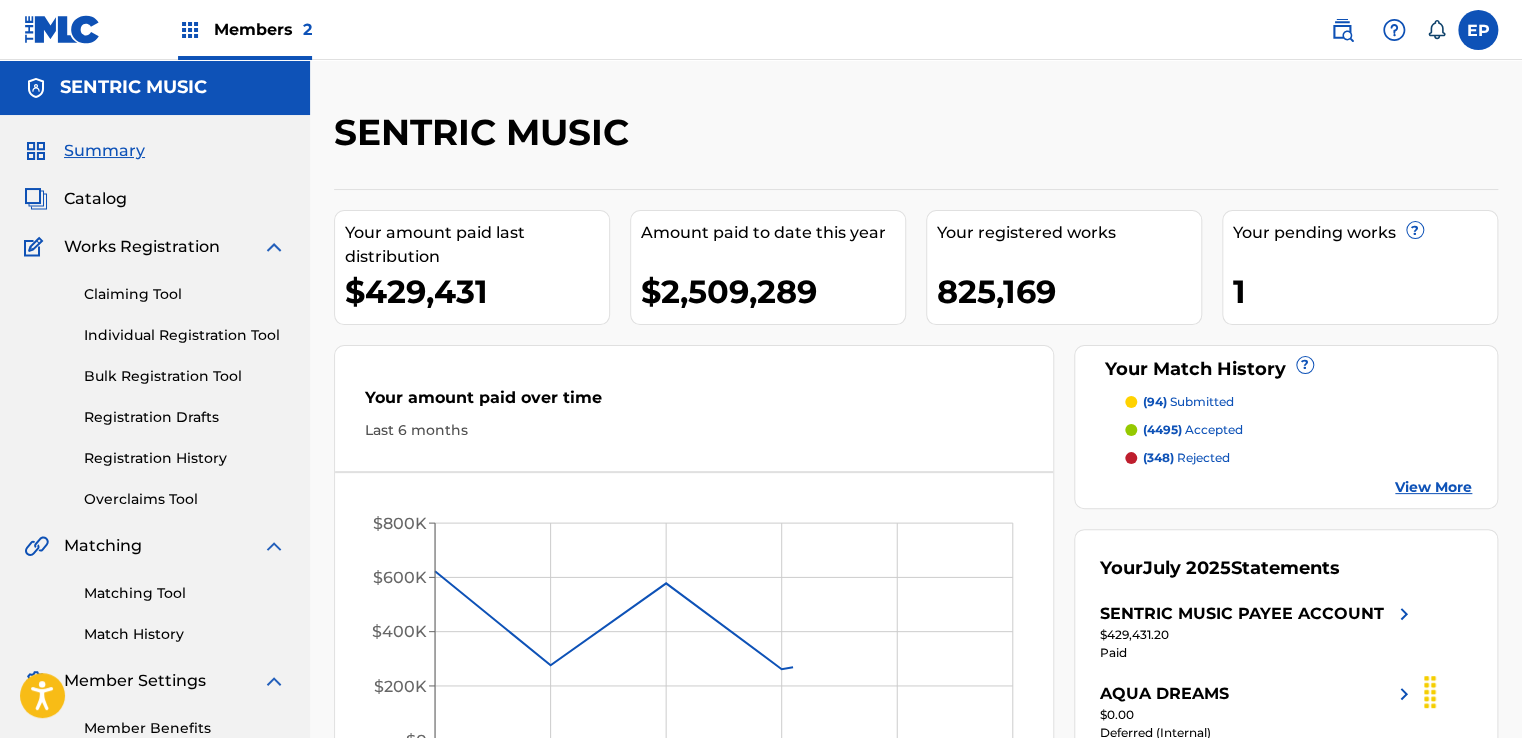click on "Overclaims Tool" at bounding box center [185, 499] 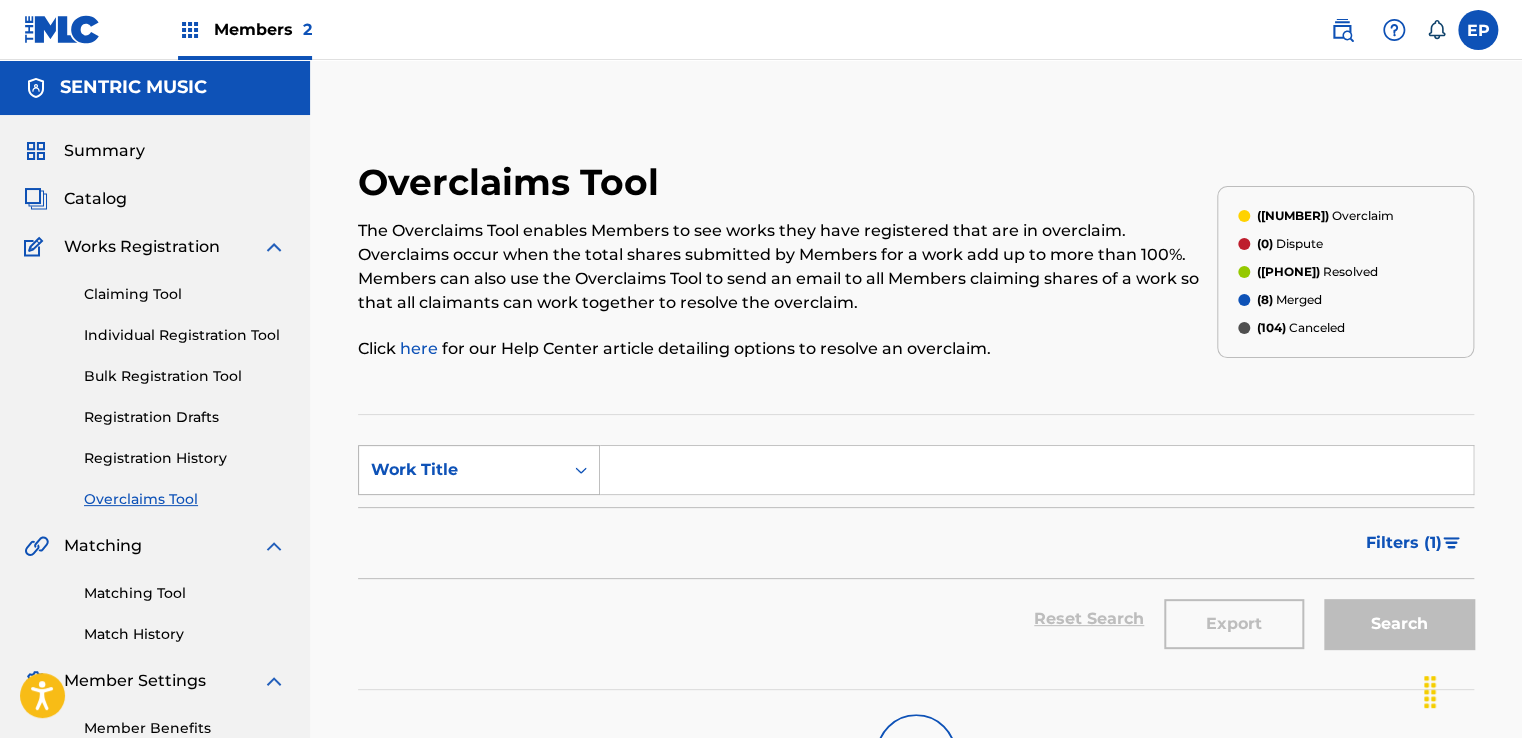 click on "Work Title" at bounding box center [461, 470] 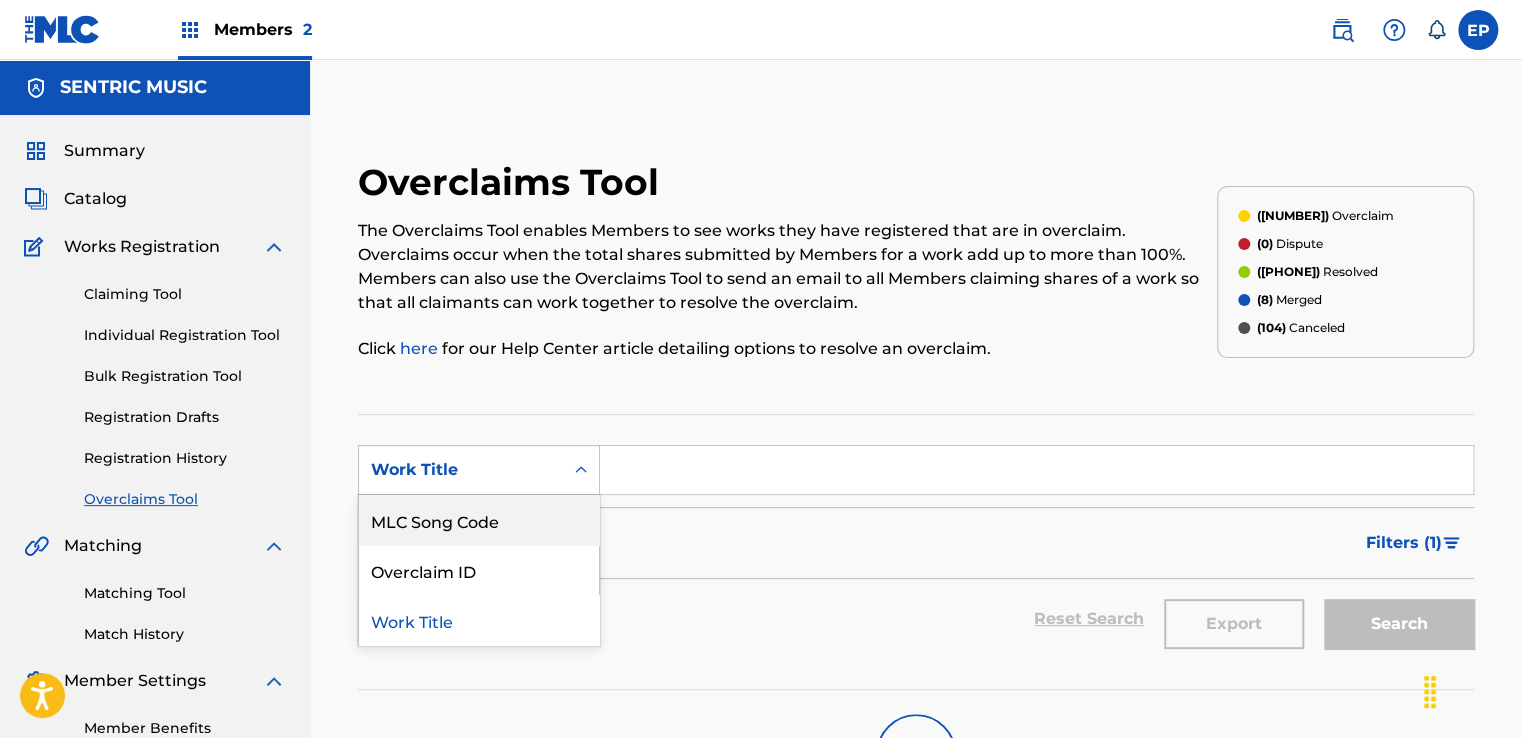 click on "MLC Song Code" at bounding box center (479, 520) 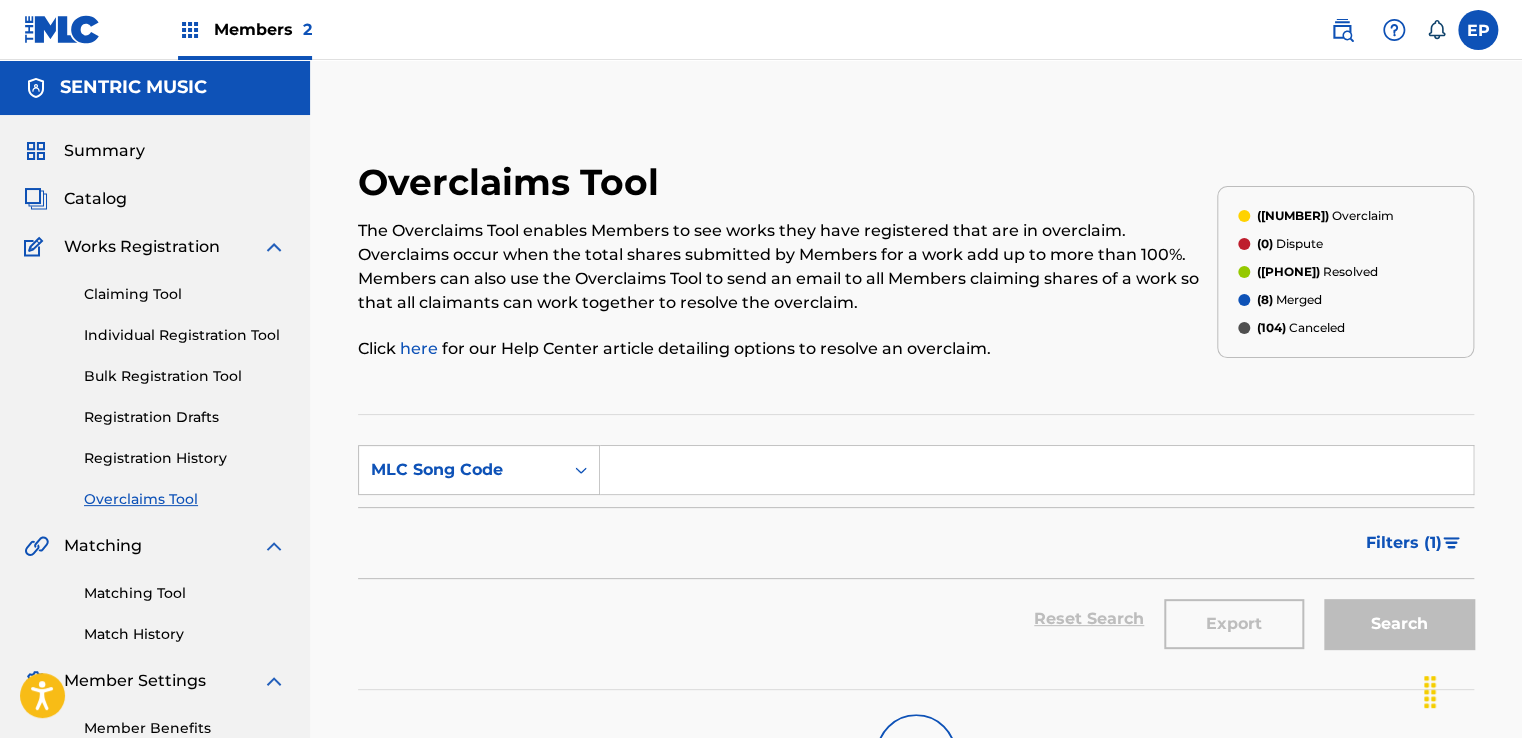 click at bounding box center [1036, 470] 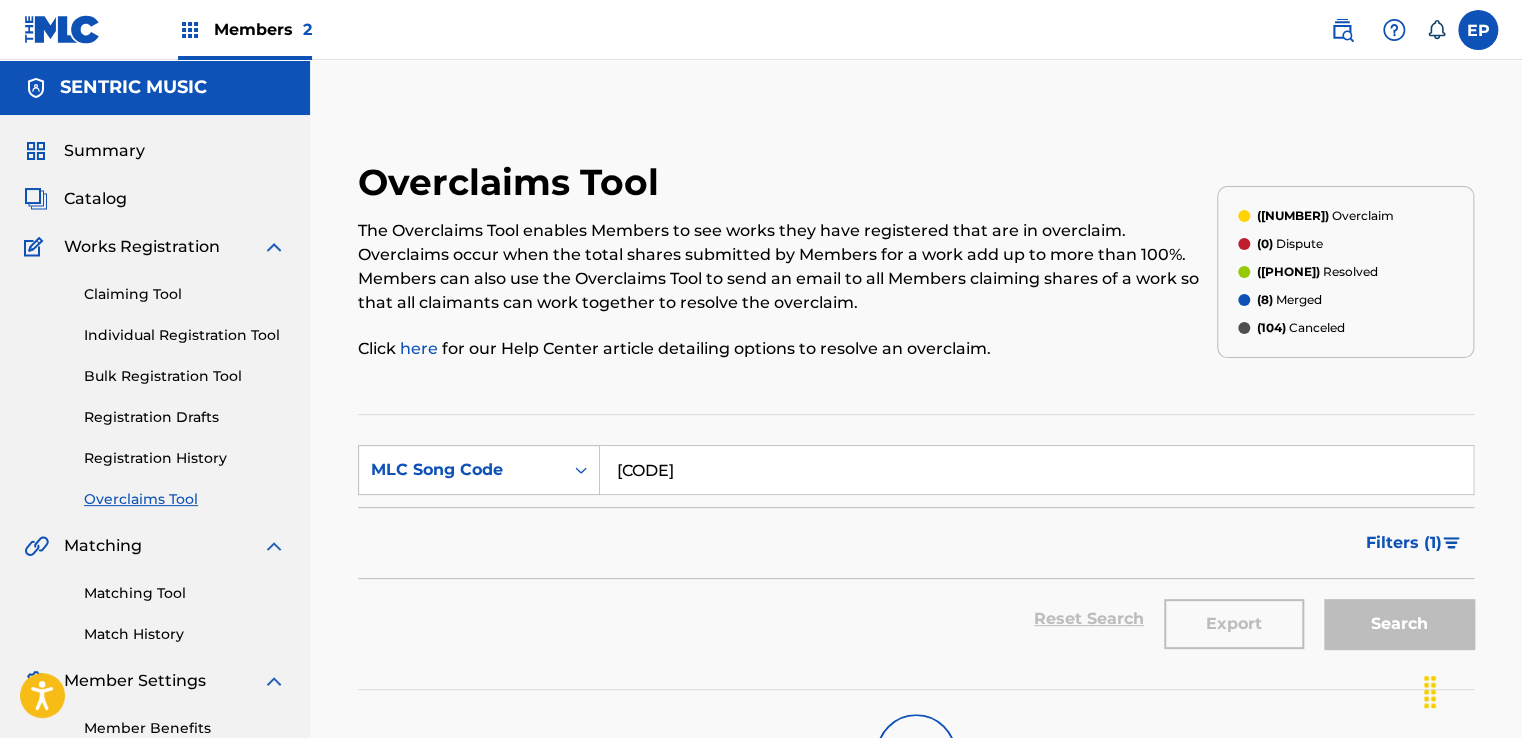 scroll, scrollTop: 0, scrollLeft: 0, axis: both 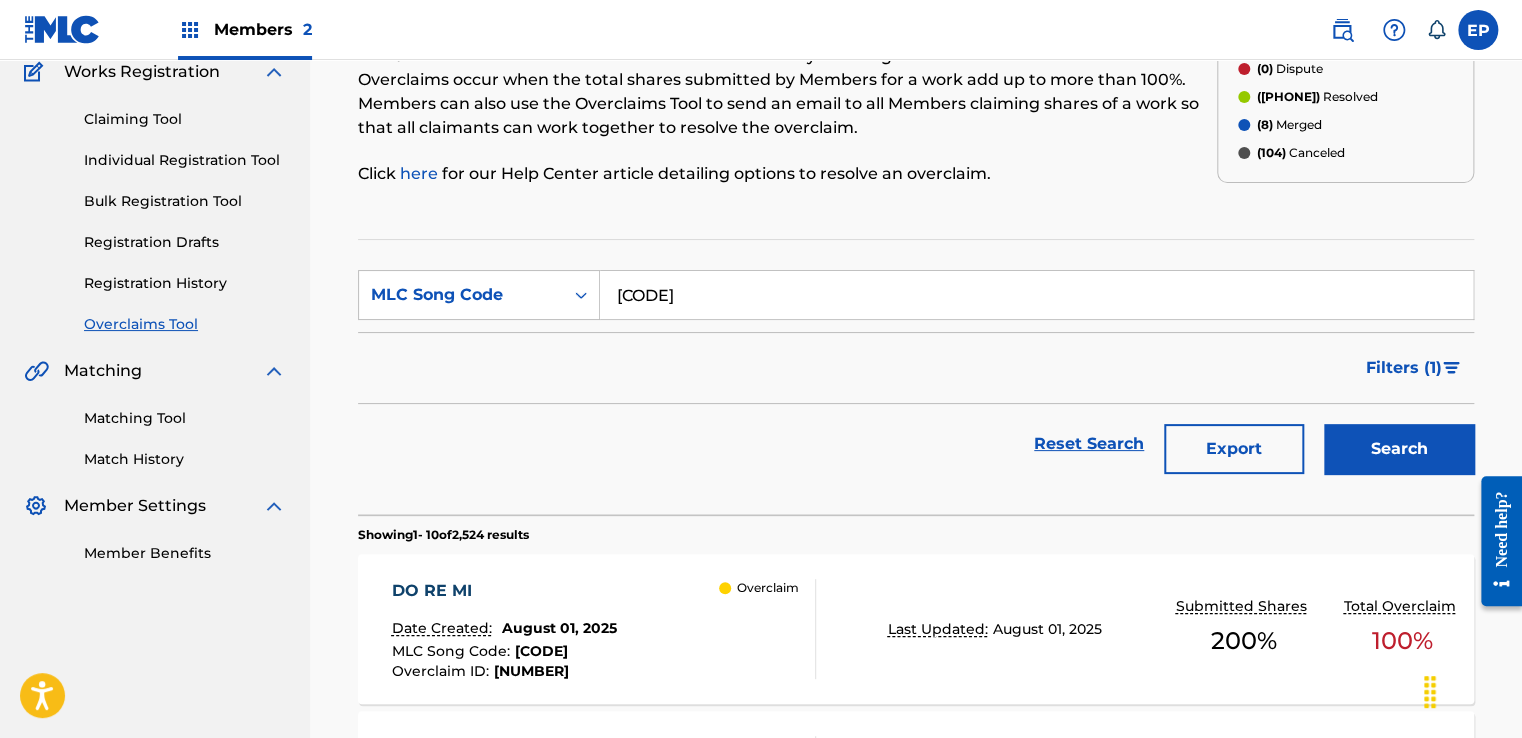 type on "TX62GK" 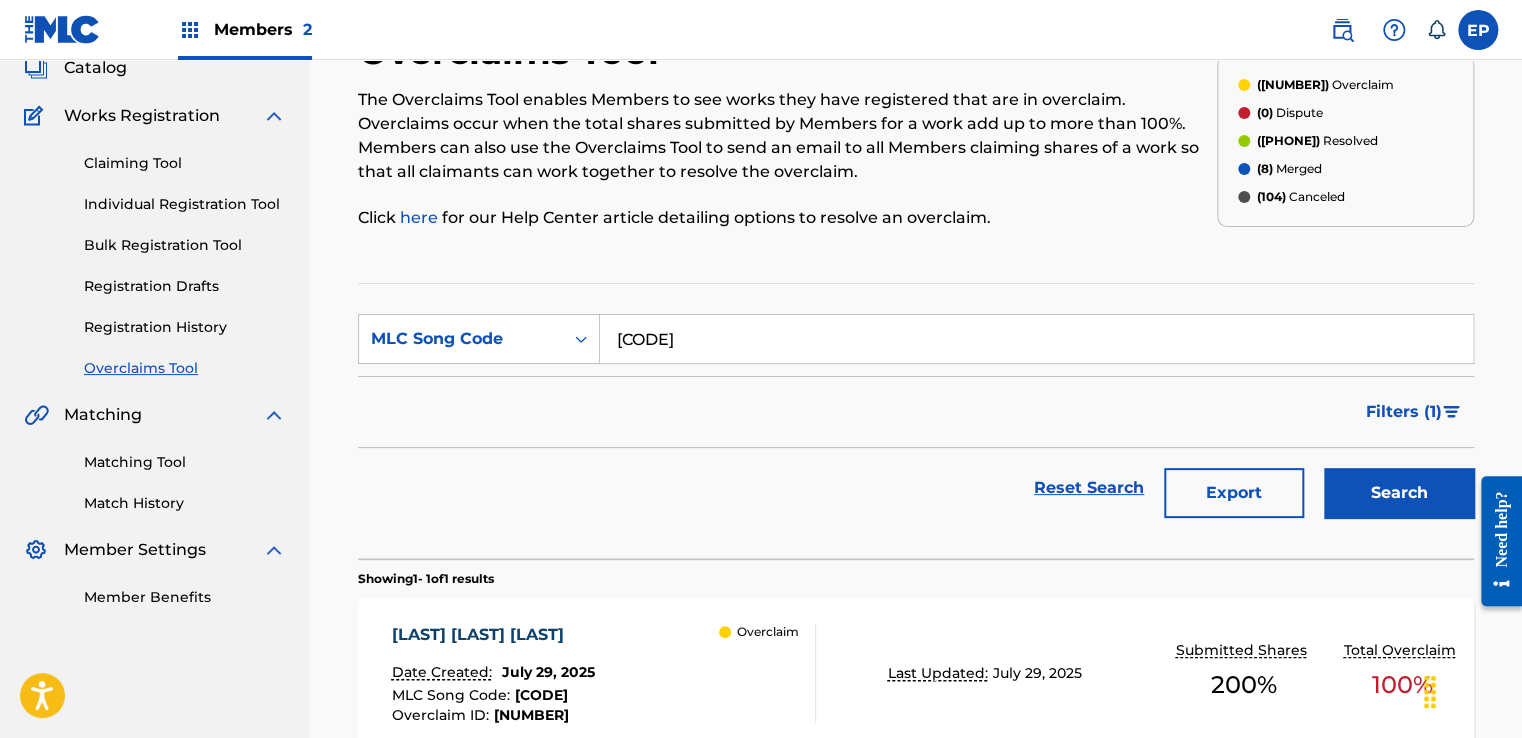 scroll, scrollTop: 175, scrollLeft: 0, axis: vertical 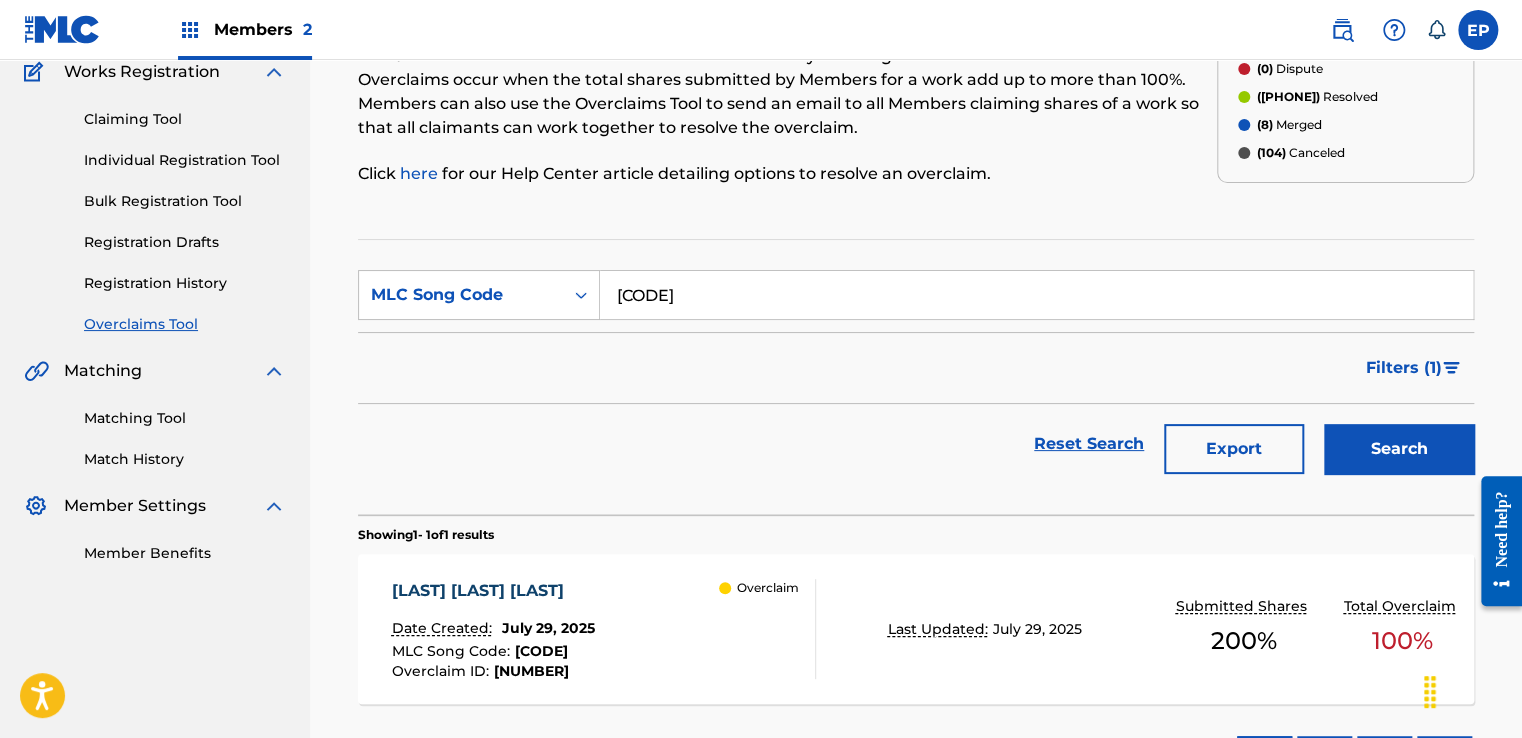 click on "TIPO N'TOMA DI IRAM Date Created: July 29, 2025 MLC Song Code : TX62GK Overclaim ID : 30728   Overclaim" at bounding box center (603, 629) 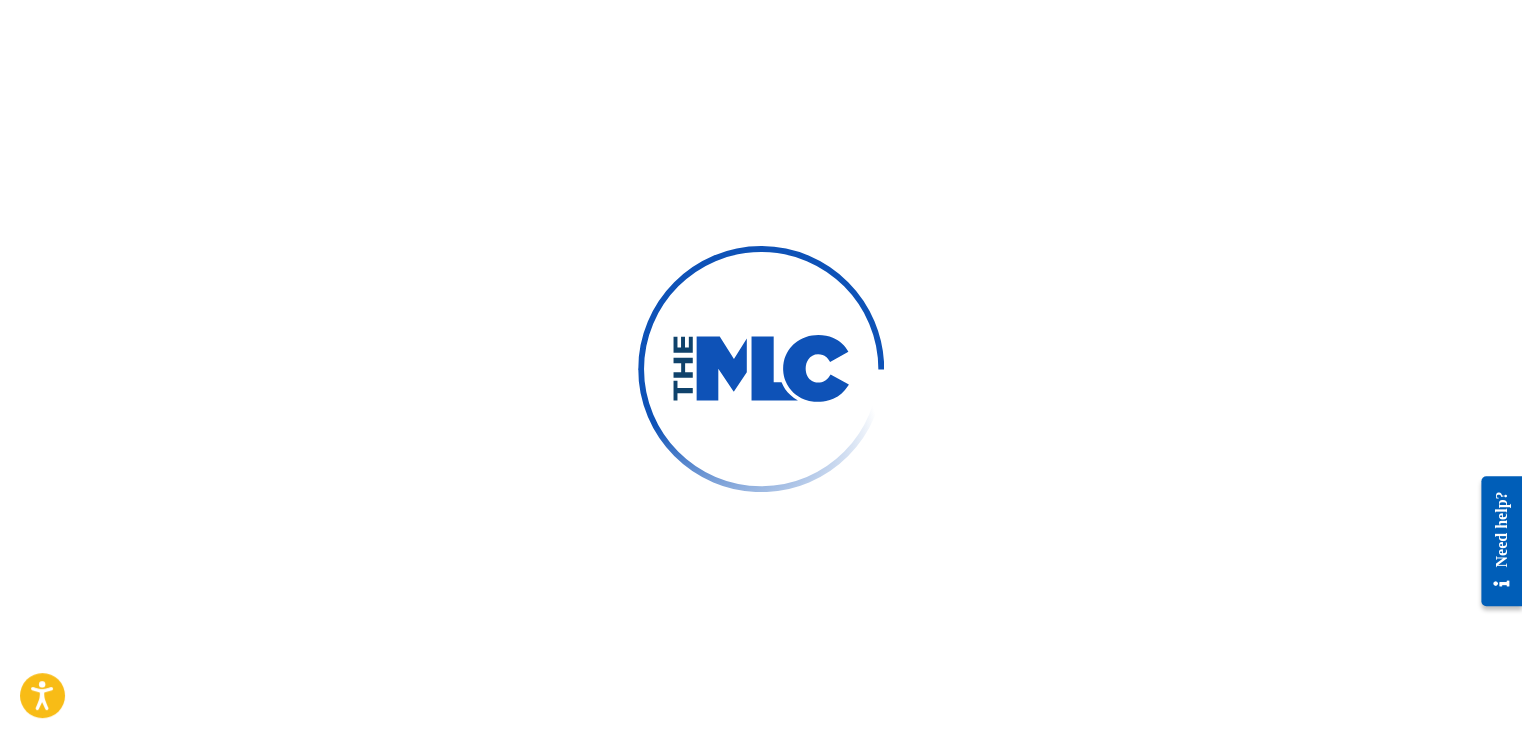 scroll, scrollTop: 0, scrollLeft: 0, axis: both 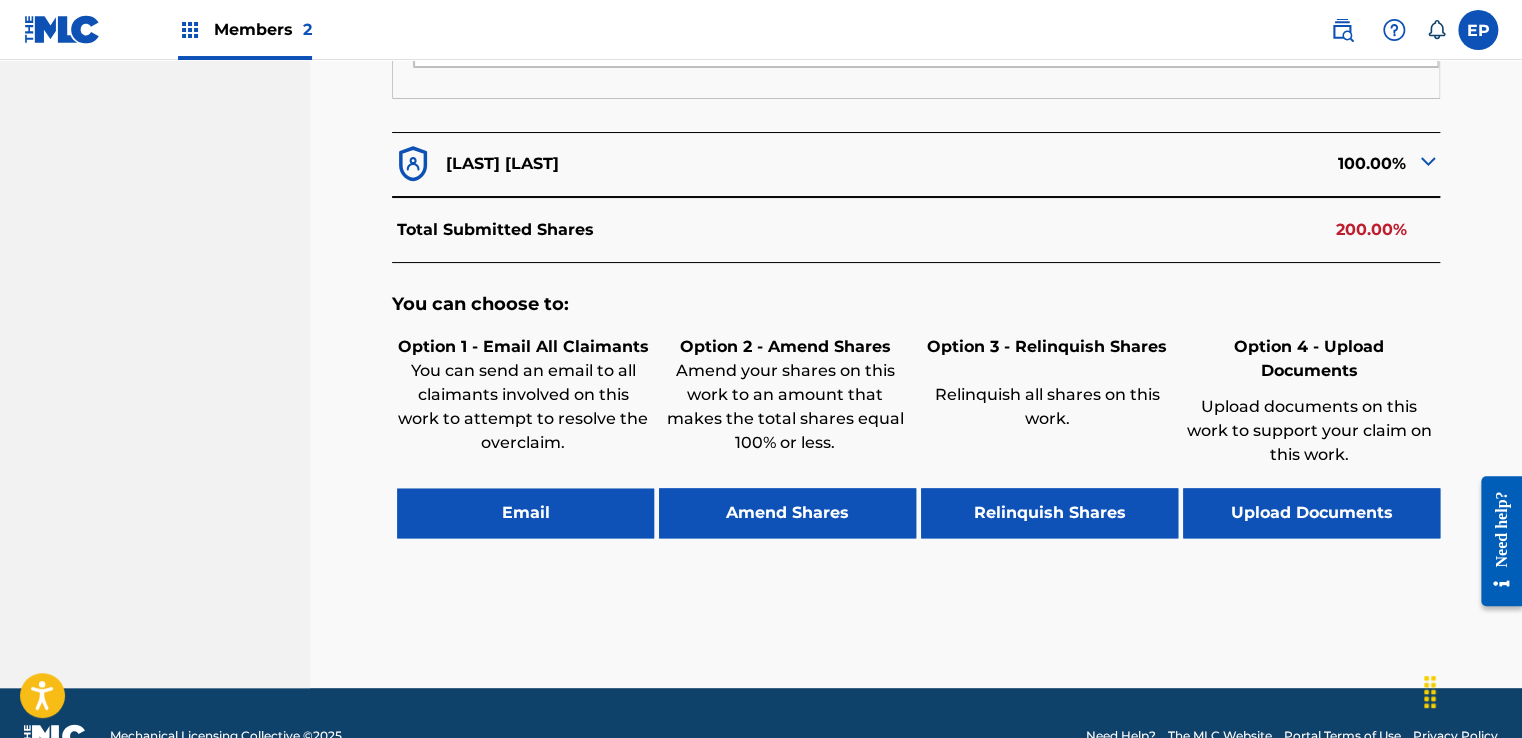 click on "Upload Documents" at bounding box center [1311, 513] 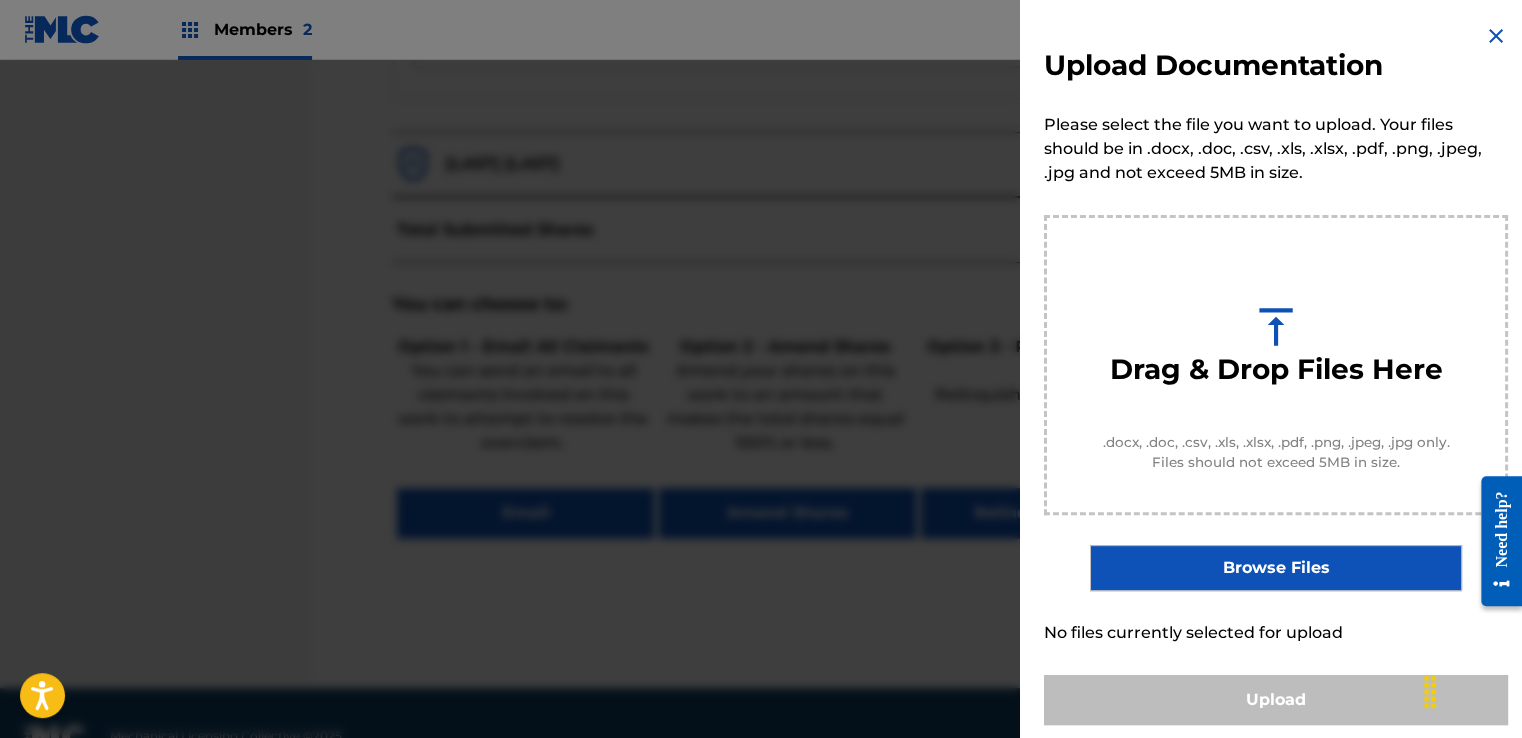 click on "Browse Files" at bounding box center [1275, 568] 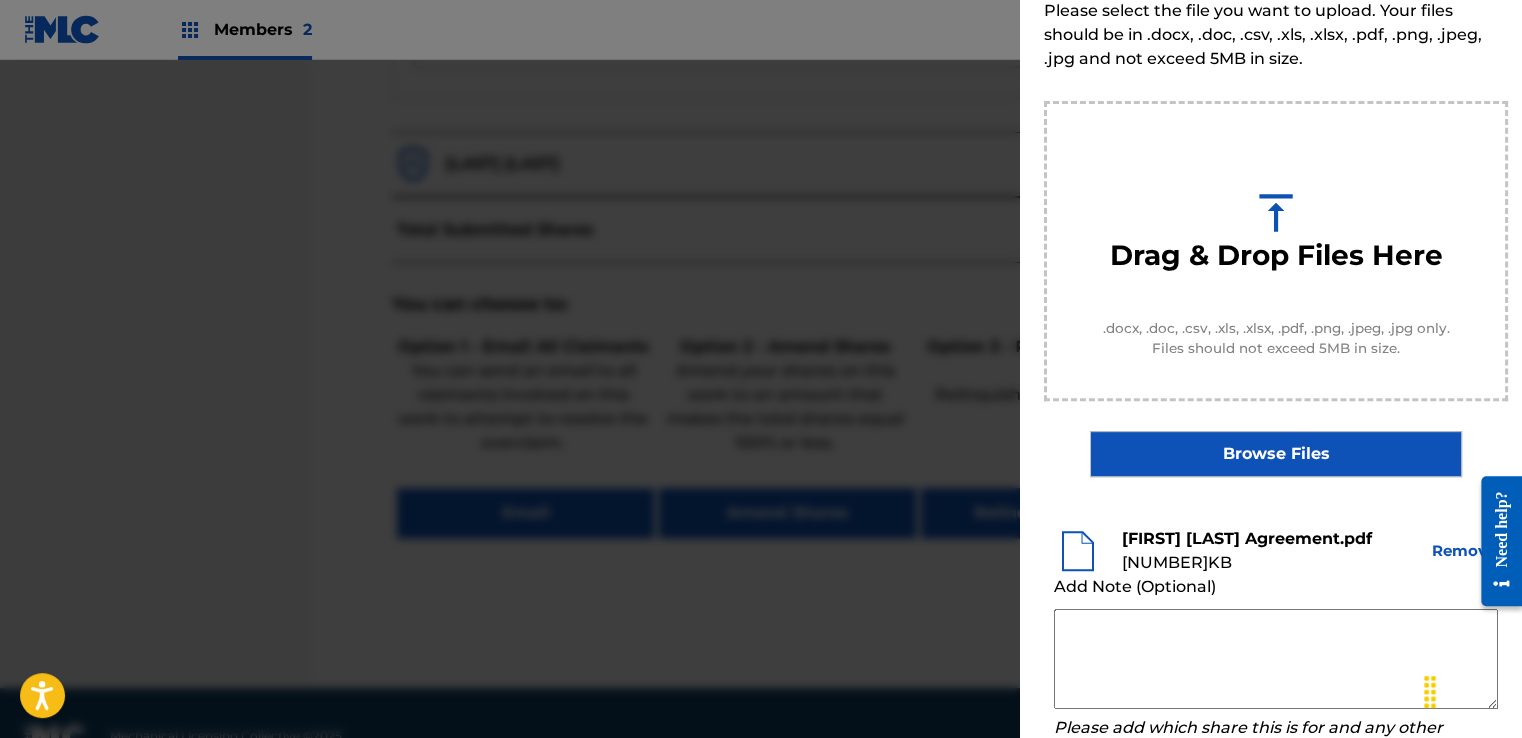 scroll, scrollTop: 263, scrollLeft: 0, axis: vertical 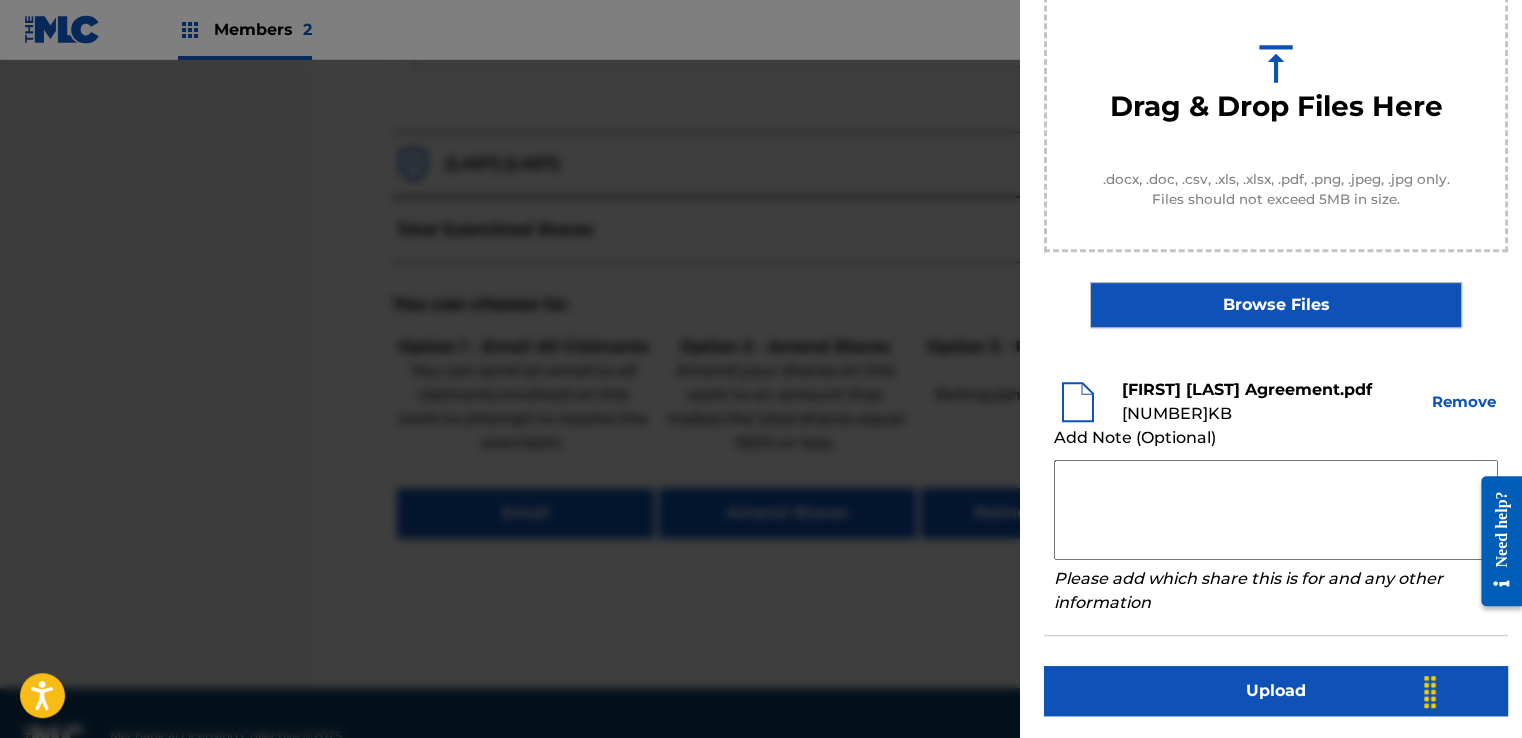 click at bounding box center (1276, 510) 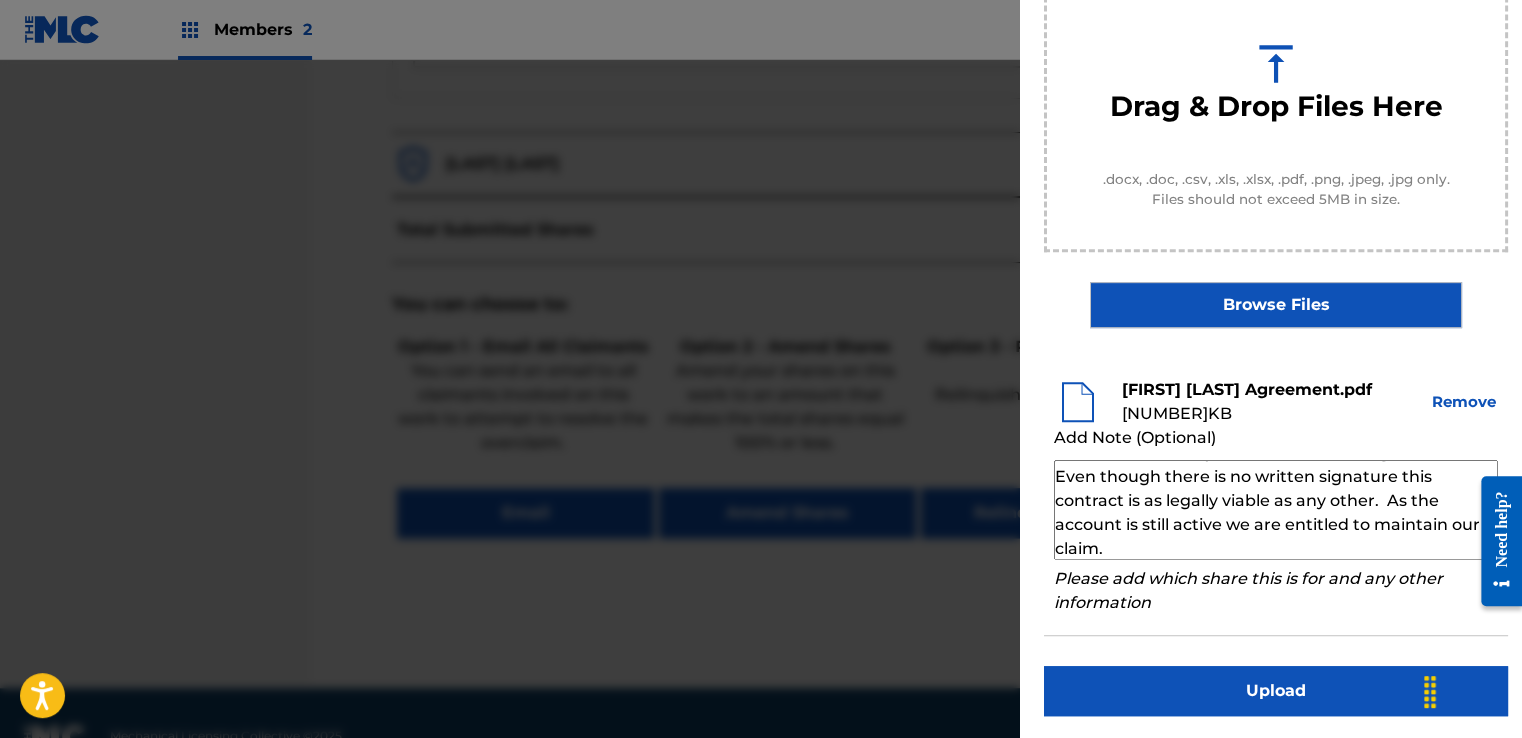 scroll, scrollTop: 69, scrollLeft: 0, axis: vertical 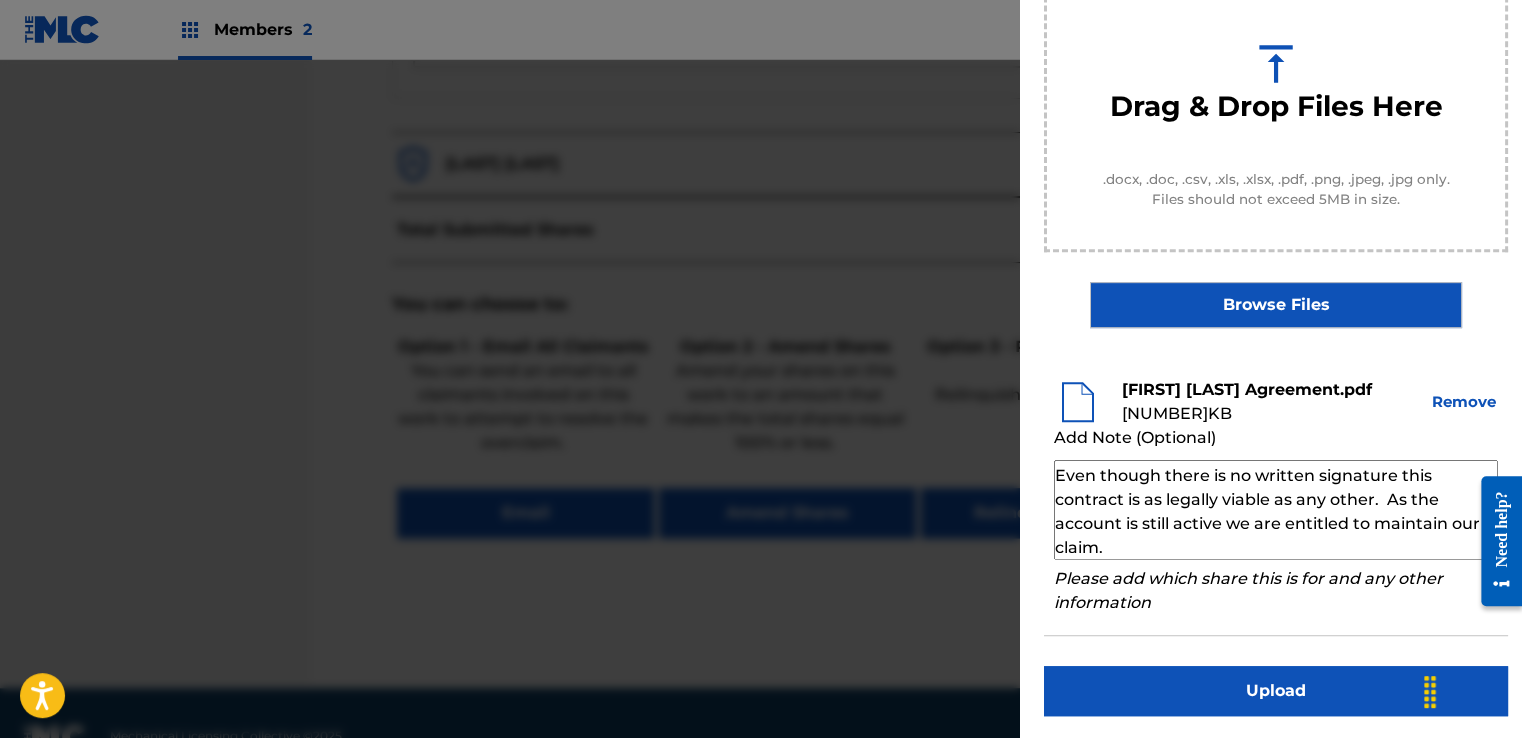 type on "Our self service agreement is signed via digital signature and is active until the writer/account owner contacts us directly to terminate their agreement. Even though there is no written signature this contract is as legally viable as any other.  As the account is still active we are entitled to maintain our claim." 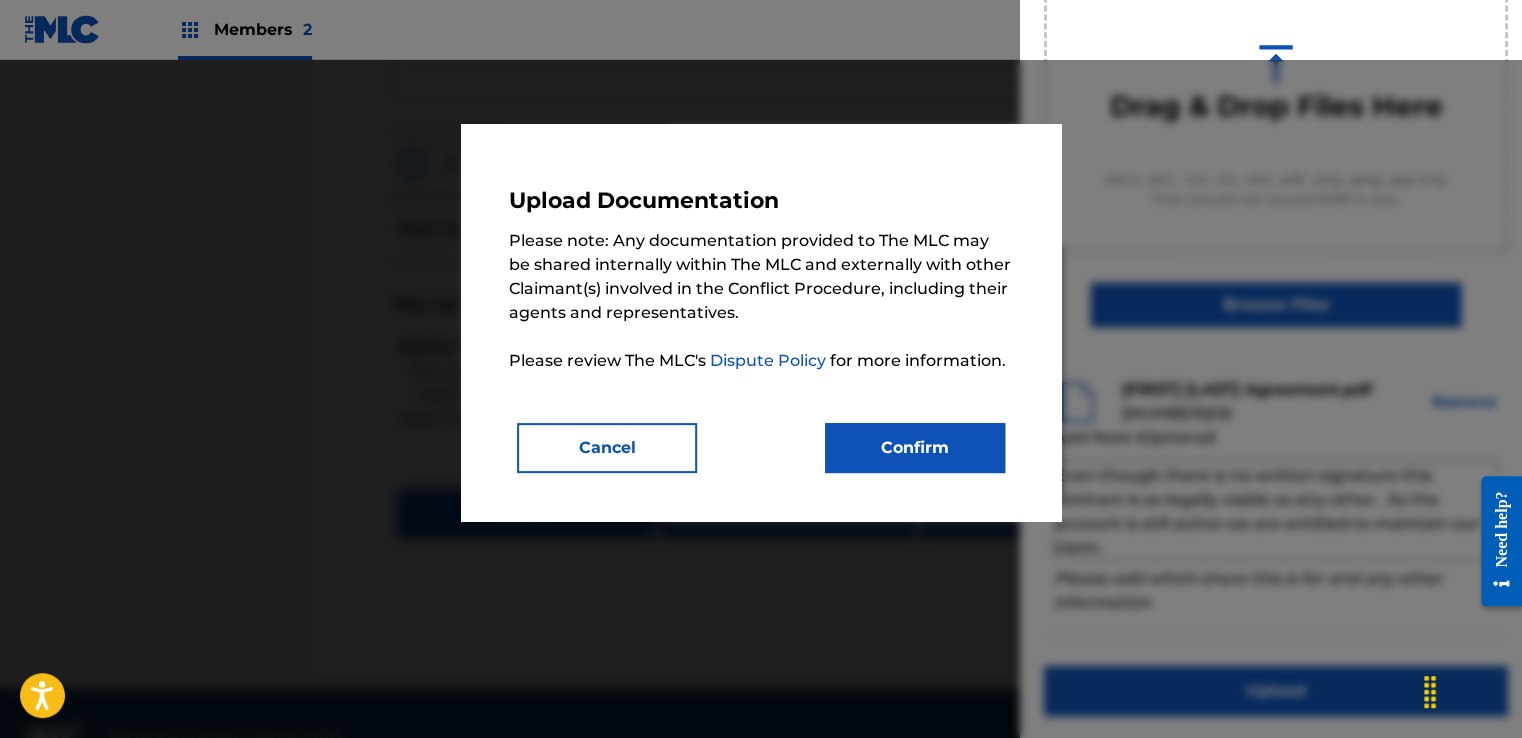 click on "Upload Documentation Please note: Any documentation provided to The MLC may be shared internally within The MLC and externally with other Claimant(s) involved in the Conflict Procedure, including their agents and representatives.  Please review The MLC's   Dispute Policy   for more information. Cancel Confirm" at bounding box center [761, 322] 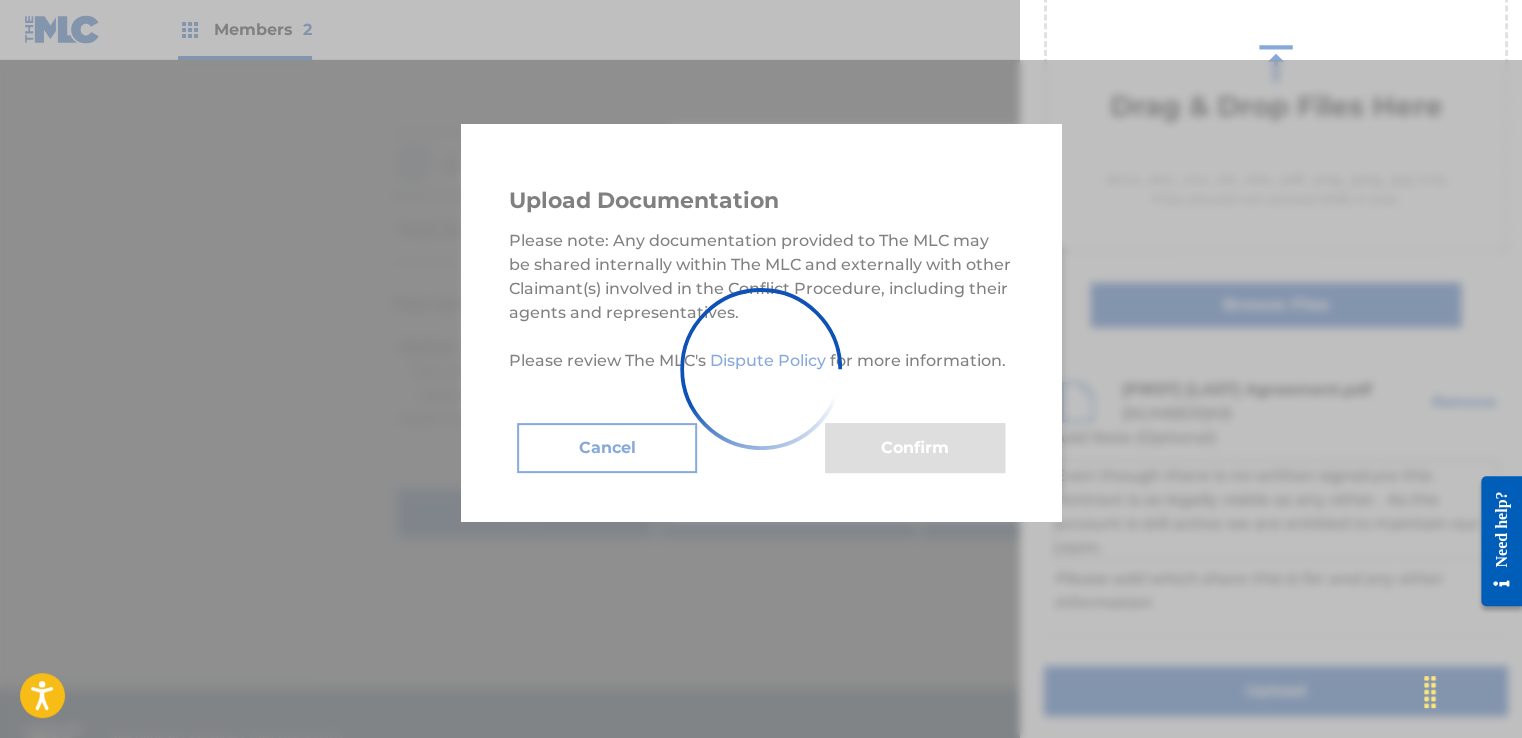 scroll, scrollTop: 128, scrollLeft: 0, axis: vertical 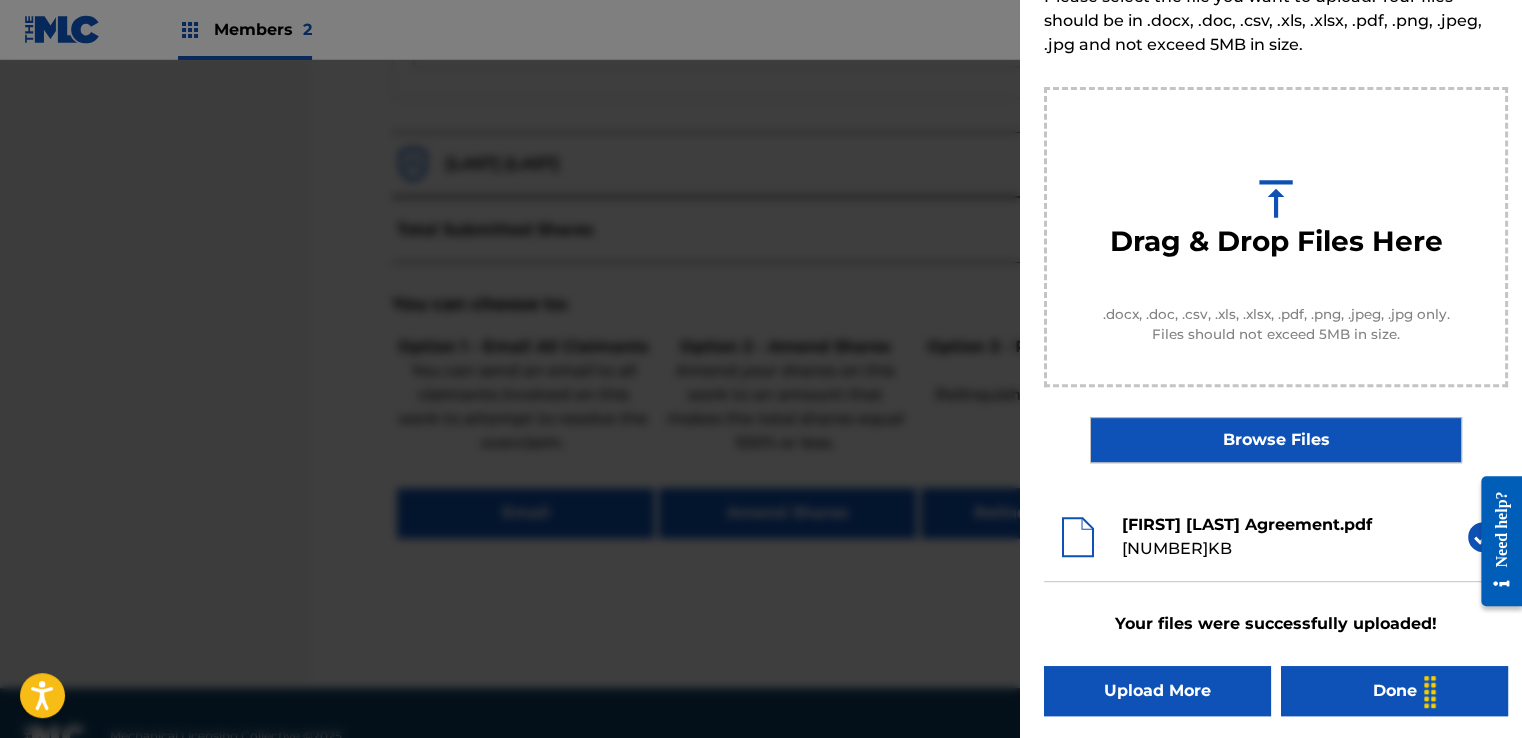 click on "Done" at bounding box center [1394, 691] 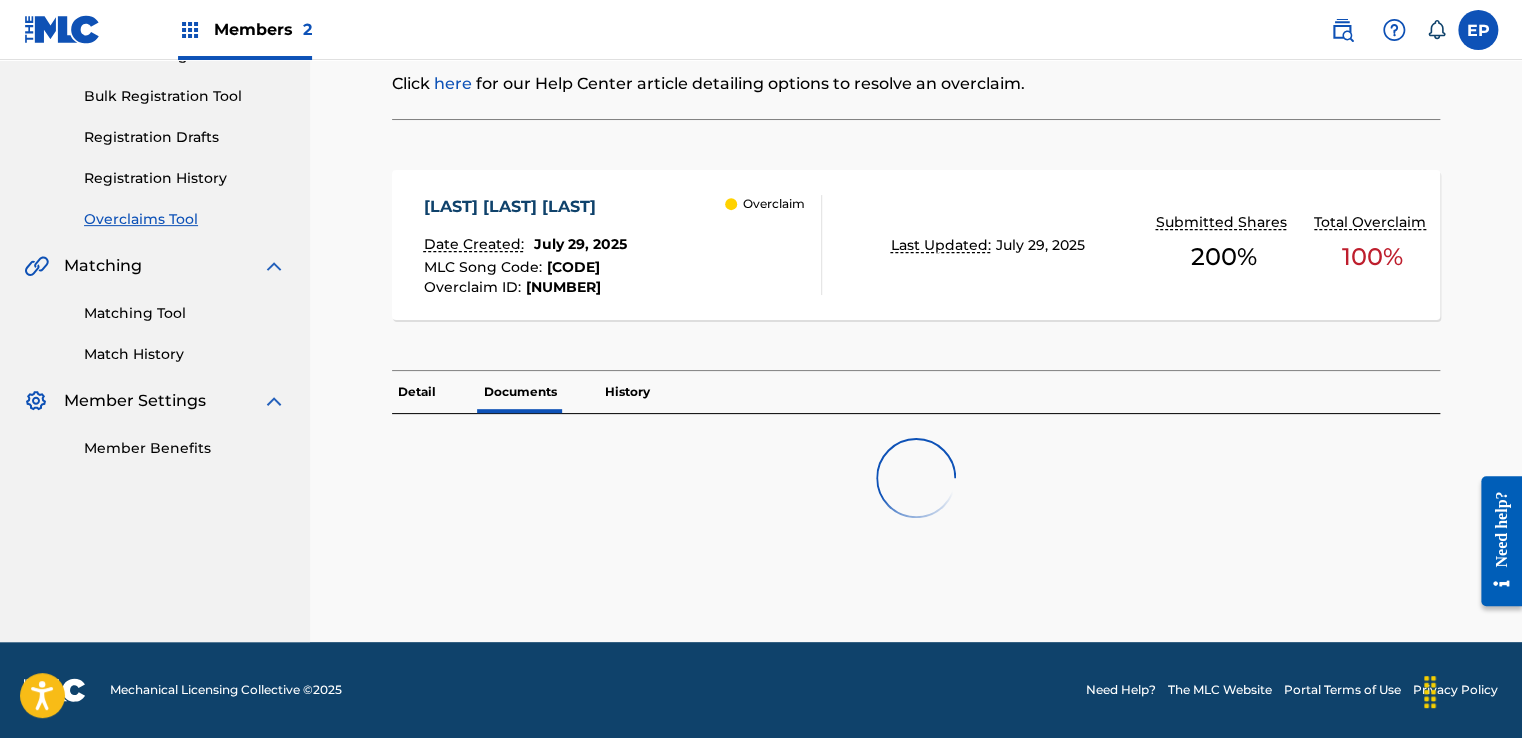 scroll, scrollTop: 0, scrollLeft: 0, axis: both 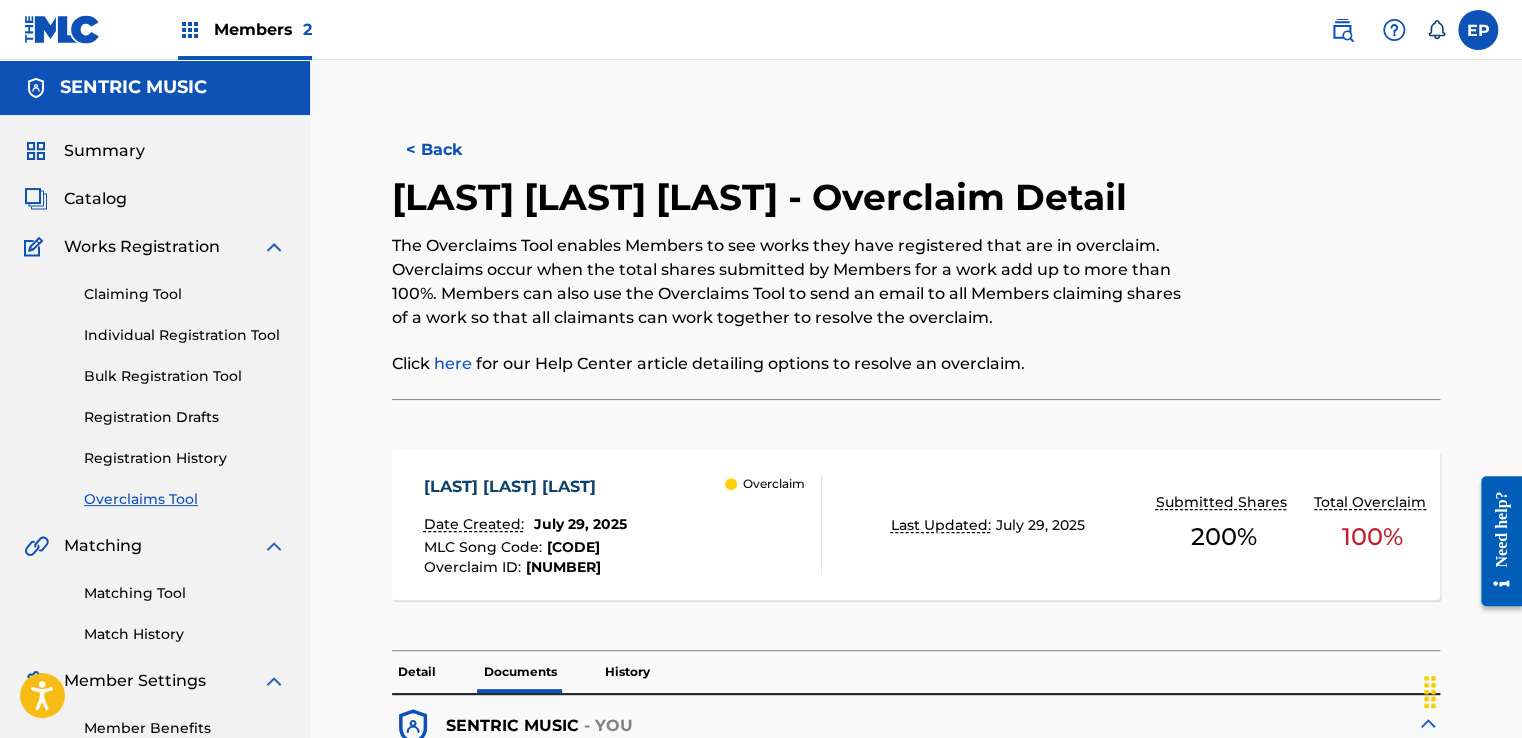 click on "Overclaims Tool" at bounding box center (185, 499) 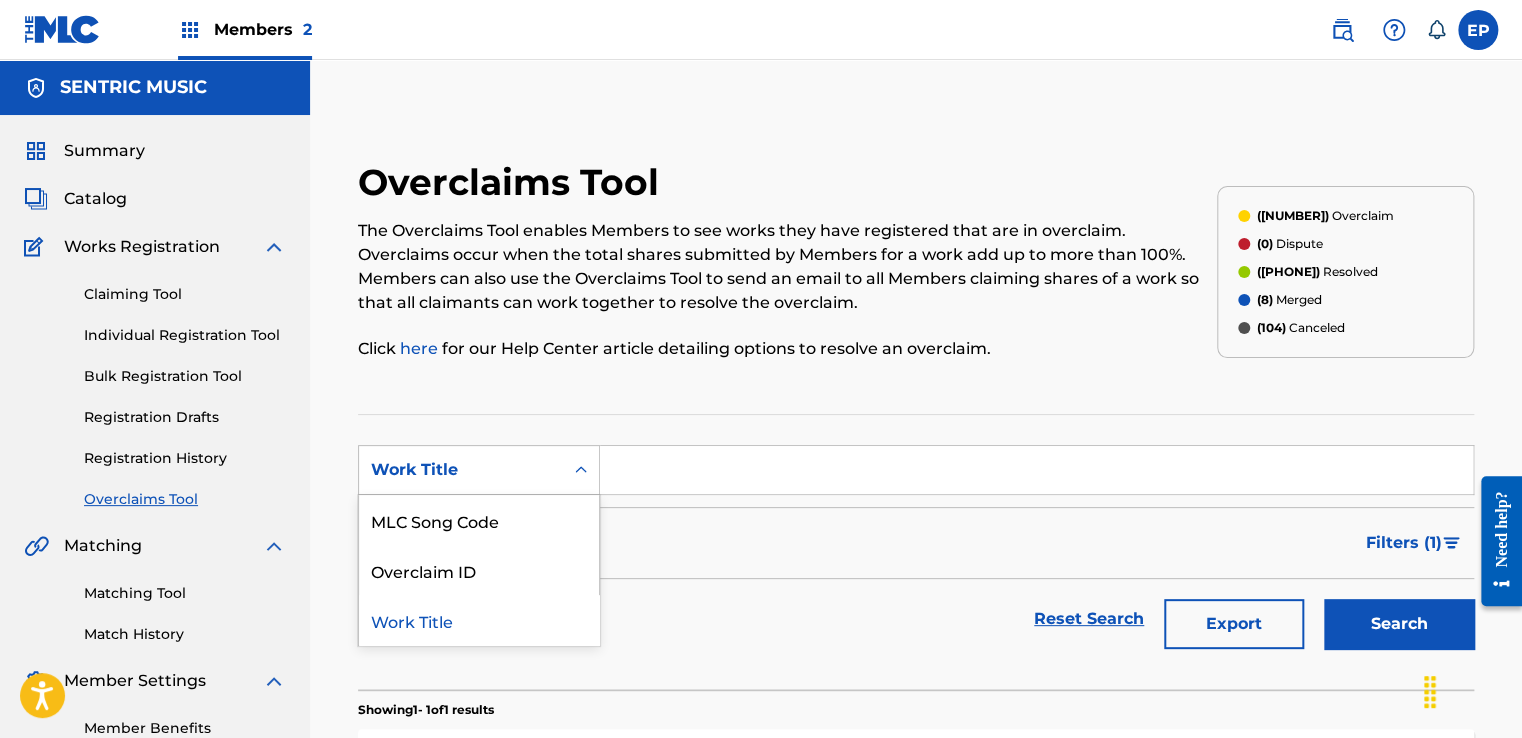 click on "Work Title" at bounding box center (479, 470) 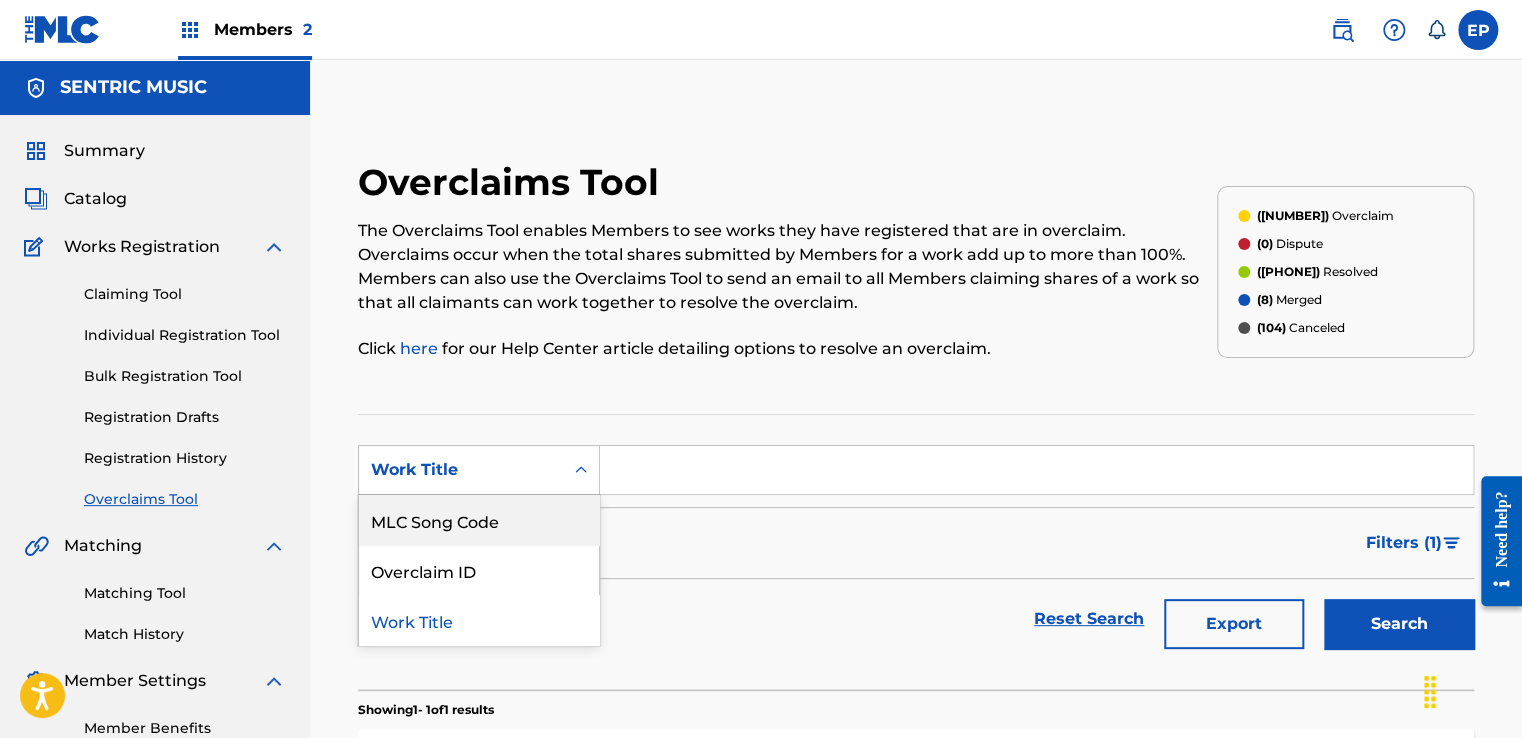 click on "MLC Song Code" at bounding box center (479, 520) 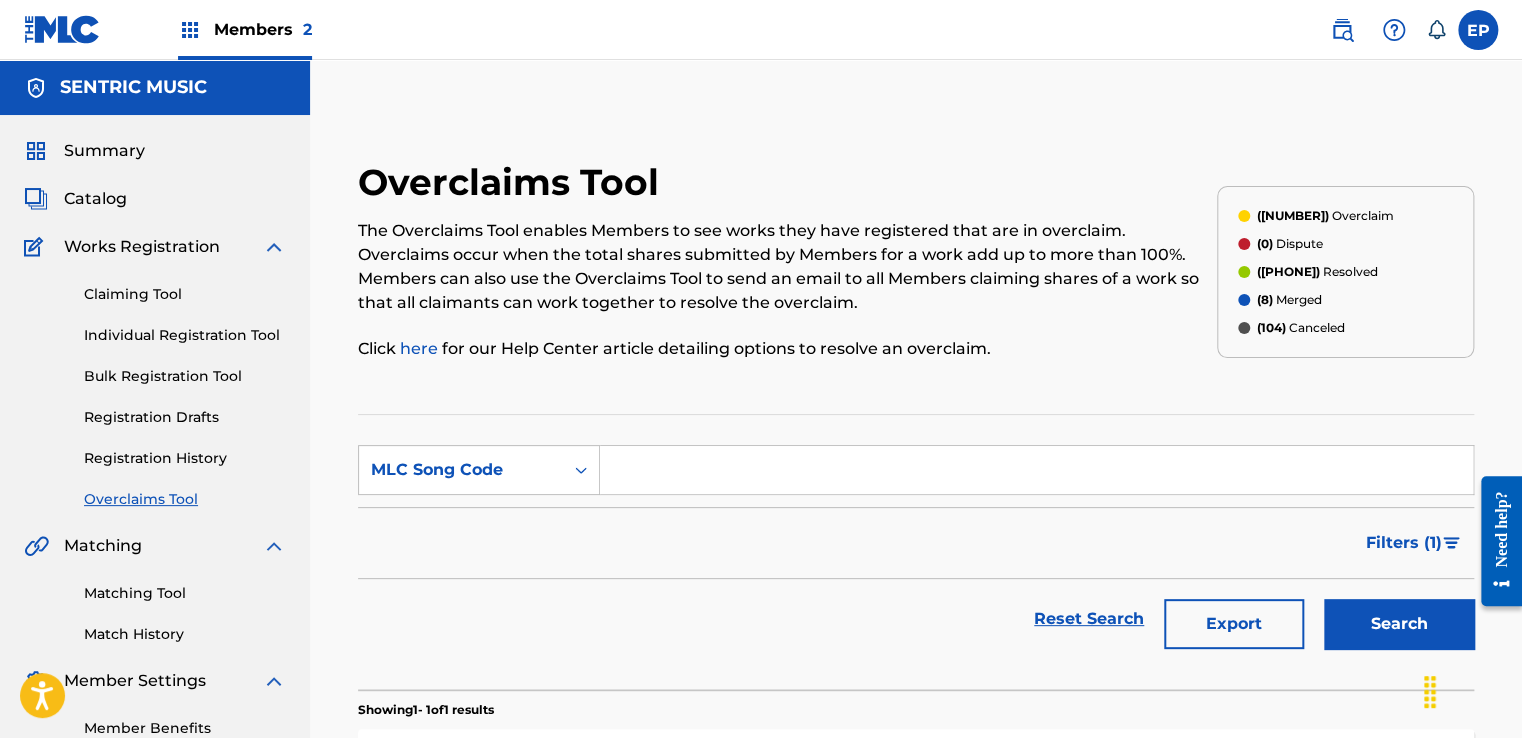 click at bounding box center [1036, 470] 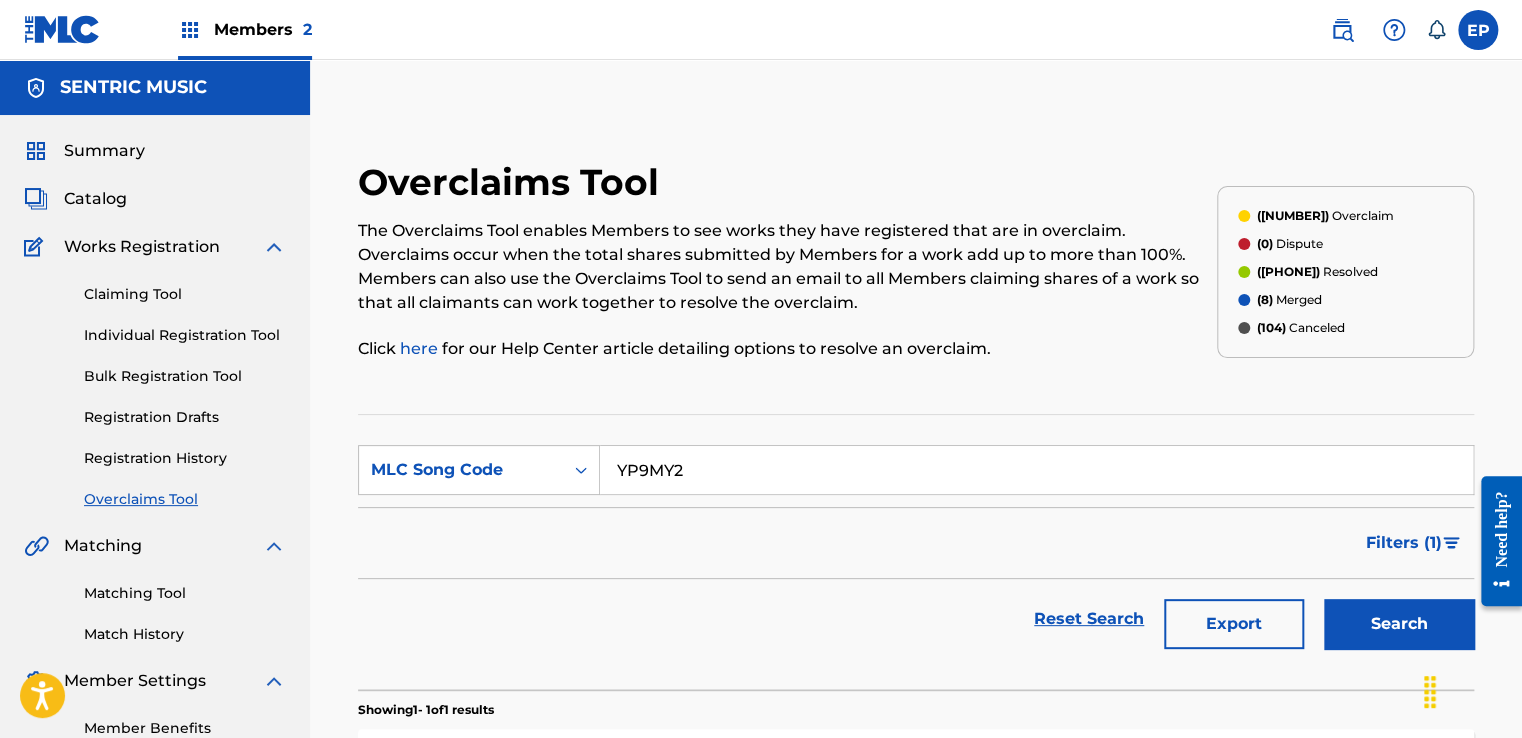 type on "YP9MY2" 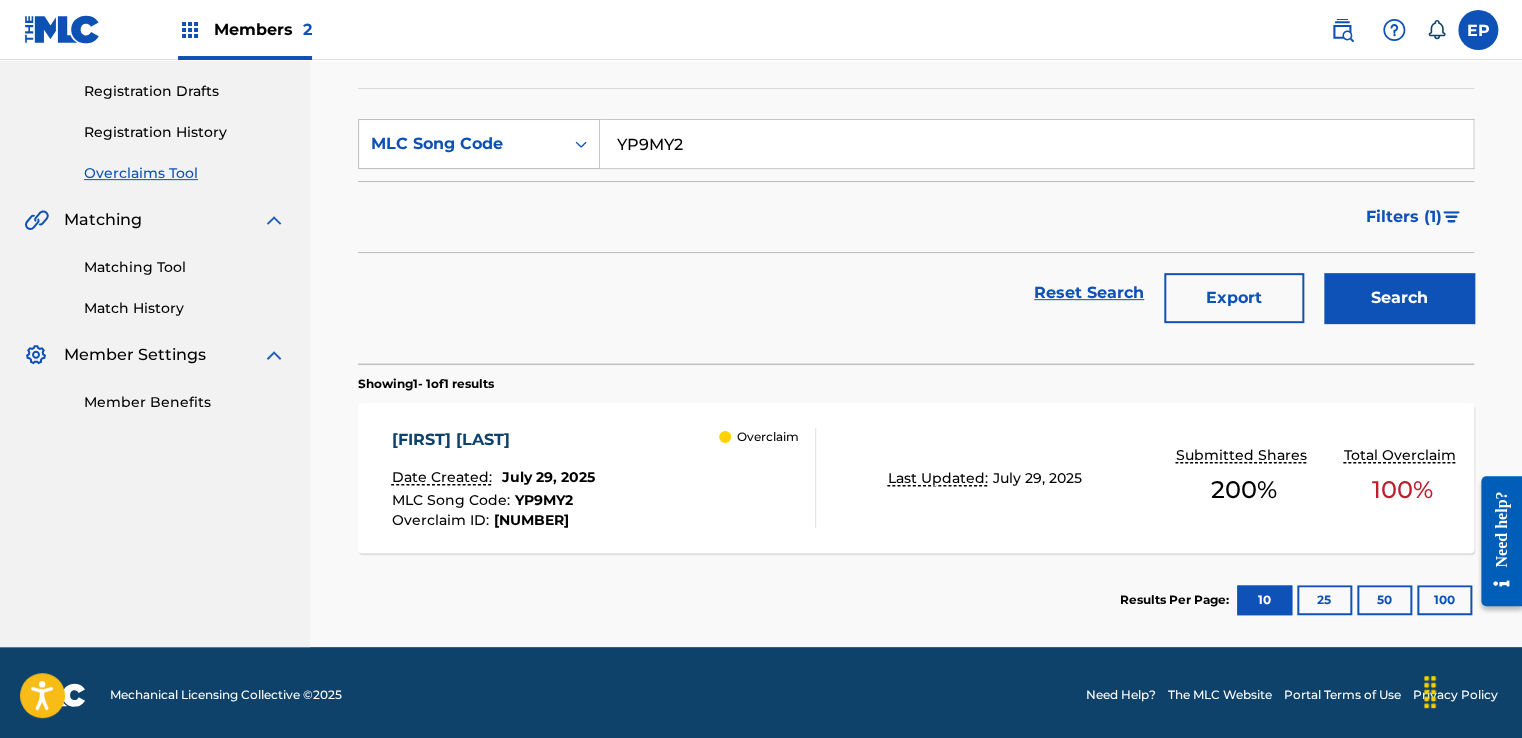 scroll, scrollTop: 329, scrollLeft: 0, axis: vertical 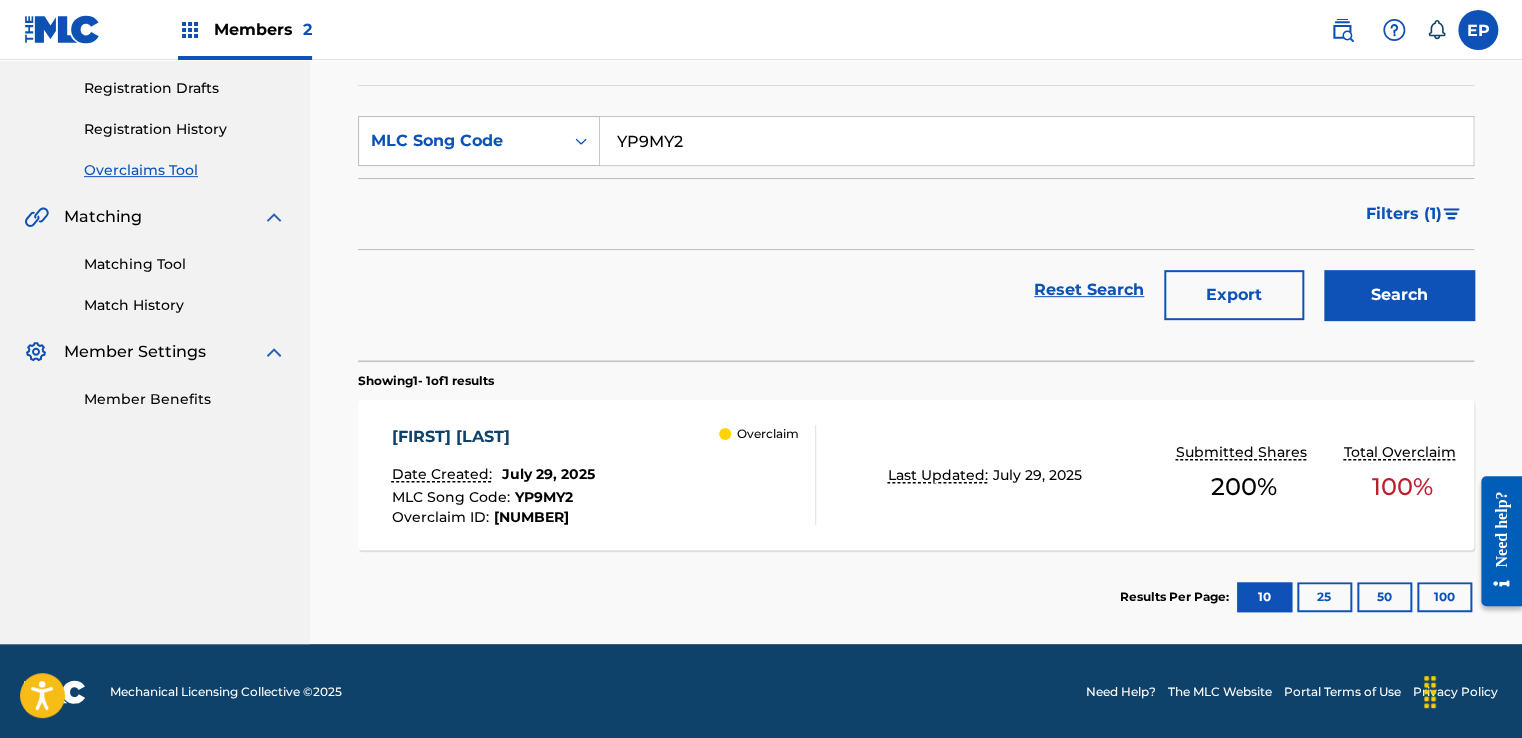 click on "Overclaim" at bounding box center (767, 475) 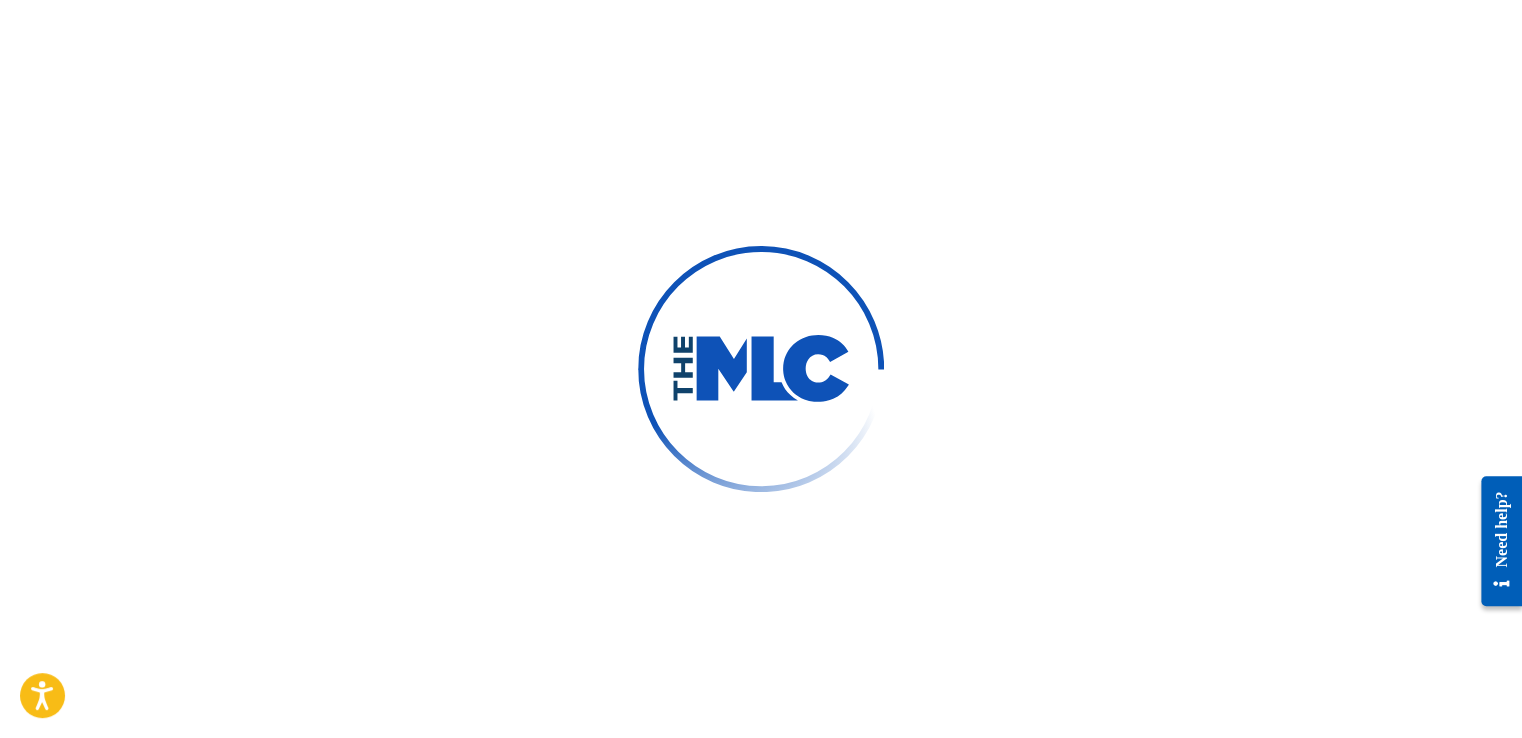scroll, scrollTop: 0, scrollLeft: 0, axis: both 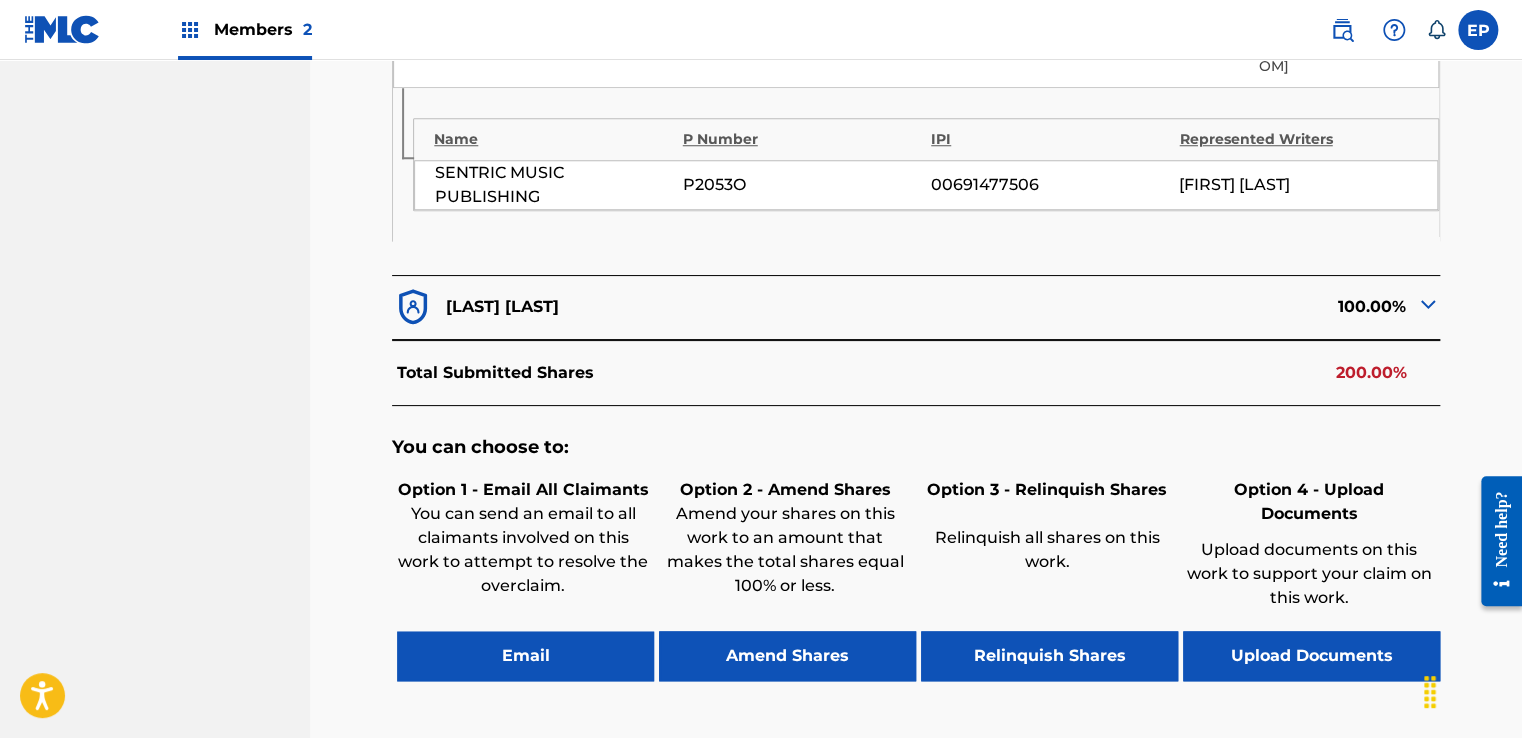 click on "Upload Documents" at bounding box center [1311, 656] 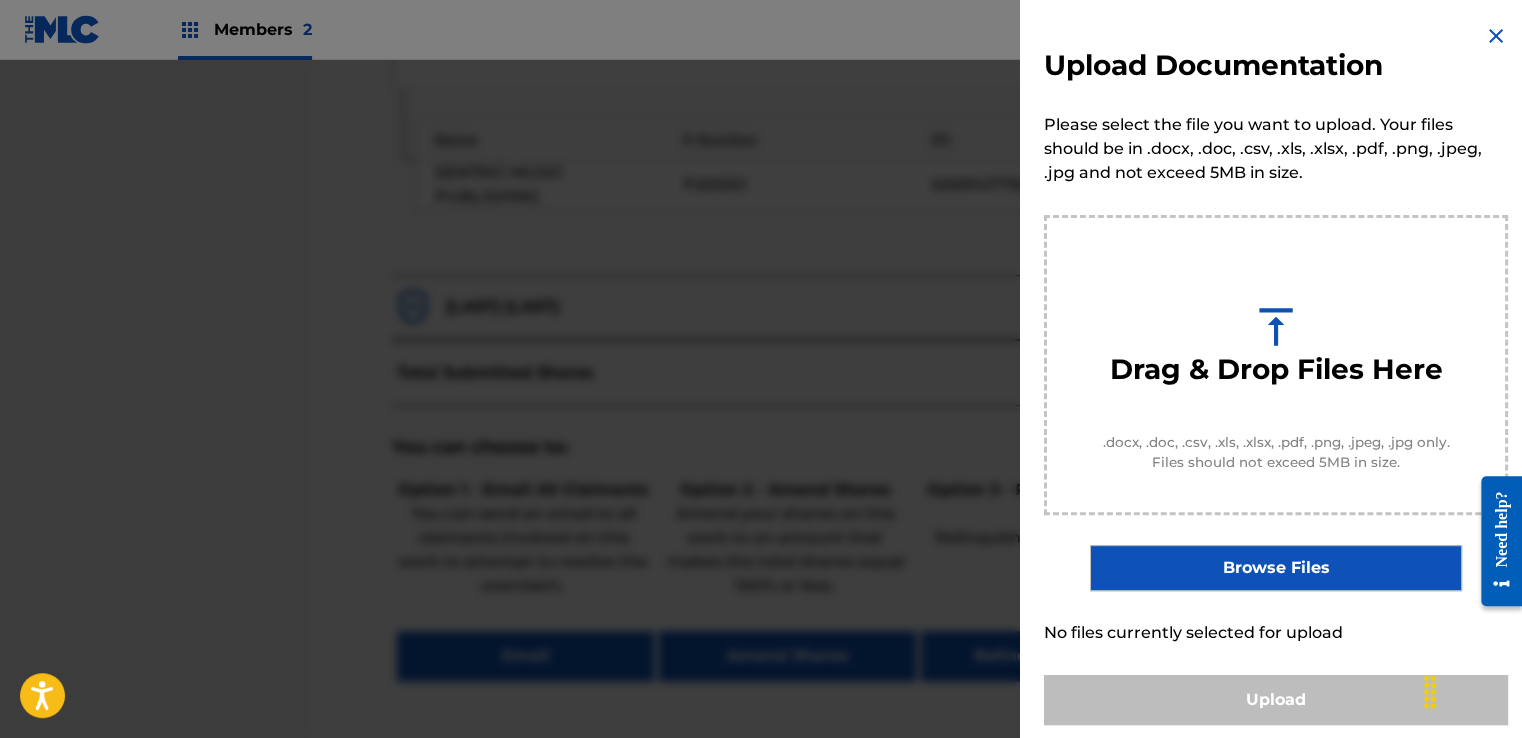 click on "Browse Files" at bounding box center [1275, 568] 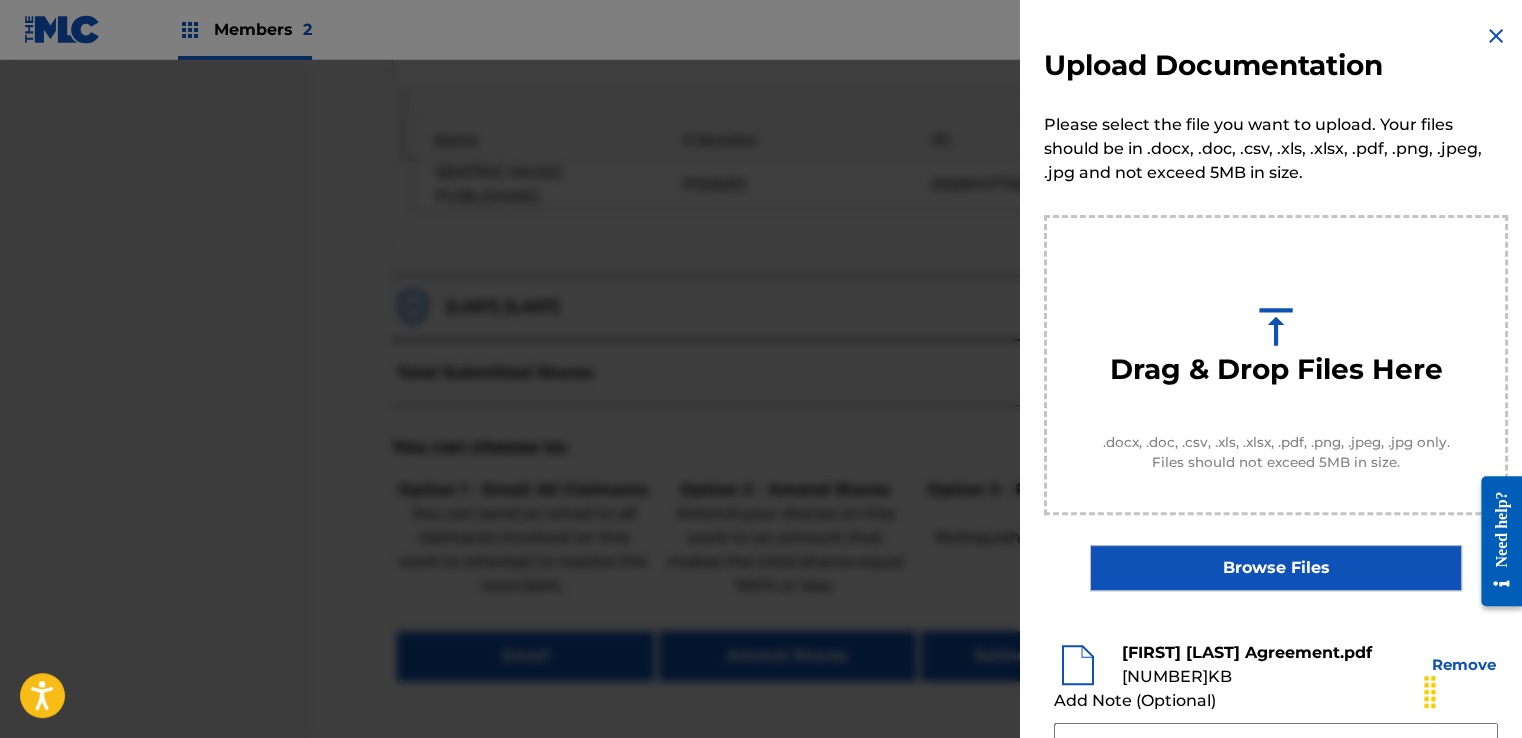 scroll, scrollTop: 200, scrollLeft: 0, axis: vertical 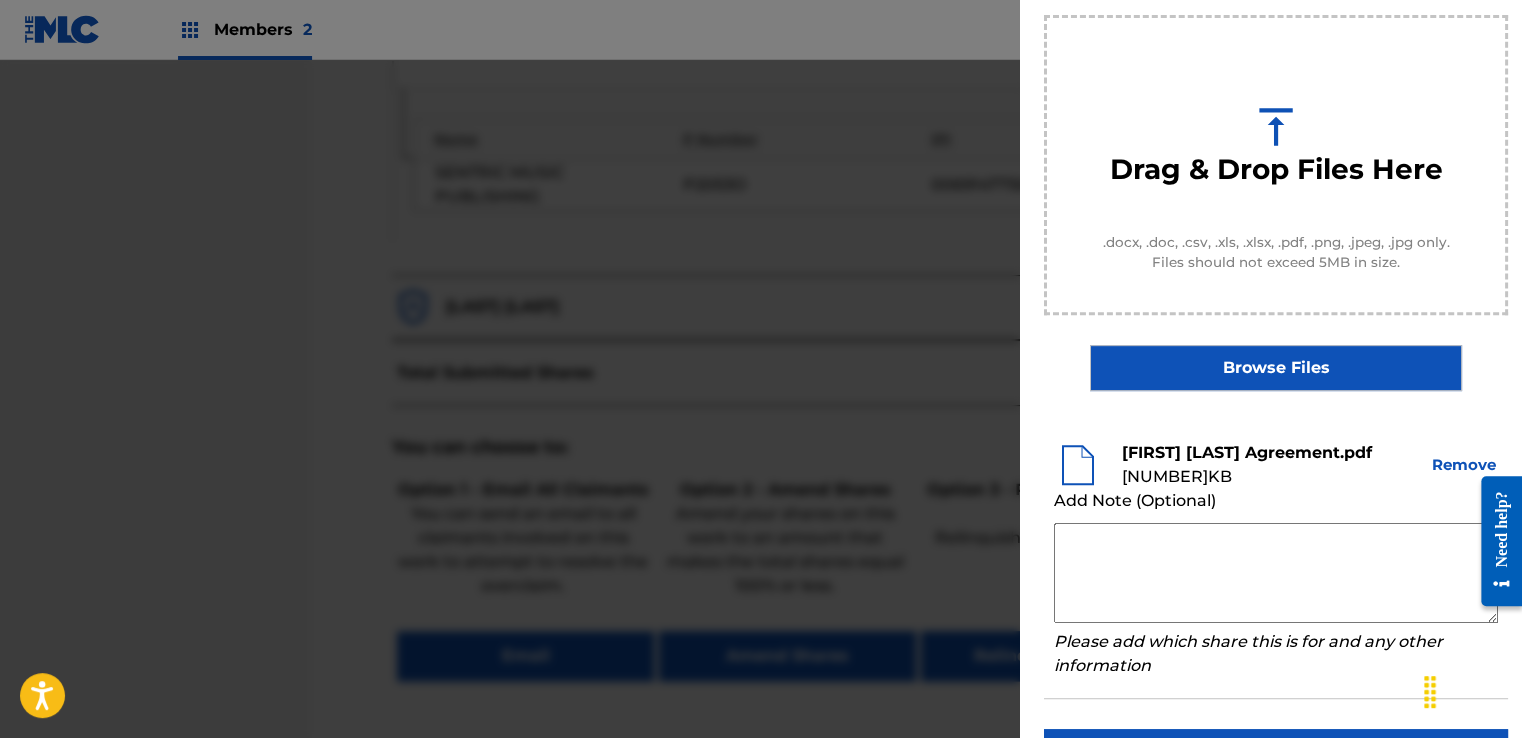 click at bounding box center (1276, 573) 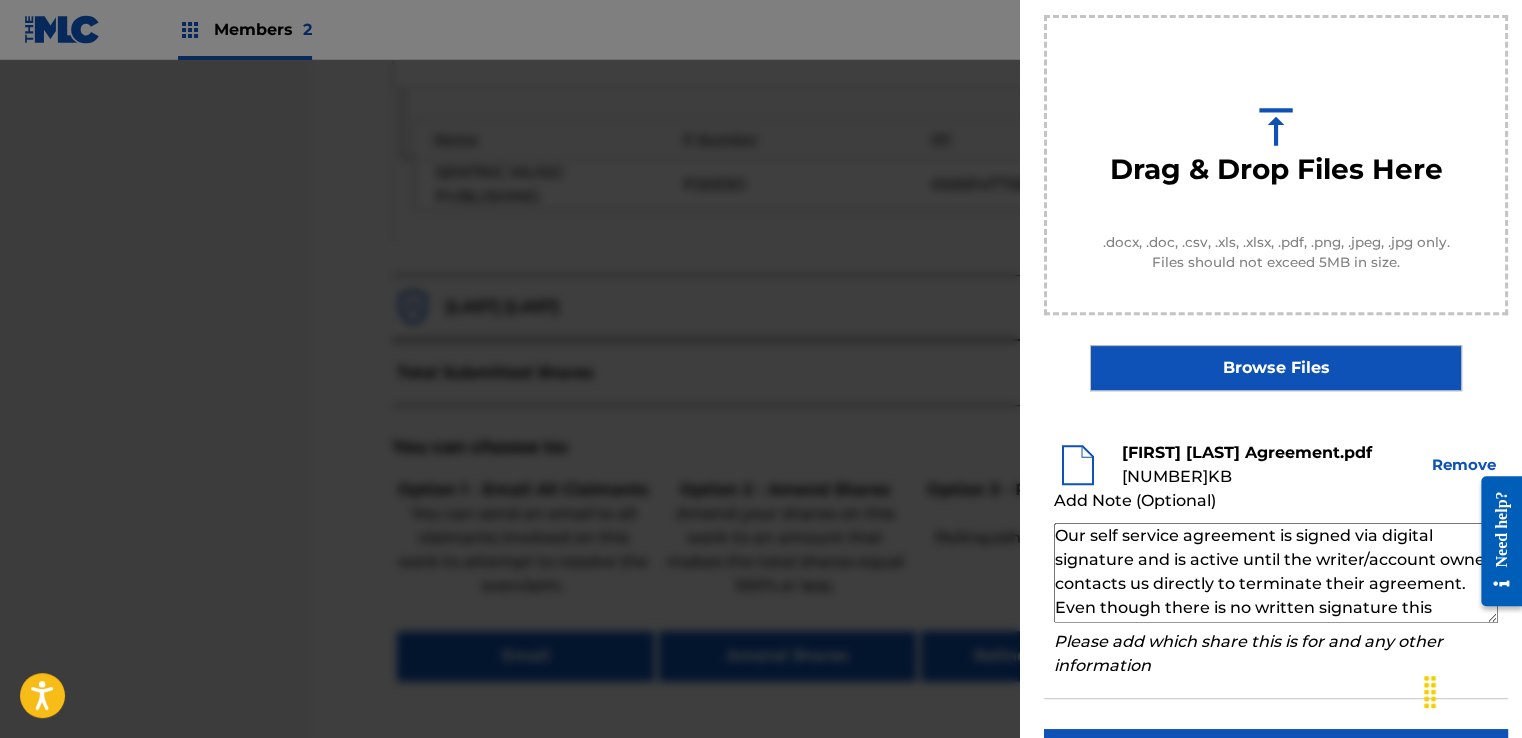 scroll, scrollTop: 68, scrollLeft: 0, axis: vertical 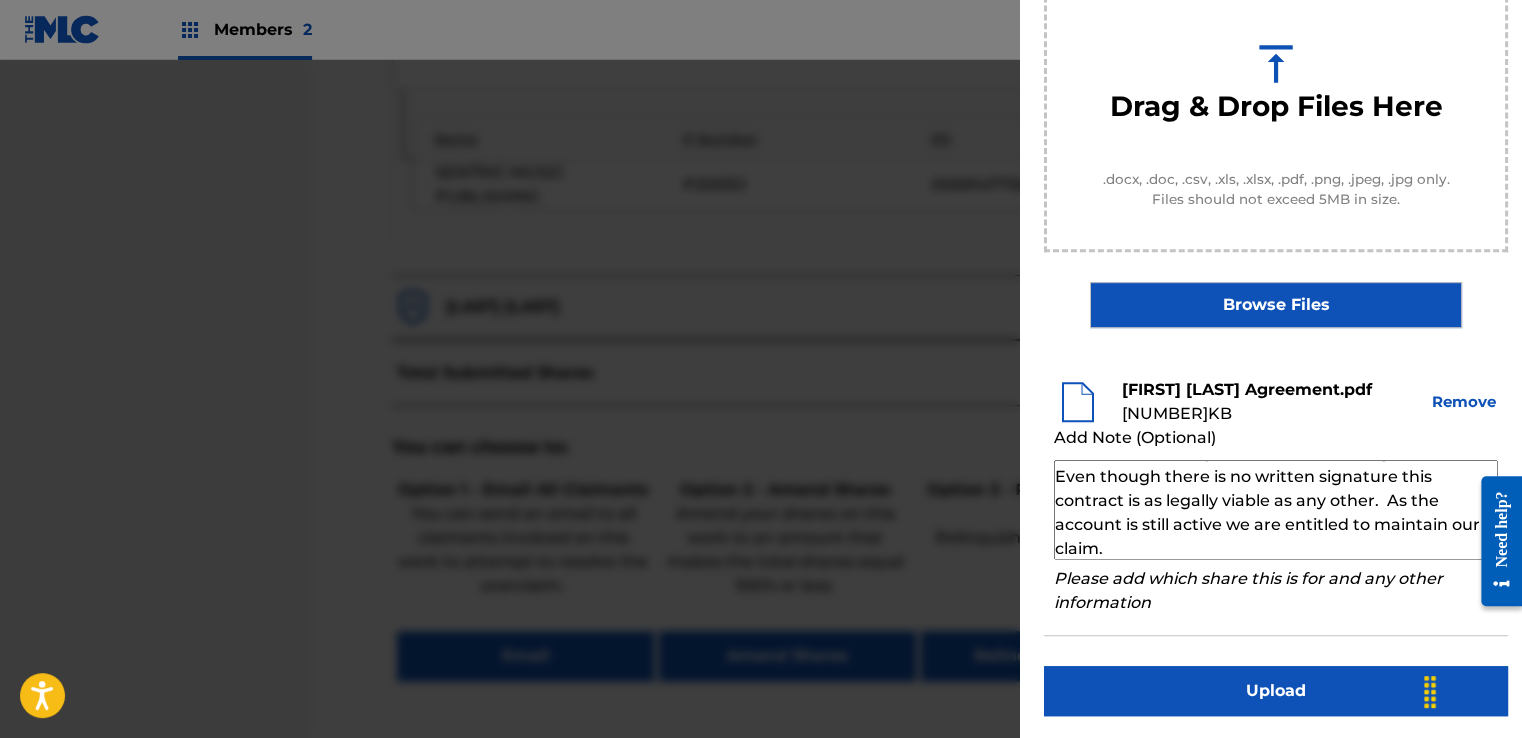 type on "Our self service agreement is signed via digital signature and is active until the writer/account owner contacts us directly to terminate their agreement. Even though there is no written signature this contract is as legally viable as any other.  As the account is still active we are entitled to maintain our claim." 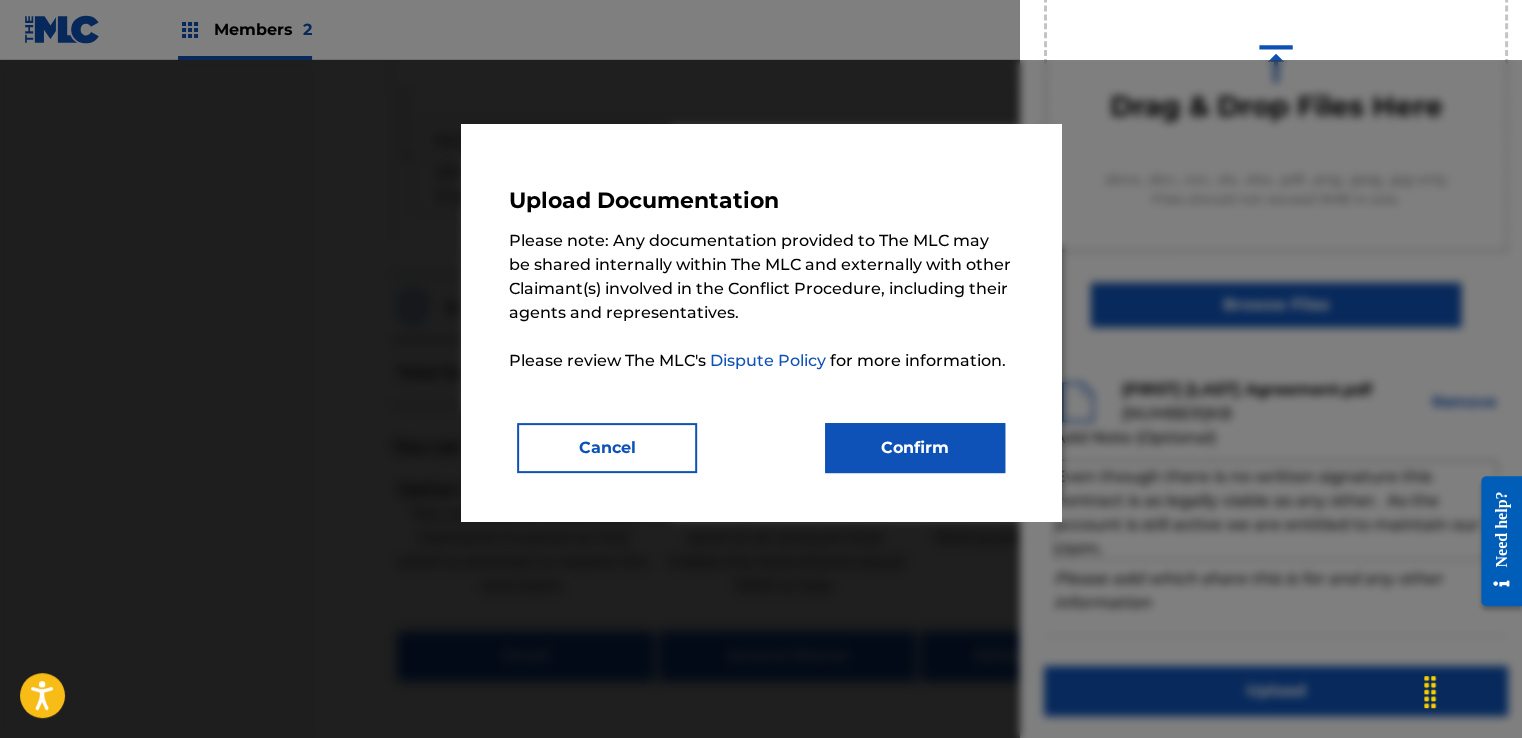 click on "Upload Documentation Please note: Any documentation provided to The MLC may be shared internally within The MLC and externally with other Claimant(s) involved in the Conflict Procedure, including their agents and representatives.  Please review The MLC's   Dispute Policy   for more information. Cancel Confirm" at bounding box center (761, 322) 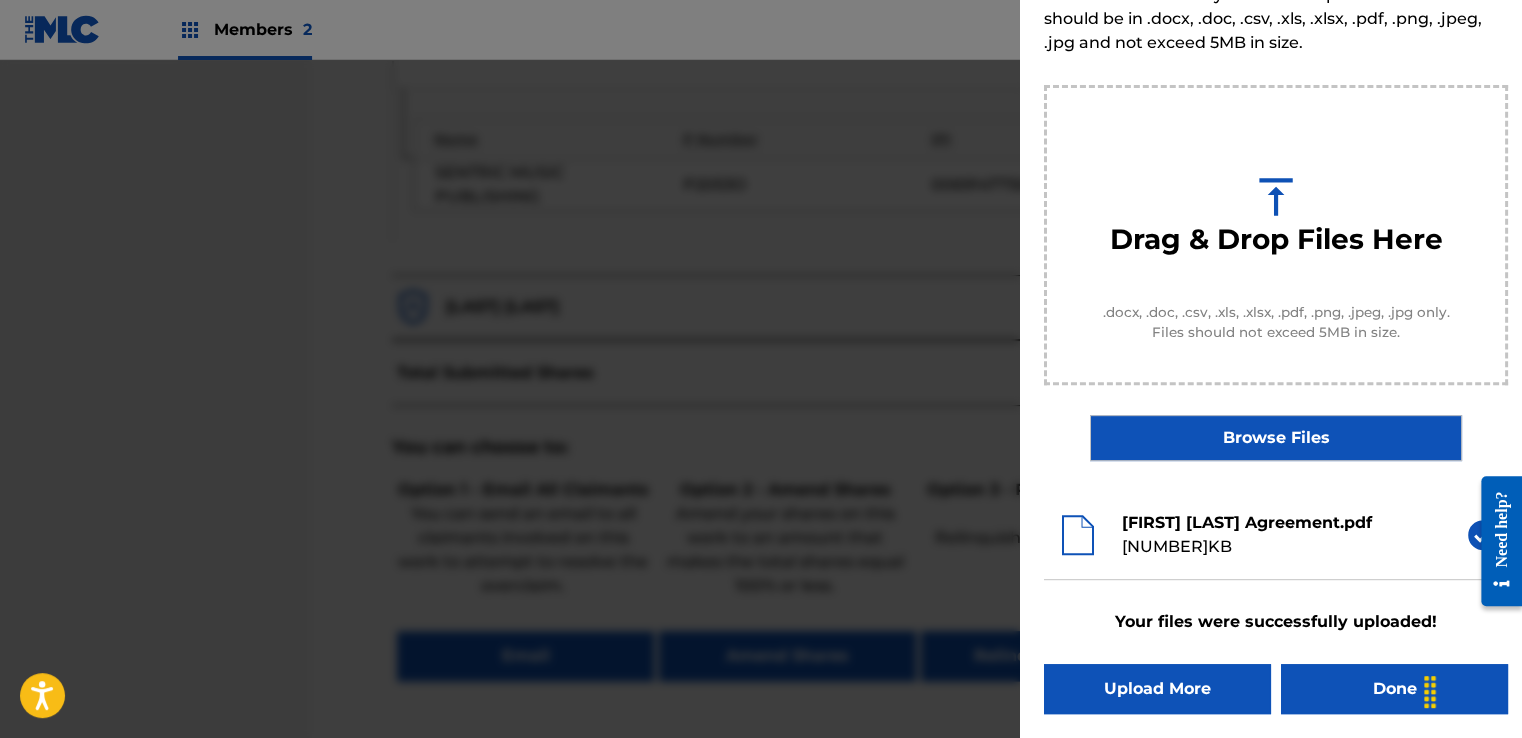 scroll, scrollTop: 128, scrollLeft: 0, axis: vertical 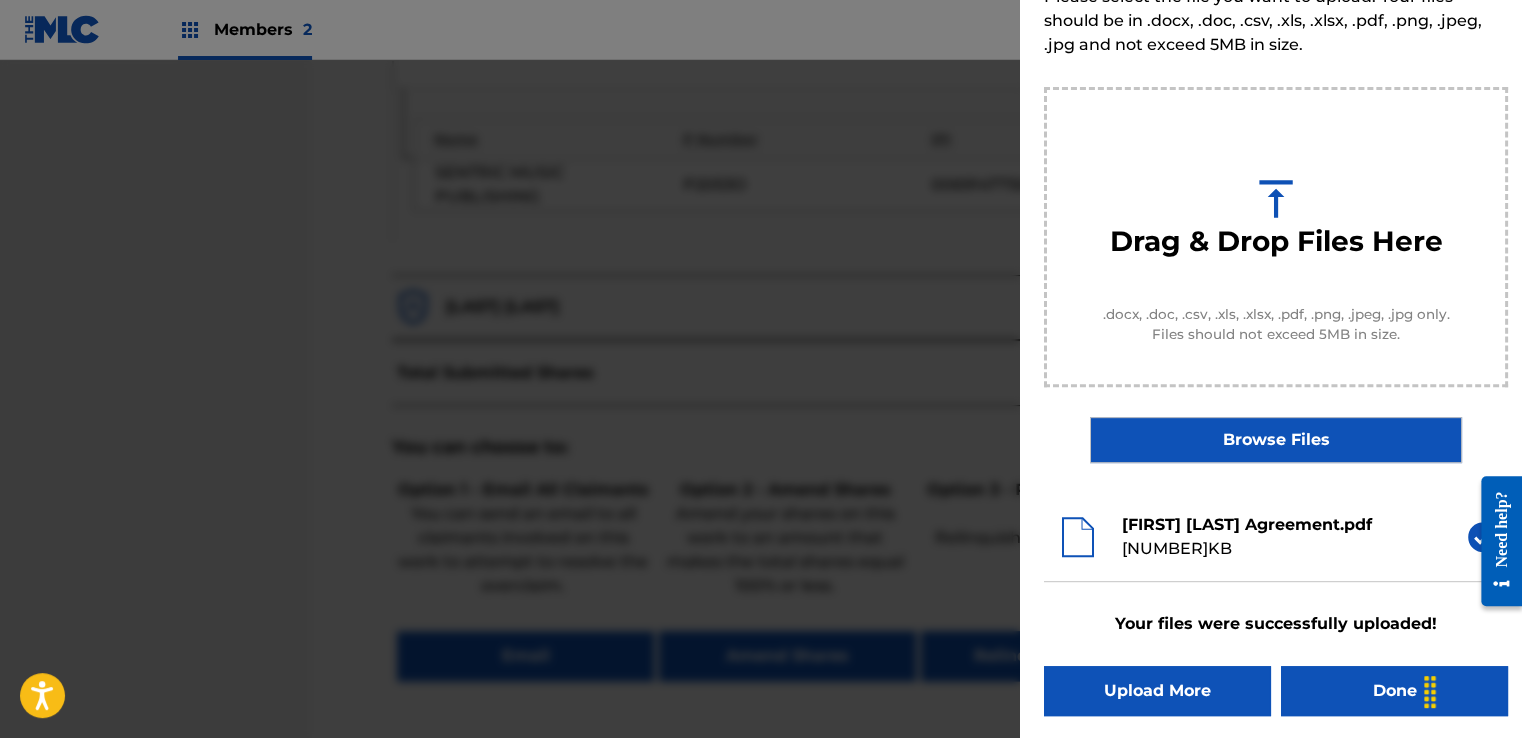 click on "Done" at bounding box center [1394, 691] 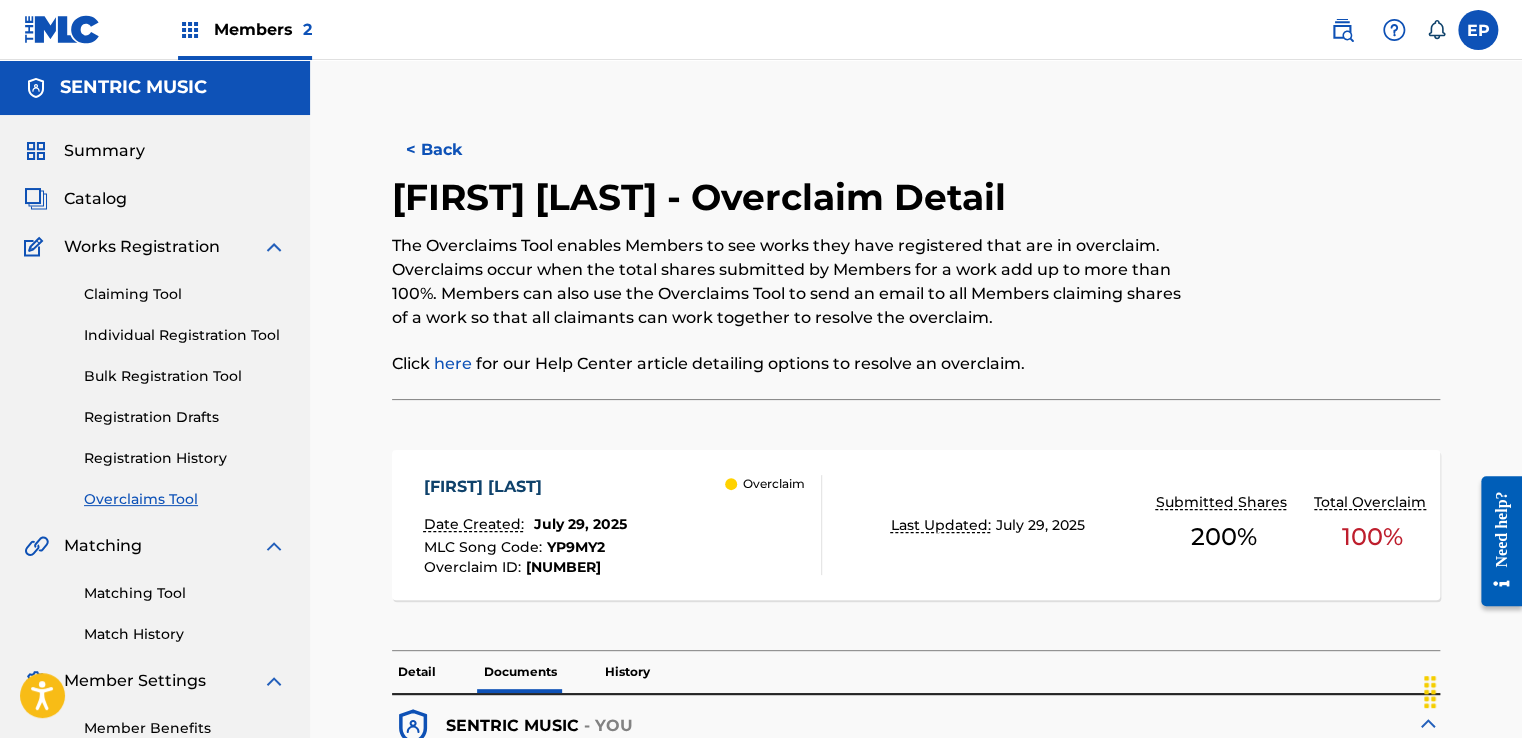 click on "Overclaims Tool" at bounding box center (185, 499) 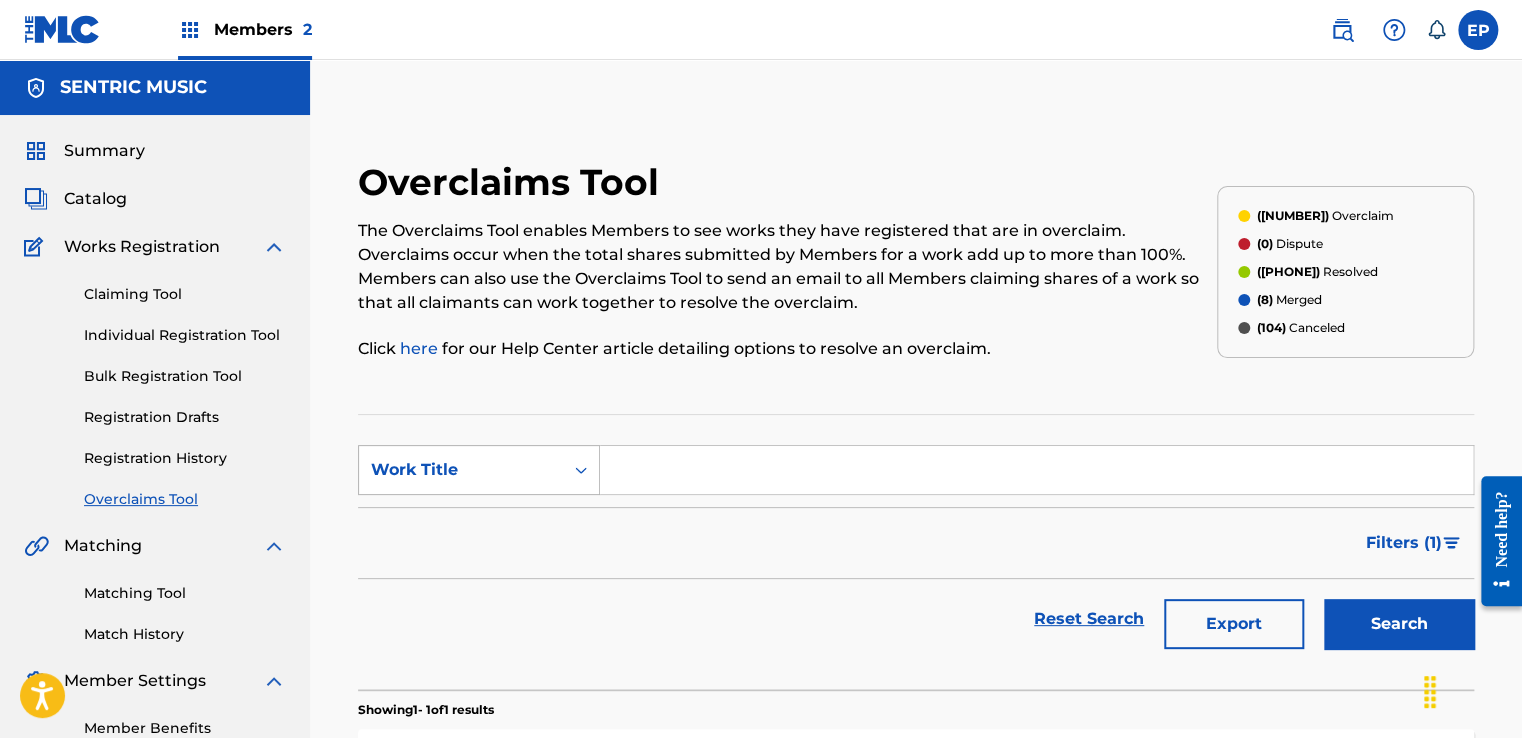 click on "Work Title" at bounding box center [461, 470] 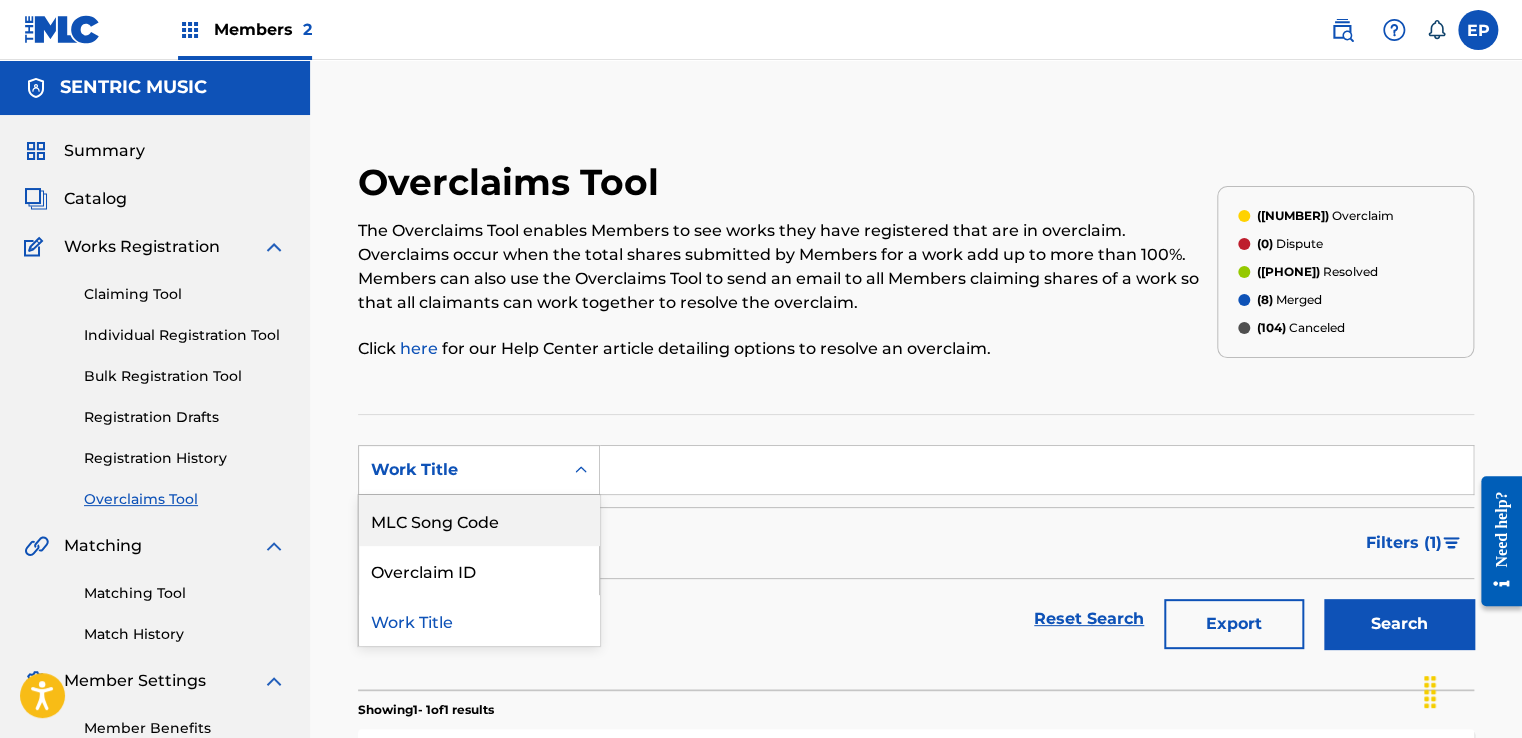 click on "MLC Song Code" at bounding box center (479, 520) 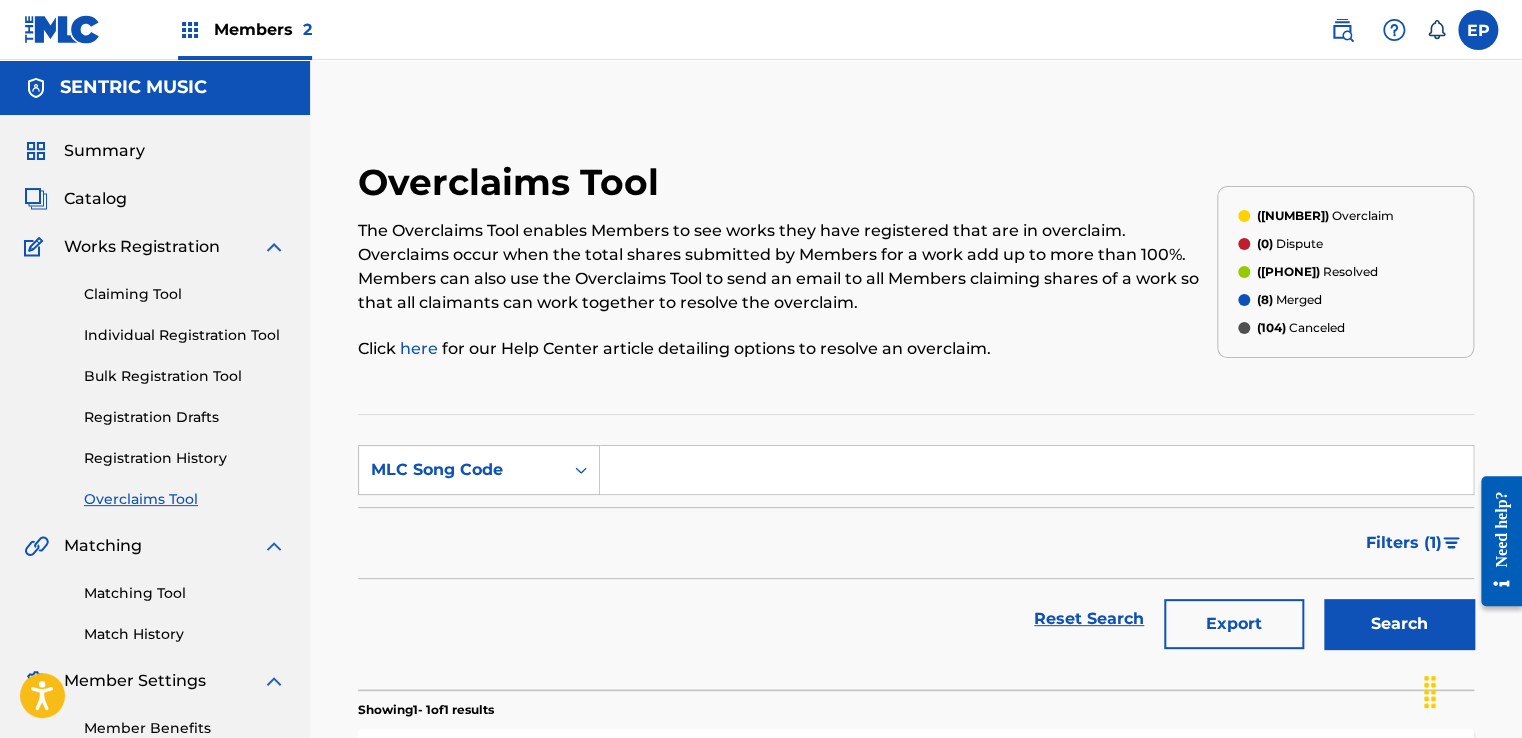 click at bounding box center [1036, 470] 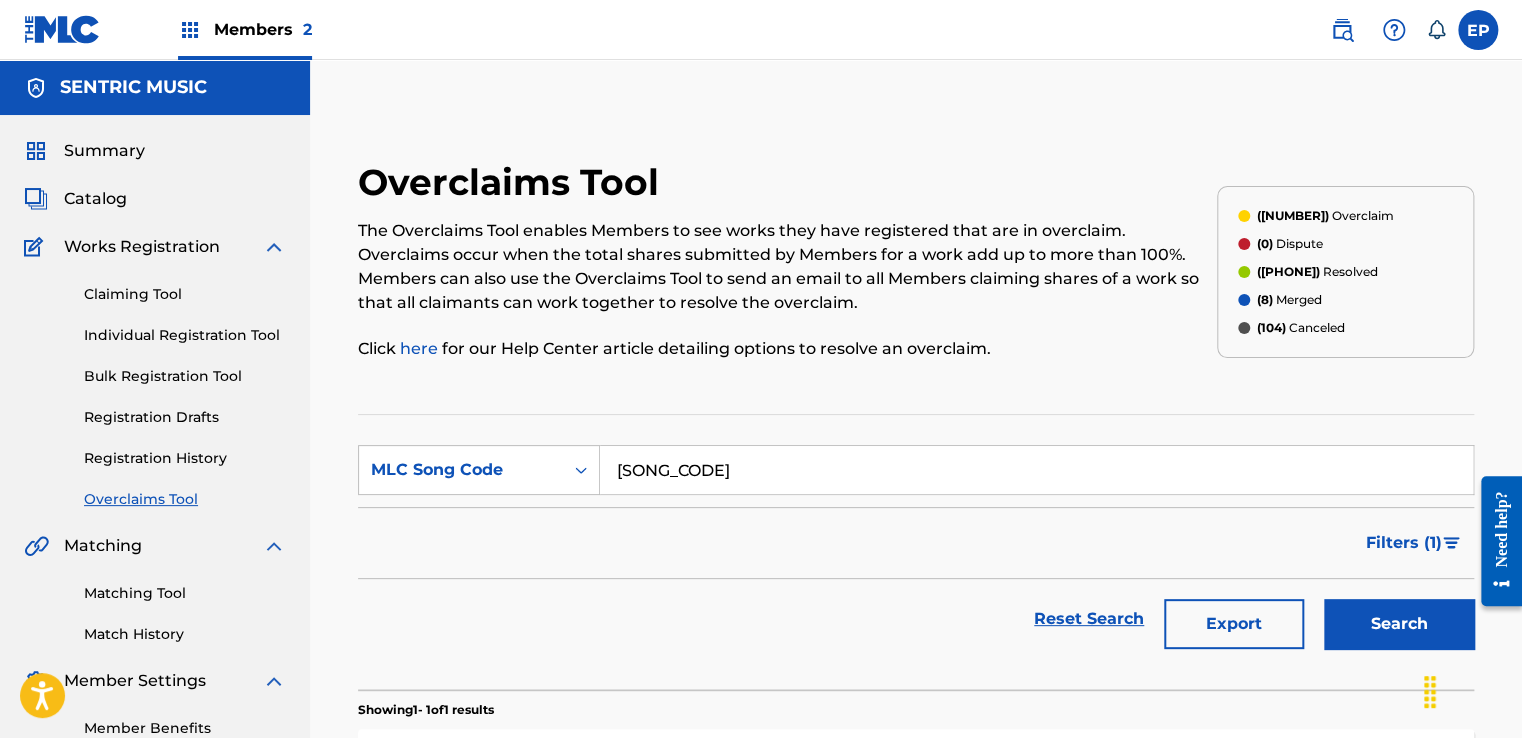 type on "DS4862" 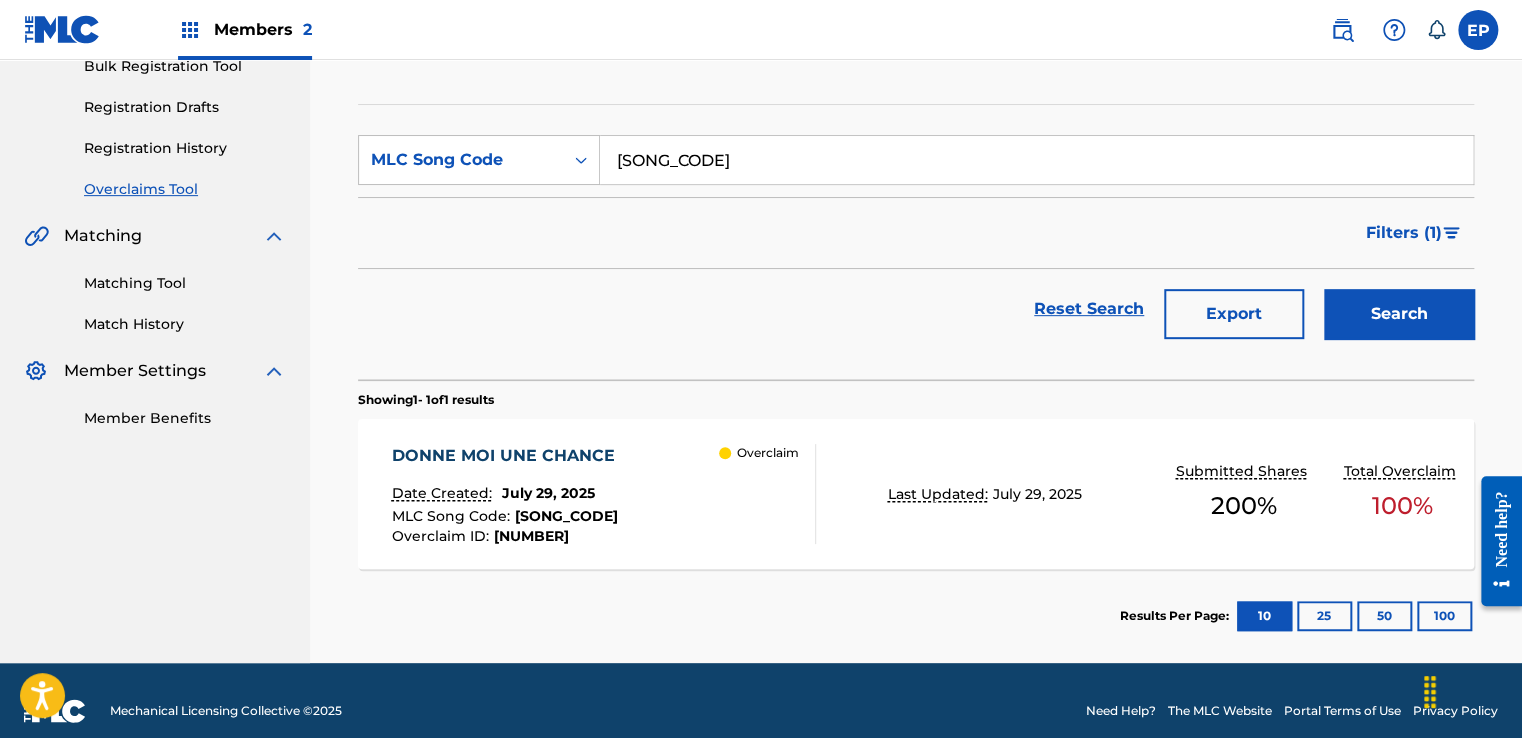 scroll, scrollTop: 329, scrollLeft: 0, axis: vertical 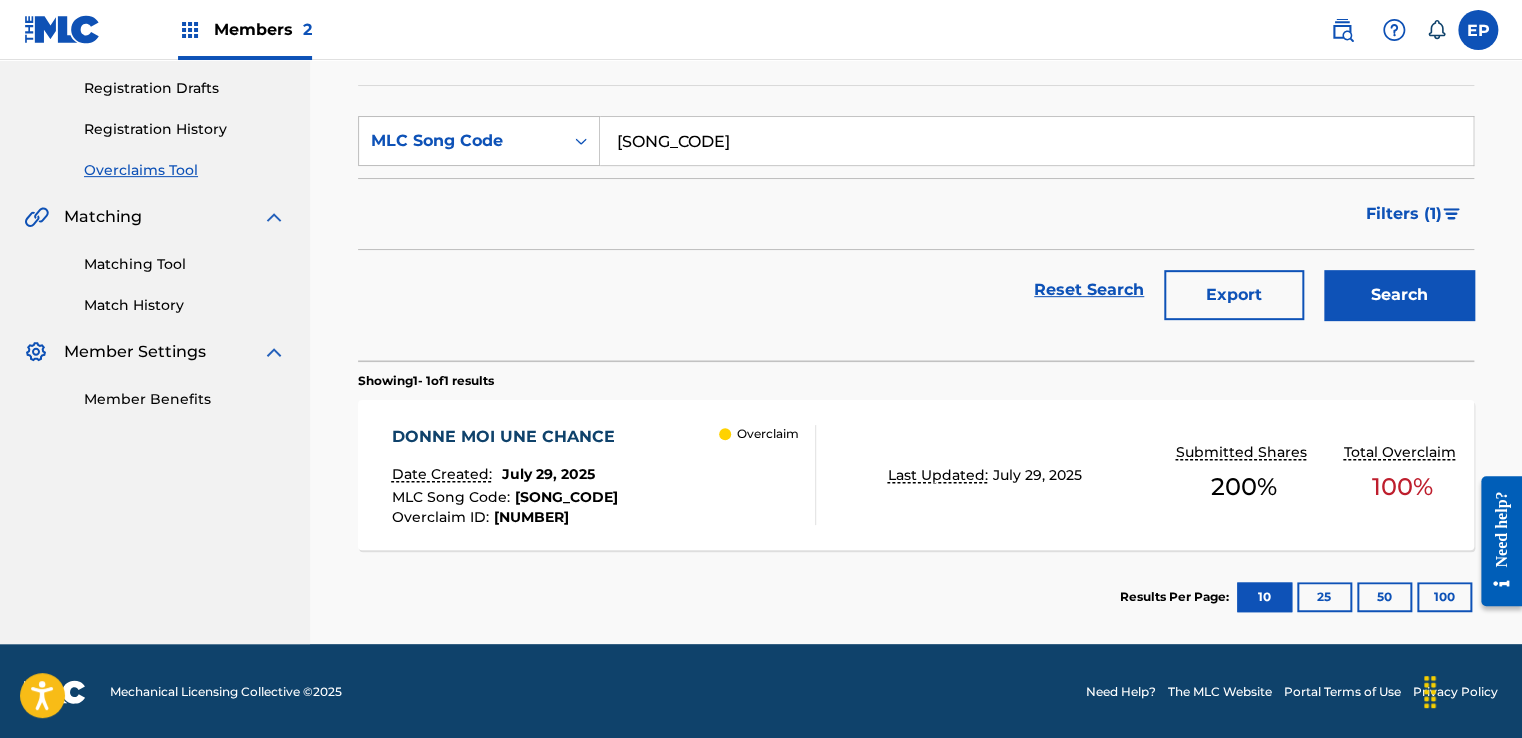 click on "DONNE MOI UNE CHANCE Date Created: July 29, 2025 MLC Song Code : DS4862 Overclaim ID : 30730   Overclaim" at bounding box center (603, 475) 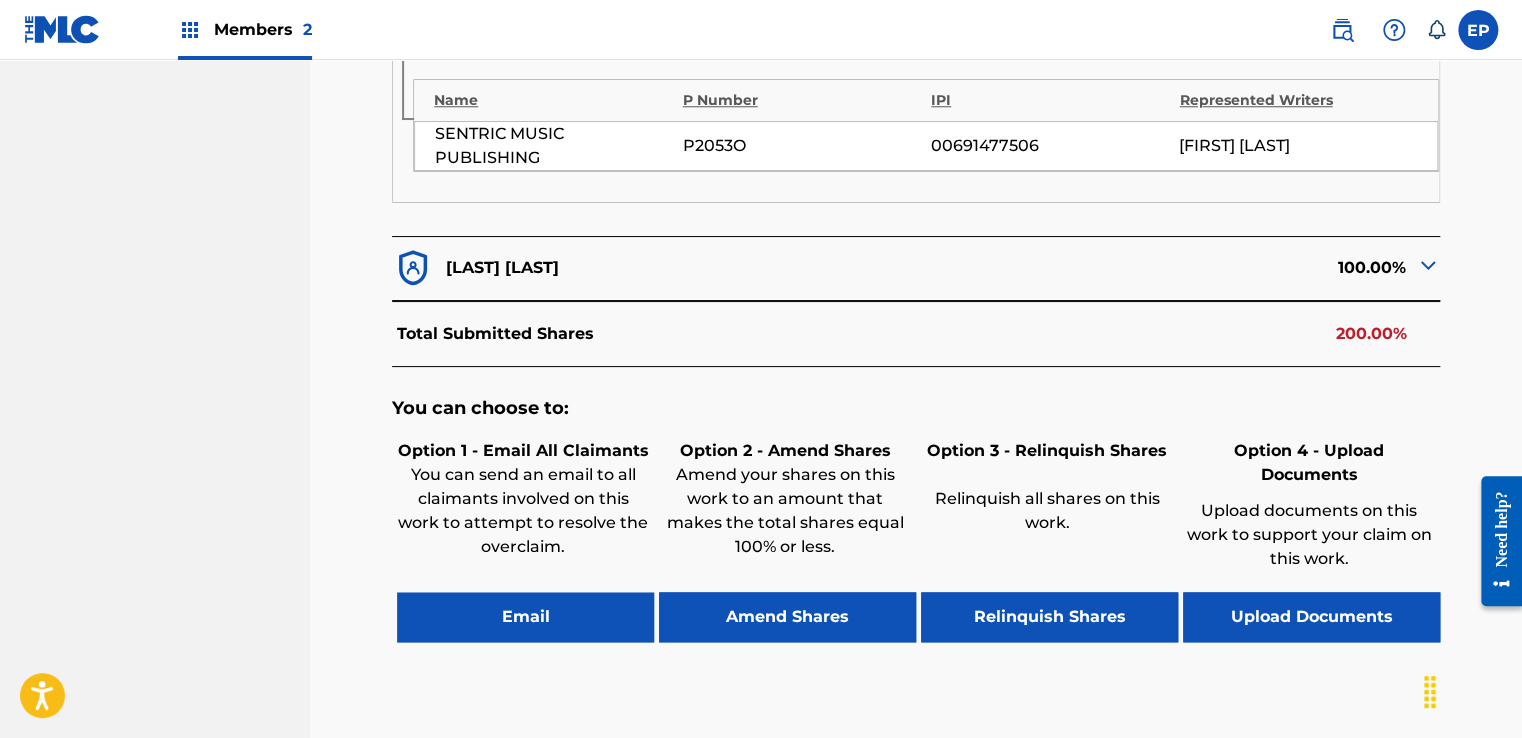 scroll, scrollTop: 900, scrollLeft: 0, axis: vertical 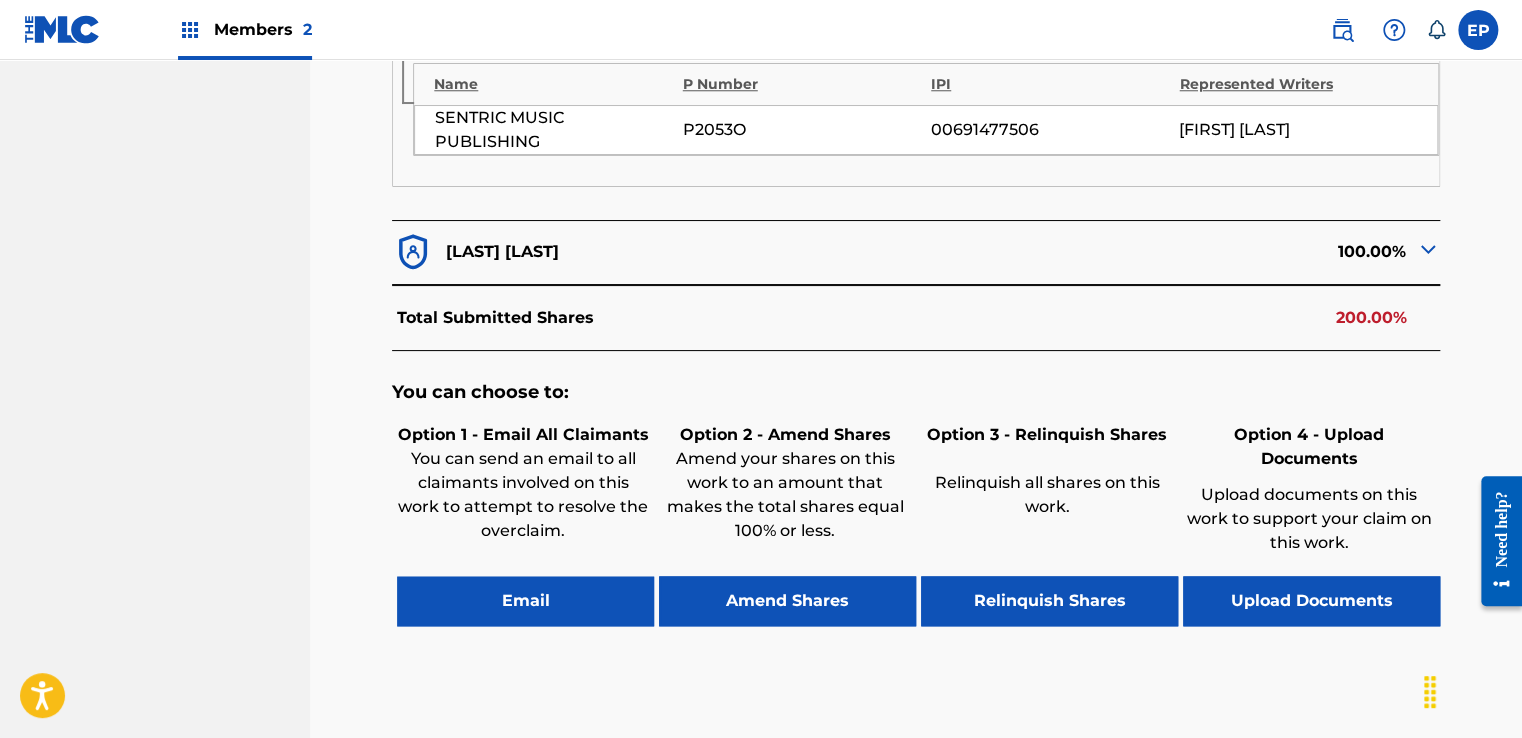 click on "Upload Documents" at bounding box center [1311, 601] 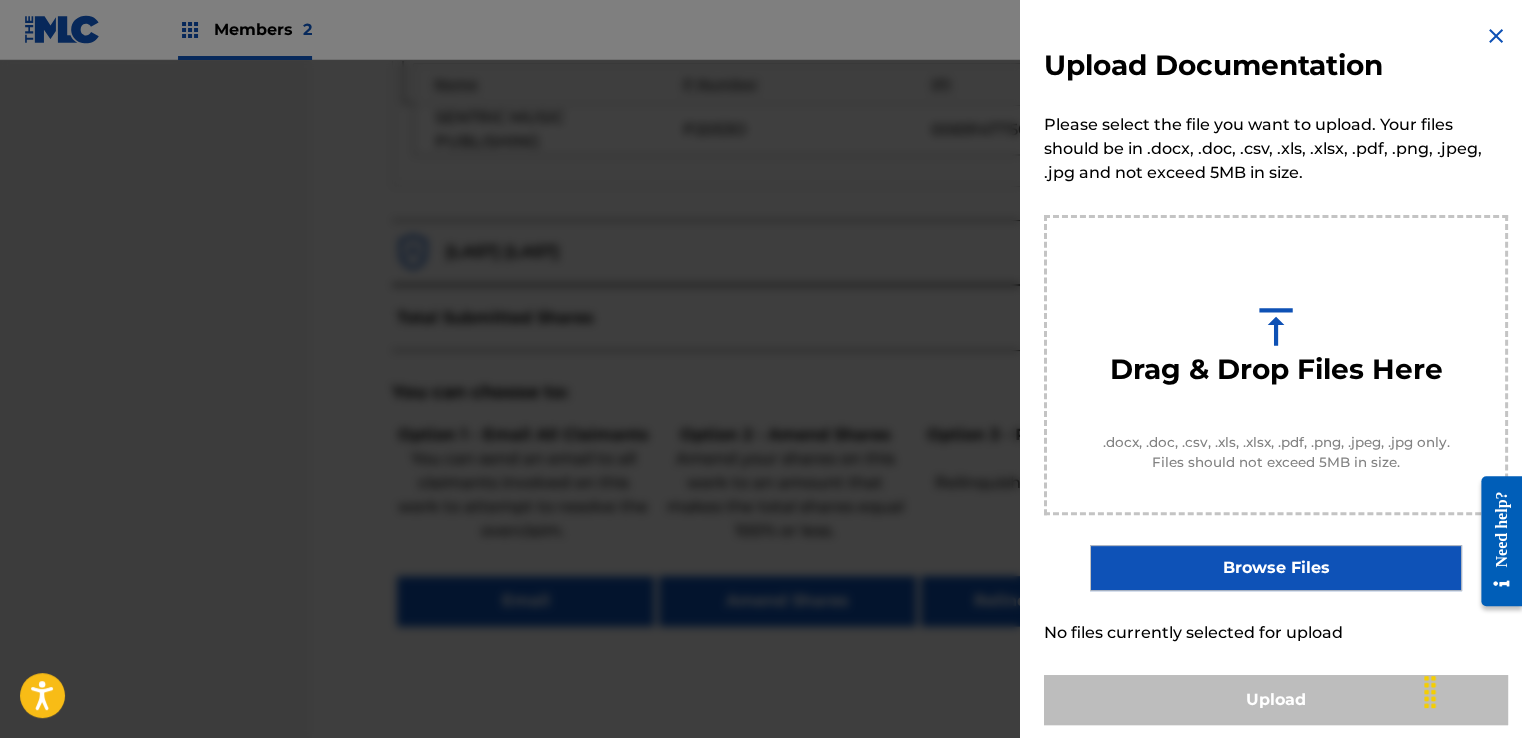 click on "Browse Files" at bounding box center [1275, 568] 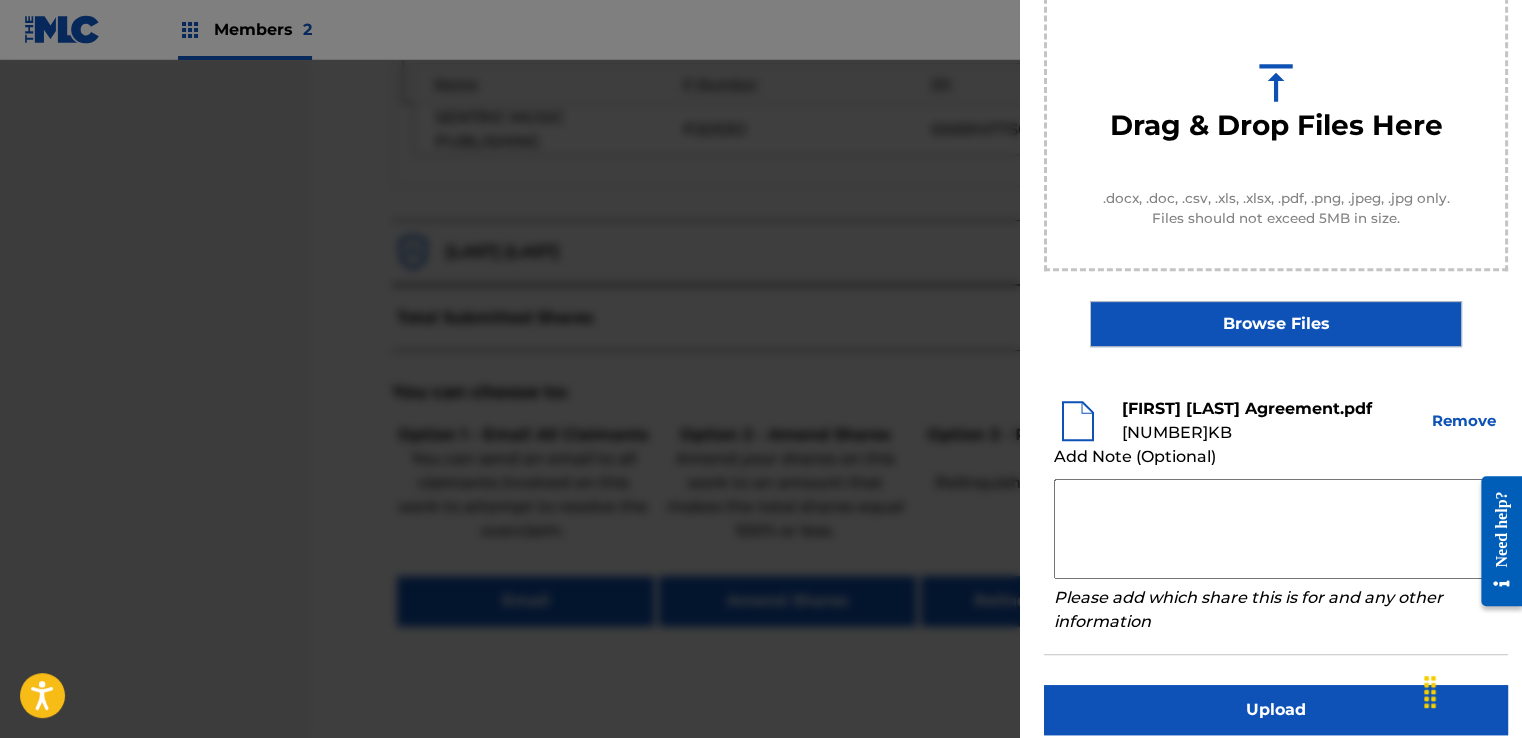 scroll, scrollTop: 263, scrollLeft: 0, axis: vertical 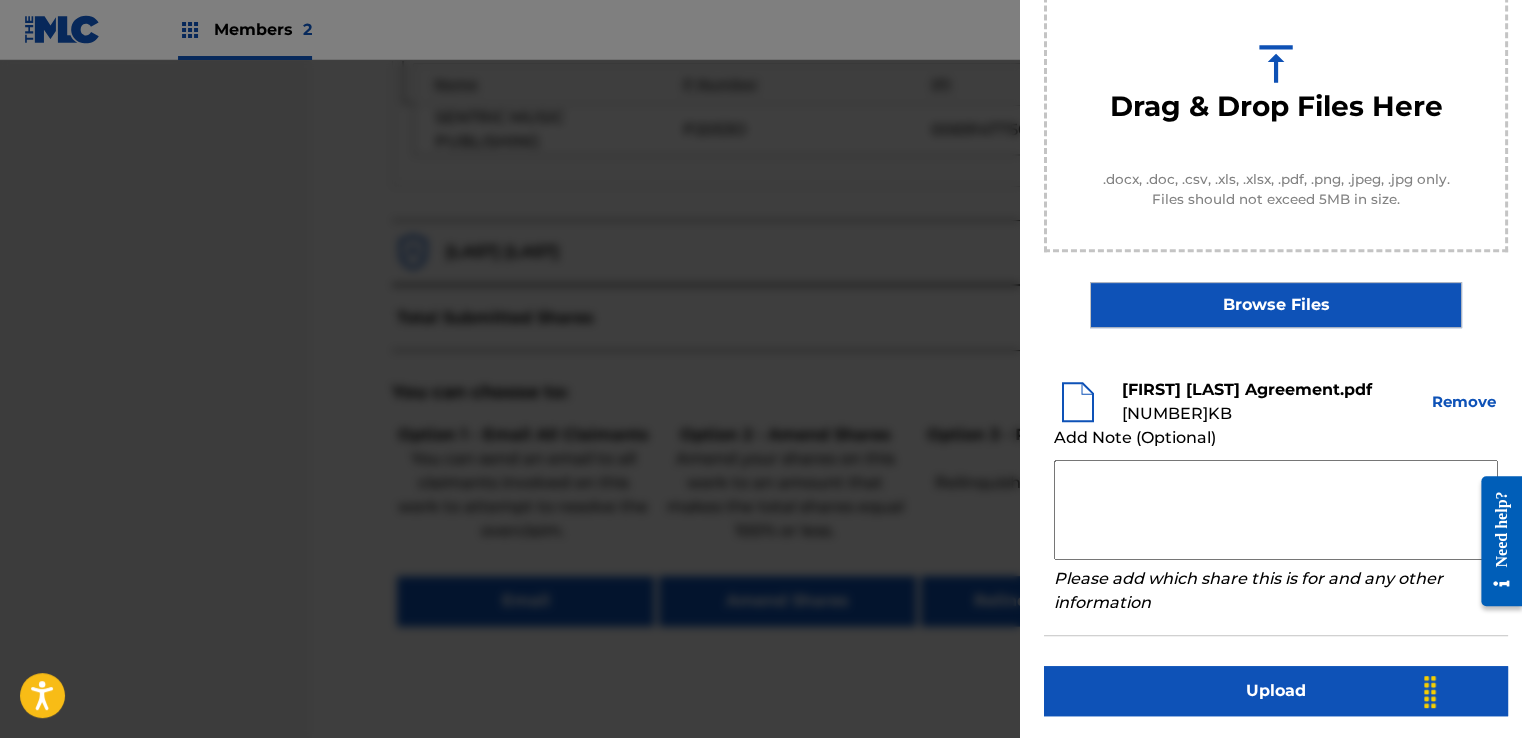 click at bounding box center (1276, 510) 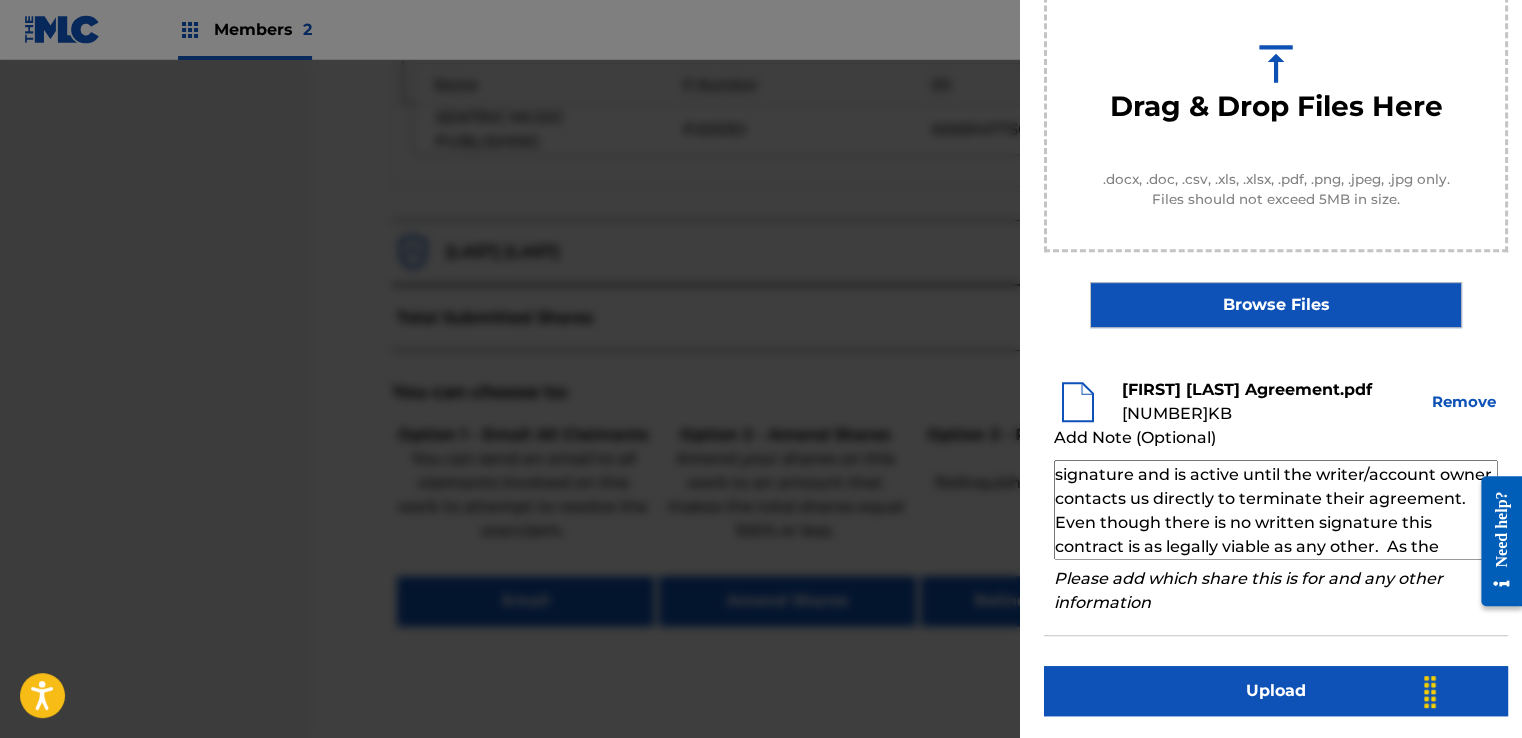 scroll, scrollTop: 0, scrollLeft: 0, axis: both 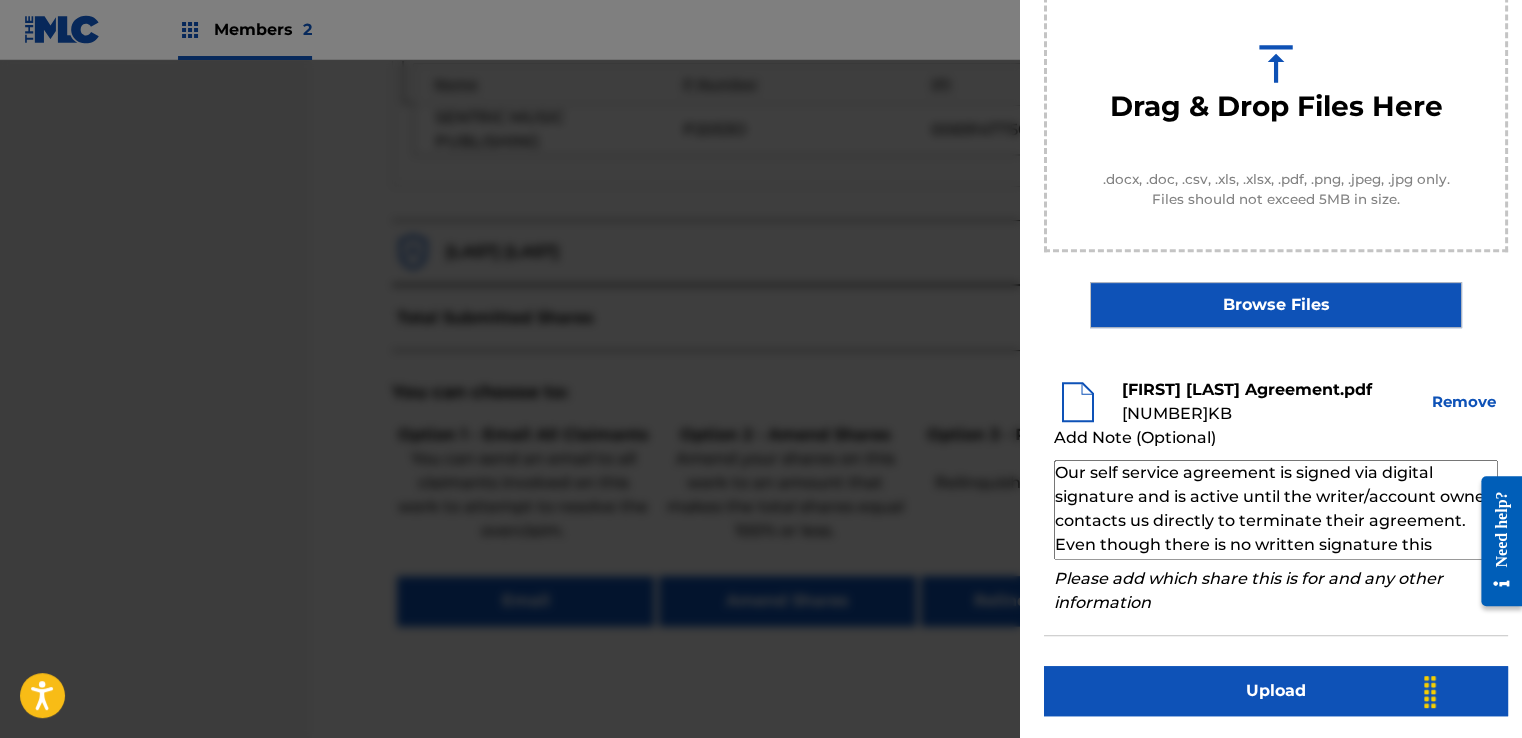 type on "Our self service agreement is signed via digital signature and is active until the writer/account owner contacts us directly to terminate their agreement. Even though there is no written signature this contract is as legally viable as any other.  As the account is still active we are entitled to maintain our claim." 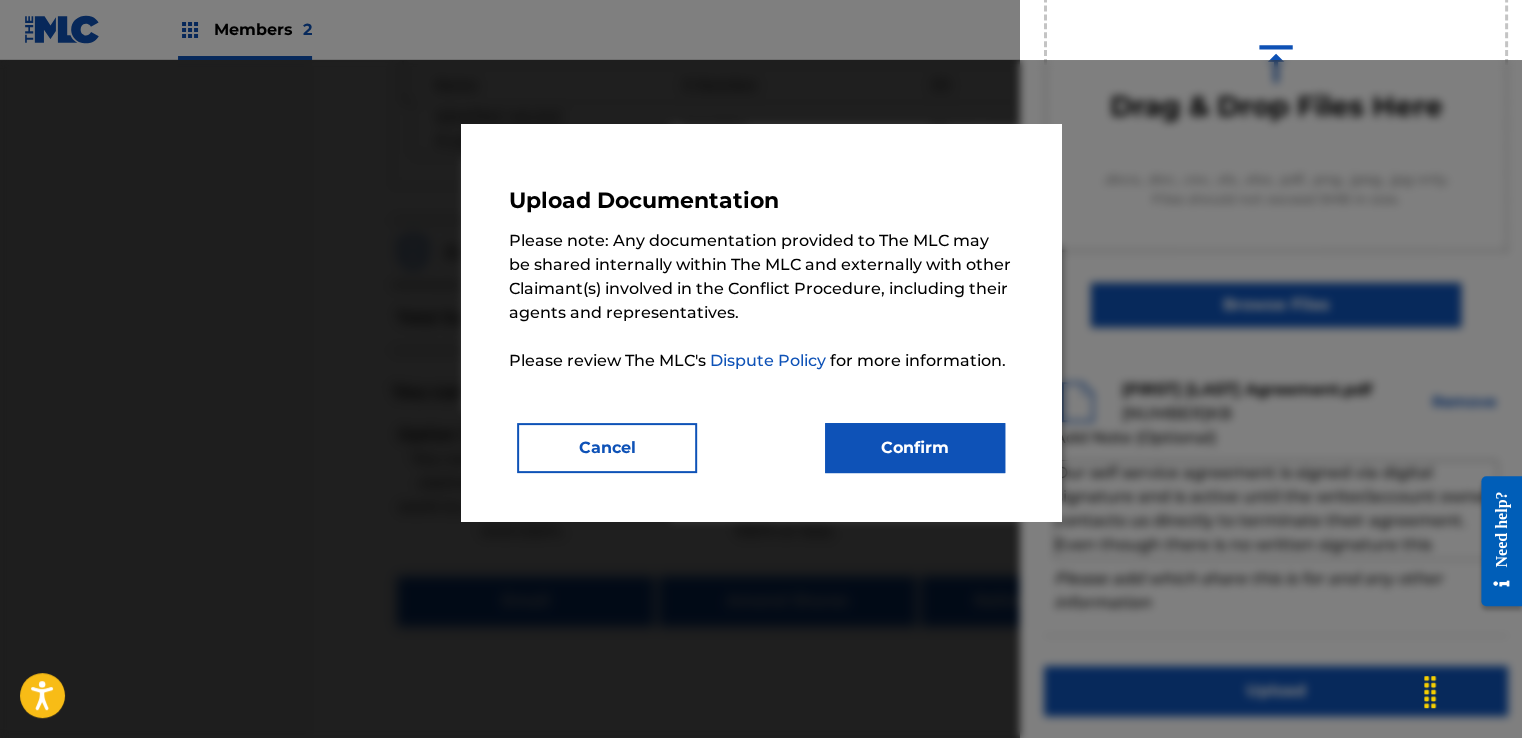 click on "Confirm" at bounding box center [915, 448] 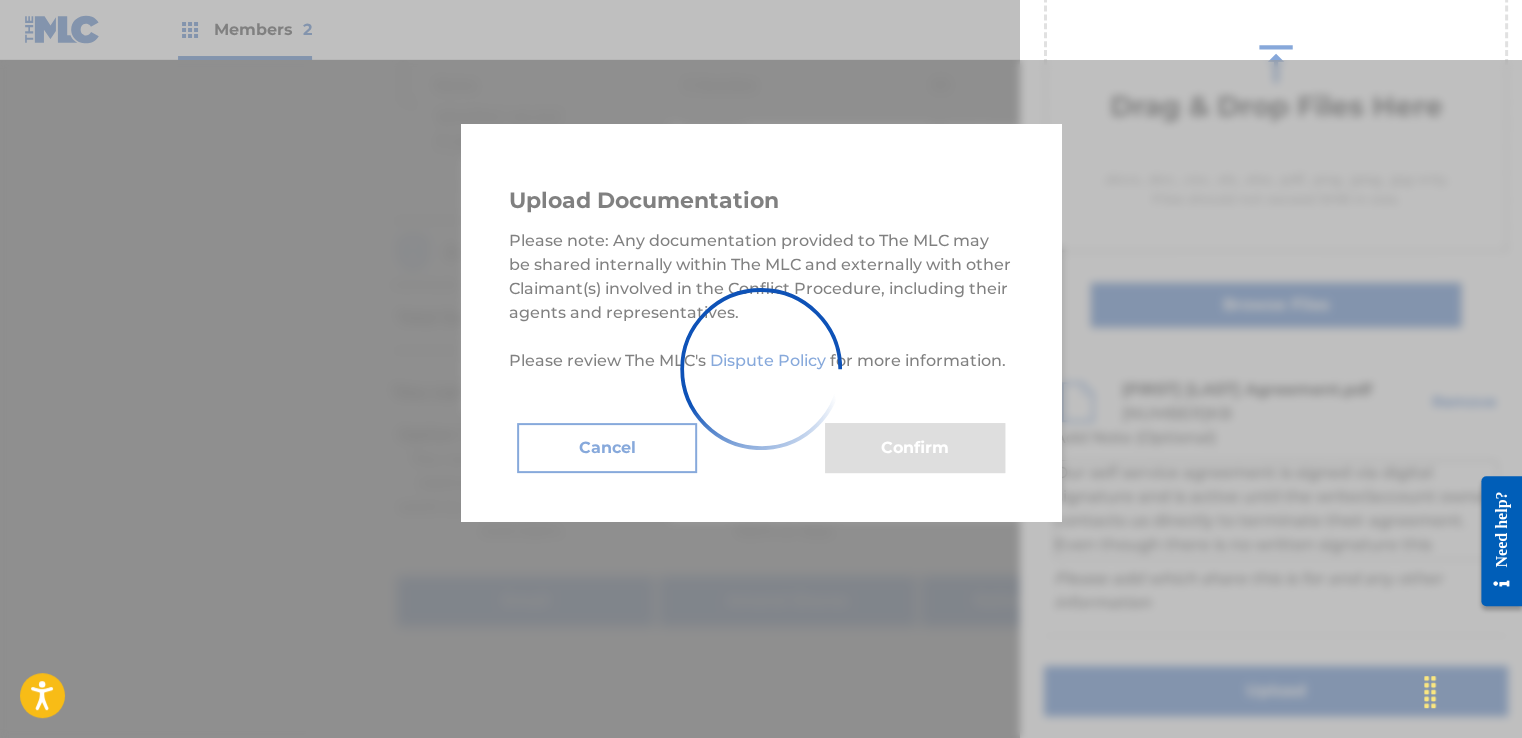 scroll, scrollTop: 128, scrollLeft: 0, axis: vertical 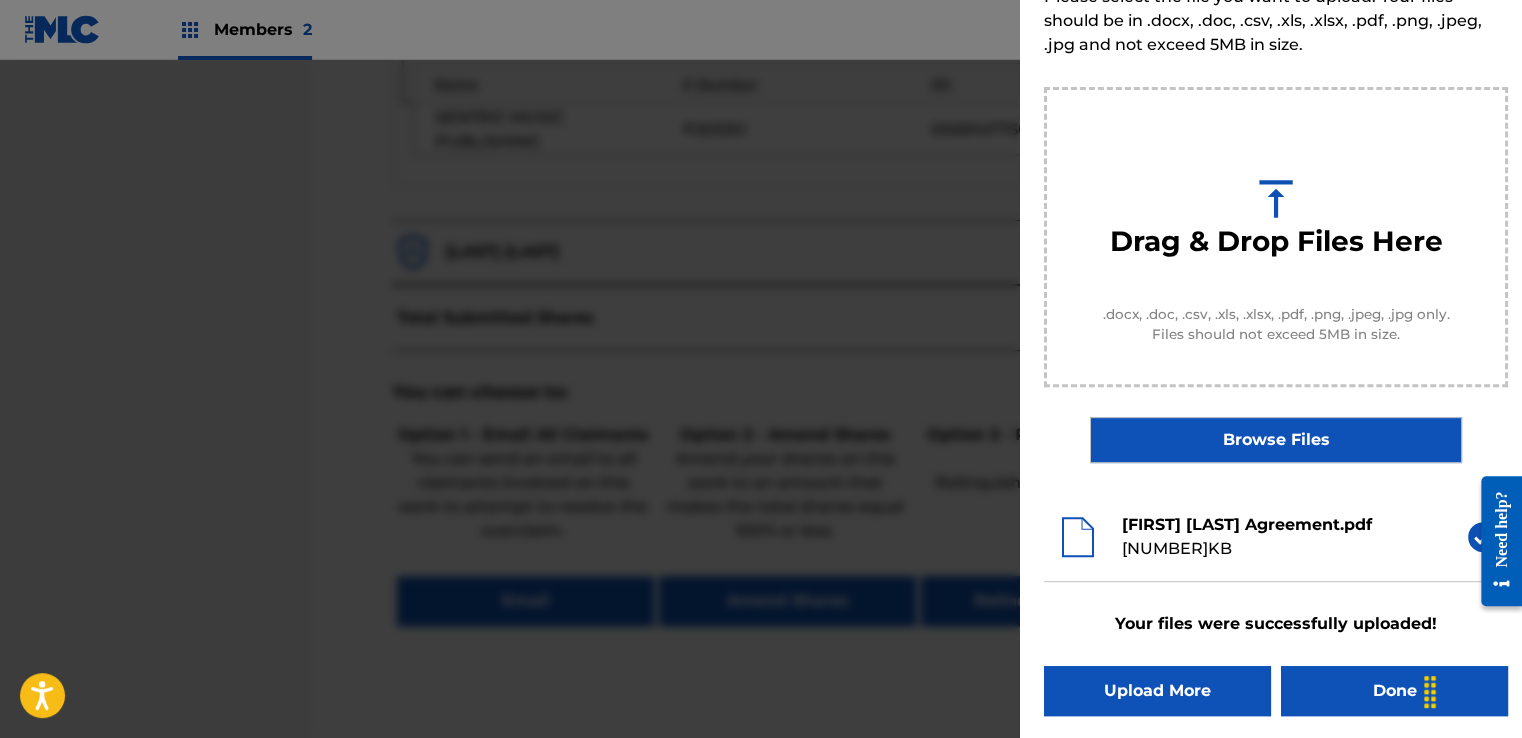 click on "Done" at bounding box center [1394, 691] 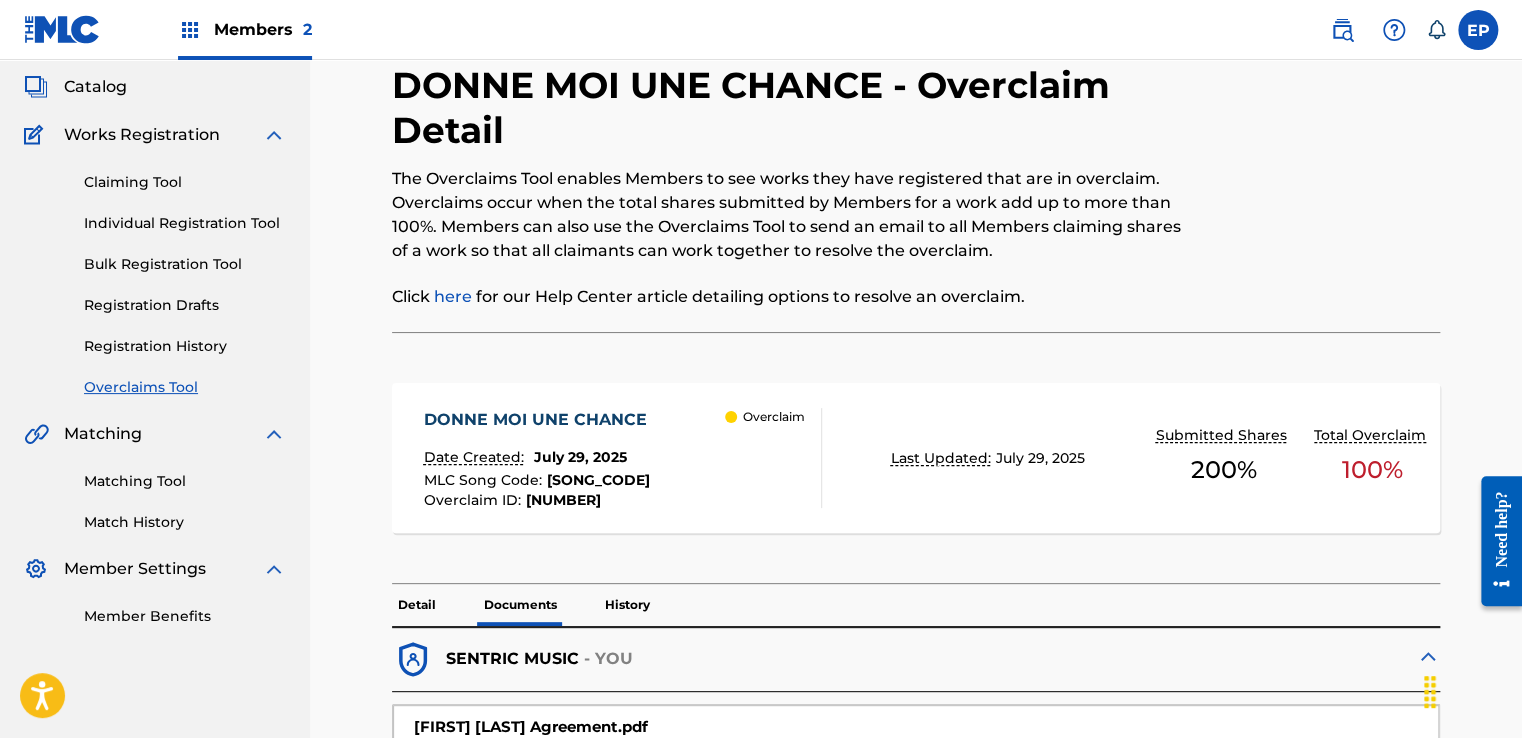 scroll, scrollTop: 0, scrollLeft: 0, axis: both 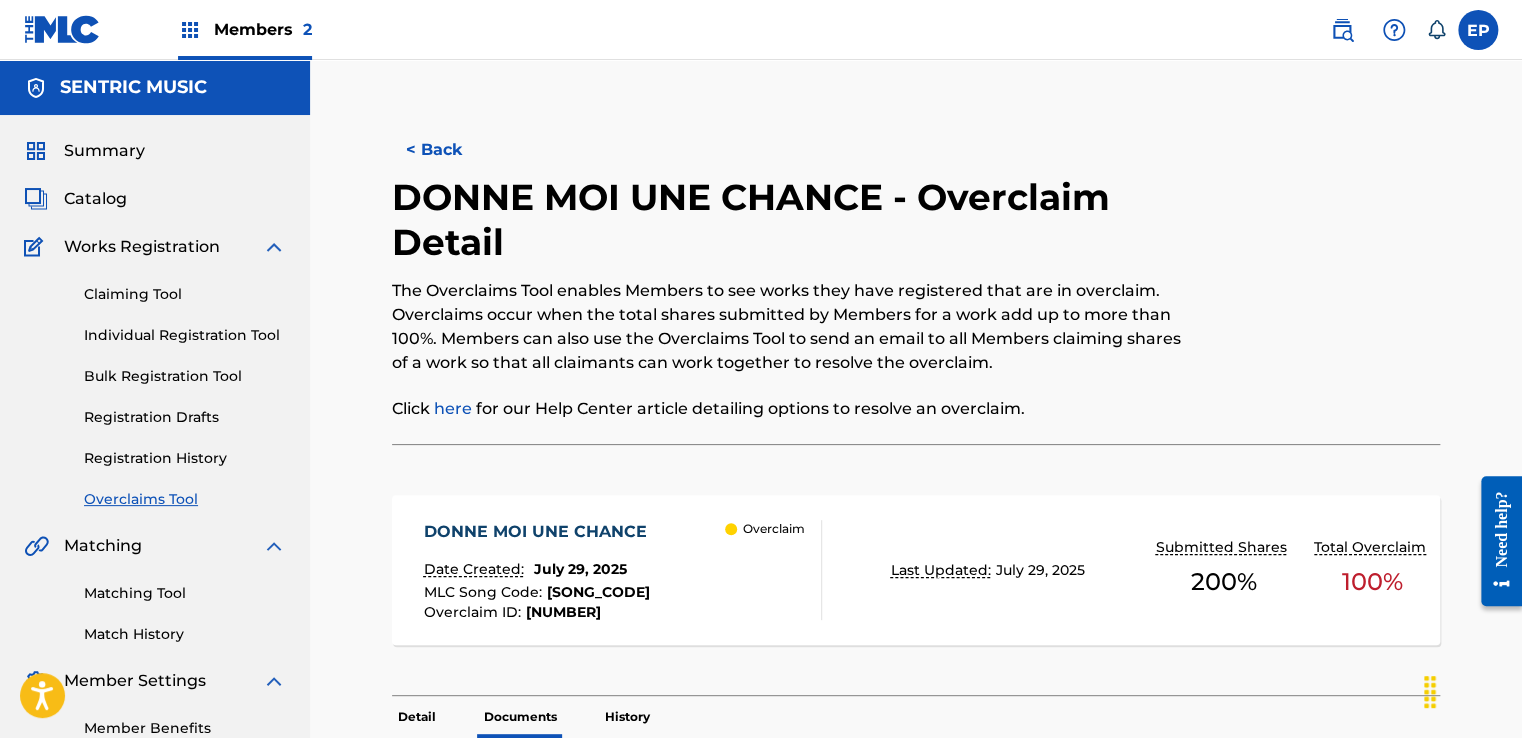 click on "Overclaims Tool" at bounding box center [185, 499] 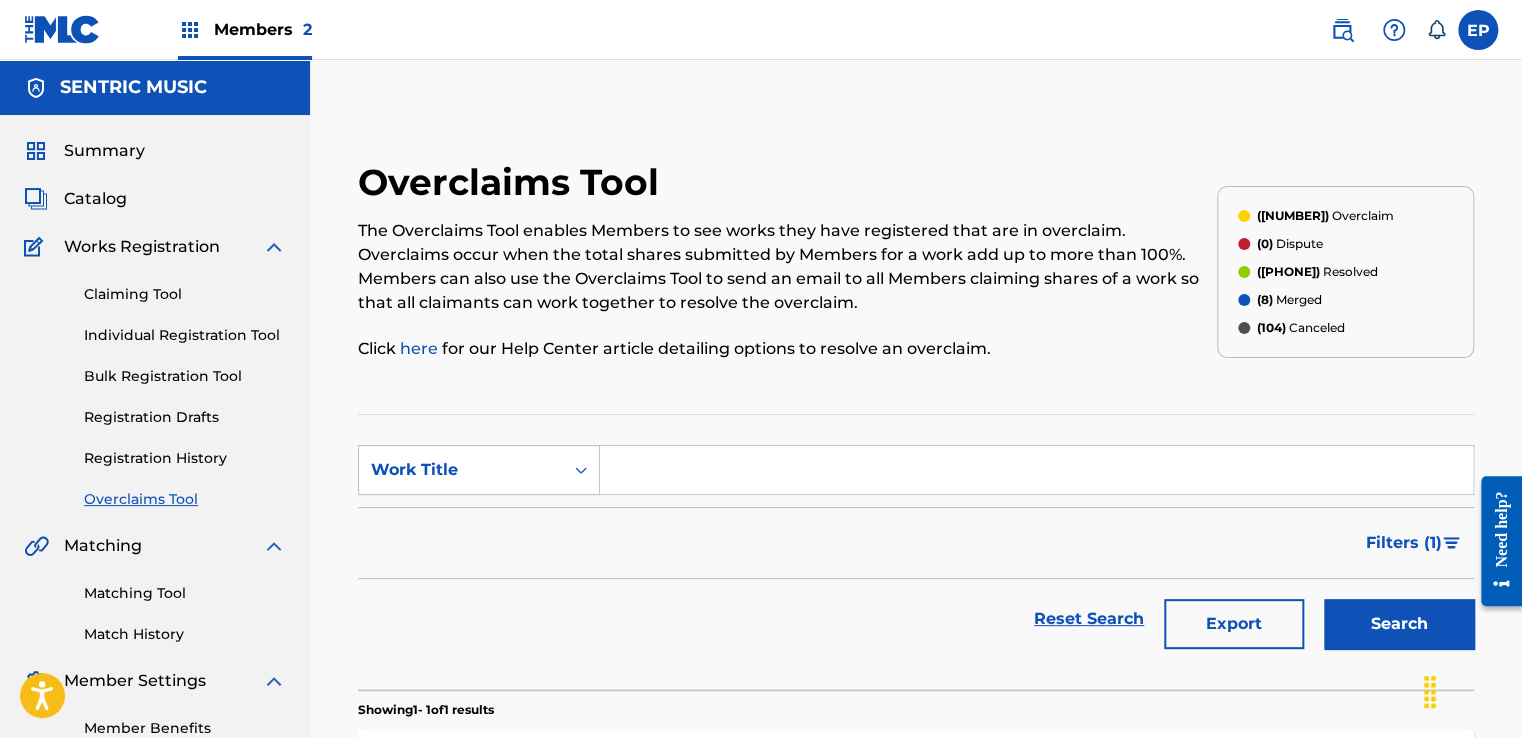 click on "Work Title" at bounding box center (461, 470) 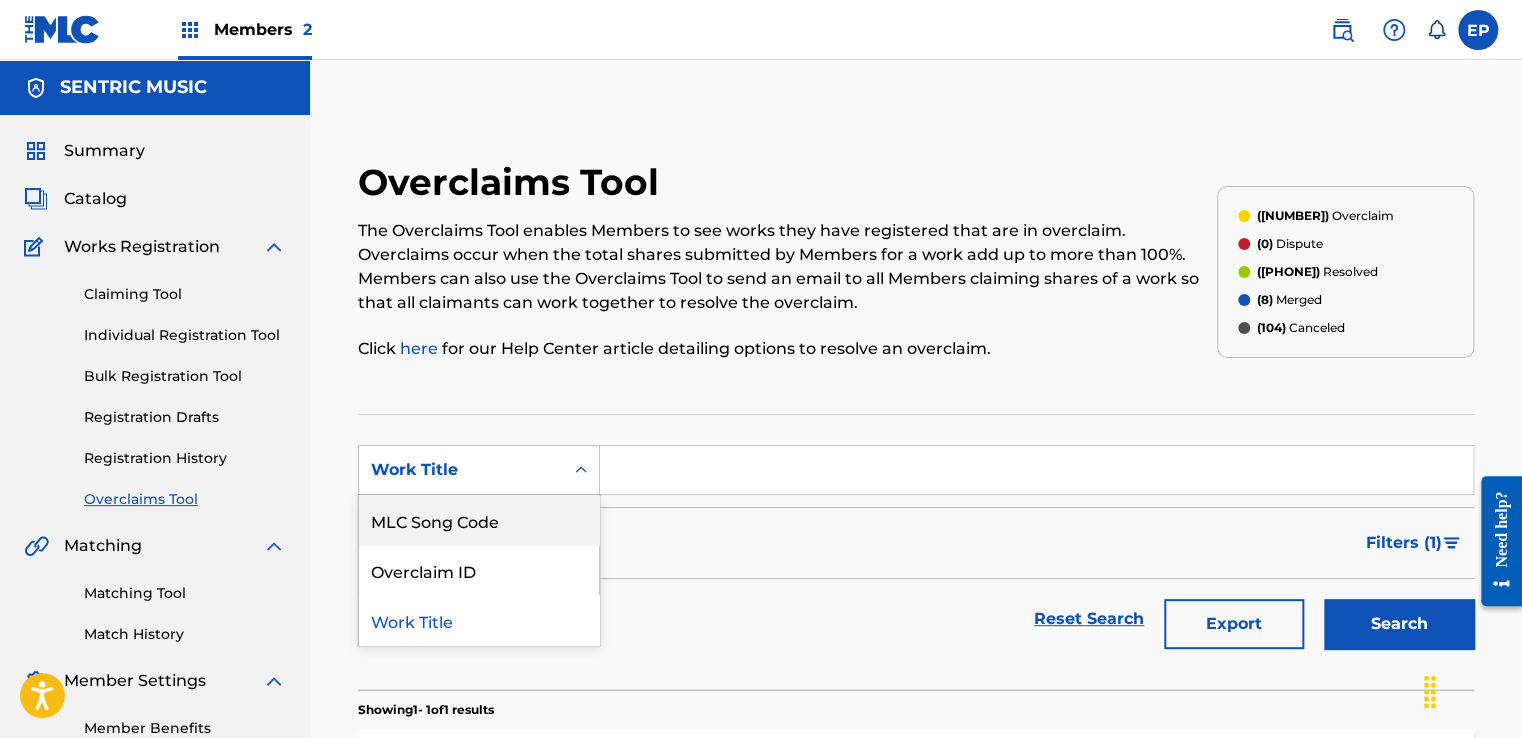 click on "MLC Song Code" at bounding box center (479, 520) 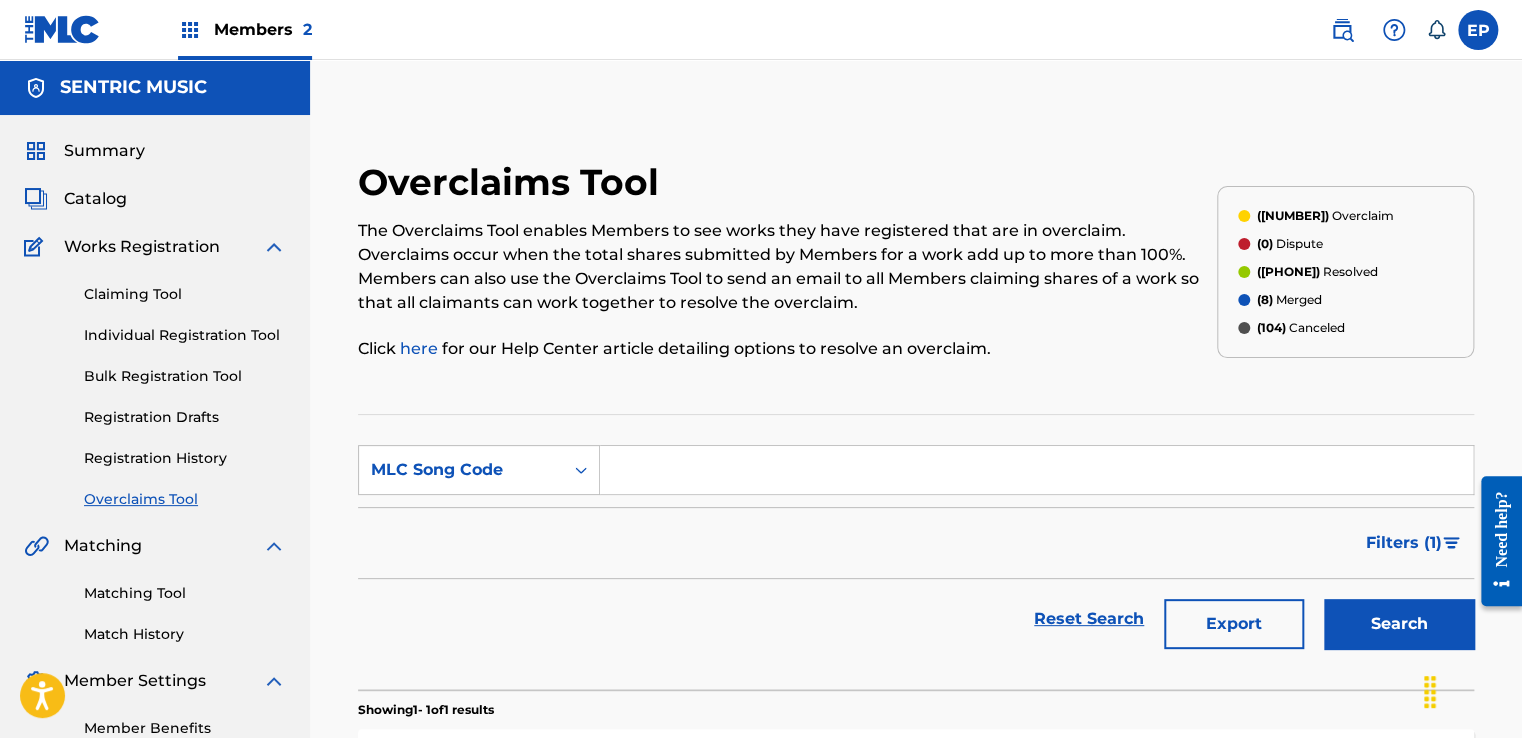 click at bounding box center [1036, 470] 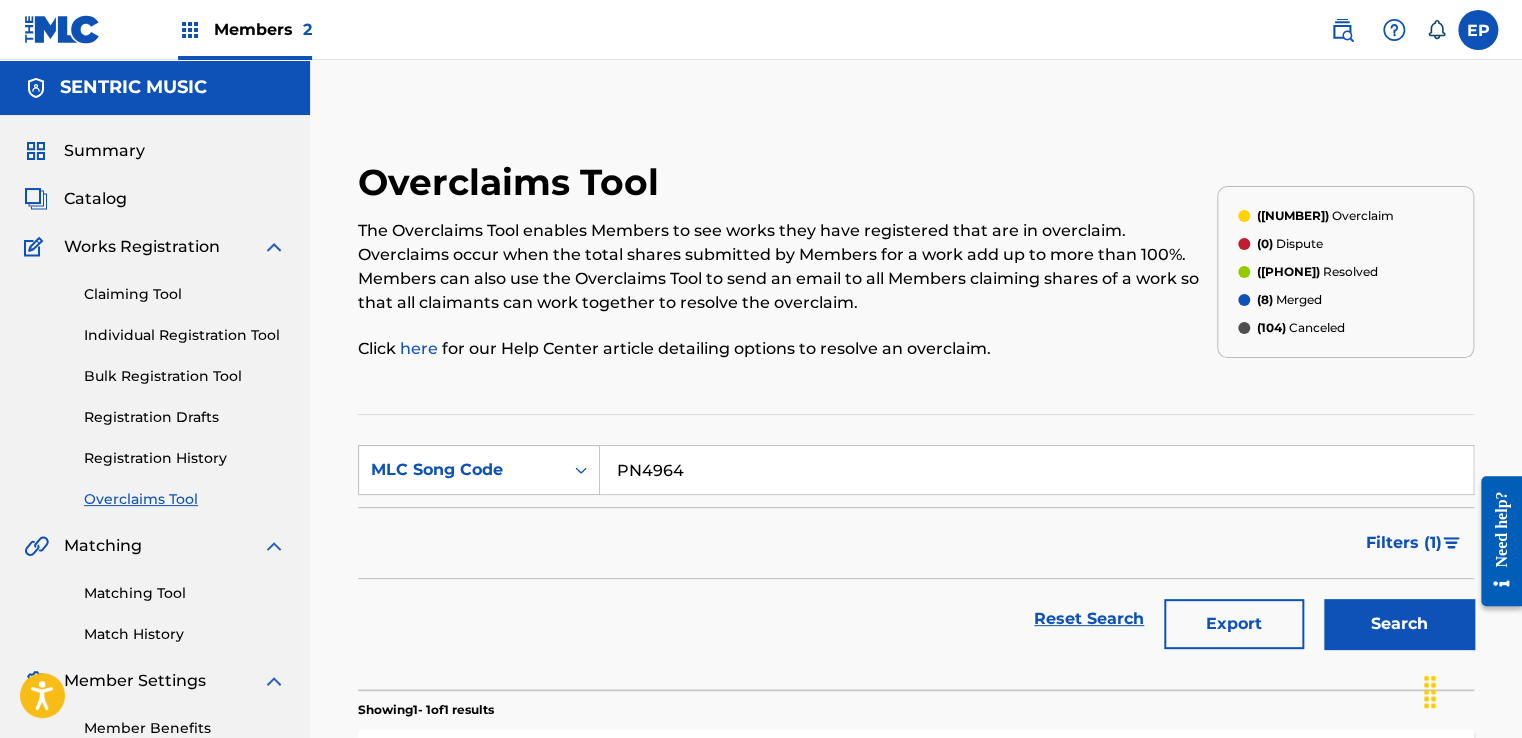 type on "PN4964" 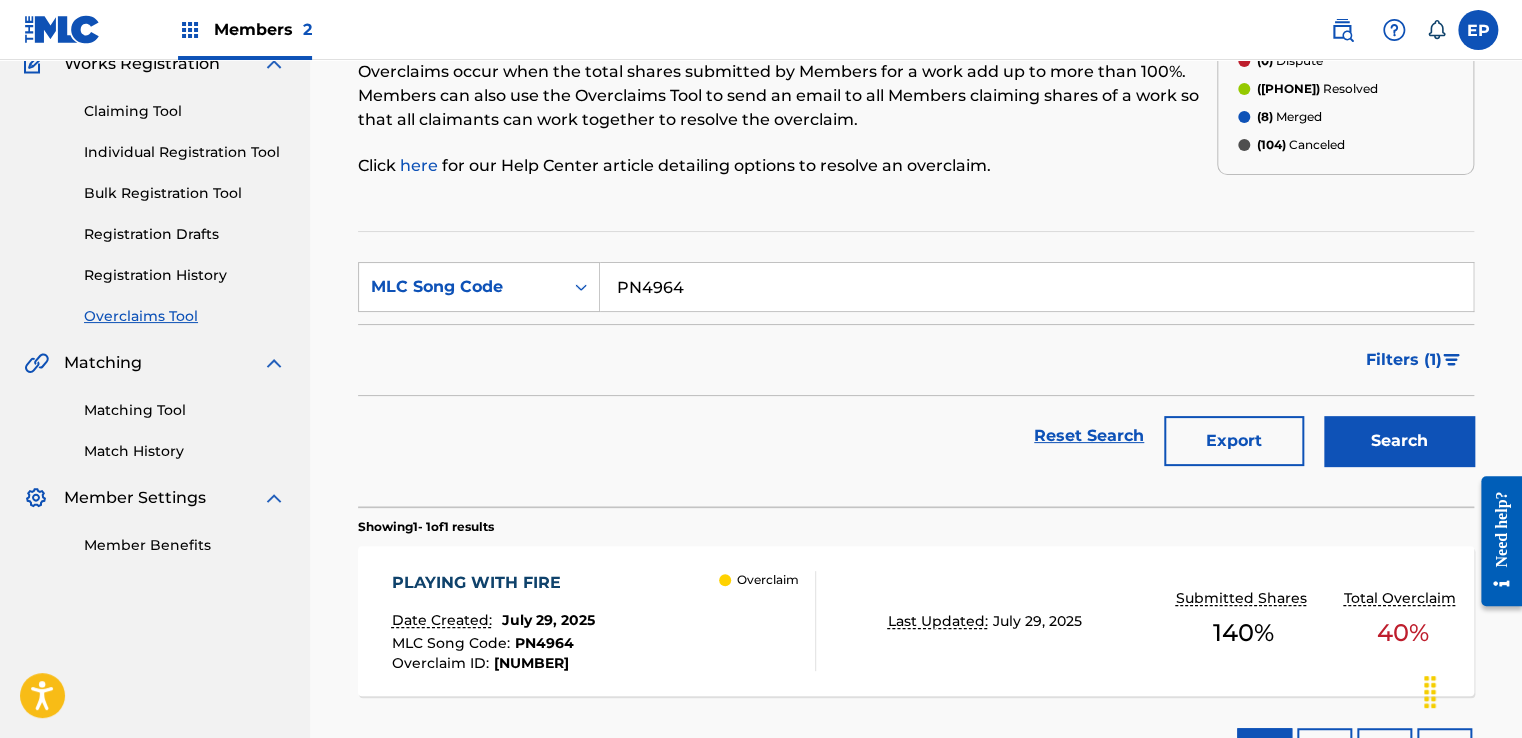 scroll, scrollTop: 329, scrollLeft: 0, axis: vertical 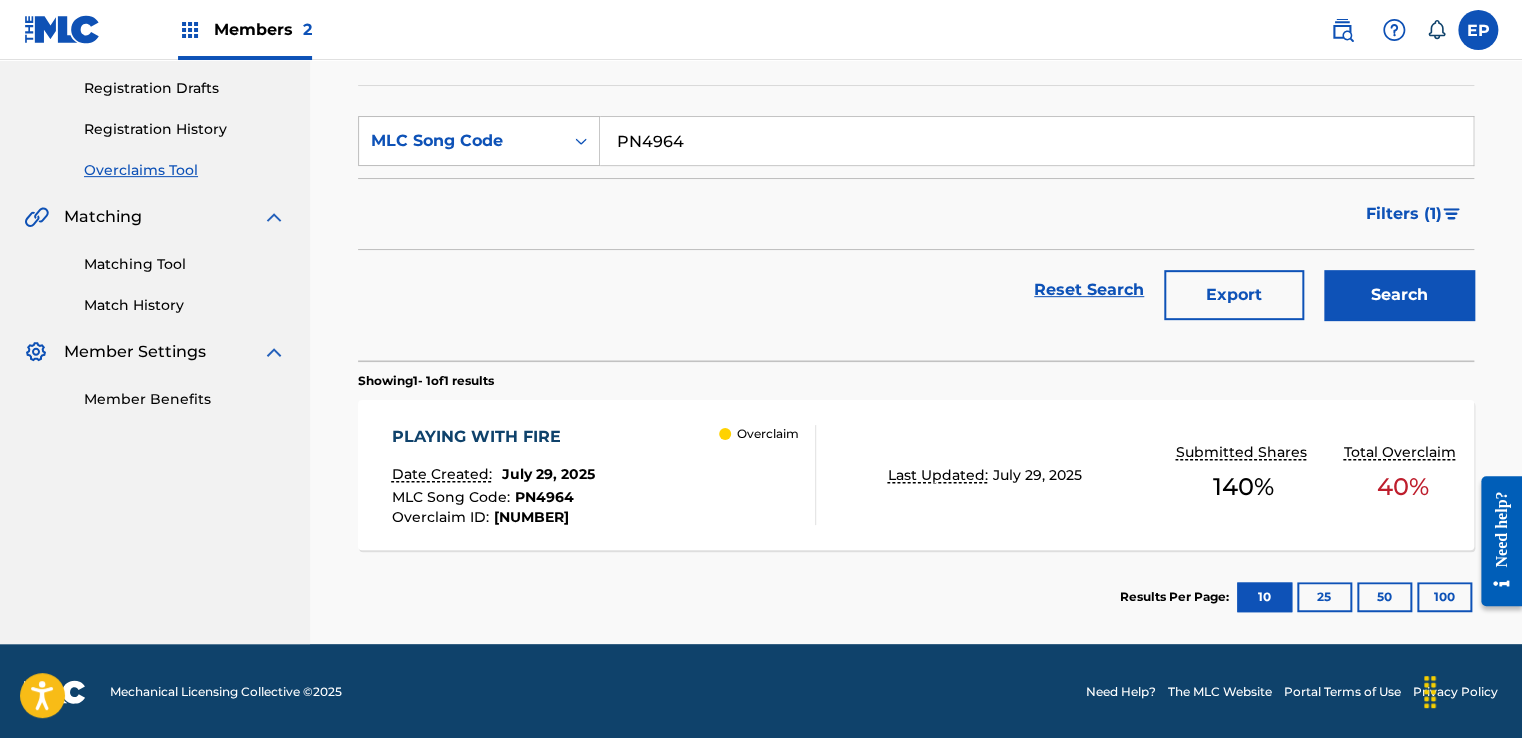 click on "PLAYING WITH FIRE Date Created: July 29, 2025 MLC Song Code : PN4964 Overclaim ID : 30731   Overclaim" at bounding box center (603, 475) 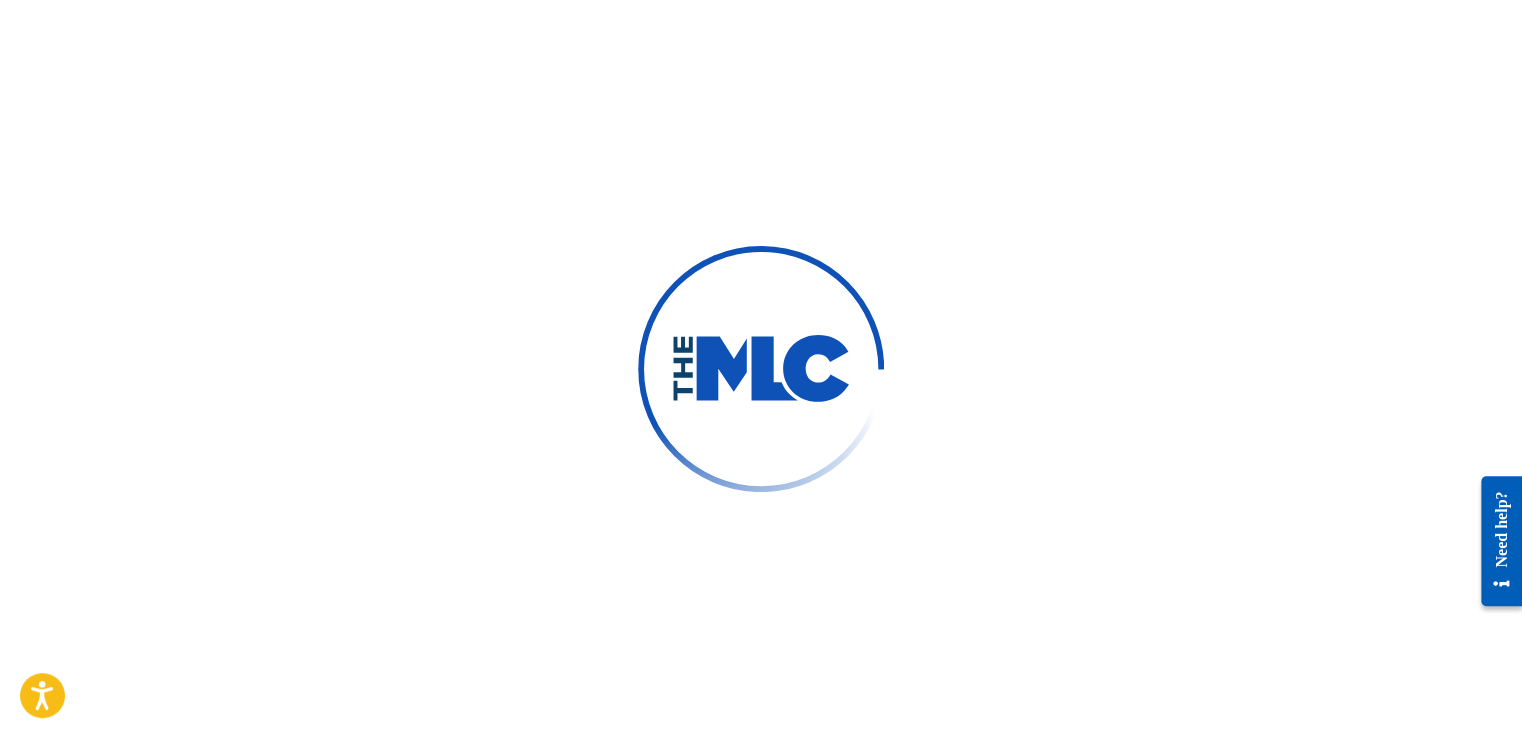 scroll, scrollTop: 0, scrollLeft: 0, axis: both 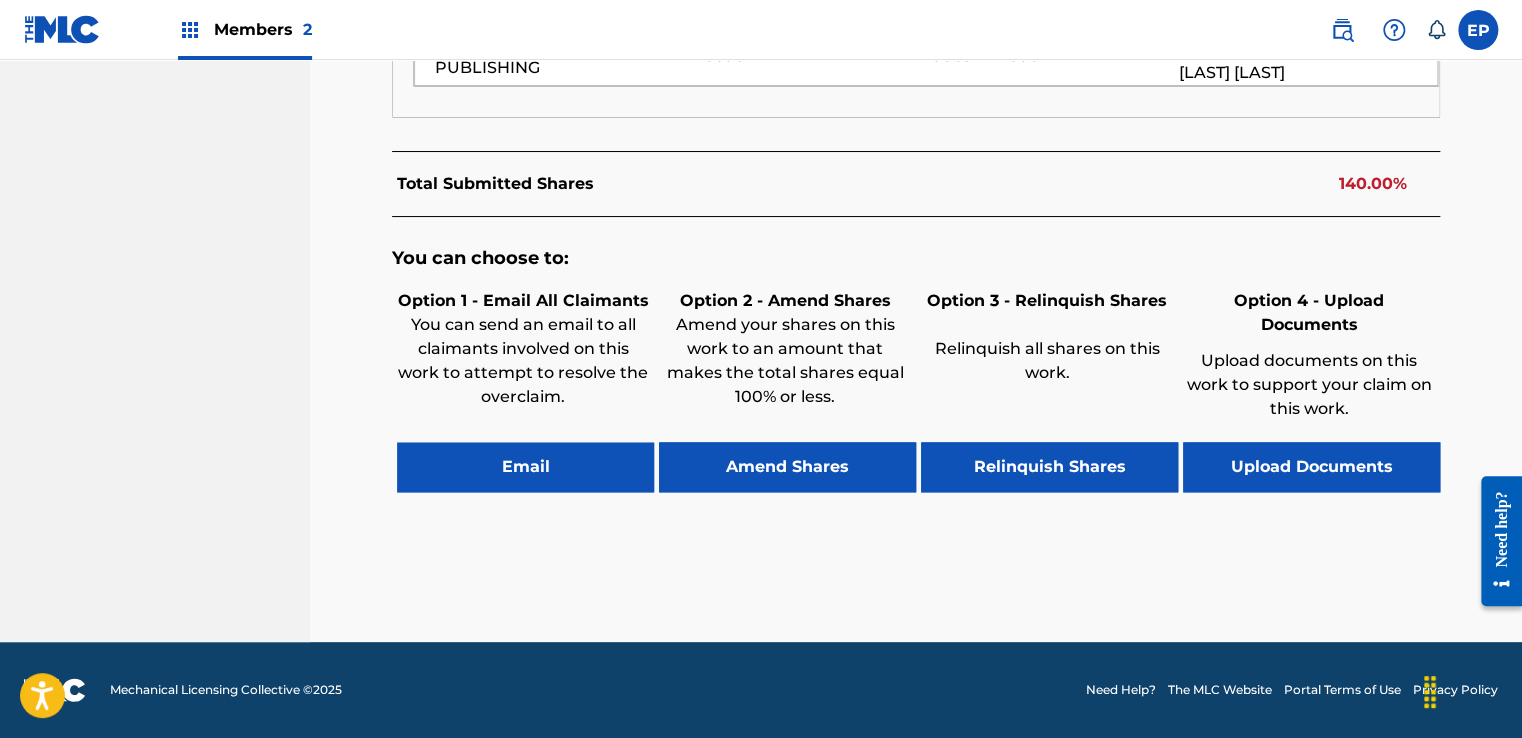 click on "Upload Documents" at bounding box center (1311, 467) 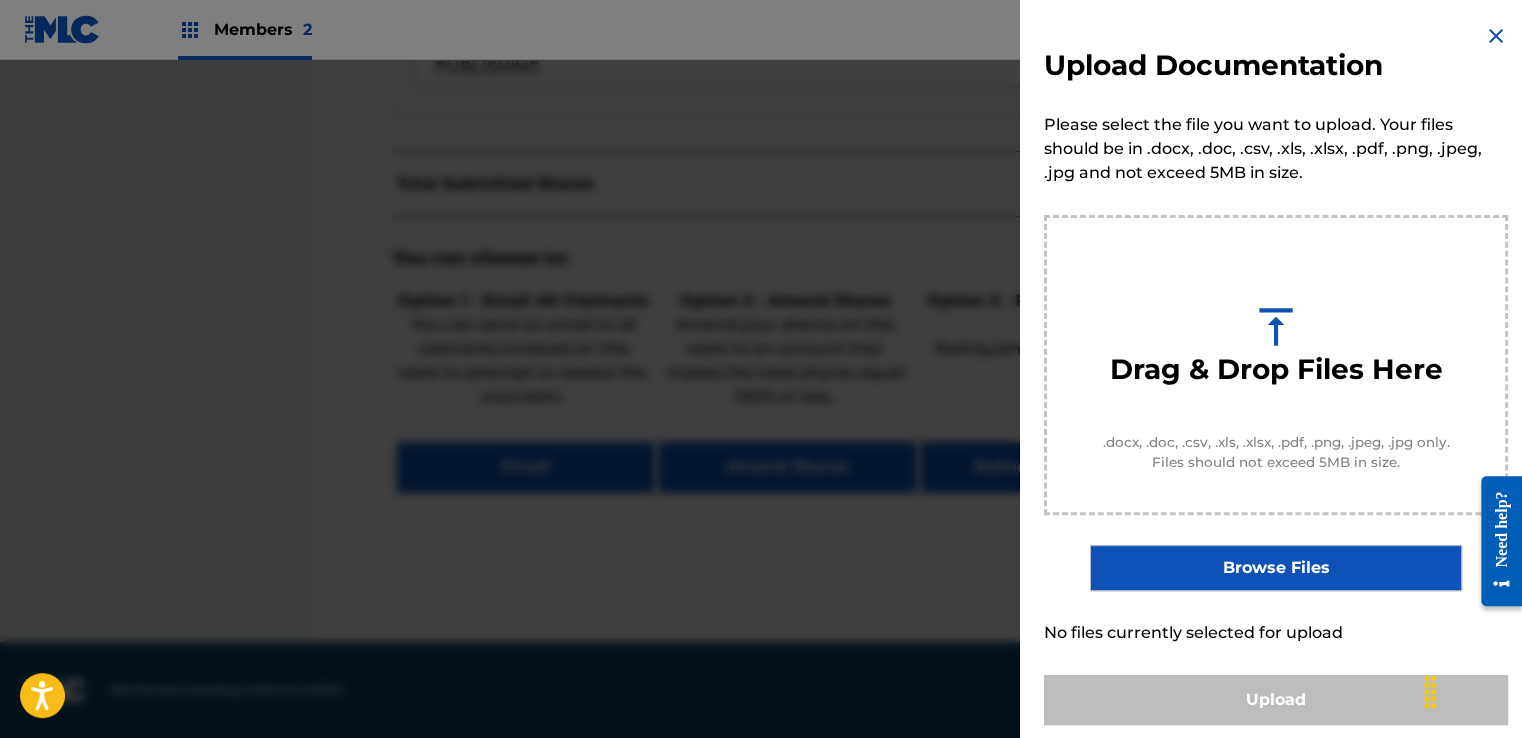 click on "Browse Files" at bounding box center (1275, 568) 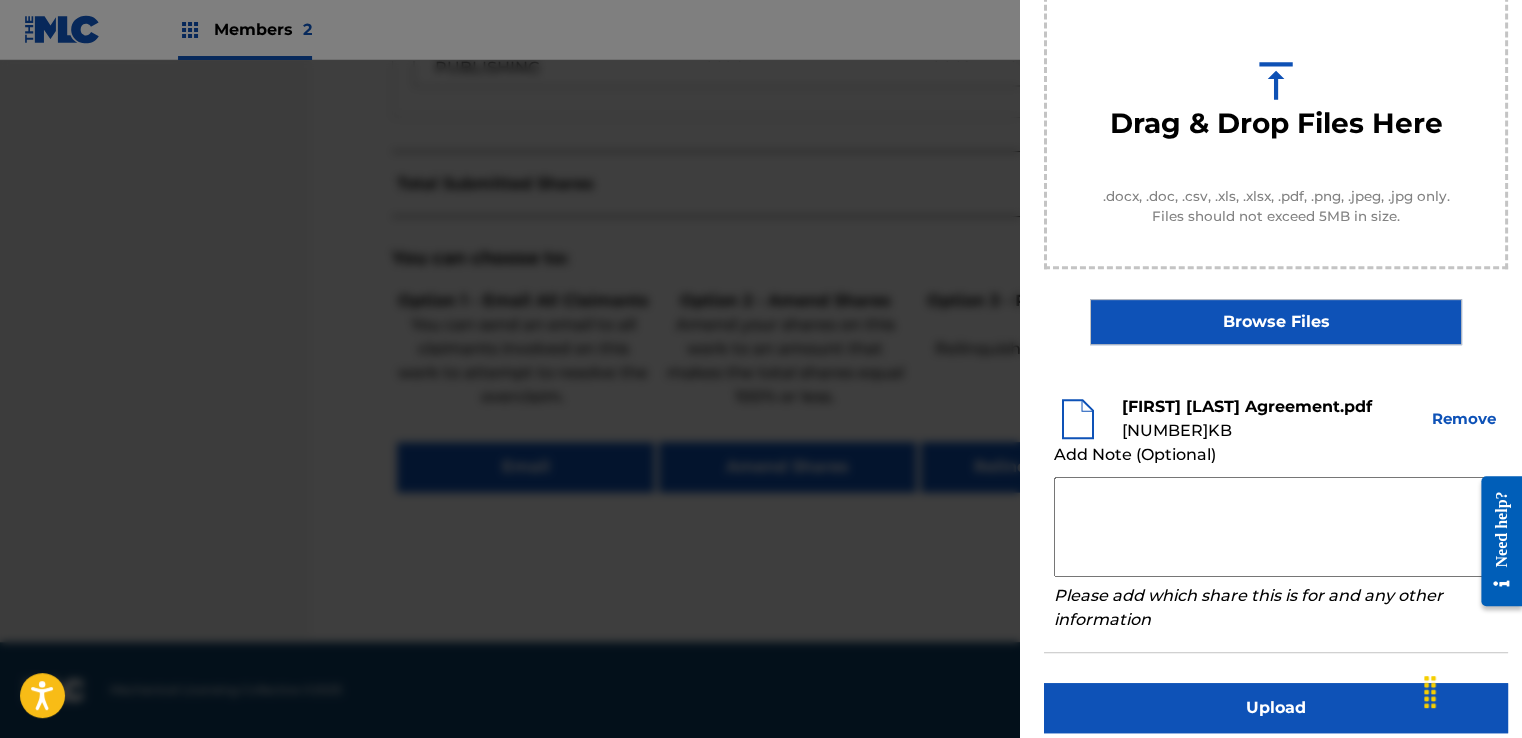 scroll, scrollTop: 287, scrollLeft: 0, axis: vertical 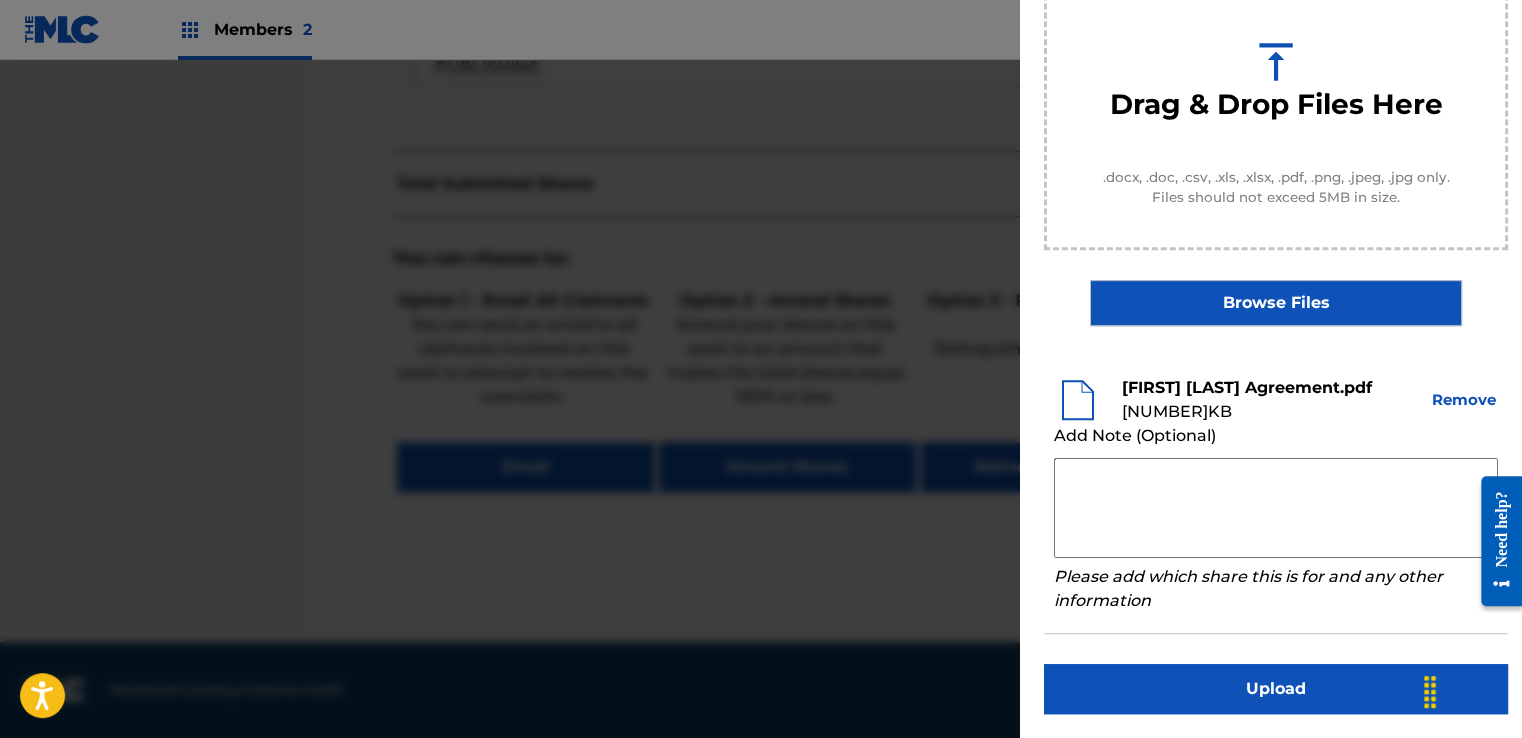 click at bounding box center (1276, 508) 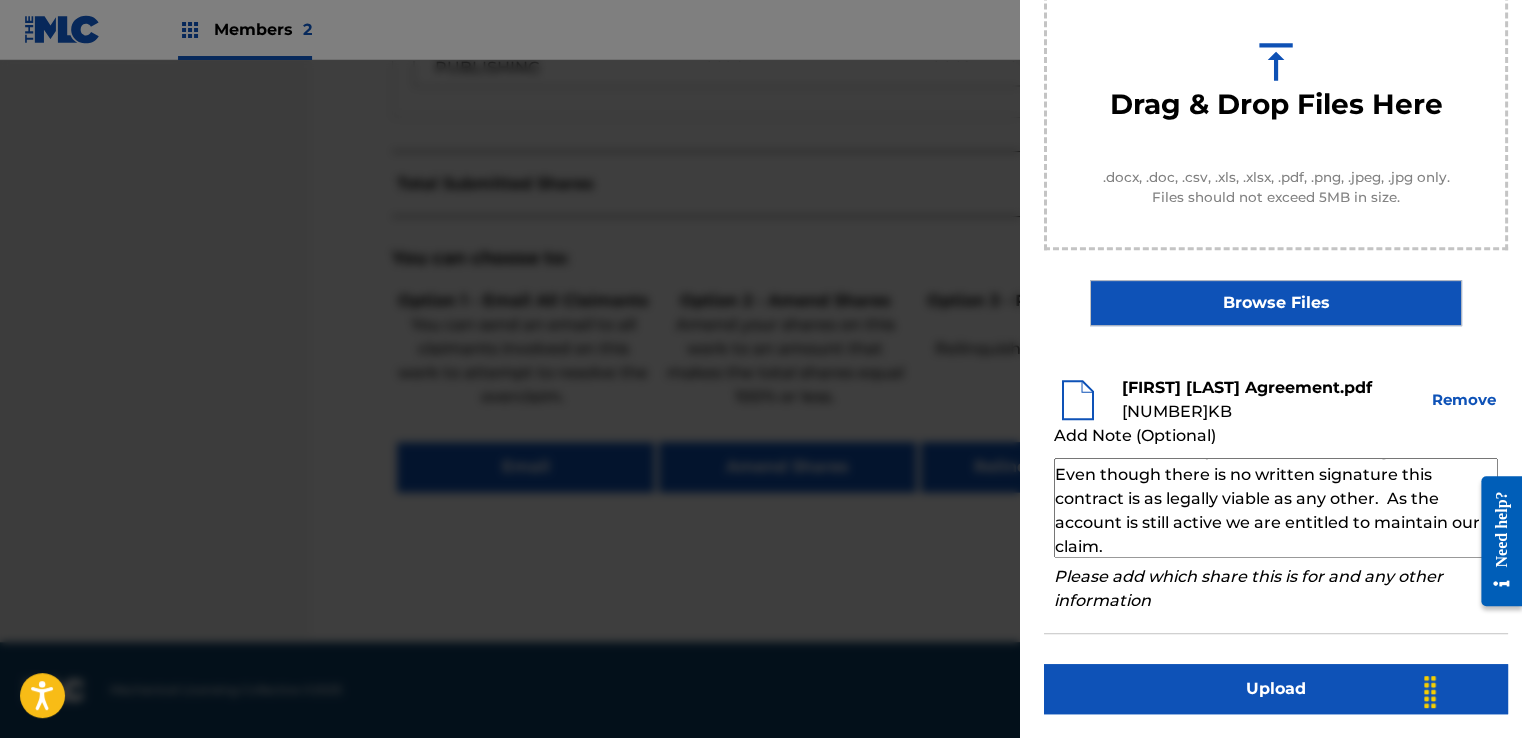 scroll, scrollTop: 69, scrollLeft: 0, axis: vertical 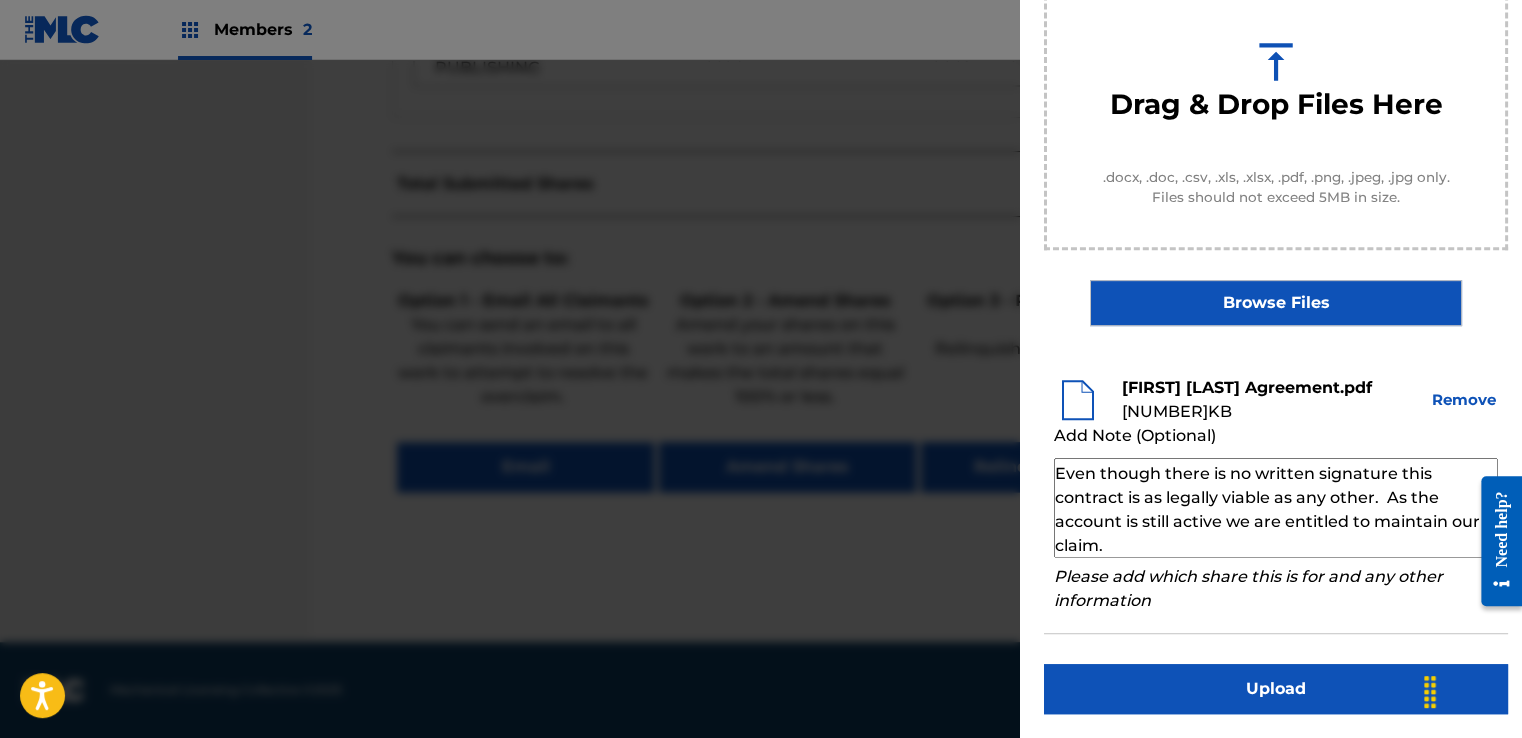 type on "Our self service agreement is signed via digital signature and is active until the writer/account owner contacts us directly to terminate their agreement. Even though there is no written signature this contract is as legally viable as any other.  As the account is still active we are entitled to maintain our claim." 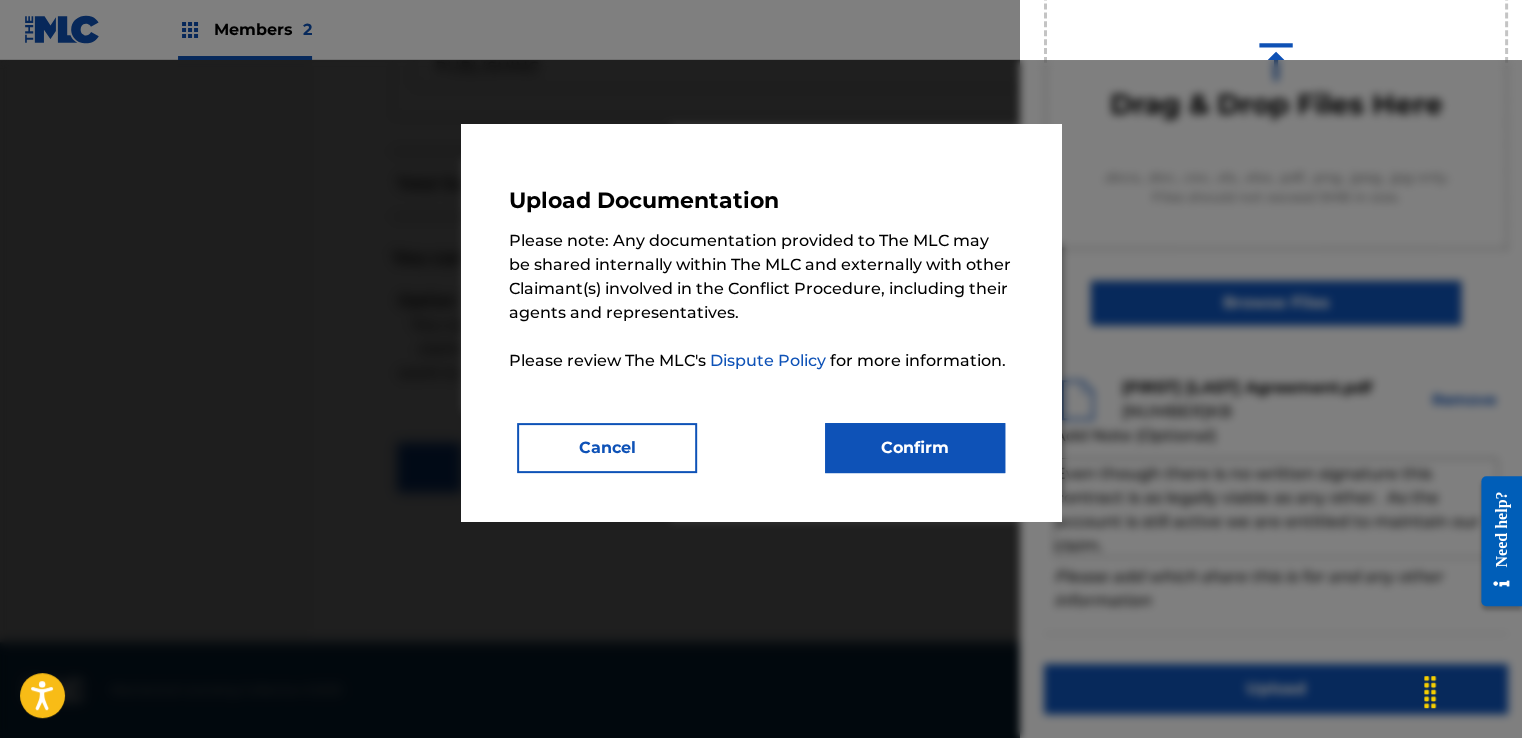 click on "Confirm" at bounding box center (915, 448) 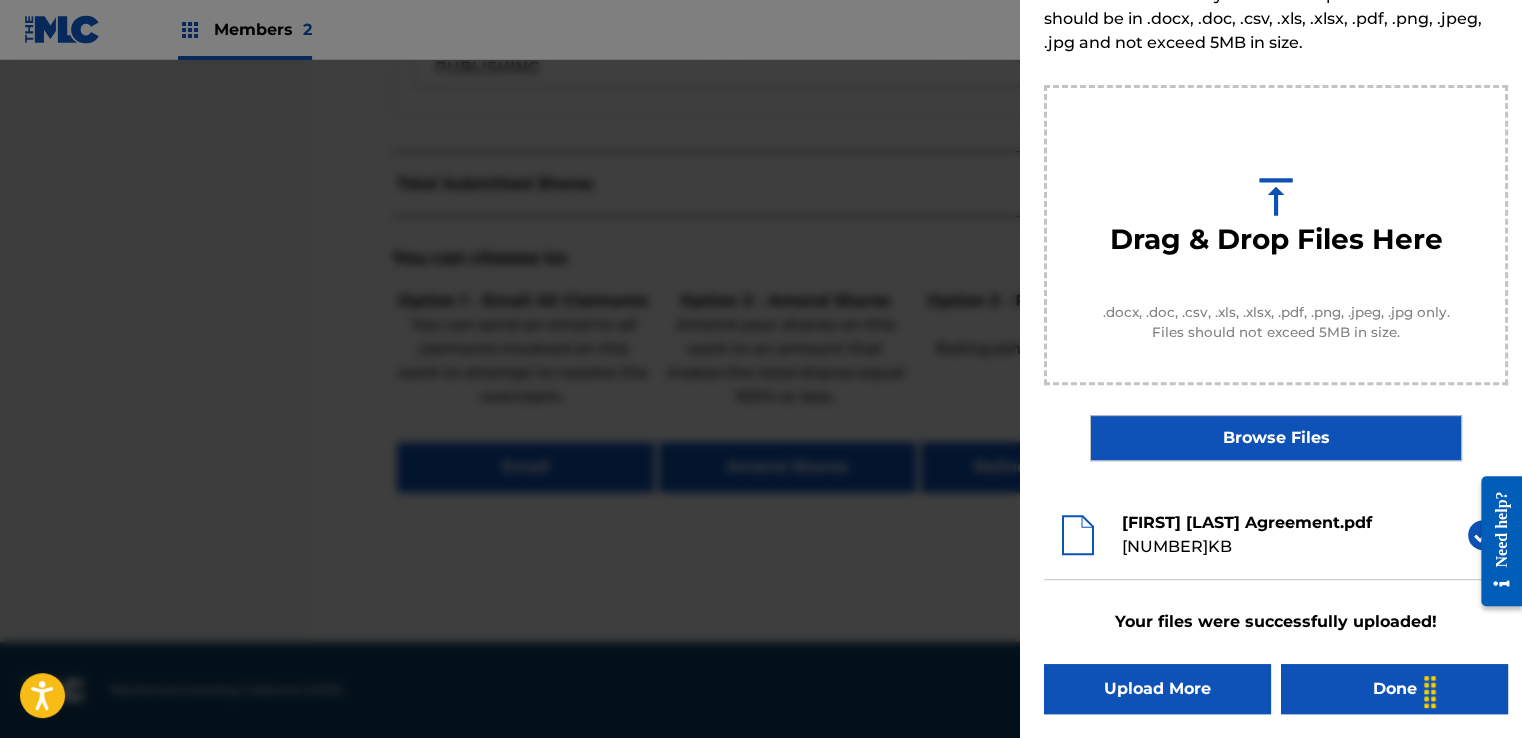 scroll, scrollTop: 128, scrollLeft: 0, axis: vertical 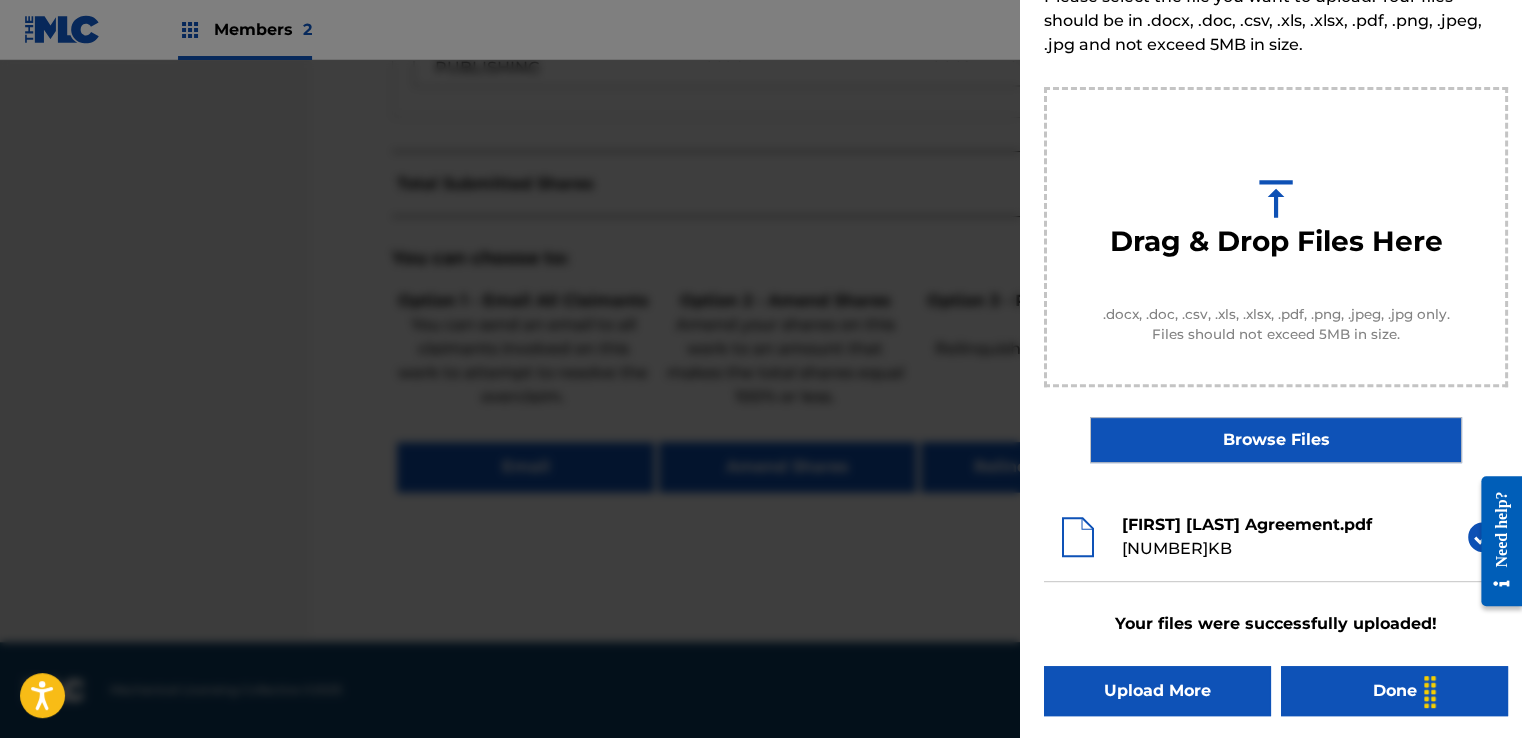click on "Done" at bounding box center (1394, 691) 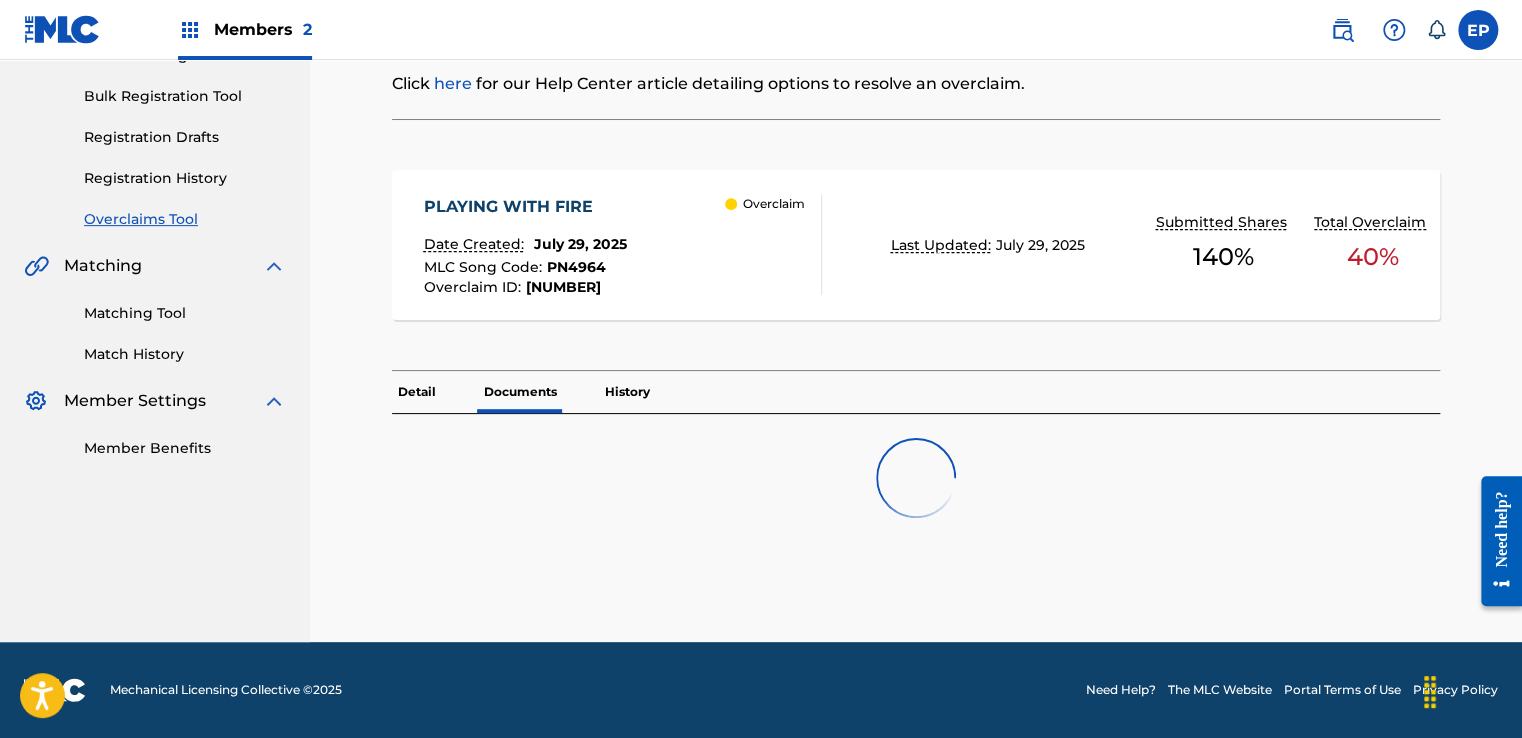 scroll, scrollTop: 0, scrollLeft: 0, axis: both 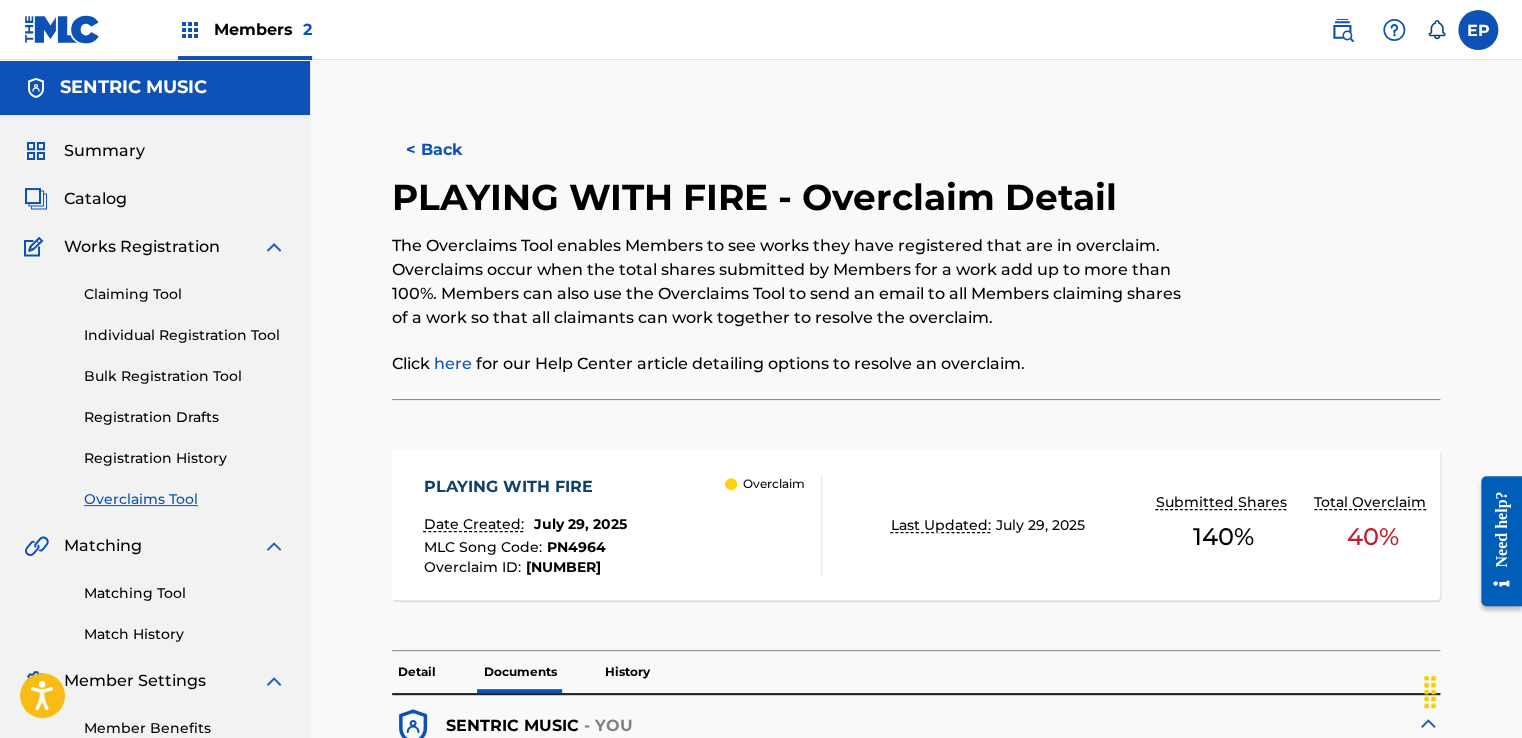 click on "Overclaims Tool" at bounding box center (185, 499) 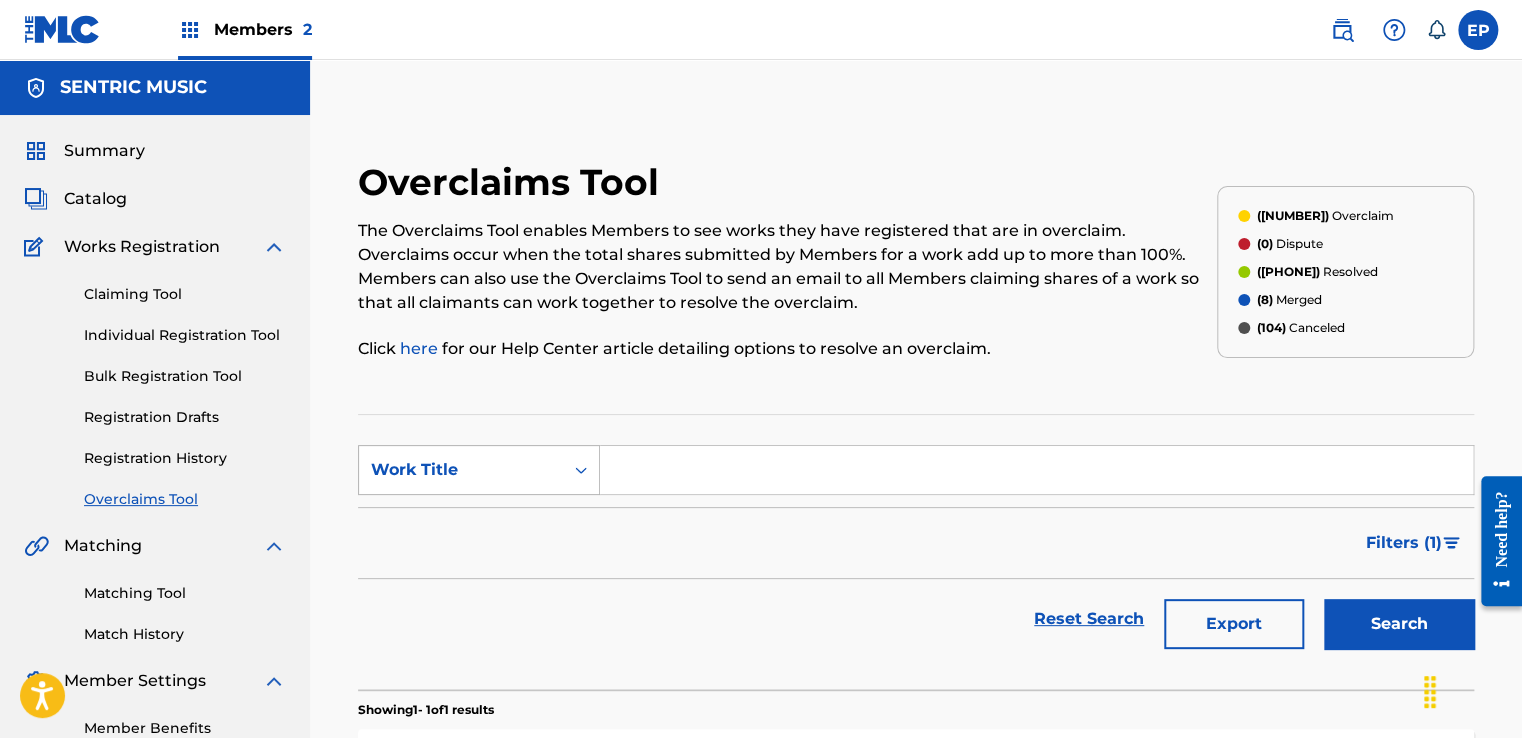 click on "Work Title" at bounding box center (461, 470) 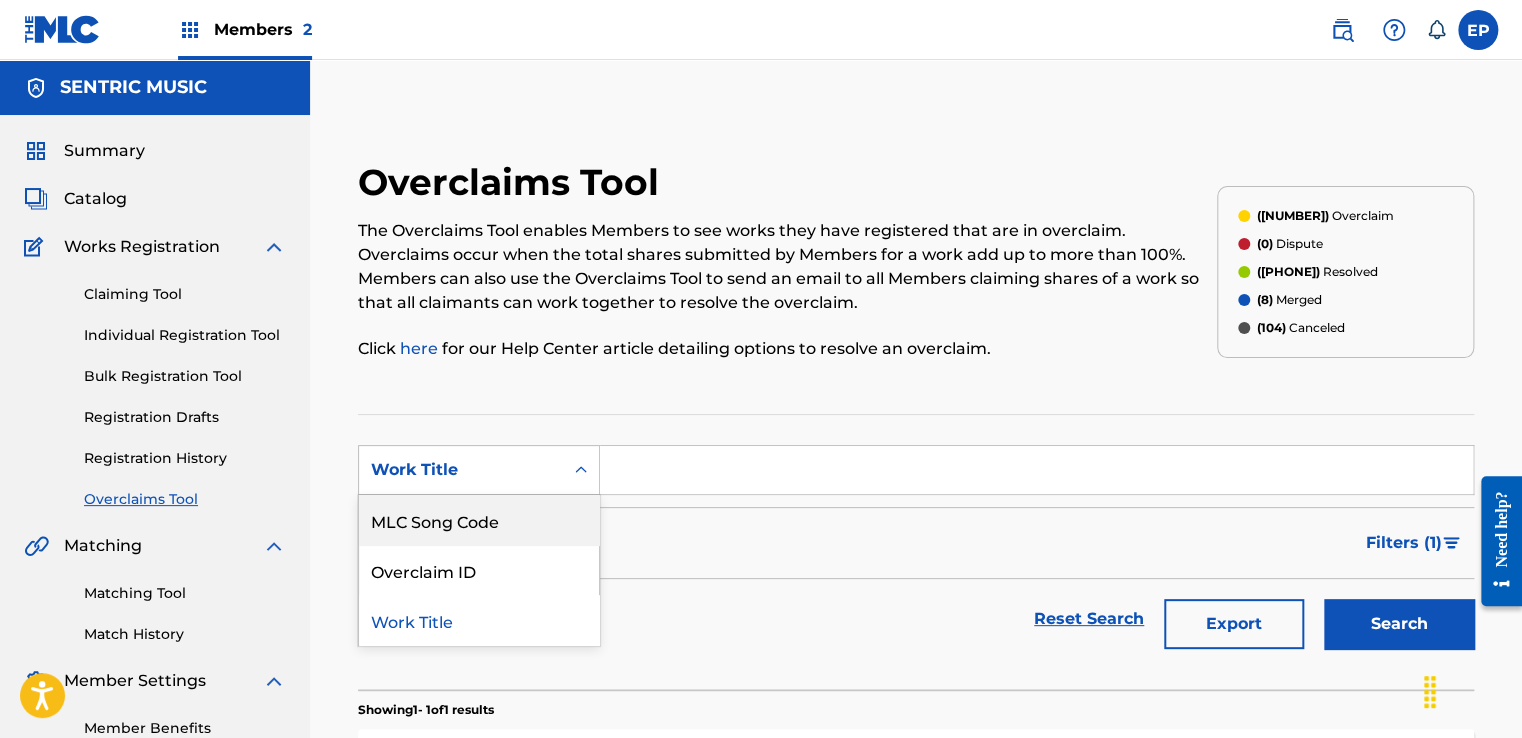 click on "MLC Song Code" at bounding box center (479, 520) 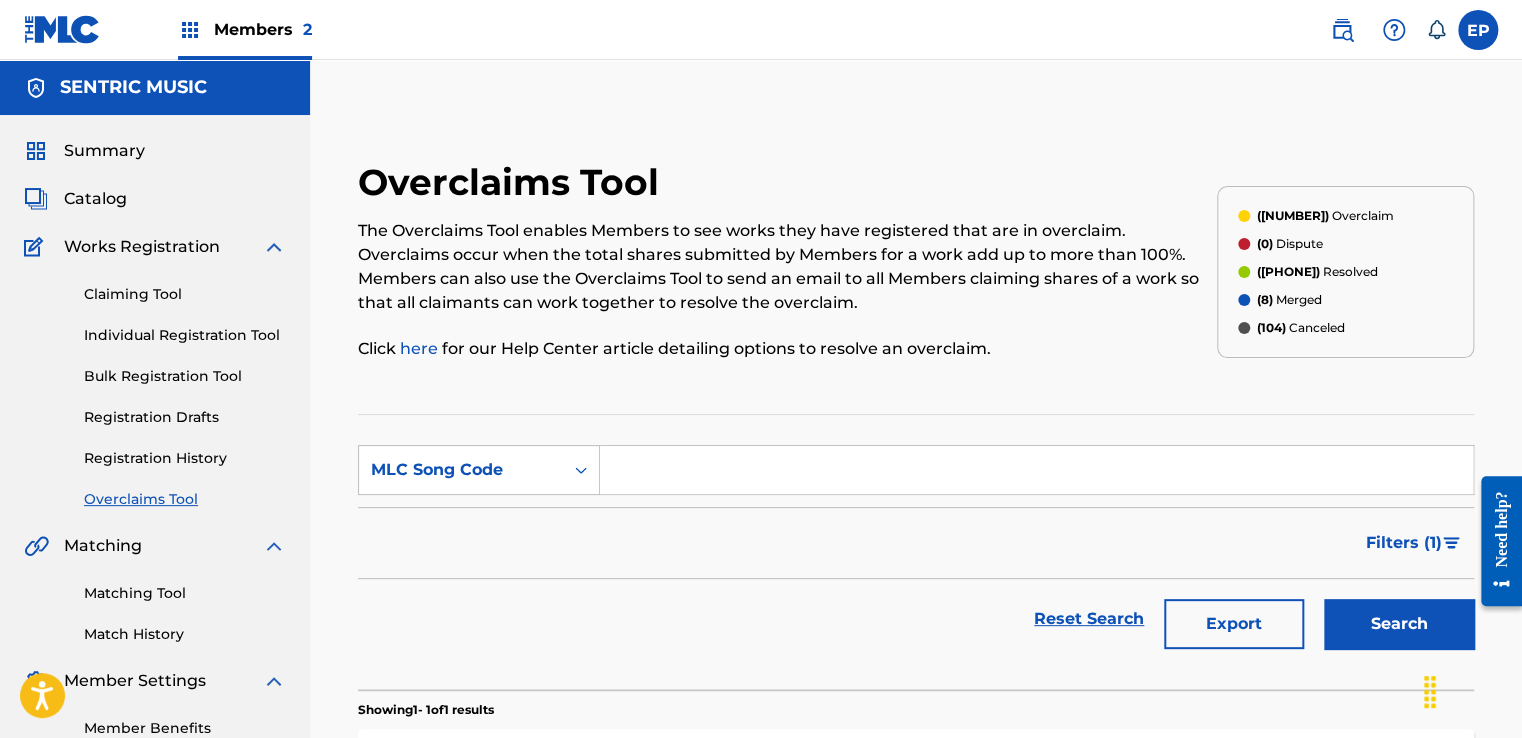 click at bounding box center (1036, 470) 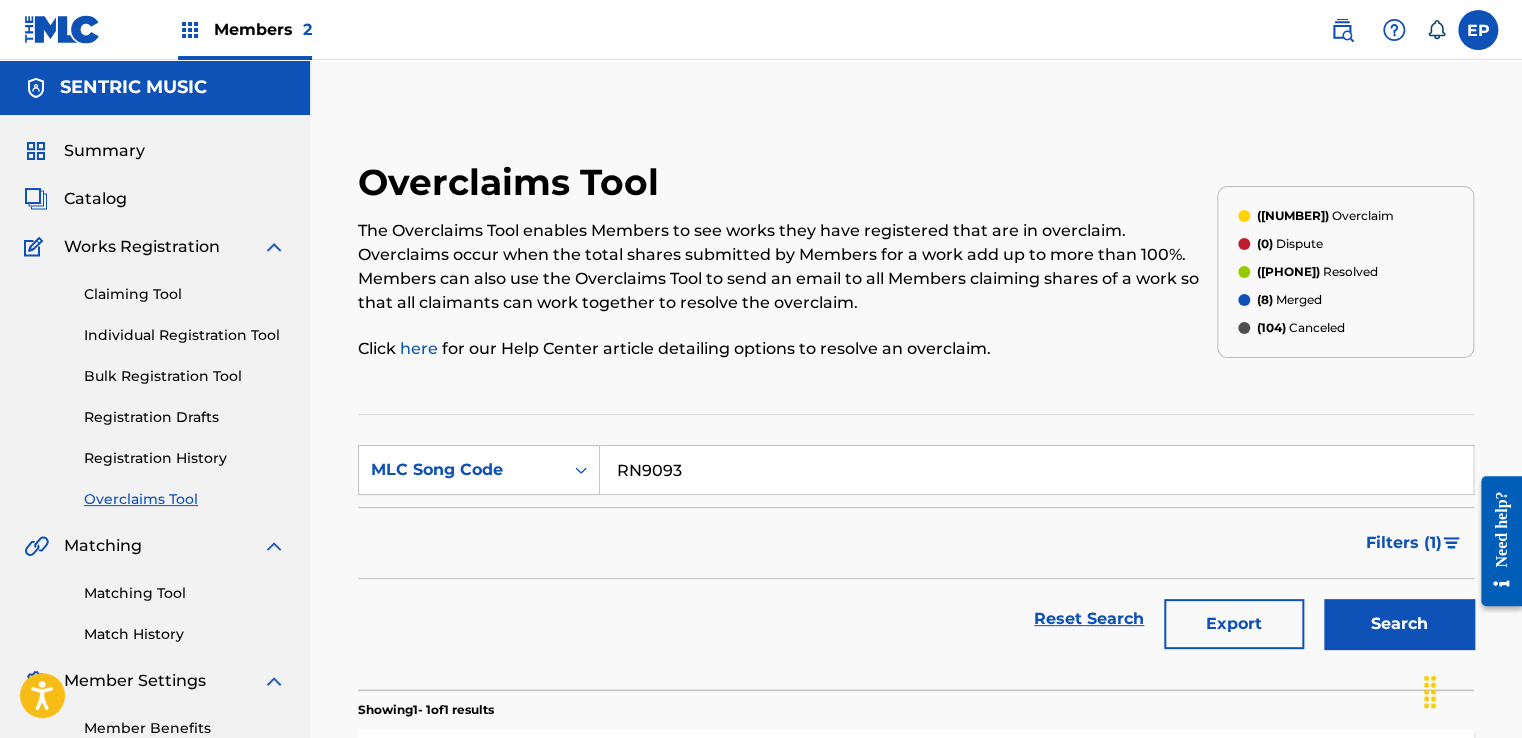 type on "RN9093" 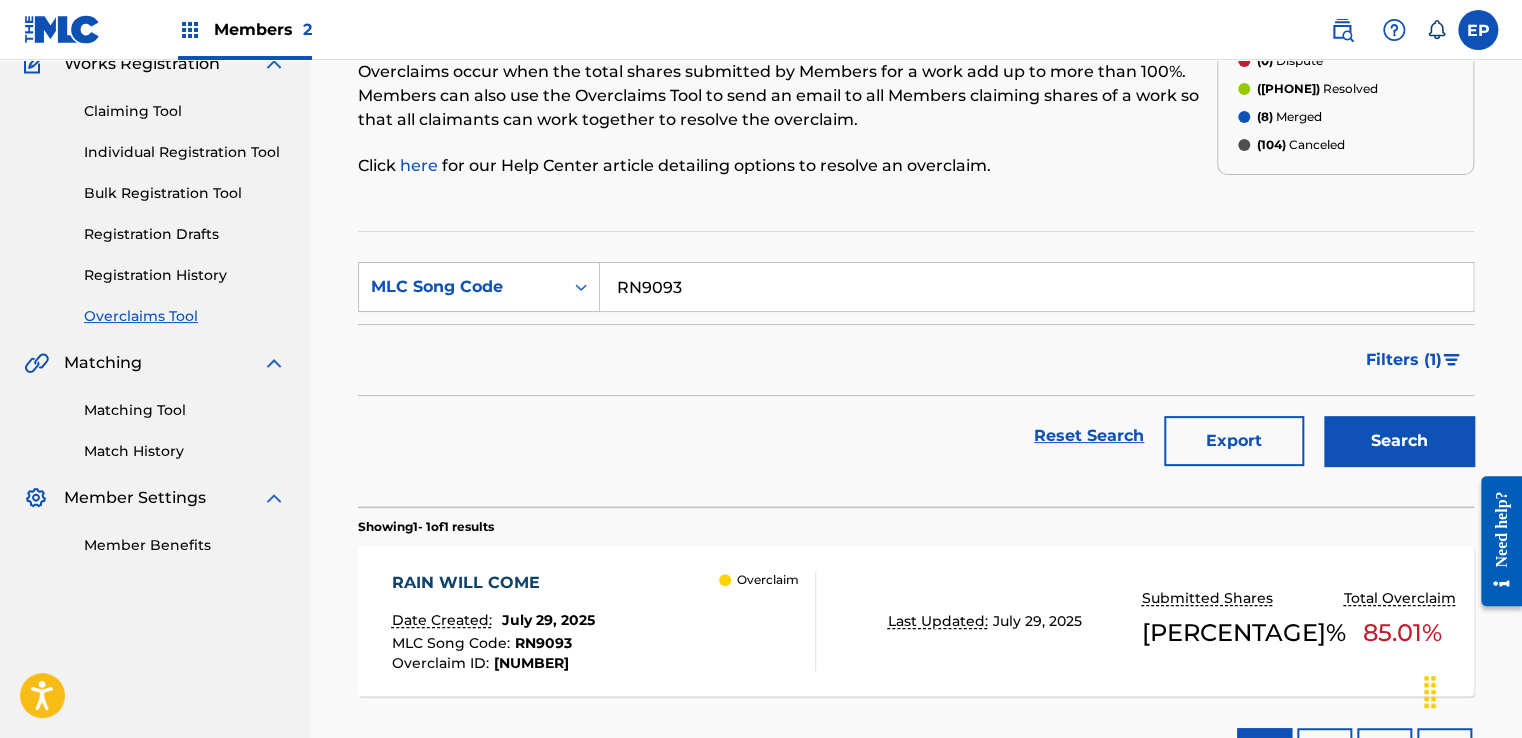 scroll, scrollTop: 300, scrollLeft: 0, axis: vertical 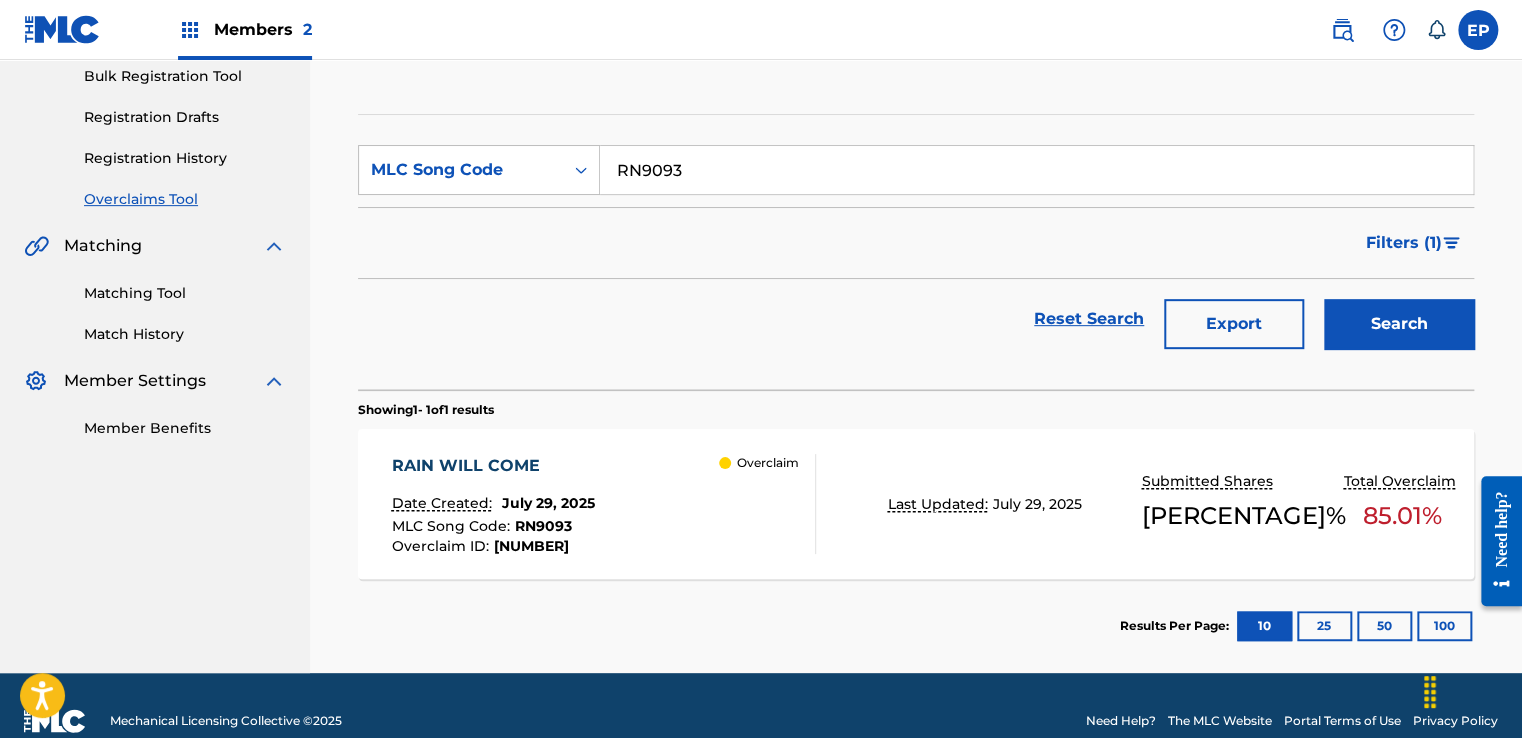click on "July 29, 2025" at bounding box center [547, 503] 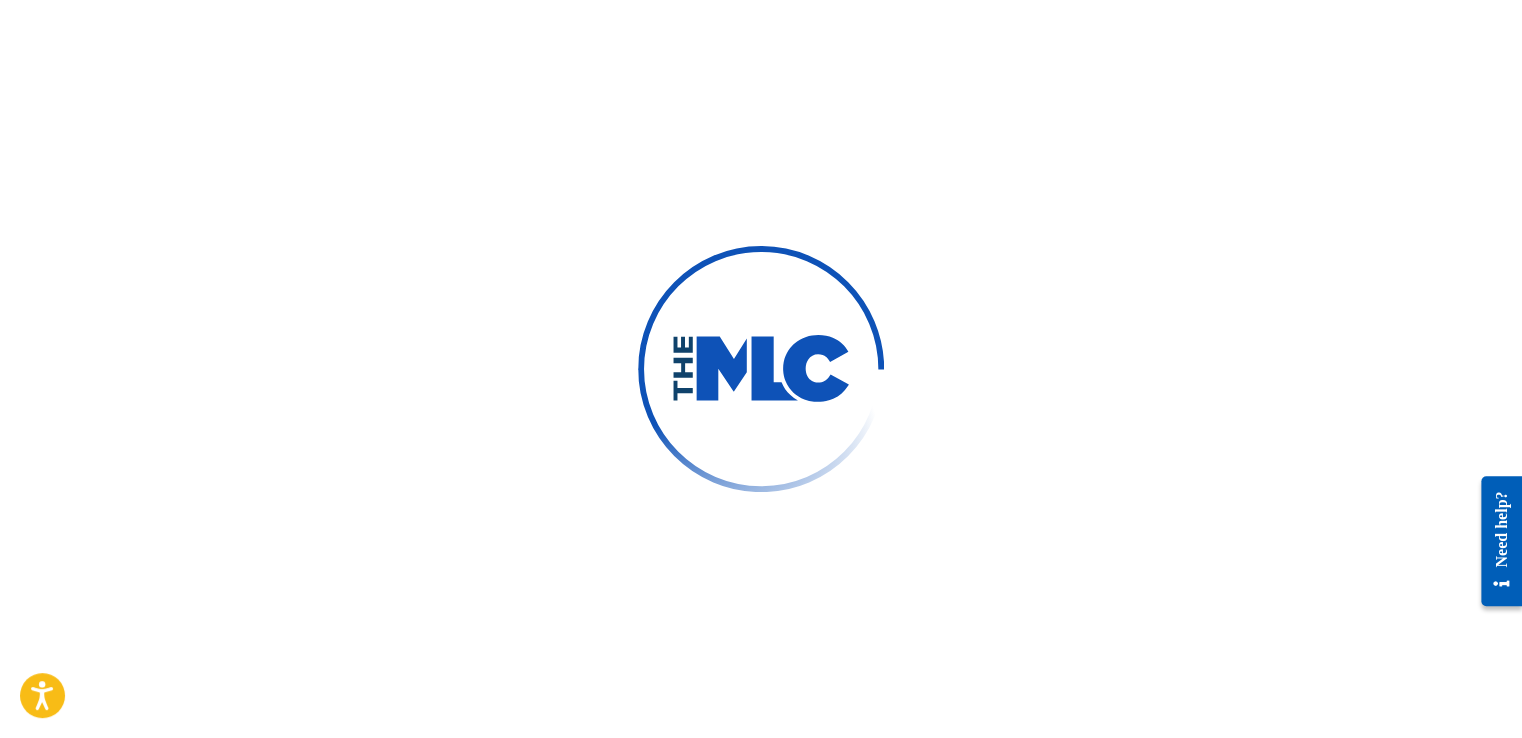 scroll, scrollTop: 0, scrollLeft: 0, axis: both 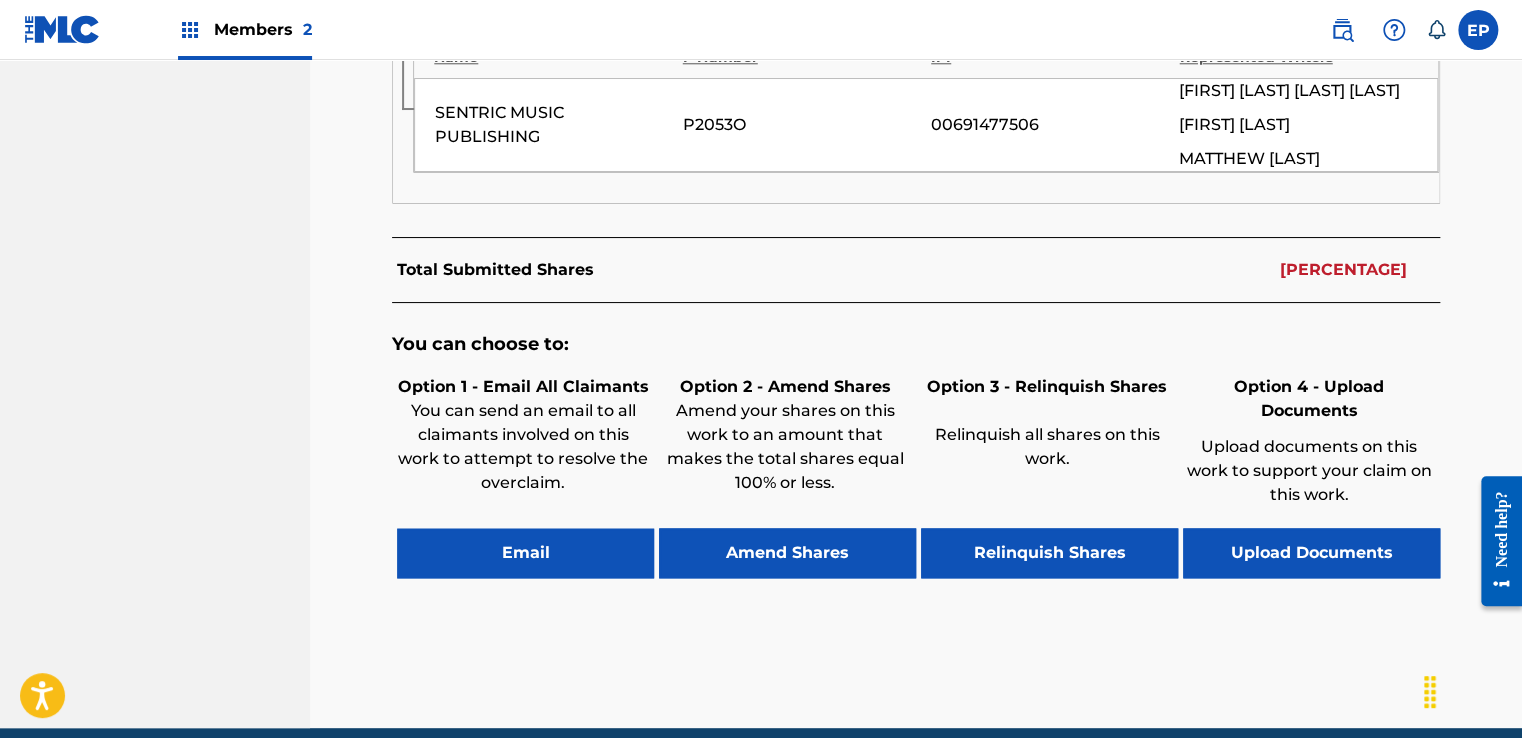 click on "Upload Documents" at bounding box center (1311, 553) 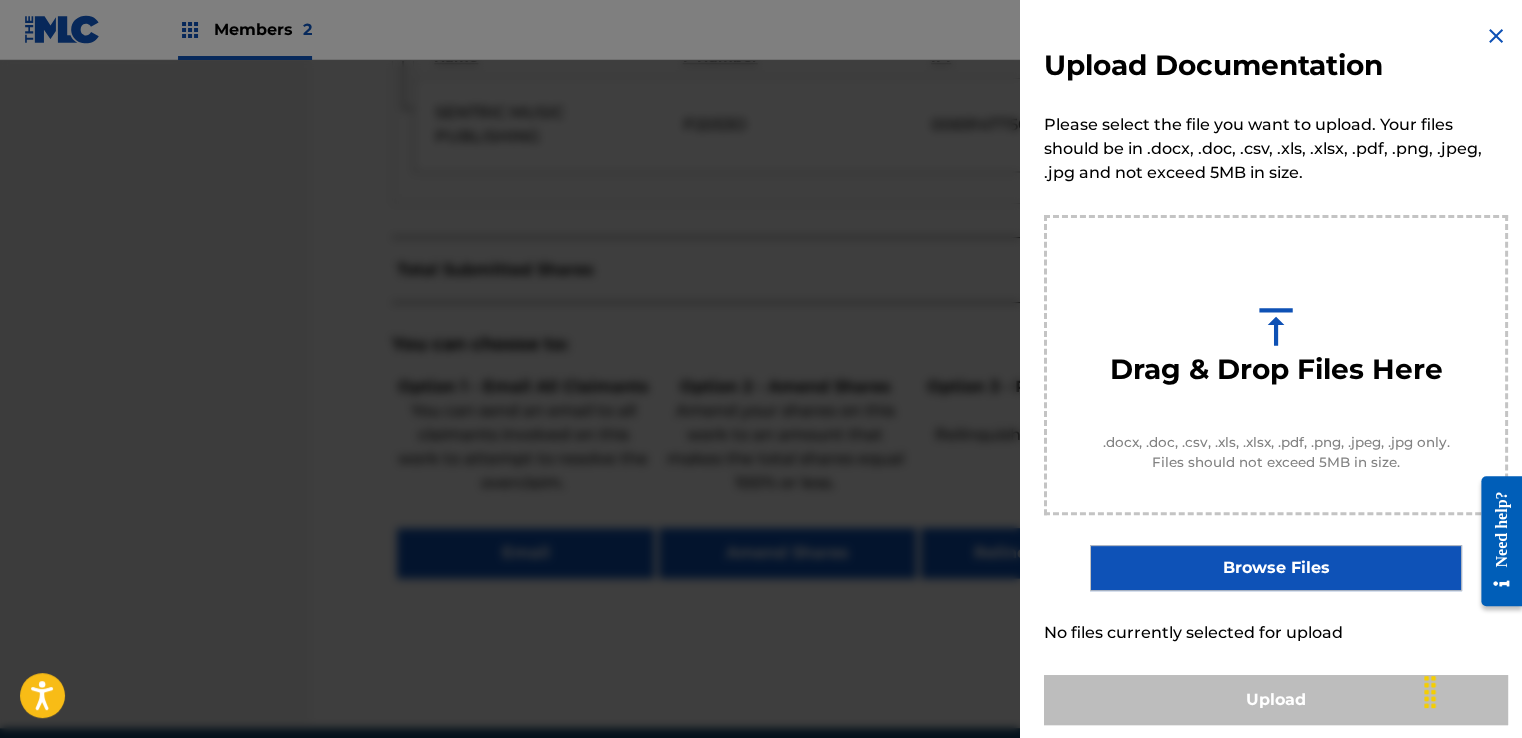 click on "Browse Files" at bounding box center [1275, 568] 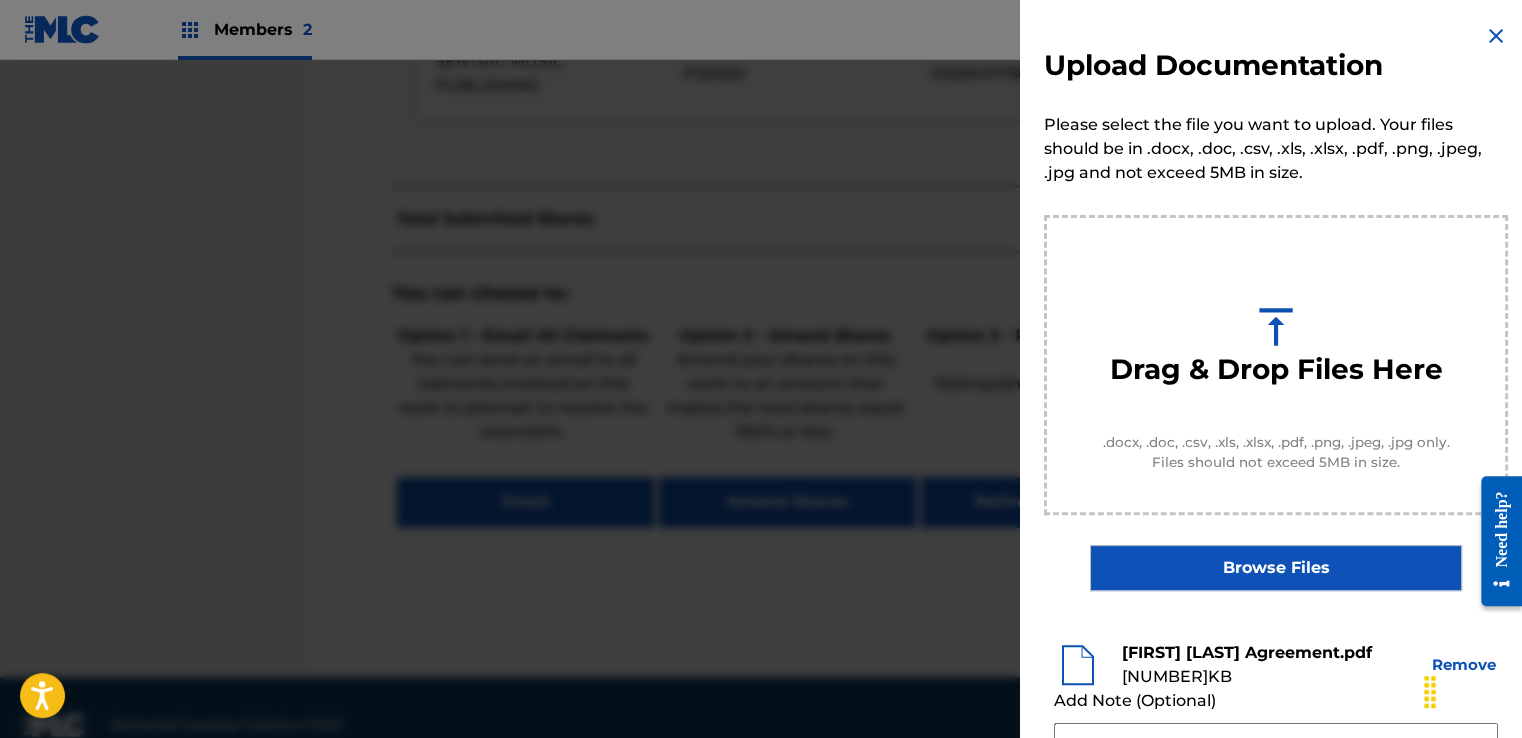 scroll, scrollTop: 1094, scrollLeft: 0, axis: vertical 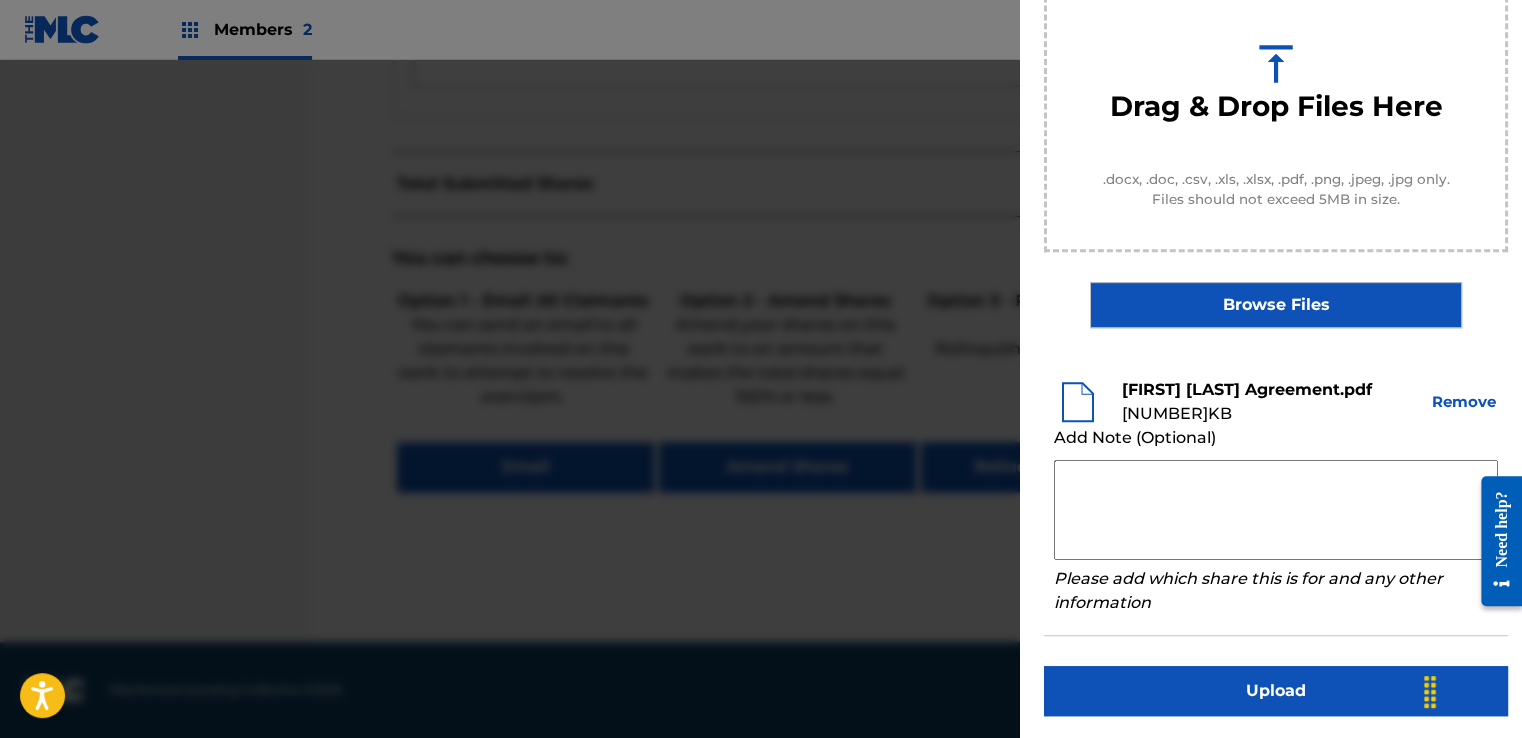 click at bounding box center (1276, 510) 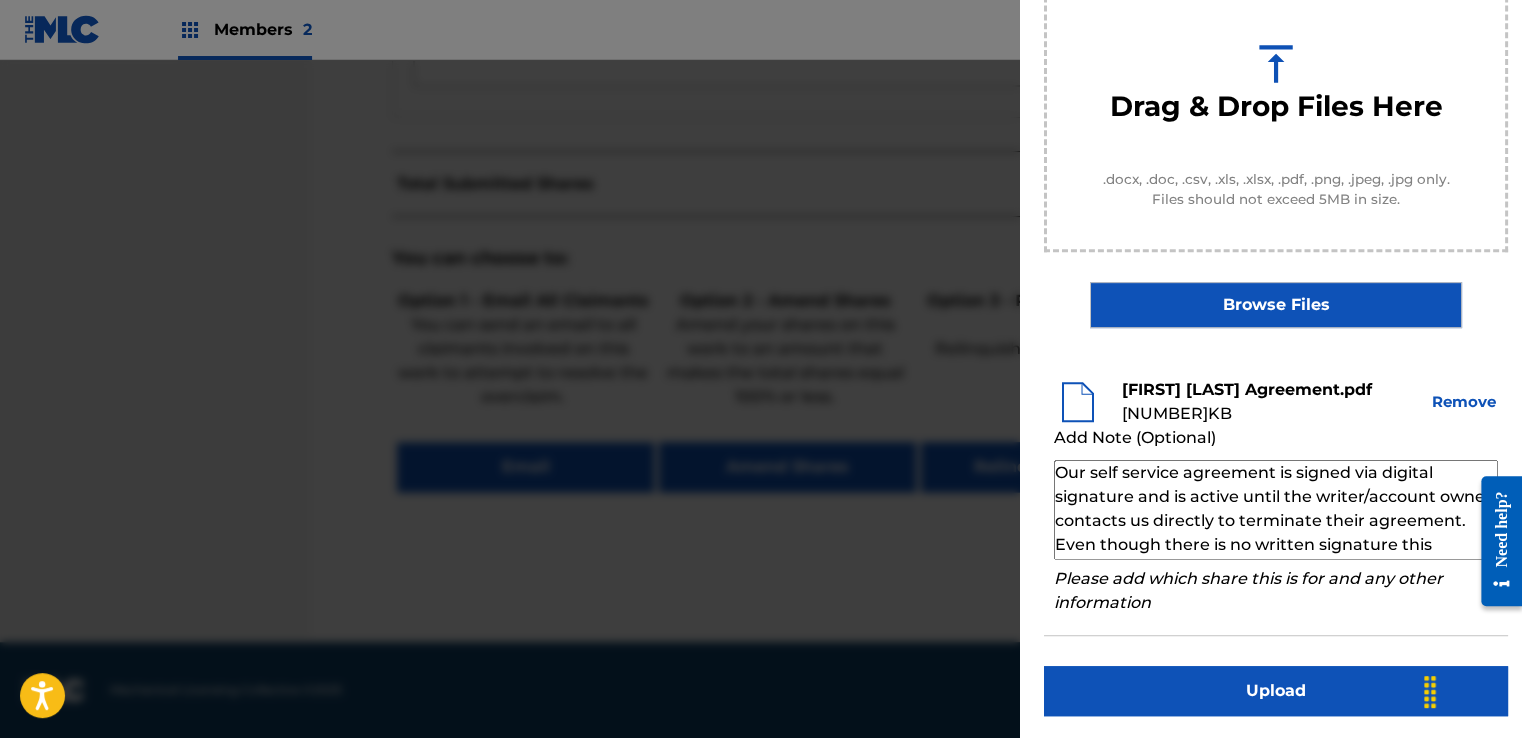 scroll, scrollTop: 68, scrollLeft: 0, axis: vertical 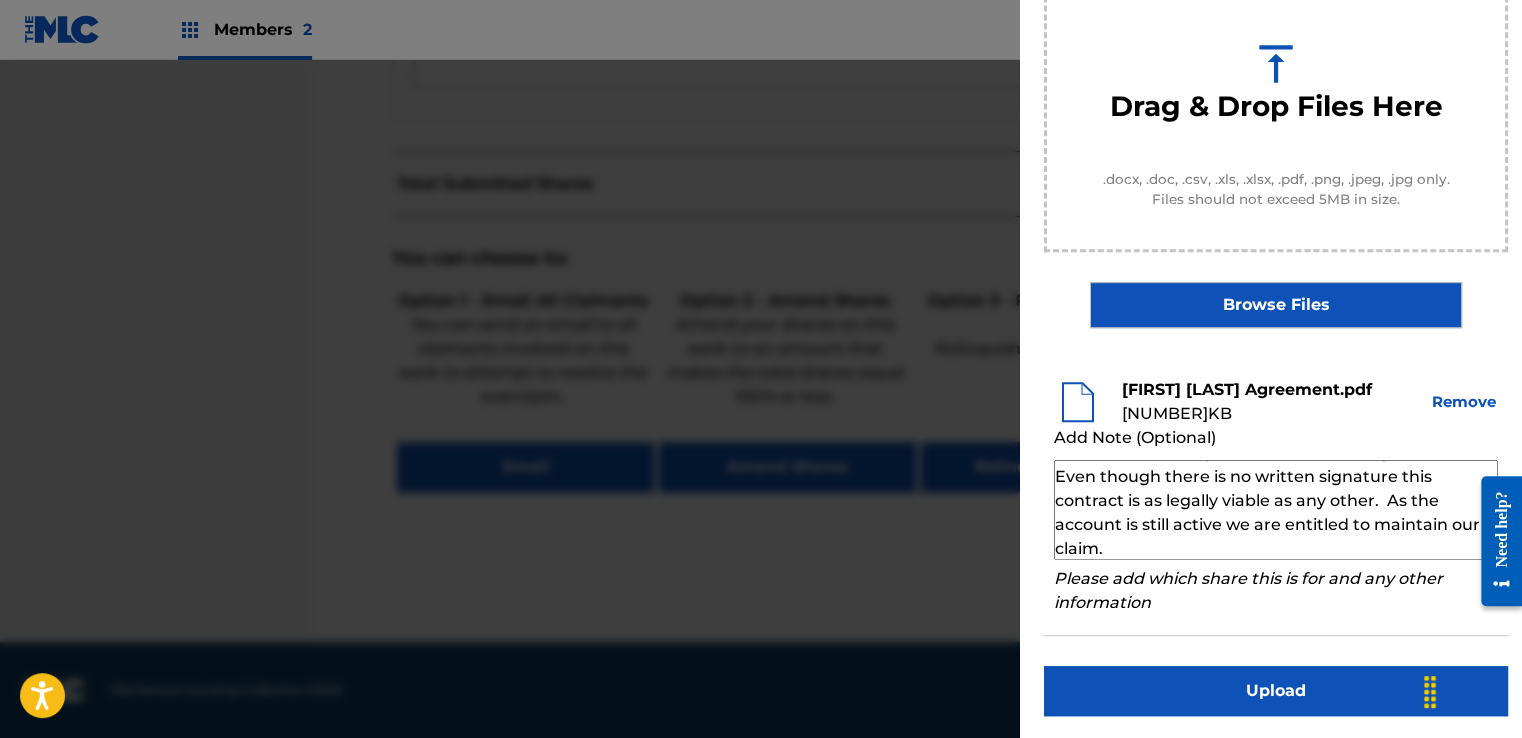 type on "Our self service agreement is signed via digital signature and is active until the writer/account owner contacts us directly to terminate their agreement. Even though there is no written signature this contract is as legally viable as any other.  As the account is still active we are entitled to maintain our claim." 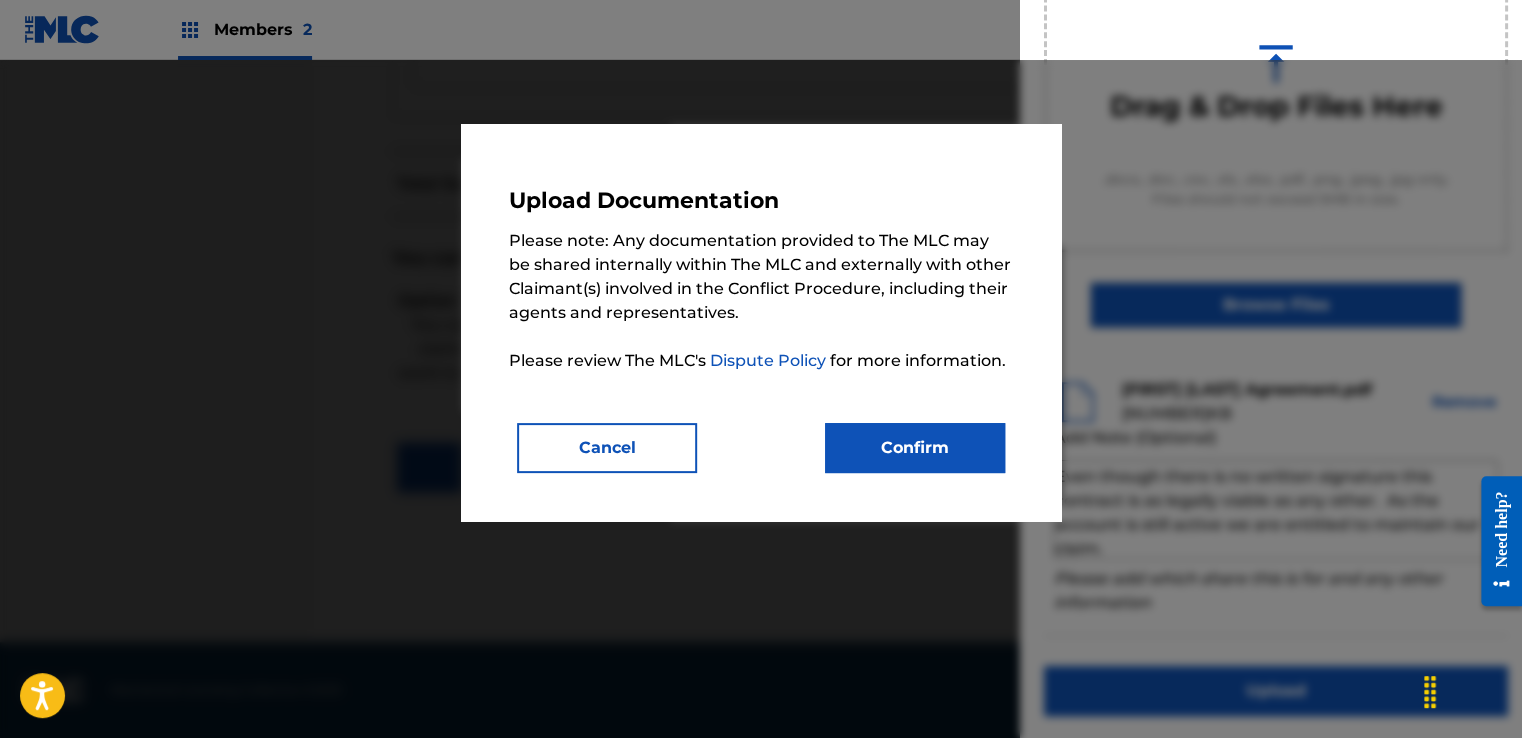 click on "Confirm" at bounding box center [915, 448] 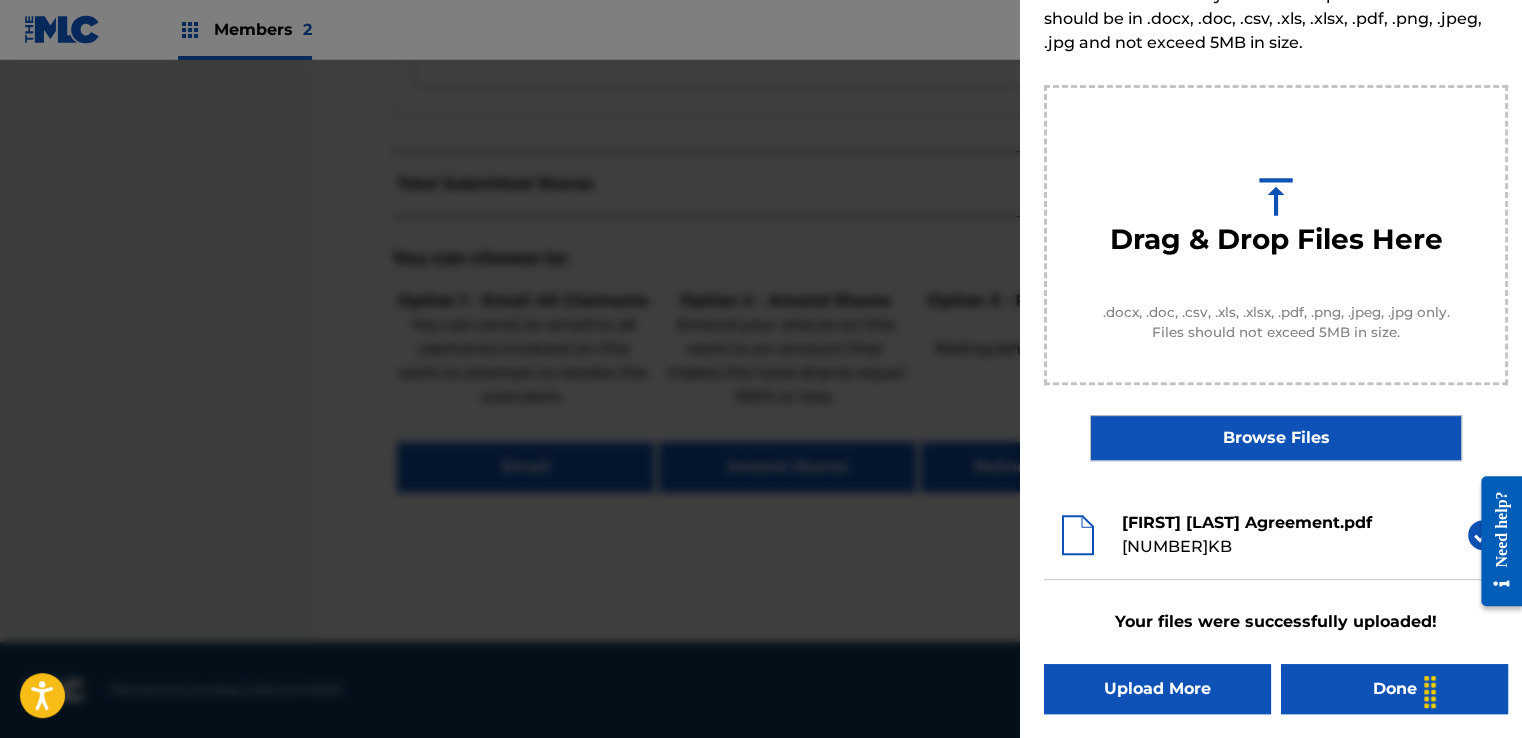 scroll, scrollTop: 128, scrollLeft: 0, axis: vertical 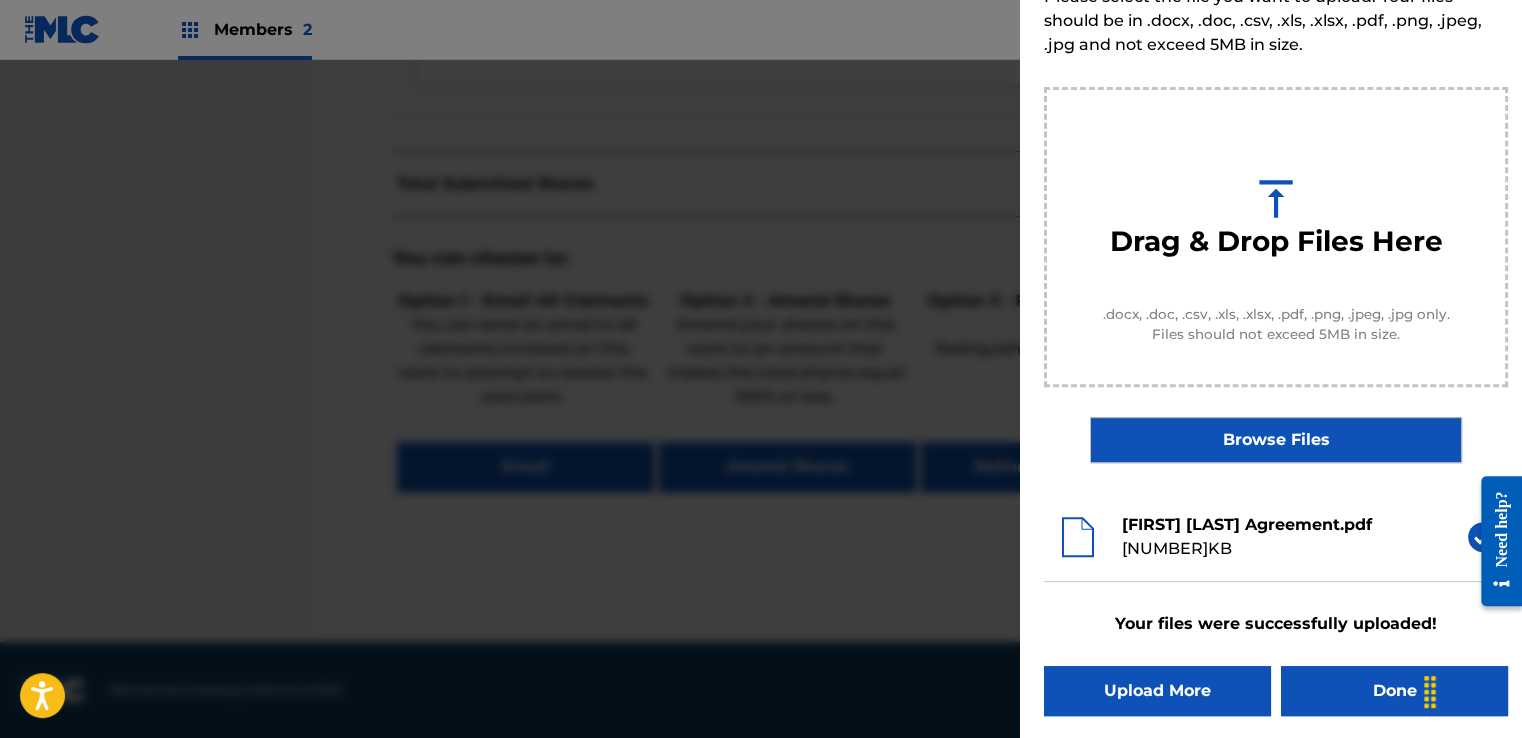 click on "Done" at bounding box center (1394, 691) 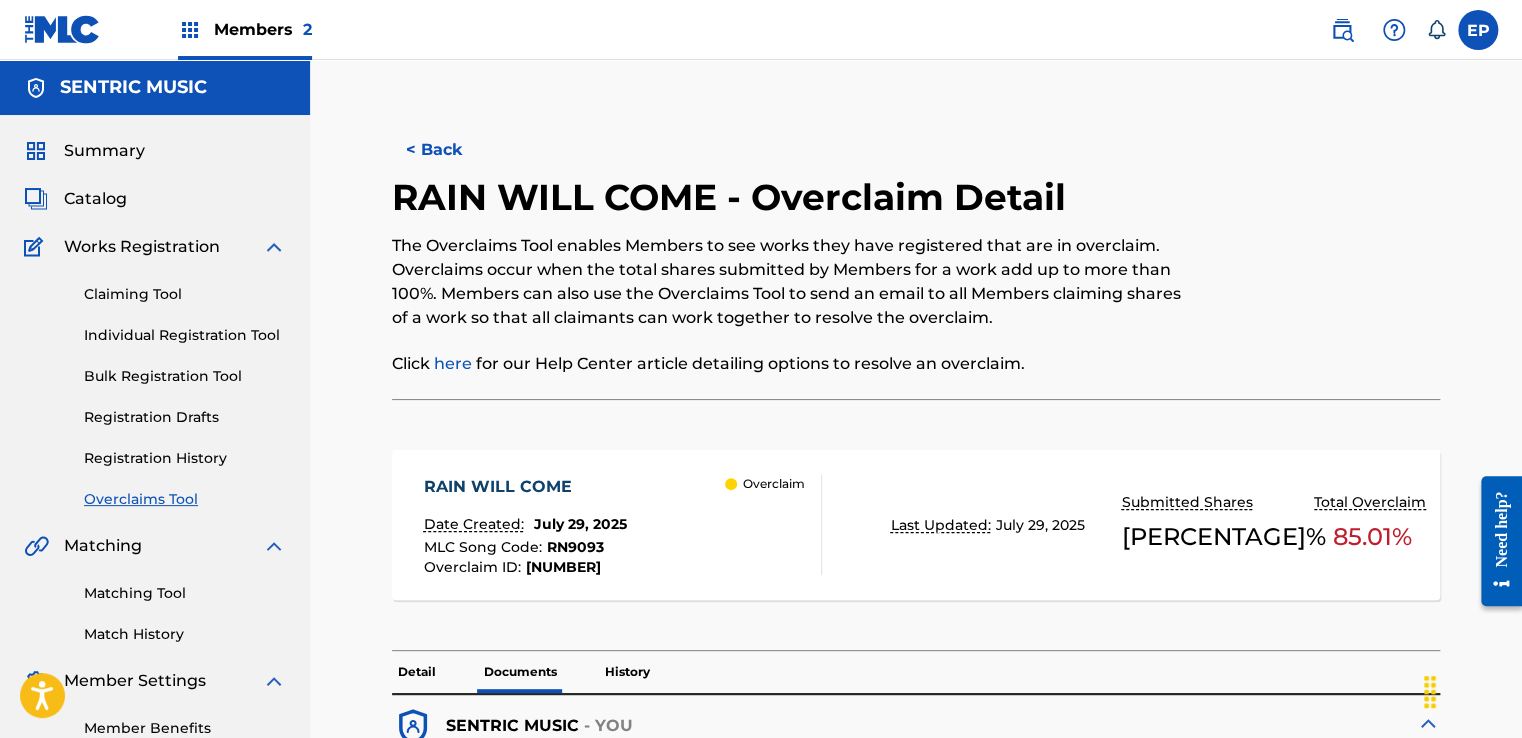 click on "Summary Catalog Works Registration Claiming Tool Individual Registration Tool Bulk Registration Tool Registration Drafts Registration History Overclaims Tool Matching Matching Tool Match History Member Settings Member Benefits" at bounding box center [155, 439] 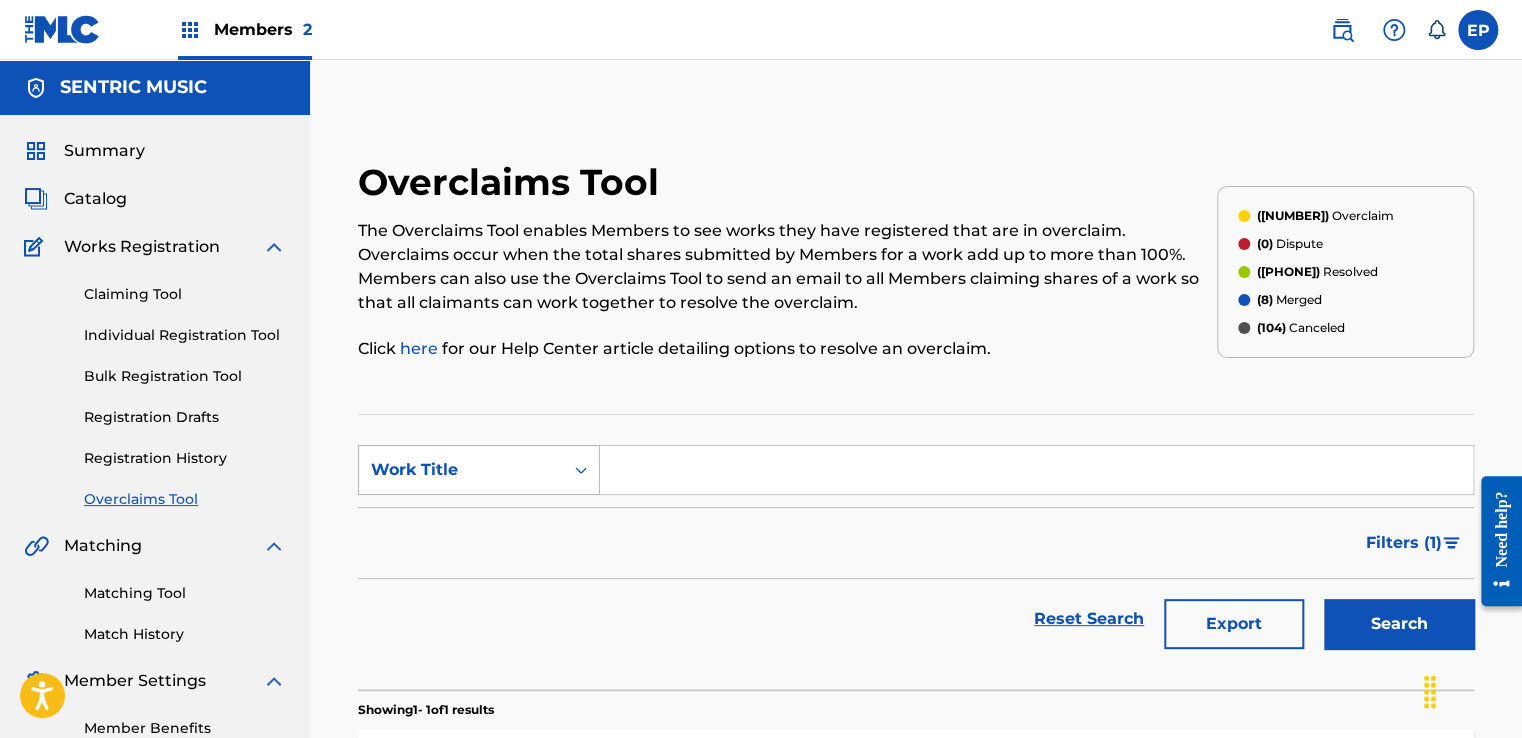 click on "Work Title" at bounding box center (461, 470) 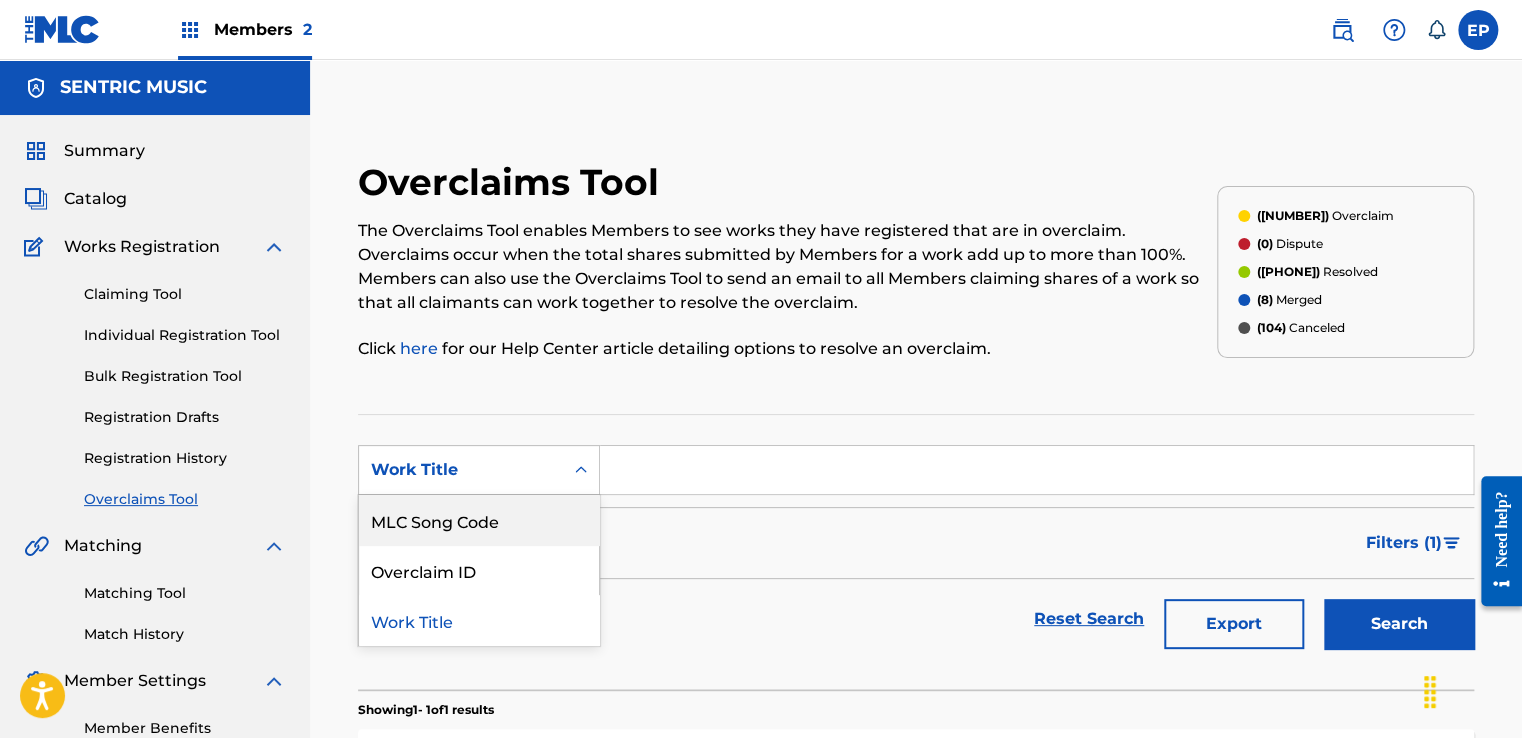 click on "MLC Song Code" at bounding box center (479, 520) 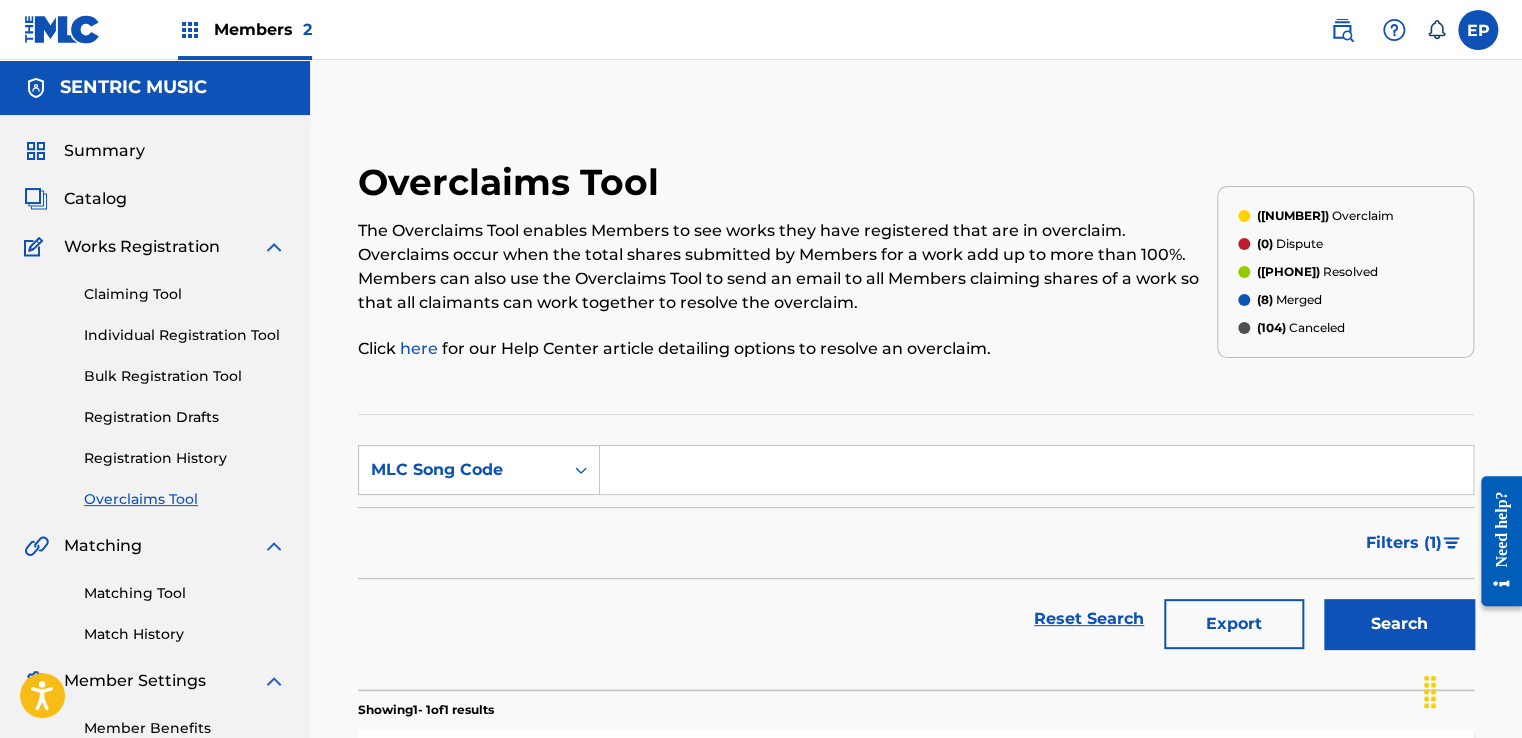 click at bounding box center [1036, 470] 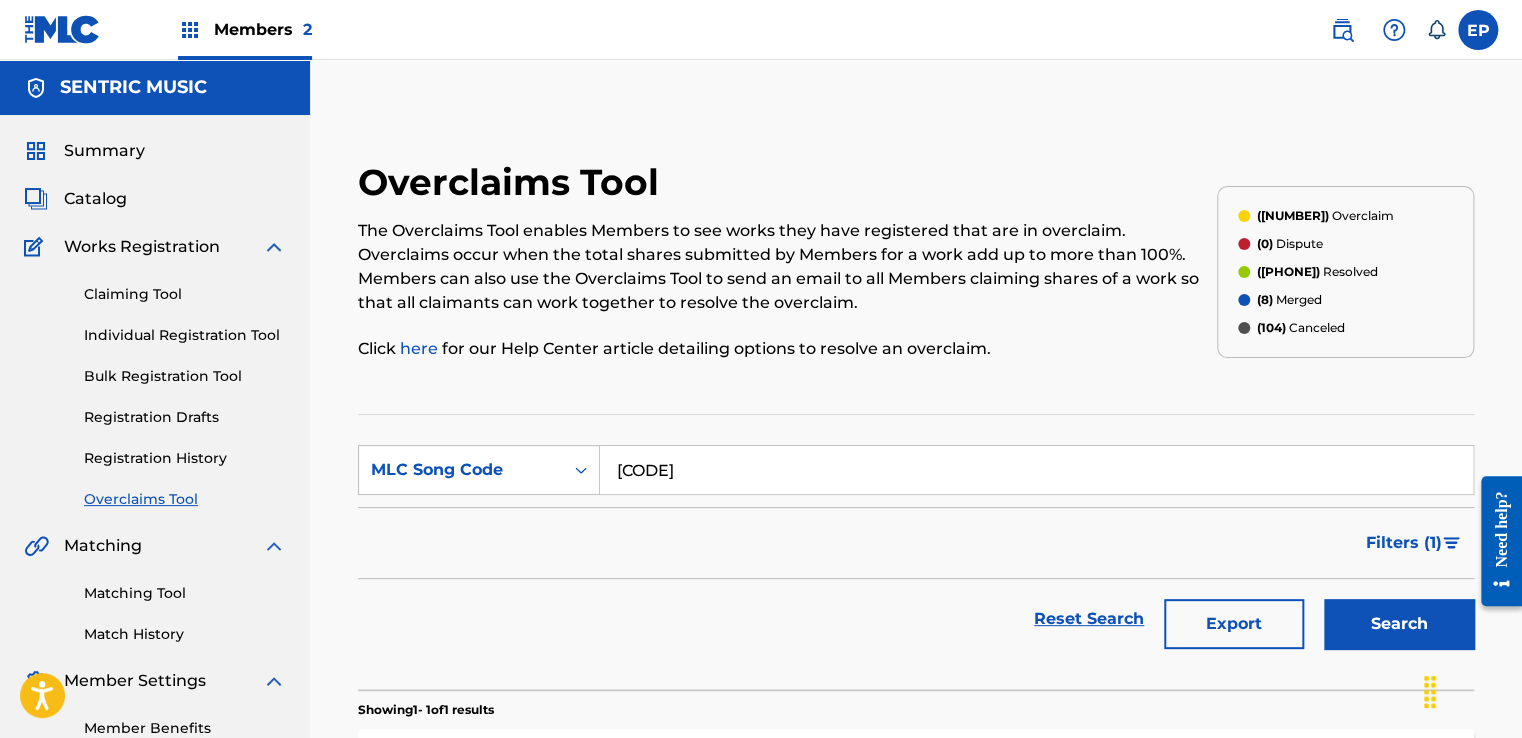 type on "TW597N" 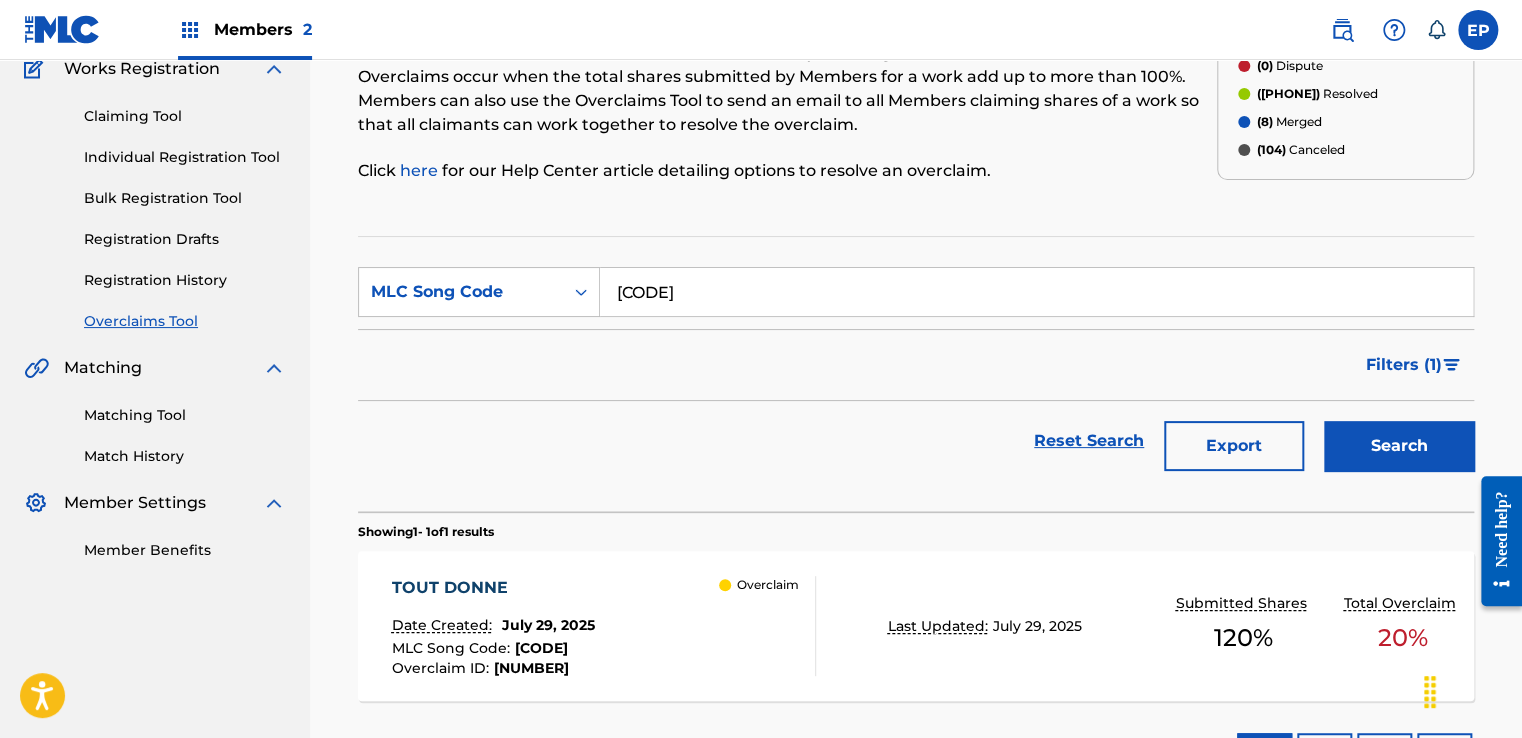 scroll, scrollTop: 329, scrollLeft: 0, axis: vertical 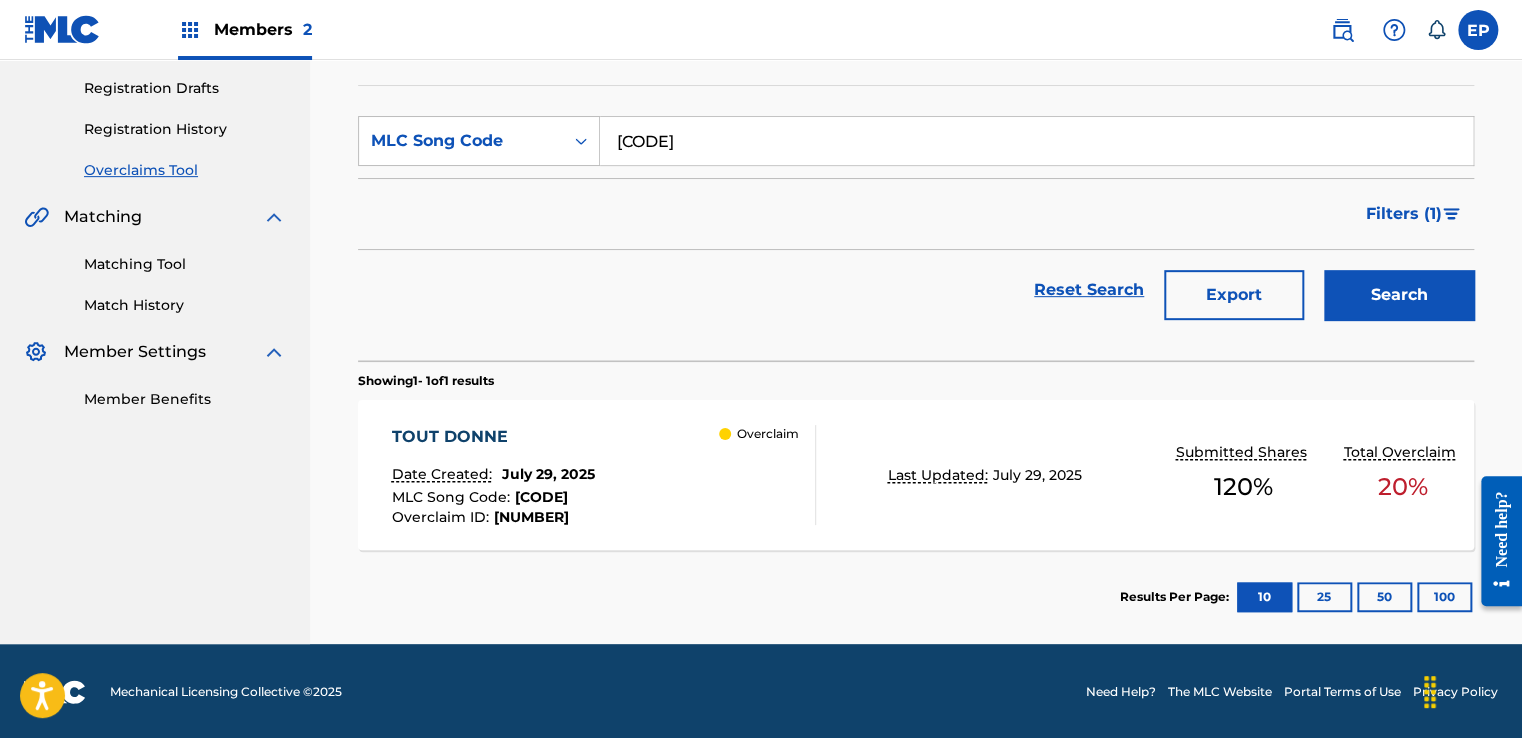 click on "Overclaim" at bounding box center (767, 475) 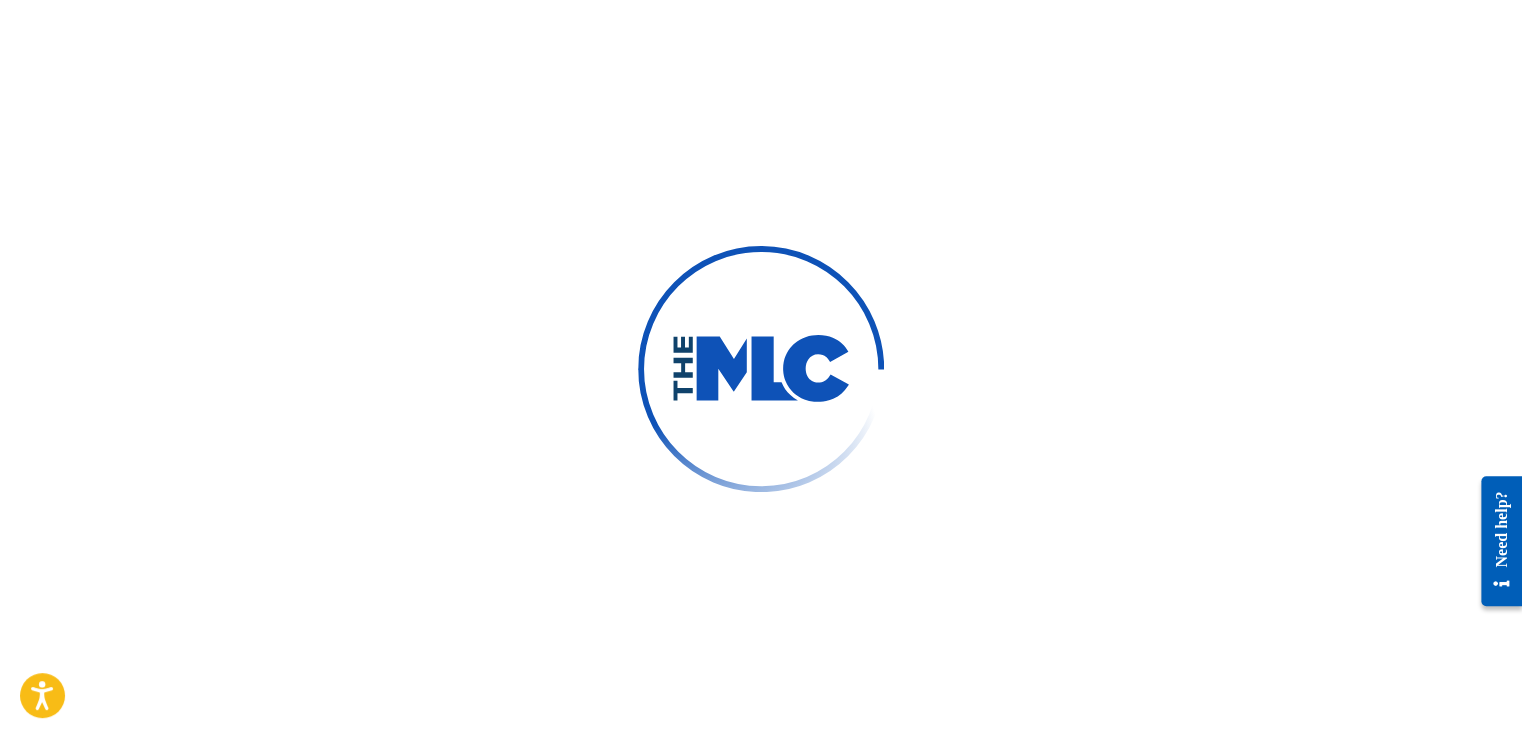 scroll, scrollTop: 0, scrollLeft: 0, axis: both 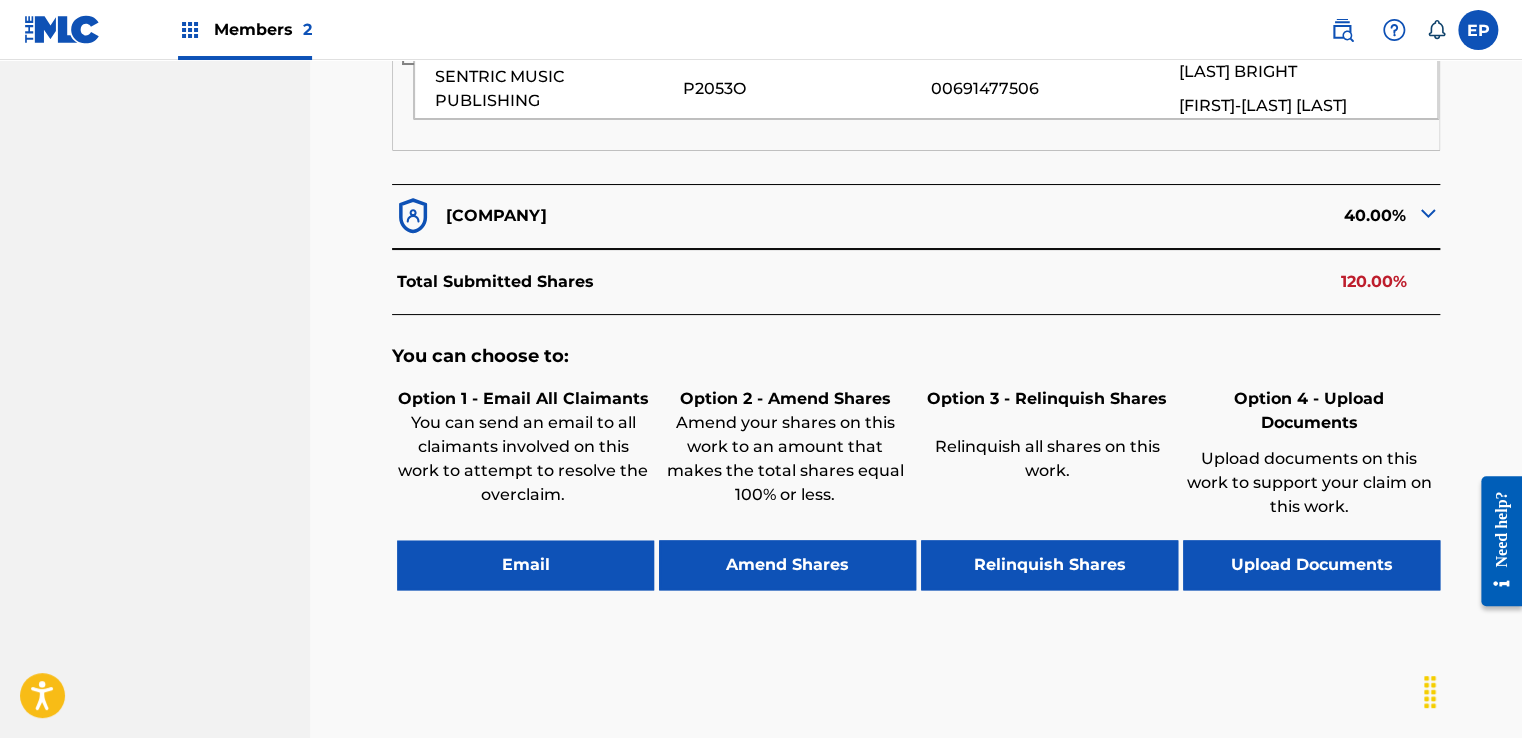 click on "Upload Documents" at bounding box center (1311, 565) 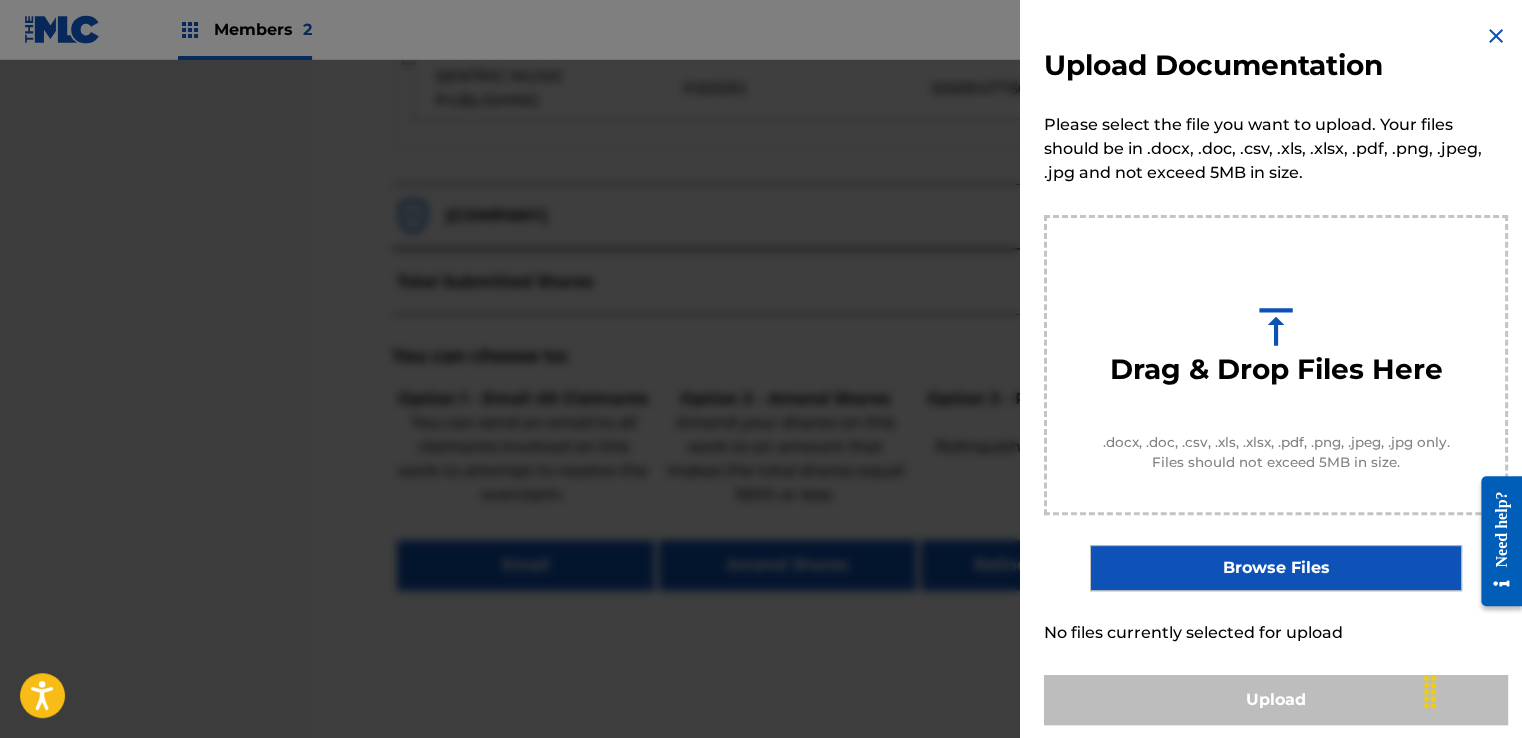 click on "Browse Files" at bounding box center [1275, 568] 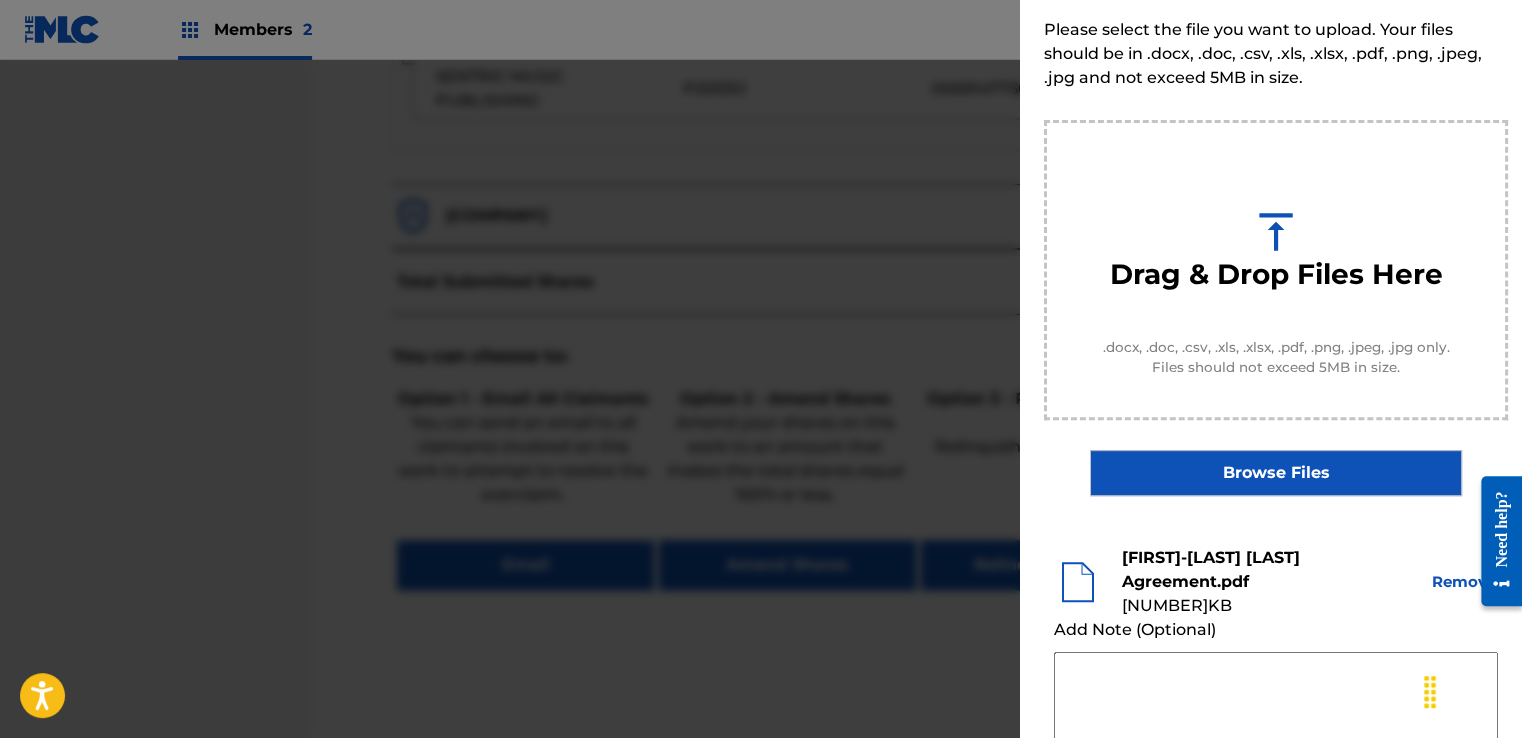 scroll, scrollTop: 287, scrollLeft: 0, axis: vertical 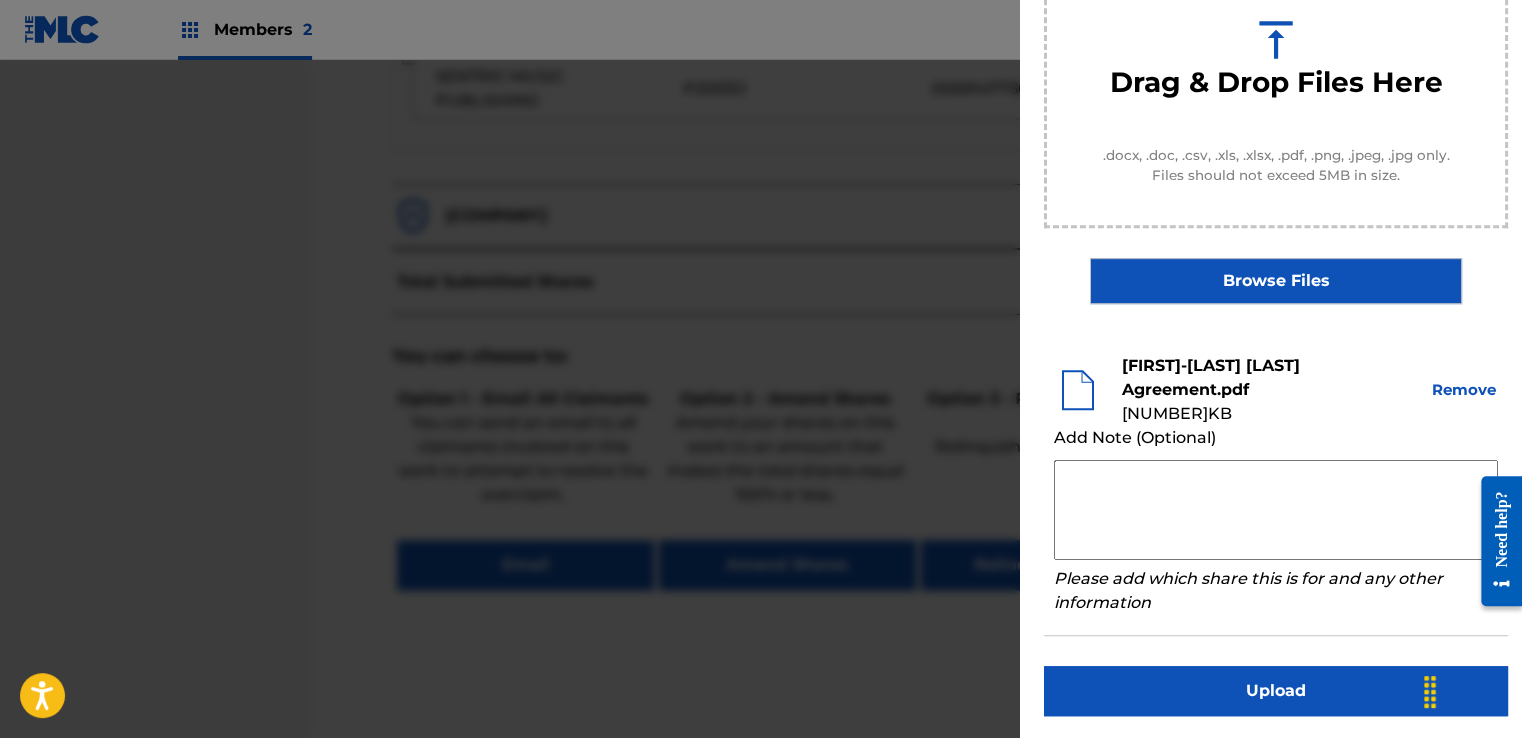click at bounding box center [1276, 510] 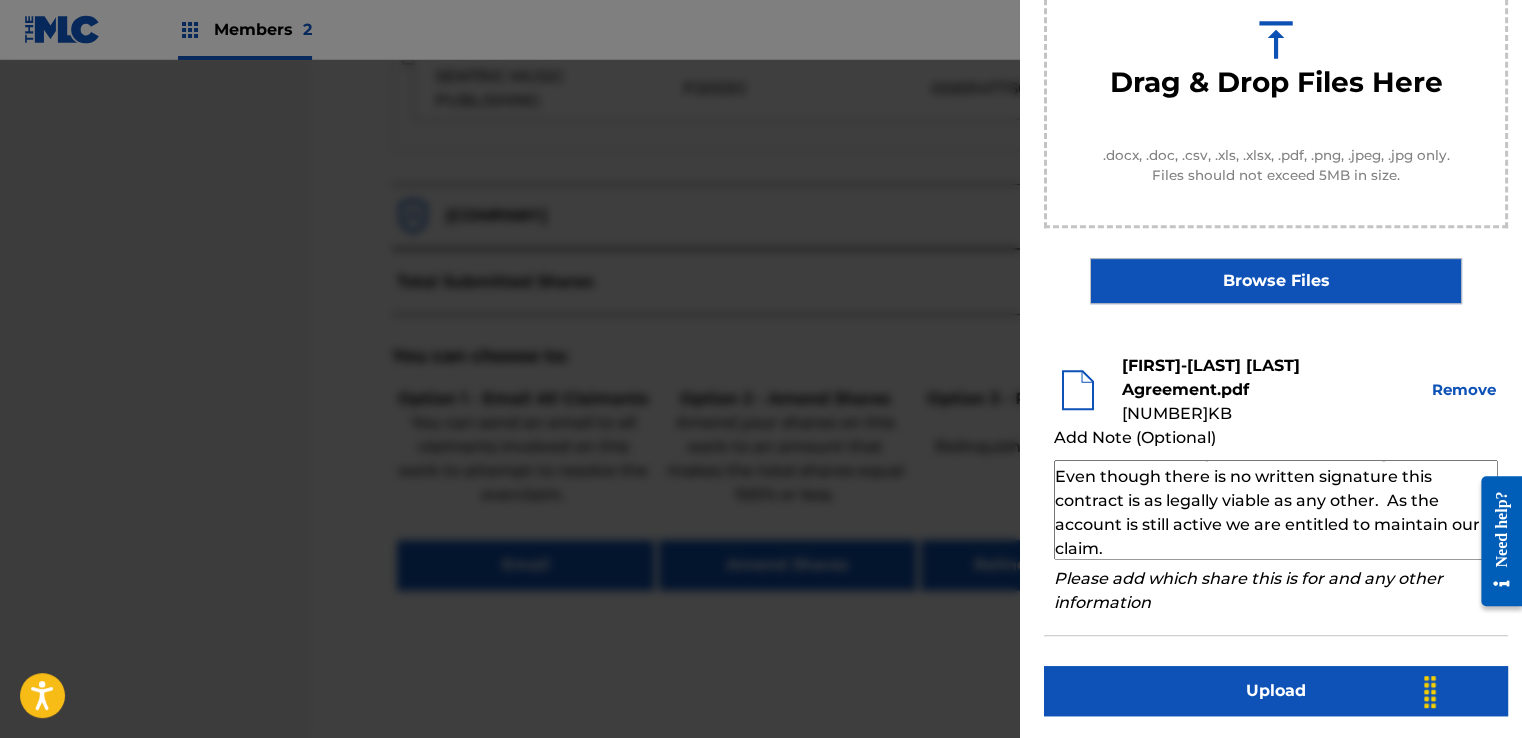 scroll, scrollTop: 69, scrollLeft: 0, axis: vertical 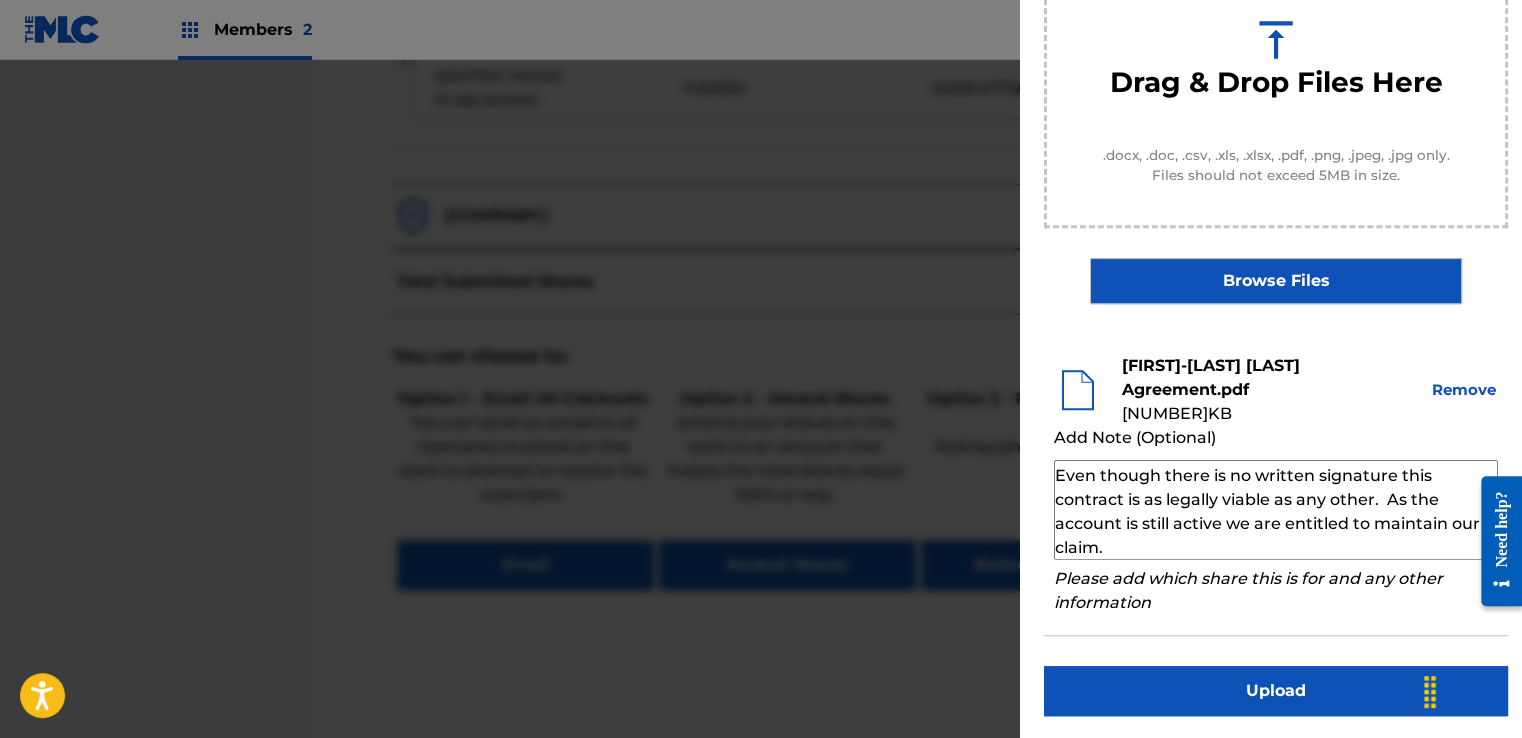 type on "Our self service agreement is signed via digital signature and is active until the writer/account owner contacts us directly to terminate their agreement. Even though there is no written signature this contract is as legally viable as any other.  As the account is still active we are entitled to maintain our claim." 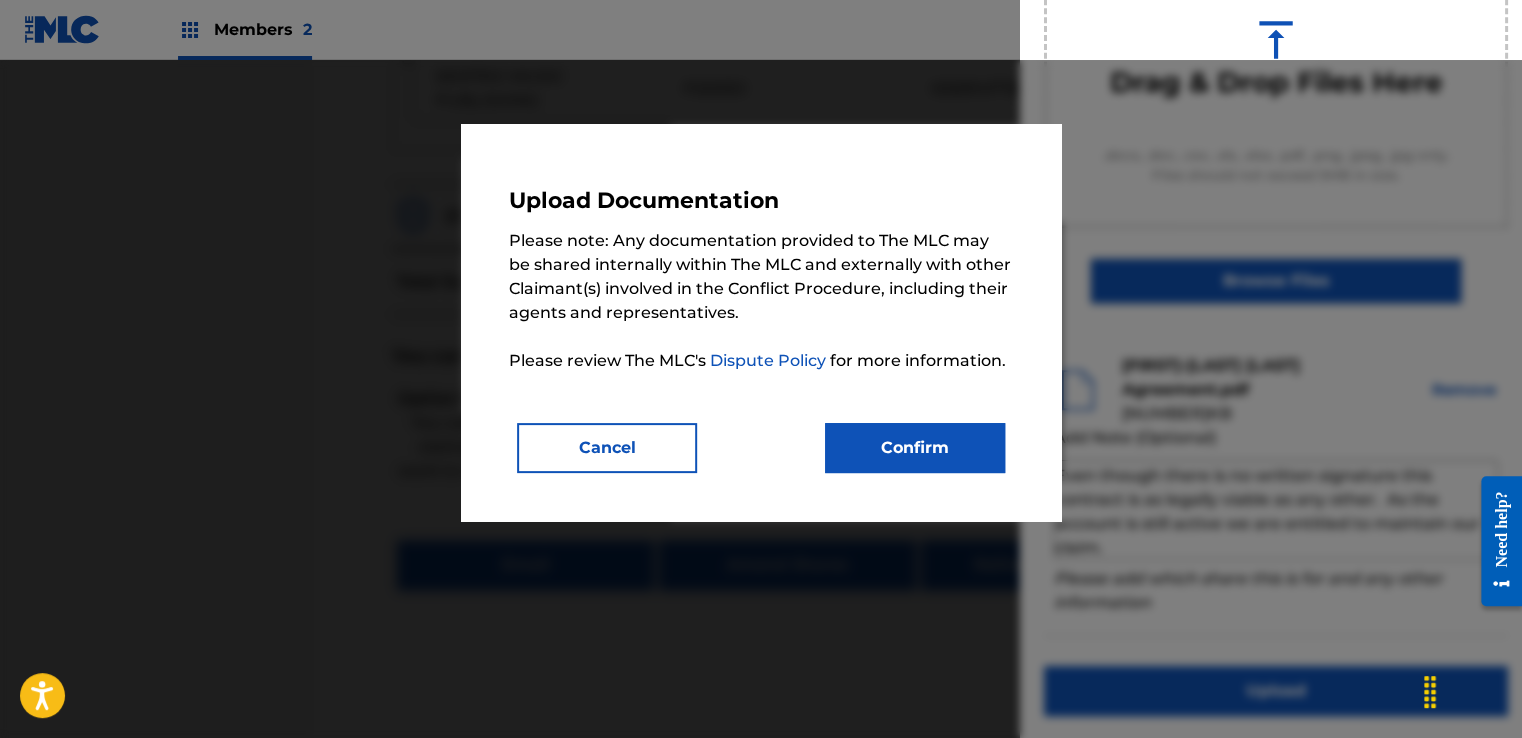 click on "Confirm" at bounding box center [915, 448] 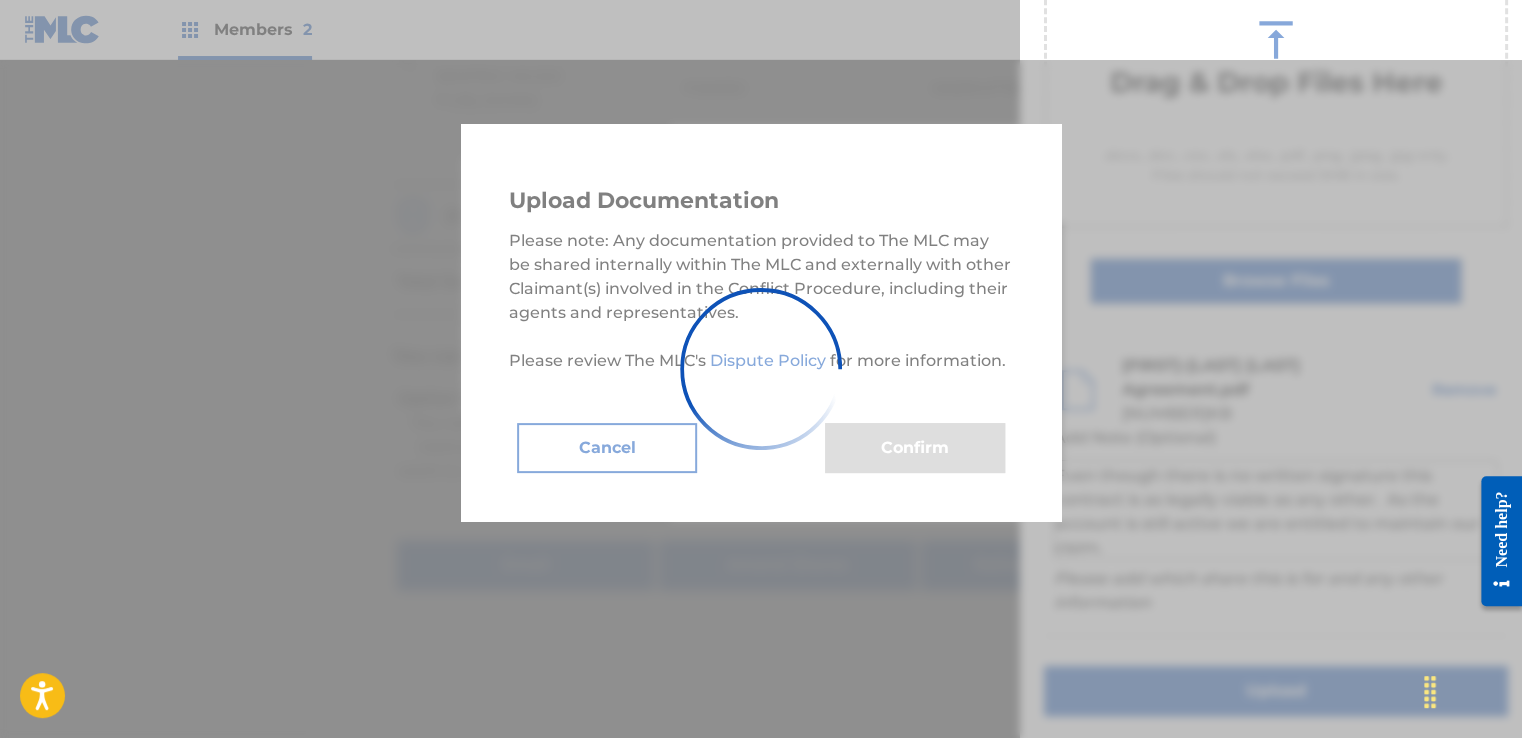 scroll, scrollTop: 152, scrollLeft: 0, axis: vertical 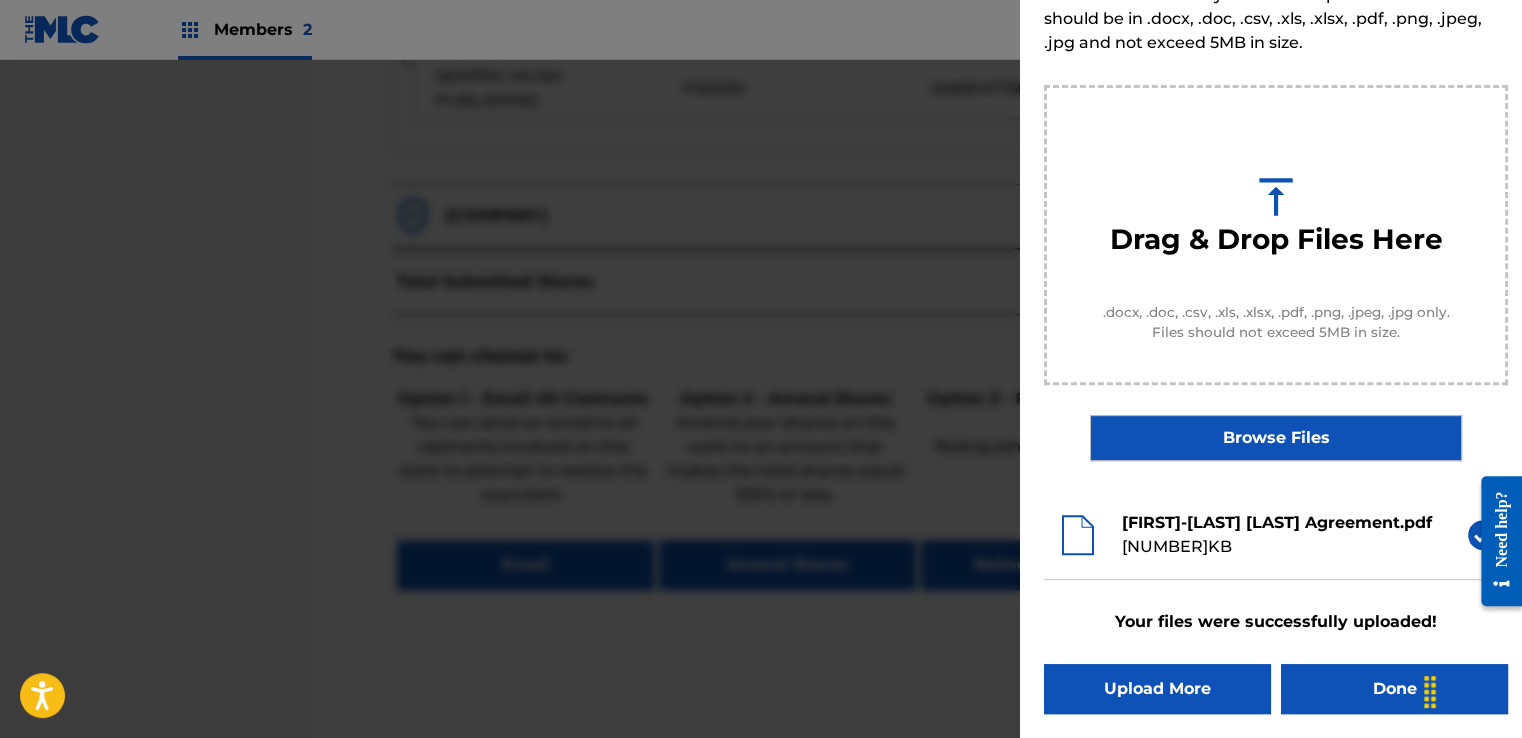 click on "Done" at bounding box center (1394, 689) 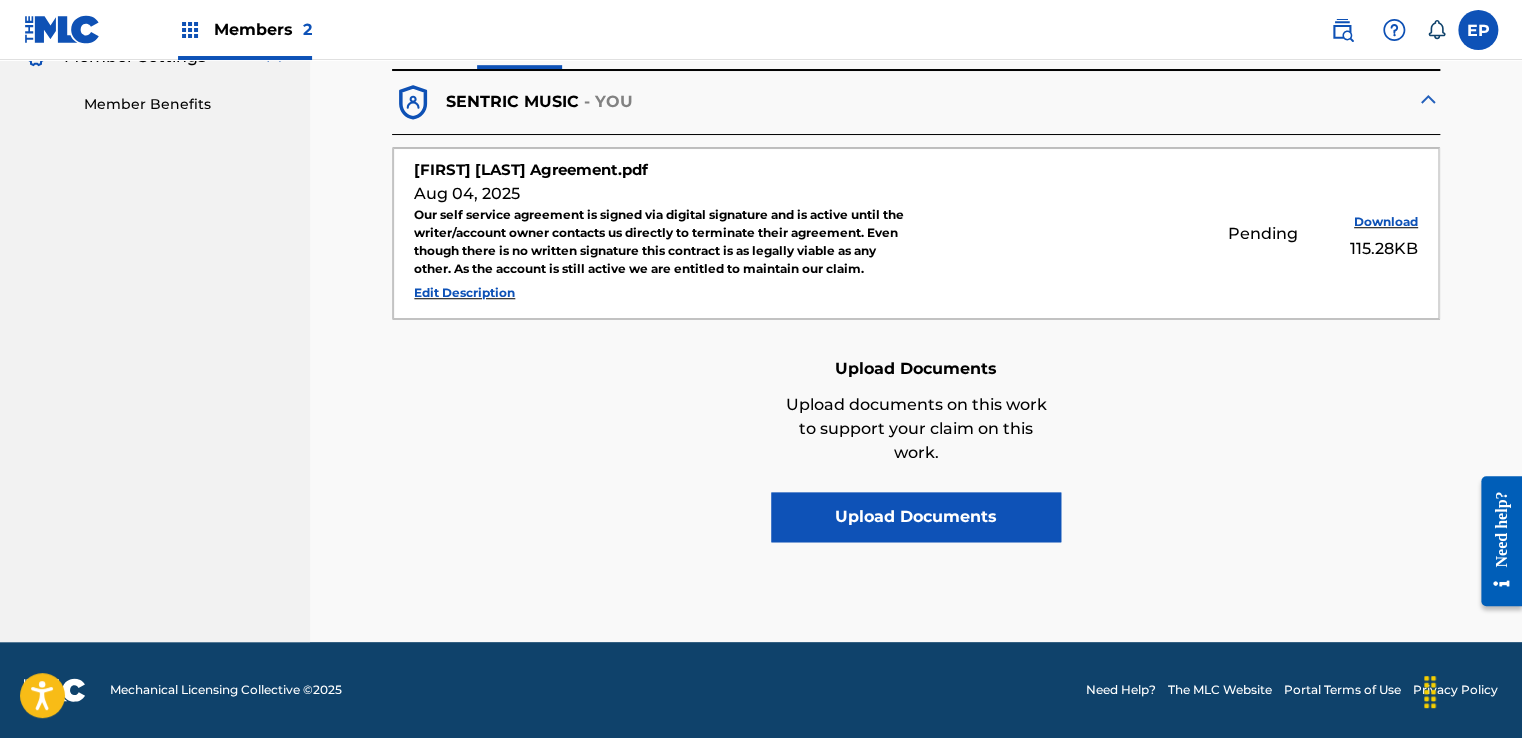 scroll, scrollTop: 0, scrollLeft: 0, axis: both 